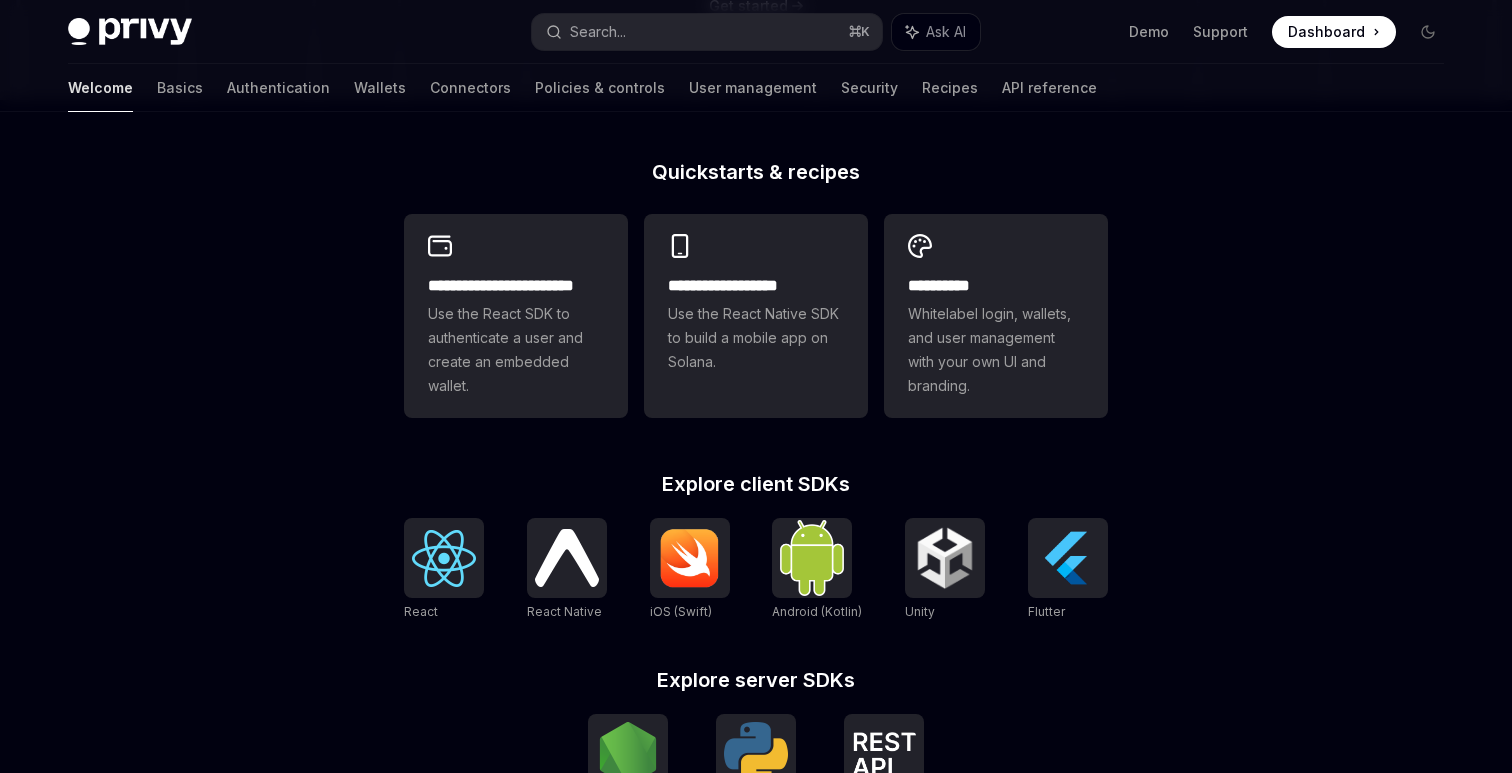 scroll, scrollTop: 640, scrollLeft: 0, axis: vertical 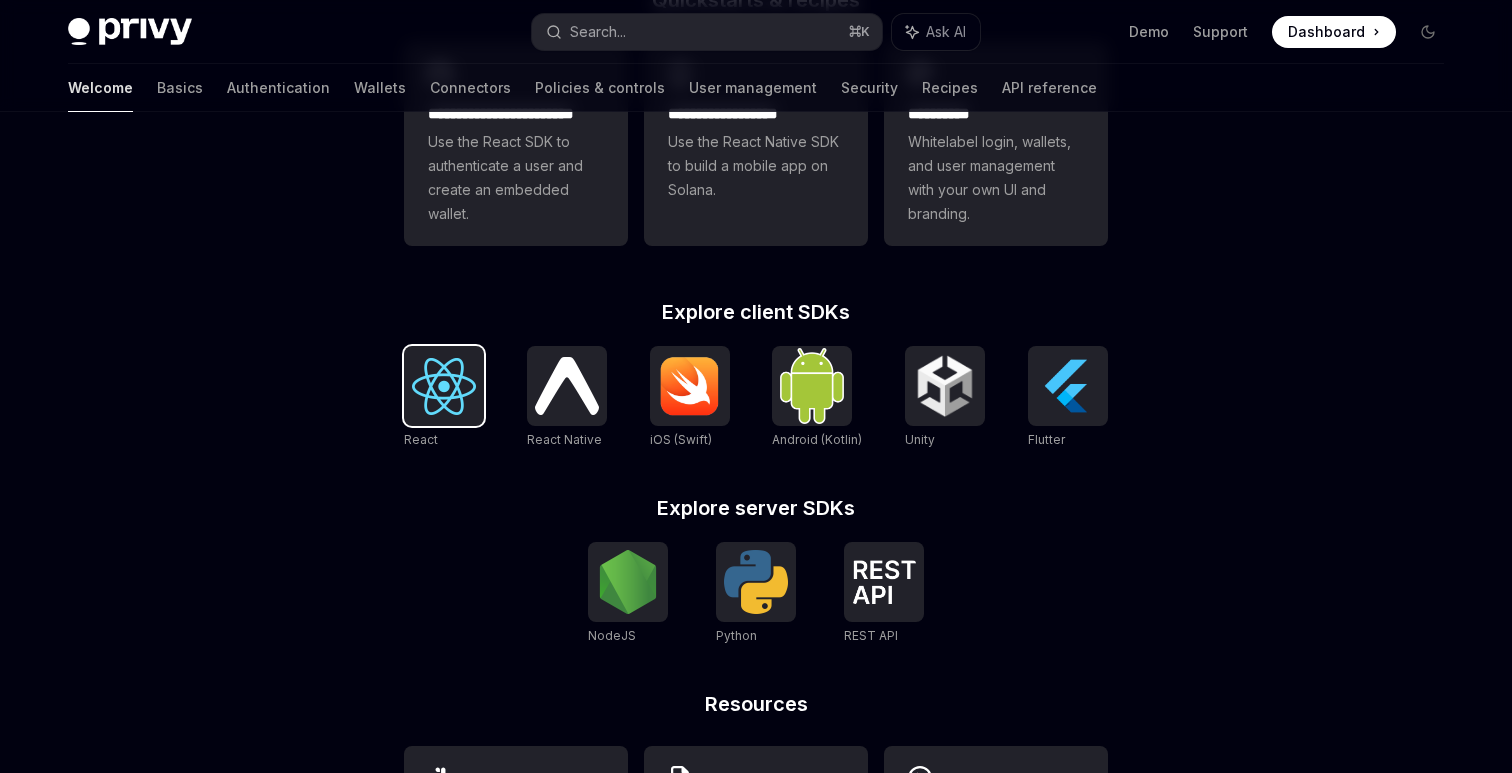 click at bounding box center (444, 386) 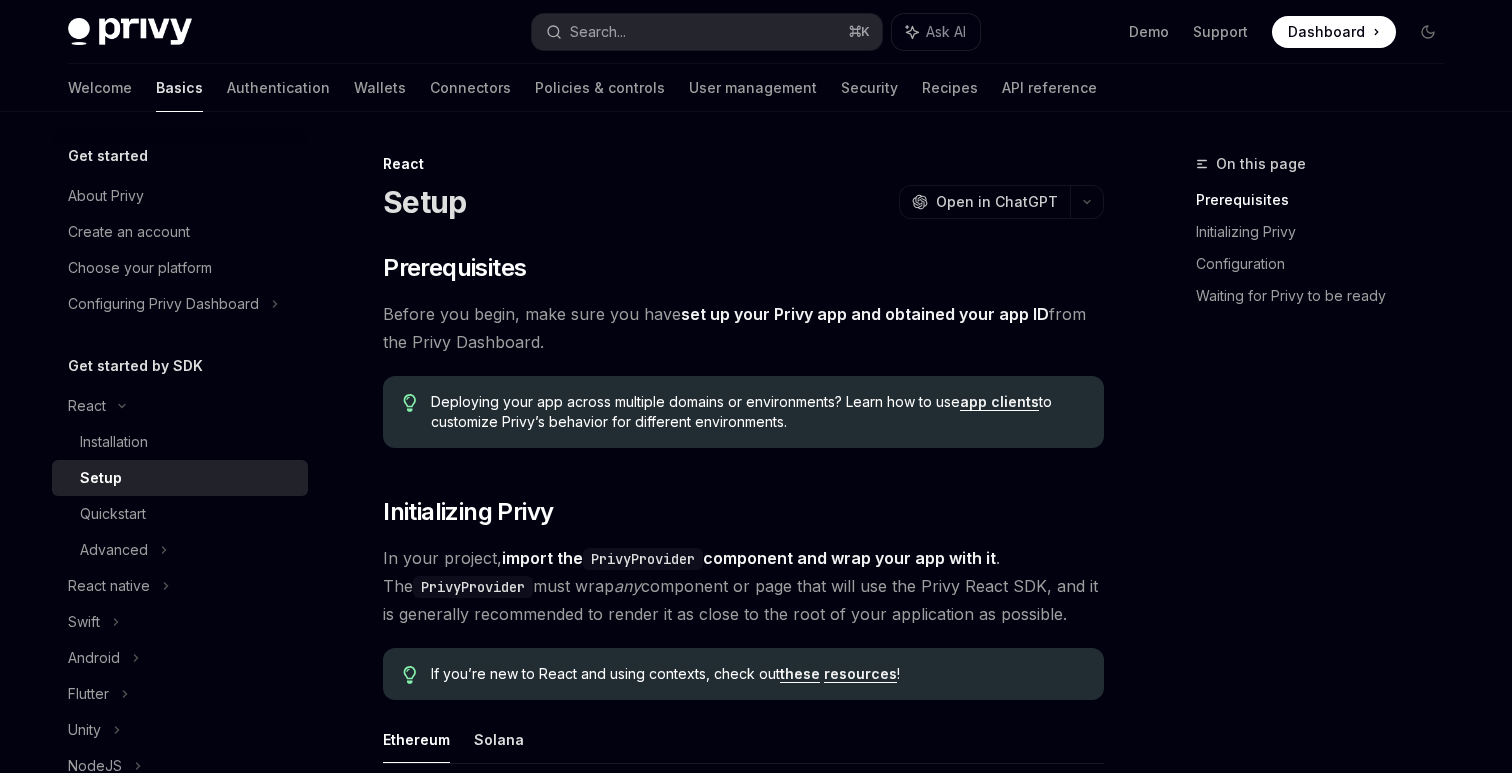 scroll, scrollTop: 0, scrollLeft: 0, axis: both 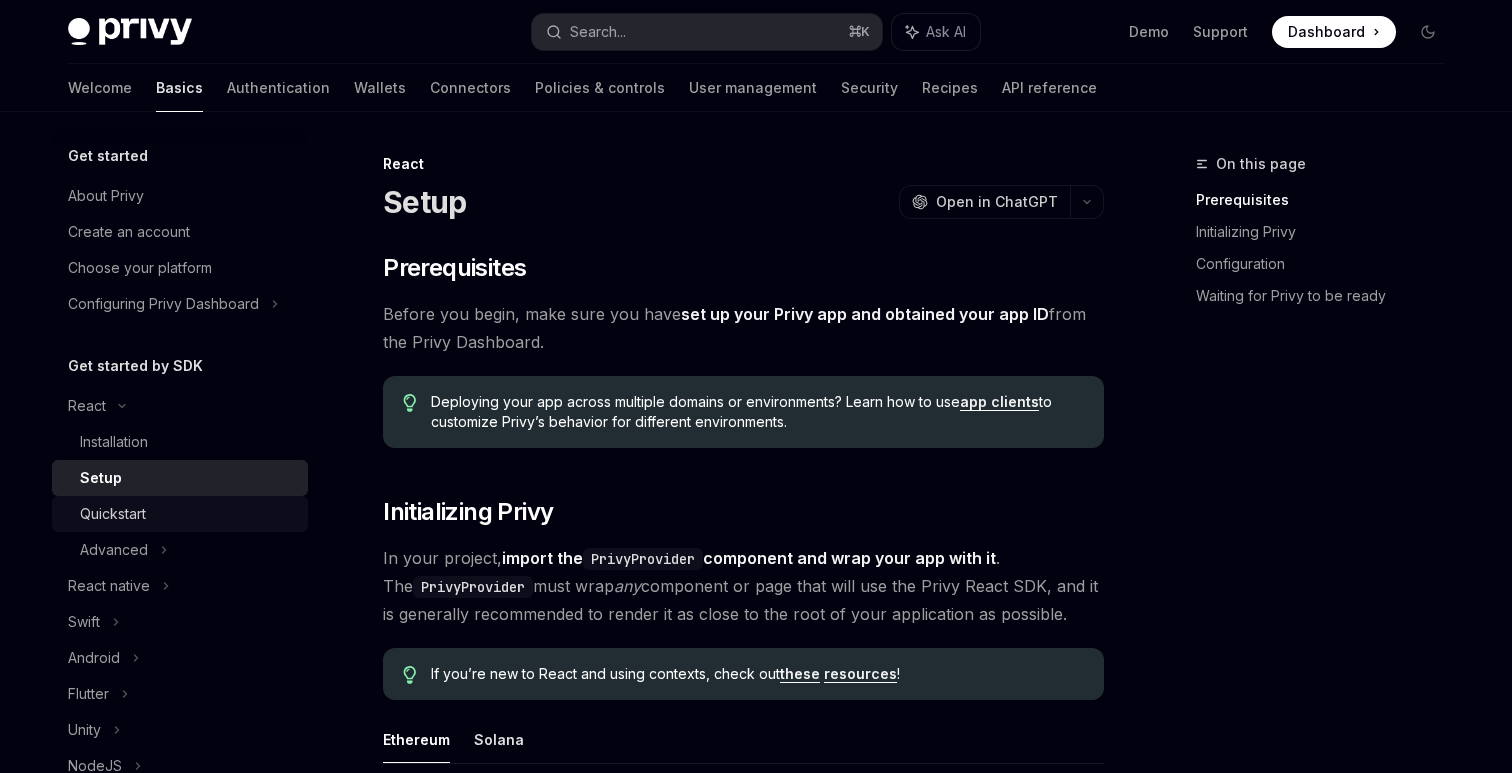click on "Quickstart" at bounding box center (180, 514) 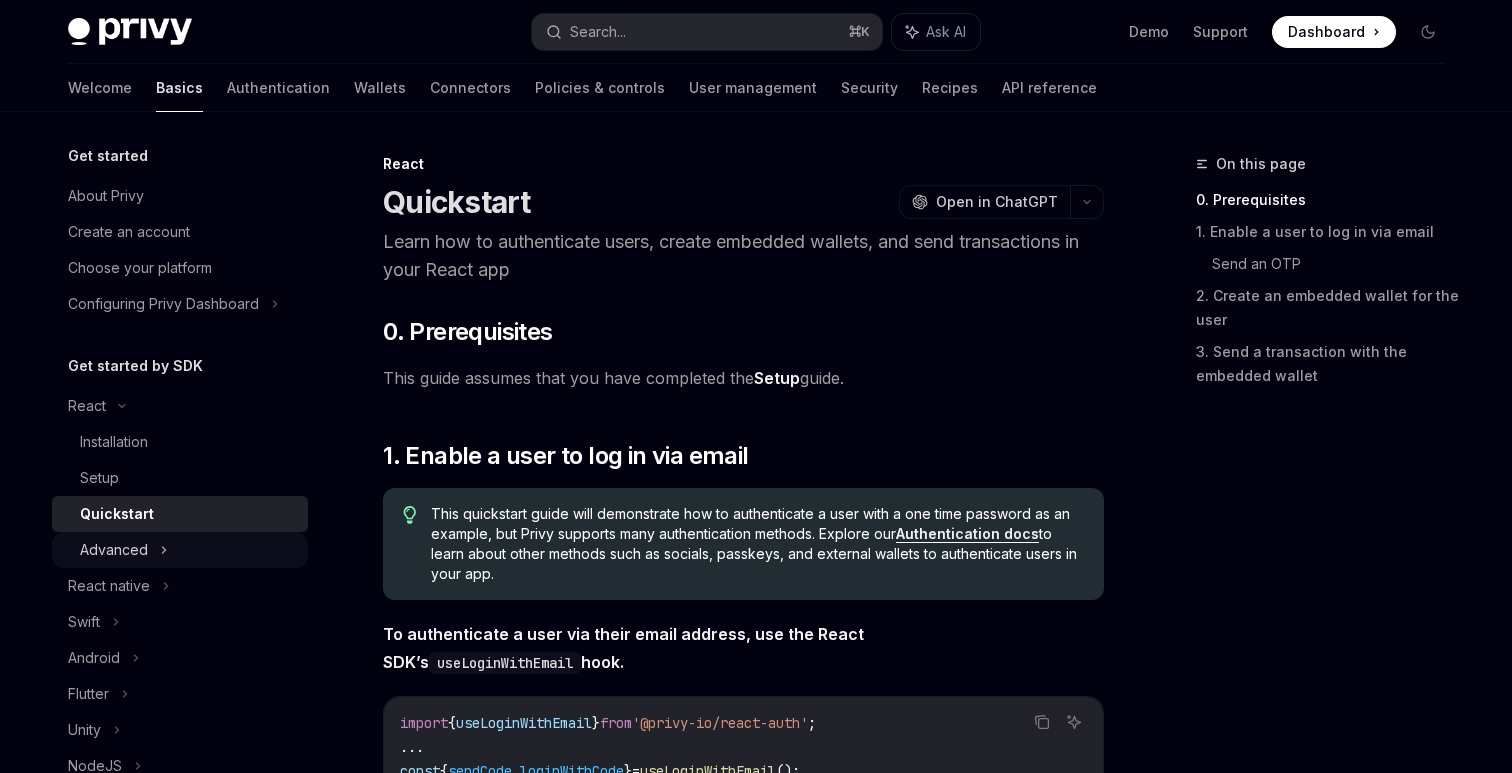 click on "Advanced" at bounding box center (180, 550) 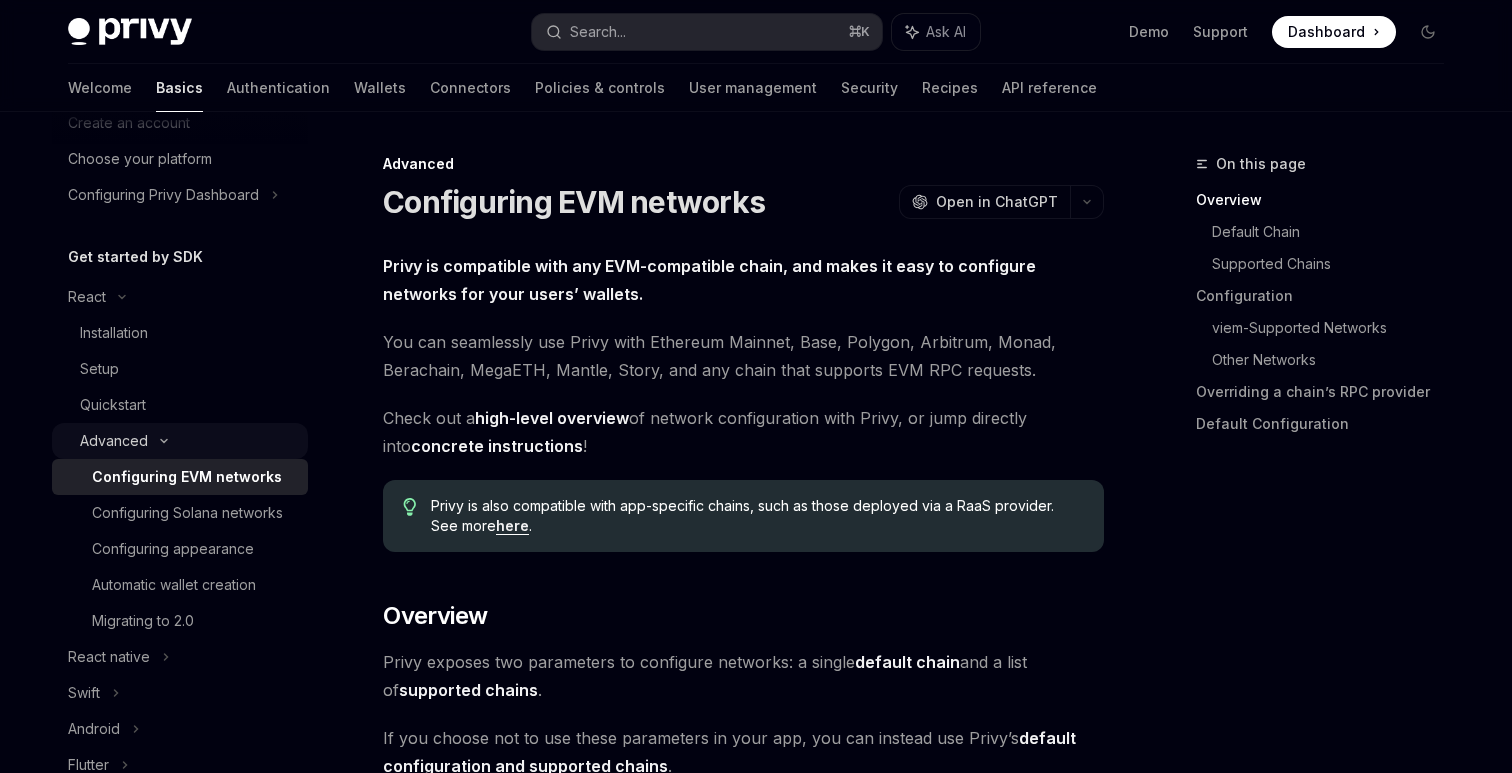 scroll, scrollTop: 124, scrollLeft: 0, axis: vertical 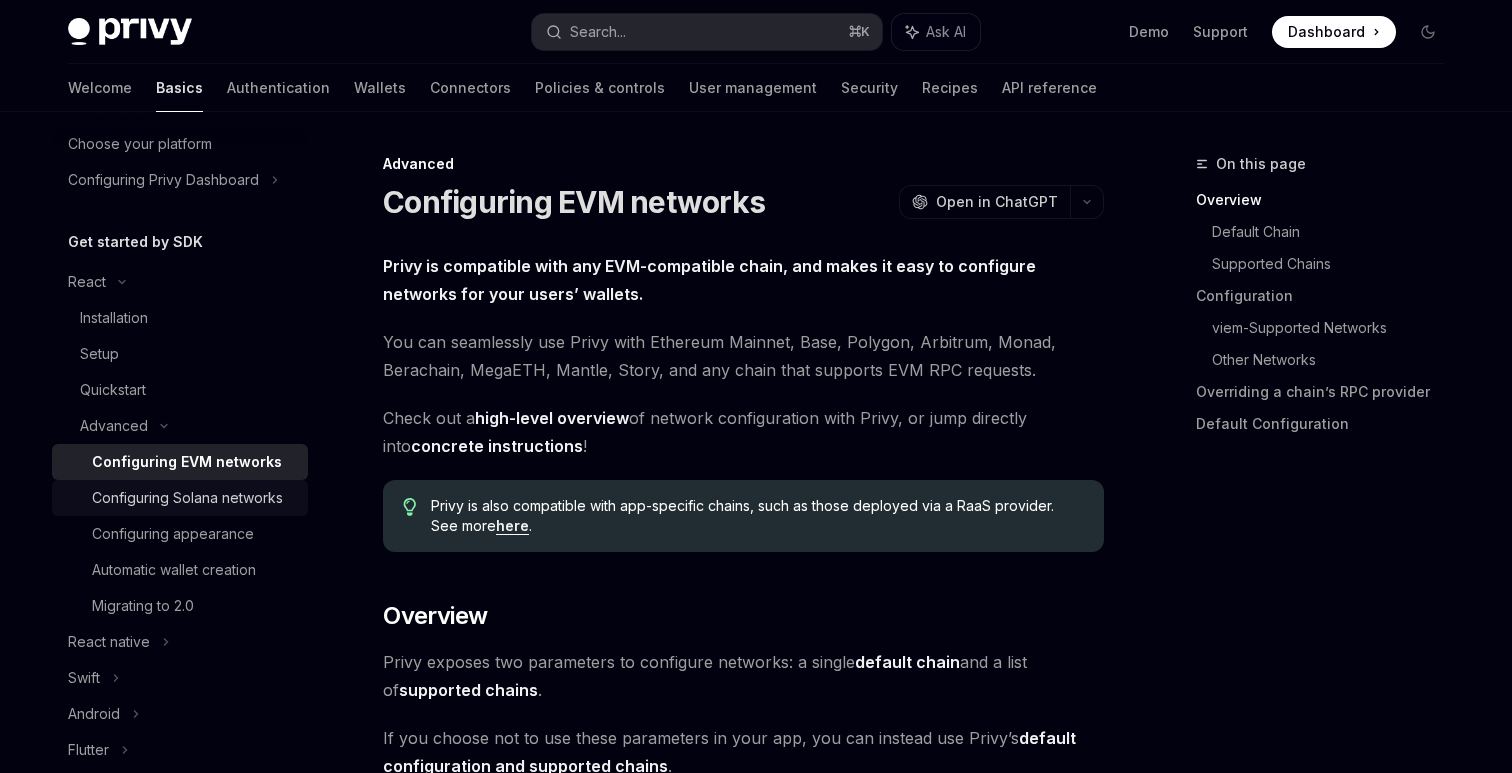 click on "Configuring Solana networks" at bounding box center [187, 498] 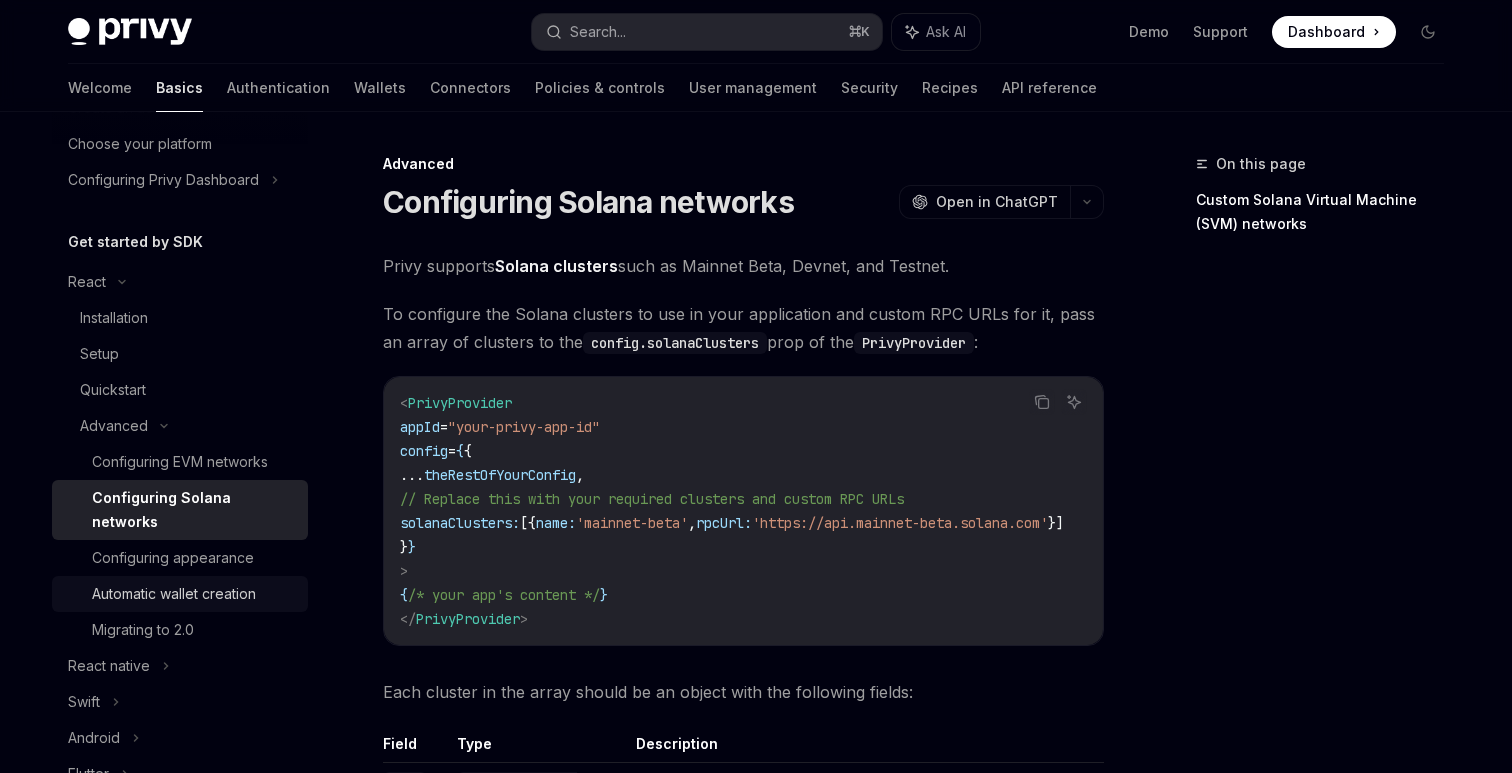 click on "Automatic wallet creation" at bounding box center (174, 594) 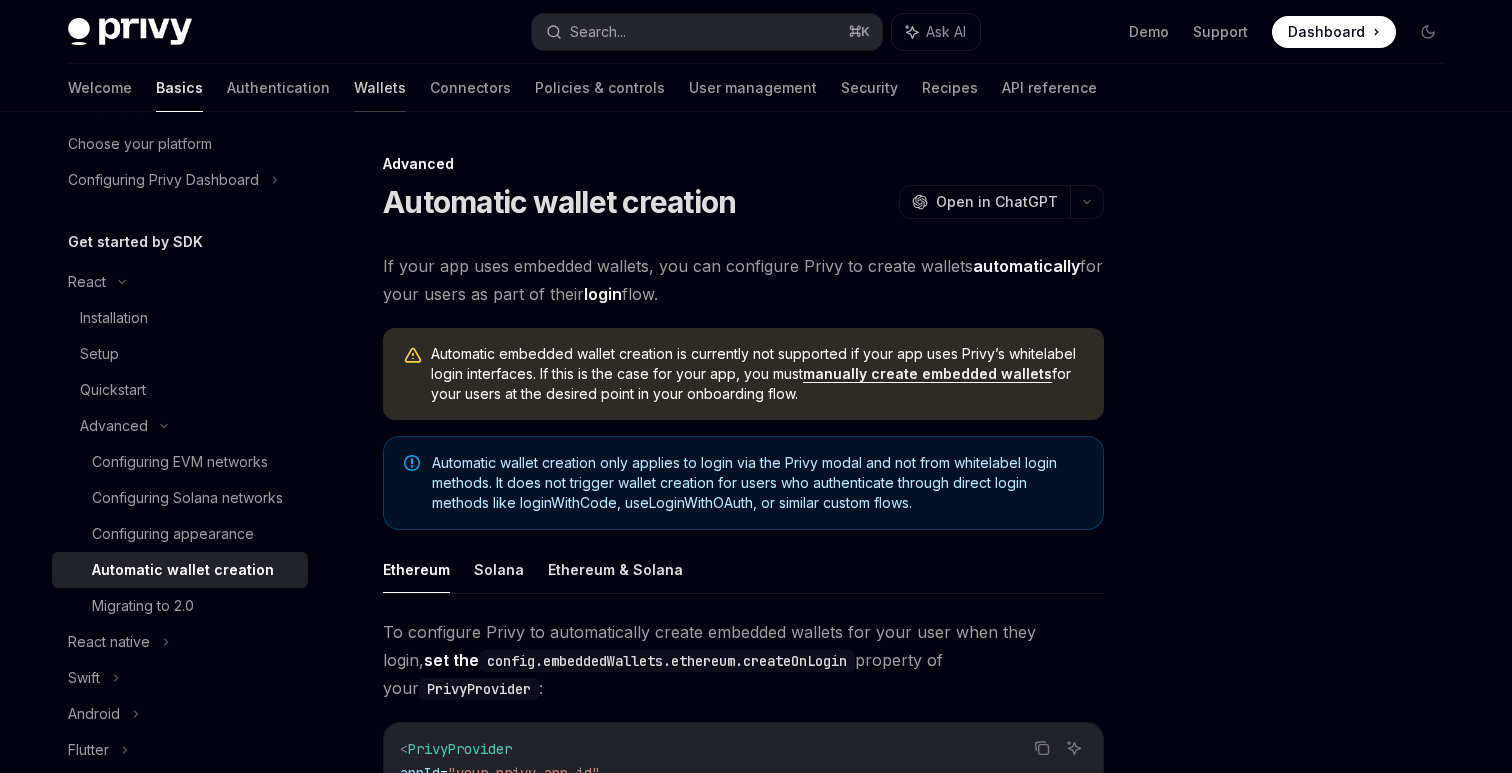 click on "Wallets" at bounding box center (380, 88) 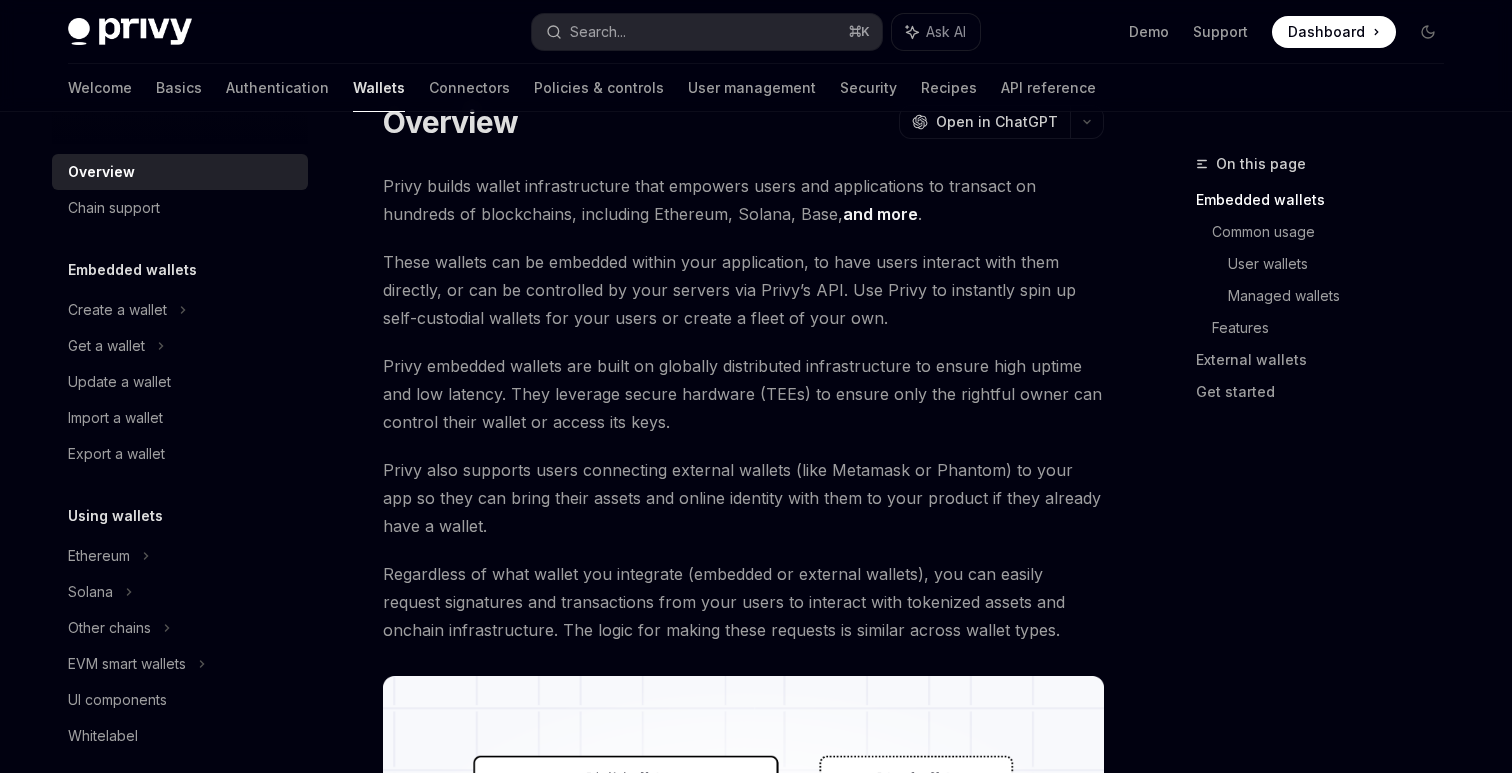 scroll, scrollTop: 0, scrollLeft: 0, axis: both 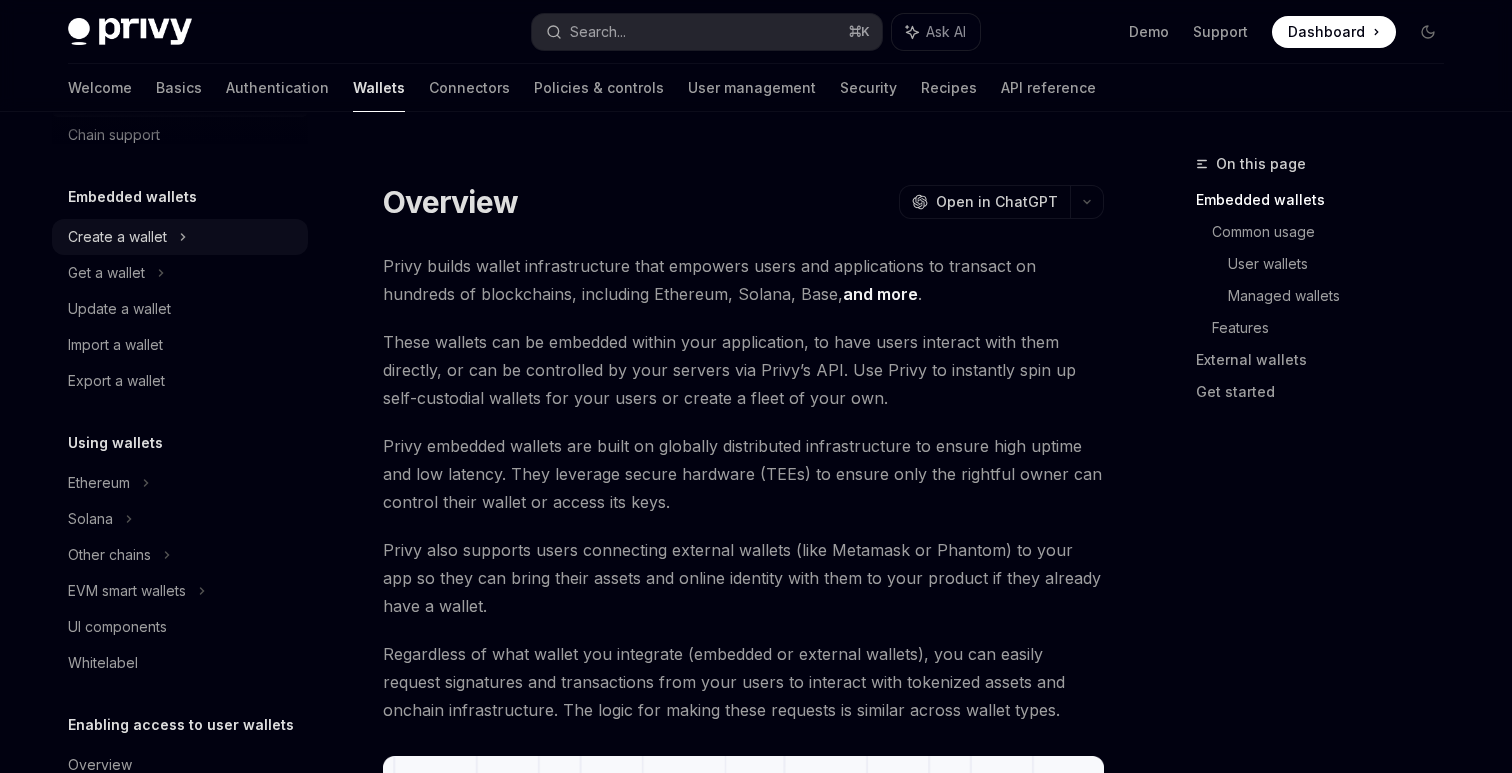 click on "Create a wallet" at bounding box center [117, 237] 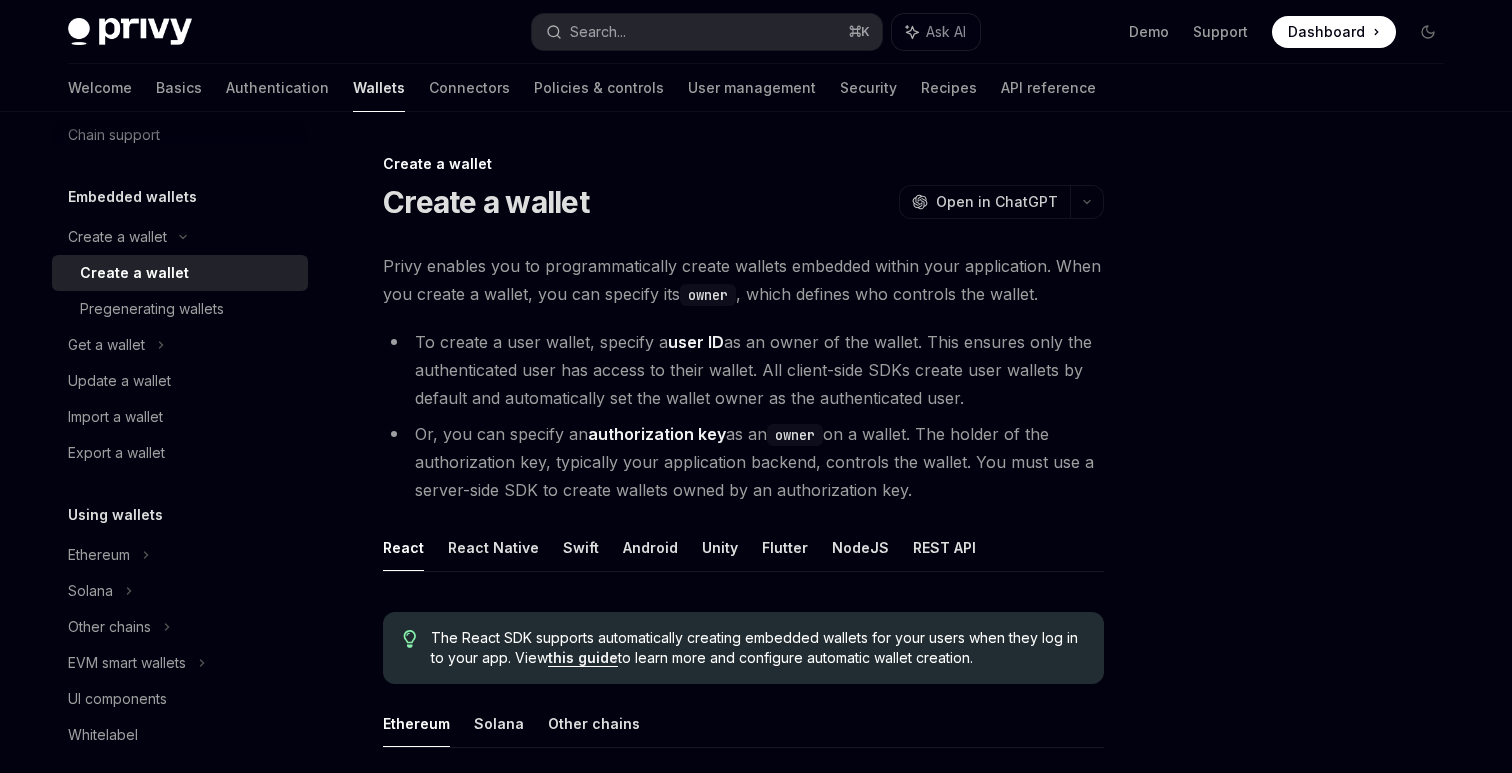 click on "Privy enables you to programmatically create wallets embedded within your application. When you create a wallet, you can specify its  owner , which defines who controls the wallet." at bounding box center (743, 280) 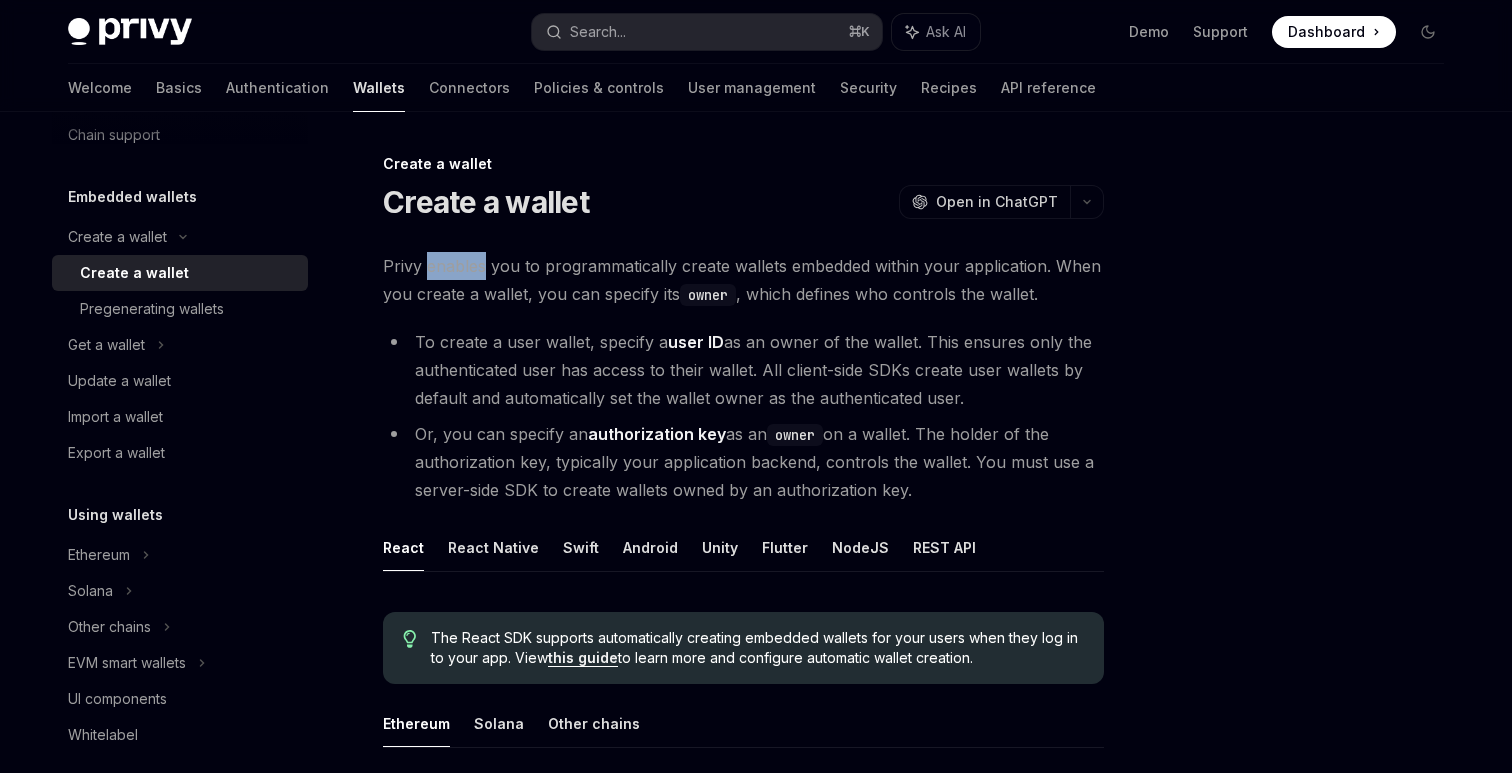 click on "Privy enables you to programmatically create wallets embedded within your application. When you create a wallet, you can specify its  owner , which defines who controls the wallet." at bounding box center (743, 280) 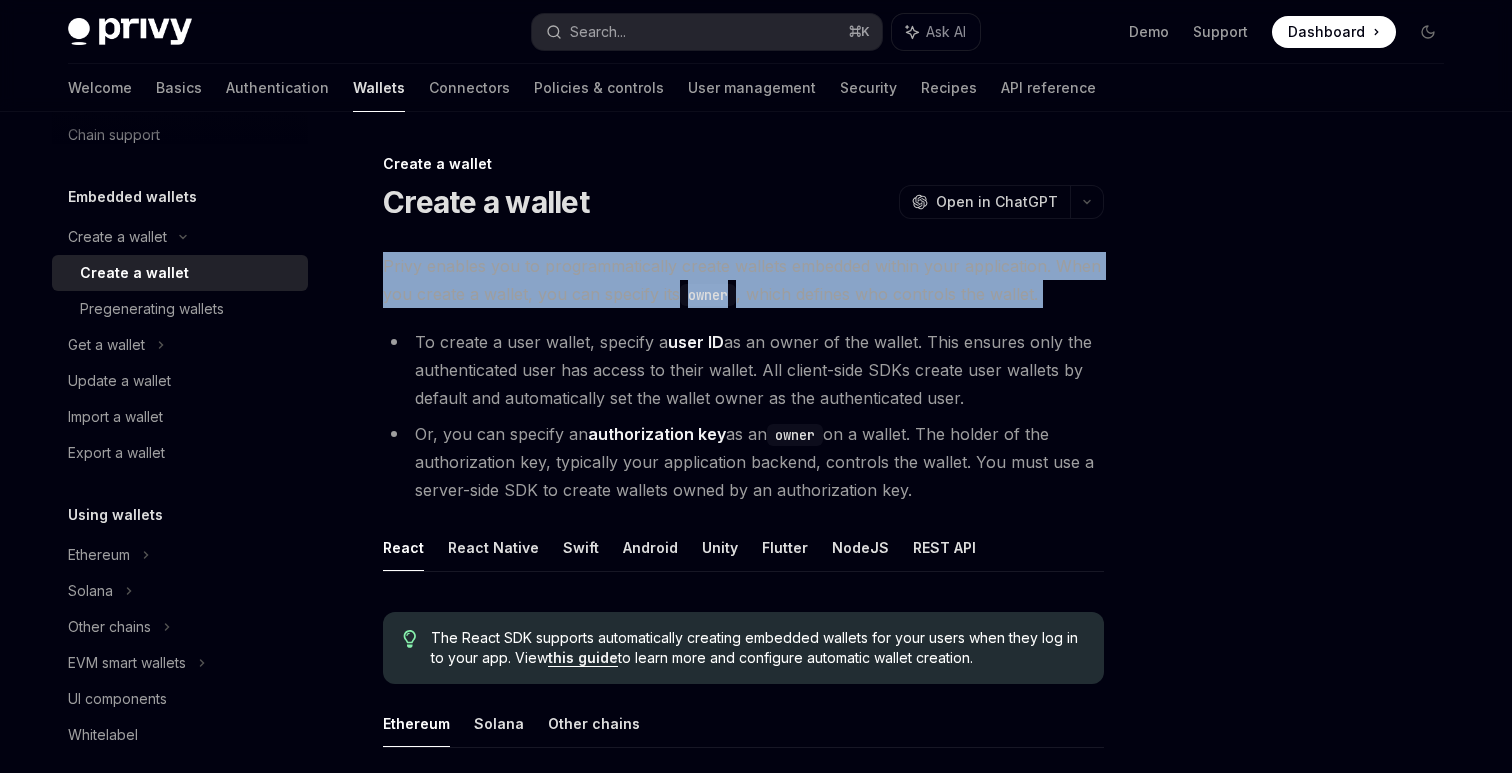 click on "Privy enables you to programmatically create wallets embedded within your application. When you create a wallet, you can specify its  owner , which defines who controls the wallet." at bounding box center [743, 280] 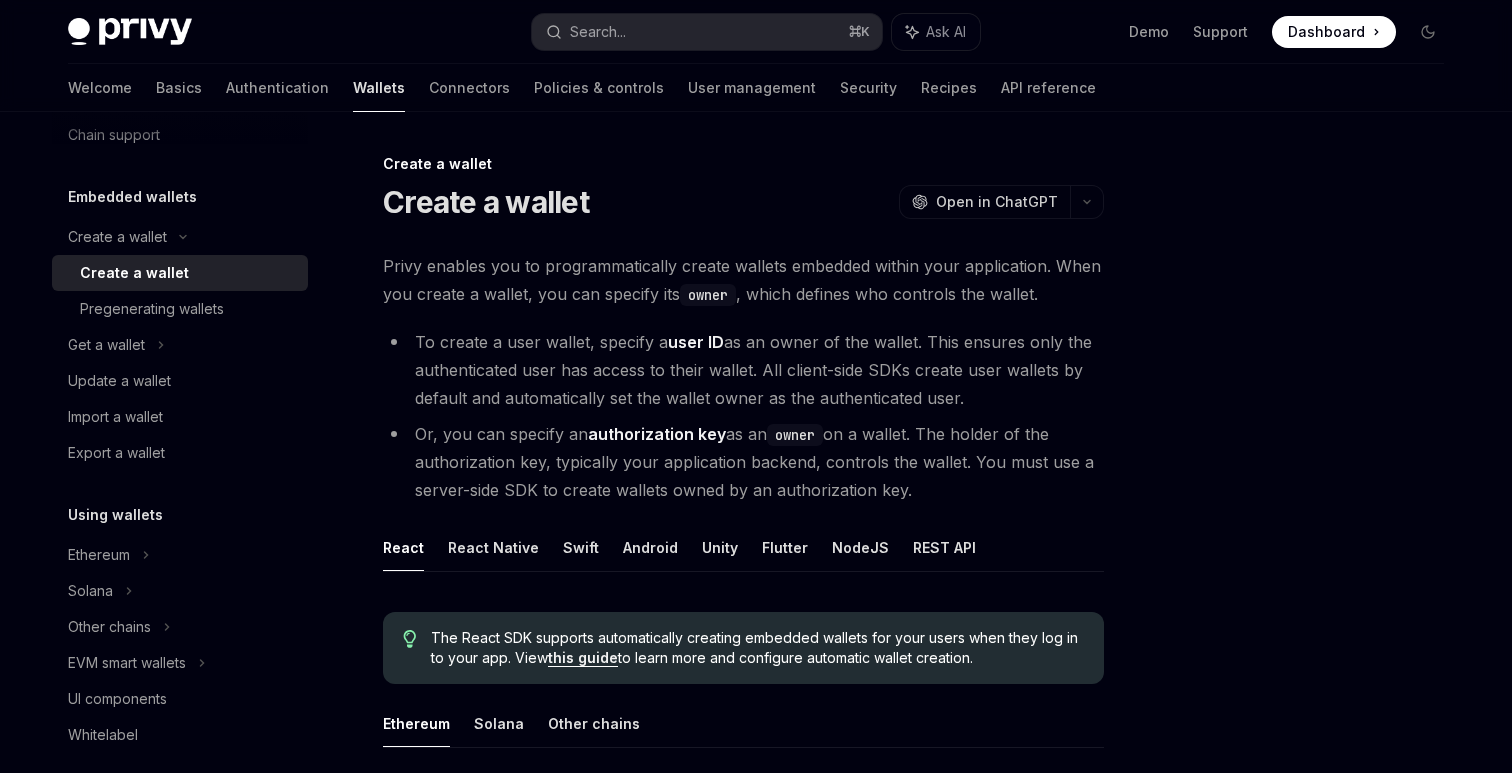click on "Privy enables you to programmatically create wallets embedded within your application. When you create a wallet, you can specify its  owner , which defines who controls the wallet." at bounding box center [743, 280] 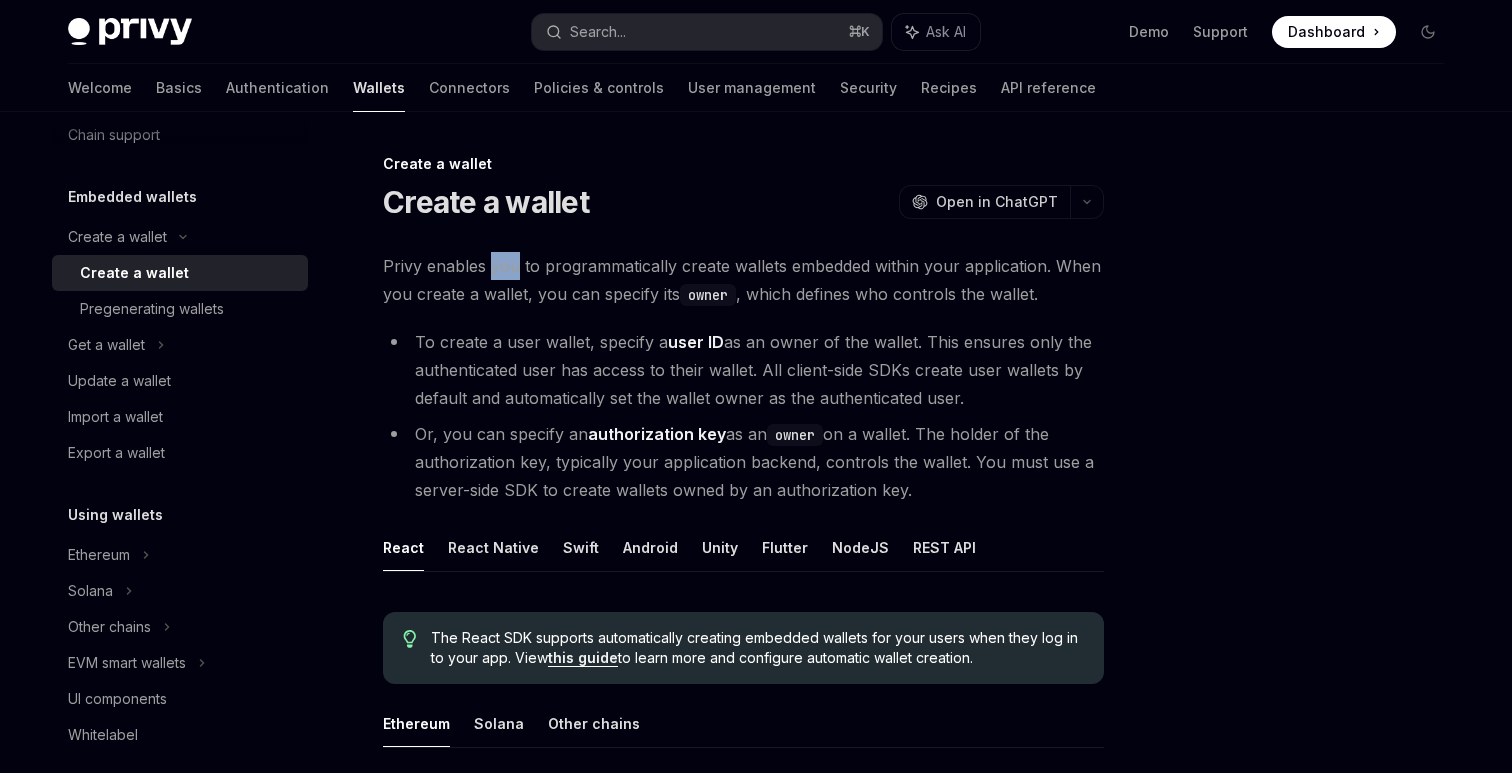 click on "Privy enables you to programmatically create wallets embedded within your application. When you create a wallet, you can specify its  owner , which defines who controls the wallet." at bounding box center [743, 280] 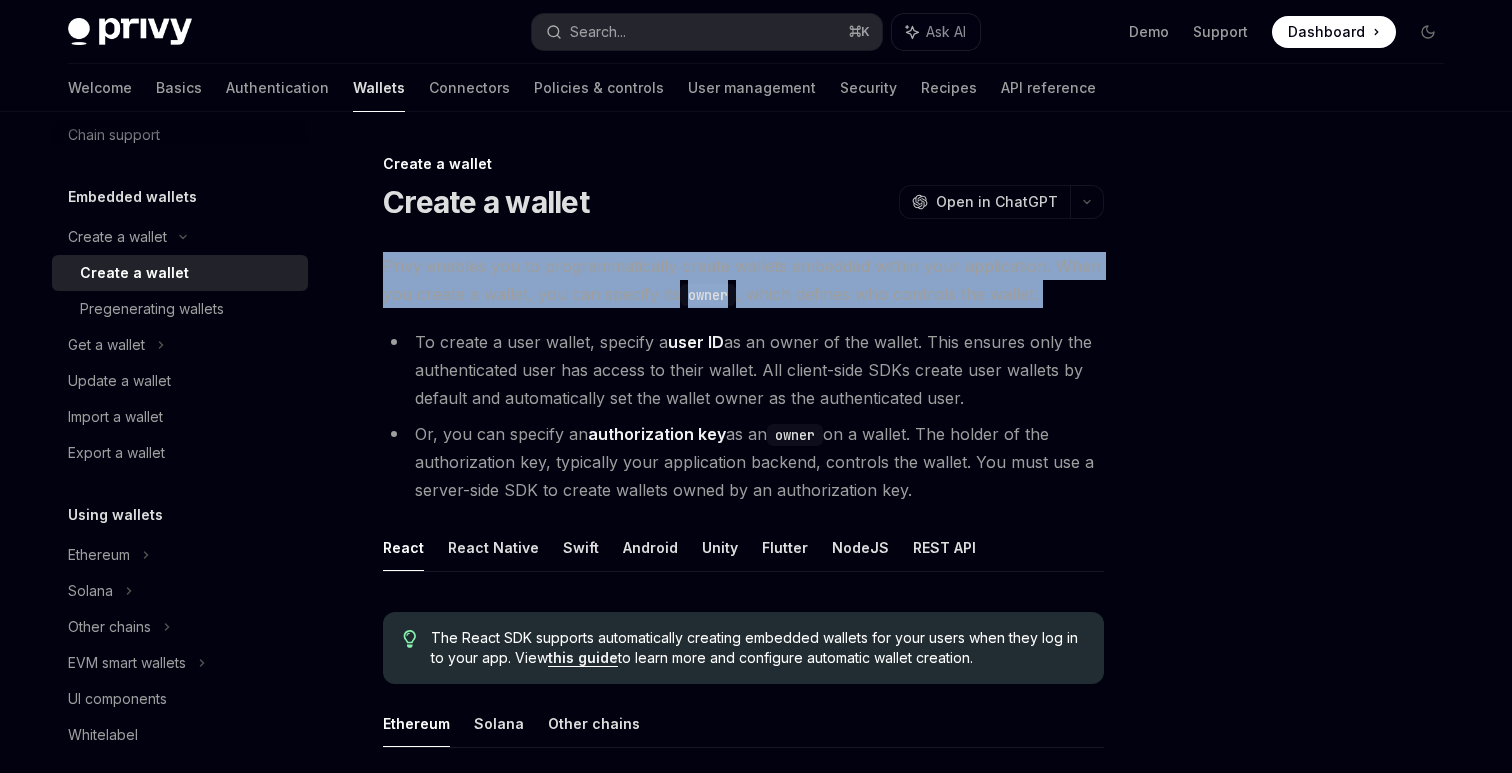click on "Privy enables you to programmatically create wallets embedded within your application. When you create a wallet, you can specify its  owner , which defines who controls the wallet." at bounding box center [743, 280] 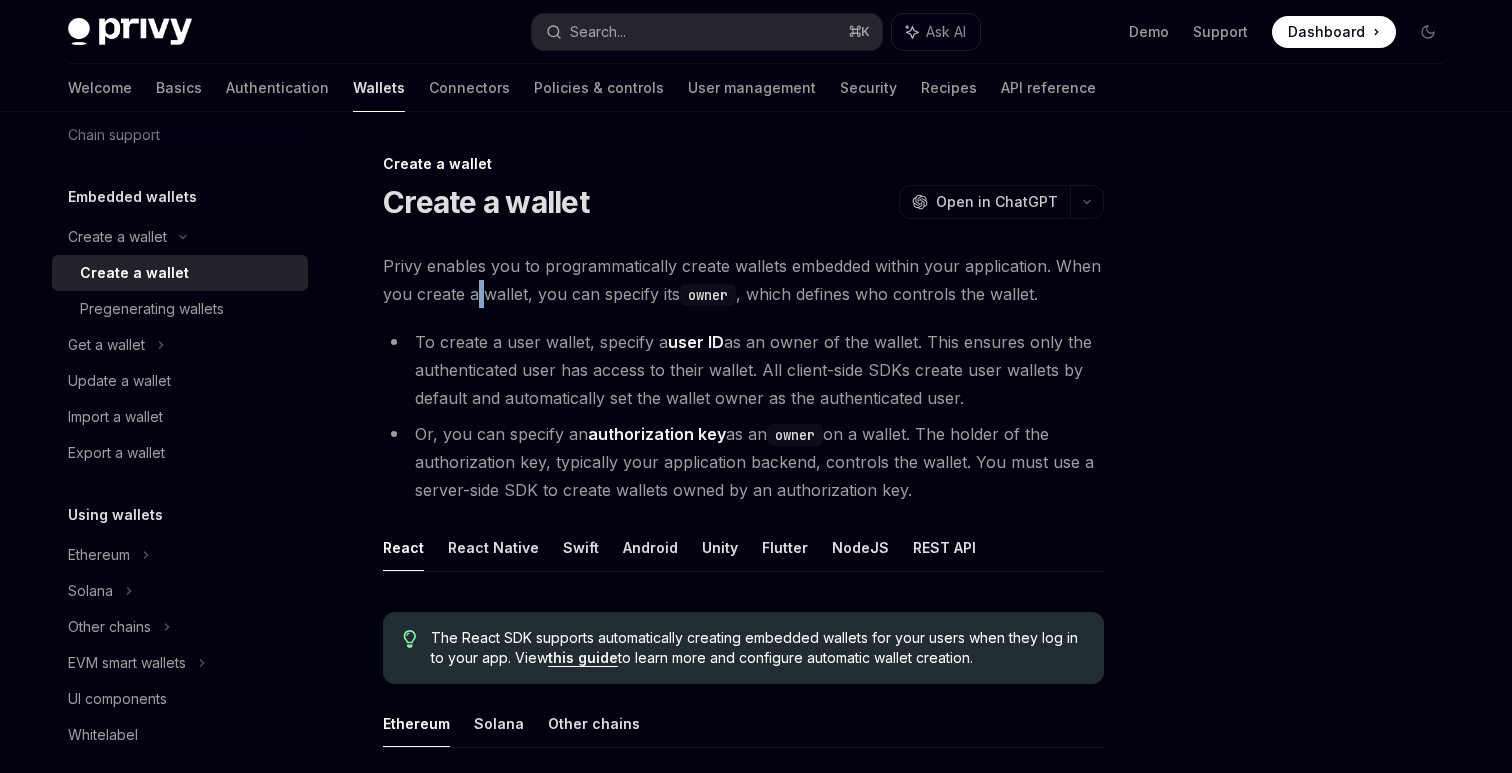 click on "Privy enables you to programmatically create wallets embedded within your application. When you create a wallet, you can specify its  owner , which defines who controls the wallet." at bounding box center [743, 280] 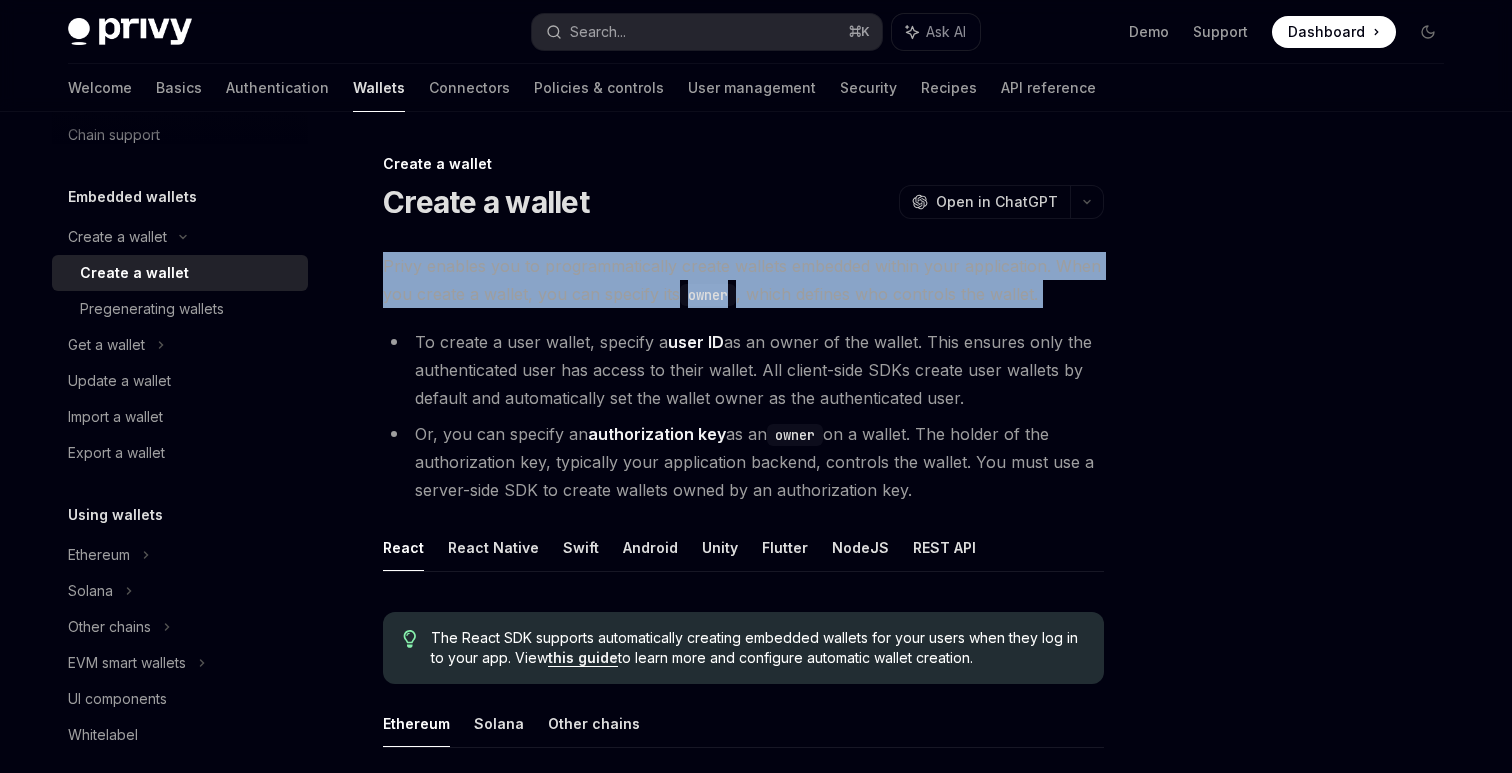 click on "Privy enables you to programmatically create wallets embedded within your application. When you create a wallet, you can specify its  owner , which defines who controls the wallet." at bounding box center (743, 280) 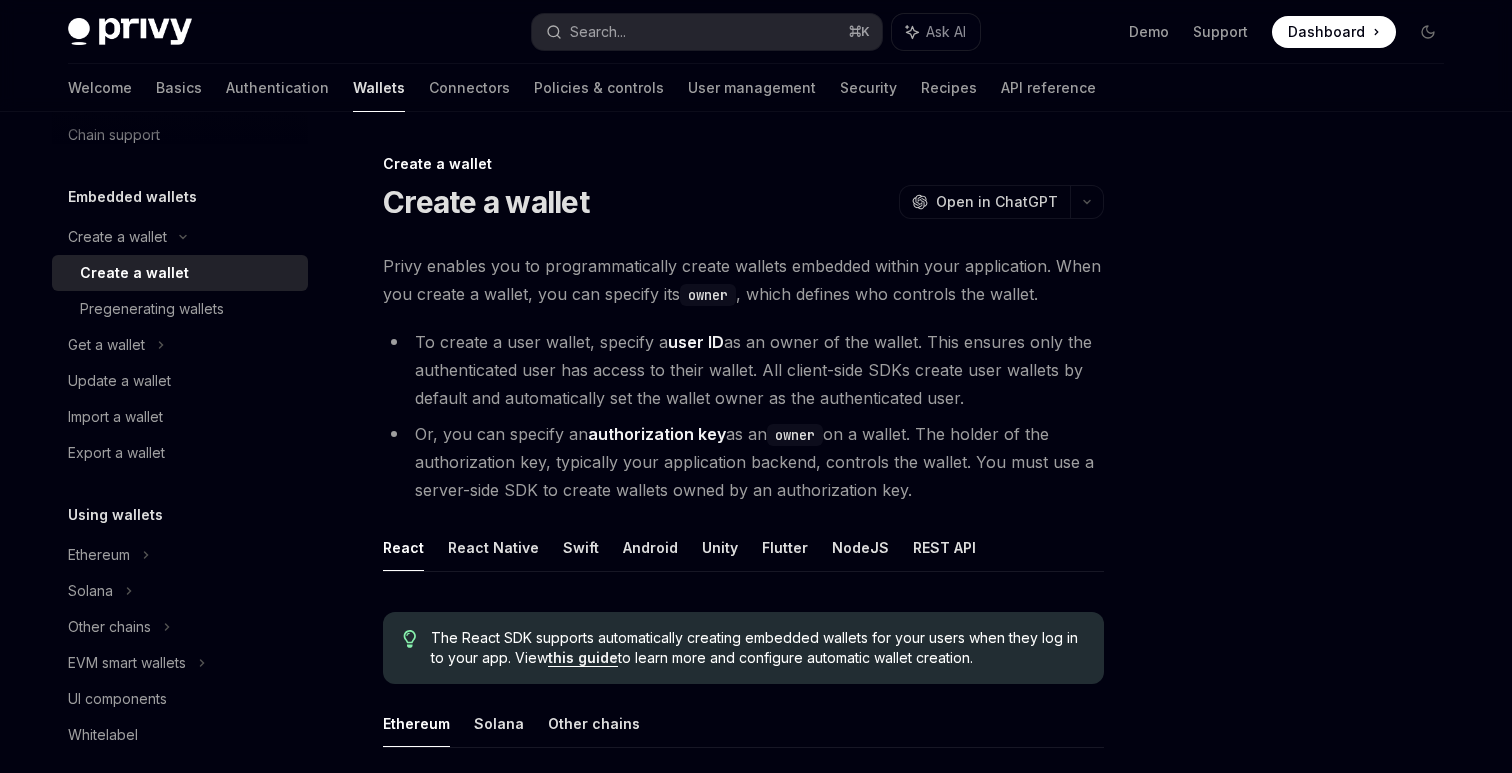 click on "To create a user wallet, specify a  user ID  as an owner of the wallet. This ensures only the authenticated user has access to their wallet. All client-side SDKs create user wallets by default and automatically set the wallet owner as the authenticated user." at bounding box center [743, 370] 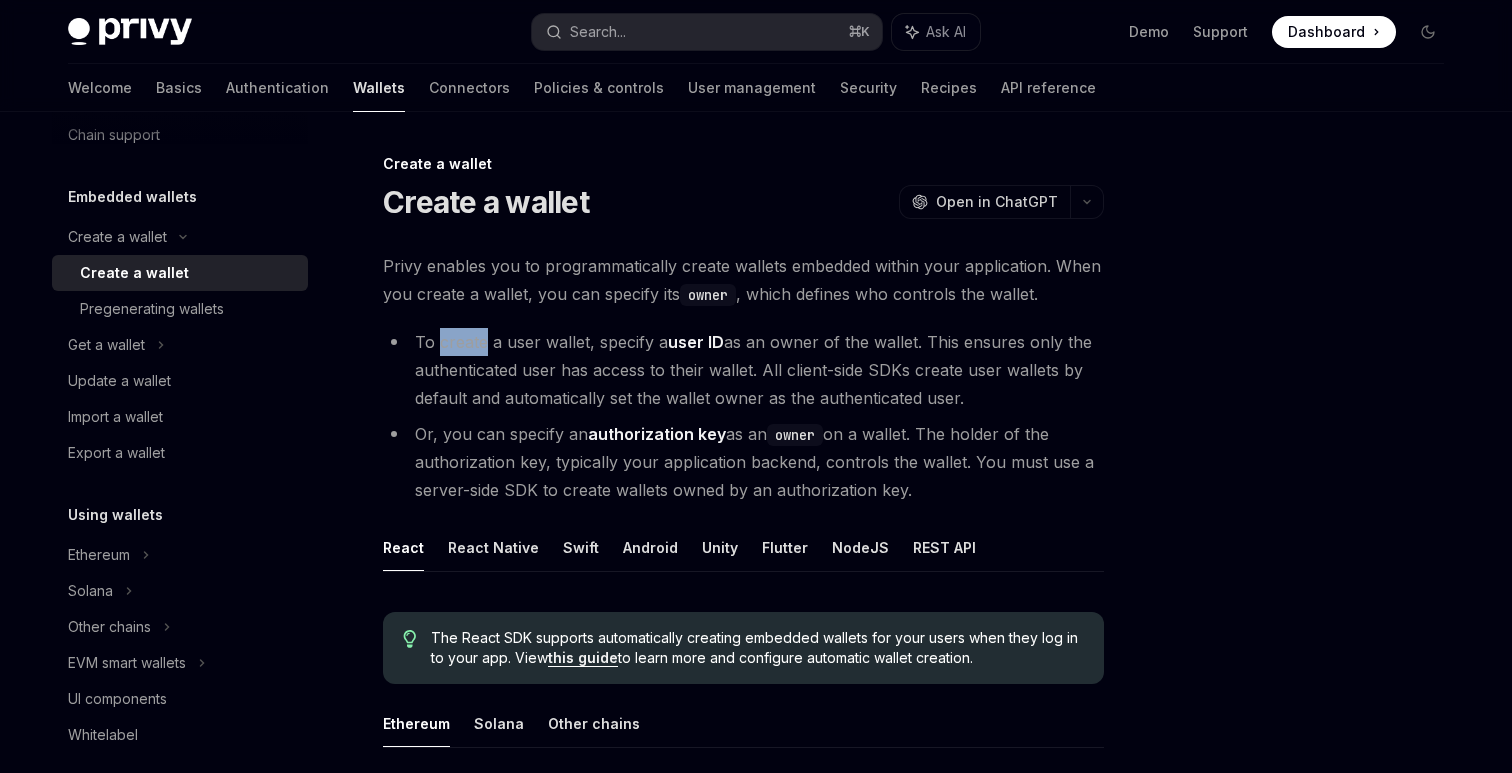 click on "To create a user wallet, specify a  user ID  as an owner of the wallet. This ensures only the authenticated user has access to their wallet. All client-side SDKs create user wallets by default and automatically set the wallet owner as the authenticated user." at bounding box center [743, 370] 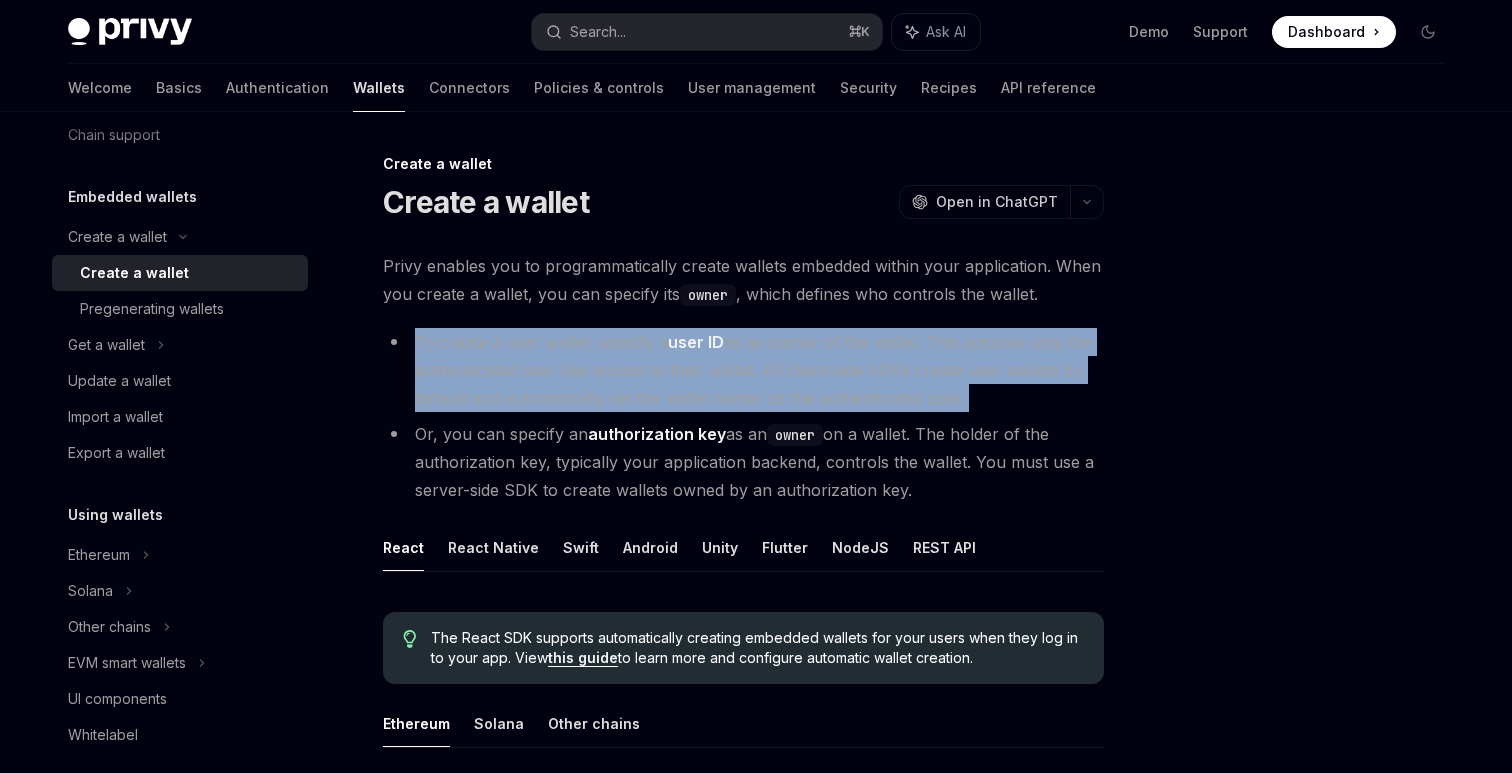 click on "To create a user wallet, specify a  user ID  as an owner of the wallet. This ensures only the authenticated user has access to their wallet. All client-side SDKs create user wallets by default and automatically set the wallet owner as the authenticated user." at bounding box center [743, 370] 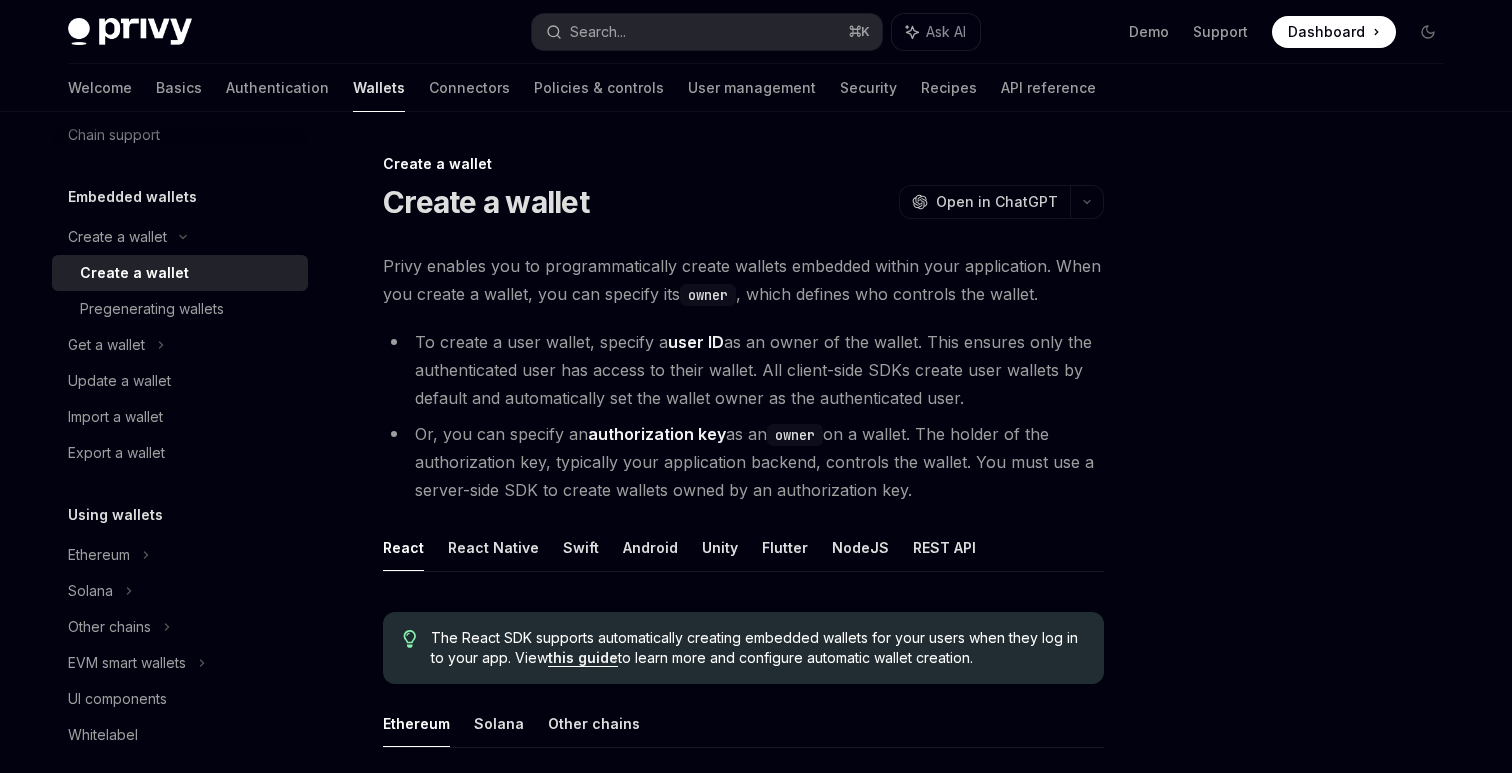 click on "To create a user wallet, specify a  user ID  as an owner of the wallet. This ensures only the authenticated user has access to their wallet. All client-side SDKs create user wallets by default and automatically set the wallet owner as the authenticated user." at bounding box center [743, 370] 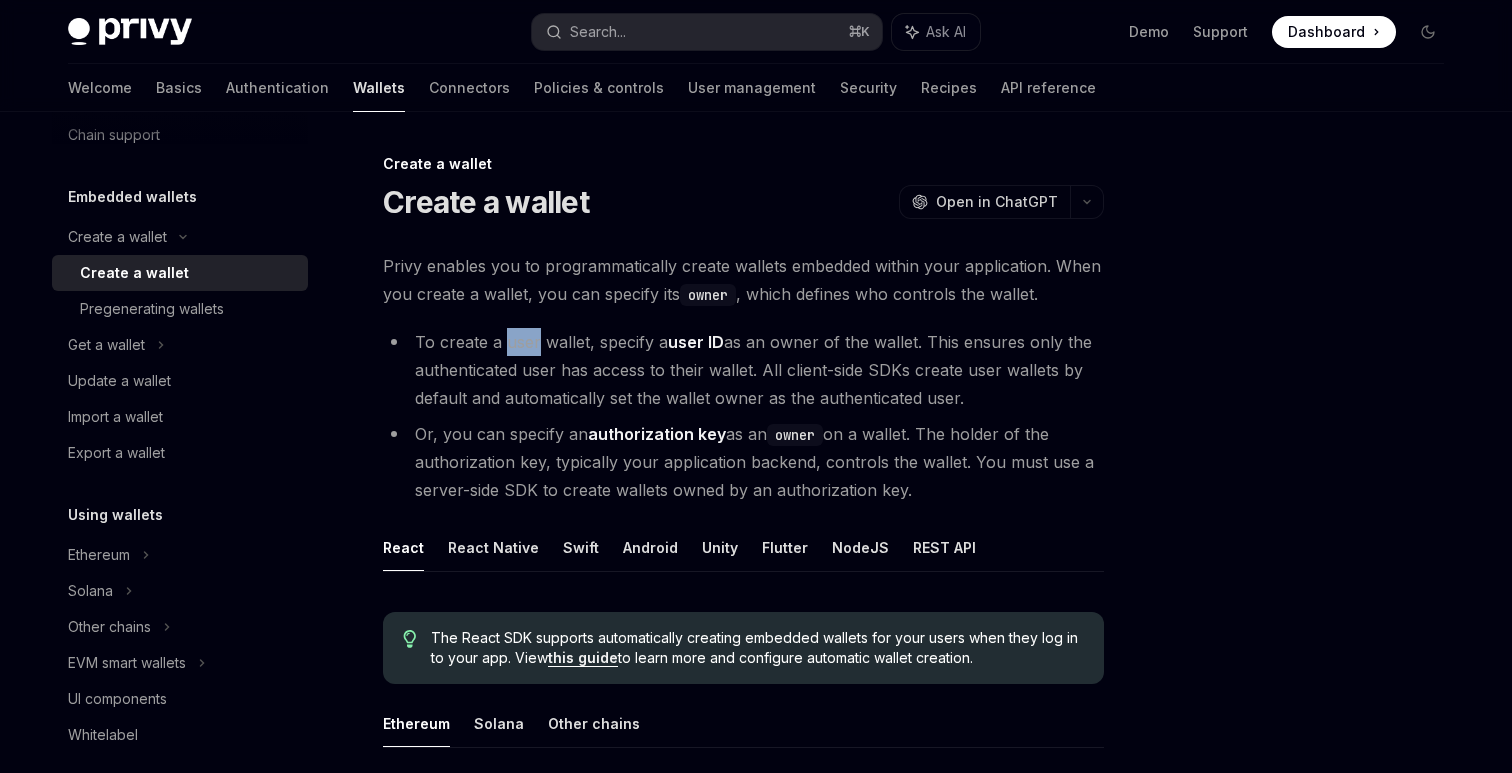 click on "To create a user wallet, specify a  user ID  as an owner of the wallet. This ensures only the authenticated user has access to their wallet. All client-side SDKs create user wallets by default and automatically set the wallet owner as the authenticated user." at bounding box center [743, 370] 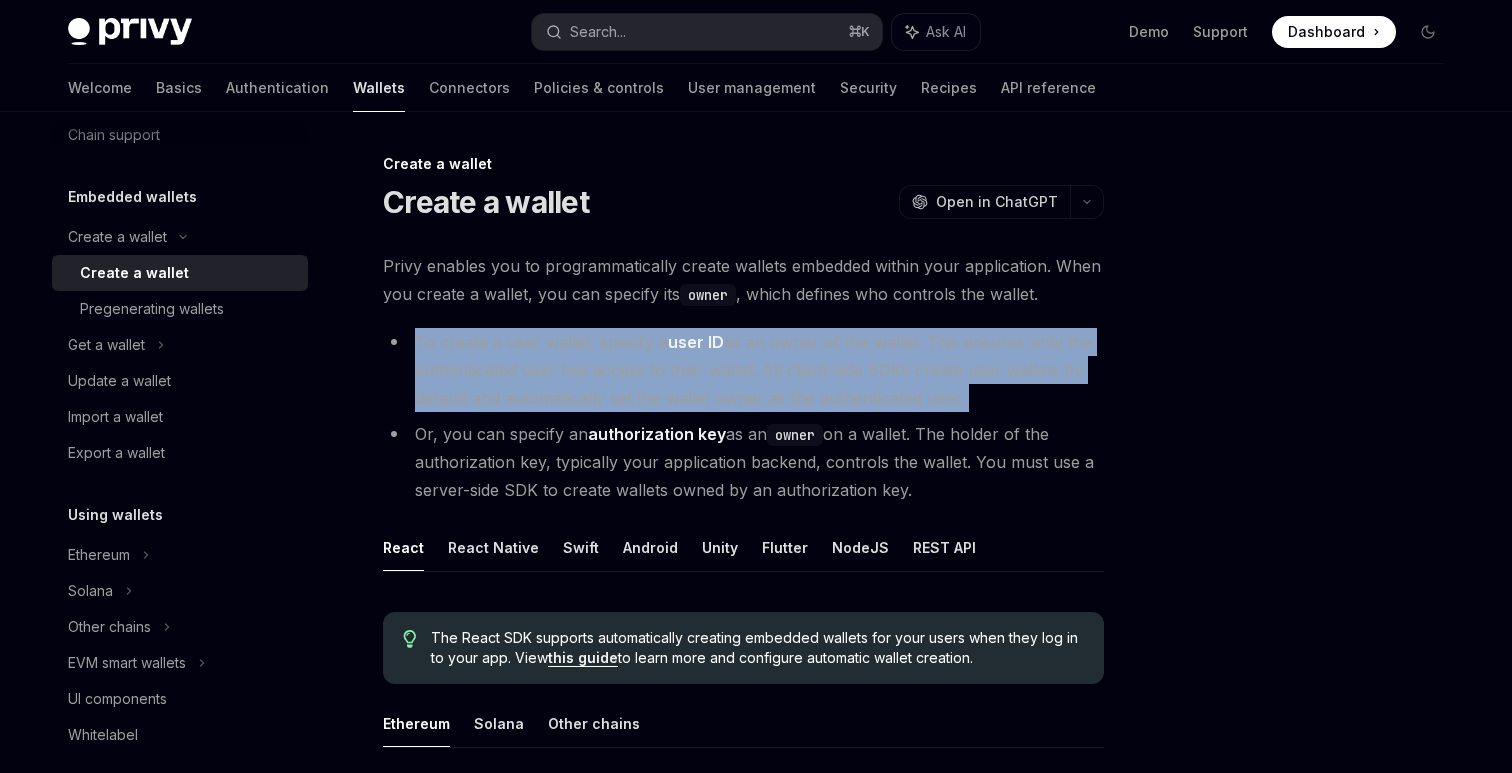 click on "To create a user wallet, specify a  user ID  as an owner of the wallet. This ensures only the authenticated user has access to their wallet. All client-side SDKs create user wallets by default and automatically set the wallet owner as the authenticated user." at bounding box center (743, 370) 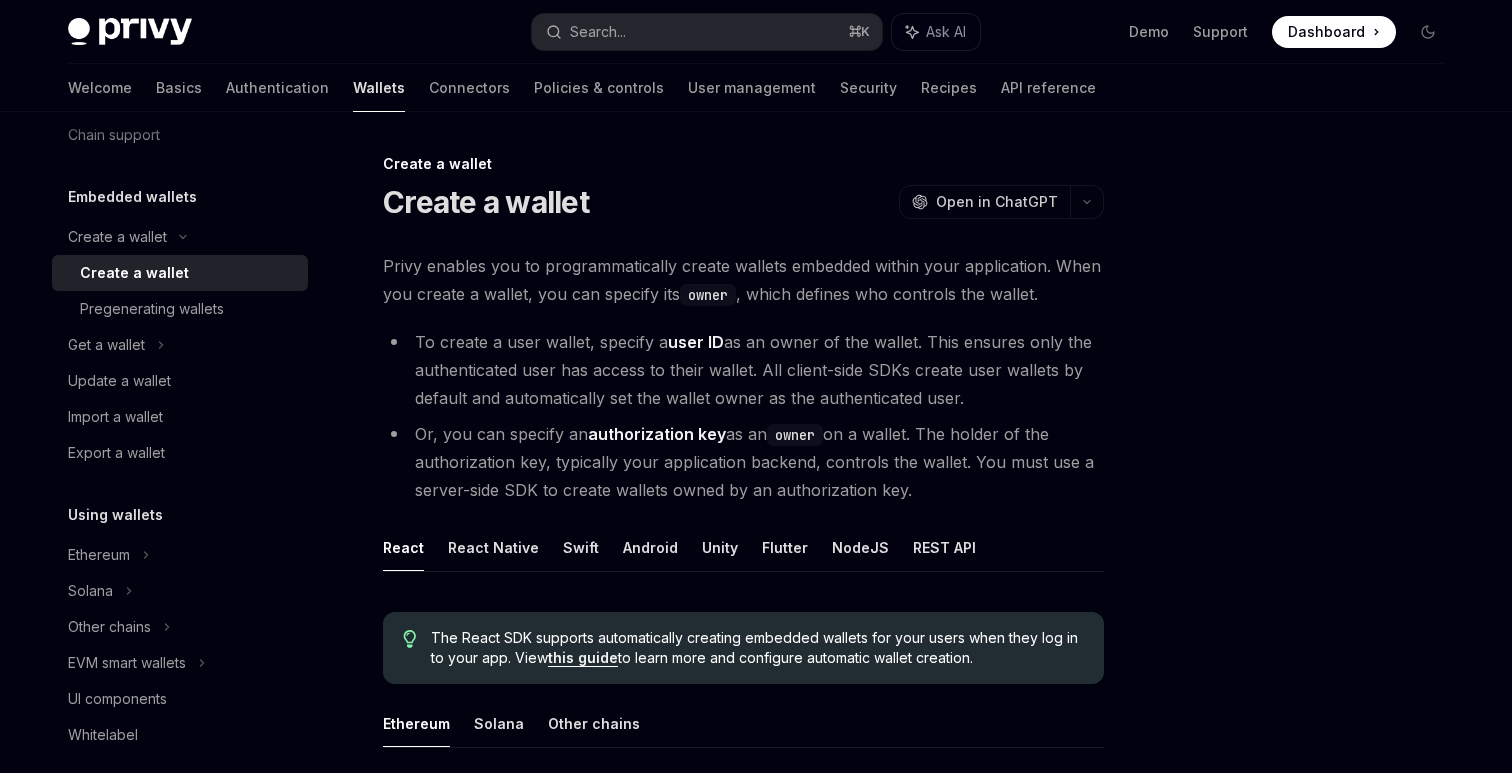click on "To create a user wallet, specify a  user ID  as an owner of the wallet. This ensures only the authenticated user has access to their wallet. All client-side SDKs create user wallets by default and automatically set the wallet owner as the authenticated user." at bounding box center [743, 370] 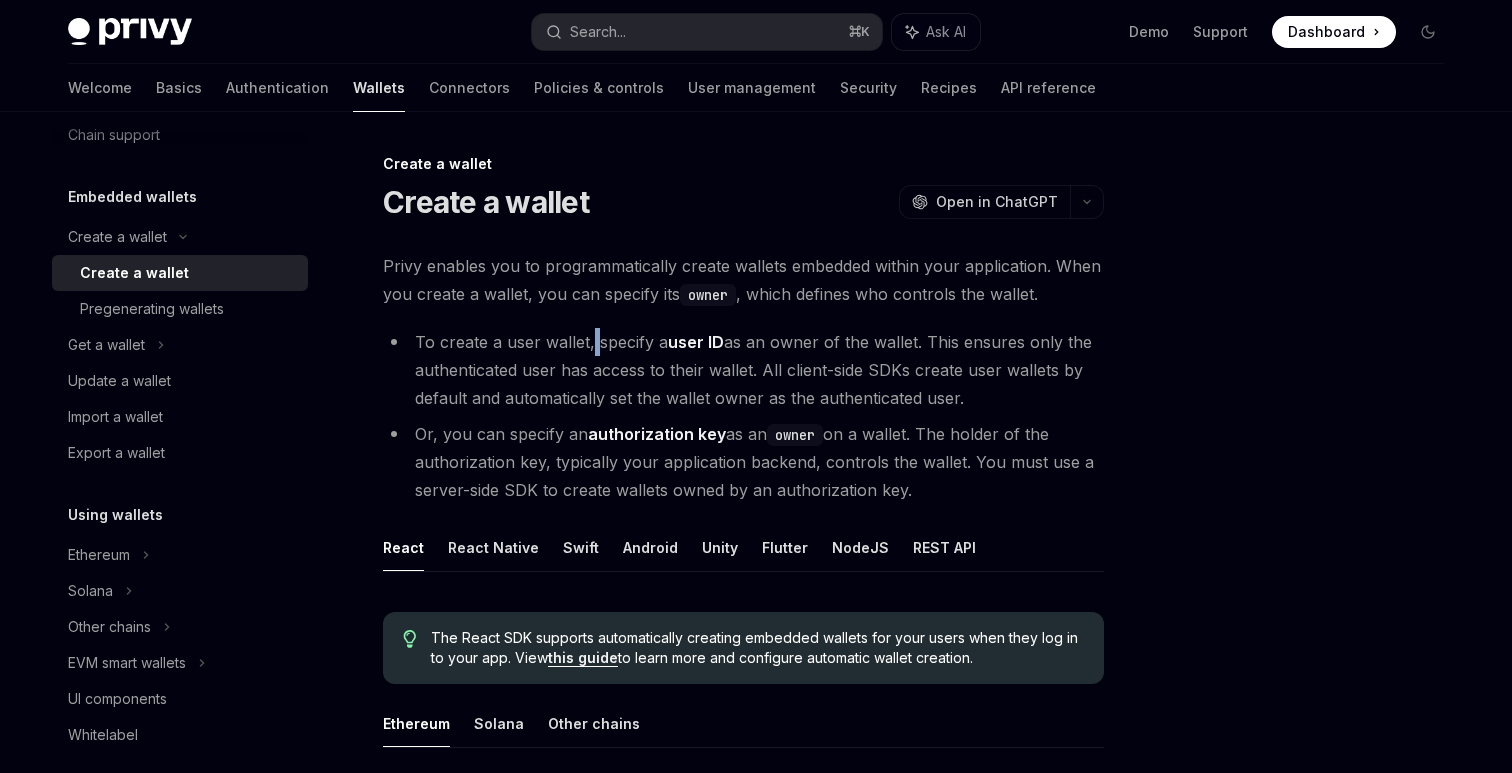click on "To create a user wallet, specify a  user ID  as an owner of the wallet. This ensures only the authenticated user has access to their wallet. All client-side SDKs create user wallets by default and automatically set the wallet owner as the authenticated user." at bounding box center (743, 370) 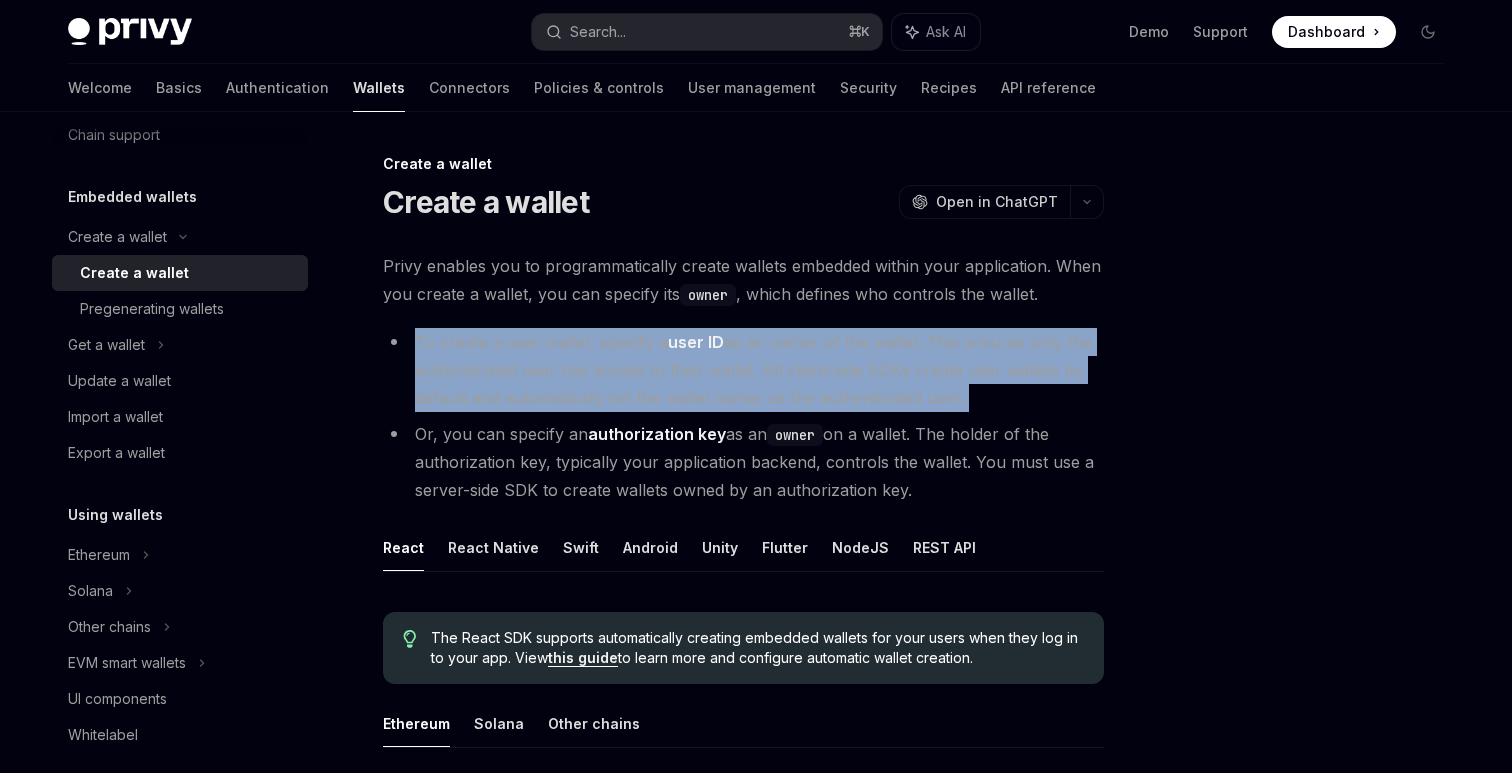 click on "To create a user wallet, specify a  user ID  as an owner of the wallet. This ensures only the authenticated user has access to their wallet. All client-side SDKs create user wallets by default and automatically set the wallet owner as the authenticated user." at bounding box center (743, 370) 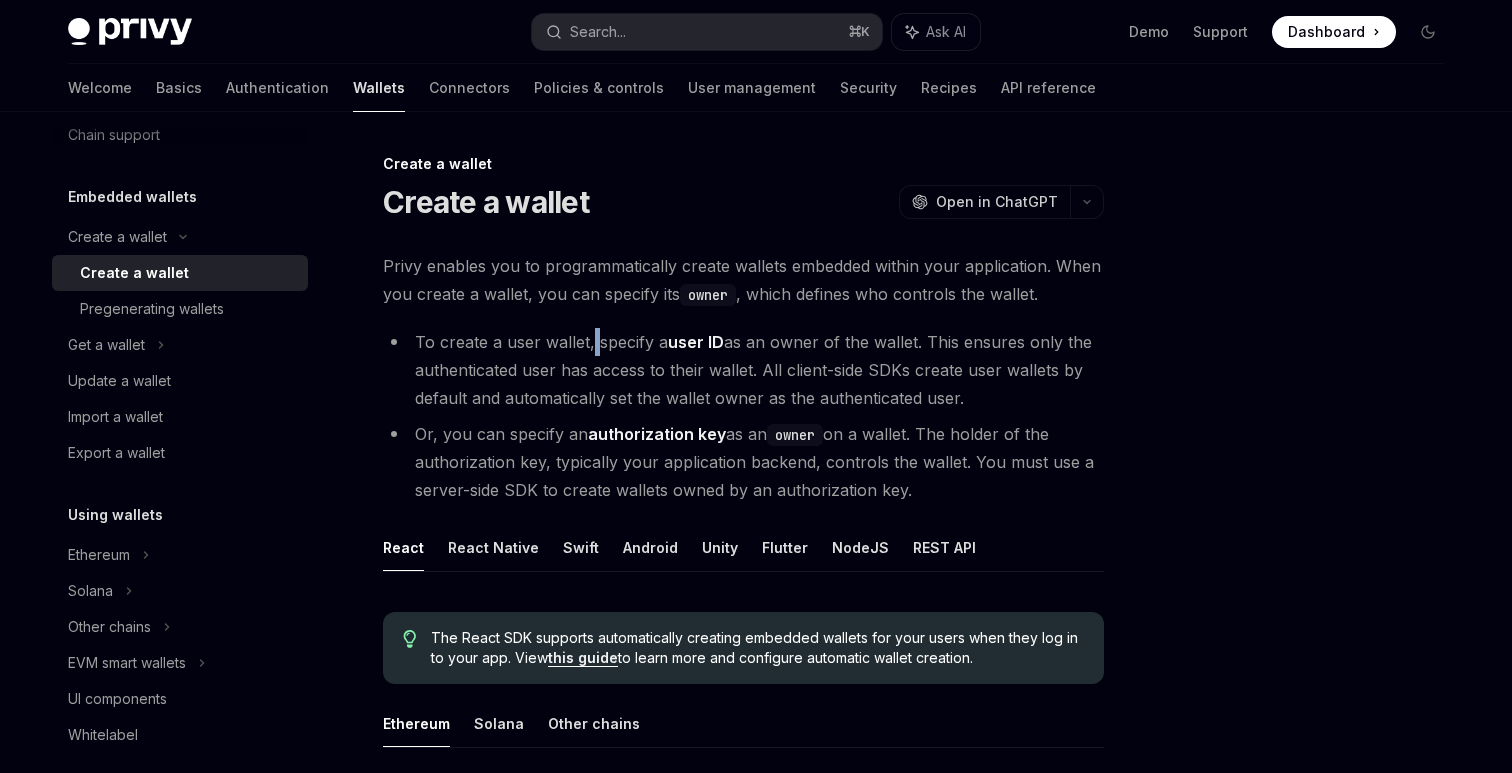 click on "To create a user wallet, specify a  user ID  as an owner of the wallet. This ensures only the authenticated user has access to their wallet. All client-side SDKs create user wallets by default and automatically set the wallet owner as the authenticated user." at bounding box center [743, 370] 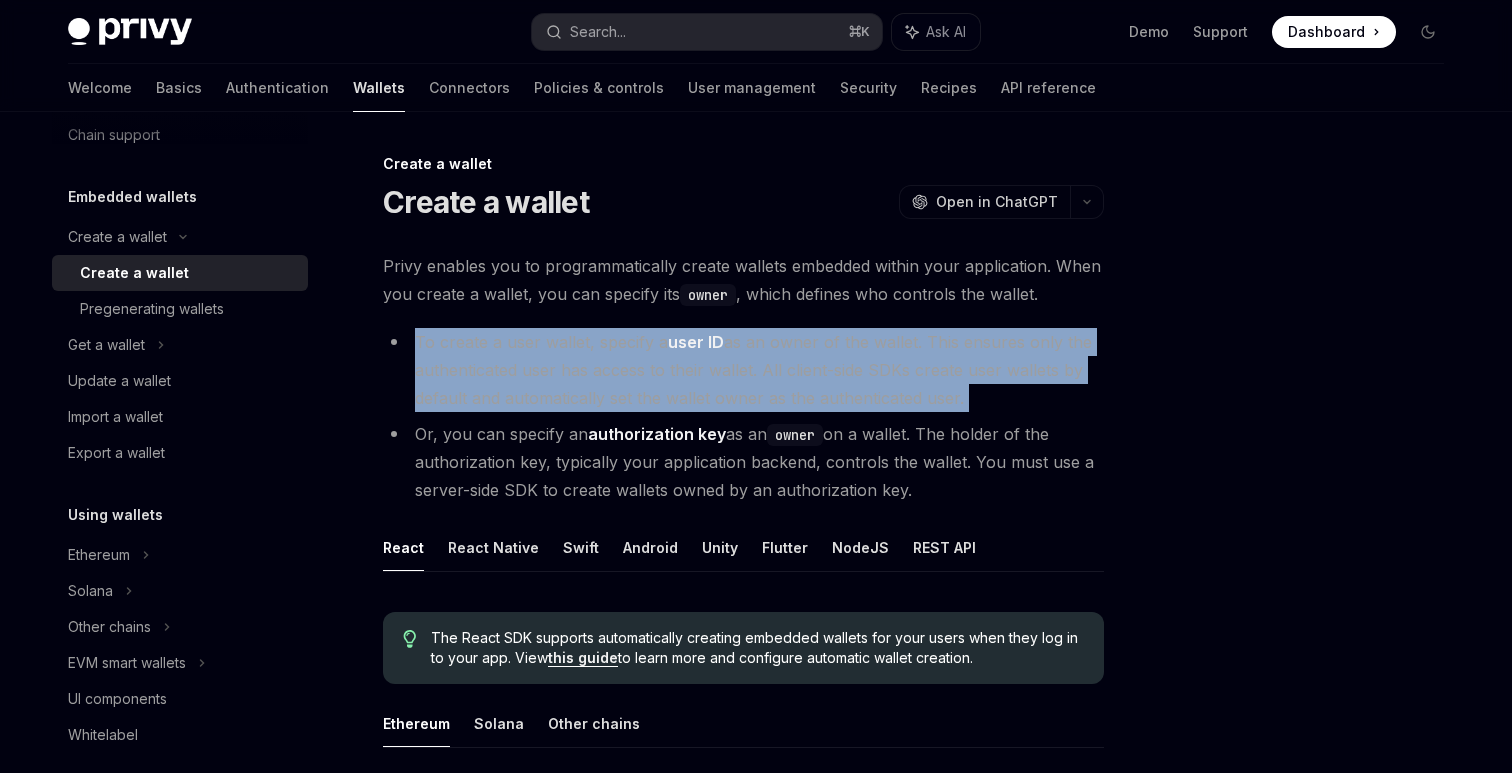 click on "To create a user wallet, specify a  user ID  as an owner of the wallet. This ensures only the authenticated user has access to their wallet. All client-side SDKs create user wallets by default and automatically set the wallet owner as the authenticated user." at bounding box center [743, 370] 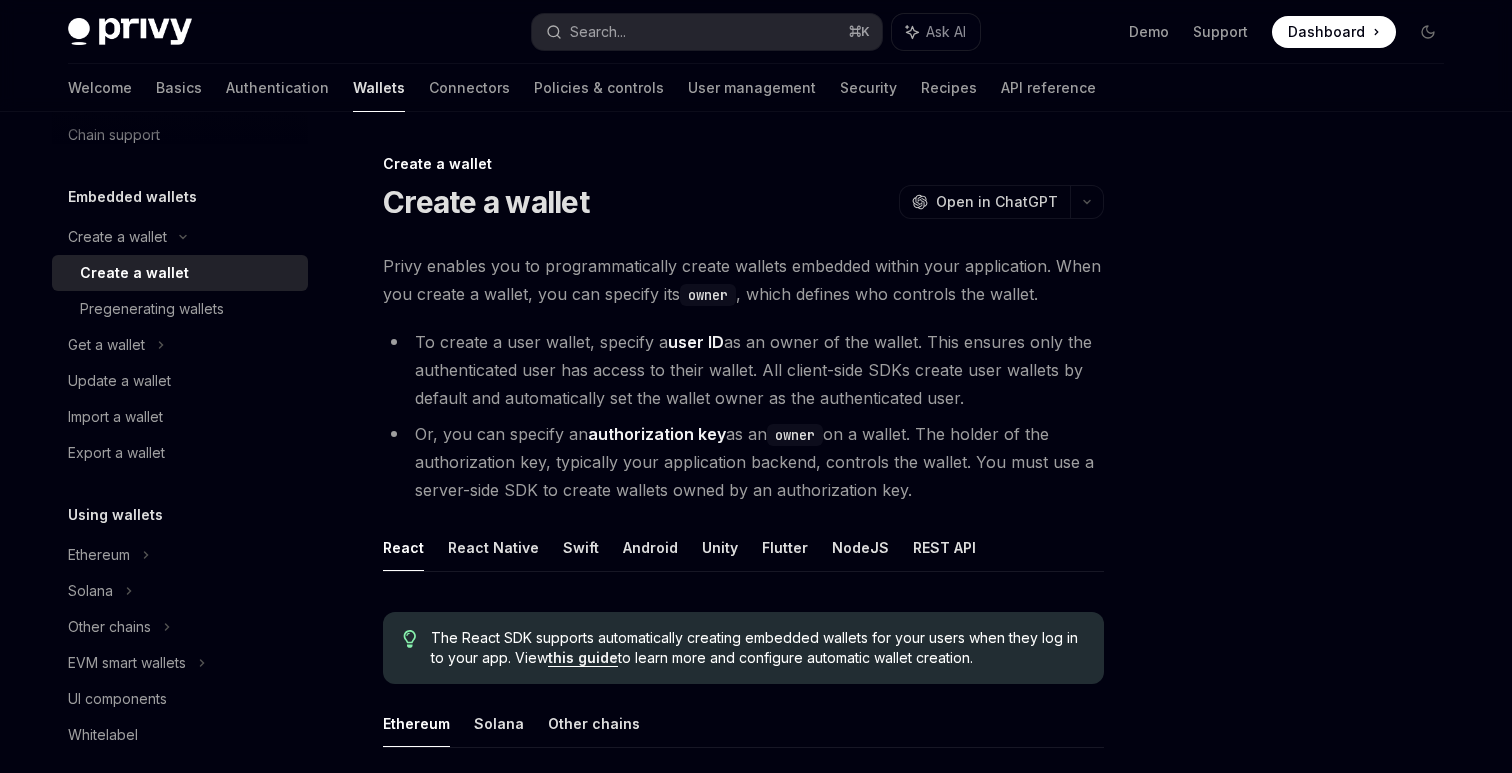 click on "Or, you can specify an  authorization key  as an  owner  on a wallet. The holder of the authorization key, typically your application backend, controls the wallet. You must use a server-side SDK to create wallets owned by an authorization key." at bounding box center [743, 462] 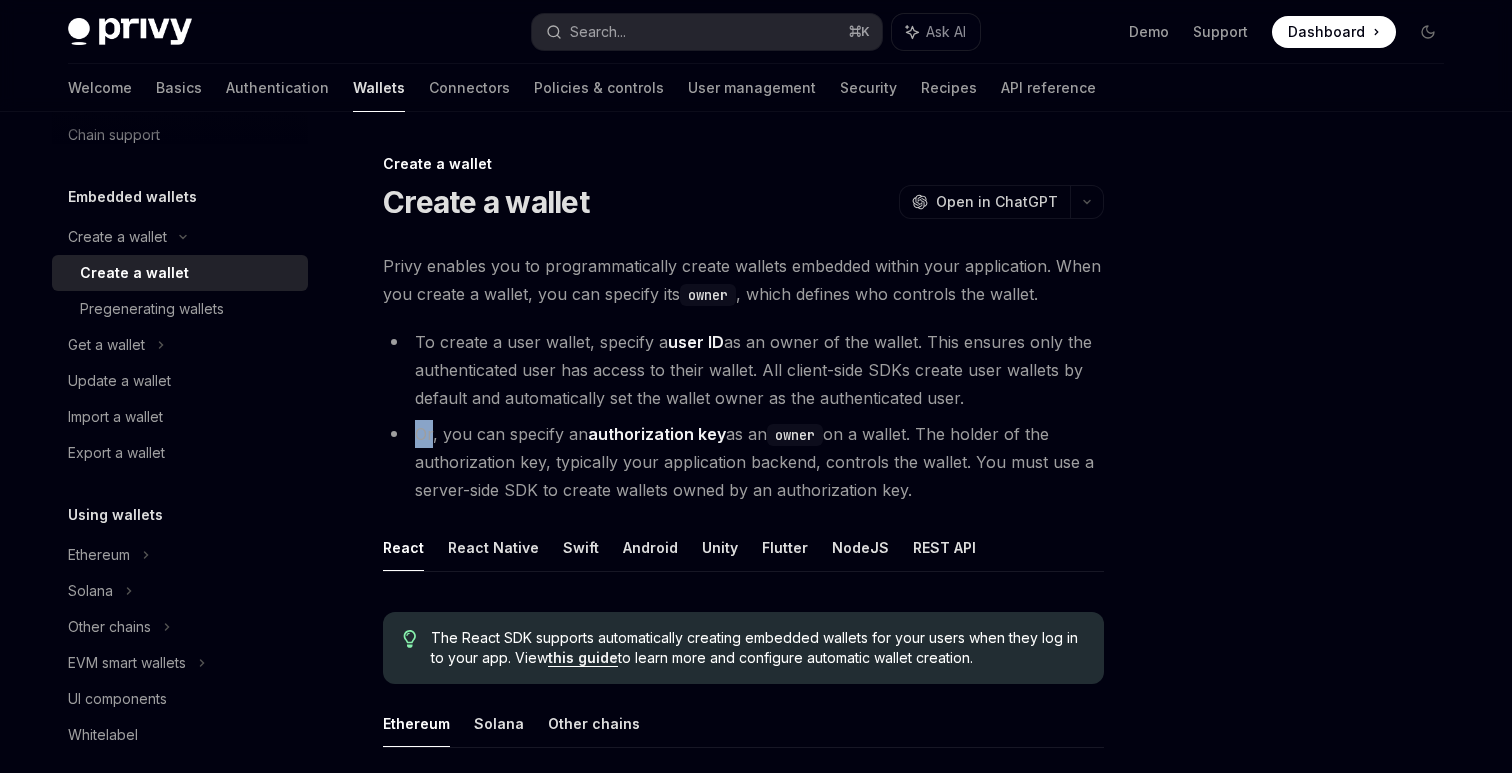 click on "Or, you can specify an  authorization key  as an  owner  on a wallet. The holder of the authorization key, typically your application backend, controls the wallet. You must use a server-side SDK to create wallets owned by an authorization key." at bounding box center [743, 462] 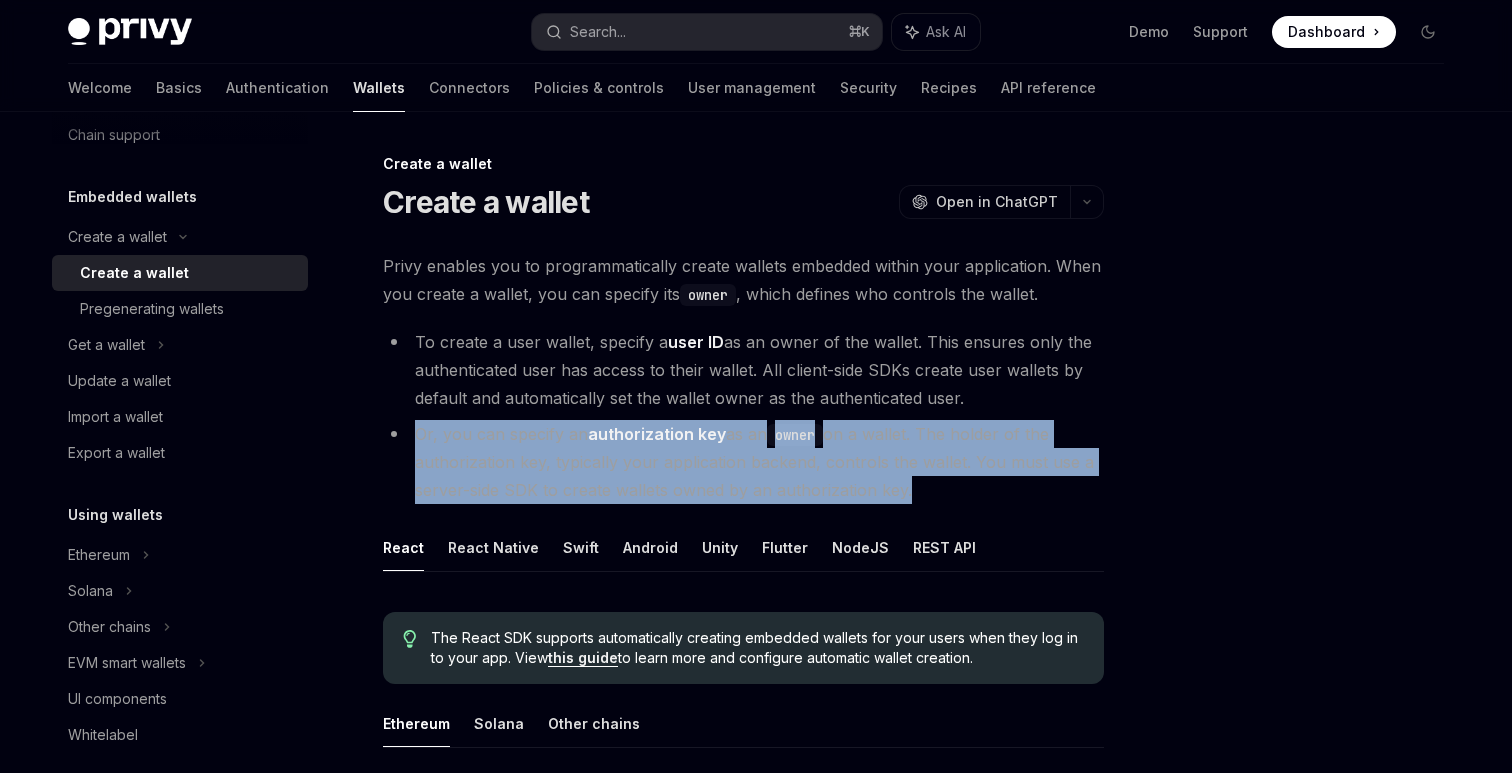 click on "Or, you can specify an  authorization key  as an  owner  on a wallet. The holder of the authorization key, typically your application backend, controls the wallet. You must use a server-side SDK to create wallets owned by an authorization key." at bounding box center (743, 462) 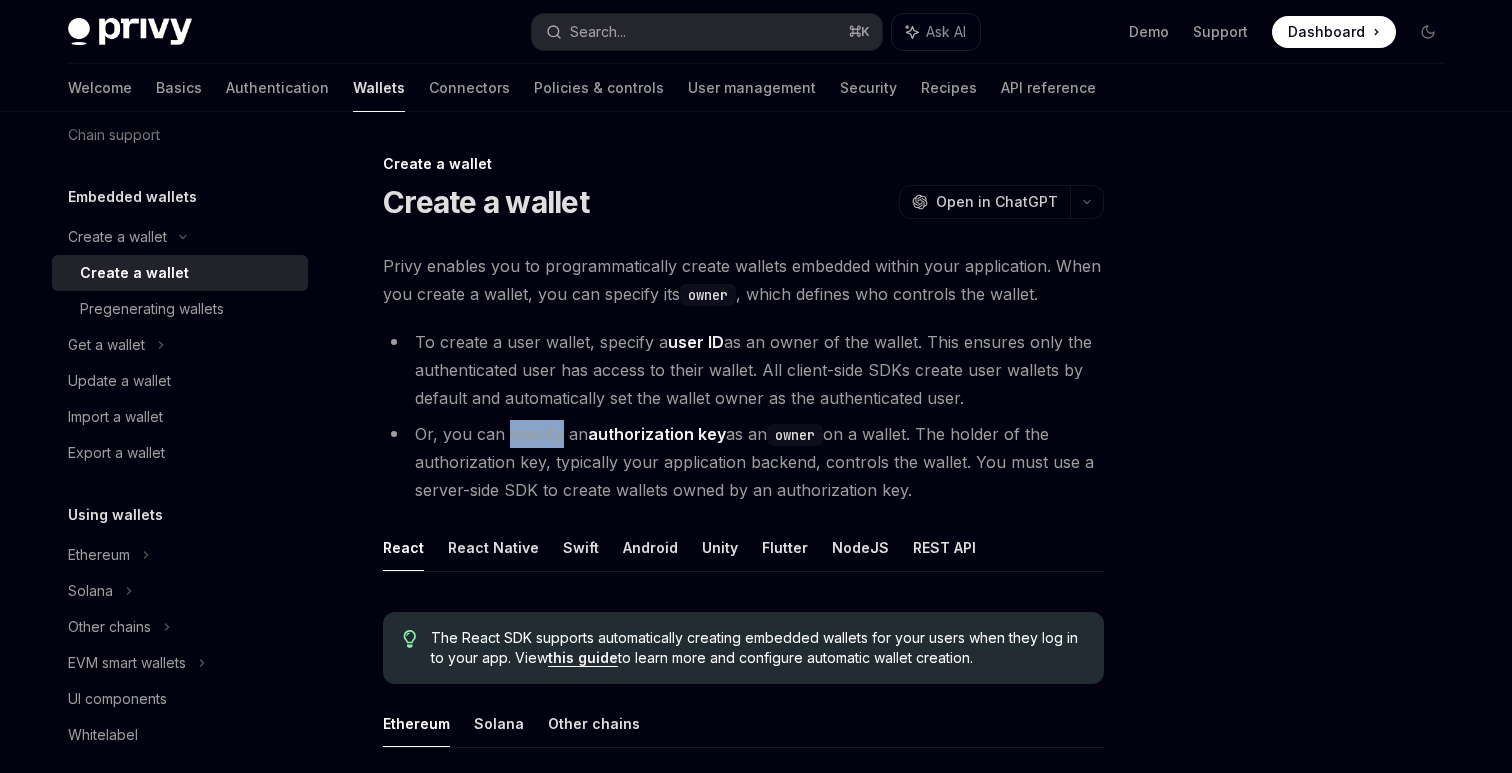 click on "Or, you can specify an  authorization key  as an  owner  on a wallet. The holder of the authorization key, typically your application backend, controls the wallet. You must use a server-side SDK to create wallets owned by an authorization key." at bounding box center (743, 462) 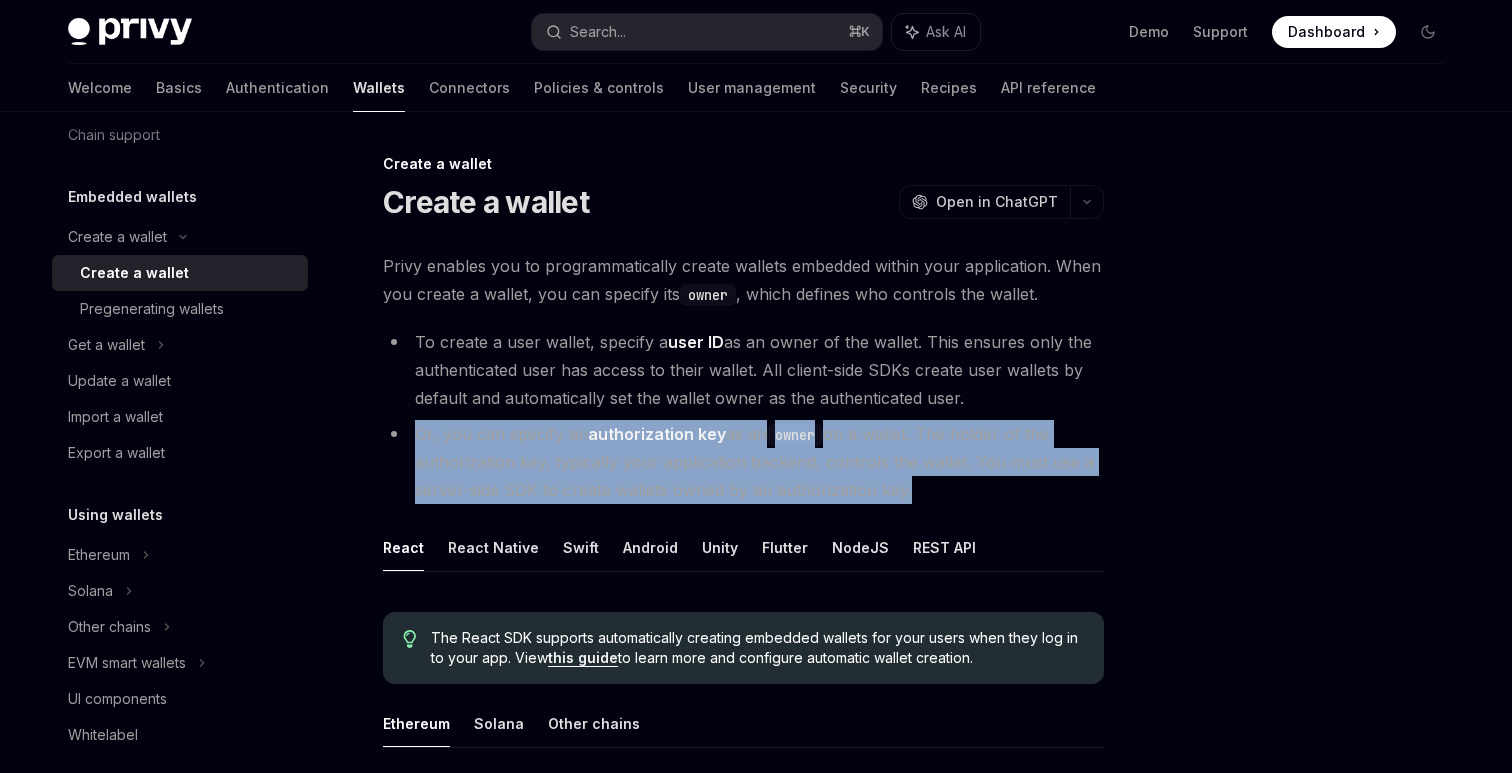 click on "Or, you can specify an  authorization key  as an  owner  on a wallet. The holder of the authorization key, typically your application backend, controls the wallet. You must use a server-side SDK to create wallets owned by an authorization key." at bounding box center (743, 462) 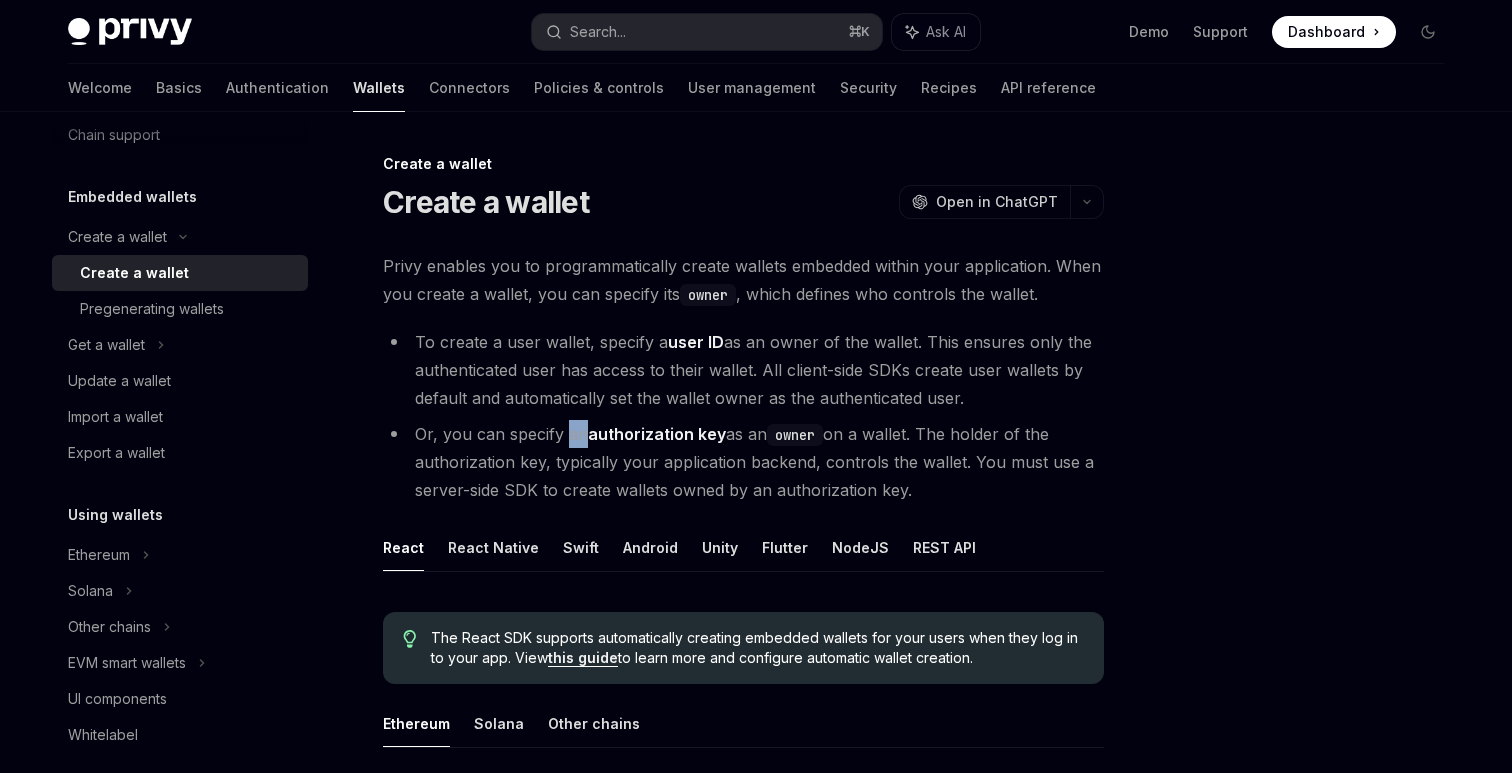 click on "Or, you can specify an  authorization key  as an  owner  on a wallet. The holder of the authorization key, typically your application backend, controls the wallet. You must use a server-side SDK to create wallets owned by an authorization key." at bounding box center (743, 462) 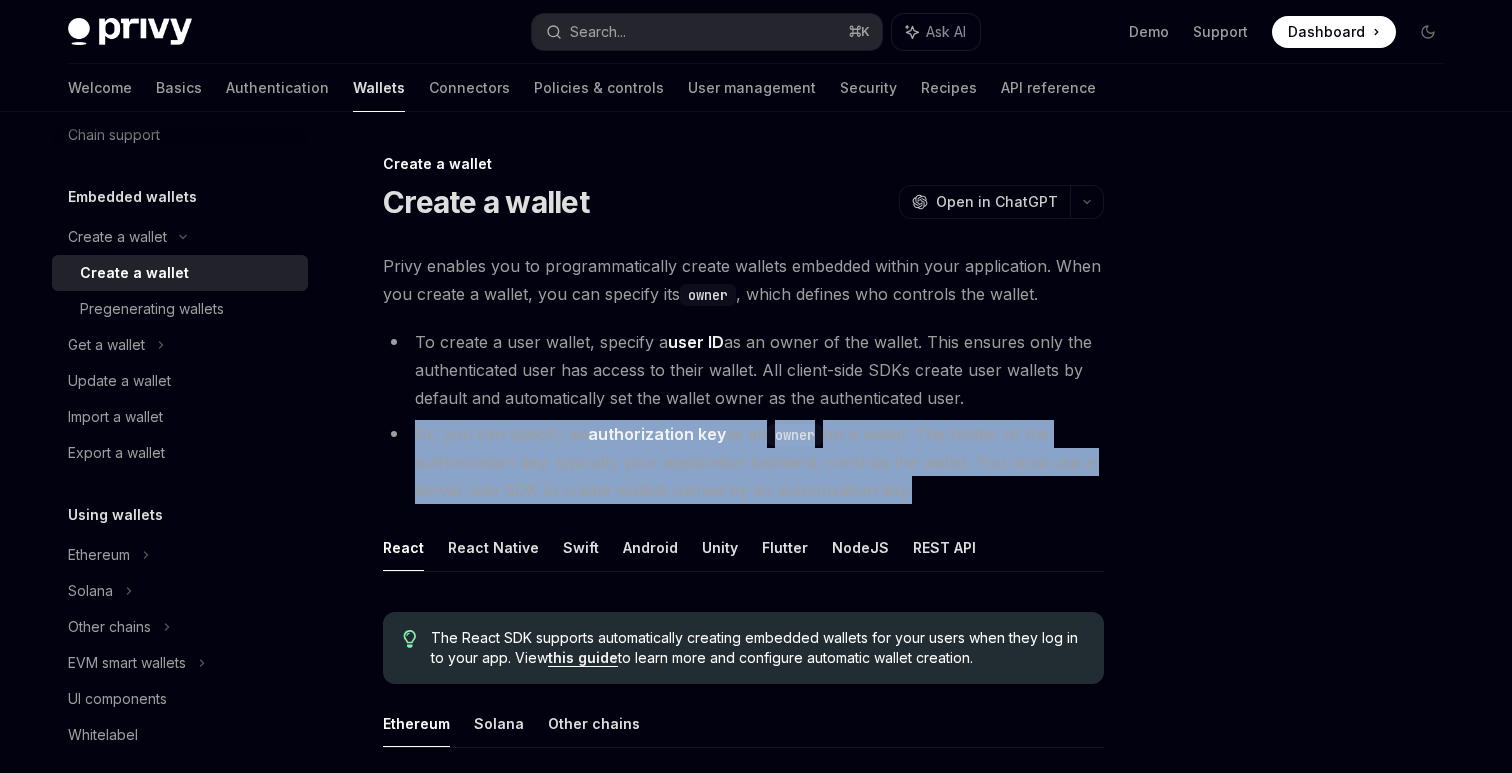 click on "Or, you can specify an  authorization key  as an  owner  on a wallet. The holder of the authorization key, typically your application backend, controls the wallet. You must use a server-side SDK to create wallets owned by an authorization key." at bounding box center [743, 462] 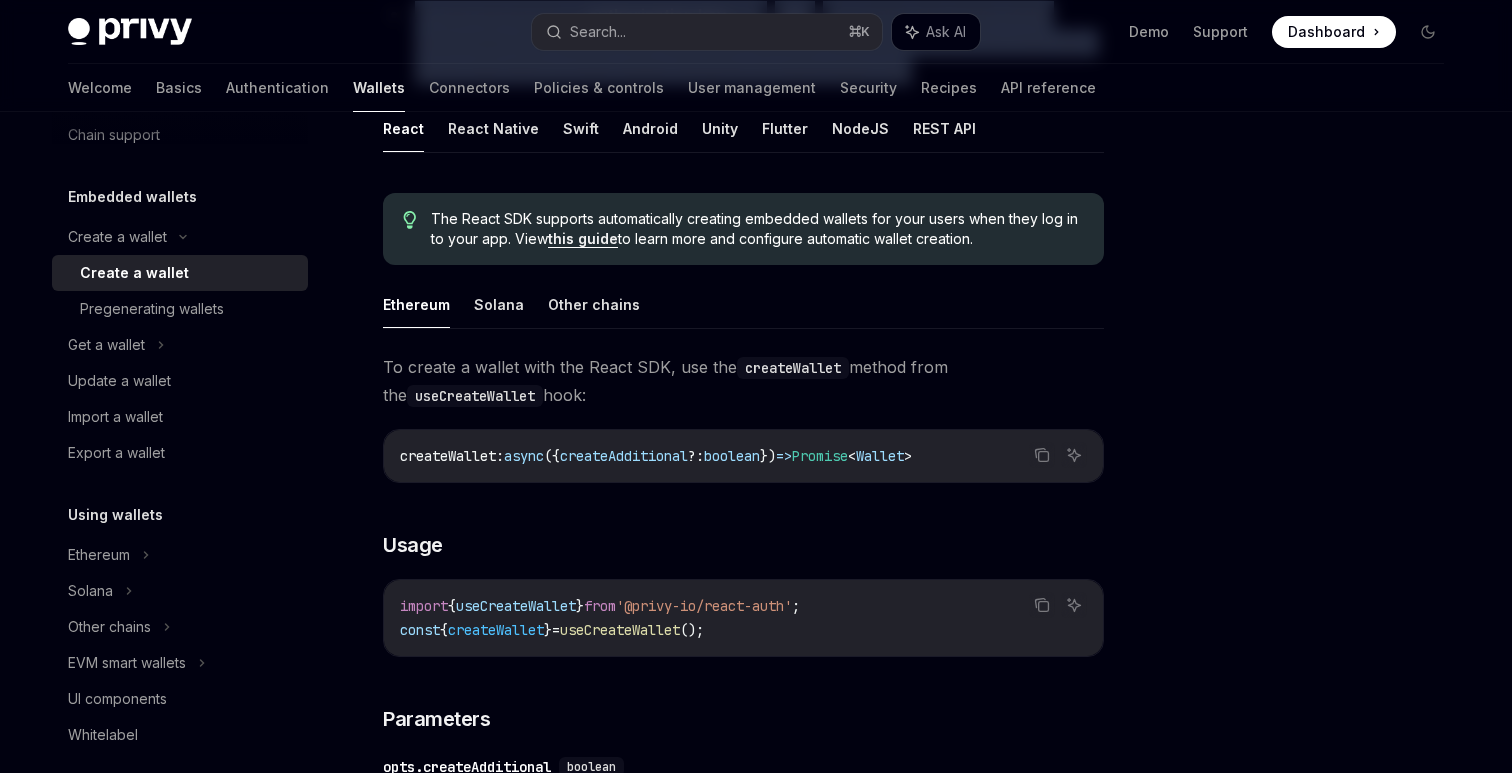 scroll, scrollTop: 454, scrollLeft: 0, axis: vertical 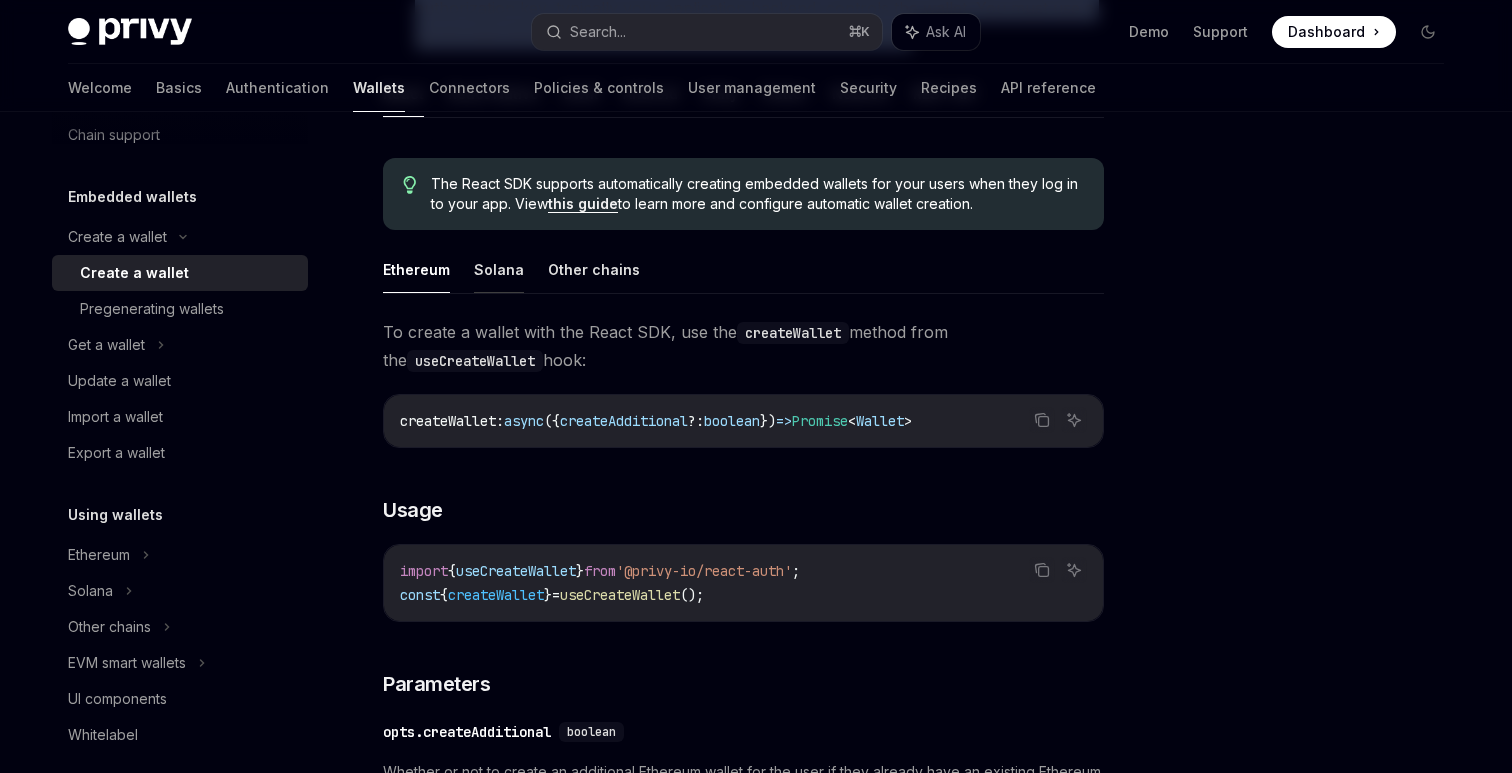 click on "Solana" at bounding box center (499, 269) 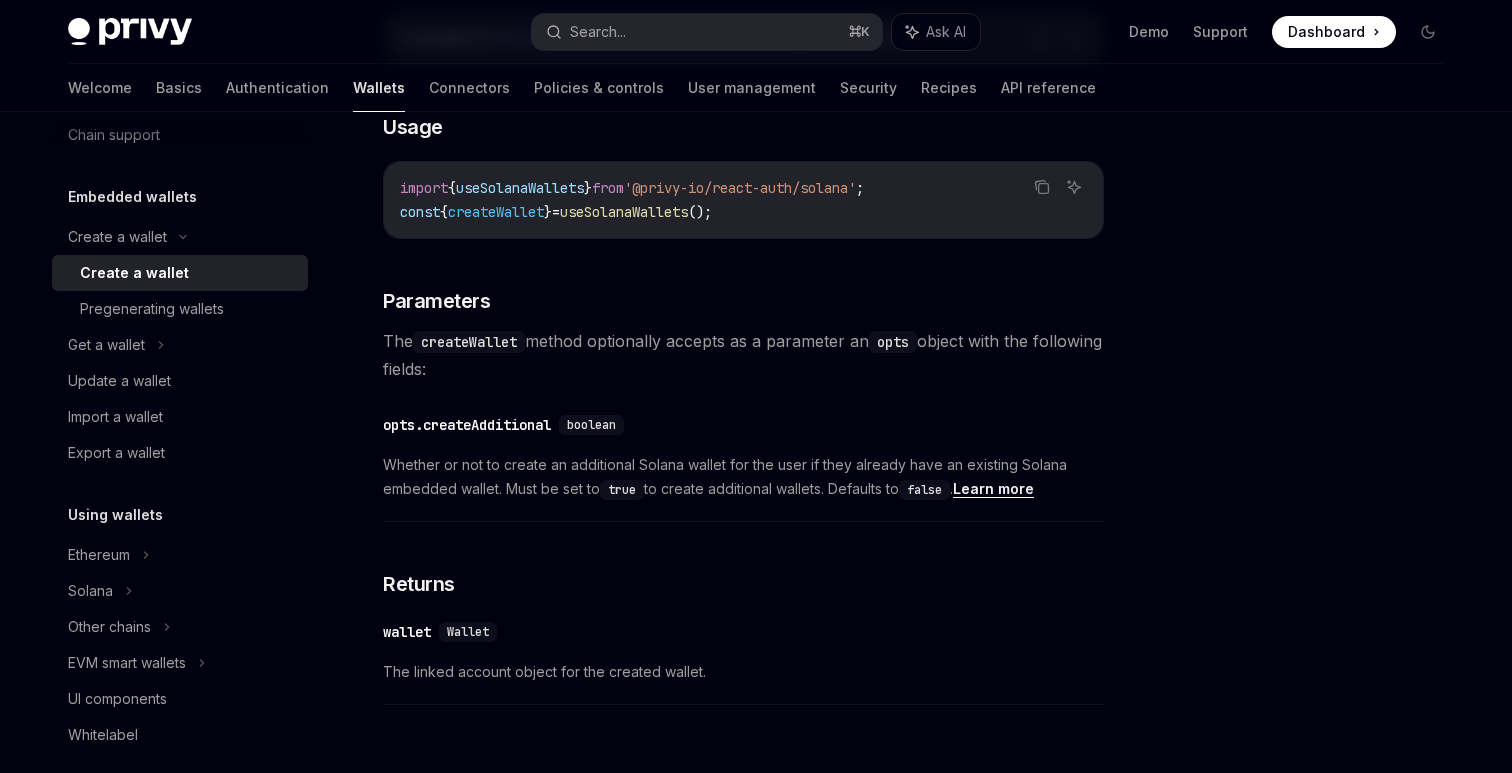 scroll, scrollTop: 869, scrollLeft: 0, axis: vertical 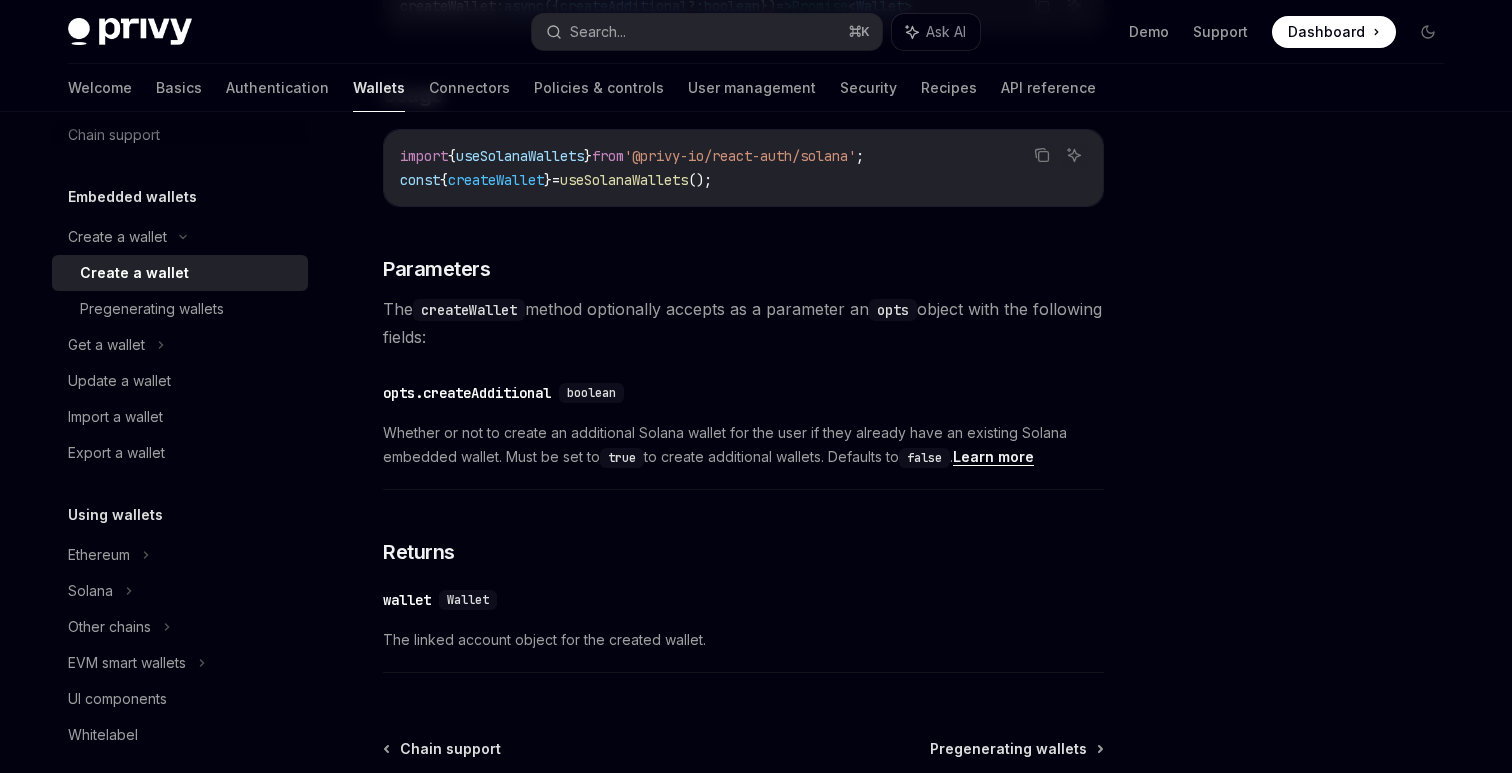 click on "The  createWallet  method optionally accepts as a parameter an  opts  object with the following fields:" at bounding box center (743, 323) 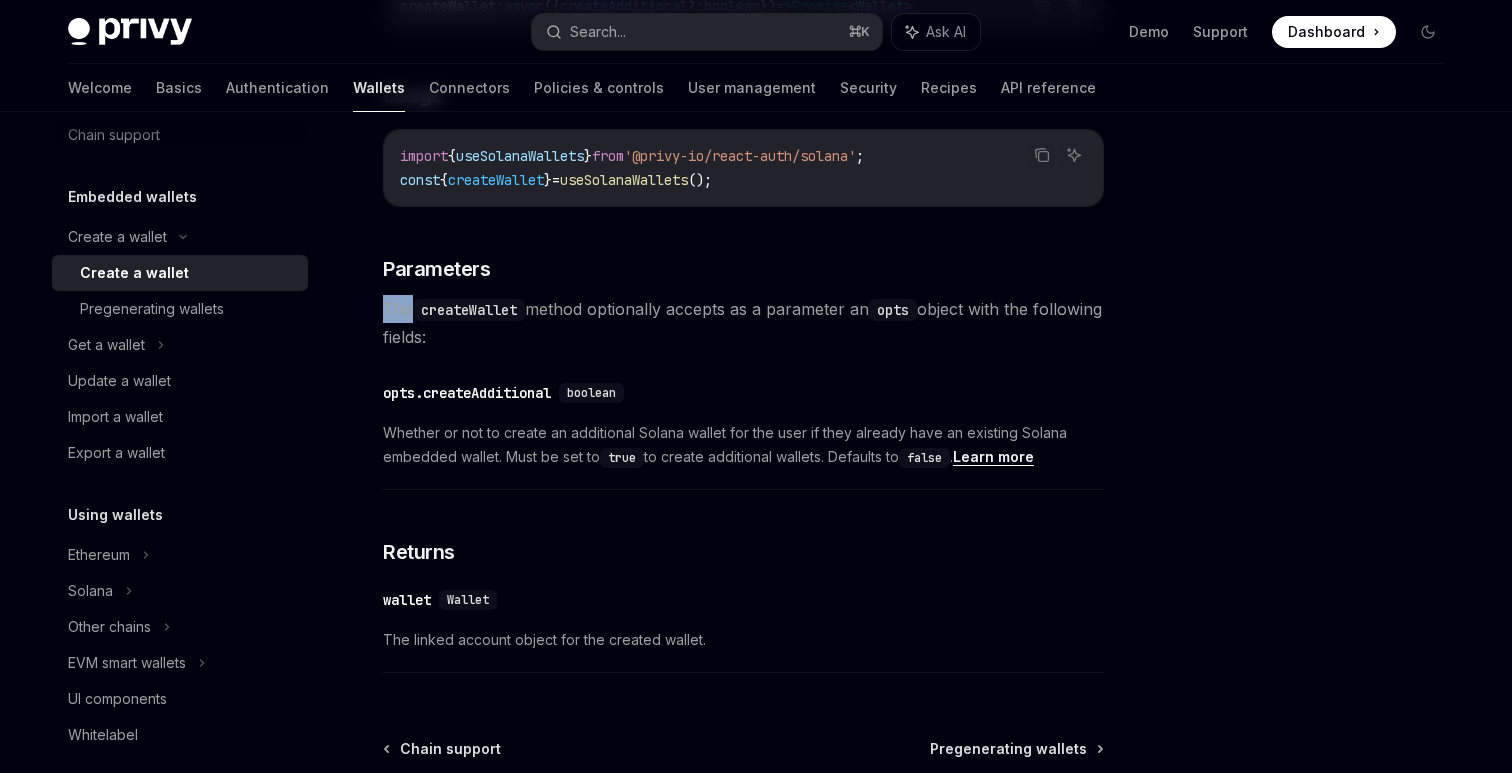 click on "The  createWallet  method optionally accepts as a parameter an  opts  object with the following fields:" at bounding box center (743, 323) 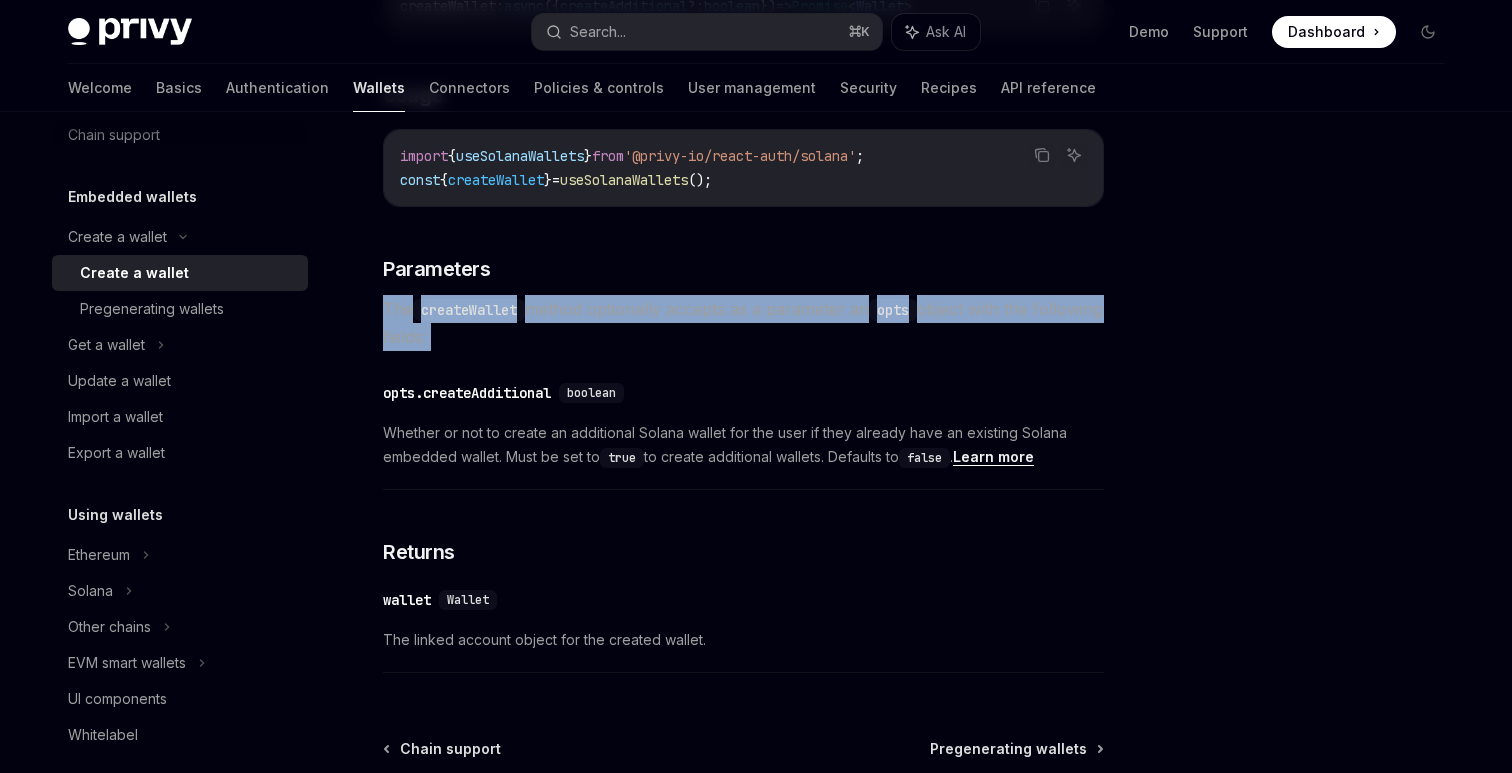 click on "The  createWallet  method optionally accepts as a parameter an  opts  object with the following fields:" at bounding box center (743, 323) 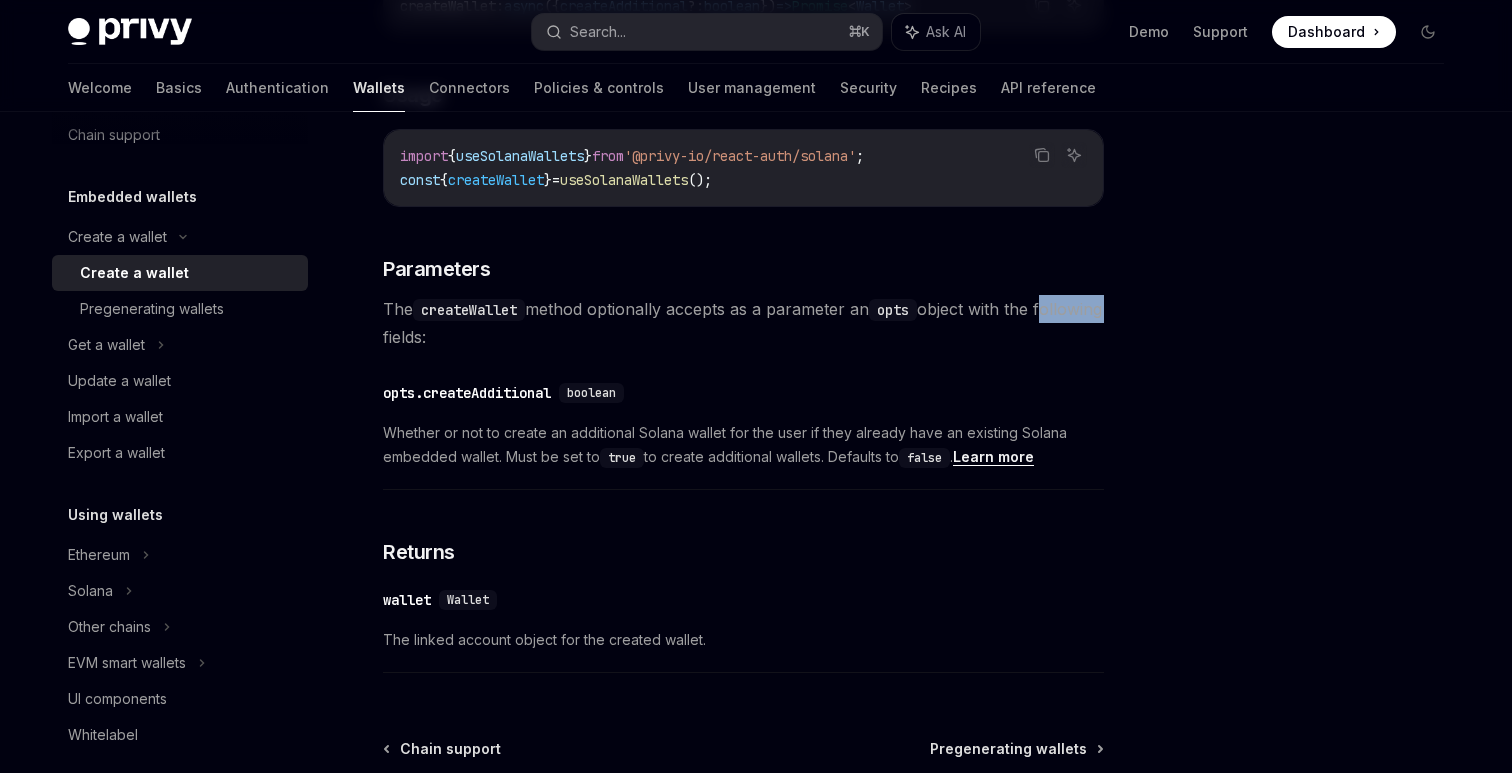 click on "The  createWallet  method optionally accepts as a parameter an  opts  object with the following fields:" at bounding box center (743, 323) 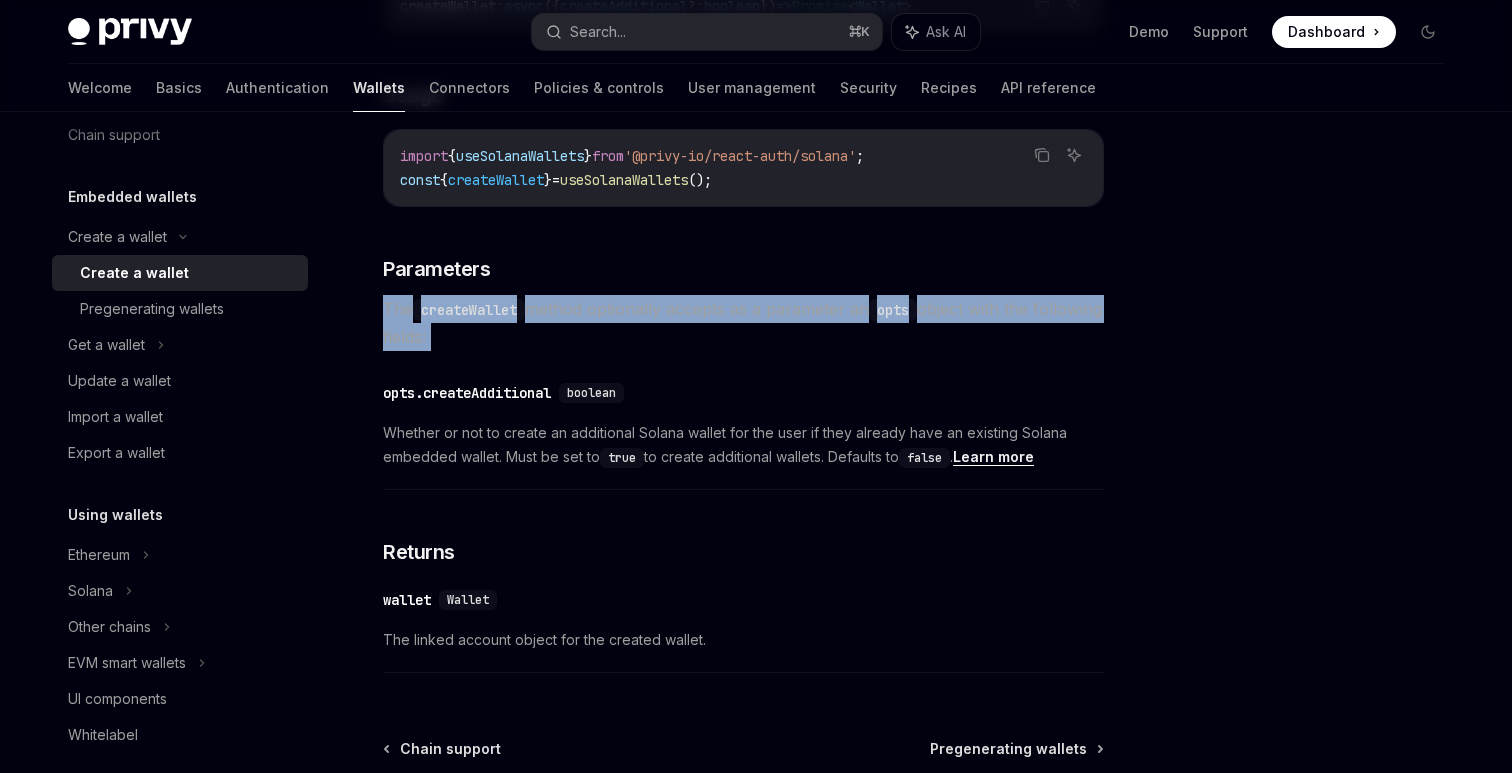 click on "The  createWallet  method optionally accepts as a parameter an  opts  object with the following fields:" at bounding box center [743, 323] 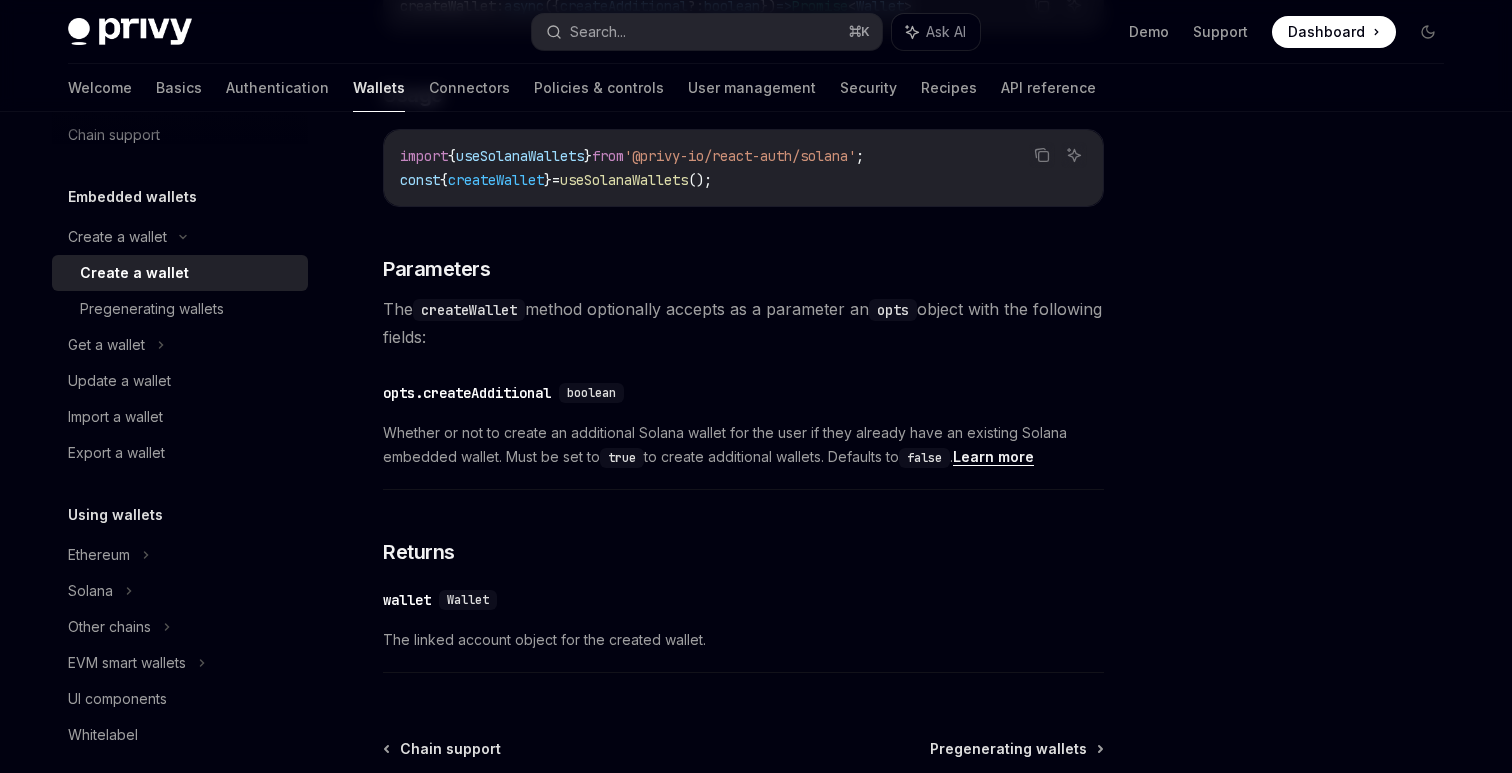 click on "Whether or not to create an additional Solana wallet for the user if they already have an existing Solana embedded wallet. Must be set to  true  to create additional wallets. Defaults to  false .  Learn more" at bounding box center (743, 445) 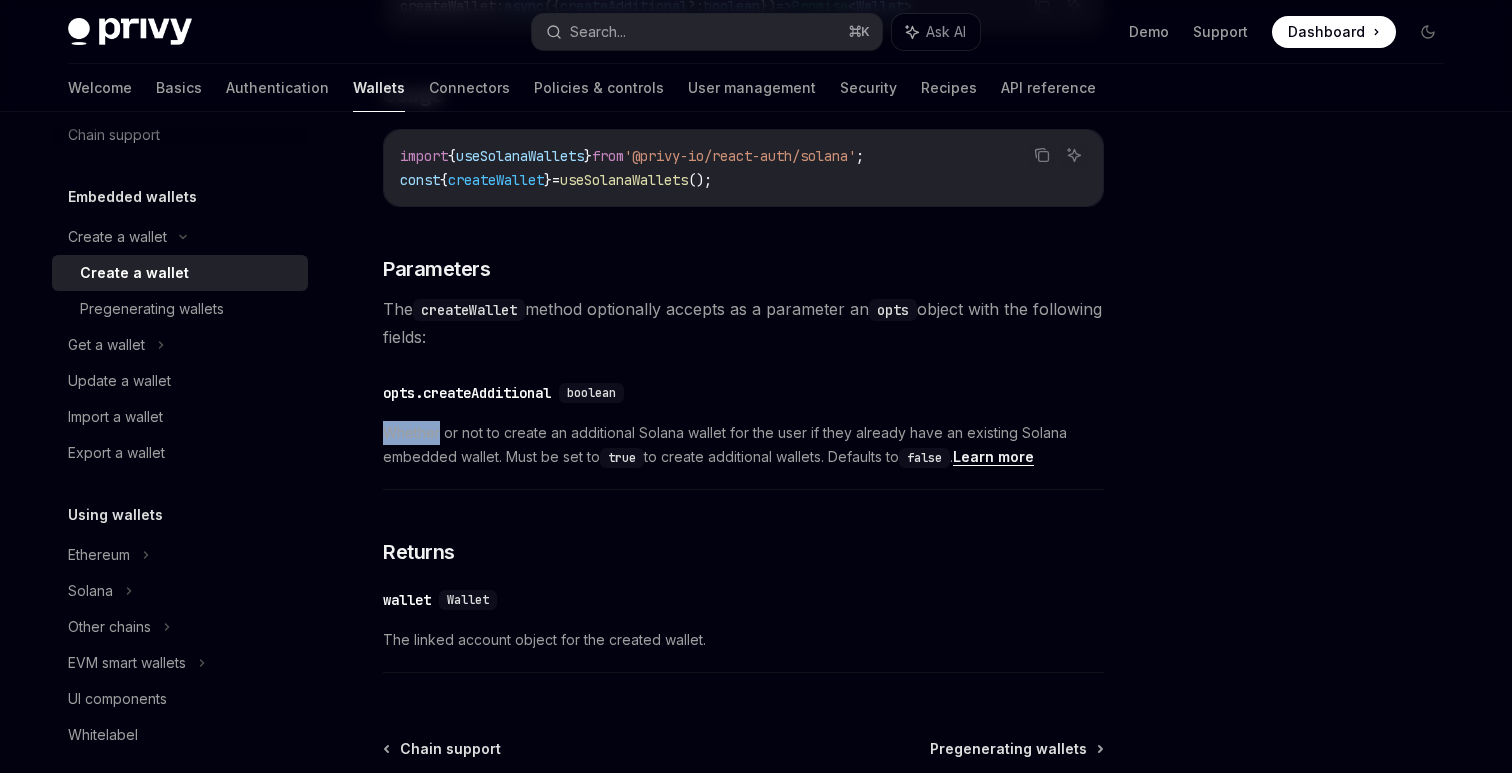 click on "Whether or not to create an additional Solana wallet for the user if they already have an existing Solana embedded wallet. Must be set to  true  to create additional wallets. Defaults to  false .  Learn more" at bounding box center [743, 445] 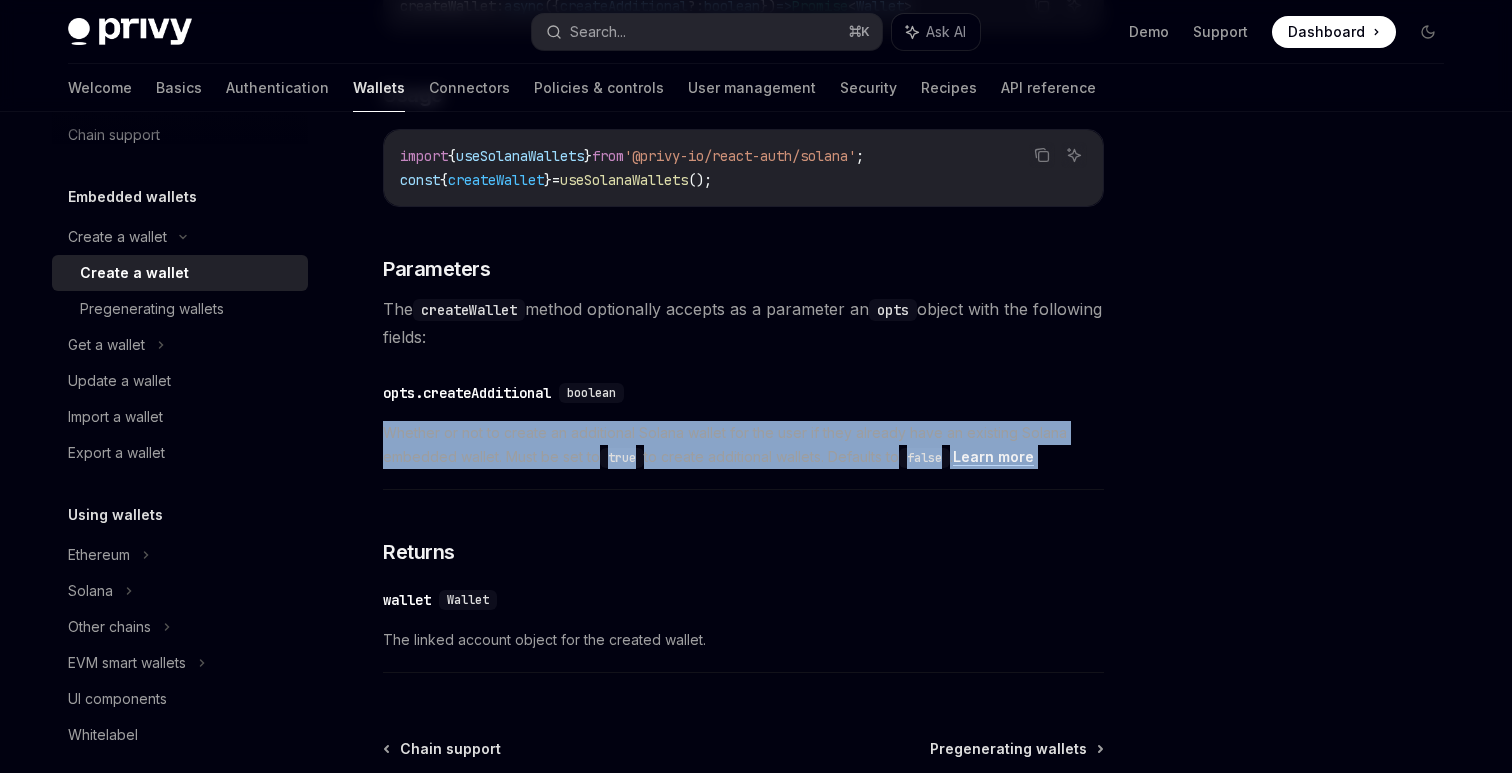click on "Whether or not to create an additional Solana wallet for the user if they already have an existing Solana embedded wallet. Must be set to  true  to create additional wallets. Defaults to  false .  Learn more" at bounding box center (743, 445) 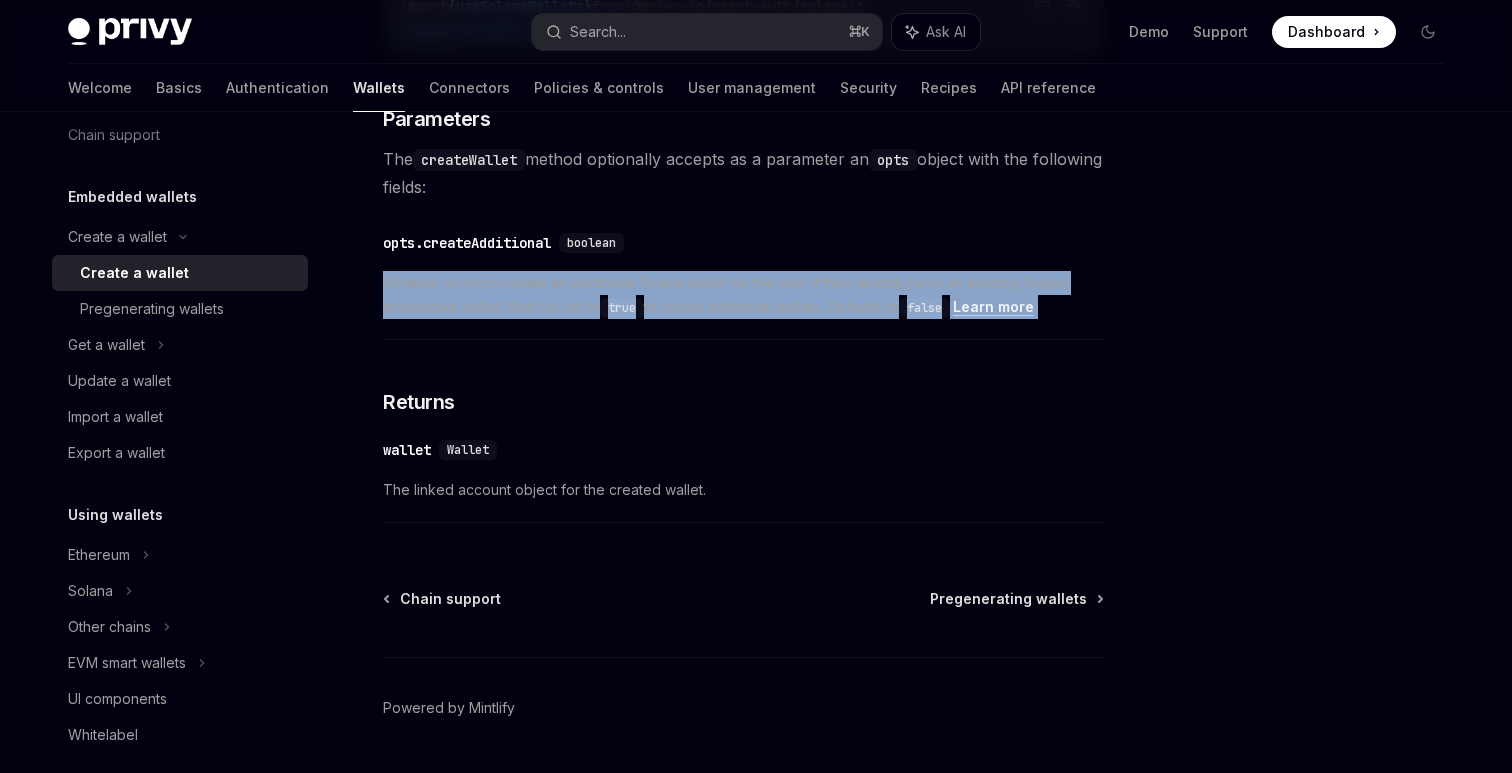 scroll, scrollTop: 1048, scrollLeft: 0, axis: vertical 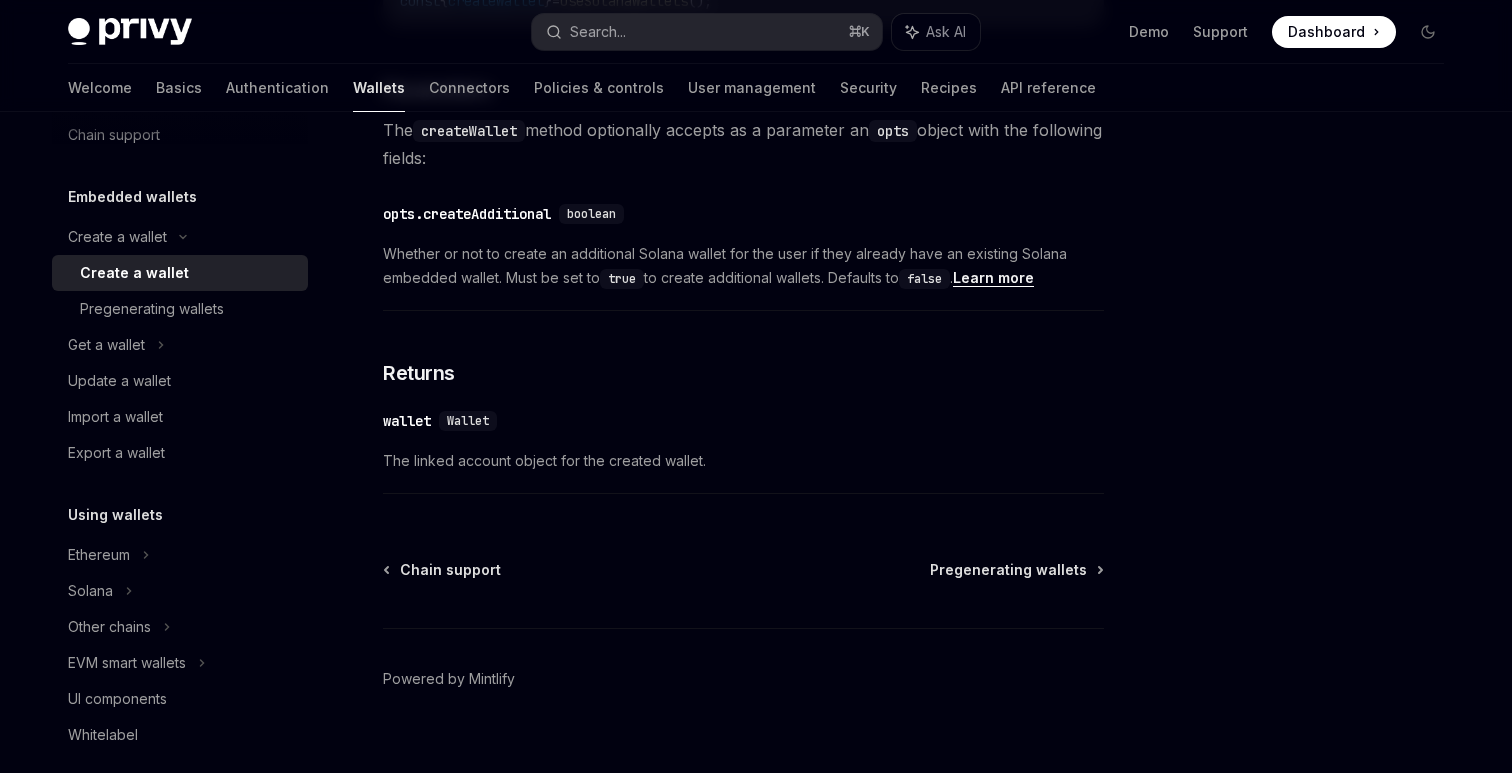 click on "The linked account object for the created wallet." at bounding box center [743, 461] 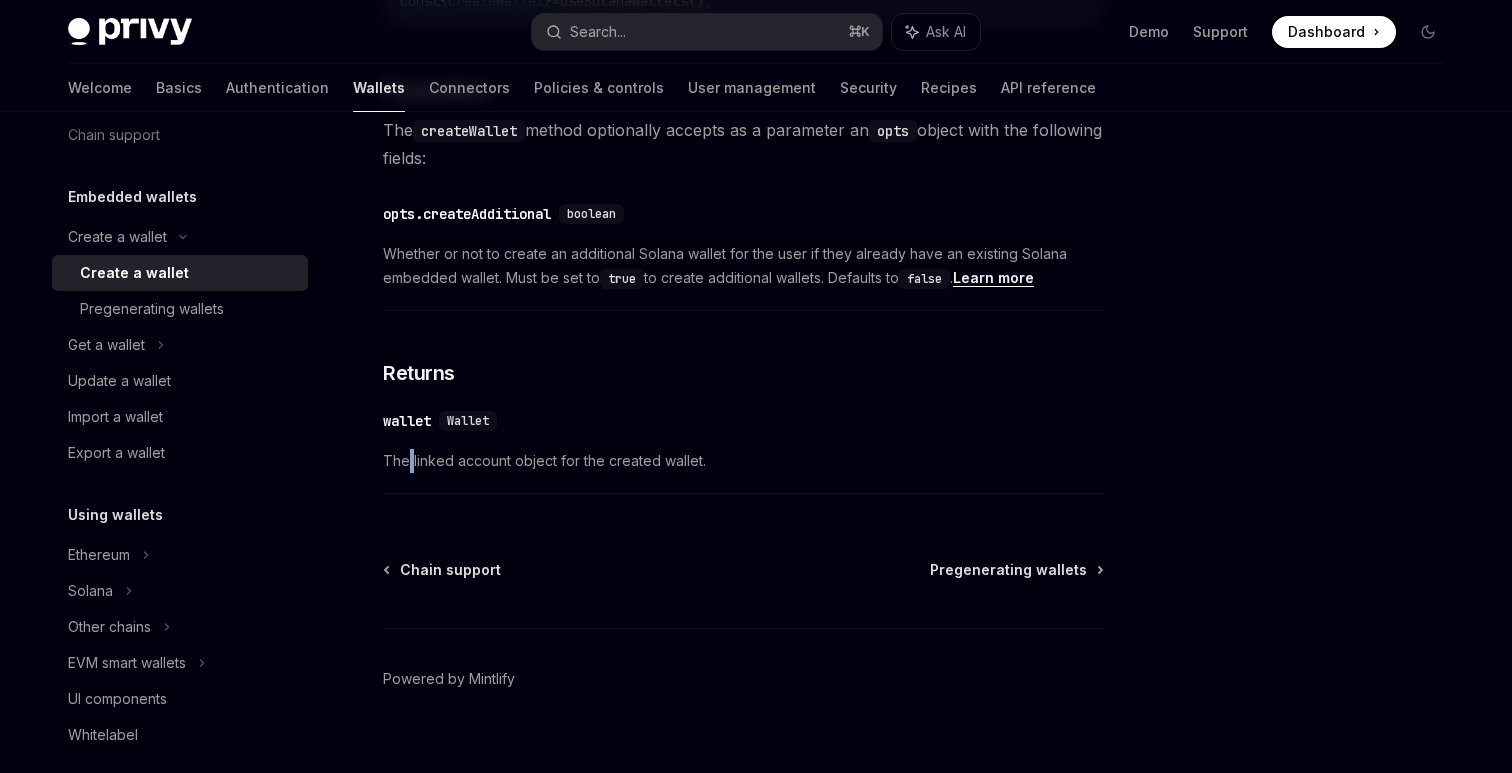 click on "The linked account object for the created wallet." at bounding box center [743, 461] 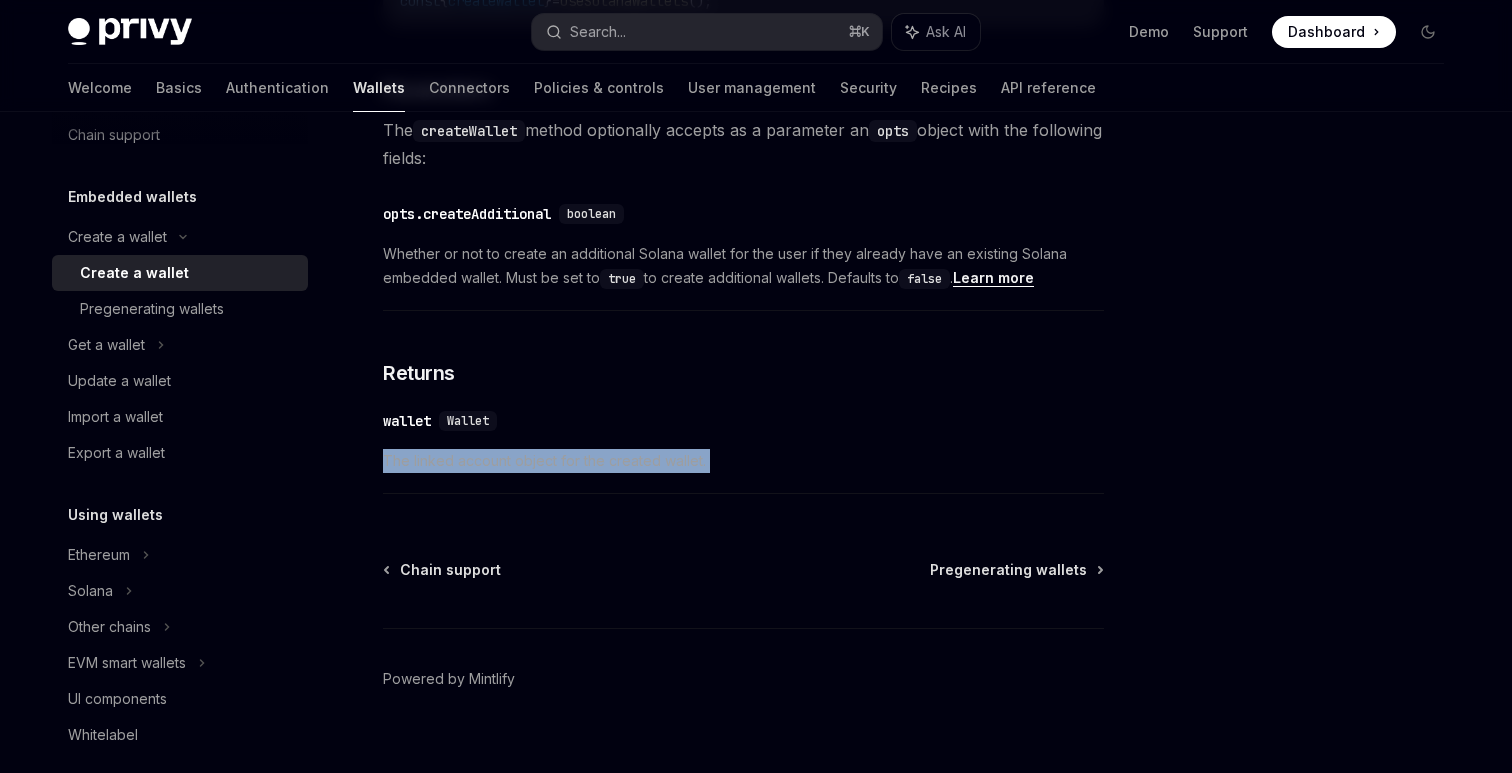 click on "The linked account object for the created wallet." at bounding box center [743, 461] 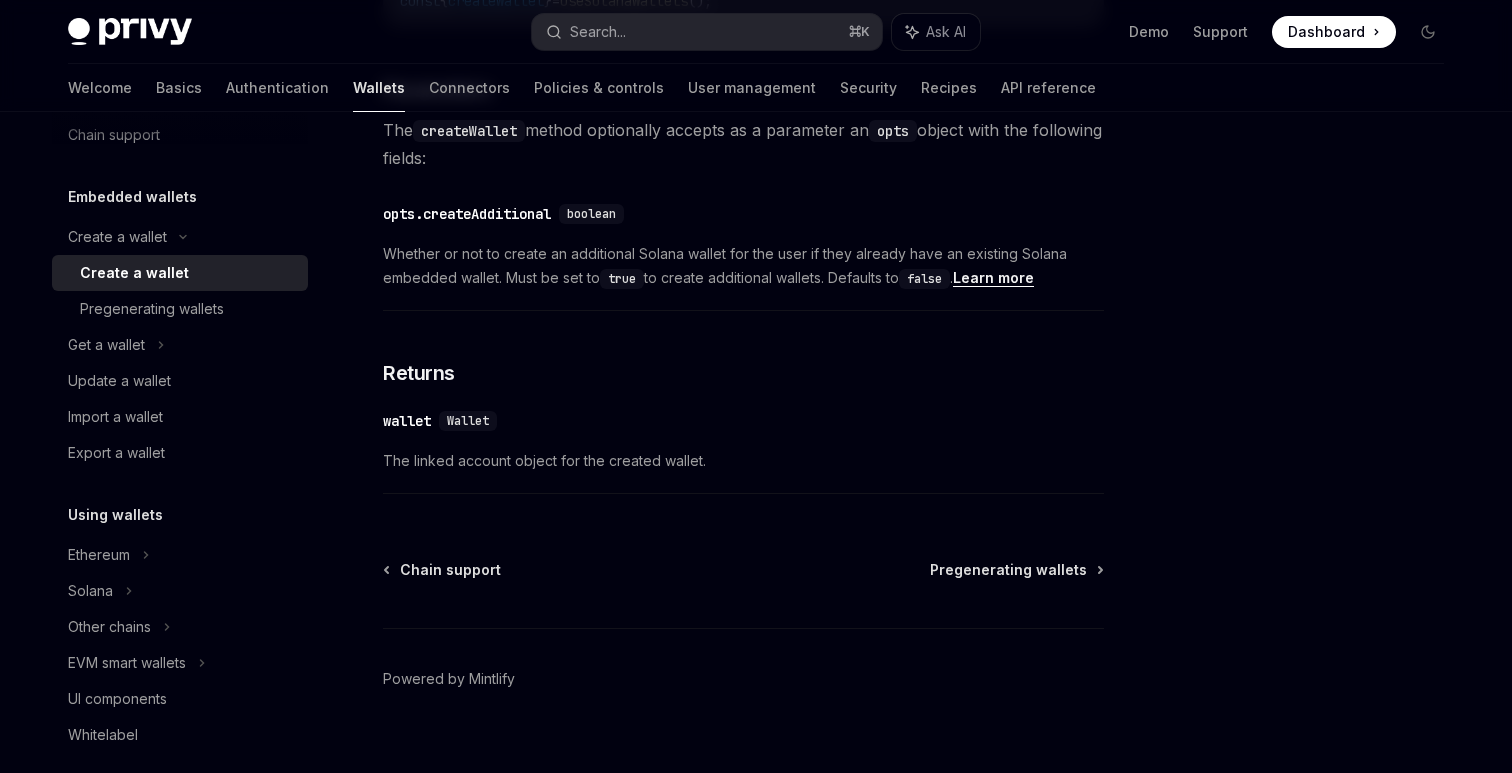 click on "The linked account object for the created wallet." at bounding box center (743, 461) 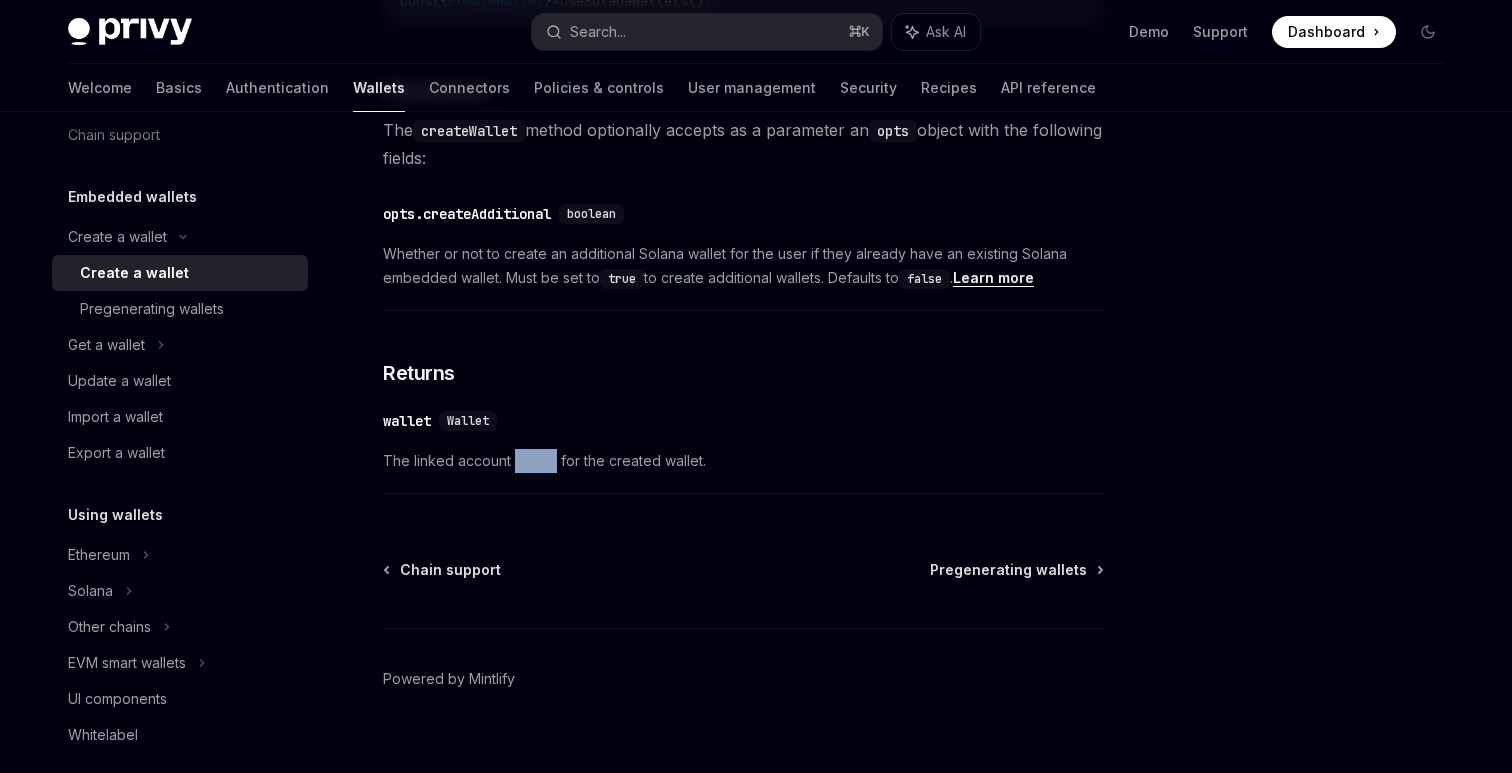 click on "The linked account object for the created wallet." at bounding box center [743, 461] 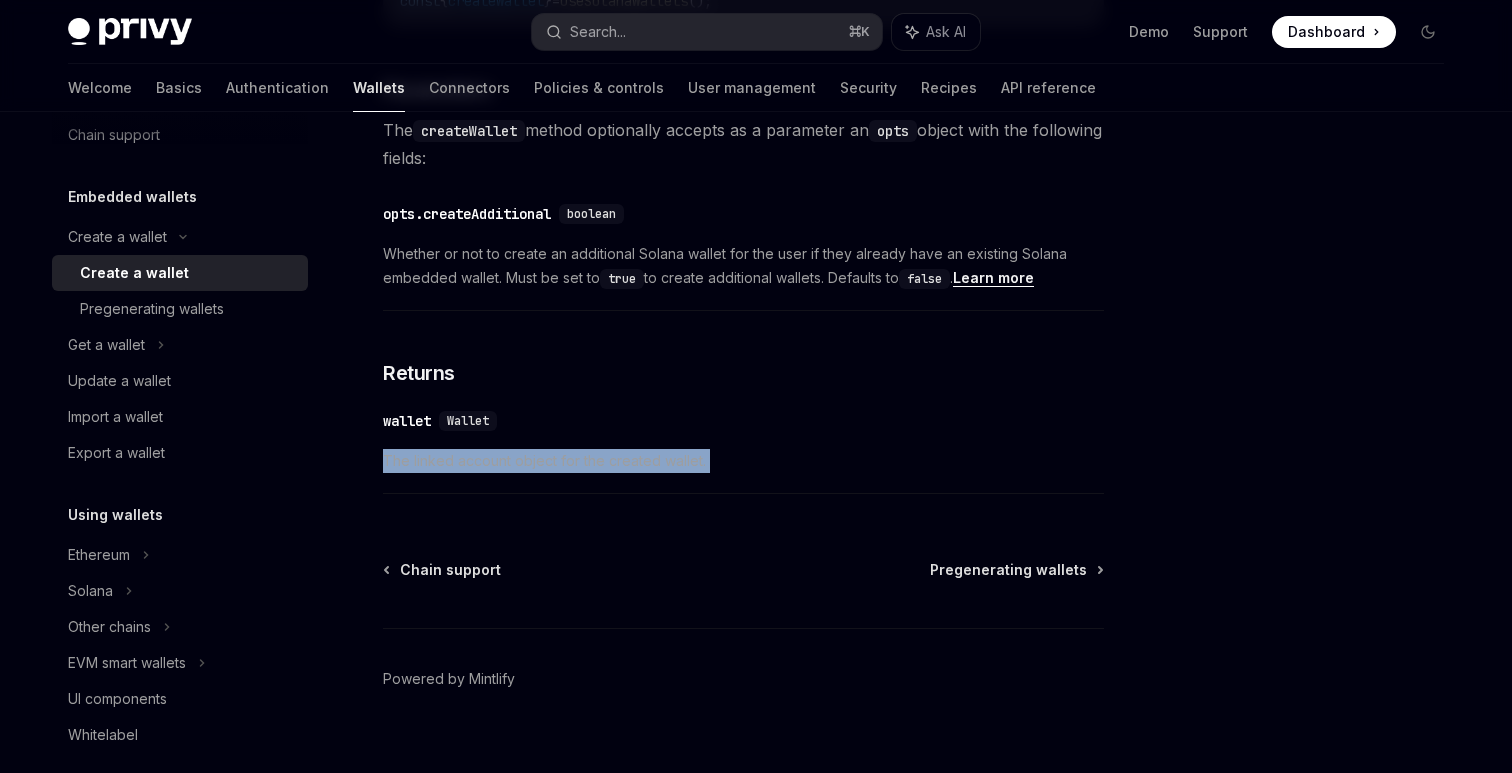 click on "The linked account object for the created wallet." at bounding box center (743, 461) 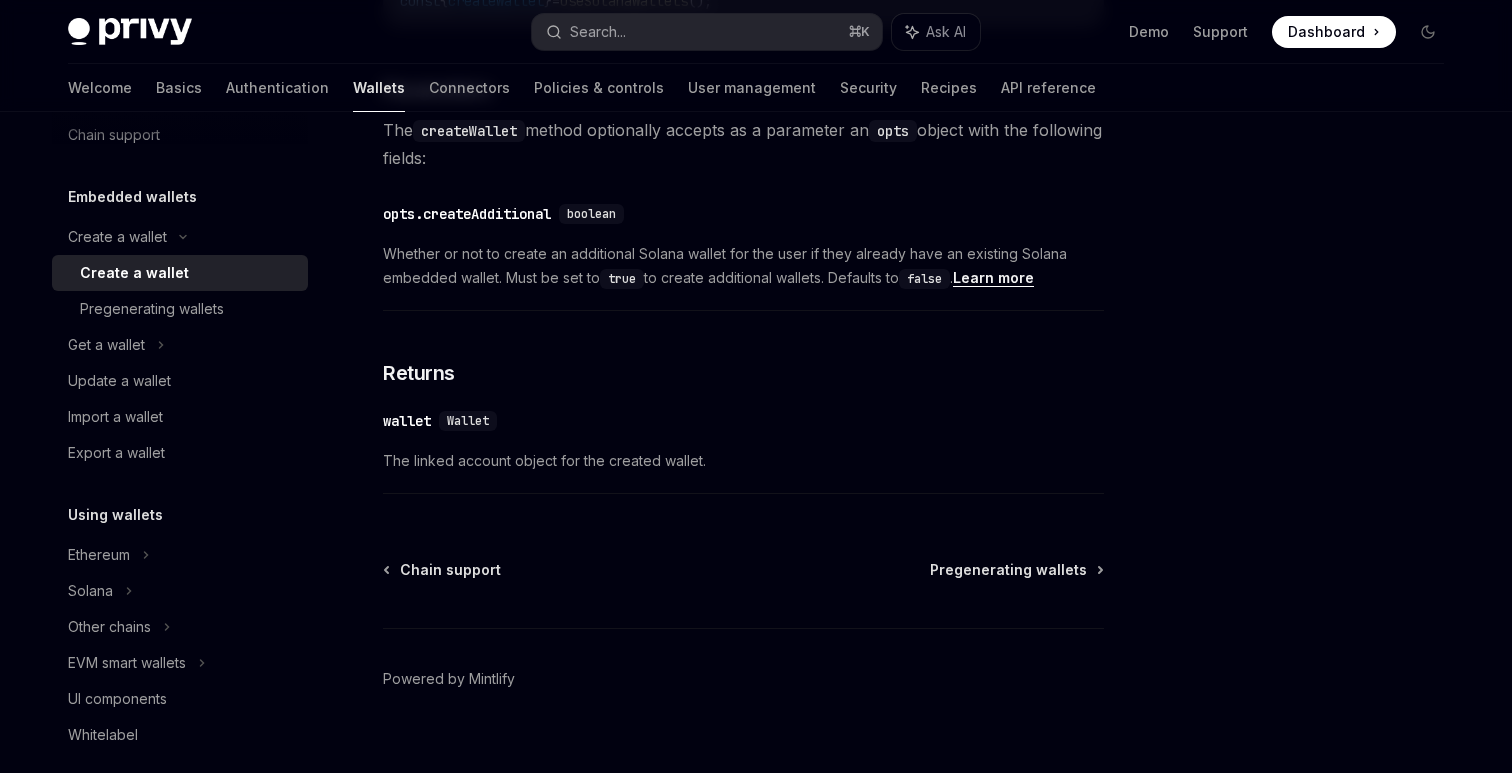 click on "The linked account object for the created wallet." at bounding box center (743, 461) 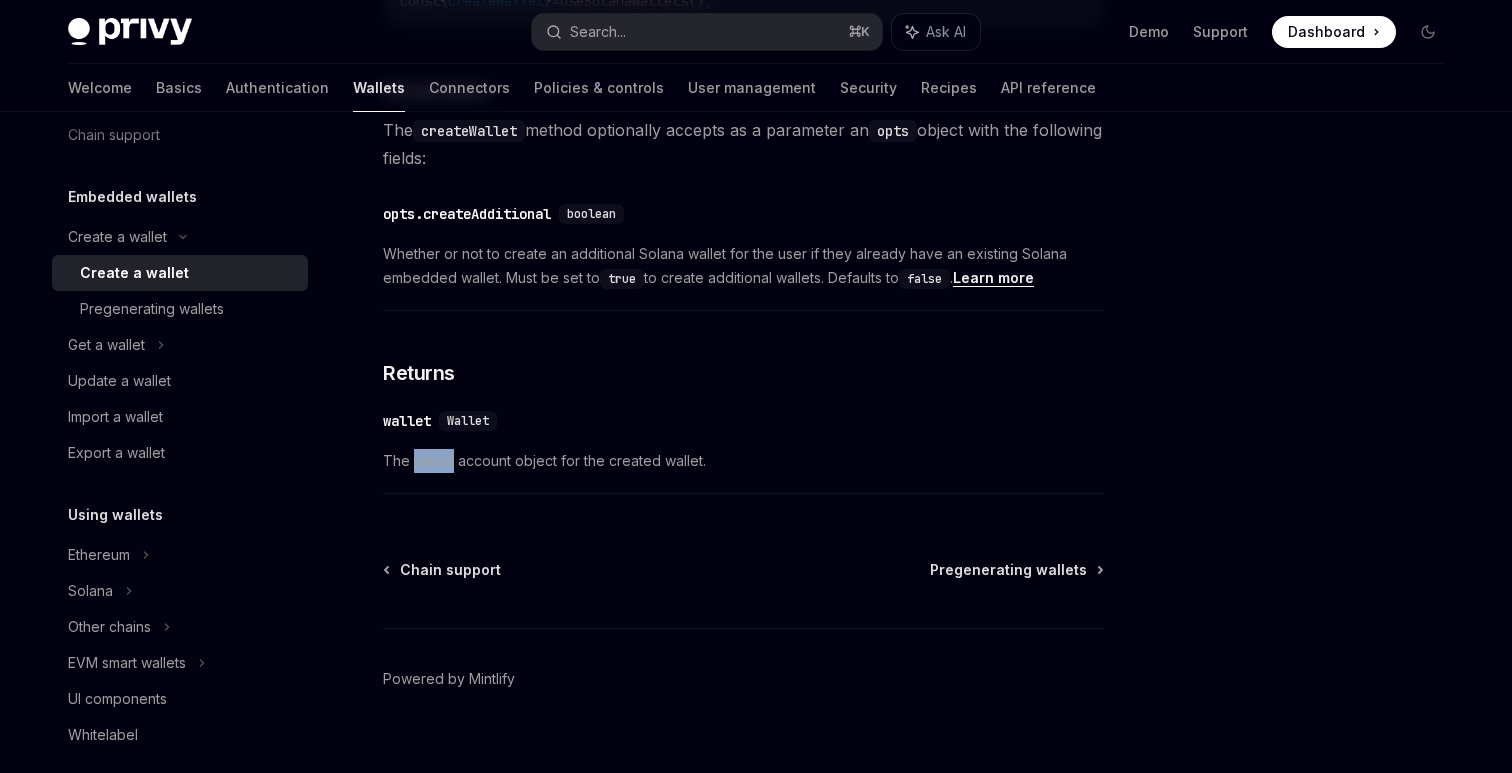 click on "The linked account object for the created wallet." at bounding box center (743, 461) 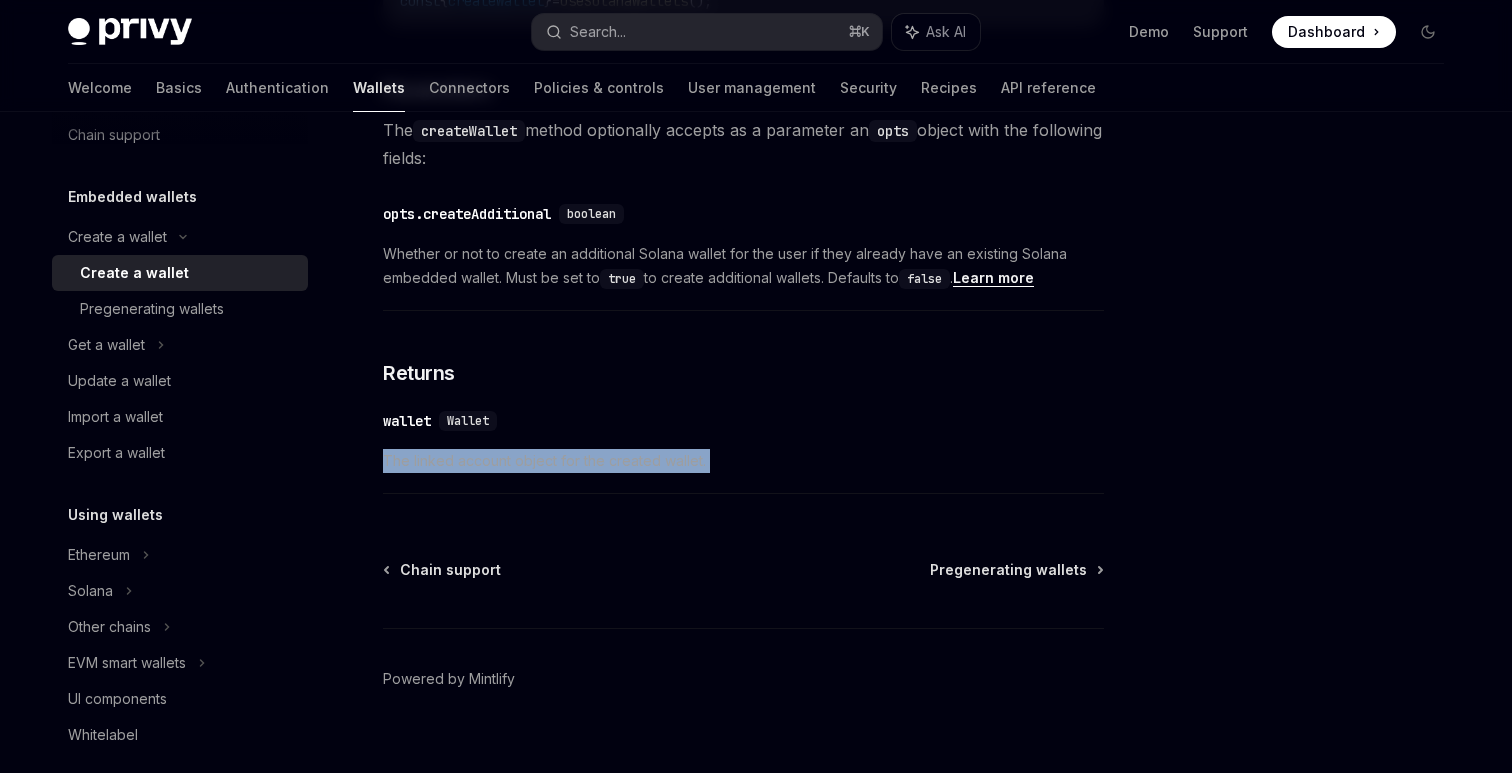 click on "The linked account object for the created wallet." at bounding box center (743, 461) 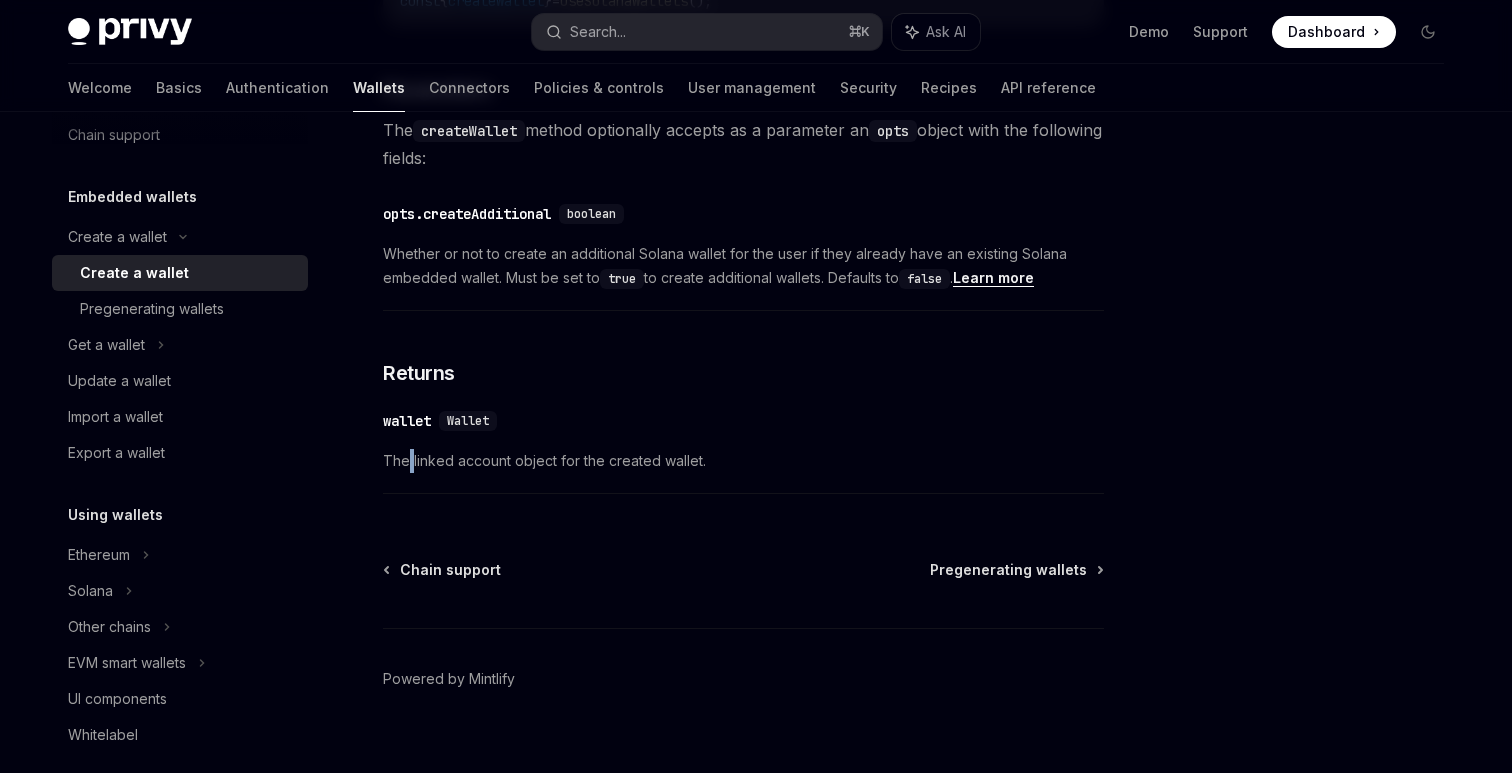 click on "The linked account object for the created wallet." at bounding box center (743, 461) 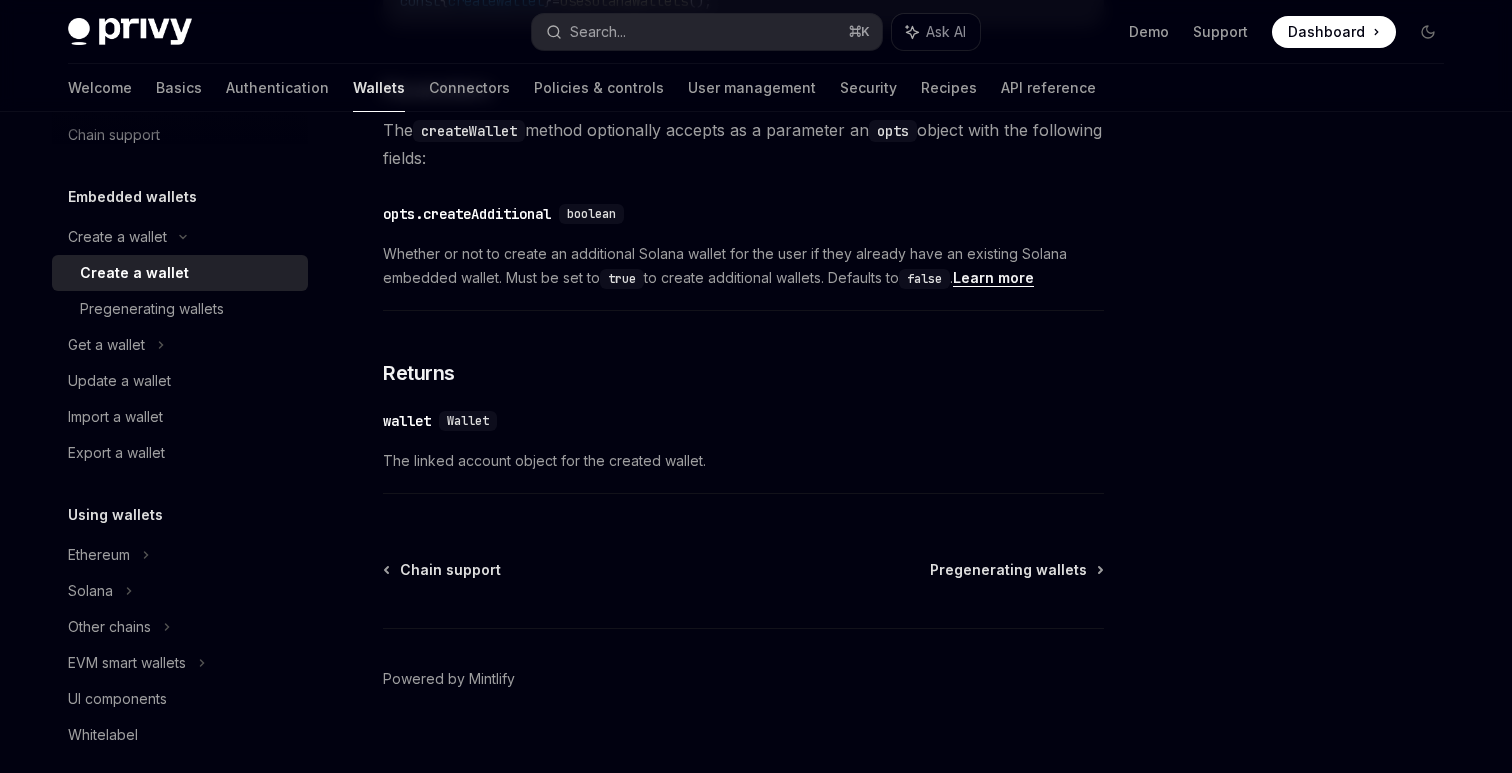 click on "The linked account object for the created wallet." at bounding box center (743, 461) 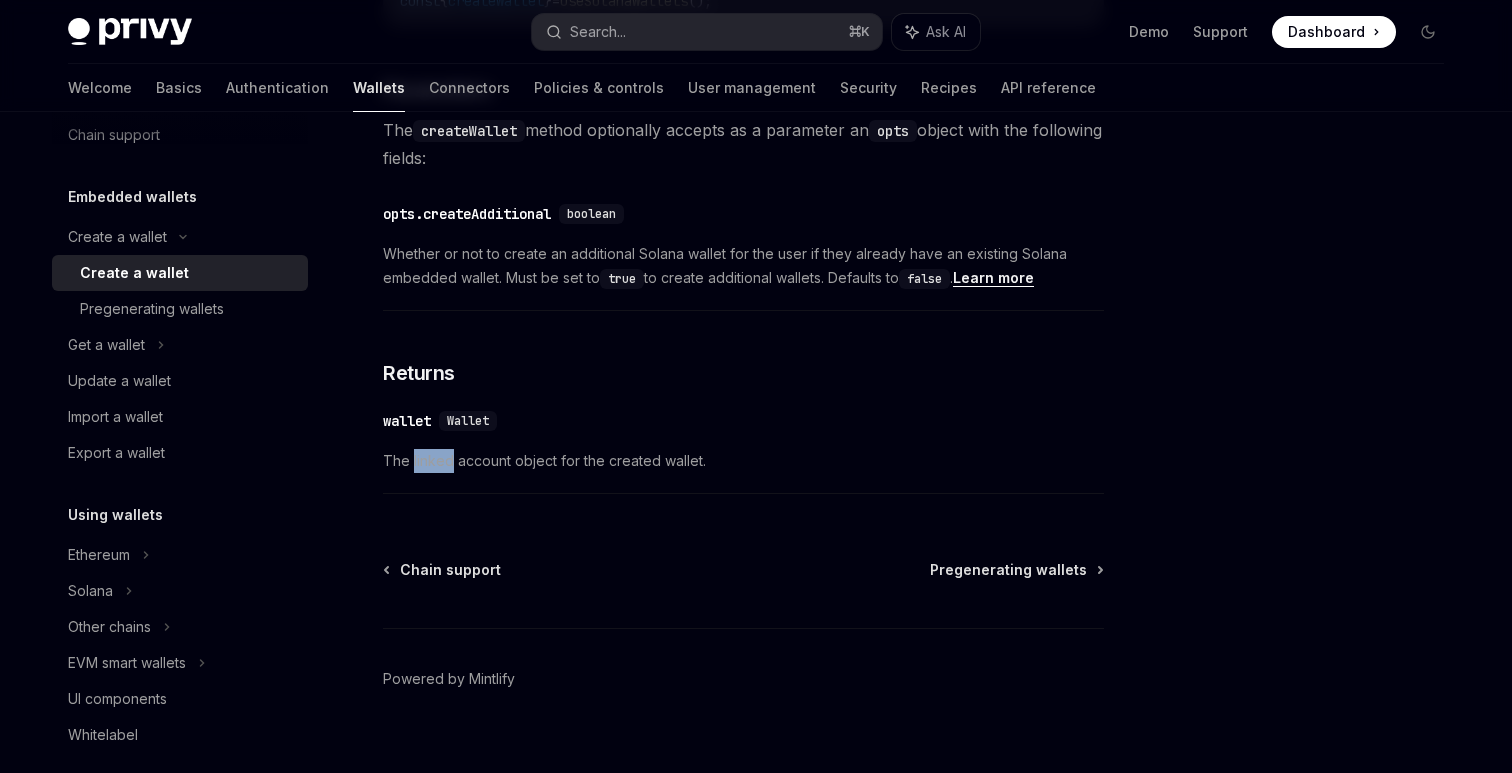 click on "The linked account object for the created wallet." at bounding box center (743, 461) 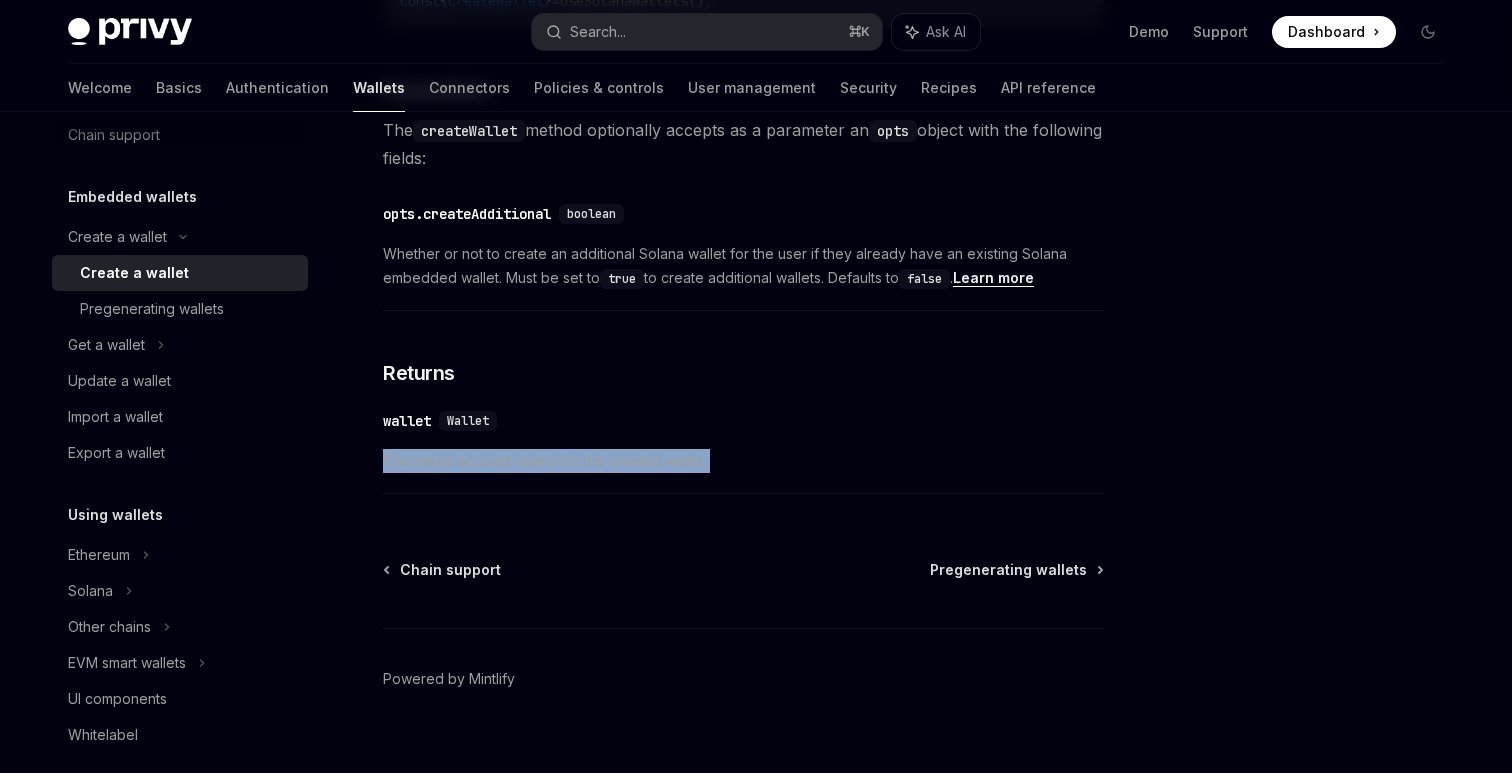 click on "The linked account object for the created wallet." at bounding box center [743, 461] 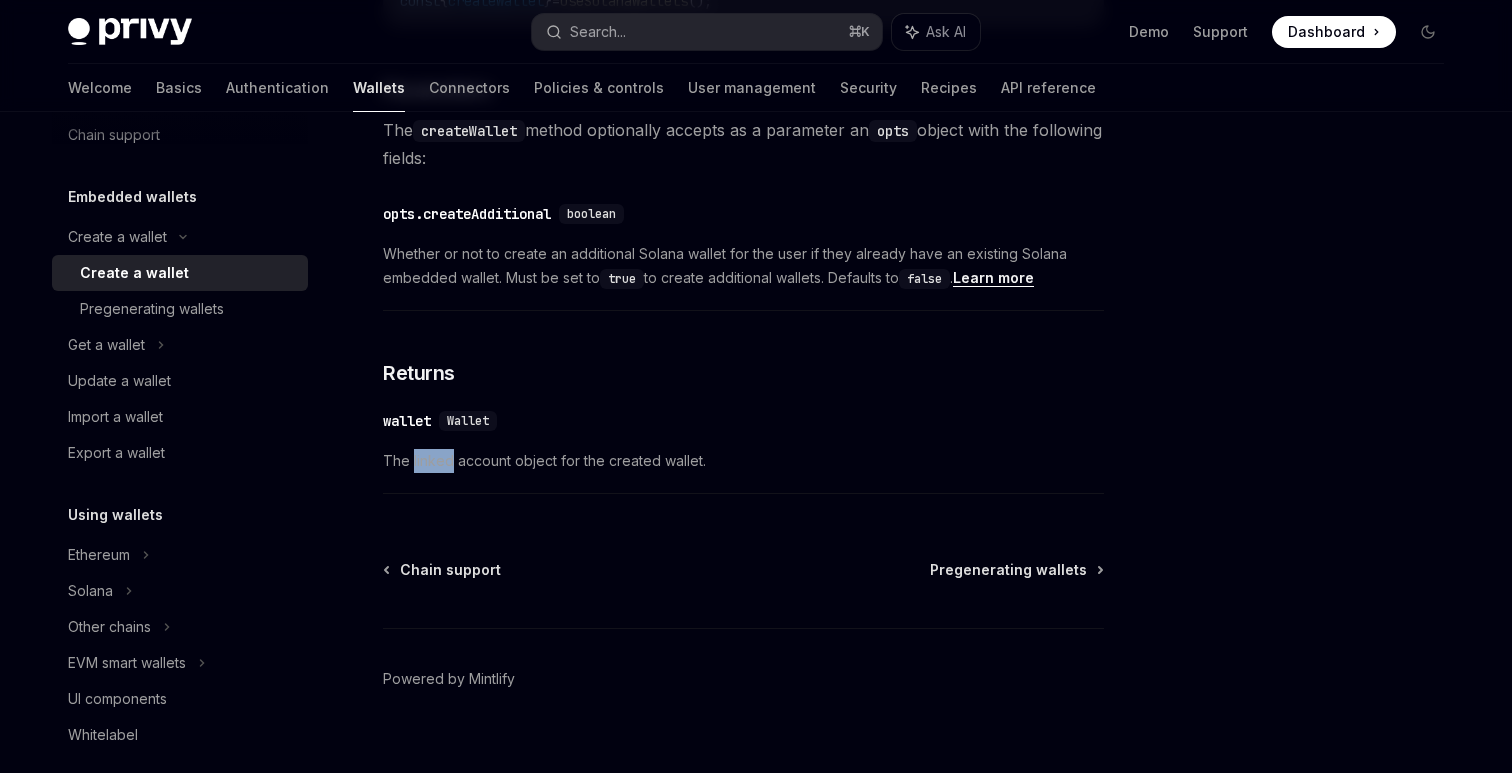 click on "The linked account object for the created wallet." at bounding box center (743, 461) 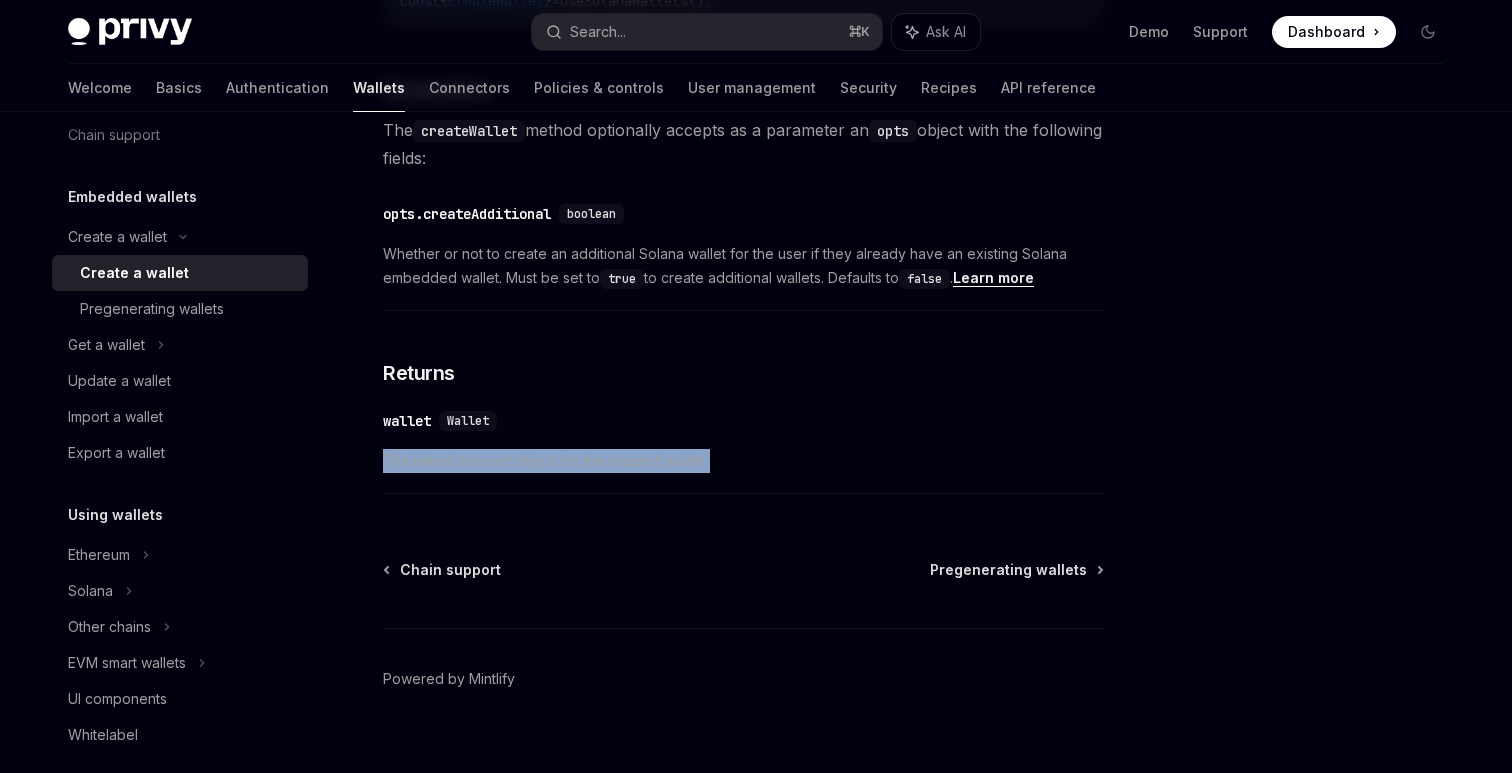 click on "The linked account object for the created wallet." at bounding box center [743, 461] 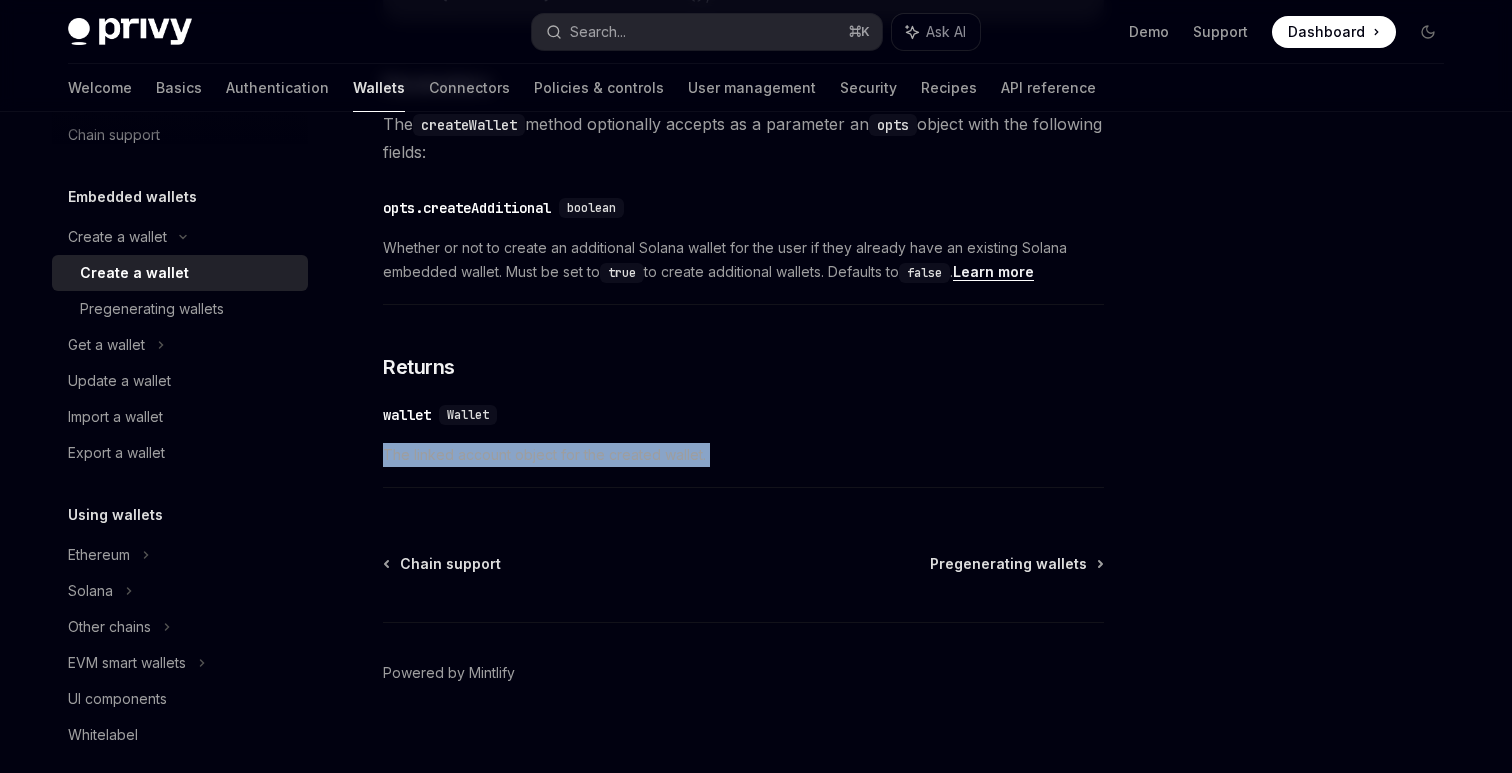scroll, scrollTop: 1076, scrollLeft: 0, axis: vertical 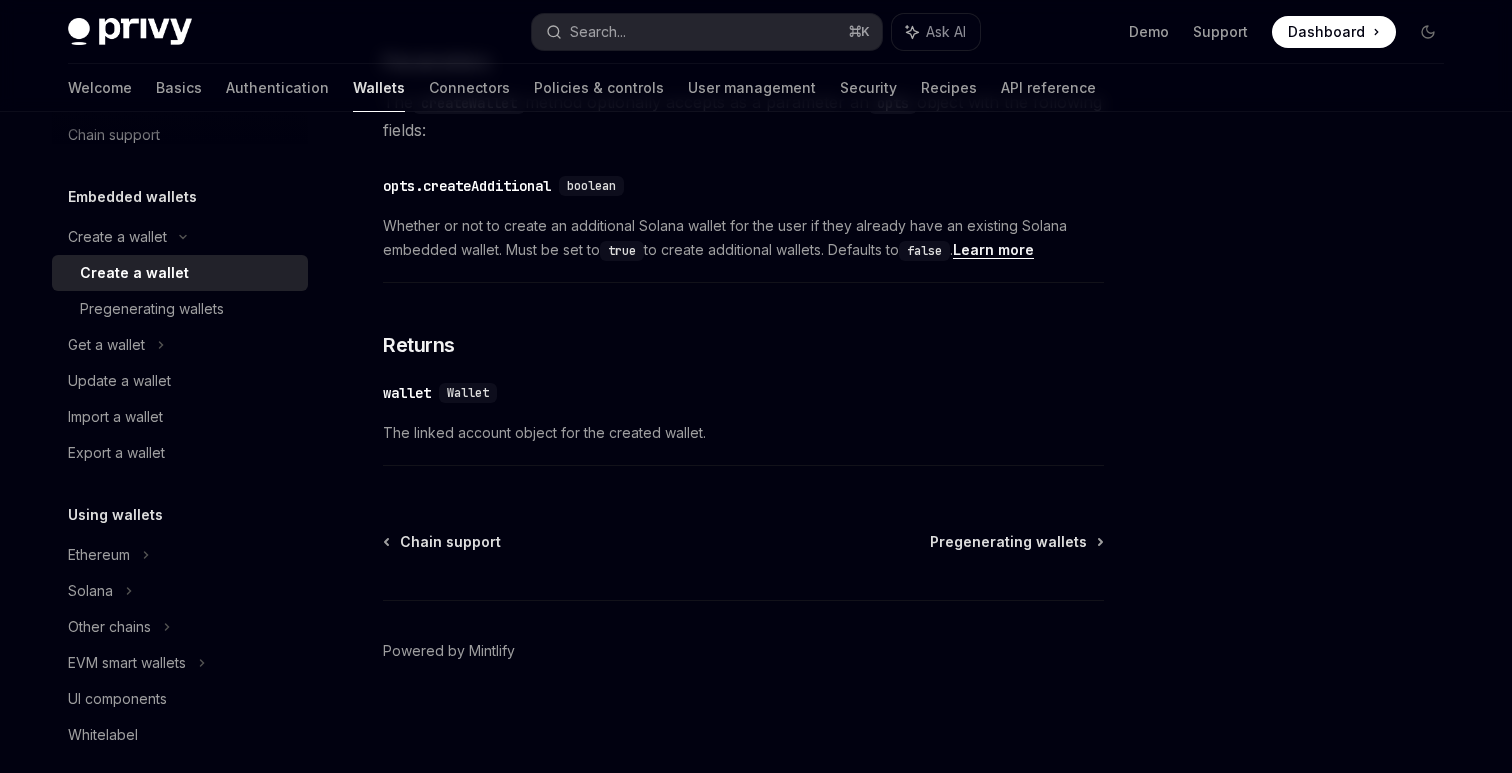 click on "The linked account object for the created wallet." at bounding box center [743, 433] 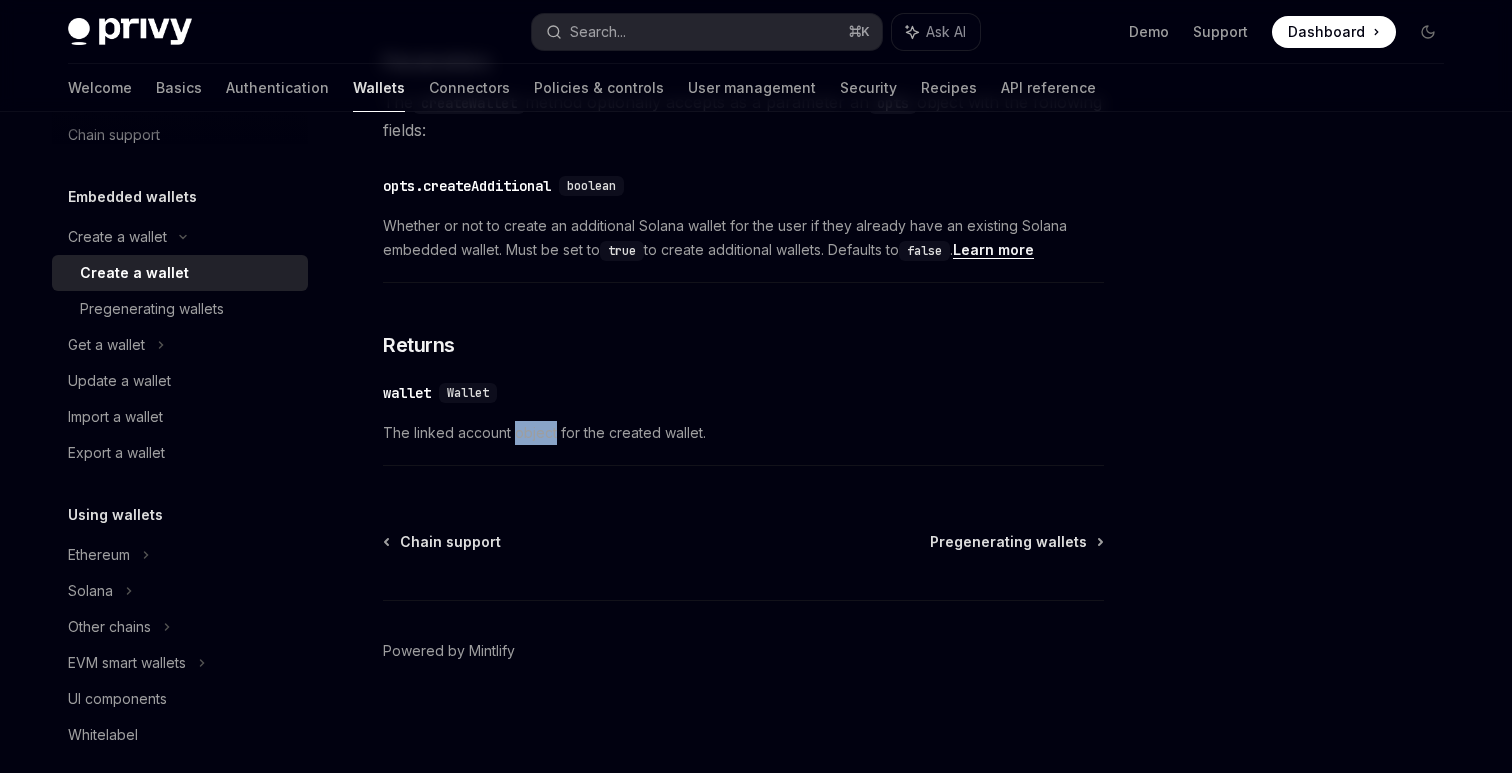 click on "The linked account object for the created wallet." at bounding box center (743, 433) 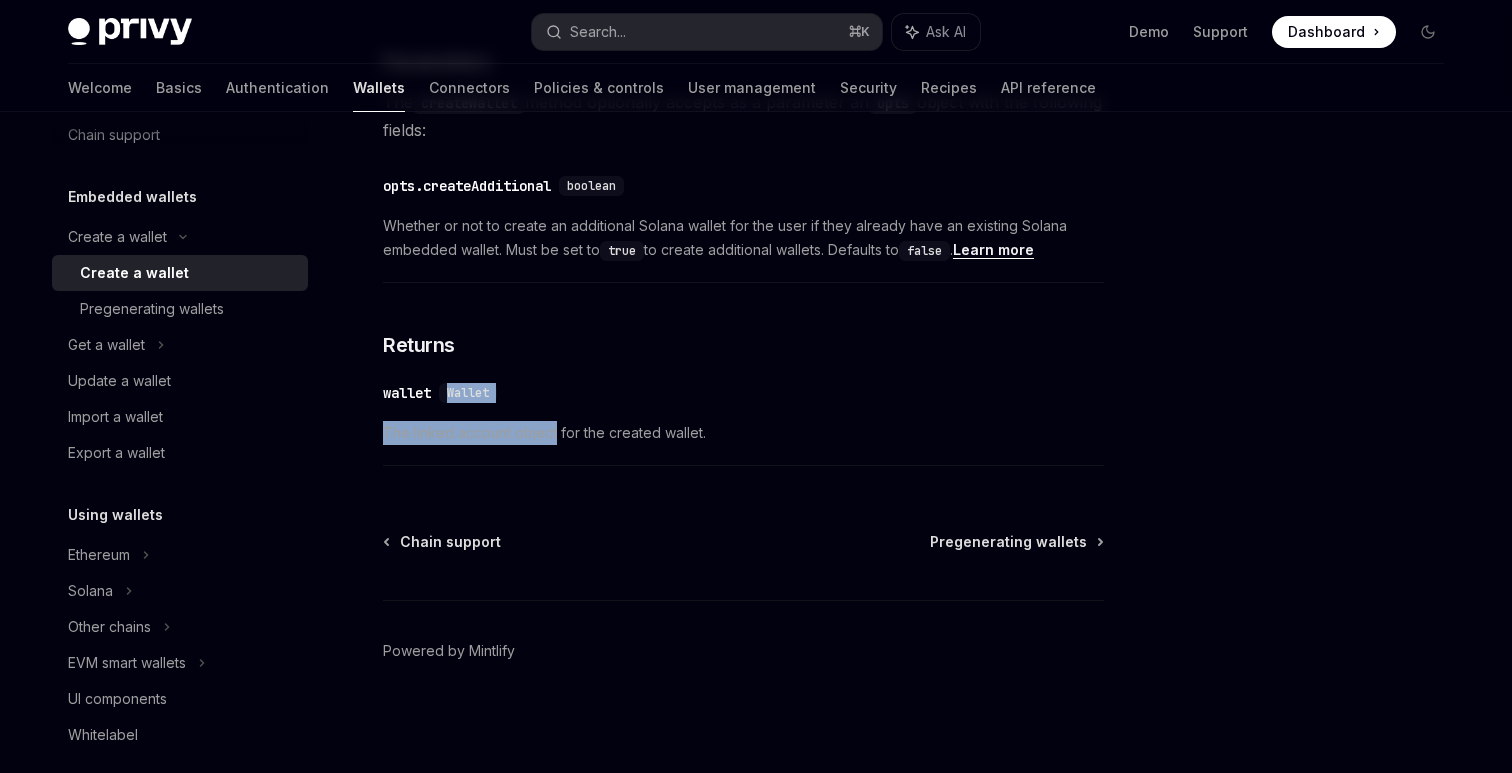 drag, startPoint x: 533, startPoint y: 433, endPoint x: 476, endPoint y: 391, distance: 70.80254 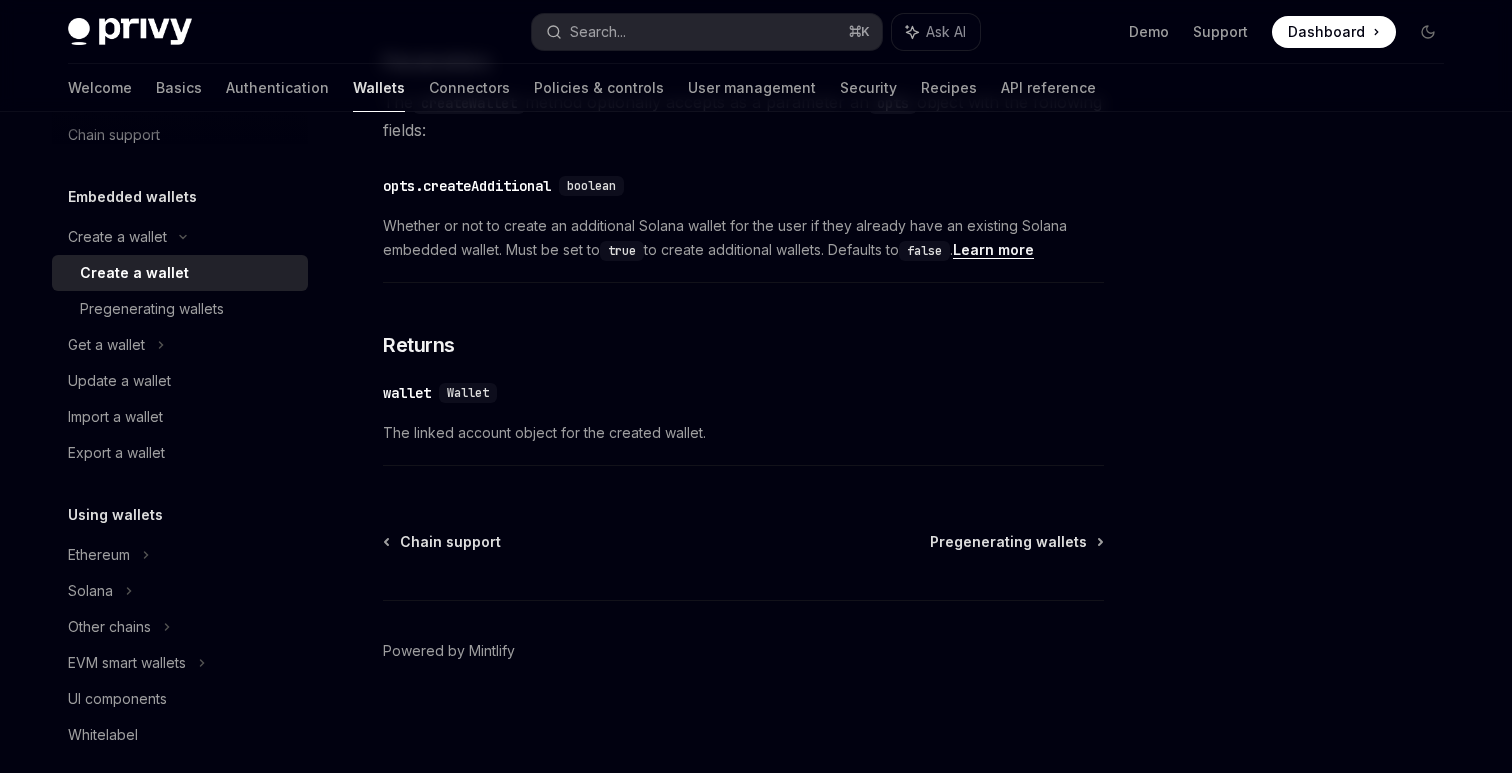 click on "The linked account object for the created wallet." at bounding box center (743, 433) 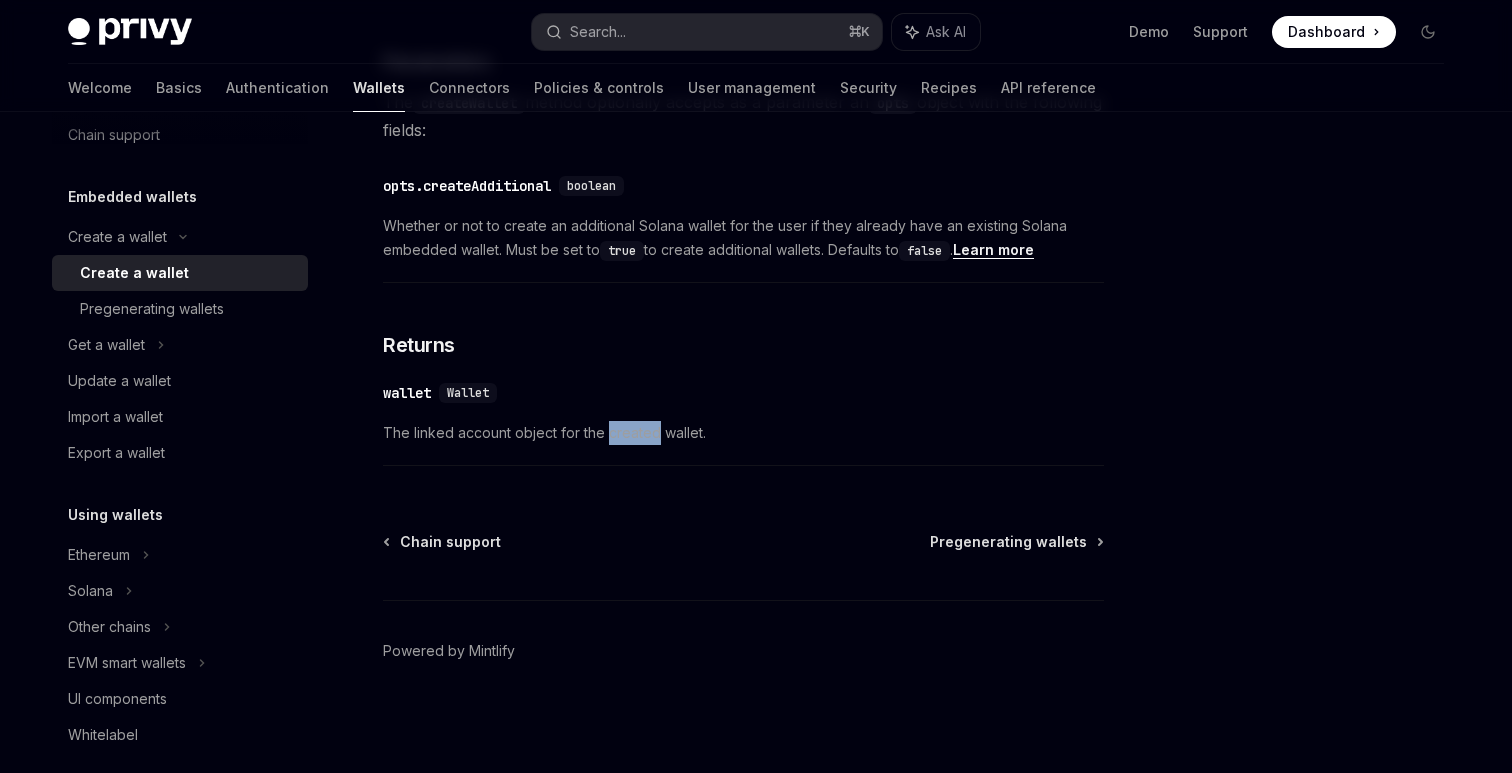 click on "The linked account object for the created wallet." at bounding box center [743, 433] 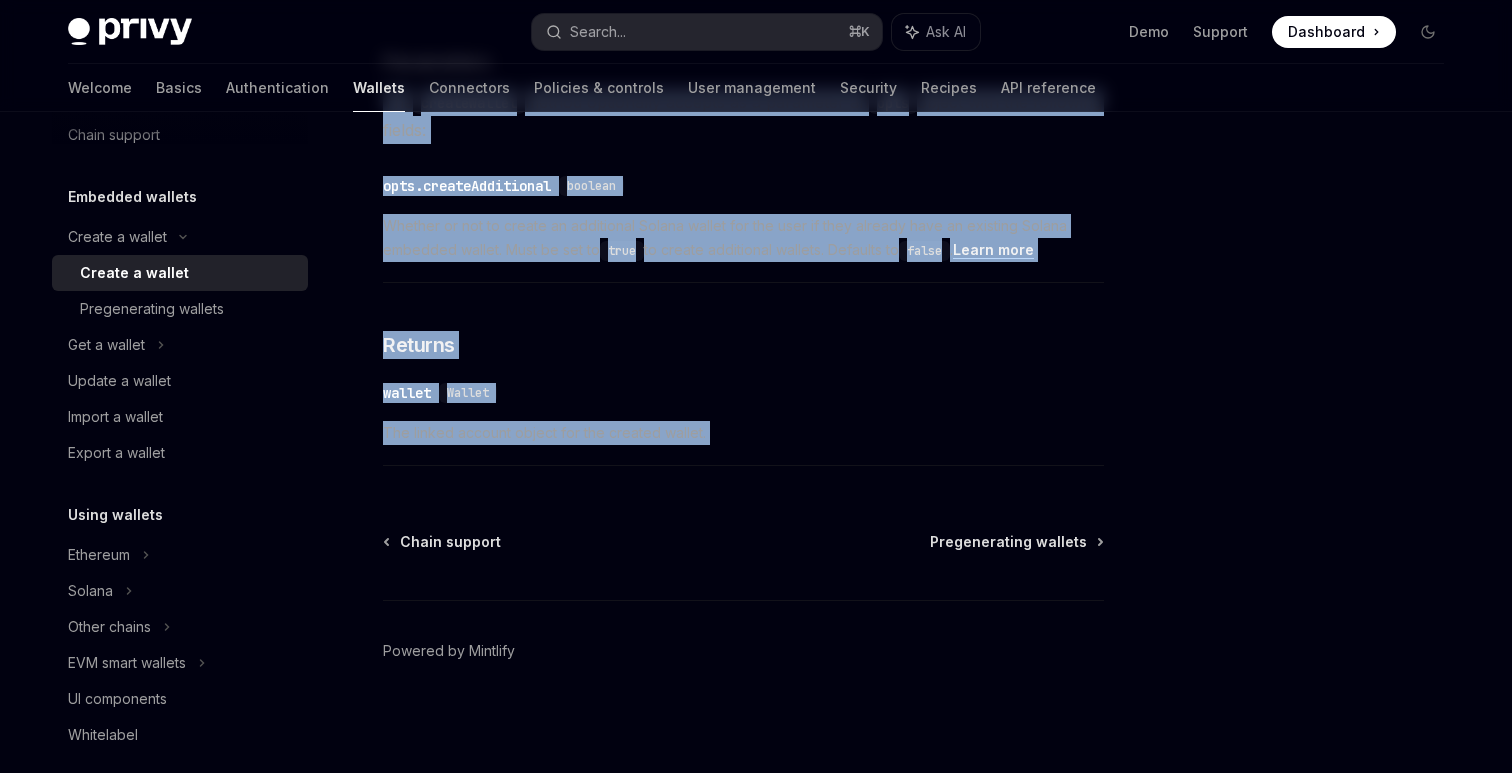 drag, startPoint x: 618, startPoint y: 435, endPoint x: 415, endPoint y: 121, distance: 373.90506 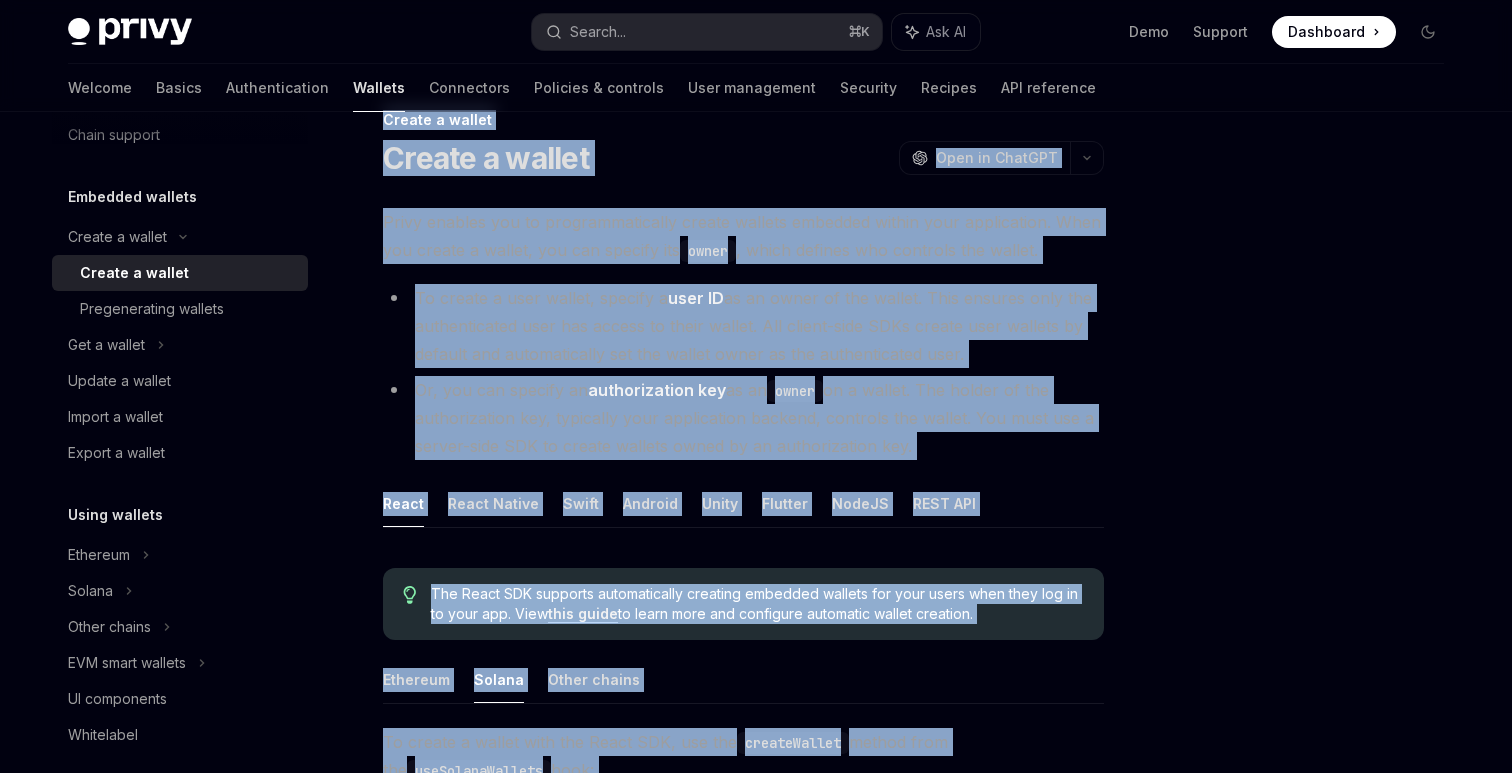 scroll, scrollTop: 0, scrollLeft: 0, axis: both 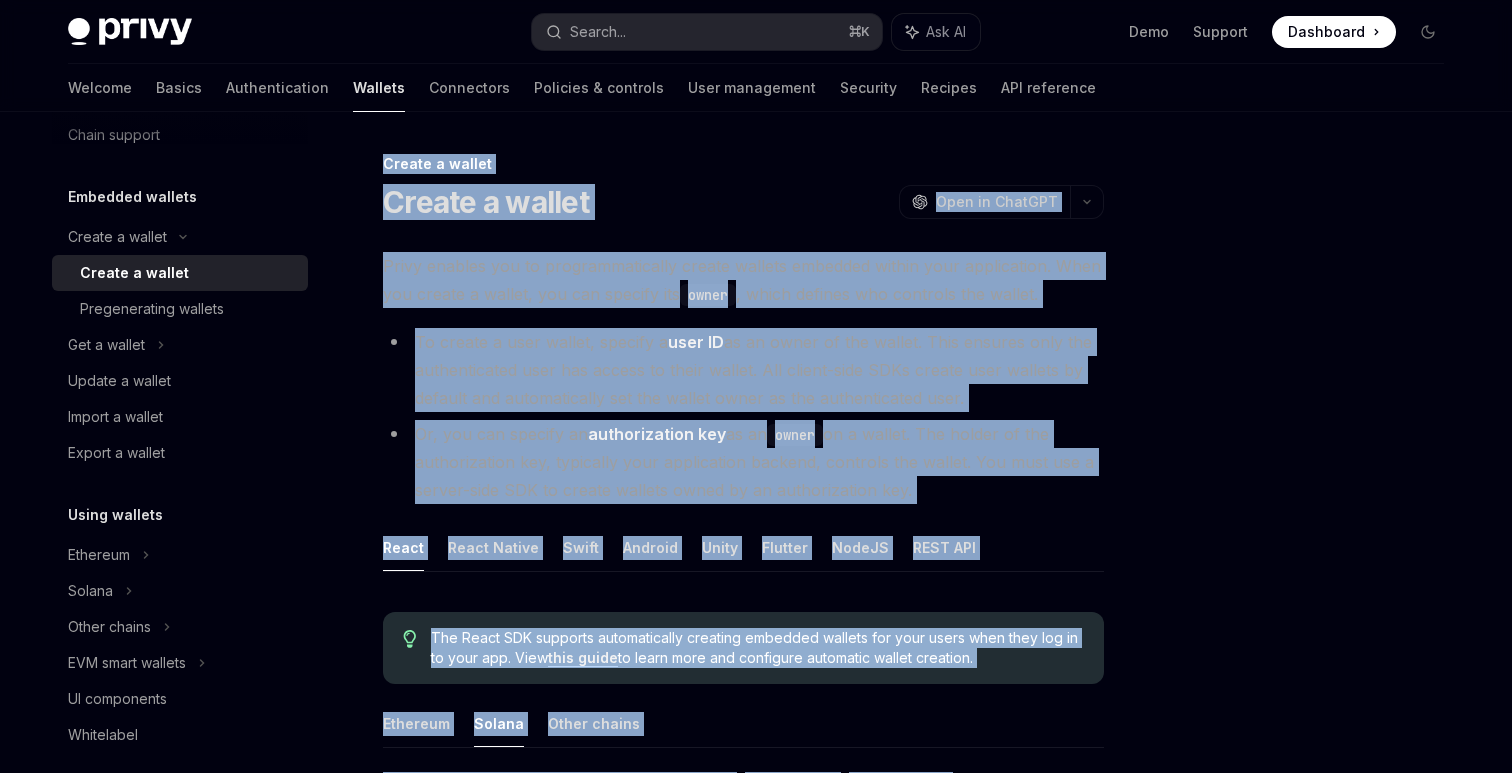 copy on "Create a wallet Create a wallet OpenAI Open in ChatGPT OpenAI Open in ChatGPT Privy enables you to programmatically create wallets embedded within your application. When you create a wallet, you can specify its  owner , which defines who controls the wallet.
To create a user wallet, specify a  user ID  as an owner of the wallet. This ensures only the authenticated user has access to their wallet. All client-side SDKs create user wallets by default and automatically set the wallet owner as the authenticated user.
Or, you can specify an  authorization key  as an  owner  on a wallet. The holder of the authorization key, typically your application backend, controls the wallet. You must use a server-side SDK to create wallets owned by an authorization key.
React   React Native   Swift   Android   Unity   Flutter   NodeJS   REST API The React SDK supports automatically creating embedded wallets for your users when they log in to your app. View  this guide  to learn more and configure automatic wallet cre..." 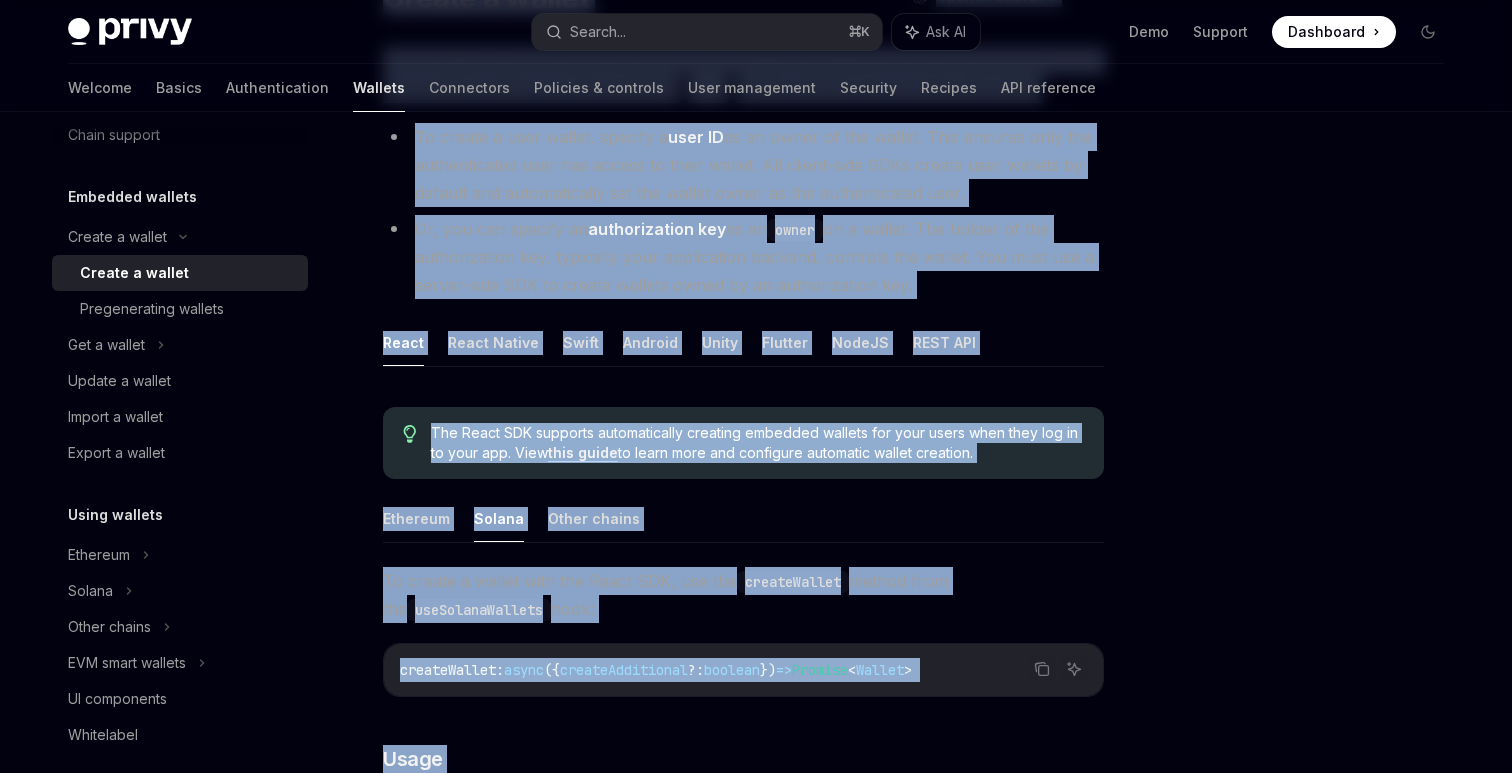 scroll, scrollTop: 0, scrollLeft: 0, axis: both 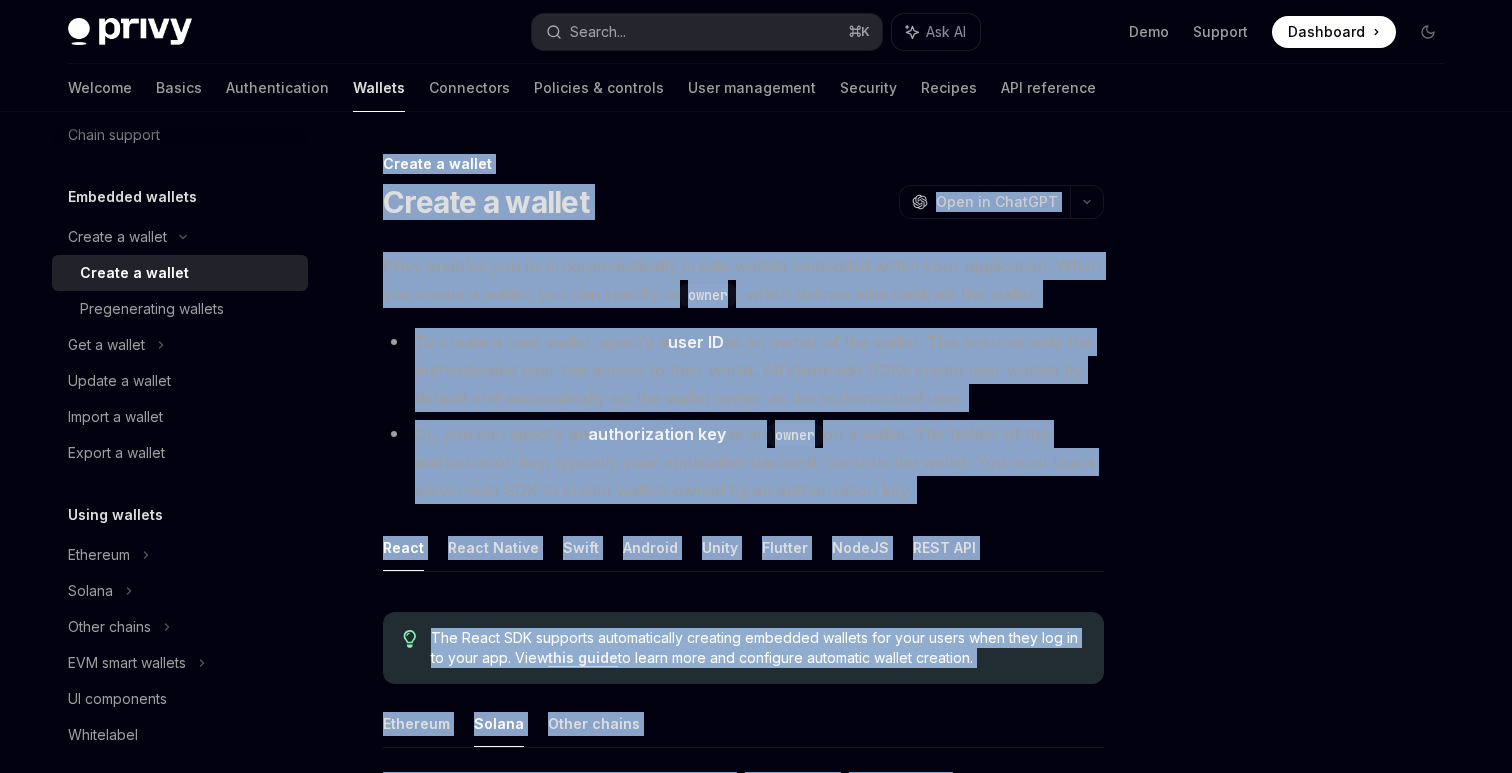 copy on "Create a wallet Create a wallet OpenAI Open in ChatGPT OpenAI Open in ChatGPT Privy enables you to programmatically create wallets embedded within your application. When you create a wallet, you can specify its  owner , which defines who controls the wallet.
To create a user wallet, specify a  user ID  as an owner of the wallet. This ensures only the authenticated user has access to their wallet. All client-side SDKs create user wallets by default and automatically set the wallet owner as the authenticated user.
Or, you can specify an  authorization key  as an  owner  on a wallet. The holder of the authorization key, typically your application backend, controls the wallet. You must use a server-side SDK to create wallets owned by an authorization key.
React   React Native   Swift   Android   Unity   Flutter   NodeJS   REST API The React SDK supports automatically creating embedded wallets for your users when they log in to your app. View  this guide  to learn more and configure automatic wallet cre..." 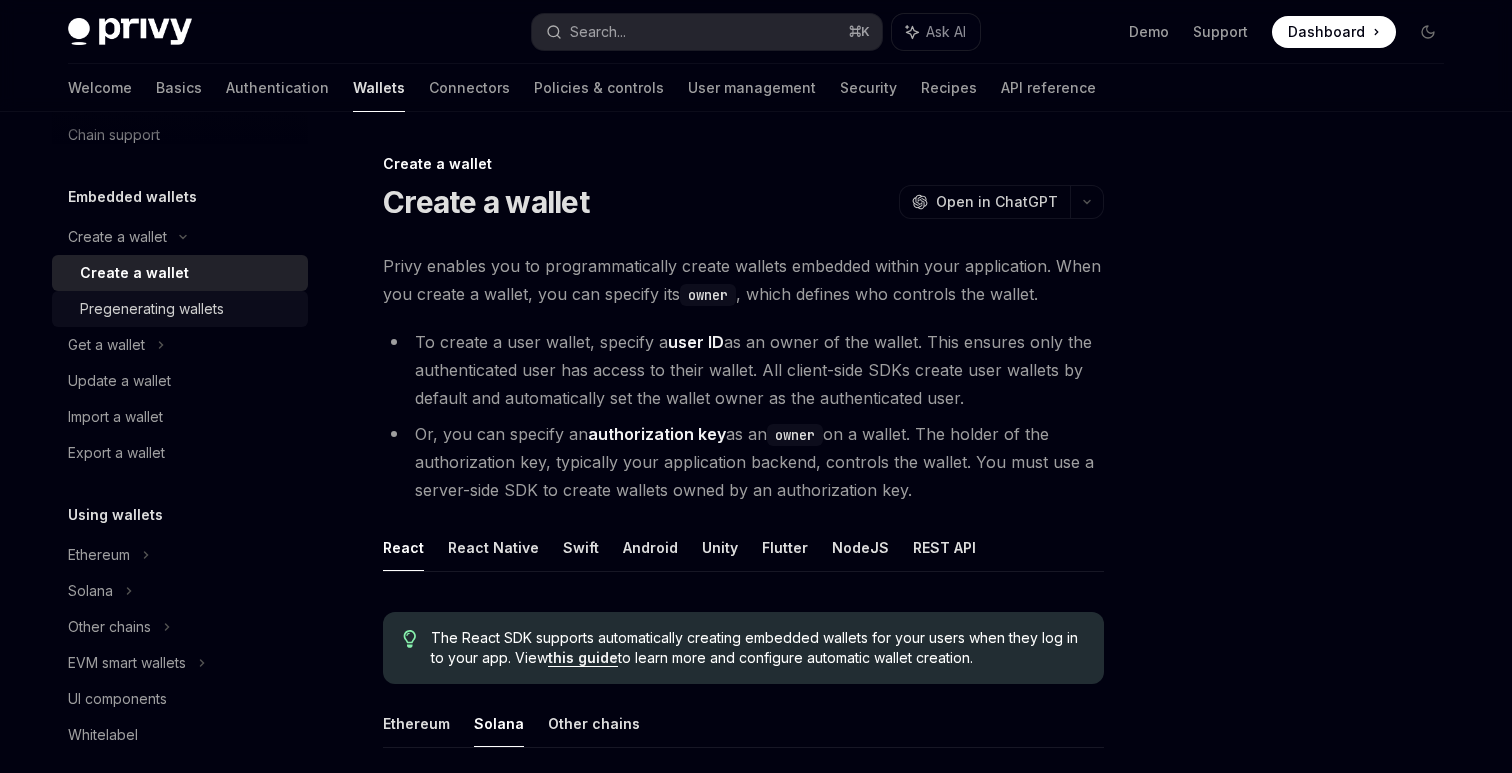 click on "Pregenerating wallets" at bounding box center [188, 309] 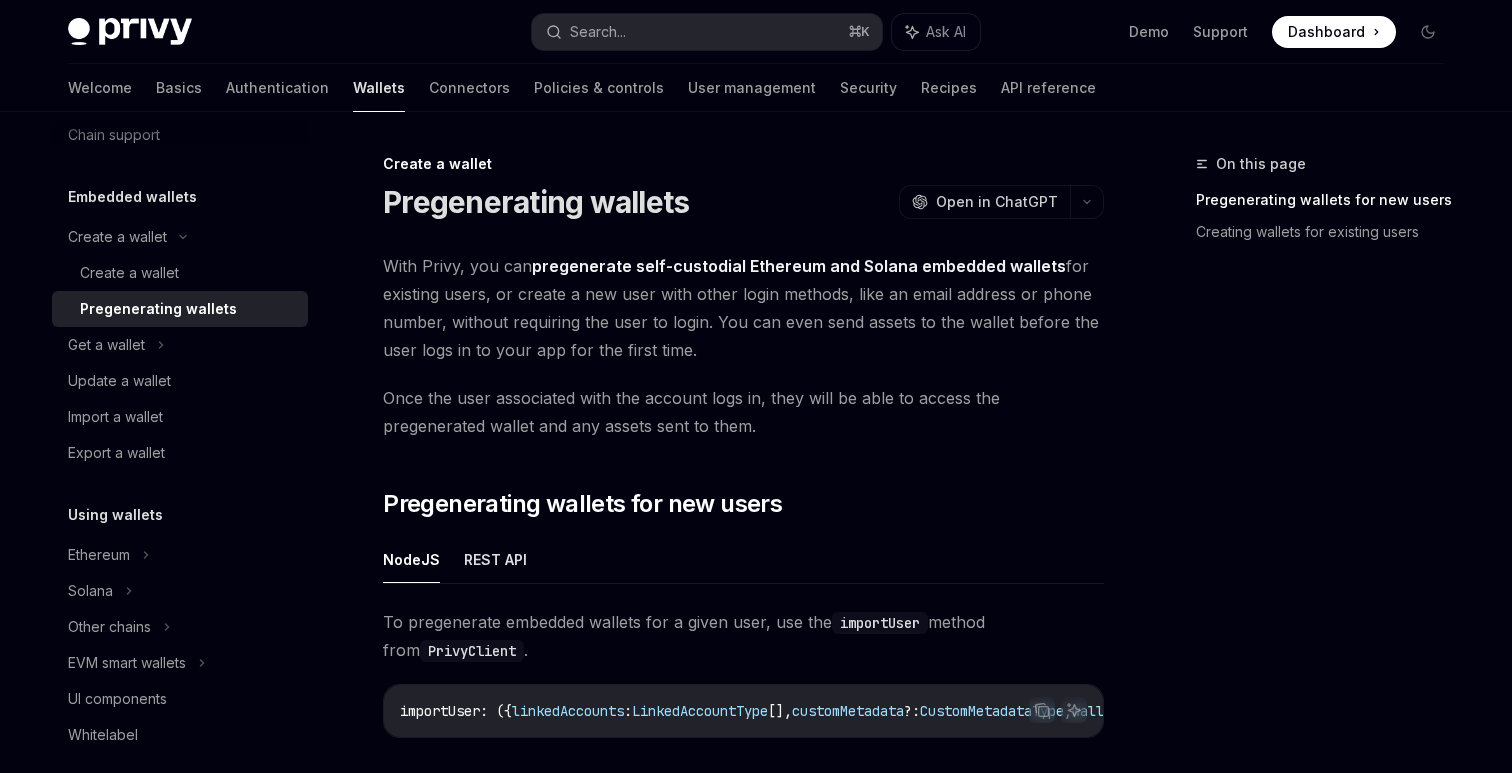 click on "With Privy, you can  pregenerate self-custodial Ethereum and Solana embedded wallets  for existing users, or create a new user with other login methods, like an email address or phone number, without requiring the user to login.
You can even send assets to the wallet before the user logs in to your app for the first time." at bounding box center [743, 308] 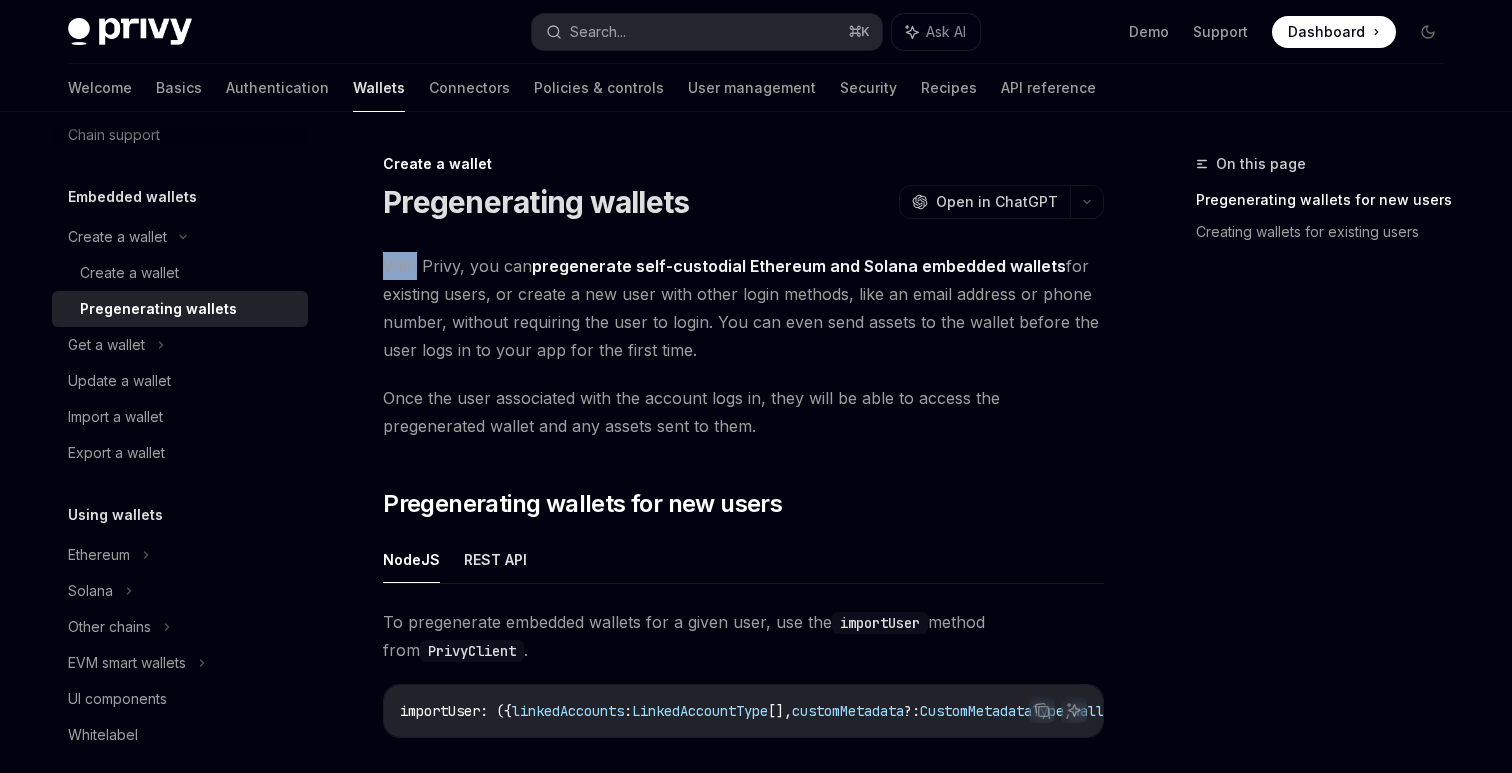 click on "With Privy, you can  pregenerate self-custodial Ethereum and Solana embedded wallets  for existing users, or create a new user with other login methods, like an email address or phone number, without requiring the user to login.
You can even send assets to the wallet before the user logs in to your app for the first time." at bounding box center (743, 308) 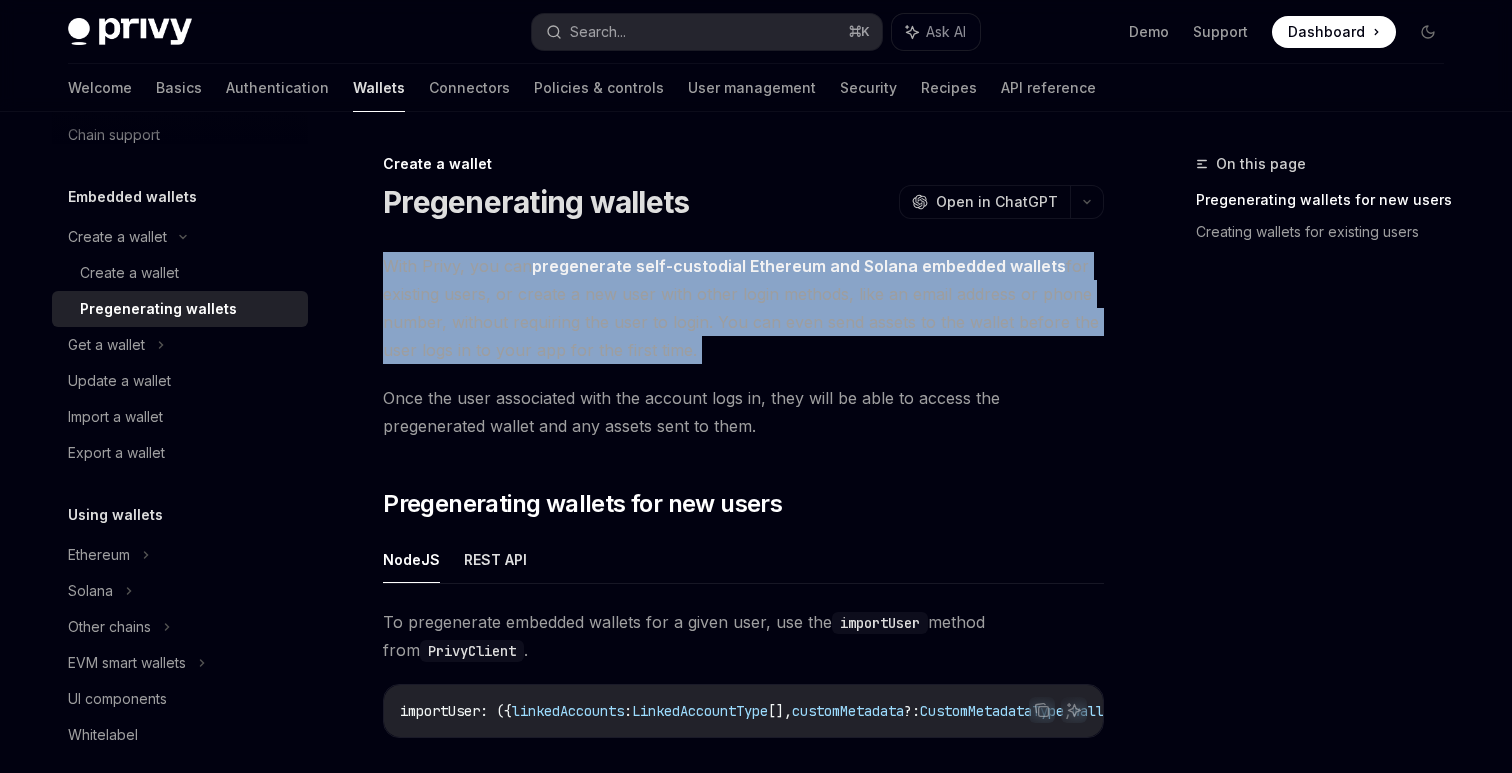 click on "With Privy, you can  pregenerate self-custodial Ethereum and Solana embedded wallets  for existing users, or create a new user with other login methods, like an email address or phone number, without requiring the user to login.
You can even send assets to the wallet before the user logs in to your app for the first time." at bounding box center [743, 308] 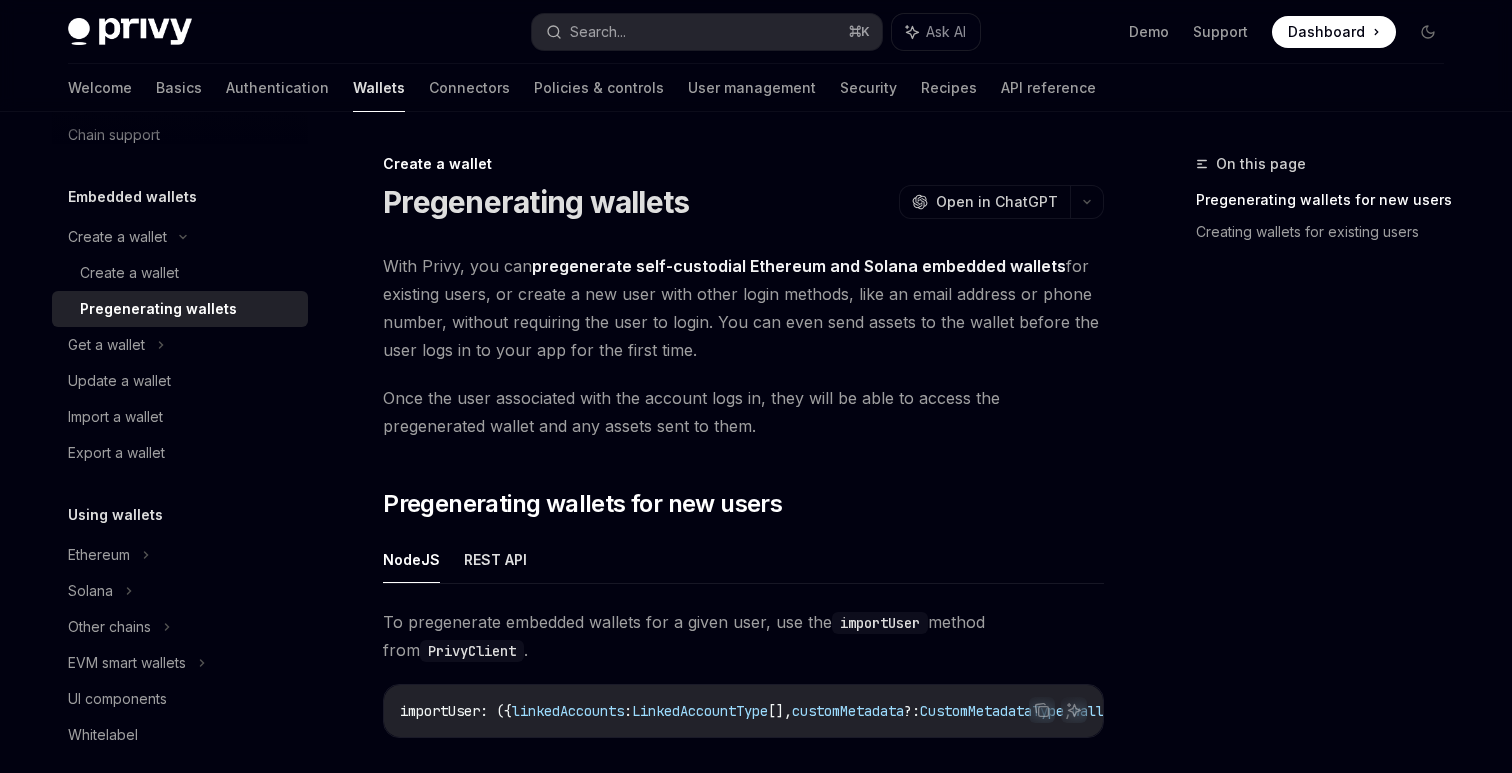 click on "pregenerate self-custodial Ethereum and Solana embedded wallets" at bounding box center [799, 266] 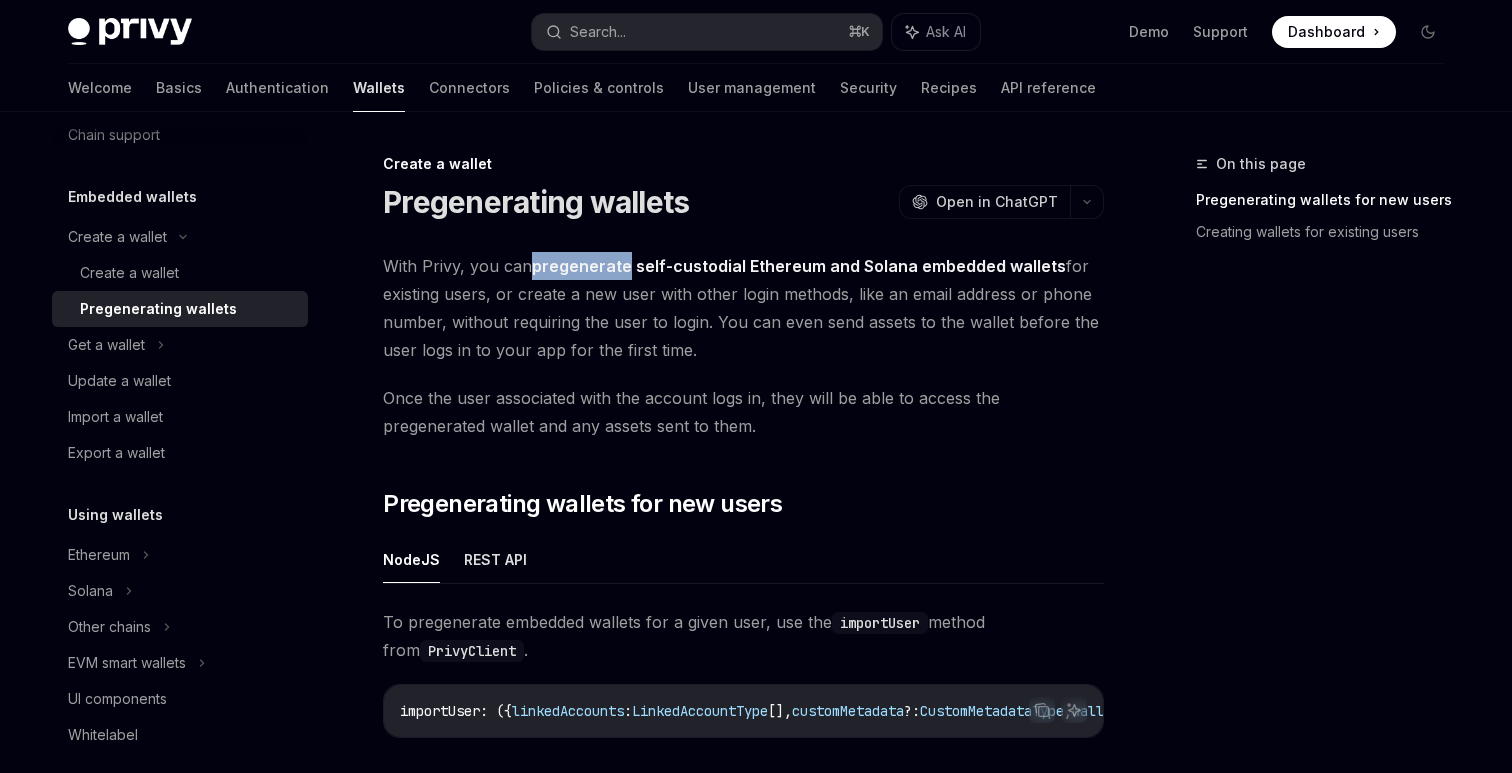 click on "pregenerate self-custodial Ethereum and Solana embedded wallets" at bounding box center [799, 266] 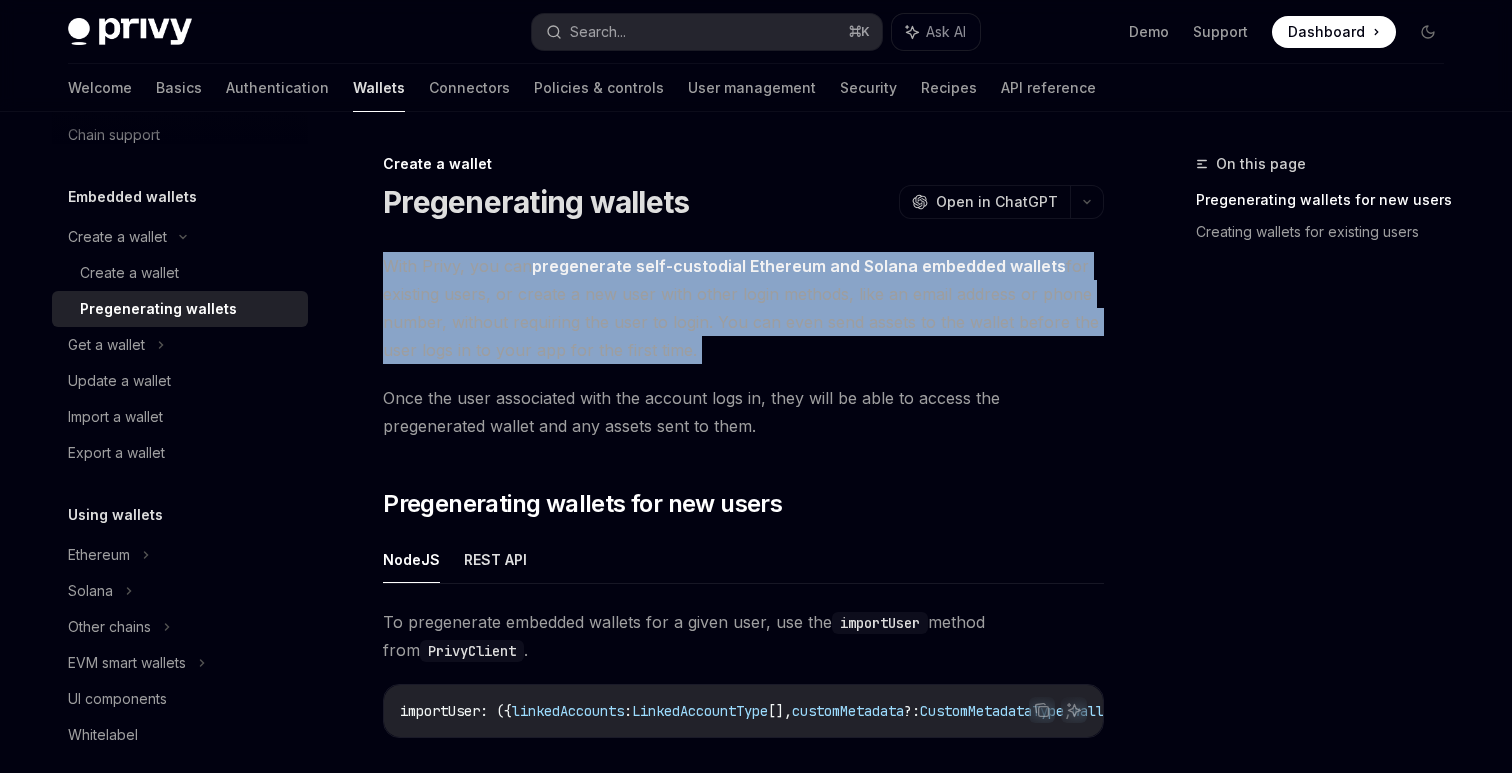 click on "pregenerate self-custodial Ethereum and Solana embedded wallets" at bounding box center [799, 266] 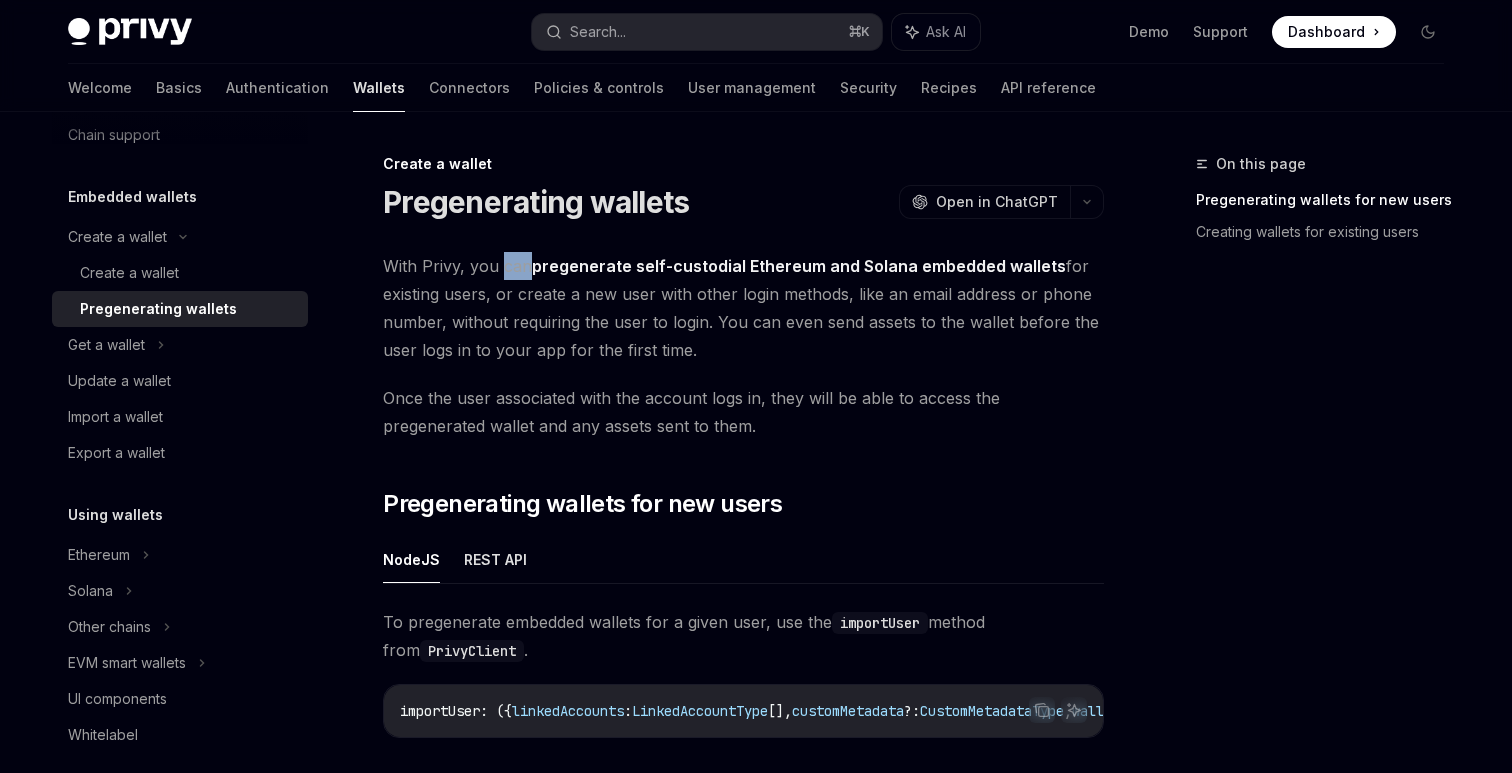 click on "With Privy, you can  pregenerate self-custodial Ethereum and Solana embedded wallets  for existing users, or create a new user with other login methods, like an email address or phone number, without requiring the user to login.
You can even send assets to the wallet before the user logs in to your app for the first time." at bounding box center (743, 308) 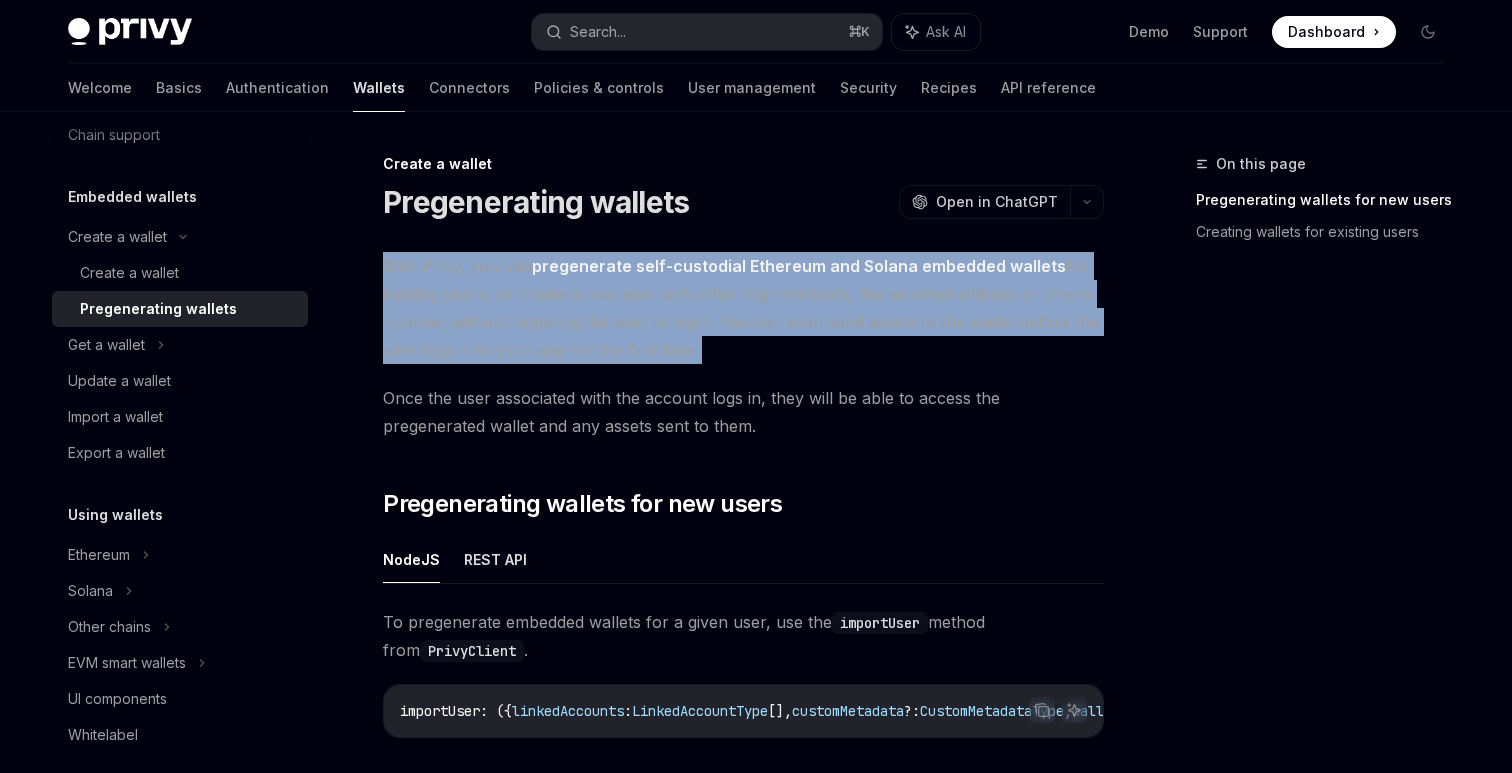 click on "With Privy, you can  pregenerate self-custodial Ethereum and Solana embedded wallets  for existing users, or create a new user with other login methods, like an email address or phone number, without requiring the user to login.
You can even send assets to the wallet before the user logs in to your app for the first time." at bounding box center (743, 308) 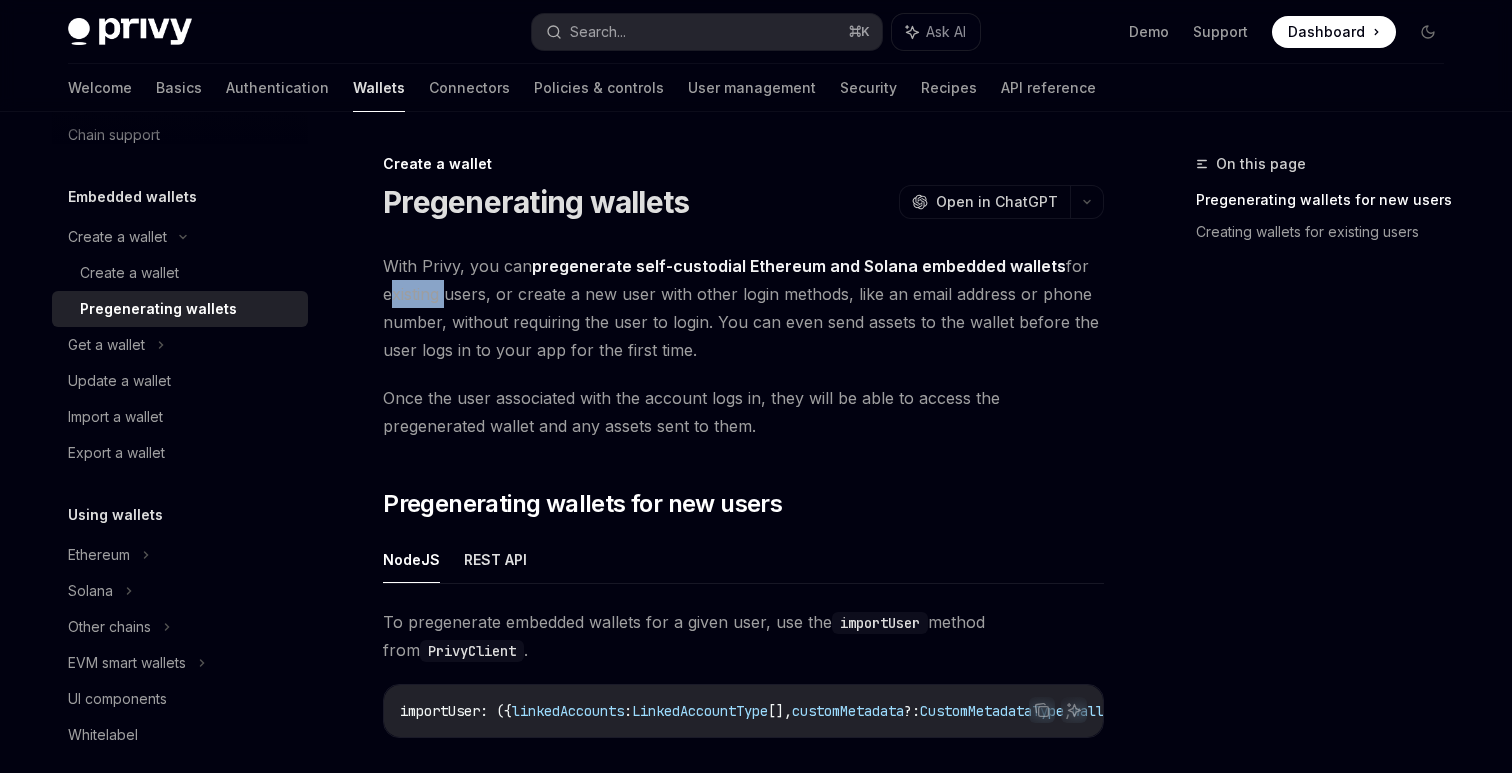 click on "With Privy, you can  pregenerate self-custodial Ethereum and Solana embedded wallets  for existing users, or create a new user with other login methods, like an email address or phone number, without requiring the user to login.
You can even send assets to the wallet before the user logs in to your app for the first time." at bounding box center [743, 308] 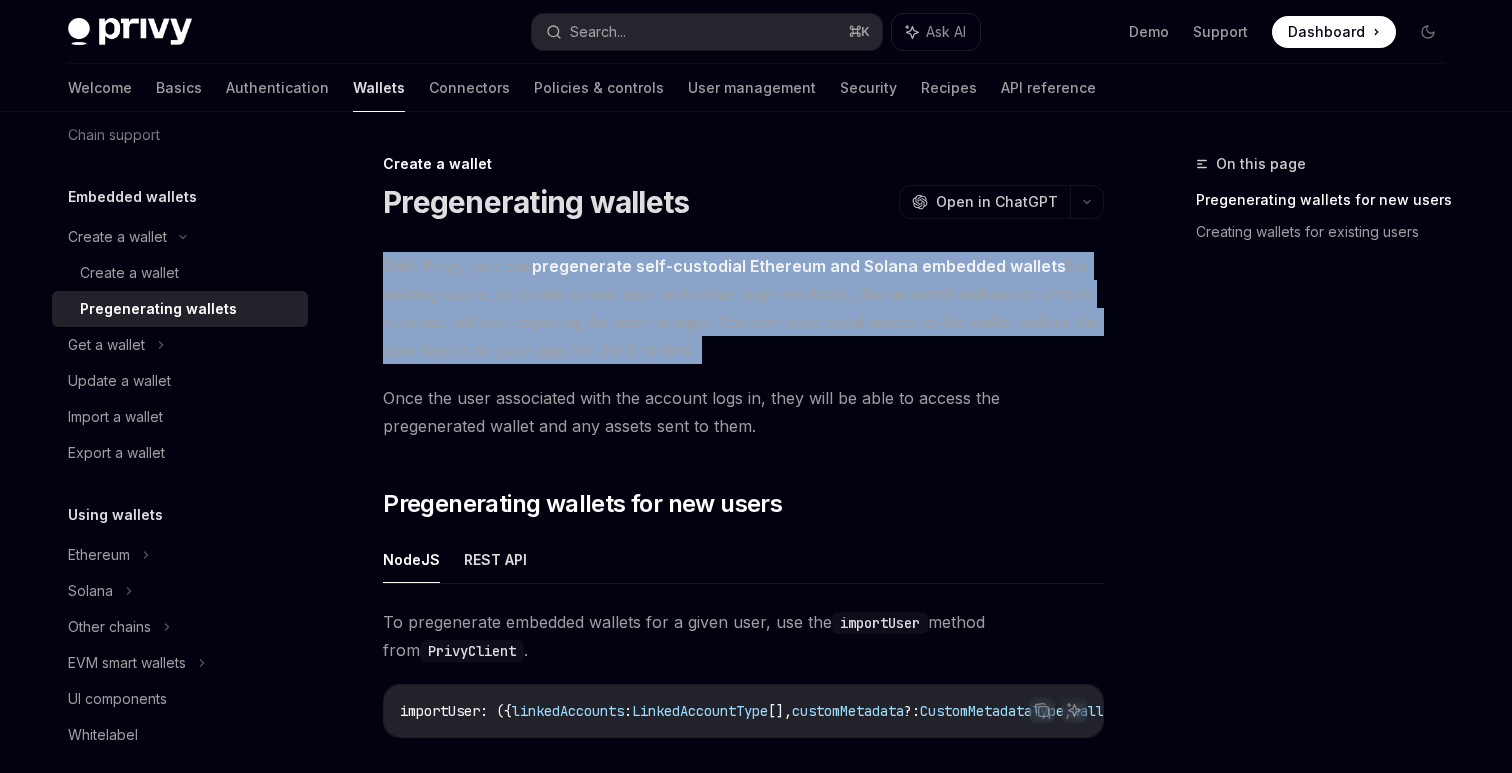 click on "With Privy, you can  pregenerate self-custodial Ethereum and Solana embedded wallets  for existing users, or create a new user with other login methods, like an email address or phone number, without requiring the user to login.
You can even send assets to the wallet before the user logs in to your app for the first time." at bounding box center [743, 308] 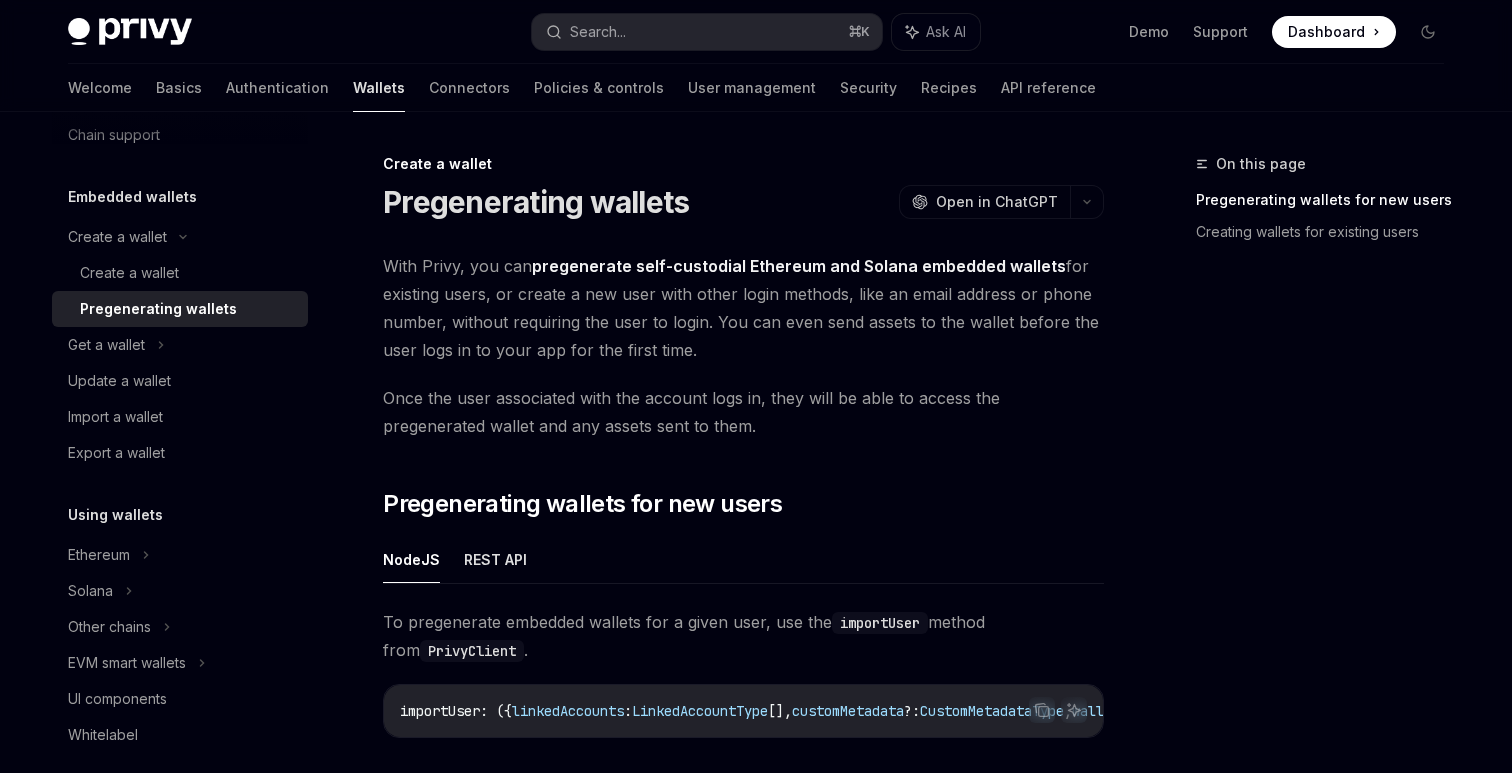 click on "With Privy, you can  pregenerate self-custodial Ethereum and Solana embedded wallets  for existing users, or create a new user with other login methods, like an email address or phone number, without requiring the user to login.
You can even send assets to the wallet before the user logs in to your app for the first time." at bounding box center (743, 308) 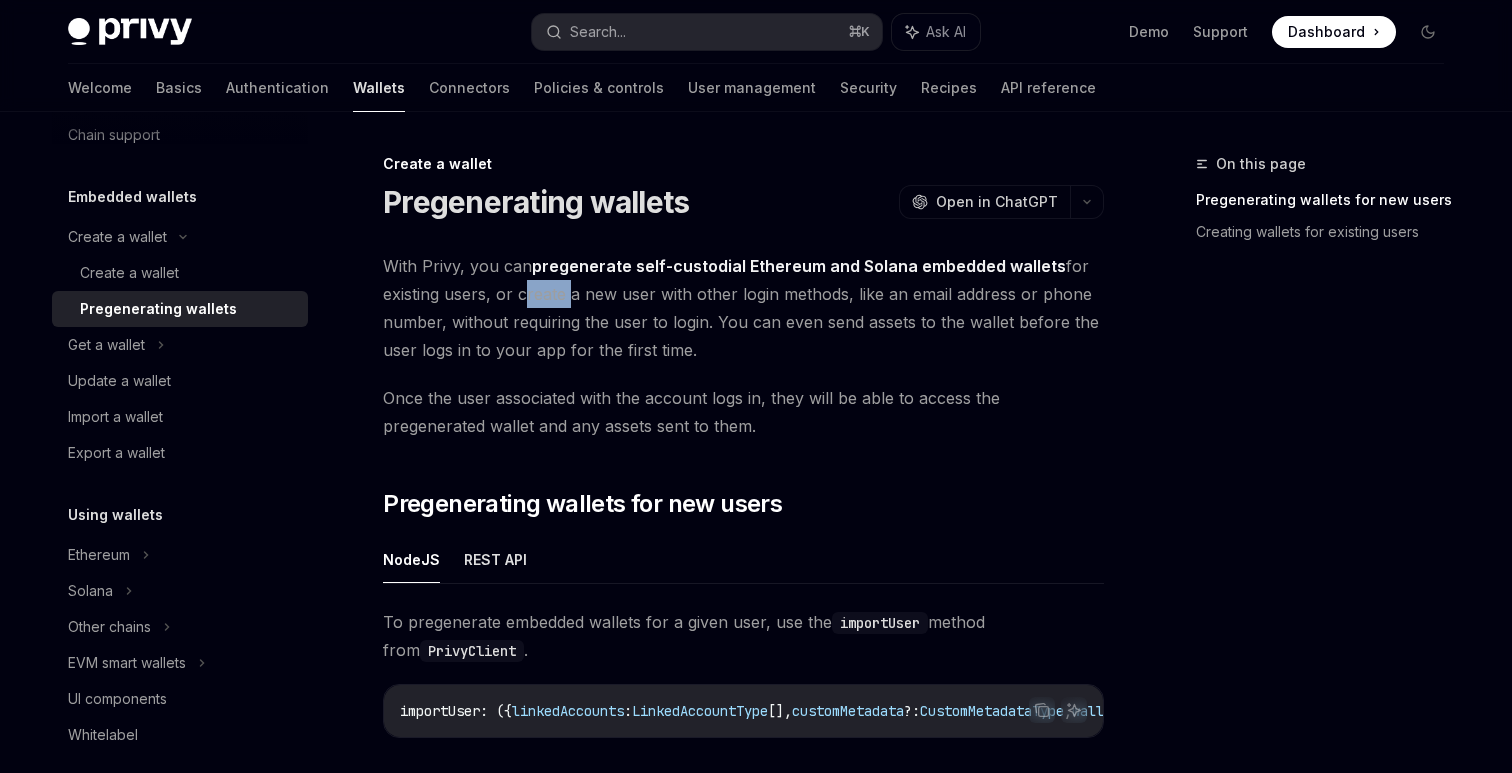 click on "With Privy, you can  pregenerate self-custodial Ethereum and Solana embedded wallets  for existing users, or create a new user with other login methods, like an email address or phone number, without requiring the user to login.
You can even send assets to the wallet before the user logs in to your app for the first time." at bounding box center (743, 308) 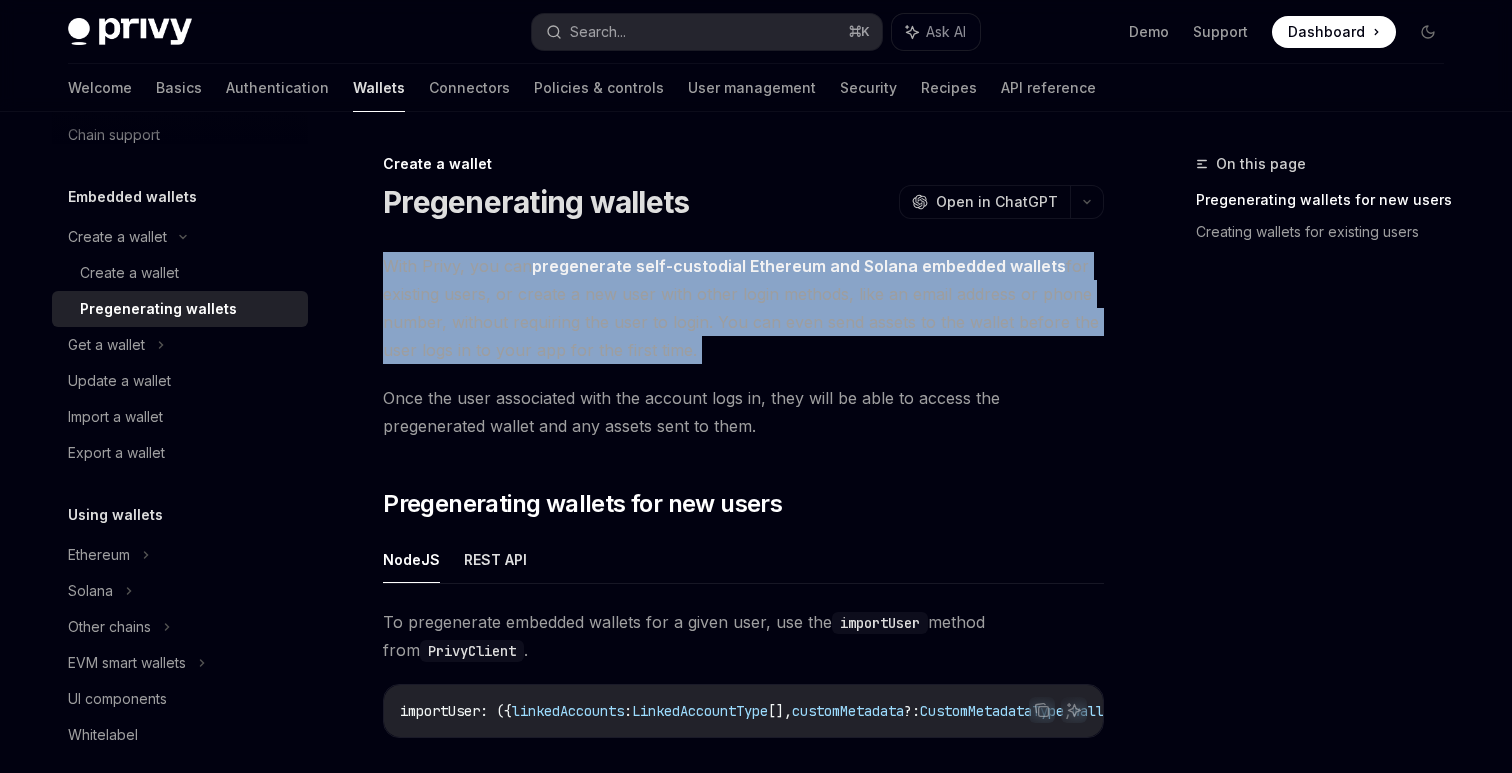 click on "With Privy, you can  pregenerate self-custodial Ethereum and Solana embedded wallets  for existing users, or create a new user with other login methods, like an email address or phone number, without requiring the user to login.
You can even send assets to the wallet before the user logs in to your app for the first time." at bounding box center (743, 308) 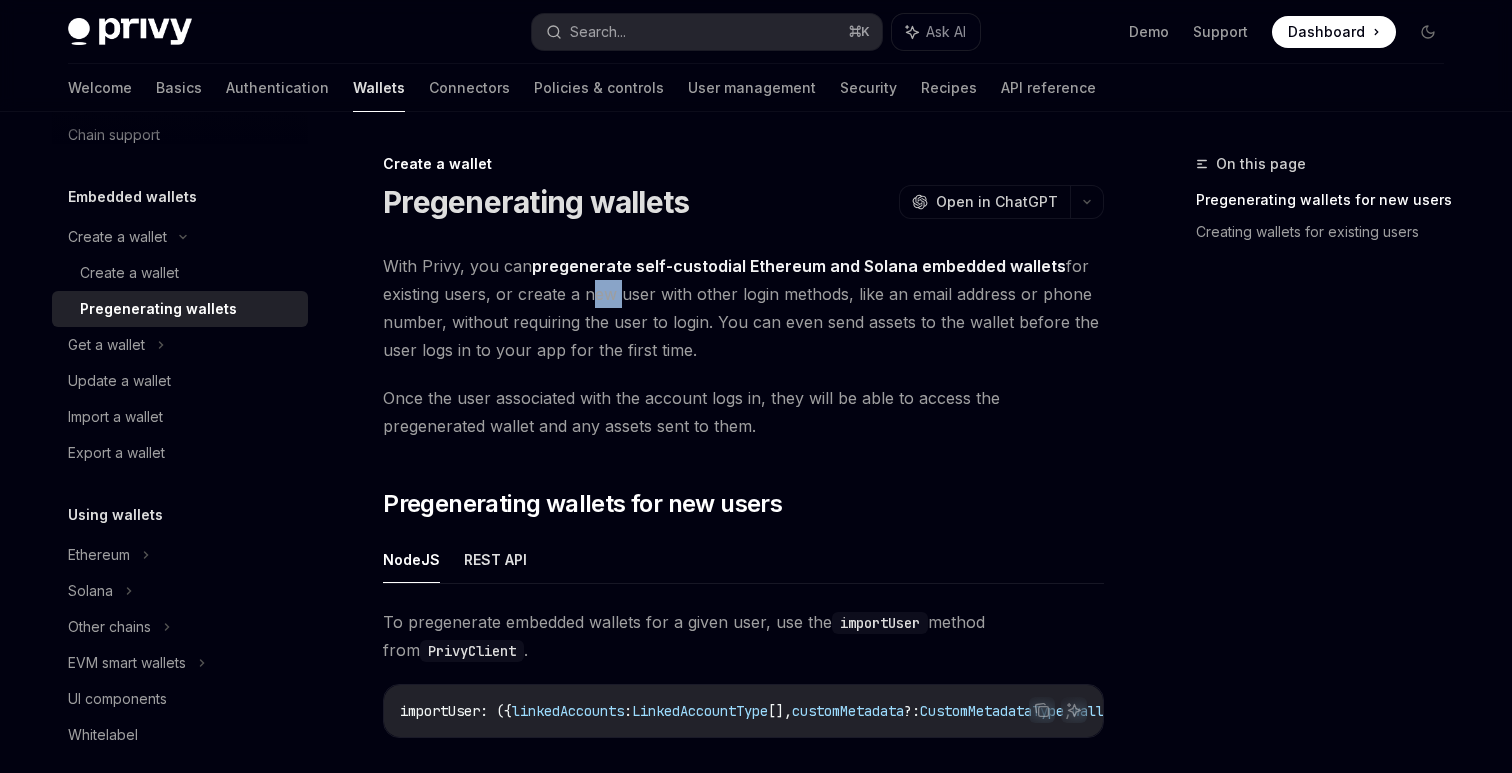 click on "With Privy, you can  pregenerate self-custodial Ethereum and Solana embedded wallets  for existing users, or create a new user with other login methods, like an email address or phone number, without requiring the user to login.
You can even send assets to the wallet before the user logs in to your app for the first time." at bounding box center [743, 308] 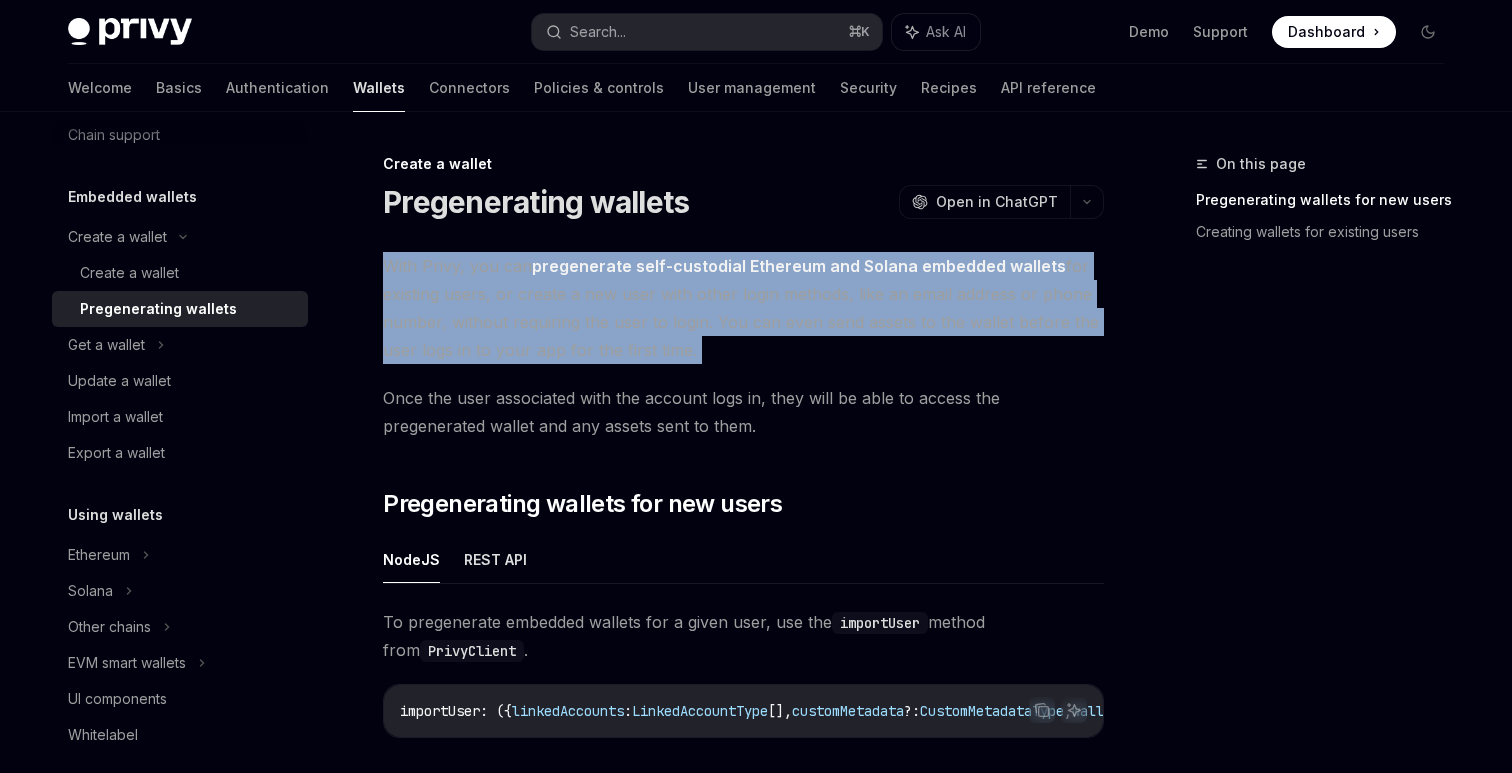 click on "With Privy, you can  pregenerate self-custodial Ethereum and Solana embedded wallets  for existing users, or create a new user with other login methods, like an email address or phone number, without requiring the user to login.
You can even send assets to the wallet before the user logs in to your app for the first time." at bounding box center [743, 308] 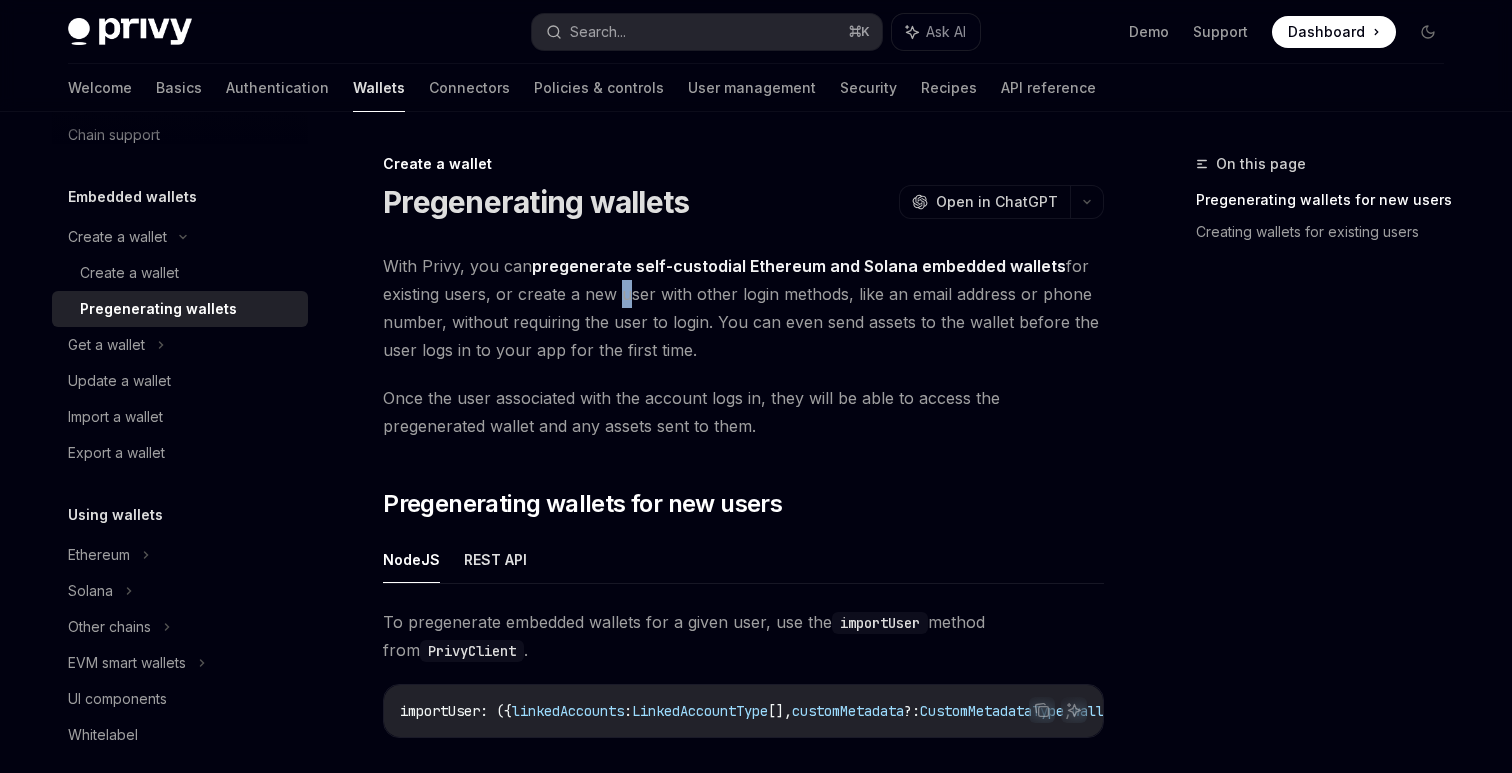 click on "With Privy, you can  pregenerate self-custodial Ethereum and Solana embedded wallets  for existing users, or create a new user with other login methods, like an email address or phone number, without requiring the user to login.
You can even send assets to the wallet before the user logs in to your app for the first time." at bounding box center (743, 308) 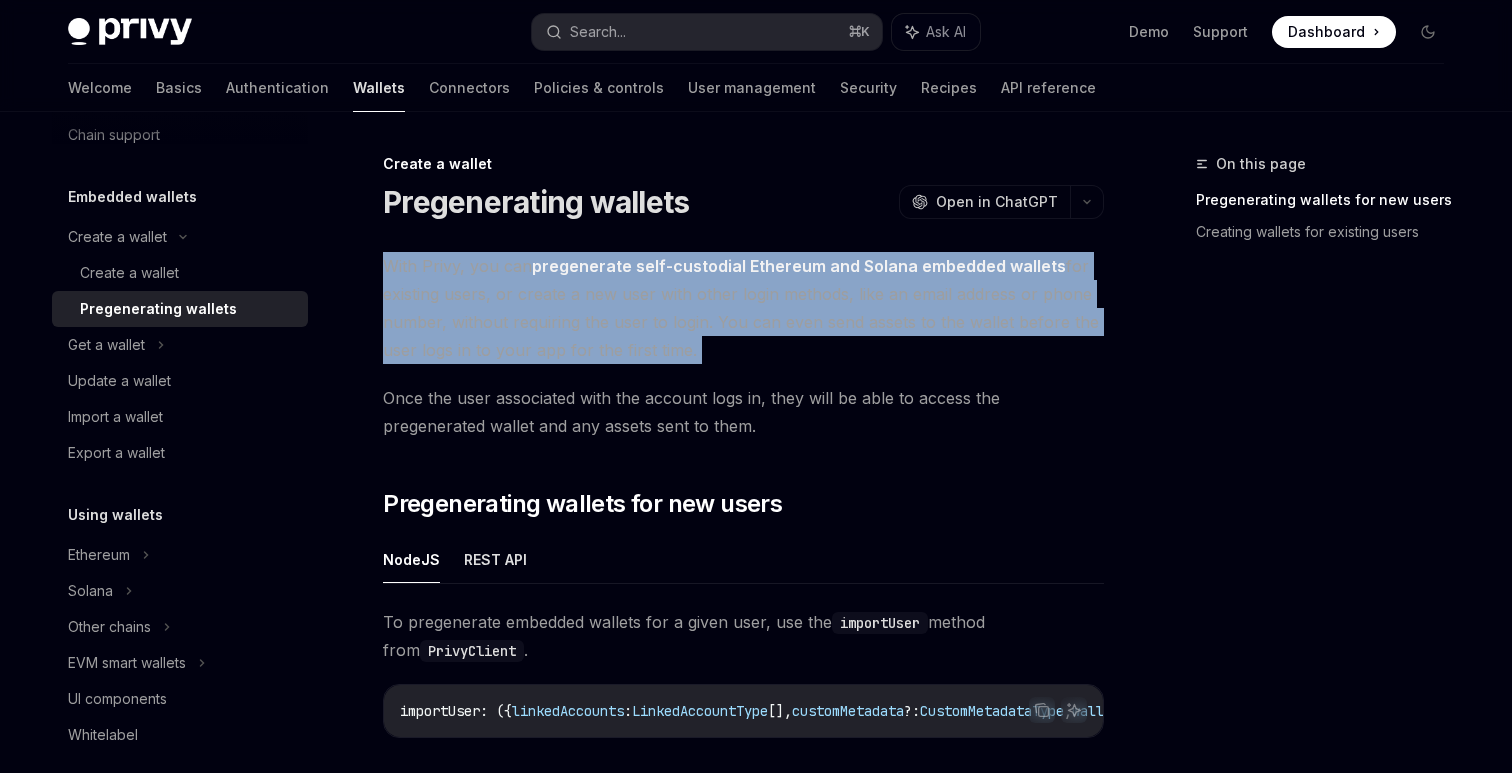 click on "With Privy, you can  pregenerate self-custodial Ethereum and Solana embedded wallets  for existing users, or create a new user with other login methods, like an email address or phone number, without requiring the user to login.
You can even send assets to the wallet before the user logs in to your app for the first time." at bounding box center [743, 308] 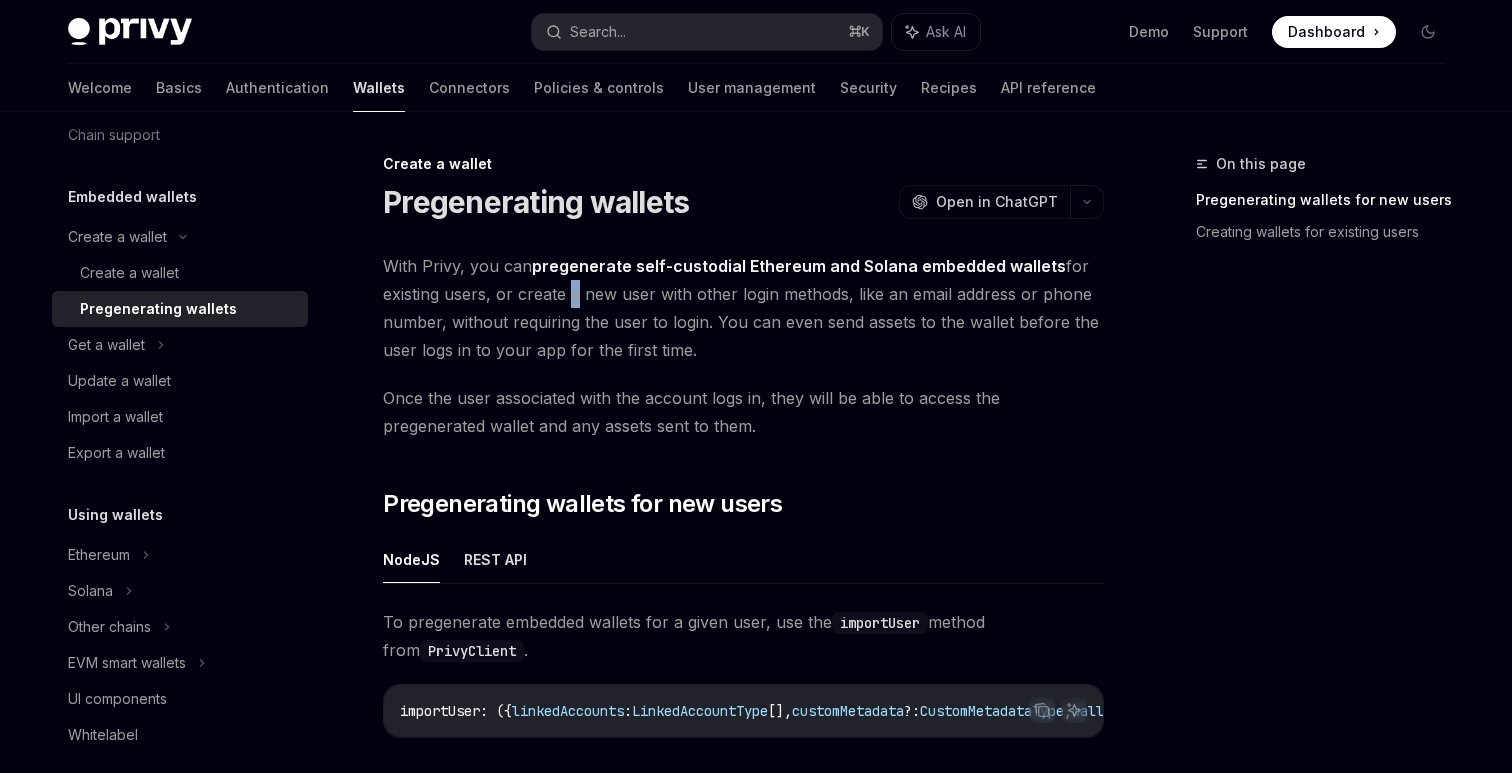 click on "With Privy, you can  pregenerate self-custodial Ethereum and Solana embedded wallets  for existing users, or create a new user with other login methods, like an email address or phone number, without requiring the user to login.
You can even send assets to the wallet before the user logs in to your app for the first time." at bounding box center (743, 308) 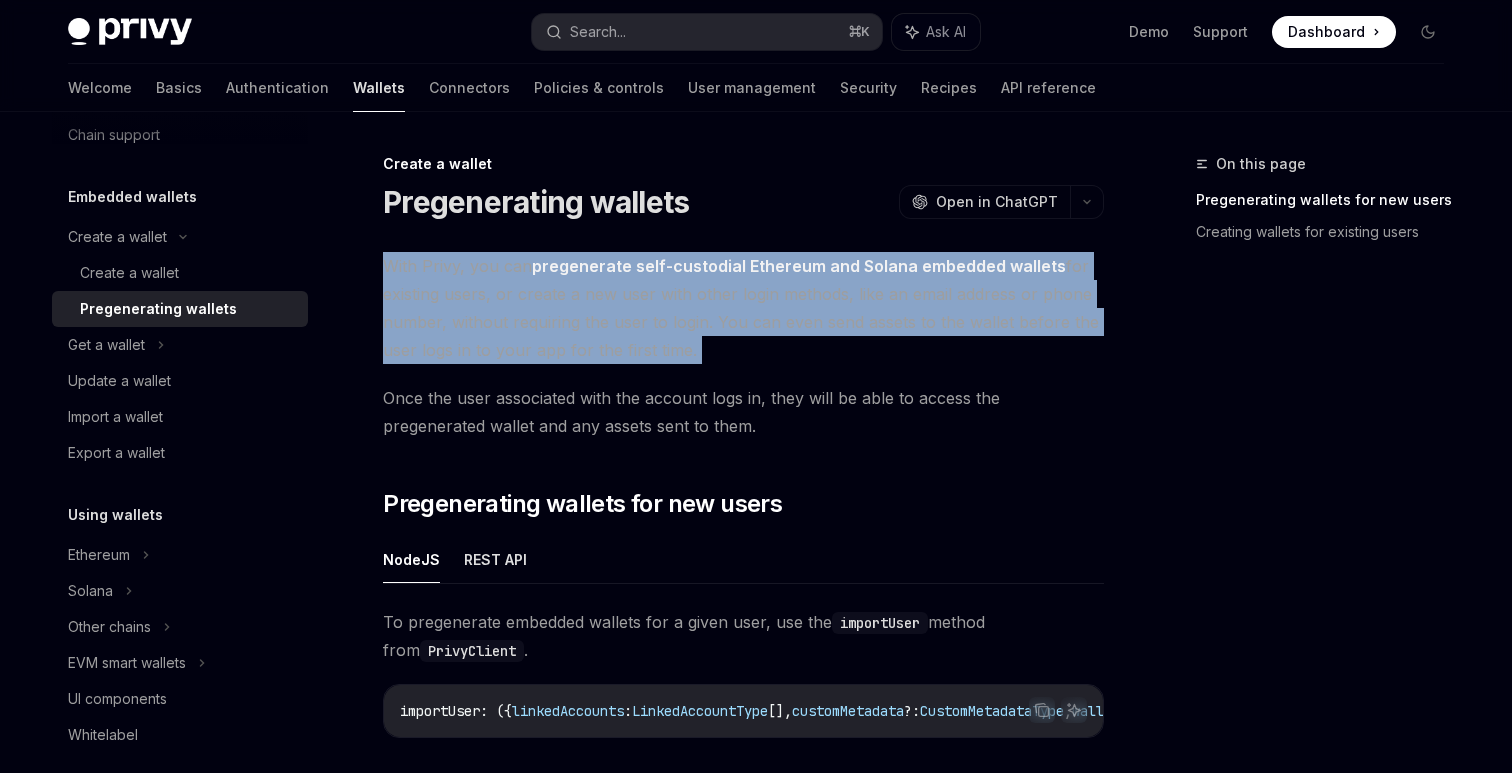 click on "With Privy, you can  pregenerate self-custodial Ethereum and Solana embedded wallets  for existing users, or create a new user with other login methods, like an email address or phone number, without requiring the user to login.
You can even send assets to the wallet before the user logs in to your app for the first time." at bounding box center (743, 308) 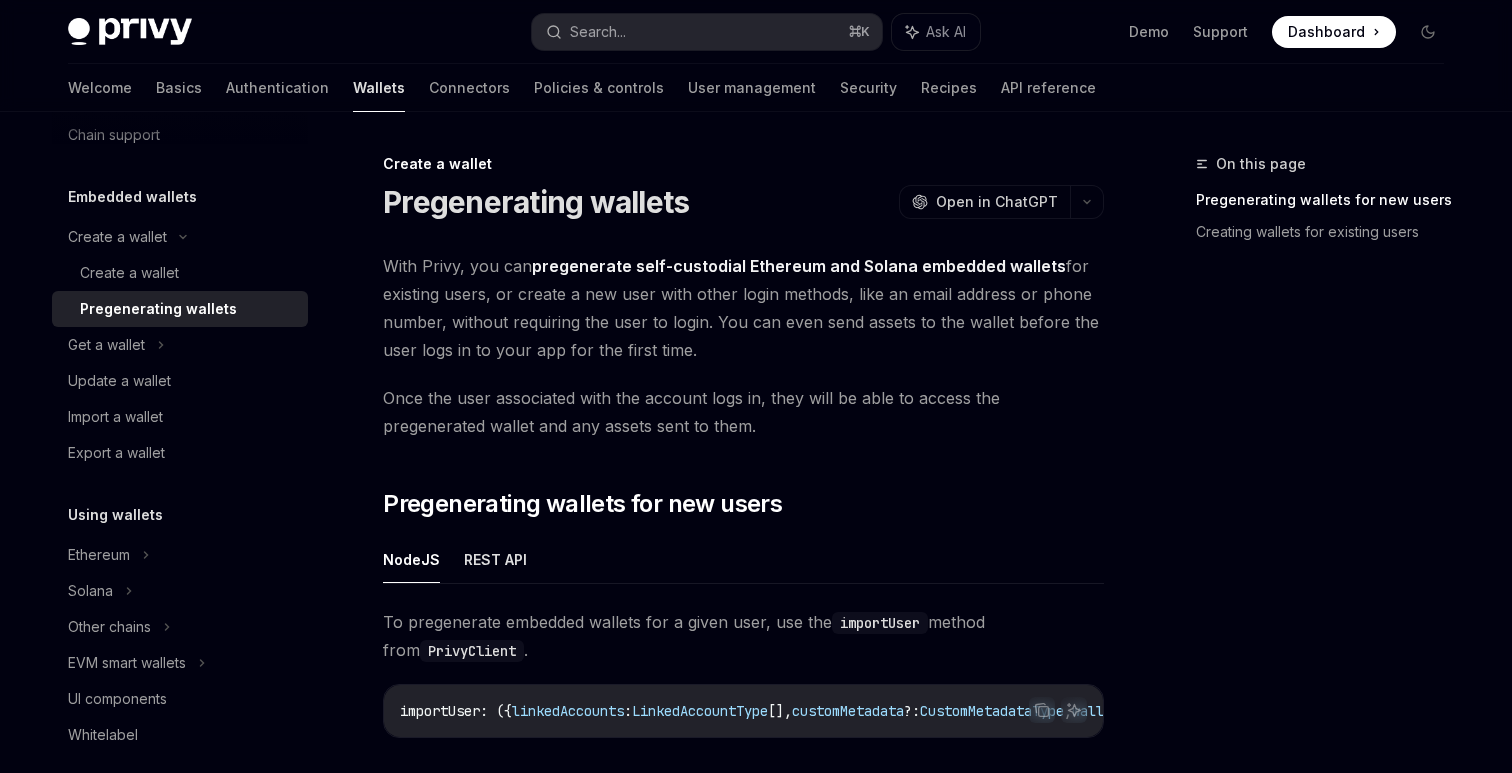 click on "With Privy, you can  pregenerate self-custodial Ethereum and Solana embedded wallets  for existing users, or create a new user with other login methods, like an email address or phone number, without requiring the user to login.
You can even send assets to the wallet before the user logs in to your app for the first time." at bounding box center (743, 308) 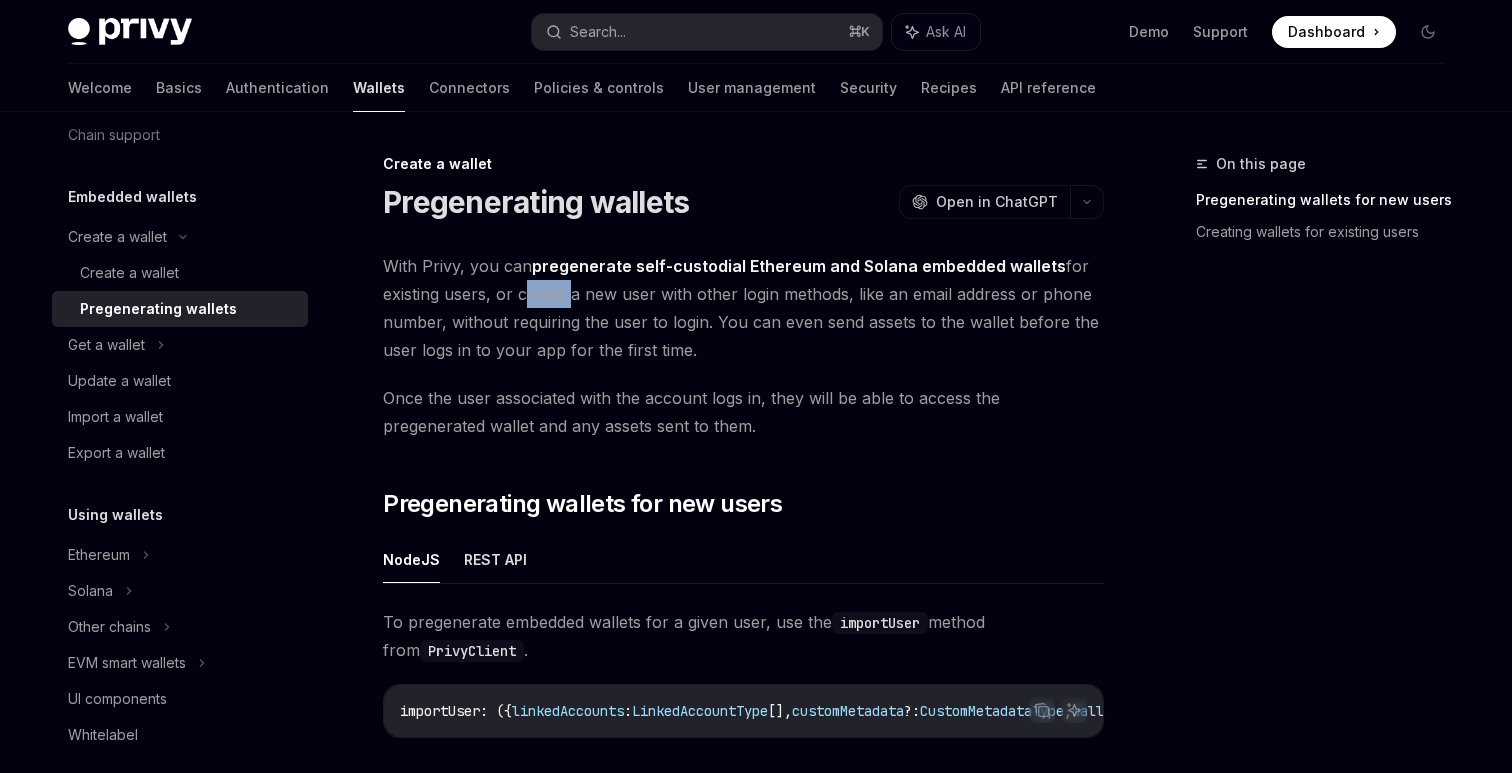 click on "With Privy, you can  pregenerate self-custodial Ethereum and Solana embedded wallets  for existing users, or create a new user with other login methods, like an email address or phone number, without requiring the user to login.
You can even send assets to the wallet before the user logs in to your app for the first time." at bounding box center [743, 308] 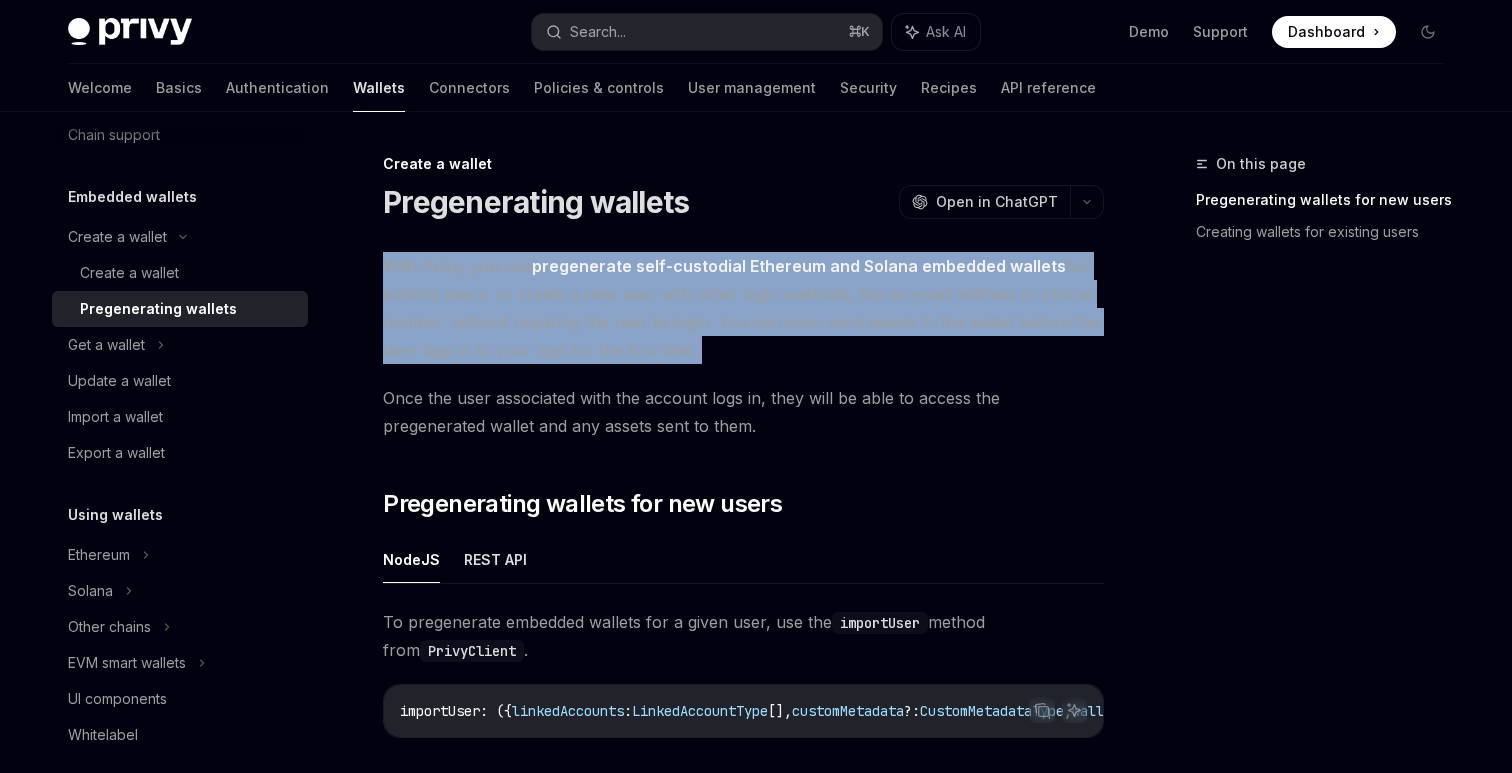 click on "With Privy, you can  pregenerate self-custodial Ethereum and Solana embedded wallets  for existing users, or create a new user with other login methods, like an email address or phone number, without requiring the user to login.
You can even send assets to the wallet before the user logs in to your app for the first time." at bounding box center (743, 308) 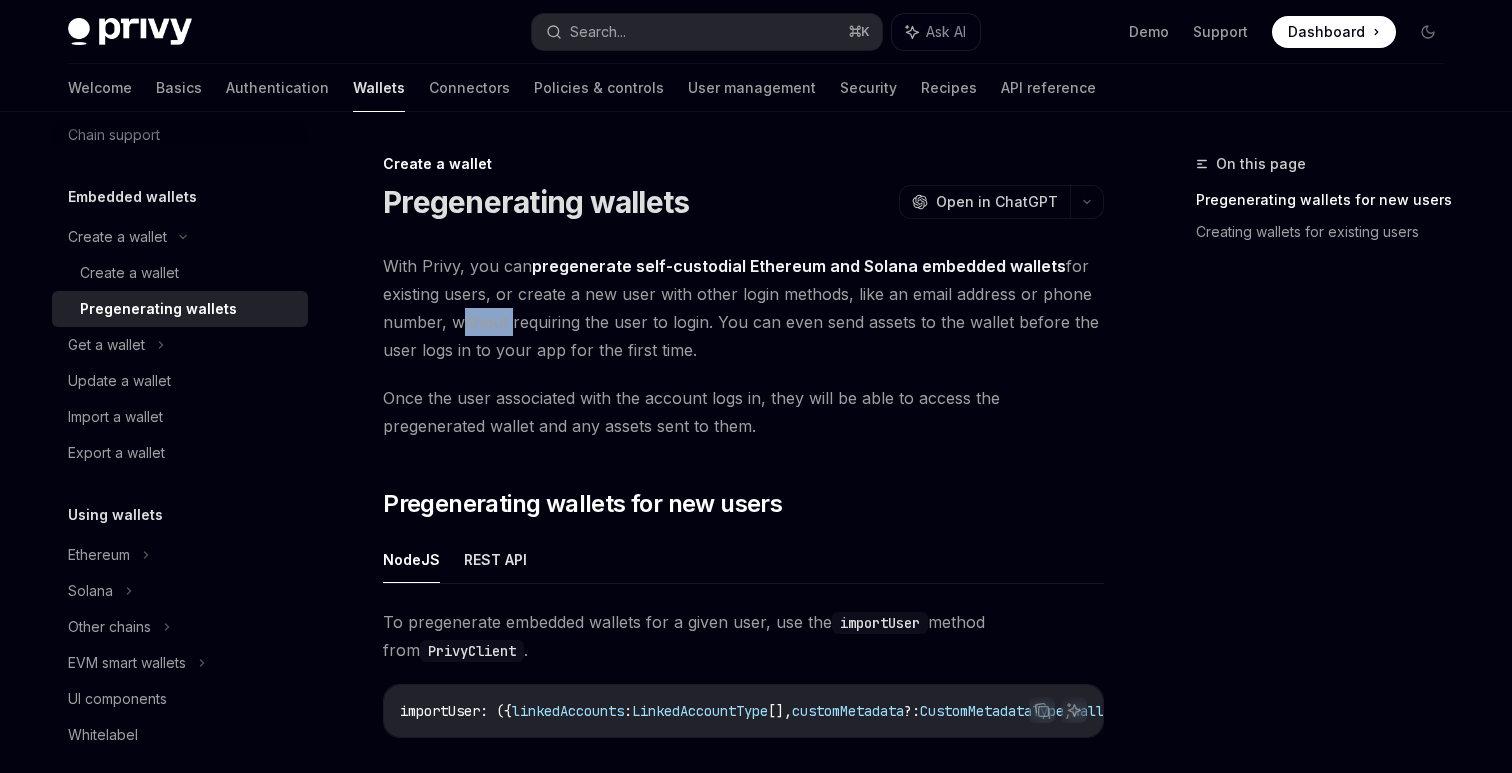 click on "With Privy, you can  pregenerate self-custodial Ethereum and Solana embedded wallets  for existing users, or create a new user with other login methods, like an email address or phone number, without requiring the user to login.
You can even send assets to the wallet before the user logs in to your app for the first time." at bounding box center [743, 308] 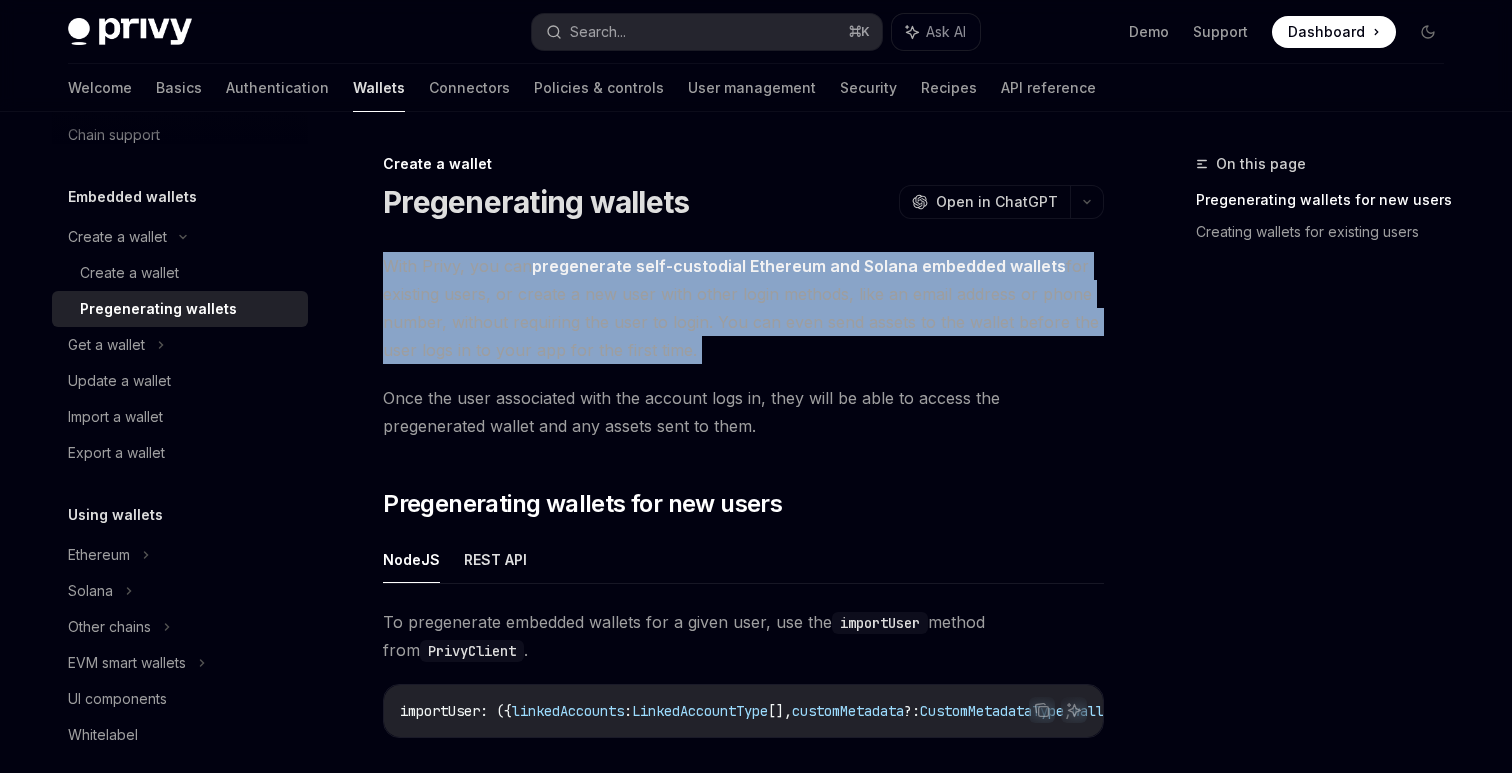 click on "With Privy, you can  pregenerate self-custodial Ethereum and Solana embedded wallets  for existing users, or create a new user with other login methods, like an email address or phone number, without requiring the user to login.
You can even send assets to the wallet before the user logs in to your app for the first time." at bounding box center (743, 308) 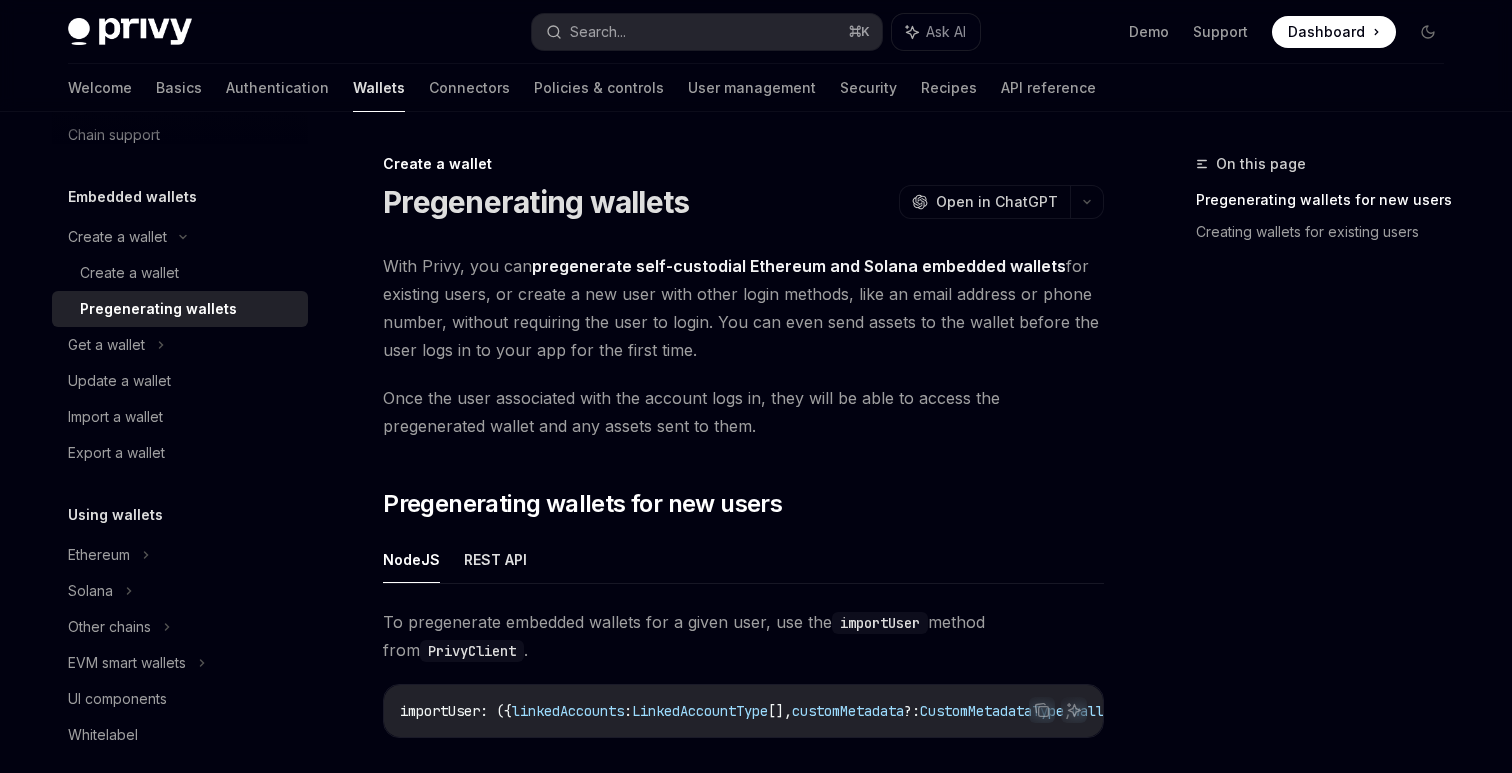 click on "With Privy, you can  pregenerate self-custodial Ethereum and Solana embedded wallets  for existing users, or create a new user with other login methods, like an email address or phone number, without requiring the user to login.
You can even send assets to the wallet before the user logs in to your app for the first time." at bounding box center (743, 308) 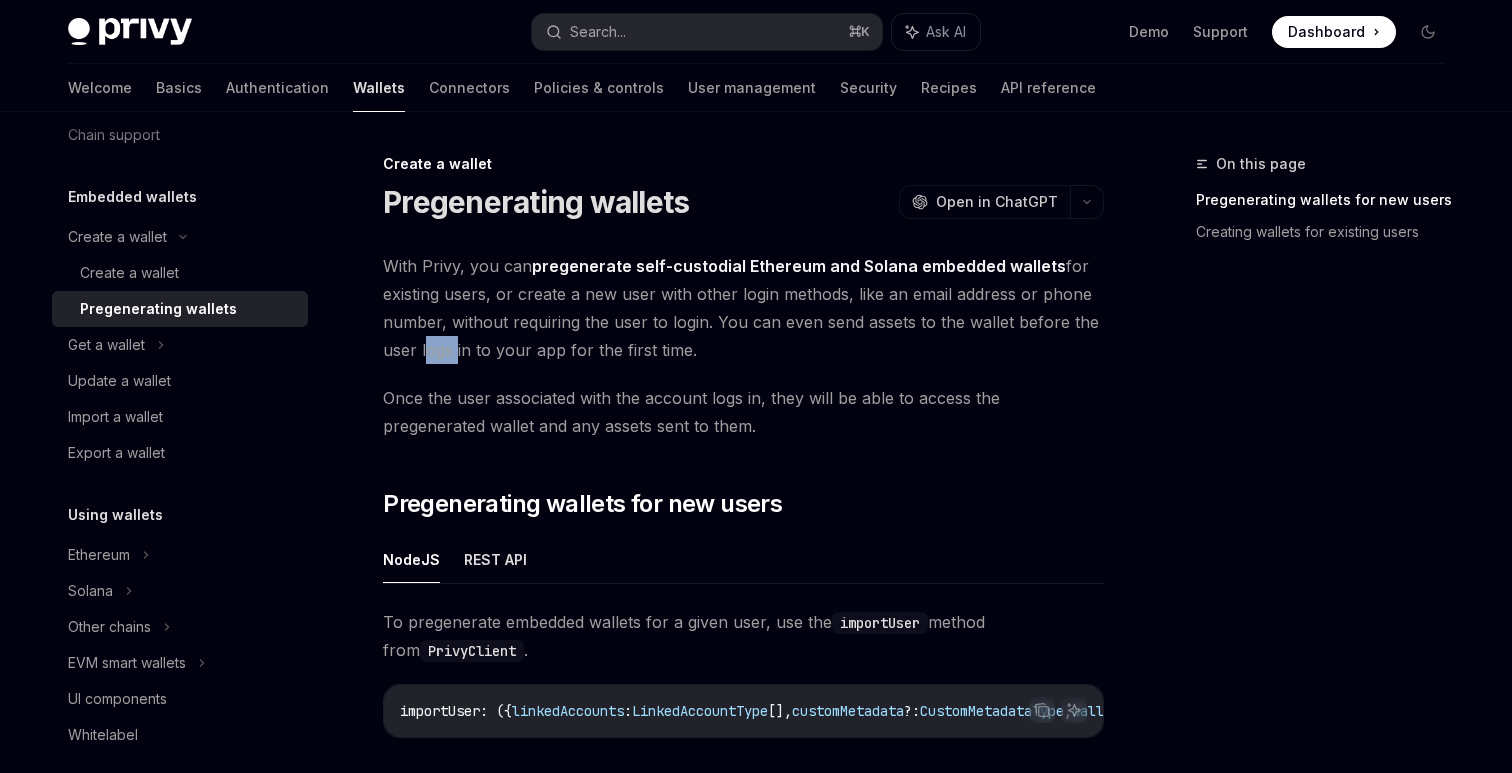 click on "With Privy, you can  pregenerate self-custodial Ethereum and Solana embedded wallets  for existing users, or create a new user with other login methods, like an email address or phone number, without requiring the user to login.
You can even send assets to the wallet before the user logs in to your app for the first time." at bounding box center (743, 308) 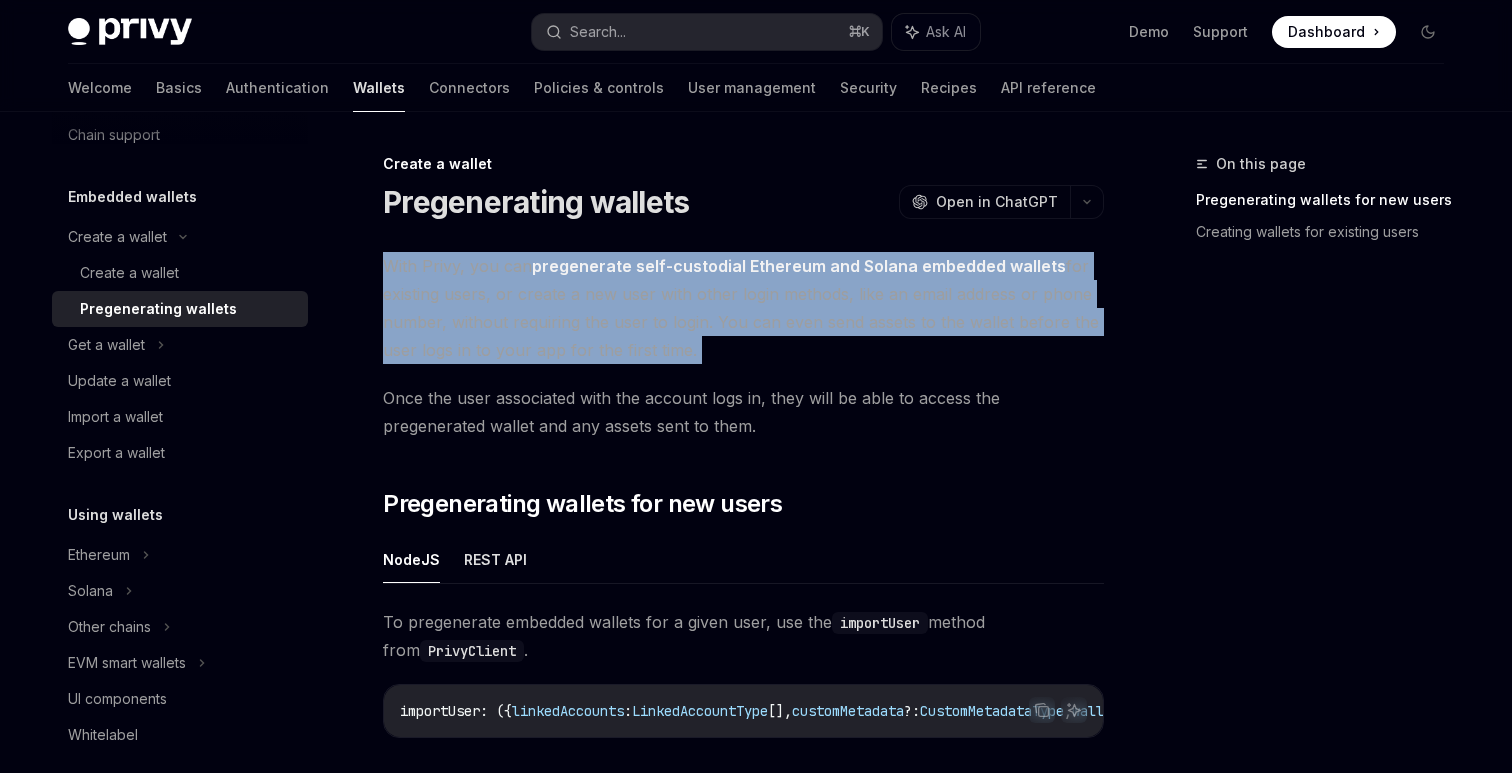click on "With Privy, you can  pregenerate self-custodial Ethereum and Solana embedded wallets  for existing users, or create a new user with other login methods, like an email address or phone number, without requiring the user to login.
You can even send assets to the wallet before the user logs in to your app for the first time." at bounding box center (743, 308) 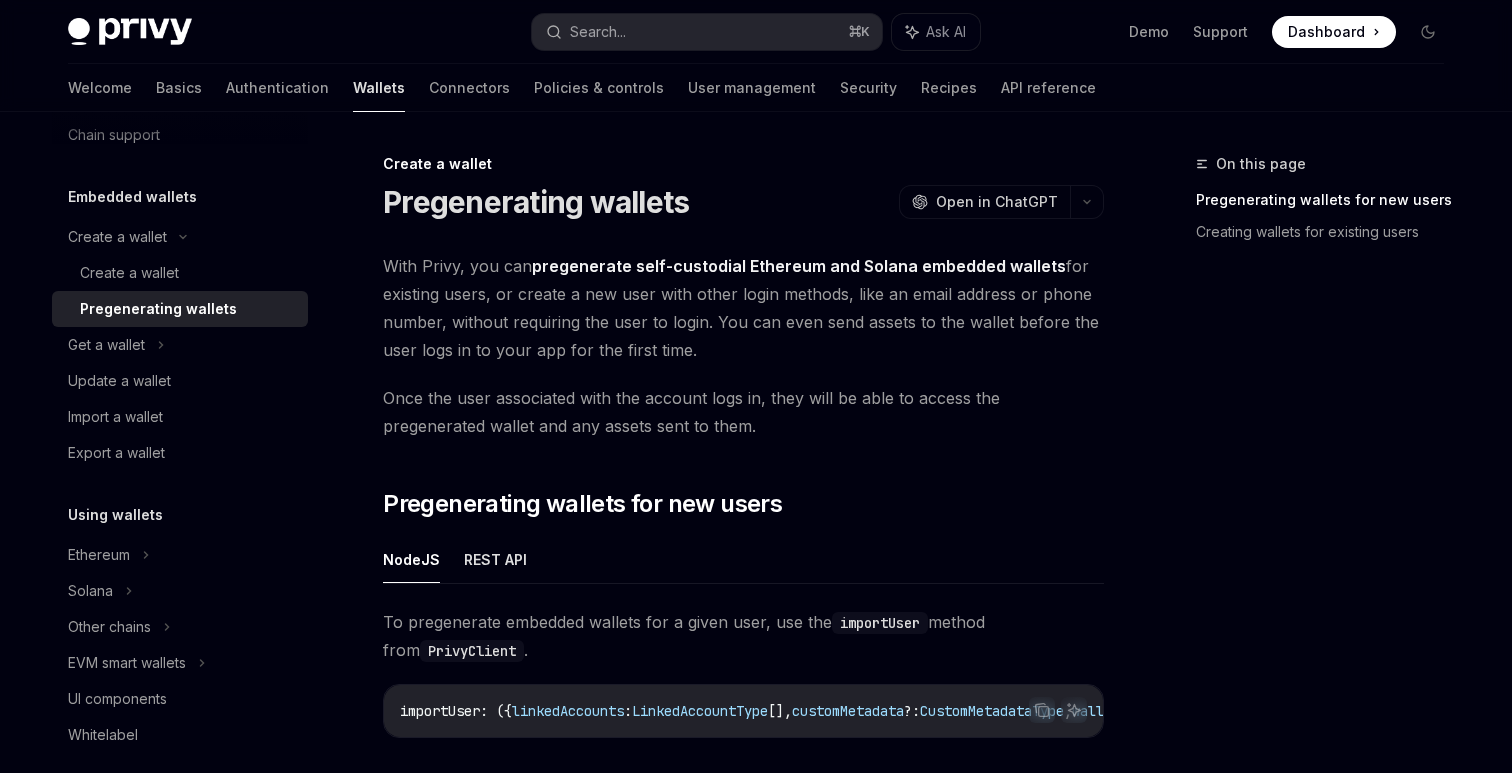 click on "With Privy, you can  pregenerate self-custodial Ethereum and Solana embedded wallets  for existing users, or create a new user with other login methods, like an email address or phone number, without requiring the user to login.
You can even send assets to the wallet before the user logs in to your app for the first time." at bounding box center [743, 308] 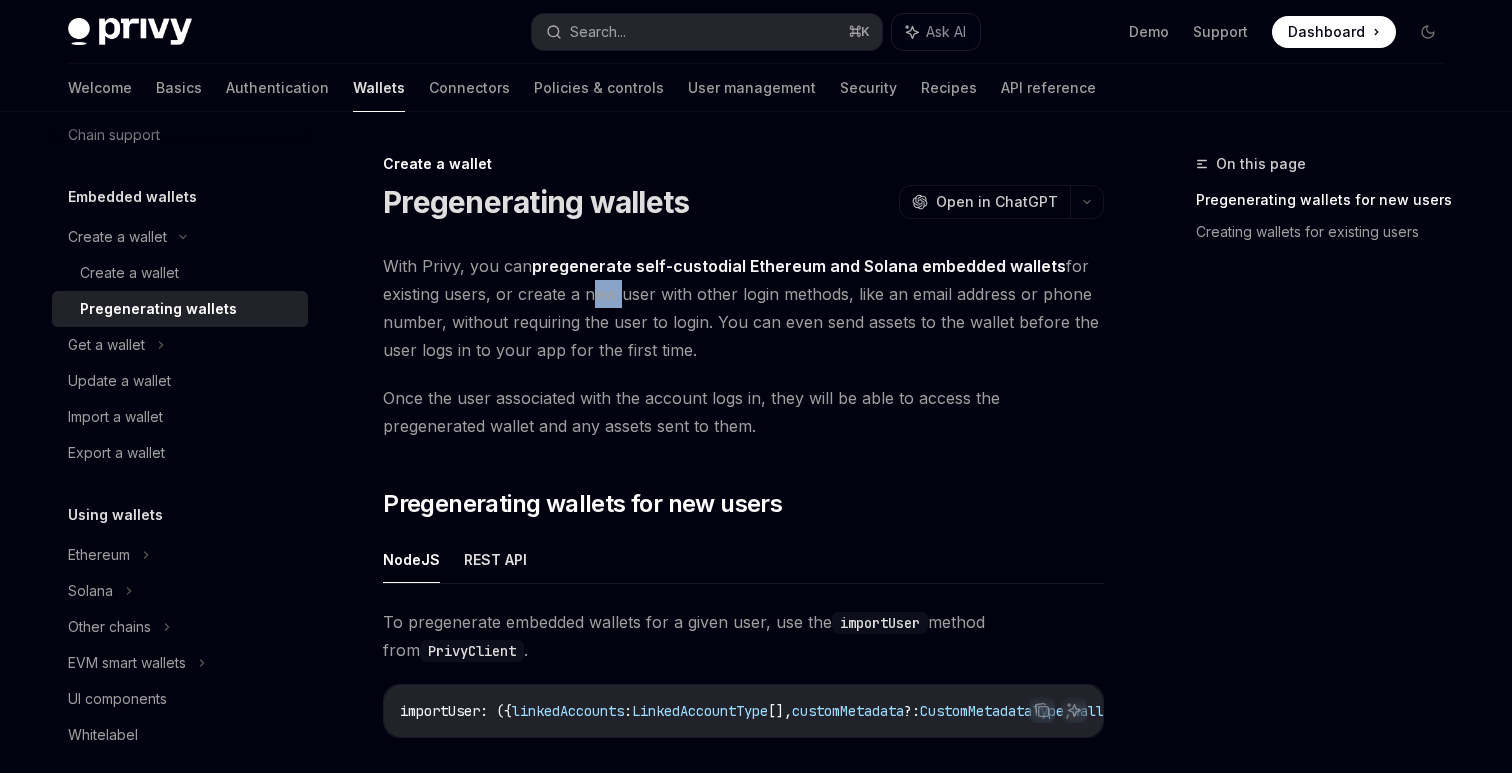 click on "With Privy, you can  pregenerate self-custodial Ethereum and Solana embedded wallets  for existing users, or create a new user with other login methods, like an email address or phone number, without requiring the user to login.
You can even send assets to the wallet before the user logs in to your app for the first time." at bounding box center (743, 308) 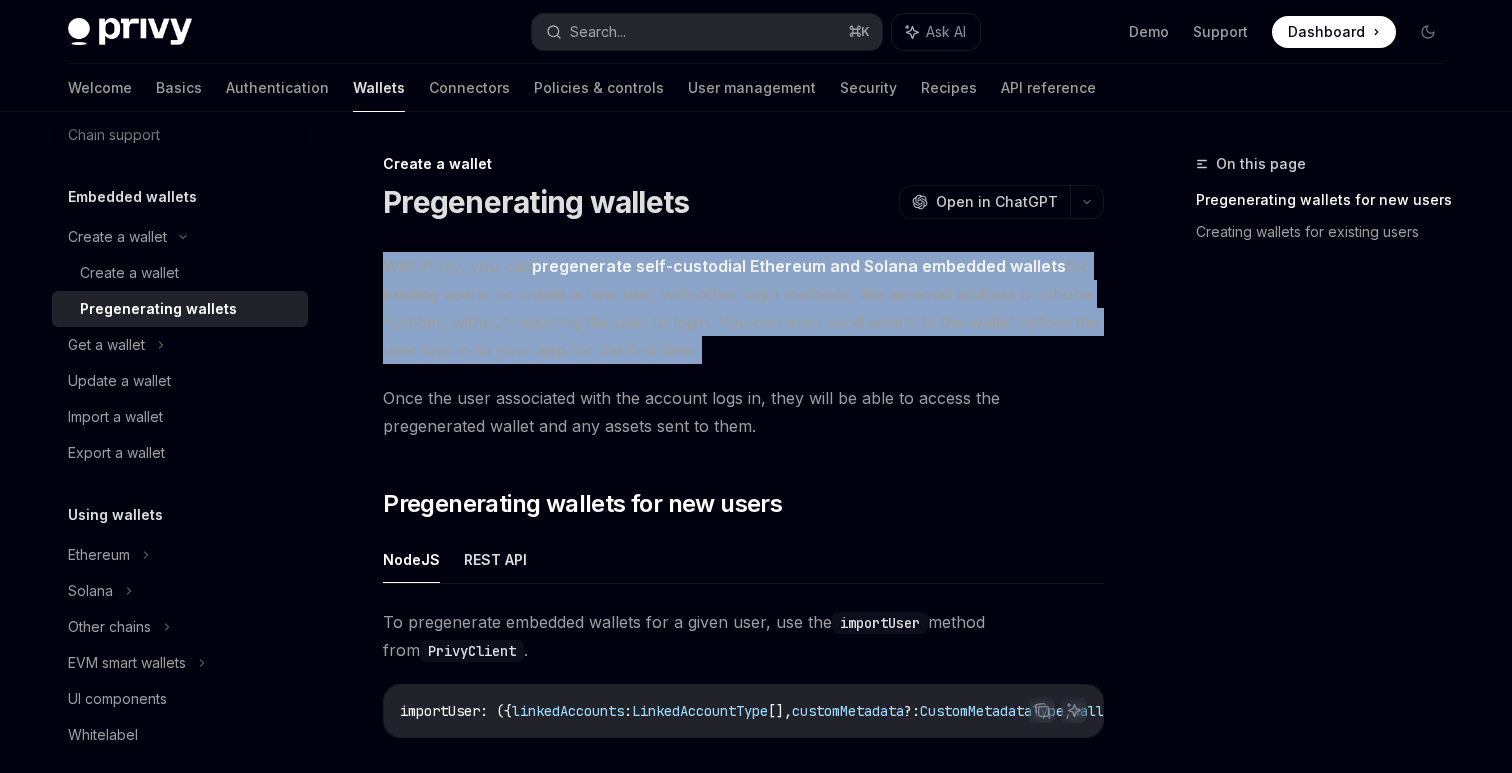 click on "With Privy, you can  pregenerate self-custodial Ethereum and Solana embedded wallets  for existing users, or create a new user with other login methods, like an email address or phone number, without requiring the user to login.
You can even send assets to the wallet before the user logs in to your app for the first time." at bounding box center [743, 308] 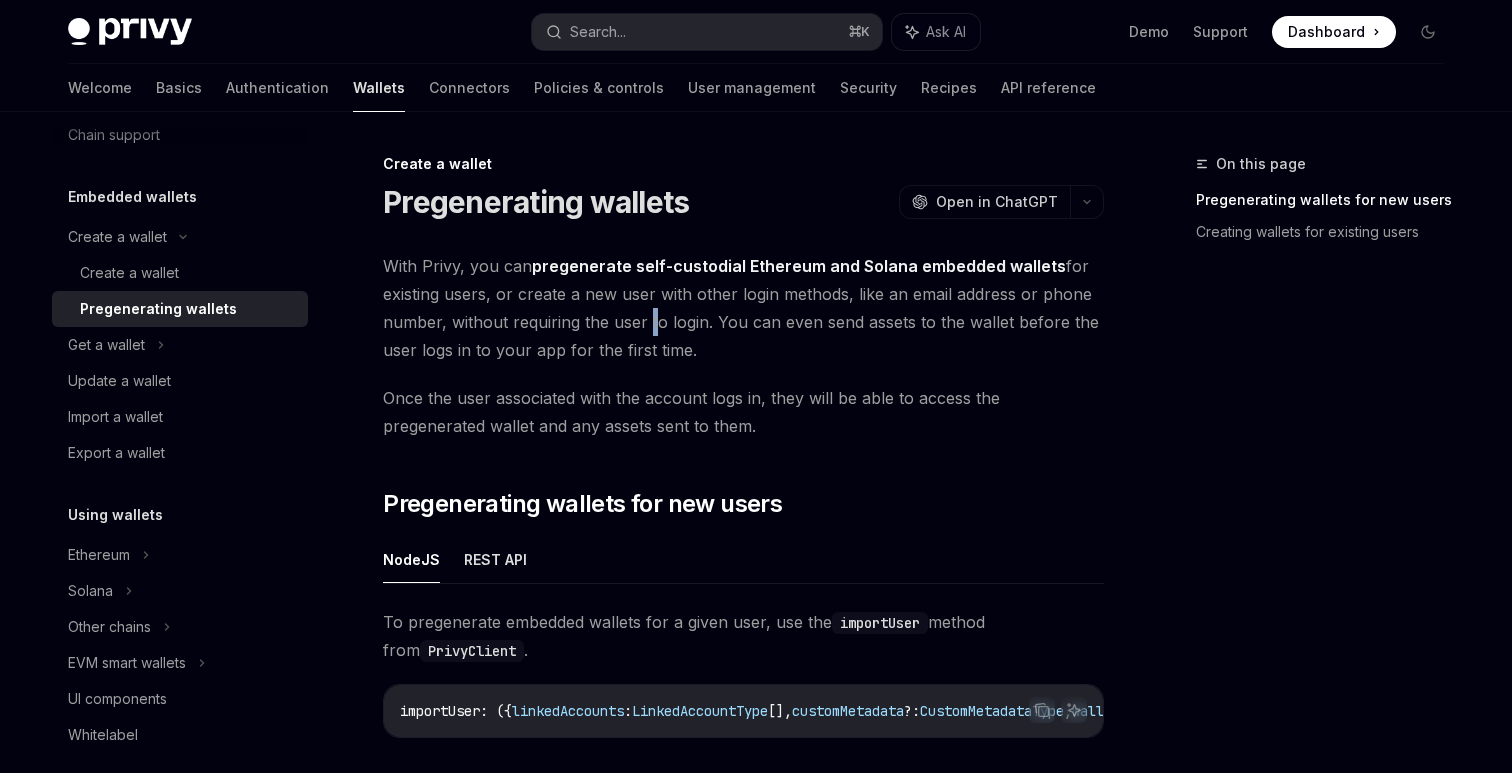 click on "With Privy, you can  pregenerate self-custodial Ethereum and Solana embedded wallets  for existing users, or create a new user with other login methods, like an email address or phone number, without requiring the user to login.
You can even send assets to the wallet before the user logs in to your app for the first time." at bounding box center (743, 308) 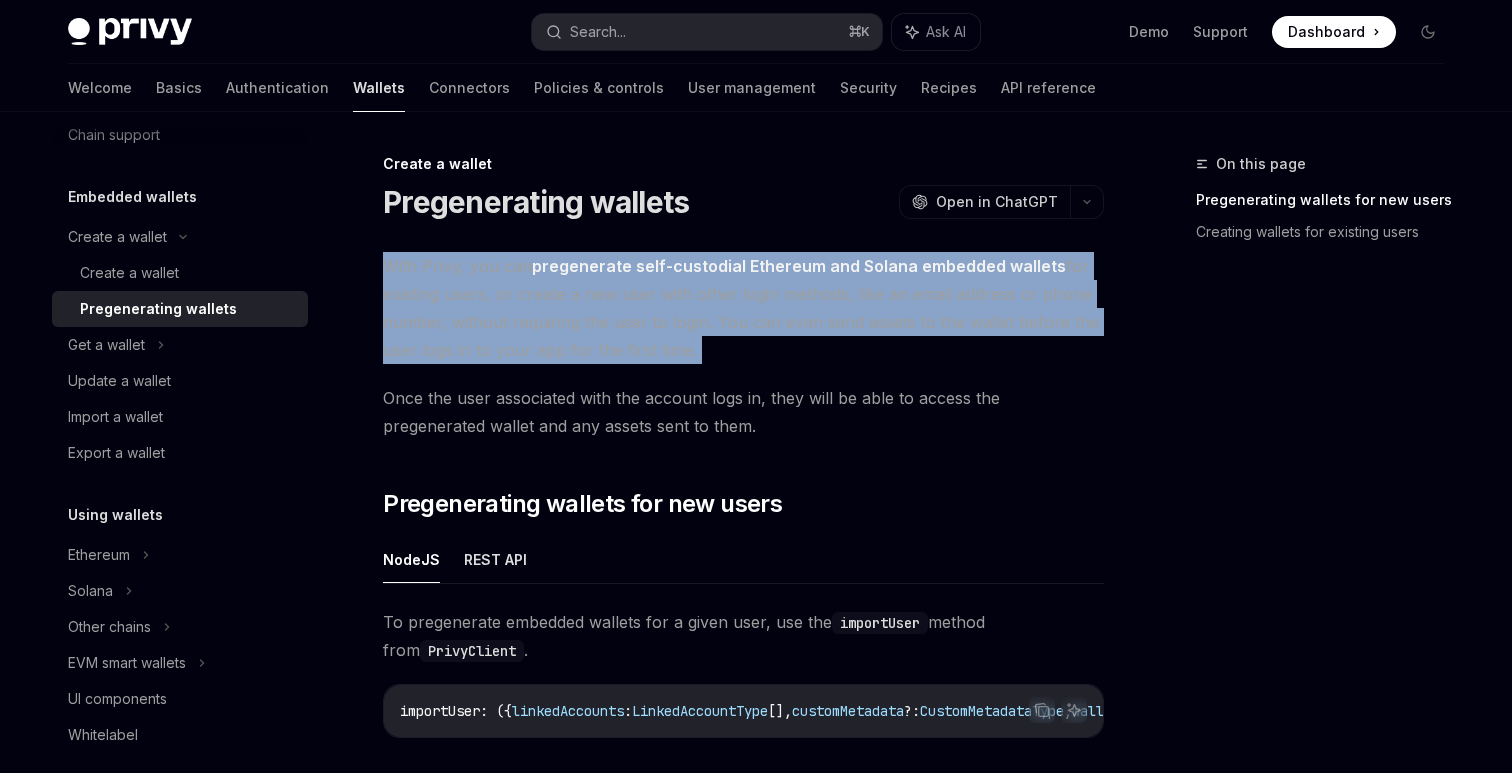 click on "With Privy, you can  pregenerate self-custodial Ethereum and Solana embedded wallets  for existing users, or create a new user with other login methods, like an email address or phone number, without requiring the user to login.
You can even send assets to the wallet before the user logs in to your app for the first time." at bounding box center (743, 308) 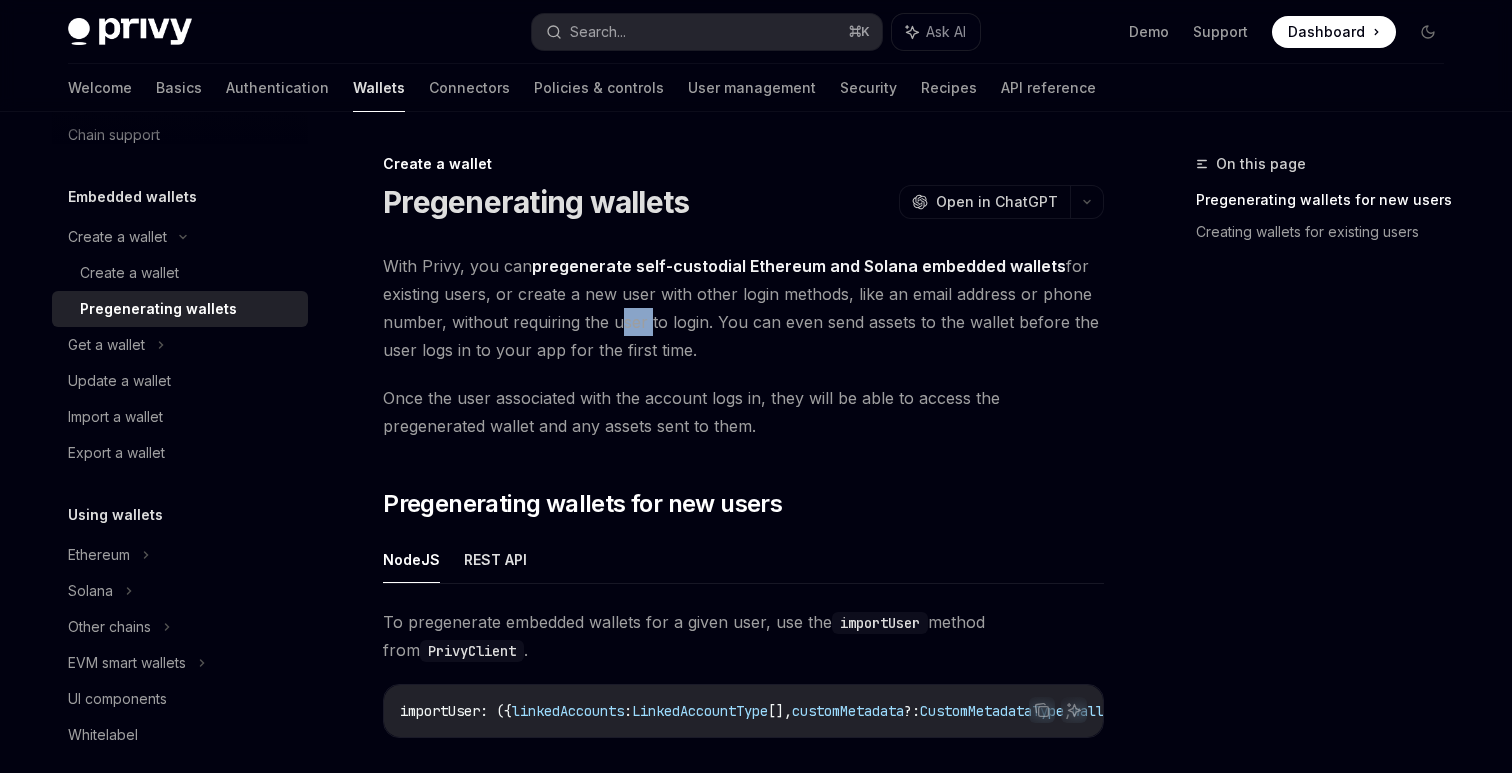 click on "With Privy, you can  pregenerate self-custodial Ethereum and Solana embedded wallets  for existing users, or create a new user with other login methods, like an email address or phone number, without requiring the user to login.
You can even send assets to the wallet before the user logs in to your app for the first time." at bounding box center [743, 308] 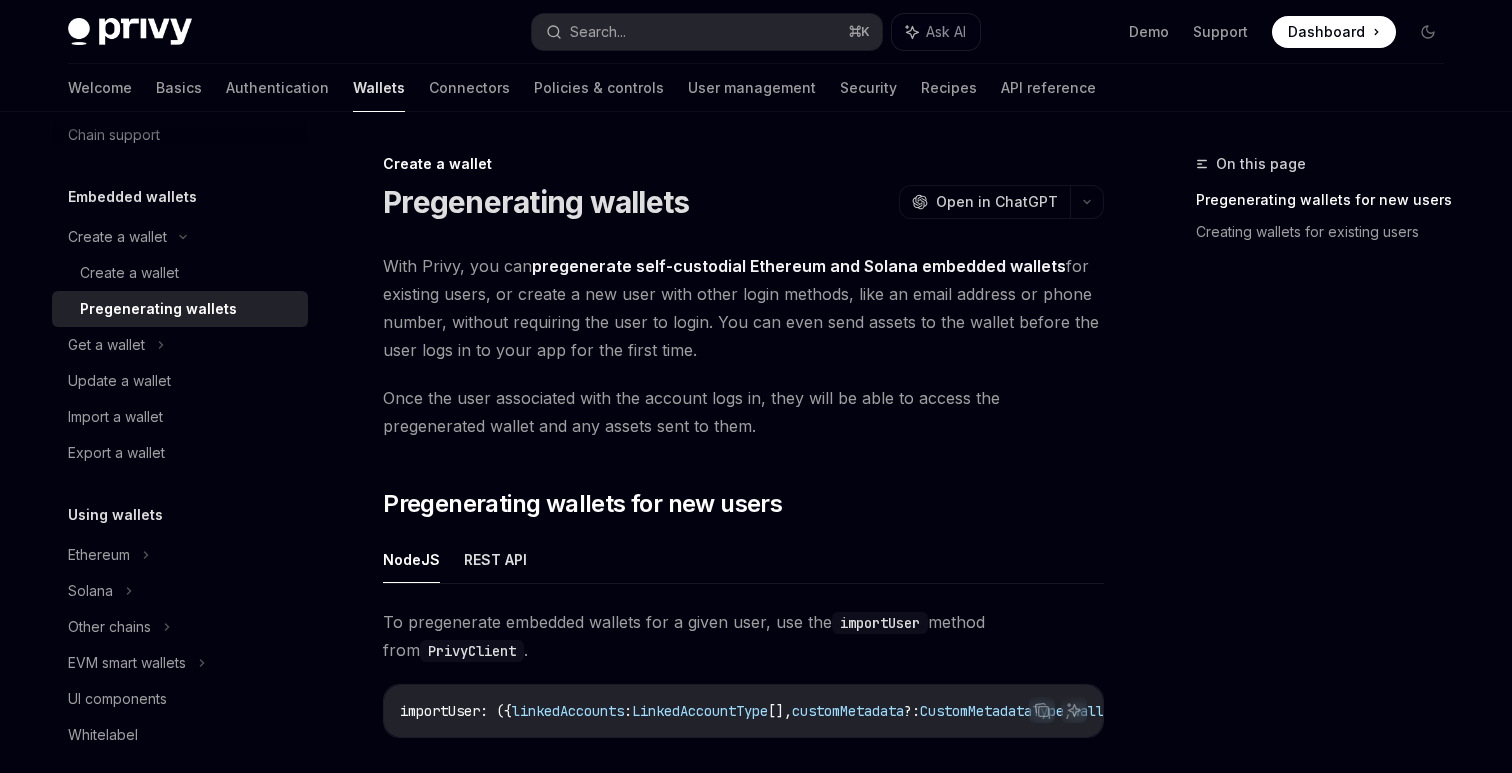 click on "With Privy, you can  pregenerate self-custodial Ethereum and Solana embedded wallets  for existing users, or create a new user with other login methods, like an email address or phone number, without requiring the user to login.
You can even send assets to the wallet before the user logs in to your app for the first time." at bounding box center [743, 308] 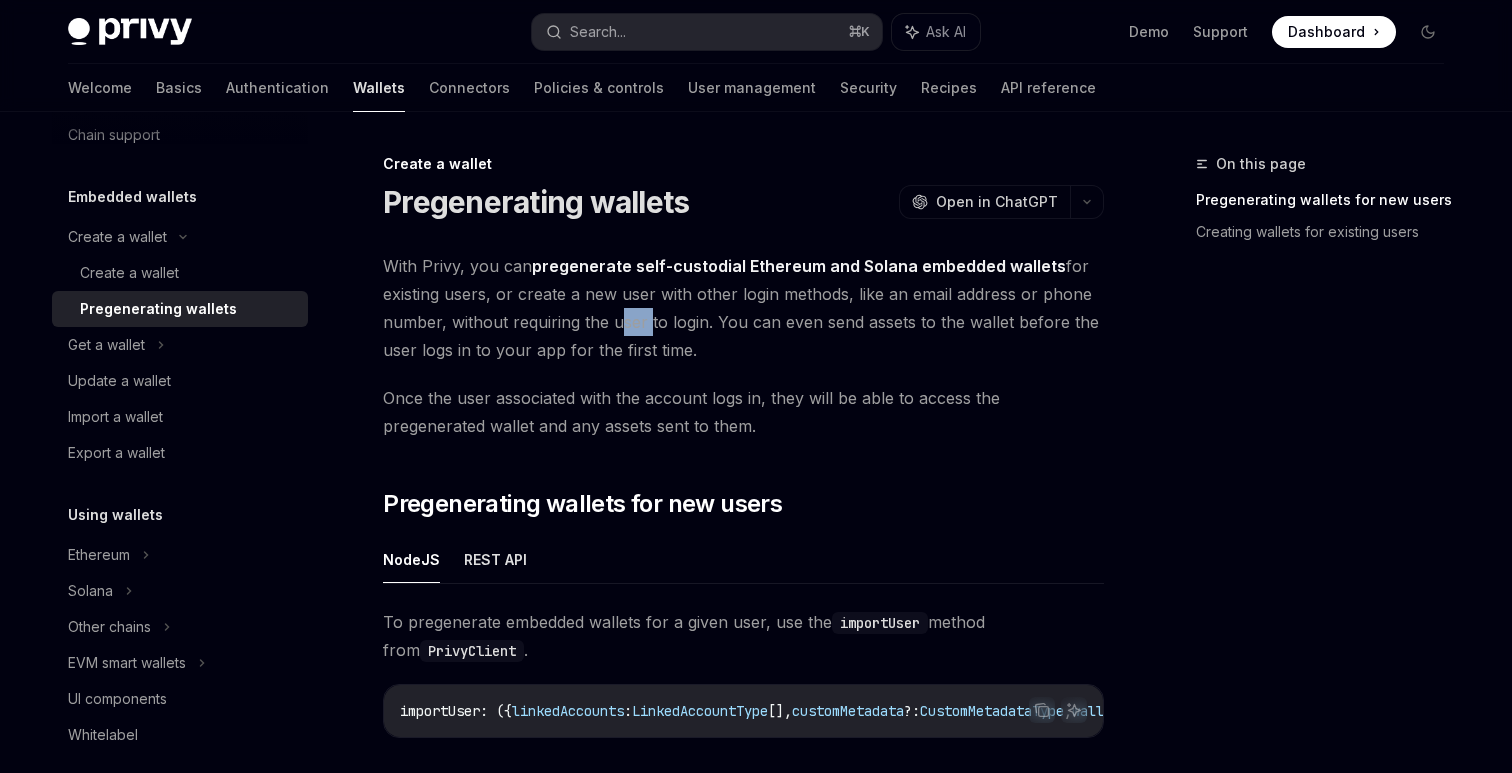 click on "With Privy, you can  pregenerate self-custodial Ethereum and Solana embedded wallets  for existing users, or create a new user with other login methods, like an email address or phone number, without requiring the user to login.
You can even send assets to the wallet before the user logs in to your app for the first time." at bounding box center [743, 308] 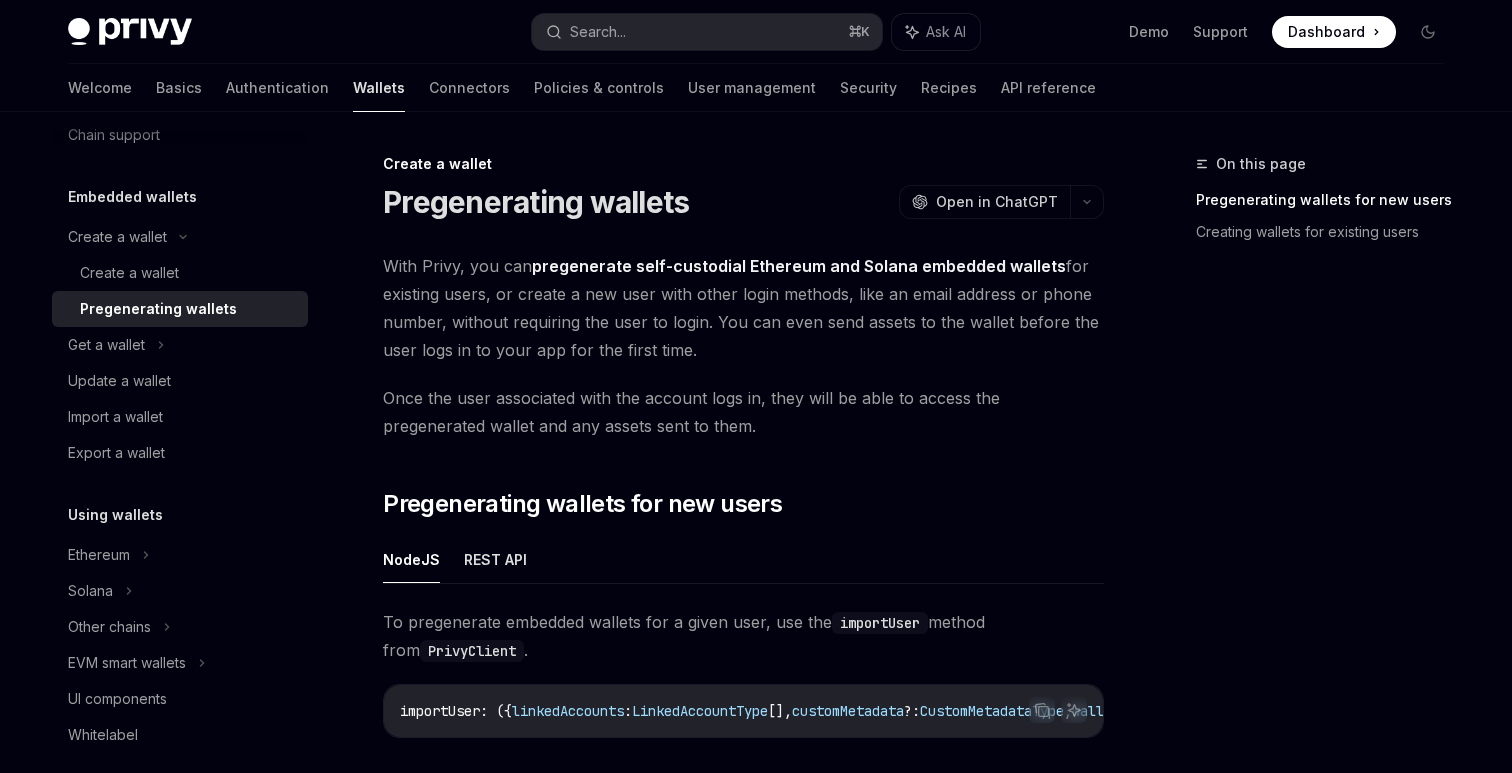 click on "With Privy, you can  pregenerate self-custodial Ethereum and Solana embedded wallets  for existing users, or create a new user with other login methods, like an email address or phone number, without requiring the user to login.
You can even send assets to the wallet before the user logs in to your app for the first time." at bounding box center (743, 308) 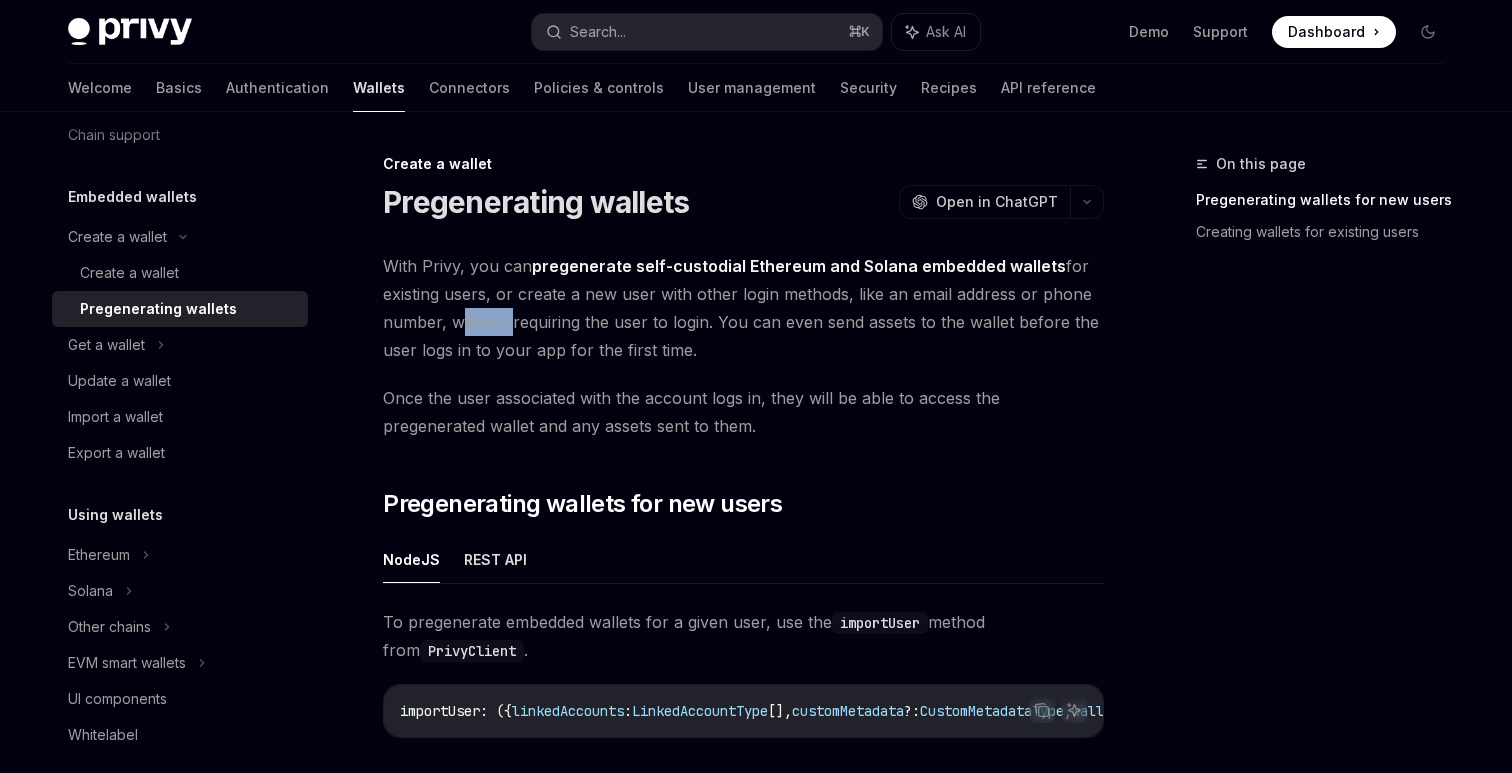 click on "With Privy, you can  pregenerate self-custodial Ethereum and Solana embedded wallets  for existing users, or create a new user with other login methods, like an email address or phone number, without requiring the user to login.
You can even send assets to the wallet before the user logs in to your app for the first time." at bounding box center (743, 308) 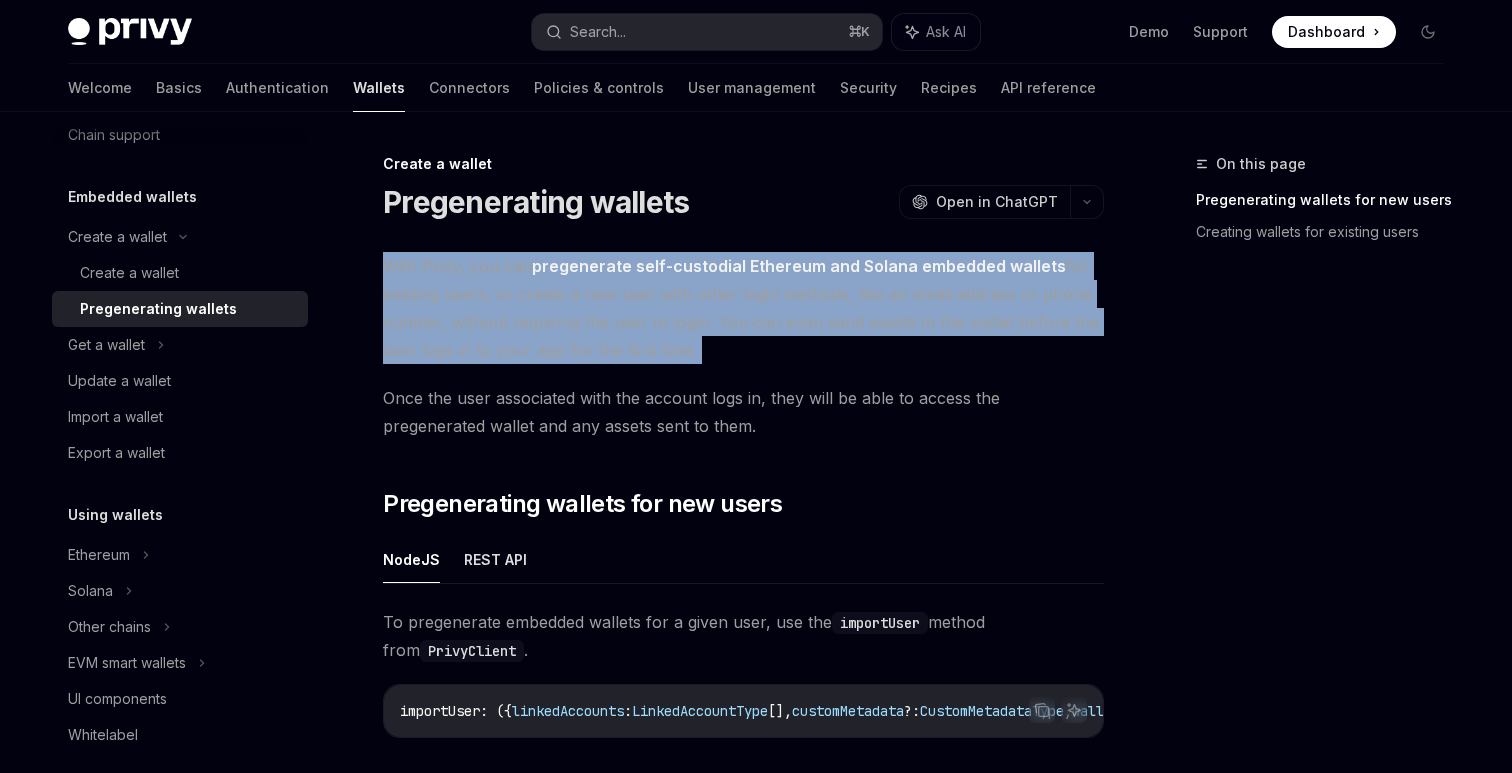 click on "With Privy, you can  pregenerate self-custodial Ethereum and Solana embedded wallets  for existing users, or create a new user with other login methods, like an email address or phone number, without requiring the user to login.
You can even send assets to the wallet before the user logs in to your app for the first time." at bounding box center [743, 308] 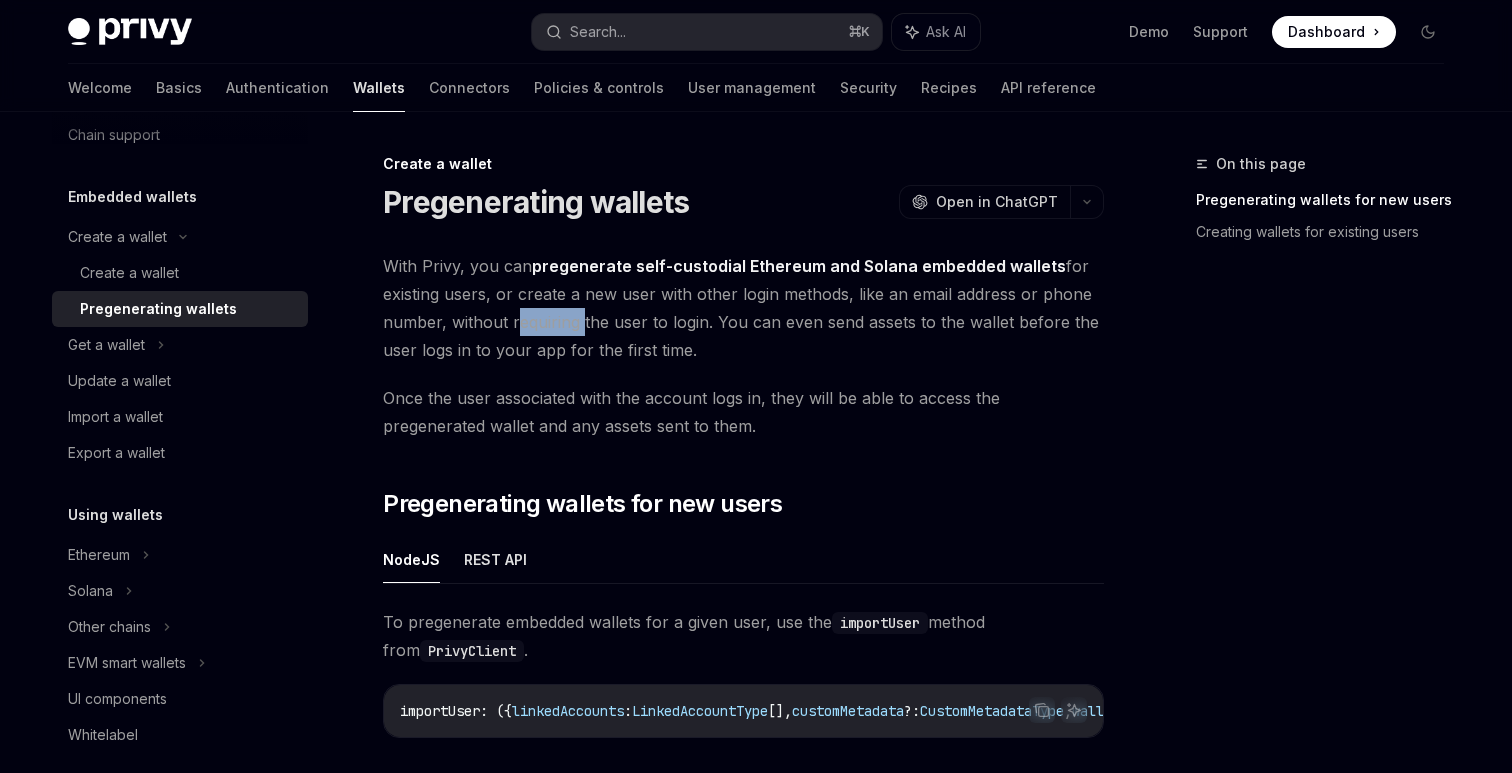 click on "With Privy, you can  pregenerate self-custodial Ethereum and Solana embedded wallets  for existing users, or create a new user with other login methods, like an email address or phone number, without requiring the user to login.
You can even send assets to the wallet before the user logs in to your app for the first time." at bounding box center (743, 308) 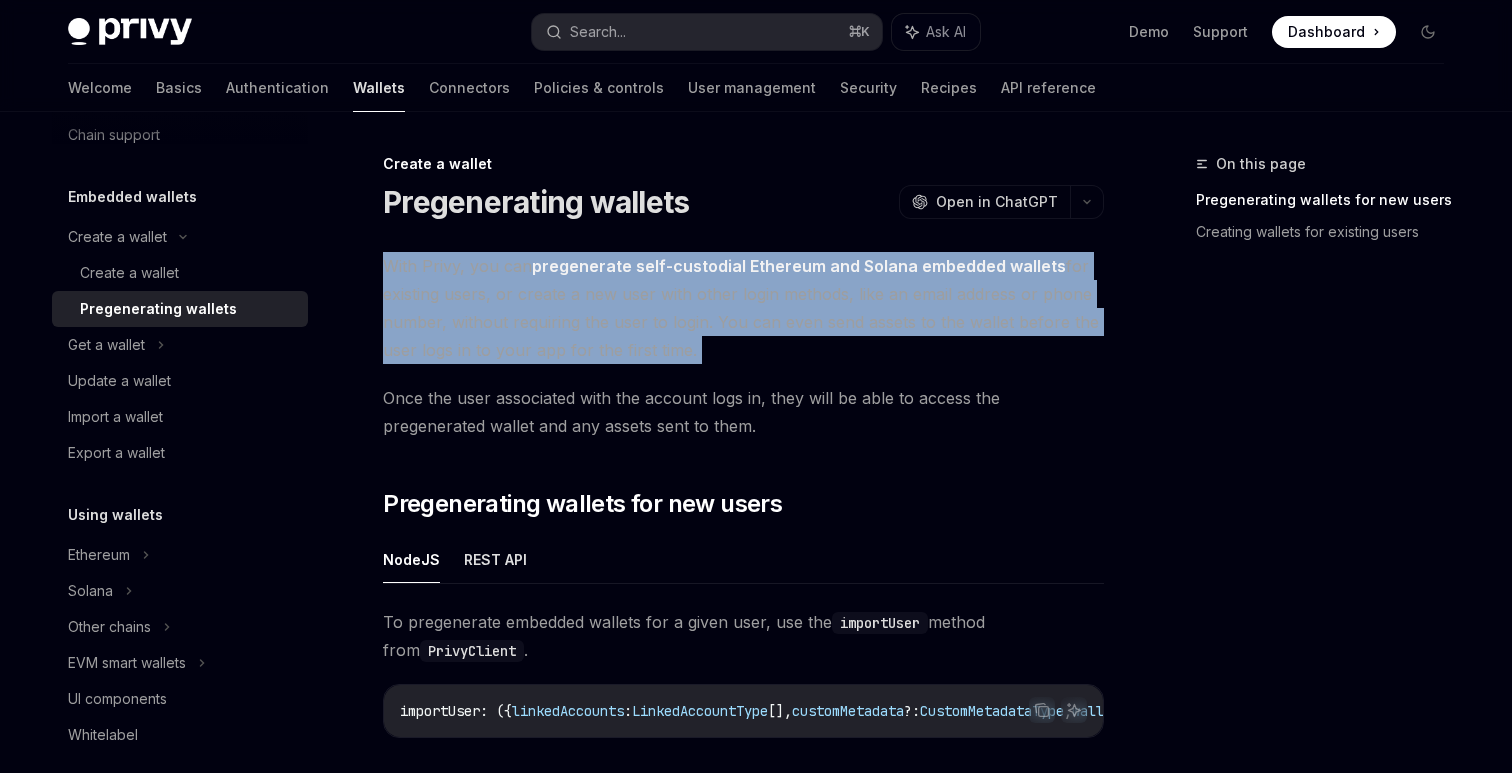 click on "With Privy, you can  pregenerate self-custodial Ethereum and Solana embedded wallets  for existing users, or create a new user with other login methods, like an email address or phone number, without requiring the user to login.
You can even send assets to the wallet before the user logs in to your app for the first time." at bounding box center [743, 308] 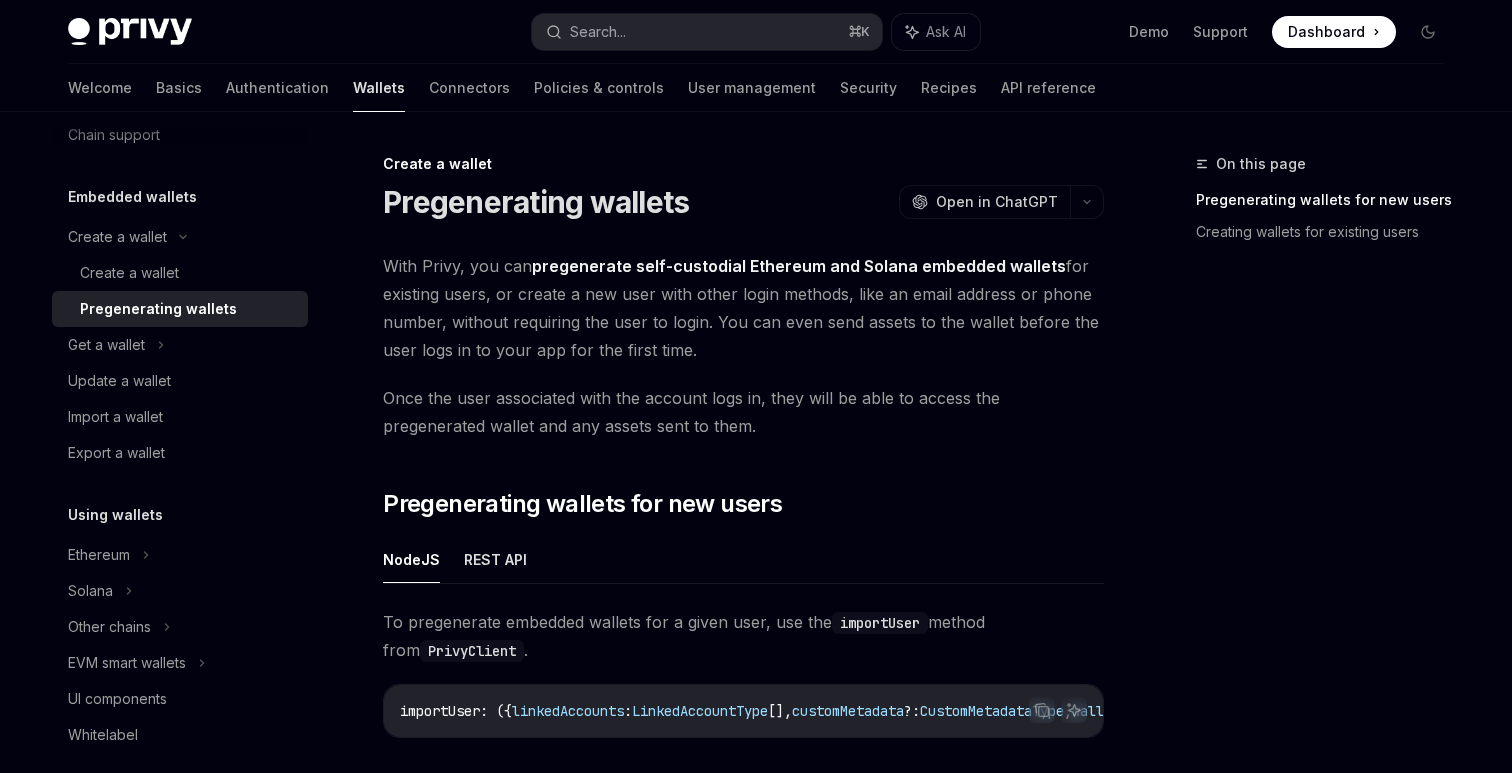 click on "Once the user associated with the account logs in, they will be able to access the pregenerated wallet and any assets sent to them." at bounding box center (743, 412) 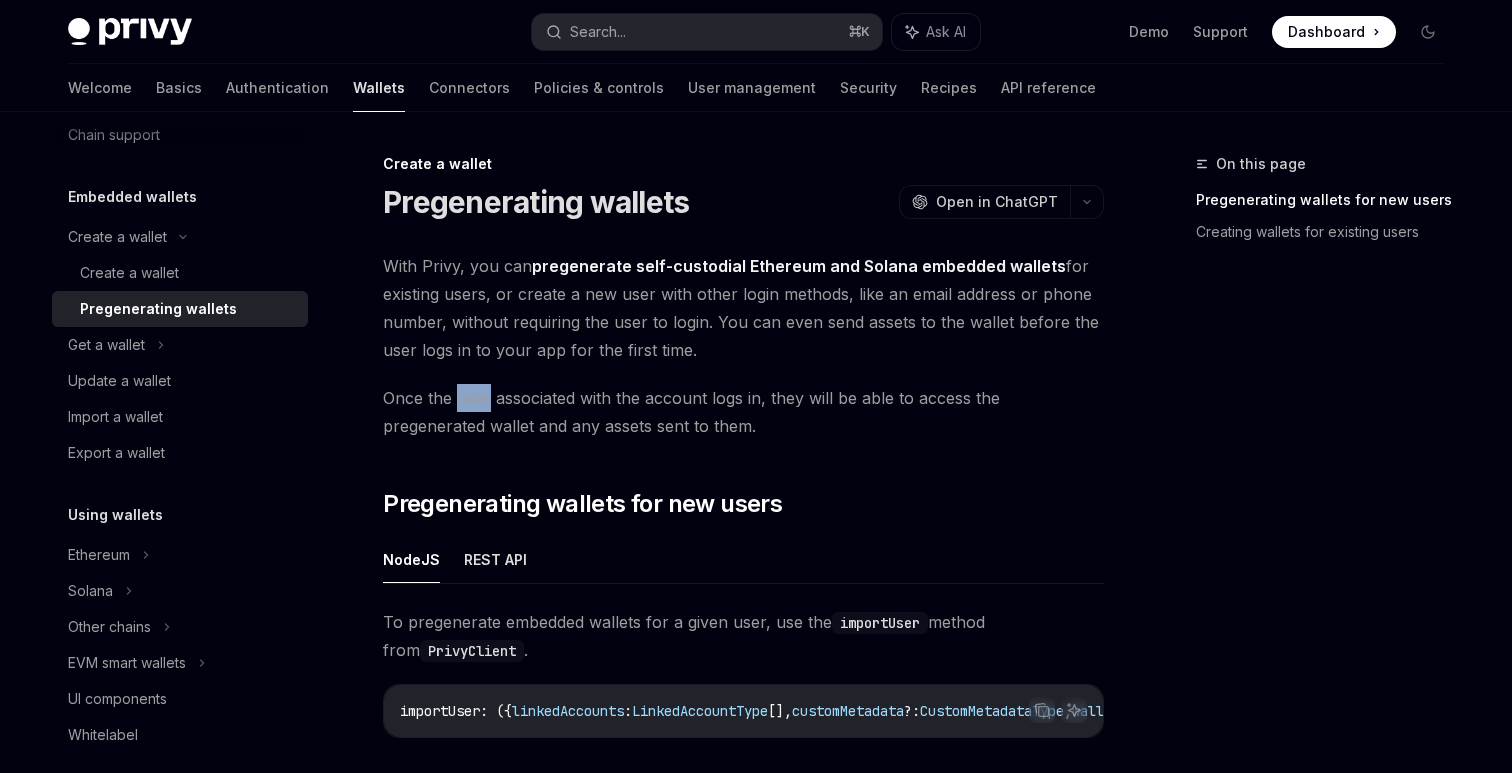 click on "Once the user associated with the account logs in, they will be able to access the pregenerated wallet and any assets sent to them." at bounding box center (743, 412) 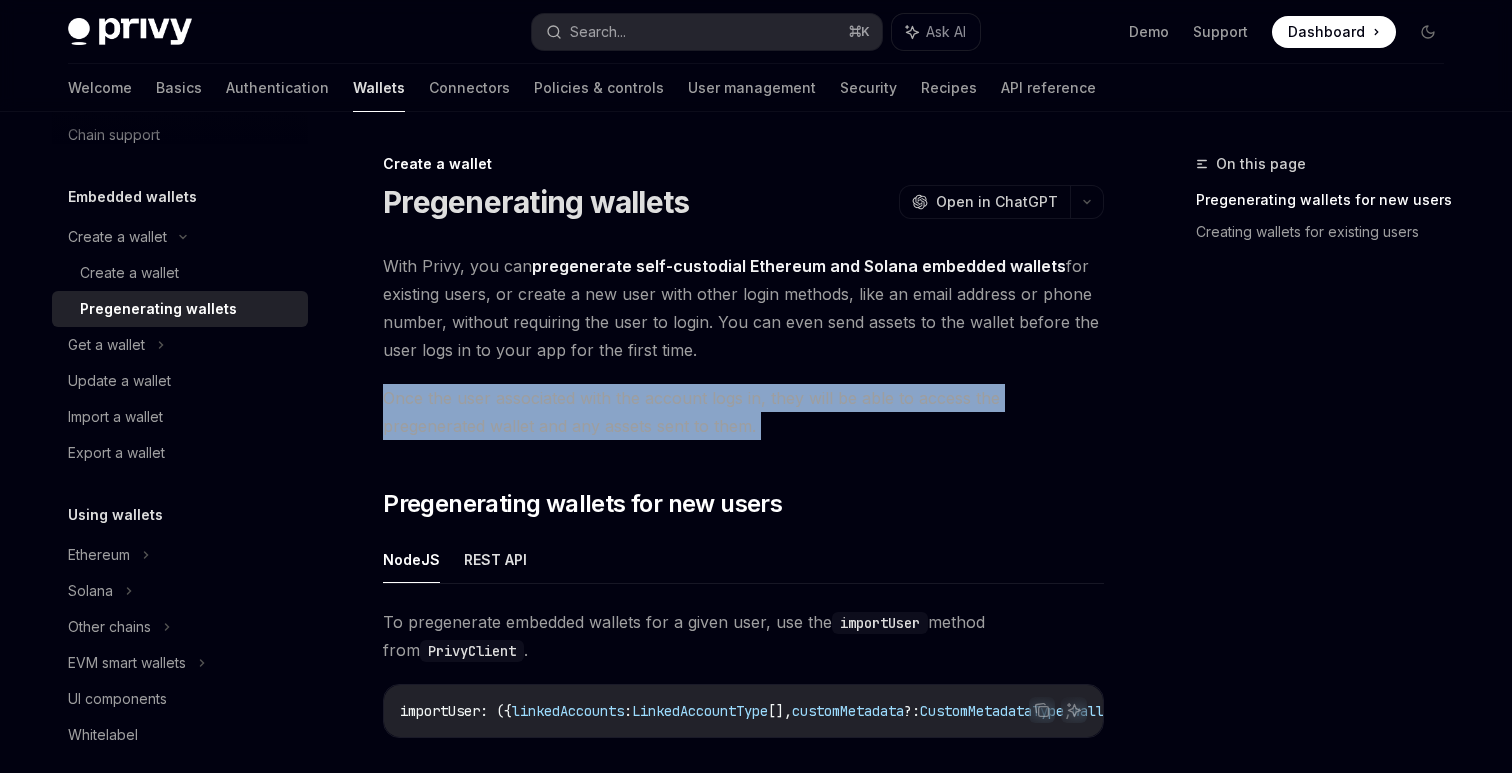 click on "Once the user associated with the account logs in, they will be able to access the pregenerated wallet and any assets sent to them." at bounding box center (743, 412) 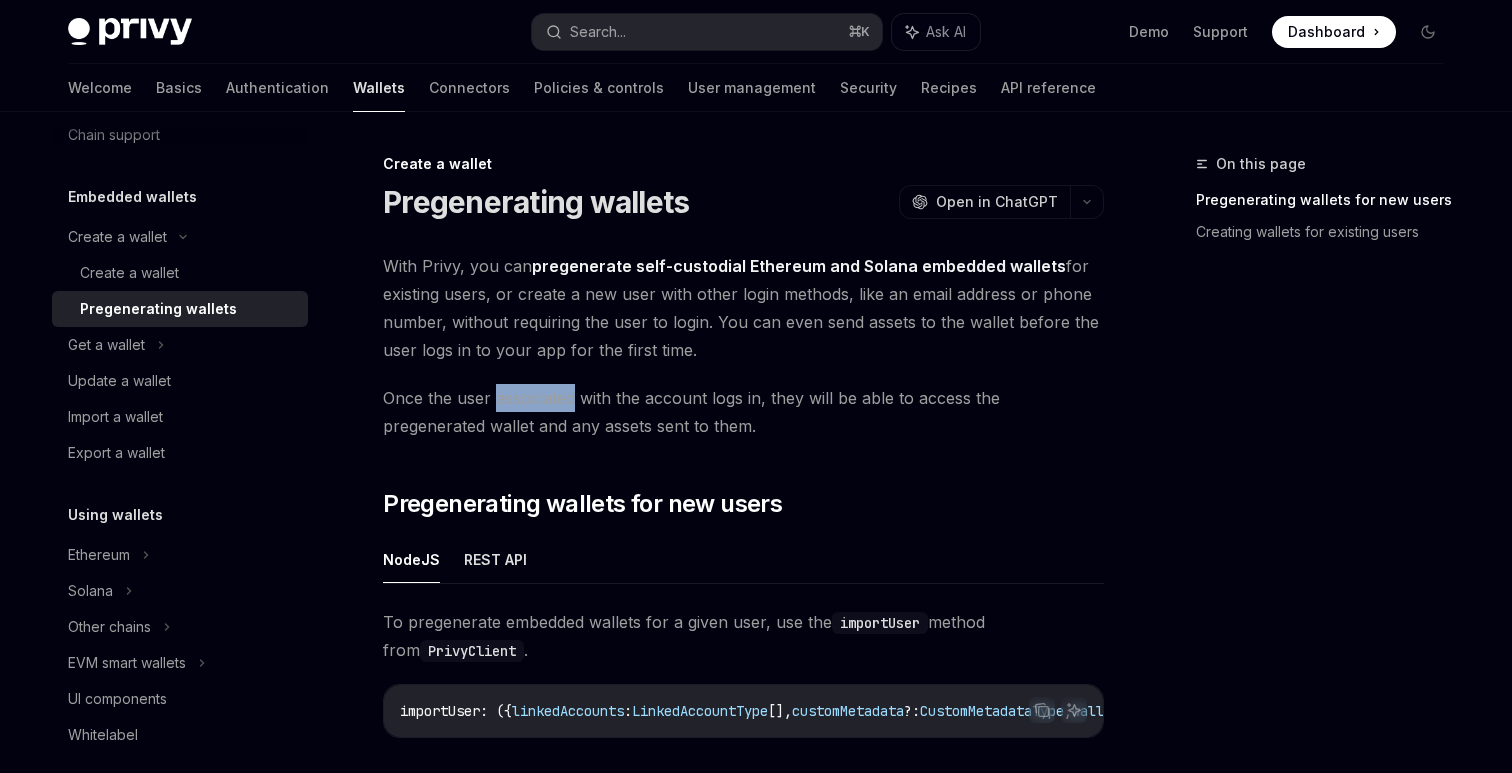 click on "Once the user associated with the account logs in, they will be able to access the pregenerated wallet and any assets sent to them." at bounding box center [743, 412] 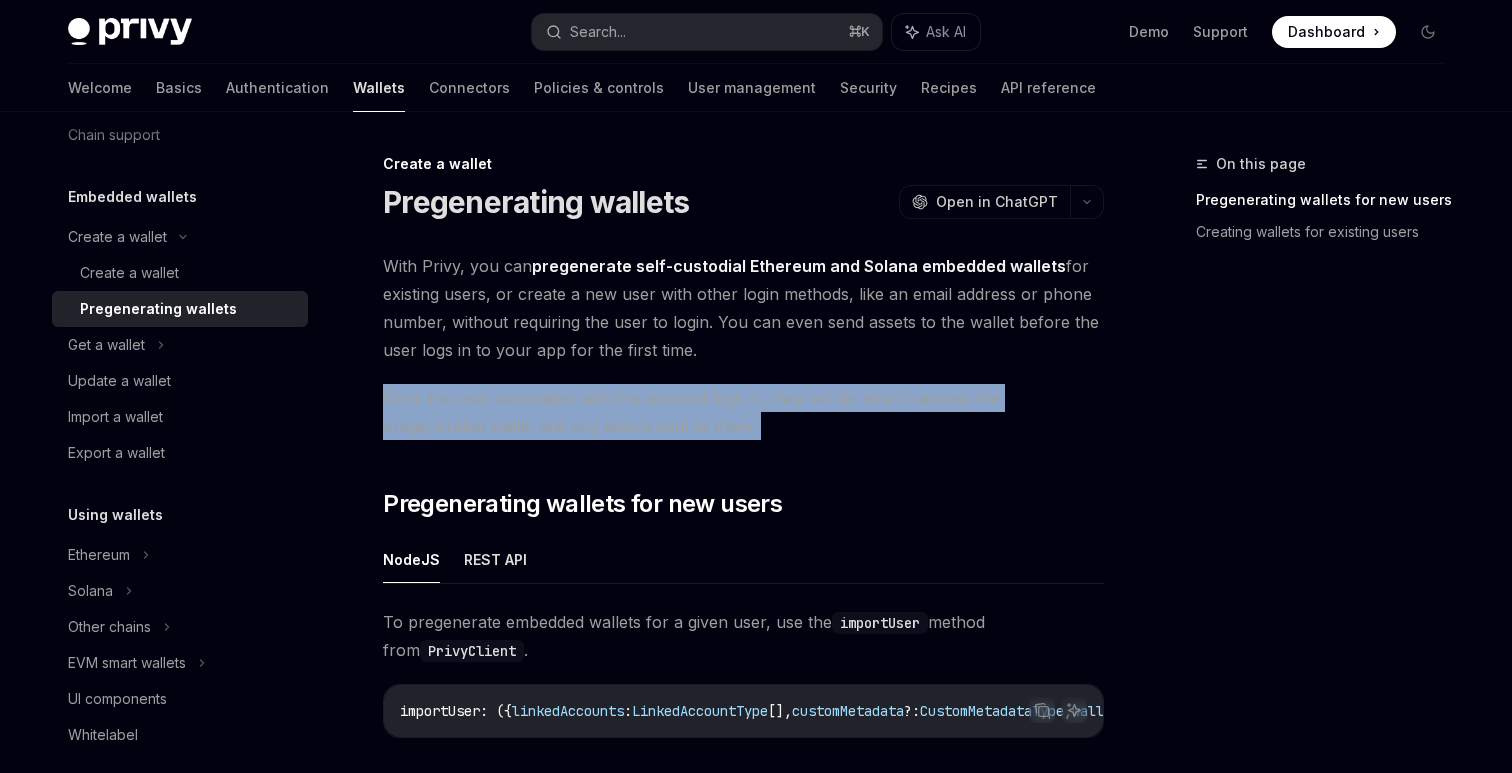 click on "Once the user associated with the account logs in, they will be able to access the pregenerated wallet and any assets sent to them." at bounding box center [743, 412] 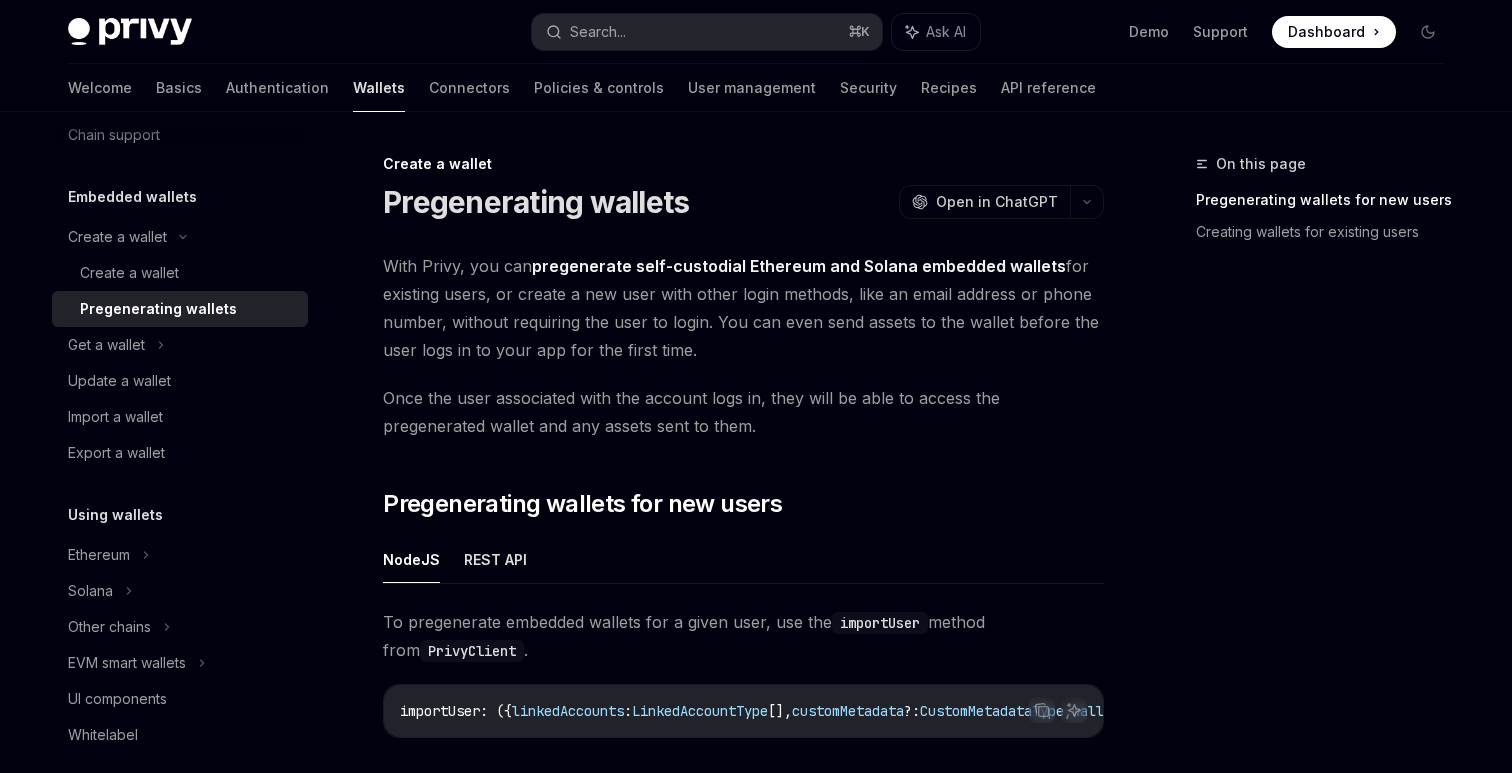 click on "Once the user associated with the account logs in, they will be able to access the pregenerated wallet and any assets sent to them." at bounding box center [743, 412] 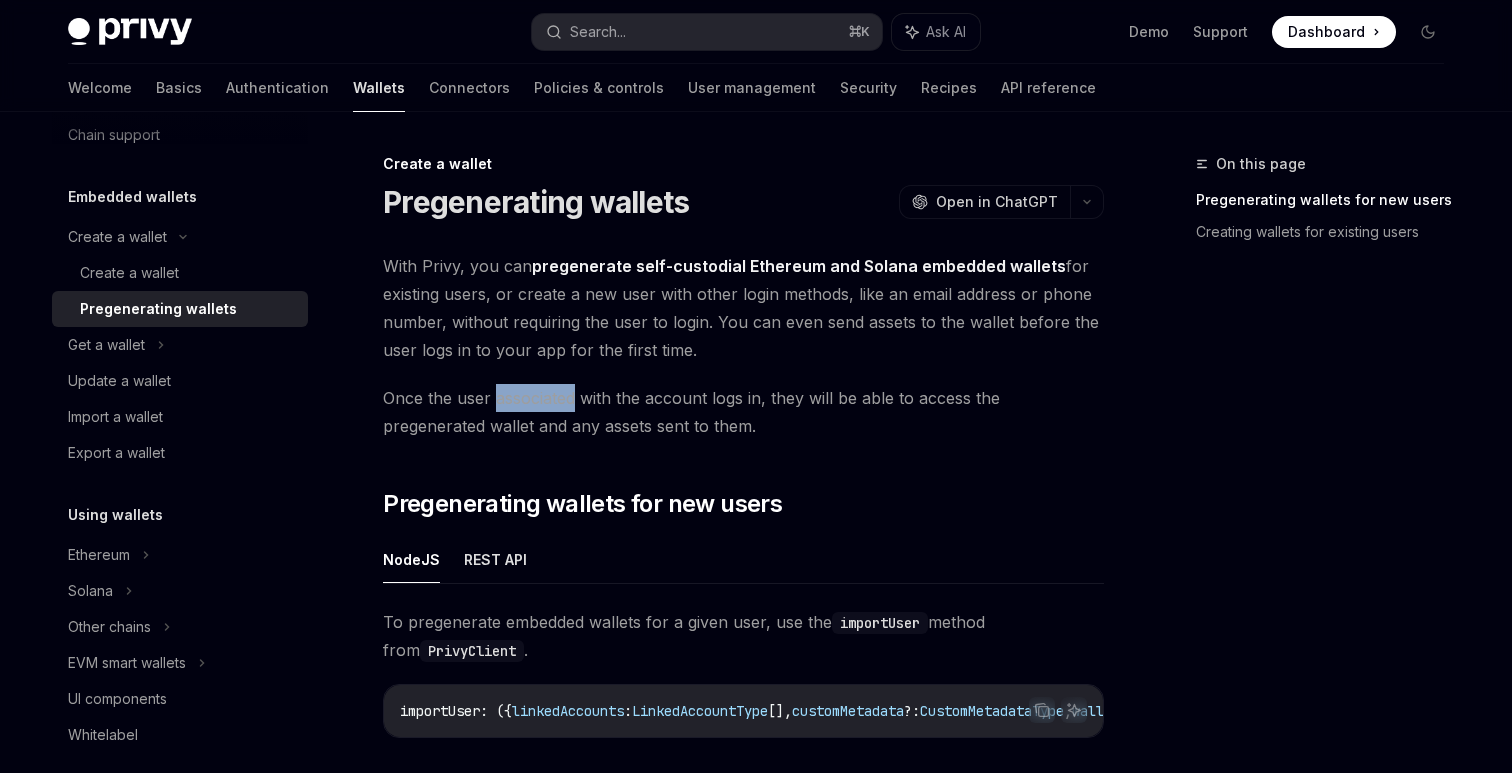 click on "Once the user associated with the account logs in, they will be able to access the pregenerated wallet and any assets sent to them." at bounding box center [743, 412] 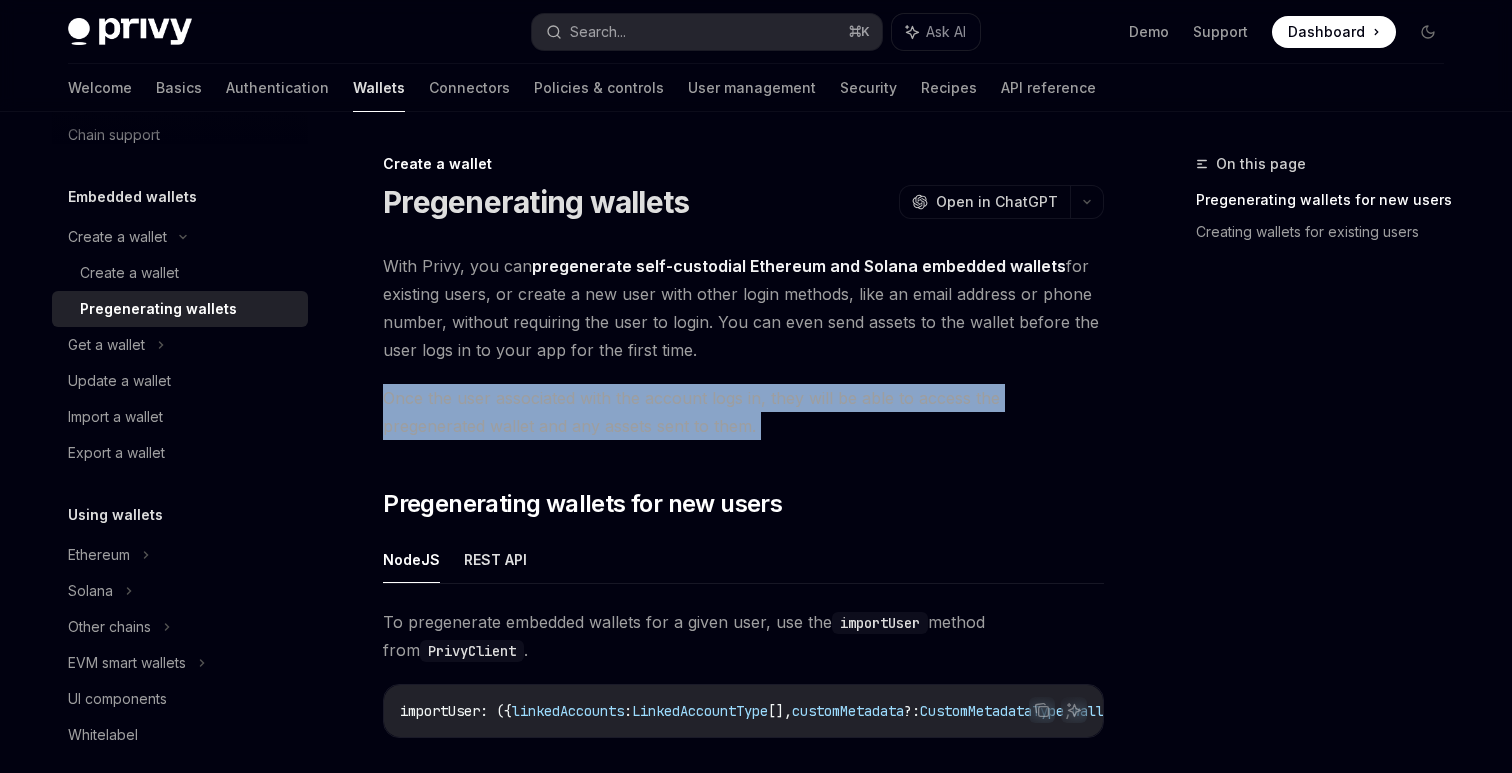 click on "Once the user associated with the account logs in, they will be able to access the pregenerated wallet and any assets sent to them." at bounding box center [743, 412] 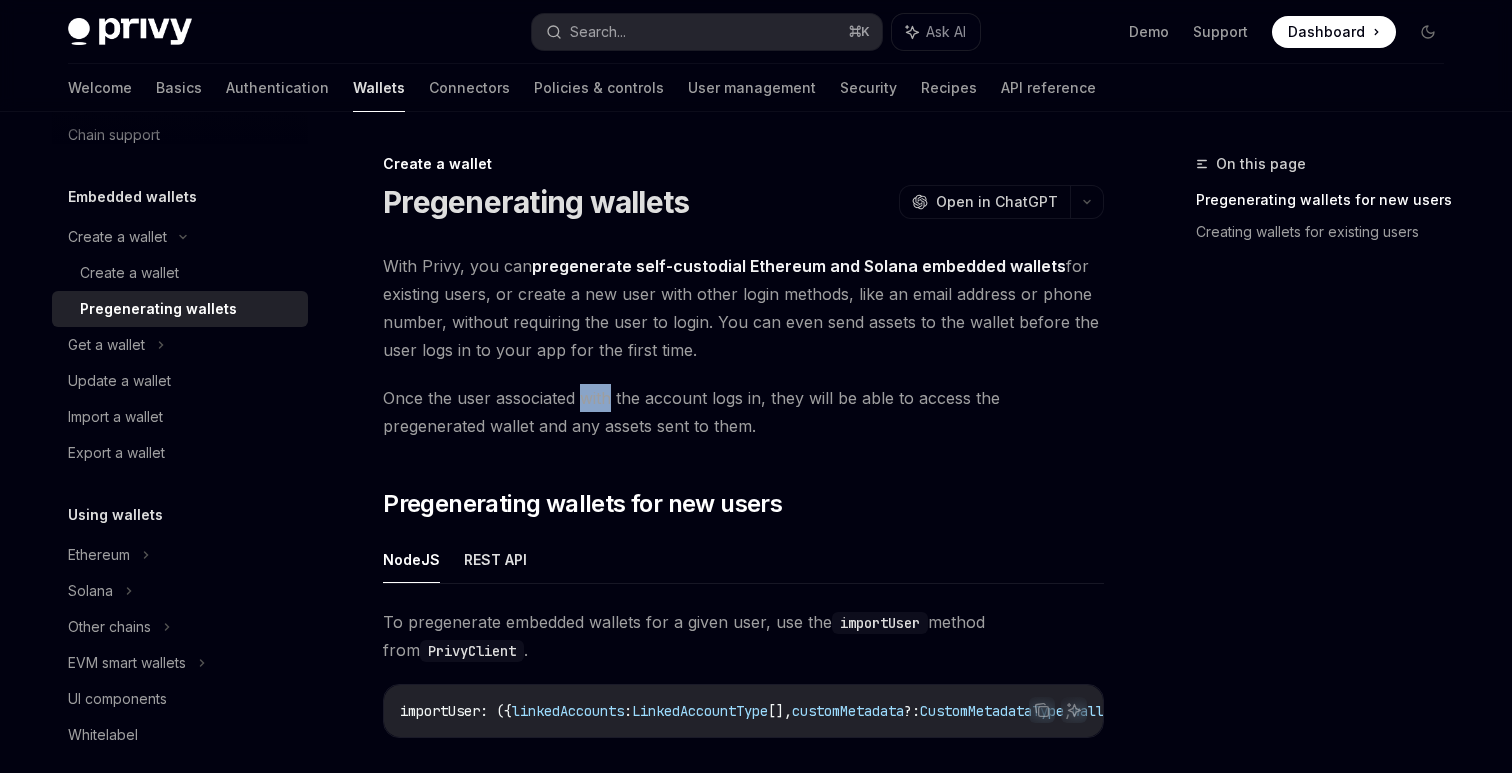 click on "Once the user associated with the account logs in, they will be able to access the pregenerated wallet and any assets sent to them." at bounding box center (743, 412) 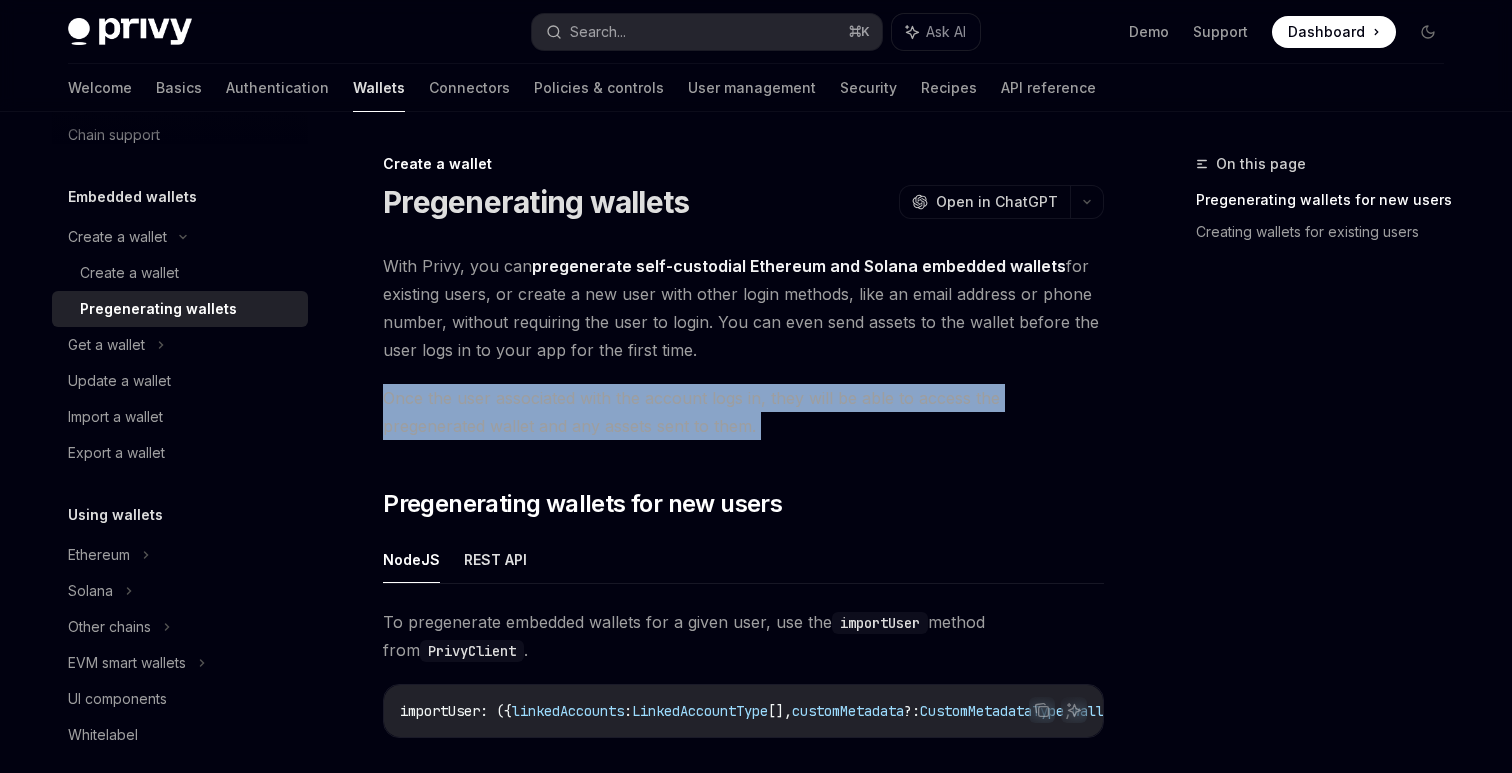 click on "Once the user associated with the account logs in, they will be able to access the pregenerated wallet and any assets sent to them." at bounding box center (743, 412) 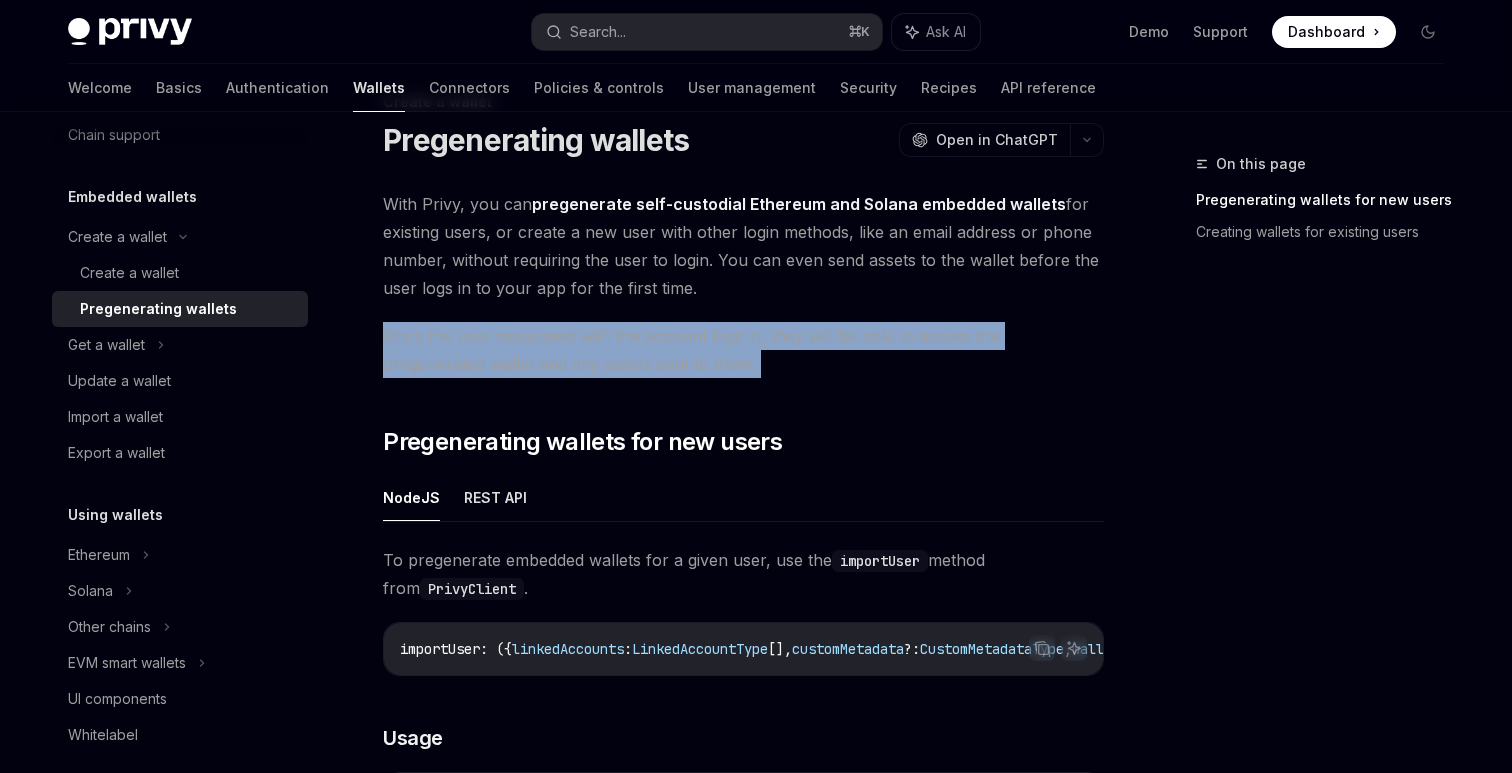 scroll, scrollTop: 100, scrollLeft: 0, axis: vertical 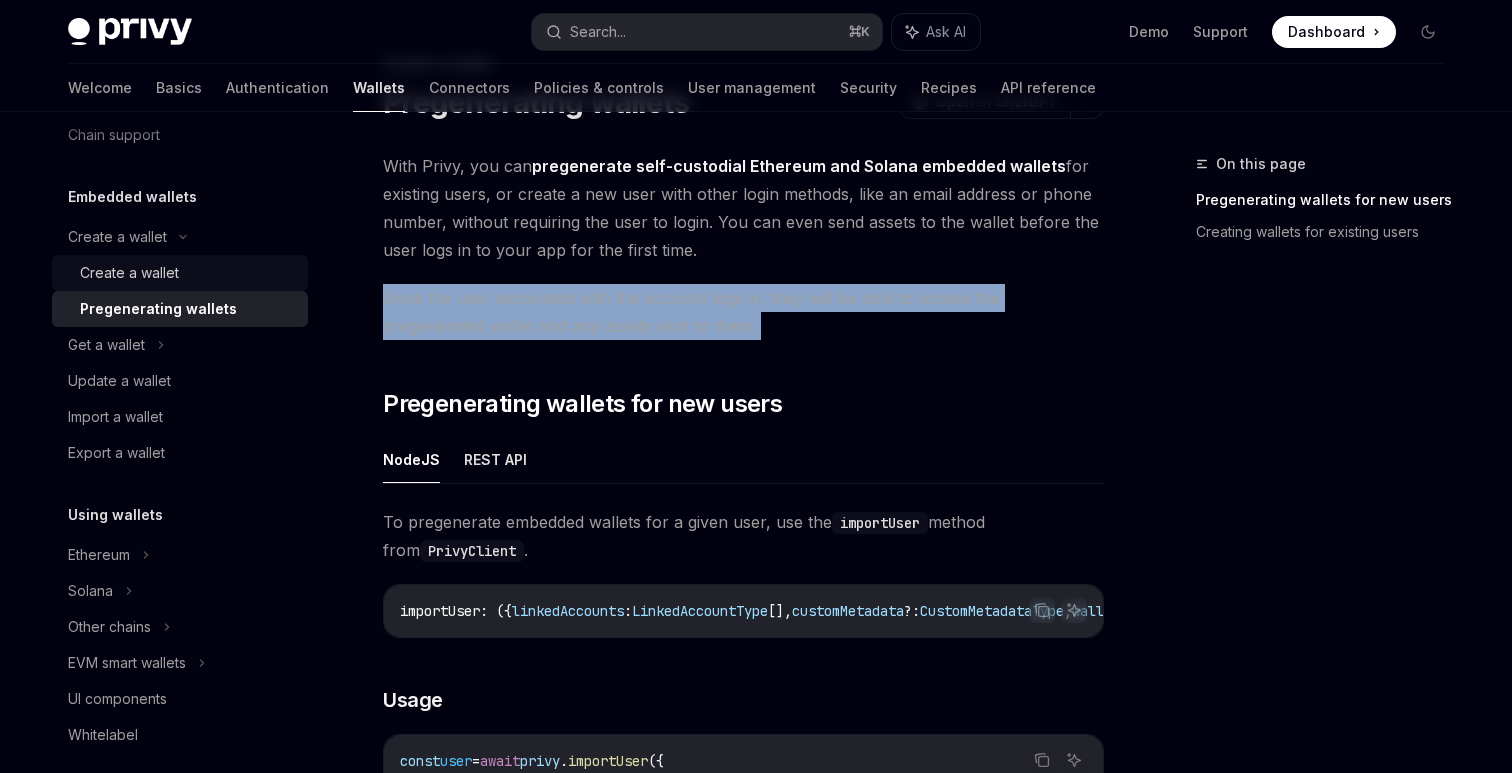 click on "Create a wallet" at bounding box center (188, 273) 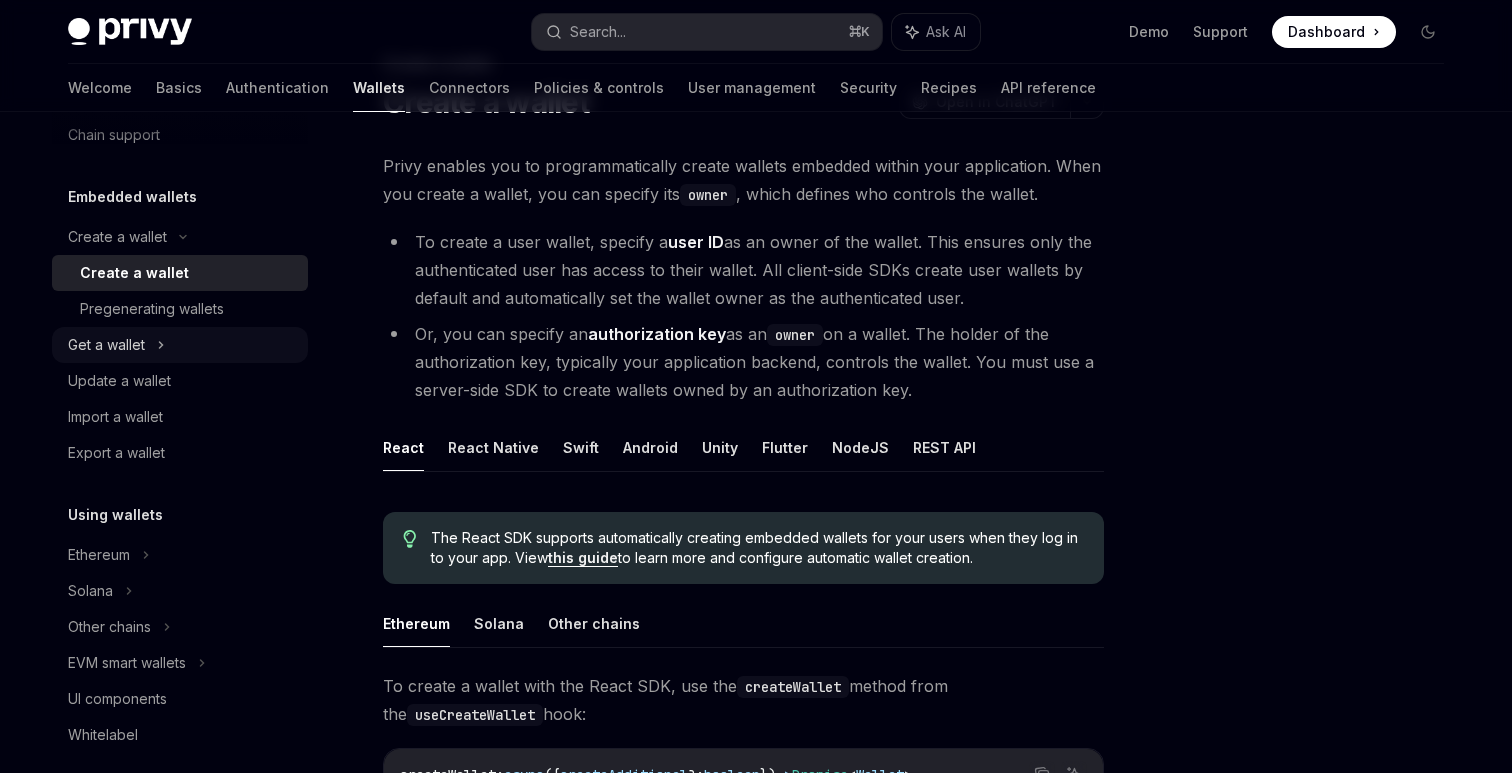 click on "Get a wallet" at bounding box center (106, 345) 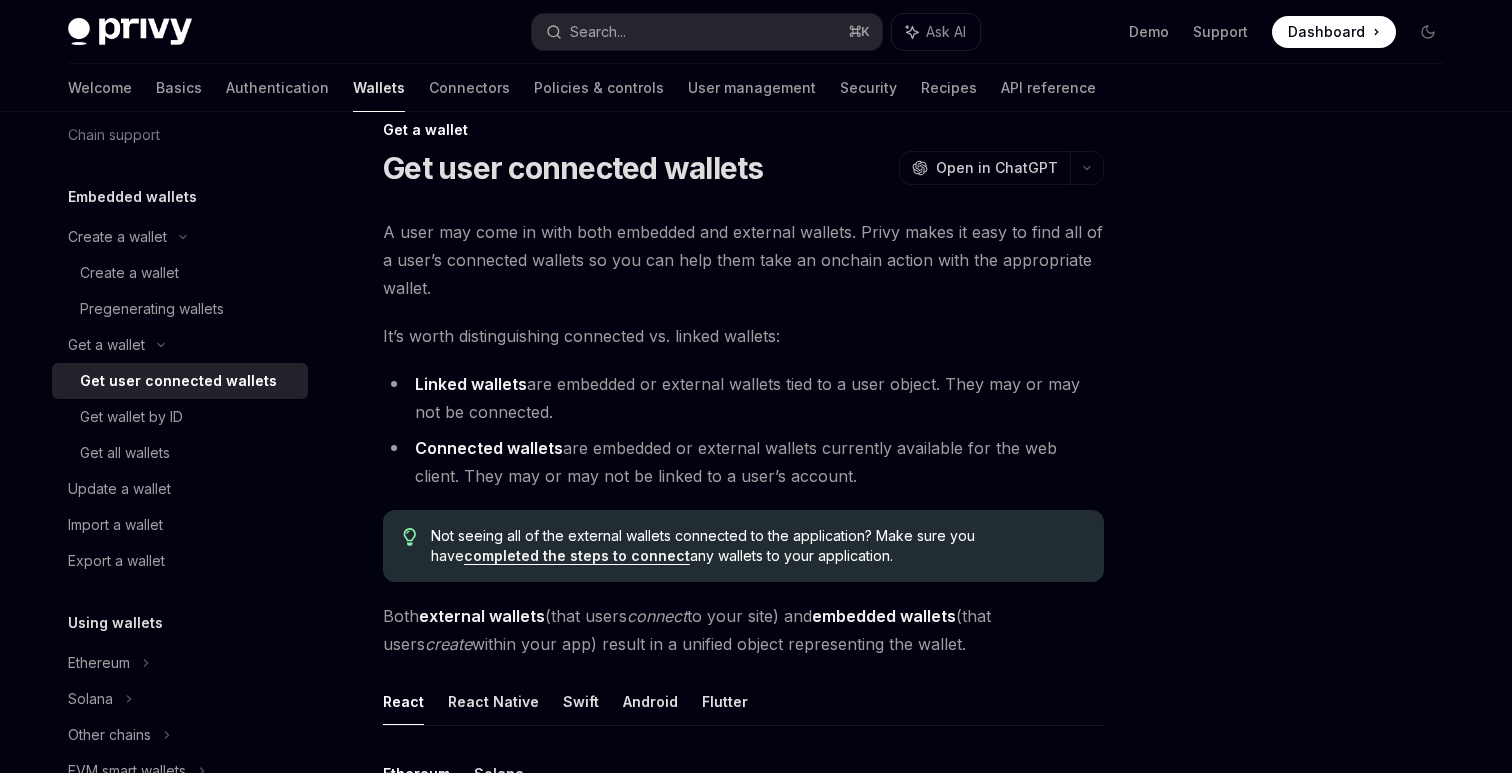 scroll, scrollTop: 0, scrollLeft: 0, axis: both 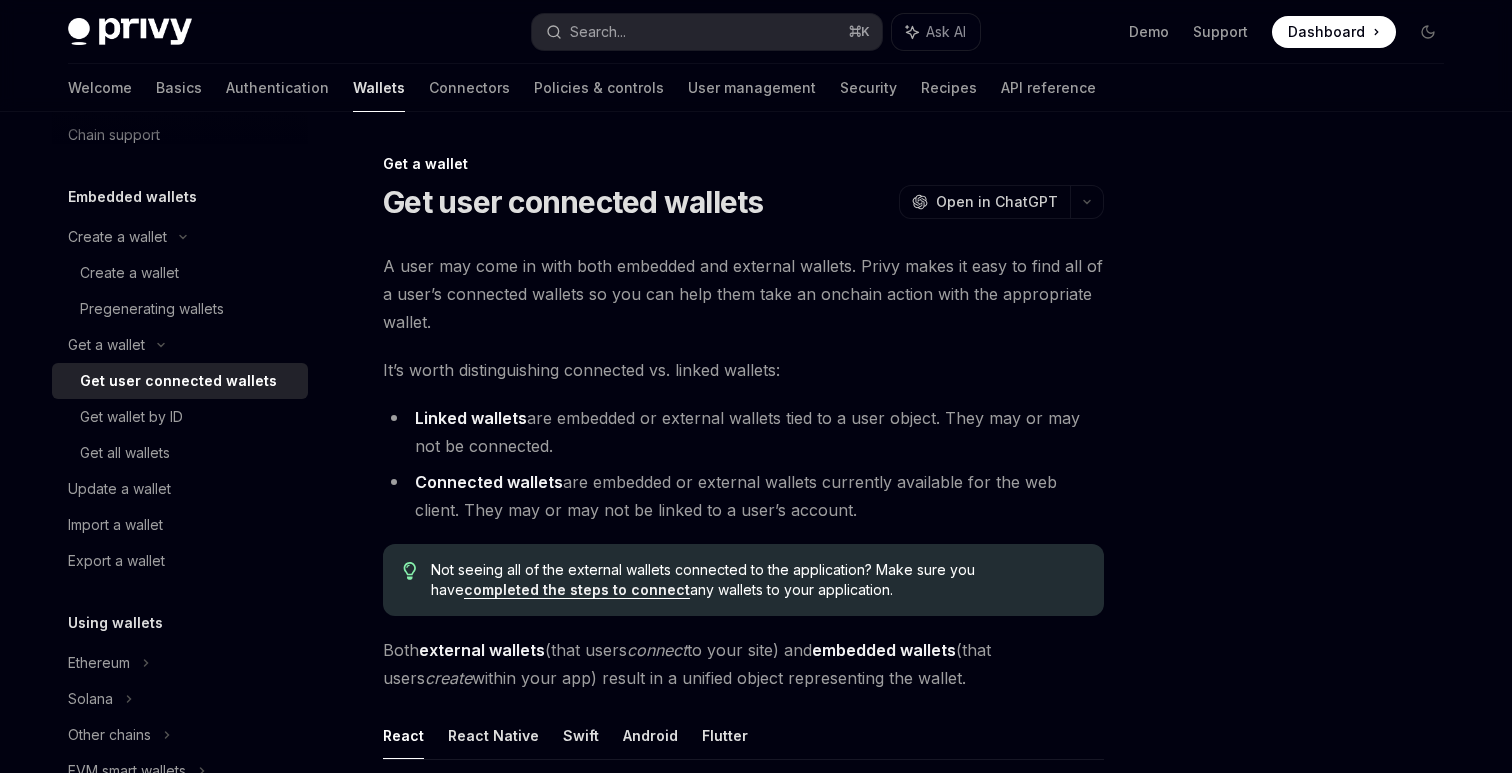 click on "Get user connected wallets" at bounding box center (573, 202) 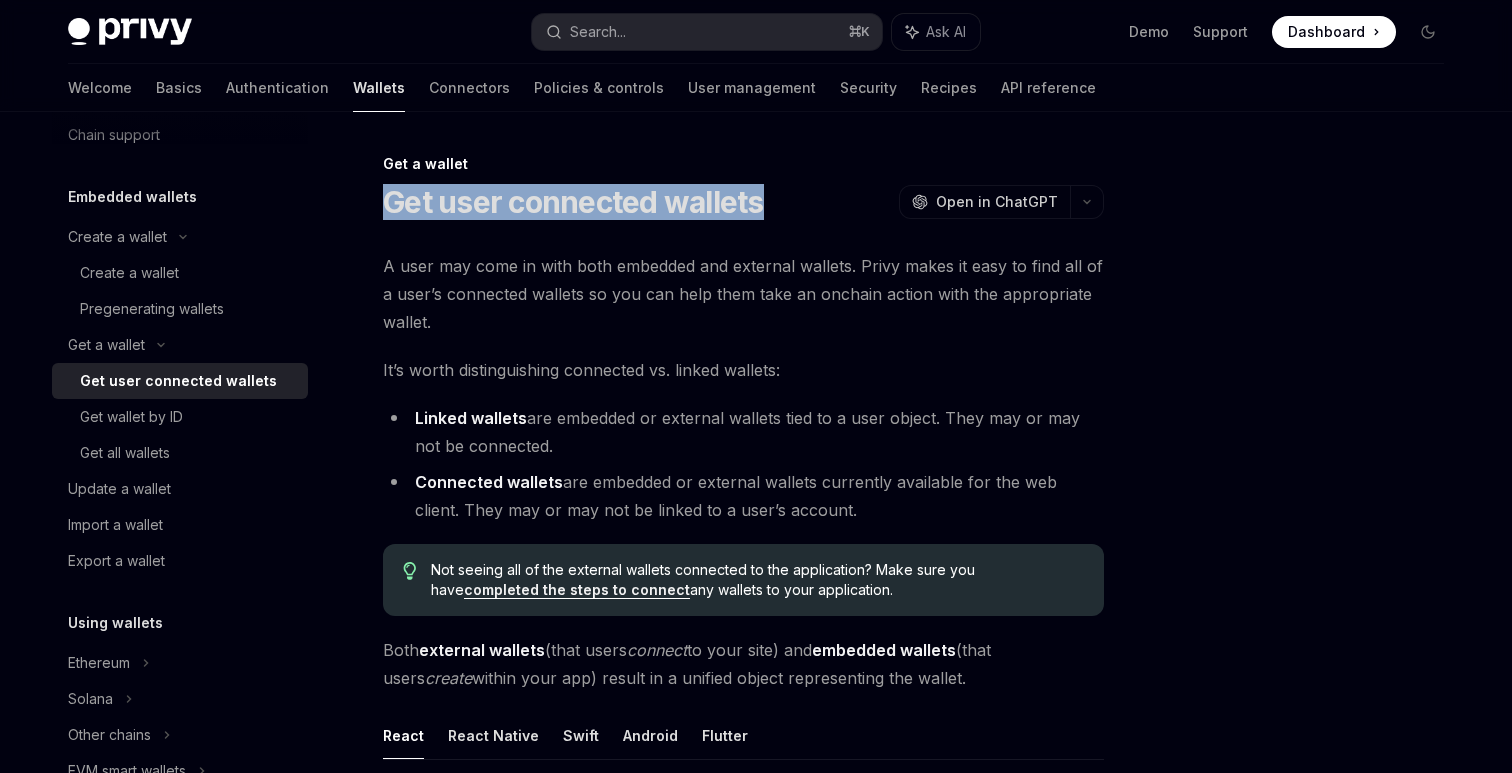 drag, startPoint x: 403, startPoint y: 192, endPoint x: 720, endPoint y: 218, distance: 318.06445 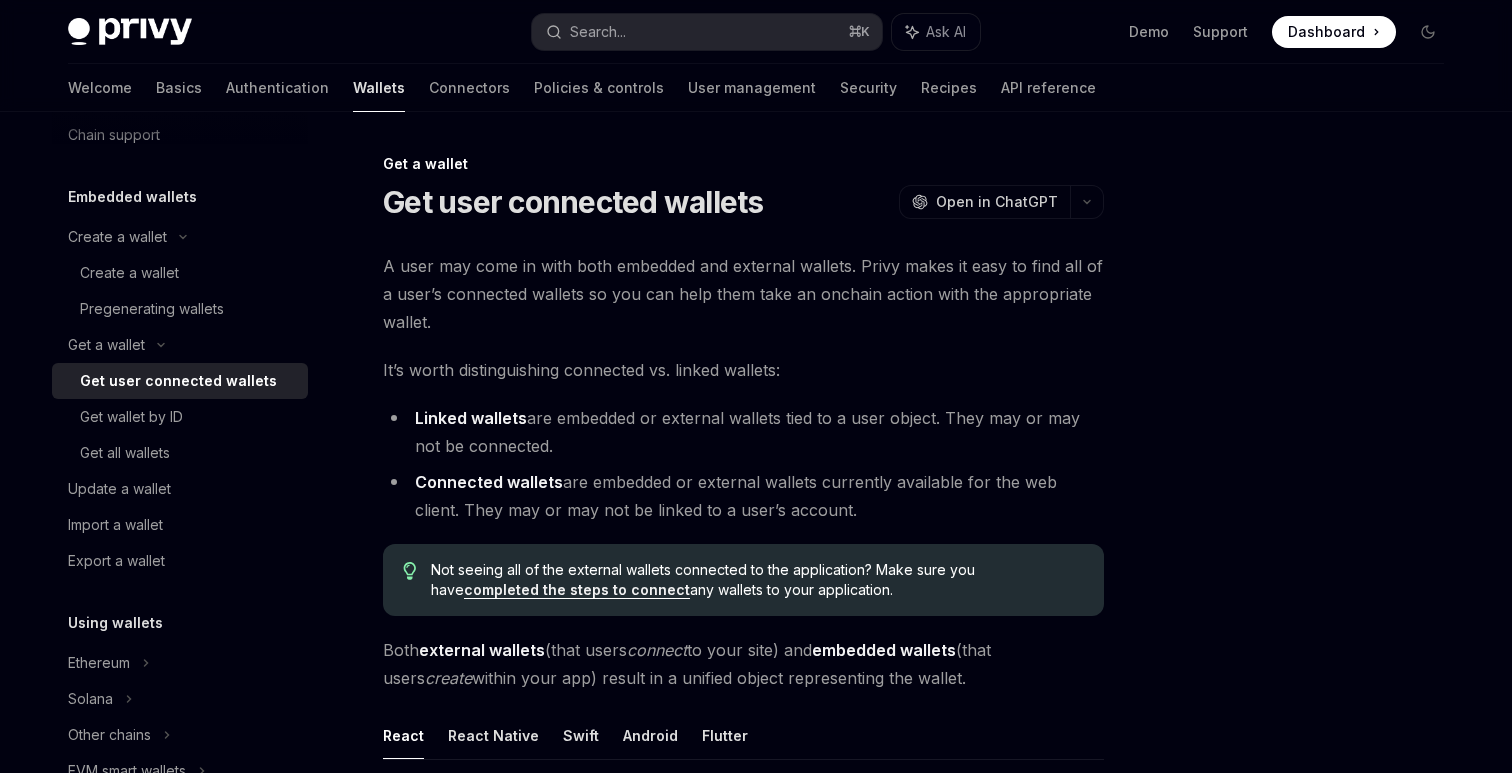 click on "Get a wallet Get user connected wallets OpenAI Open in ChatGPT OpenAI Open in ChatGPT A user may come in with both embedded and external wallets. Privy makes it easy to find all of a user’s connected wallets so you can help them take an onchain action with the appropriate wallet.
It’s worth distinguishing connected vs. linked wallets:
Linked wallets  are embedded or external wallets tied to a user object. They may or may not be connected.
Connected wallets  are embedded or external wallets currently available for the web client. They may or may not be linked to a user’s account.
Not seeing all of the external wallets connected to the application? Make sure you have  completed
the steps to connect  any wallets
to your application.
Both  external wallets  (that users  connect  to your site) and  embedded wallets  (that users  create  within your app) result in a unified object representing the wallet.
React   React Native   Swift   Android   Flutter   Ethereum   Solana wallets useWallets" at bounding box center [556, 1423] 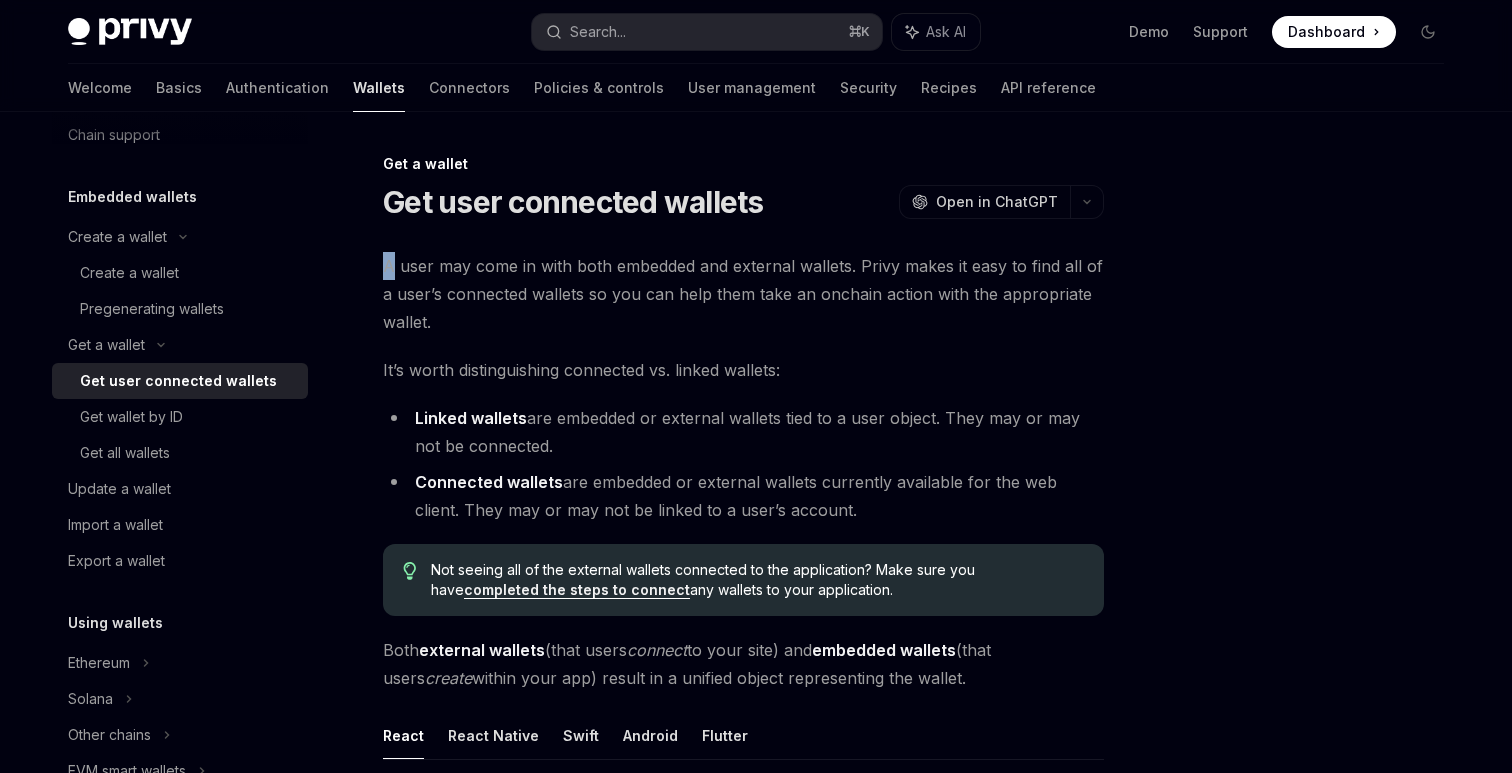 click on "Get a wallet Get user connected wallets OpenAI Open in ChatGPT OpenAI Open in ChatGPT A user may come in with both embedded and external wallets. Privy makes it easy to find all of a user’s connected wallets so you can help them take an onchain action with the appropriate wallet.
It’s worth distinguishing connected vs. linked wallets:
Linked wallets  are embedded or external wallets tied to a user object. They may or may not be connected.
Connected wallets  are embedded or external wallets currently available for the web client. They may or may not be linked to a user’s account.
Not seeing all of the external wallets connected to the application? Make sure you have  completed
the steps to connect  any wallets
to your application.
Both  external wallets  (that users  connect  to your site) and  embedded wallets  (that users  create  within your app) result in a unified object representing the wallet.
React   React Native   Swift   Android   Flutter   Ethereum   Solana wallets useWallets" at bounding box center (556, 1423) 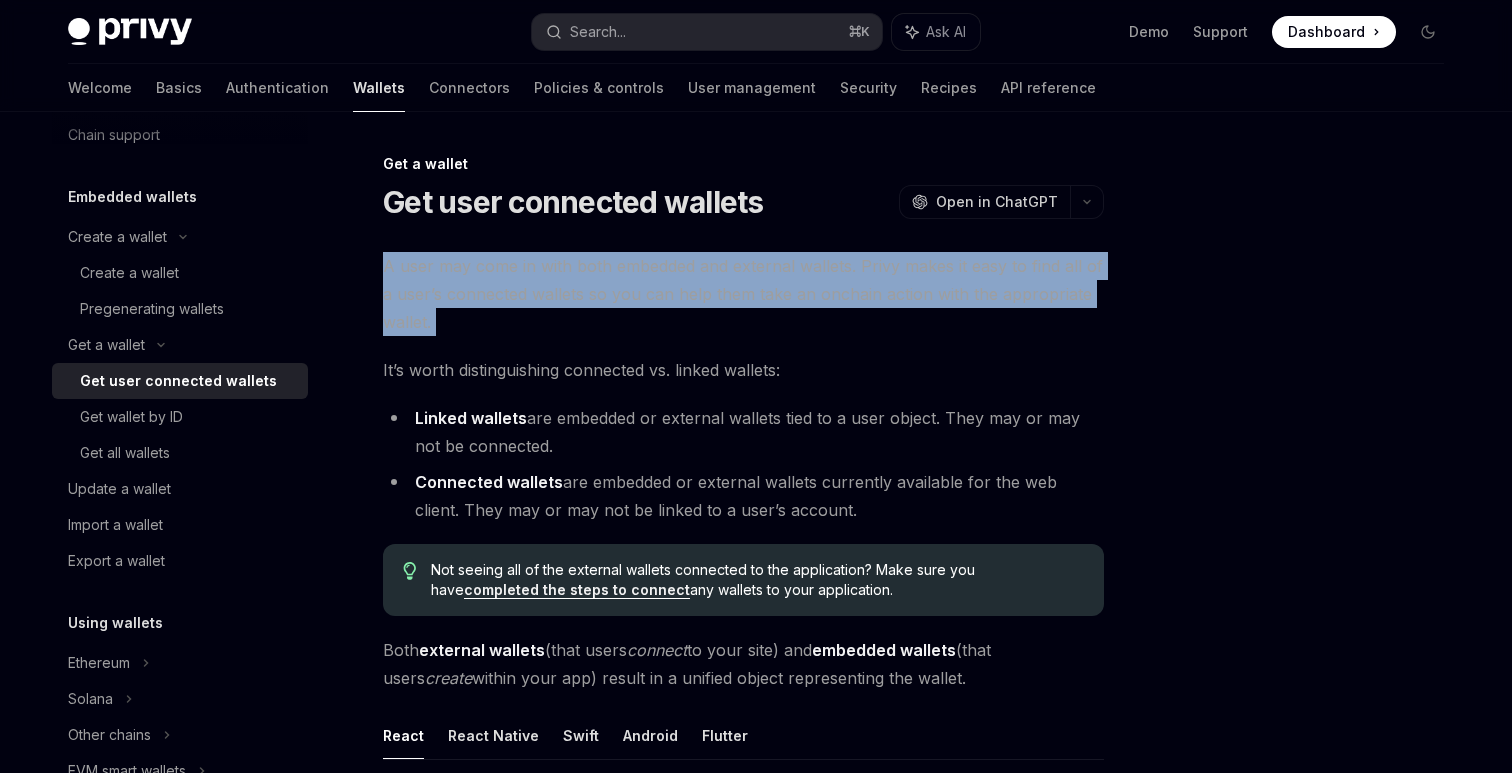 click on "Get a wallet Get user connected wallets OpenAI Open in ChatGPT OpenAI Open in ChatGPT A user may come in with both embedded and external wallets. Privy makes it easy to find all of a user’s connected wallets so you can help them take an onchain action with the appropriate wallet.
It’s worth distinguishing connected vs. linked wallets:
Linked wallets  are embedded or external wallets tied to a user object. They may or may not be connected.
Connected wallets  are embedded or external wallets currently available for the web client. They may or may not be linked to a user’s account.
Not seeing all of the external wallets connected to the application? Make sure you have  completed
the steps to connect  any wallets
to your application.
Both  external wallets  (that users  connect  to your site) and  embedded wallets  (that users  create  within your app) result in a unified object representing the wallet.
React   React Native   Swift   Android   Flutter   Ethereum   Solana wallets useWallets" at bounding box center (556, 1423) 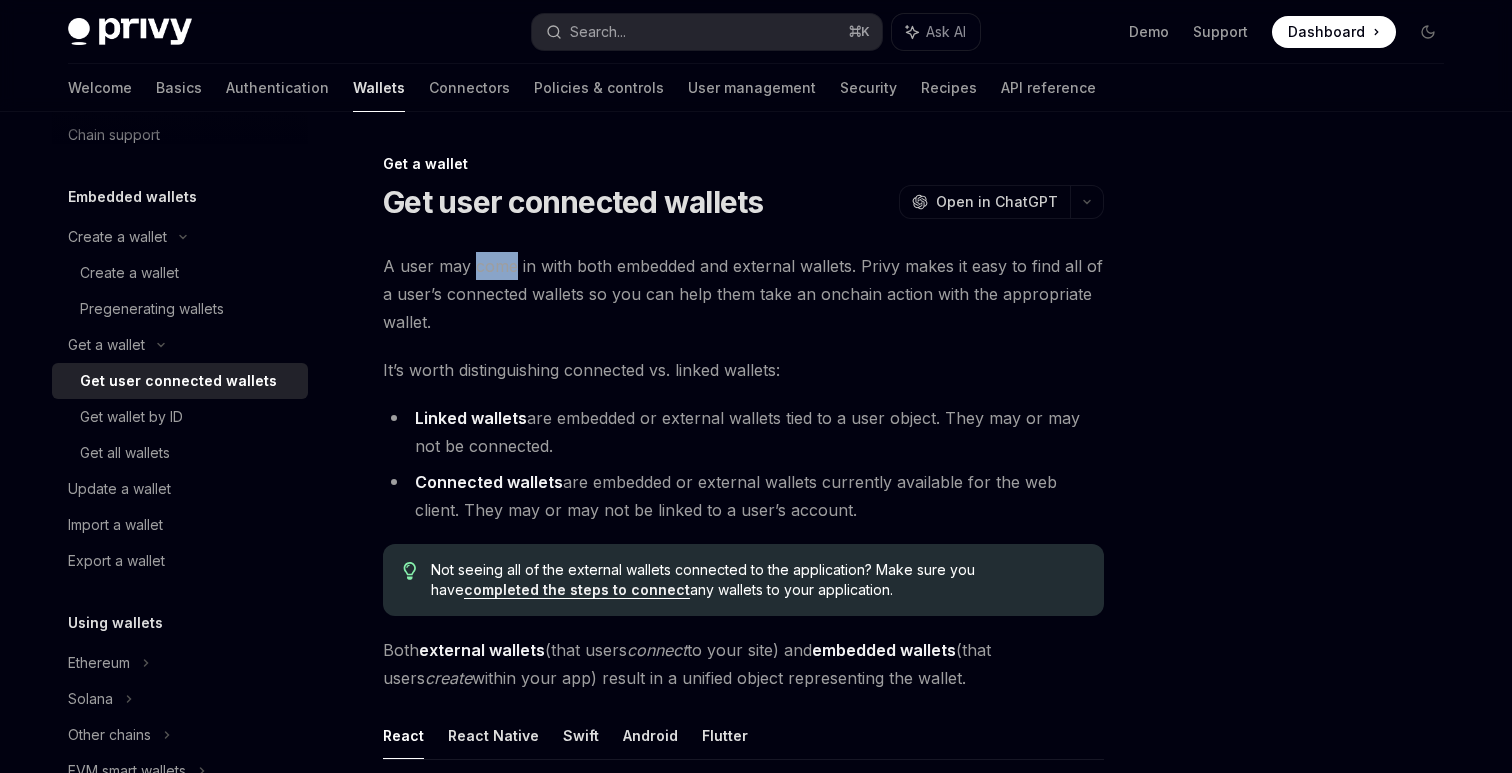 click on "A user may come in with both embedded and external wallets. Privy makes it easy to find all of a user’s connected wallets so you can help them take an onchain action with the appropriate wallet." at bounding box center [743, 294] 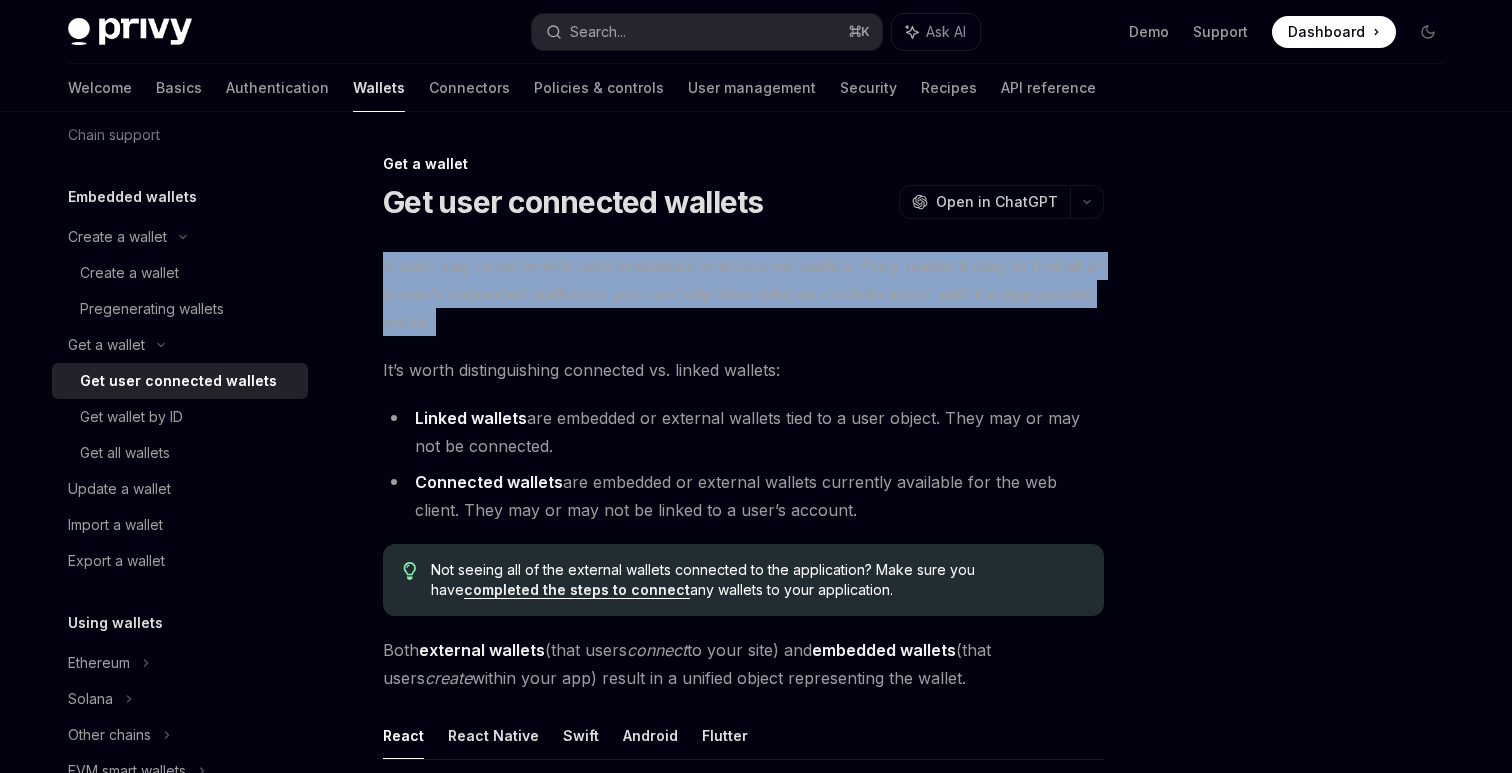 click on "A user may come in with both embedded and external wallets. Privy makes it easy to find all of a user’s connected wallets so you can help them take an onchain action with the appropriate wallet." at bounding box center [743, 294] 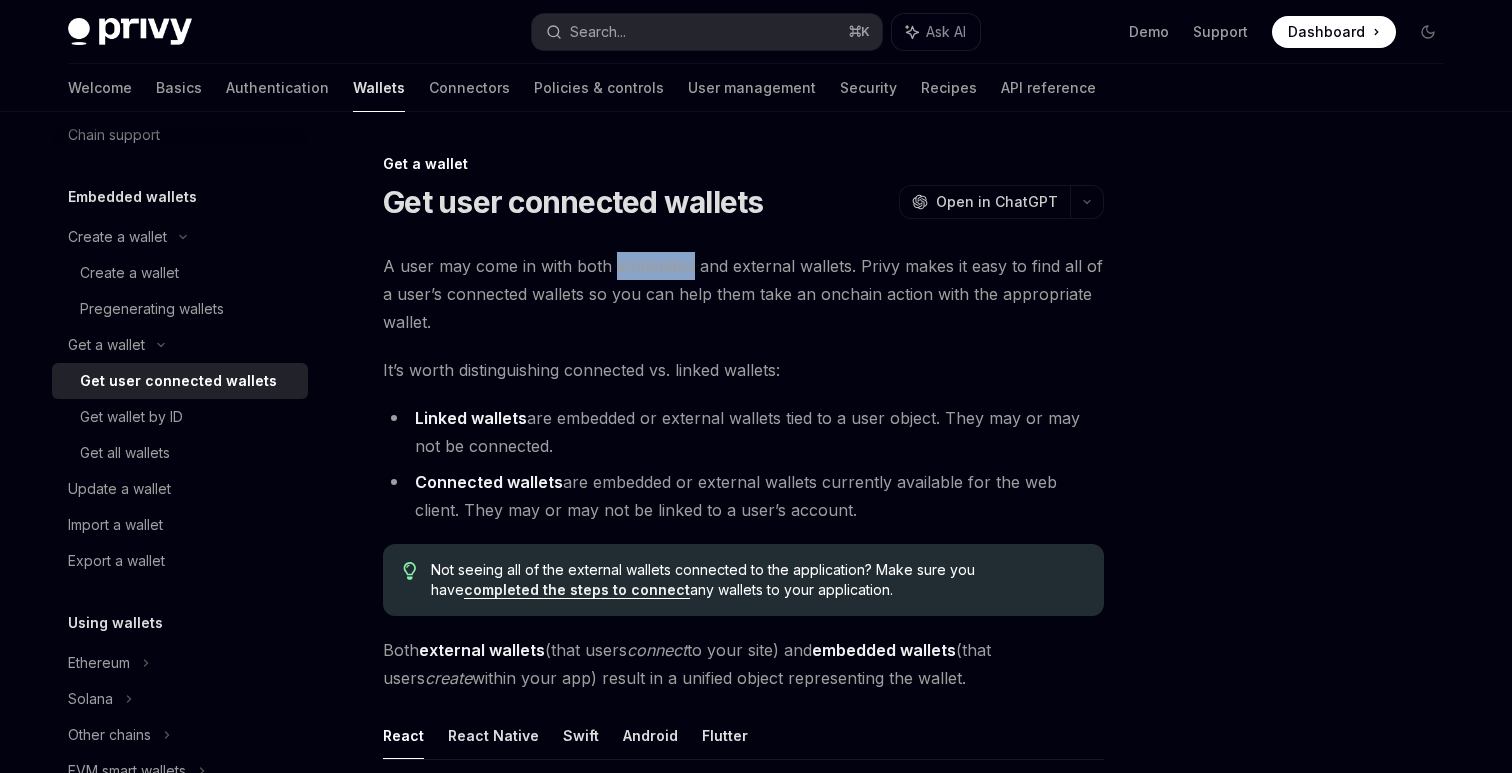 click on "A user may come in with both embedded and external wallets. Privy makes it easy to find all of a user’s connected wallets so you can help them take an onchain action with the appropriate wallet." at bounding box center [743, 294] 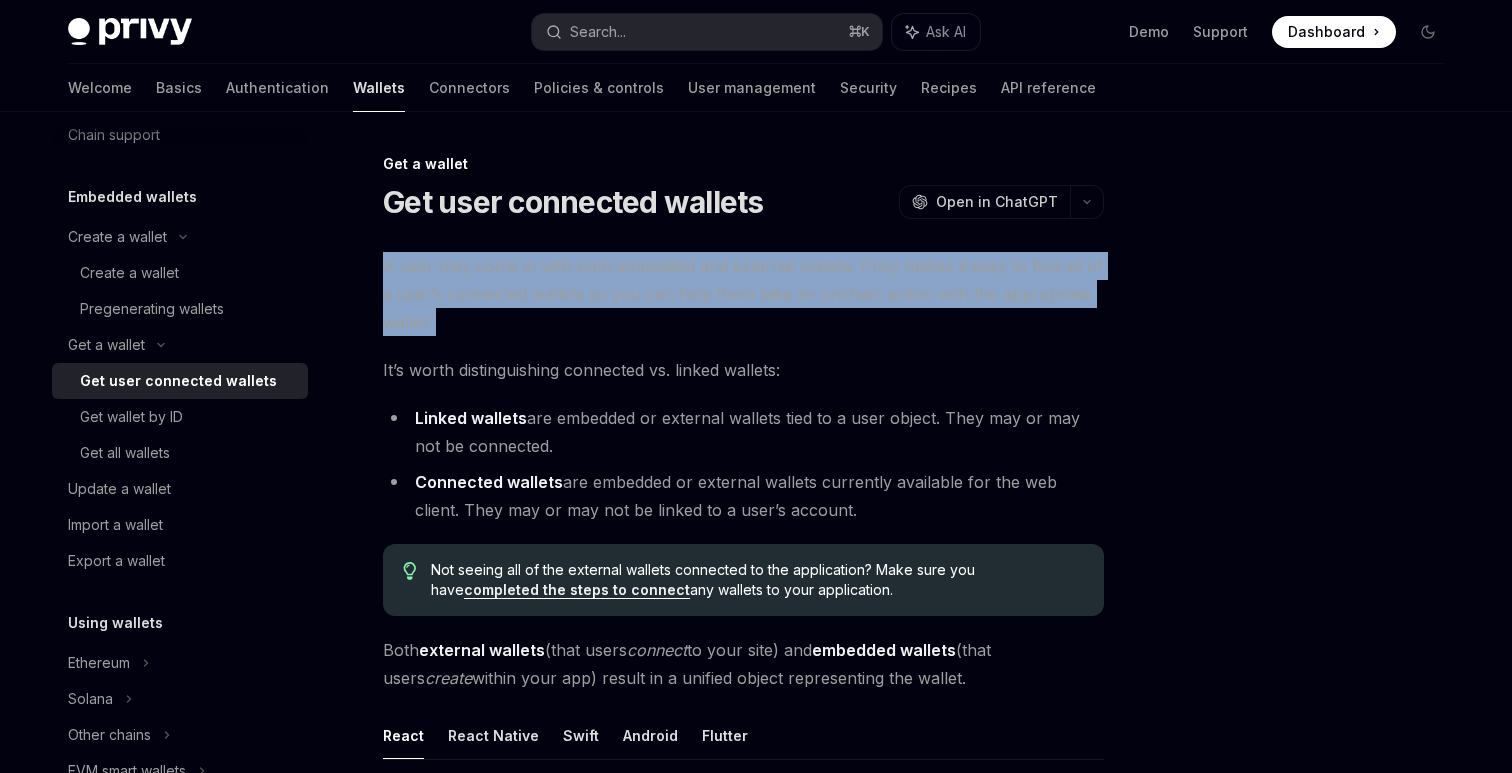 click on "A user may come in with both embedded and external wallets. Privy makes it easy to find all of a user’s connected wallets so you can help them take an onchain action with the appropriate wallet." at bounding box center [743, 294] 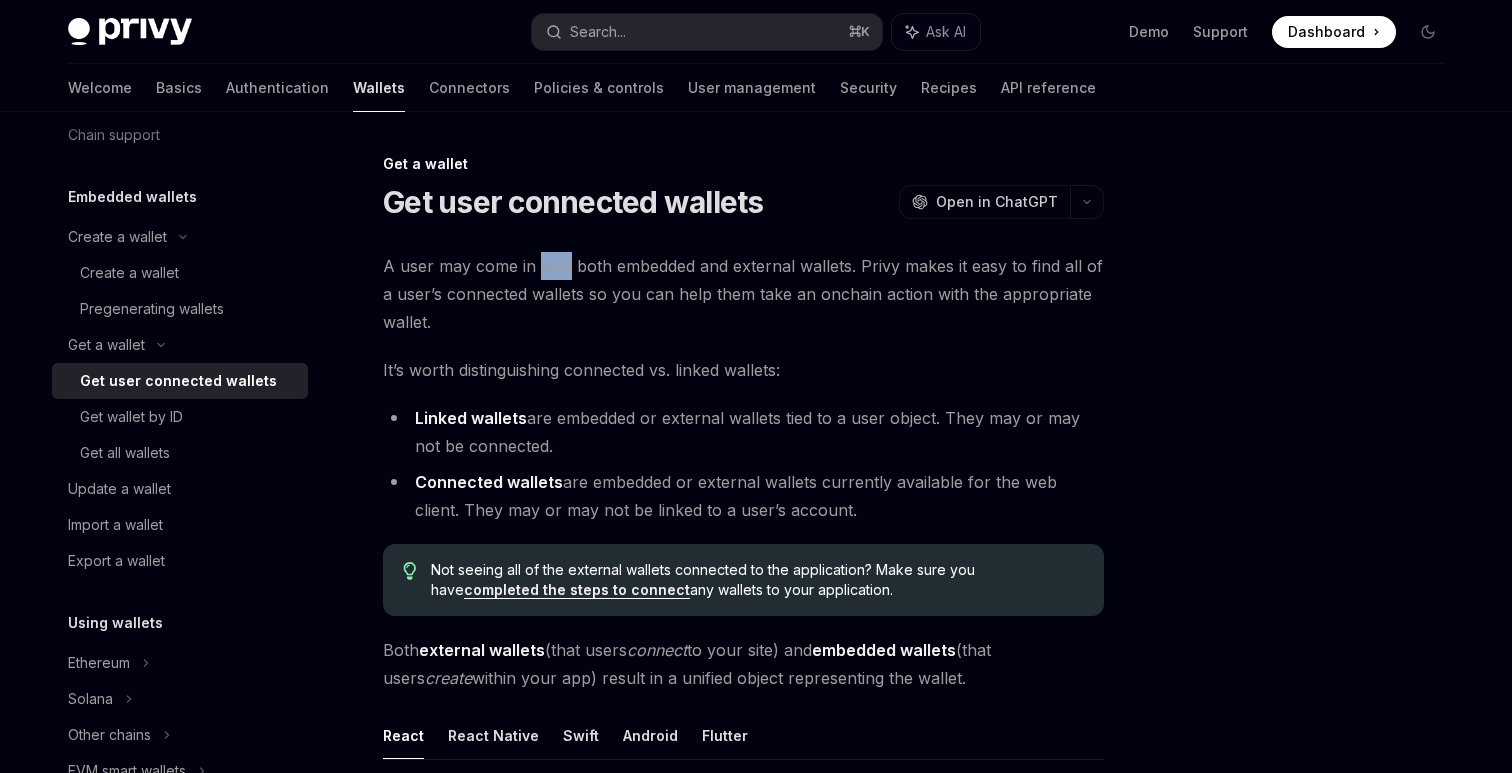 click on "A user may come in with both embedded and external wallets. Privy makes it easy to find all of a user’s connected wallets so you can help them take an onchain action with the appropriate wallet." at bounding box center [743, 294] 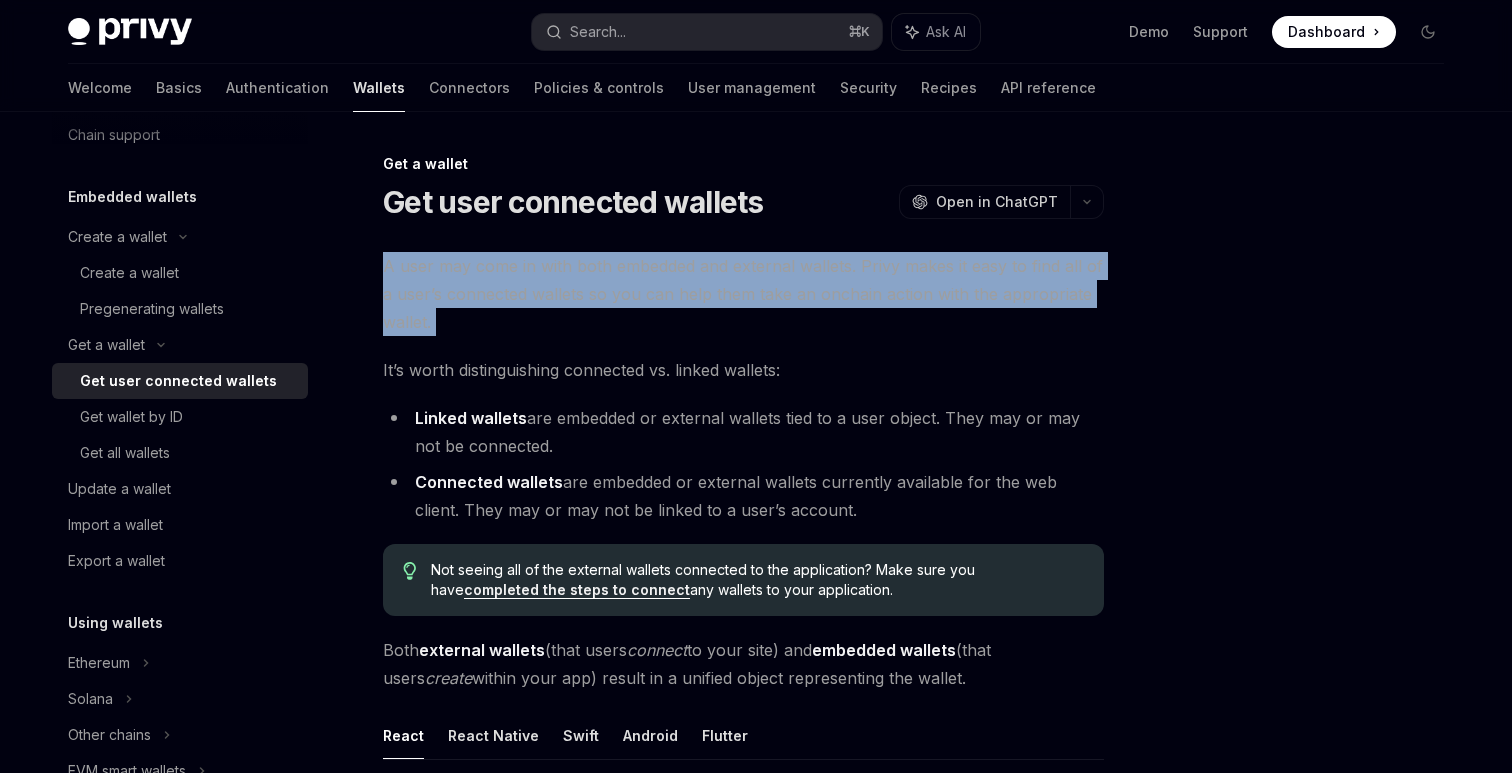 click on "A user may come in with both embedded and external wallets. Privy makes it easy to find all of a user’s connected wallets so you can help them take an onchain action with the appropriate wallet." at bounding box center (743, 294) 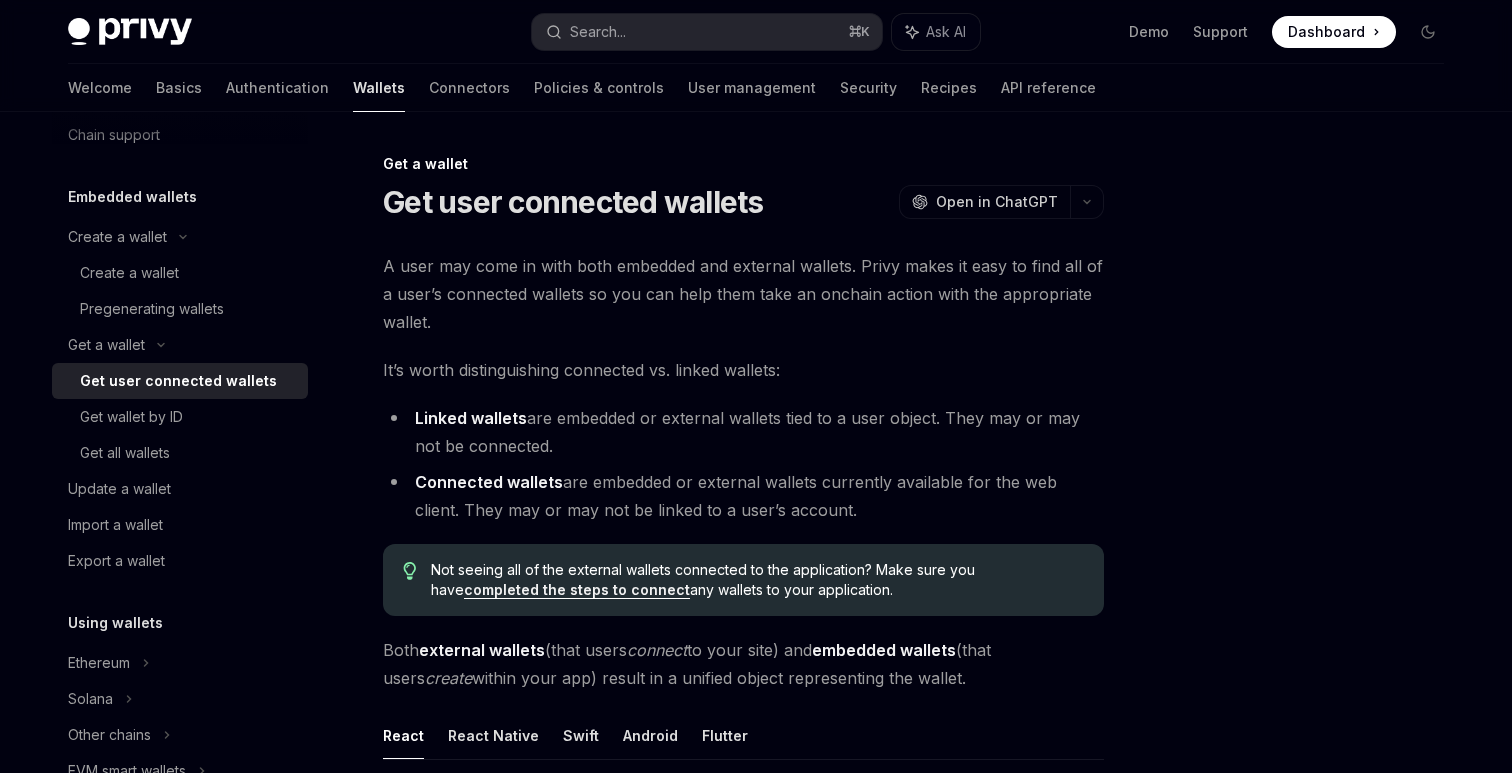 click on "A user may come in with both embedded and external wallets. Privy makes it easy to find all of a user’s connected wallets so you can help them take an onchain action with the appropriate wallet." at bounding box center (743, 294) 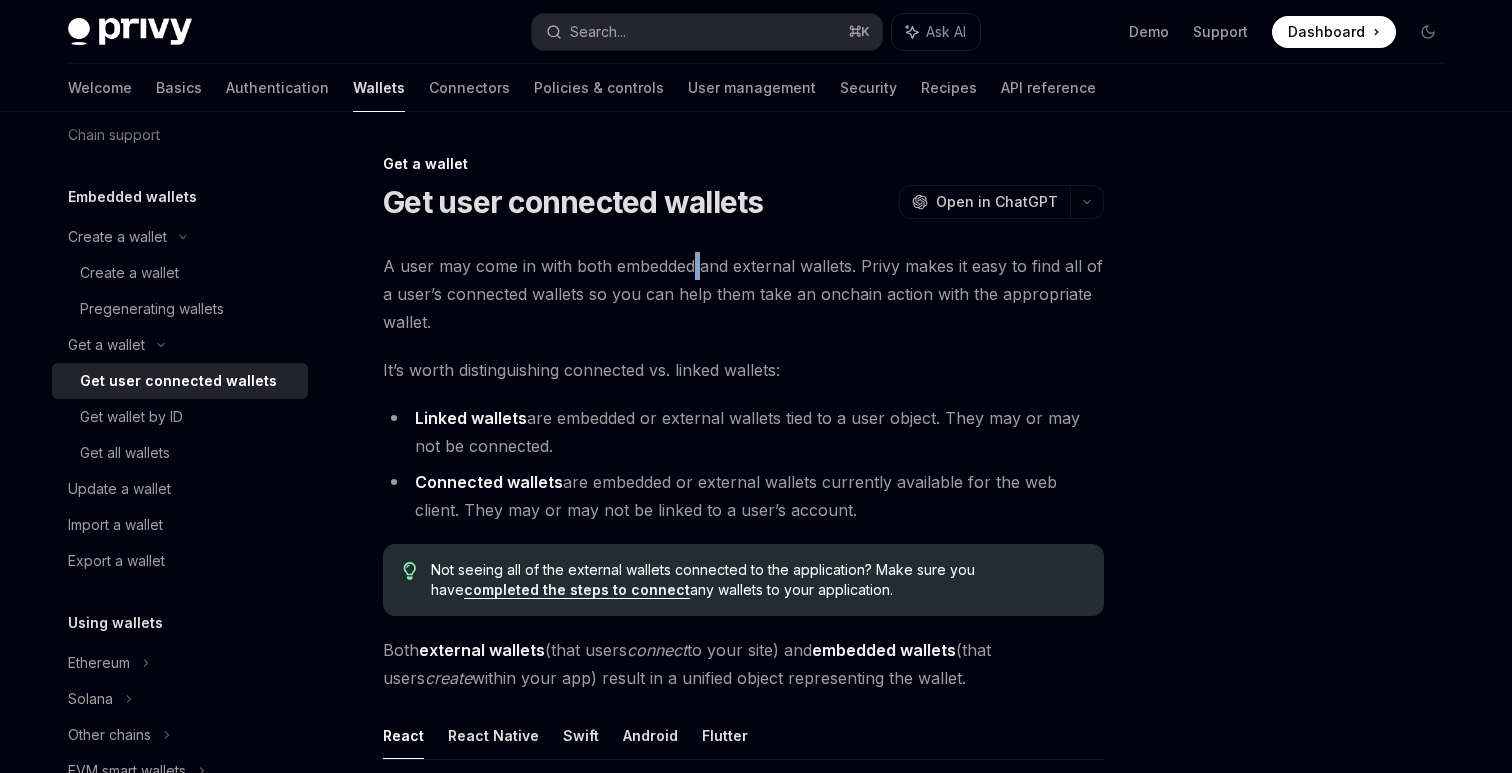 click on "A user may come in with both embedded and external wallets. Privy makes it easy to find all of a user’s connected wallets so you can help them take an onchain action with the appropriate wallet." at bounding box center [743, 294] 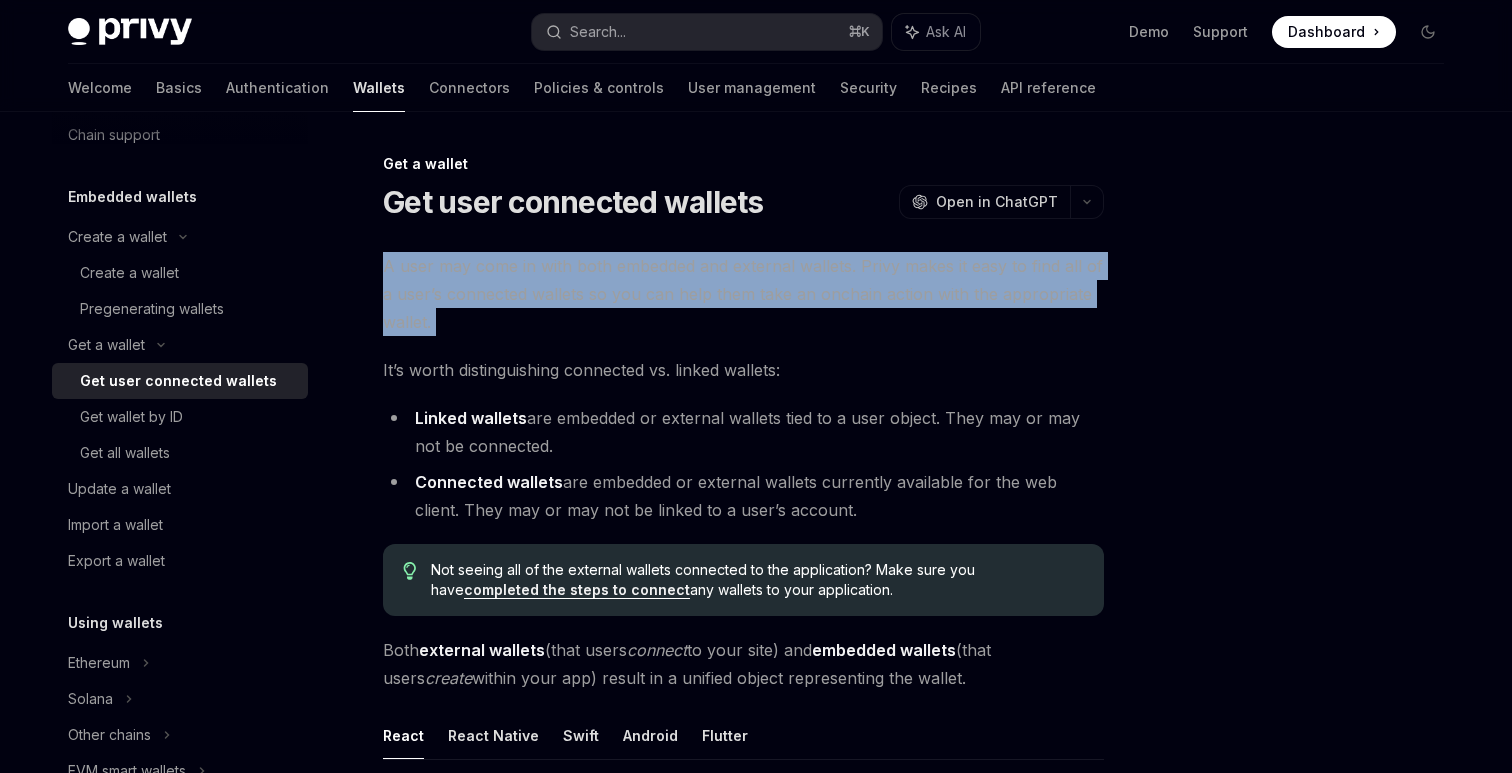 click on "A user may come in with both embedded and external wallets. Privy makes it easy to find all of a user’s connected wallets so you can help them take an onchain action with the appropriate wallet." at bounding box center [743, 294] 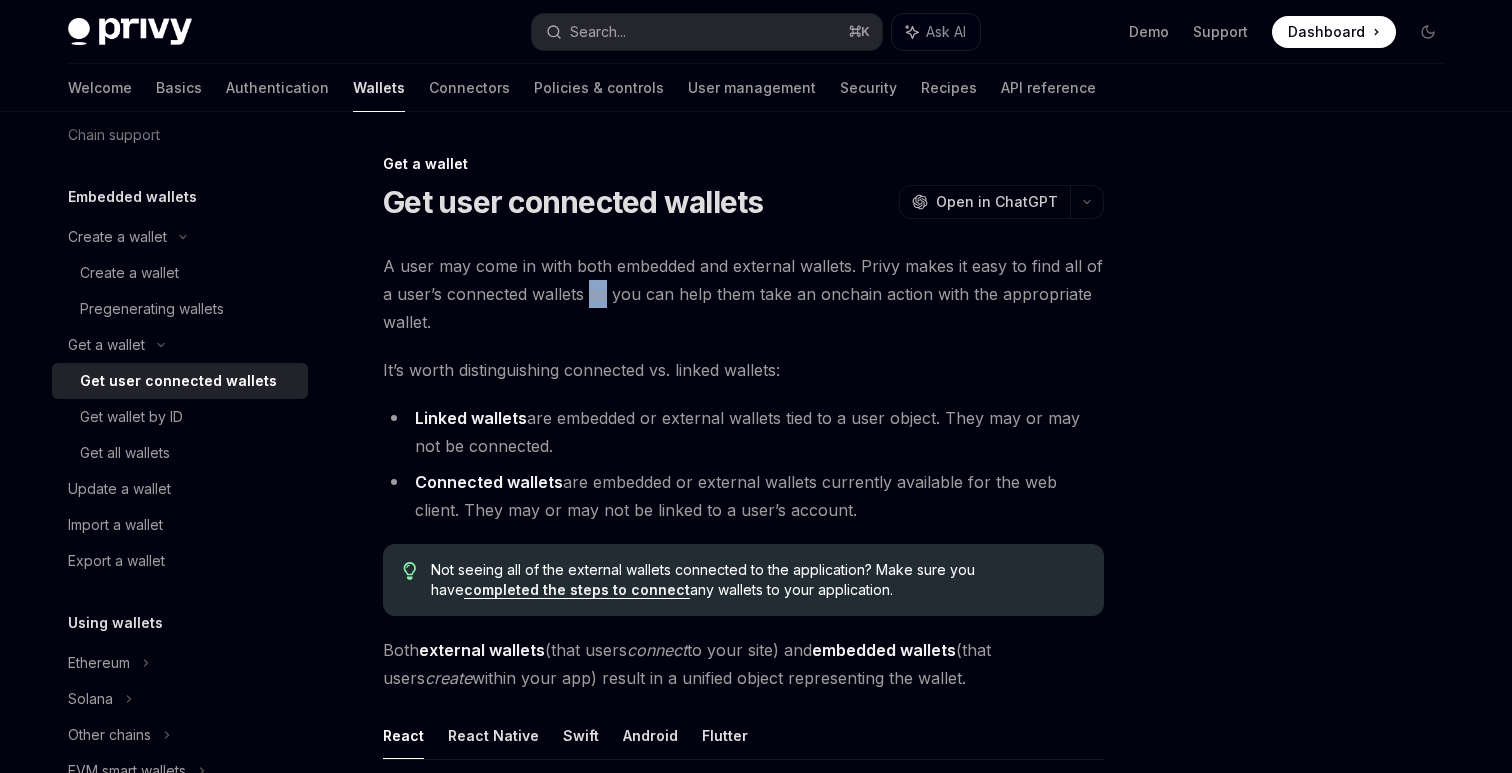 click on "A user may come in with both embedded and external wallets. Privy makes it easy to find all of a user’s connected wallets so you can help them take an onchain action with the appropriate wallet." at bounding box center (743, 294) 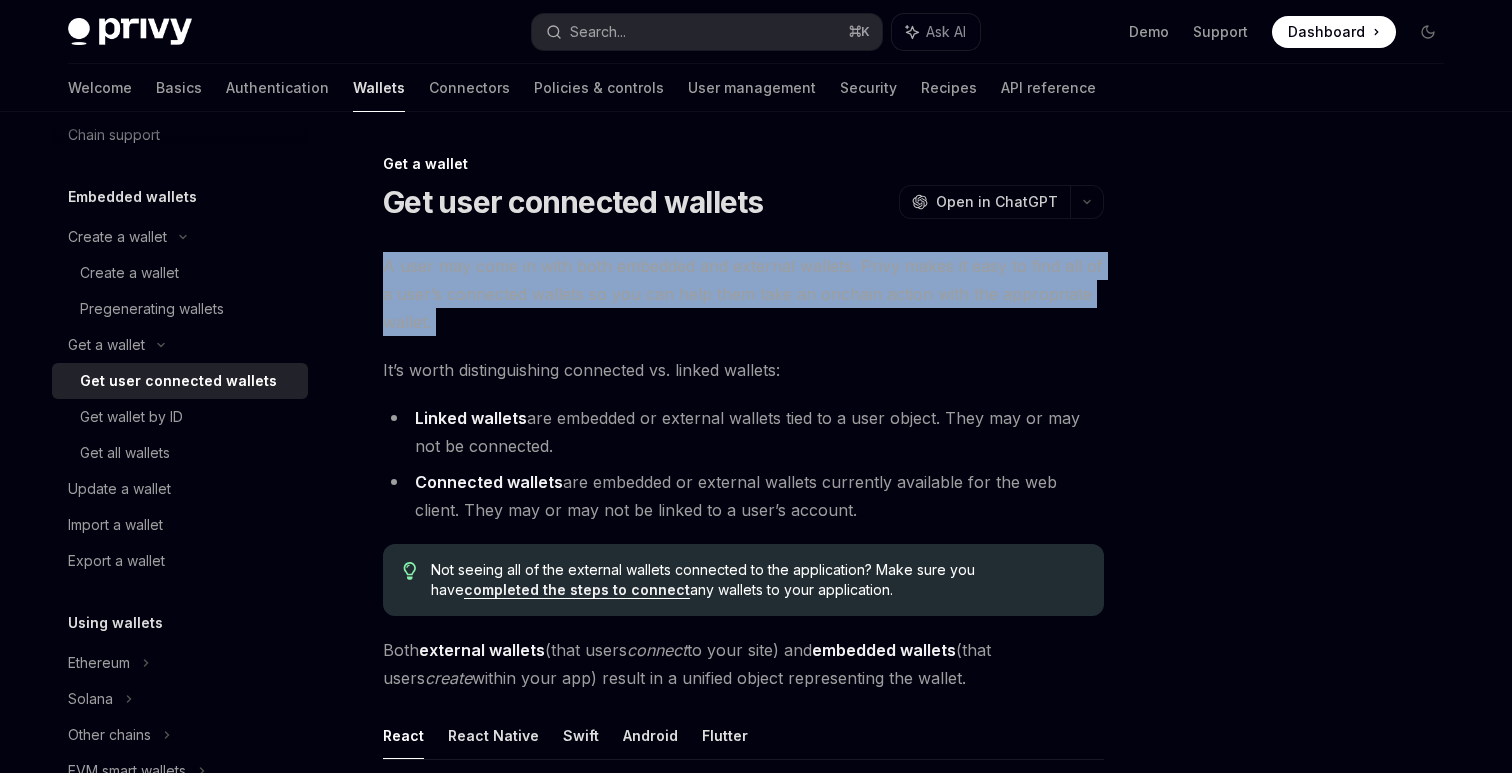 click on "A user may come in with both embedded and external wallets. Privy makes it easy to find all of a user’s connected wallets so you can help them take an onchain action with the appropriate wallet." at bounding box center (743, 294) 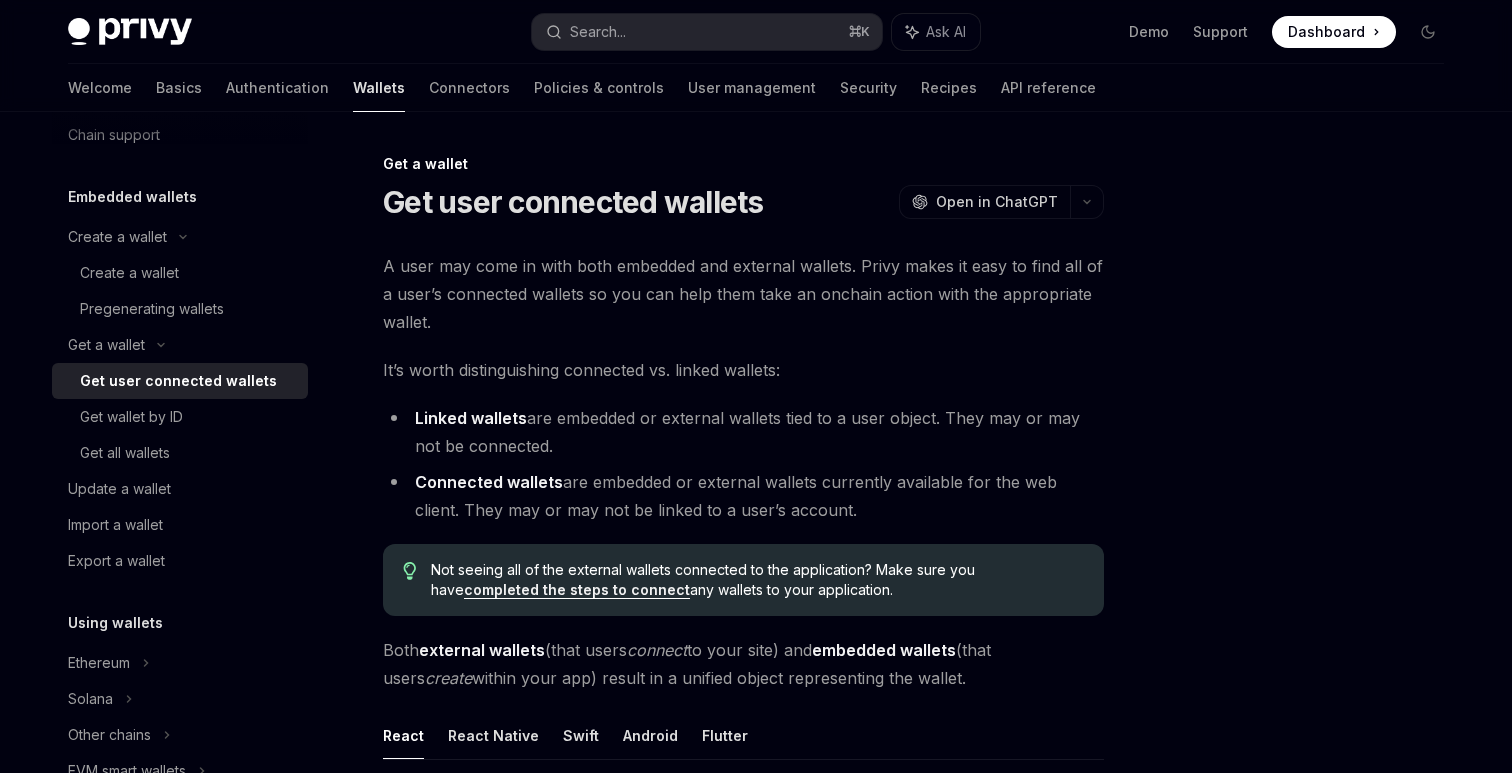click on "A user may come in with both embedded and external wallets. Privy makes it easy to find all of a user’s connected wallets so you can help them take an onchain action with the appropriate wallet." at bounding box center (743, 294) 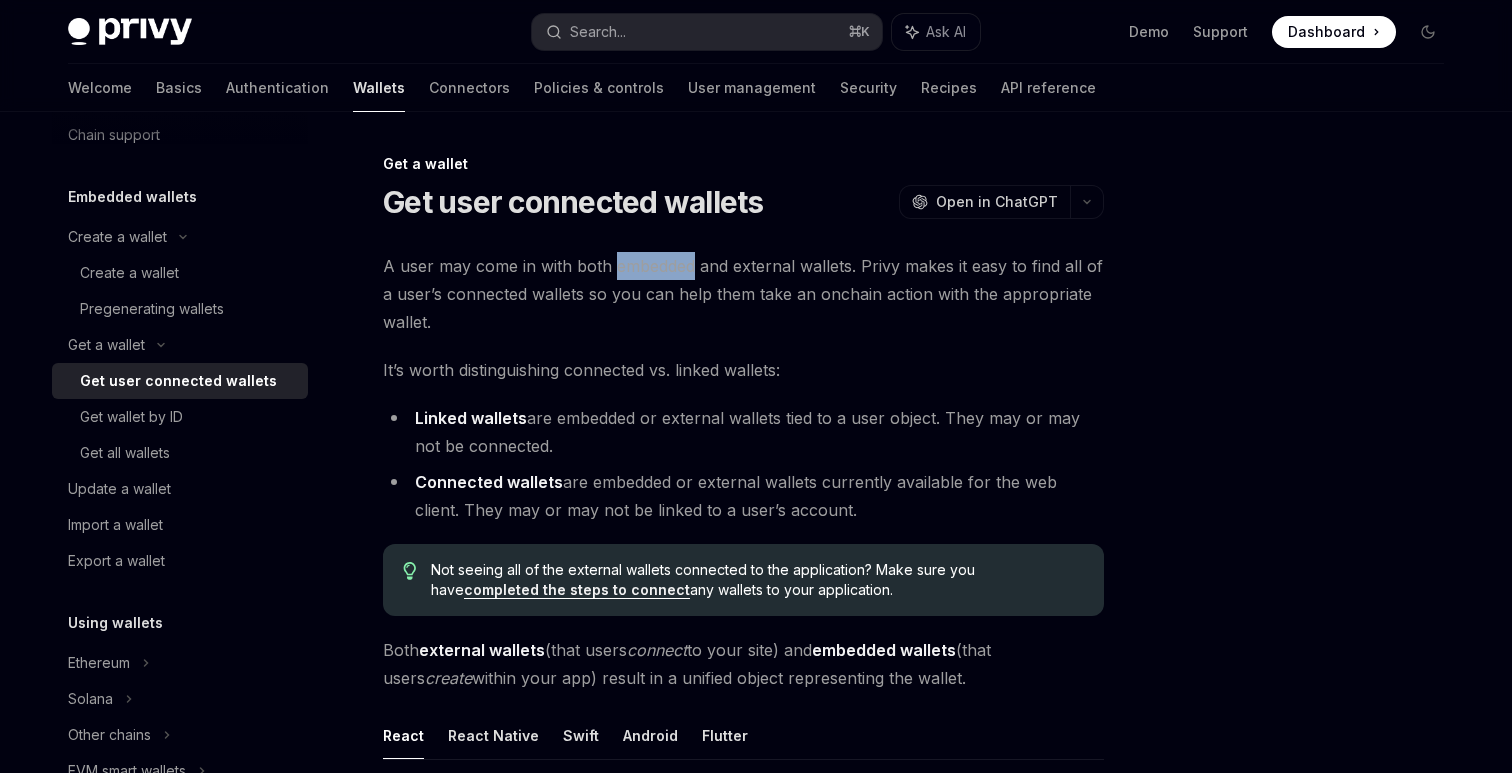 click on "A user may come in with both embedded and external wallets. Privy makes it easy to find all of a user’s connected wallets so you can help them take an onchain action with the appropriate wallet." at bounding box center (743, 294) 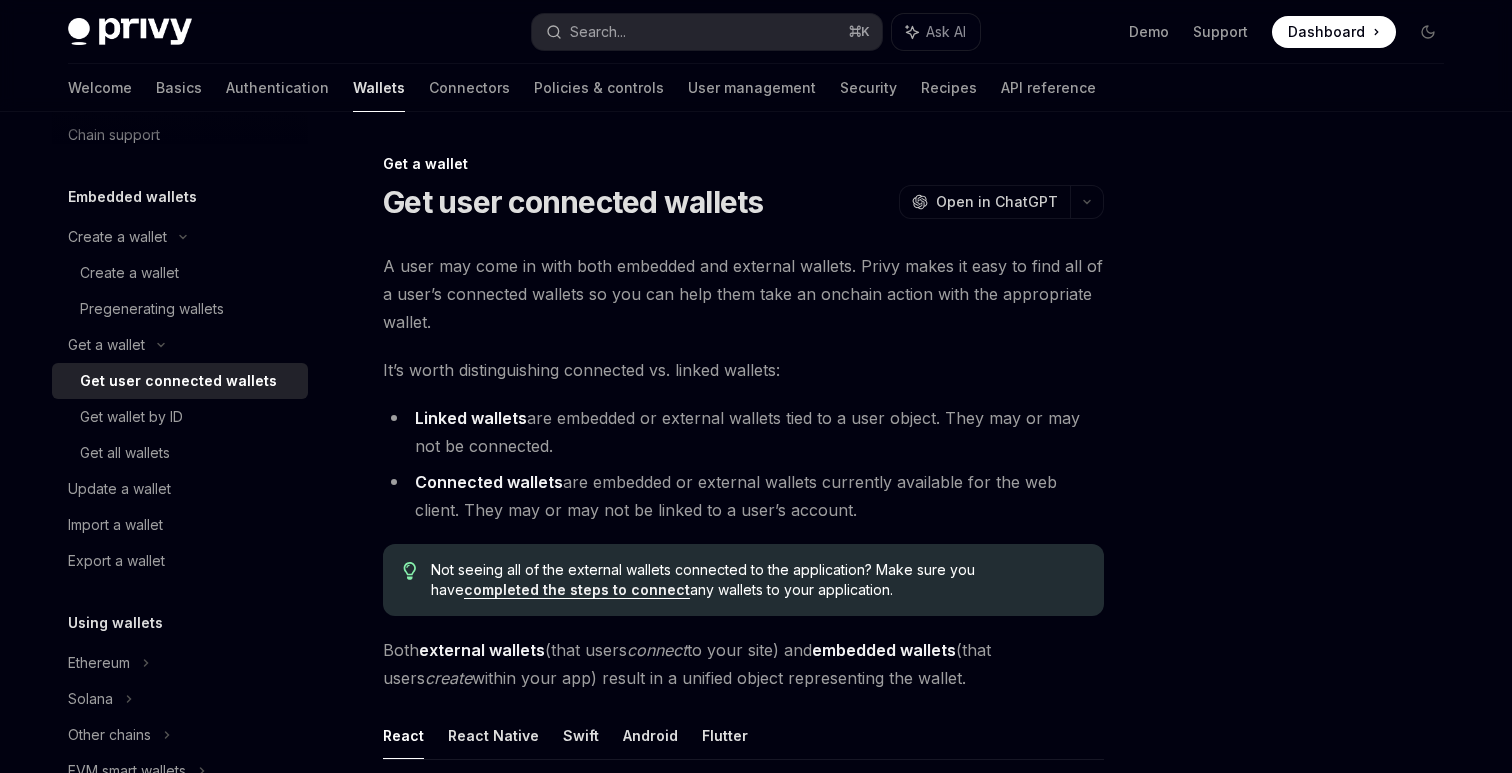 click on "A user may come in with both embedded and external wallets. Privy makes it easy to find all of a user’s connected wallets so you can help them take an onchain action with the appropriate wallet." at bounding box center (743, 294) 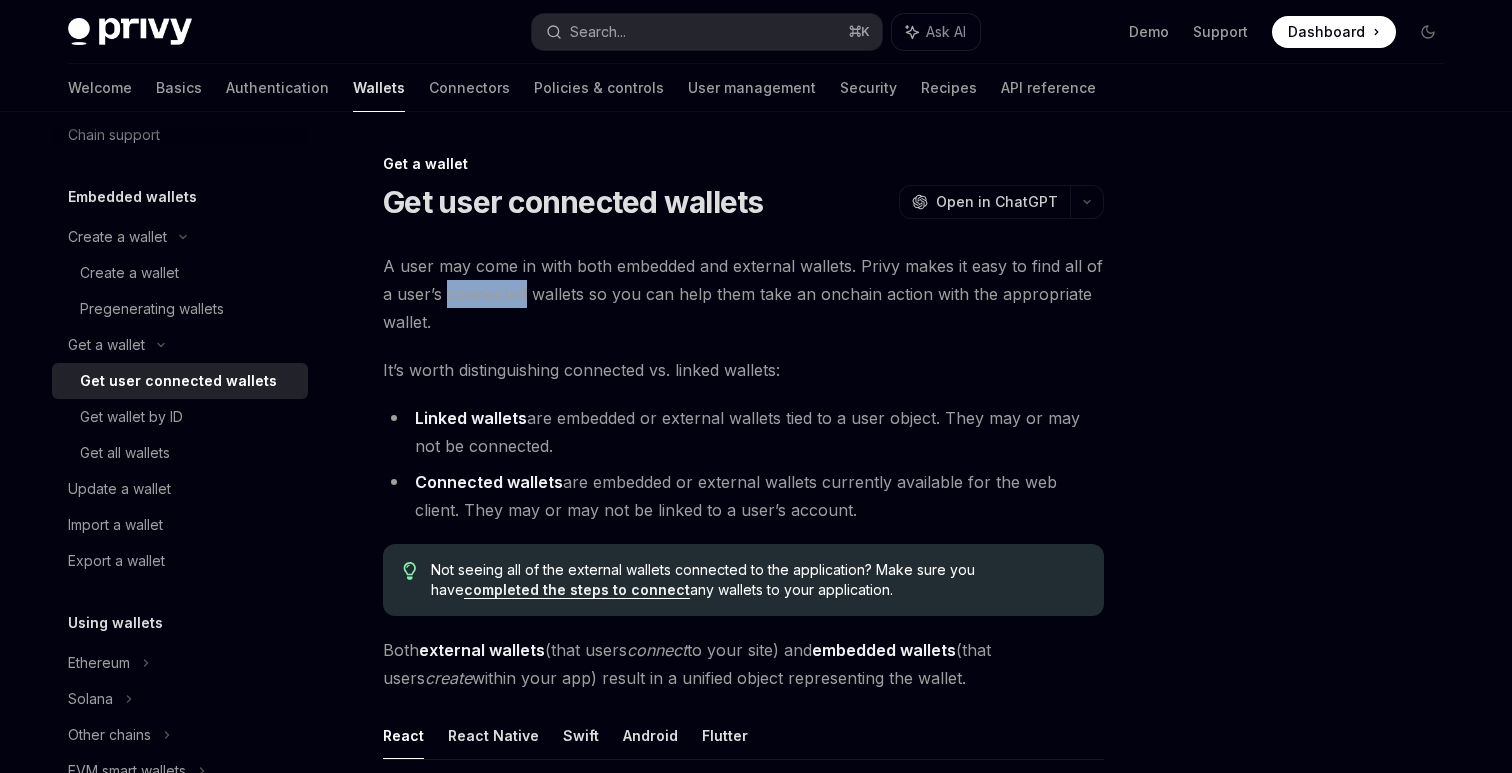 click on "A user may come in with both embedded and external wallets. Privy makes it easy to find all of a user’s connected wallets so you can help them take an onchain action with the appropriate wallet." at bounding box center (743, 294) 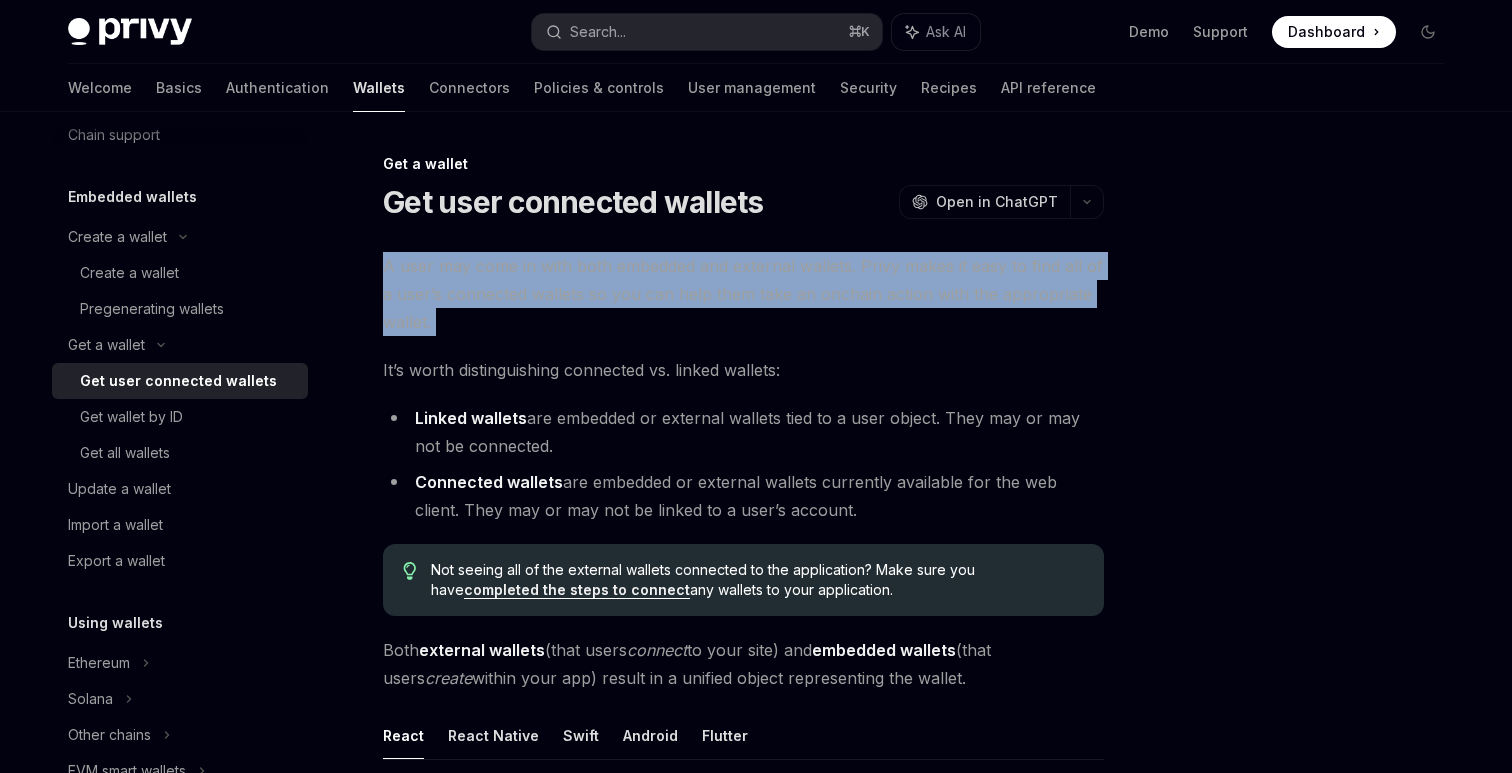 click on "A user may come in with both embedded and external wallets. Privy makes it easy to find all of a user’s connected wallets so you can help them take an onchain action with the appropriate wallet." at bounding box center [743, 294] 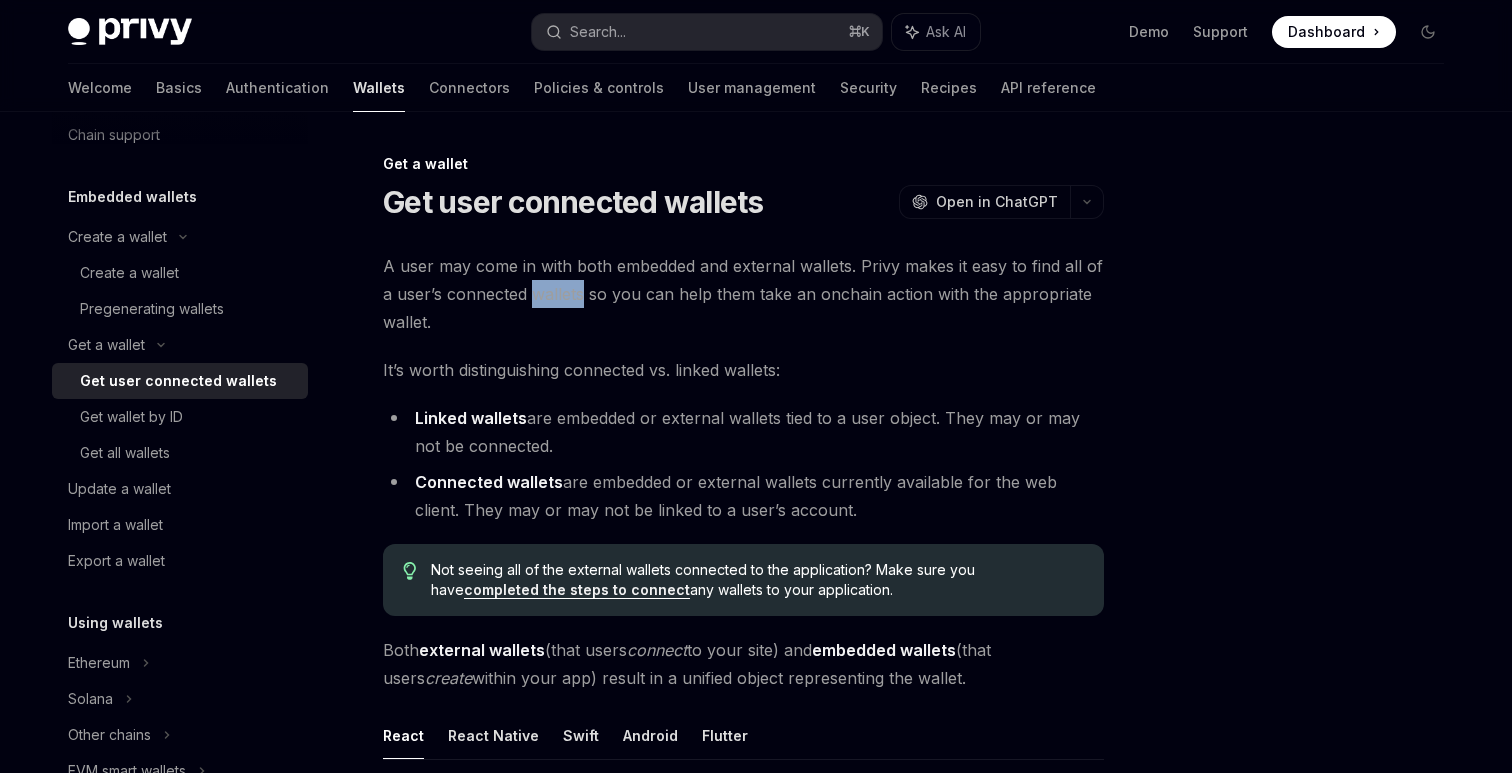 click on "A user may come in with both embedded and external wallets. Privy makes it easy to find all of a user’s connected wallets so you can help them take an onchain action with the appropriate wallet." at bounding box center [743, 294] 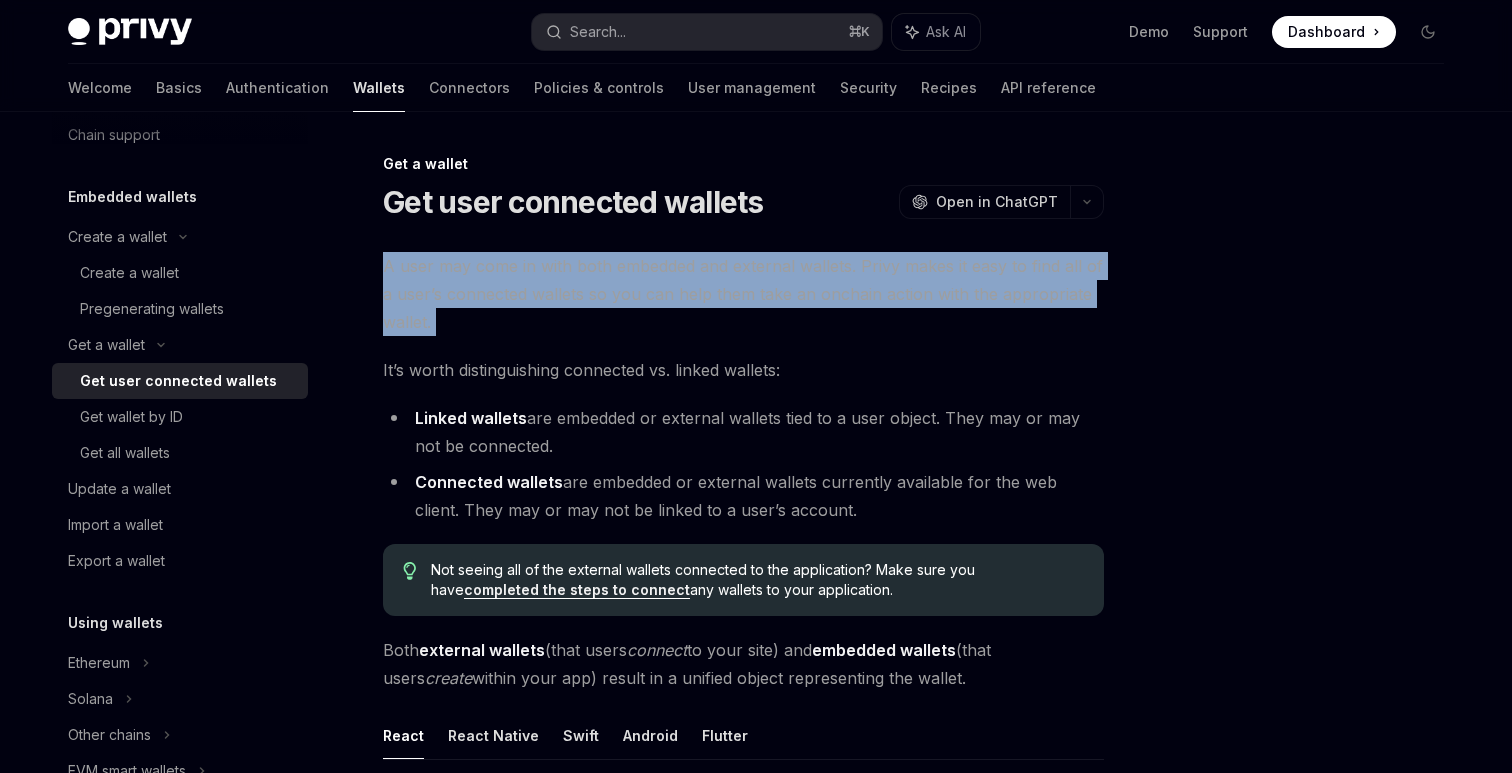 click on "A user may come in with both embedded and external wallets. Privy makes it easy to find all of a user’s connected wallets so you can help them take an onchain action with the appropriate wallet." at bounding box center [743, 294] 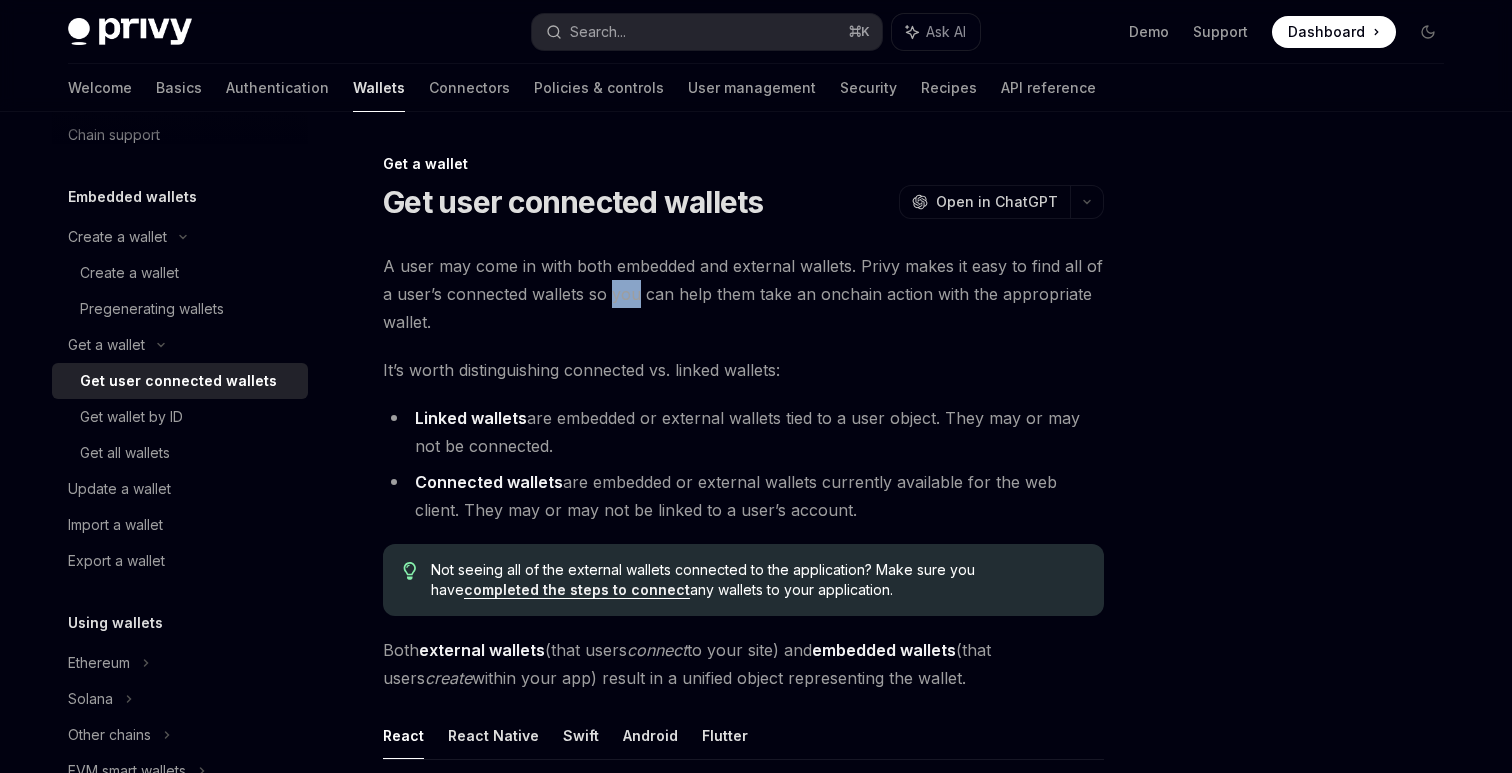 click on "A user may come in with both embedded and external wallets. Privy makes it easy to find all of a user’s connected wallets so you can help them take an onchain action with the appropriate wallet." at bounding box center (743, 294) 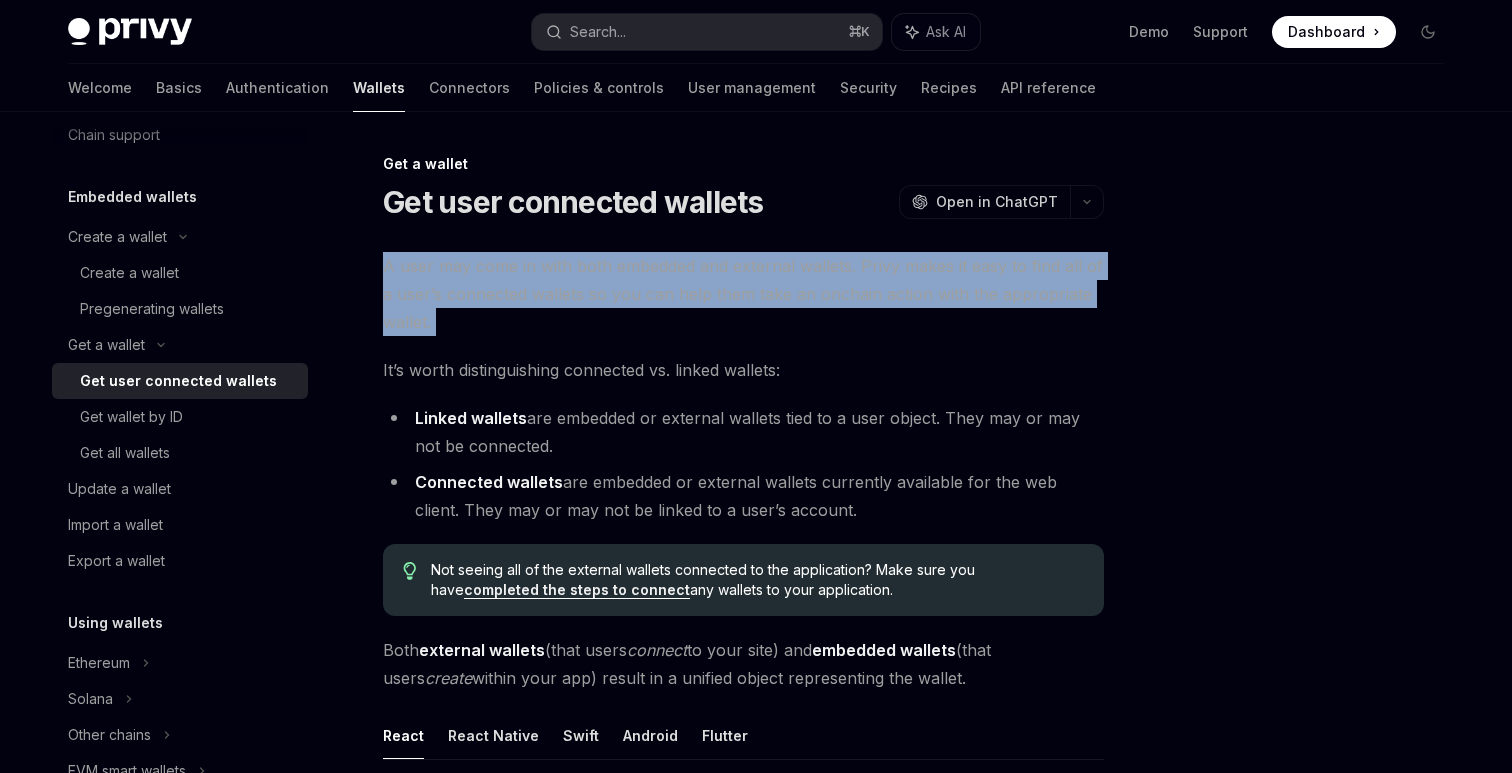 click on "A user may come in with both embedded and external wallets. Privy makes it easy to find all of a user’s connected wallets so you can help them take an onchain action with the appropriate wallet." at bounding box center (743, 294) 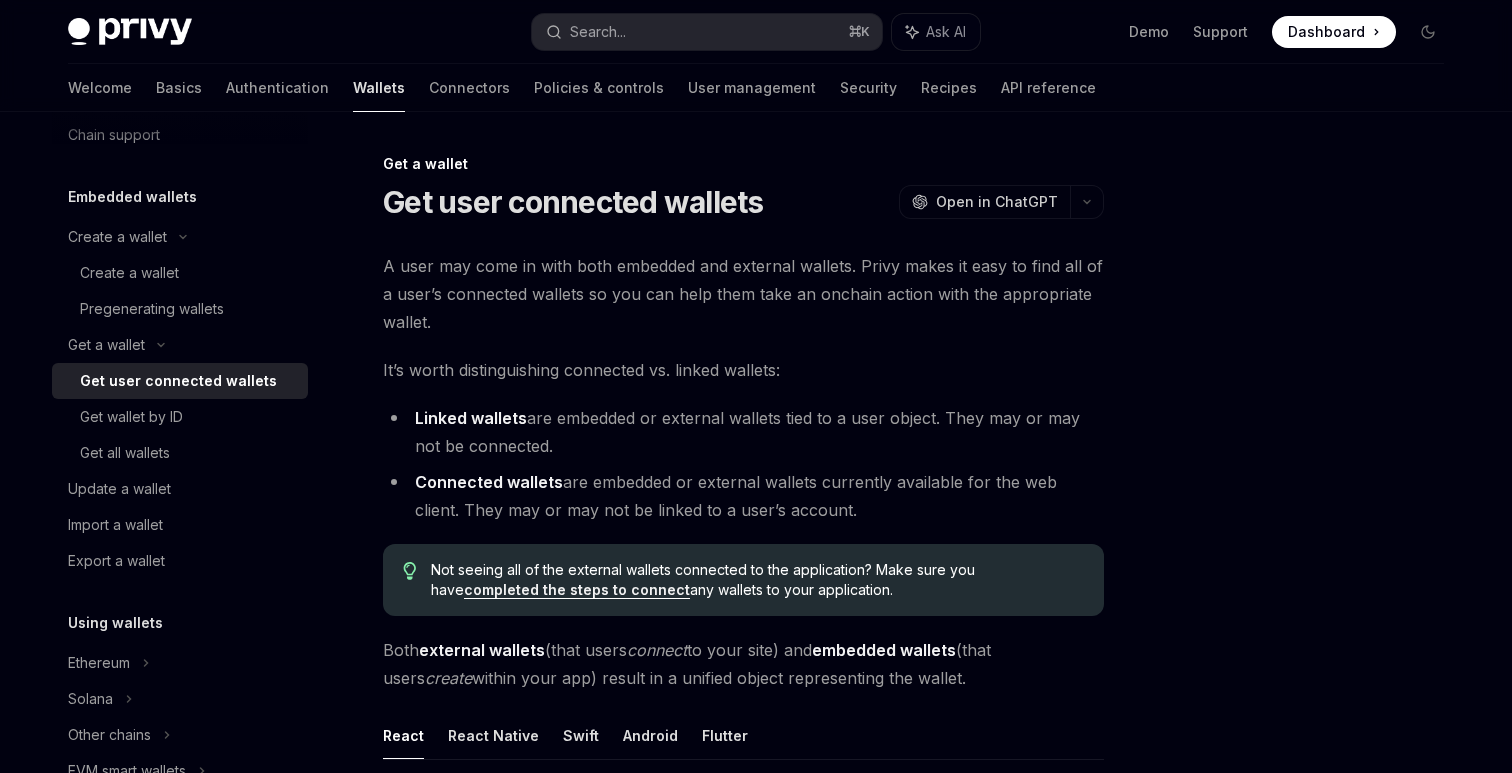 click on "It’s worth distinguishing connected vs. linked wallets:" at bounding box center [743, 370] 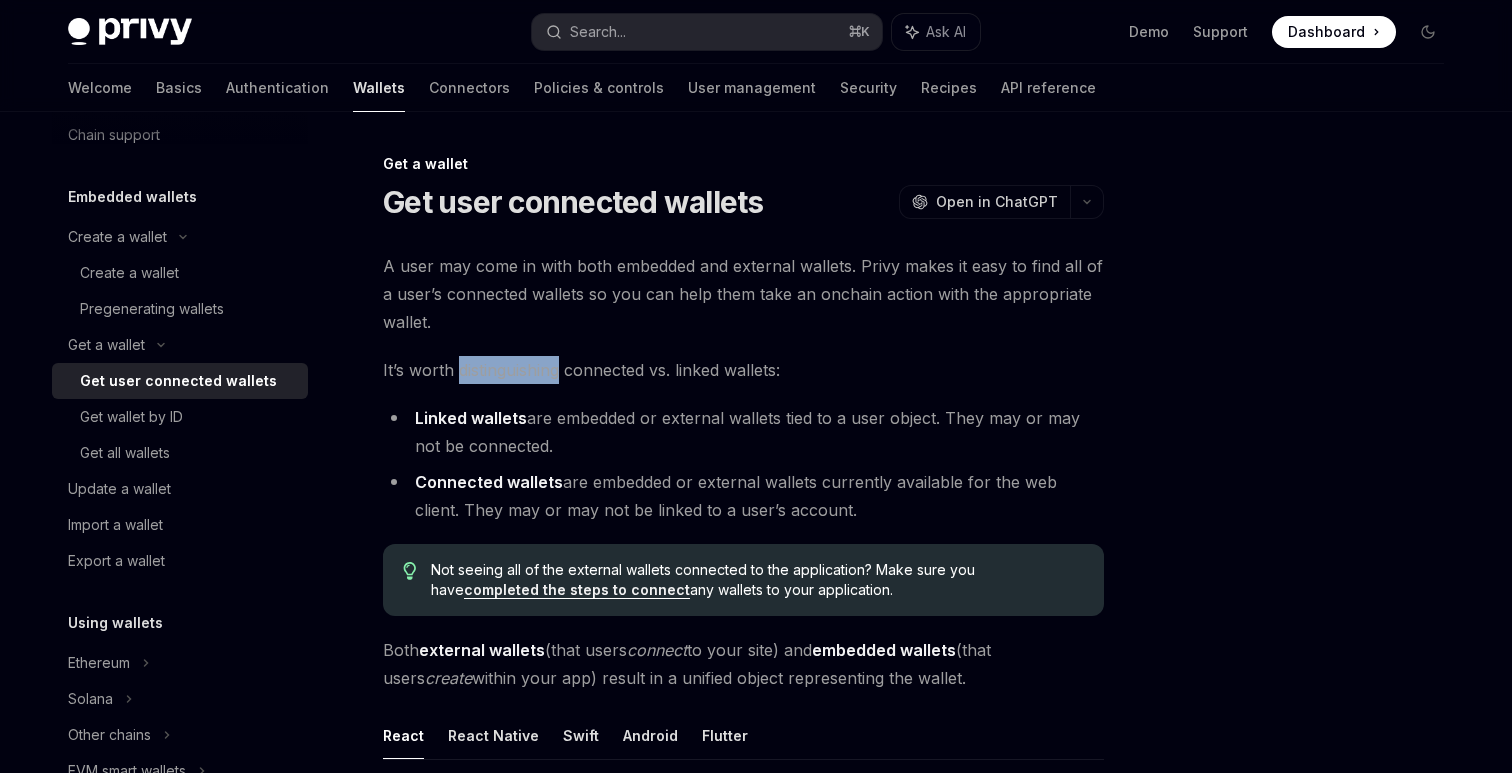 click on "It’s worth distinguishing connected vs. linked wallets:" at bounding box center [743, 370] 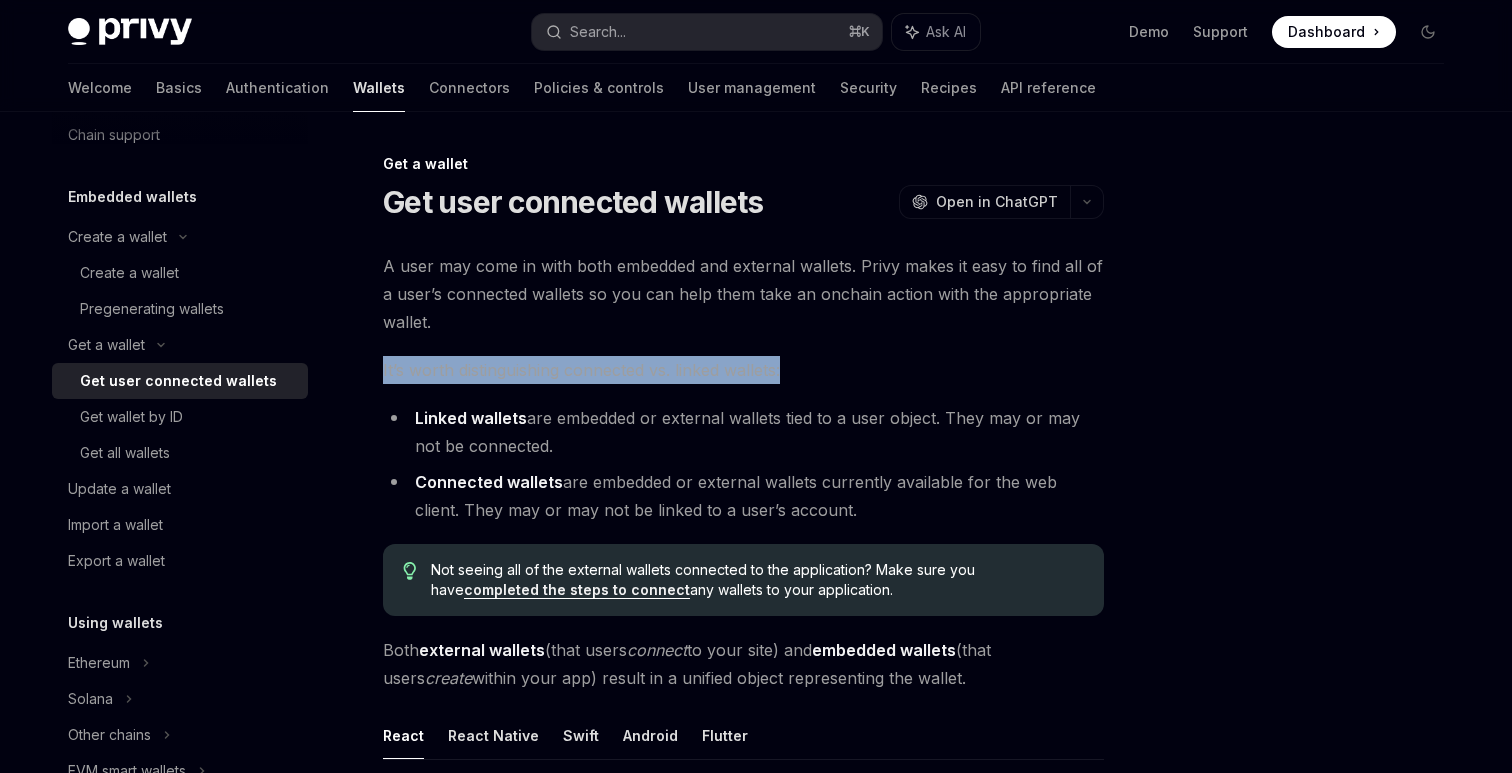 click on "It’s worth distinguishing connected vs. linked wallets:" at bounding box center (743, 370) 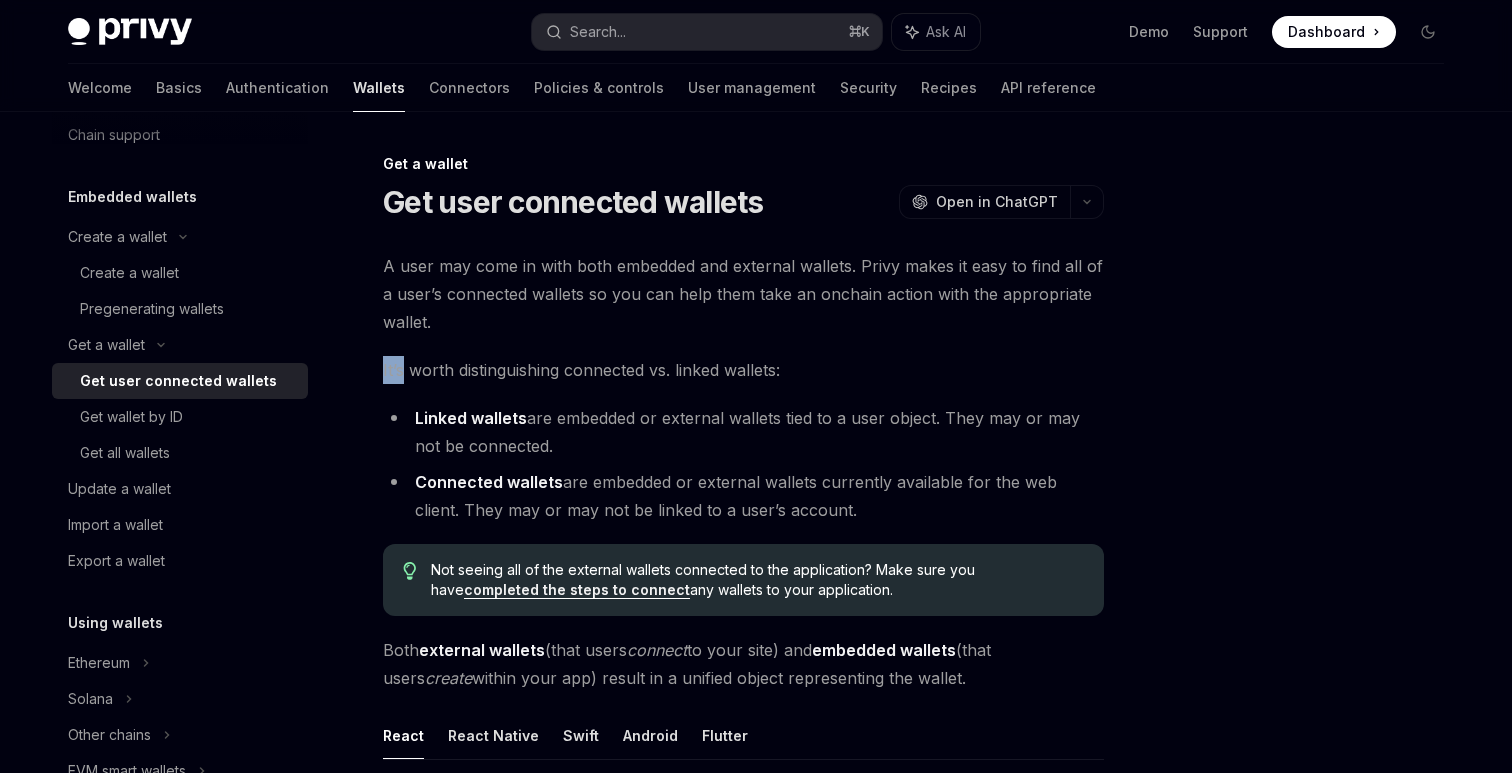 click on "It’s worth distinguishing connected vs. linked wallets:" at bounding box center (743, 370) 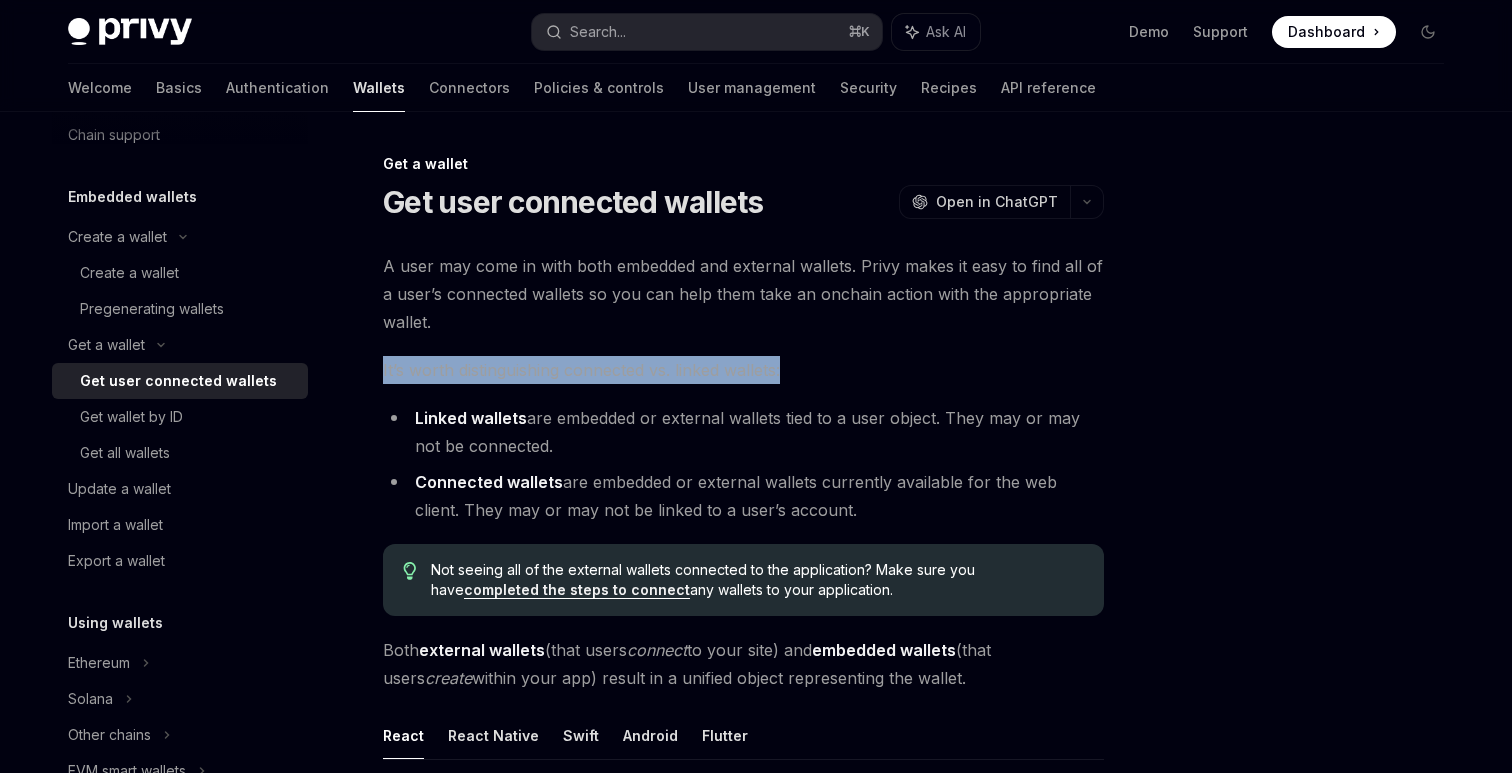click on "It’s worth distinguishing connected vs. linked wallets:" at bounding box center (743, 370) 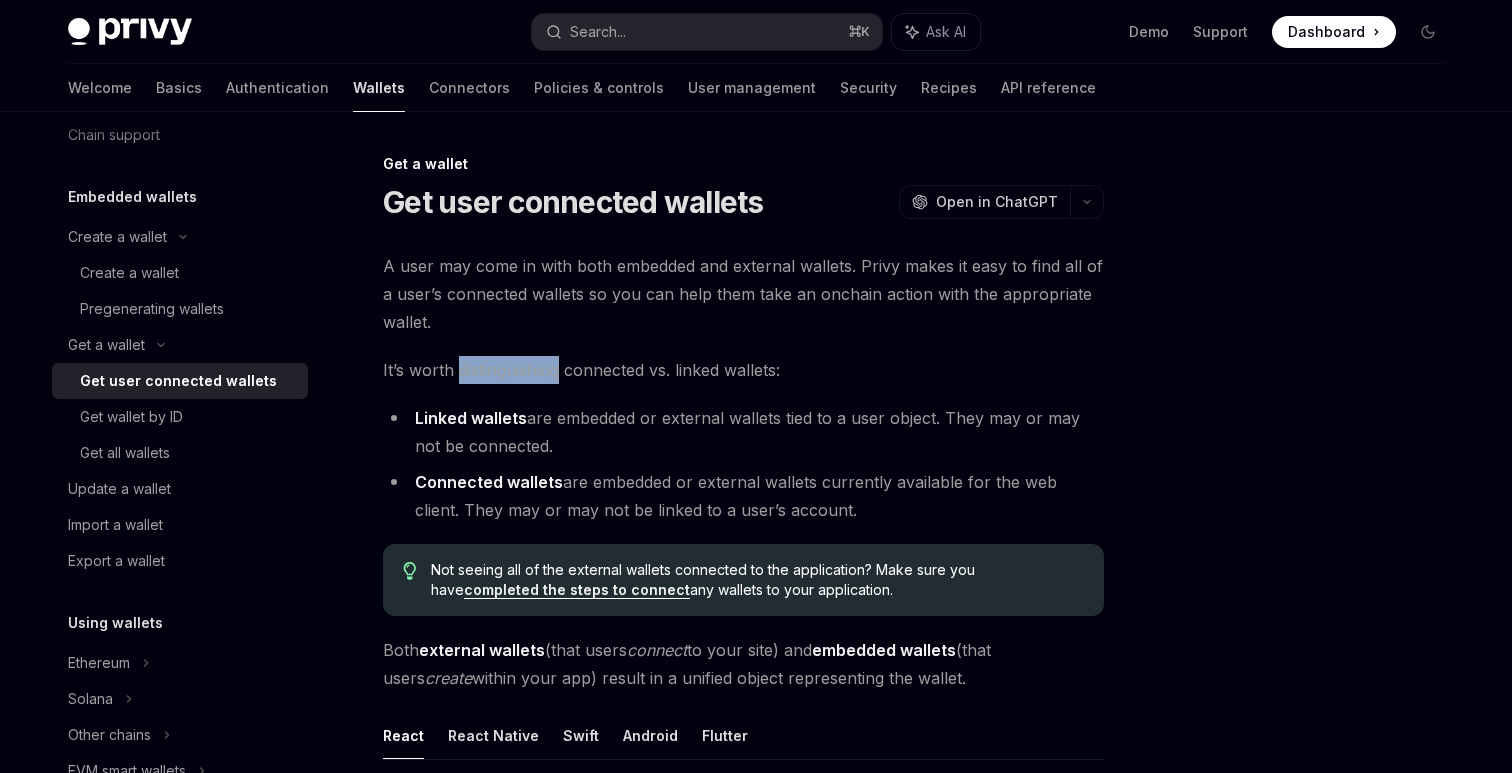 click on "It’s worth distinguishing connected vs. linked wallets:" at bounding box center (743, 370) 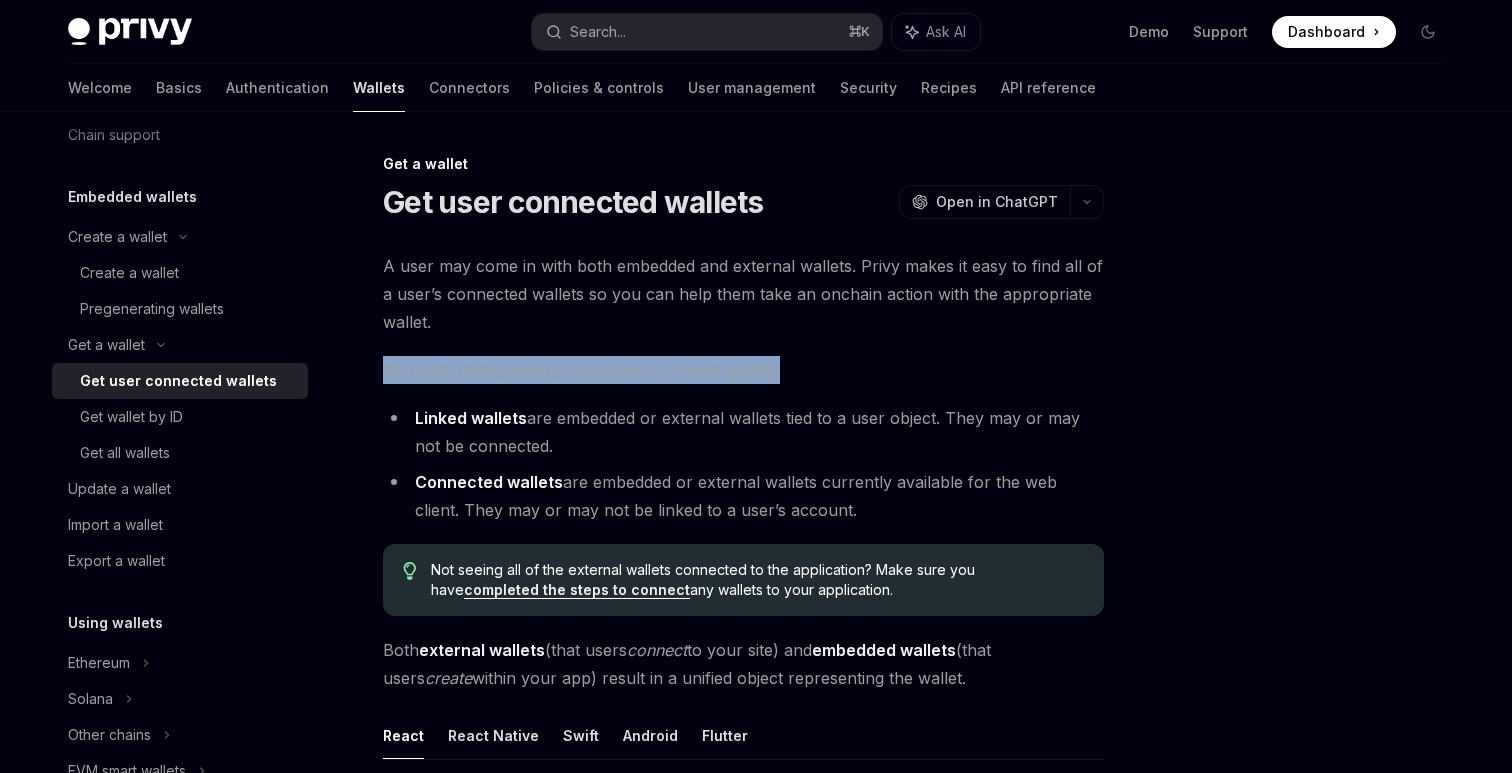 click on "It’s worth distinguishing connected vs. linked wallets:" at bounding box center [743, 370] 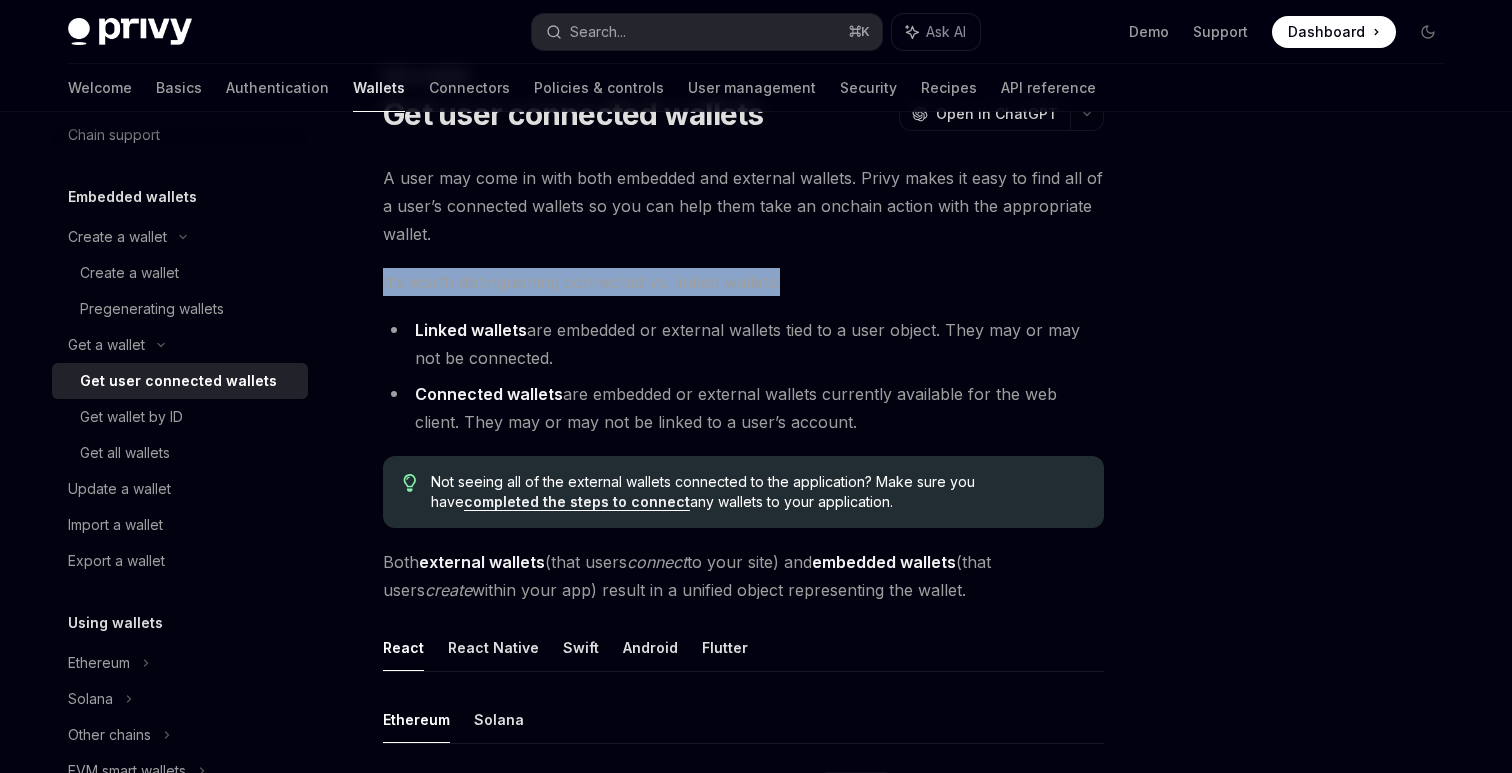 scroll, scrollTop: 116, scrollLeft: 0, axis: vertical 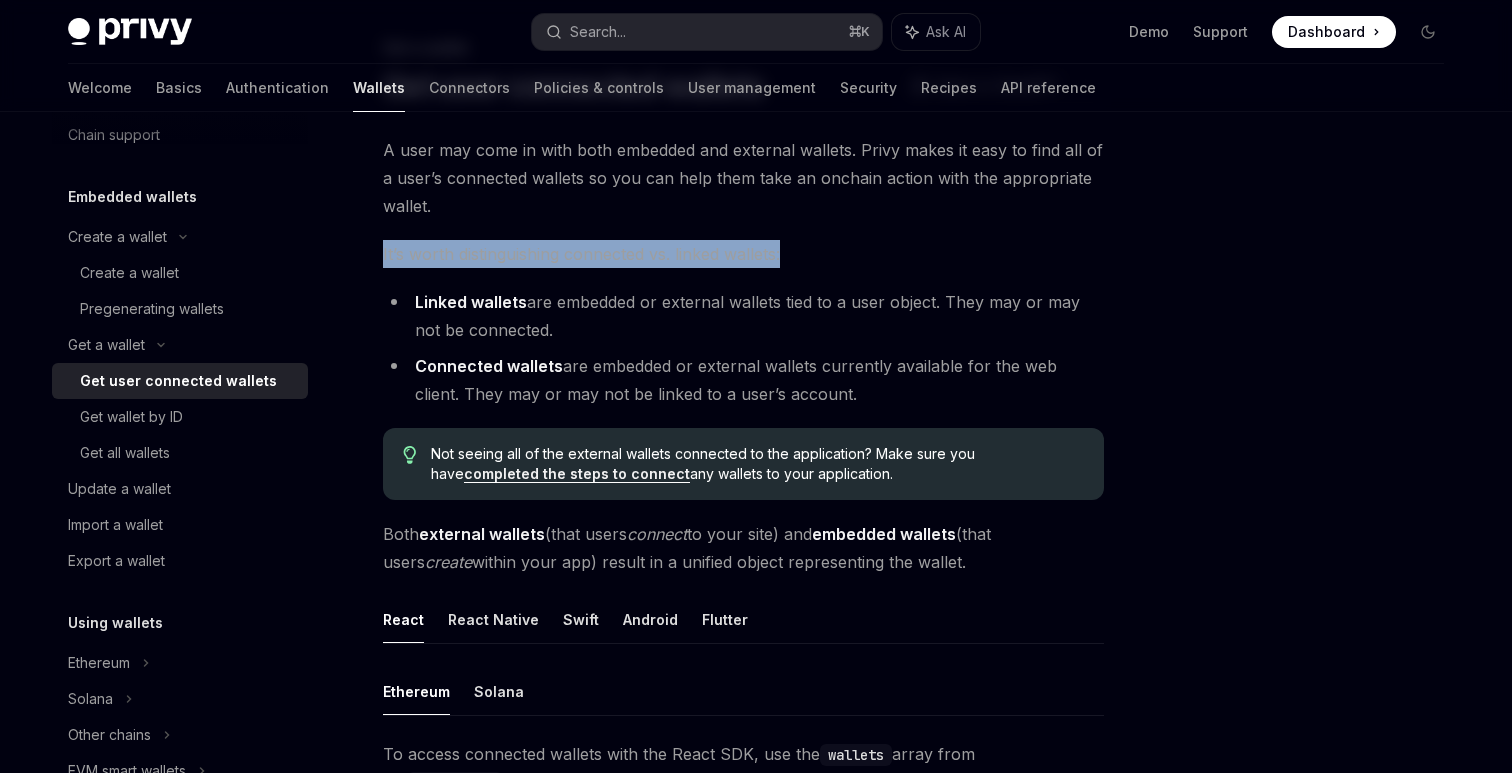 click on "Linked wallets" at bounding box center [471, 302] 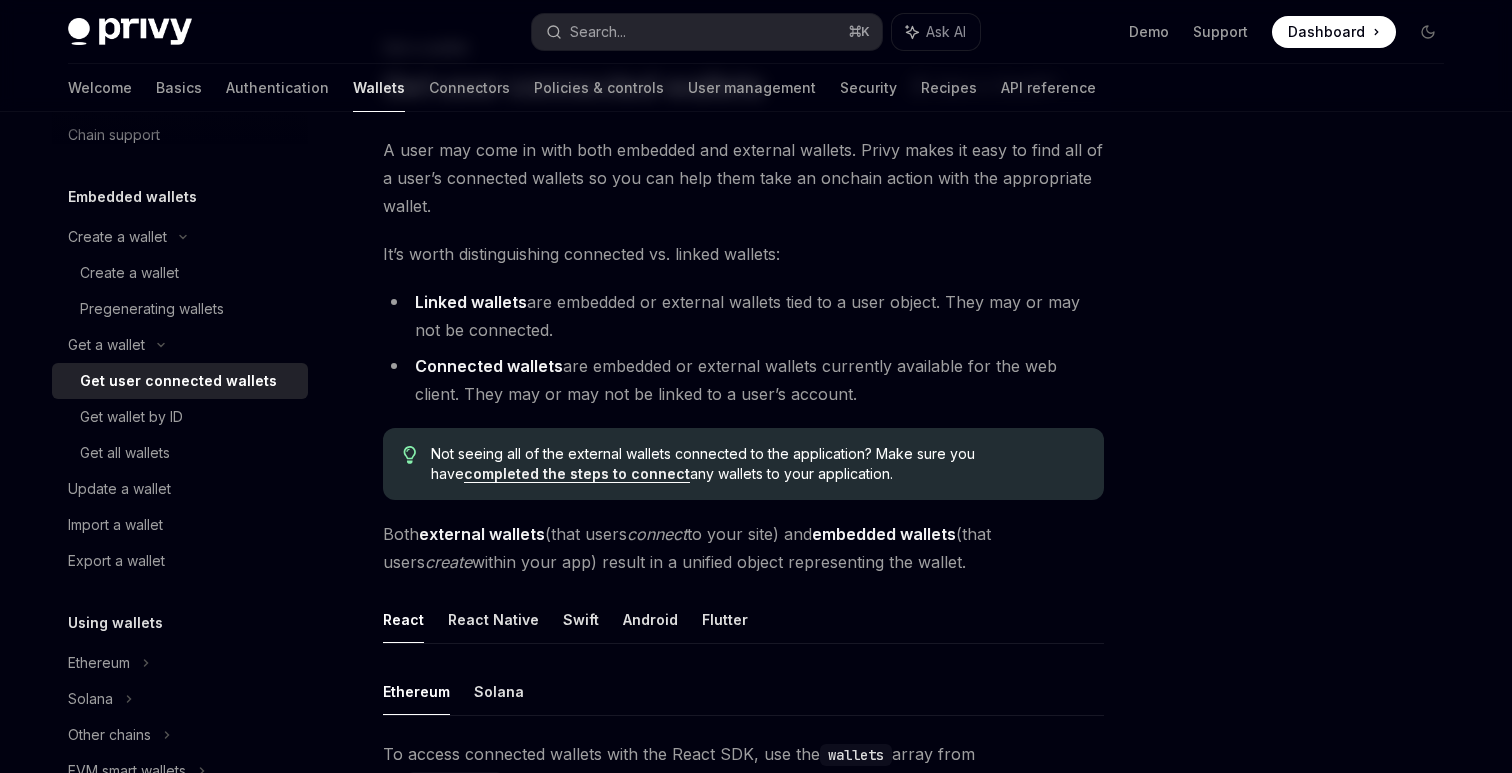 click on "Linked wallets" at bounding box center [471, 302] 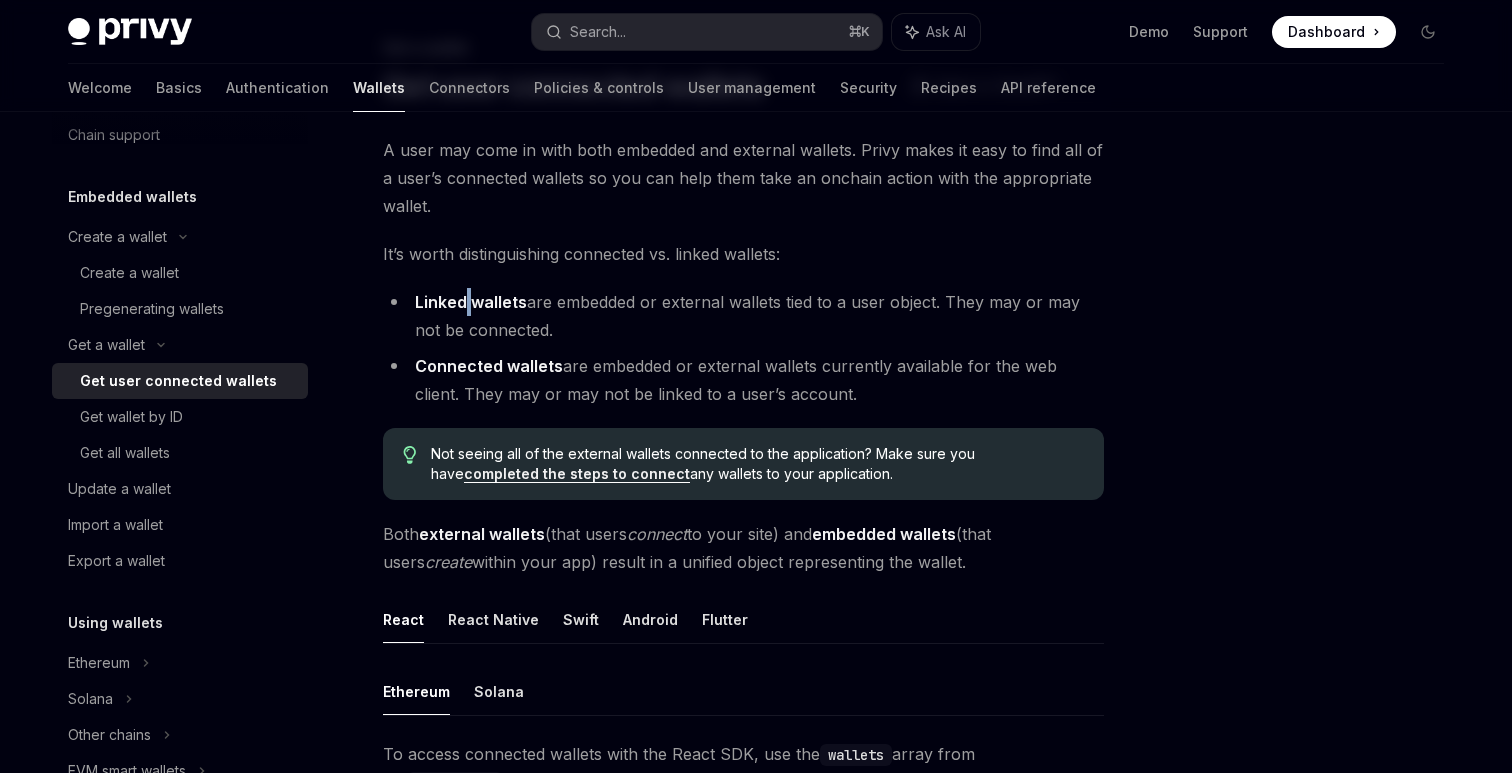 click on "Linked wallets" at bounding box center (471, 302) 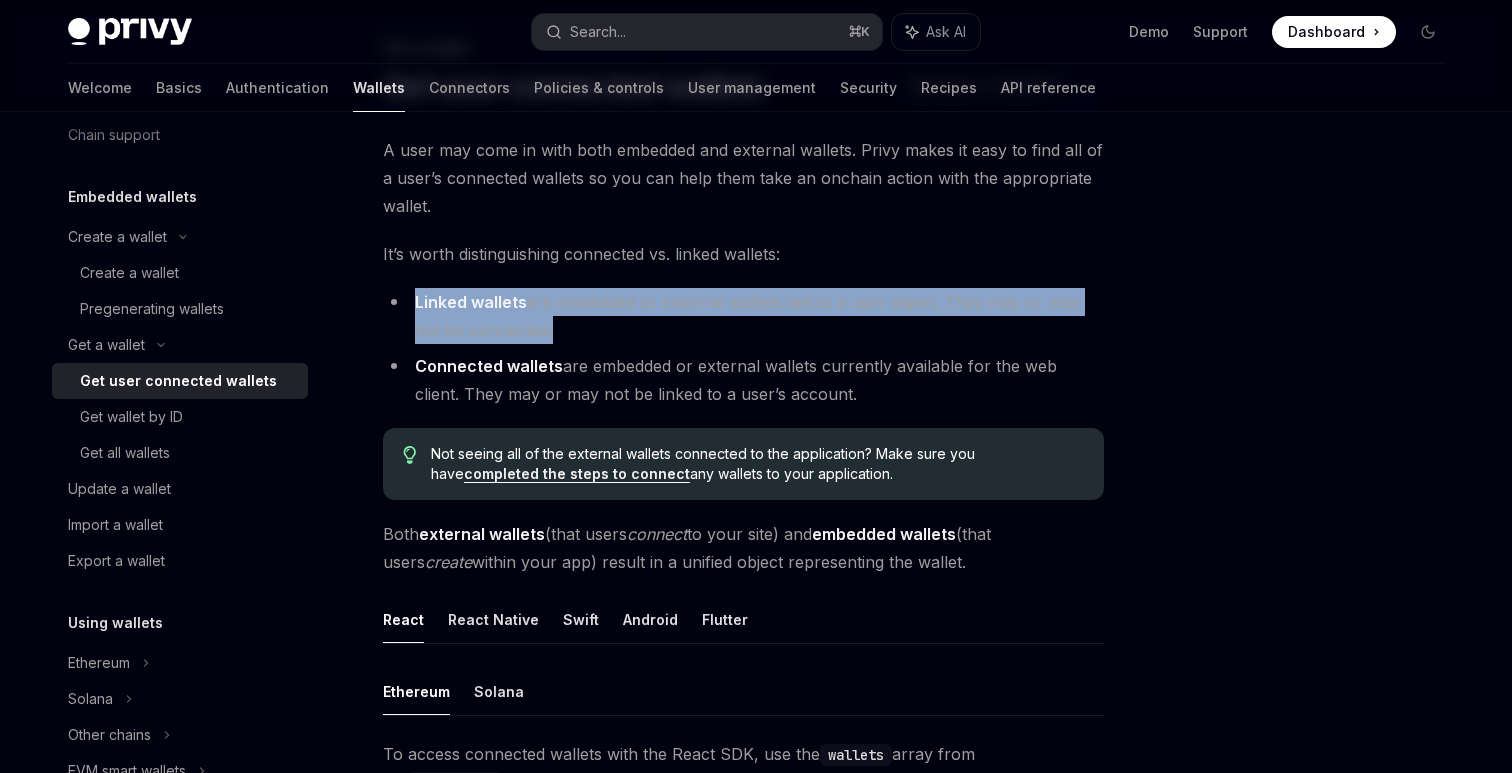click on "Linked wallets" at bounding box center (471, 302) 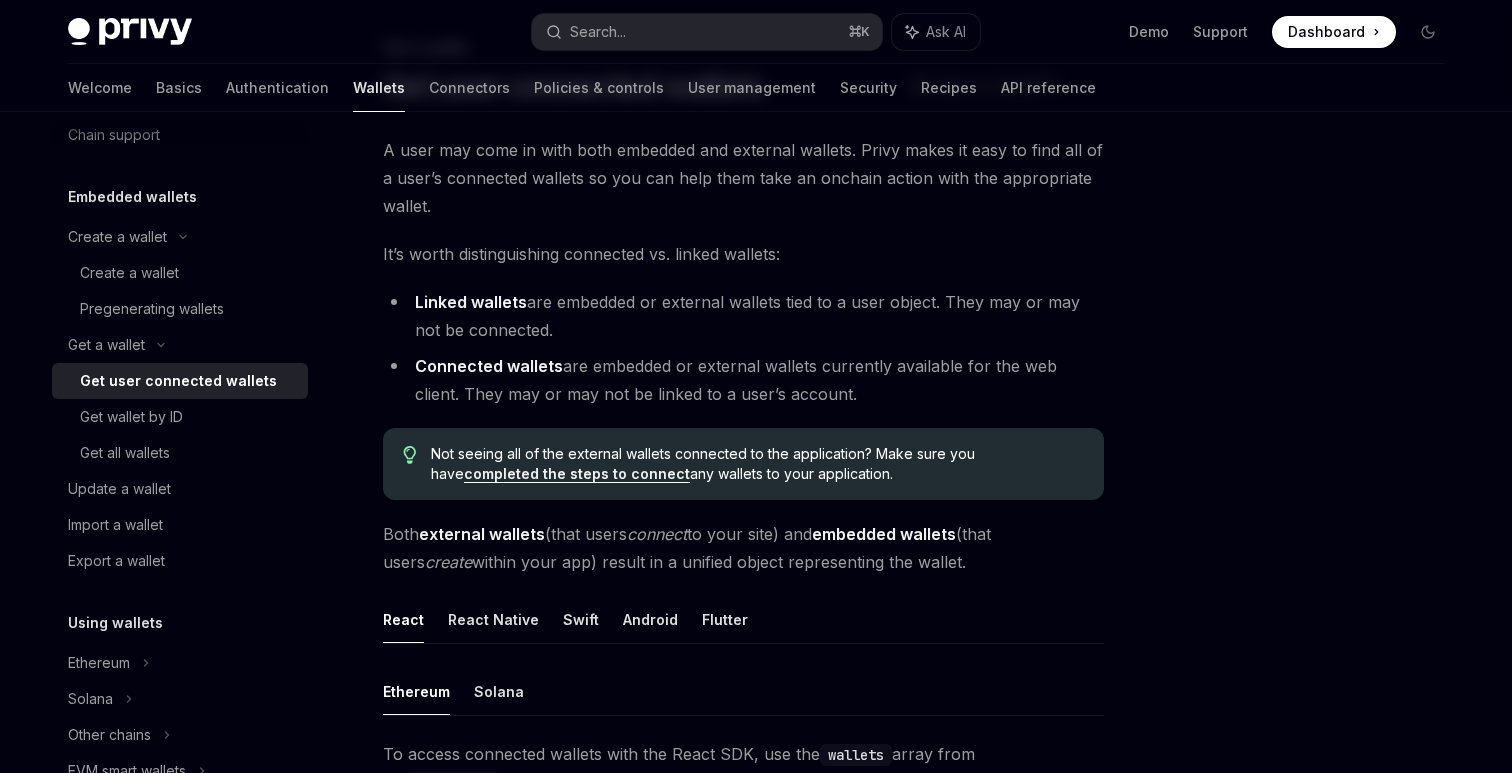 click on "Linked wallets" at bounding box center [471, 302] 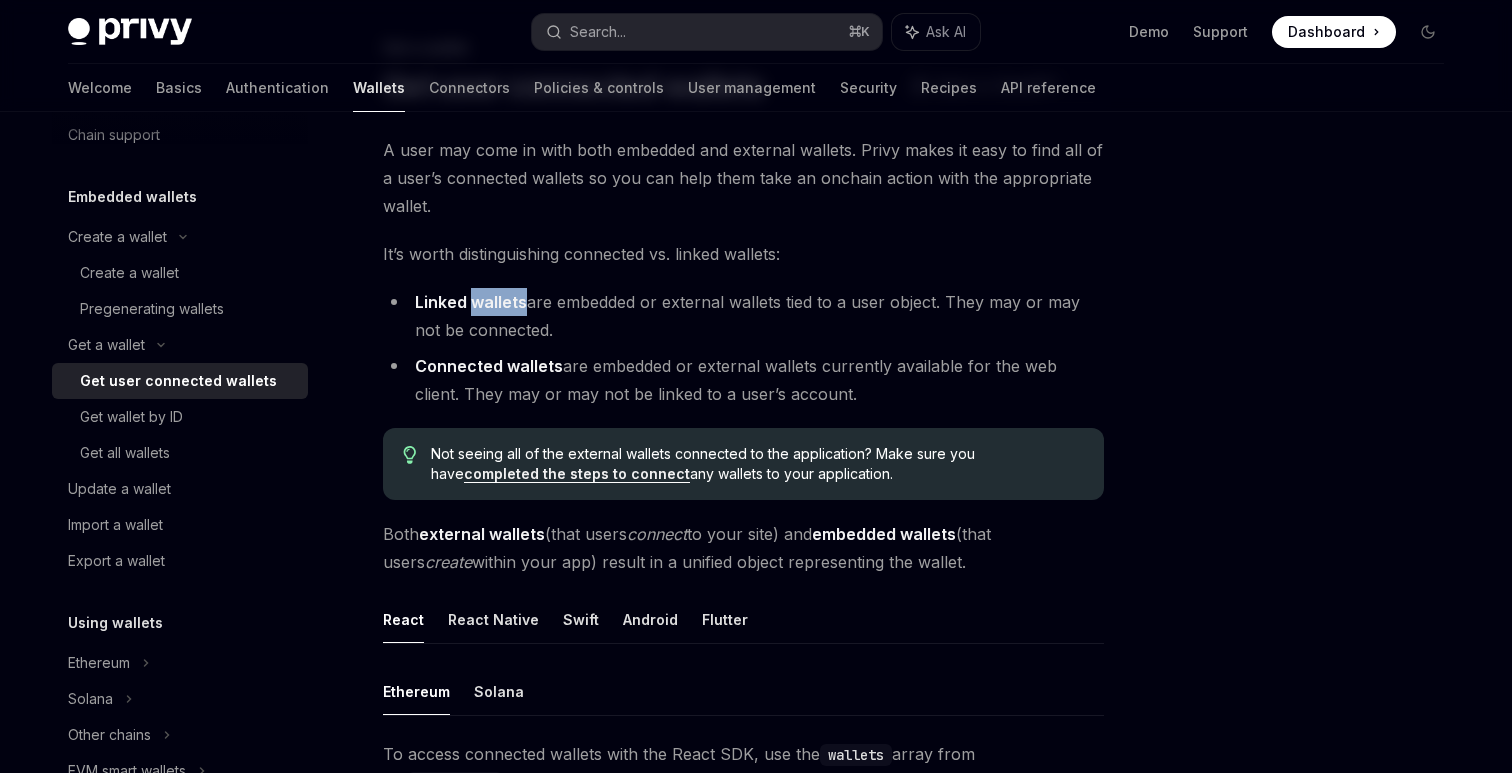 click on "Linked wallets" at bounding box center (471, 302) 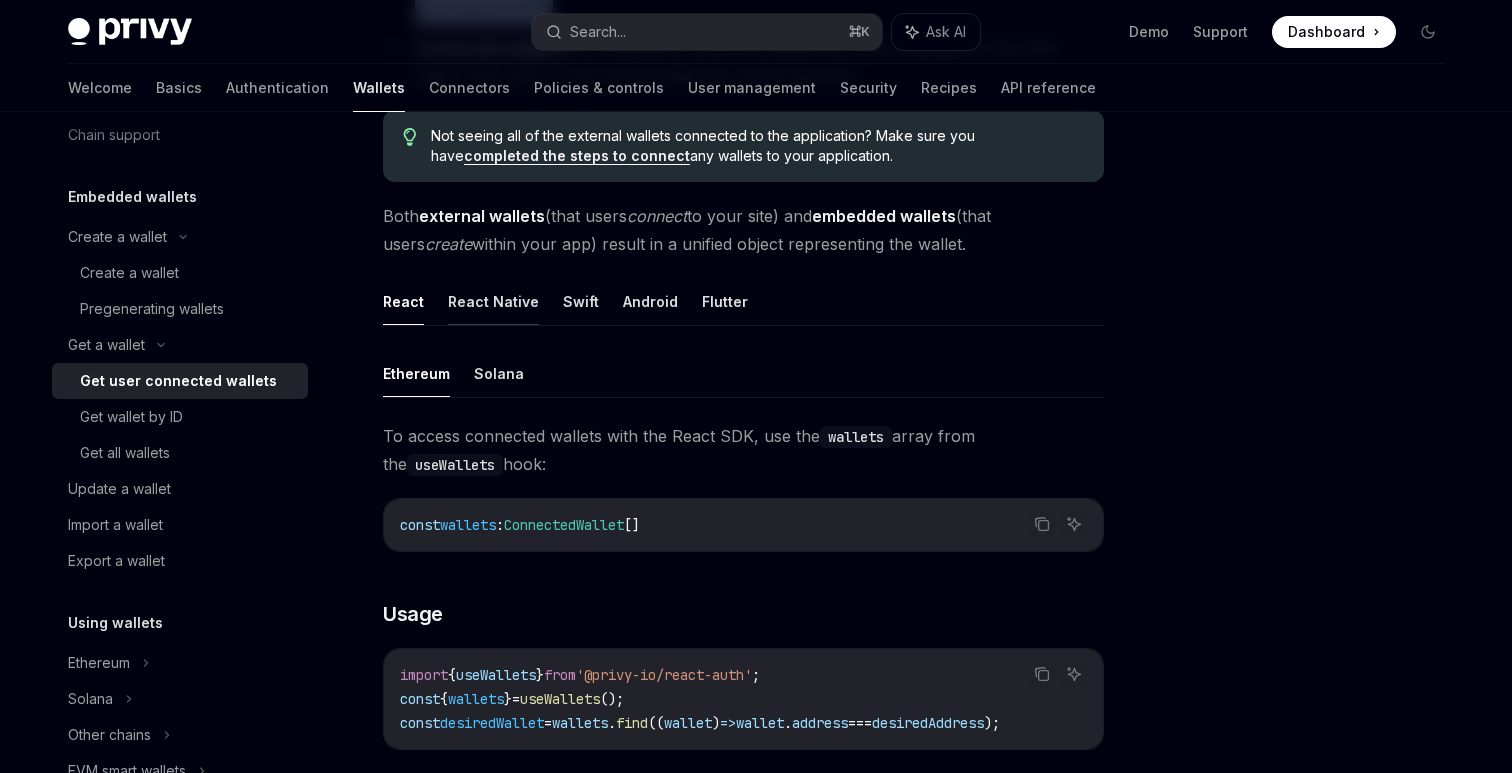 scroll, scrollTop: 412, scrollLeft: 0, axis: vertical 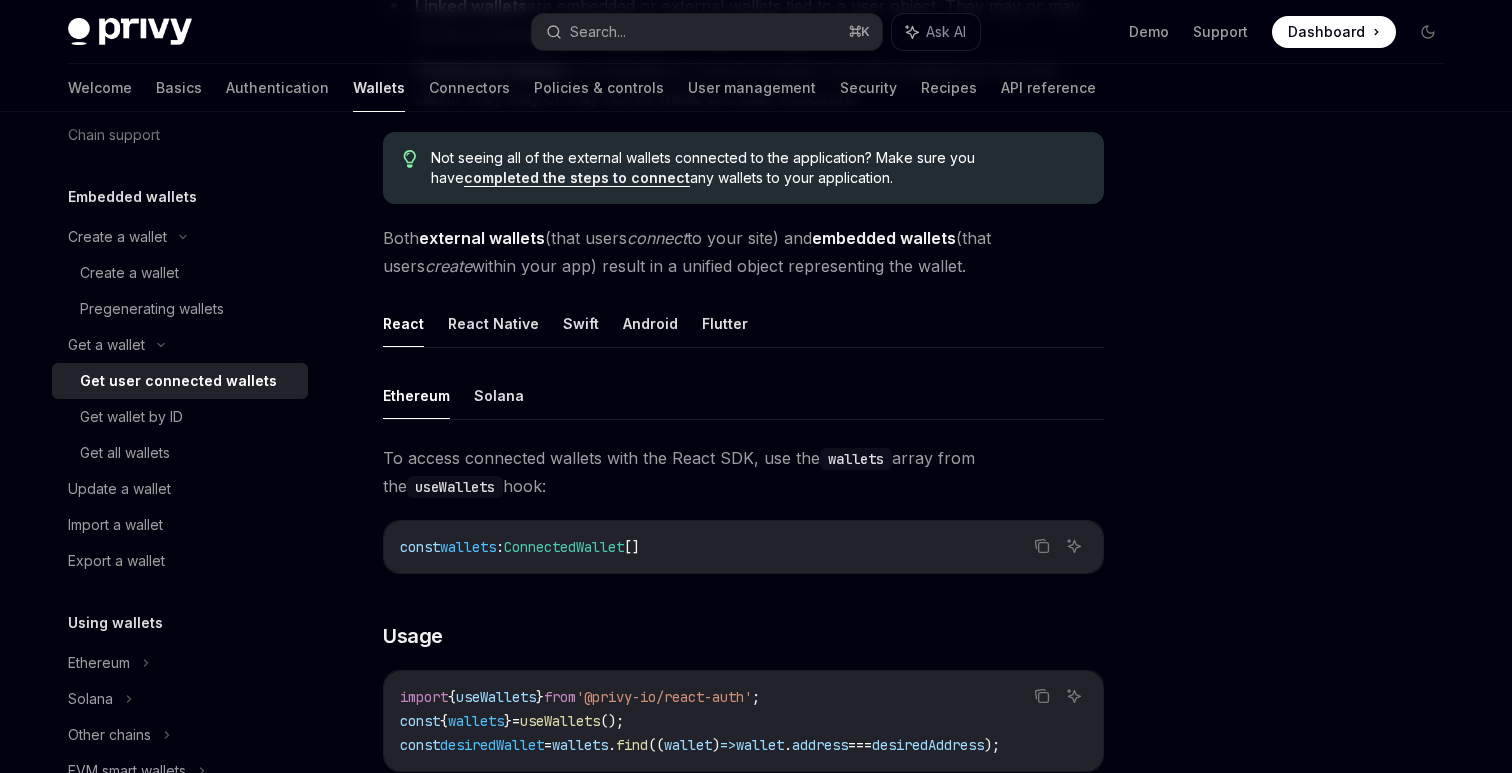 click on "Both  external wallets  (that users  connect  to your site) and  embedded wallets  (that users  create  within your app) result in a unified object representing the wallet." at bounding box center [743, 252] 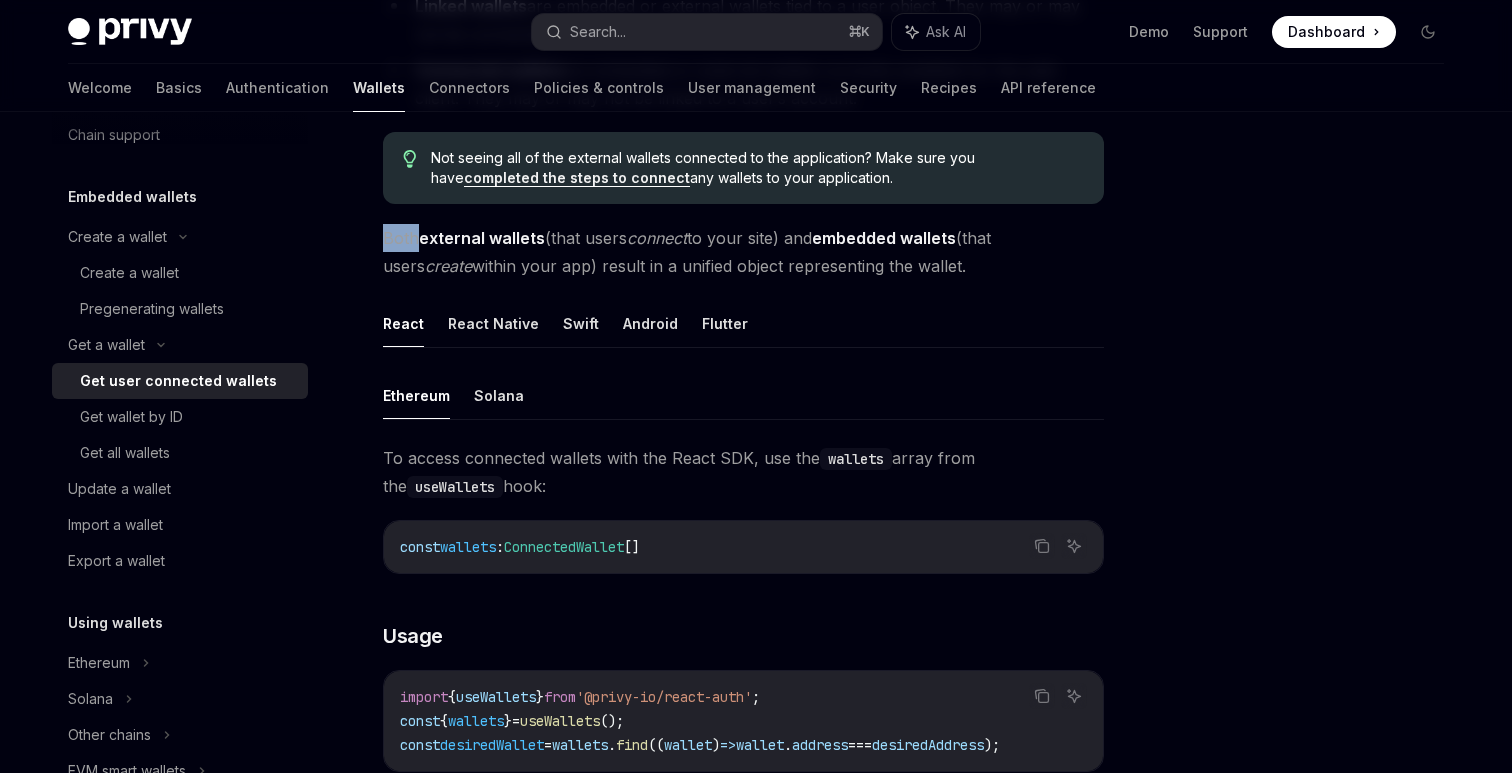 click on "Both  external wallets  (that users  connect  to your site) and  embedded wallets  (that users  create  within your app) result in a unified object representing the wallet." at bounding box center [743, 252] 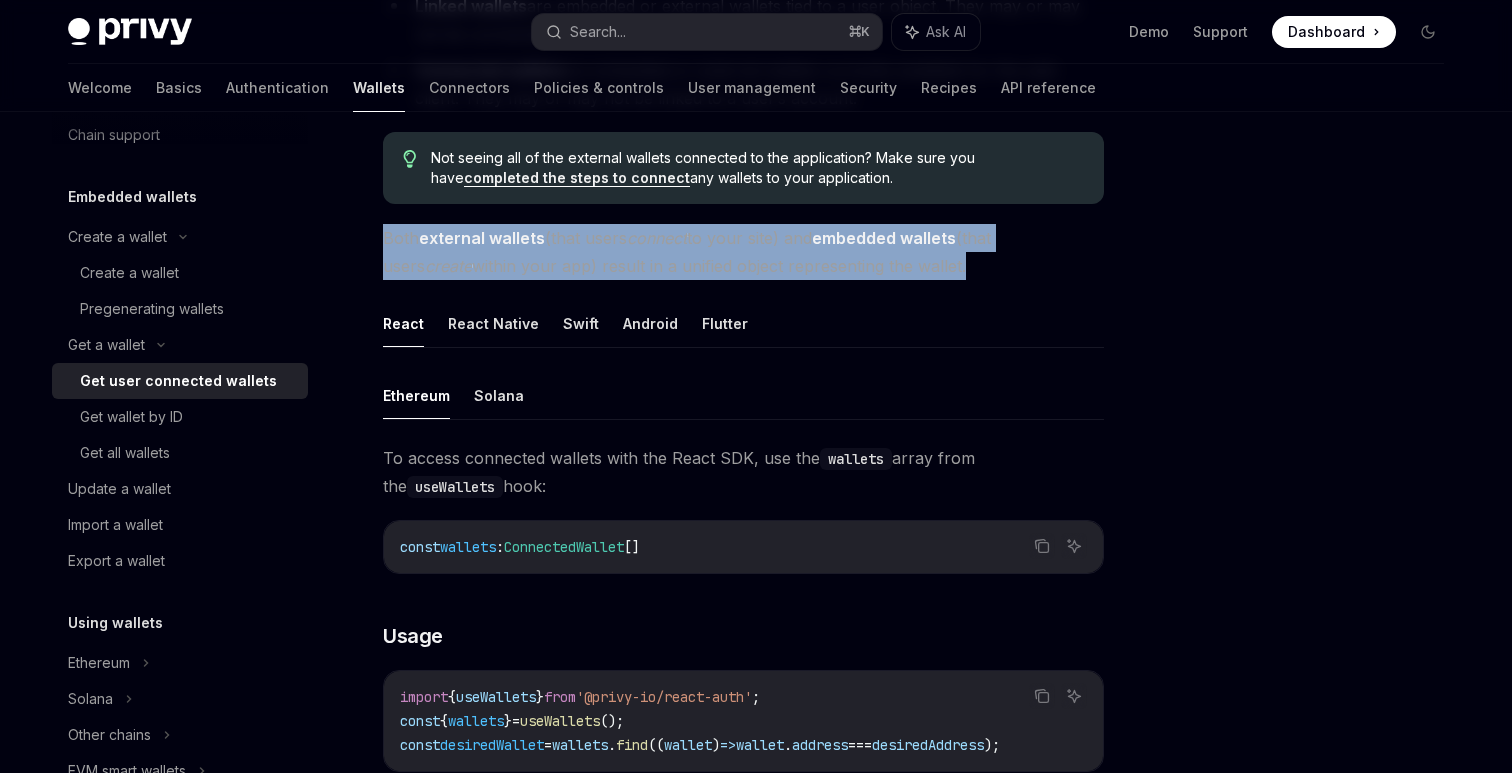 click on "Both  external wallets  (that users  connect  to your site) and  embedded wallets  (that users  create  within your app) result in a unified object representing the wallet." at bounding box center (743, 252) 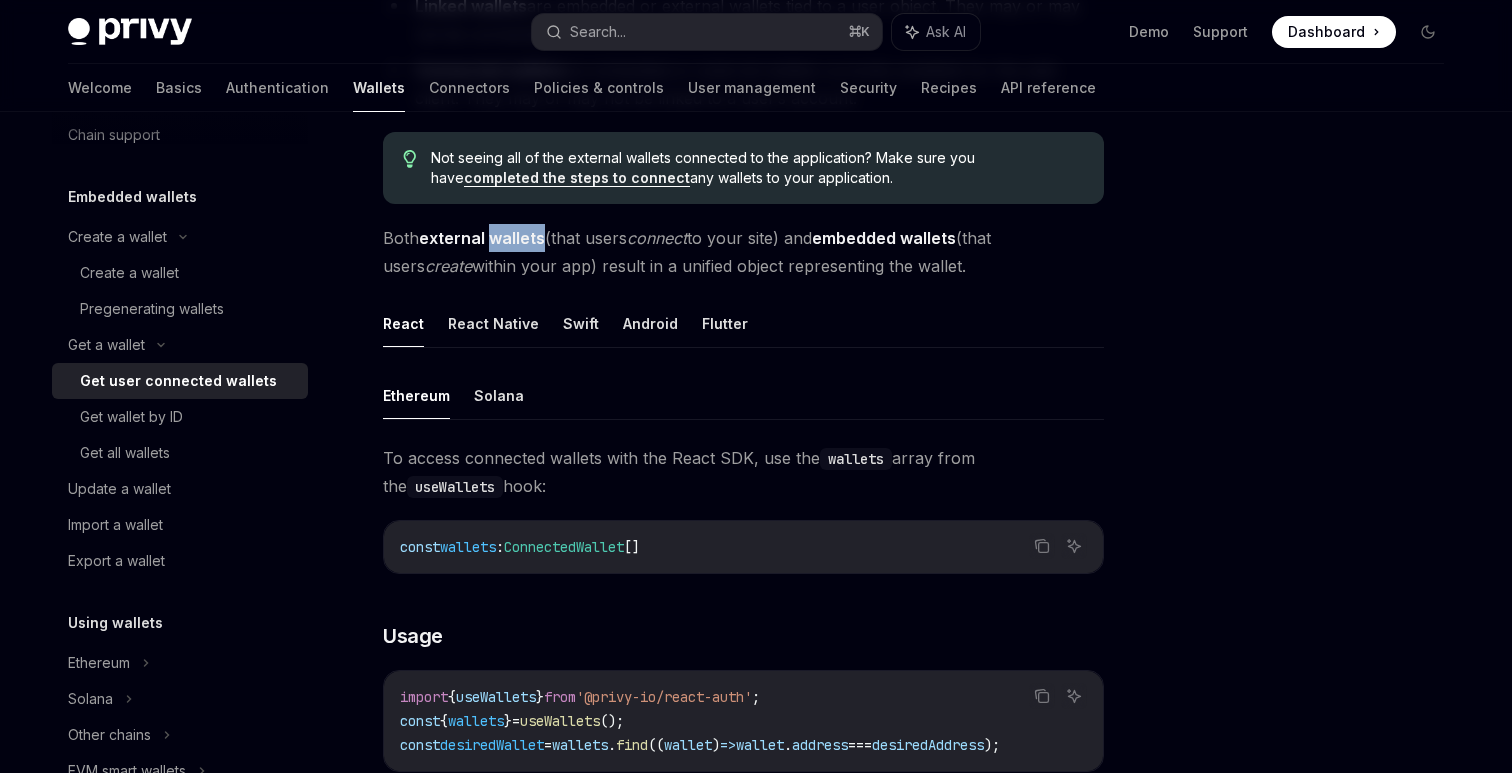 click on "external wallets" at bounding box center (482, 238) 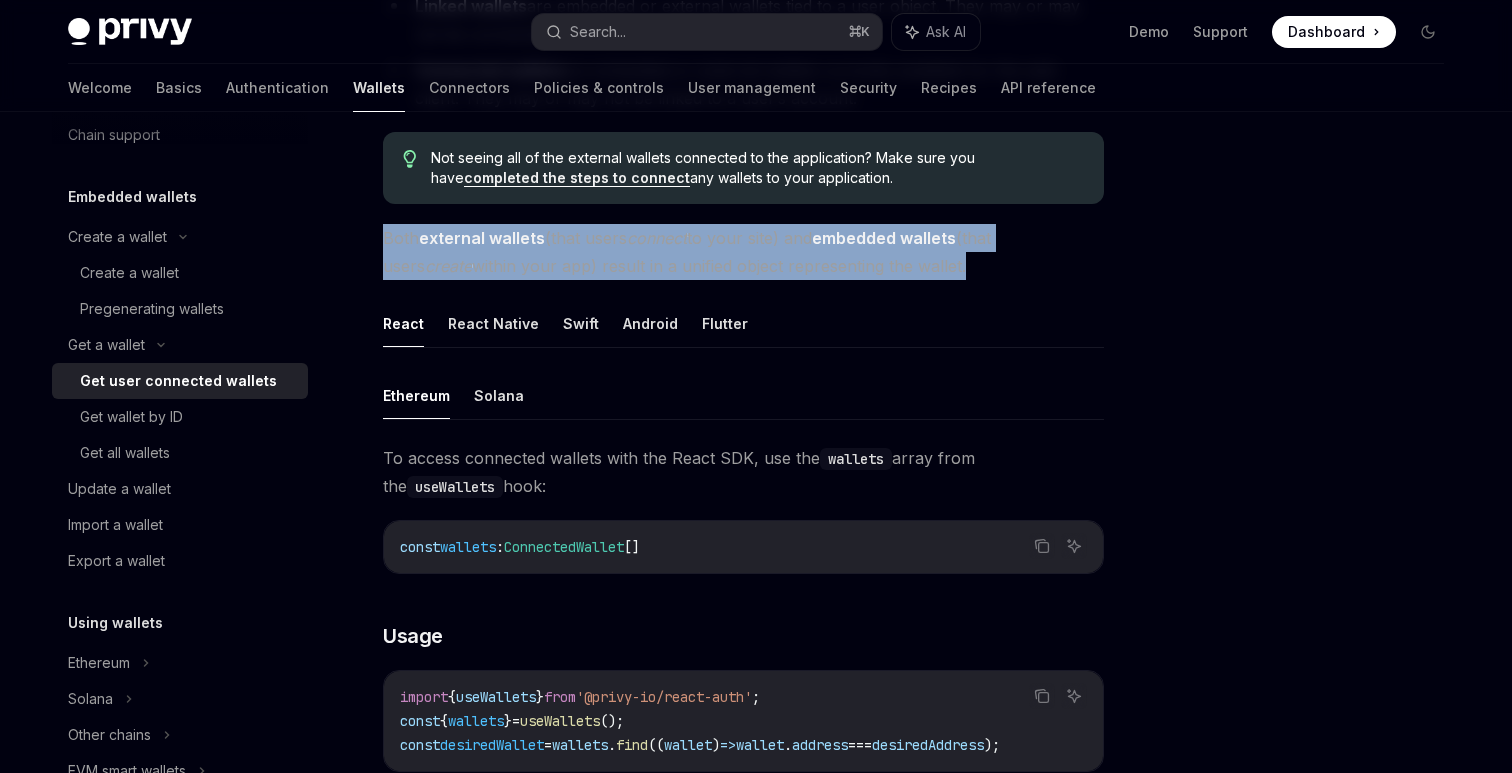 click on "external wallets" at bounding box center [482, 238] 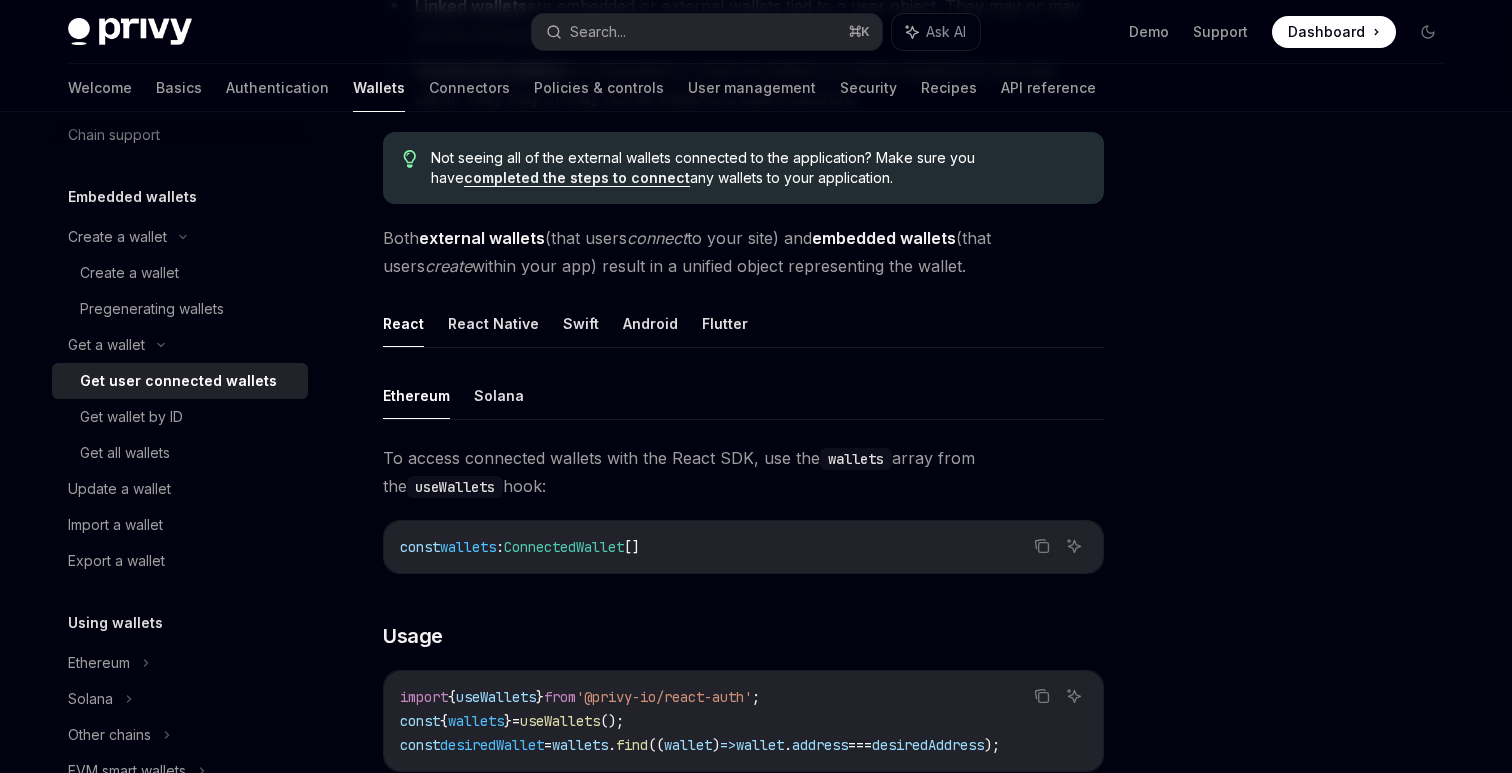click on "Both  external wallets  (that users  connect  to your site) and  embedded wallets  (that users  create  within your app) result in a unified object representing the wallet." at bounding box center [743, 252] 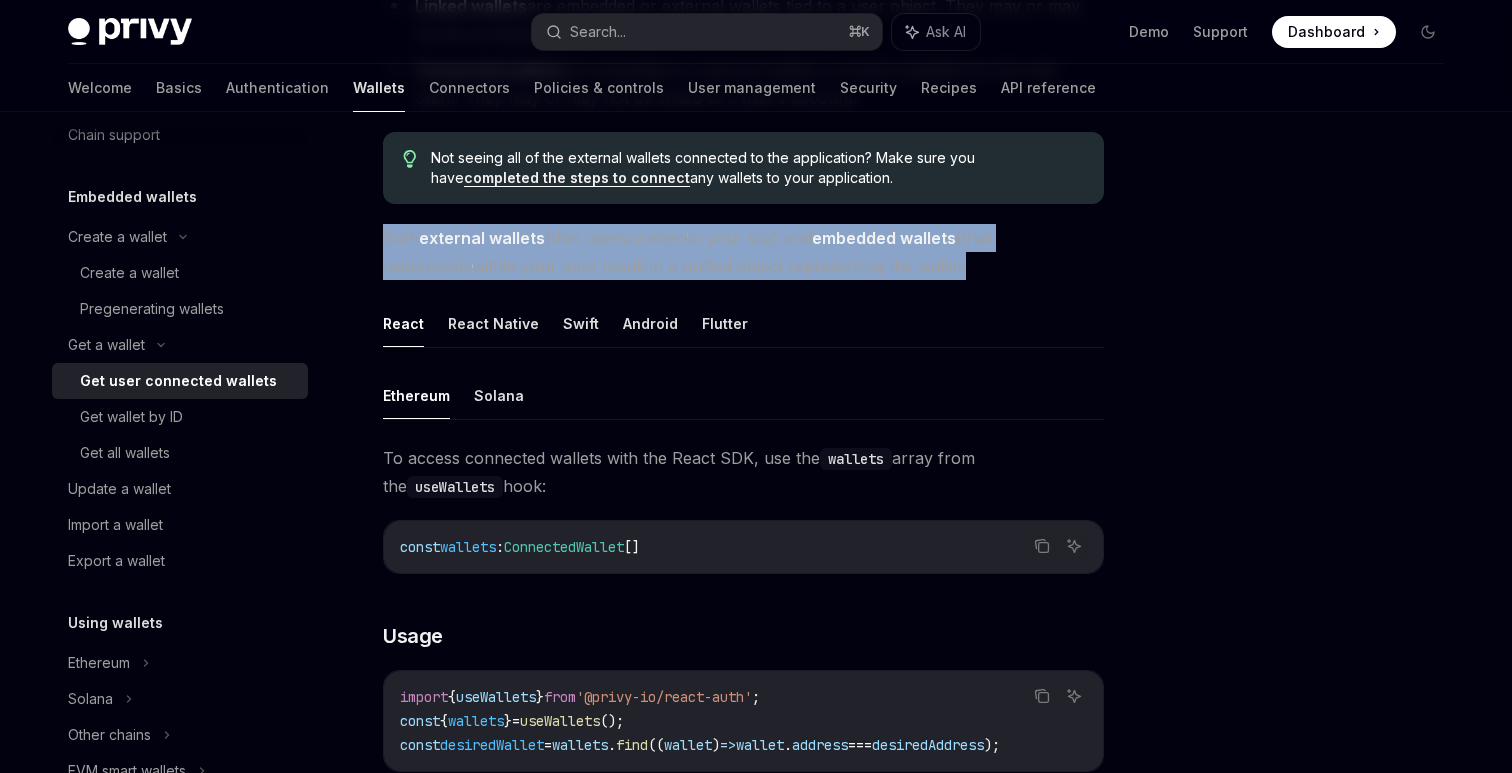 click on "Both  external wallets  (that users  connect  to your site) and  embedded wallets  (that users  create  within your app) result in a unified object representing the wallet." at bounding box center (743, 252) 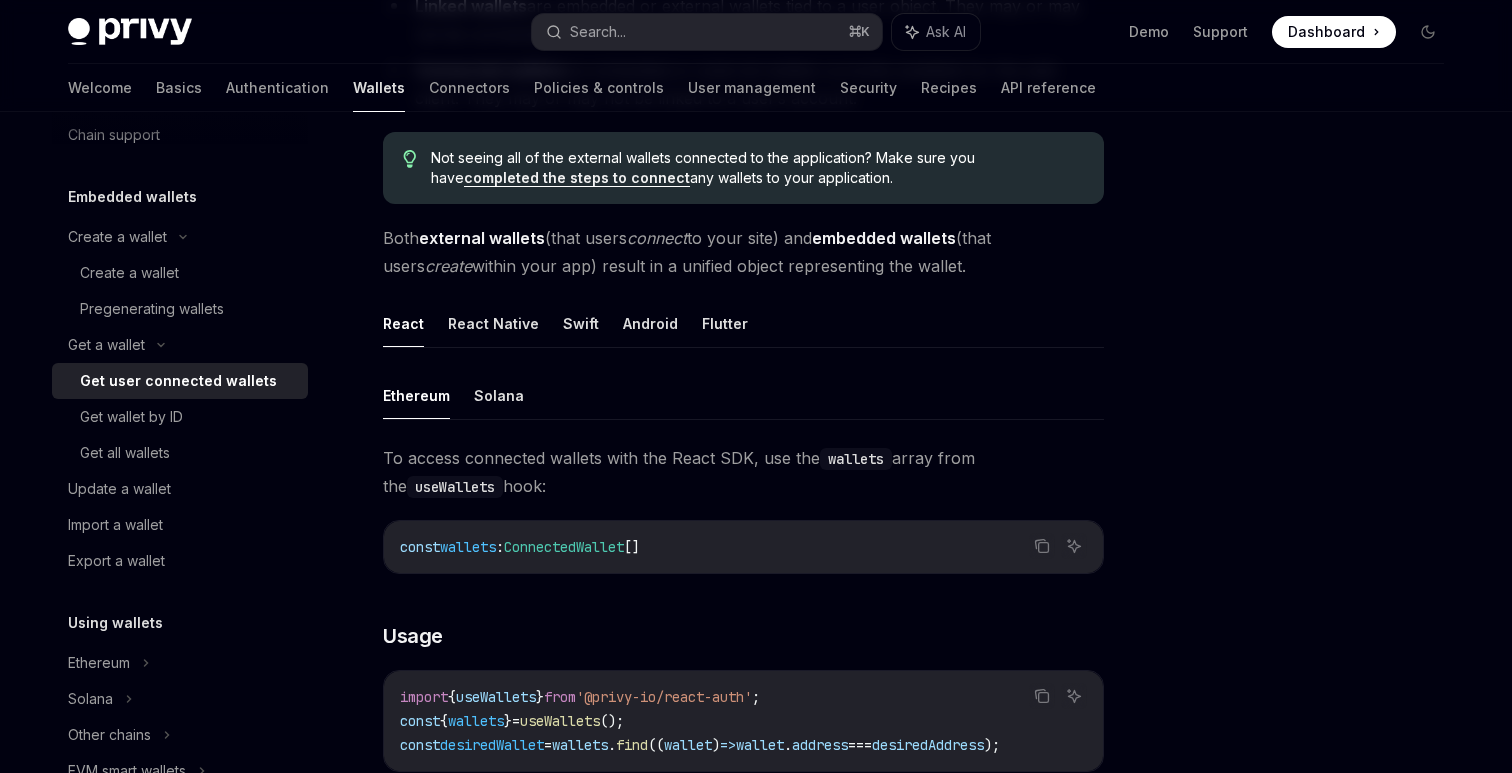 click on "Both  external wallets  (that users  connect  to your site) and  embedded wallets  (that users  create  within your app) result in a unified object representing the wallet." at bounding box center (743, 252) 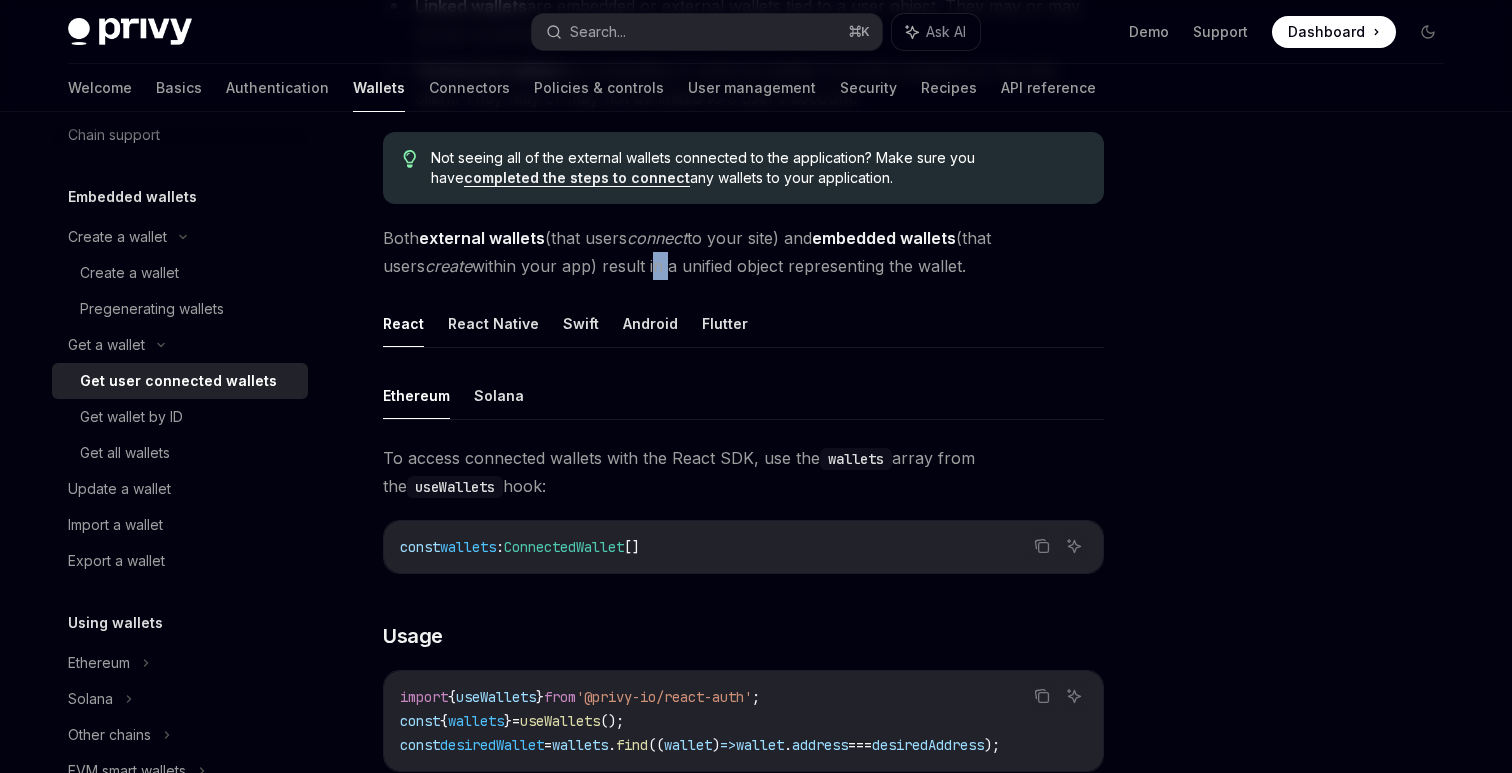 click on "Both  external wallets  (that users  connect  to your site) and  embedded wallets  (that users  create  within your app) result in a unified object representing the wallet." at bounding box center [743, 252] 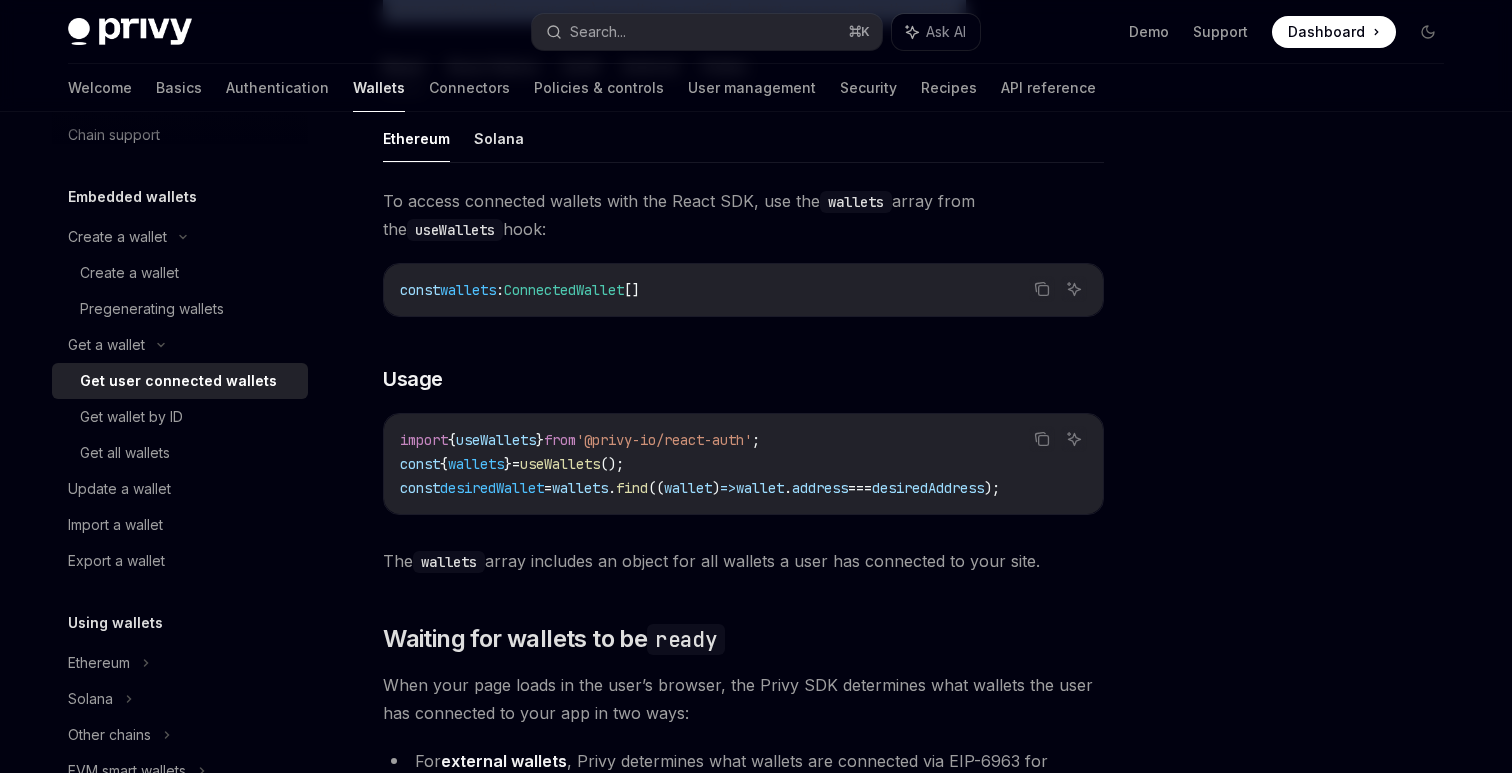 scroll, scrollTop: 718, scrollLeft: 0, axis: vertical 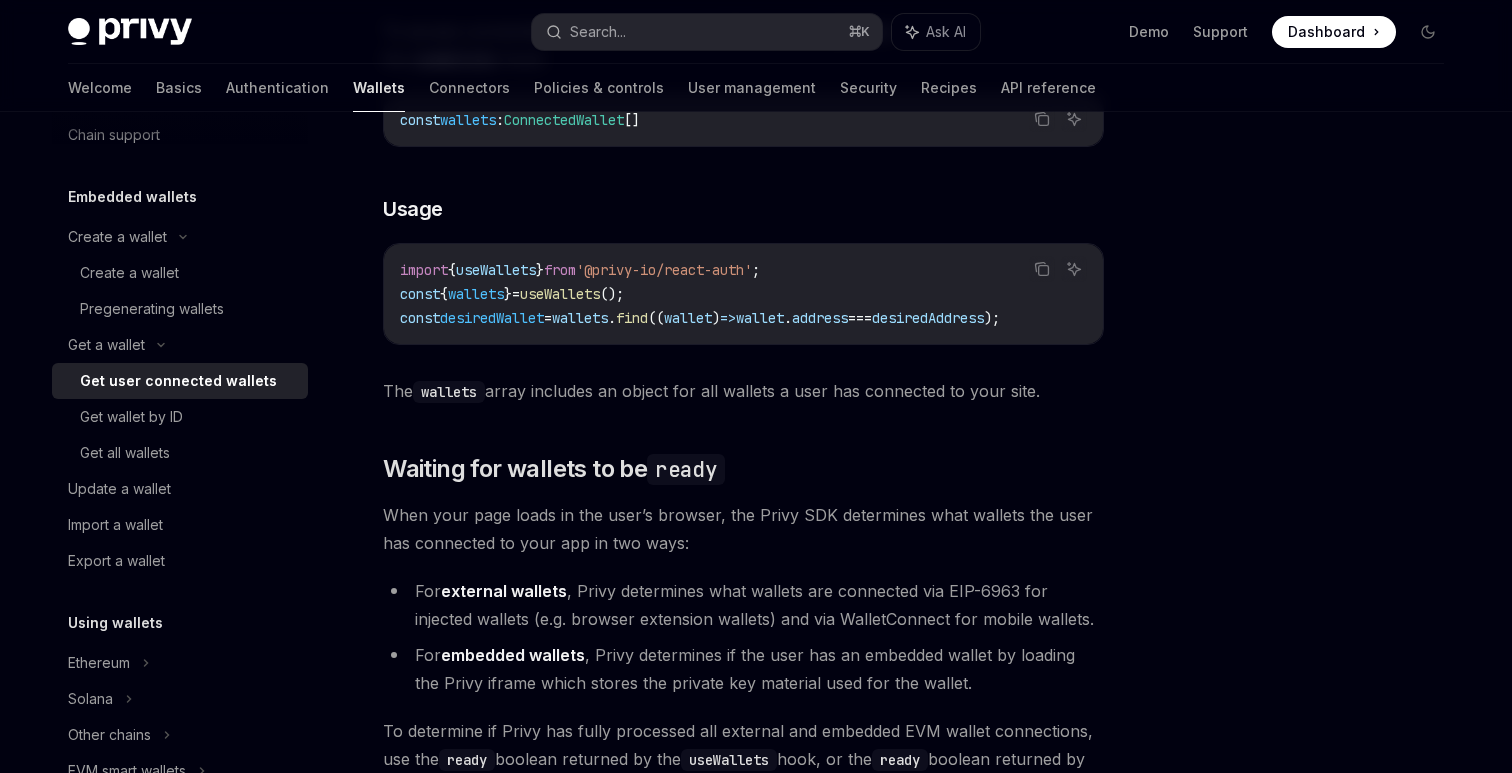 click on "wallets" at bounding box center (449, 392) 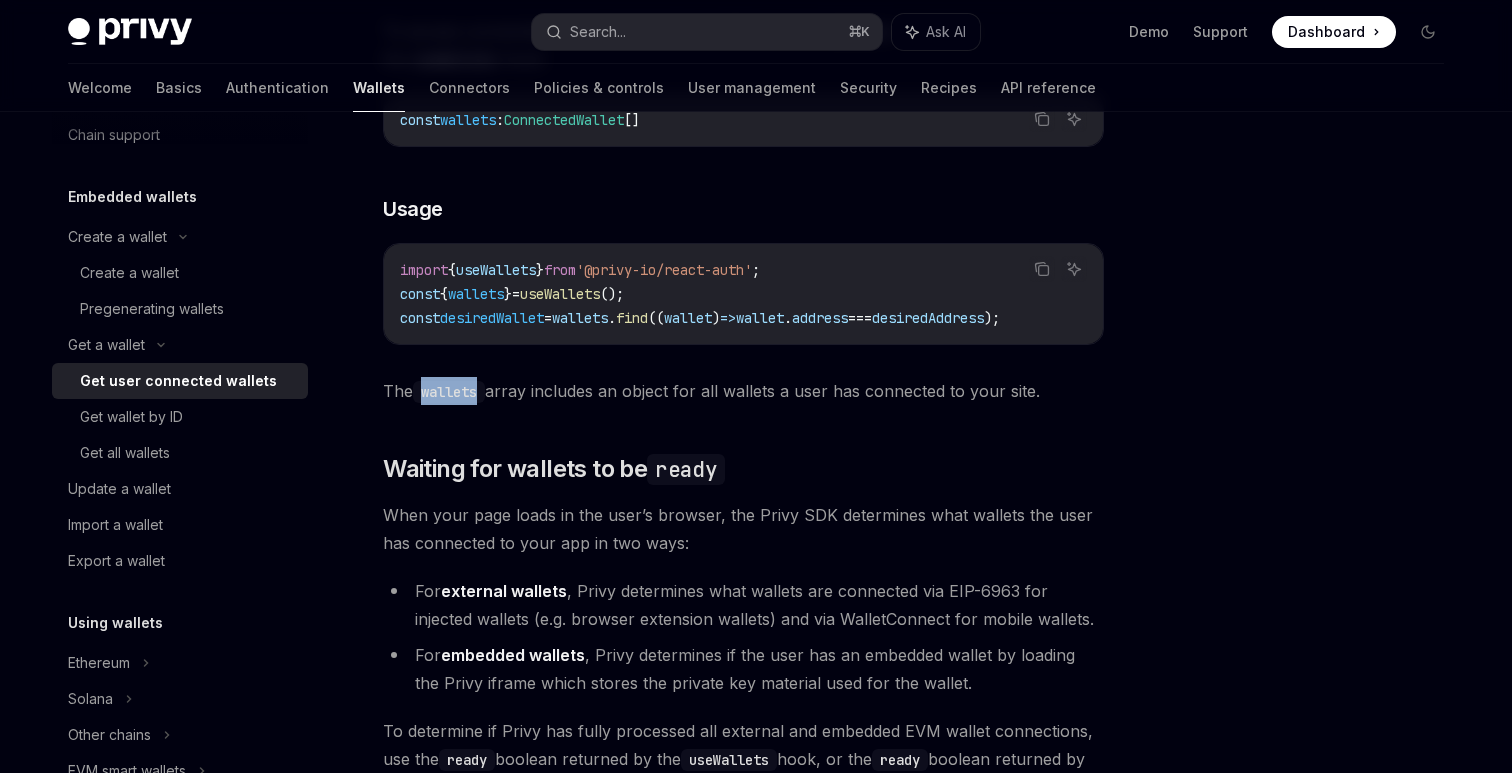 click on "wallets" at bounding box center (449, 392) 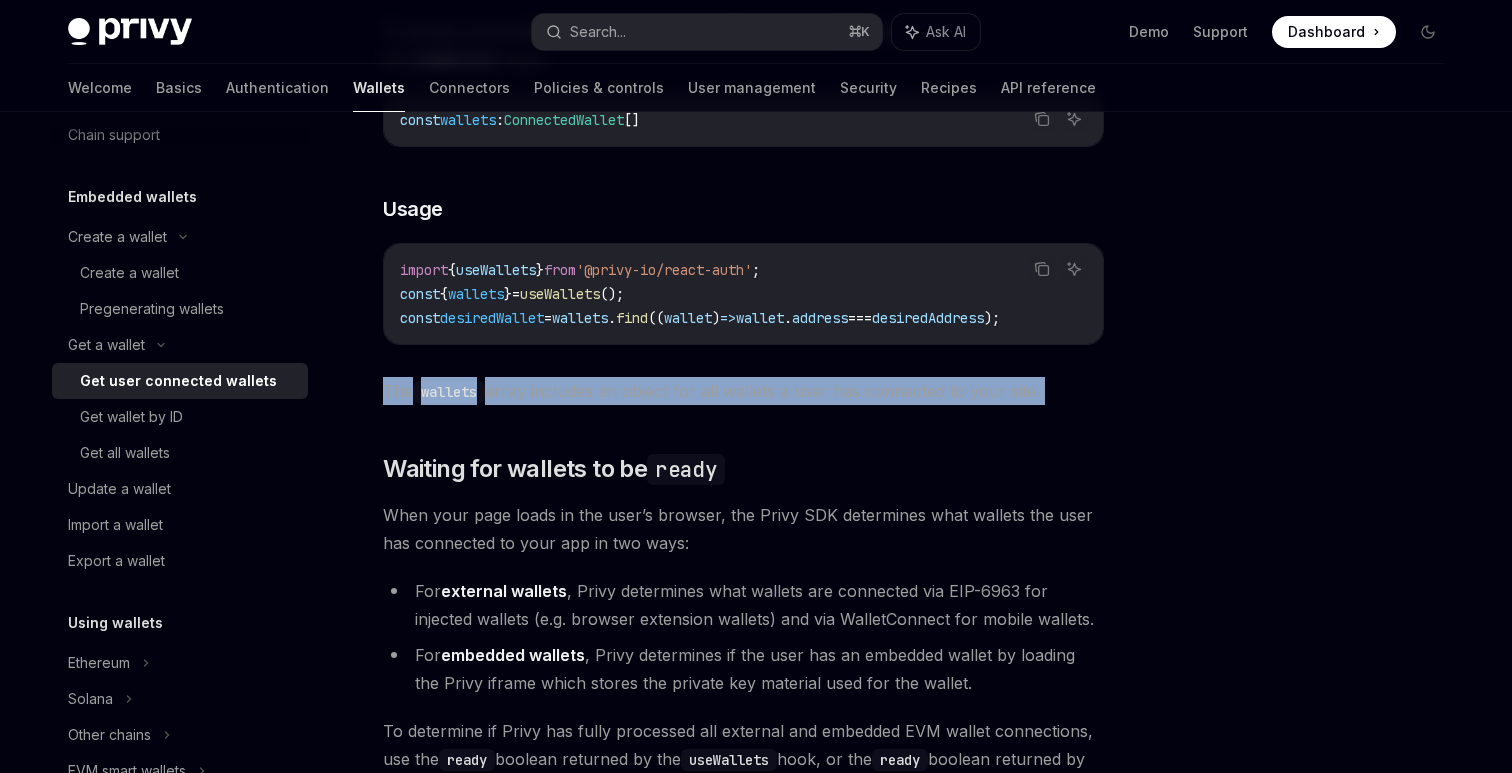 click on "wallets" at bounding box center [449, 392] 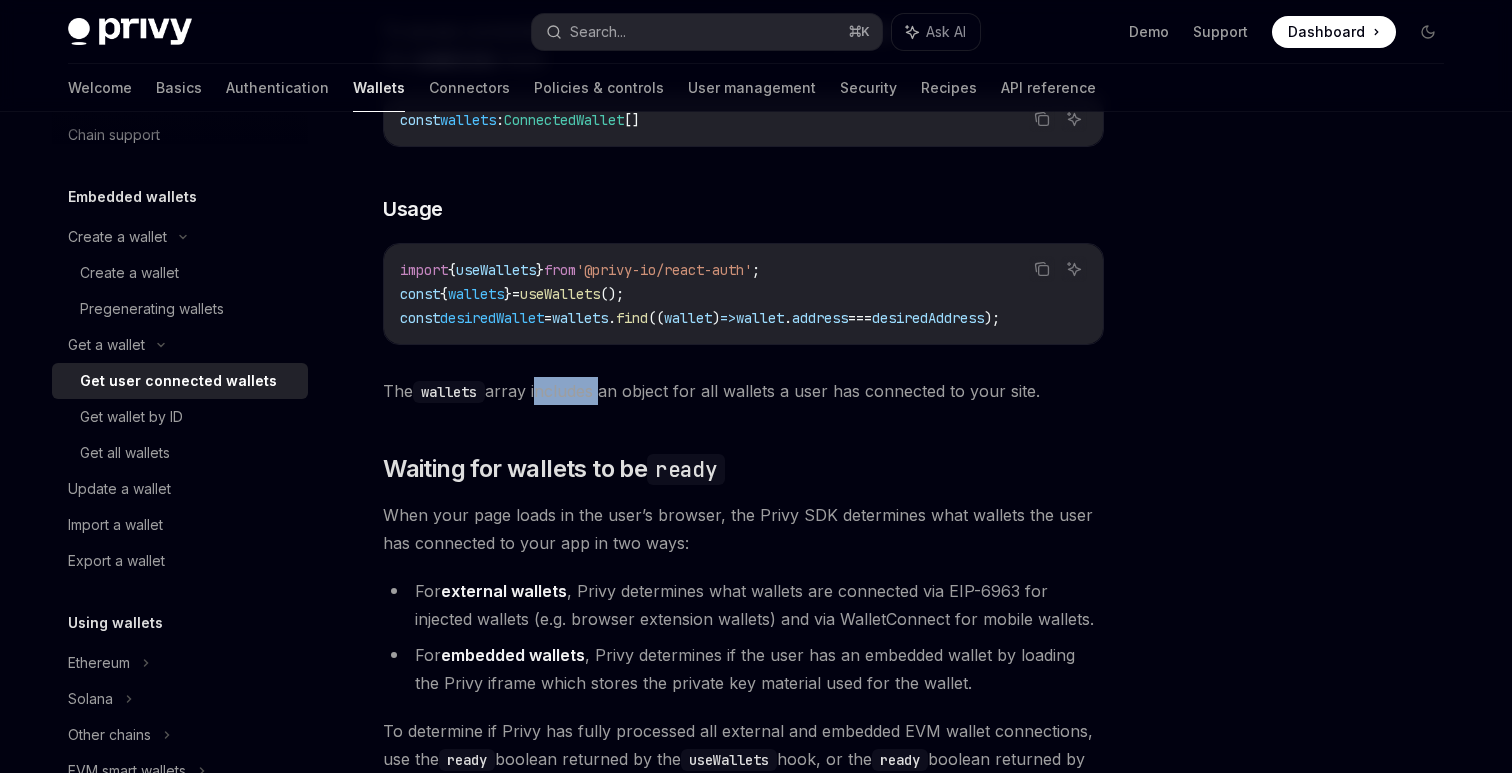 click on "The  wallets  array includes an object for all wallets a user has connected to your site." at bounding box center [743, 391] 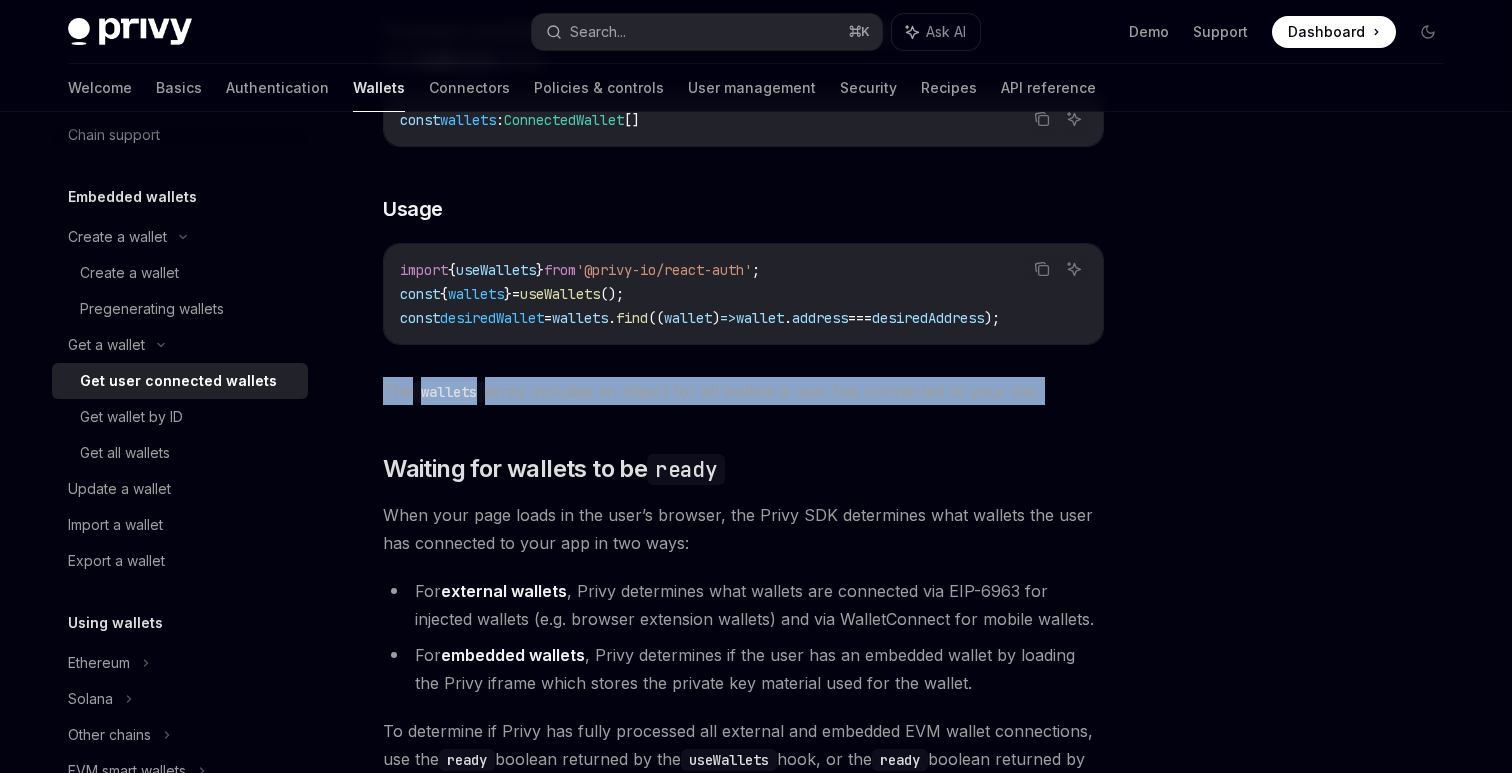 click on "The  wallets  array includes an object for all wallets a user has connected to your site." at bounding box center [743, 391] 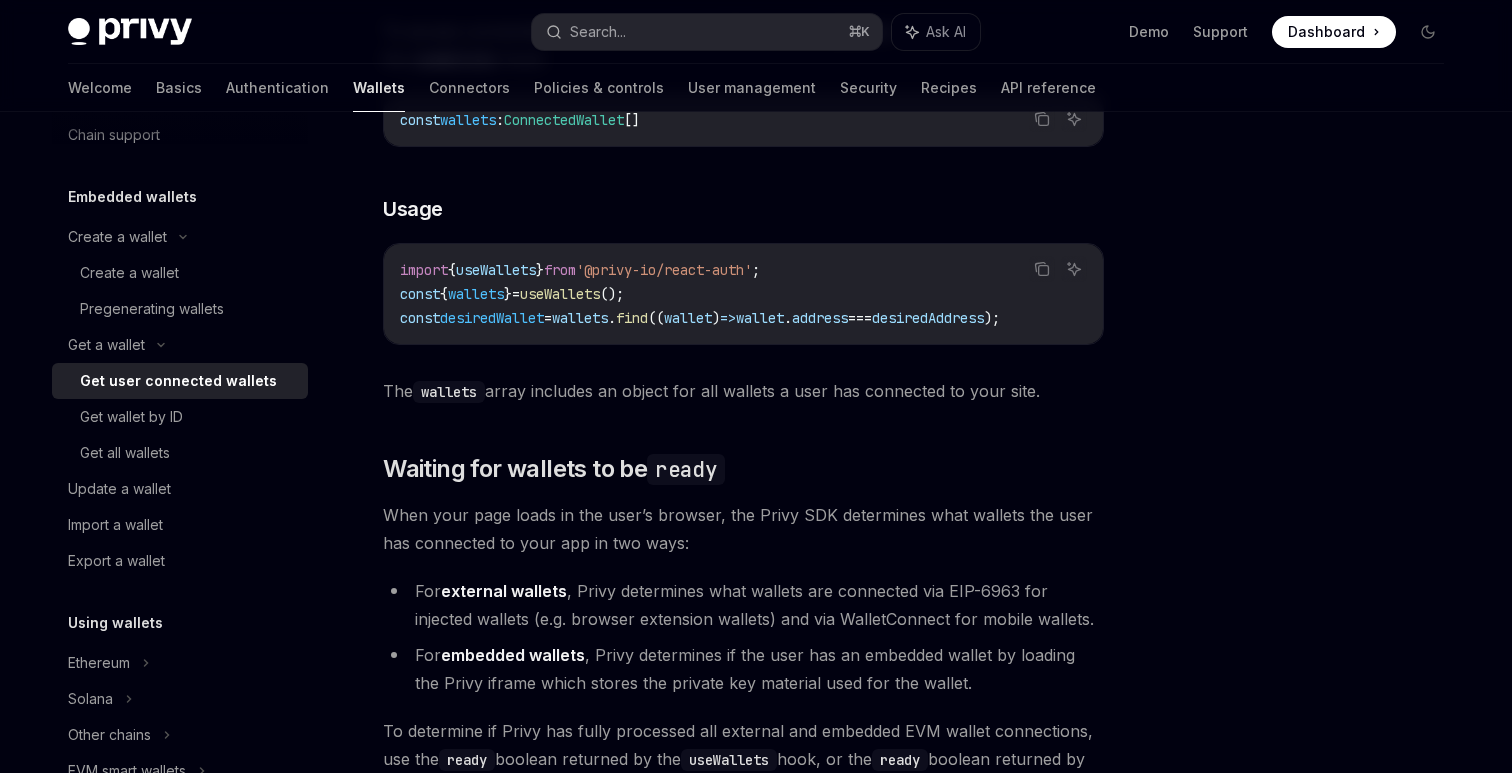 click on "The  wallets  array includes an object for all wallets a user has connected to your site." at bounding box center (743, 391) 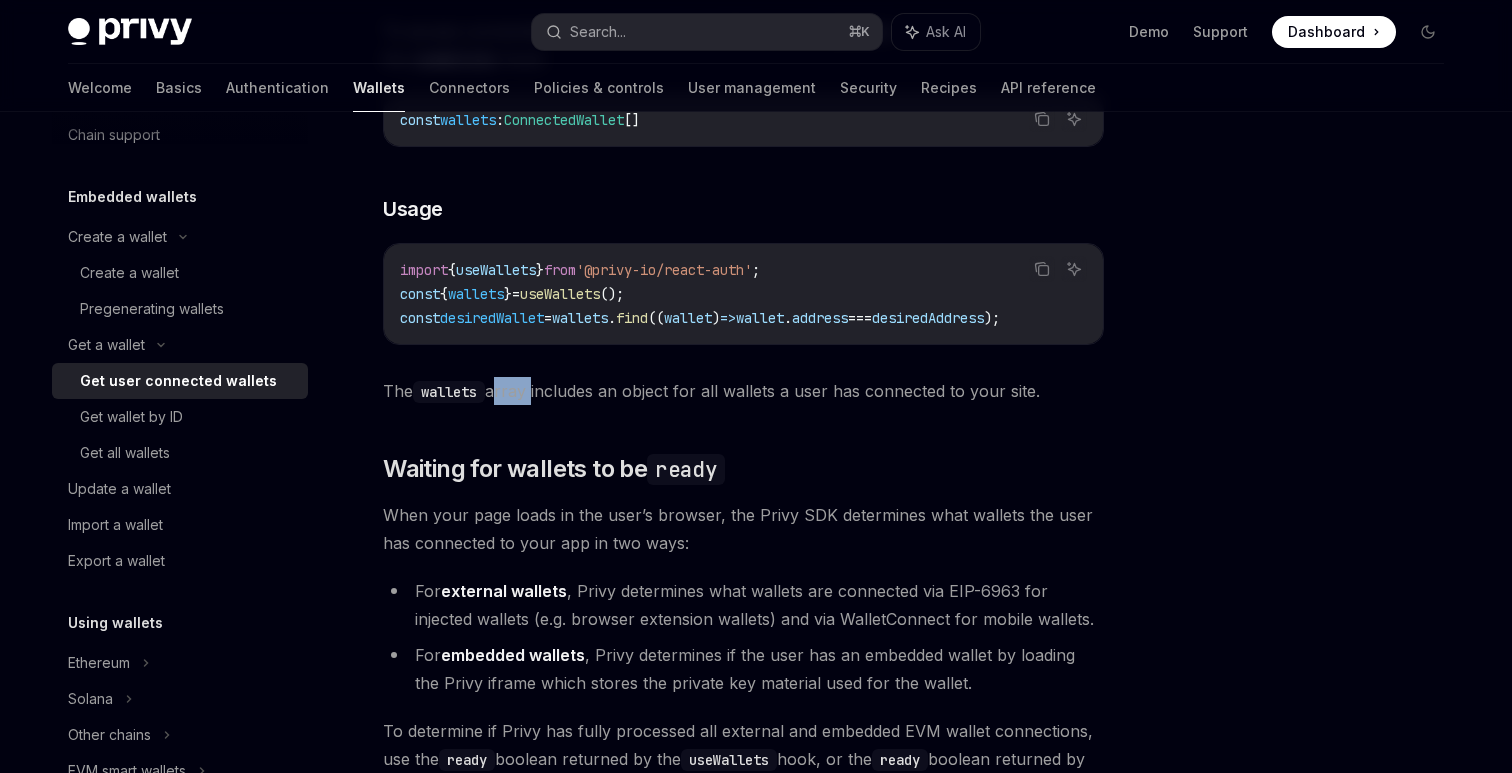 click on "The  wallets  array includes an object for all wallets a user has connected to your site." at bounding box center (743, 391) 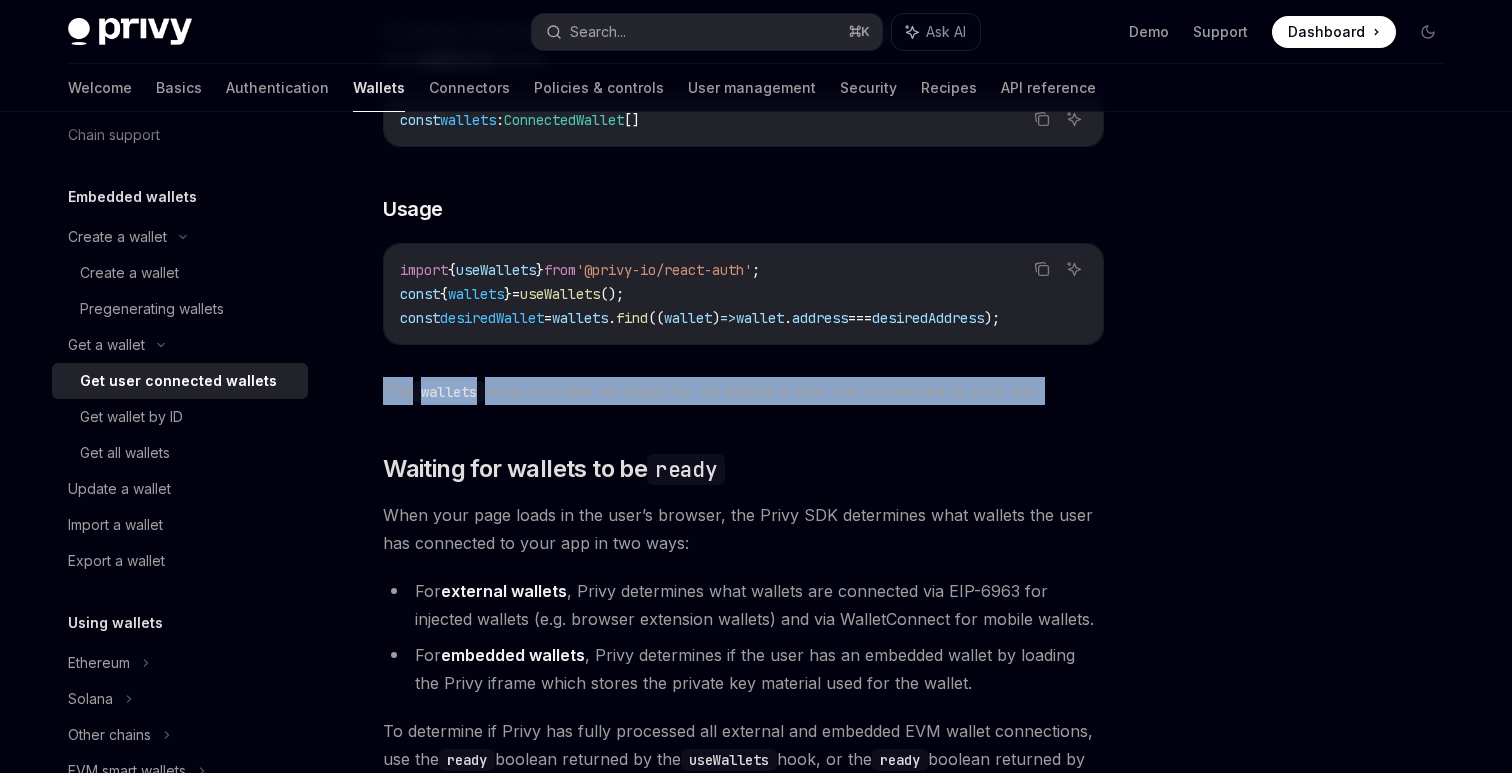 click on "The  wallets  array includes an object for all wallets a user has connected to your site." at bounding box center (743, 391) 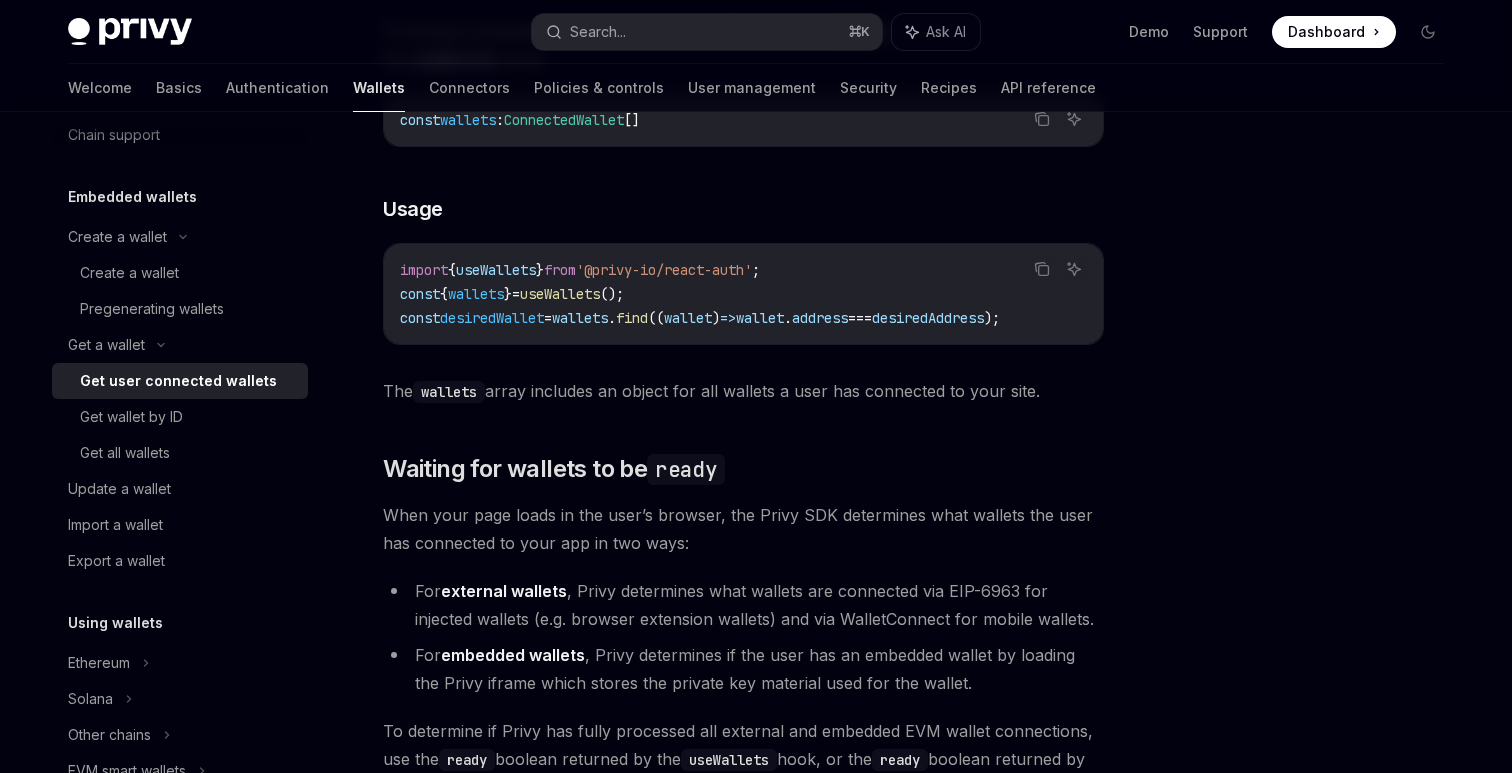 click on "The  wallets  array includes an object for all wallets a user has connected to your site." at bounding box center [743, 391] 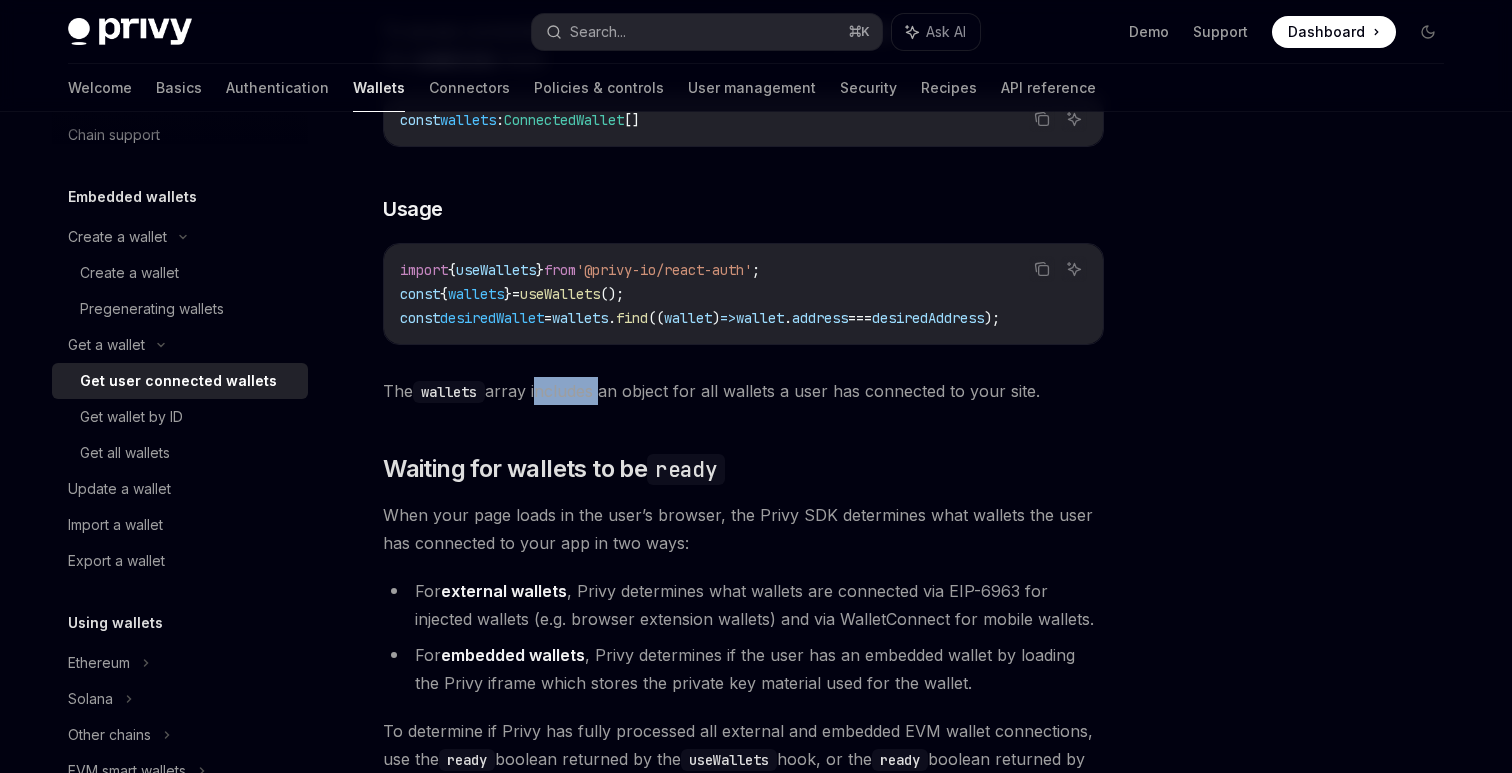 click on "The  wallets  array includes an object for all wallets a user has connected to your site." at bounding box center [743, 391] 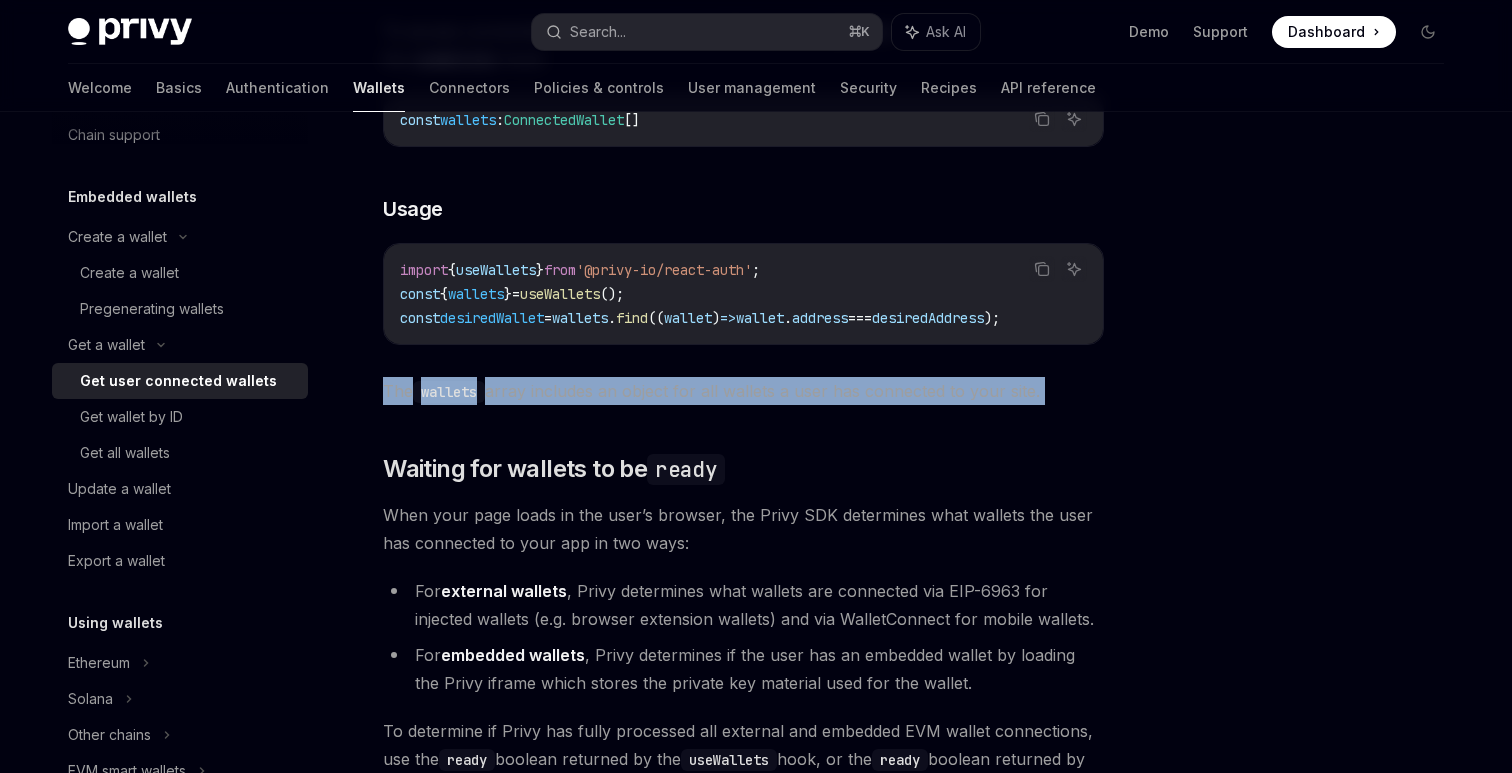 click on "The  wallets  array includes an object for all wallets a user has connected to your site." at bounding box center (743, 391) 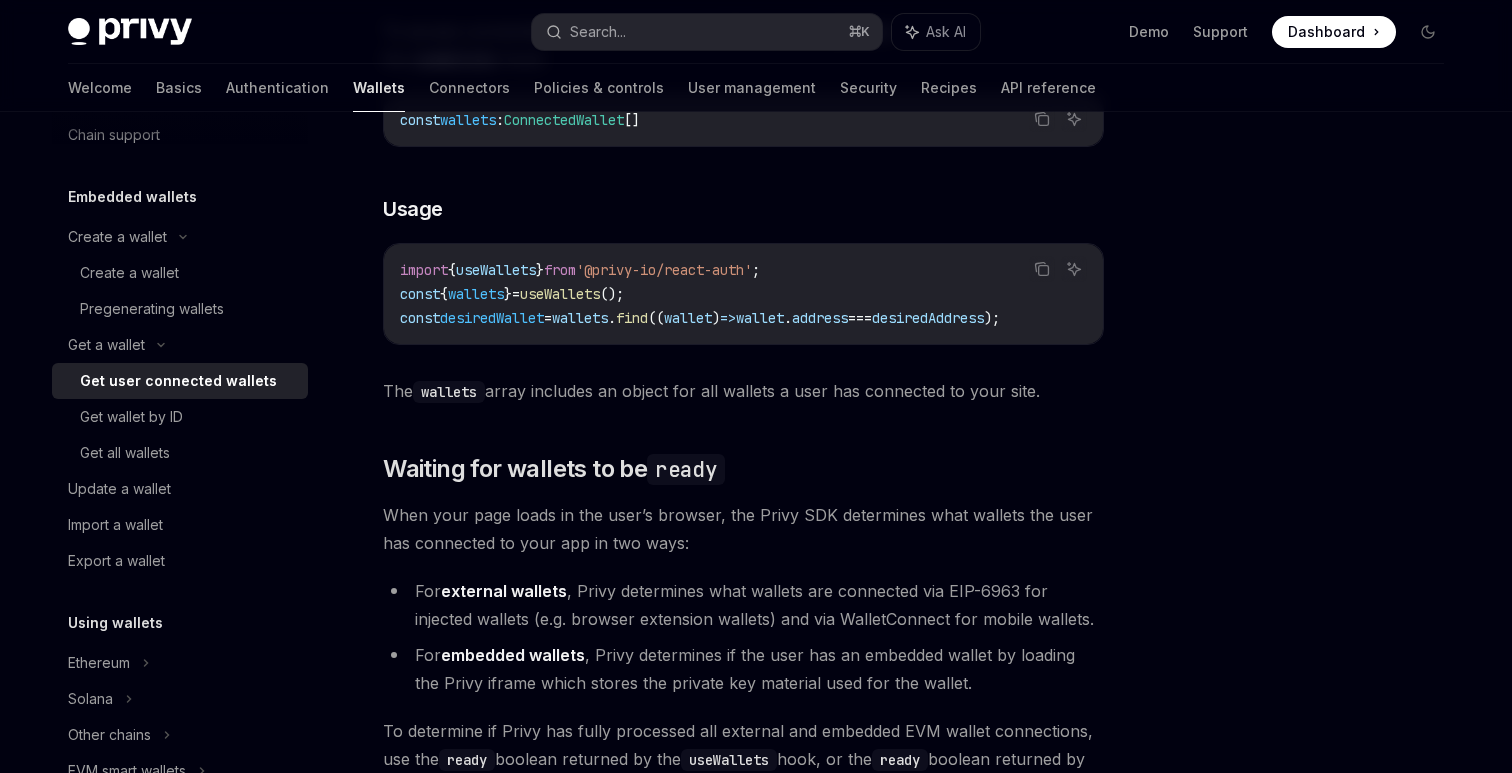 click on "The  wallets  array includes an object for all wallets a user has connected to your site." at bounding box center (743, 391) 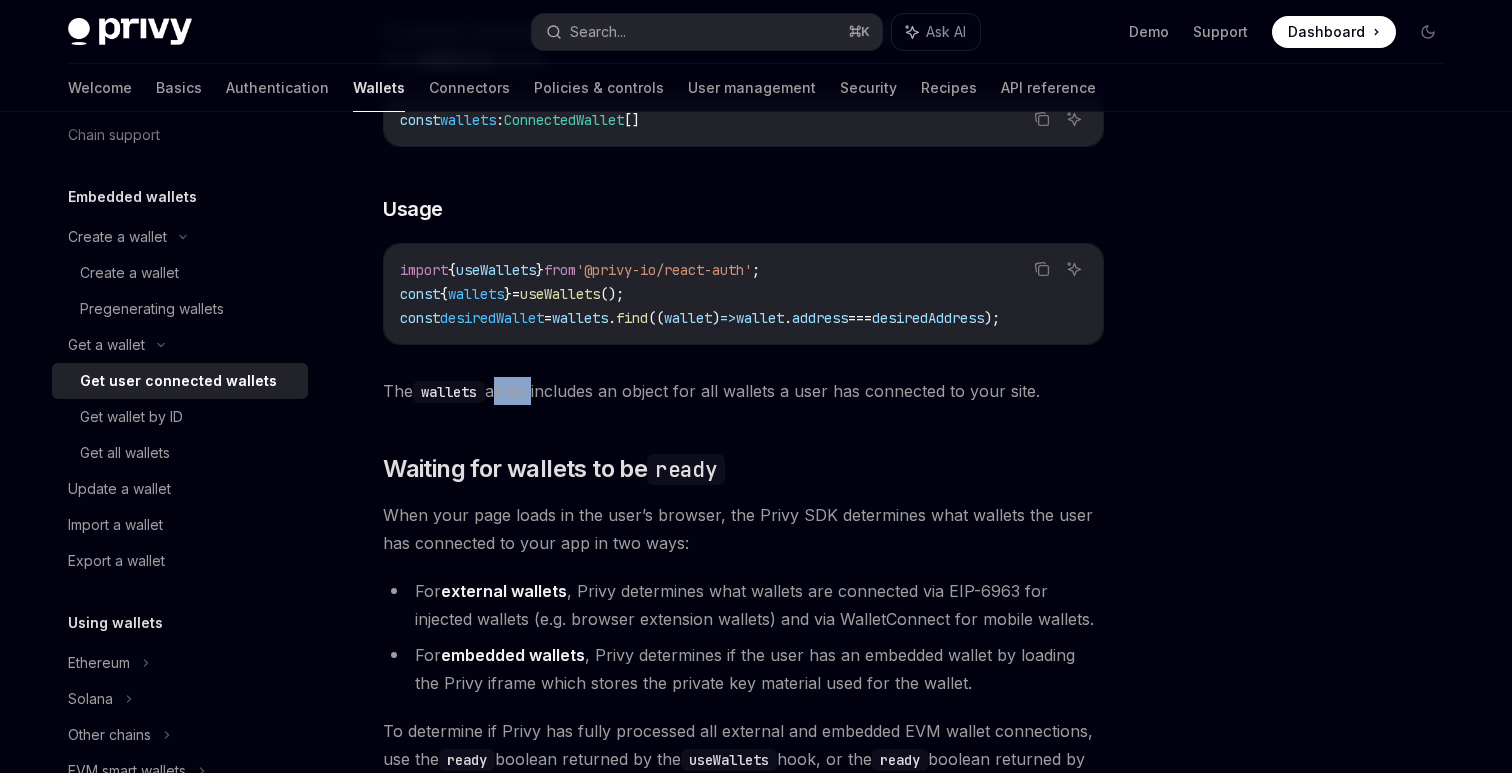 click on "The  wallets  array includes an object for all wallets a user has connected to your site." at bounding box center [743, 391] 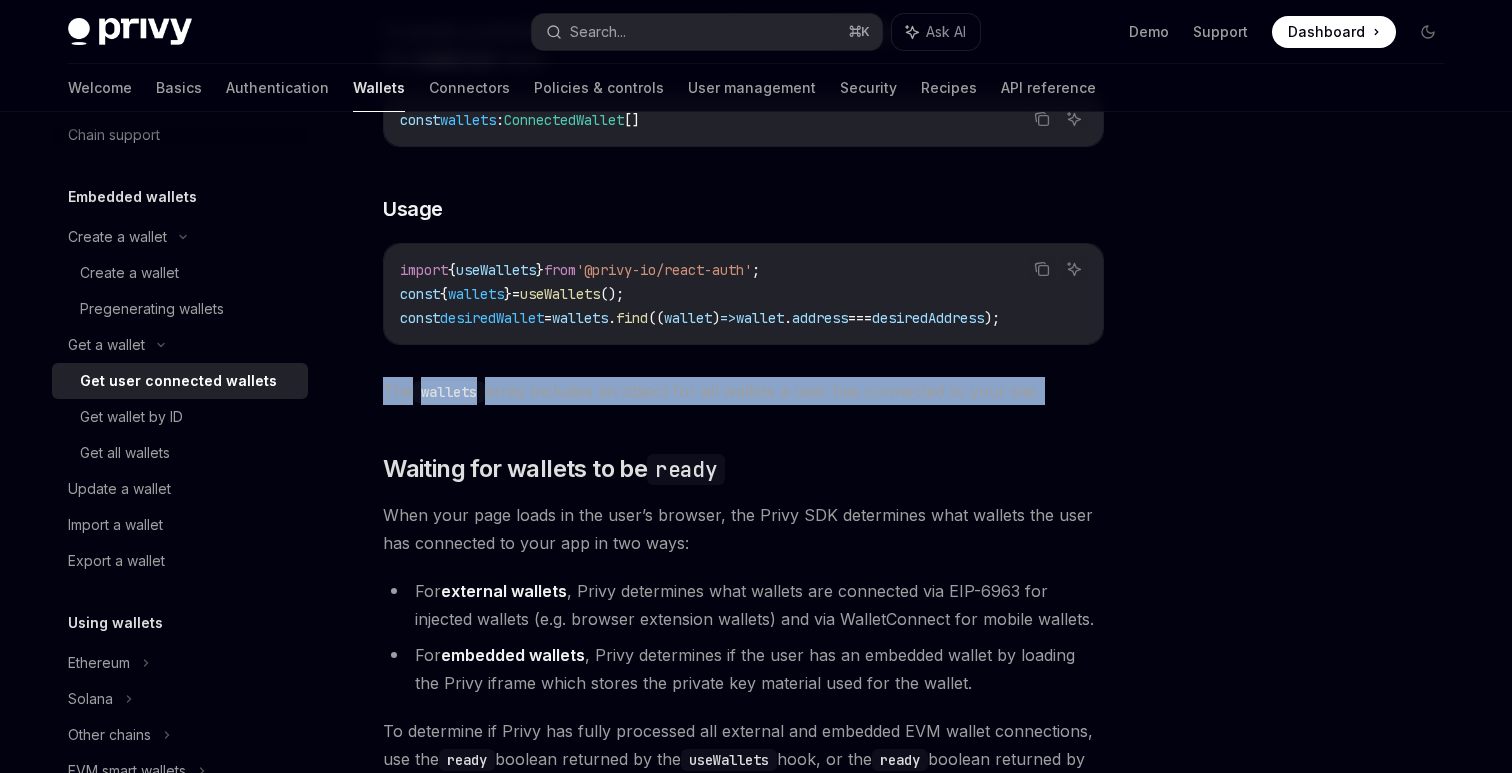 click on "The  wallets  array includes an object for all wallets a user has connected to your site." at bounding box center (743, 391) 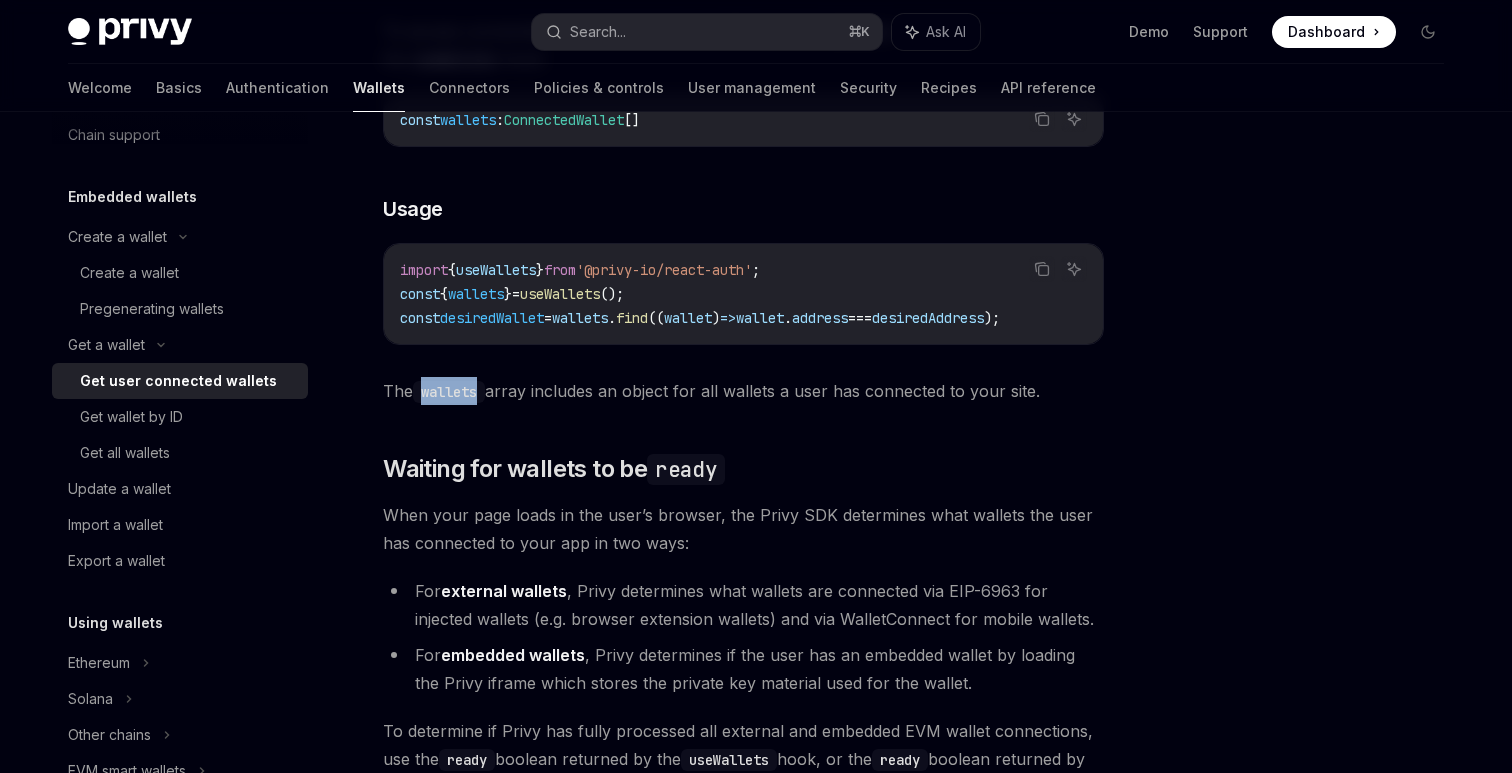click on "wallets" at bounding box center [449, 392] 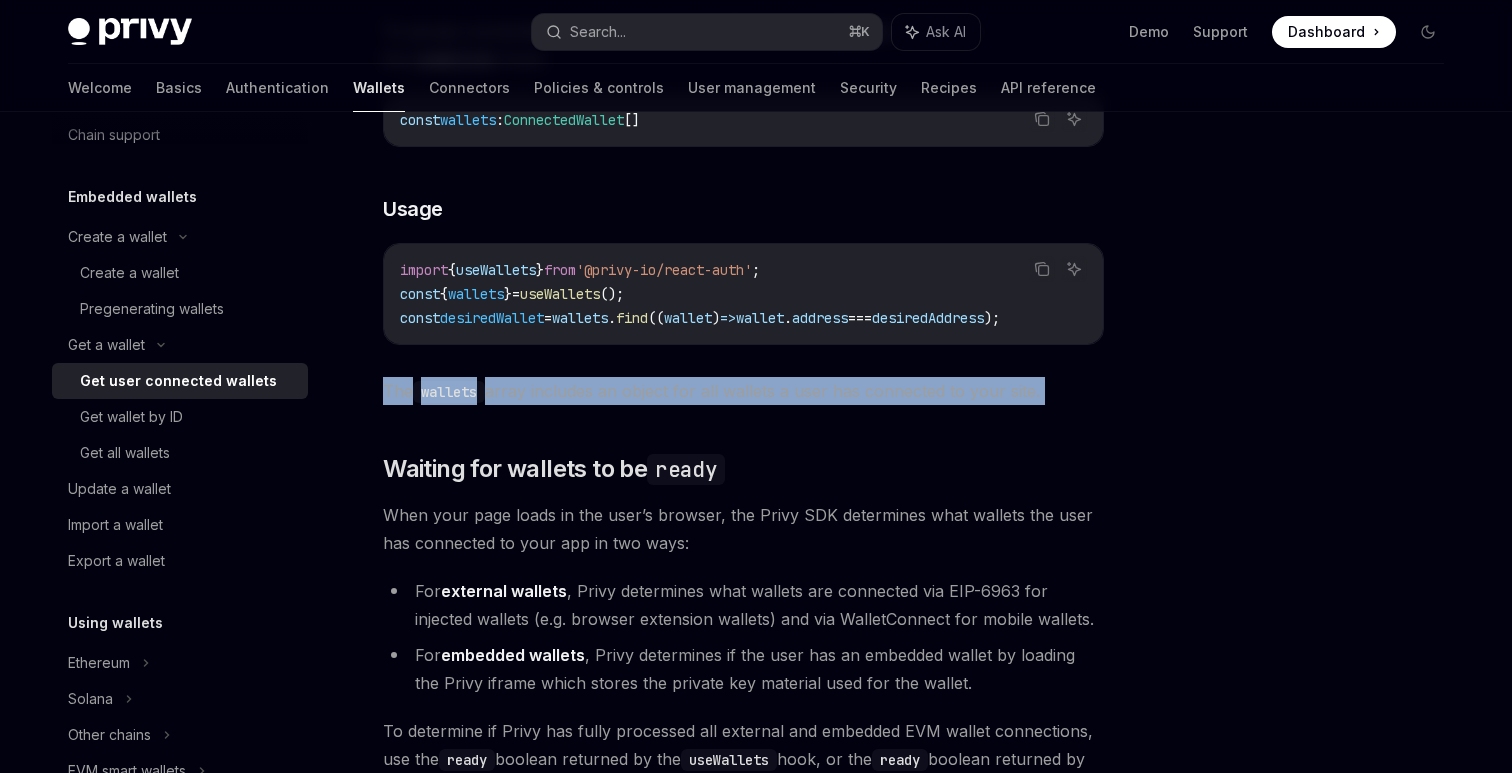 click on "wallets" at bounding box center [449, 392] 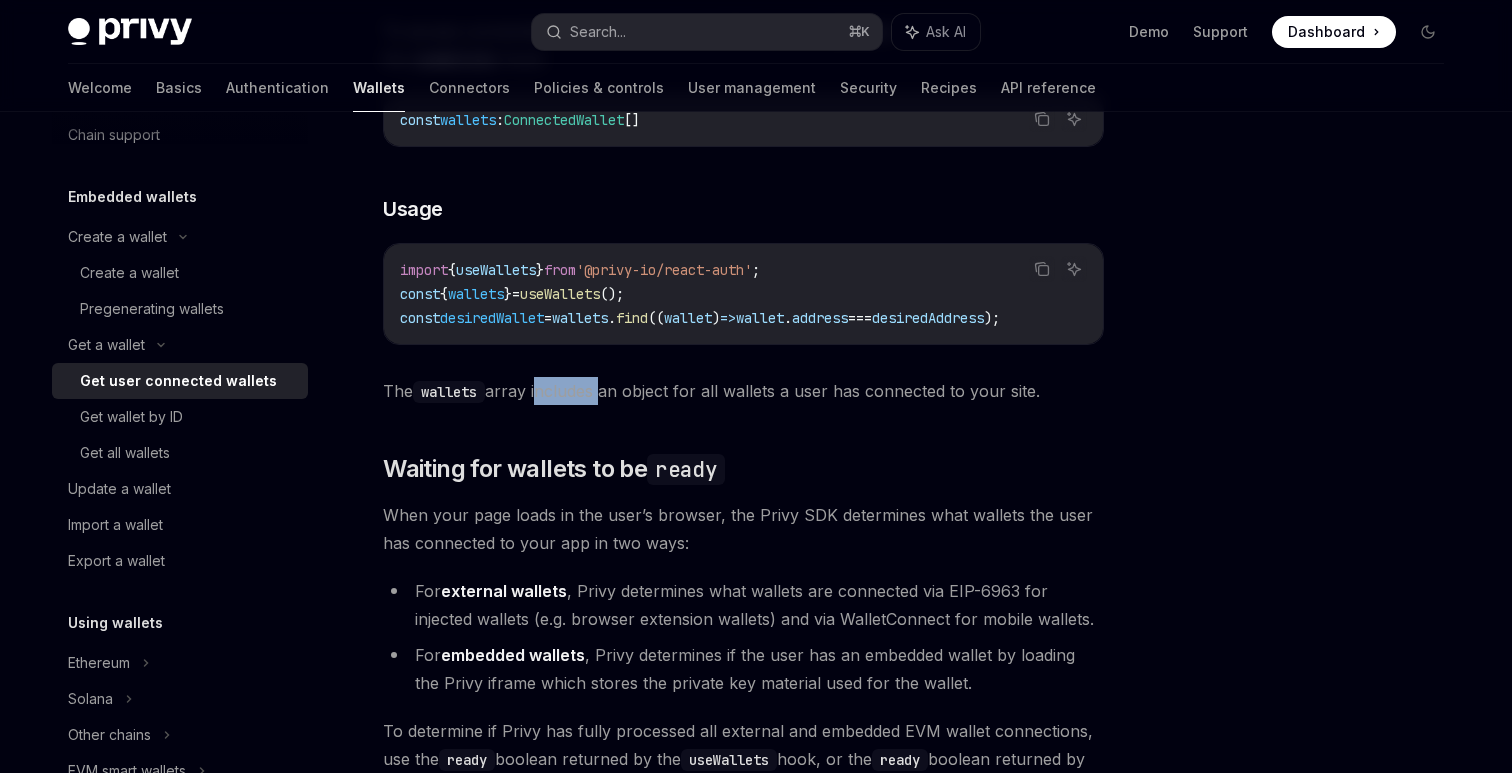 click on "The  wallets  array includes an object for all wallets a user has connected to your site." at bounding box center [743, 391] 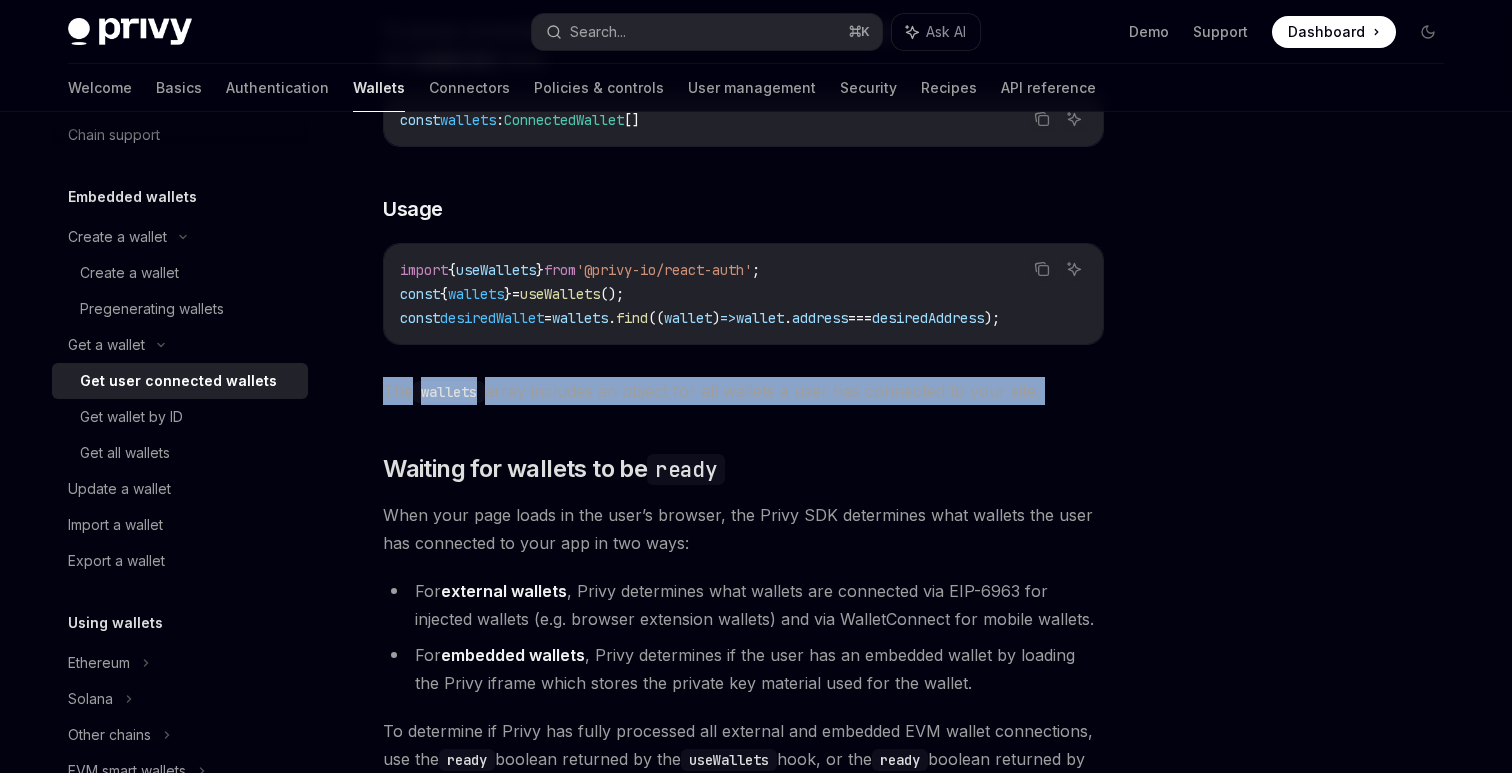 click on "The  wallets  array includes an object for all wallets a user has connected to your site." at bounding box center (743, 391) 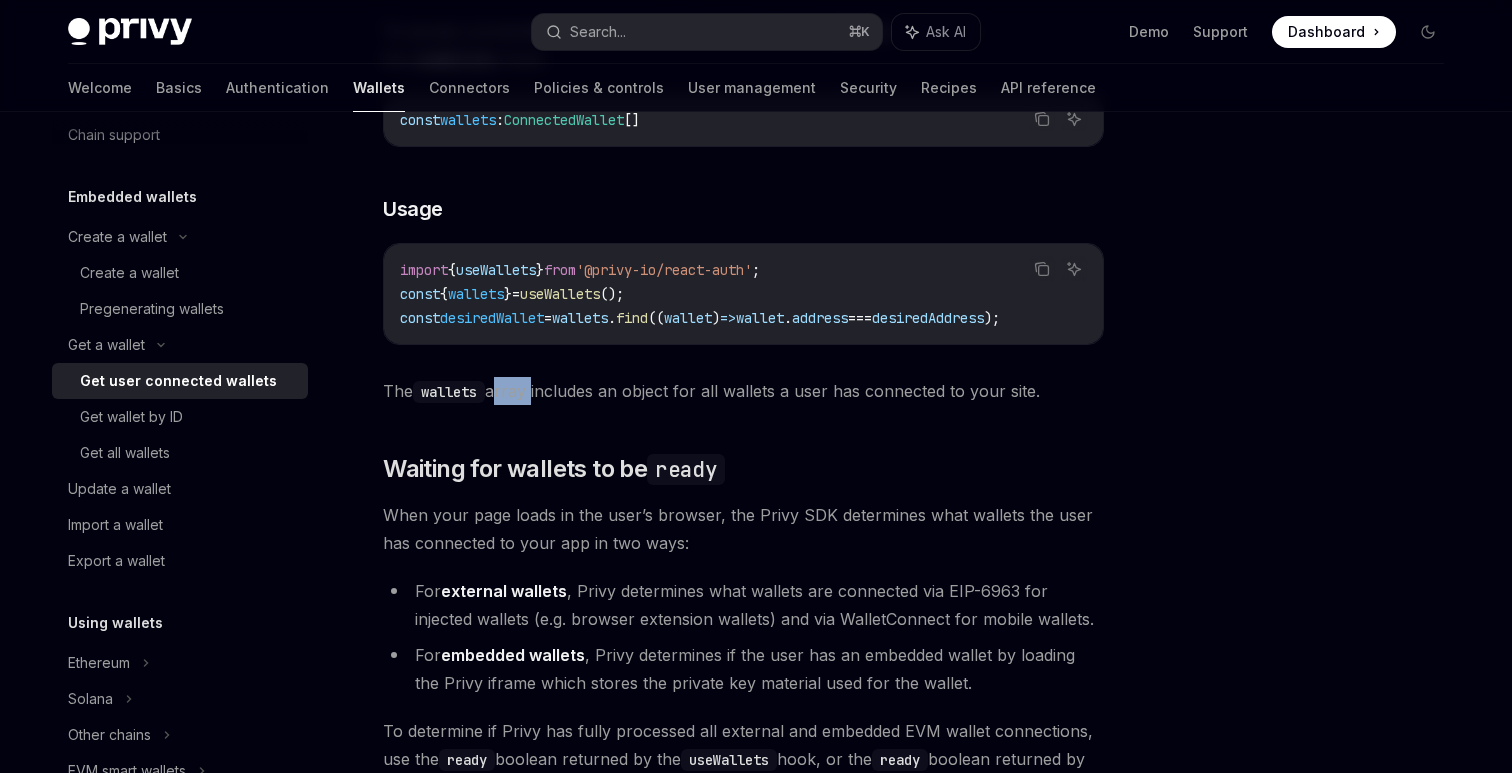 click on "The  wallets  array includes an object for all wallets a user has connected to your site." at bounding box center [743, 391] 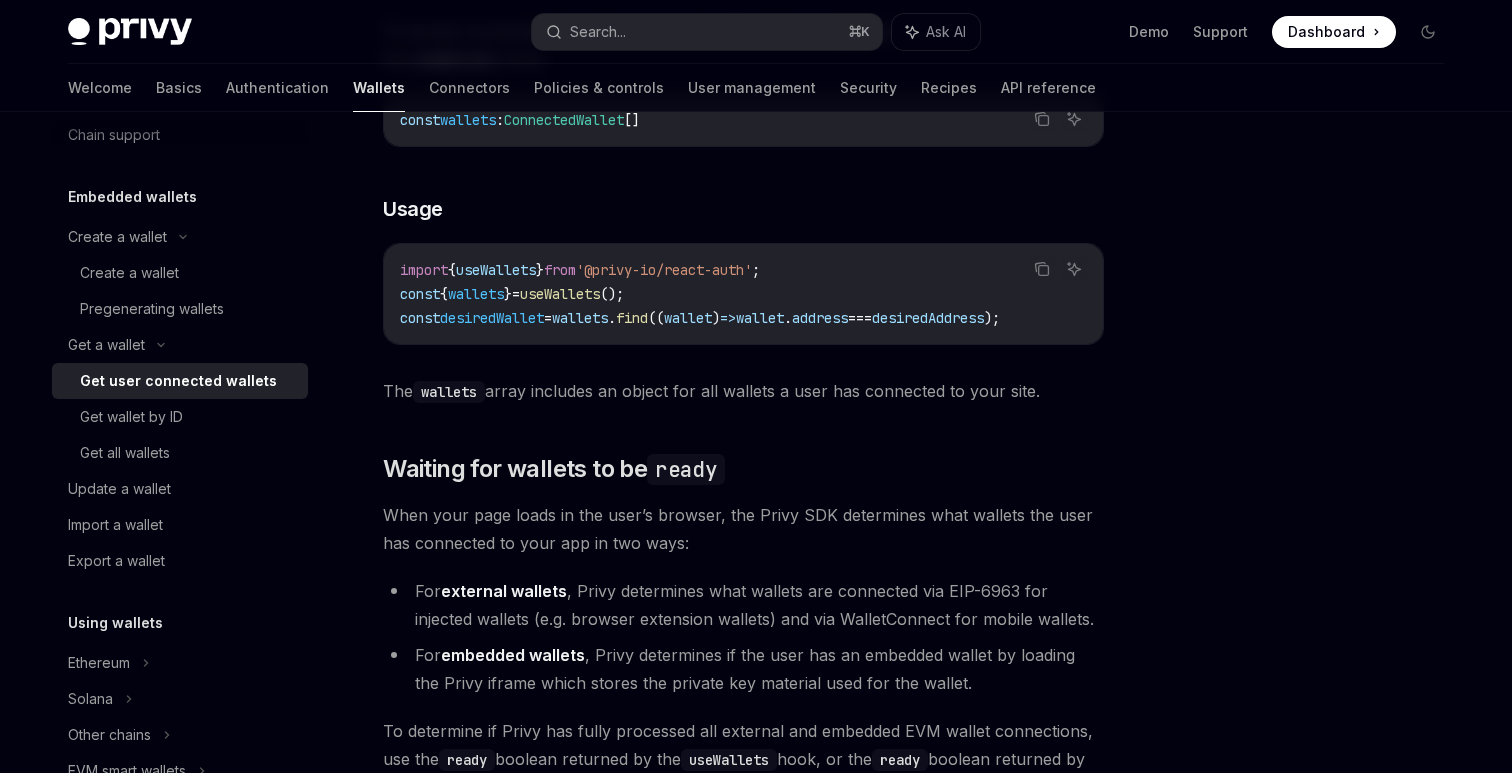 click on "The  wallets  array includes an object for all wallets a user has connected to your site." at bounding box center [743, 391] 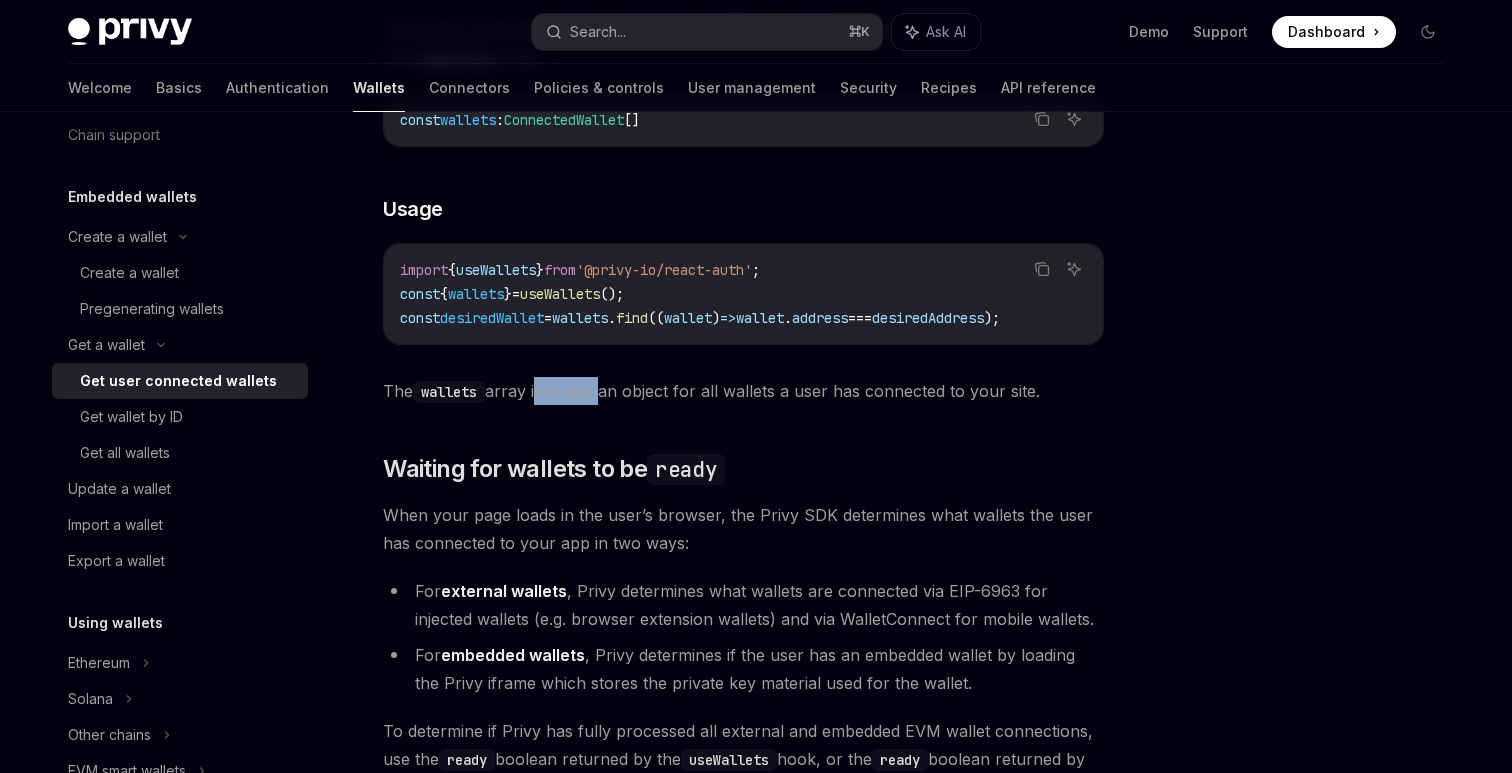 click on "The  wallets  array includes an object for all wallets a user has connected to your site." at bounding box center [743, 391] 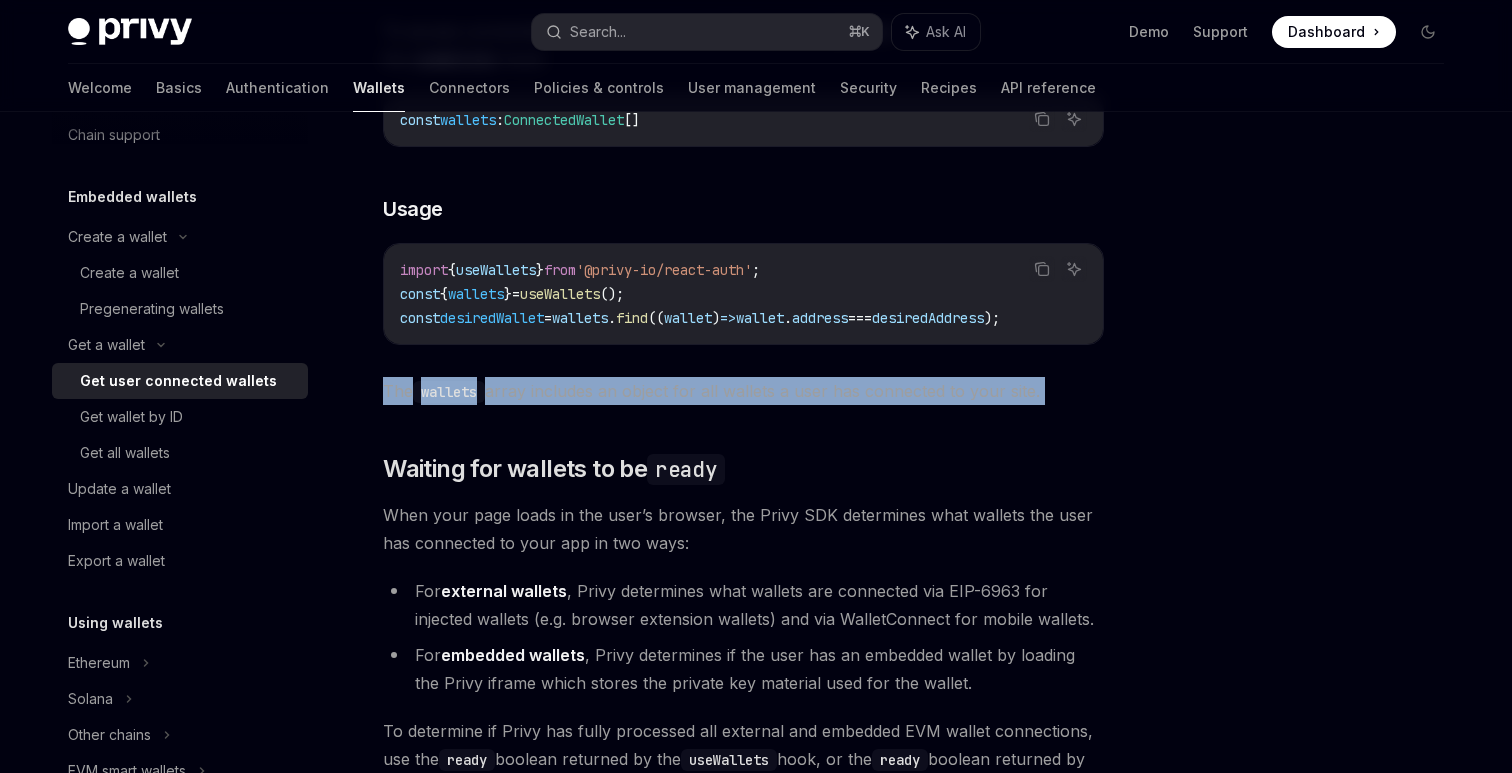 click on "The  wallets  array includes an object for all wallets a user has connected to your site." at bounding box center [743, 391] 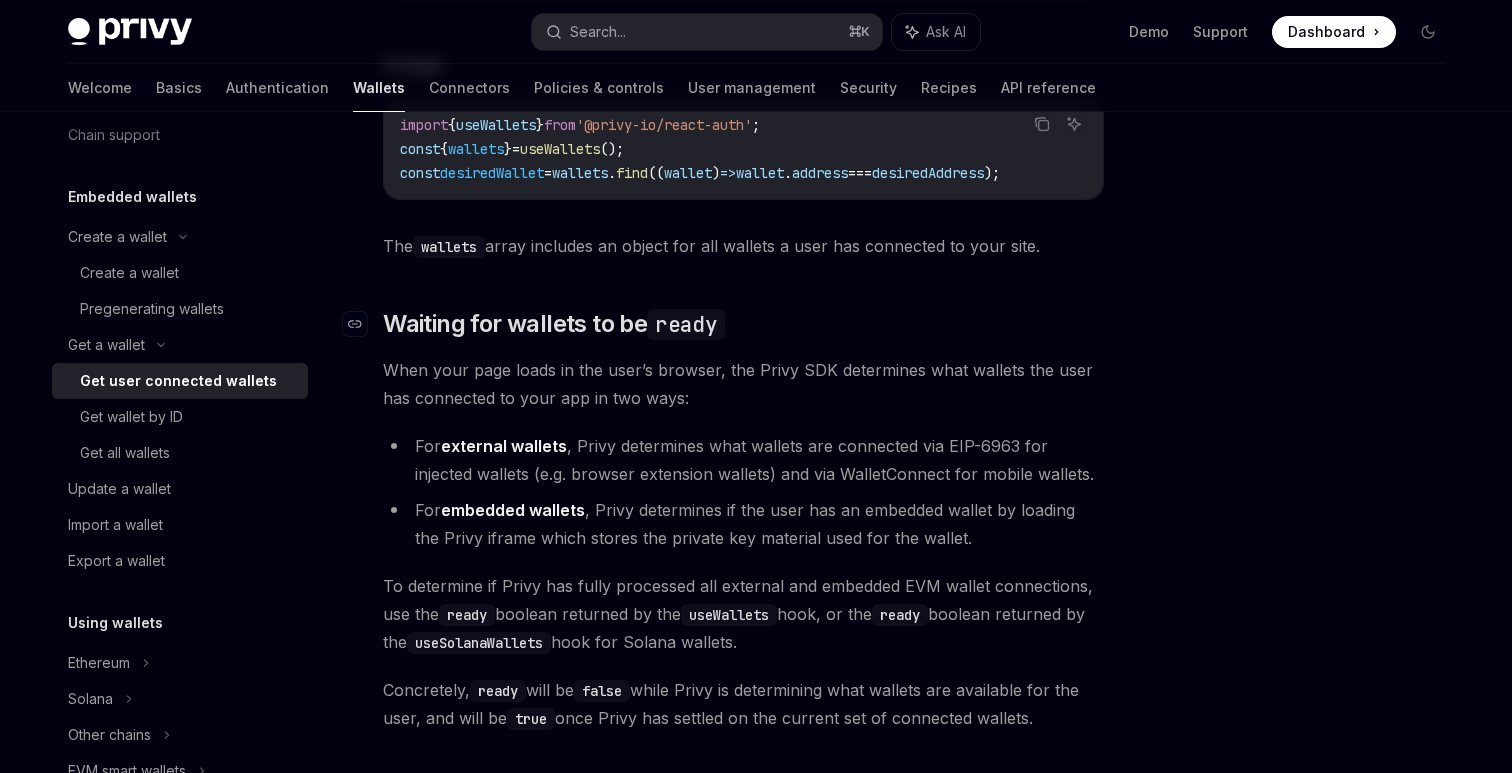 click on "Waiting for wallets to be  ready" at bounding box center [554, 324] 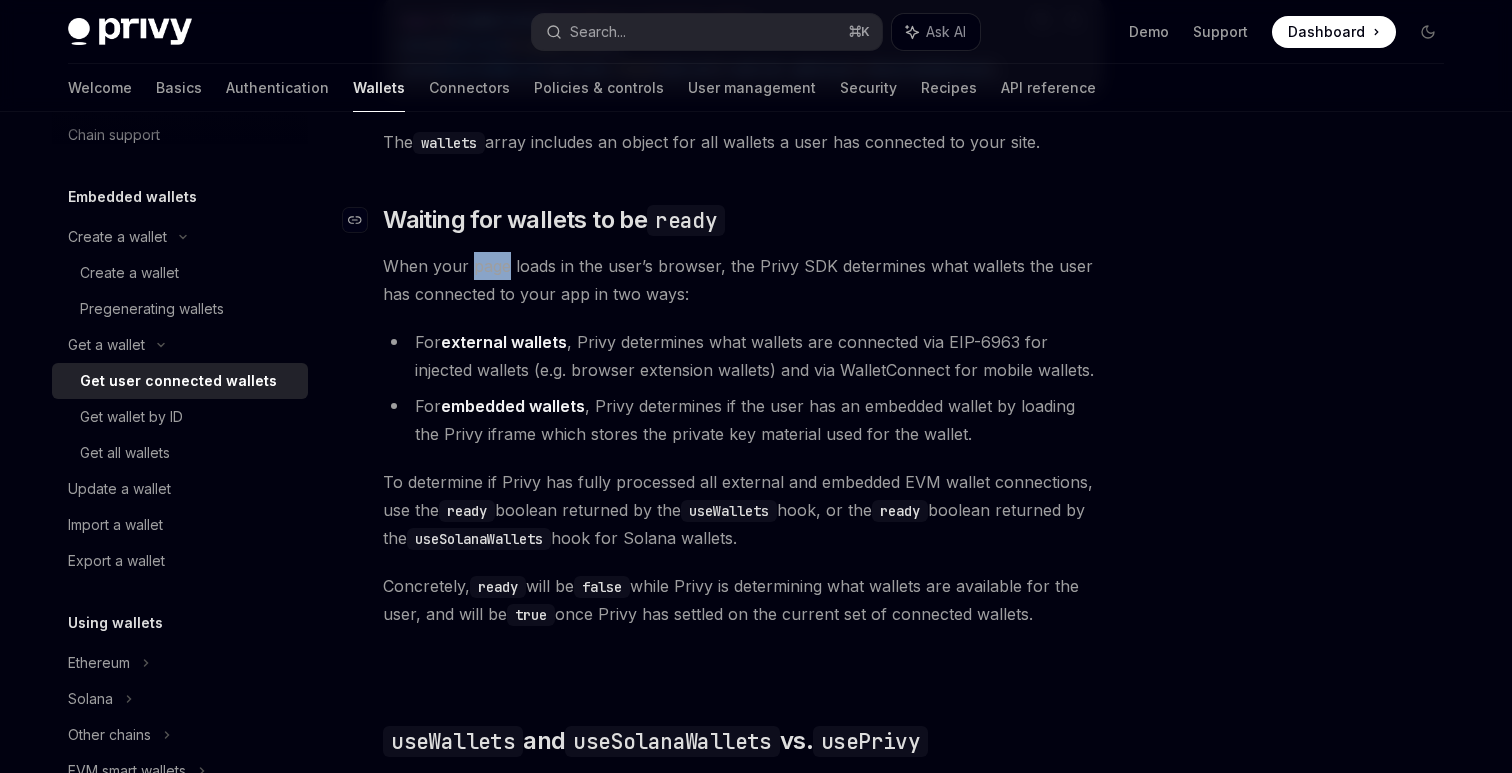 click on "Ethereum   Solana To access connected wallets with the React SDK, use the  wallets  array from the  useWallets  hook: Copy Ask AI const  wallets :  ConnectedWallet []
​ Usage Copy Ask AI import  { useWallets }  from  '@privy-io/react-auth' ;
const  {  wallets  }  =  useWallets ();
const  desiredWallet  =  wallets . find (( wallet )  =>  wallet . address  ===  desiredAddress );
The  wallets  array includes an object for all wallets a user has connected to your site. ​ Waiting for wallets to be  ready When your page loads in the user’s browser, the Privy SDK determines what wallets the user has connected to your app in two ways:
For  external wallets , Privy determines what wallets are connected via EIP-6963 for injected wallets (e.g. browser extension wallets) and via WalletConnect for mobile wallets.
For  embedded wallets , Privy determines if the user has an embedded wallet by loading the Privy iframe which stores the private key material used for the wallet.
ready useWallets ready true" at bounding box center (743, 502) 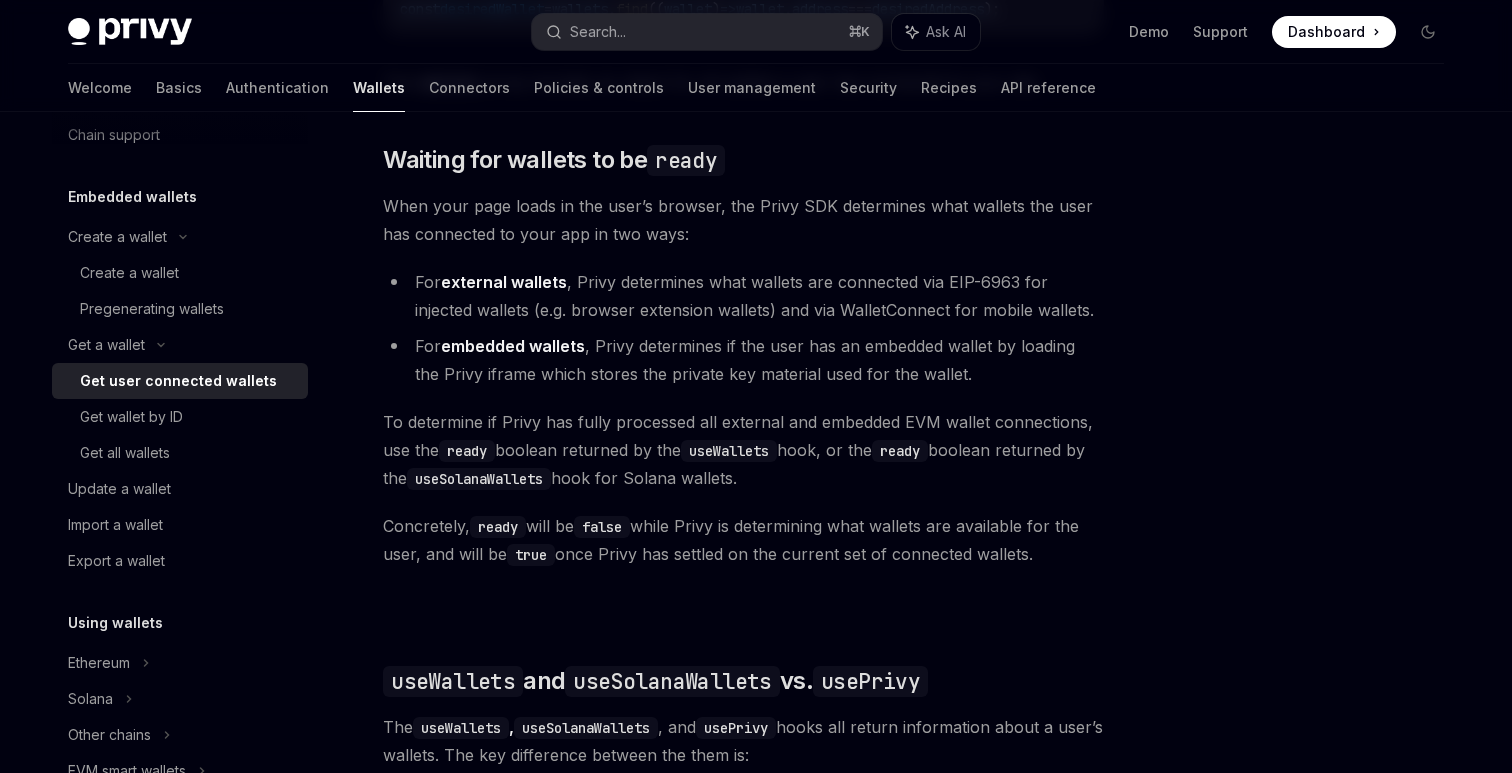click on "Ethereum   Solana To access connected wallets with the React SDK, use the  wallets  array from the  useWallets  hook: Copy Ask AI const  wallets :  ConnectedWallet []
​ Usage Copy Ask AI import  { useWallets }  from  '@privy-io/react-auth' ;
const  {  wallets  }  =  useWallets ();
const  desiredWallet  =  wallets . find (( wallet )  =>  wallet . address  ===  desiredAddress );
The  wallets  array includes an object for all wallets a user has connected to your site. ​ Waiting for wallets to be  ready When your page loads in the user’s browser, the Privy SDK determines what wallets the user has connected to your app in two ways:
For  external wallets , Privy determines what wallets are connected via EIP-6963 for injected wallets (e.g. browser extension wallets) and via WalletConnect for mobile wallets.
For  embedded wallets , Privy determines if the user has an embedded wallet by loading the Privy iframe which stores the private key material used for the wallet.
ready useWallets ready true" at bounding box center [743, 442] 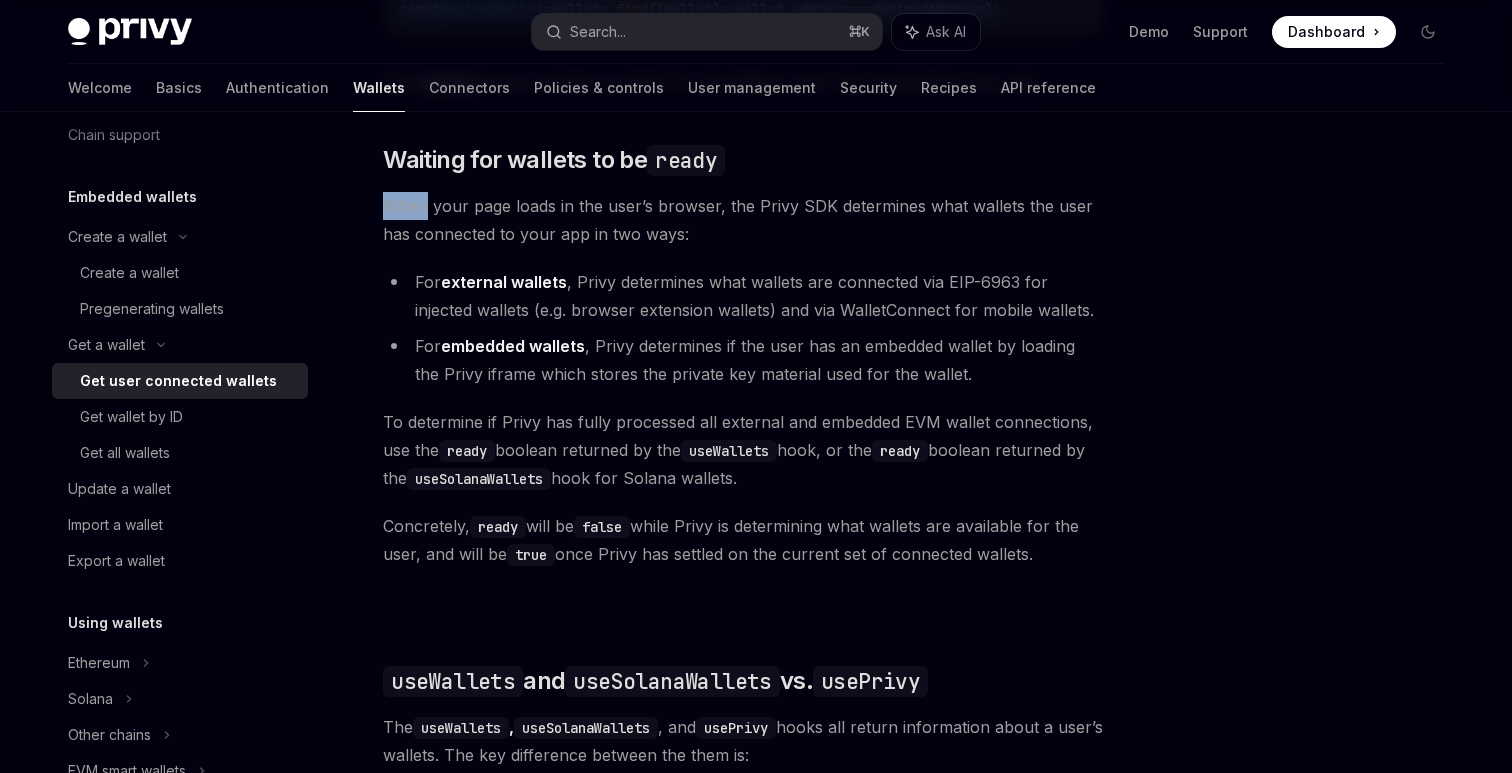 click on "Ethereum   Solana To access connected wallets with the React SDK, use the  wallets  array from the  useWallets  hook: Copy Ask AI const  wallets :  ConnectedWallet []
​ Usage Copy Ask AI import  { useWallets }  from  '@privy-io/react-auth' ;
const  {  wallets  }  =  useWallets ();
const  desiredWallet  =  wallets . find (( wallet )  =>  wallet . address  ===  desiredAddress );
The  wallets  array includes an object for all wallets a user has connected to your site. ​ Waiting for wallets to be  ready When your page loads in the user’s browser, the Privy SDK determines what wallets the user has connected to your app in two ways:
For  external wallets , Privy determines what wallets are connected via EIP-6963 for injected wallets (e.g. browser extension wallets) and via WalletConnect for mobile wallets.
For  embedded wallets , Privy determines if the user has an embedded wallet by loading the Privy iframe which stores the private key material used for the wallet.
ready useWallets ready true" at bounding box center [743, 442] 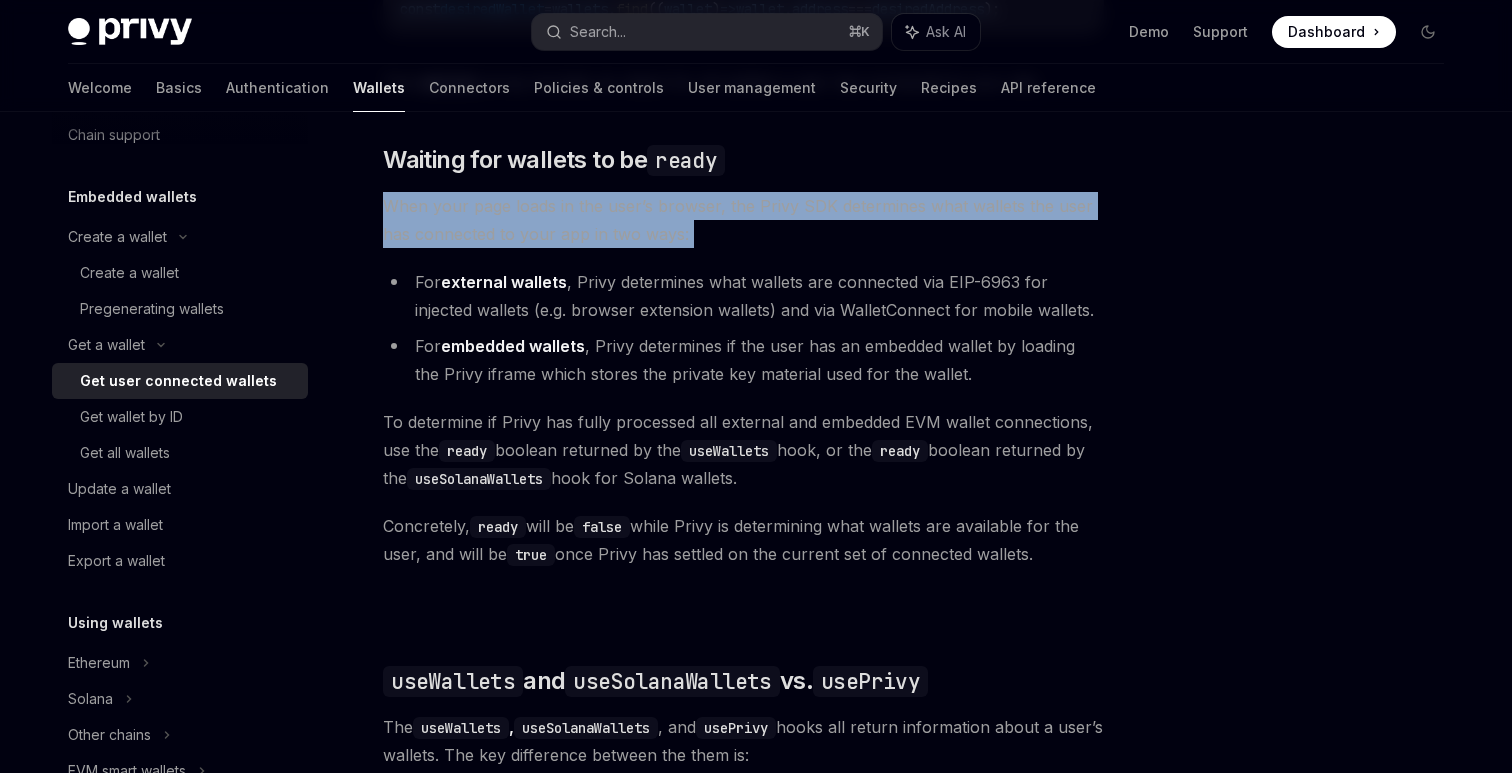 click on "Ethereum   Solana To access connected wallets with the React SDK, use the  wallets  array from the  useWallets  hook: Copy Ask AI const  wallets :  ConnectedWallet []
​ Usage Copy Ask AI import  { useWallets }  from  '@privy-io/react-auth' ;
const  {  wallets  }  =  useWallets ();
const  desiredWallet  =  wallets . find (( wallet )  =>  wallet . address  ===  desiredAddress );
The  wallets  array includes an object for all wallets a user has connected to your site. ​ Waiting for wallets to be  ready When your page loads in the user’s browser, the Privy SDK determines what wallets the user has connected to your app in two ways:
For  external wallets , Privy determines what wallets are connected via EIP-6963 for injected wallets (e.g. browser extension wallets) and via WalletConnect for mobile wallets.
For  embedded wallets , Privy determines if the user has an embedded wallet by loading the Privy iframe which stores the private key material used for the wallet.
ready useWallets ready true" at bounding box center [743, 442] 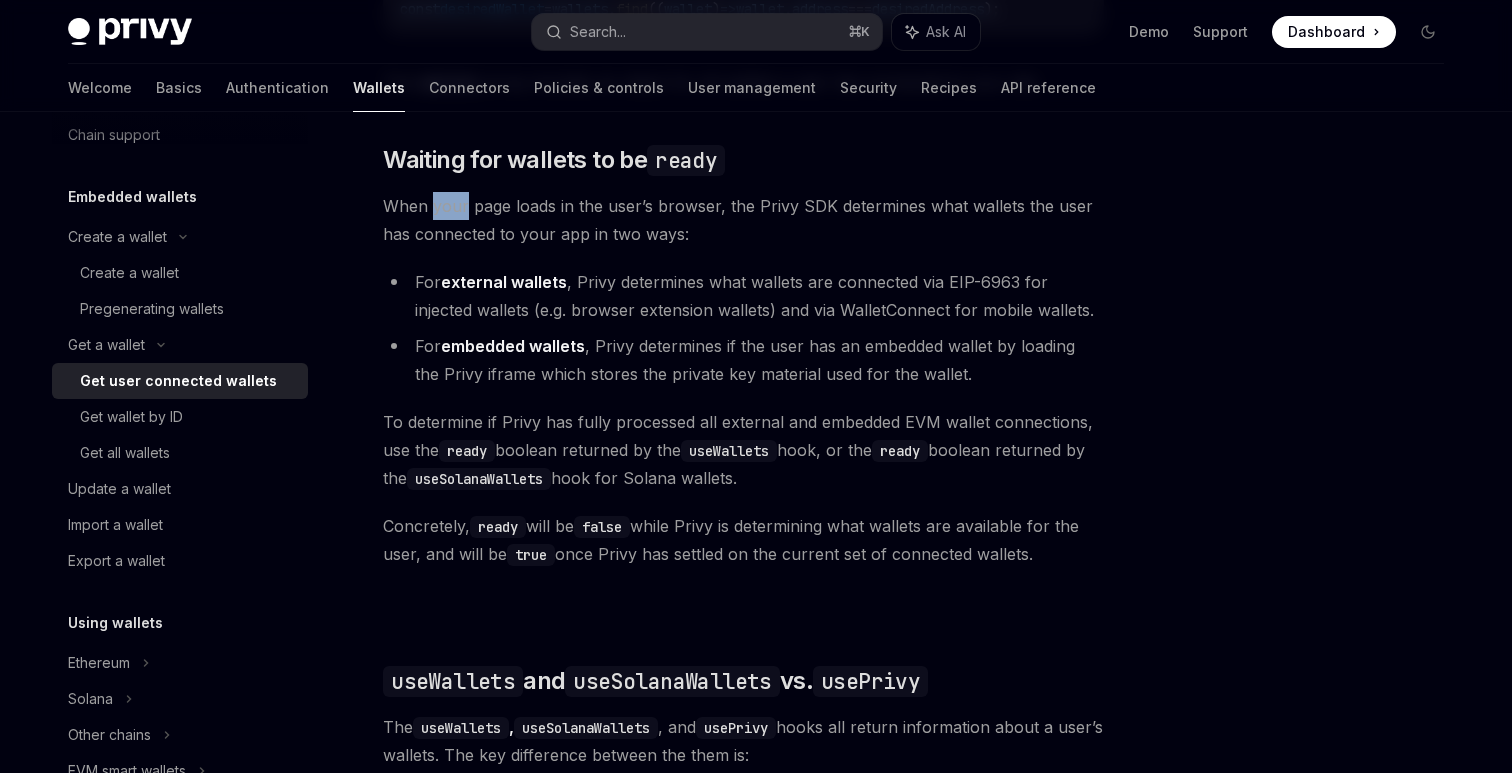 click on "When your page loads in the user’s browser, the Privy SDK determines what wallets the user has connected to your app in two ways:" at bounding box center (743, 220) 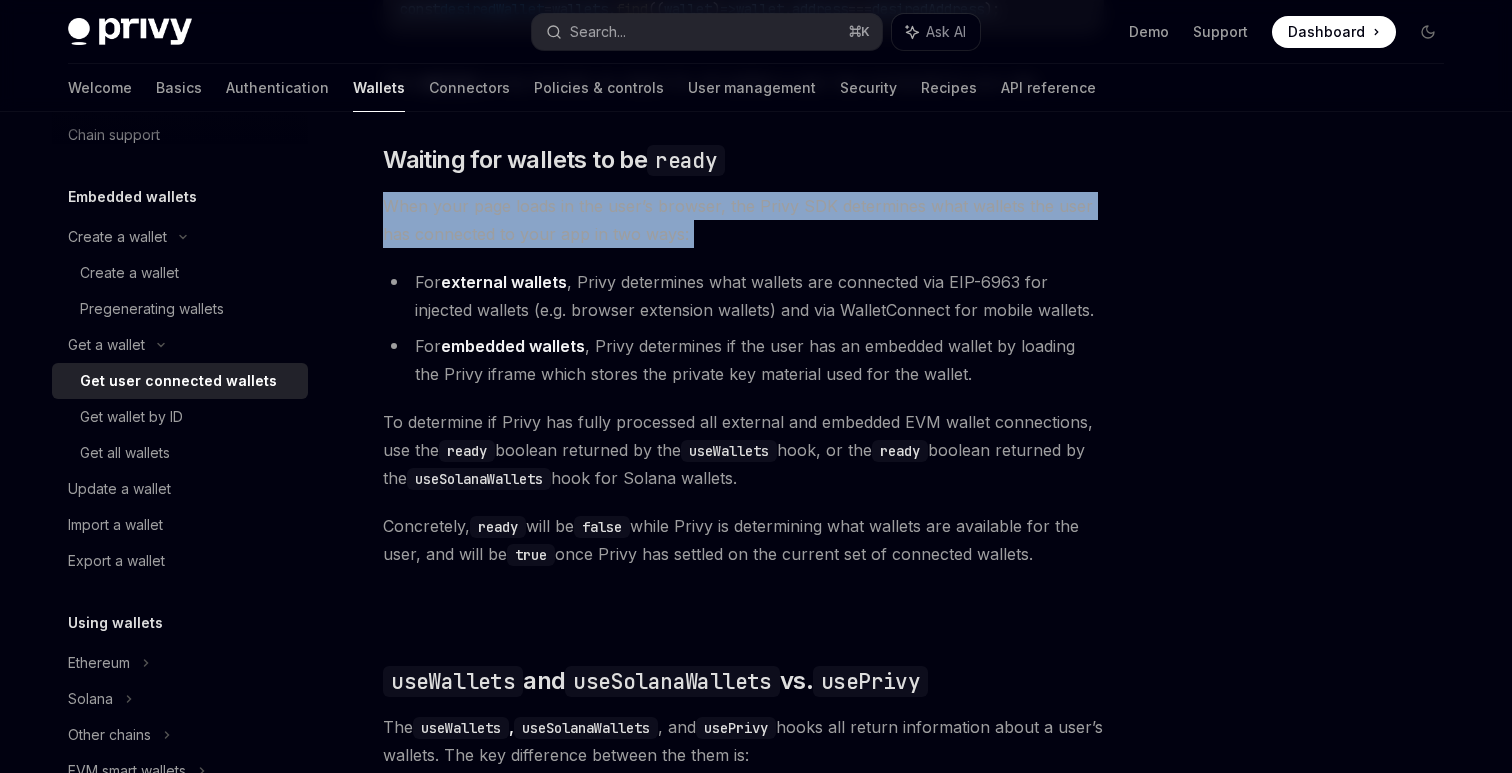 click on "When your page loads in the user’s browser, the Privy SDK determines what wallets the user has connected to your app in two ways:" at bounding box center (743, 220) 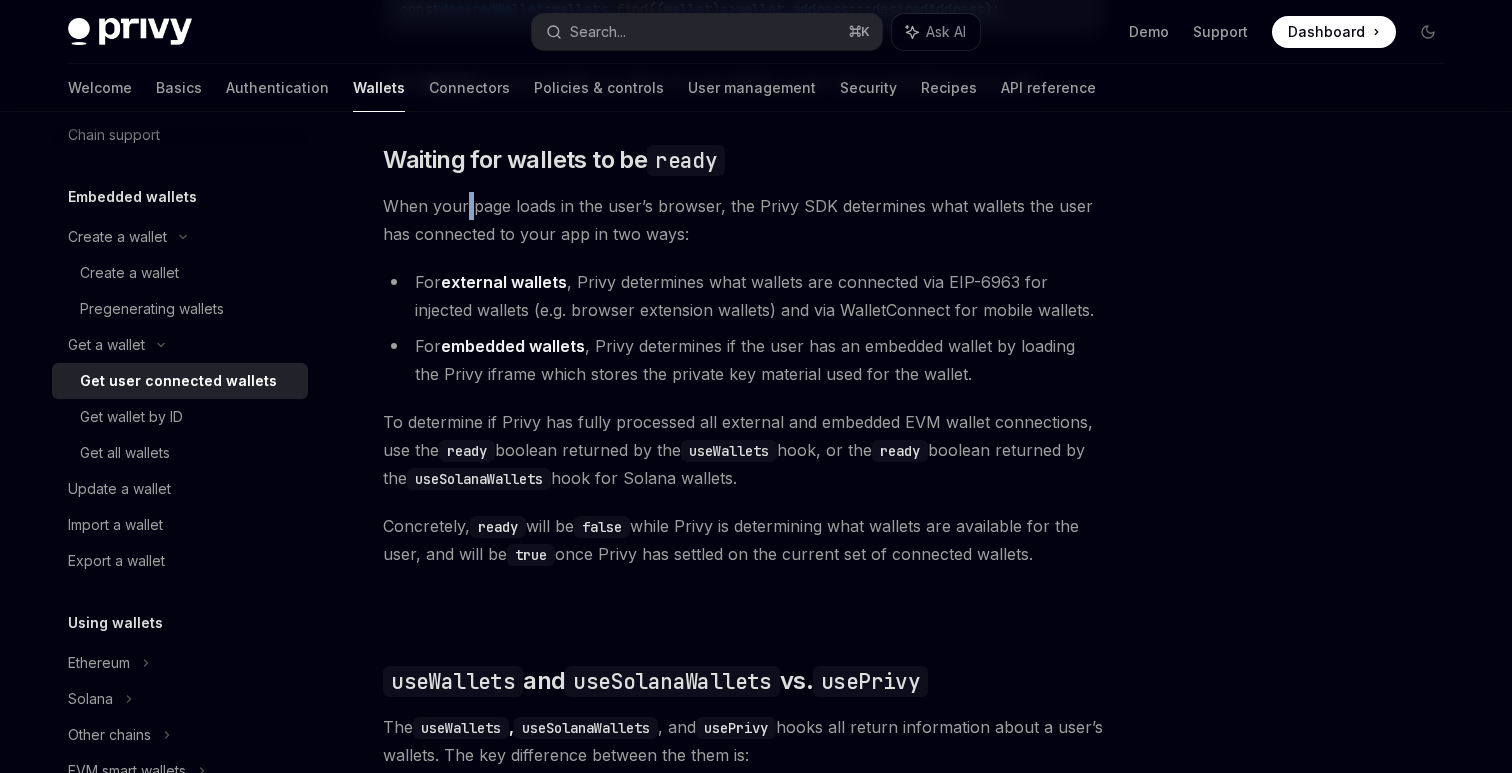 click on "When your page loads in the user’s browser, the Privy SDK determines what wallets the user has connected to your app in two ways:" at bounding box center [743, 220] 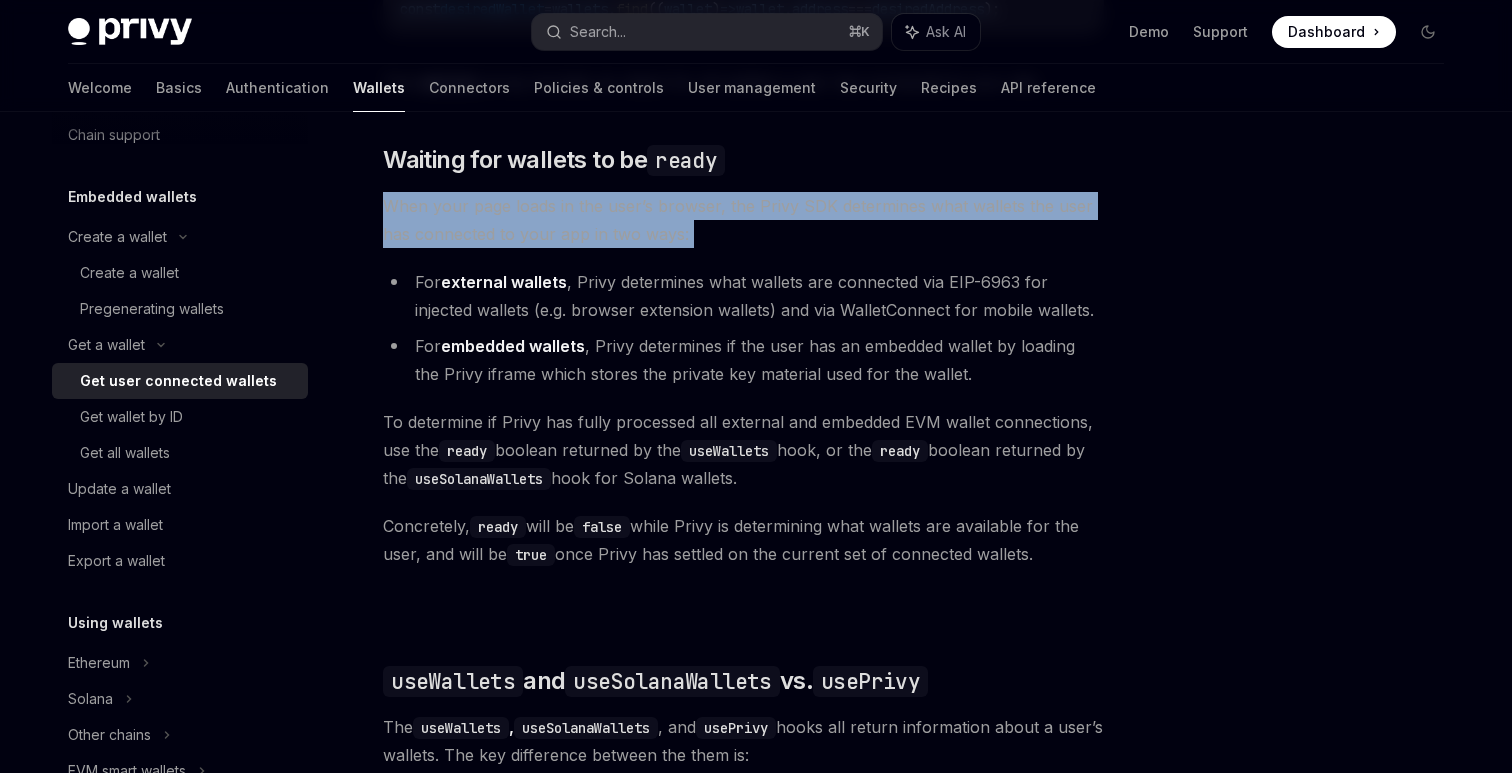 click on "When your page loads in the user’s browser, the Privy SDK determines what wallets the user has connected to your app in two ways:" at bounding box center [743, 220] 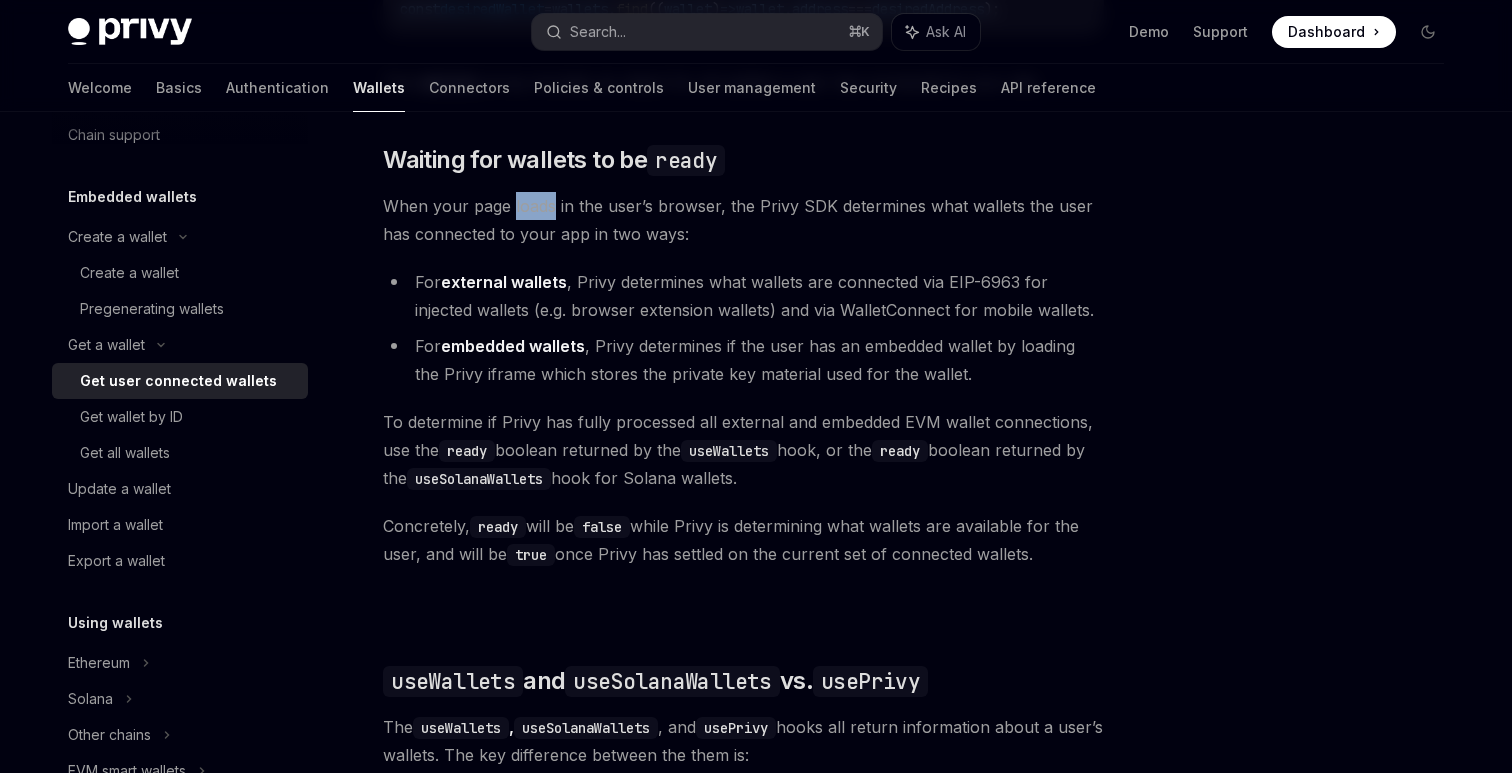 click on "When your page loads in the user’s browser, the Privy SDK determines what wallets the user has connected to your app in two ways:" at bounding box center [743, 220] 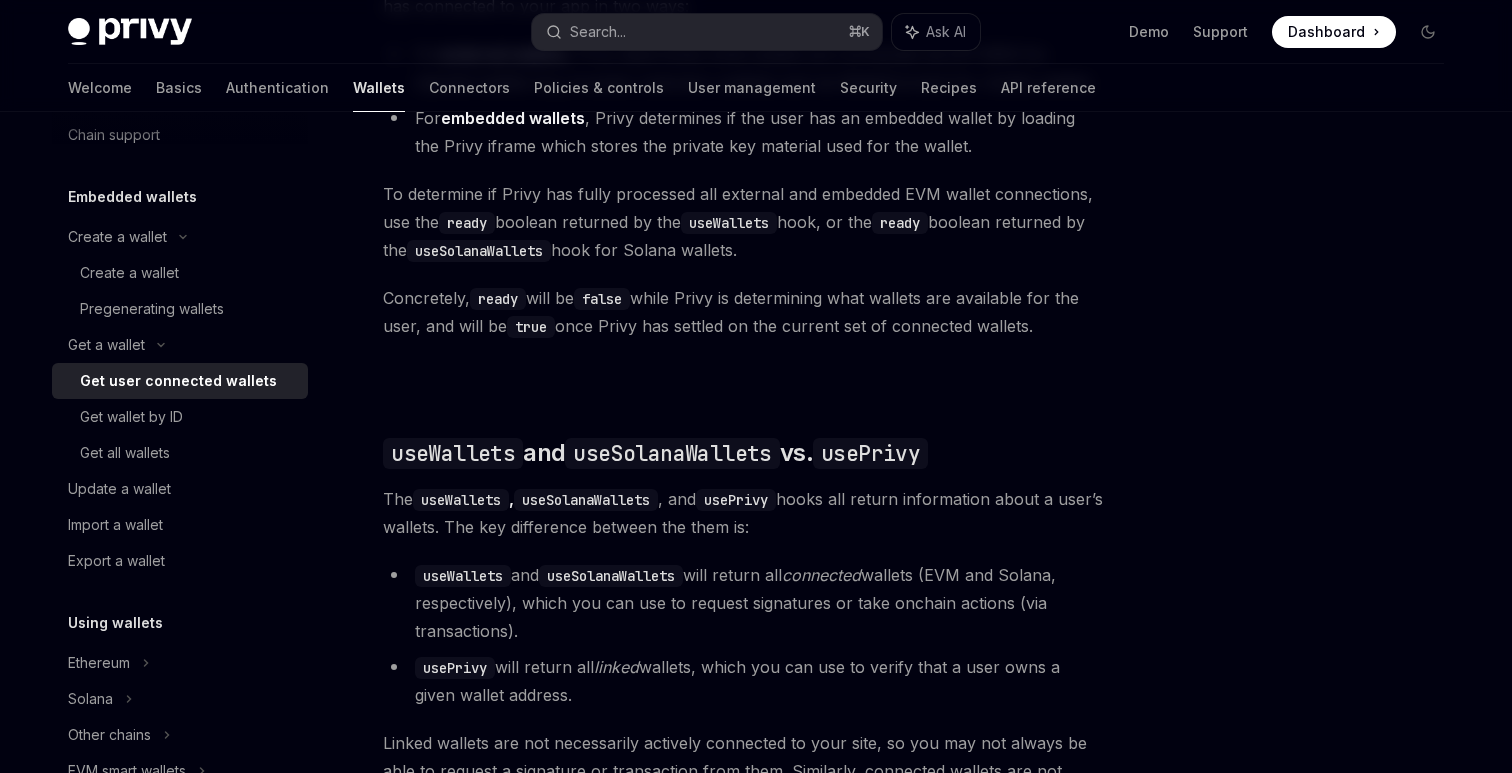 scroll, scrollTop: 1414, scrollLeft: 0, axis: vertical 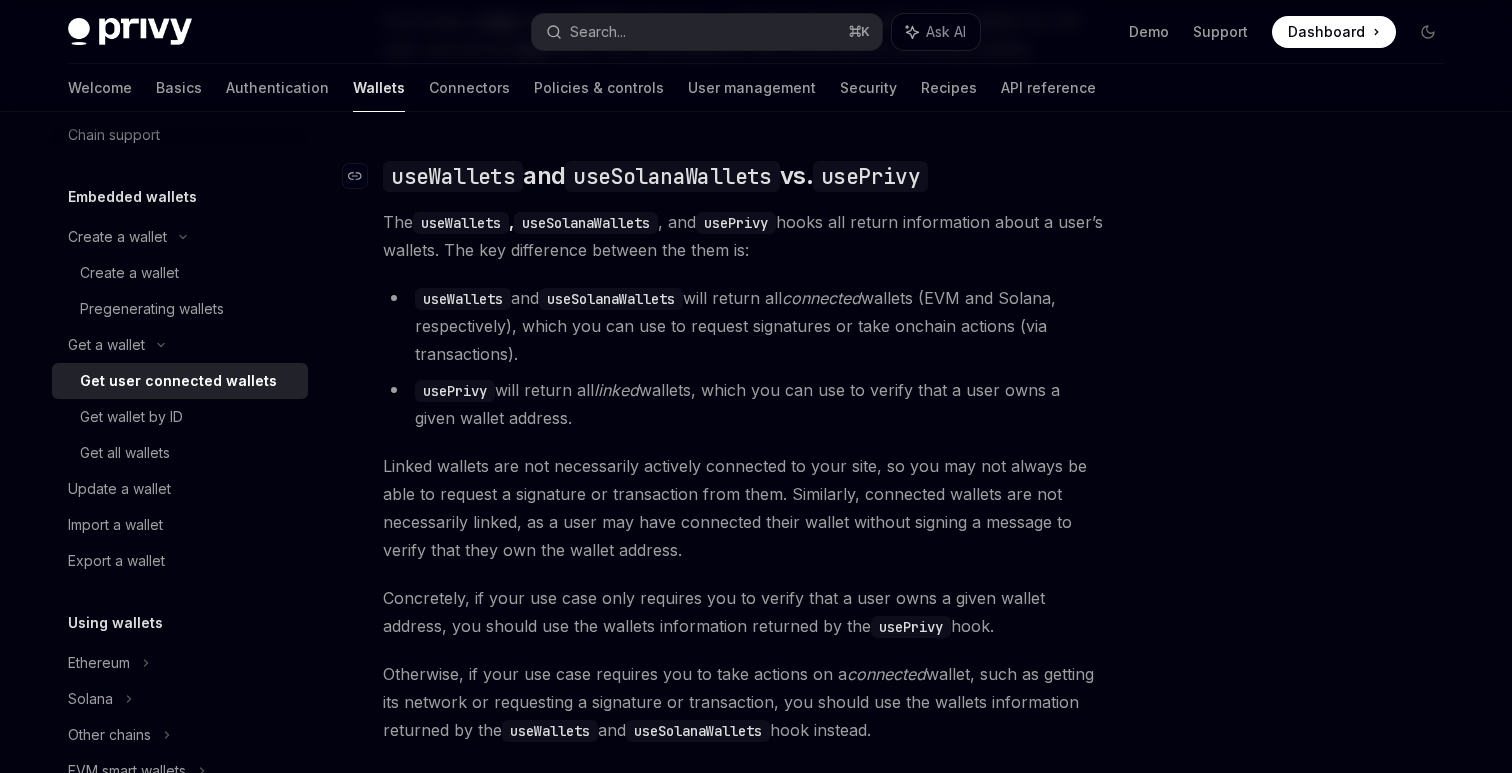 click on "useWallets" at bounding box center [453, 176] 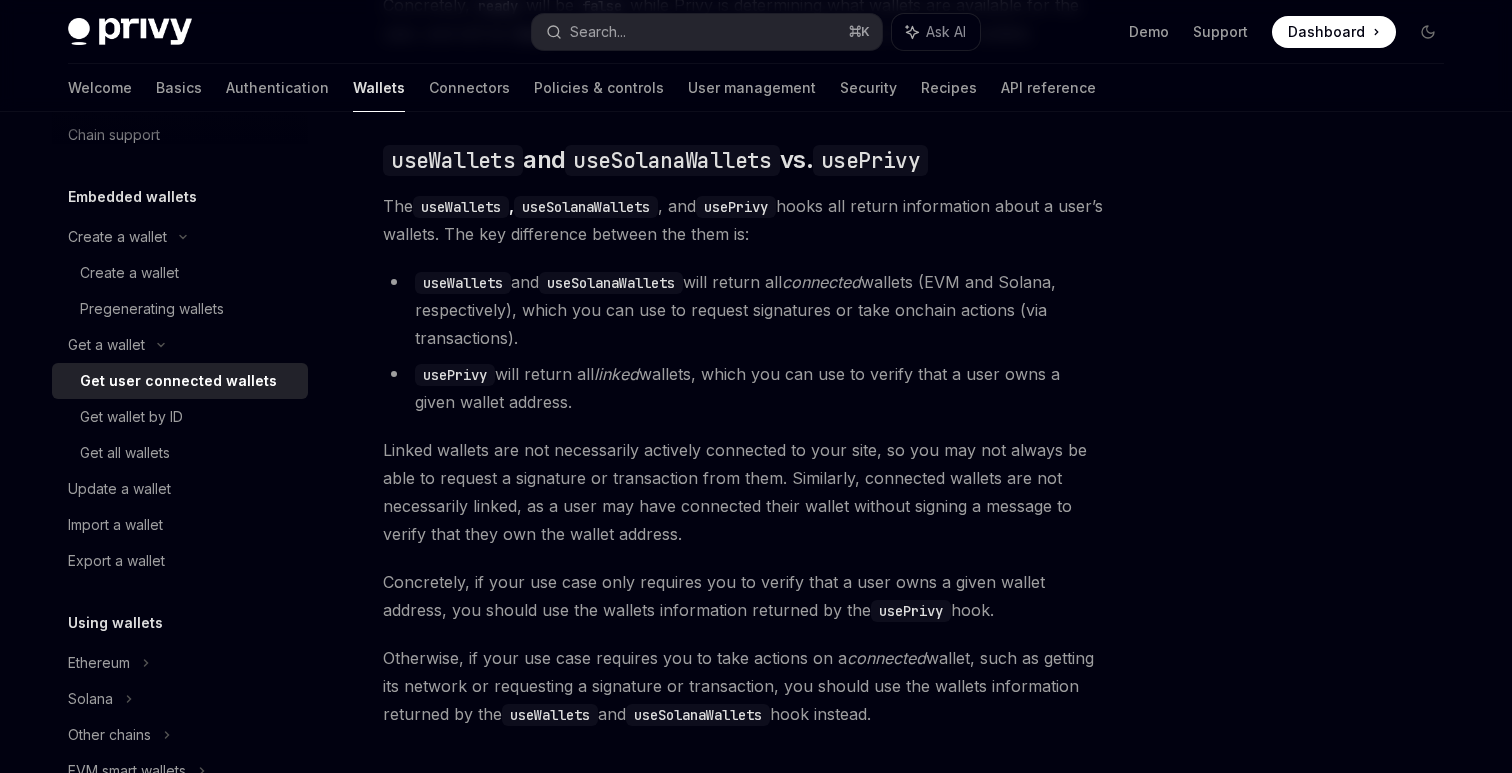 click on "useWallets  and  useSolanaWallets  will return all  connected  wallets (EVM and Solana, respectively), which you can use to request signatures or take onchain actions (via transactions)." at bounding box center (743, 310) 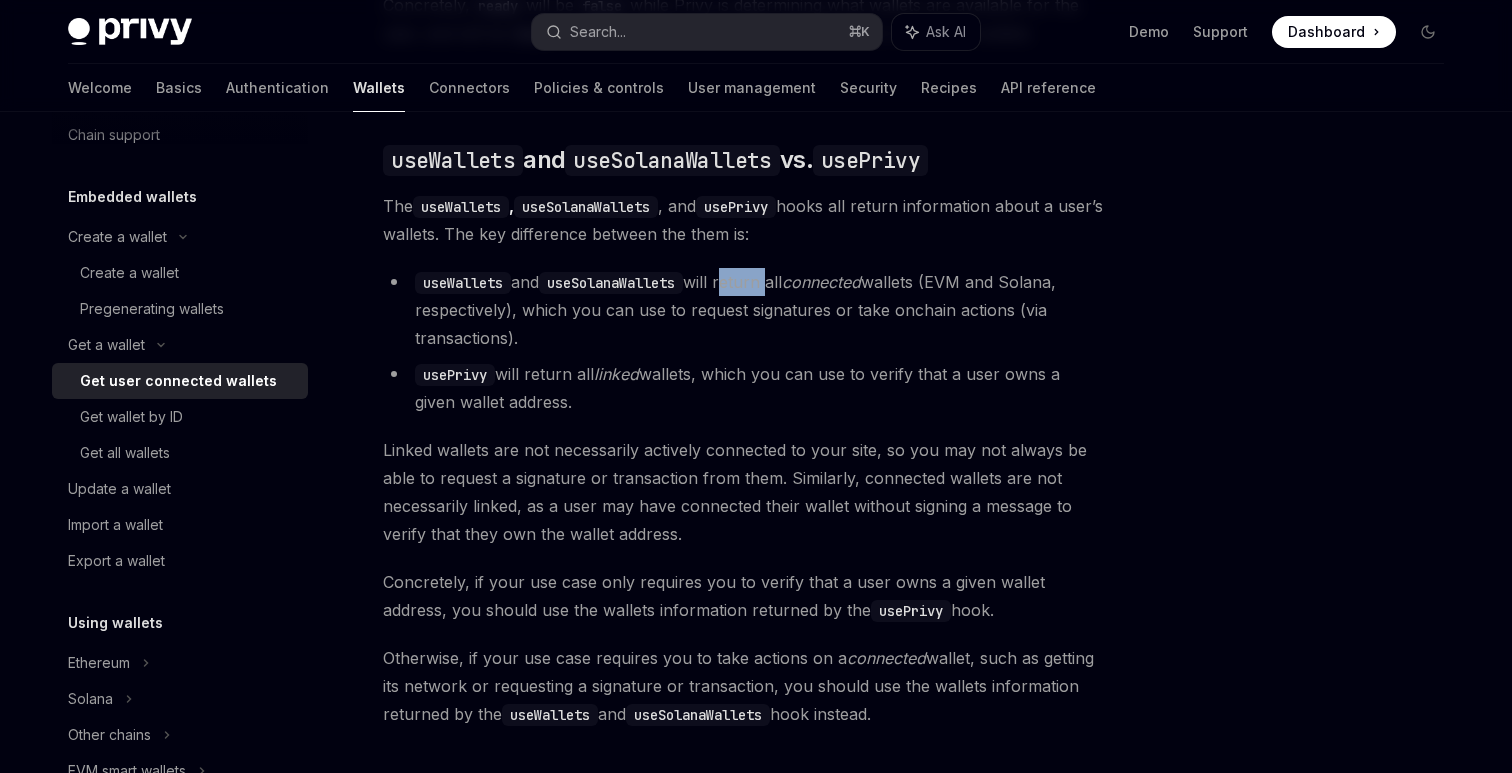 click on "useWallets  and  useSolanaWallets  will return all  connected  wallets (EVM and Solana, respectively), which you can use to request signatures or take onchain actions (via transactions)." at bounding box center (743, 310) 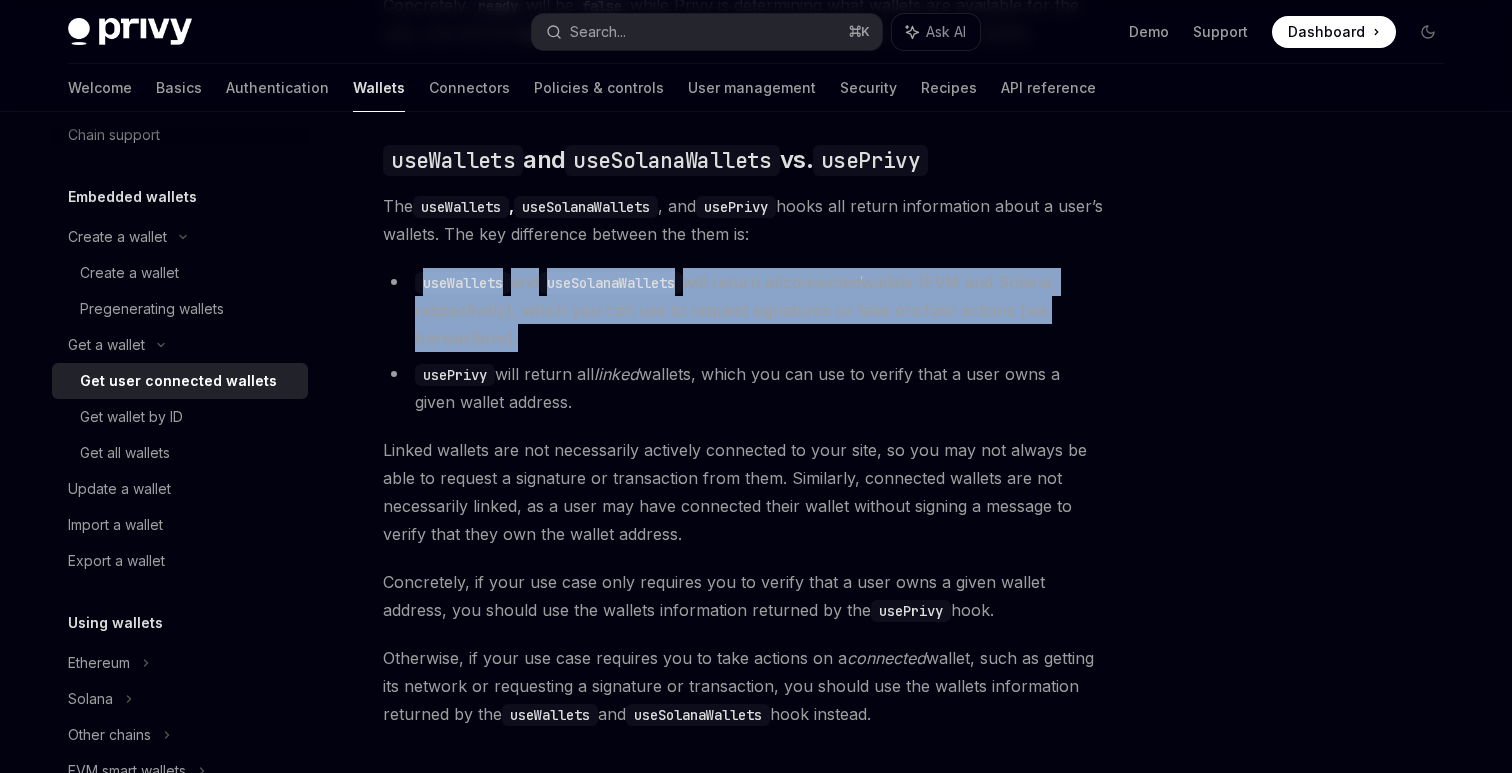 click on "useWallets  and  useSolanaWallets  will return all  connected  wallets (EVM and Solana, respectively), which you can use to request signatures or take onchain actions (via transactions)." at bounding box center (743, 310) 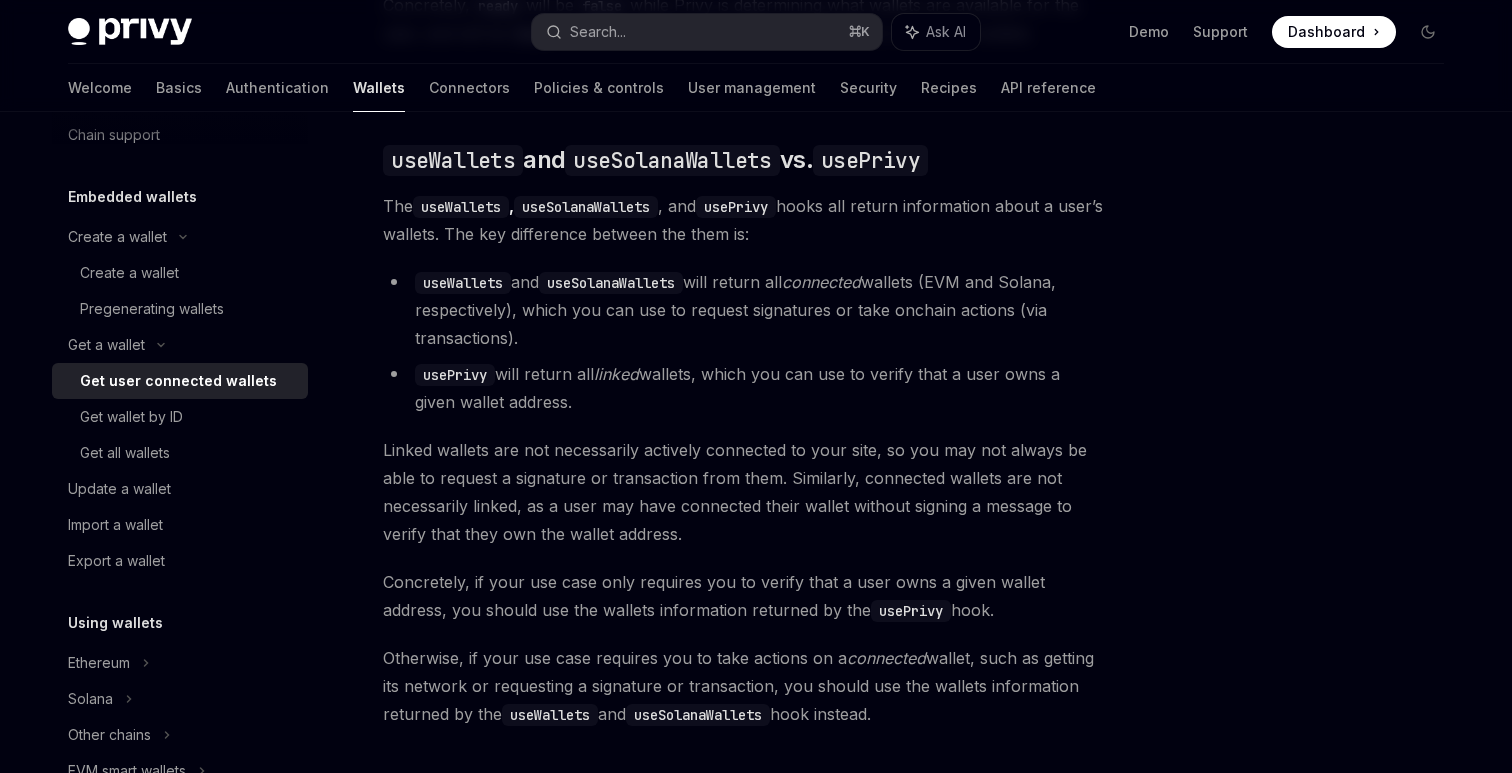 click on "useWallets  and  useSolanaWallets  will return all  connected  wallets (EVM and Solana, respectively), which you can use to request signatures or take onchain actions (via transactions)." at bounding box center (743, 310) 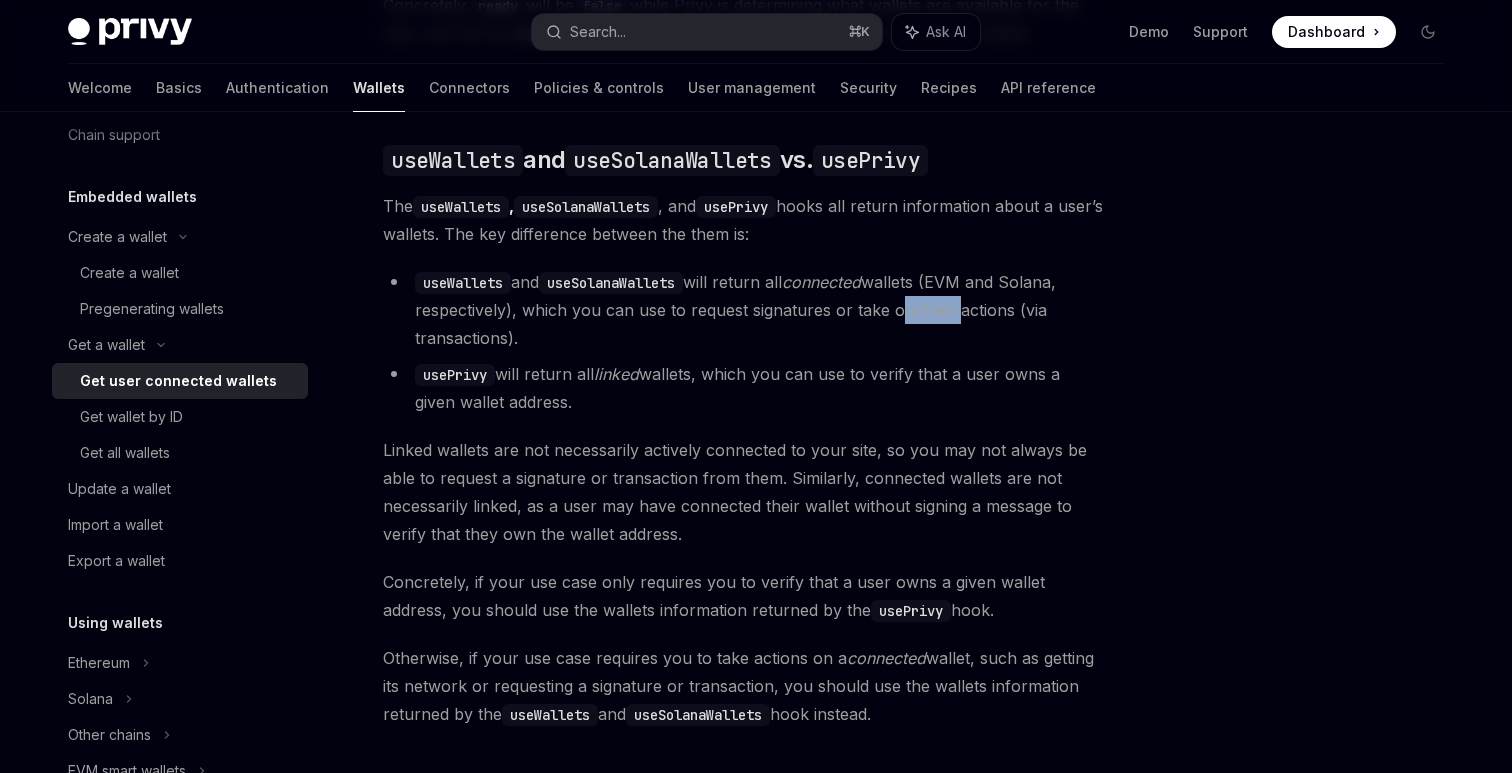 click on "useWallets  and  useSolanaWallets  will return all  connected  wallets (EVM and Solana, respectively), which you can use to request signatures or take onchain actions (via transactions)." at bounding box center [743, 310] 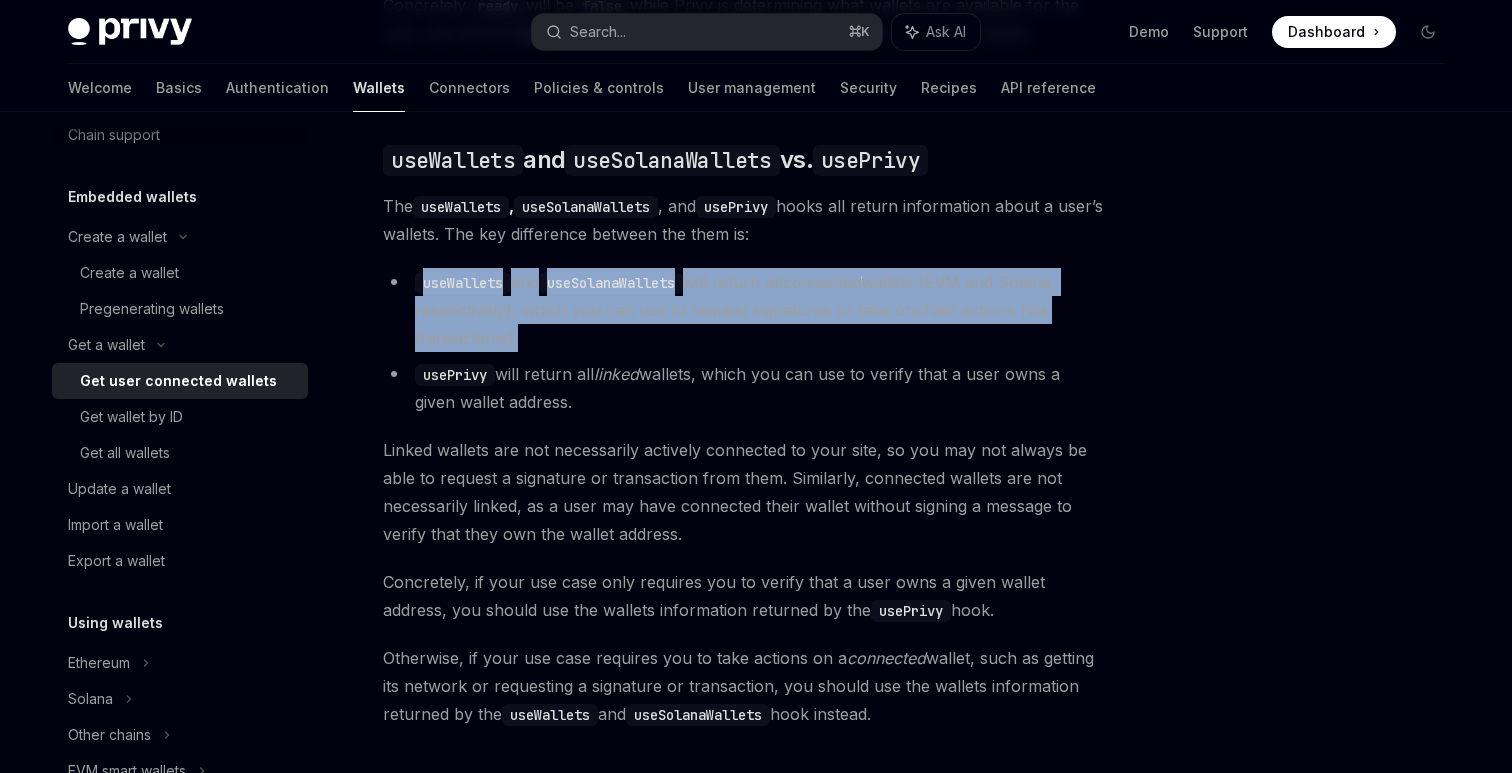 click on "useWallets  and  useSolanaWallets  will return all  connected  wallets (EVM and Solana, respectively), which you can use to request signatures or take onchain actions (via transactions)." at bounding box center (743, 310) 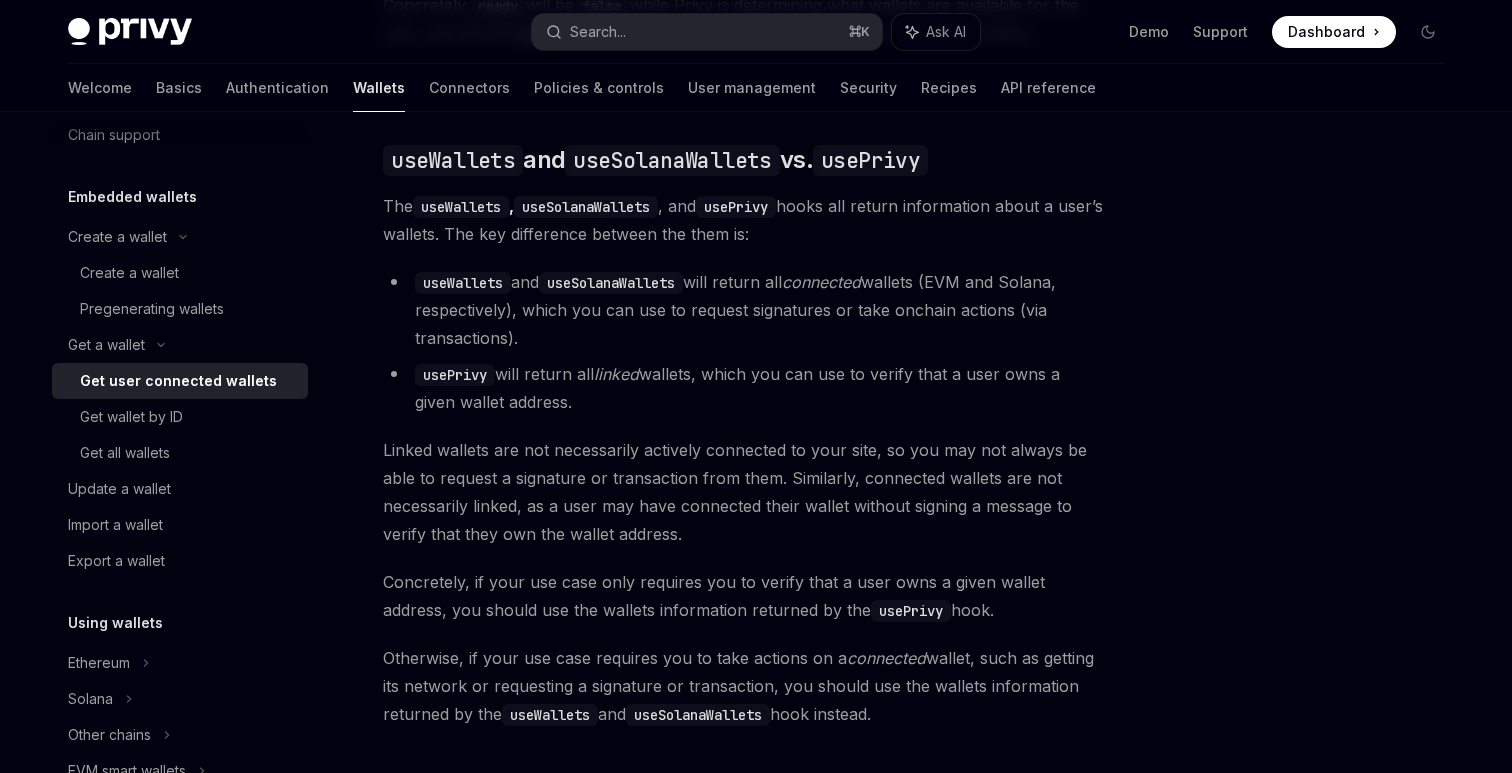 click on "usePrivy  will return all  linked  wallets, which you can use to verify that a user owns a given wallet address." at bounding box center (743, 388) 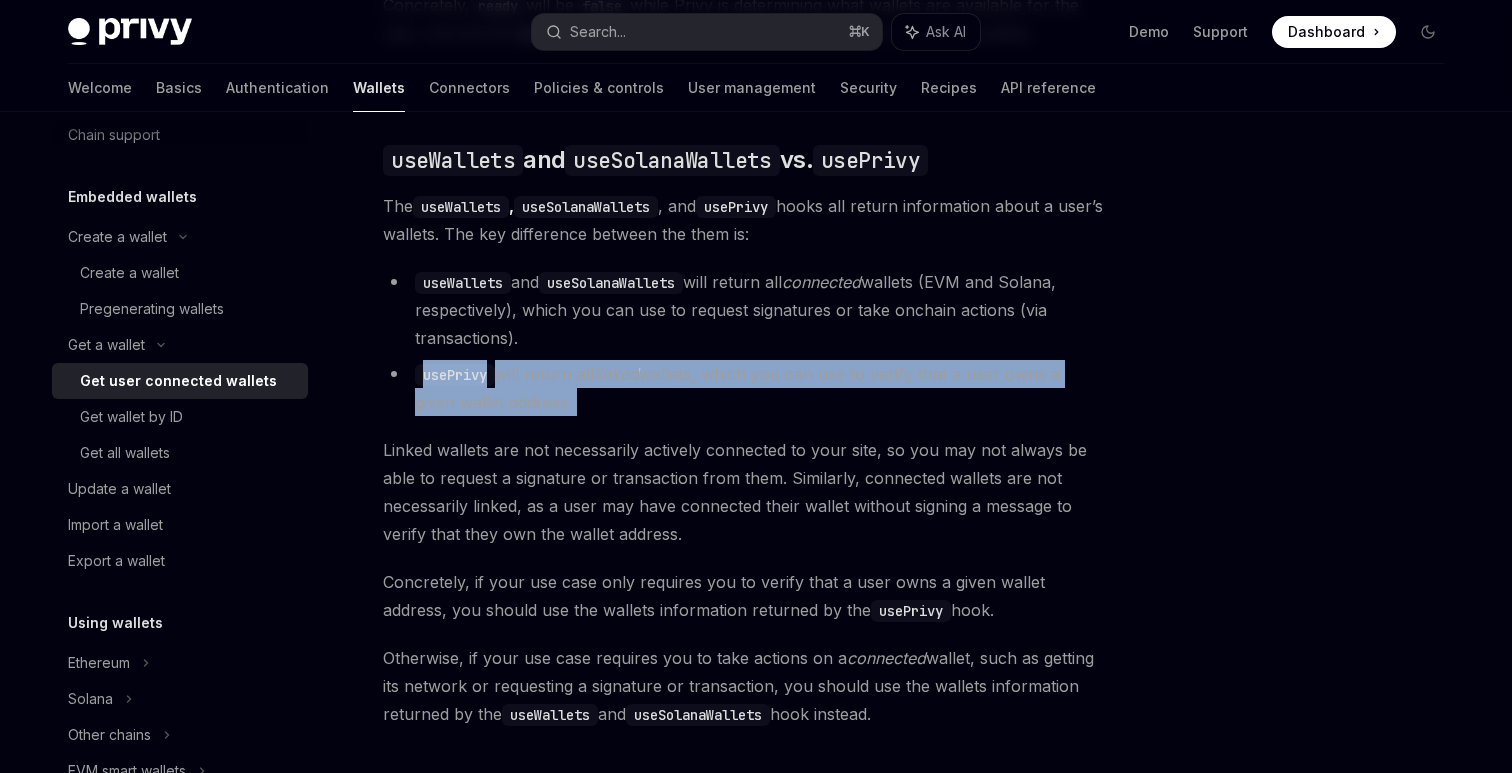 click on "usePrivy  will return all  linked  wallets, which you can use to verify that a user owns a given wallet address." at bounding box center [743, 388] 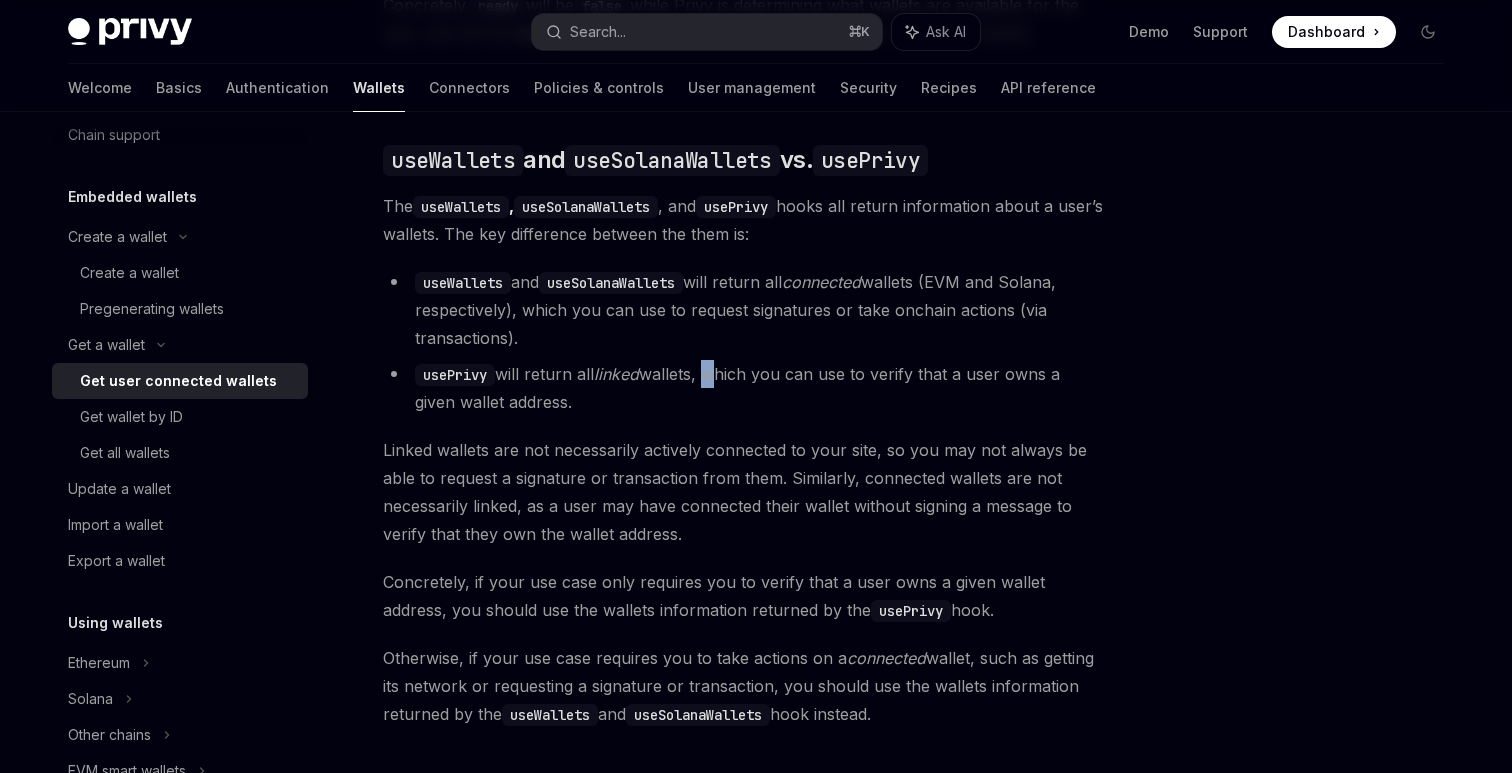 click on "usePrivy  will return all  linked  wallets, which you can use to verify that a user owns a given wallet address." at bounding box center [743, 388] 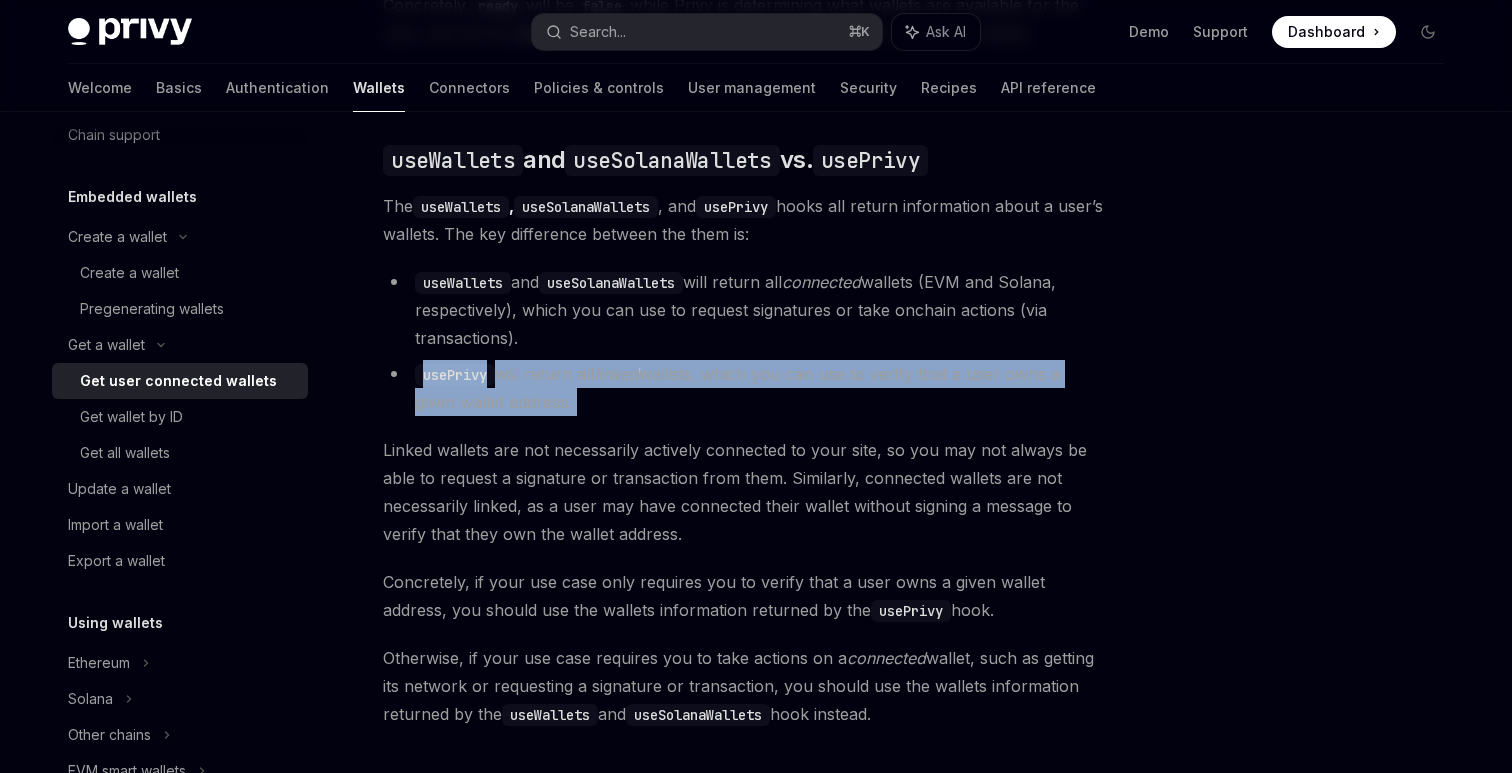 click on "usePrivy  will return all  linked  wallets, which you can use to verify that a user owns a given wallet address." at bounding box center (743, 388) 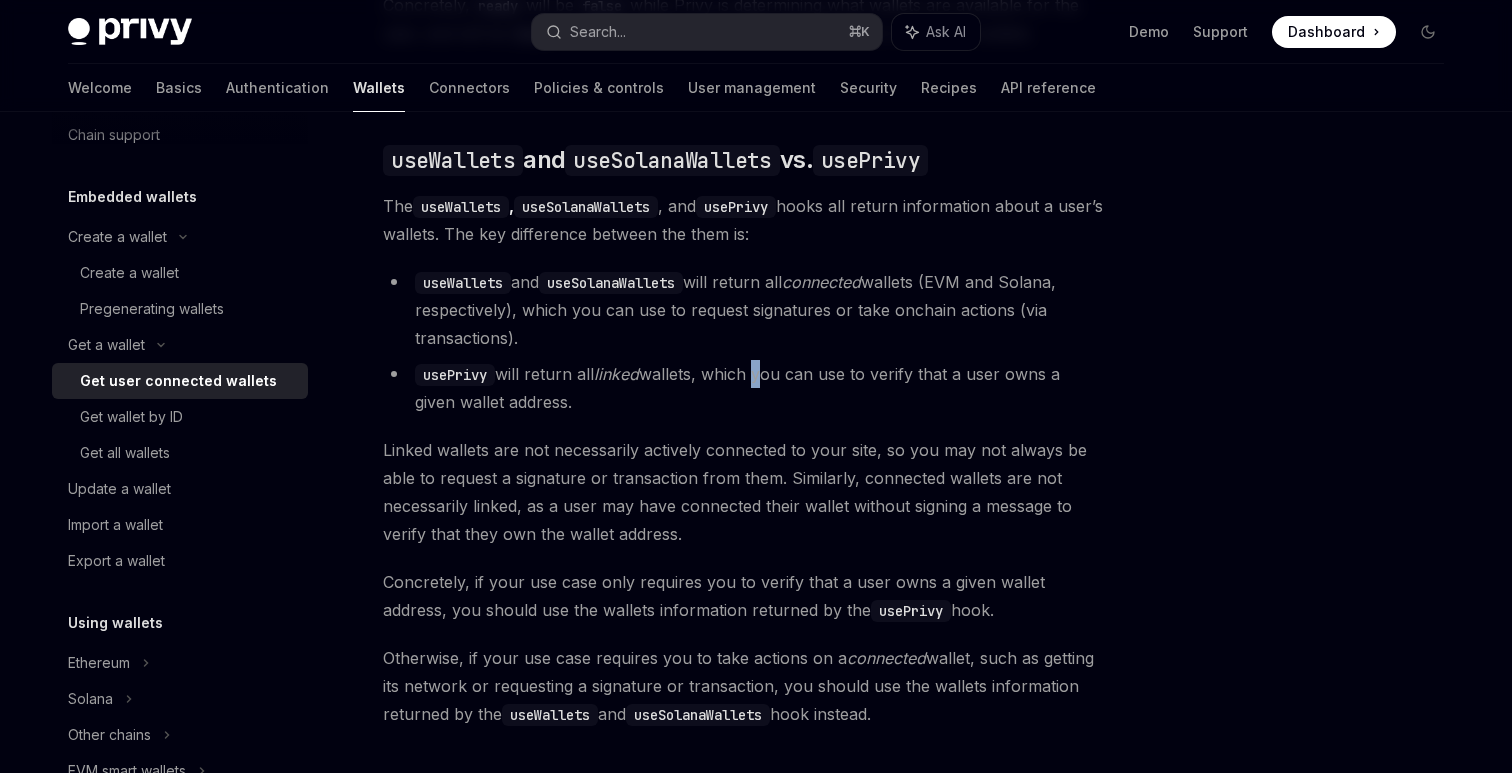 click on "usePrivy  will return all  linked  wallets, which you can use to verify that a user owns a given wallet address." at bounding box center (743, 388) 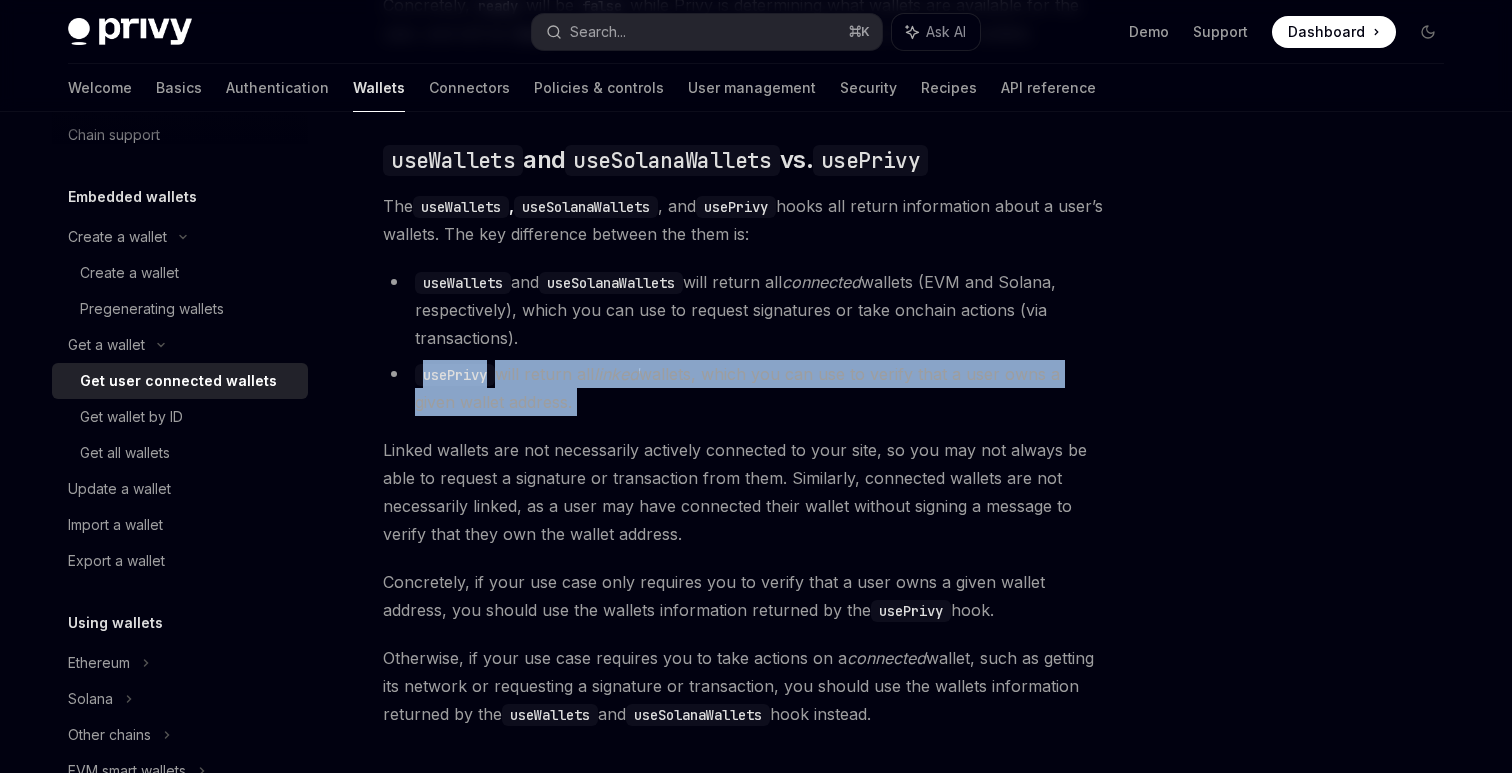 click on "usePrivy  will return all  linked  wallets, which you can use to verify that a user owns a given wallet address." at bounding box center (743, 388) 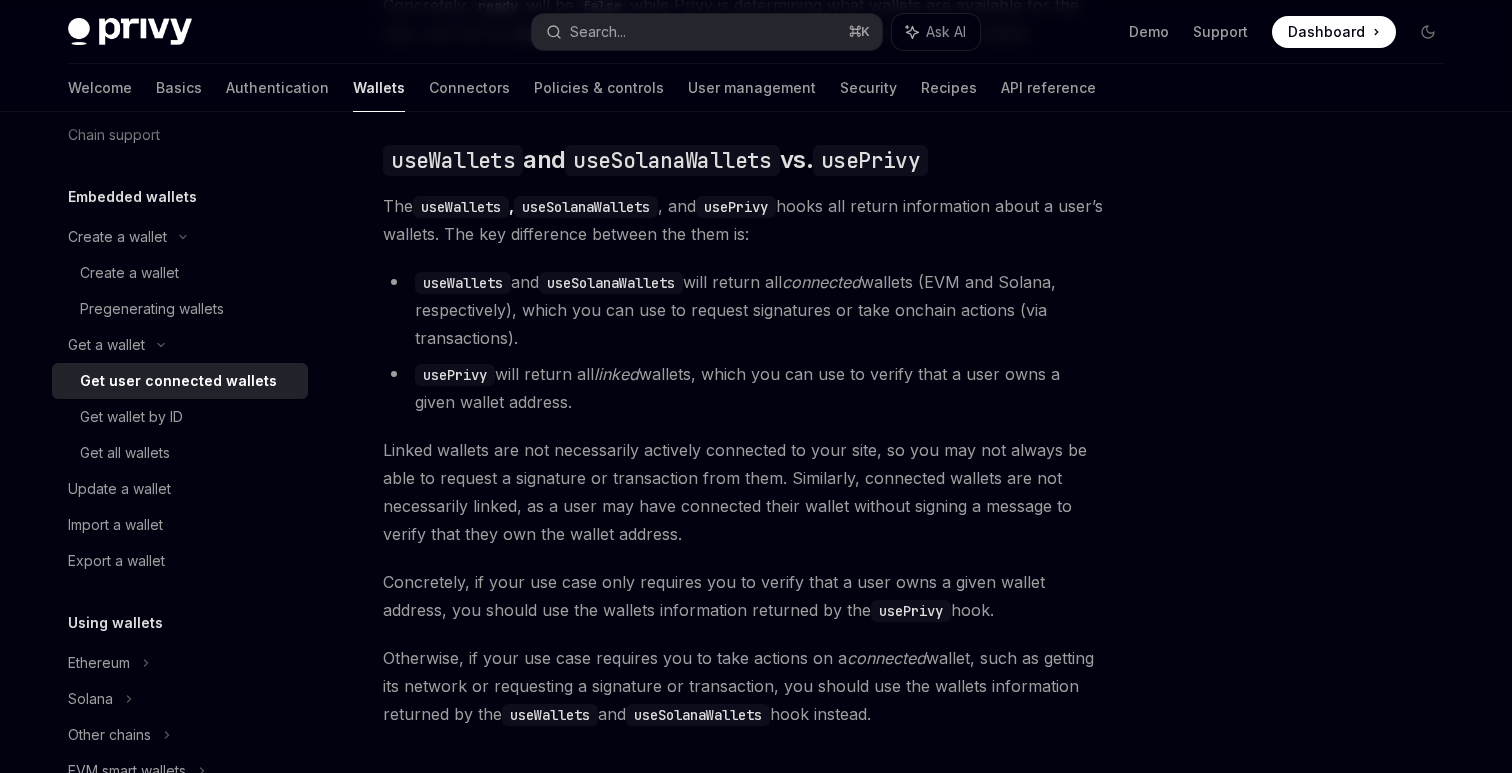 click on "usePrivy  will return all  linked  wallets, which you can use to verify that a user owns a given wallet address." at bounding box center [743, 388] 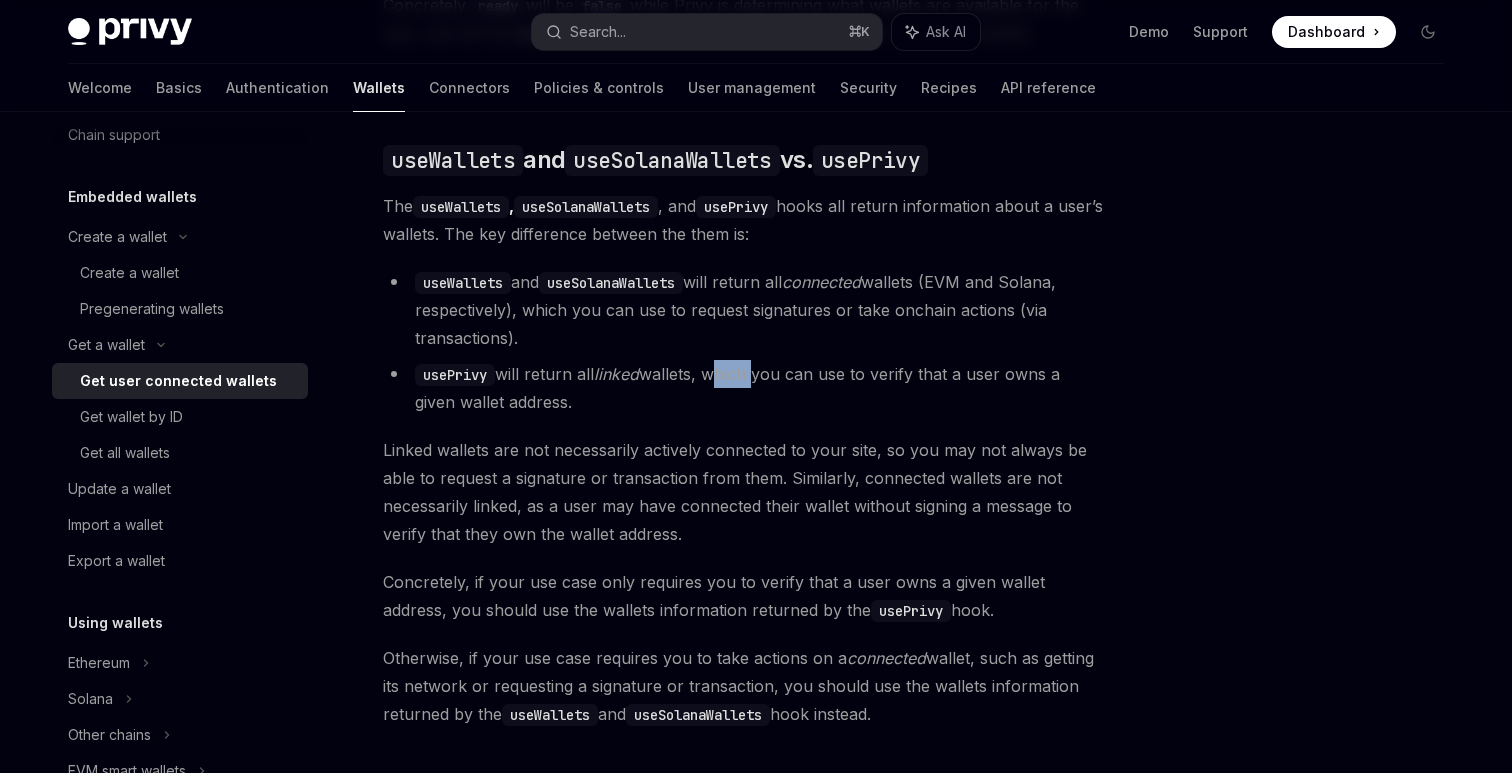 click on "usePrivy  will return all  linked  wallets, which you can use to verify that a user owns a given wallet address." at bounding box center (743, 388) 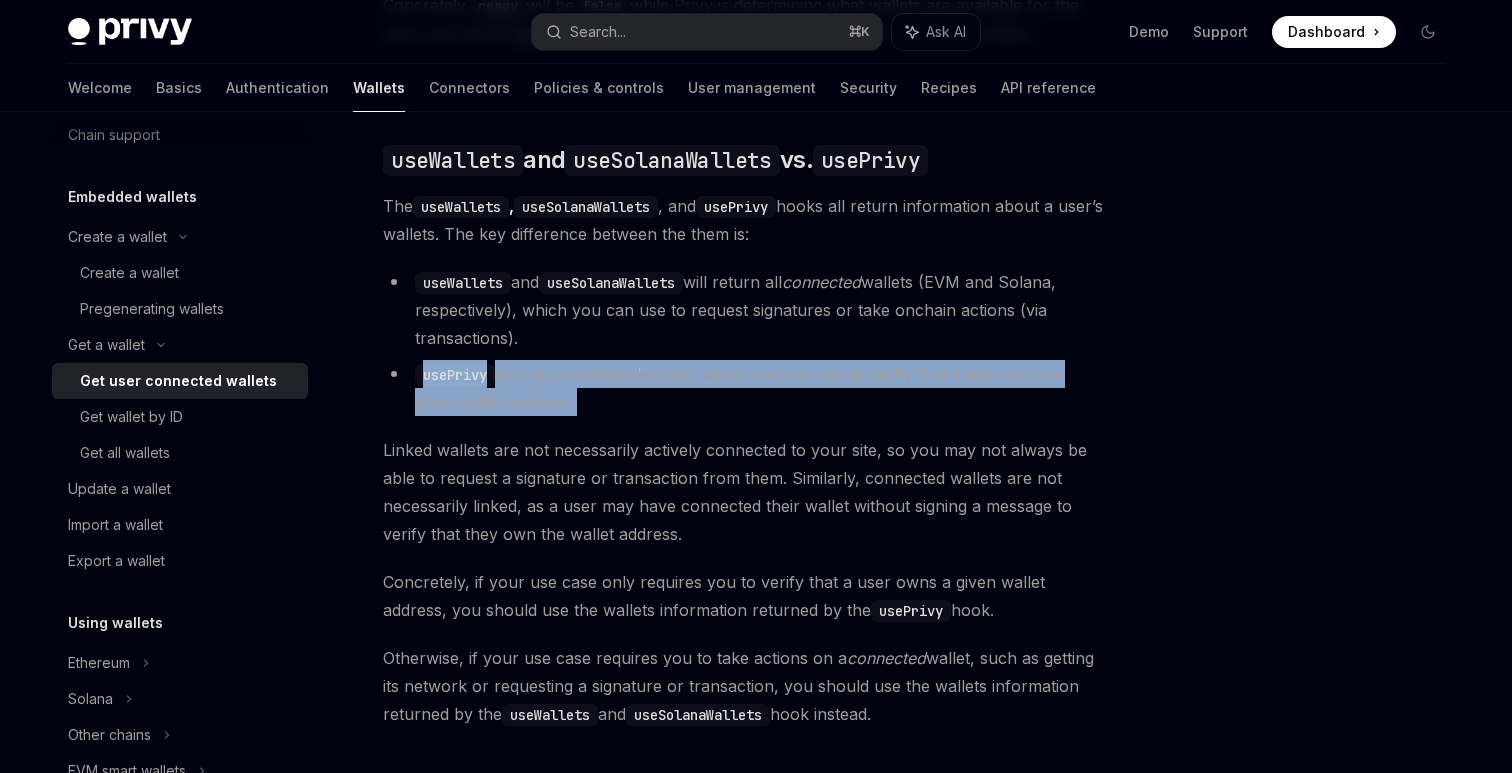click on "usePrivy  will return all  linked  wallets, which you can use to verify that a user owns a given wallet address." at bounding box center [743, 388] 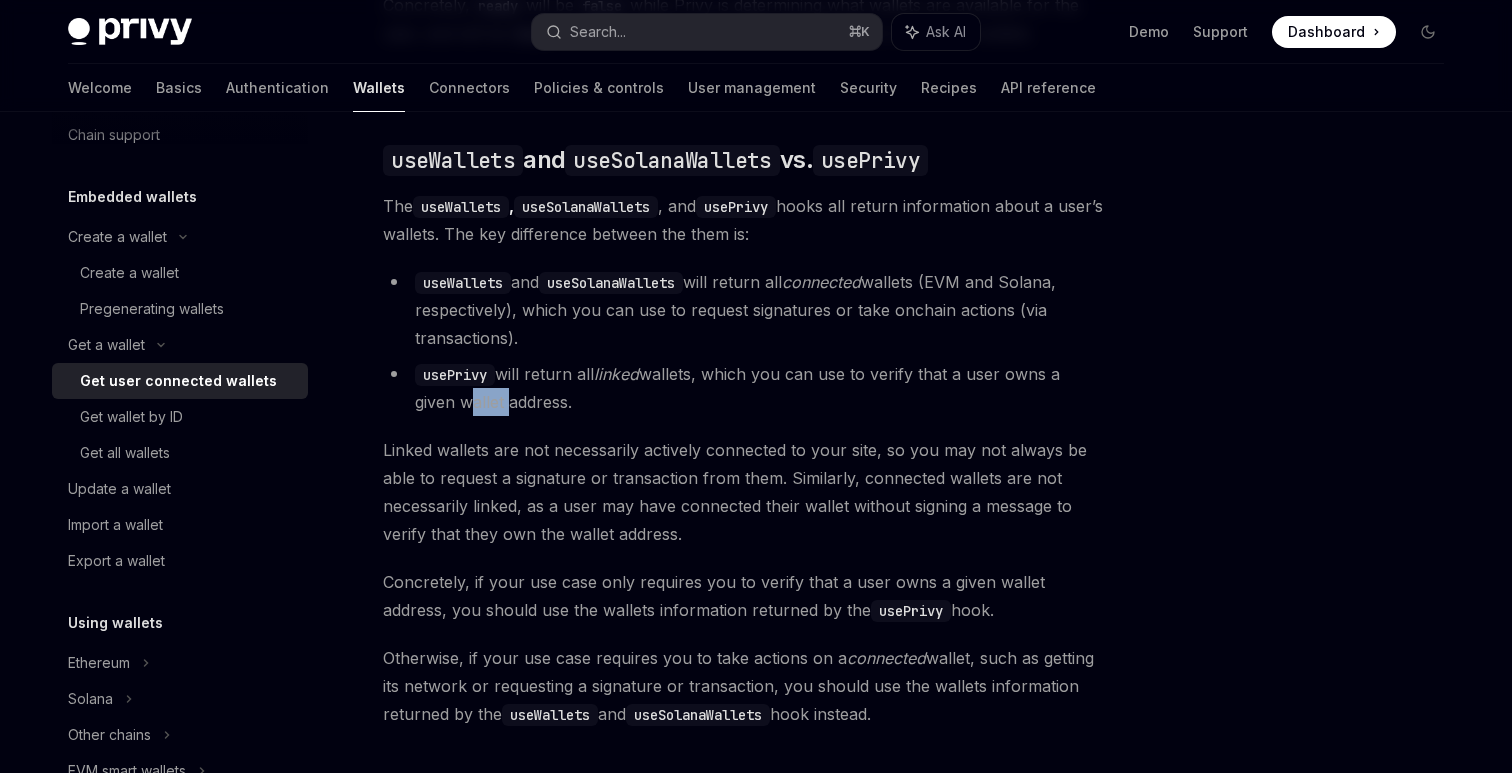 click on "usePrivy  will return all  linked  wallets, which you can use to verify that a user owns a given wallet address." at bounding box center (743, 388) 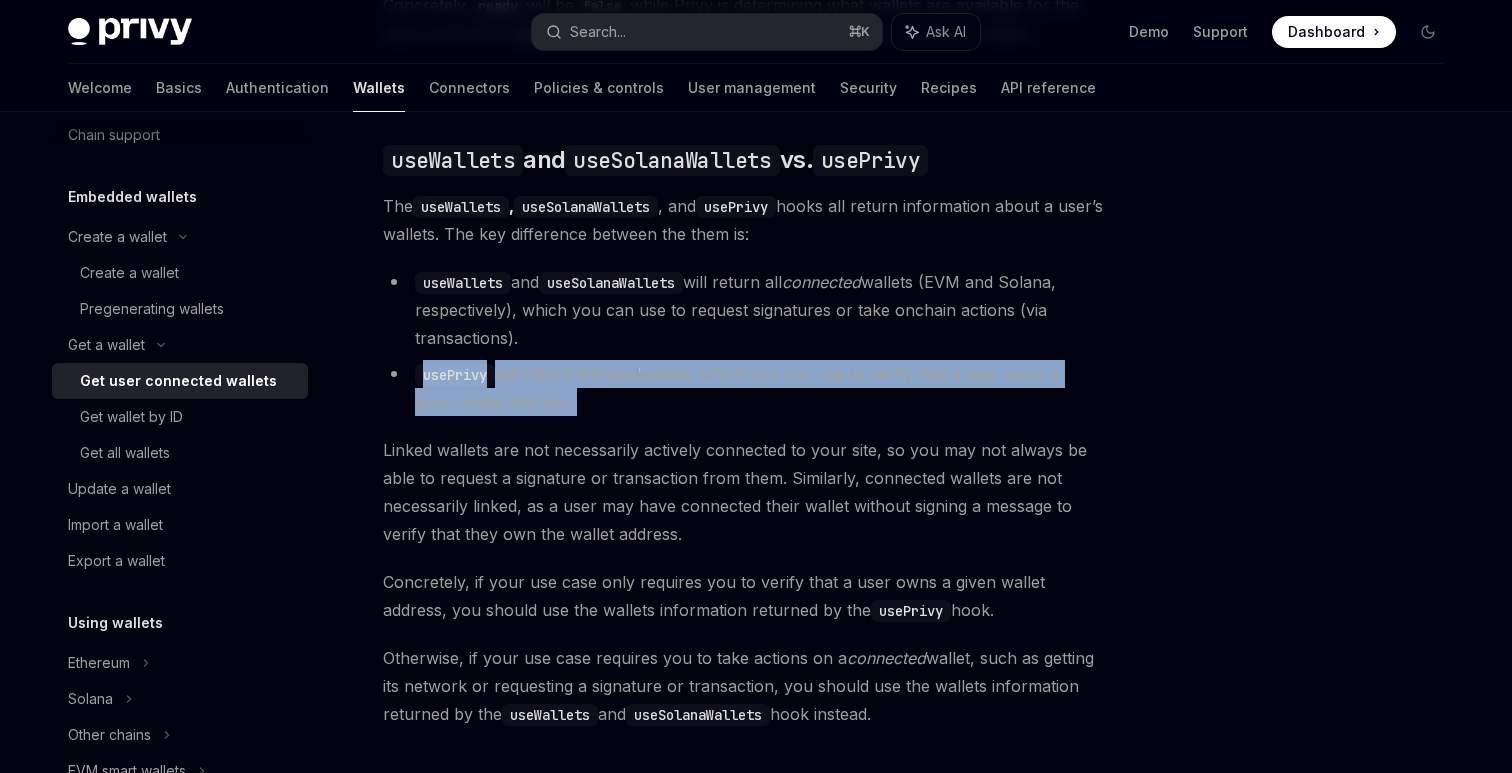 click on "usePrivy  will return all  linked  wallets, which you can use to verify that a user owns a given wallet address." at bounding box center [743, 388] 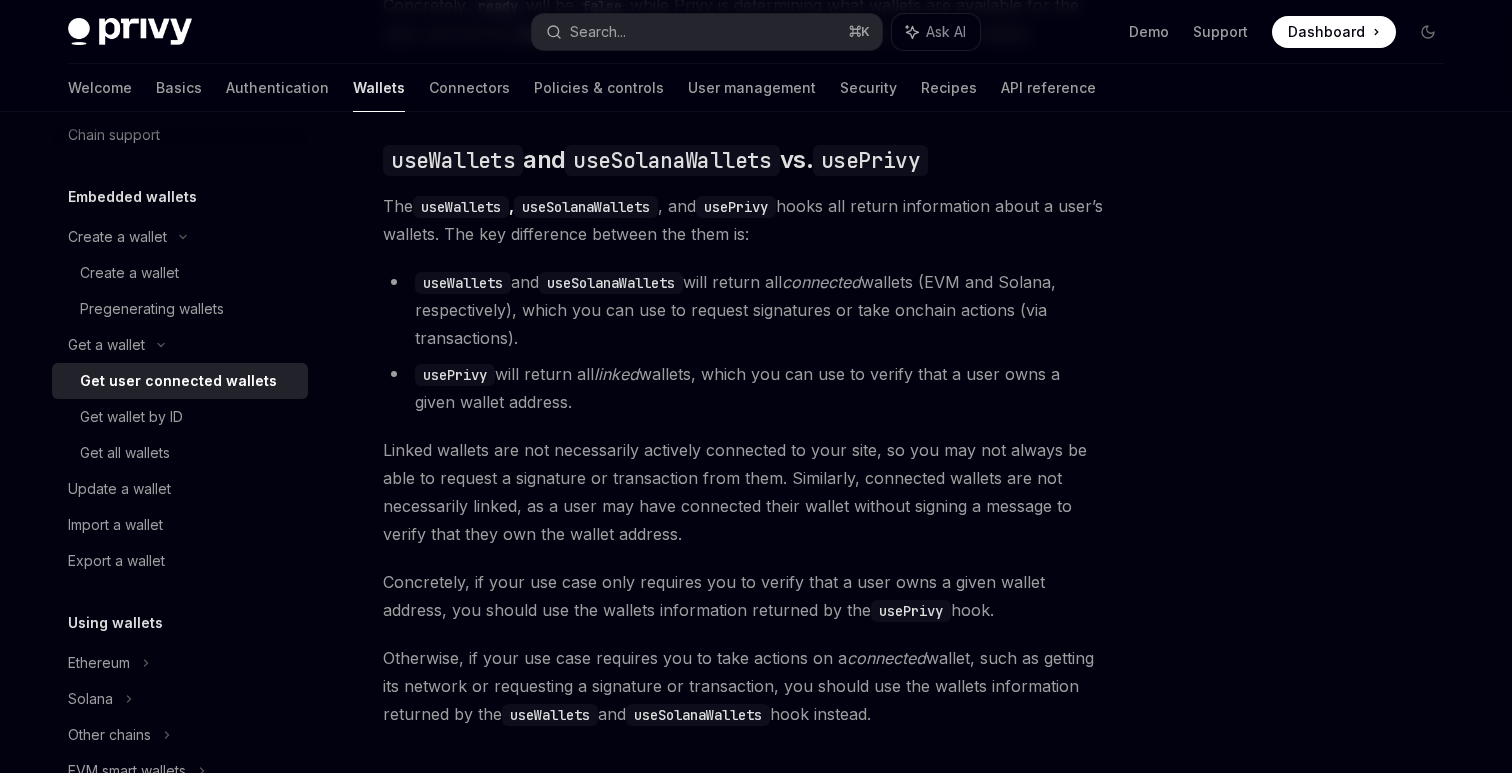 click on "connected" at bounding box center (821, 282) 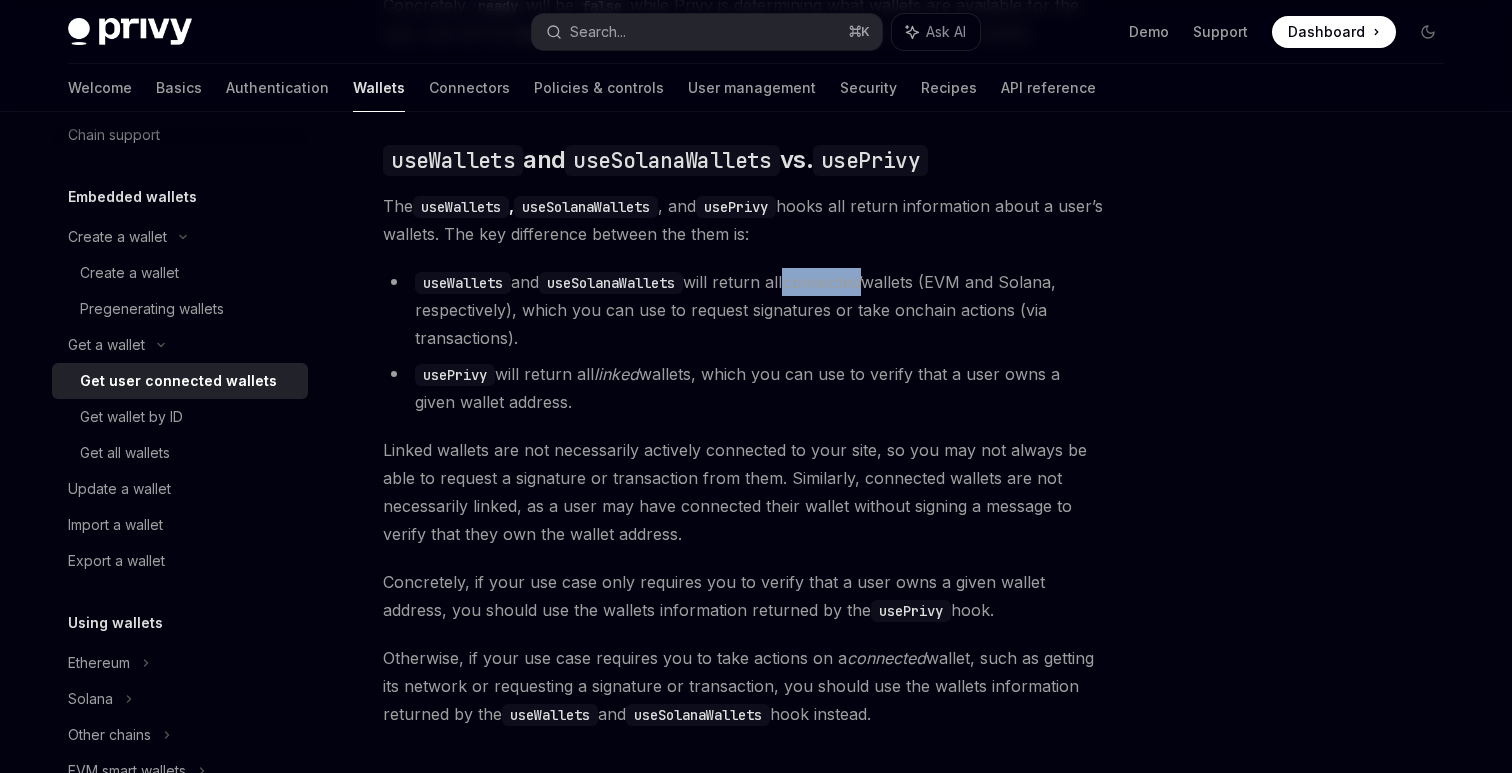 click on "connected" at bounding box center (821, 282) 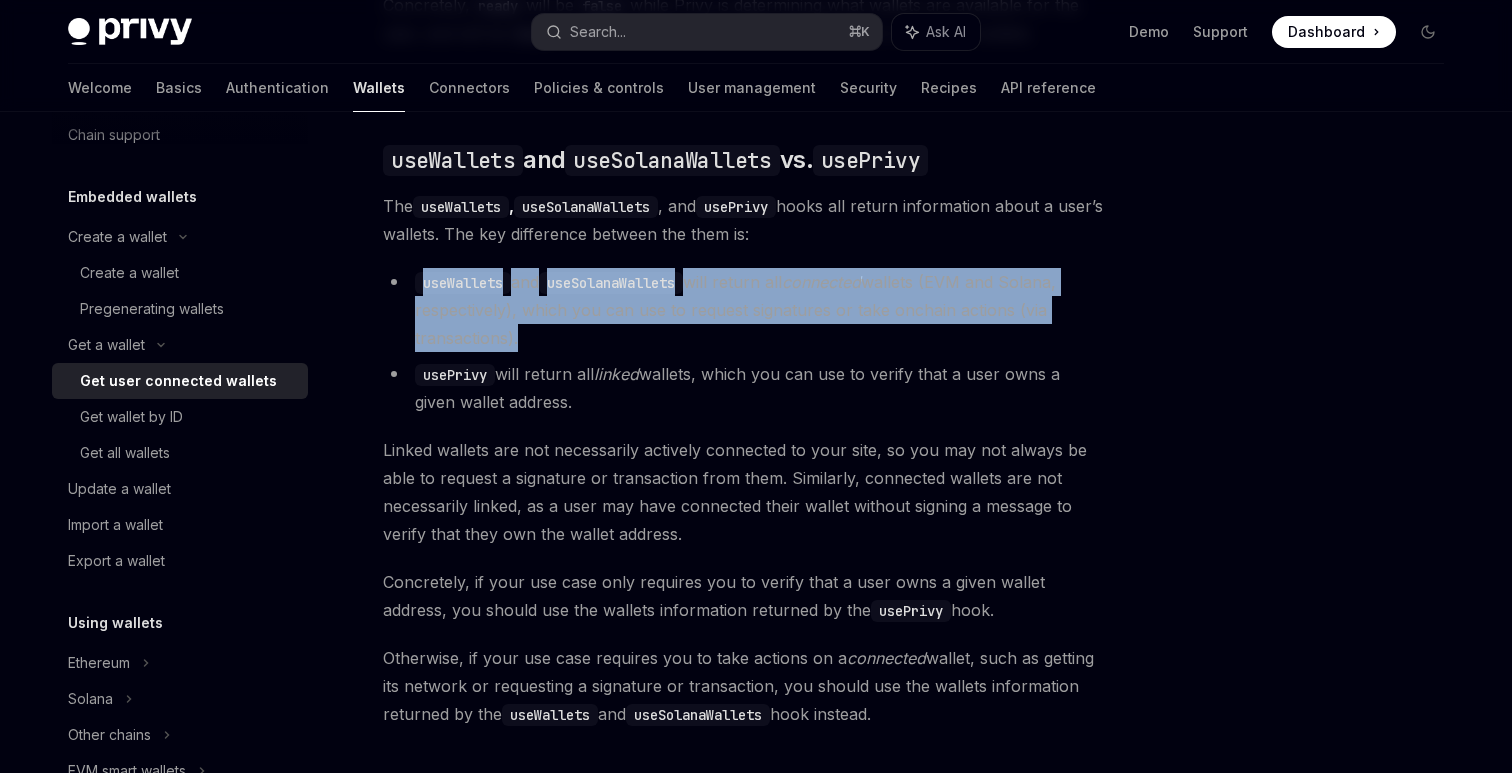 click on "useWallets  and  useSolanaWallets  will return all  connected  wallets (EVM and Solana, respectively), which you can use to request signatures or take onchain actions (via transactions)." at bounding box center (743, 310) 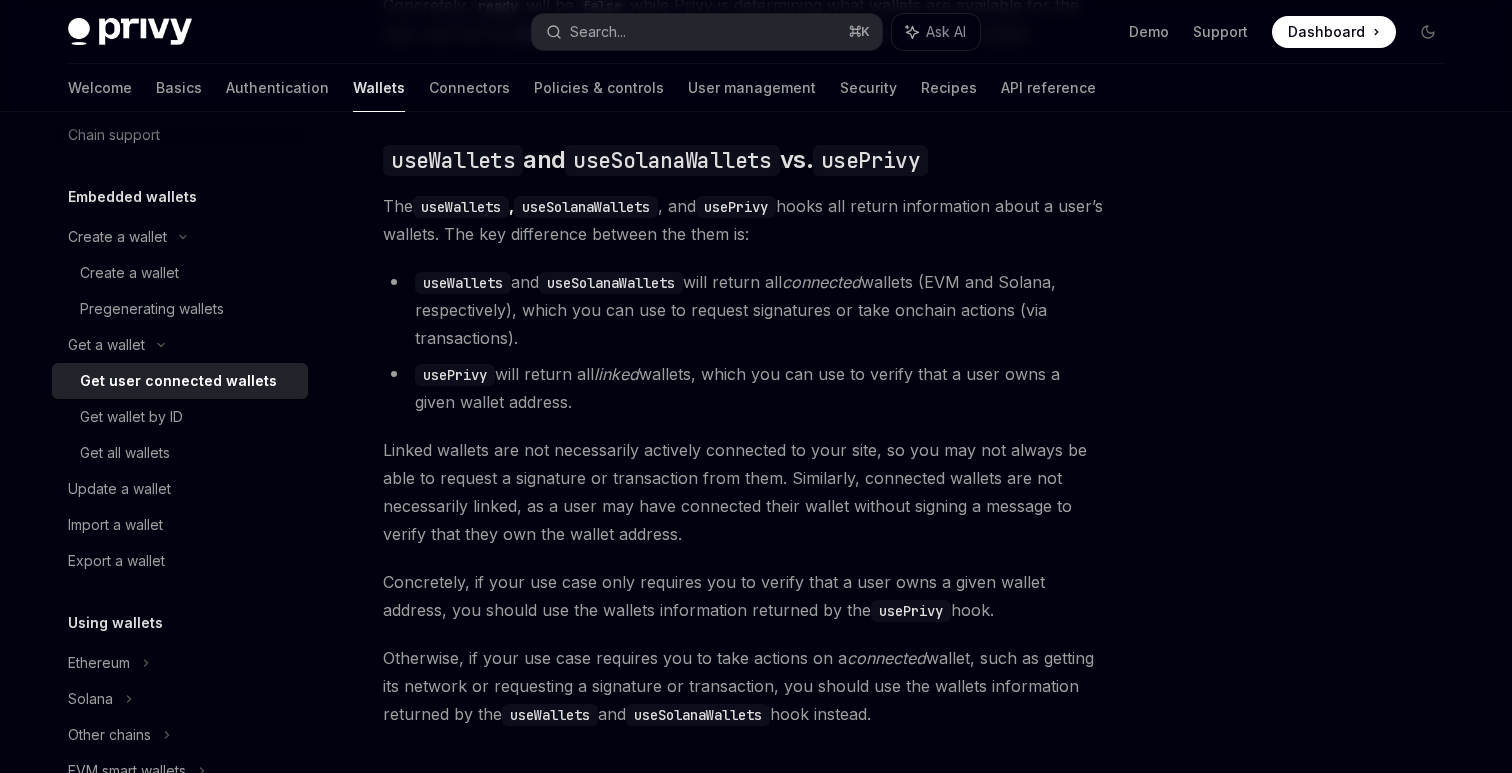 click on "useWallets  and  useSolanaWallets  will return all  connected  wallets (EVM and Solana, respectively), which you can use to request signatures or take onchain actions (via transactions)." at bounding box center [743, 310] 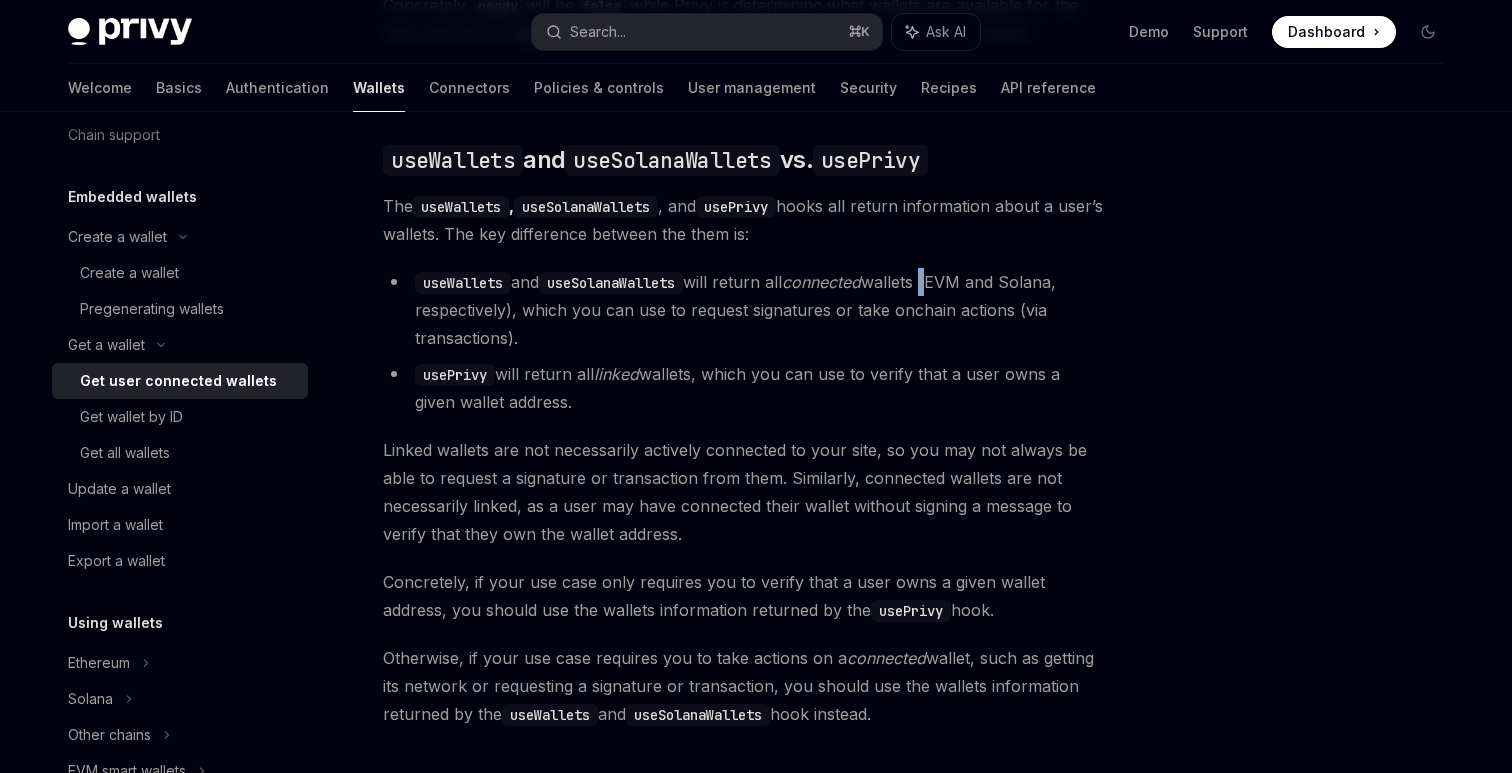 click on "useWallets  and  useSolanaWallets  will return all  connected  wallets (EVM and Solana, respectively), which you can use to request signatures or take onchain actions (via transactions)." at bounding box center (743, 310) 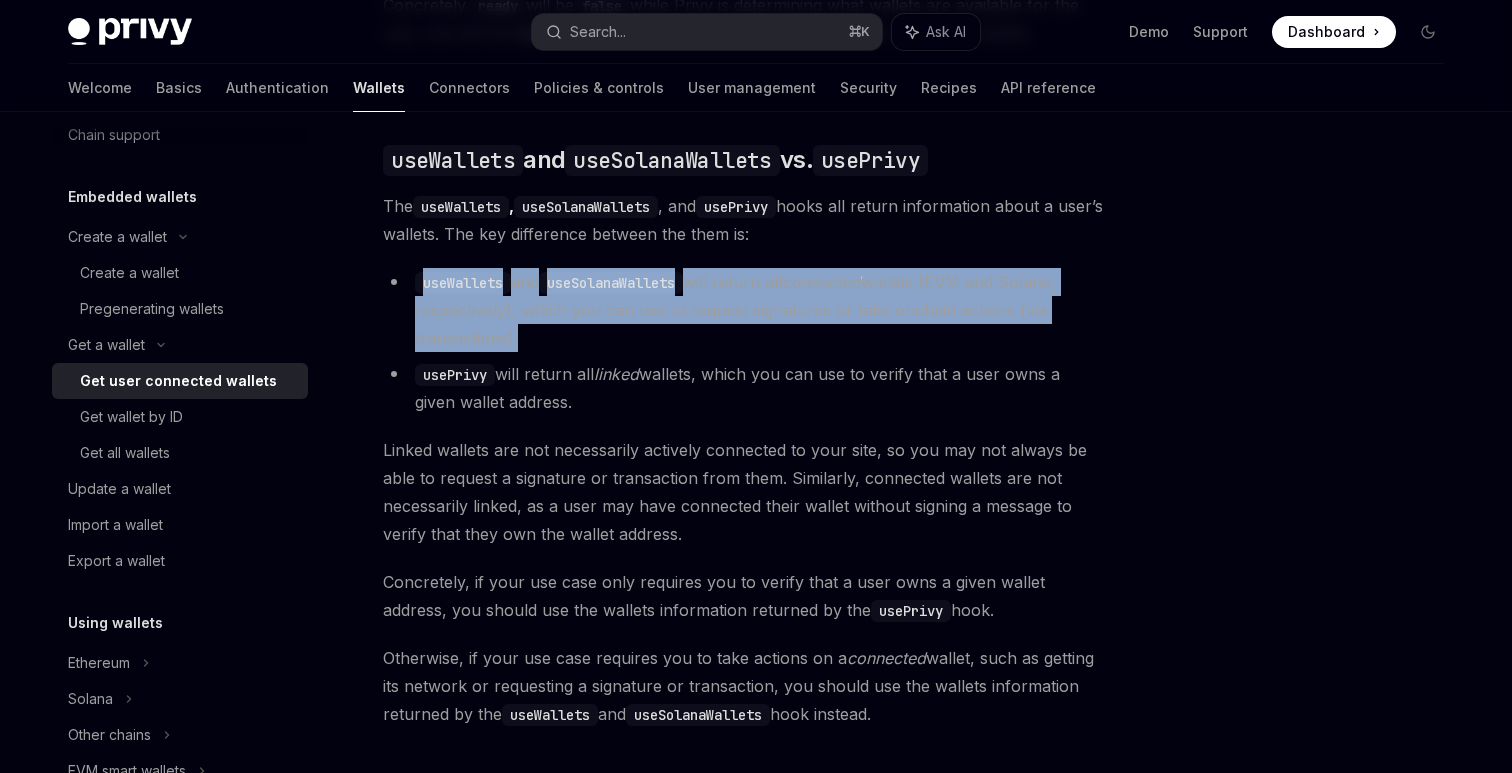 click on "useWallets  and  useSolanaWallets  will return all  connected  wallets (EVM and Solana, respectively), which you can use to request signatures or take onchain actions (via transactions)." at bounding box center [743, 310] 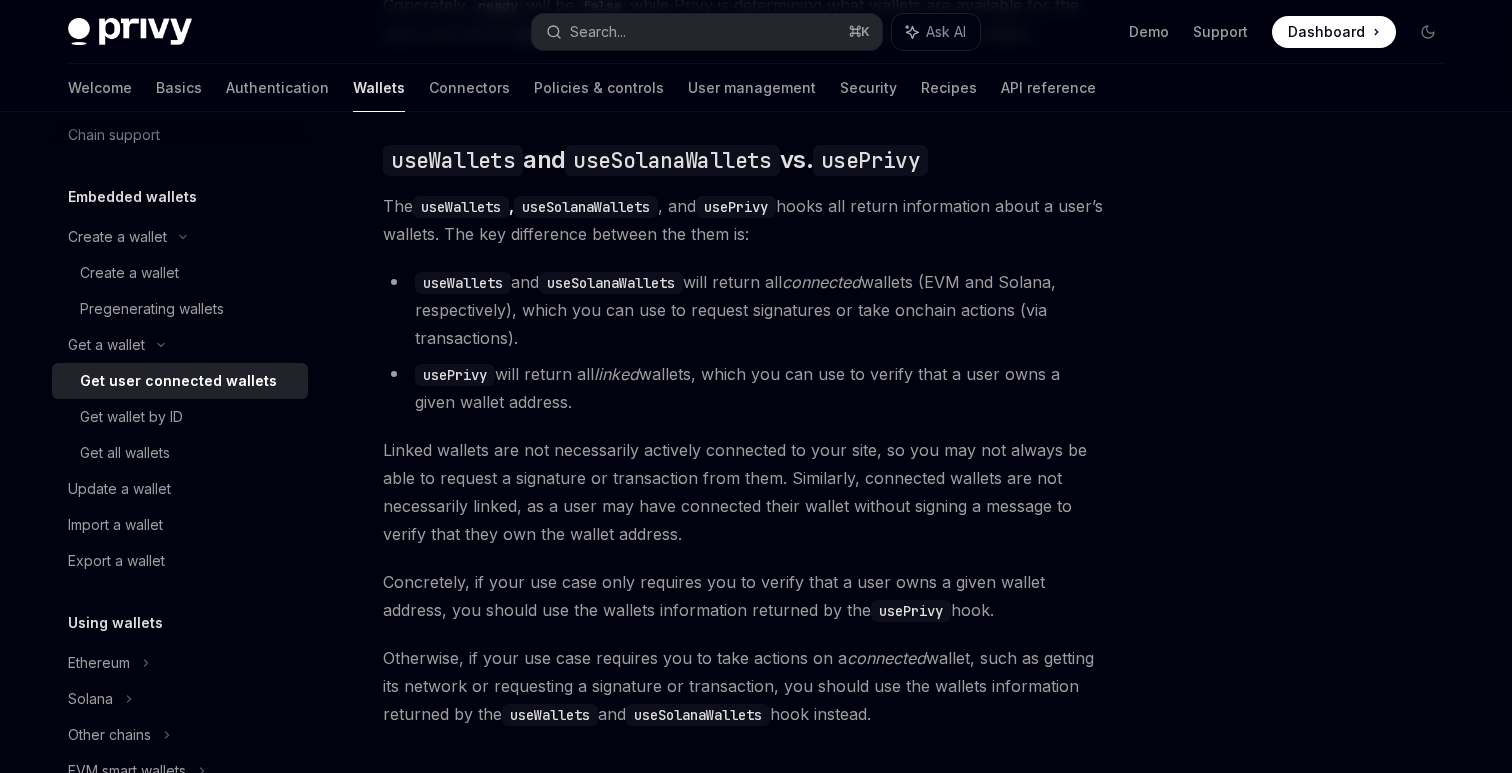click on "useWallets  and  useSolanaWallets  will return all  connected  wallets (EVM and Solana, respectively), which you can use to request signatures or take onchain actions (via transactions)." at bounding box center [743, 310] 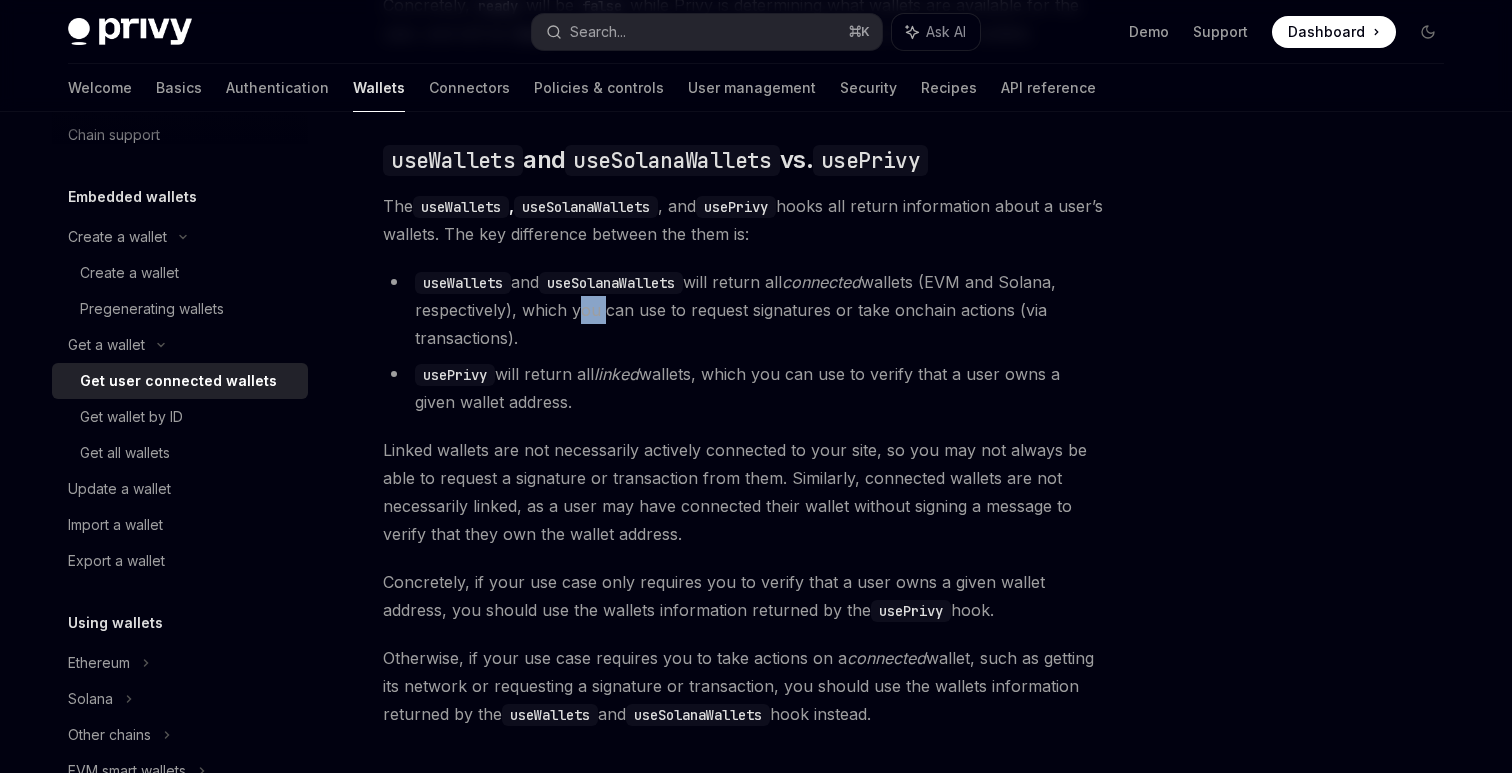 click on "useWallets  and  useSolanaWallets  will return all  connected  wallets (EVM and Solana, respectively), which you can use to request signatures or take onchain actions (via transactions)." at bounding box center (743, 310) 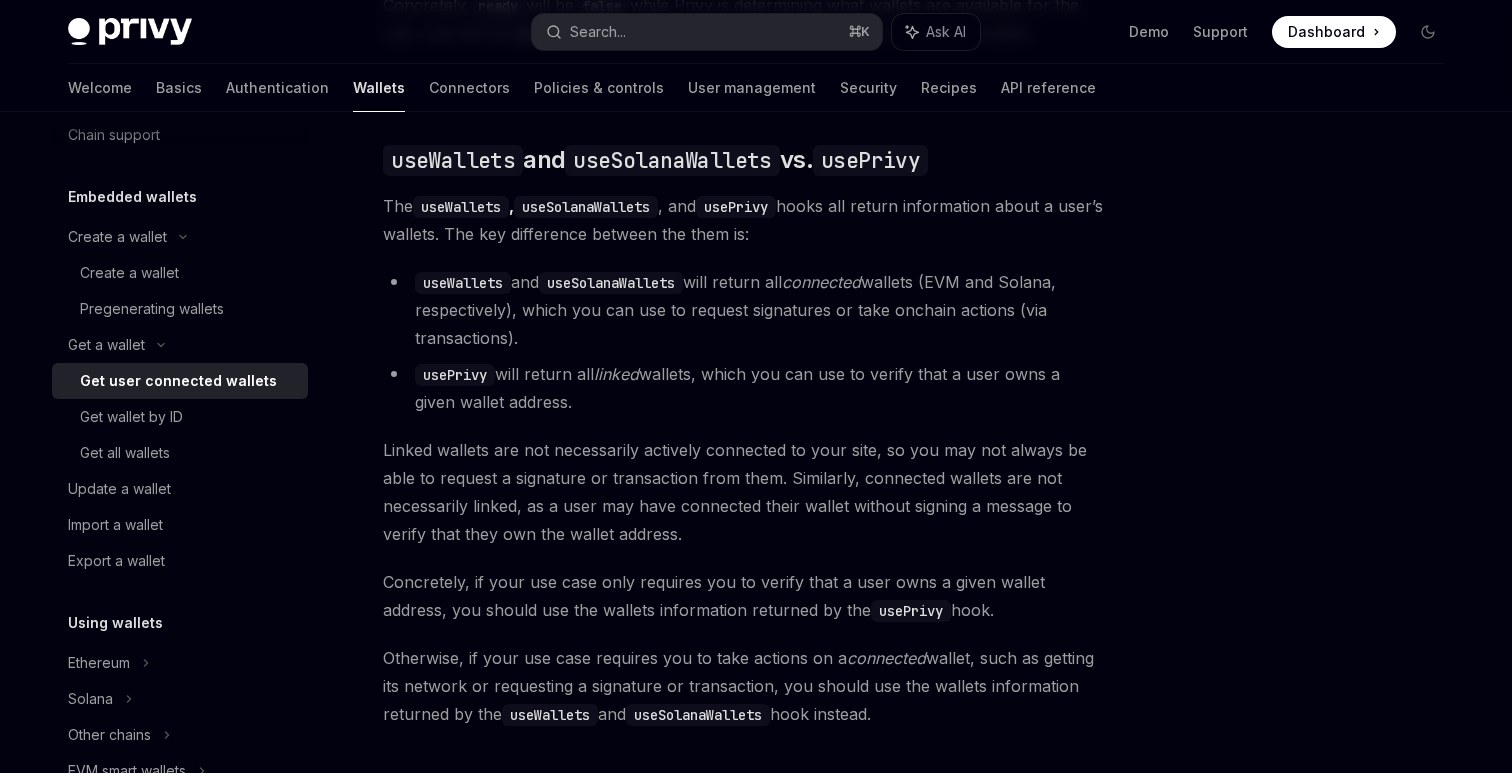 click on "useWallets  and  useSolanaWallets  will return all  connected  wallets (EVM and Solana, respectively), which you can use to request signatures or take onchain actions (via transactions)." at bounding box center (743, 310) 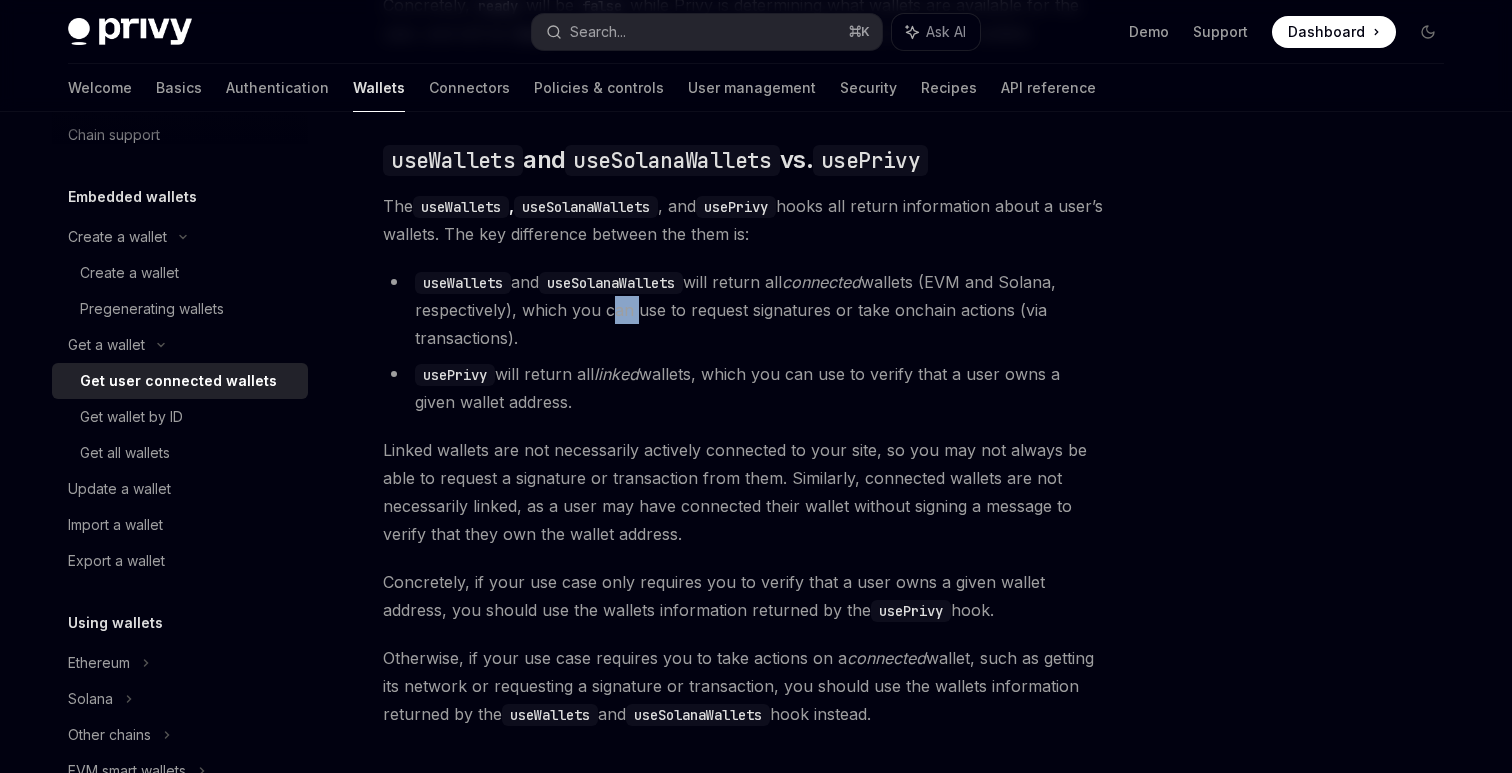 click on "useWallets  and  useSolanaWallets  will return all  connected  wallets (EVM and Solana, respectively), which you can use to request signatures or take onchain actions (via transactions)." at bounding box center (743, 310) 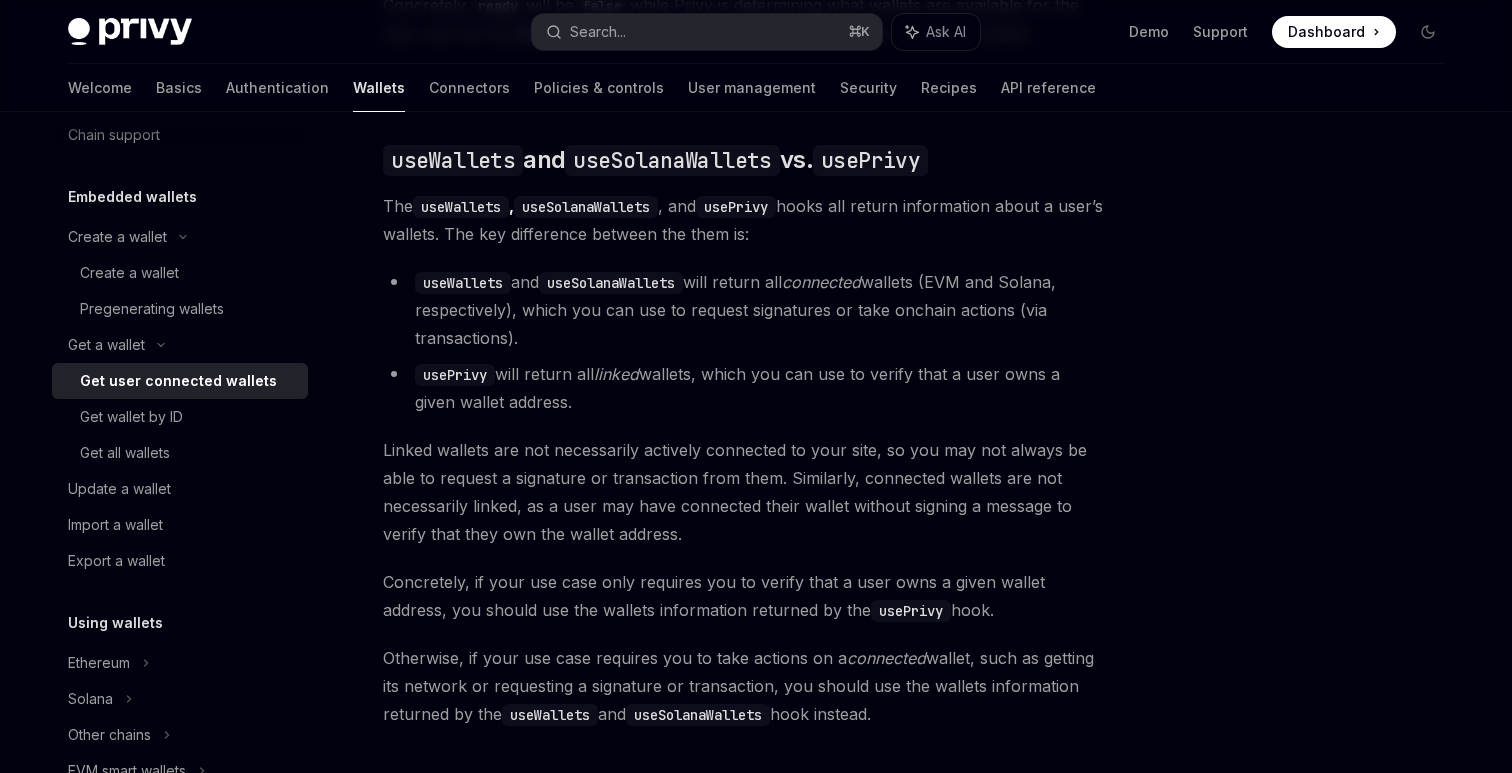 click on "usePrivy  will return all  linked  wallets, which you can use to verify that a user owns a given wallet address." at bounding box center [743, 388] 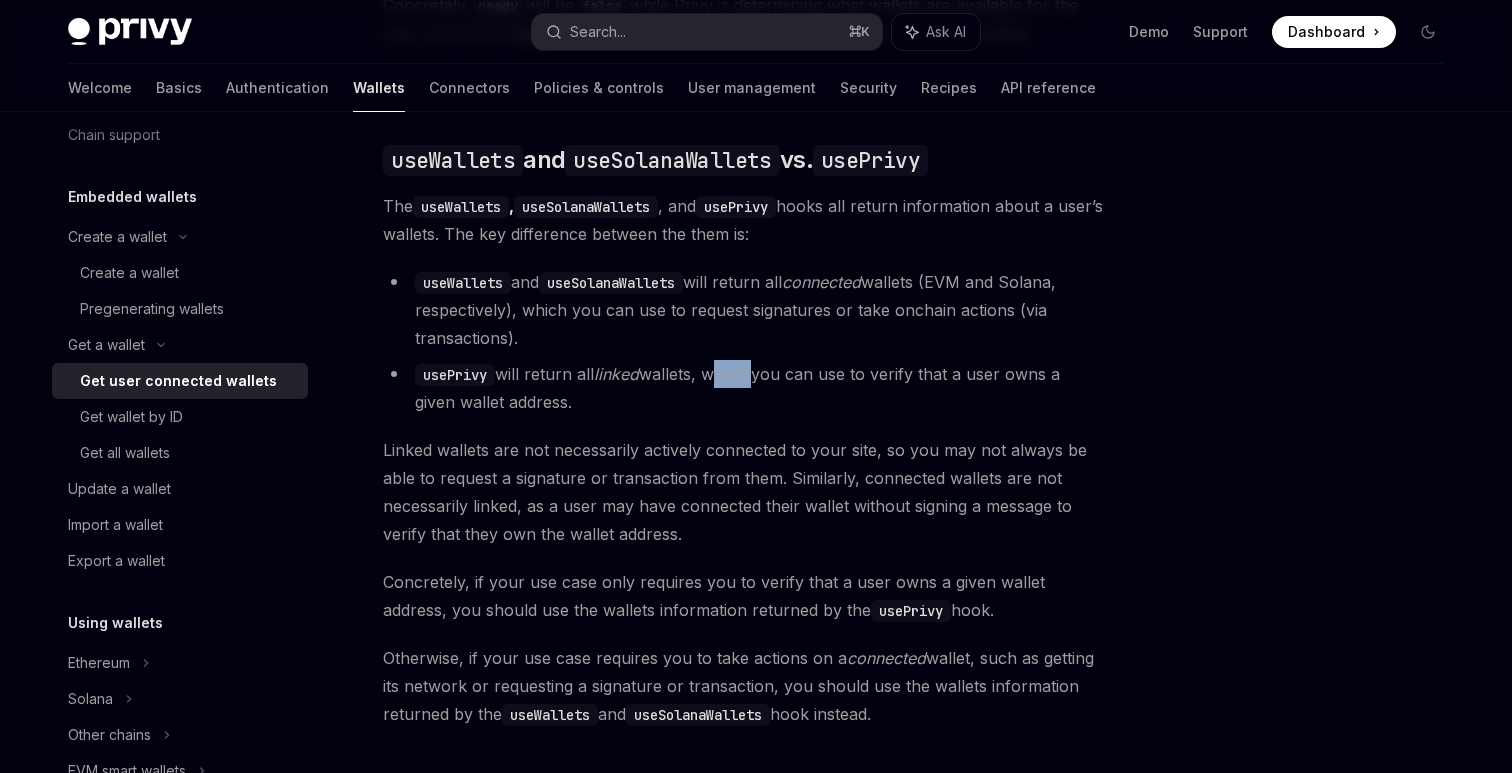 click on "usePrivy  will return all  linked  wallets, which you can use to verify that a user owns a given wallet address." at bounding box center (743, 388) 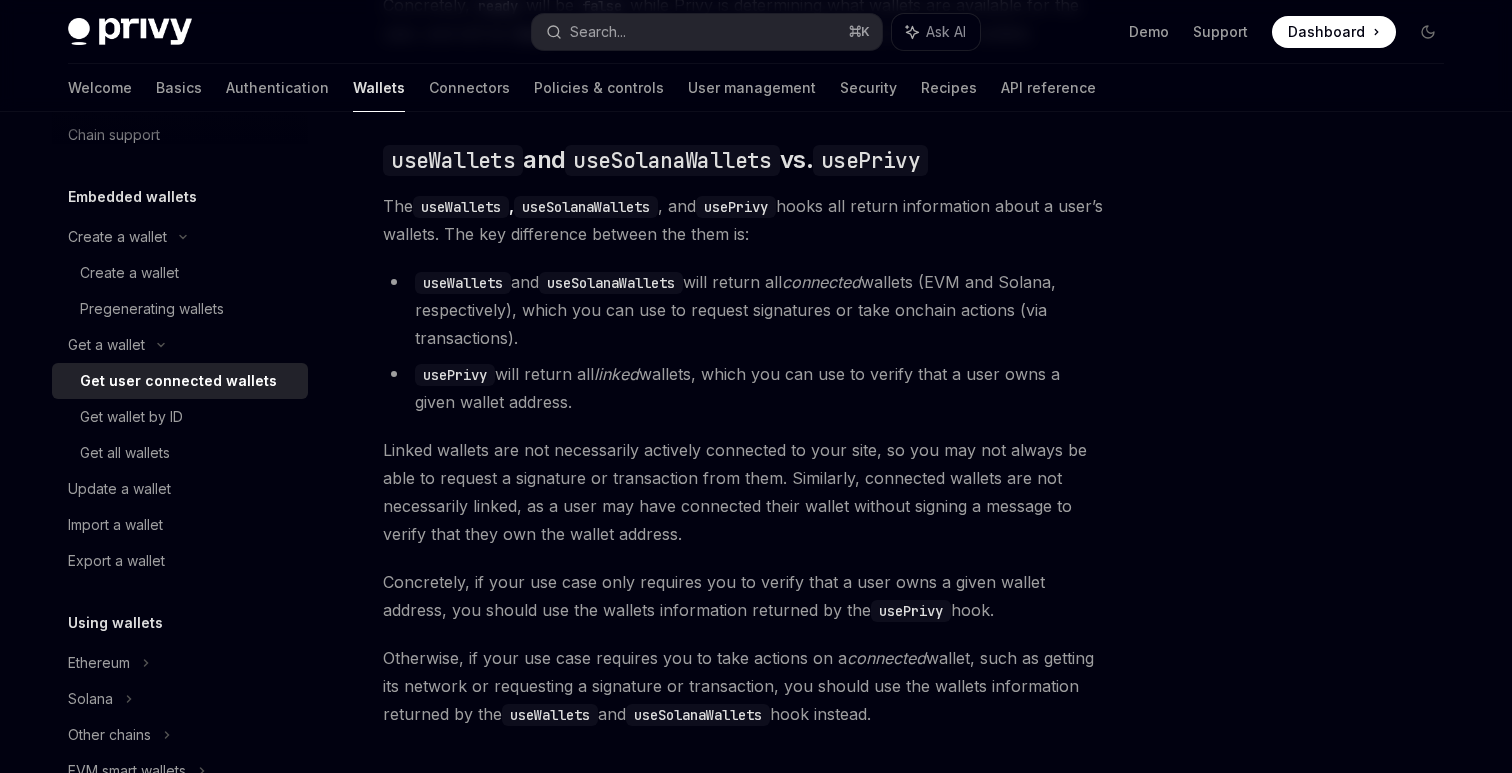 click on "useWallets  and  useSolanaWallets  will return all  connected  wallets (EVM and Solana, respectively), which you can use to request signatures or take onchain actions (via transactions)." at bounding box center [743, 310] 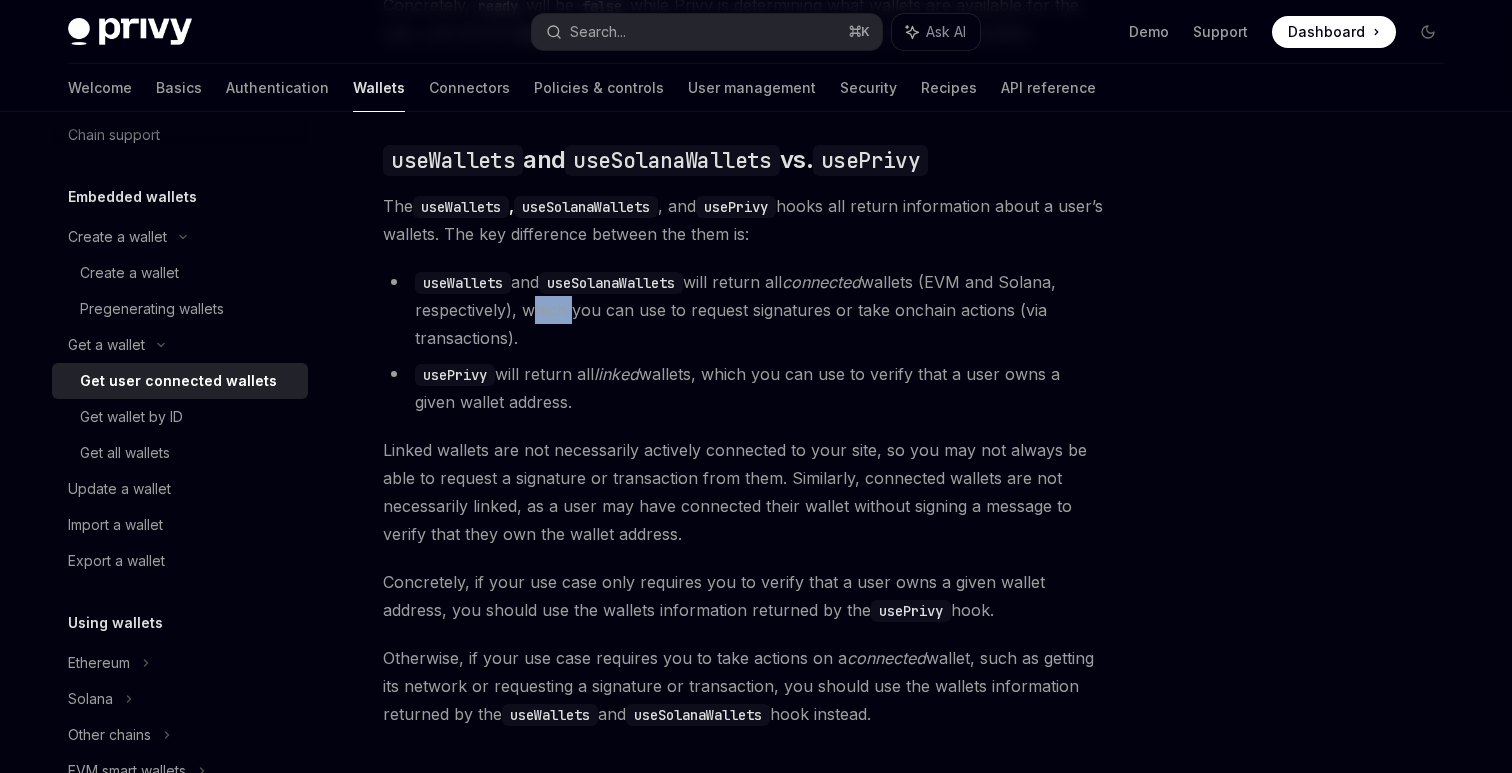 click on "useWallets  and  useSolanaWallets  will return all  connected  wallets (EVM and Solana, respectively), which you can use to request signatures or take onchain actions (via transactions)." at bounding box center (743, 310) 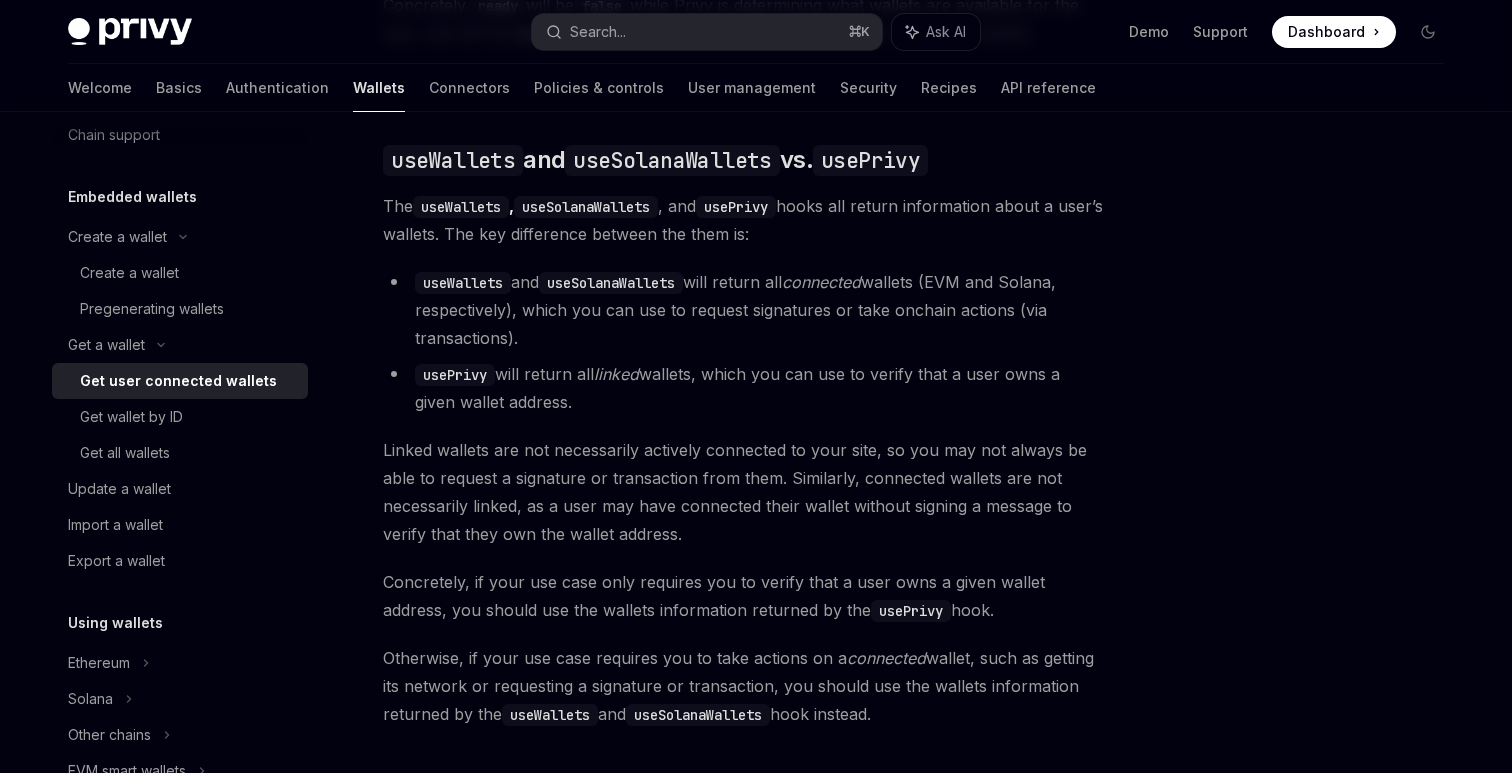 click on "useWallets  and  useSolanaWallets  will return all  connected  wallets (EVM and Solana, respectively), which you can use to request signatures or take onchain actions (via transactions)." at bounding box center (743, 310) 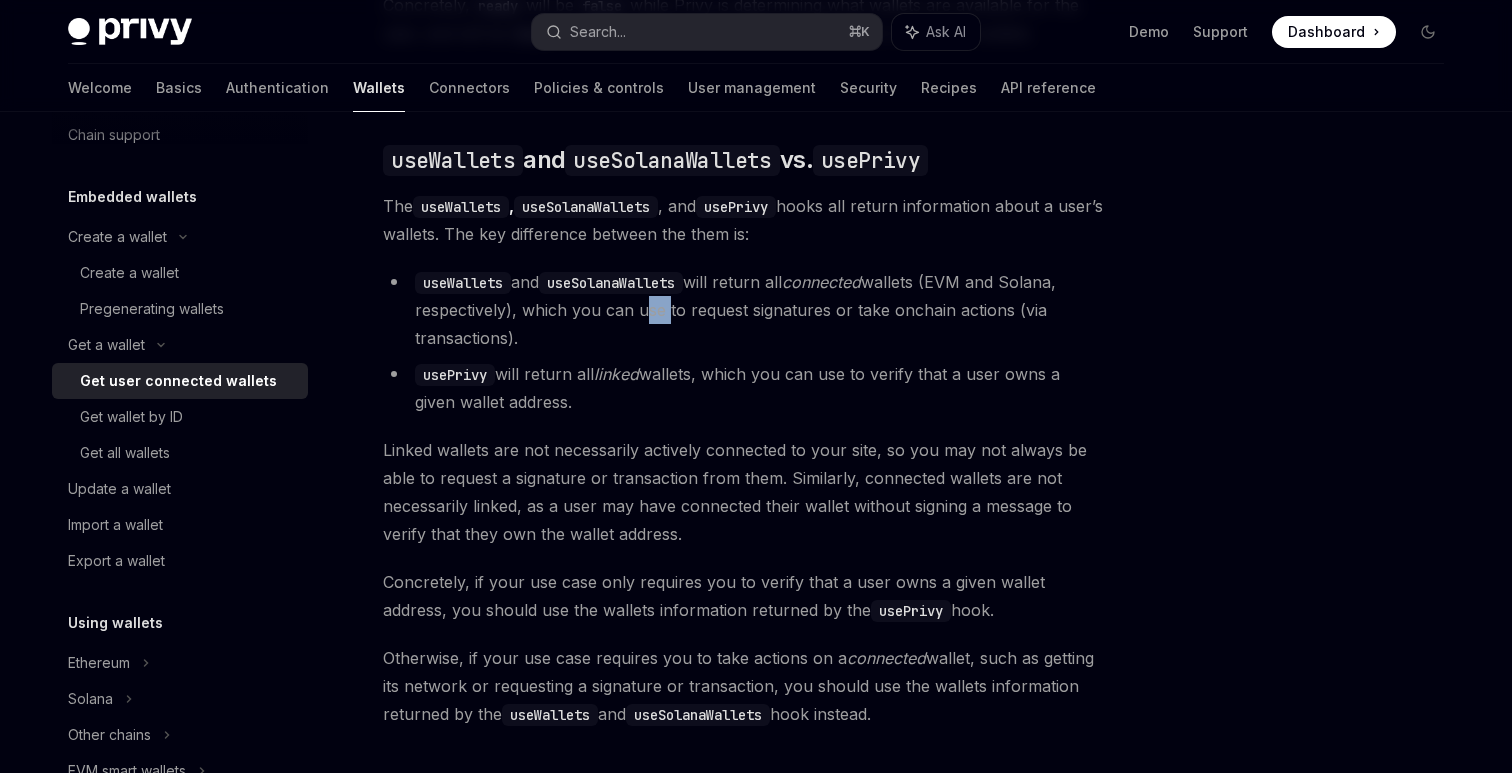 click on "useWallets  and  useSolanaWallets  will return all  connected  wallets (EVM and Solana, respectively), which you can use to request signatures or take onchain actions (via transactions)." at bounding box center [743, 310] 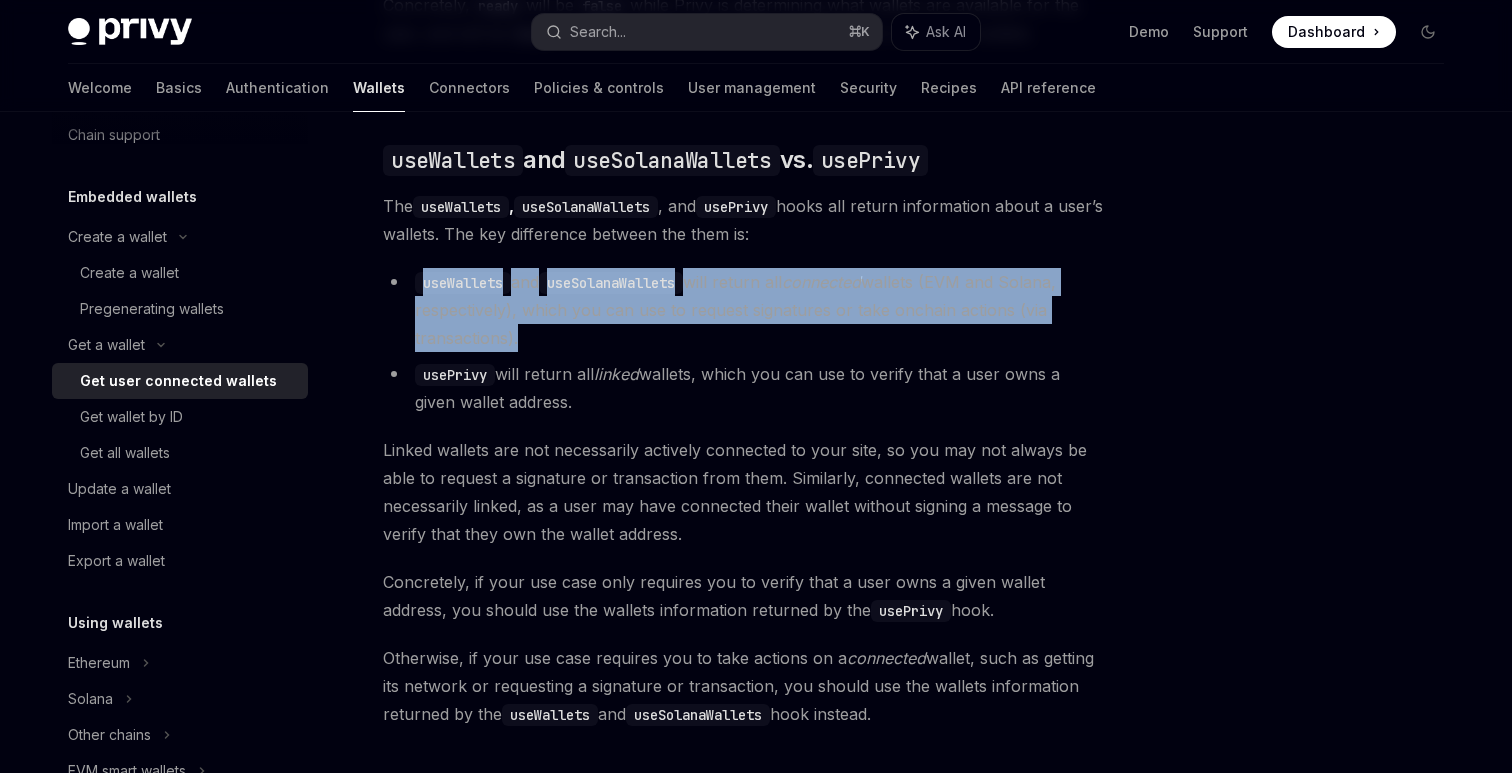 click on "useWallets  and  useSolanaWallets  will return all  connected  wallets (EVM and Solana, respectively), which you can use to request signatures or take onchain actions (via transactions)." at bounding box center [743, 310] 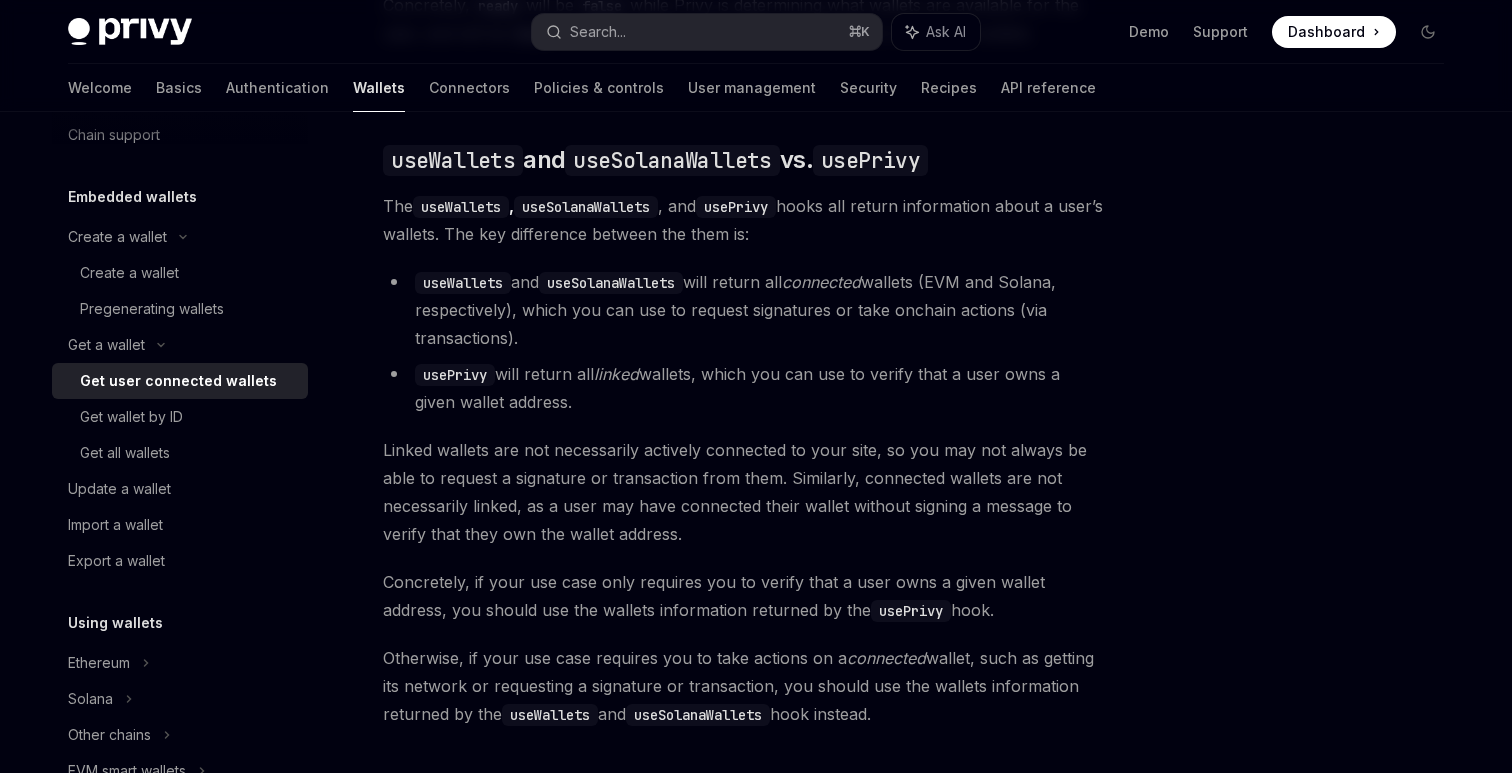 click on "useWallets  and  useSolanaWallets  will return all  connected  wallets (EVM and Solana, respectively), which you can use to request signatures or take onchain actions (via transactions)." at bounding box center [743, 310] 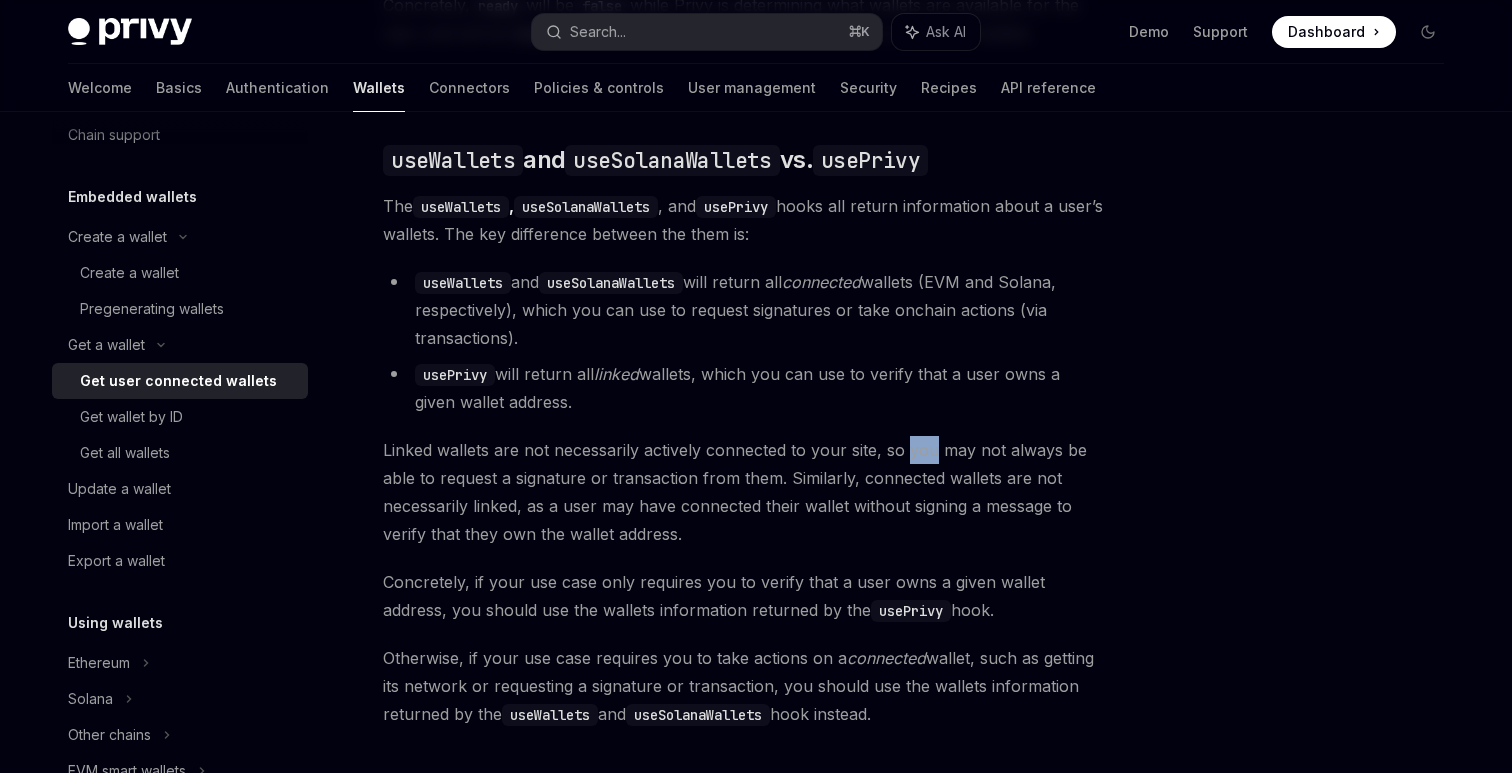 click on "Linked wallets are not necessarily actively connected to your site, so you may not always be able to request a signature or transaction from them. Similarly, connected wallets are not necessarily linked, as a user may have connected their wallet without signing a message to verify that they own the wallet address." at bounding box center (743, 492) 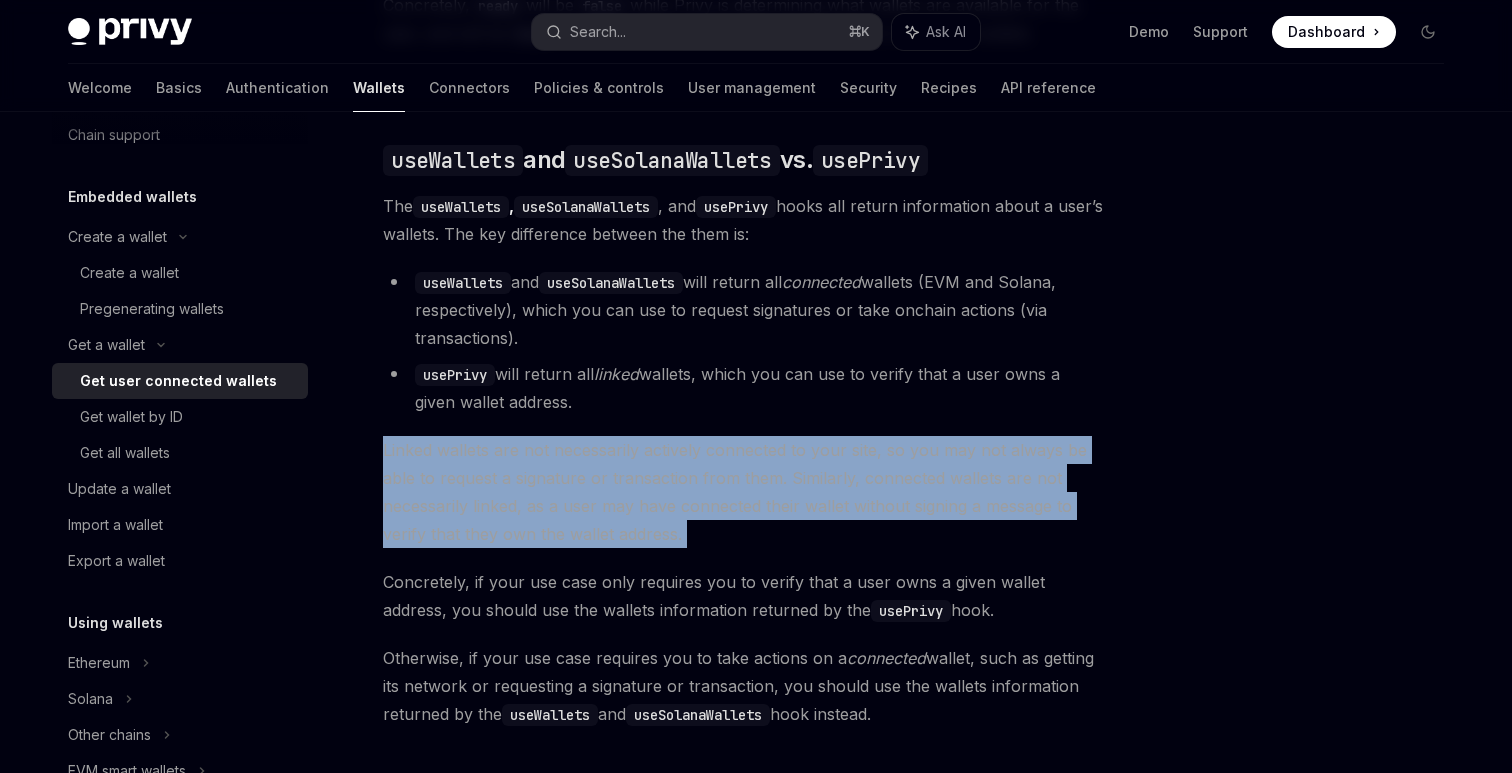 click on "Linked wallets are not necessarily actively connected to your site, so you may not always be able to request a signature or transaction from them. Similarly, connected wallets are not necessarily linked, as a user may have connected their wallet without signing a message to verify that they own the wallet address." at bounding box center [743, 492] 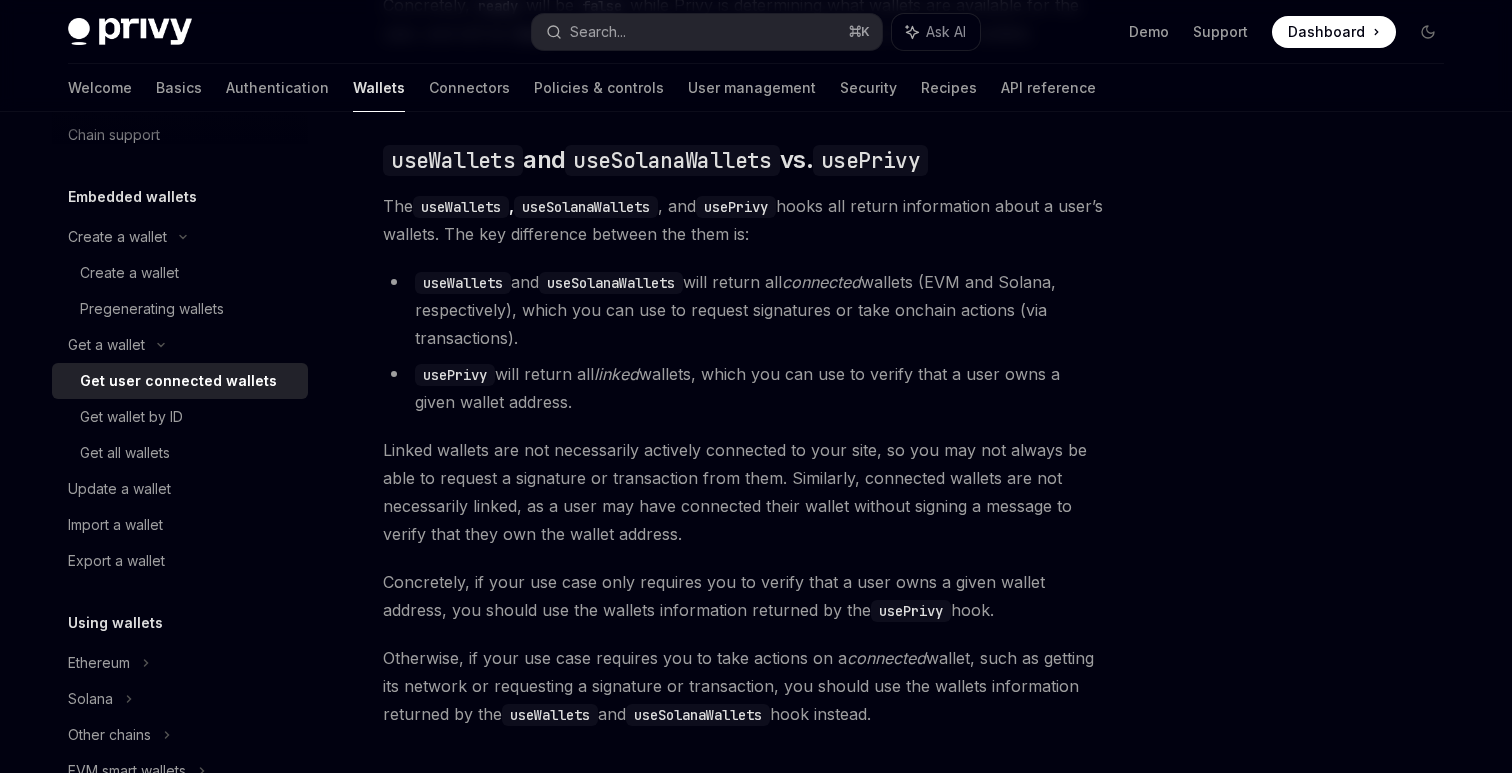 click on "Linked wallets are not necessarily actively connected to your site, so you may not always be able to request a signature or transaction from them. Similarly, connected wallets are not necessarily linked, as a user may have connected their wallet without signing a message to verify that they own the wallet address." at bounding box center (743, 492) 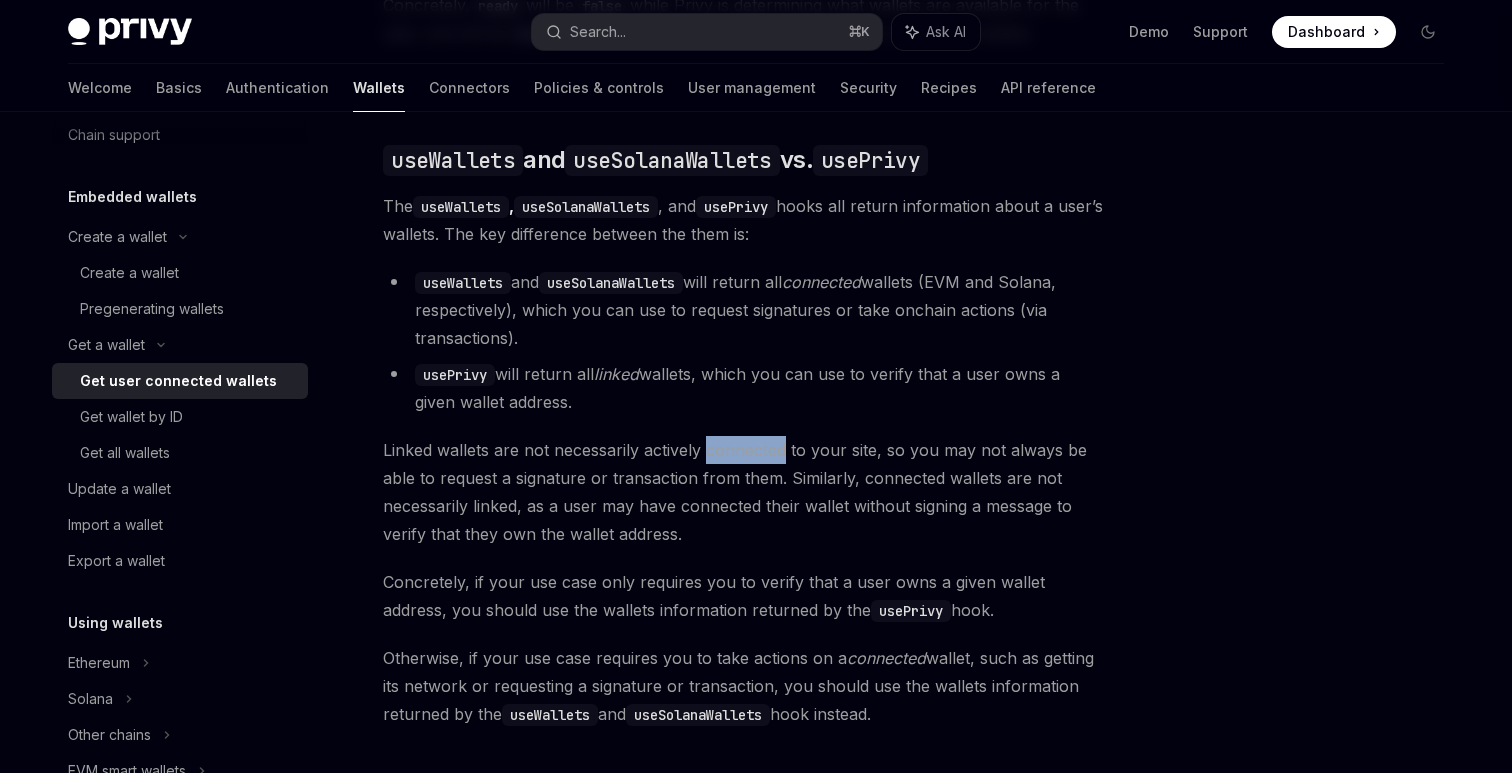 click on "Linked wallets are not necessarily actively connected to your site, so you may not always be able to request a signature or transaction from them. Similarly, connected wallets are not necessarily linked, as a user may have connected their wallet without signing a message to verify that they own the wallet address." at bounding box center [743, 492] 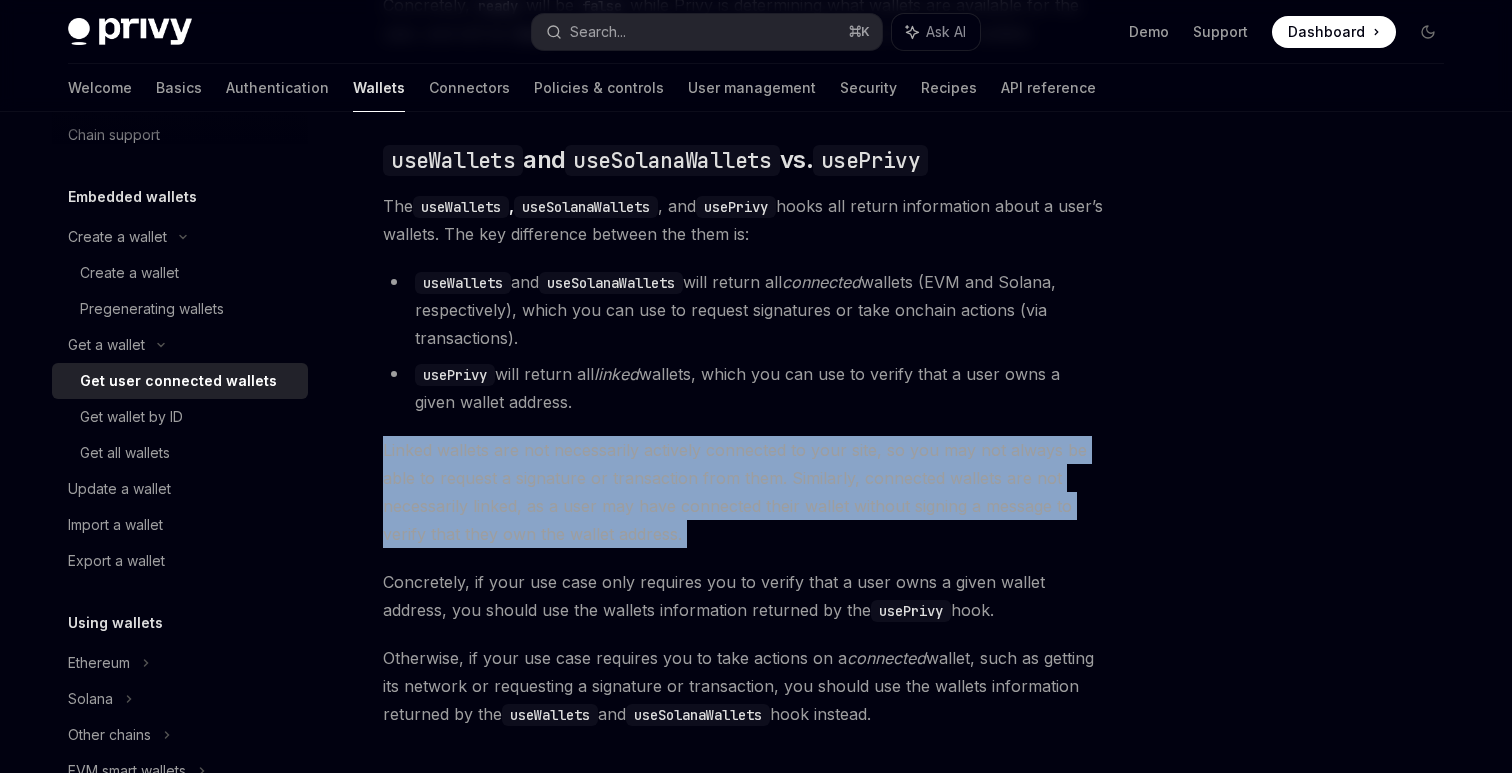 click on "Linked wallets are not necessarily actively connected to your site, so you may not always be able to request a signature or transaction from them. Similarly, connected wallets are not necessarily linked, as a user may have connected their wallet without signing a message to verify that they own the wallet address." at bounding box center [743, 492] 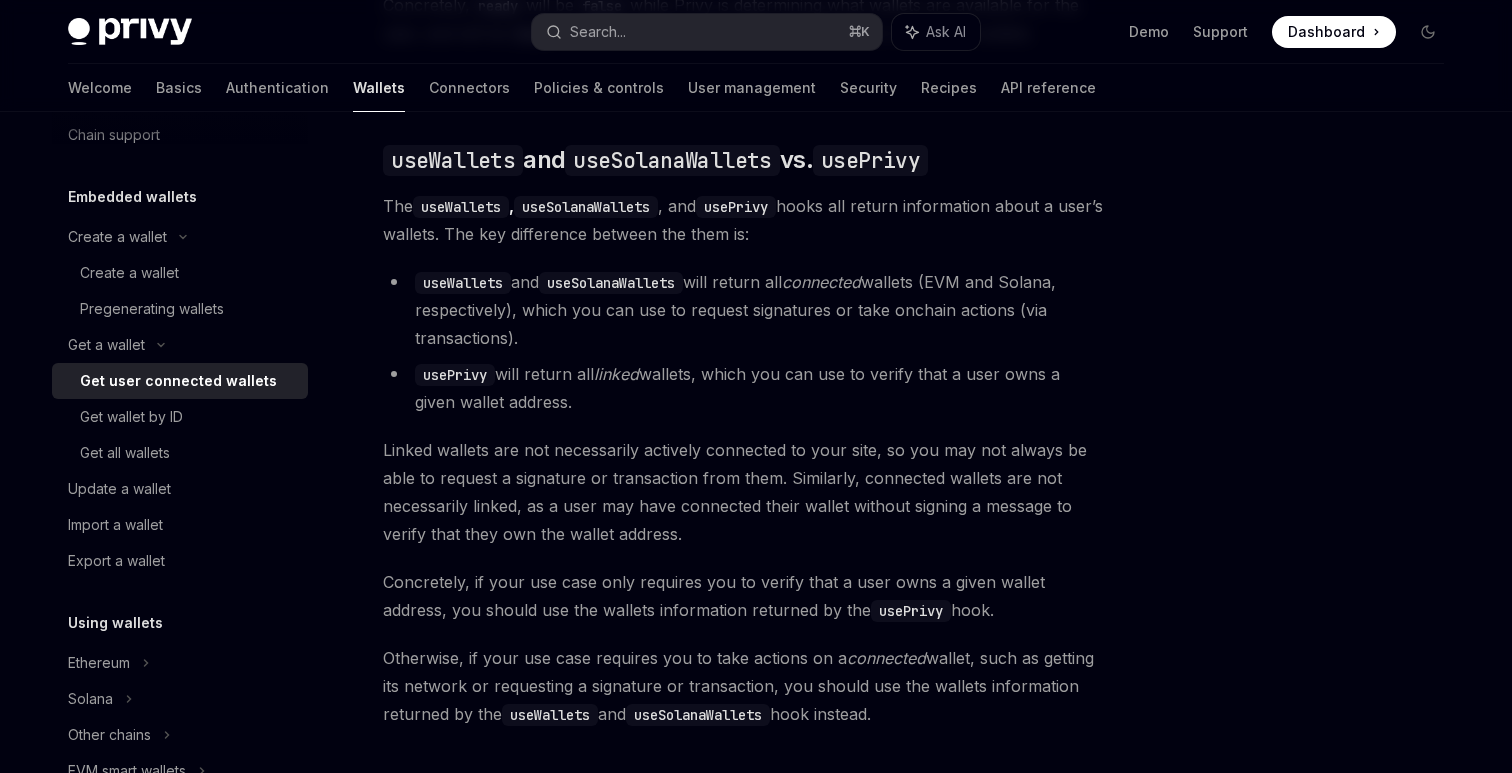 click on "Linked wallets are not necessarily actively connected to your site, so you may not always be able to request a signature or transaction from them. Similarly, connected wallets are not necessarily linked, as a user may have connected their wallet without signing a message to verify that they own the wallet address." at bounding box center (743, 492) 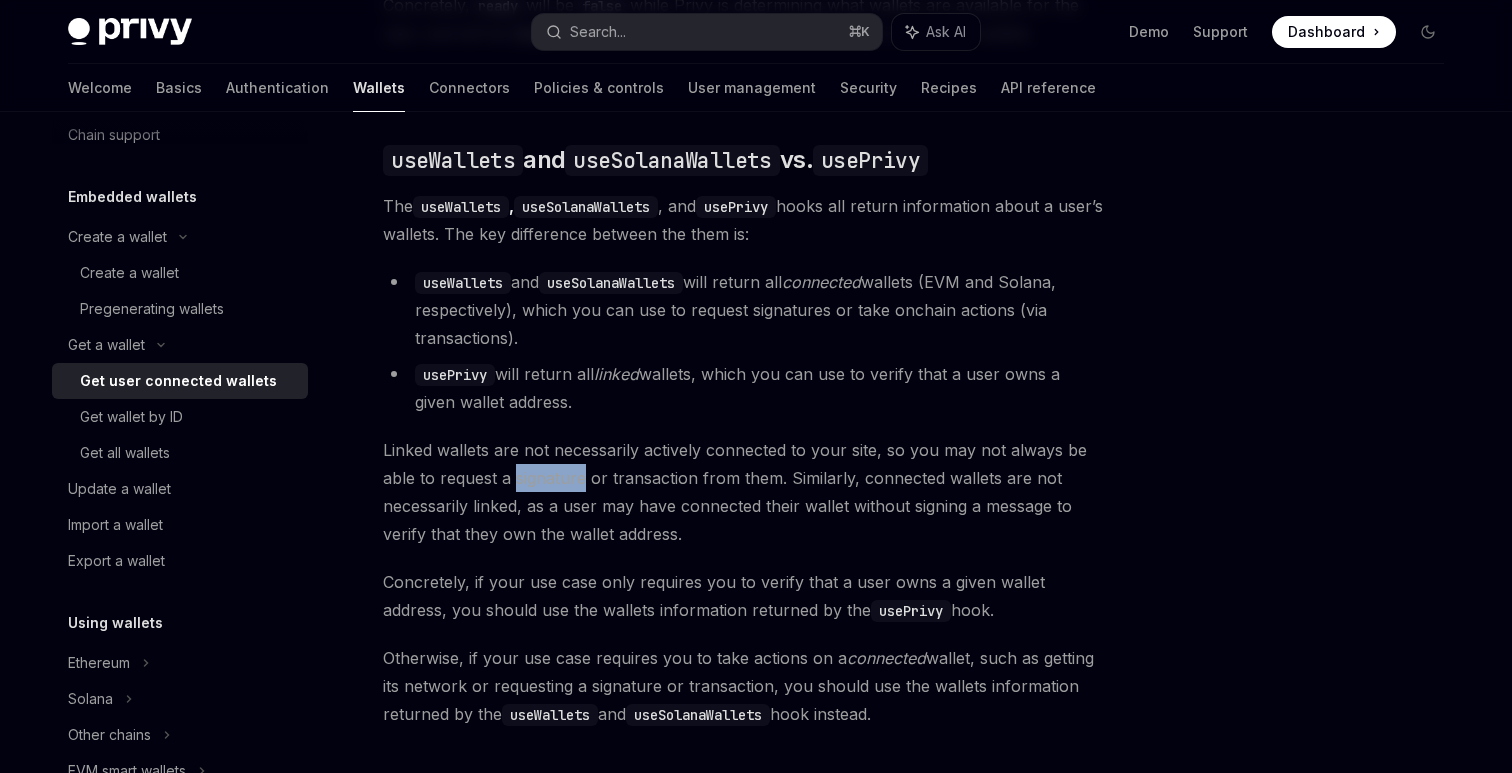 click on "Linked wallets are not necessarily actively connected to your site, so you may not always be able to request a signature or transaction from them. Similarly, connected wallets are not necessarily linked, as a user may have connected their wallet without signing a message to verify that they own the wallet address." at bounding box center [743, 492] 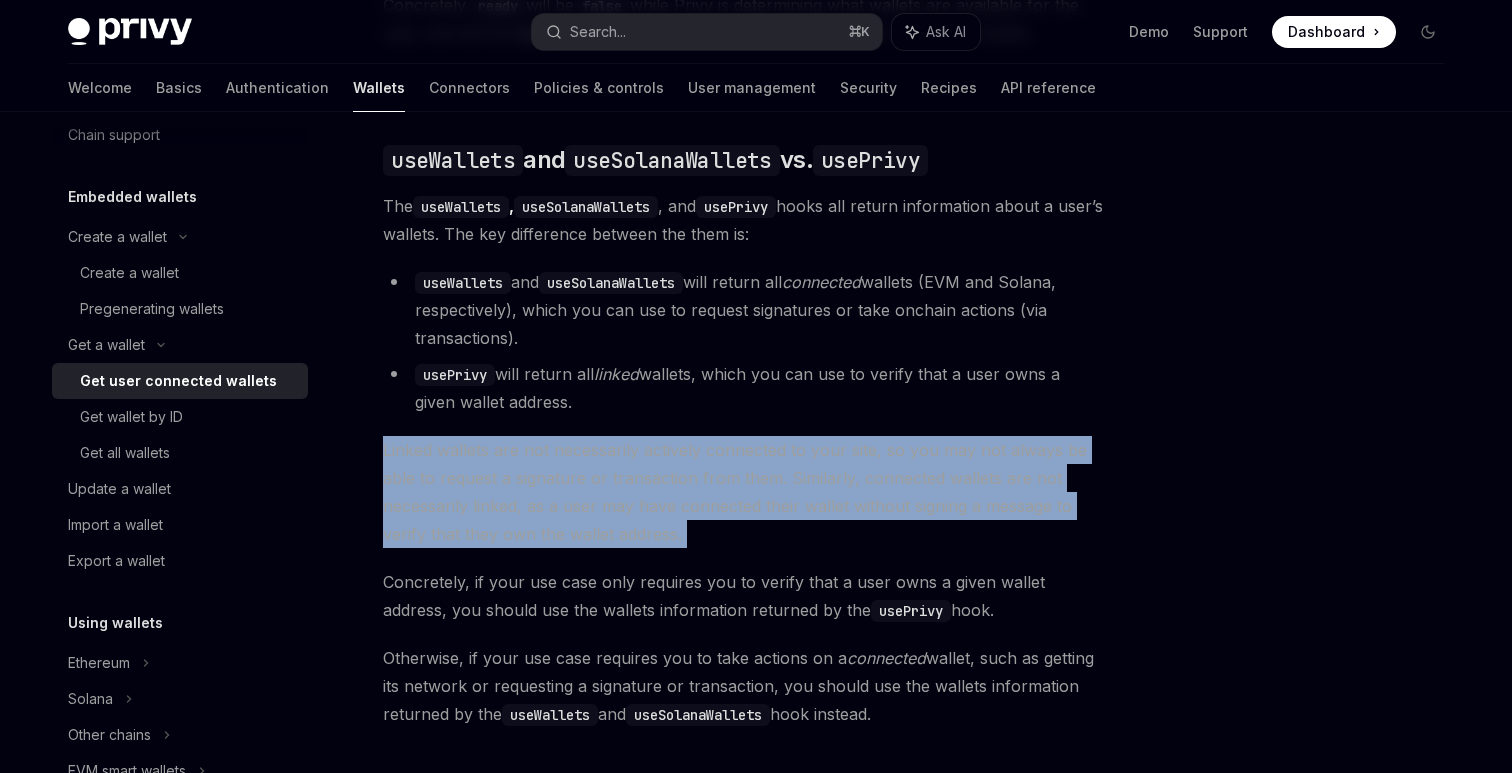 click on "Linked wallets are not necessarily actively connected to your site, so you may not always be able to request a signature or transaction from them. Similarly, connected wallets are not necessarily linked, as a user may have connected their wallet without signing a message to verify that they own the wallet address." at bounding box center [743, 492] 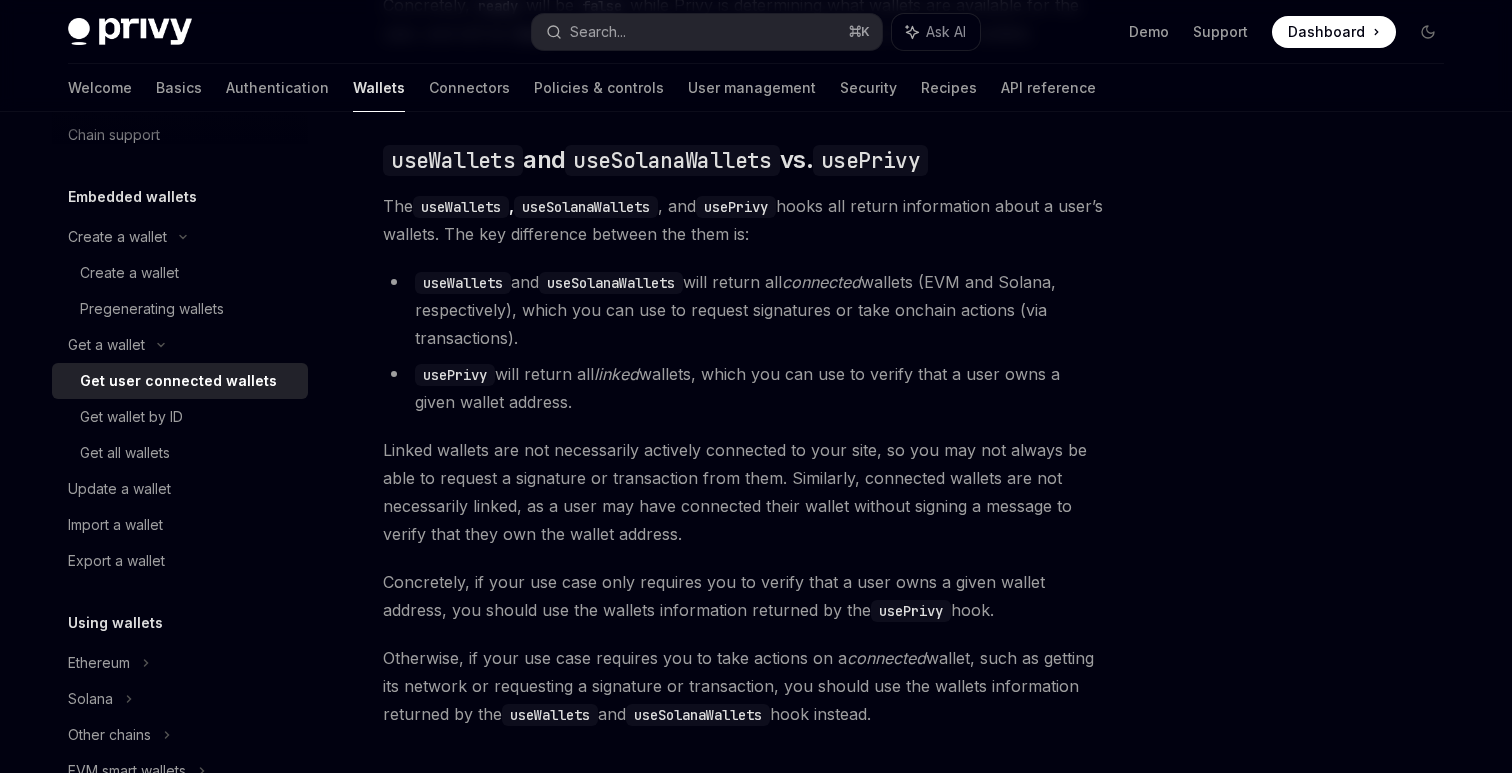 click on "Linked wallets are not necessarily actively connected to your site, so you may not always be able to request a signature or transaction from them. Similarly, connected wallets are not necessarily linked, as a user may have connected their wallet without signing a message to verify that they own the wallet address." at bounding box center (743, 492) 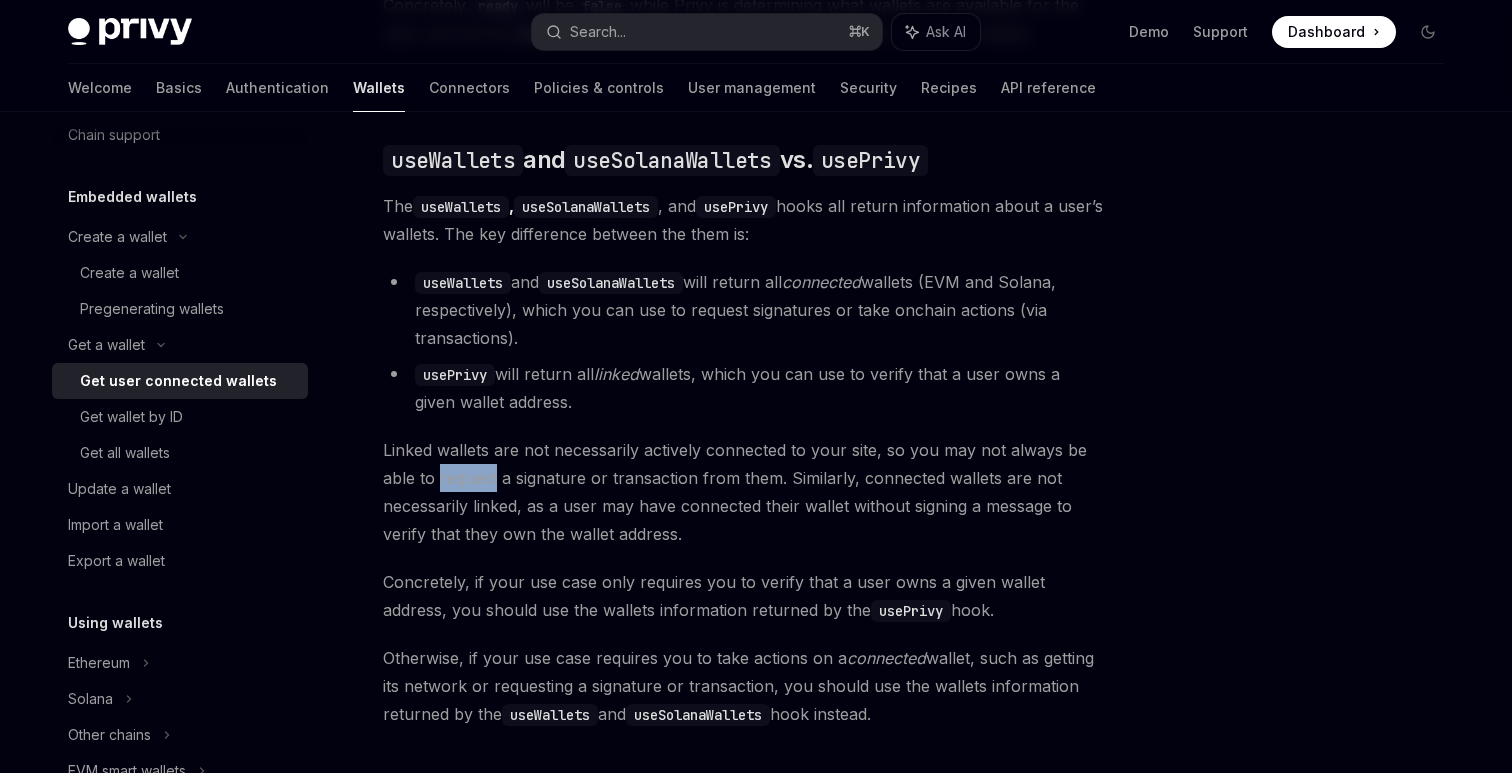 click on "Linked wallets are not necessarily actively connected to your site, so you may not always be able to request a signature or transaction from them. Similarly, connected wallets are not necessarily linked, as a user may have connected their wallet without signing a message to verify that they own the wallet address." at bounding box center (743, 492) 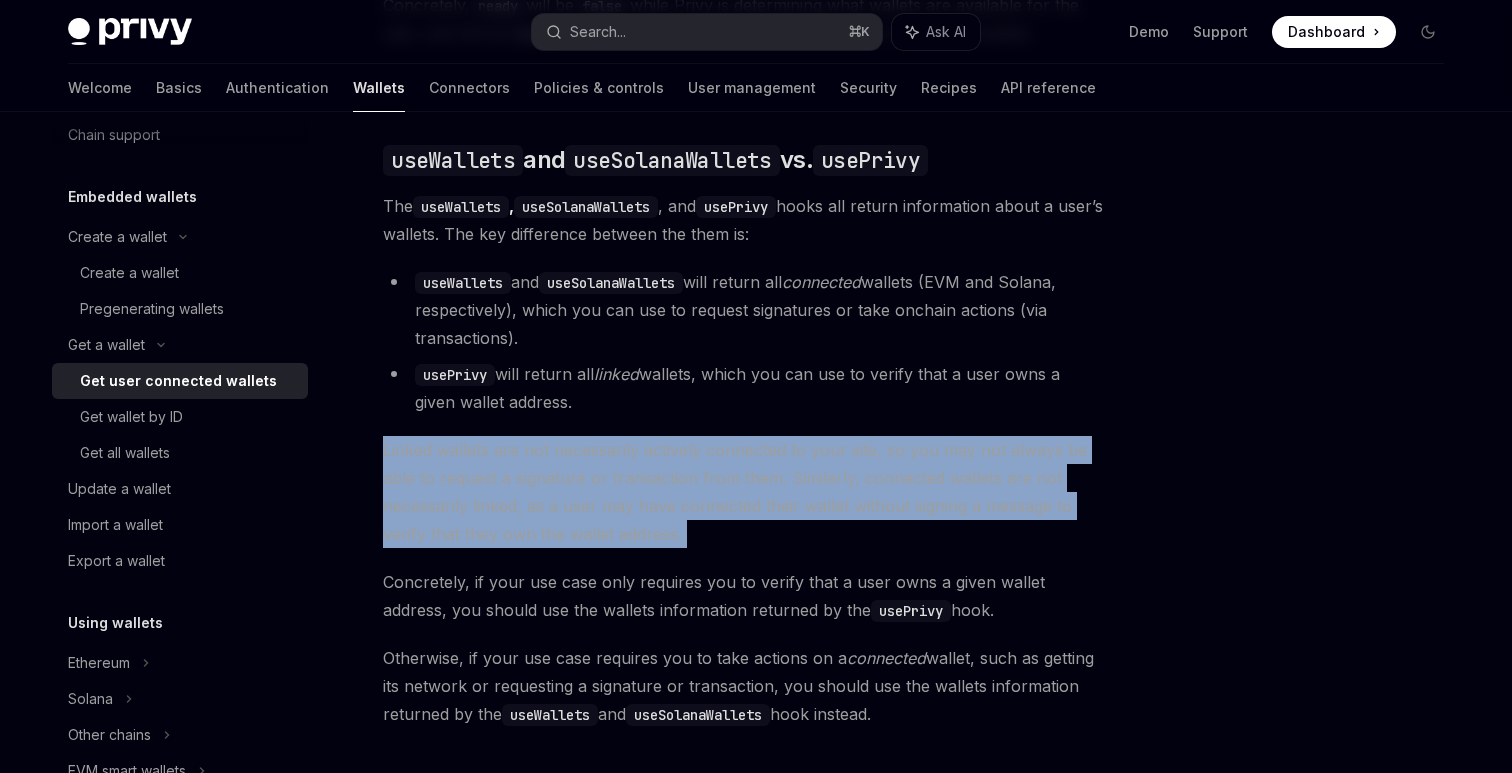 click on "Linked wallets are not necessarily actively connected to your site, so you may not always be able to request a signature or transaction from them. Similarly, connected wallets are not necessarily linked, as a user may have connected their wallet without signing a message to verify that they own the wallet address." at bounding box center [743, 492] 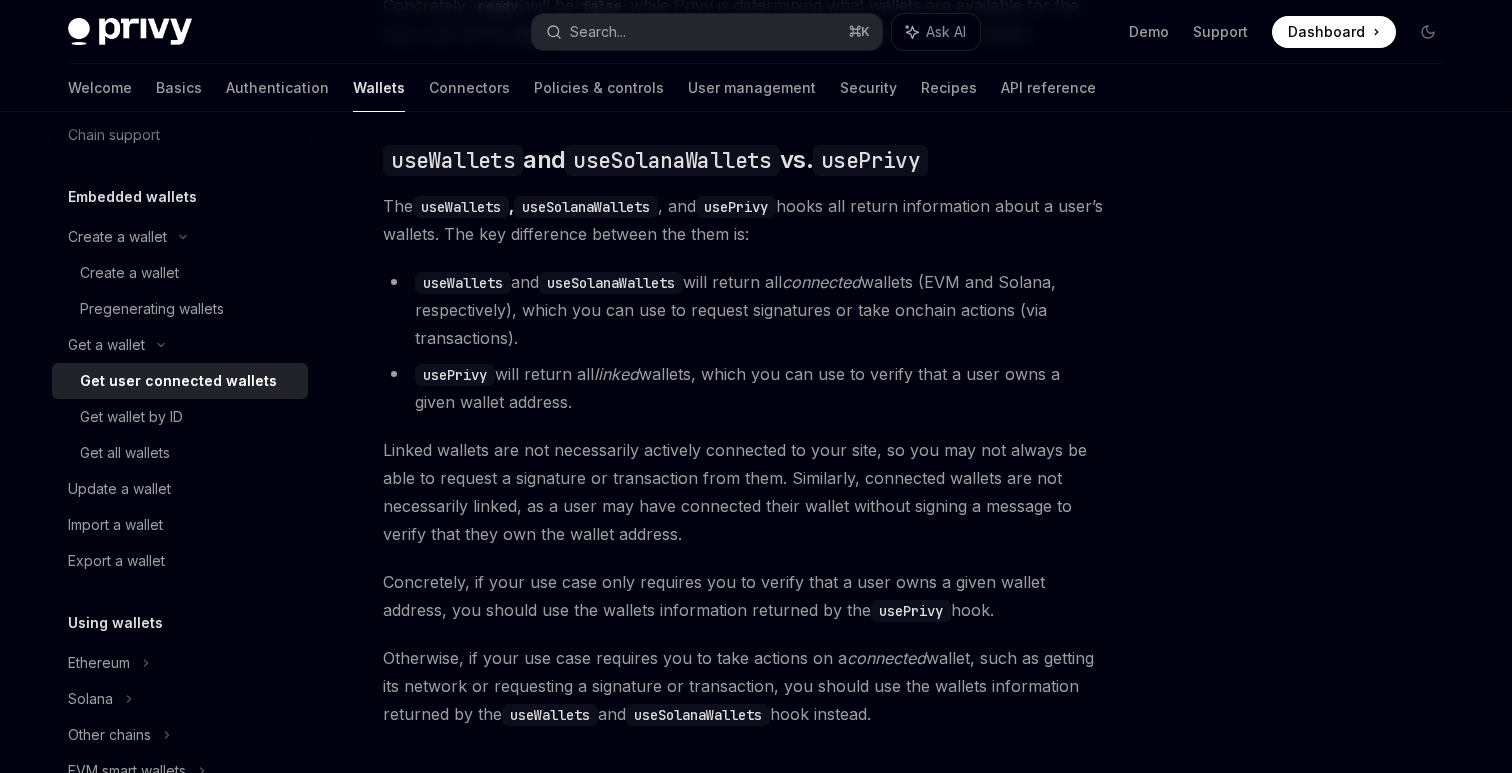 click on "Linked wallets are not necessarily actively connected to your site, so you may not always be able to request a signature or transaction from them. Similarly, connected wallets are not necessarily linked, as a user may have connected their wallet without signing a message to verify that they own the wallet address." at bounding box center (743, 492) 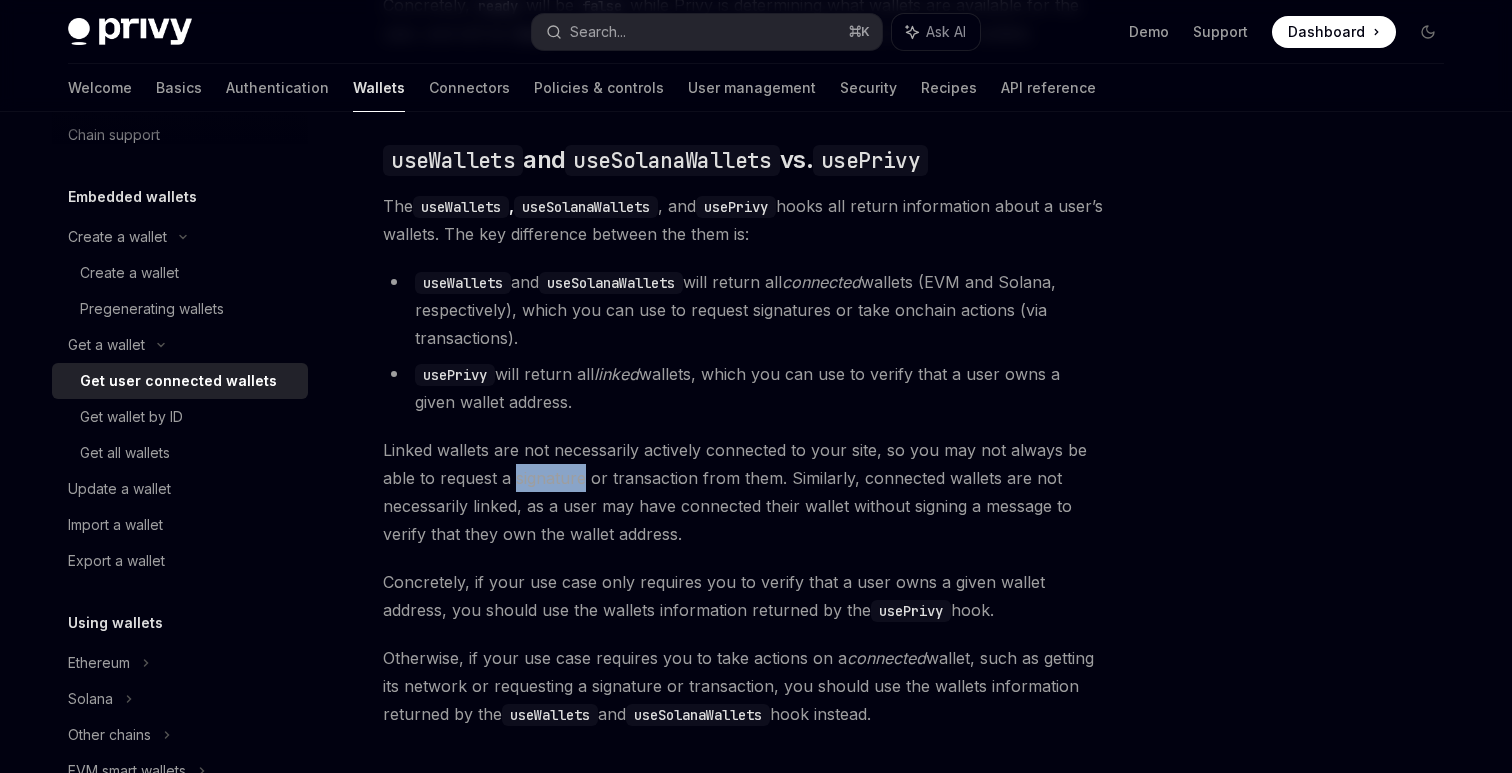 click on "Linked wallets are not necessarily actively connected to your site, so you may not always be able to request a signature or transaction from them. Similarly, connected wallets are not necessarily linked, as a user may have connected their wallet without signing a message to verify that they own the wallet address." at bounding box center [743, 492] 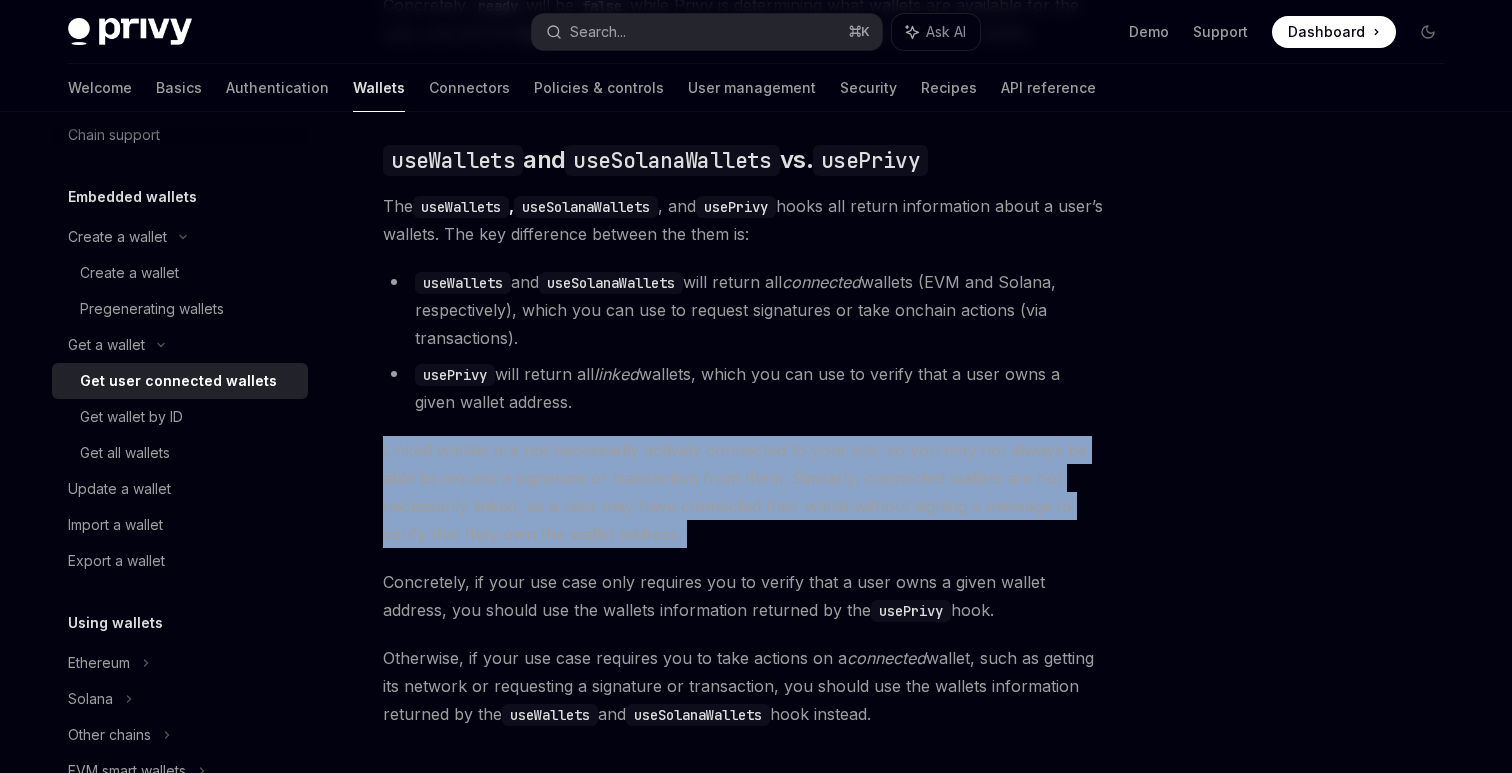 click on "Linked wallets are not necessarily actively connected to your site, so you may not always be able to request a signature or transaction from them. Similarly, connected wallets are not necessarily linked, as a user may have connected their wallet without signing a message to verify that they own the wallet address." at bounding box center [743, 492] 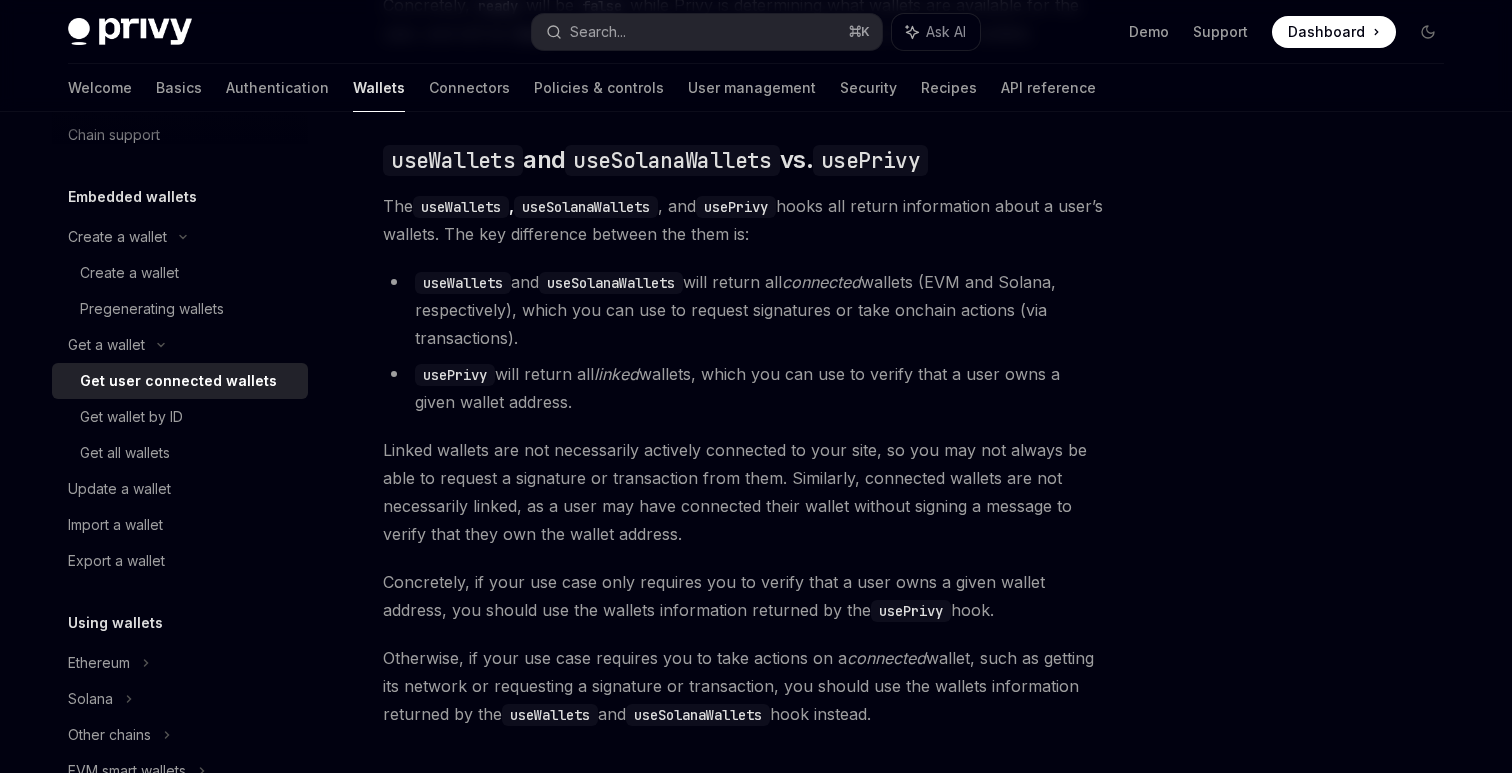 click on "Linked wallets are not necessarily actively connected to your site, so you may not always be able to request a signature or transaction from them. Similarly, connected wallets are not necessarily linked, as a user may have connected their wallet without signing a message to verify that they own the wallet address." at bounding box center [743, 492] 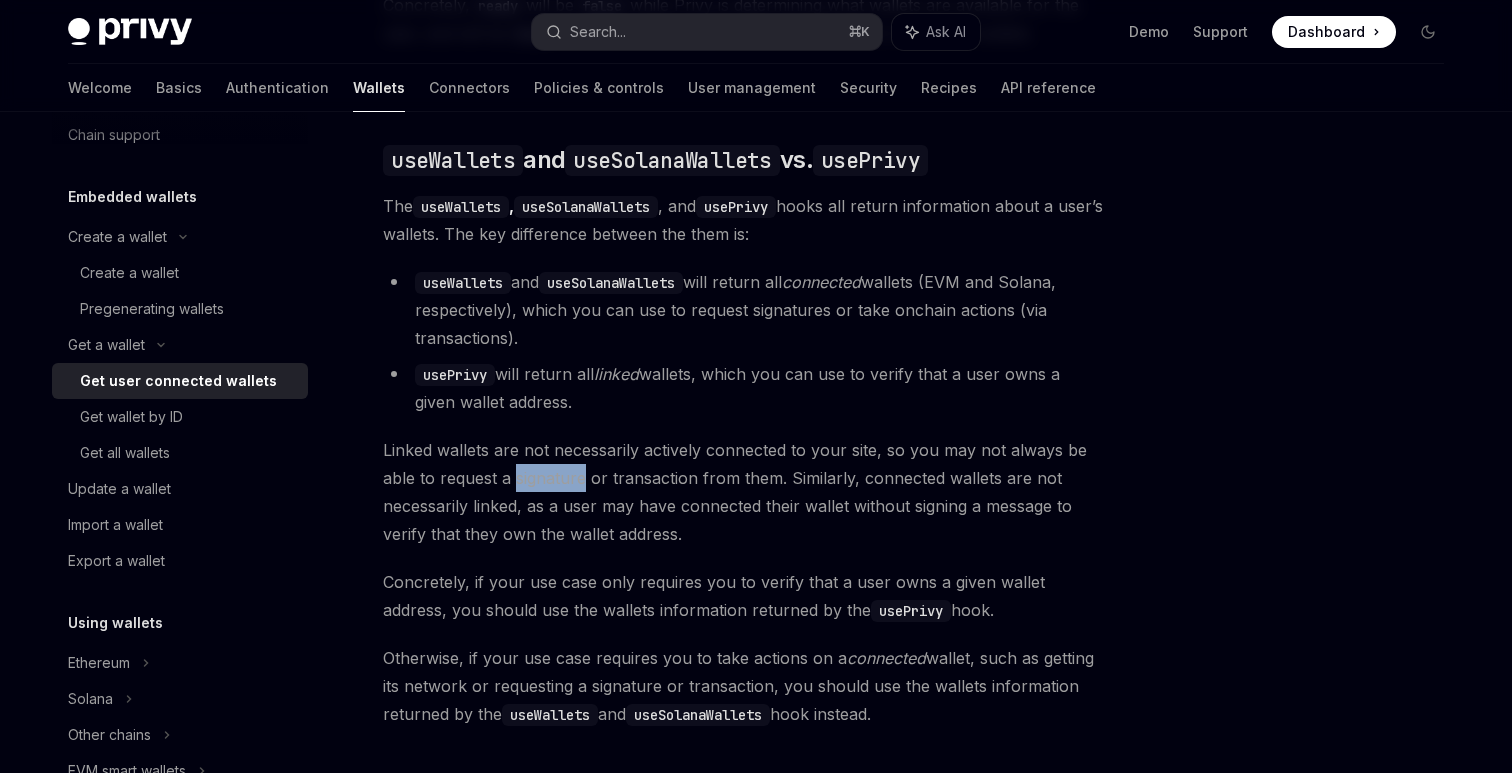 click on "Linked wallets are not necessarily actively connected to your site, so you may not always be able to request a signature or transaction from them. Similarly, connected wallets are not necessarily linked, as a user may have connected their wallet without signing a message to verify that they own the wallet address." at bounding box center (743, 492) 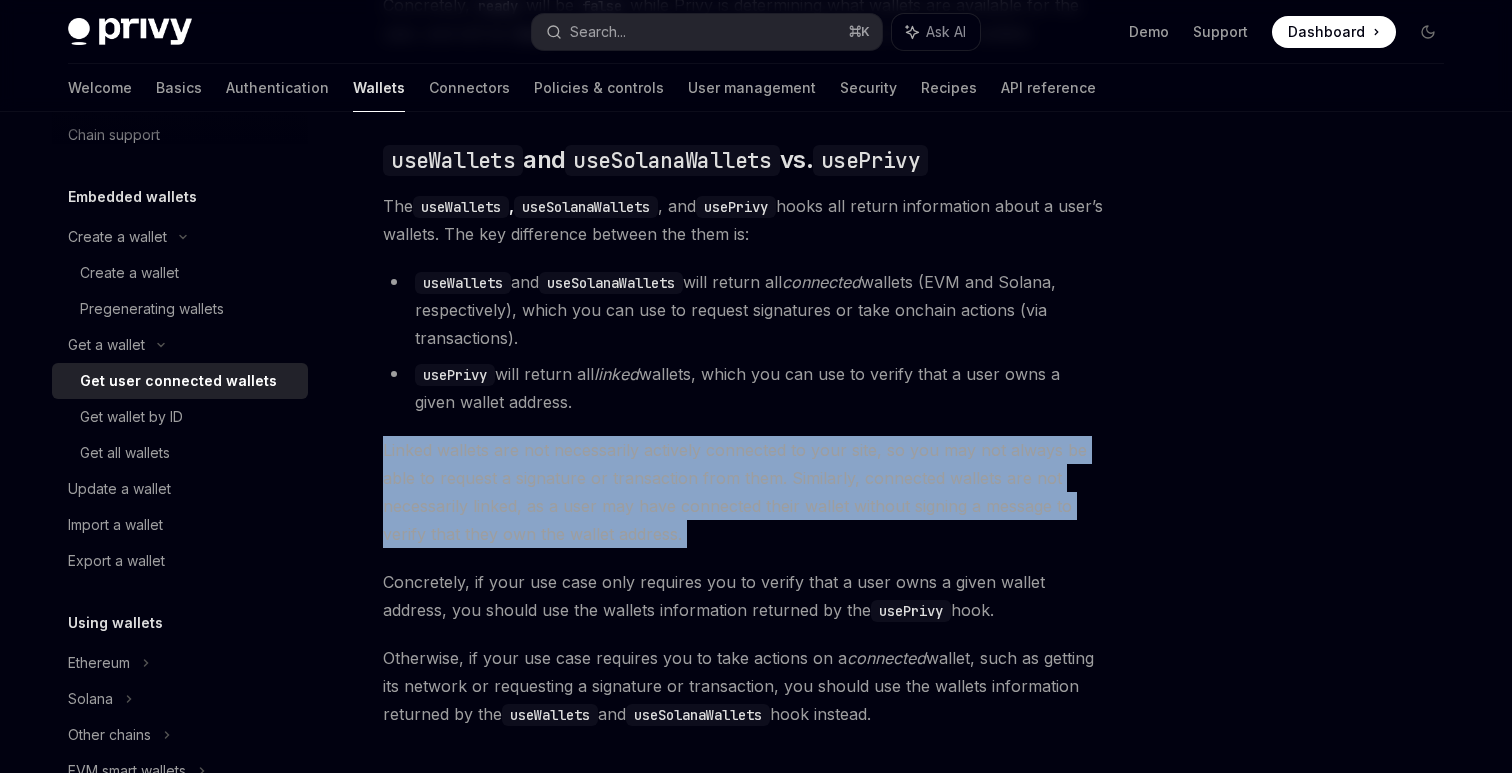 click on "Linked wallets are not necessarily actively connected to your site, so you may not always be able to request a signature or transaction from them. Similarly, connected wallets are not necessarily linked, as a user may have connected their wallet without signing a message to verify that they own the wallet address." at bounding box center (743, 492) 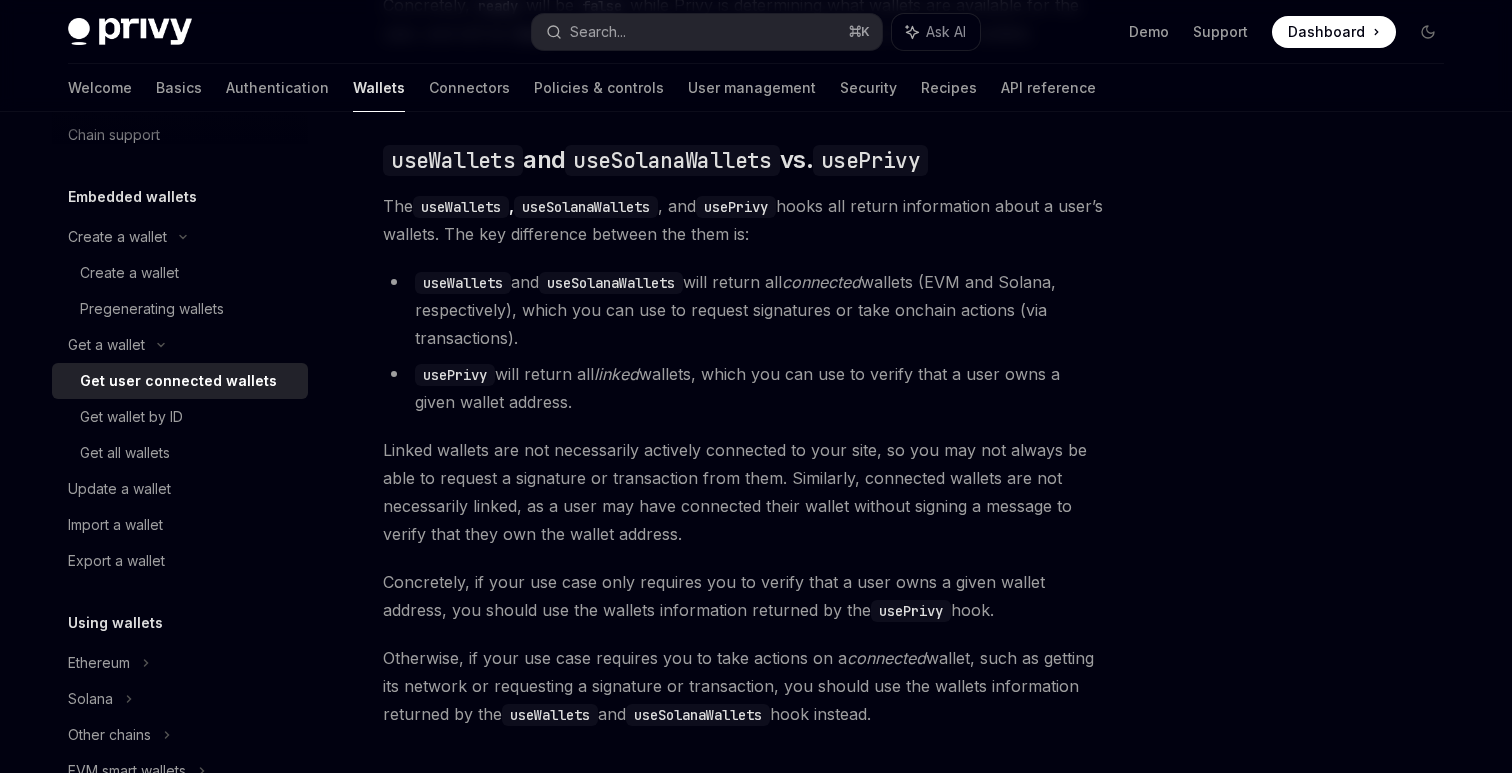 click on "Linked wallets are not necessarily actively connected to your site, so you may not always be able to request a signature or transaction from them. Similarly, connected wallets are not necessarily linked, as a user may have connected their wallet without signing a message to verify that they own the wallet address." at bounding box center (743, 492) 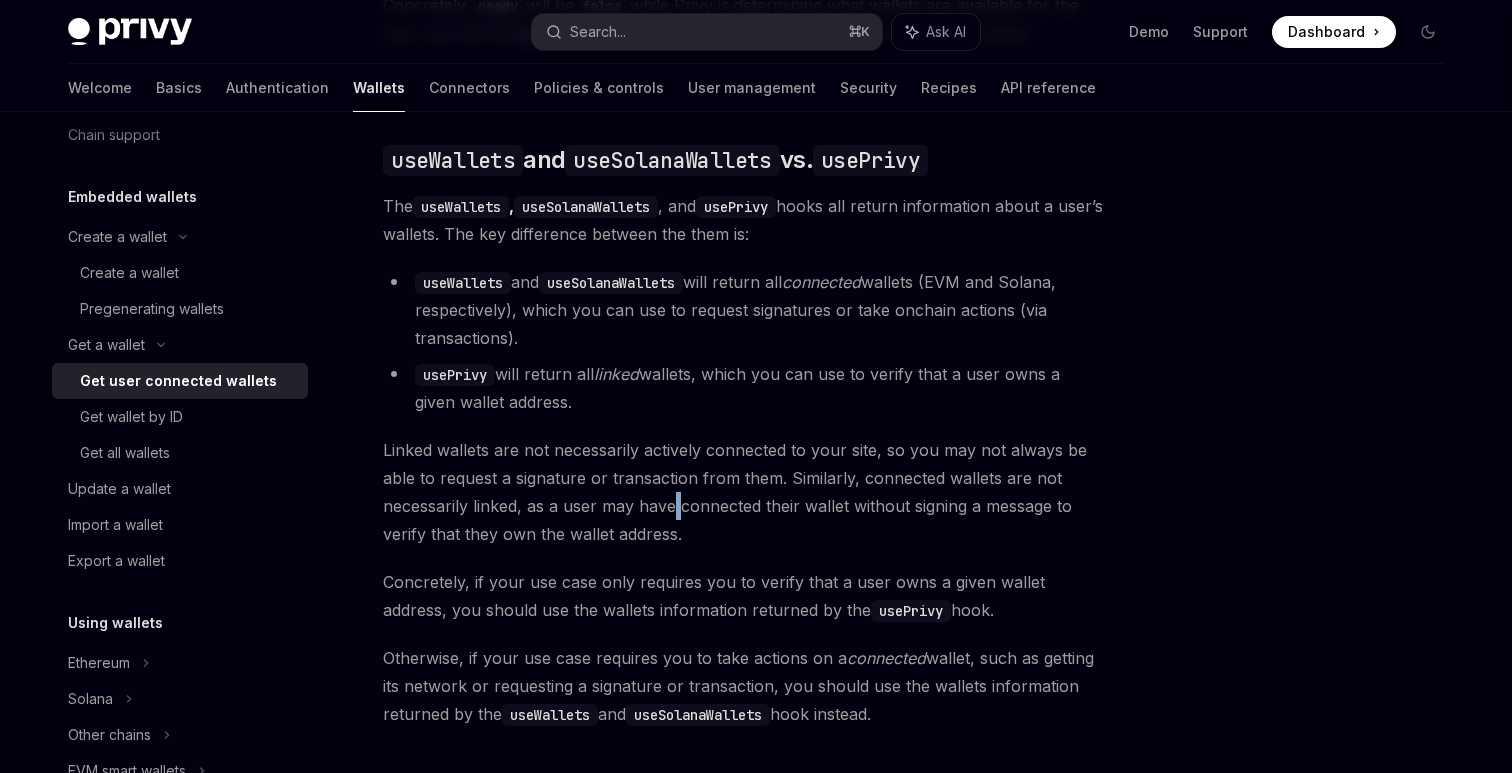 click on "Linked wallets are not necessarily actively connected to your site, so you may not always be able to request a signature or transaction from them. Similarly, connected wallets are not necessarily linked, as a user may have connected their wallet without signing a message to verify that they own the wallet address." at bounding box center [743, 492] 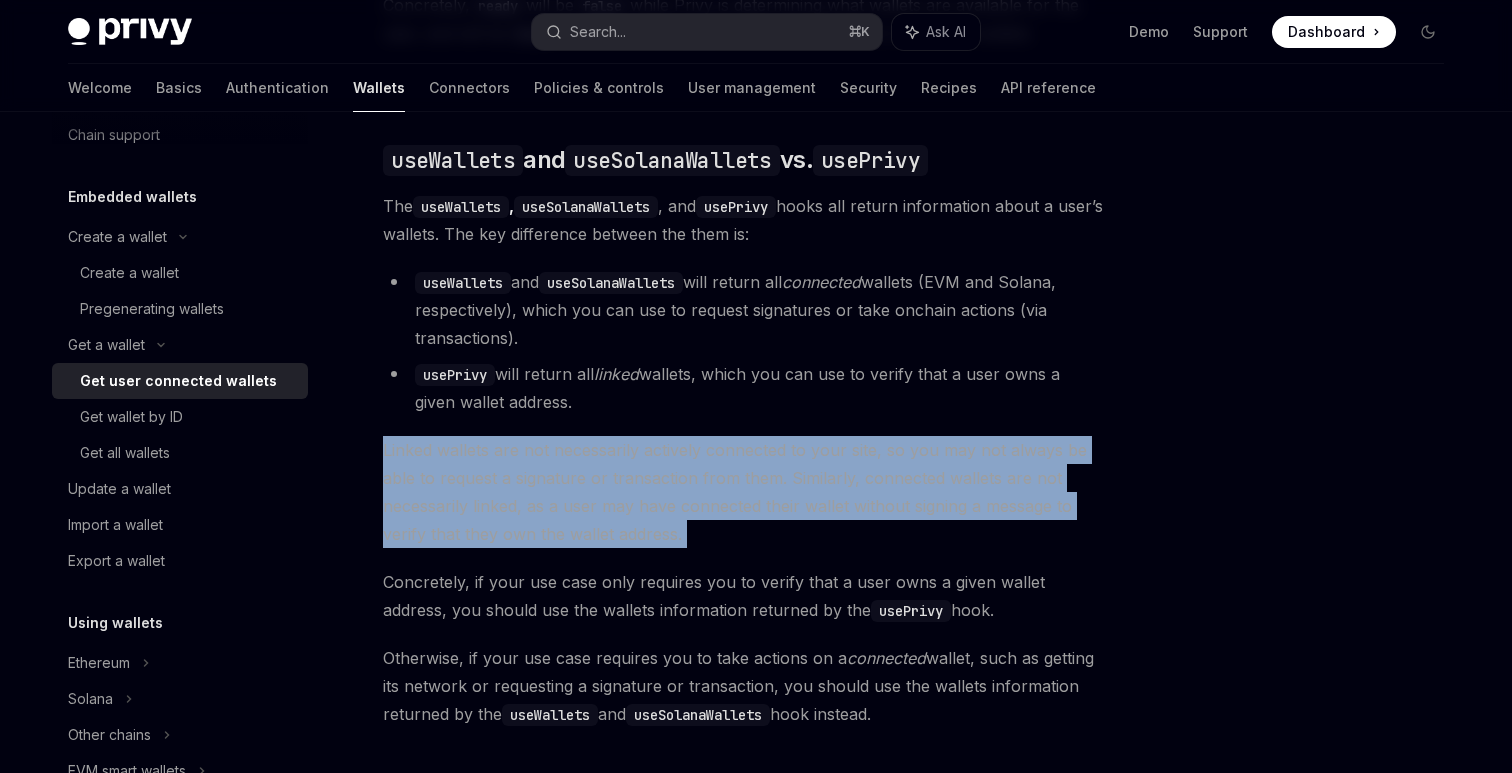 click on "Linked wallets are not necessarily actively connected to your site, so you may not always be able to request a signature or transaction from them. Similarly, connected wallets are not necessarily linked, as a user may have connected their wallet without signing a message to verify that they own the wallet address." at bounding box center [743, 492] 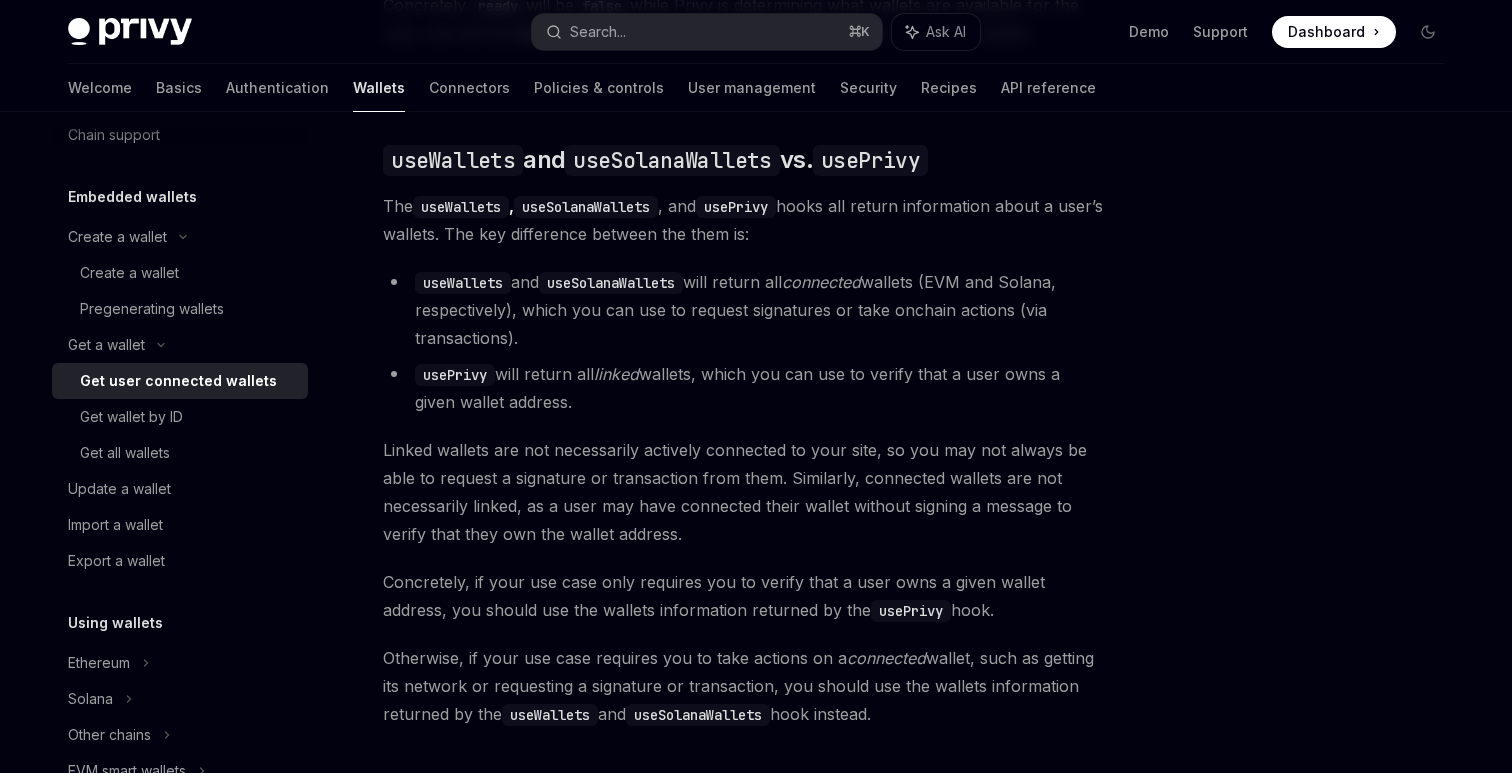 click on "Linked wallets are not necessarily actively connected to your site, so you may not always be able to request a signature or transaction from them. Similarly, connected wallets are not necessarily linked, as a user may have connected their wallet without signing a message to verify that they own the wallet address." at bounding box center [743, 492] 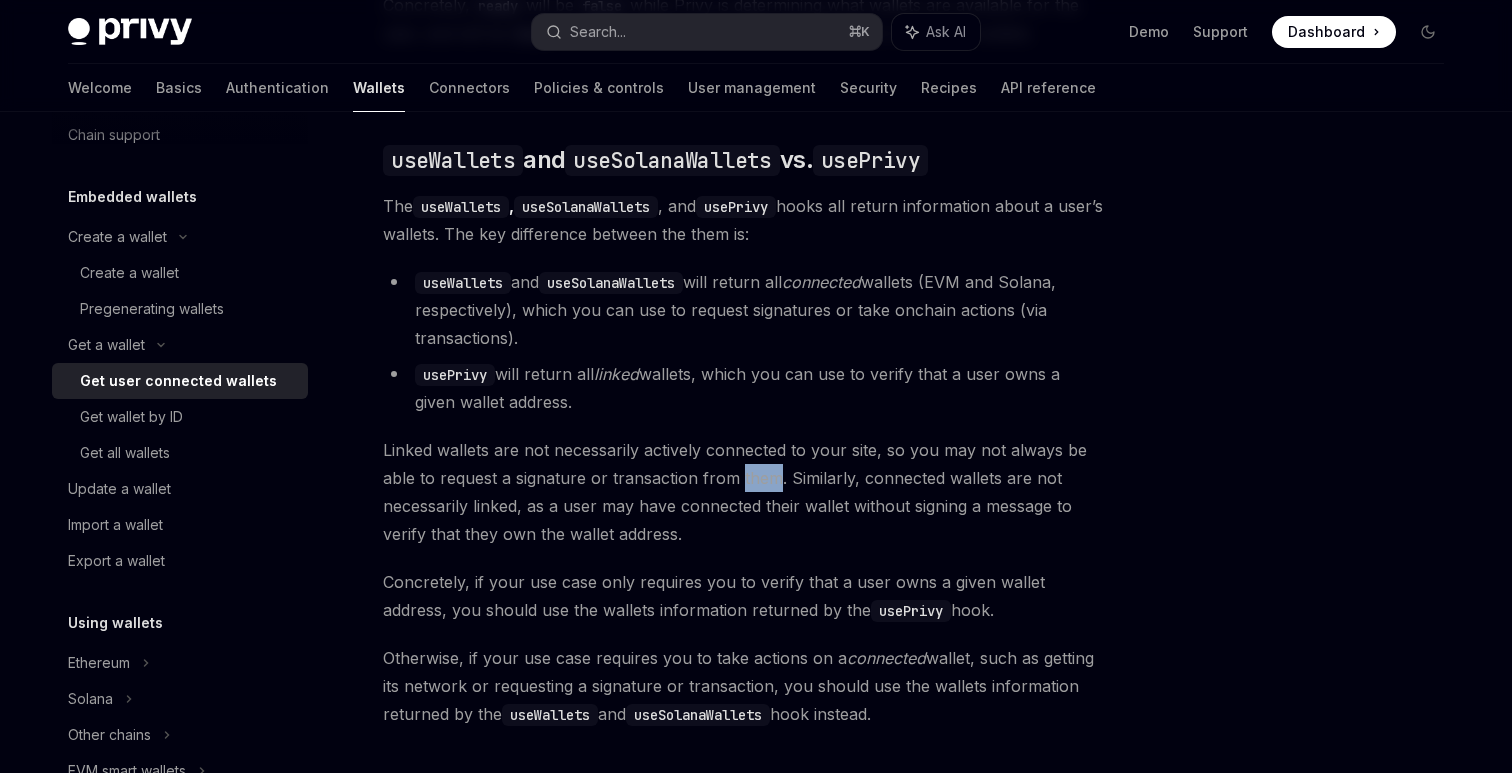 click on "Linked wallets are not necessarily actively connected to your site, so you may not always be able to request a signature or transaction from them. Similarly, connected wallets are not necessarily linked, as a user may have connected their wallet without signing a message to verify that they own the wallet address." at bounding box center (743, 492) 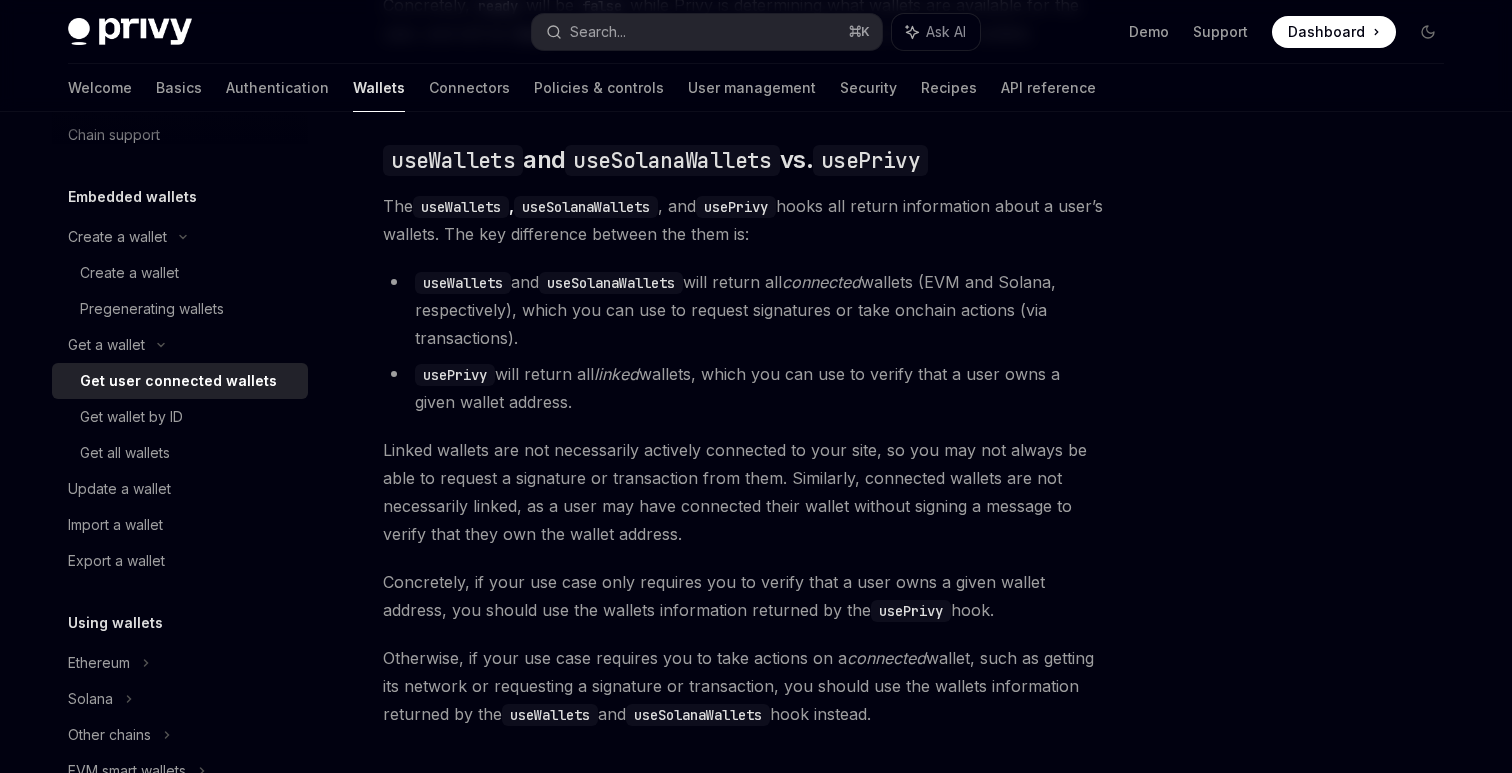 click on "Linked wallets are not necessarily actively connected to your site, so you may not always be able to request a signature or transaction from them. Similarly, connected wallets are not necessarily linked, as a user may have connected their wallet without signing a message to verify that they own the wallet address." at bounding box center [743, 492] 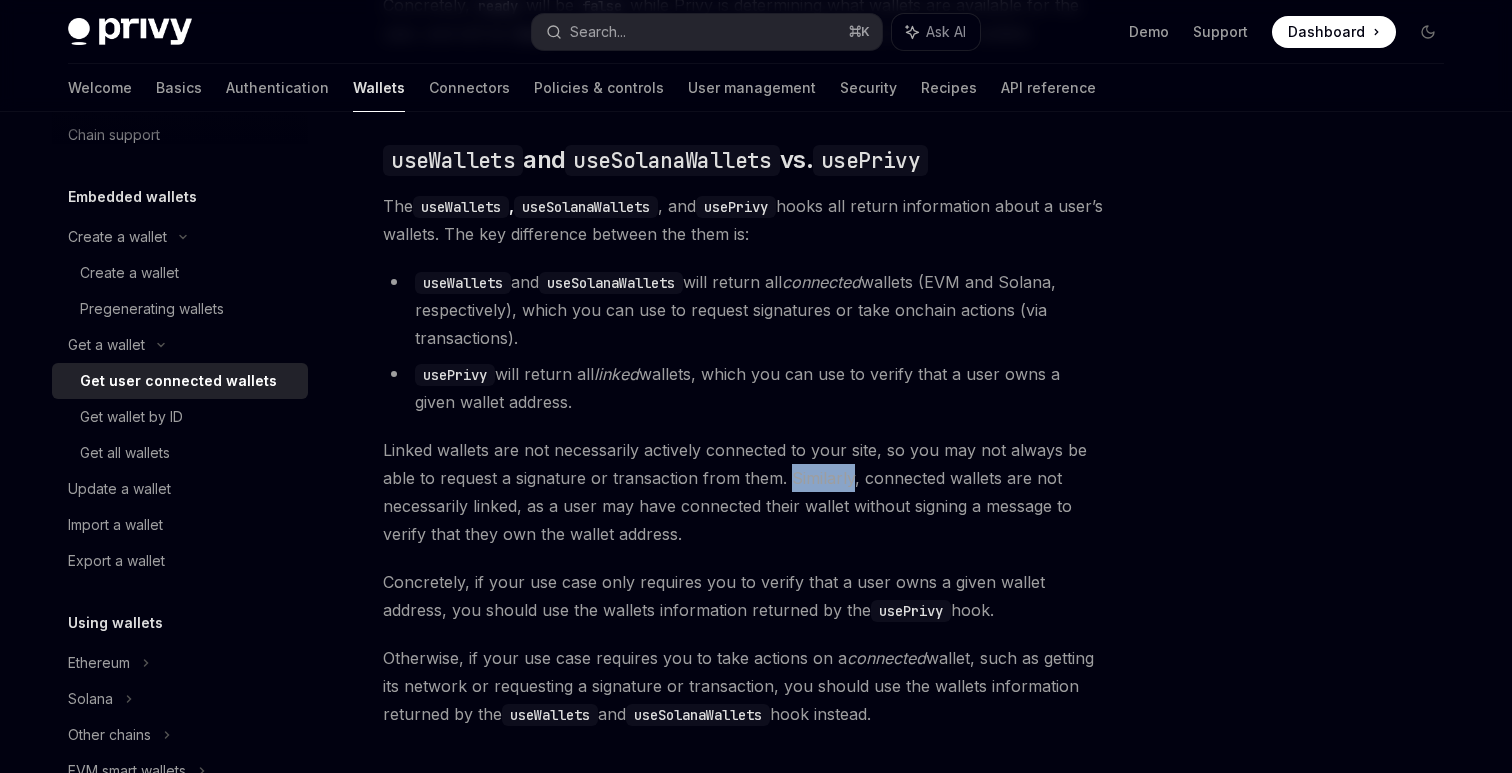 click on "Linked wallets are not necessarily actively connected to your site, so you may not always be able to request a signature or transaction from them. Similarly, connected wallets are not necessarily linked, as a user may have connected their wallet without signing a message to verify that they own the wallet address." at bounding box center (743, 492) 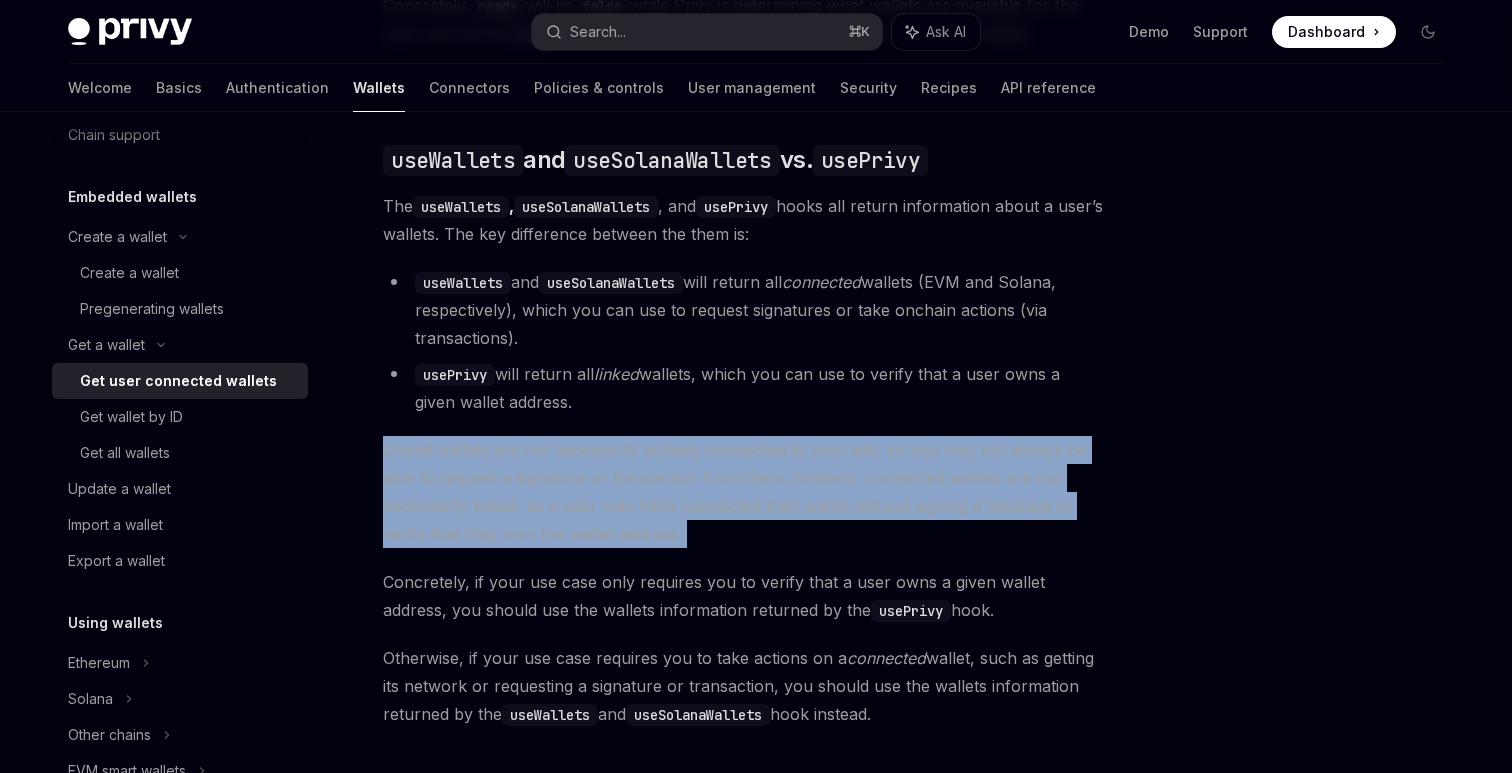 click on "Linked wallets are not necessarily actively connected to your site, so you may not always be able to request a signature or transaction from them. Similarly, connected wallets are not necessarily linked, as a user may have connected their wallet without signing a message to verify that they own the wallet address." at bounding box center [743, 492] 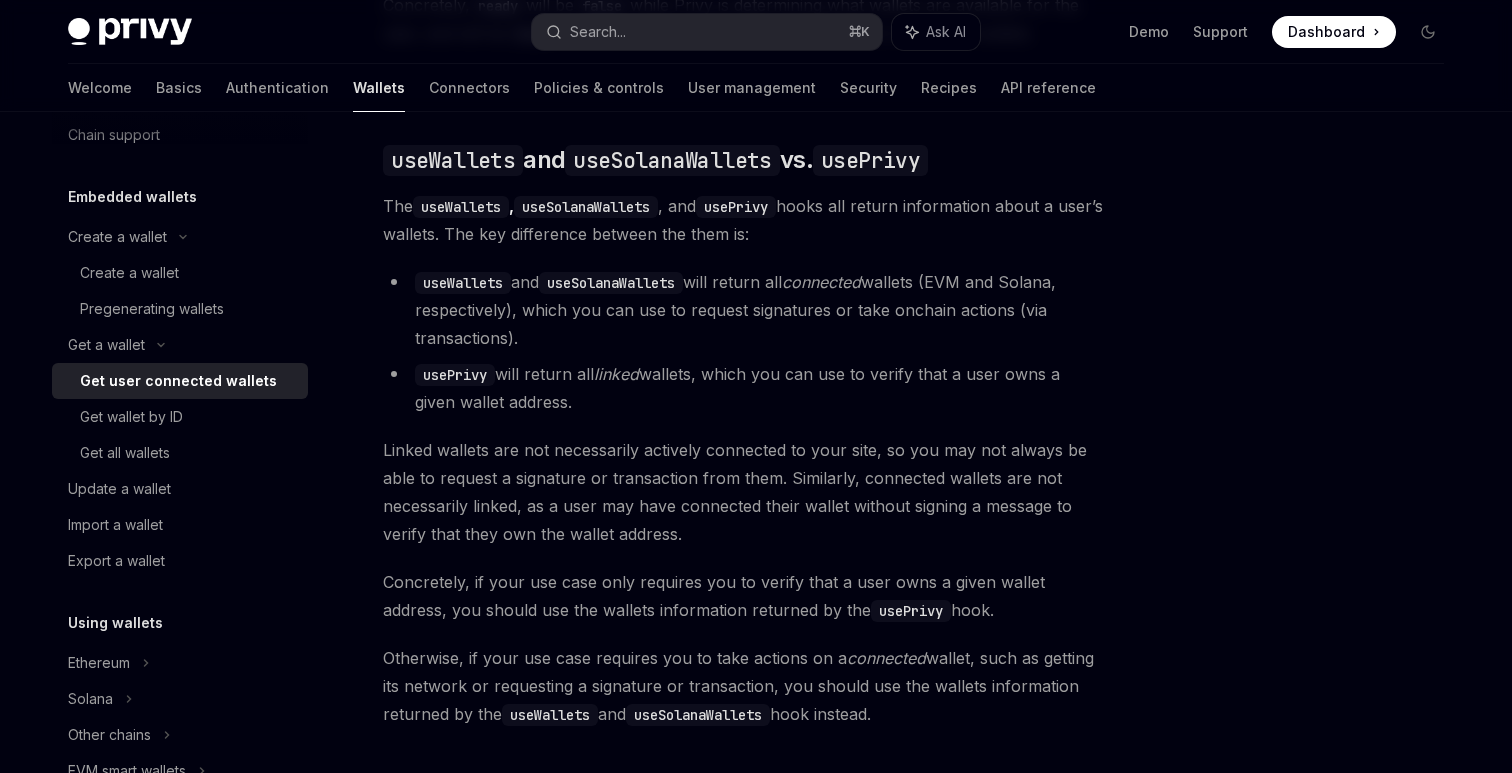 click on "Linked wallets are not necessarily actively connected to your site, so you may not always be able to request a signature or transaction from them. Similarly, connected wallets are not necessarily linked, as a user may have connected their wallet without signing a message to verify that they own the wallet address." at bounding box center (743, 492) 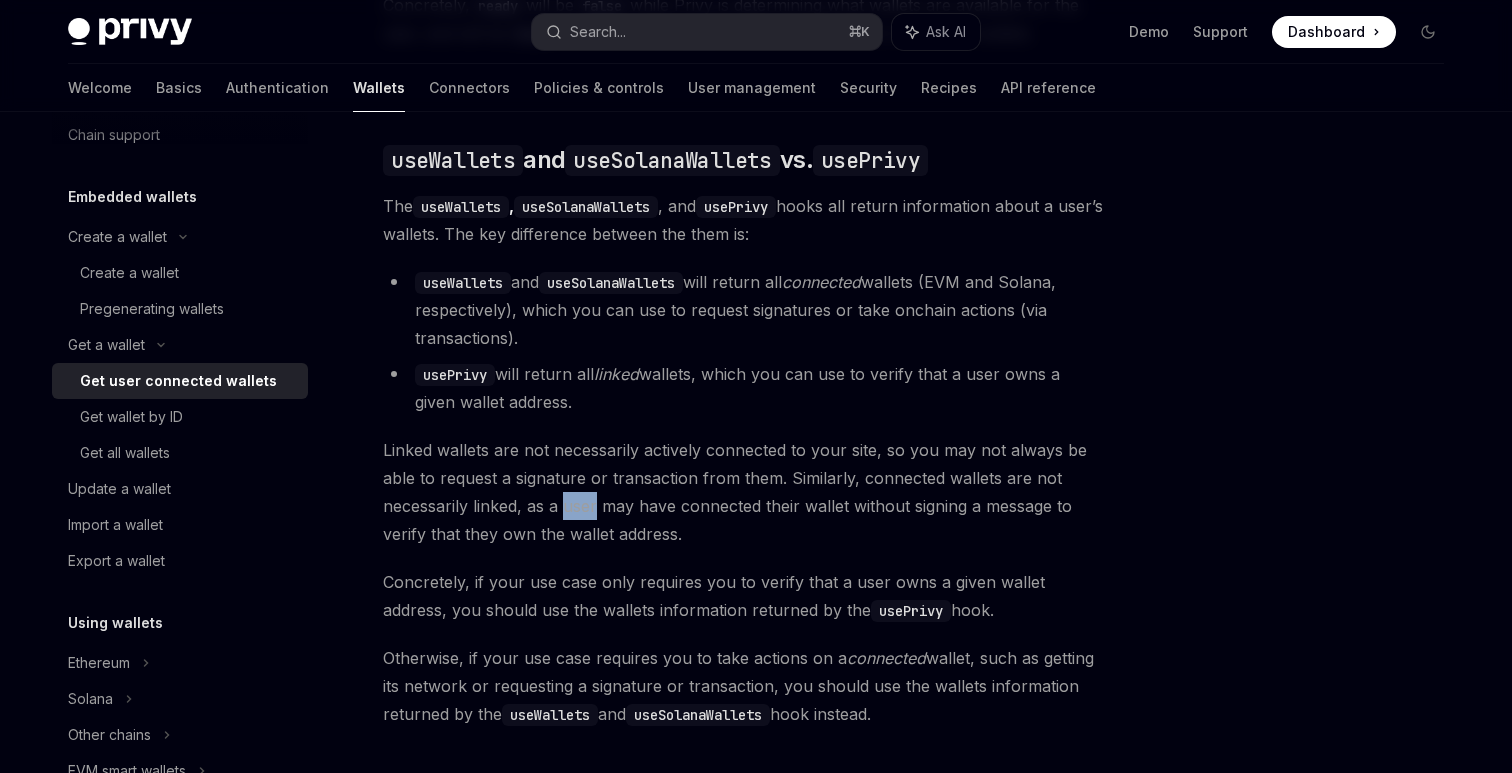 click on "Linked wallets are not necessarily actively connected to your site, so you may not always be able to request a signature or transaction from them. Similarly, connected wallets are not necessarily linked, as a user may have connected their wallet without signing a message to verify that they own the wallet address." at bounding box center [743, 492] 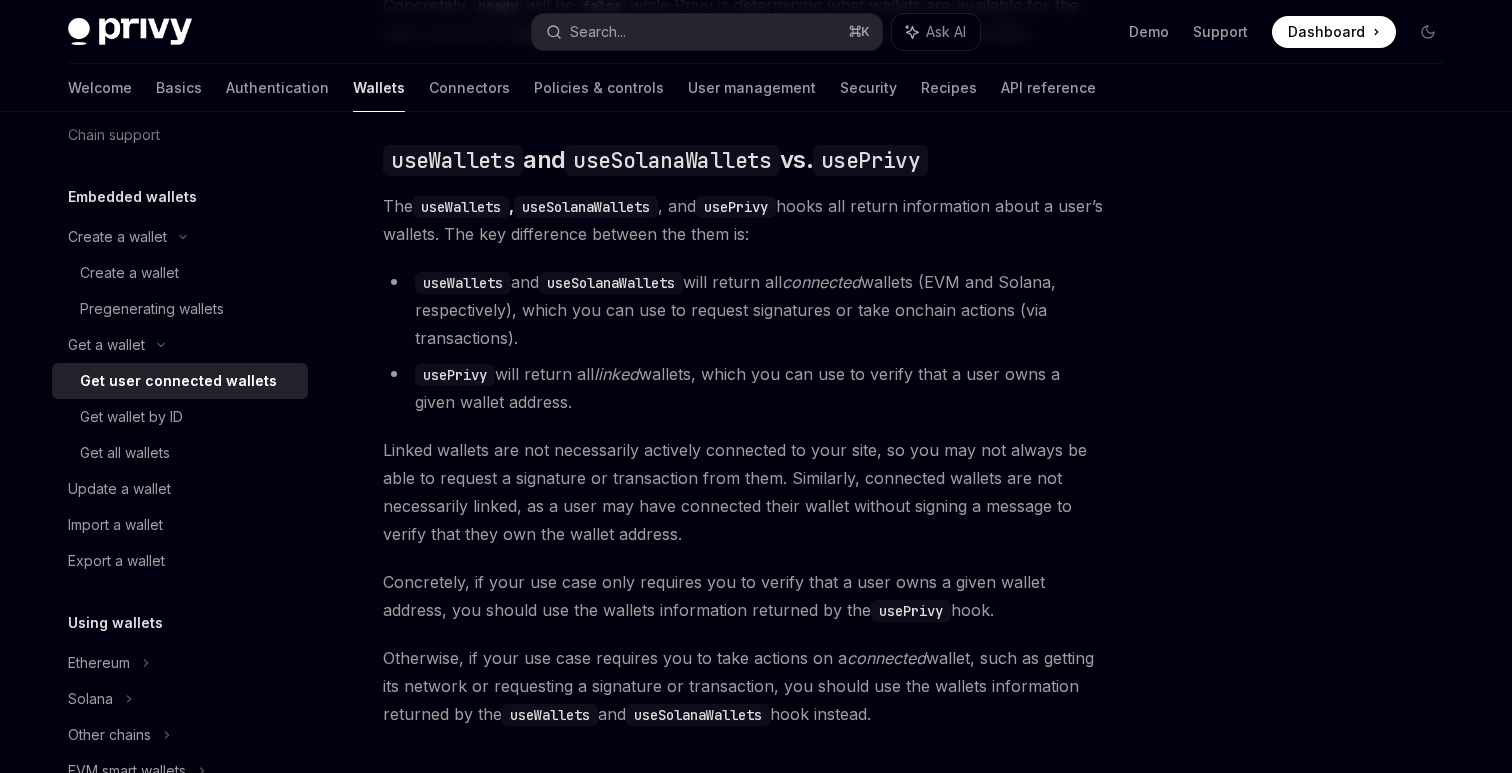 click on "Linked wallets are not necessarily actively connected to your site, so you may not always be able to request a signature or transaction from them. Similarly, connected wallets are not necessarily linked, as a user may have connected their wallet without signing a message to verify that they own the wallet address." at bounding box center (743, 492) 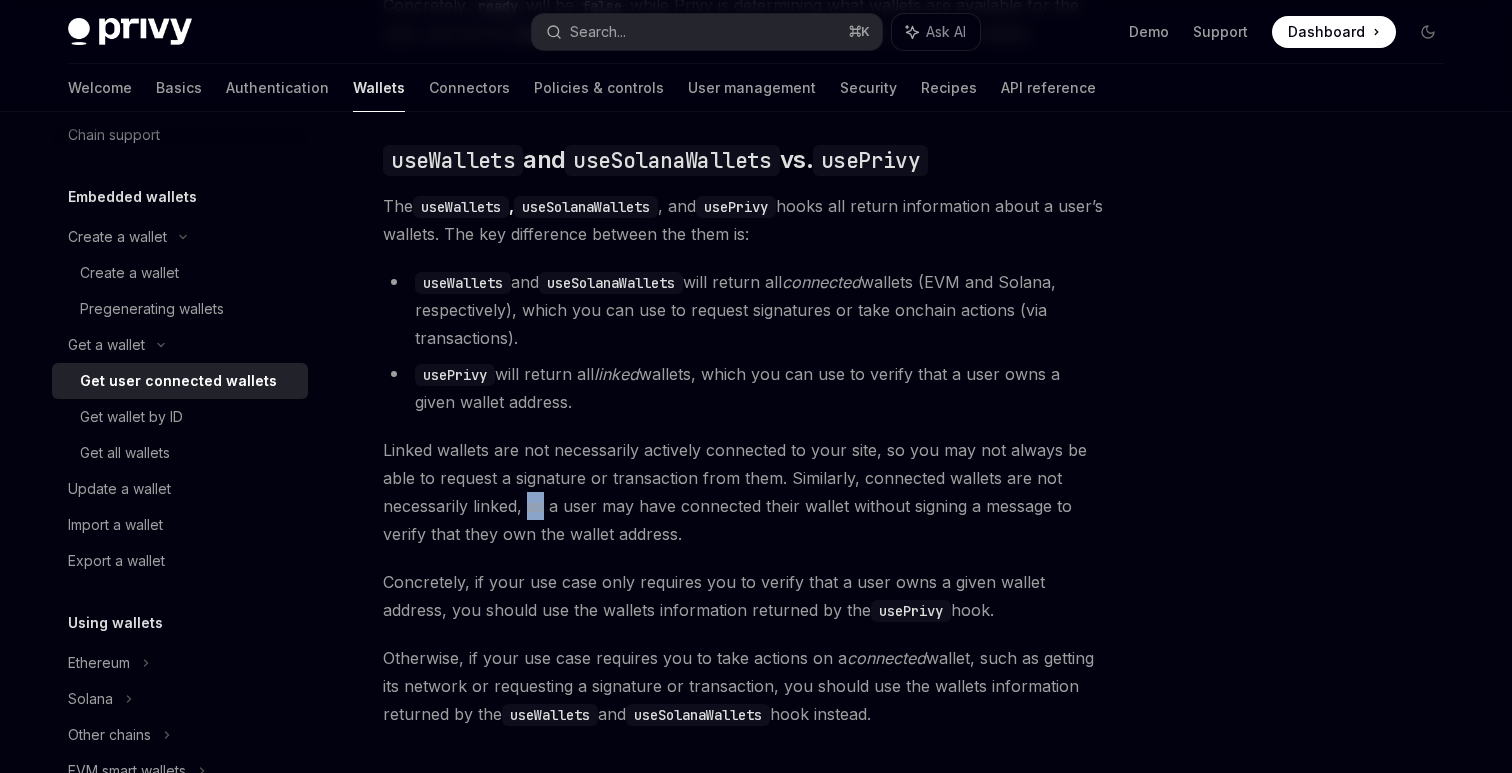 click on "Linked wallets are not necessarily actively connected to your site, so you may not always be able to request a signature or transaction from them. Similarly, connected wallets are not necessarily linked, as a user may have connected their wallet without signing a message to verify that they own the wallet address." at bounding box center (743, 492) 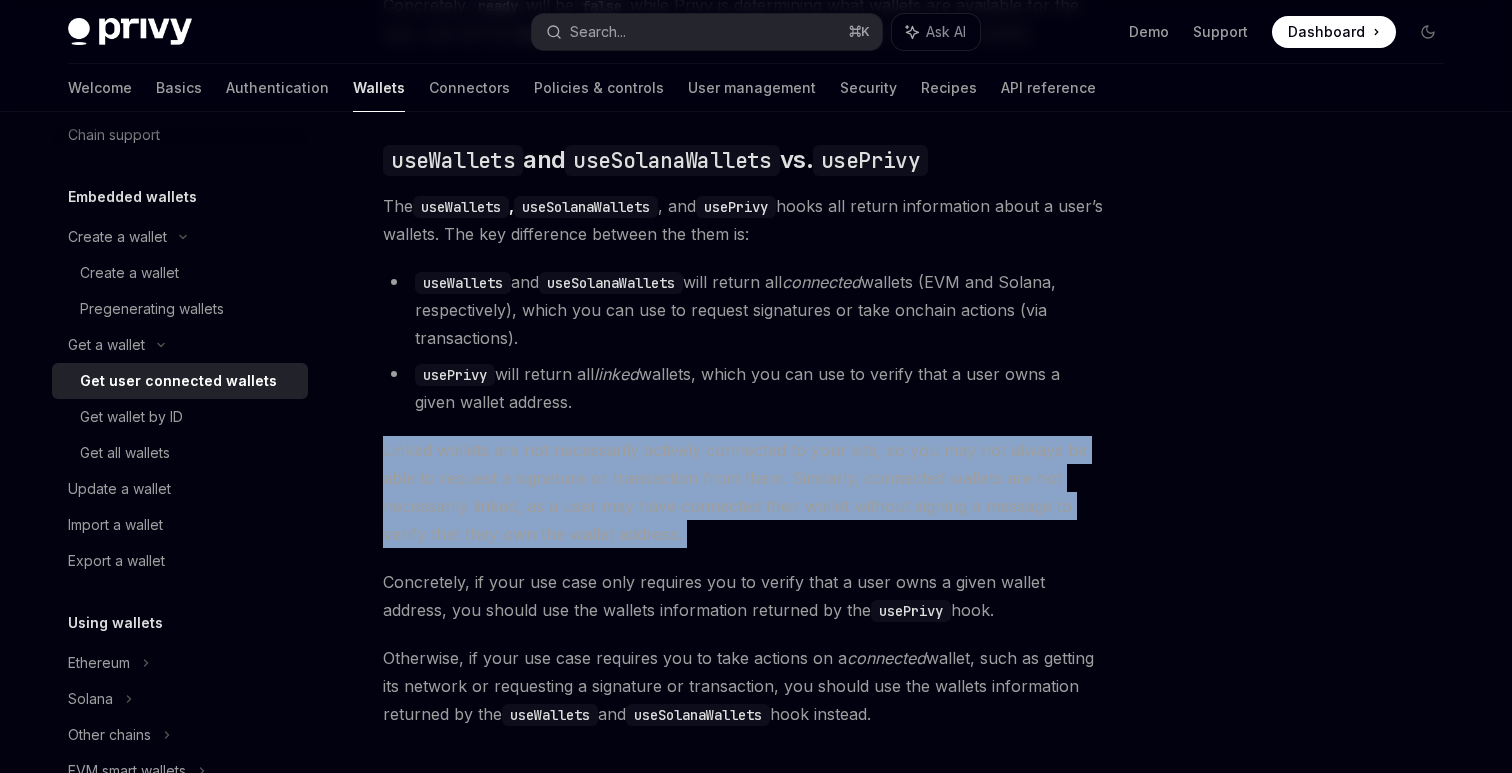click on "Linked wallets are not necessarily actively connected to your site, so you may not always be able to request a signature or transaction from them. Similarly, connected wallets are not necessarily linked, as a user may have connected their wallet without signing a message to verify that they own the wallet address." at bounding box center (743, 492) 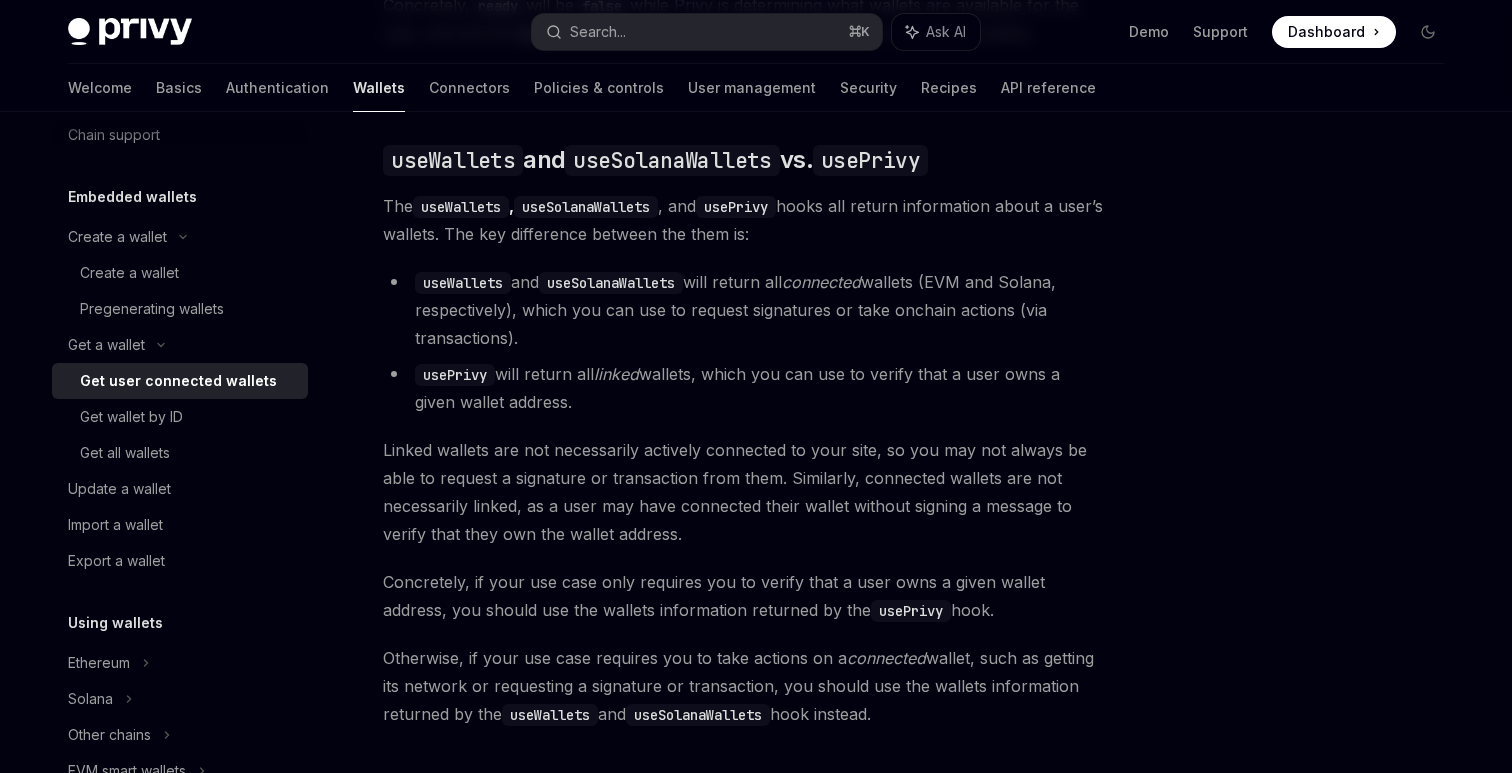click on "Linked wallets are not necessarily actively connected to your site, so you may not always be able to request a signature or transaction from them. Similarly, connected wallets are not necessarily linked, as a user may have connected their wallet without signing a message to verify that they own the wallet address." at bounding box center [743, 492] 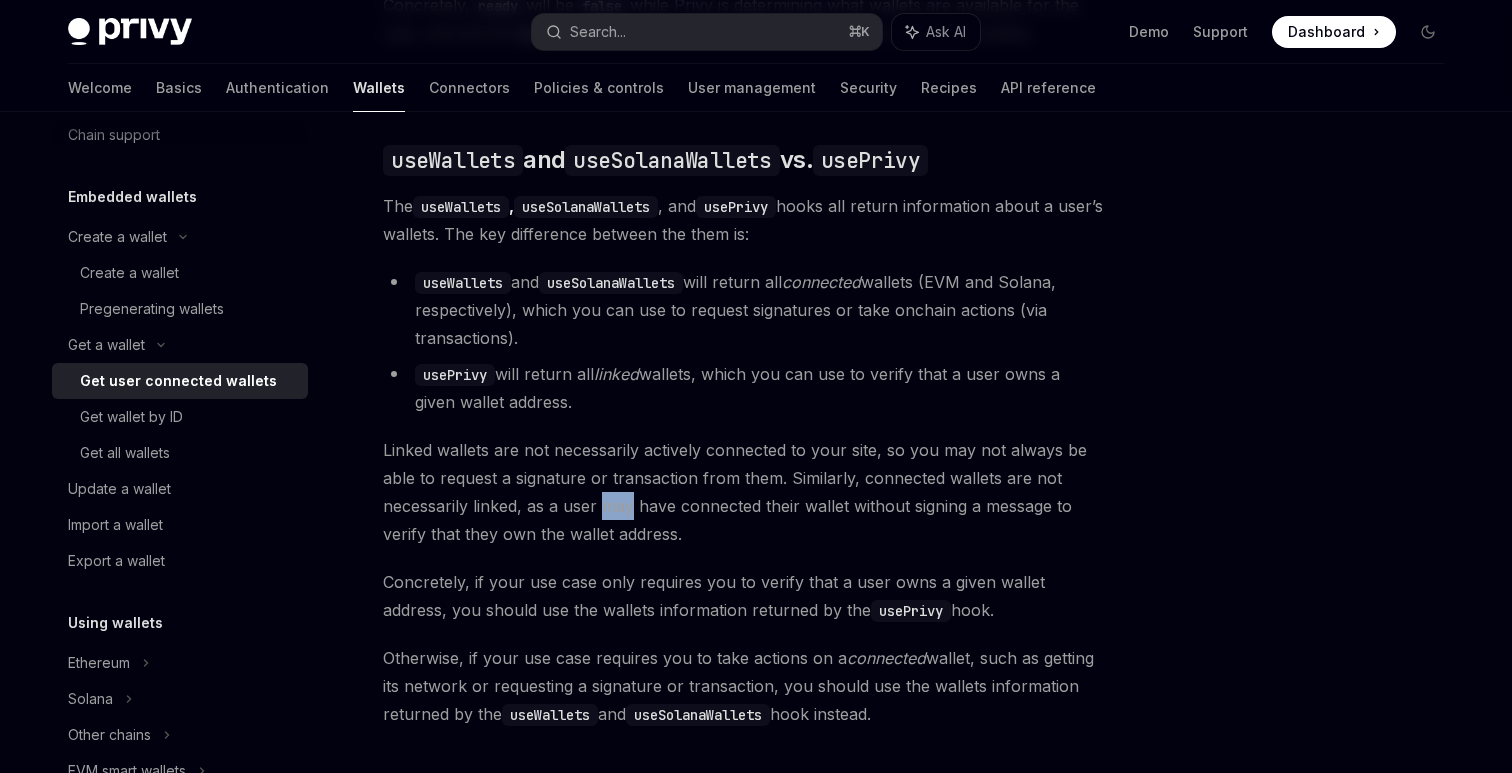 click on "Linked wallets are not necessarily actively connected to your site, so you may not always be able to request a signature or transaction from them. Similarly, connected wallets are not necessarily linked, as a user may have connected their wallet without signing a message to verify that they own the wallet address." at bounding box center [743, 492] 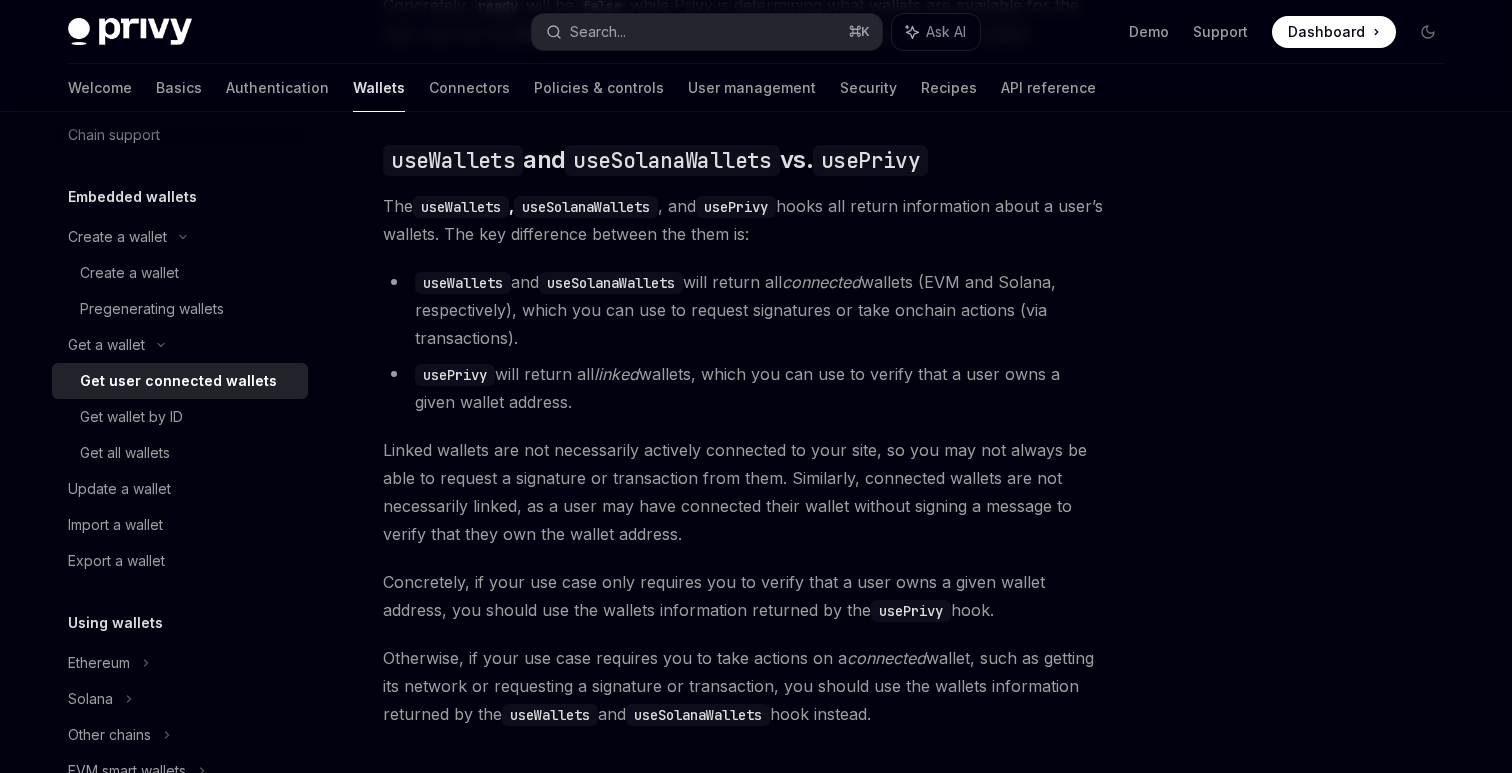 click on "Linked wallets are not necessarily actively connected to your site, so you may not always be able to request a signature or transaction from them. Similarly, connected wallets are not necessarily linked, as a user may have connected their wallet without signing a message to verify that they own the wallet address." at bounding box center [743, 492] 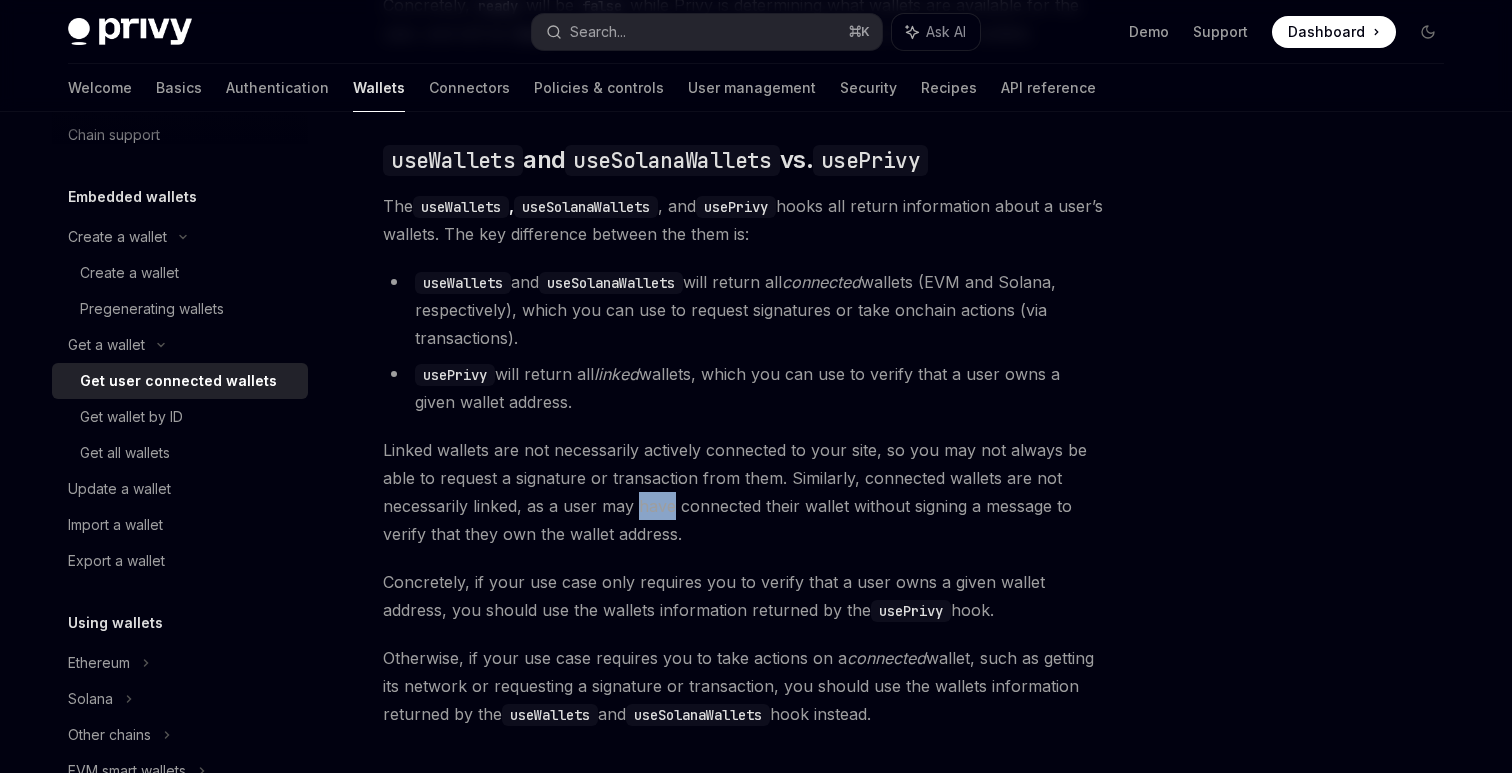 click on "Linked wallets are not necessarily actively connected to your site, so you may not always be able to request a signature or transaction from them. Similarly, connected wallets are not necessarily linked, as a user may have connected their wallet without signing a message to verify that they own the wallet address." at bounding box center [743, 492] 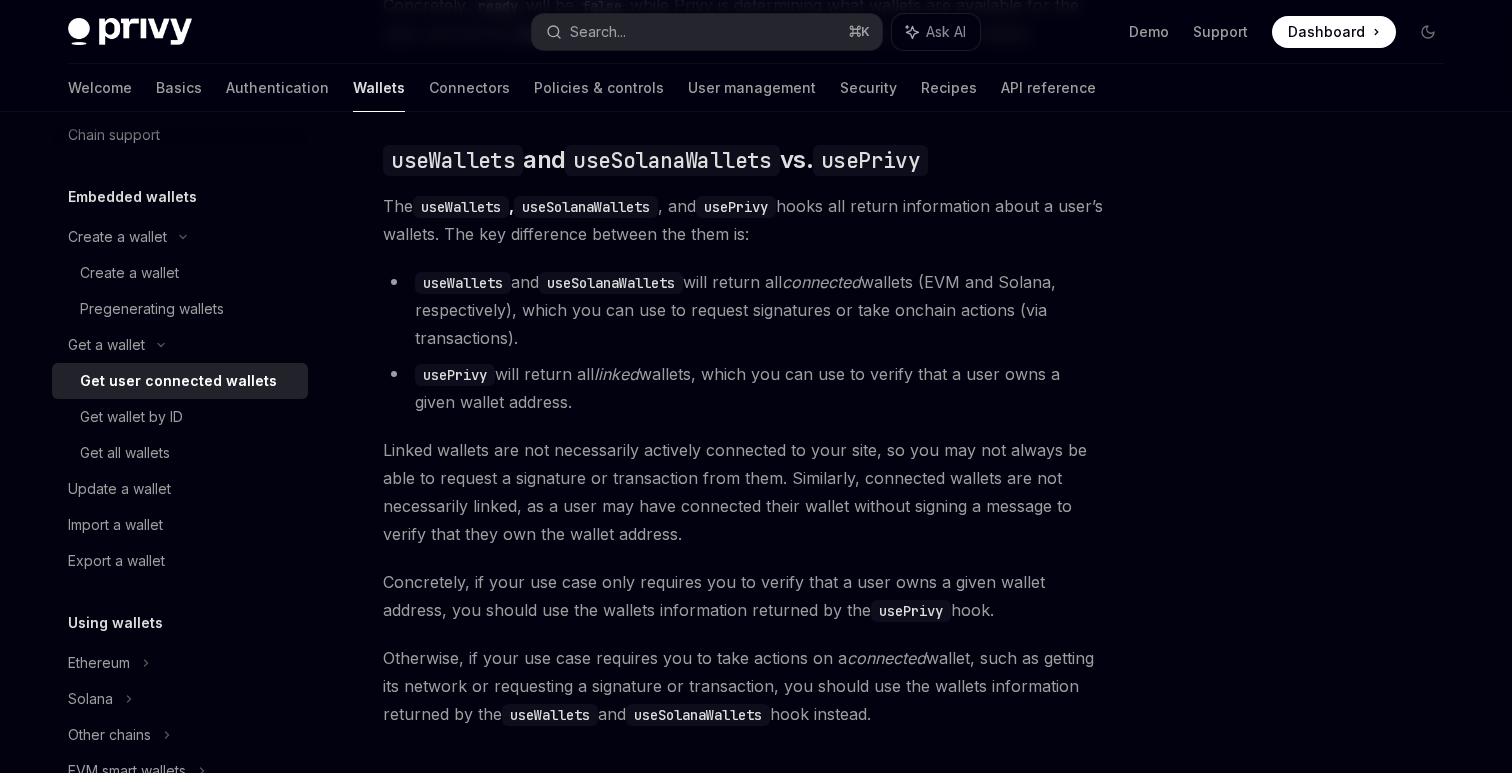 click on "Linked wallets are not necessarily actively connected to your site, so you may not always be able to request a signature or transaction from them. Similarly, connected wallets are not necessarily linked, as a user may have connected their wallet without signing a message to verify that they own the wallet address." at bounding box center [743, 492] 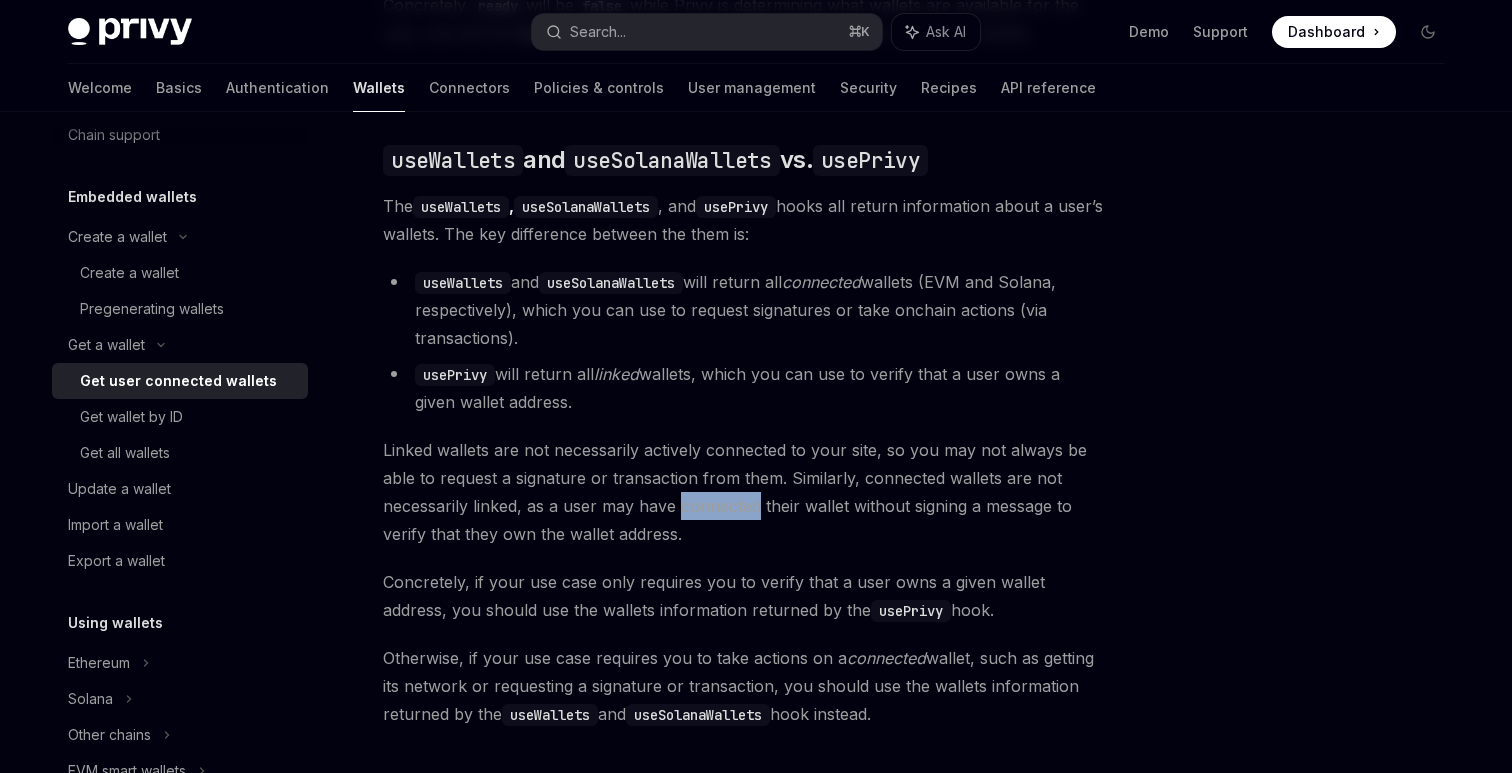click on "Linked wallets are not necessarily actively connected to your site, so you may not always be able to request a signature or transaction from them. Similarly, connected wallets are not necessarily linked, as a user may have connected their wallet without signing a message to verify that they own the wallet address." at bounding box center (743, 492) 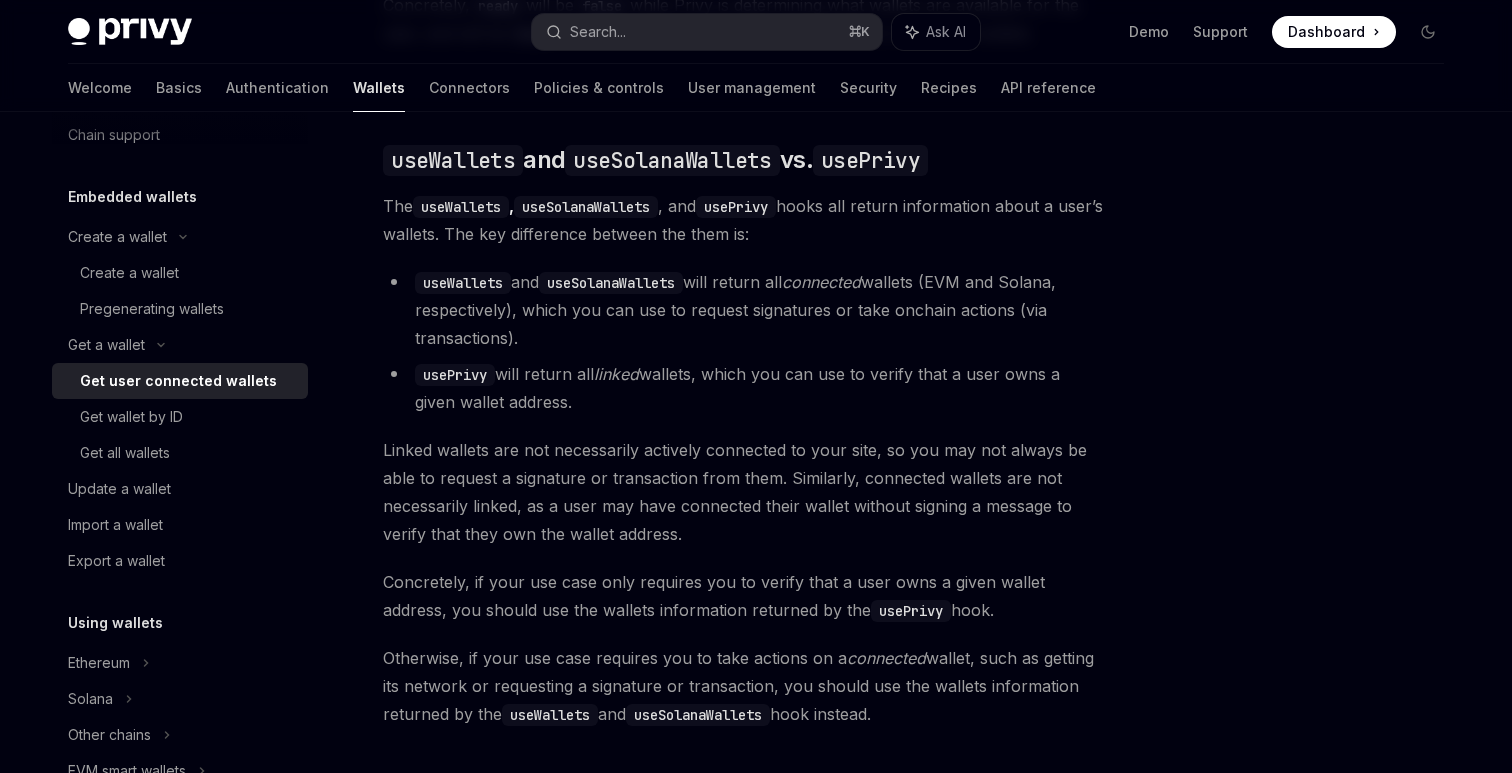 click on "Linked wallets are not necessarily actively connected to your site, so you may not always be able to request a signature or transaction from them. Similarly, connected wallets are not necessarily linked, as a user may have connected their wallet without signing a message to verify that they own the wallet address." at bounding box center (743, 492) 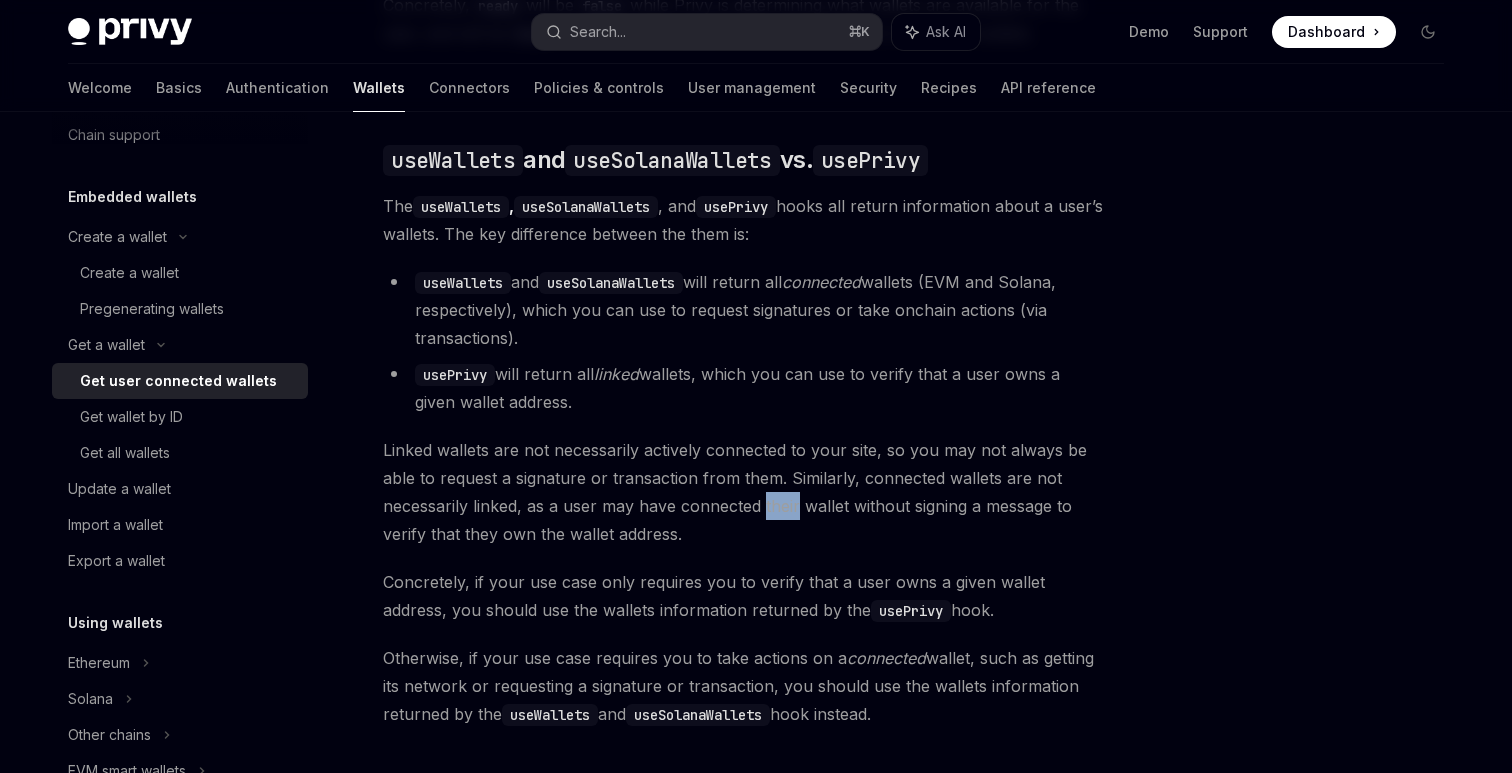 click on "Linked wallets are not necessarily actively connected to your site, so you may not always be able to request a signature or transaction from them. Similarly, connected wallets are not necessarily linked, as a user may have connected their wallet without signing a message to verify that they own the wallet address." at bounding box center [743, 492] 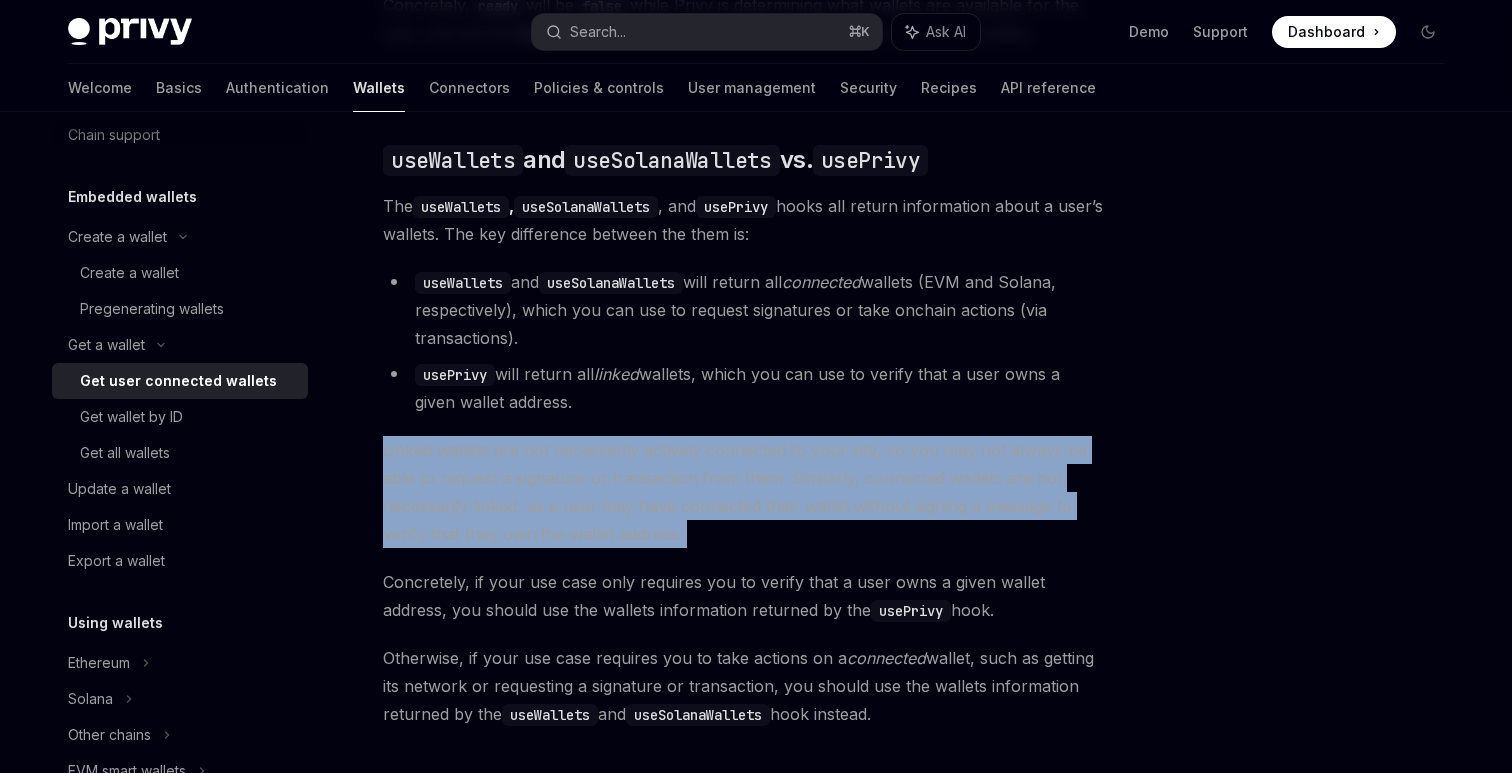 click on "Linked wallets are not necessarily actively connected to your site, so you may not always be able to request a signature or transaction from them. Similarly, connected wallets are not necessarily linked, as a user may have connected their wallet without signing a message to verify that they own the wallet address." at bounding box center (743, 492) 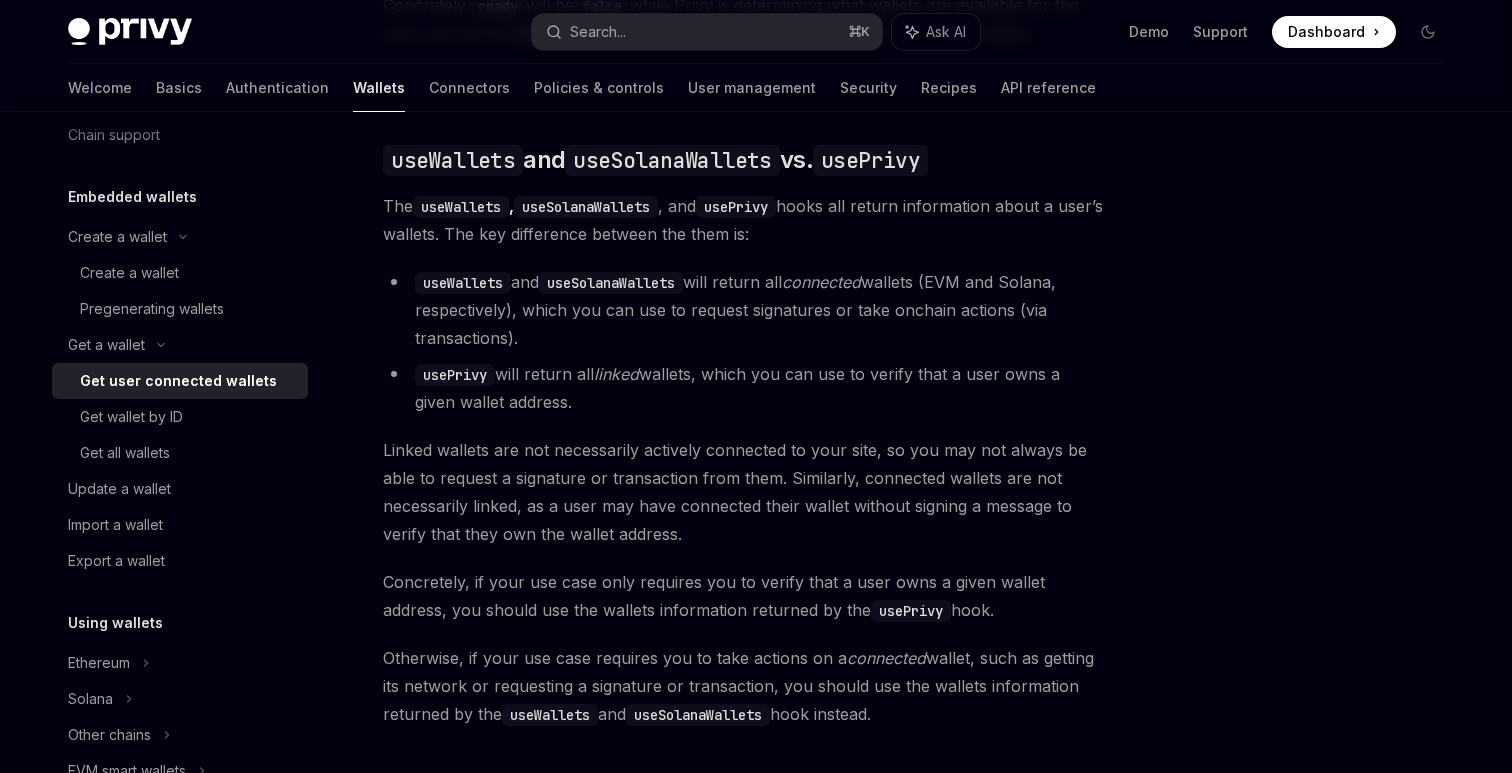 click on "Linked wallets are not necessarily actively connected to your site, so you may not always be able to request a signature or transaction from them. Similarly, connected wallets are not necessarily linked, as a user may have connected their wallet without signing a message to verify that they own the wallet address." at bounding box center [743, 492] 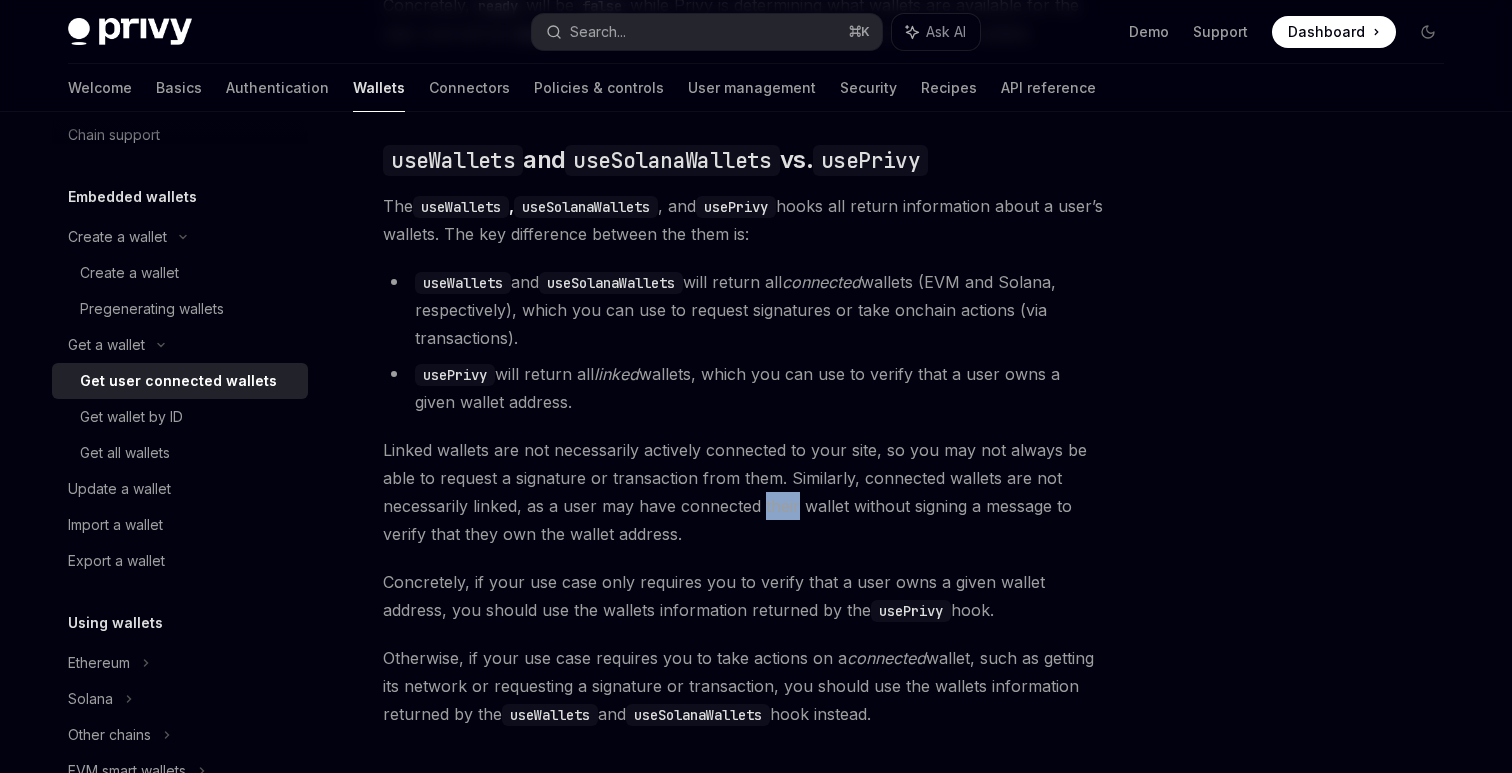 click on "Linked wallets are not necessarily actively connected to your site, so you may not always be able to request a signature or transaction from them. Similarly, connected wallets are not necessarily linked, as a user may have connected their wallet without signing a message to verify that they own the wallet address." at bounding box center [743, 492] 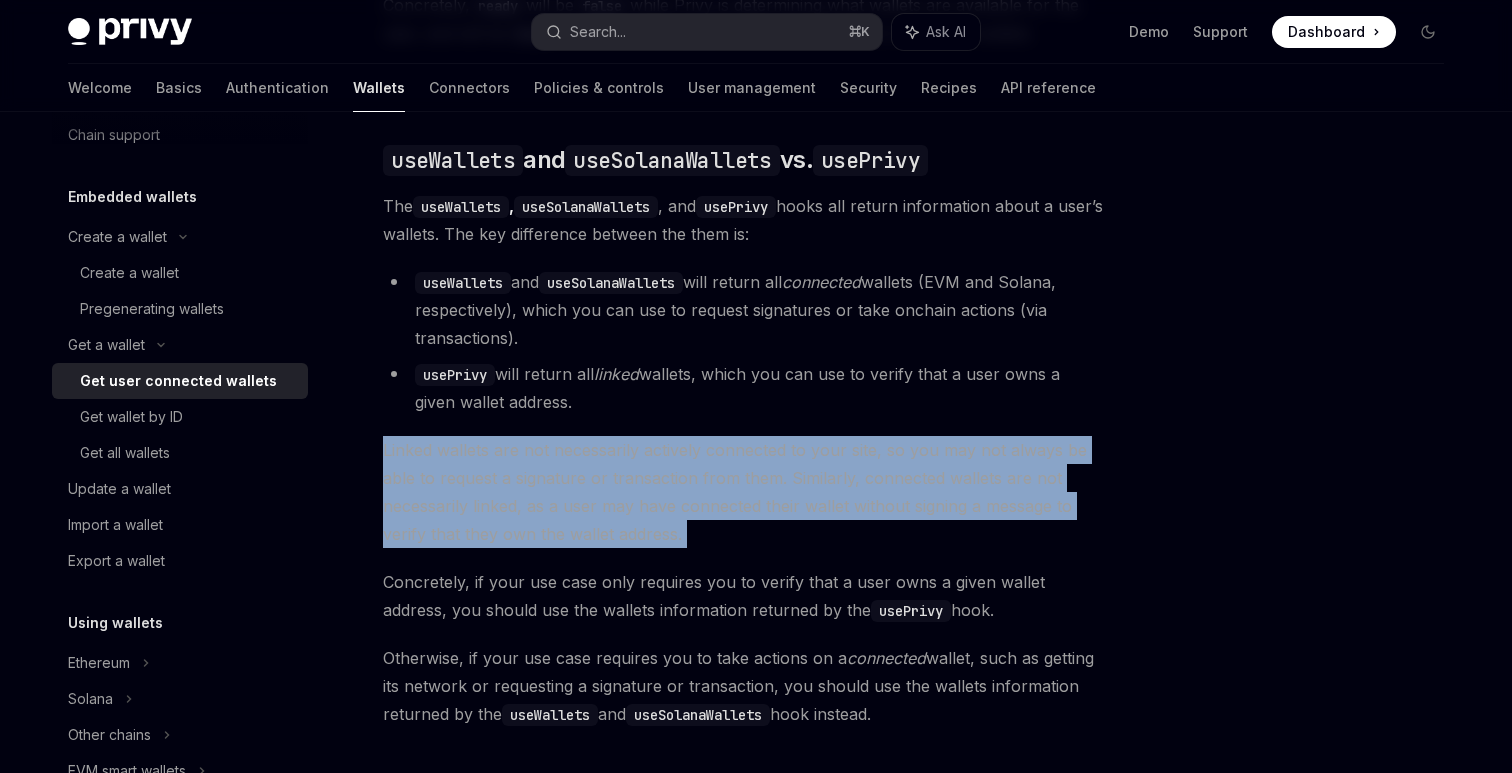 click on "Linked wallets are not necessarily actively connected to your site, so you may not always be able to request a signature or transaction from them. Similarly, connected wallets are not necessarily linked, as a user may have connected their wallet without signing a message to verify that they own the wallet address." at bounding box center (743, 492) 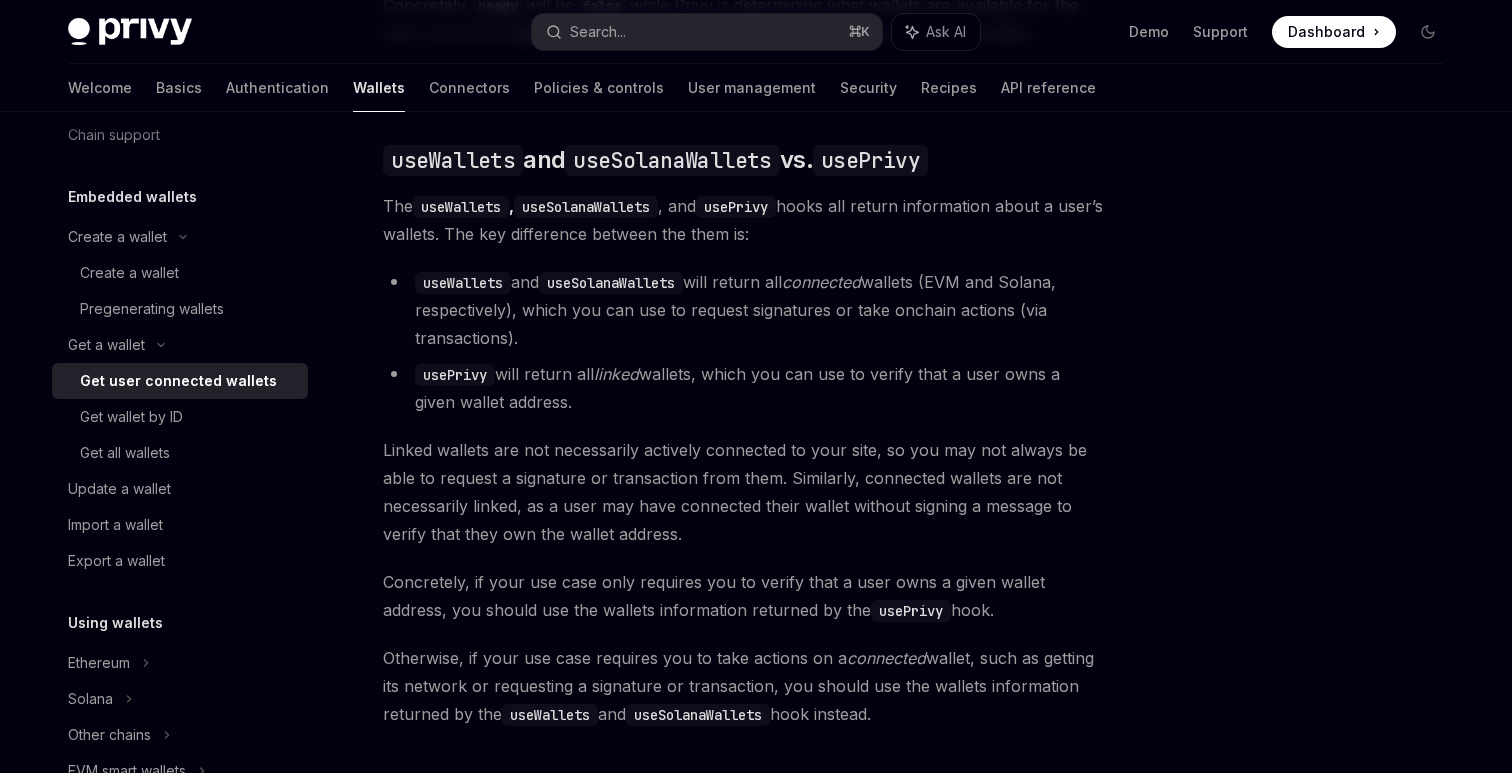 click on "Linked wallets are not necessarily actively connected to your site, so you may not always be able to request a signature or transaction from them. Similarly, connected wallets are not necessarily linked, as a user may have connected their wallet without signing a message to verify that they own the wallet address." at bounding box center (743, 492) 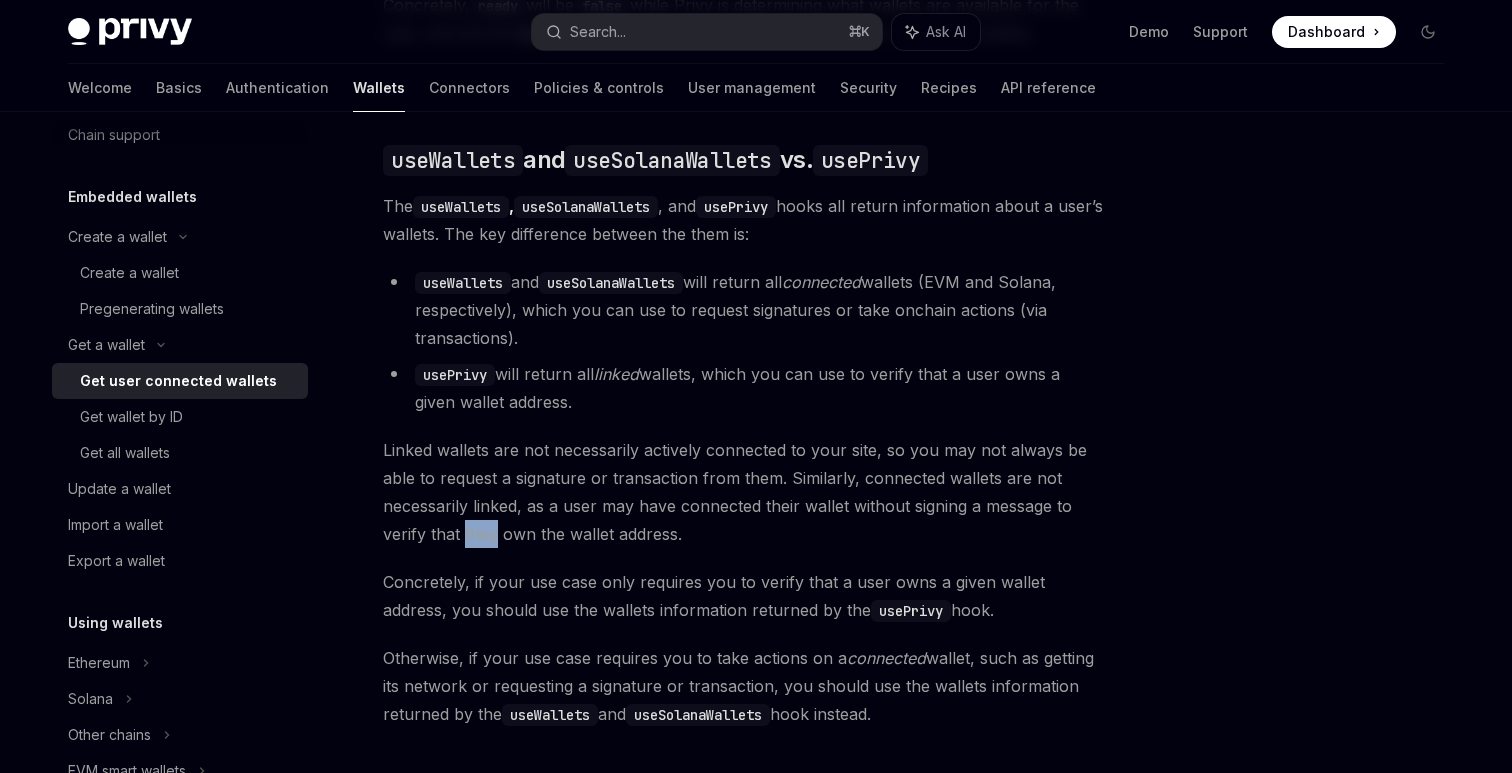 click on "Linked wallets are not necessarily actively connected to your site, so you may not always be able to request a signature or transaction from them. Similarly, connected wallets are not necessarily linked, as a user may have connected their wallet without signing a message to verify that they own the wallet address." at bounding box center (743, 492) 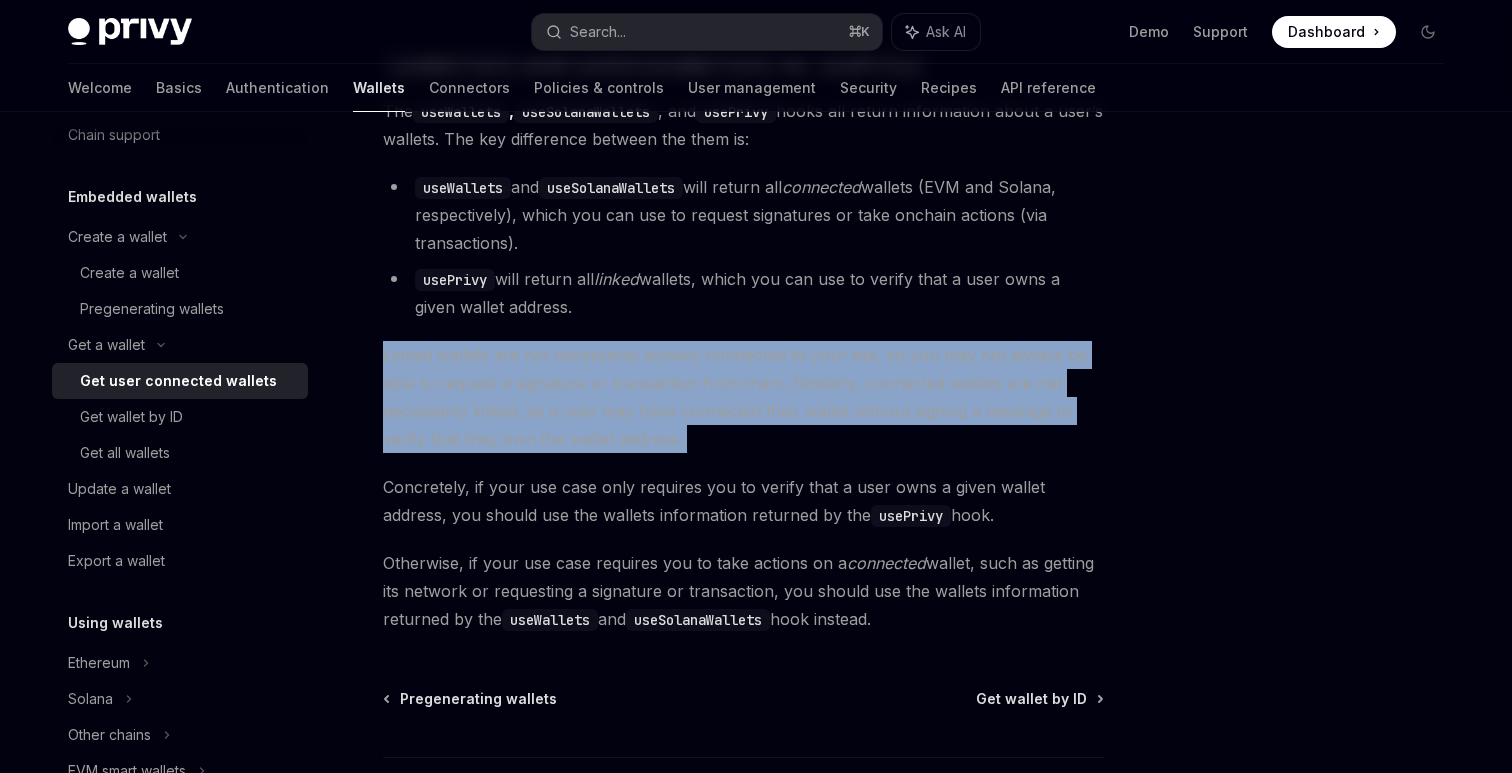 scroll, scrollTop: 1839, scrollLeft: 0, axis: vertical 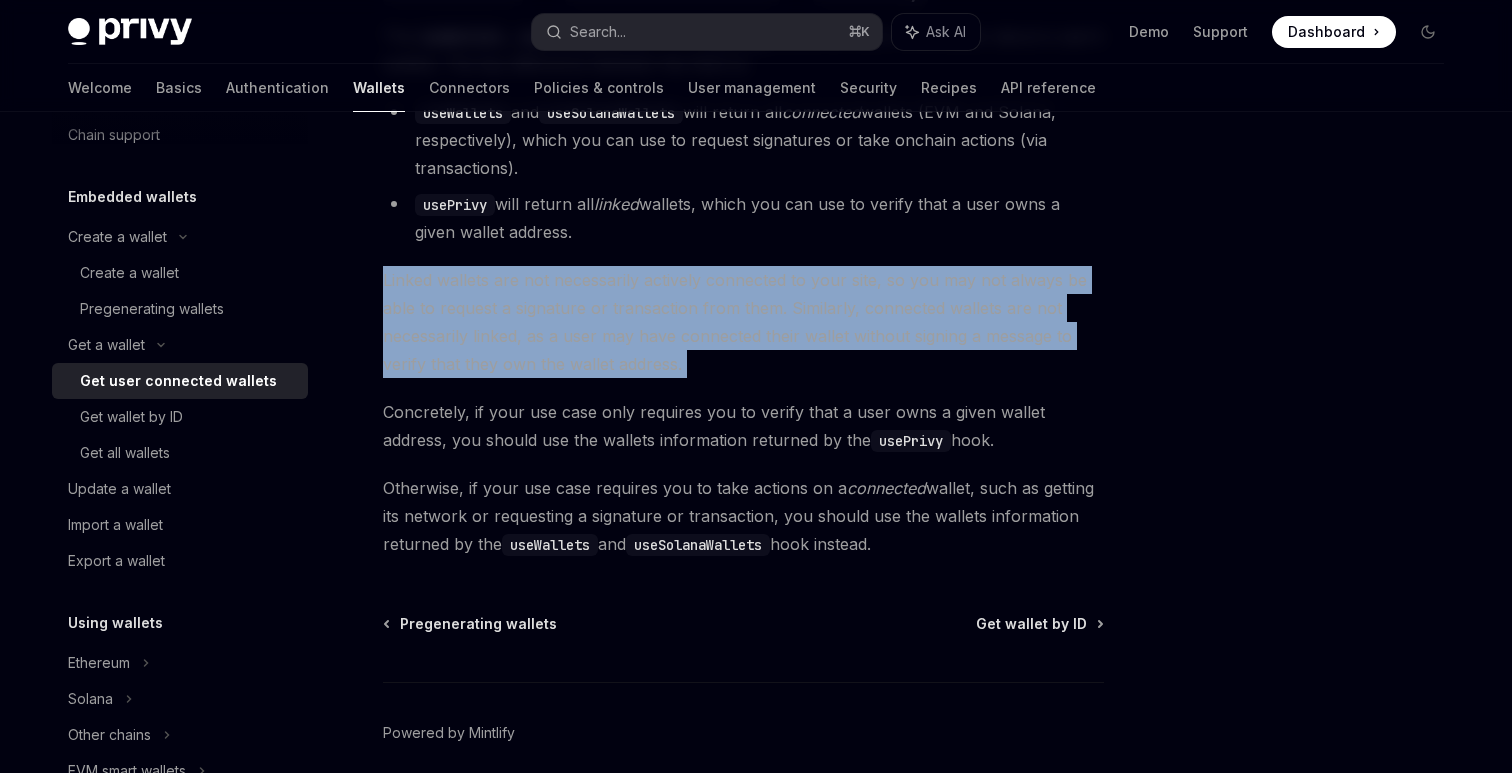 click on "Linked wallets are not necessarily actively connected to your site, so you may not always be able to request a signature or transaction from them. Similarly, connected wallets are not necessarily linked, as a user may have connected their wallet without signing a message to verify that they own the wallet address." at bounding box center [743, 322] 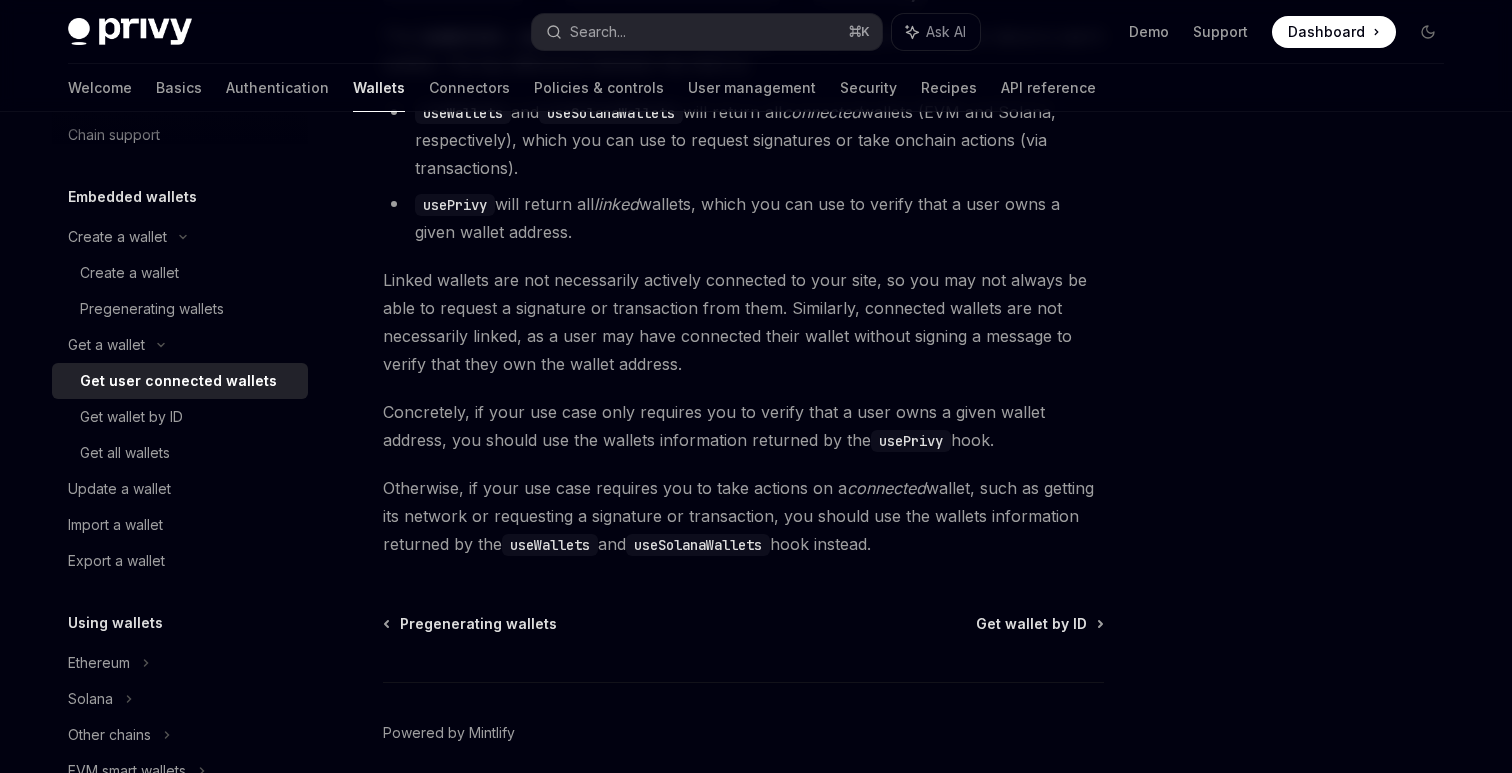 click on "Linked wallets are not necessarily actively connected to your site, so you may not always be able to request a signature or transaction from them. Similarly, connected wallets are not necessarily linked, as a user may have connected their wallet without signing a message to verify that they own the wallet address." at bounding box center (743, 322) 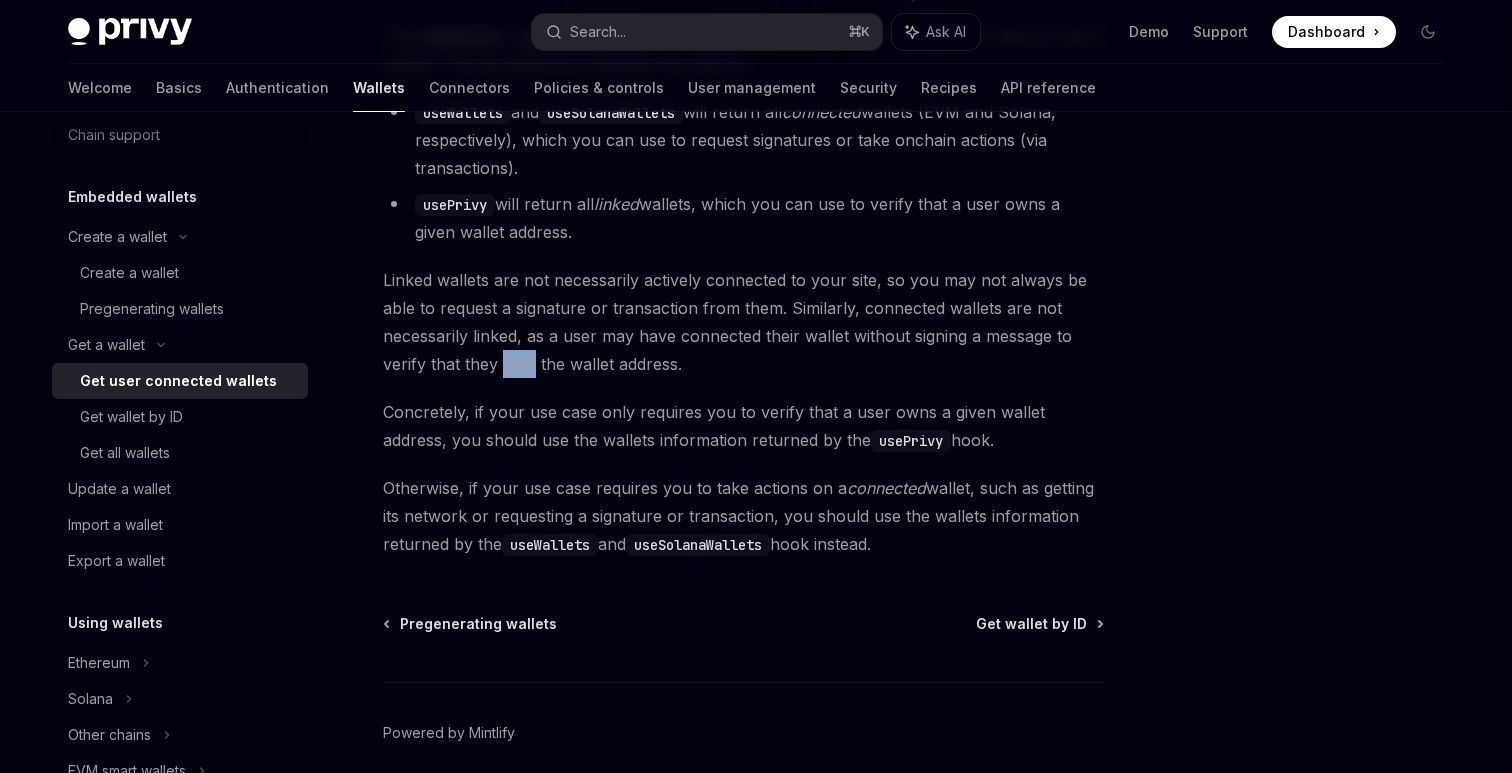 click on "Linked wallets are not necessarily actively connected to your site, so you may not always be able to request a signature or transaction from them. Similarly, connected wallets are not necessarily linked, as a user may have connected their wallet without signing a message to verify that they own the wallet address." at bounding box center [743, 322] 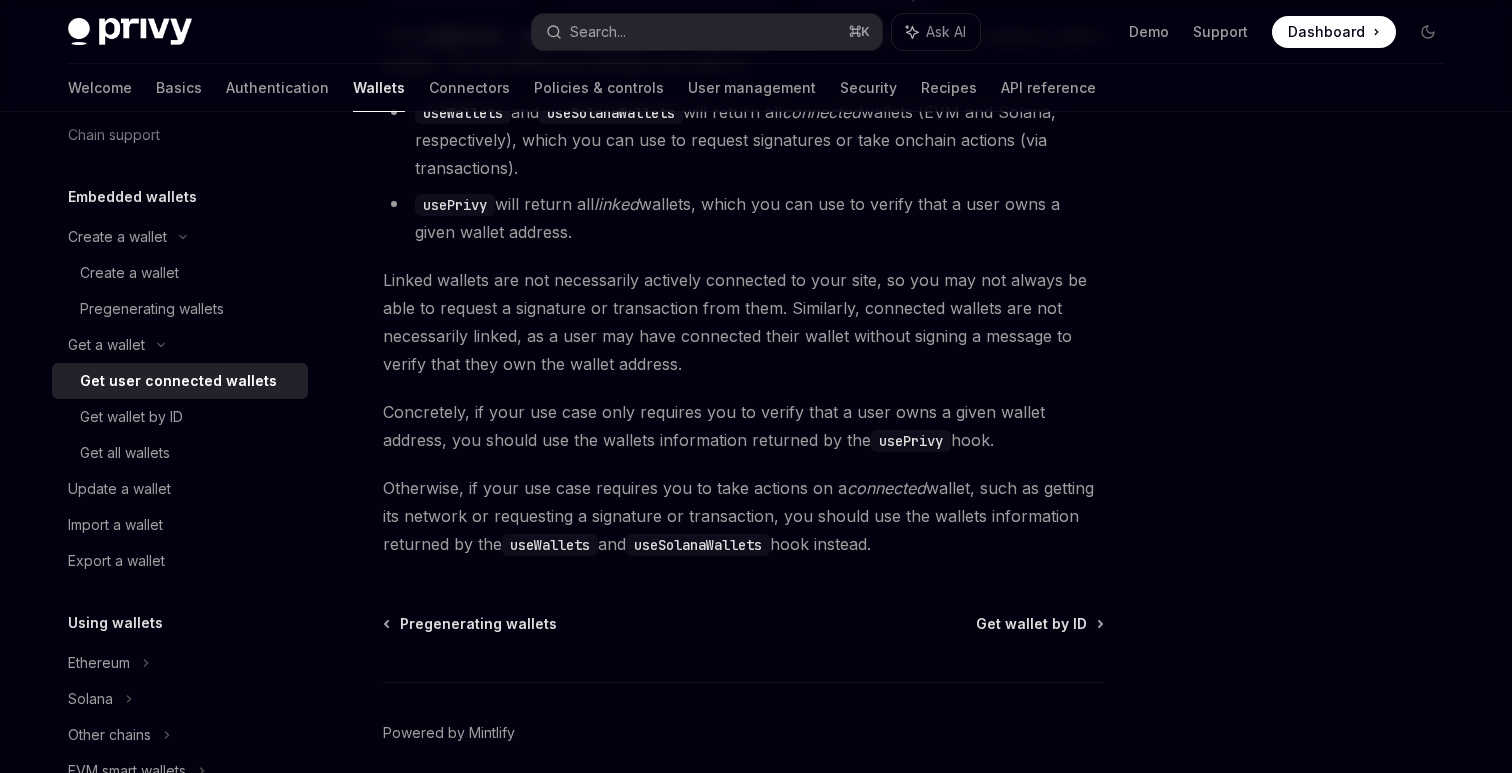 click on "Linked wallets are not necessarily actively connected to your site, so you may not always be able to request a signature or transaction from them. Similarly, connected wallets are not necessarily linked, as a user may have connected their wallet without signing a message to verify that they own the wallet address." at bounding box center [743, 322] 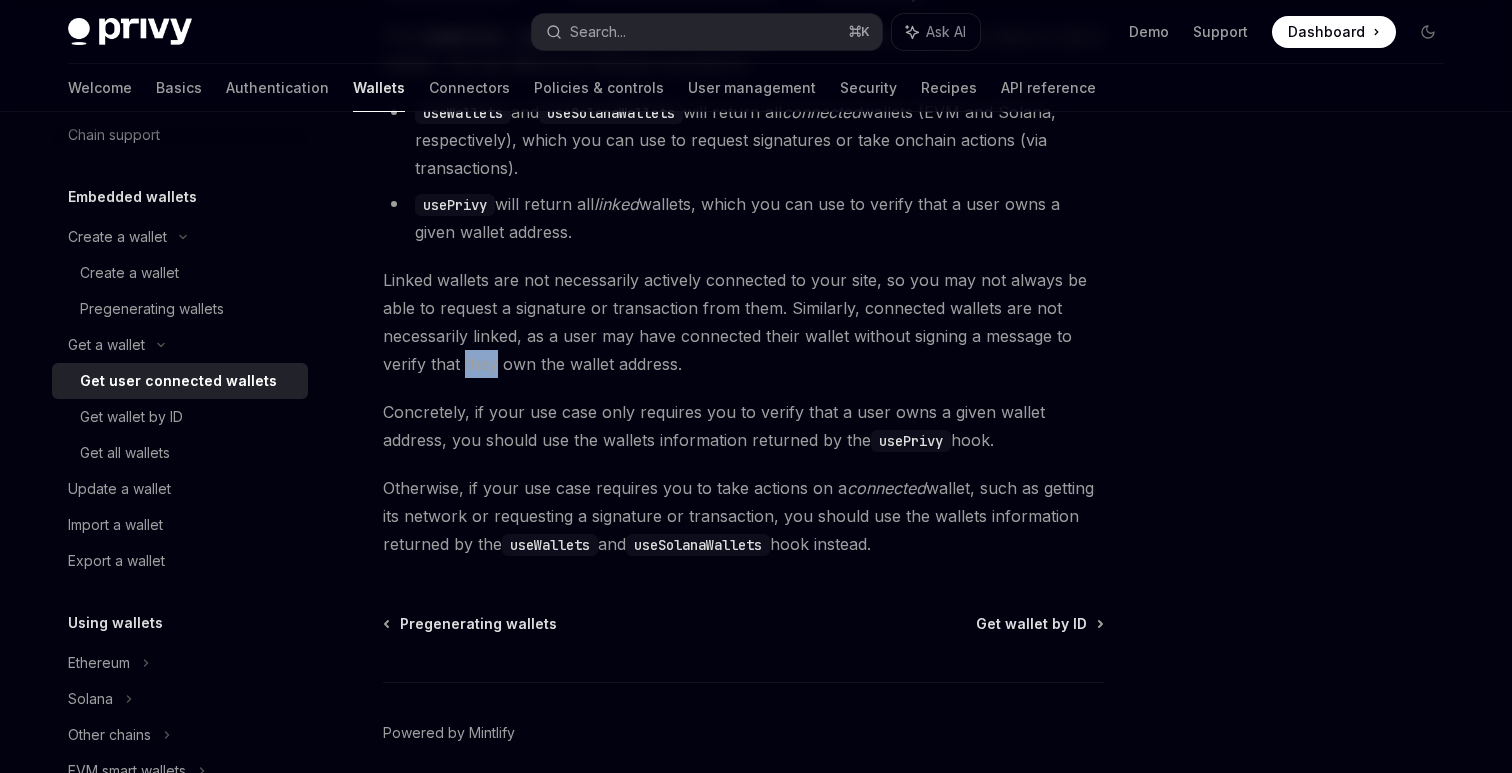 click on "Concretely, if your use case only requires you to verify that a user owns a given wallet address, you should use the wallets information returned by the  usePrivy  hook." at bounding box center [743, 426] 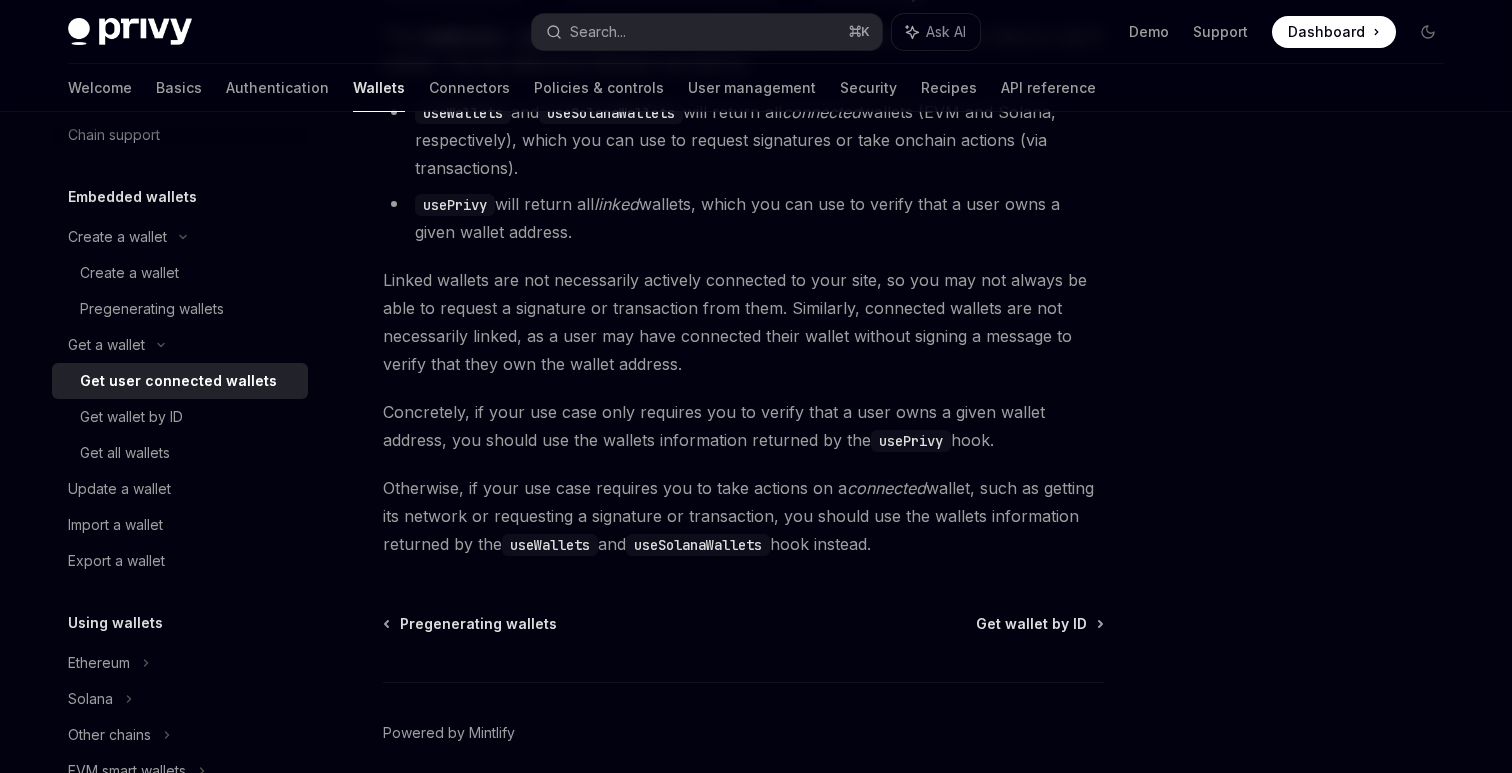 click on "Concretely, if your use case only requires you to verify that a user owns a given wallet address, you should use the wallets information returned by the  usePrivy  hook." at bounding box center [743, 426] 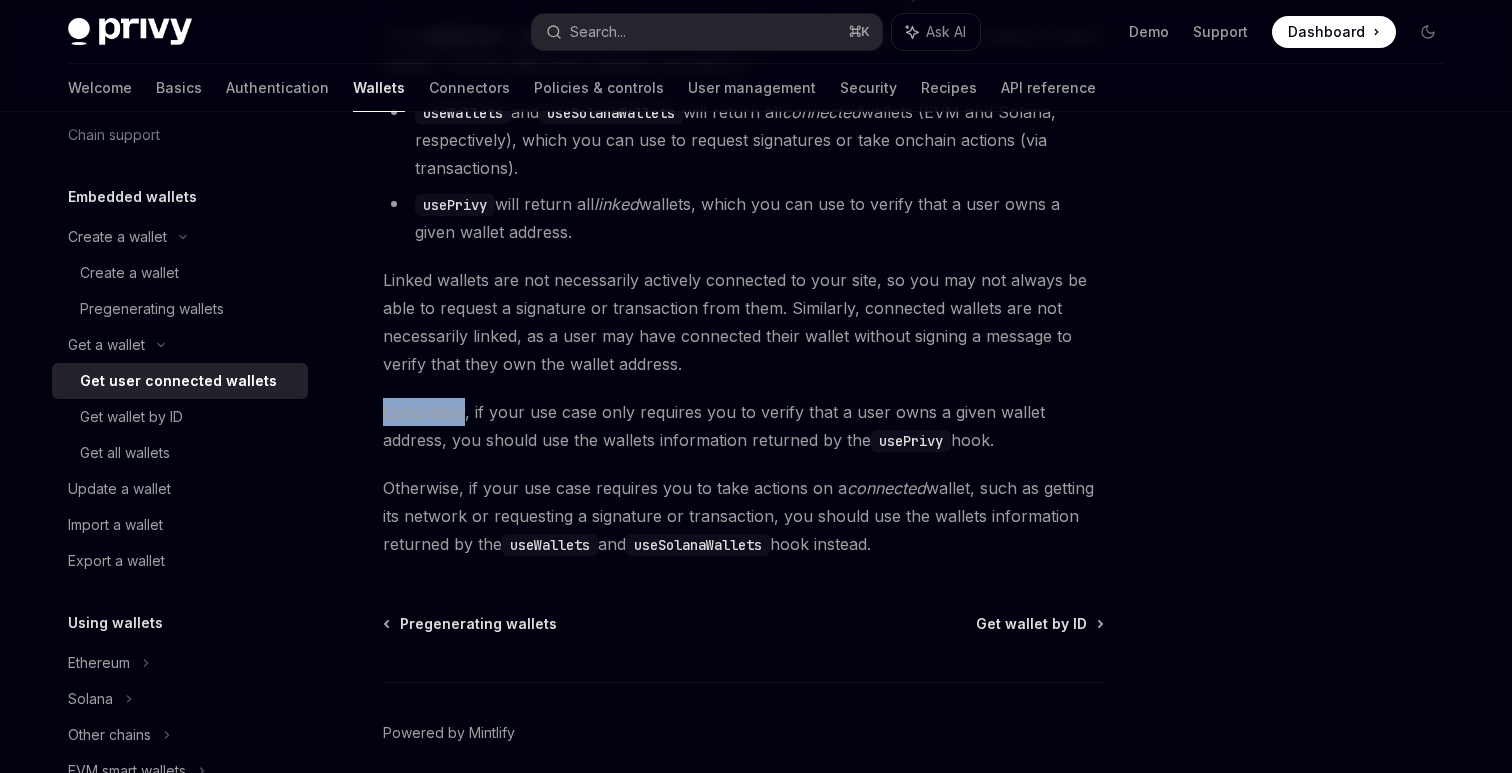click on "Concretely, if your use case only requires you to verify that a user owns a given wallet address, you should use the wallets information returned by the  usePrivy  hook." at bounding box center [743, 426] 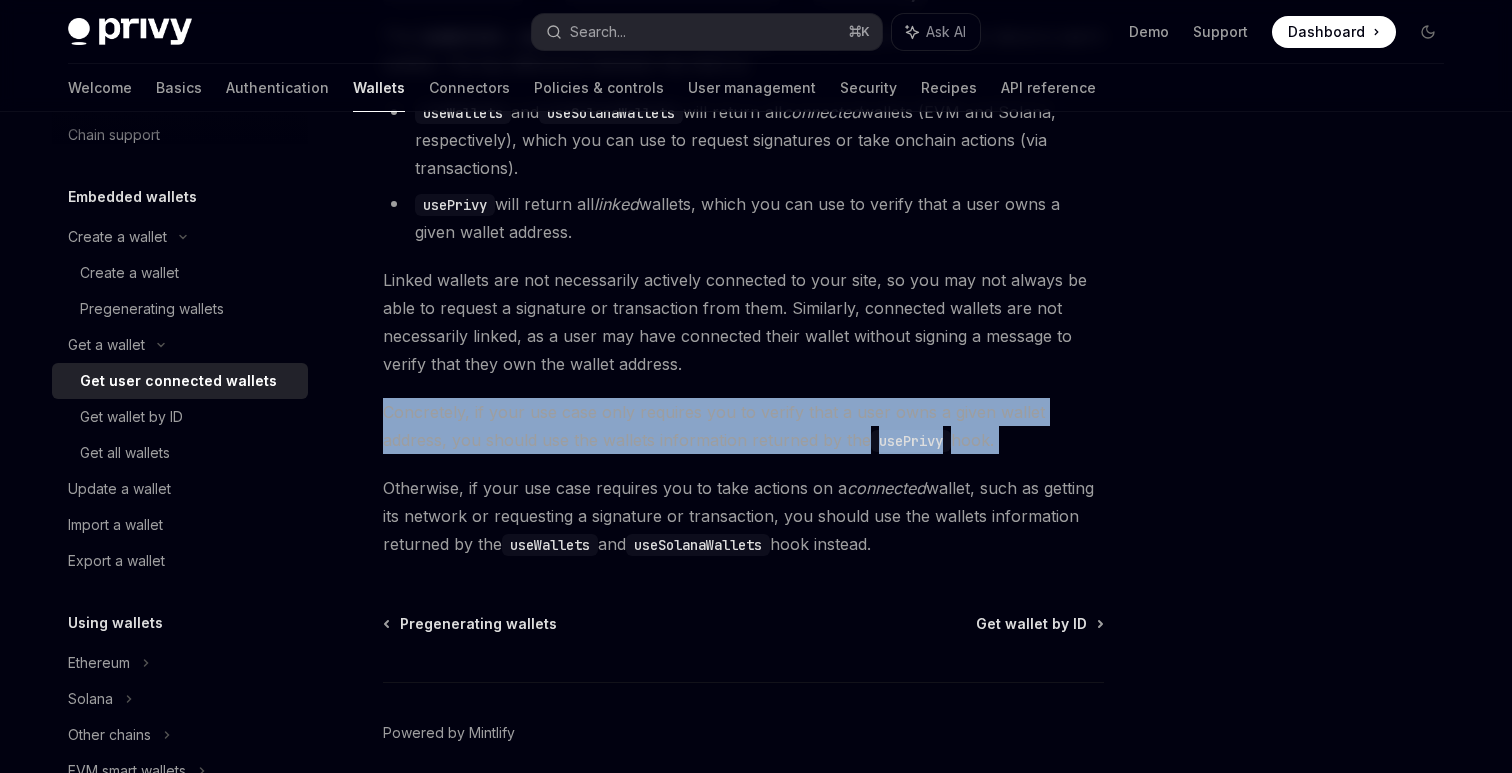 click on "Concretely, if your use case only requires you to verify that a user owns a given wallet address, you should use the wallets information returned by the  usePrivy  hook." at bounding box center (743, 426) 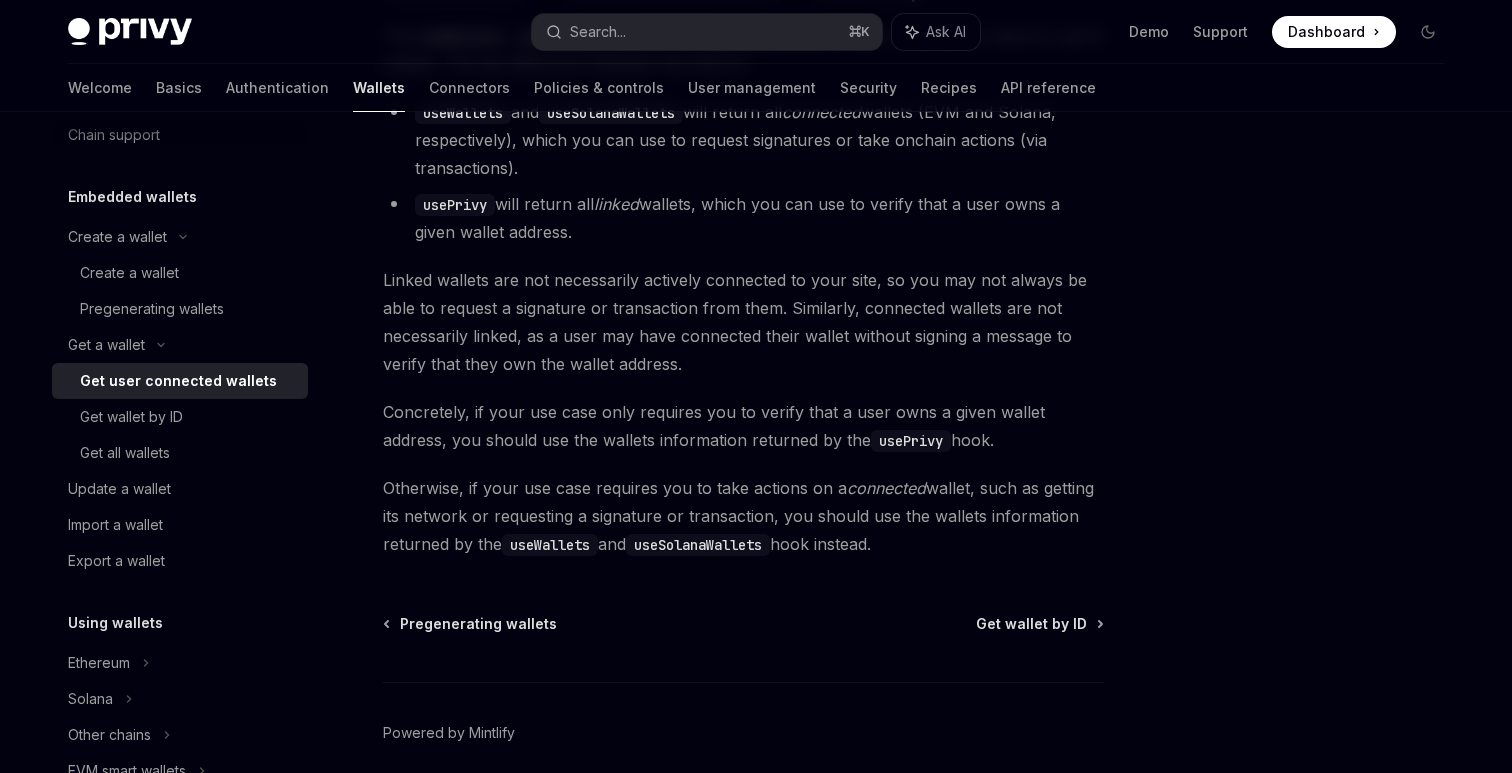click on "Concretely, if your use case only requires you to verify that a user owns a given wallet address, you should use the wallets information returned by the  usePrivy  hook." at bounding box center (743, 426) 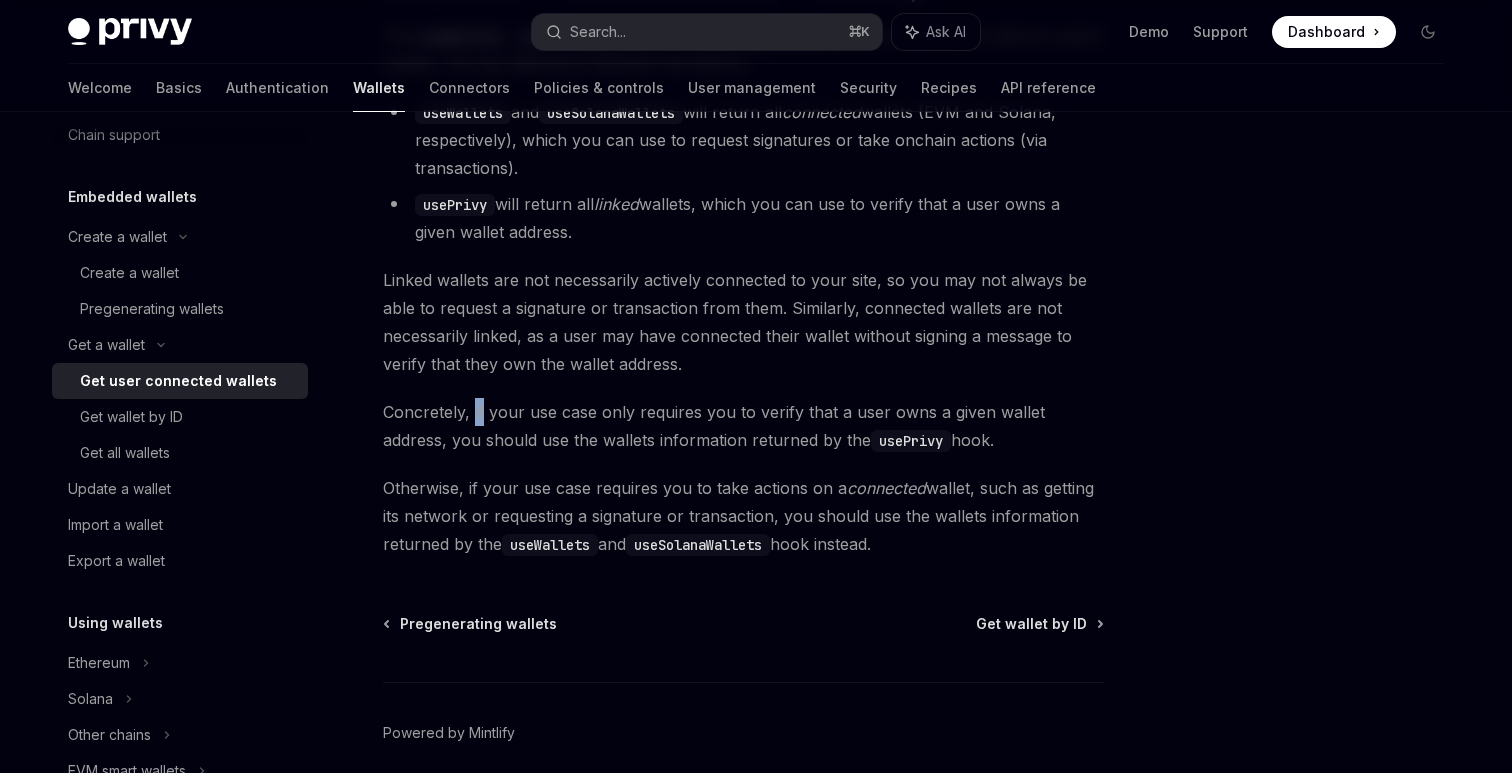 click on "Concretely, if your use case only requires you to verify that a user owns a given wallet address, you should use the wallets information returned by the  usePrivy  hook." at bounding box center [743, 426] 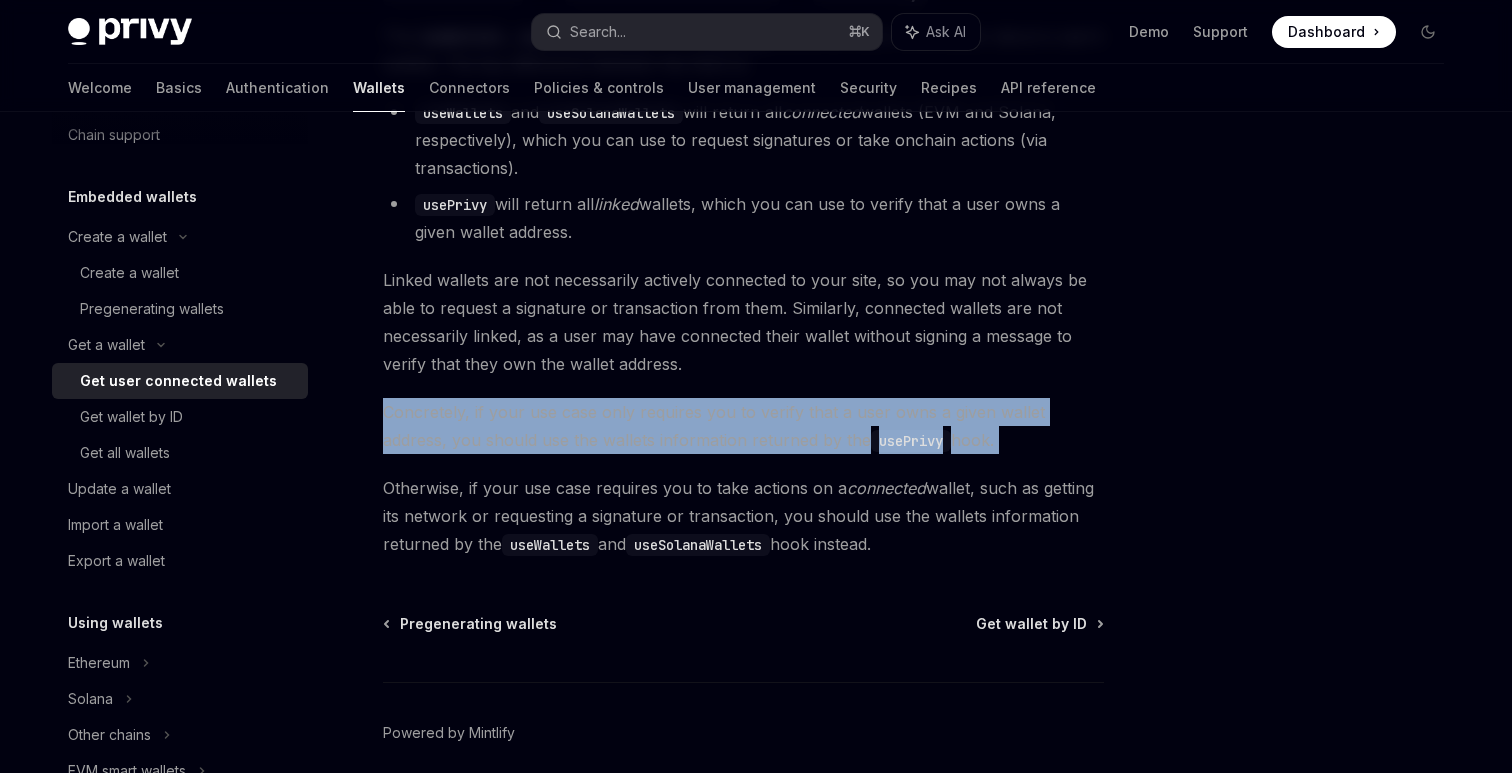 click on "Concretely, if your use case only requires you to verify that a user owns a given wallet address, you should use the wallets information returned by the  usePrivy  hook." at bounding box center [743, 426] 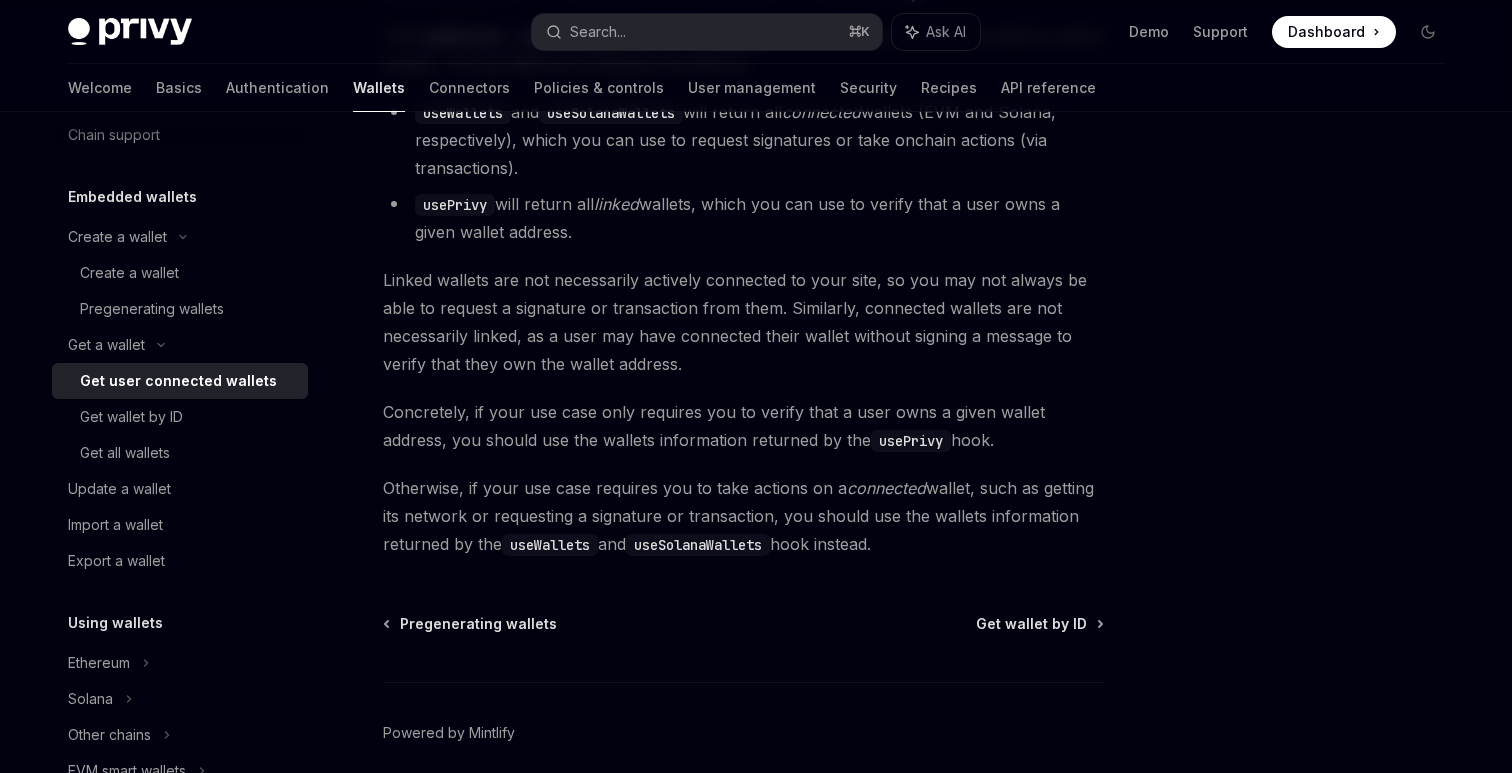 click on "Concretely, if your use case only requires you to verify that a user owns a given wallet address, you should use the wallets information returned by the  usePrivy  hook." at bounding box center (743, 426) 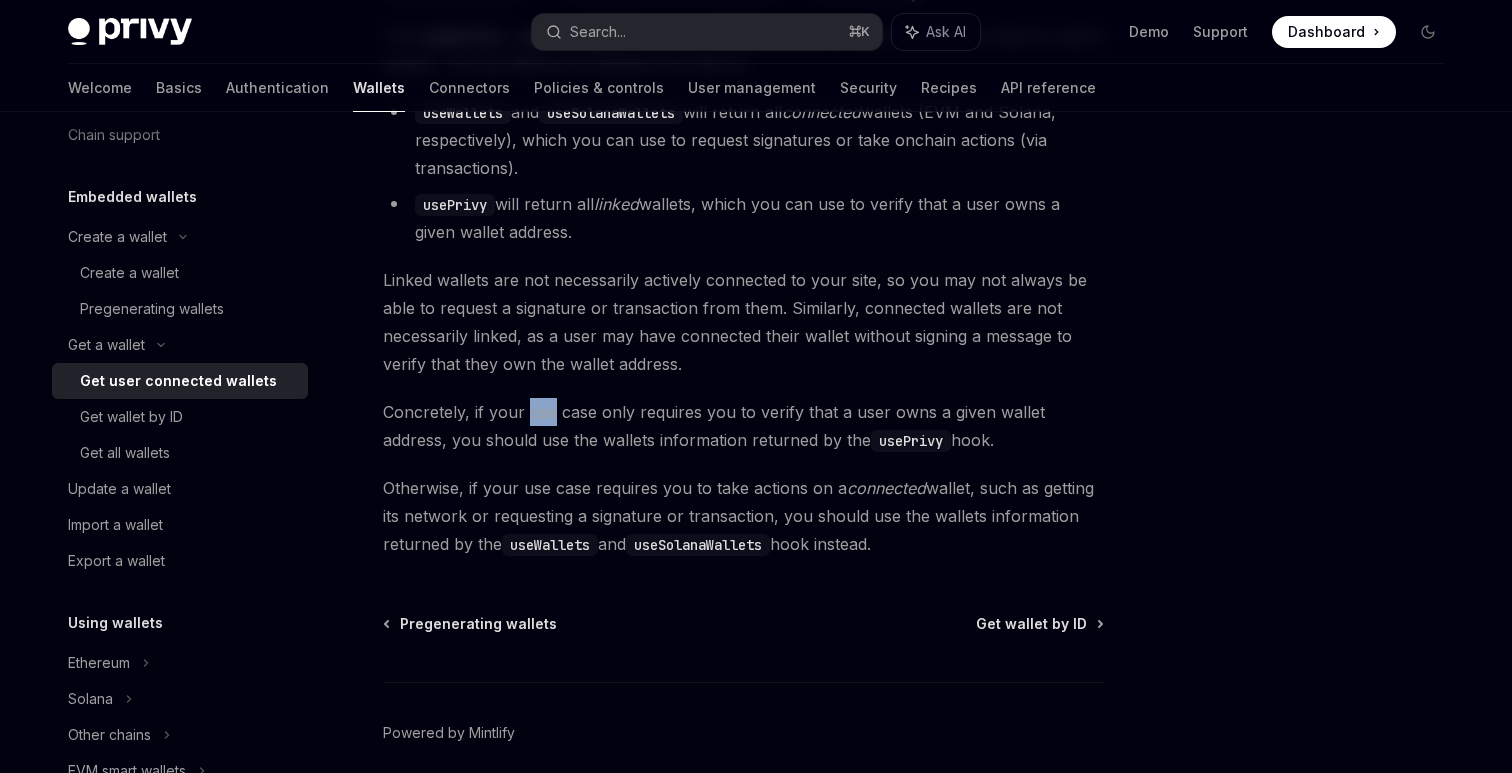 click on "Concretely, if your use case only requires you to verify that a user owns a given wallet address, you should use the wallets information returned by the  usePrivy  hook." at bounding box center [743, 426] 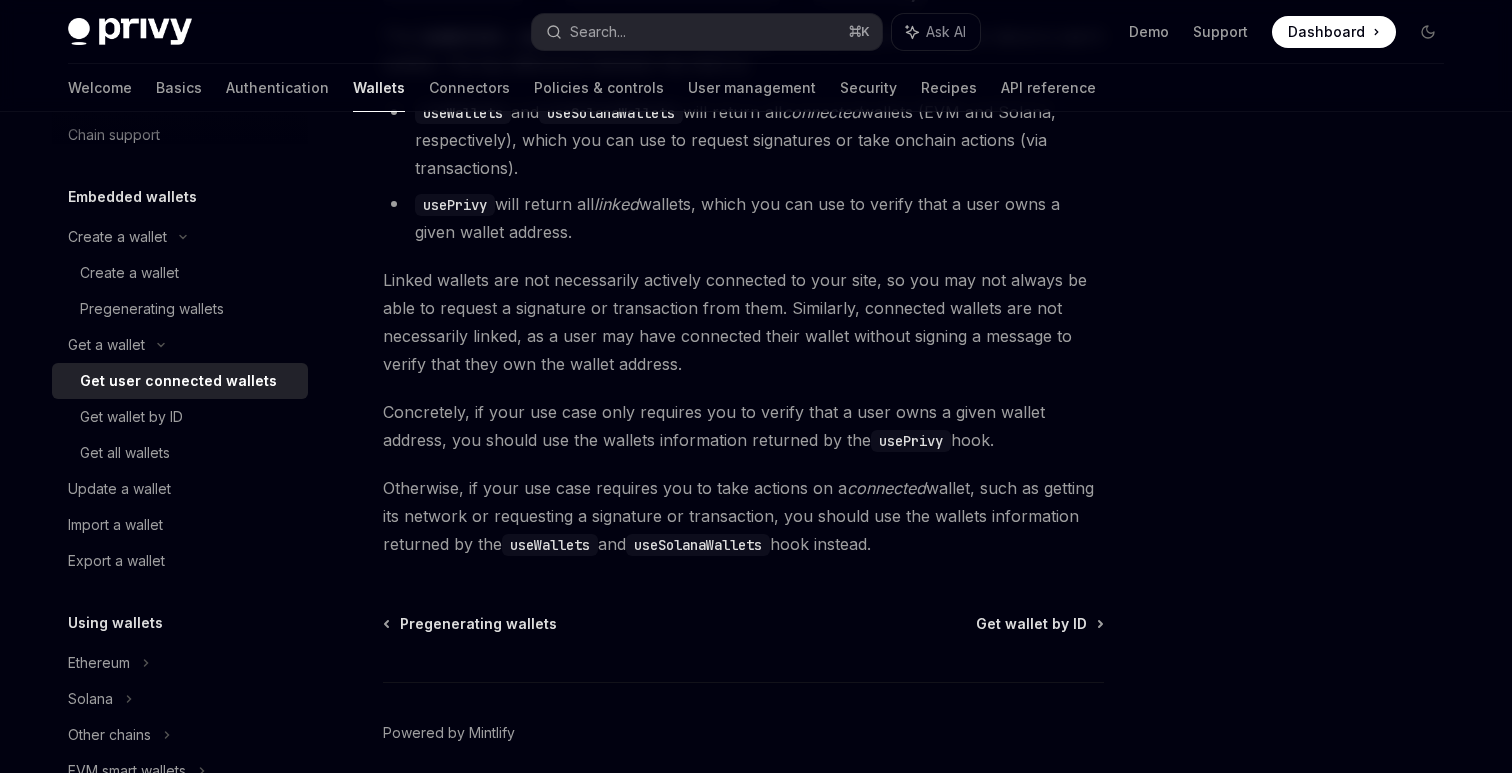 click on "Concretely, if your use case only requires you to verify that a user owns a given wallet address, you should use the wallets information returned by the  usePrivy  hook." at bounding box center (743, 426) 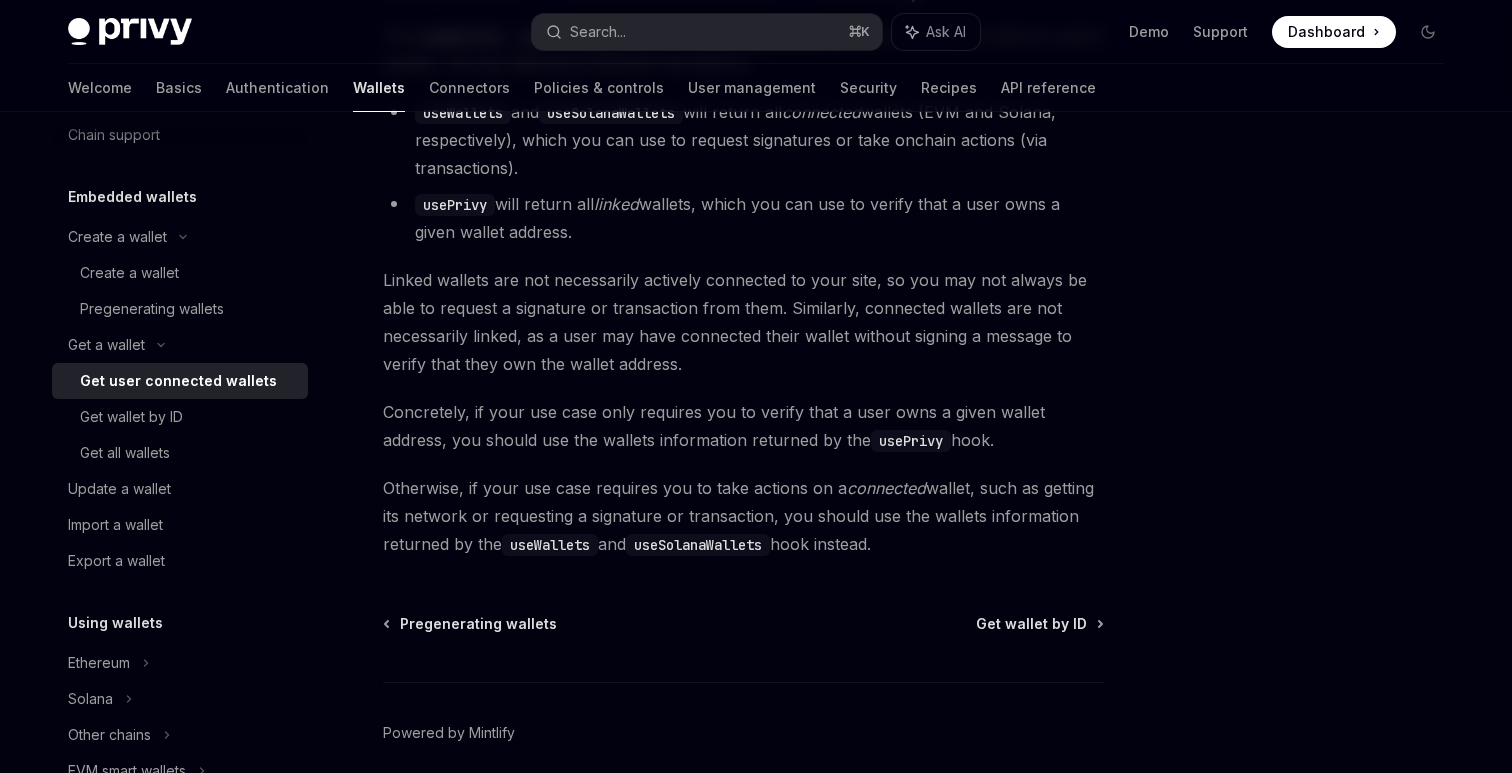 click on "Concretely, if your use case only requires you to verify that a user owns a given wallet address, you should use the wallets information returned by the  usePrivy  hook." at bounding box center [743, 426] 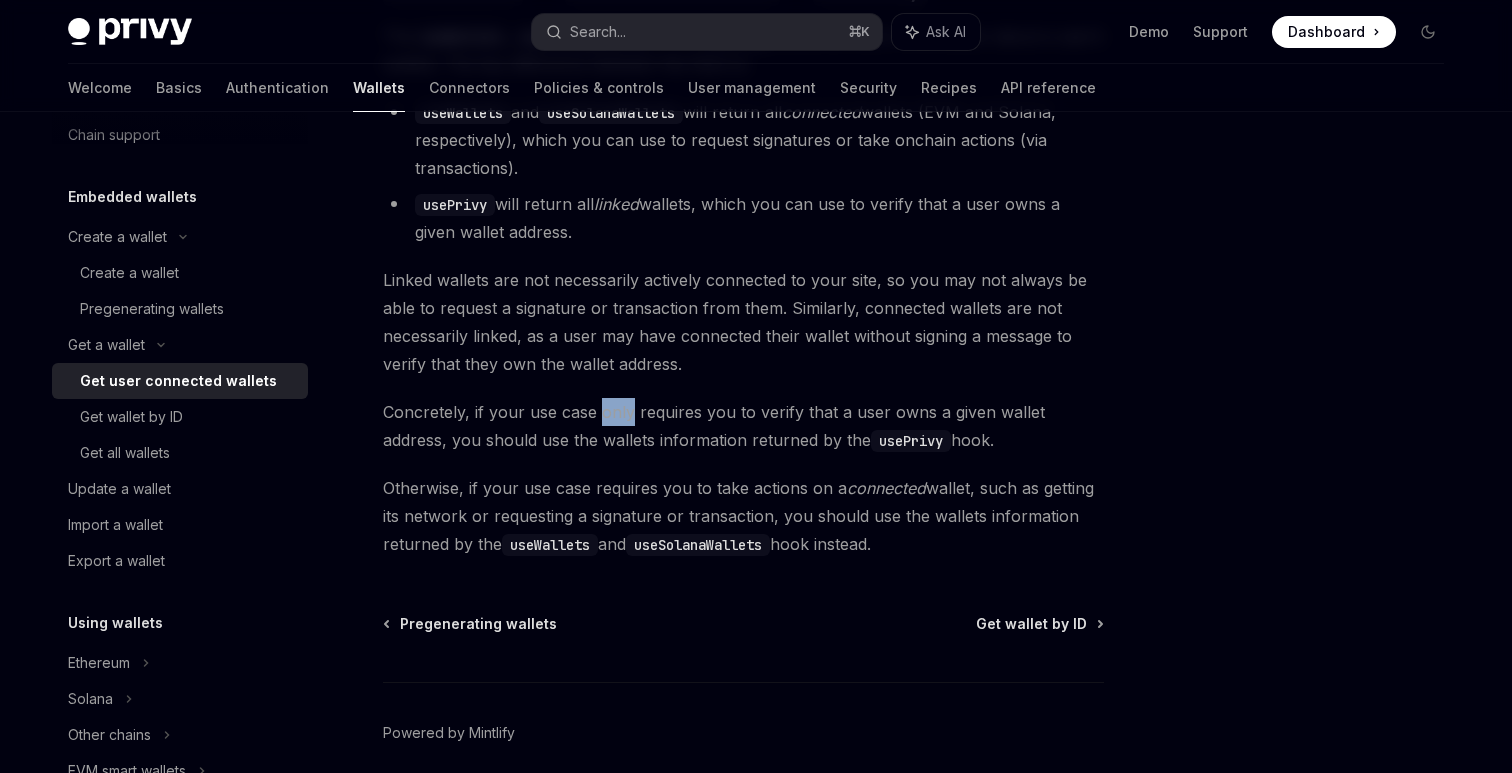 click on "Concretely, if your use case only requires you to verify that a user owns a given wallet address, you should use the wallets information returned by the  usePrivy  hook." at bounding box center [743, 426] 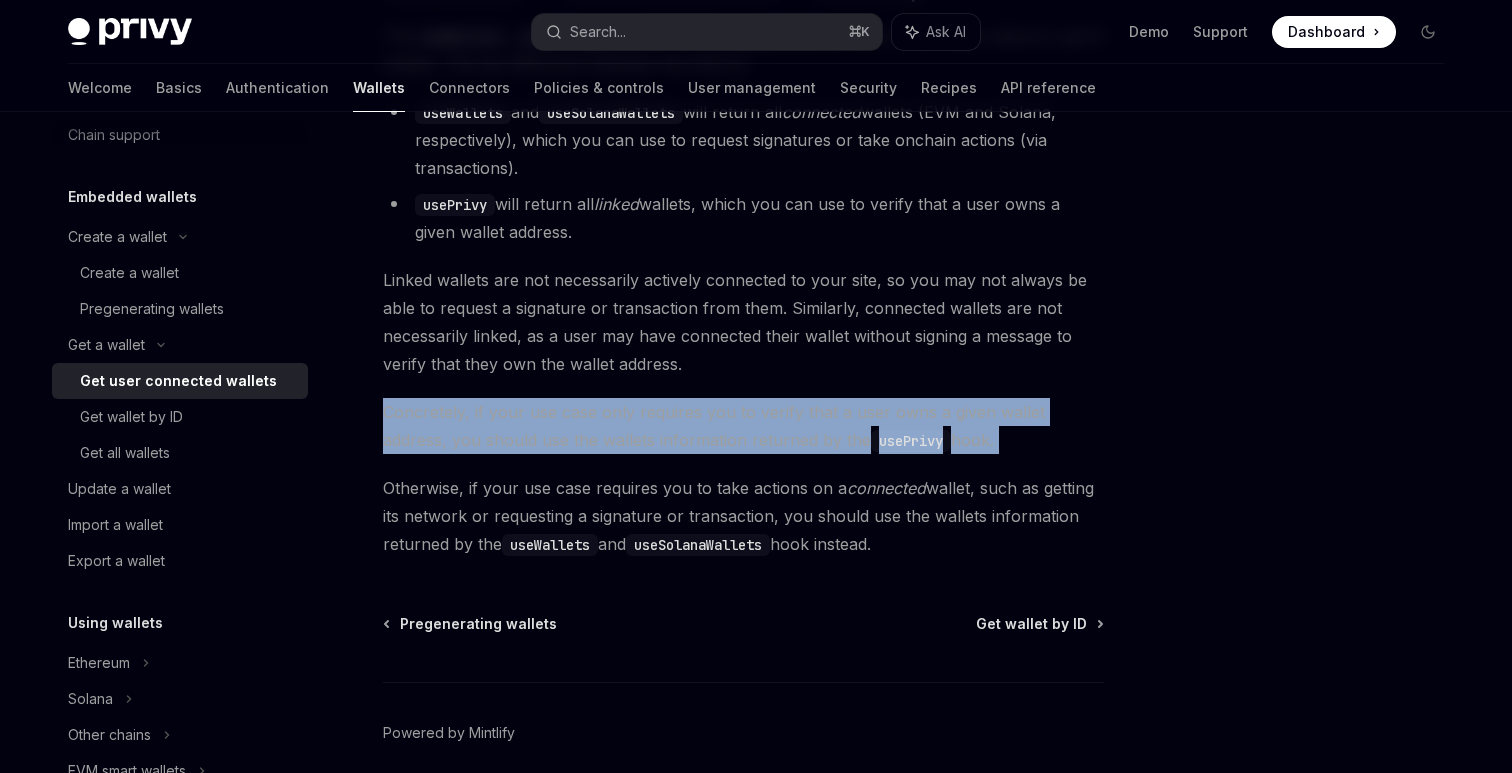 click on "Concretely, if your use case only requires you to verify that a user owns a given wallet address, you should use the wallets information returned by the  usePrivy  hook." at bounding box center [743, 426] 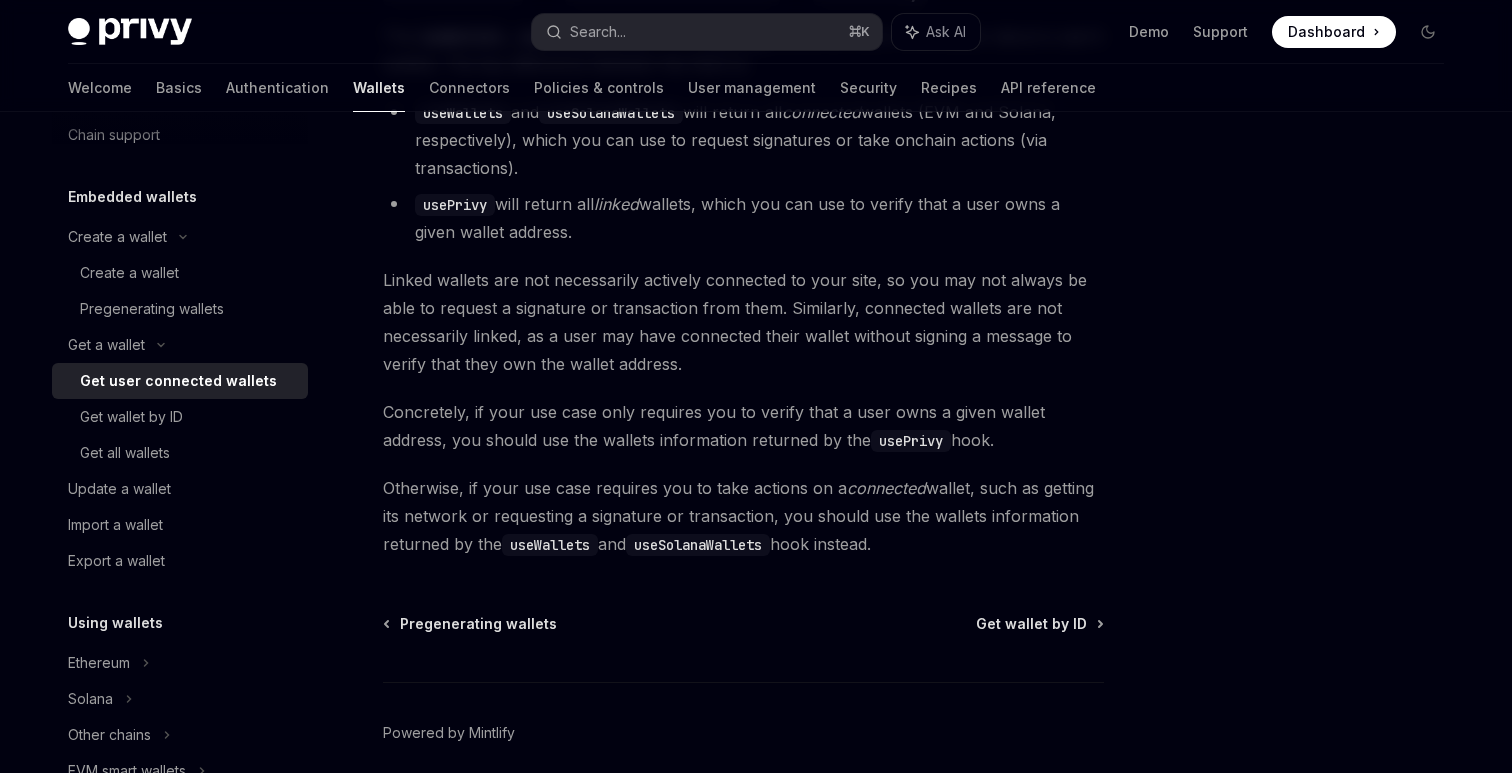 click on "Concretely, if your use case only requires you to verify that a user owns a given wallet address, you should use the wallets information returned by the  usePrivy  hook." at bounding box center (743, 426) 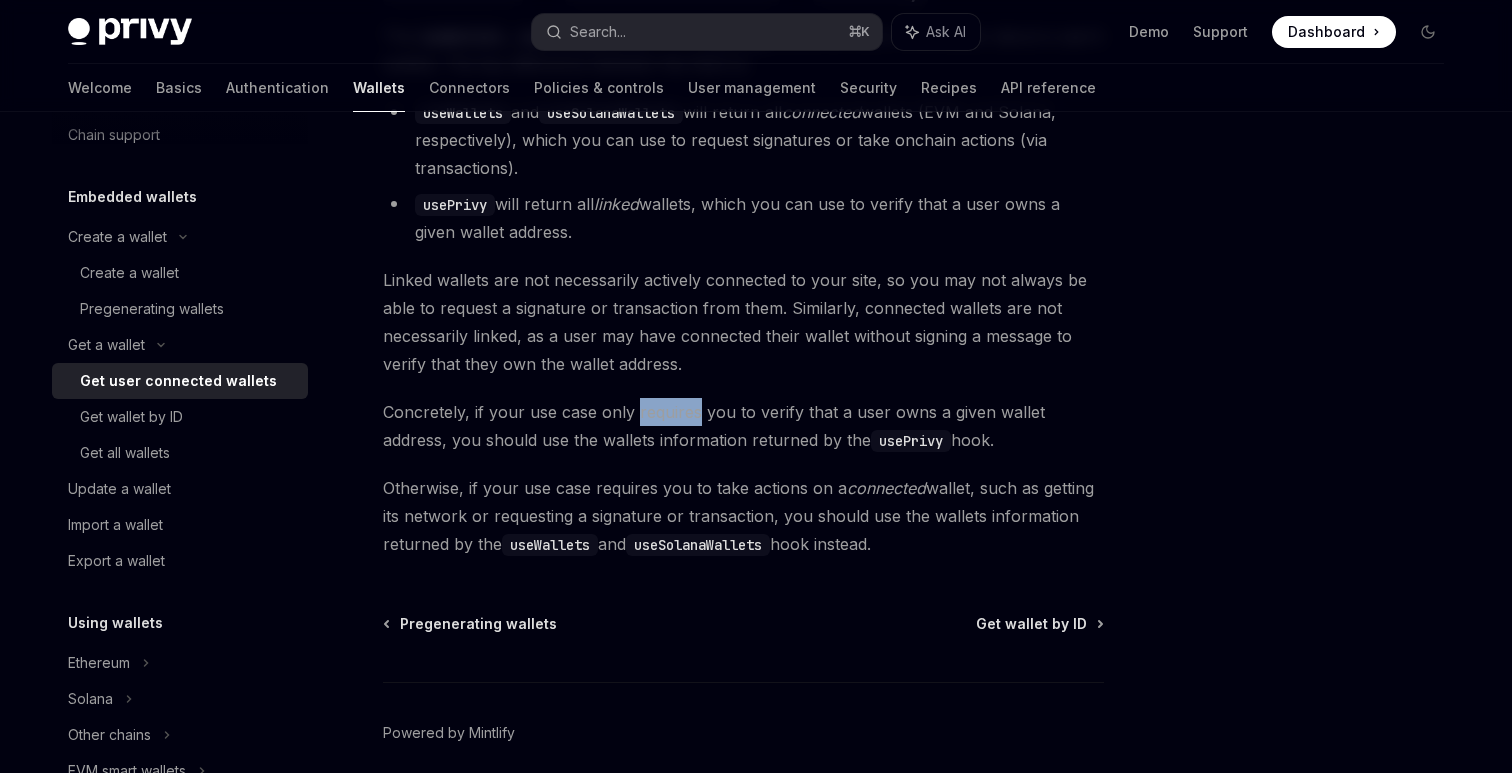 click on "Concretely, if your use case only requires you to verify that a user owns a given wallet address, you should use the wallets information returned by the  usePrivy  hook." at bounding box center (743, 426) 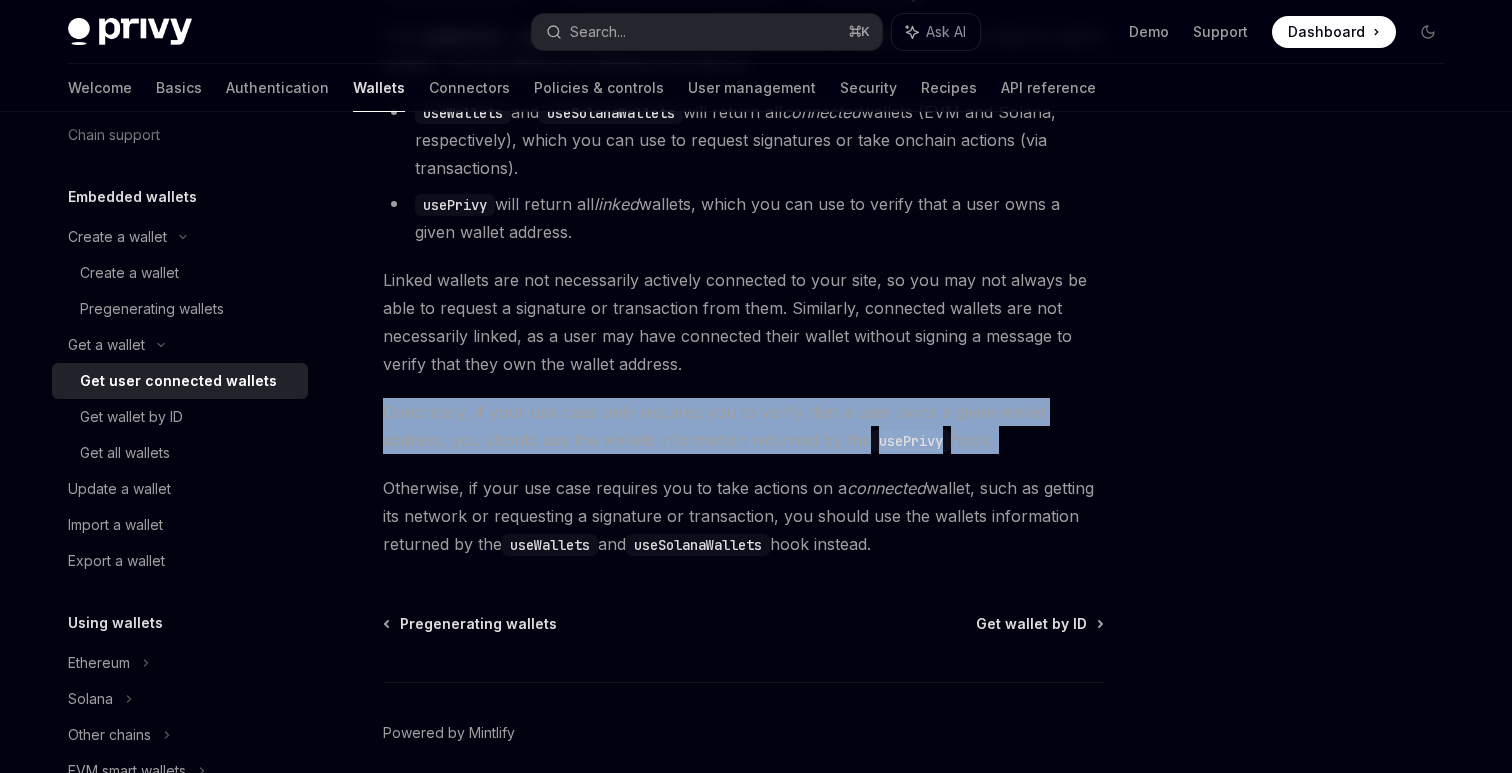 click on "Concretely, if your use case only requires you to verify that a user owns a given wallet address, you should use the wallets information returned by the  usePrivy  hook." at bounding box center (743, 426) 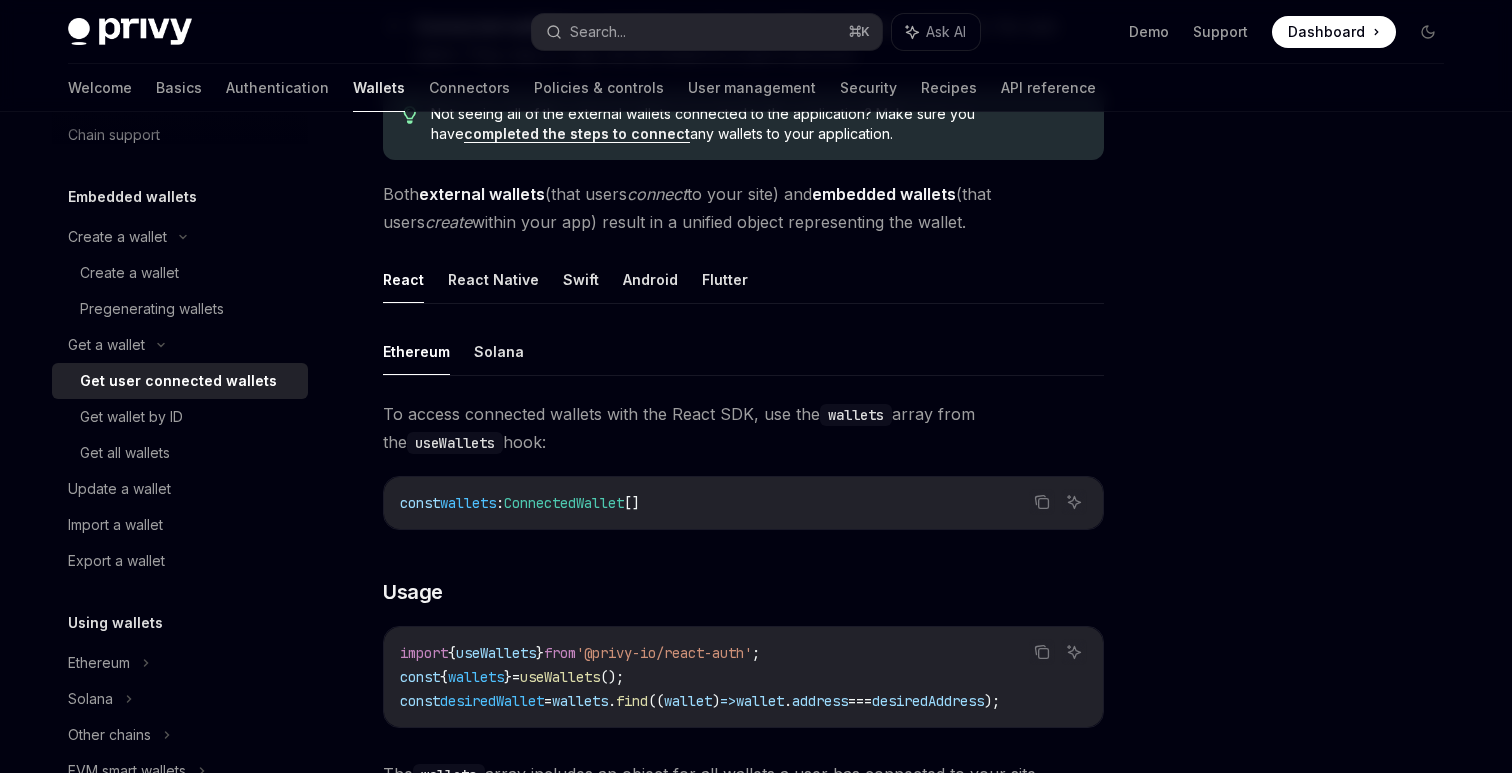 scroll, scrollTop: 390, scrollLeft: 0, axis: vertical 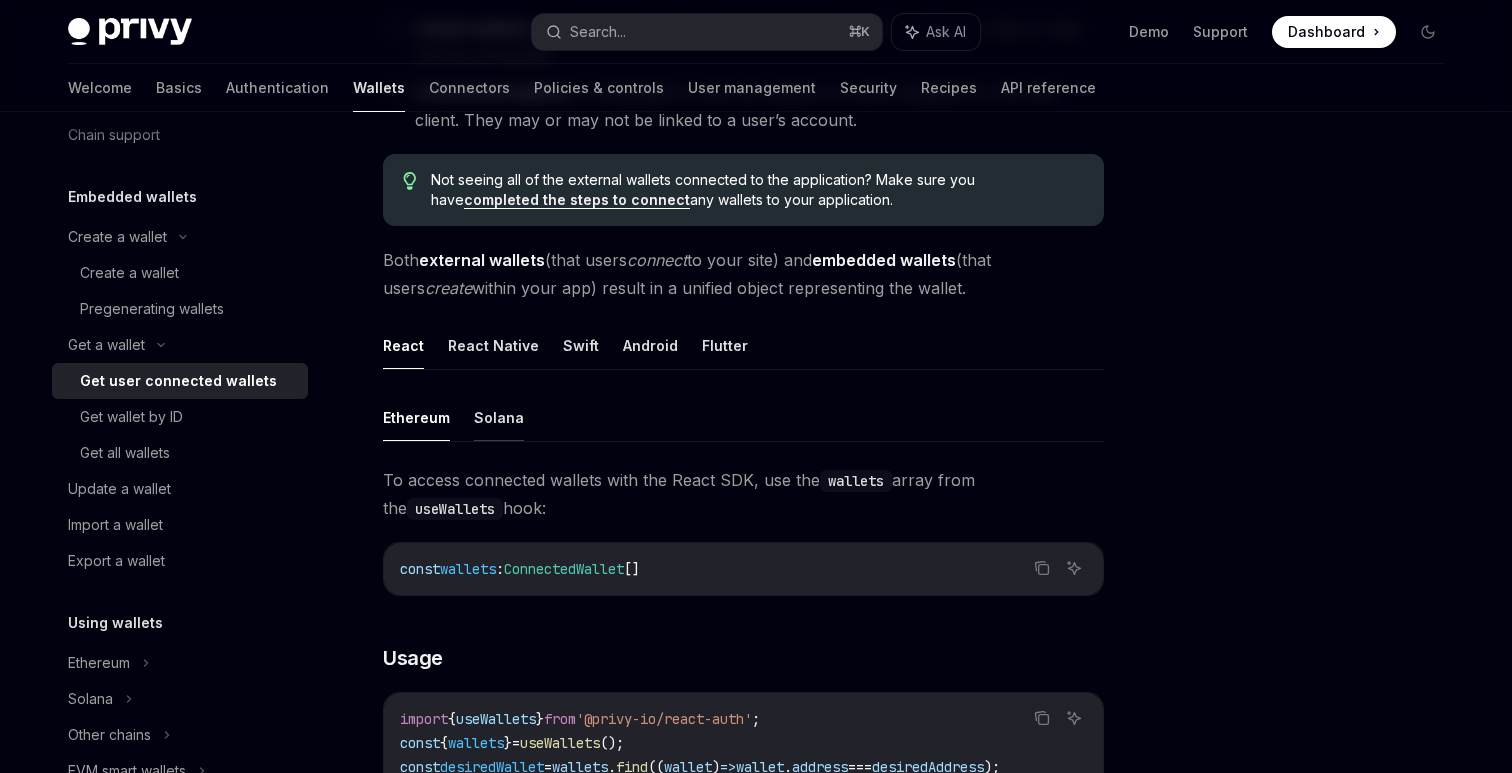 click on "Solana" at bounding box center (499, 417) 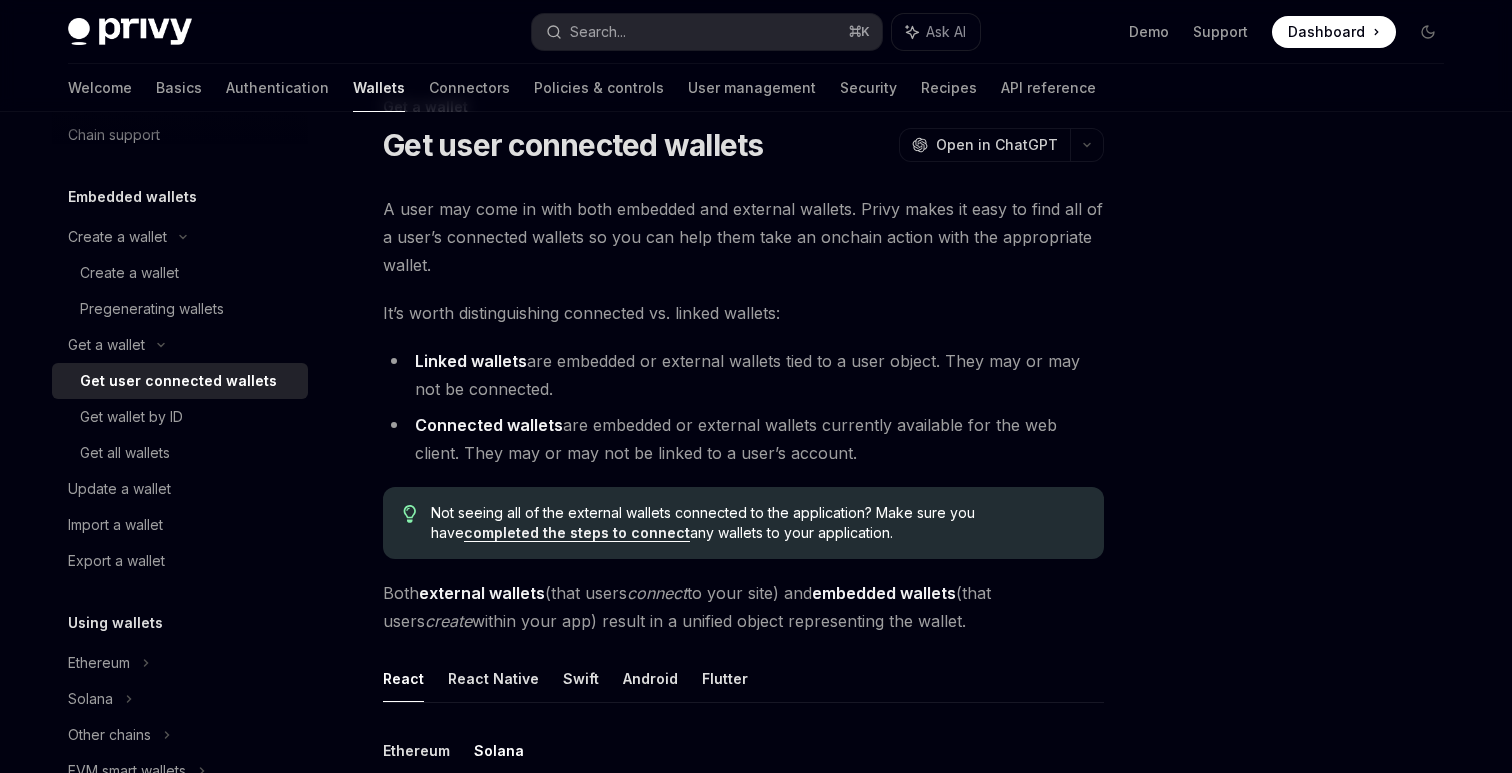 scroll, scrollTop: 0, scrollLeft: 0, axis: both 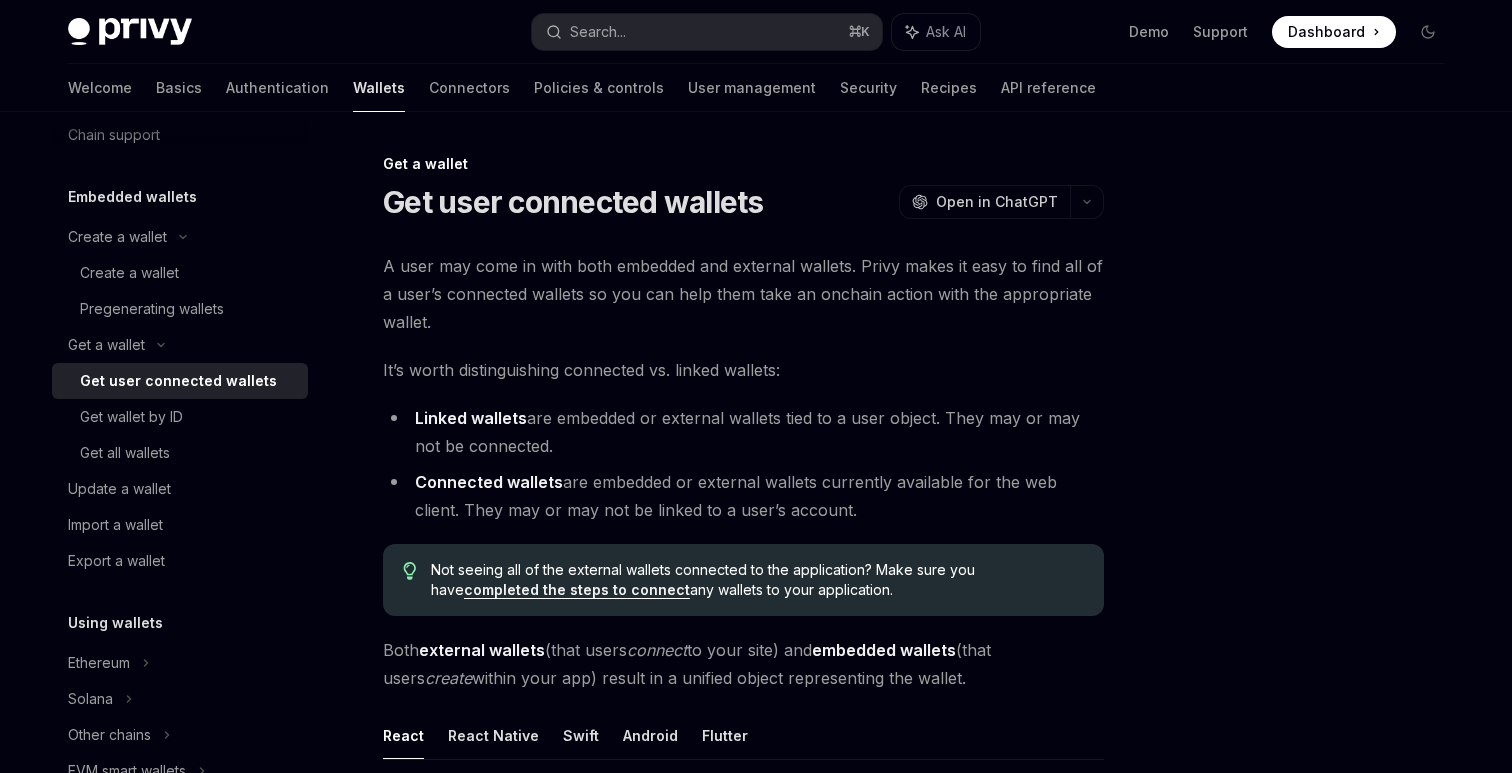click on "Get user connected wallets" at bounding box center (573, 202) 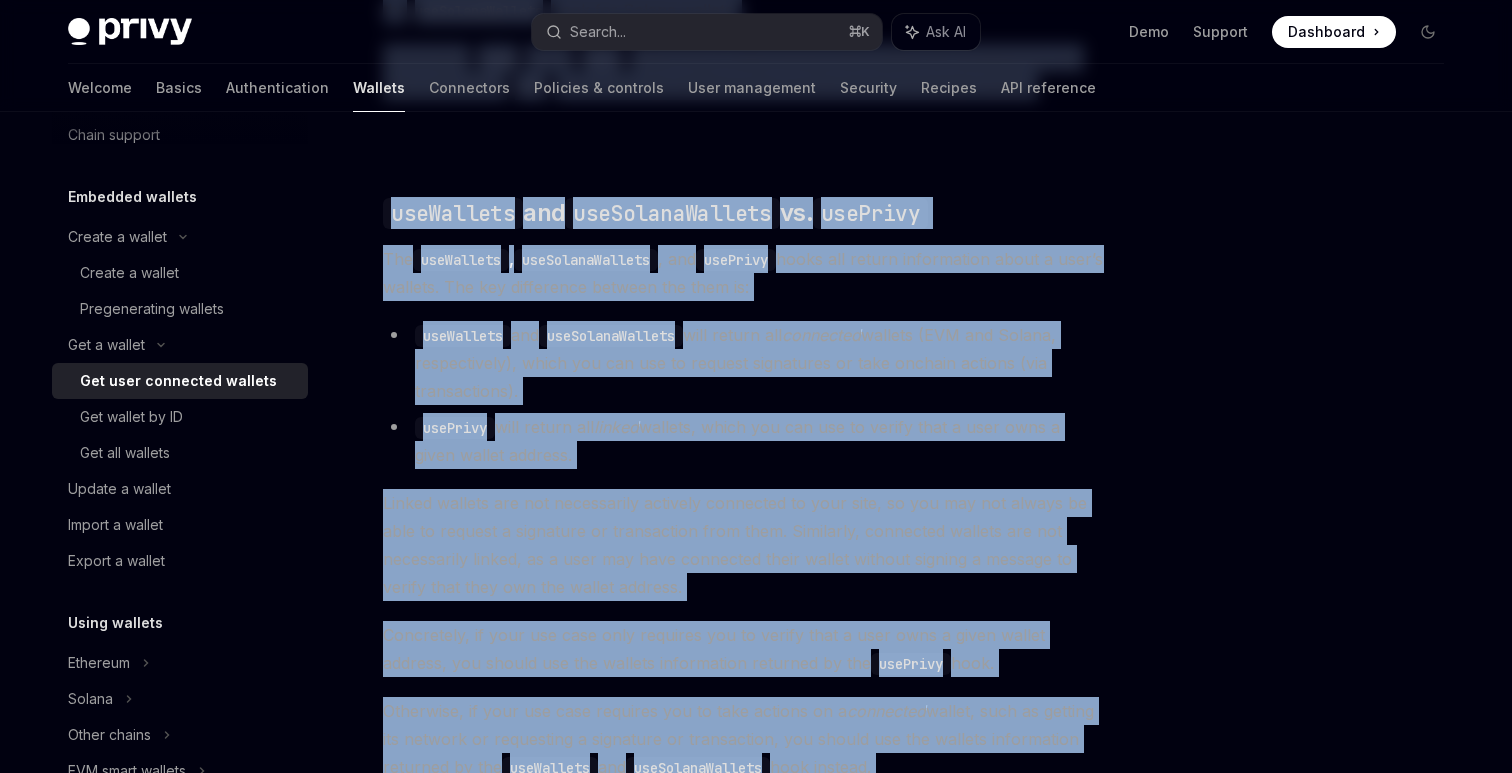 scroll, scrollTop: 1768, scrollLeft: 0, axis: vertical 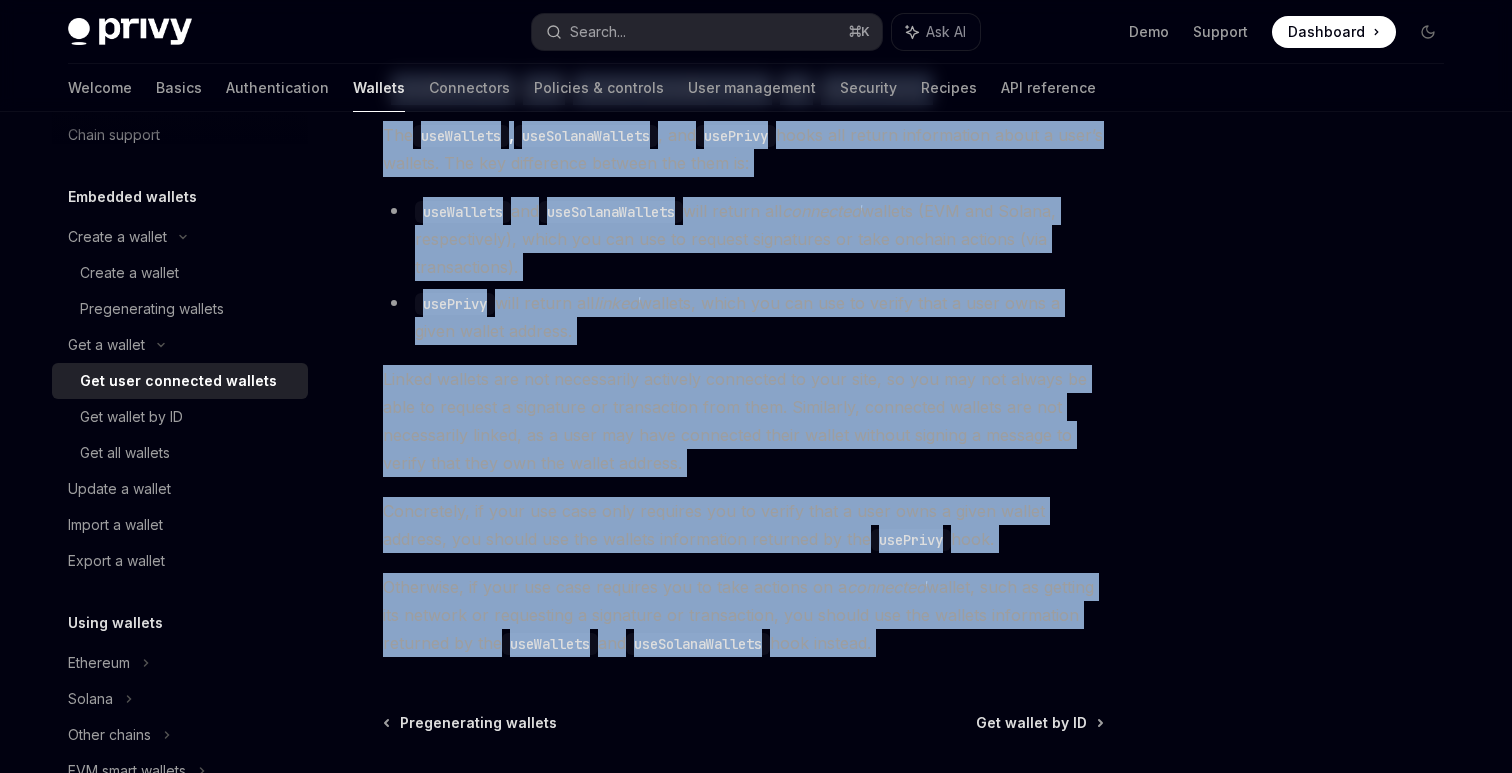 drag, startPoint x: 387, startPoint y: 200, endPoint x: 915, endPoint y: 645, distance: 690.51355 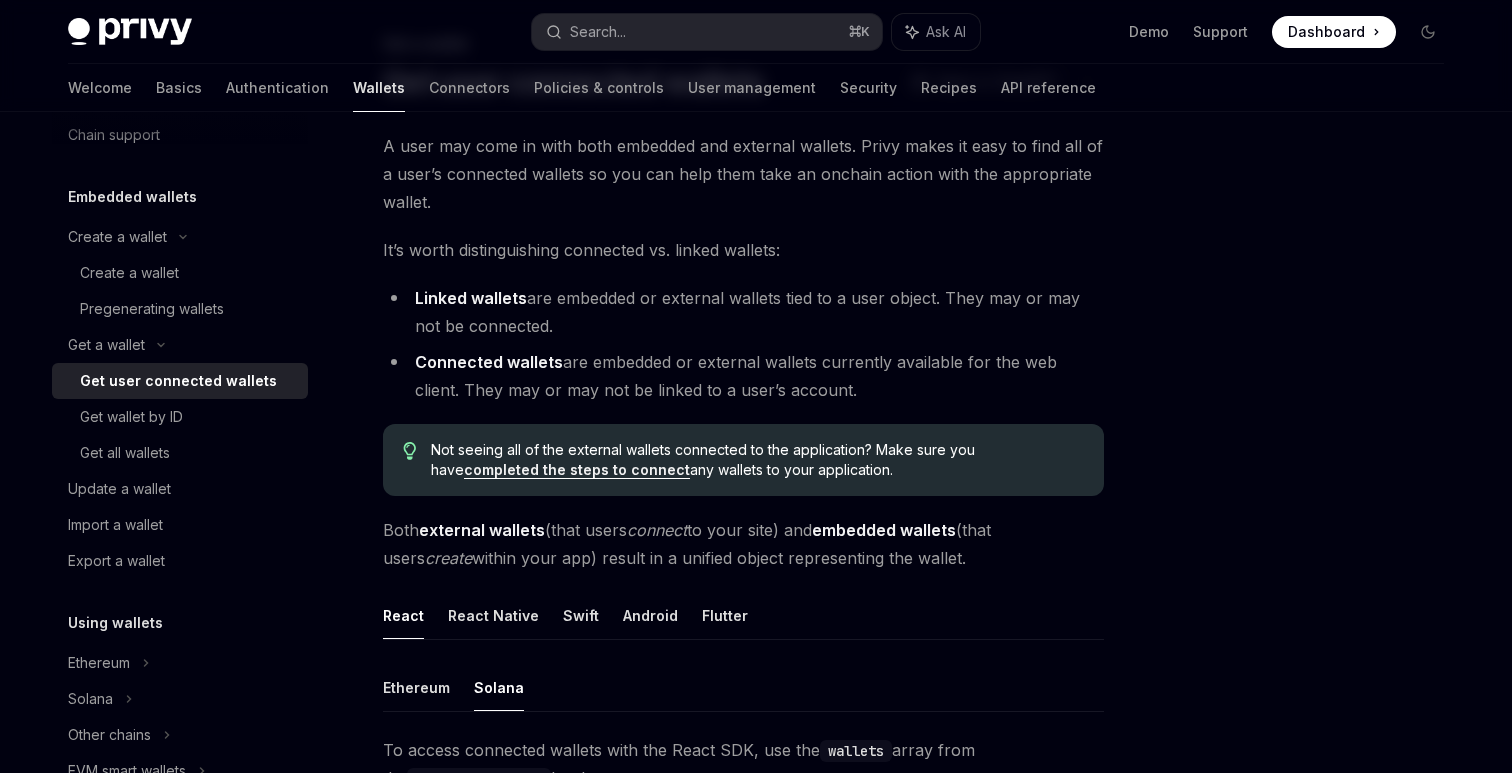 scroll, scrollTop: 0, scrollLeft: 0, axis: both 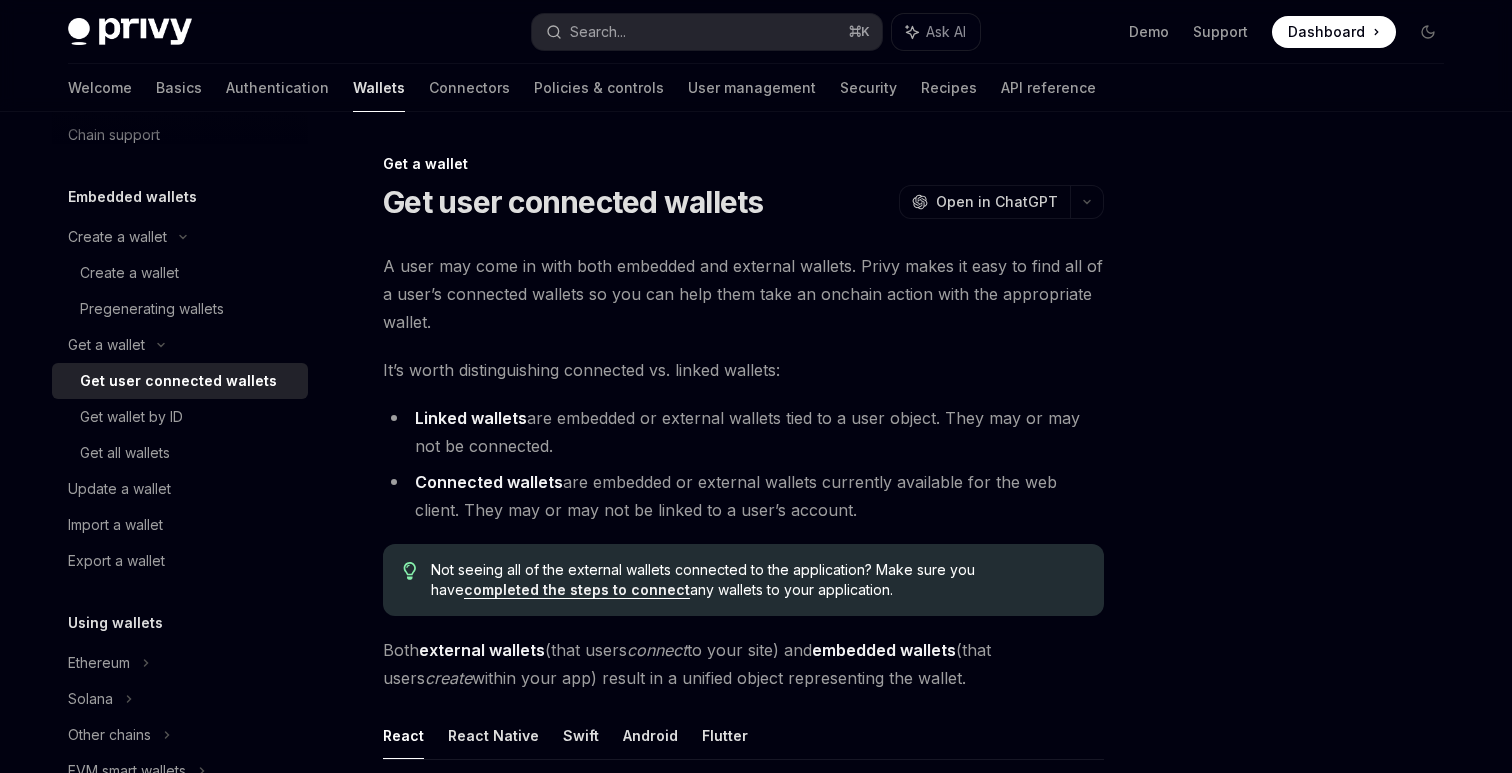 click on "Get user connected wallets" at bounding box center (573, 202) 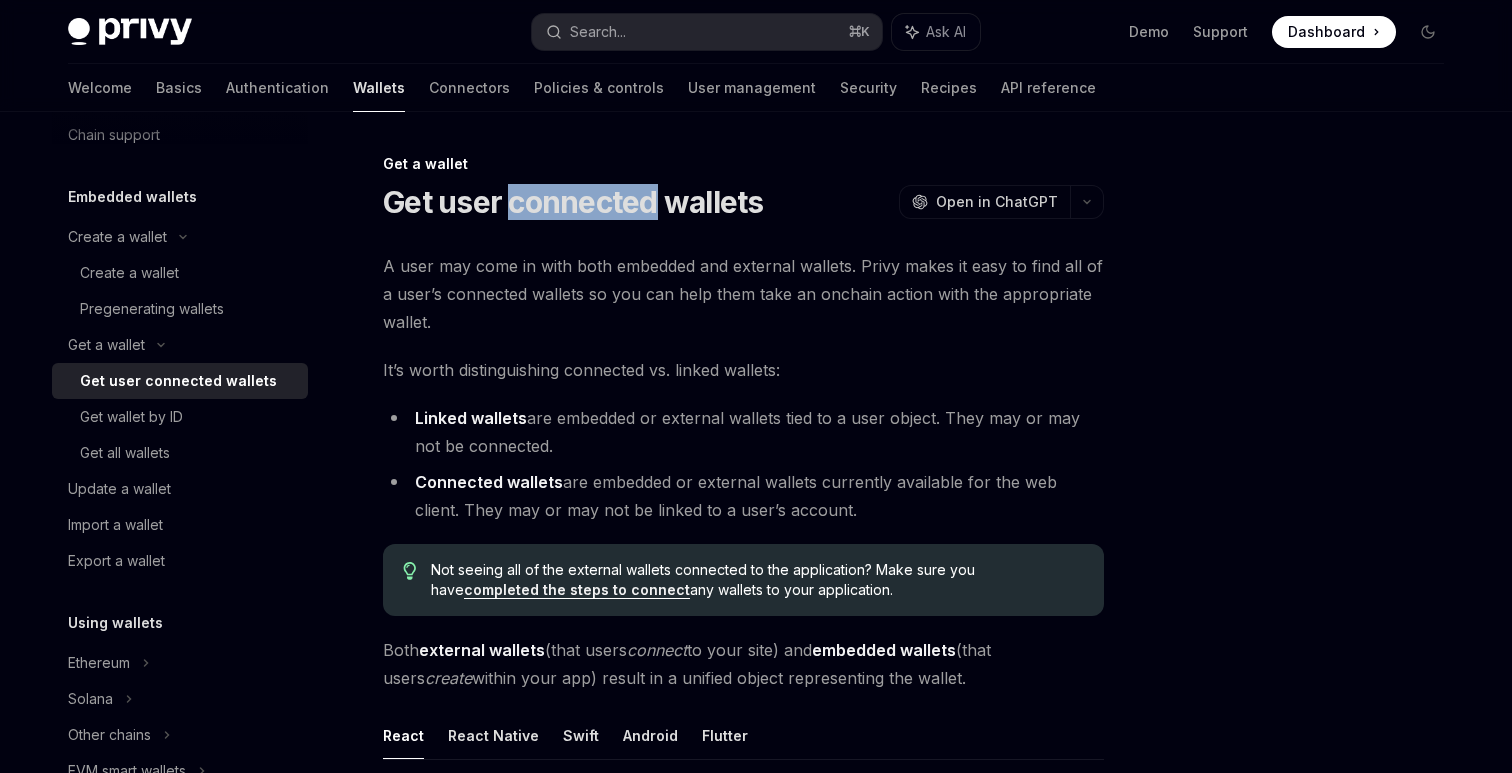 click on "Get user connected wallets" at bounding box center [573, 202] 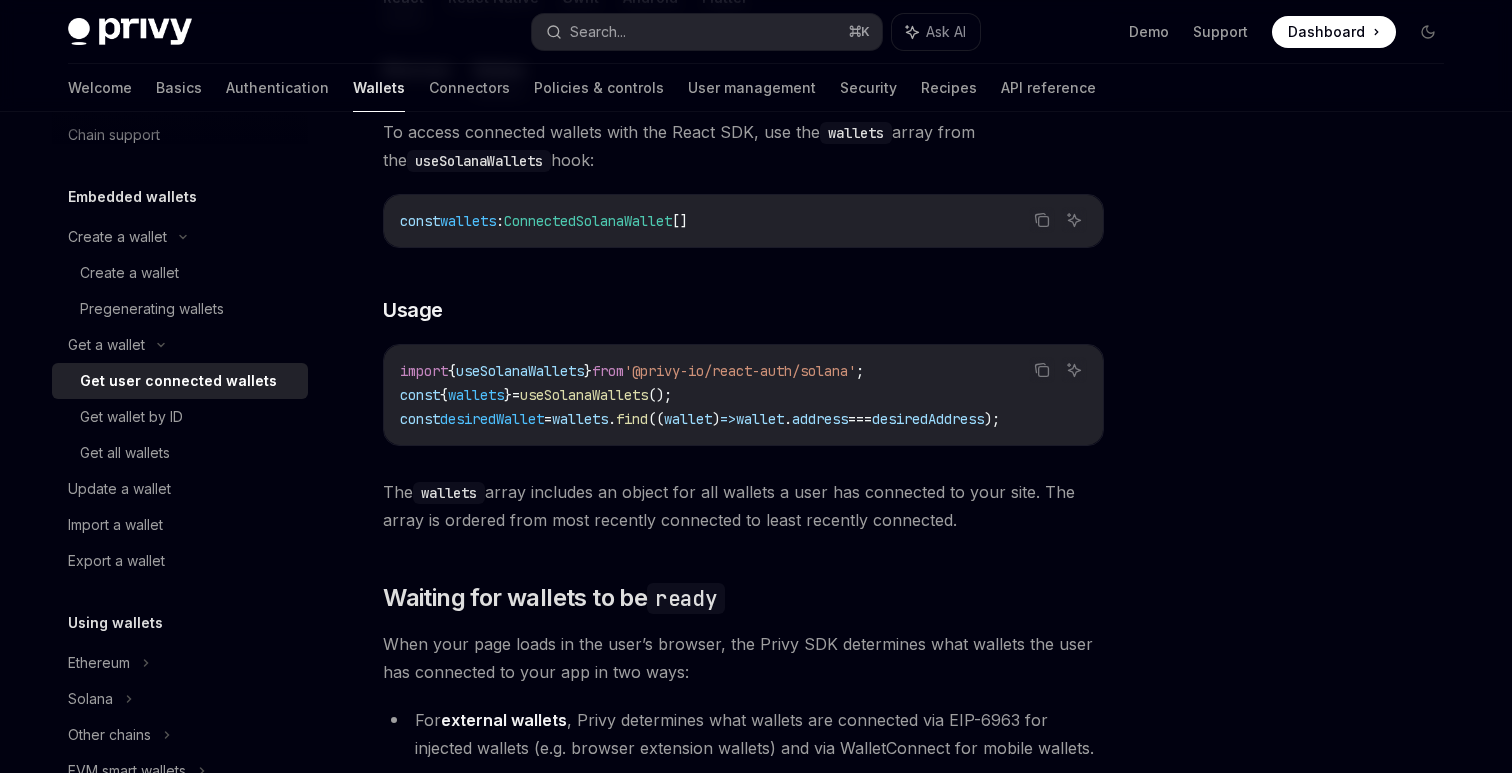 scroll, scrollTop: 693, scrollLeft: 0, axis: vertical 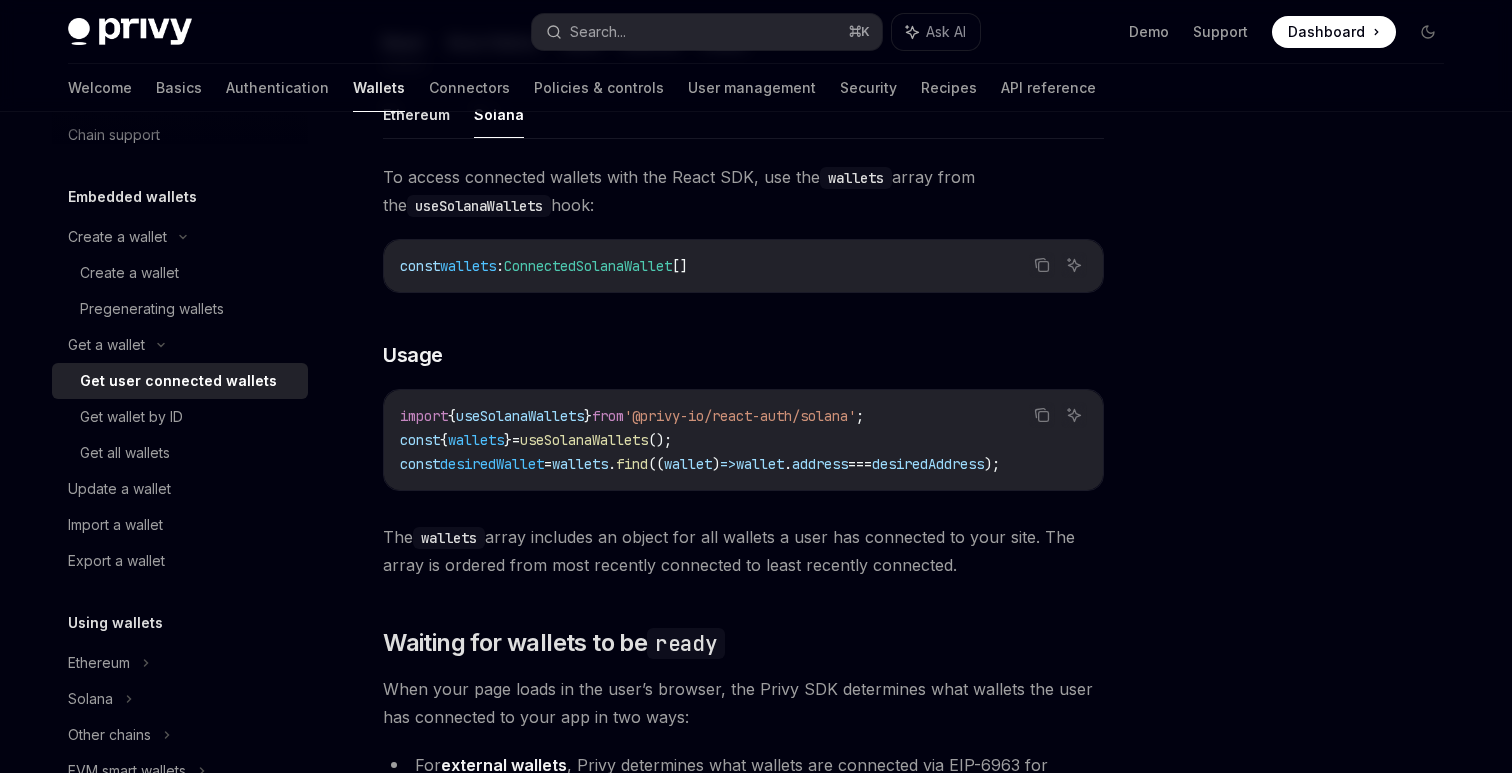 click on "useSolanaWallets" at bounding box center (479, 206) 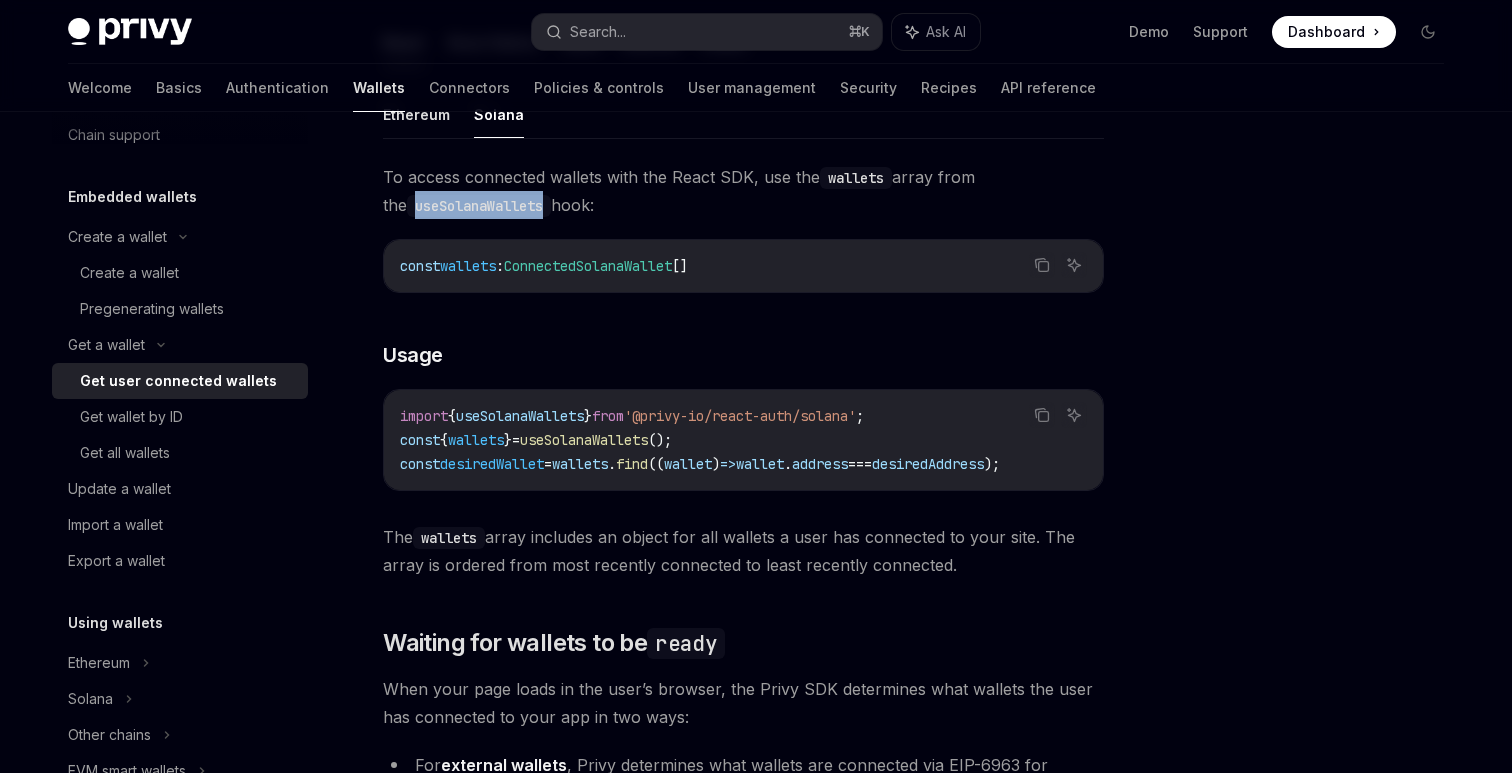 click on "useSolanaWallets" at bounding box center (479, 206) 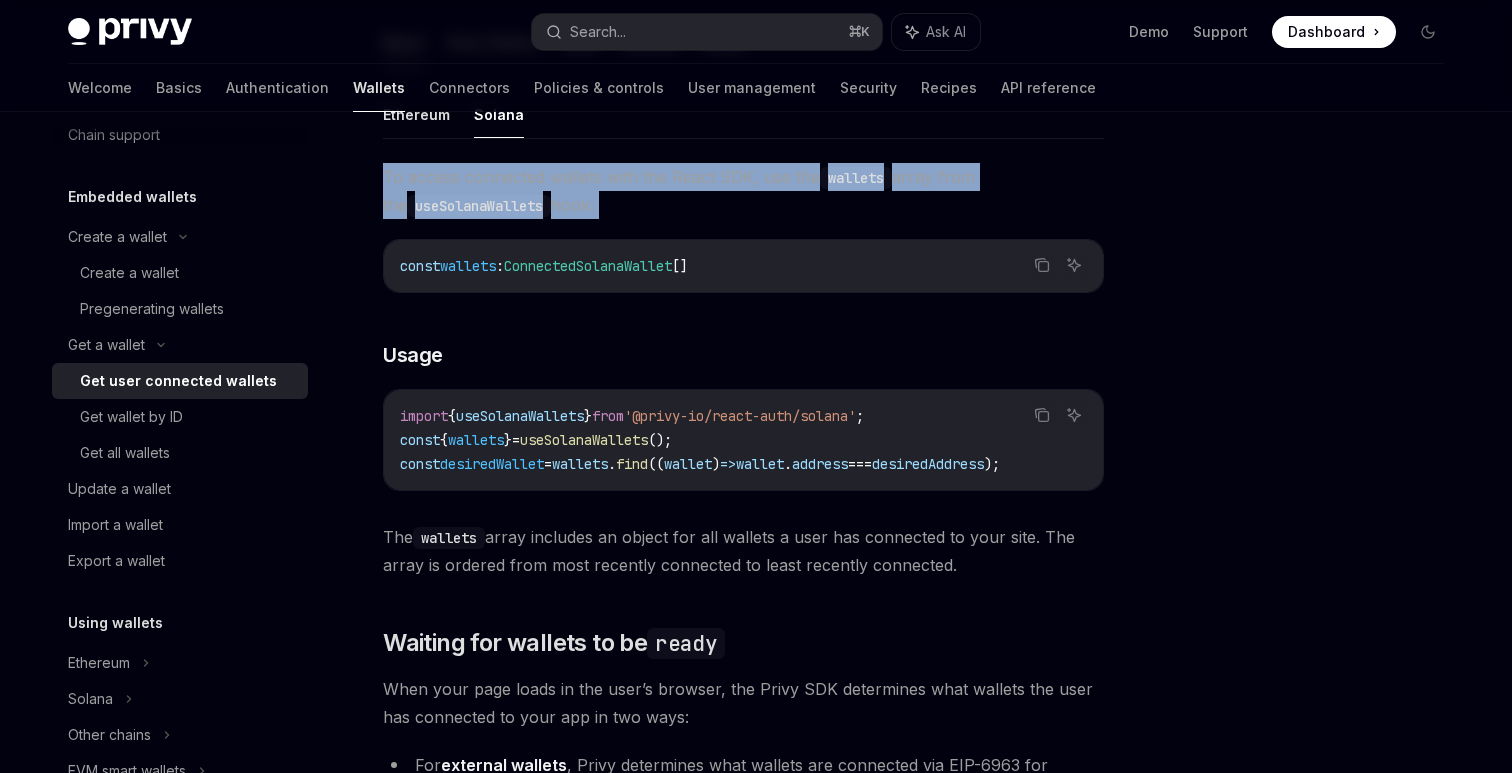 click on "useSolanaWallets" at bounding box center (479, 206) 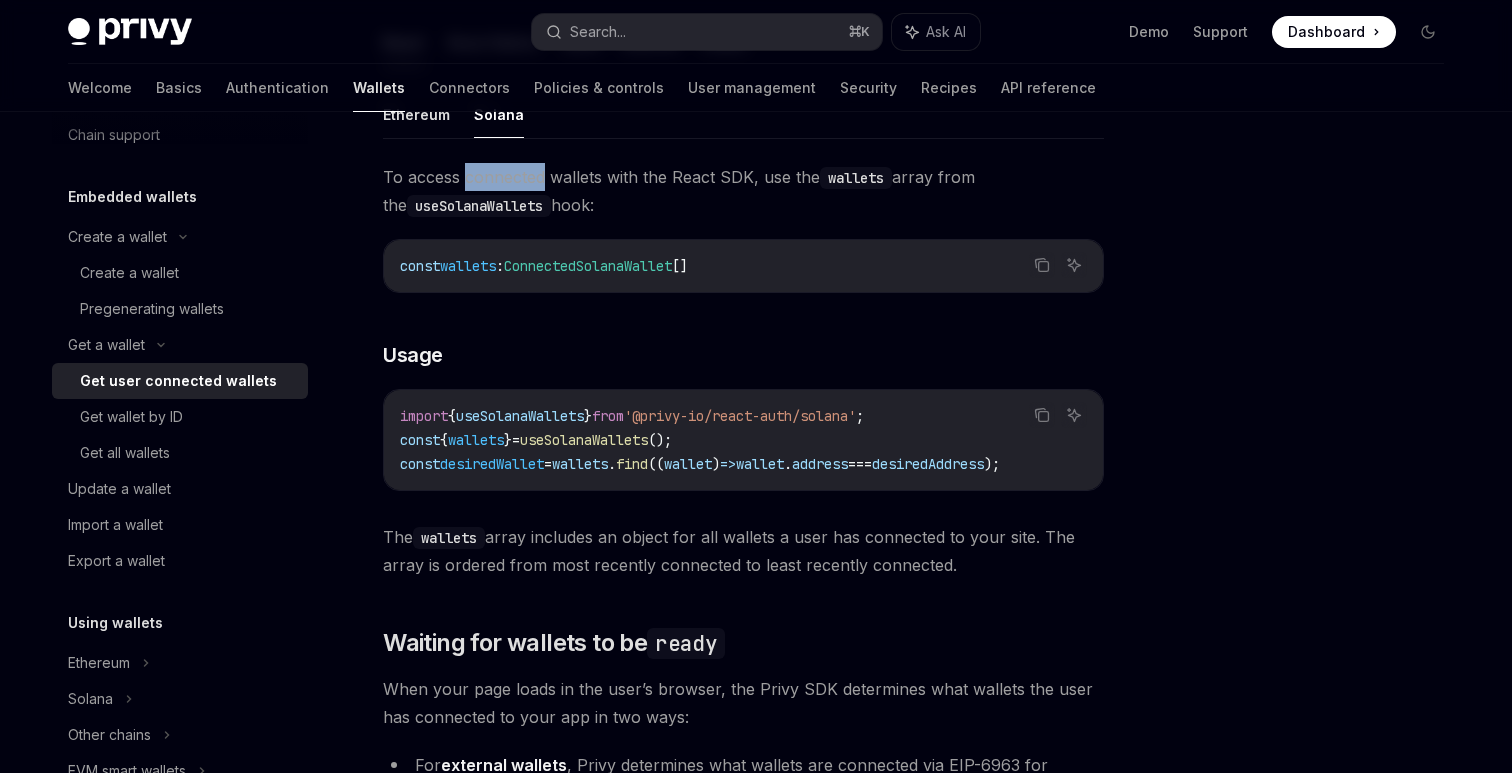 click on "To access connected wallets with the React SDK, use the  wallets  array from the  useSolanaWallets  hook:" at bounding box center [743, 191] 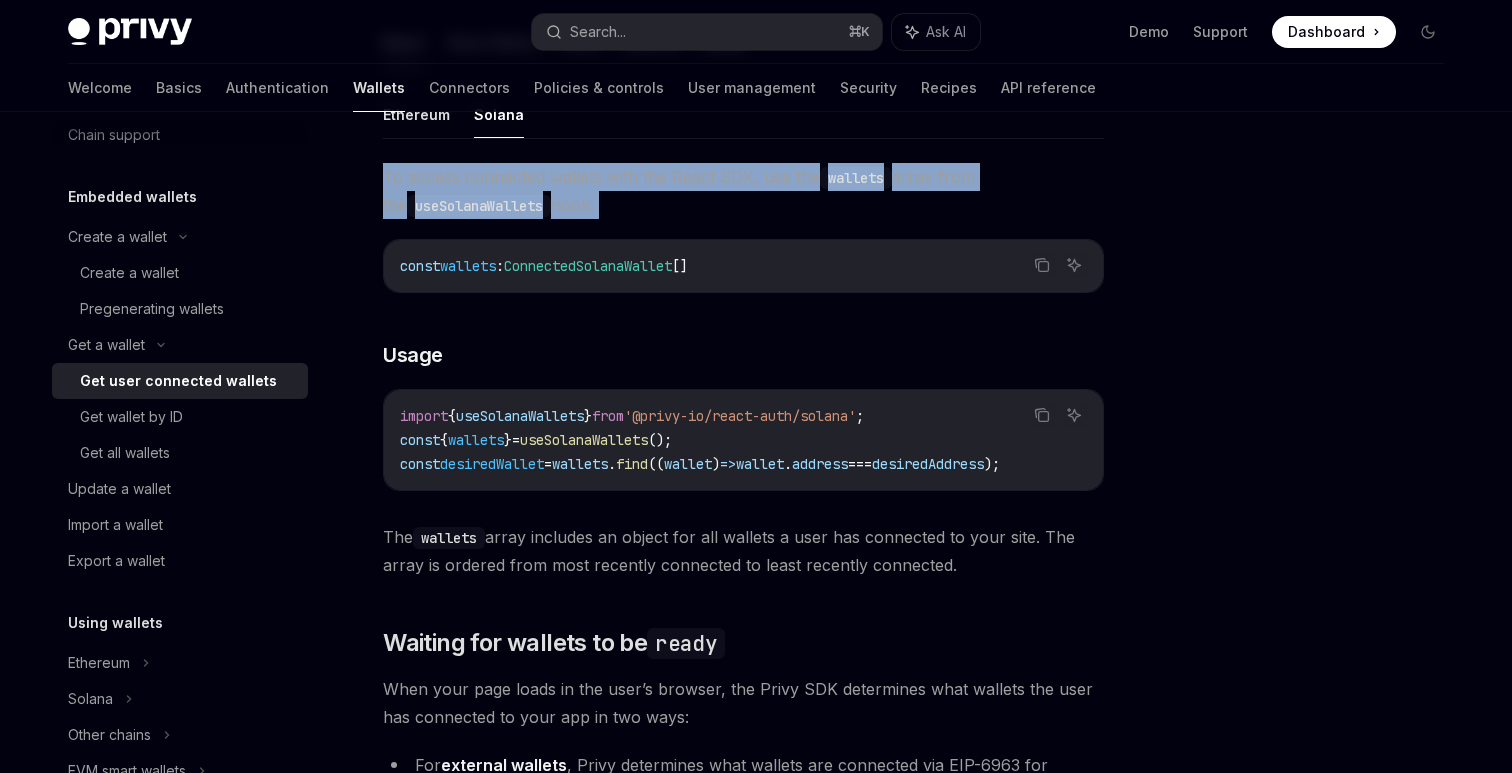 click on "To access connected wallets with the React SDK, use the  wallets  array from the  useSolanaWallets  hook:" at bounding box center (743, 191) 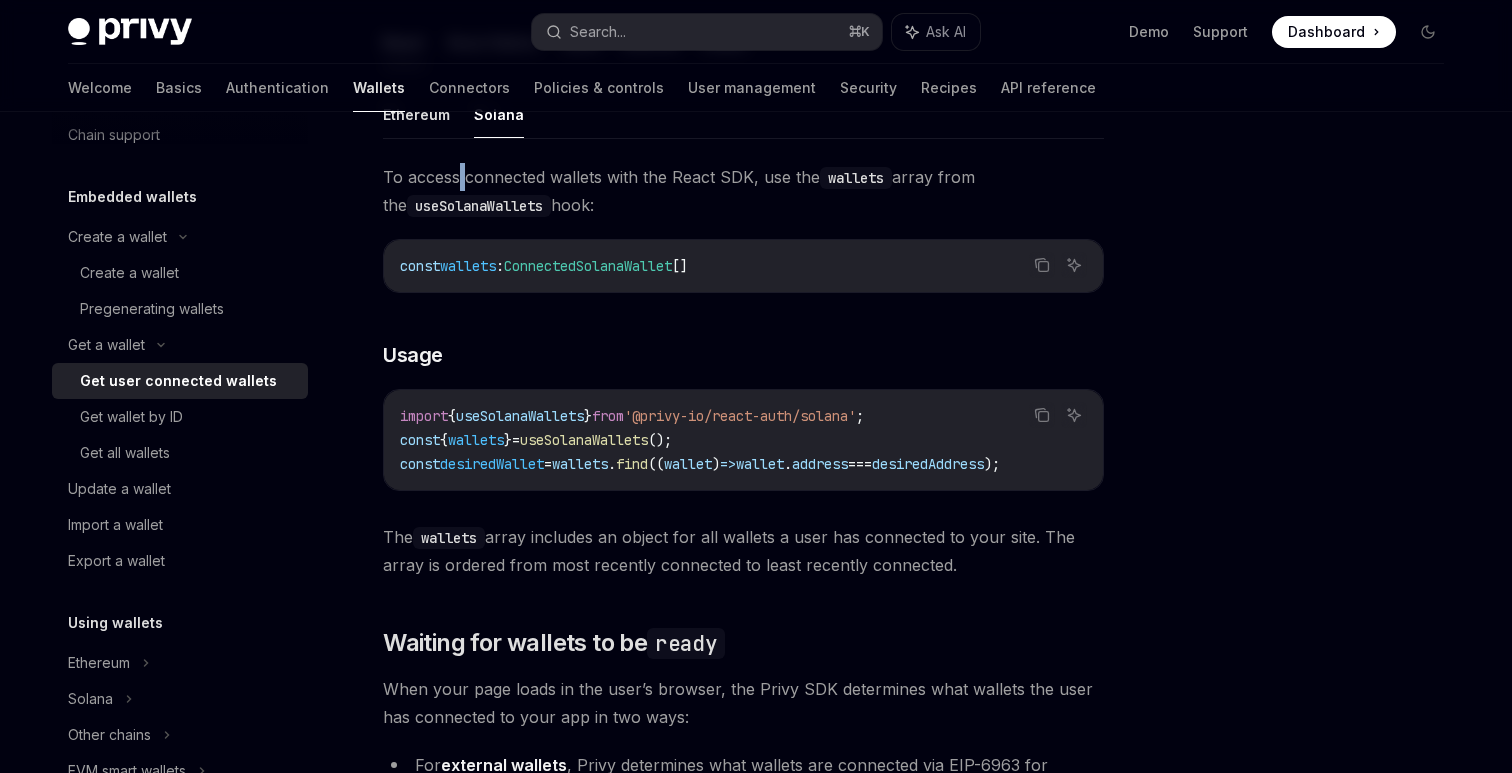 click on "To access connected wallets with the React SDK, use the  wallets  array from the  useSolanaWallets  hook:" at bounding box center [743, 191] 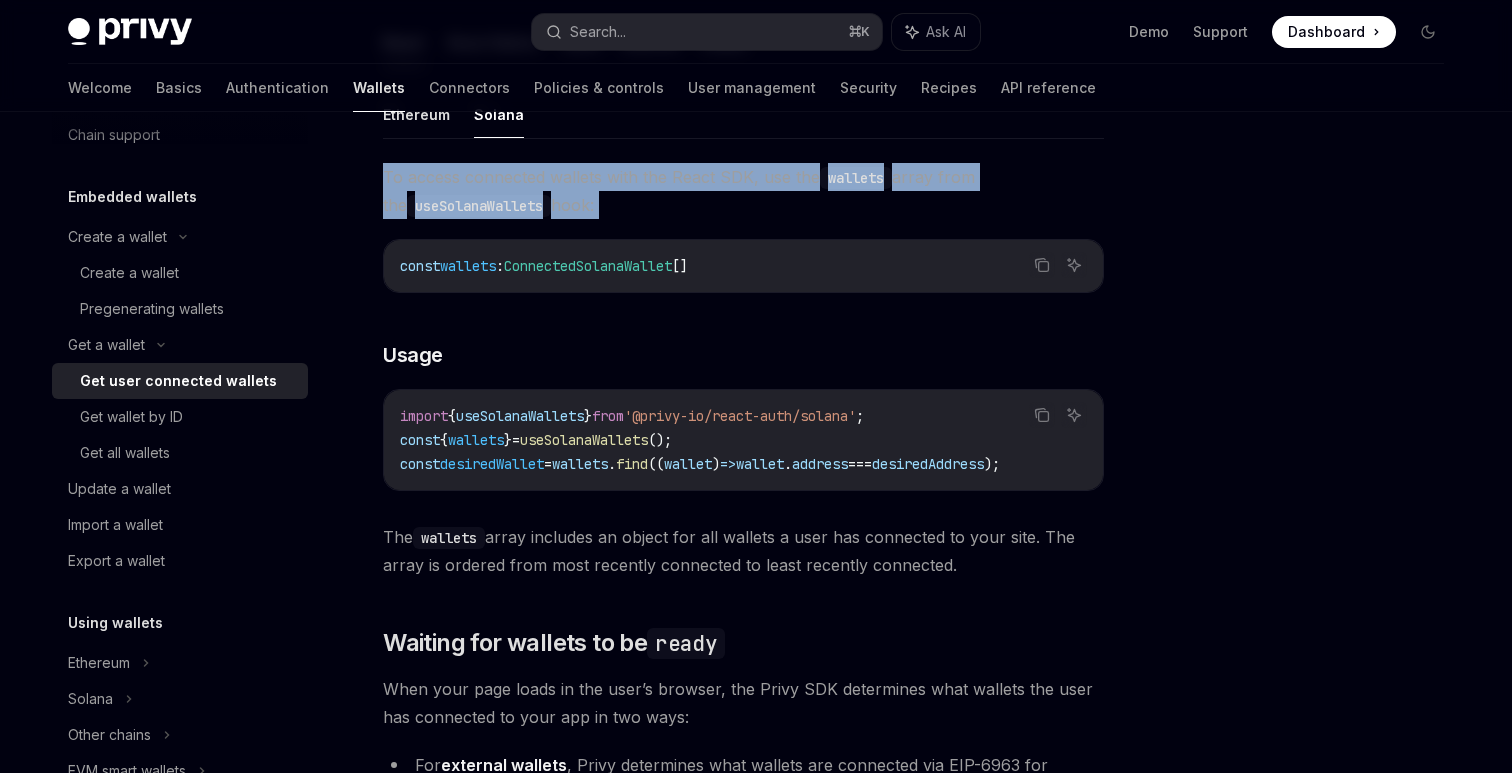 click on "To access connected wallets with the React SDK, use the  wallets  array from the  useSolanaWallets  hook:" at bounding box center [743, 191] 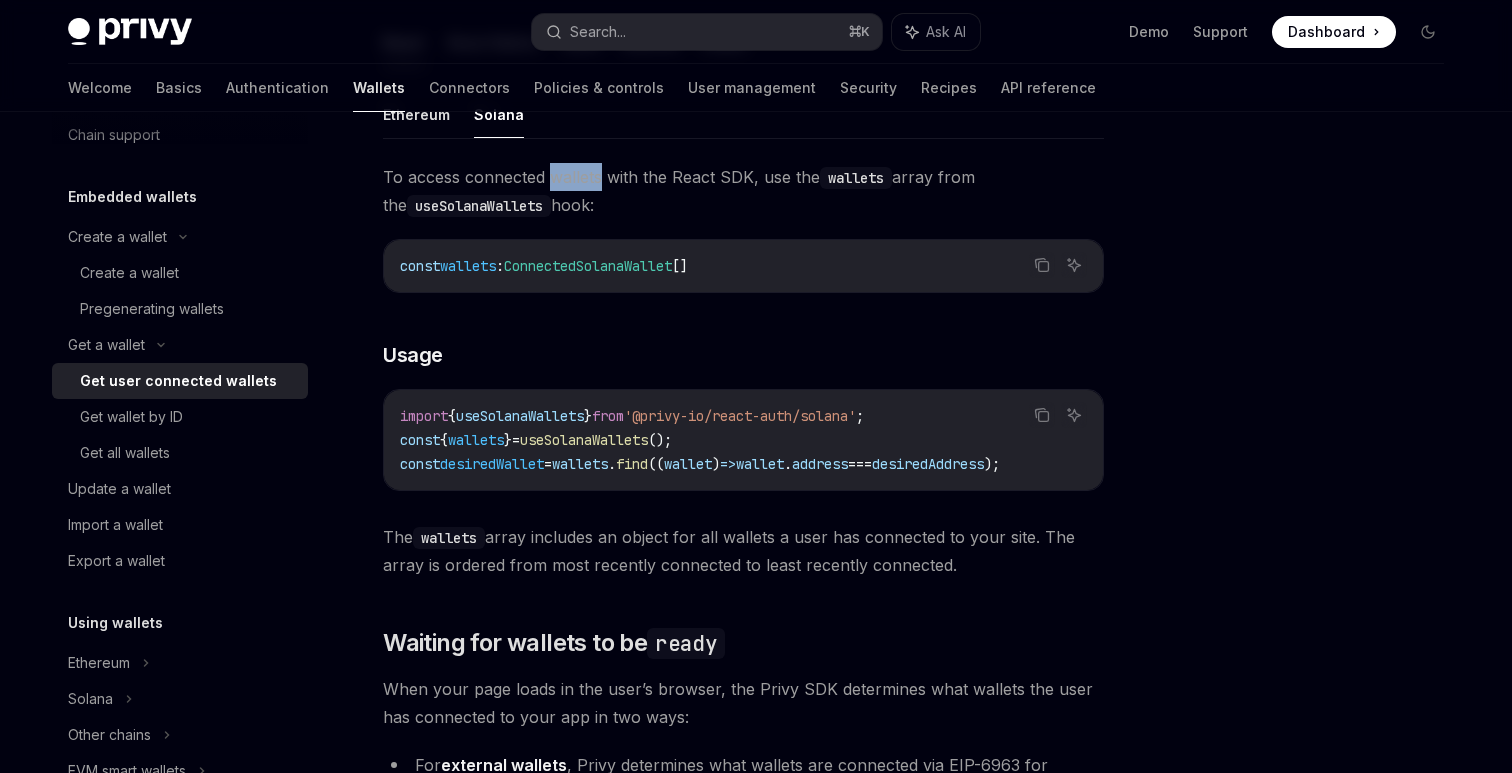 click on "To access connected wallets with the React SDK, use the  wallets  array from the  useSolanaWallets  hook:" at bounding box center [743, 191] 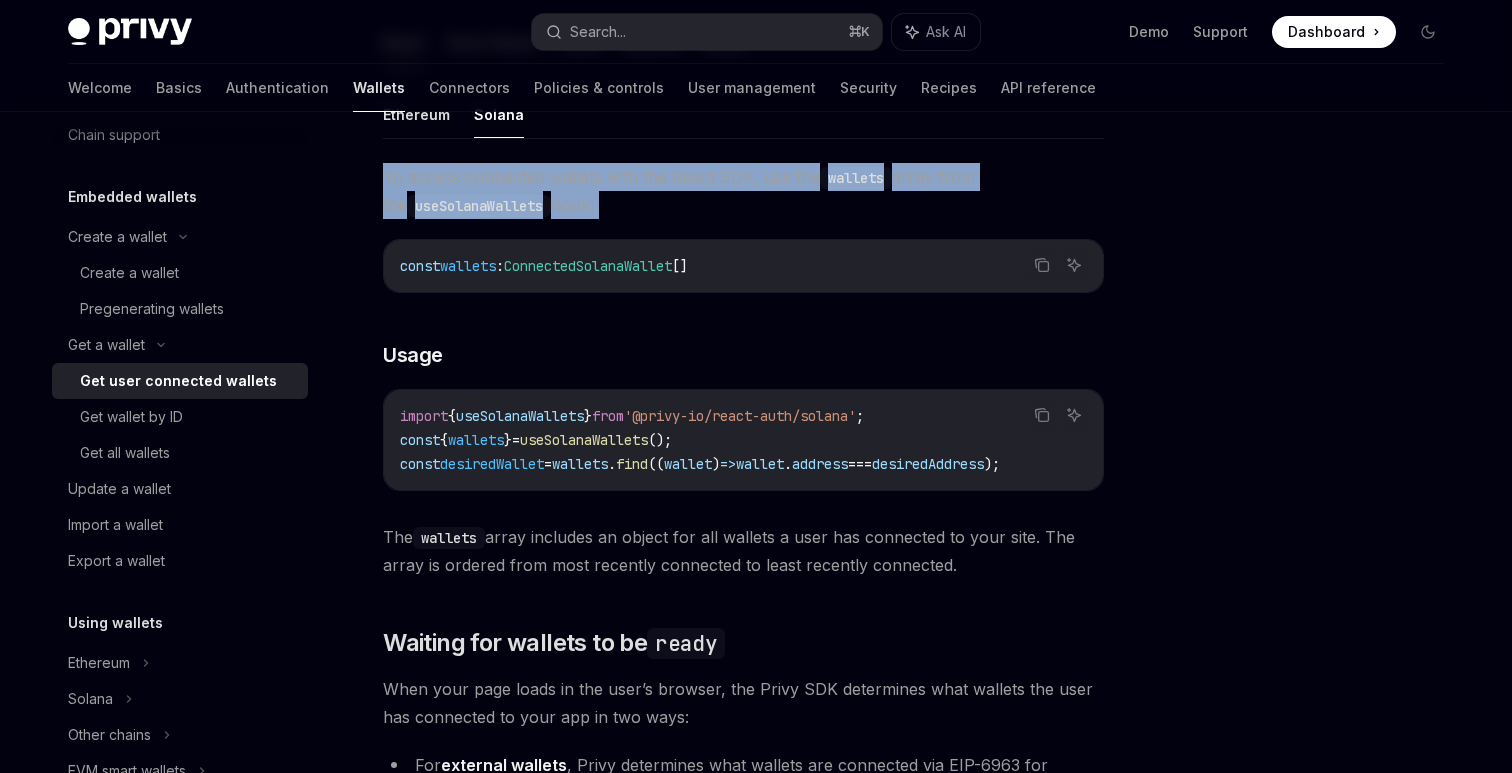 click on "To access connected wallets with the React SDK, use the  wallets  array from the  useSolanaWallets  hook:" at bounding box center (743, 191) 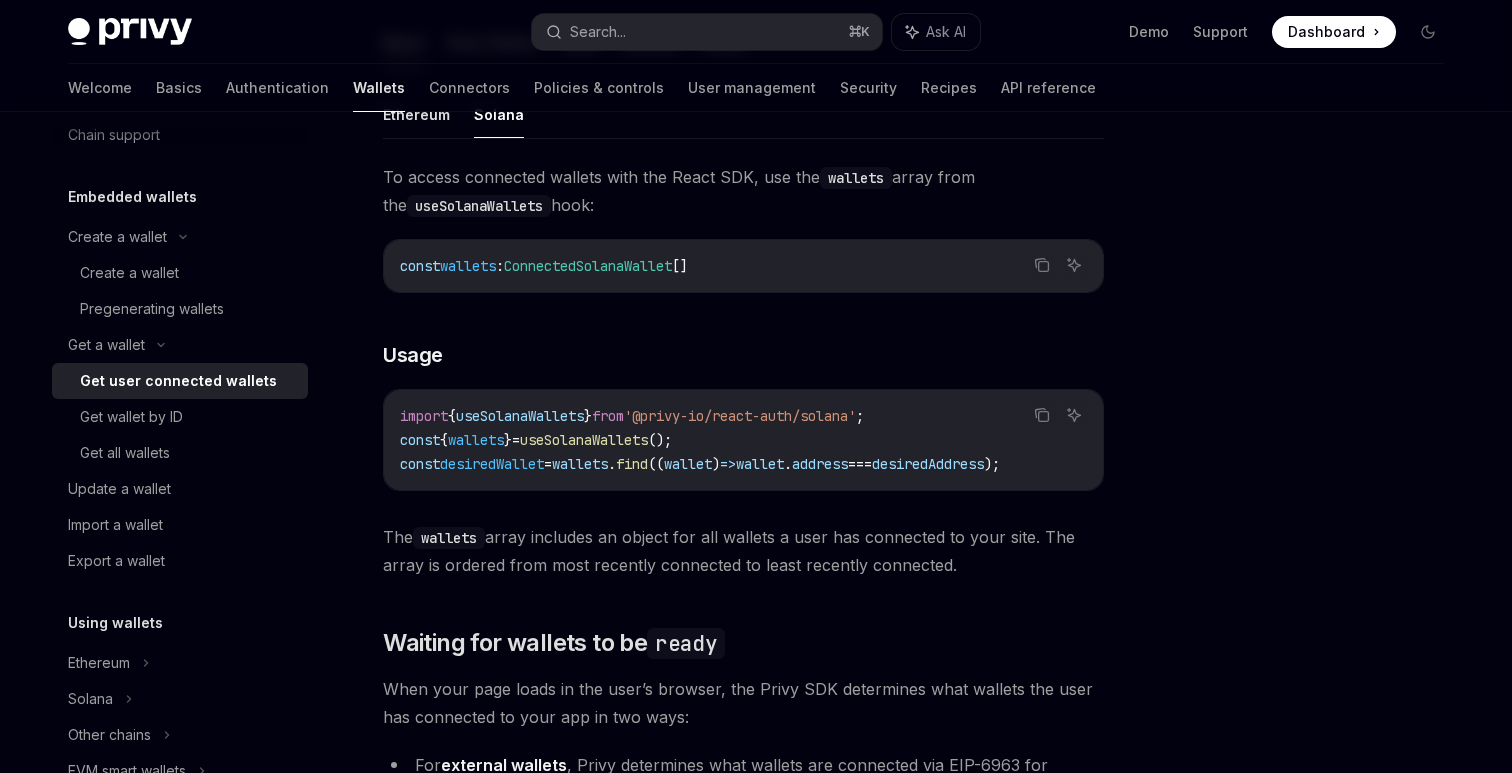 click on "useSolanaWallets" at bounding box center [479, 206] 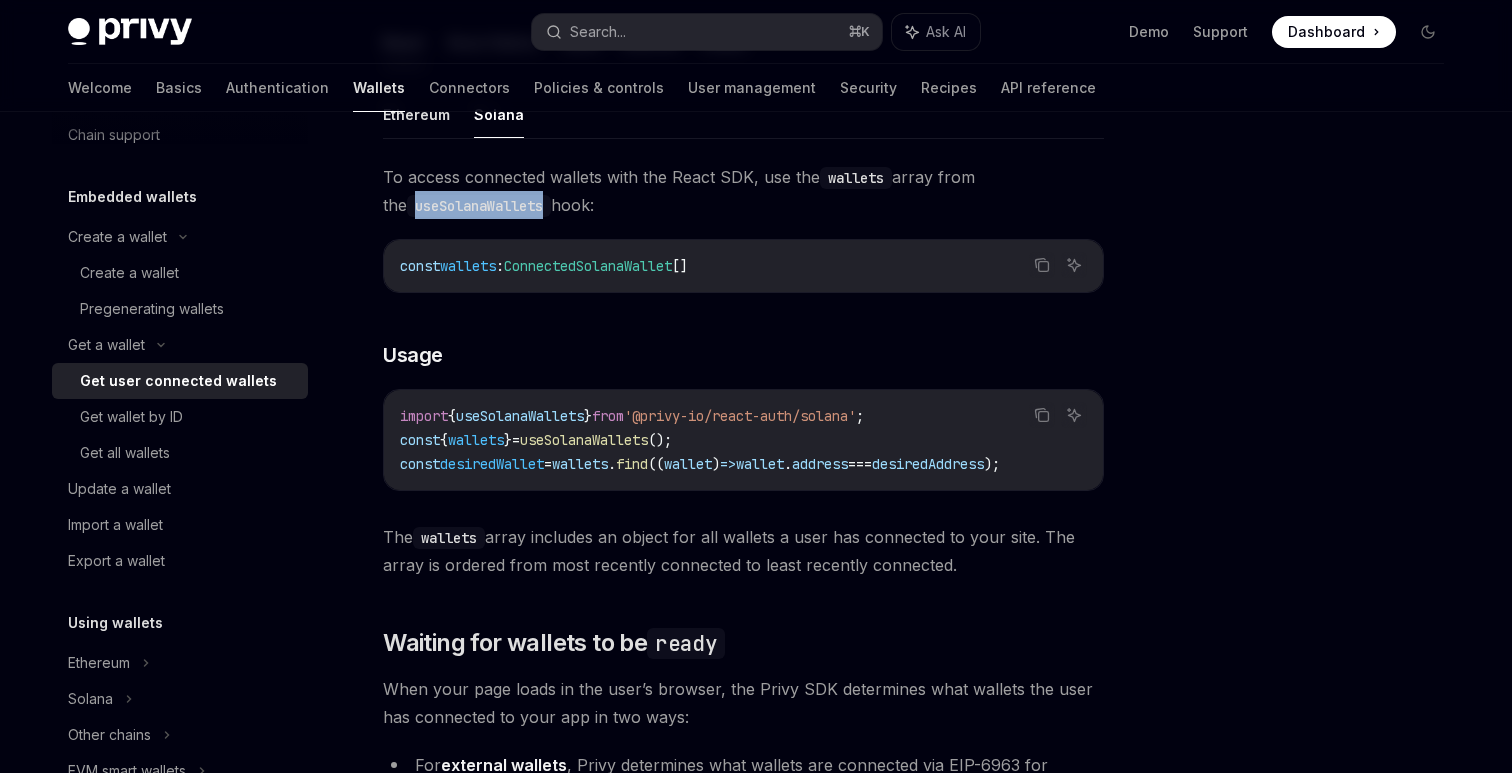 click on "useSolanaWallets" at bounding box center (479, 206) 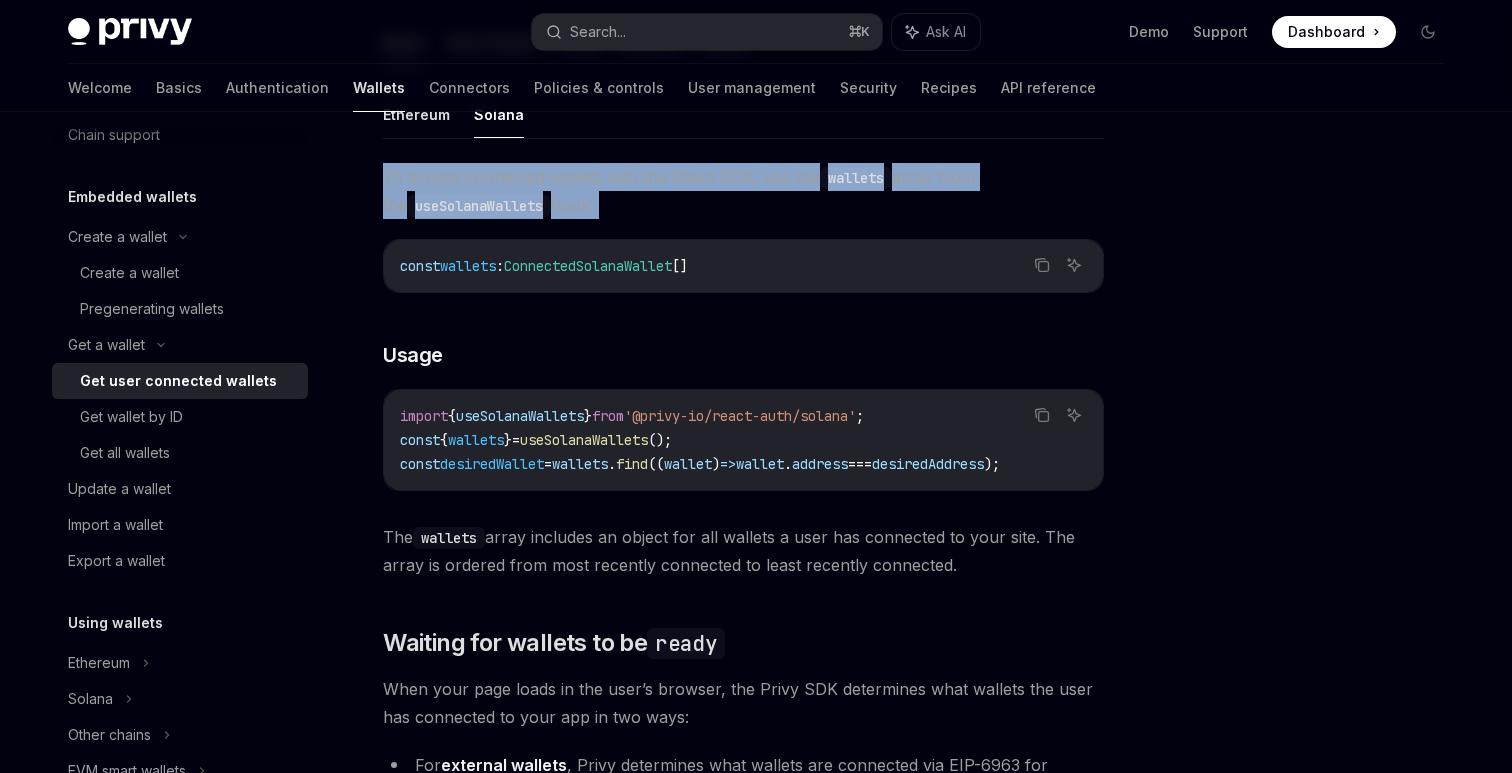 click on "useSolanaWallets" at bounding box center (479, 206) 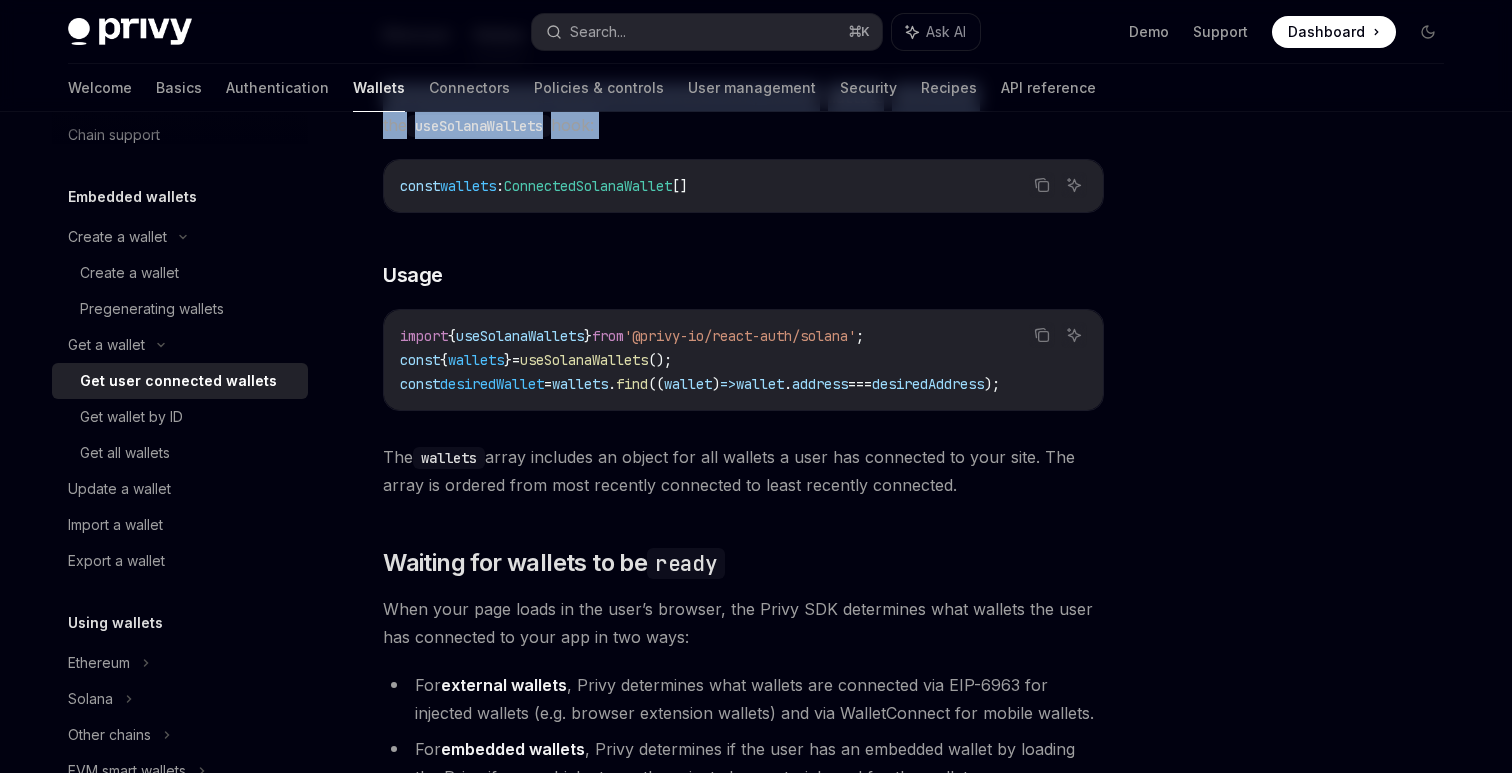 scroll, scrollTop: 797, scrollLeft: 0, axis: vertical 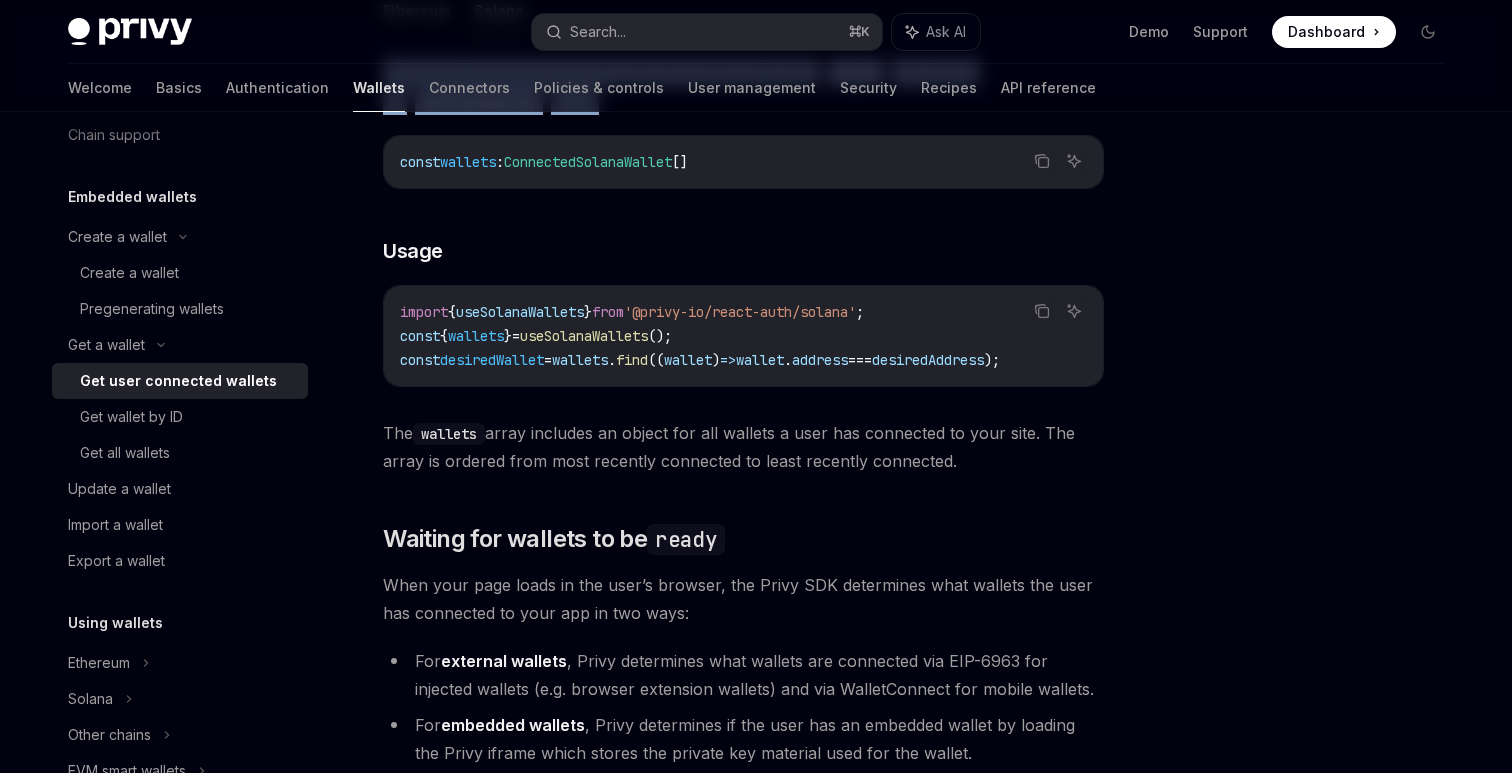 click on "desiredWallet" at bounding box center (492, 360) 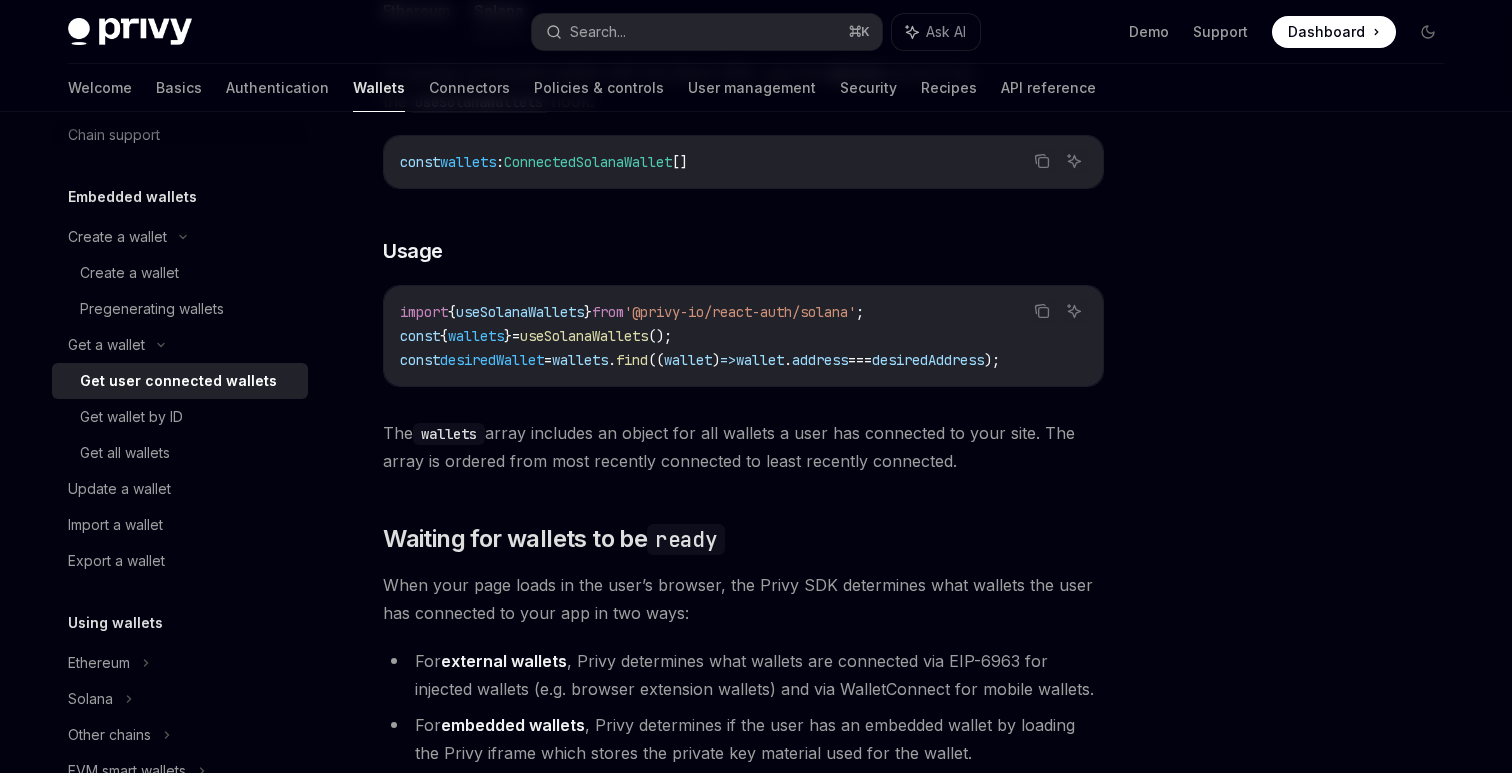 click on "desiredWallet" at bounding box center [492, 360] 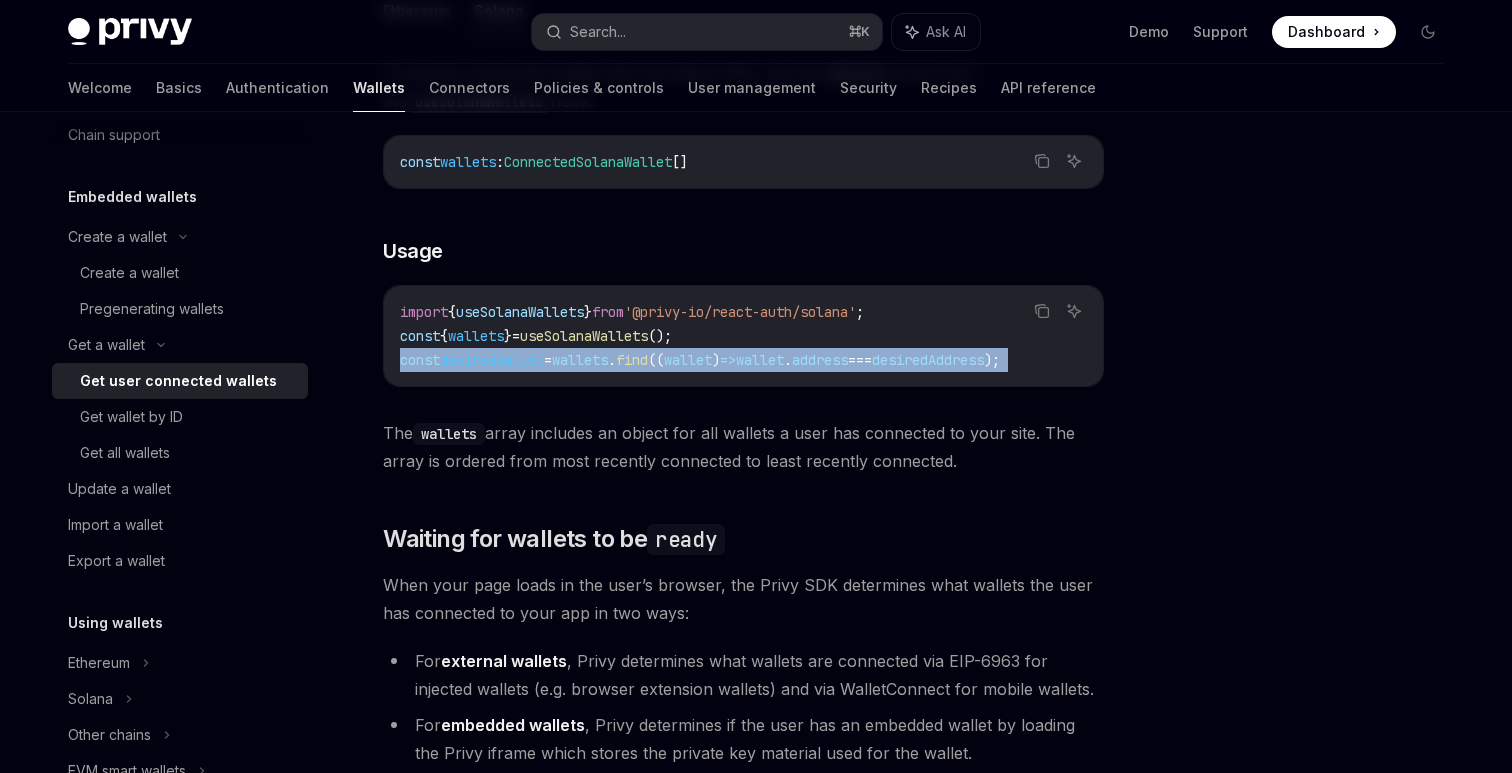 click on "import  { useSolanaWallets }  from  '@privy-io/react-auth/solana' ;
const  {  wallets  }  =  useSolanaWallets ();
const  desiredWallet  =  wallets . find (( wallet )  =>  wallet . address  ===  desiredAddress );" at bounding box center (743, 336) 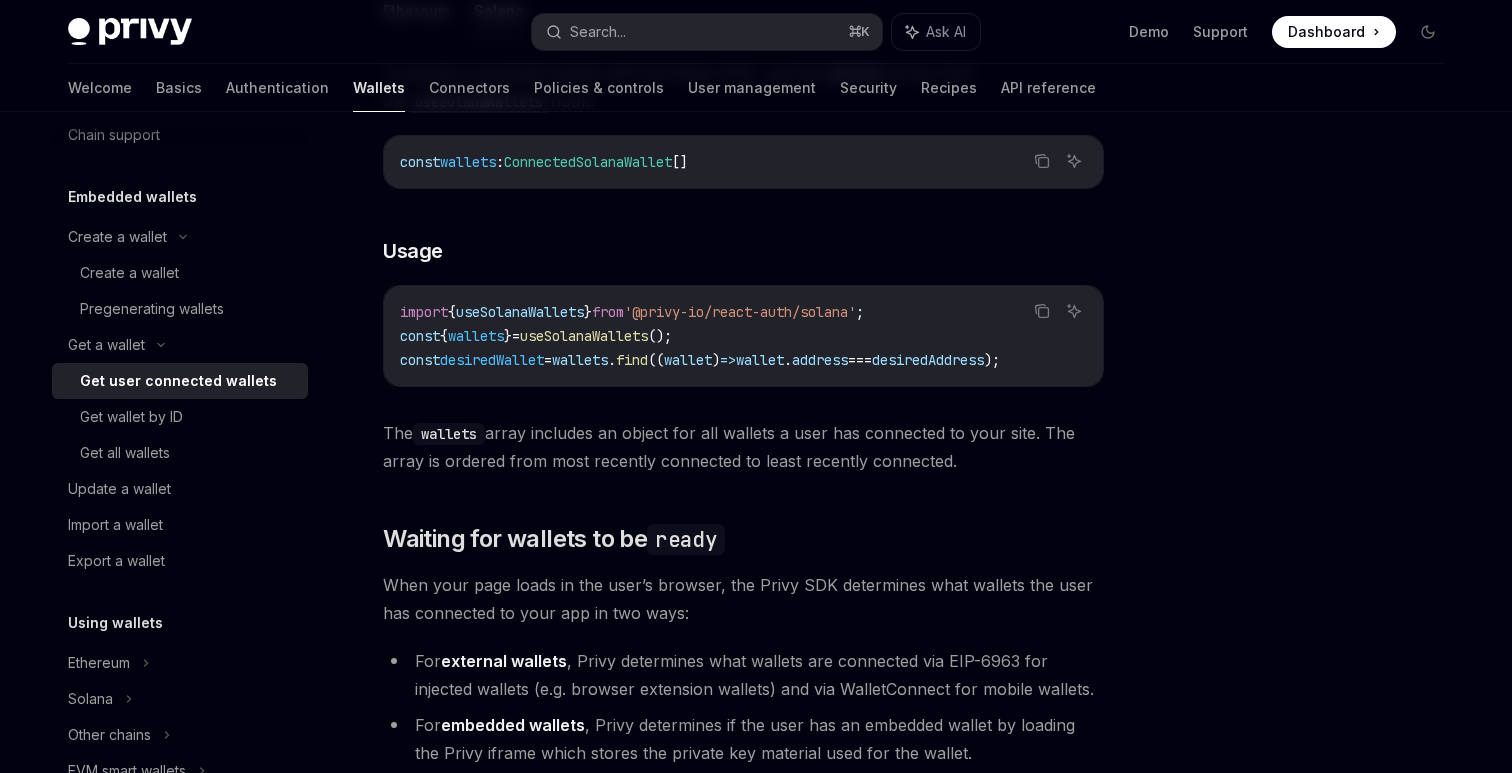 click on "import  { useSolanaWallets }  from  '@privy-io/react-auth/solana' ;
const  {  wallets  }  =  useSolanaWallets ();
const  desiredWallet  =  wallets . find (( wallet )  =>  wallet . address  ===  desiredAddress );" at bounding box center [743, 336] 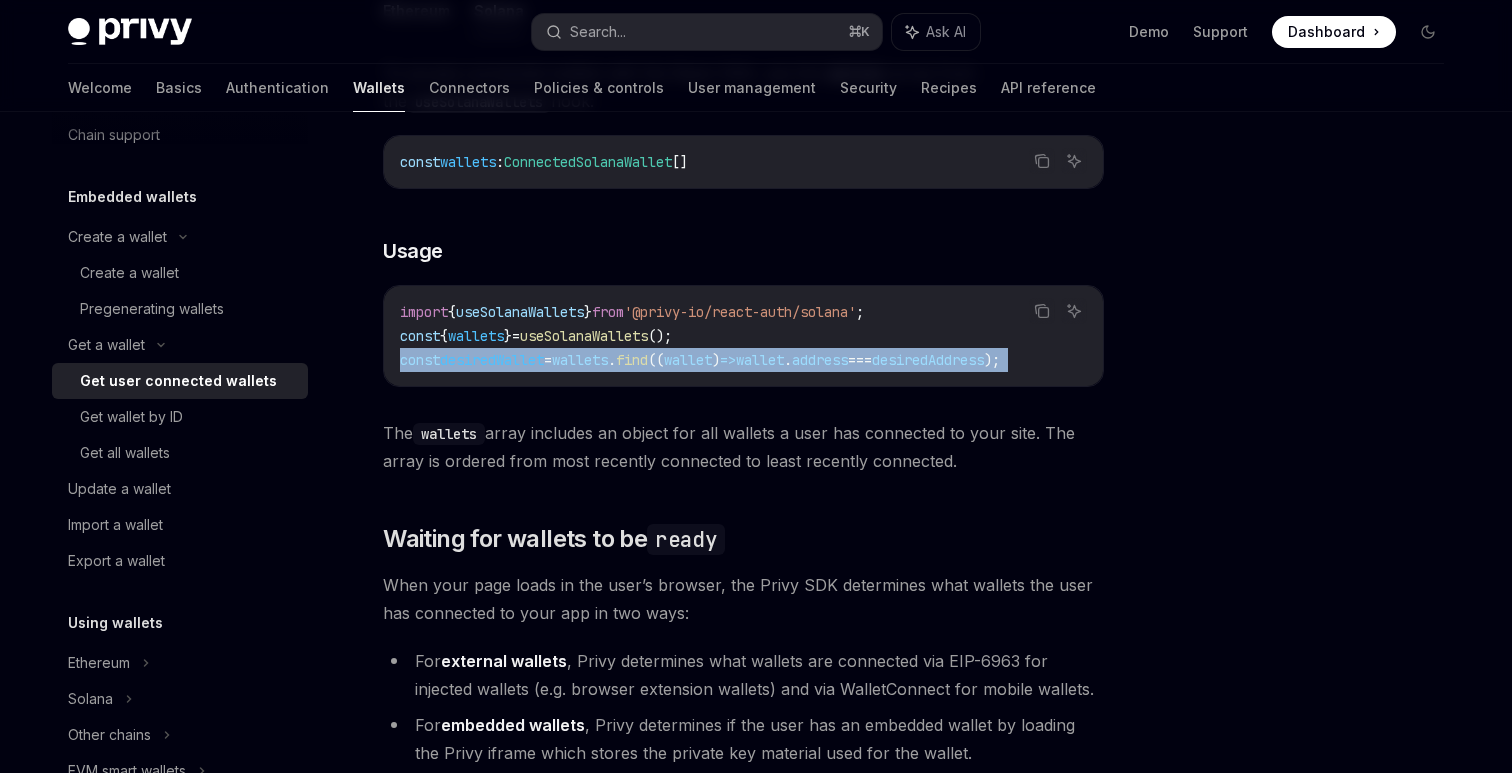 click on "import  { useSolanaWallets }  from  '@privy-io/react-auth/solana' ;
const  {  wallets  }  =  useSolanaWallets ();
const  desiredWallet  =  wallets . find (( wallet )  =>  wallet . address  ===  desiredAddress );" at bounding box center (743, 336) 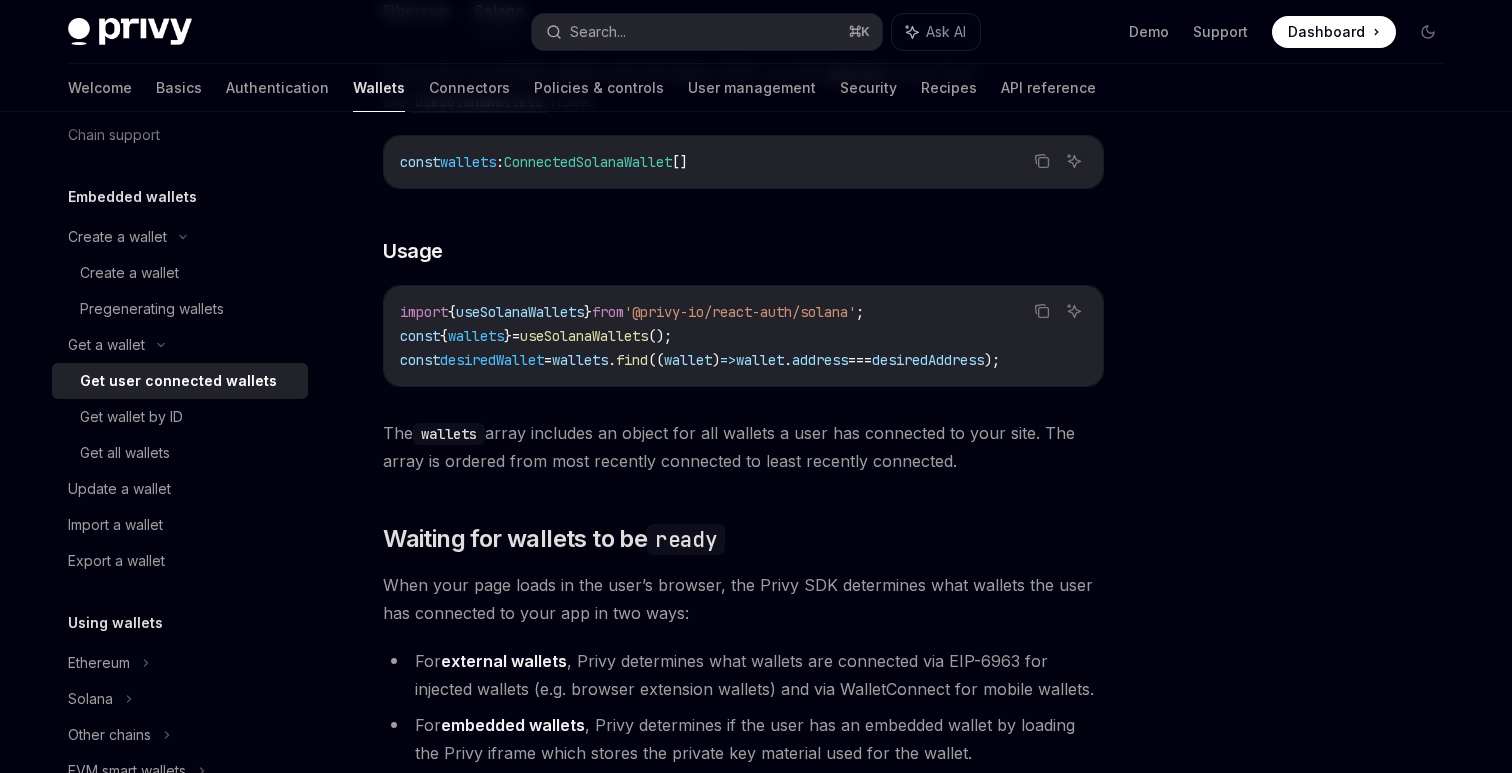 click on "wallets" at bounding box center [580, 360] 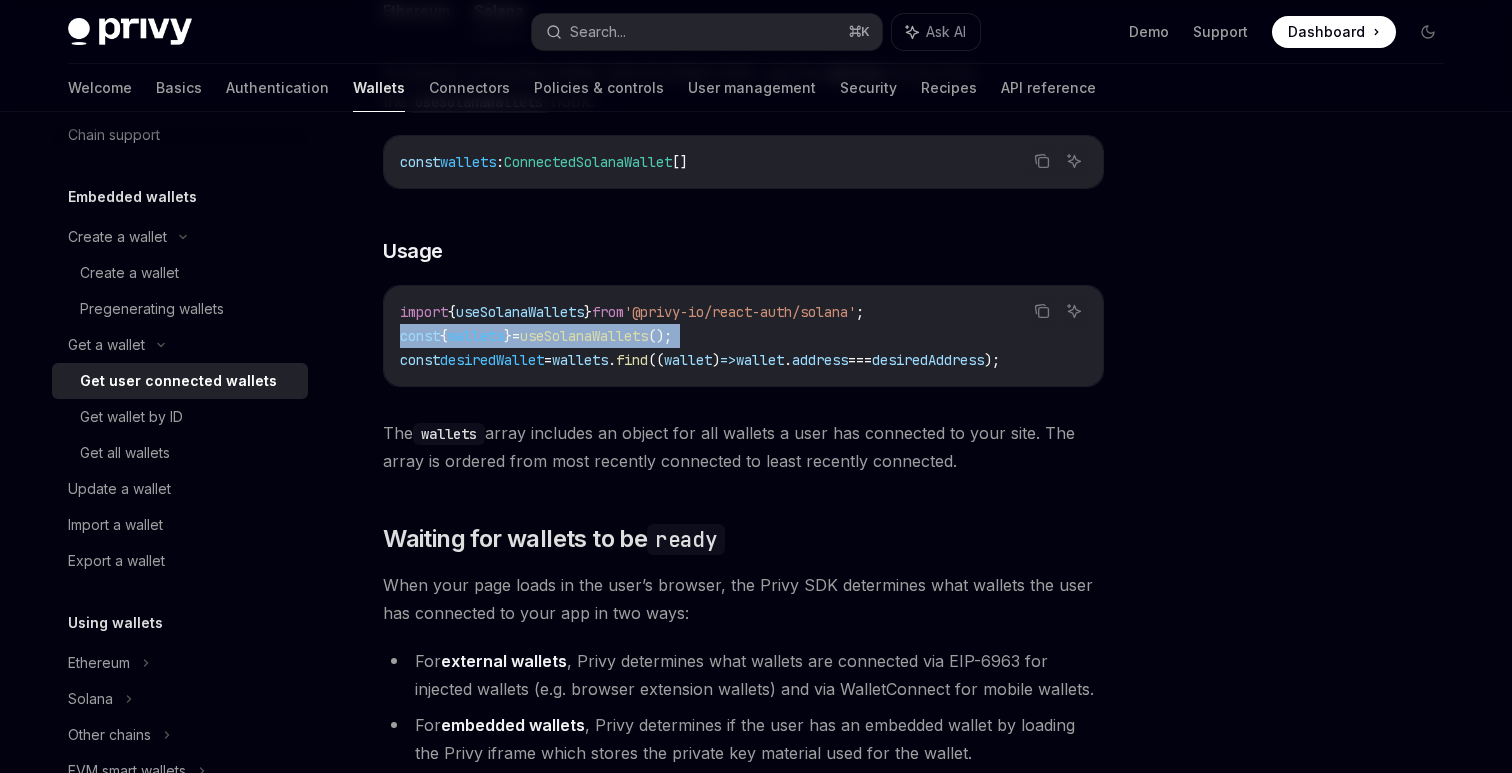 click on "import  { useSolanaWallets }  from  '@privy-io/react-auth/solana' ;
const  {  wallets  }  =  useSolanaWallets ();
const  desiredWallet  =  wallets . find (( wallet )  =>  wallet . address  ===  desiredAddress );" at bounding box center [743, 336] 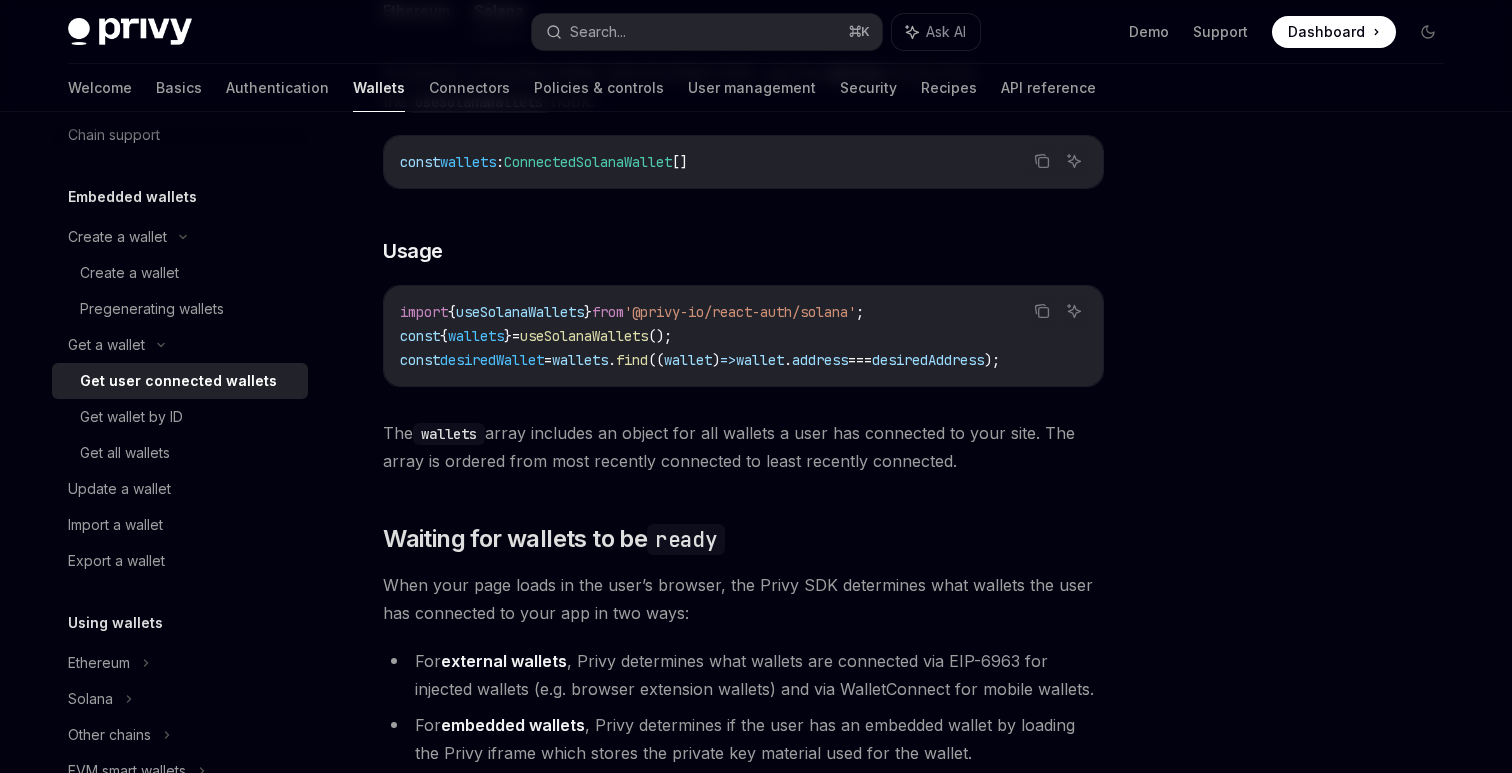 click on "import  { useSolanaWallets }  from  '@privy-io/react-auth/solana' ;
const  {  wallets  }  =  useSolanaWallets ();
const  desiredWallet  =  wallets . find (( wallet )  =>  wallet . address  ===  desiredAddress );" at bounding box center (743, 336) 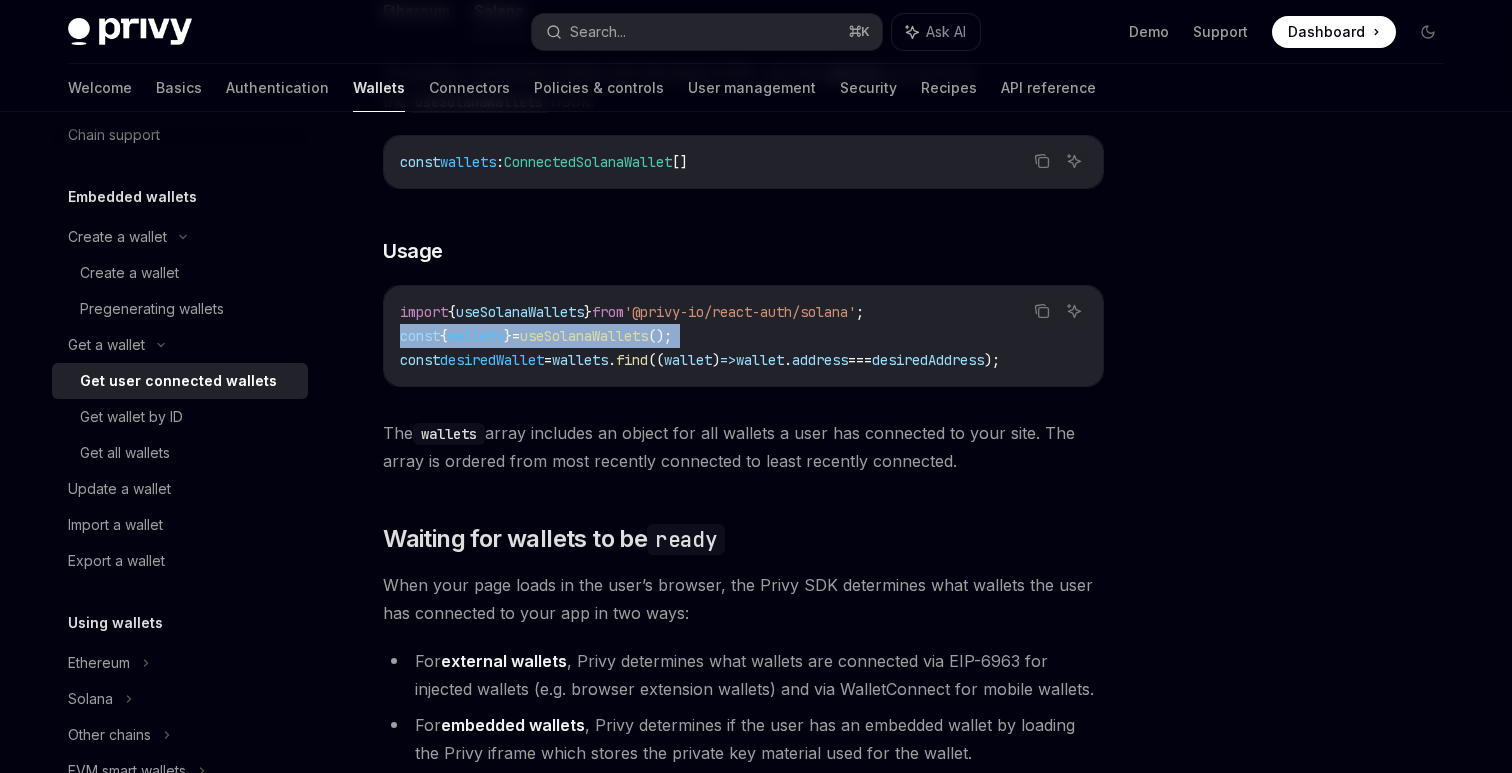 click on "useSolanaWallets" at bounding box center [584, 336] 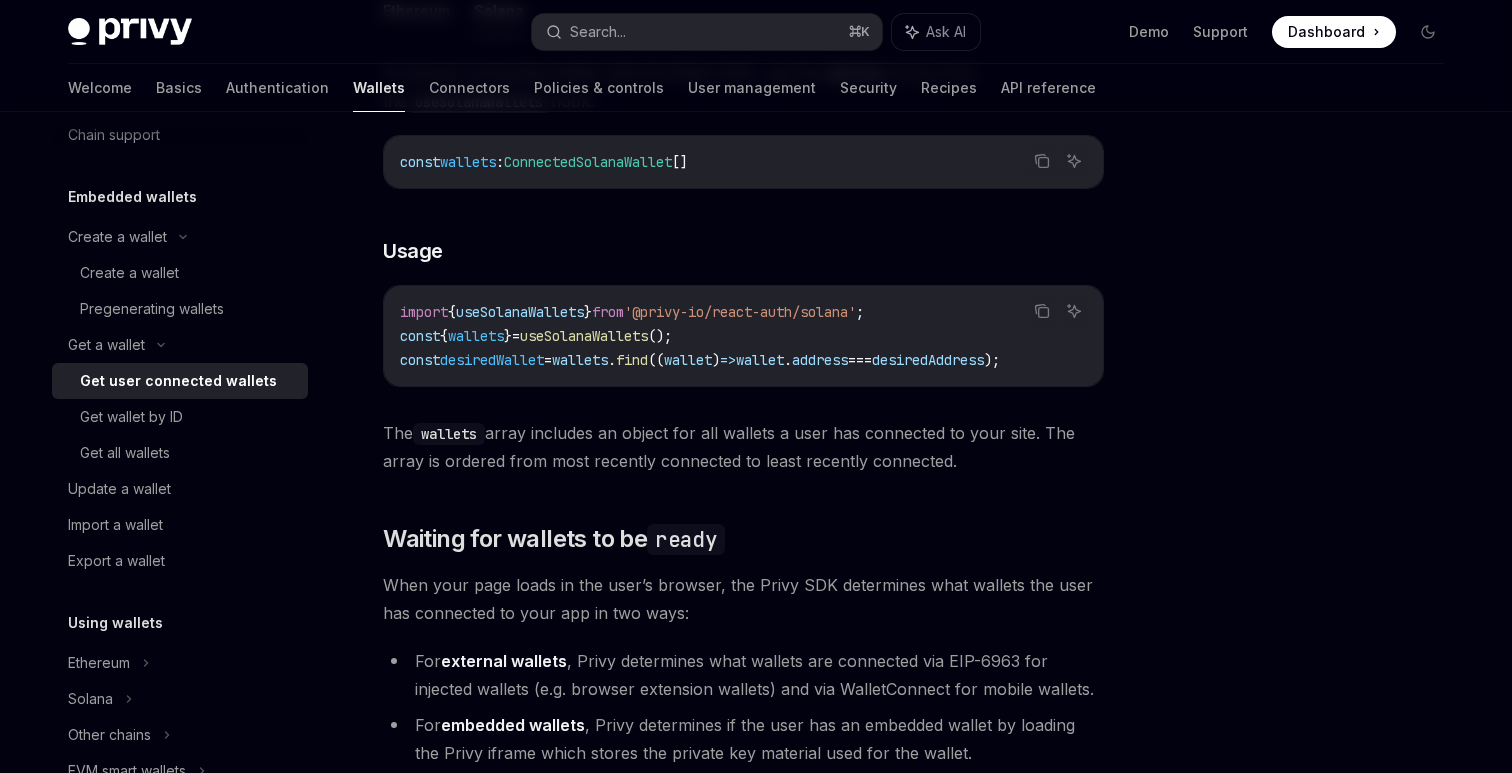 click on "useSolanaWallets" at bounding box center (584, 336) 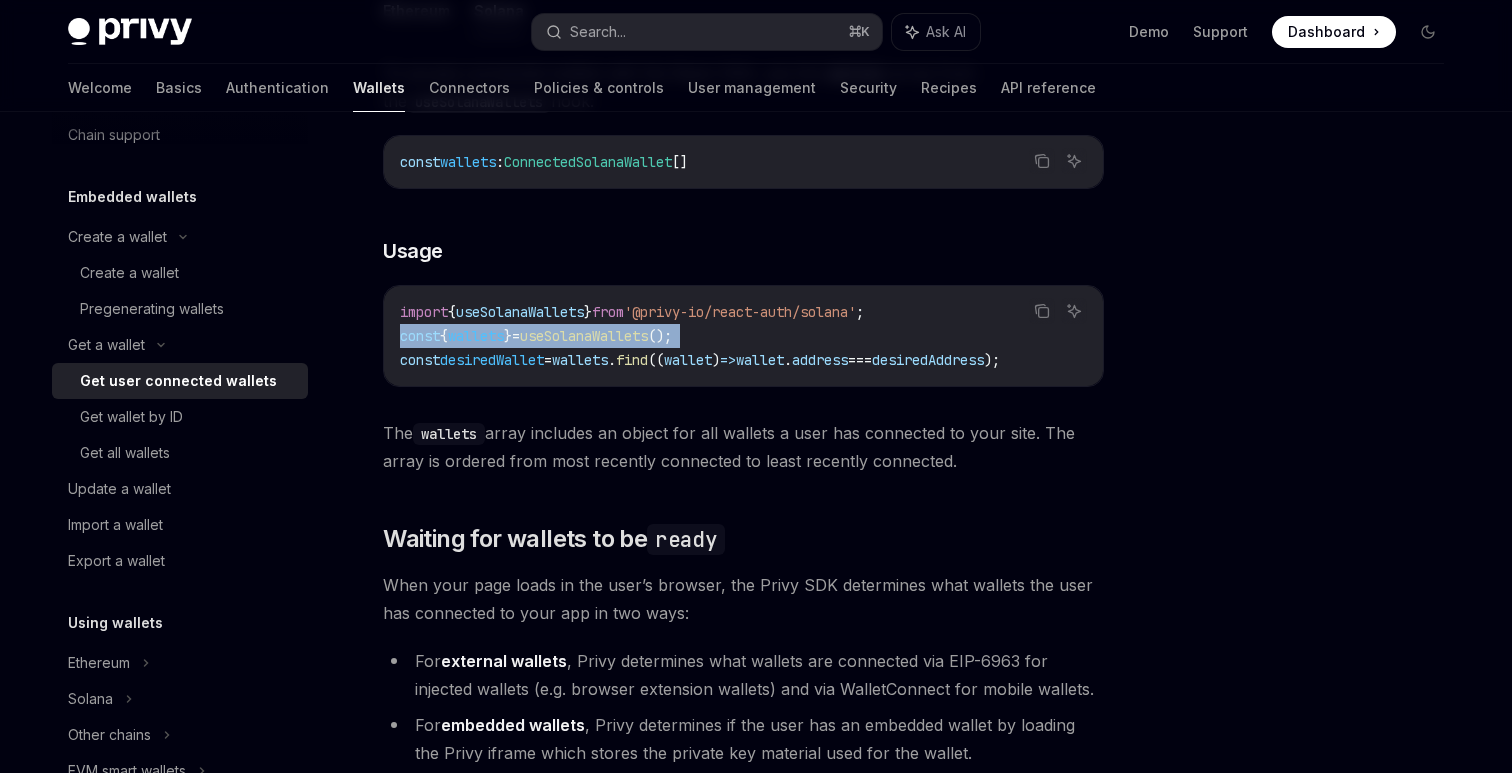 click on "}" at bounding box center (508, 336) 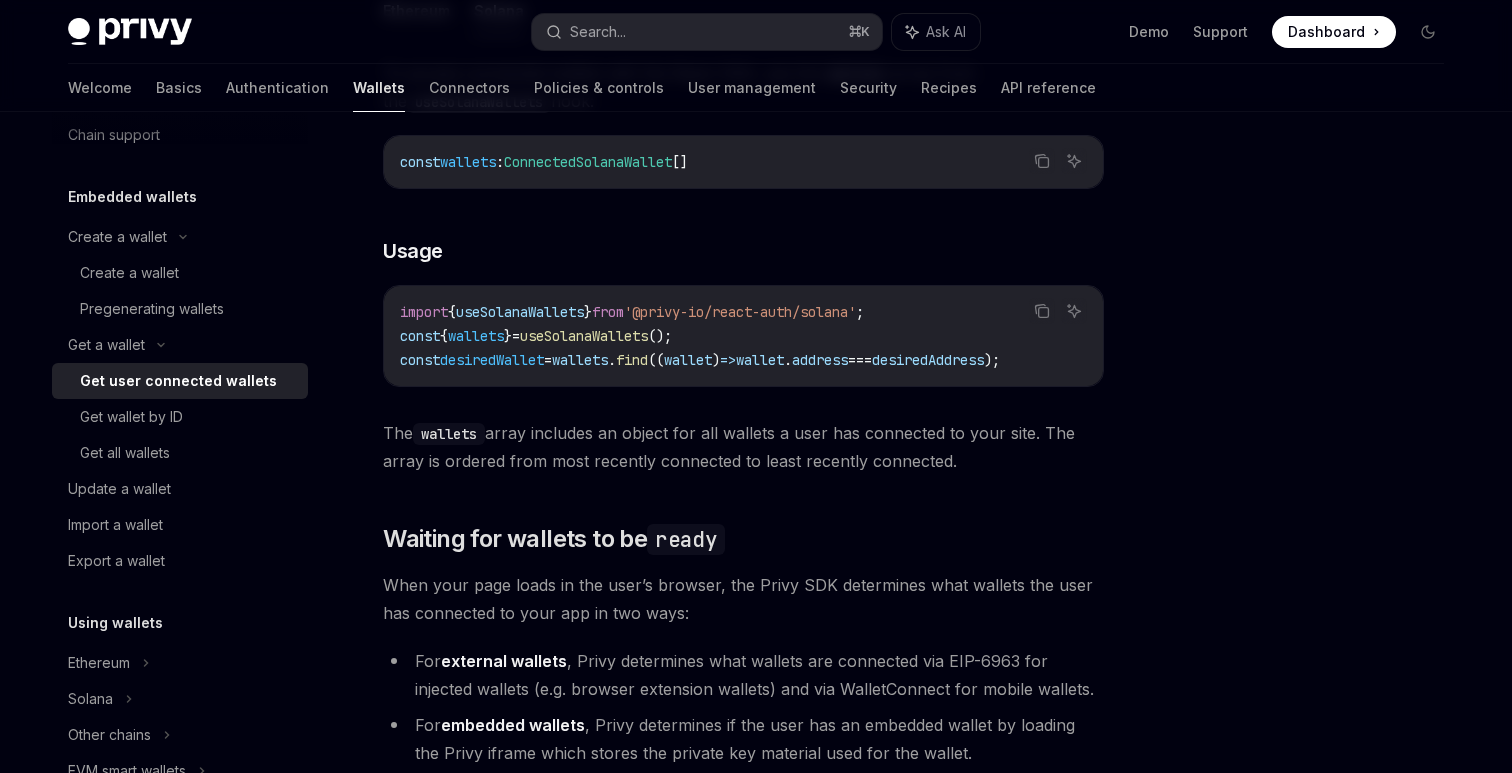 scroll, scrollTop: 766, scrollLeft: 0, axis: vertical 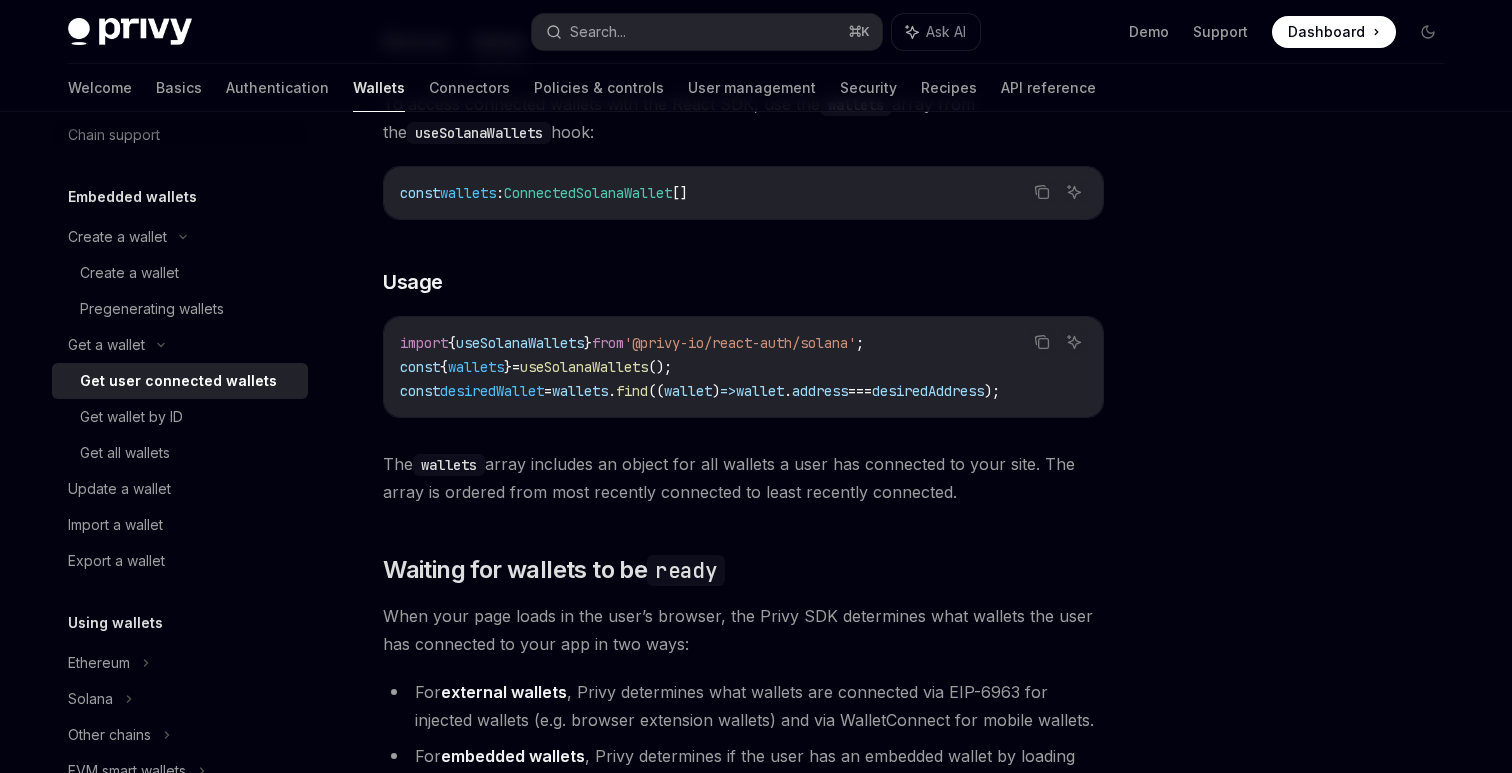 click on "import  { useSolanaWallets }  from  '@privy-io/react-auth/solana' ;
const  {  wallets  }  =  useSolanaWallets ();
const  desiredWallet  =  wallets . find (( wallet )  =>  wallet . address  ===  desiredAddress );" at bounding box center (743, 367) 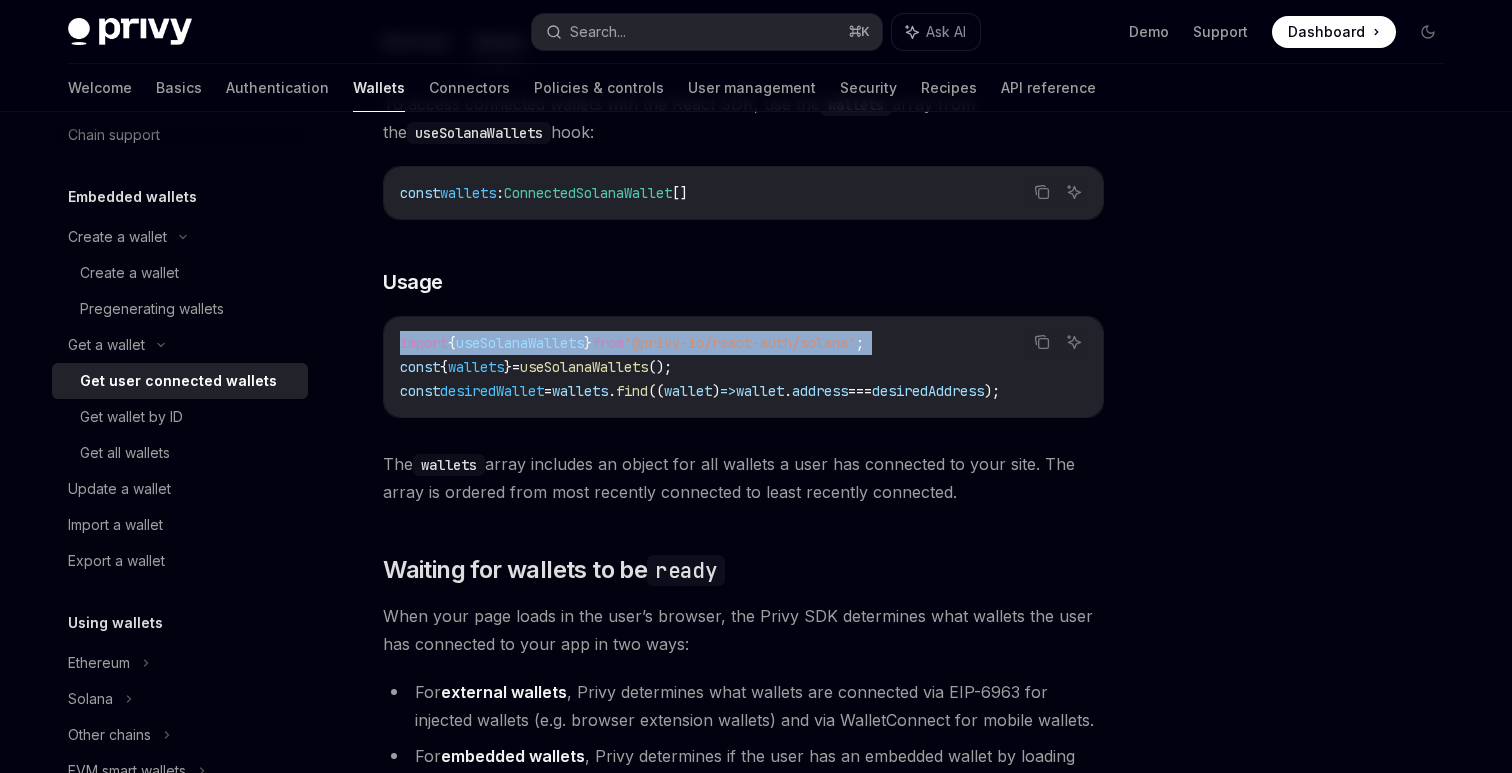 drag, startPoint x: 417, startPoint y: 347, endPoint x: 918, endPoint y: 347, distance: 501 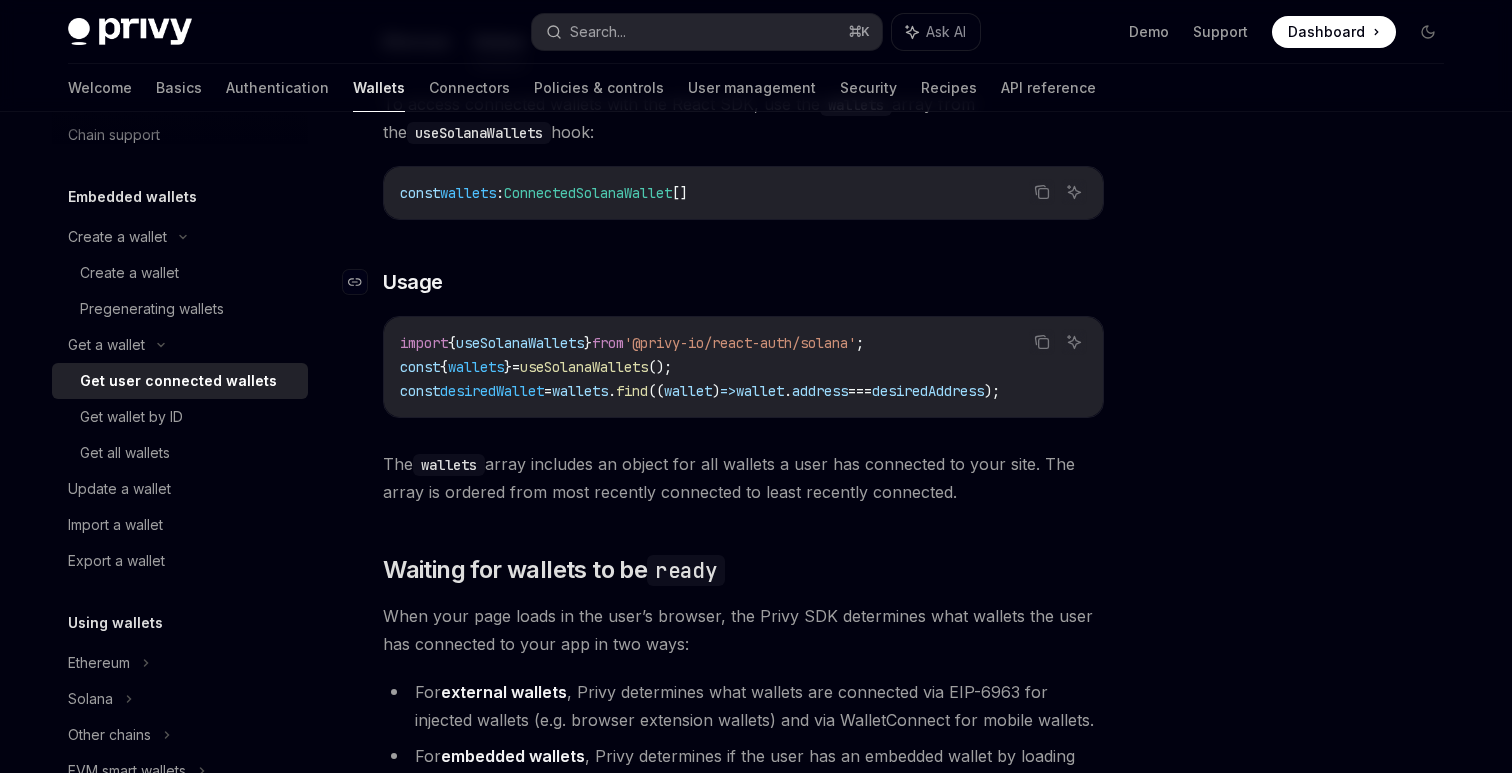 click on "​ Usage" at bounding box center [743, 282] 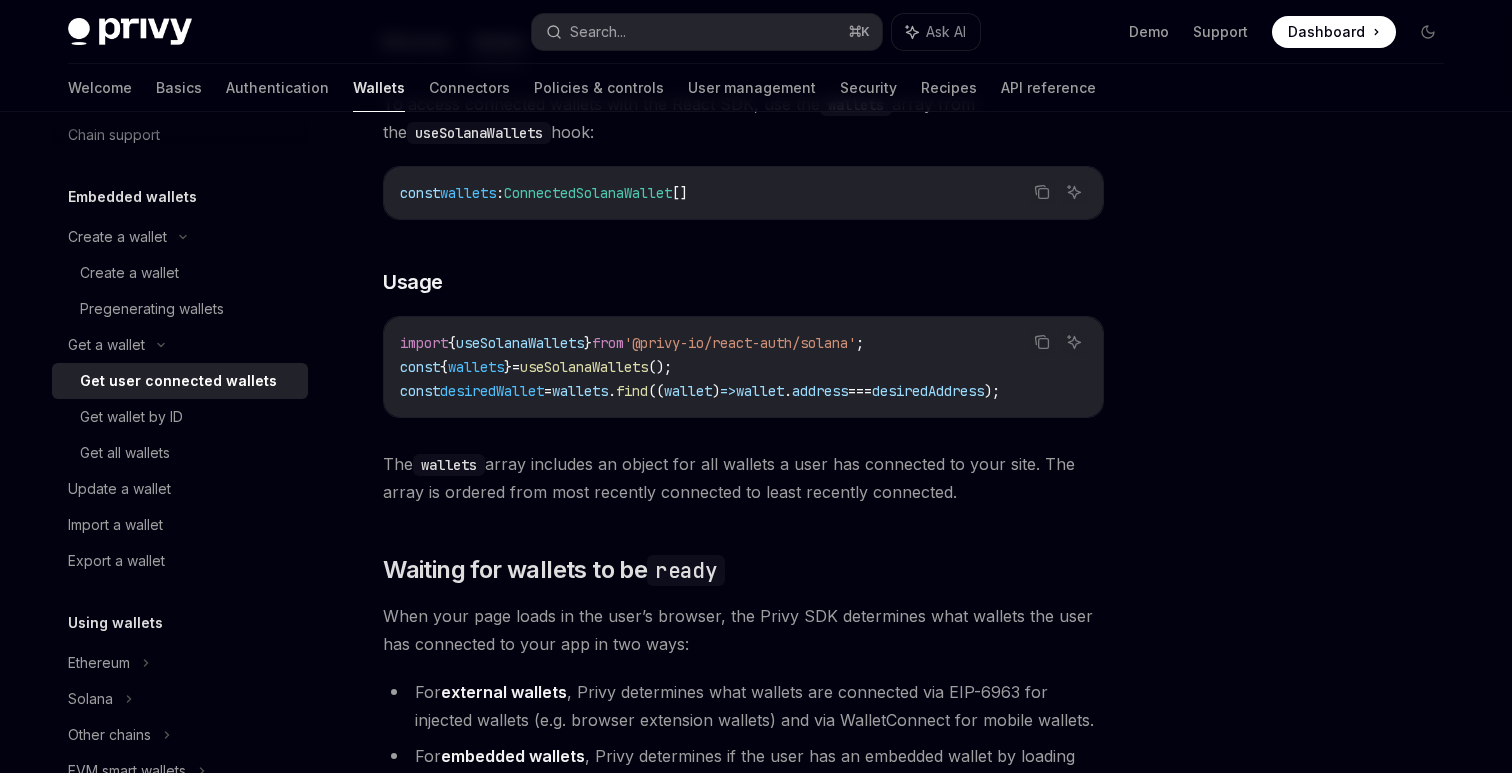 click on "import" at bounding box center (424, 343) 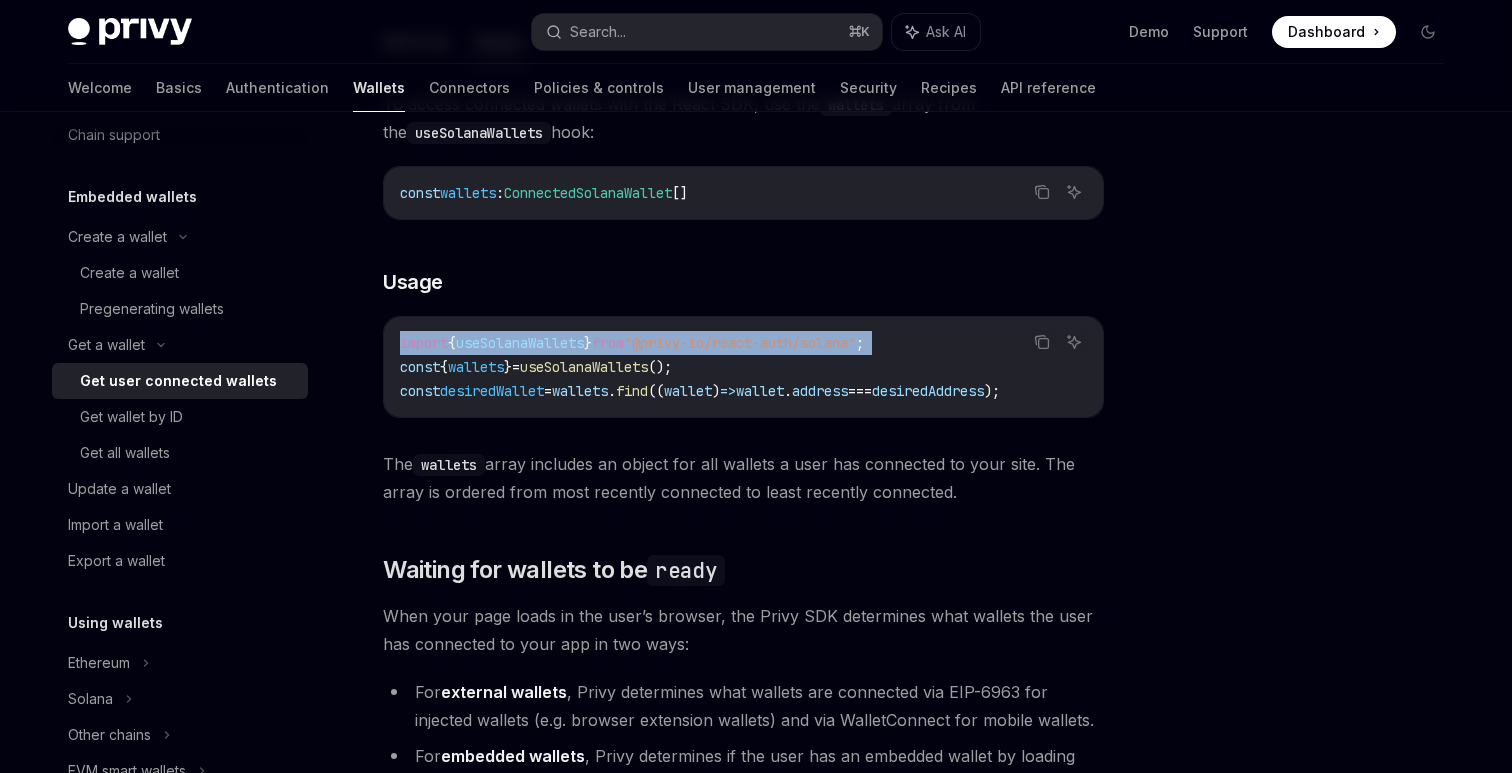 drag, startPoint x: 415, startPoint y: 345, endPoint x: 911, endPoint y: 337, distance: 496.0645 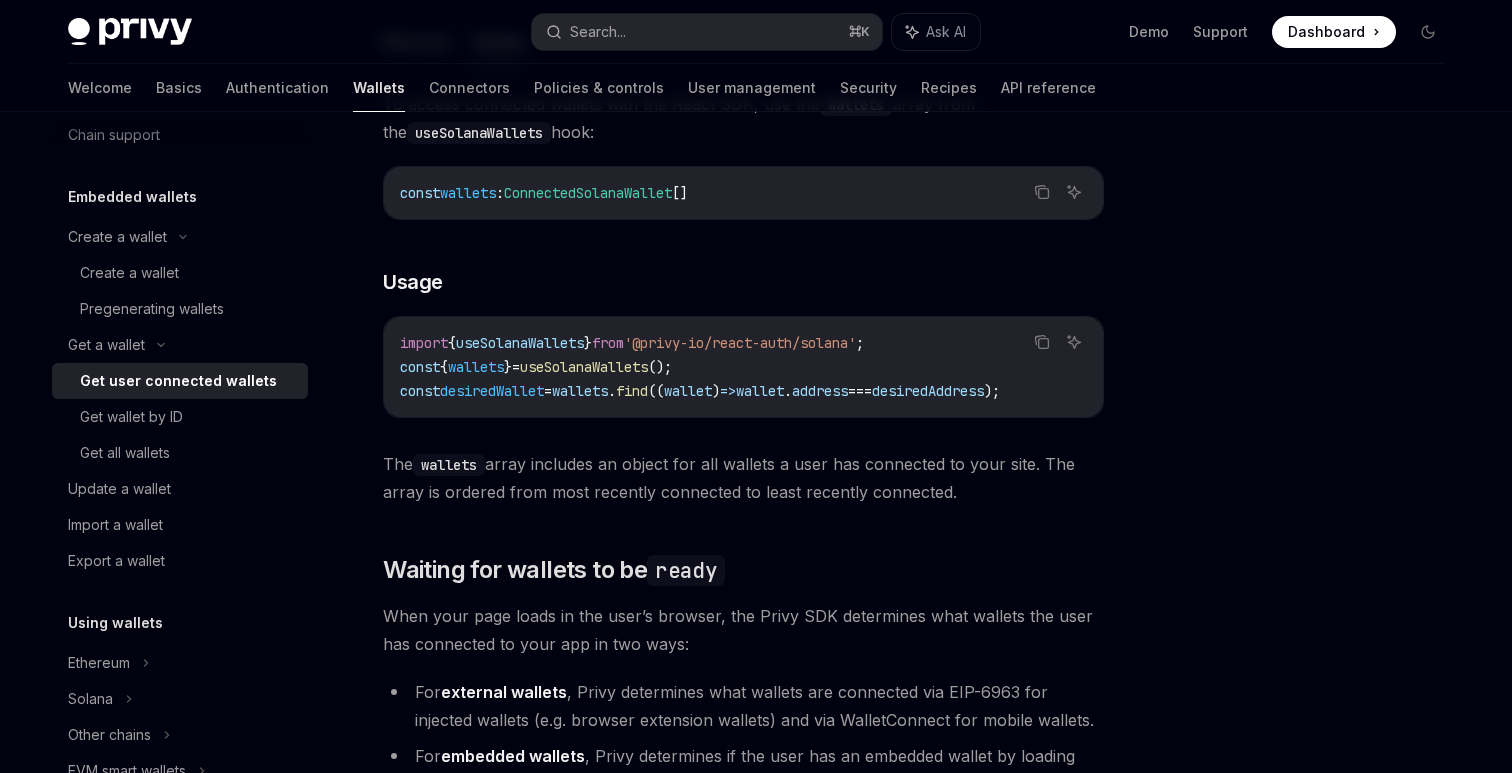 click on "import  { useSolanaWallets }  from  '@privy-io/react-auth/solana' ;
const  {  wallets  }  =  useSolanaWallets ();
const  desiredWallet  =  wallets . find (( wallet )  =>  wallet . address  ===  desiredAddress );" at bounding box center [743, 367] 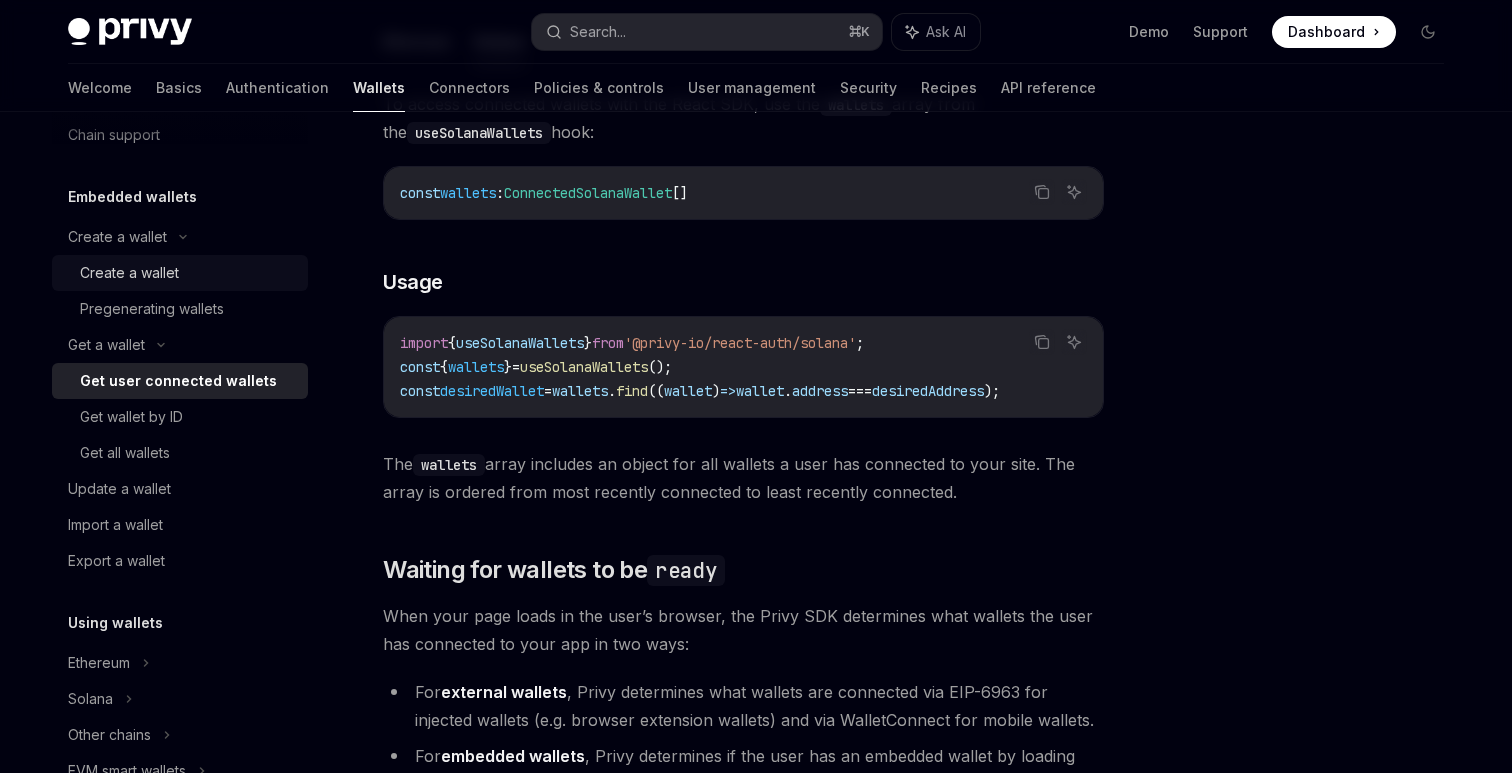 scroll, scrollTop: 0, scrollLeft: 0, axis: both 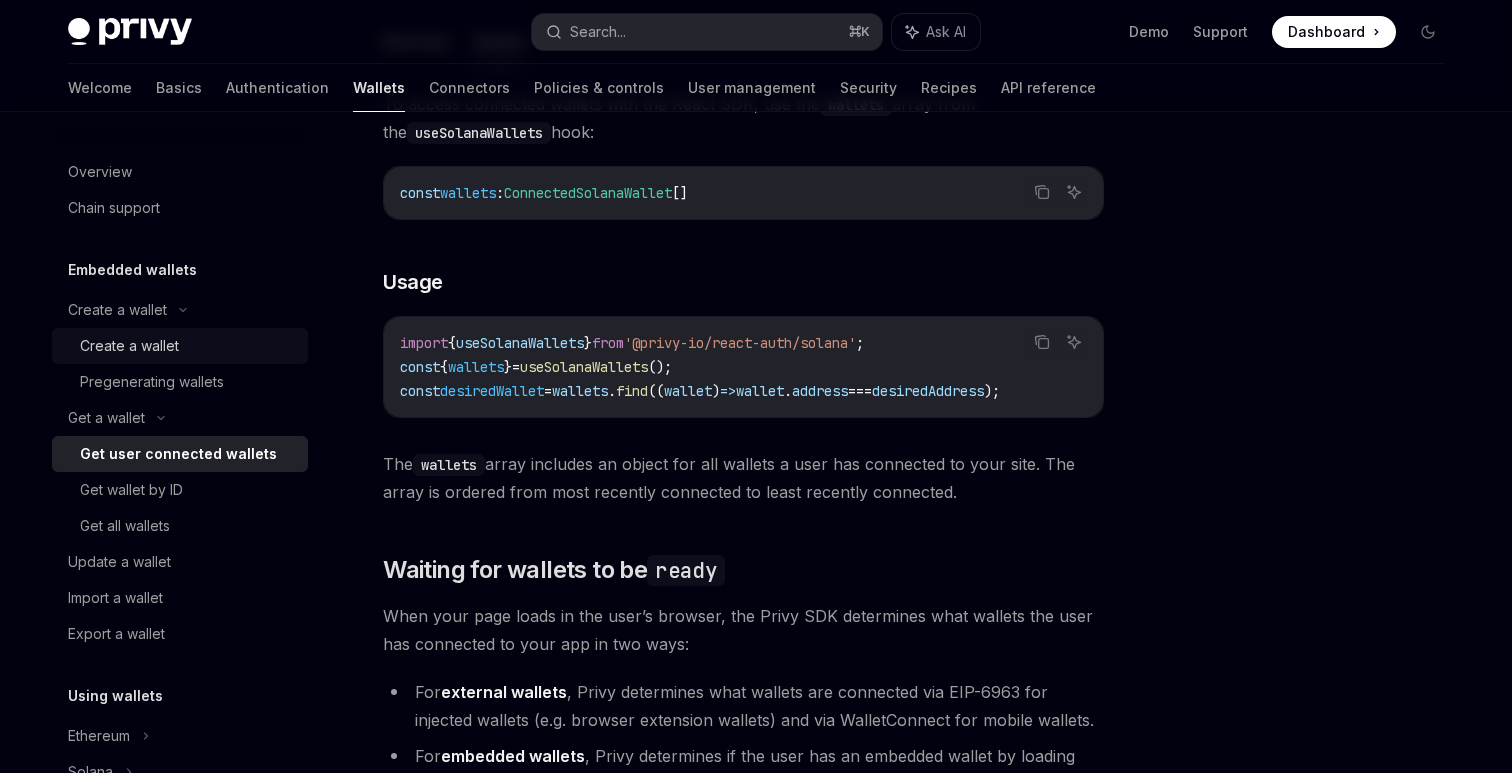 click on "Create a wallet" at bounding box center [180, 346] 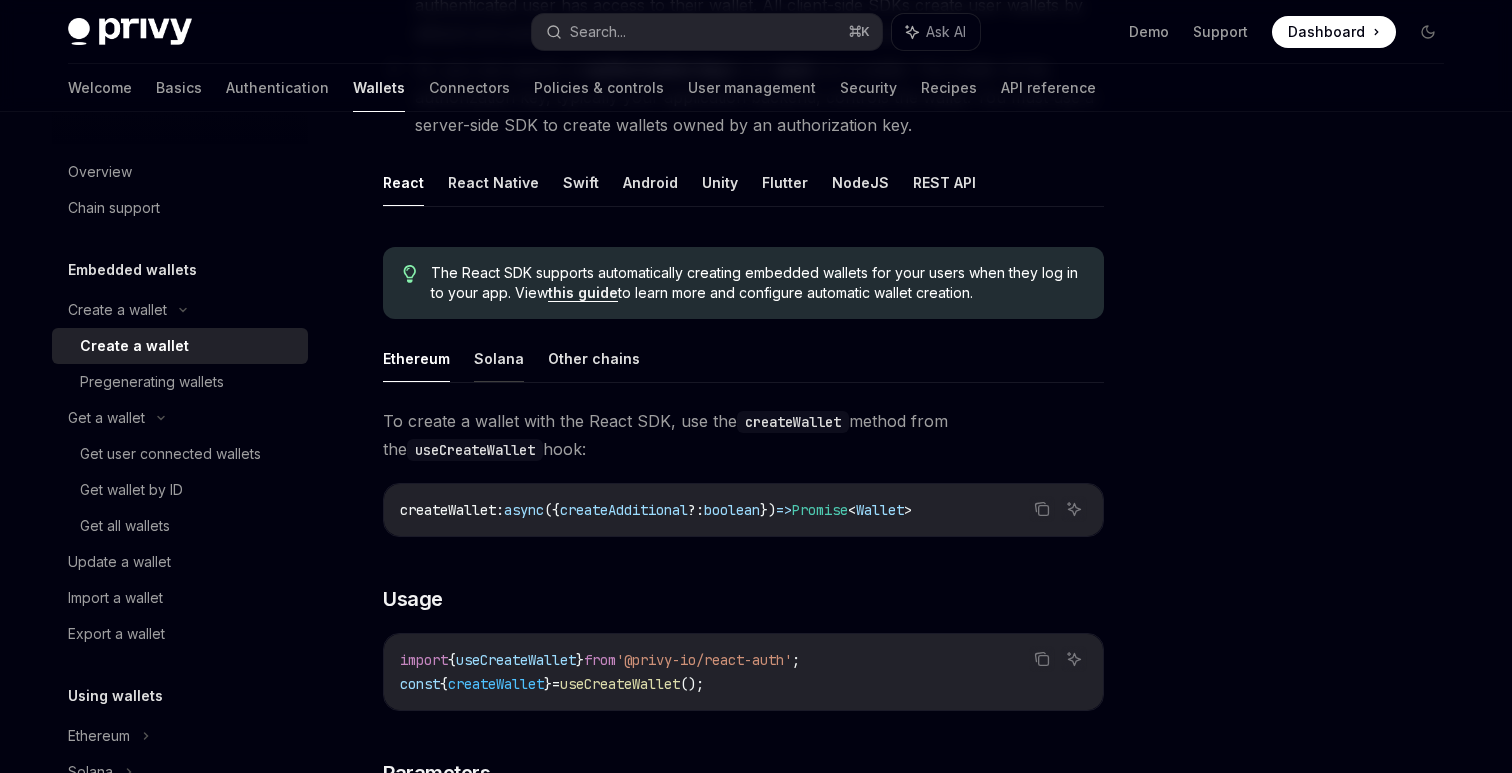 scroll, scrollTop: 369, scrollLeft: 0, axis: vertical 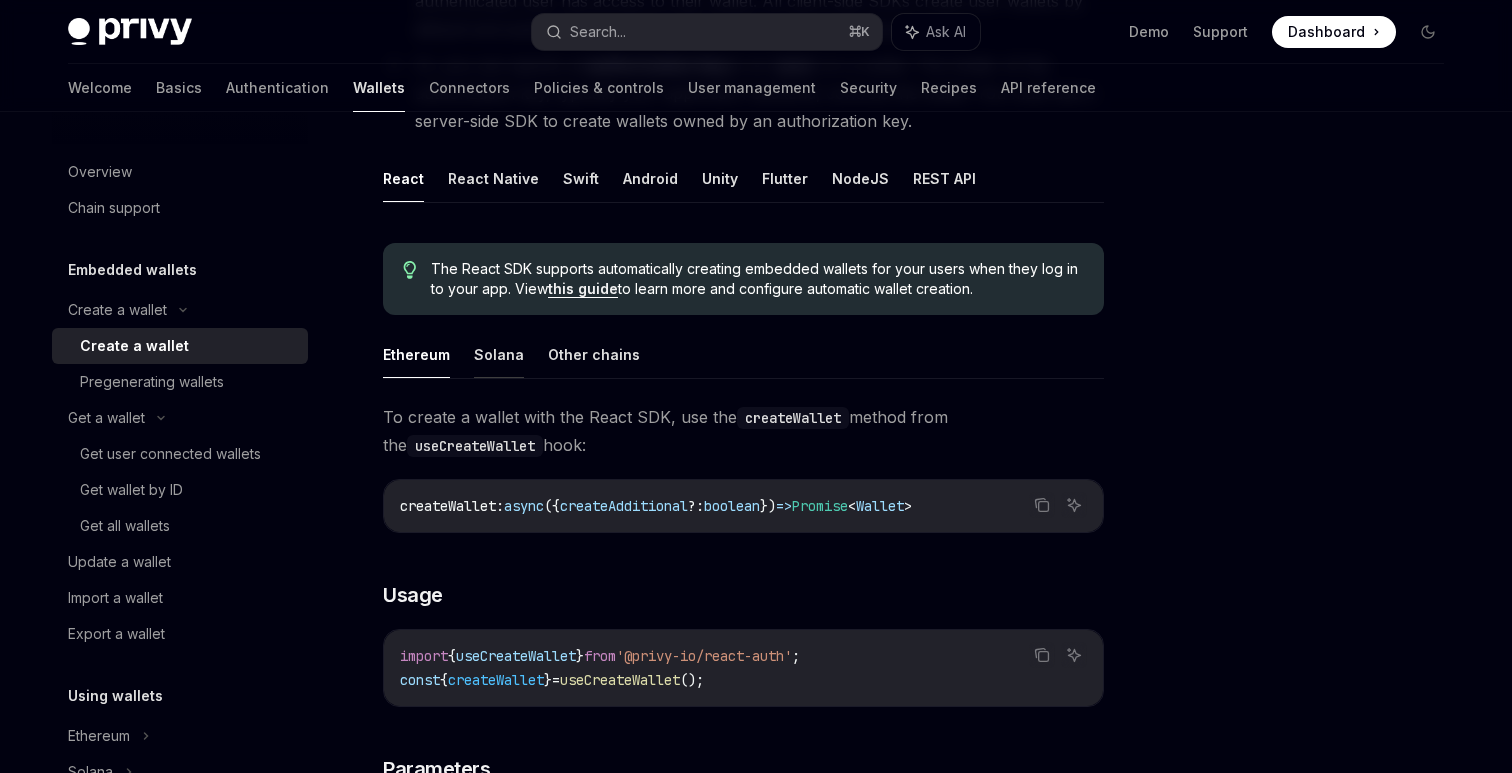 click on "Solana" at bounding box center (499, 354) 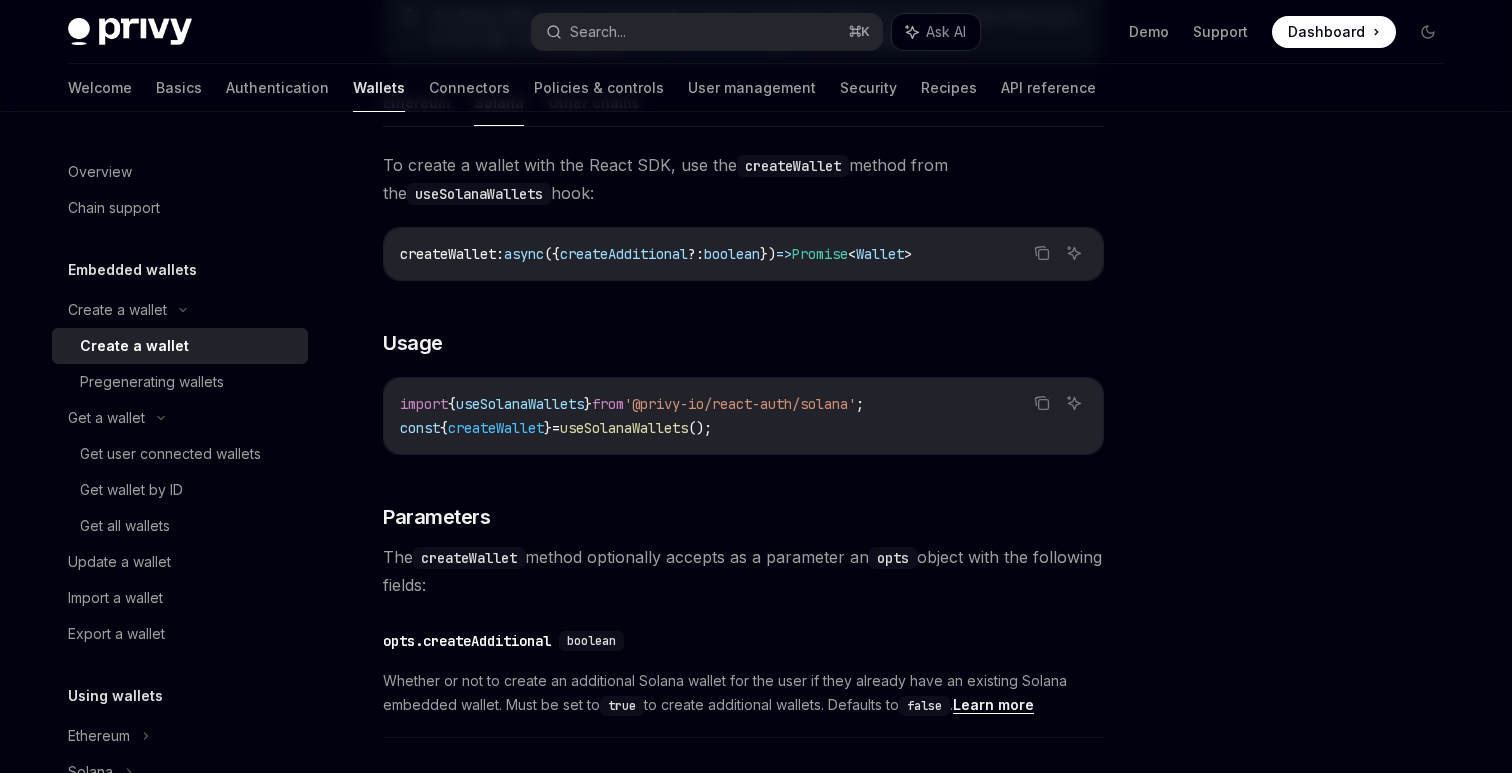 scroll, scrollTop: 647, scrollLeft: 0, axis: vertical 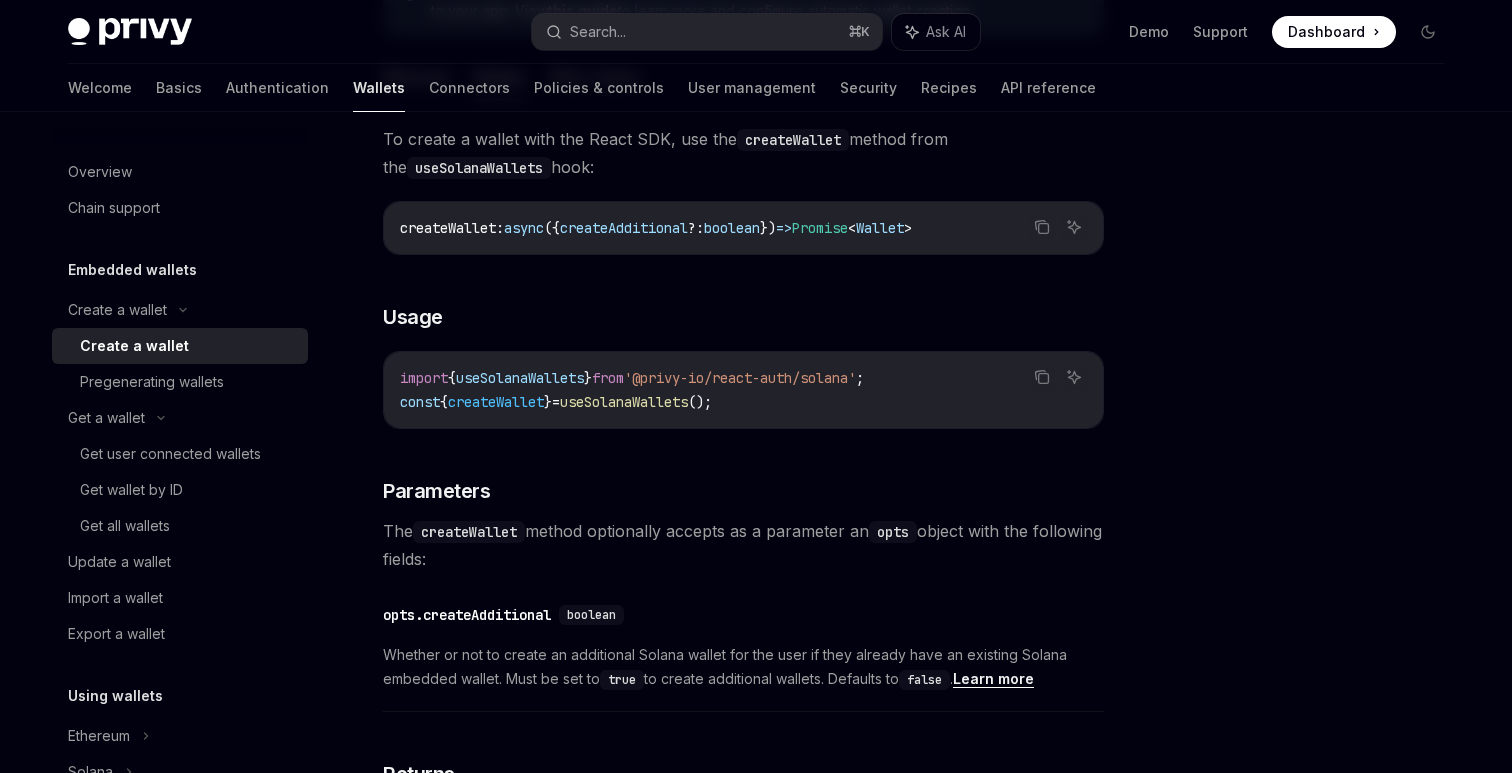 click on "import" at bounding box center [424, 378] 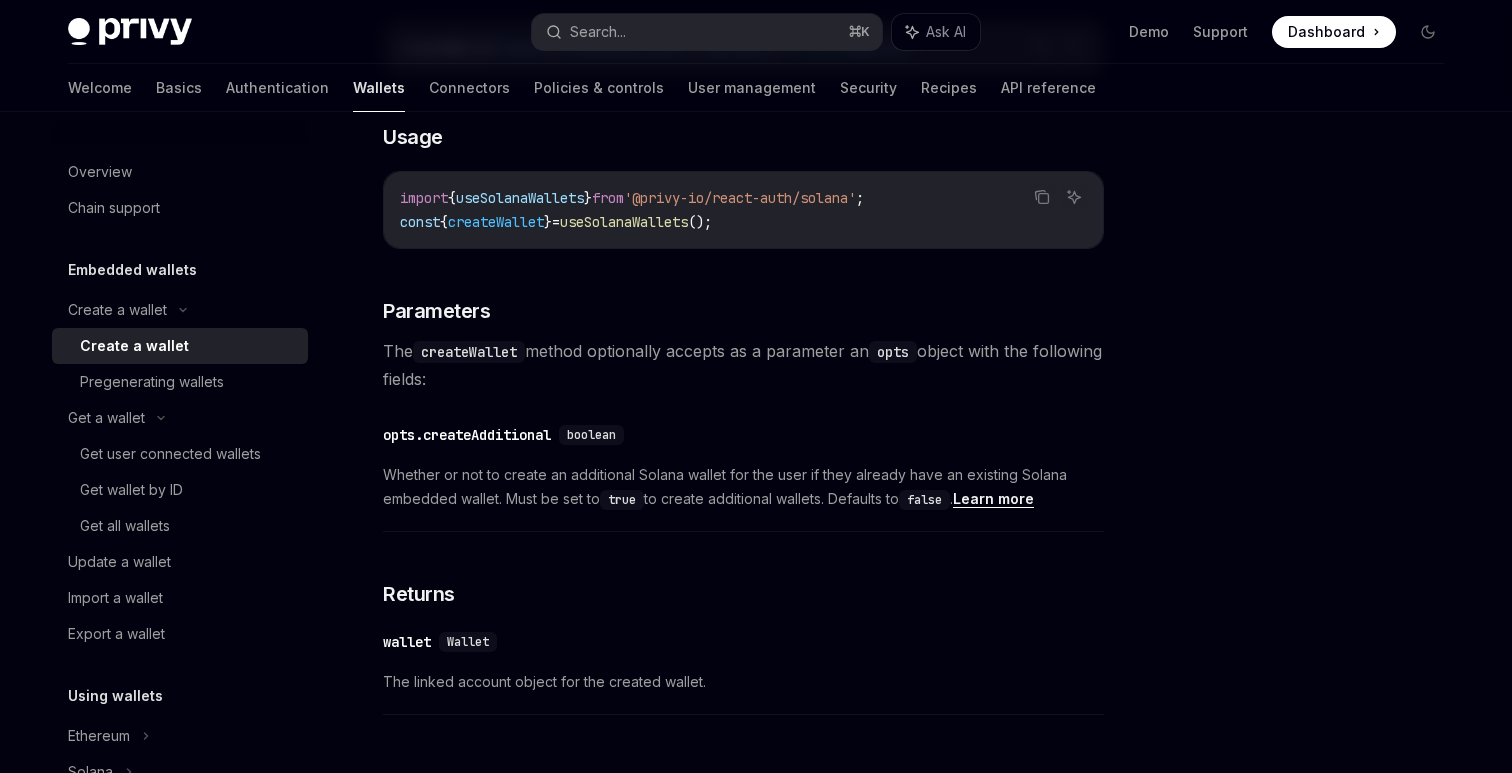 scroll, scrollTop: 846, scrollLeft: 0, axis: vertical 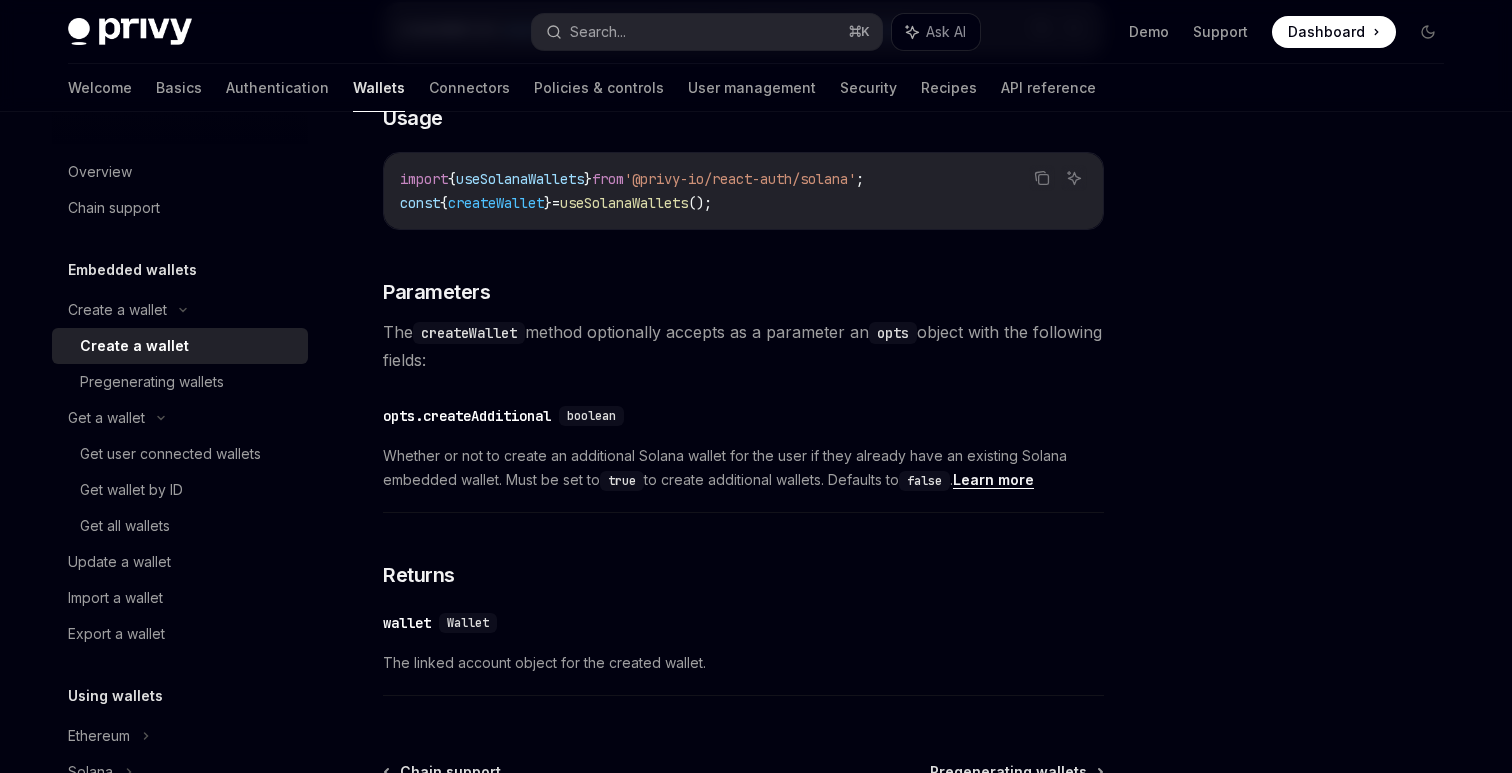 copy on "import  { useSolanaWallets }  from  '@privy-io/react-auth/solana'" 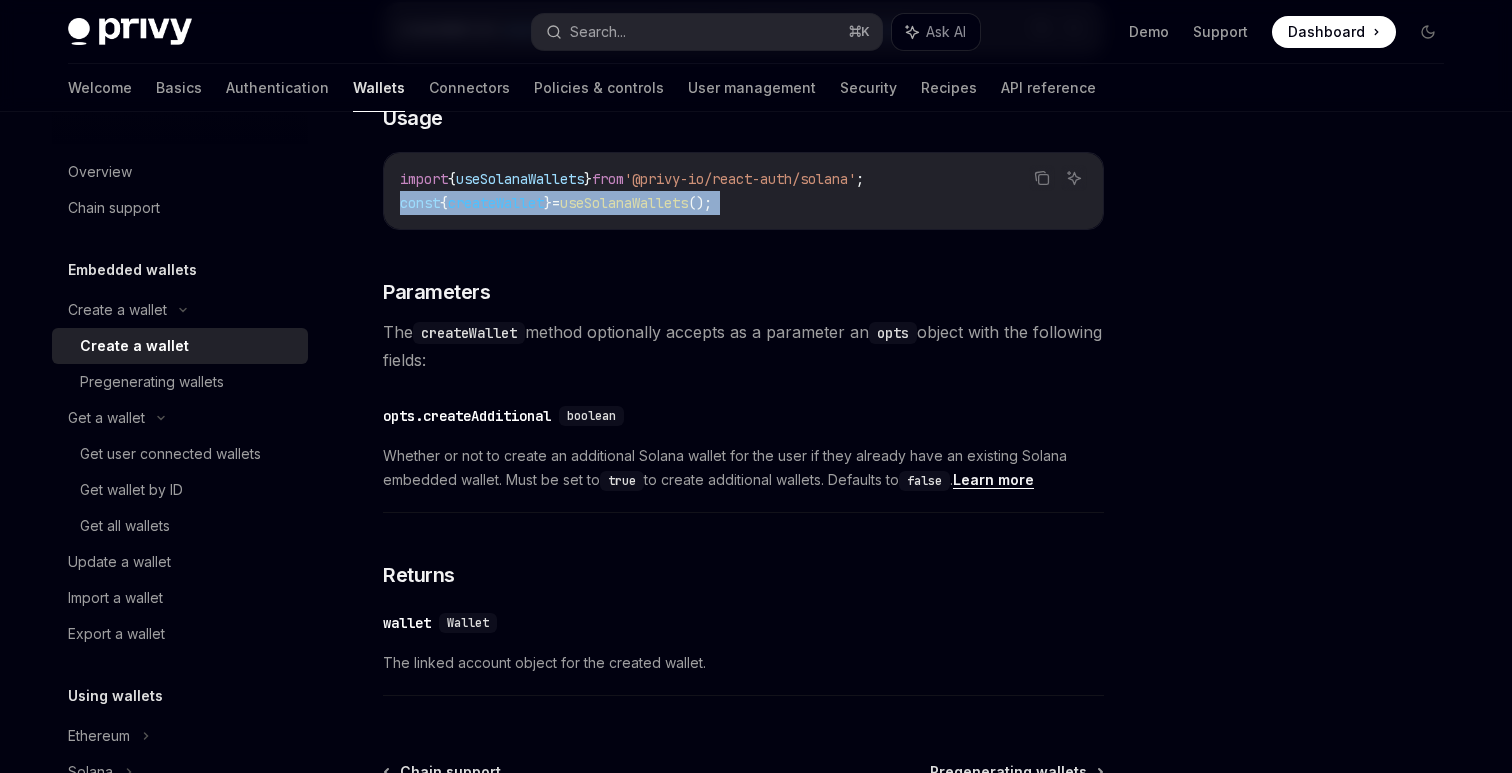 drag, startPoint x: 408, startPoint y: 202, endPoint x: 758, endPoint y: 207, distance: 350.0357 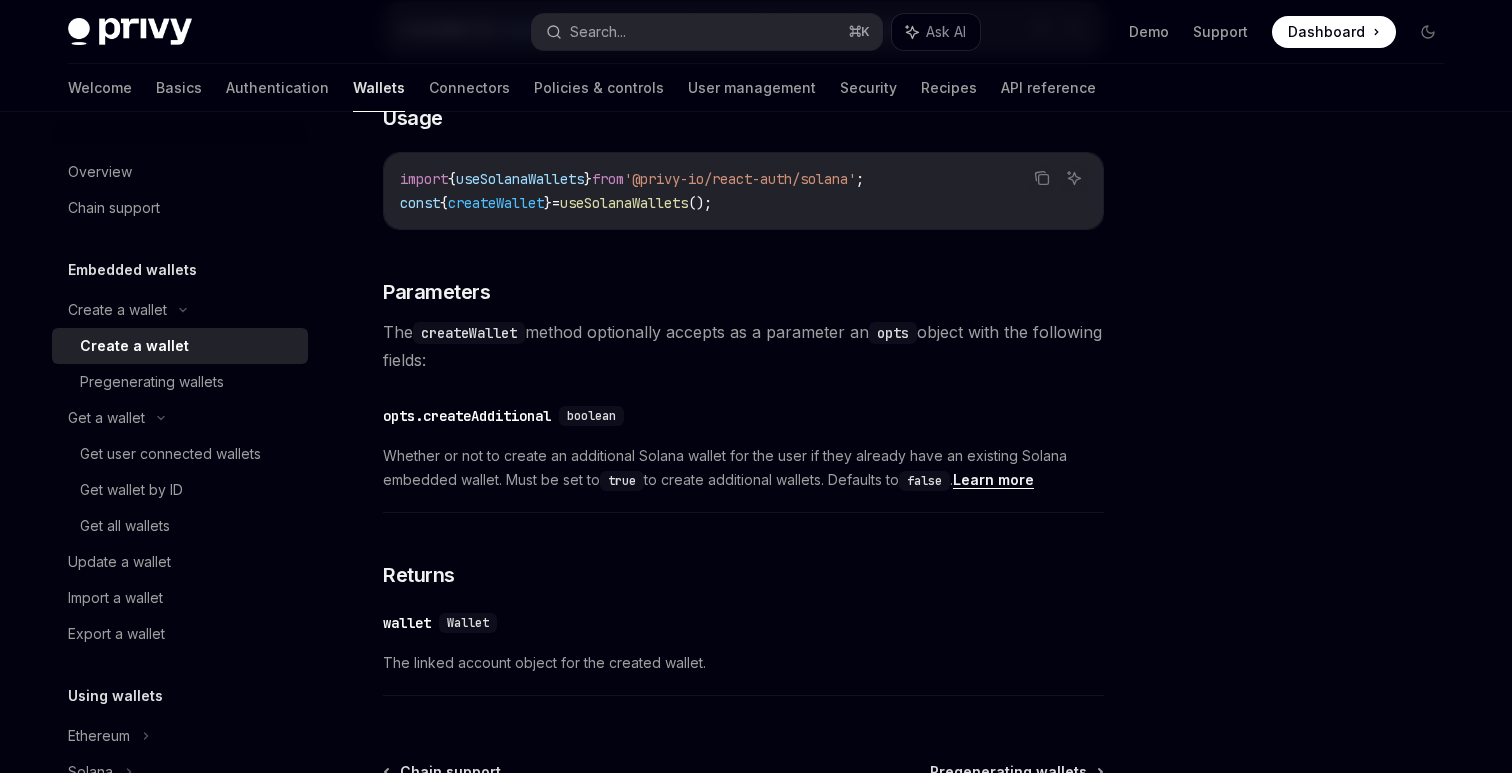click on "The  createWallet  method optionally accepts as a parameter an  opts  object with the following fields:" at bounding box center (743, 346) 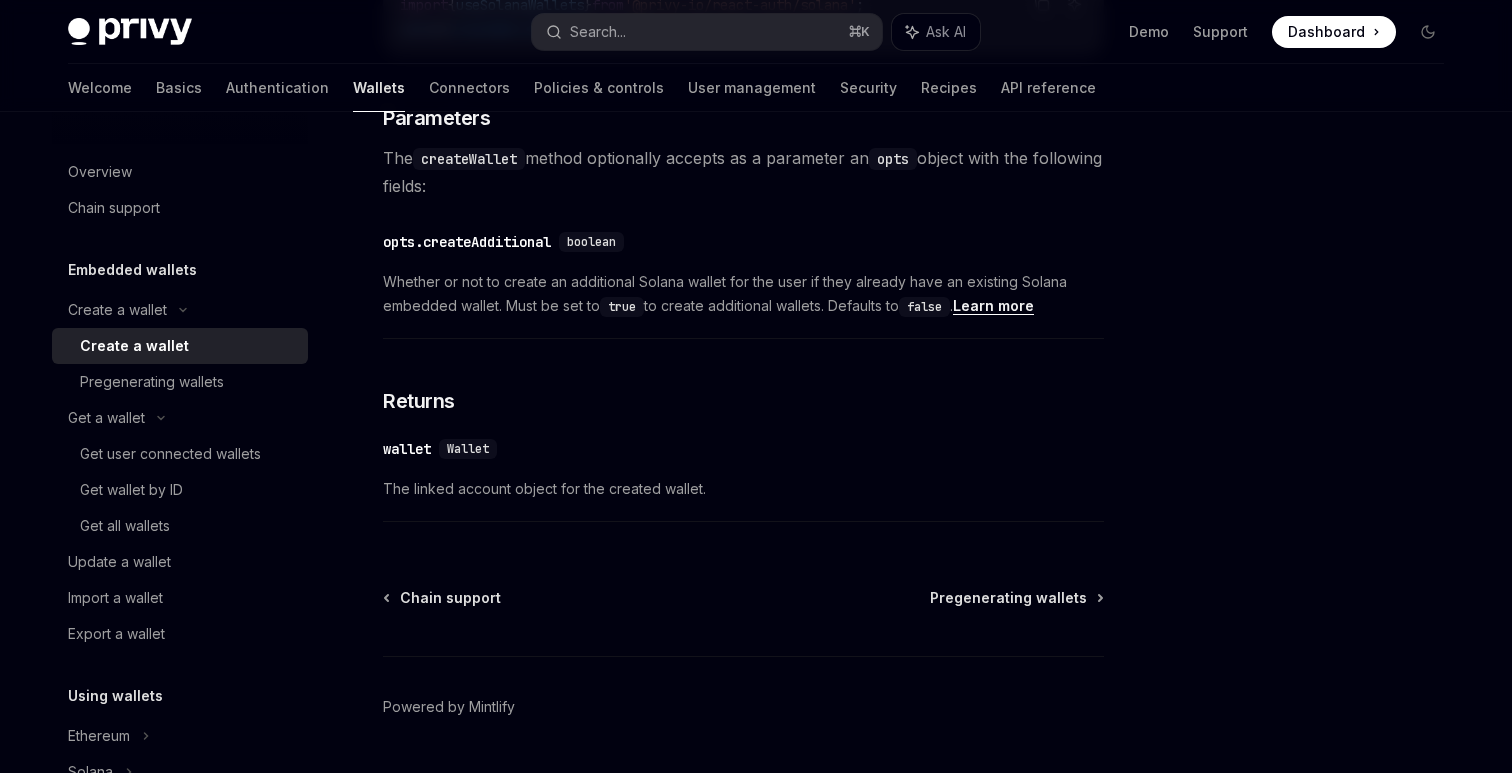 scroll, scrollTop: 1076, scrollLeft: 0, axis: vertical 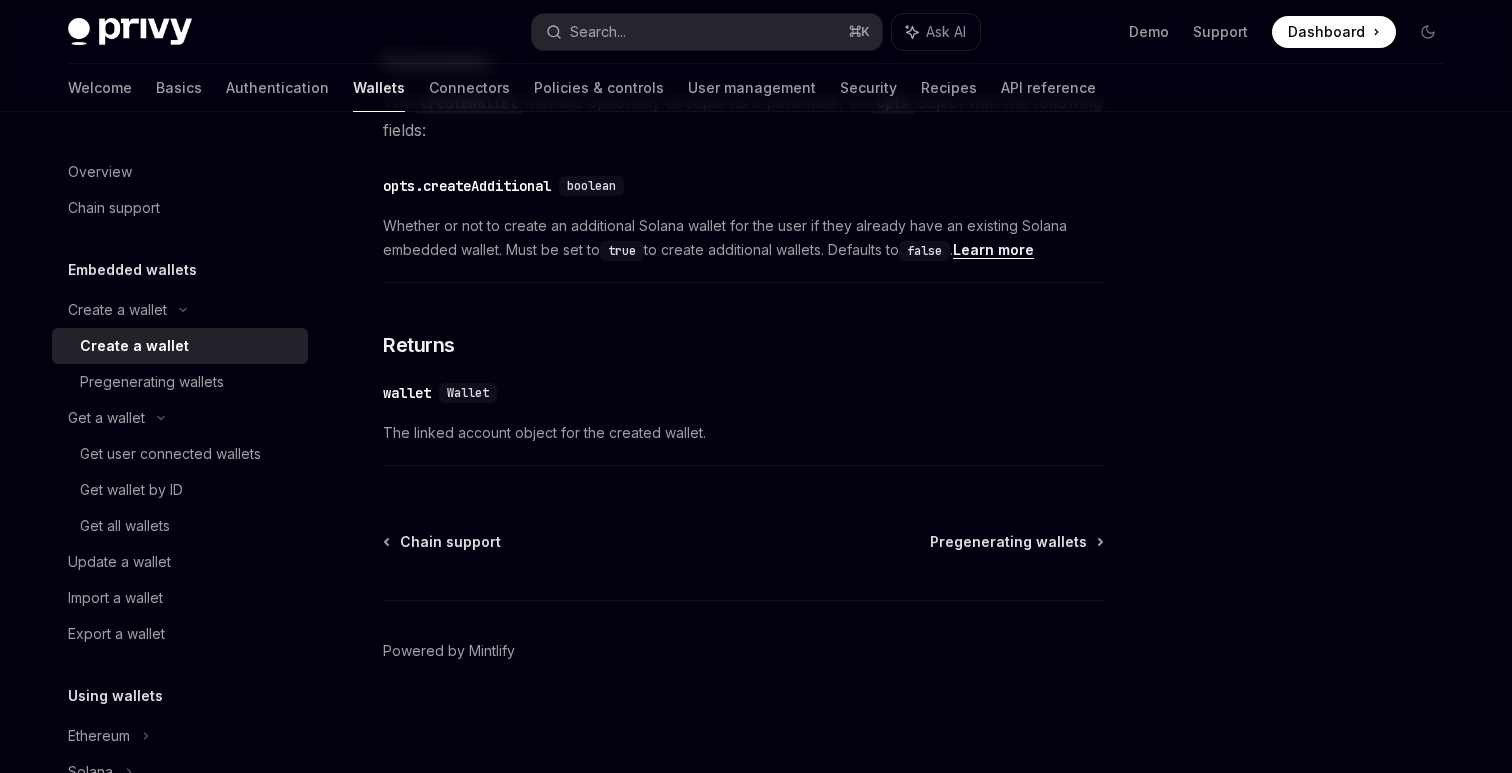 click on "The linked account object for the created wallet." at bounding box center (743, 433) 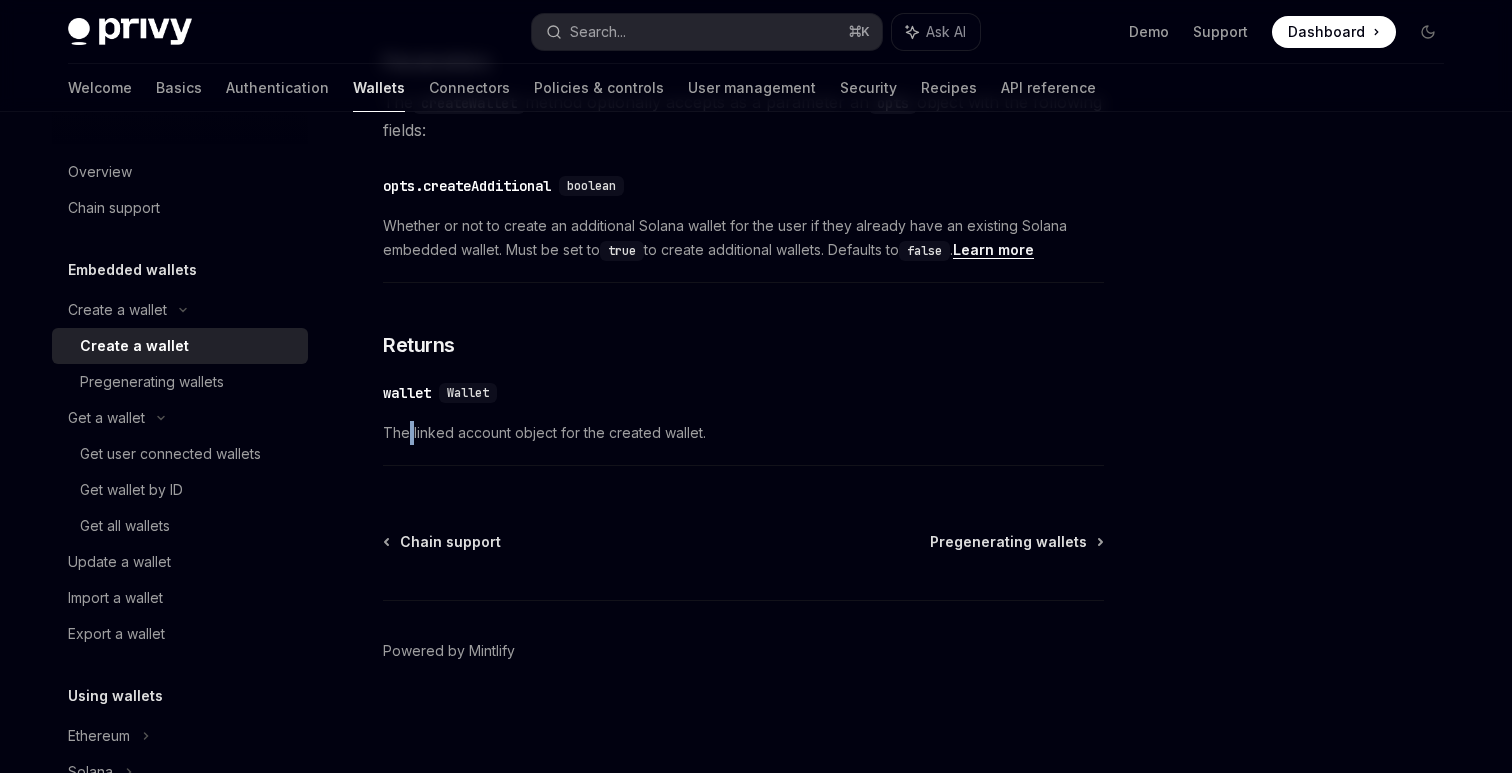 click on "The linked account object for the created wallet." at bounding box center [743, 433] 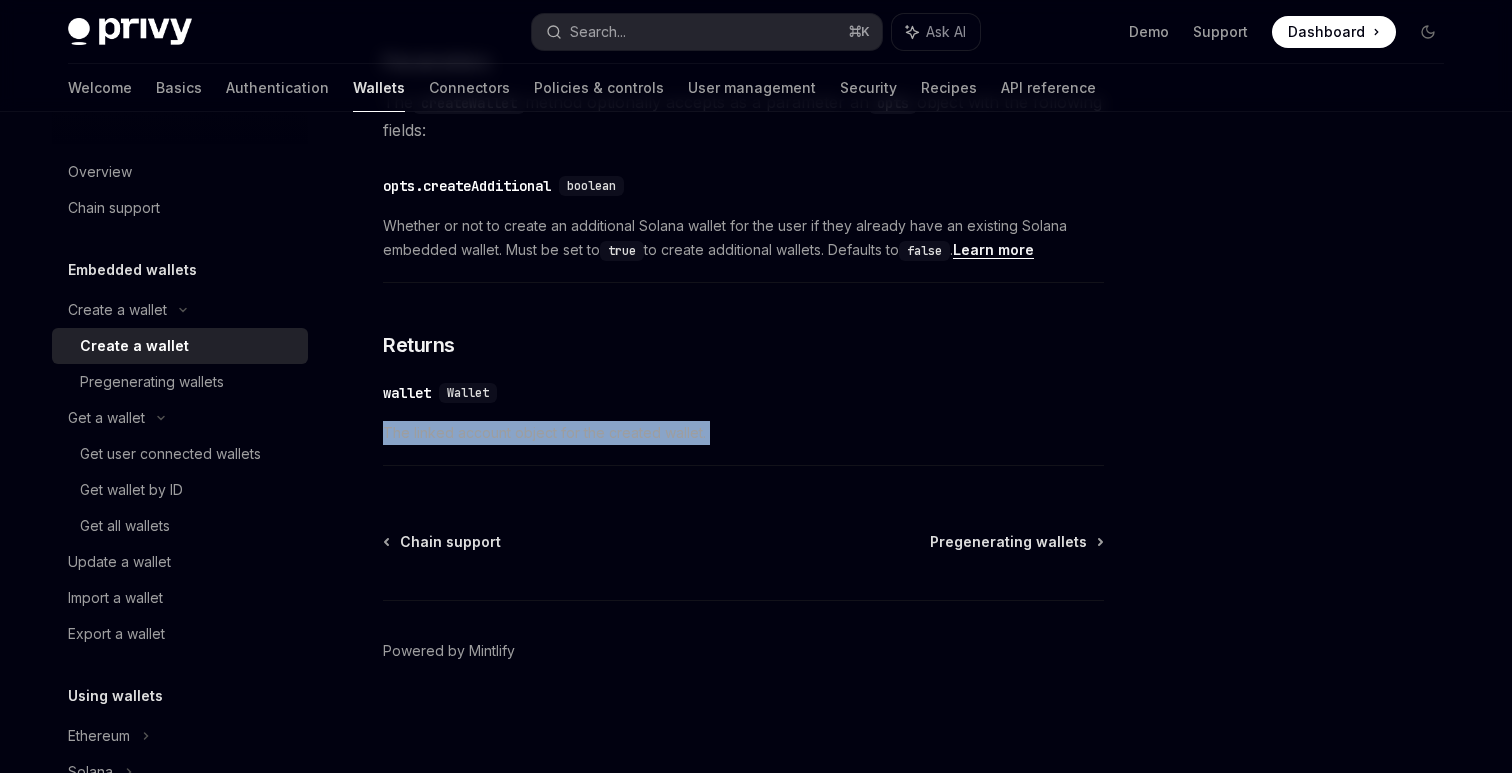 click on "The linked account object for the created wallet." at bounding box center [743, 433] 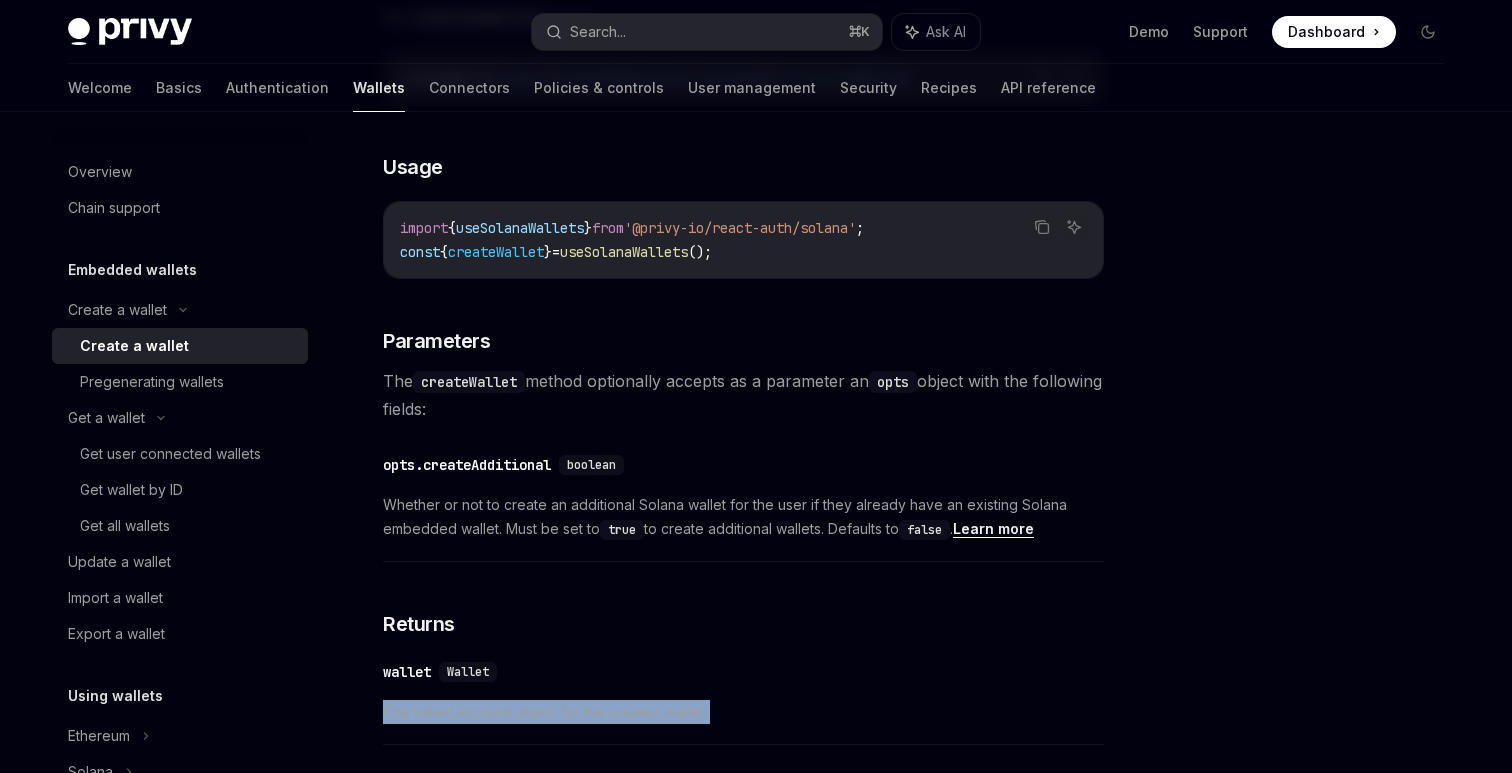 scroll, scrollTop: 796, scrollLeft: 0, axis: vertical 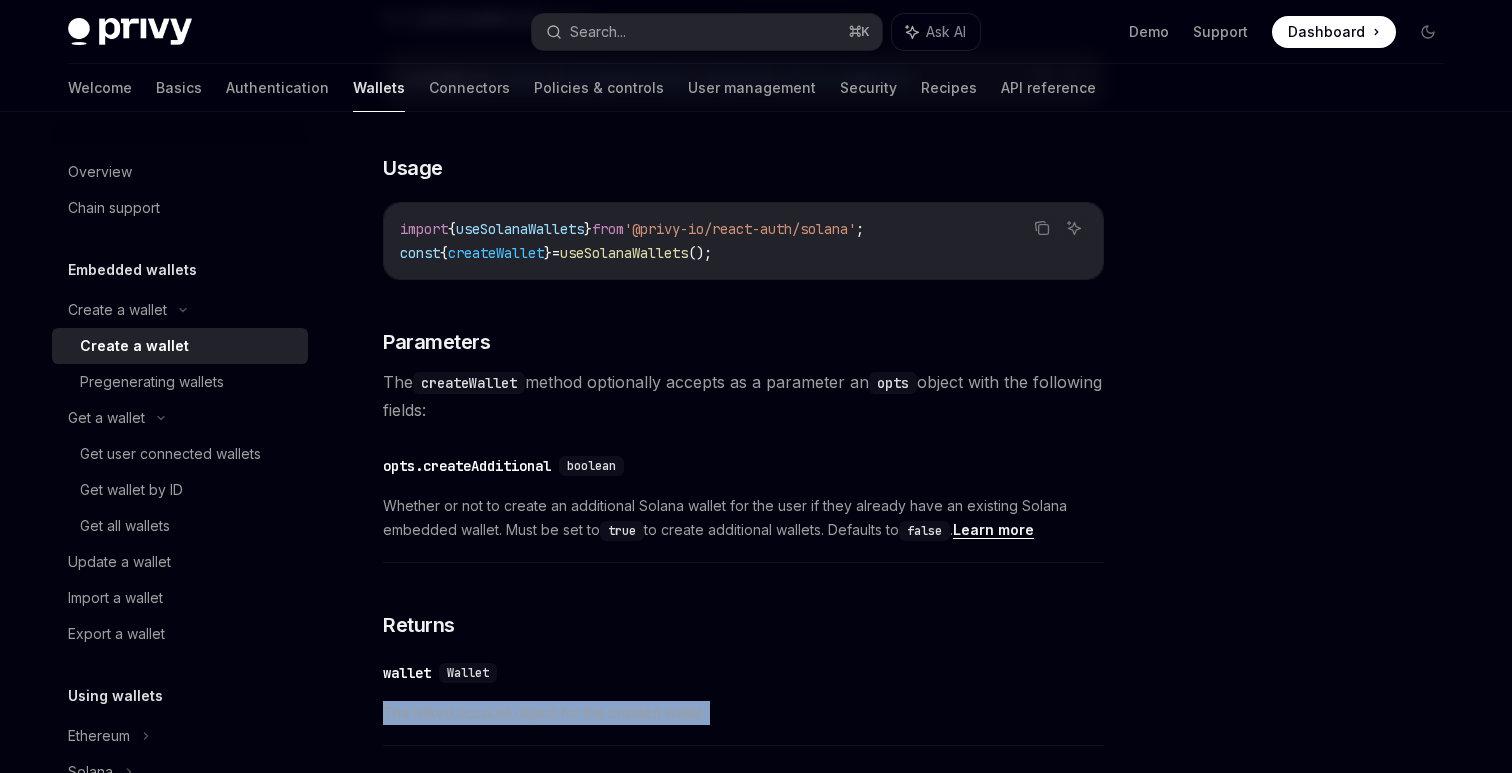 click at bounding box center [130, 32] 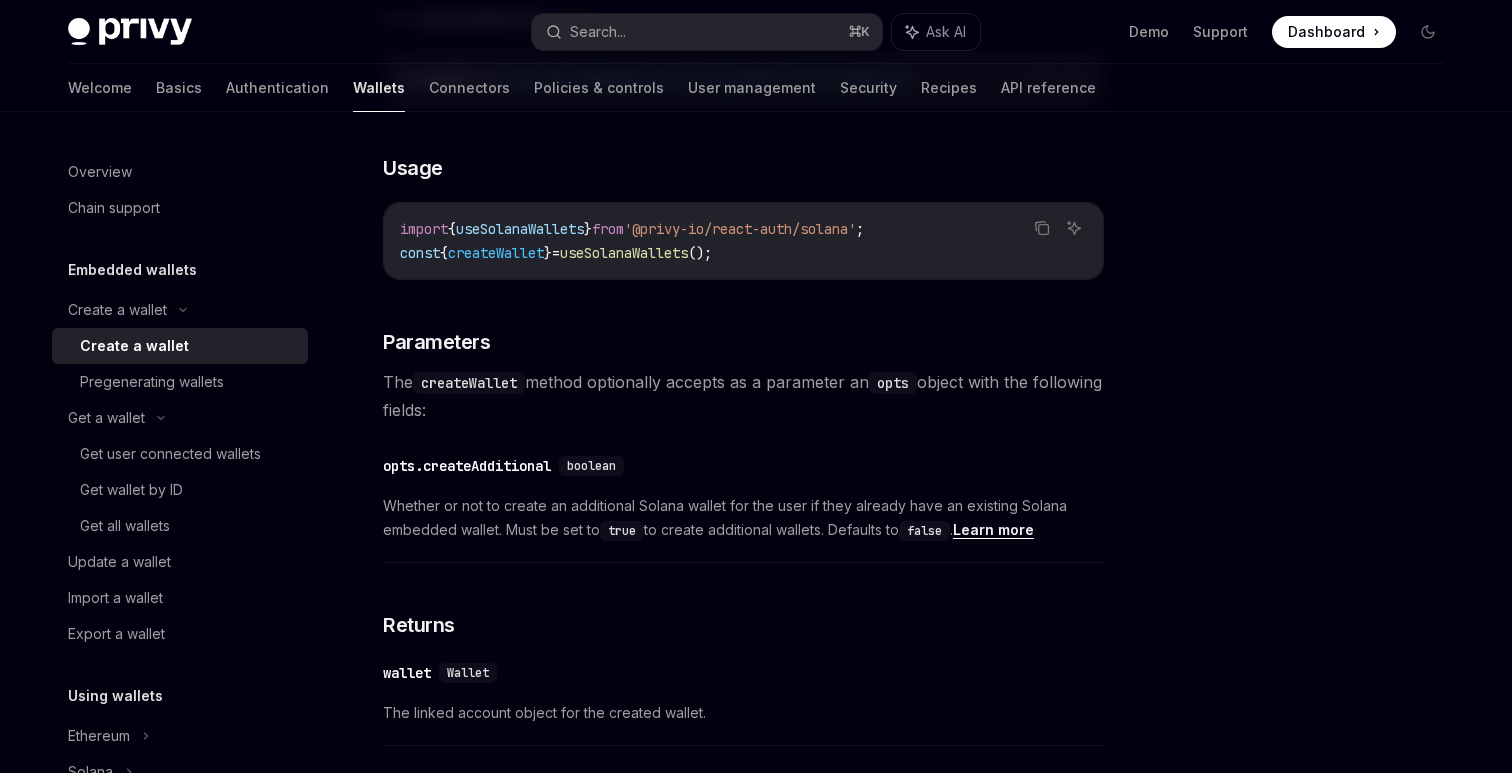 scroll, scrollTop: 0, scrollLeft: 0, axis: both 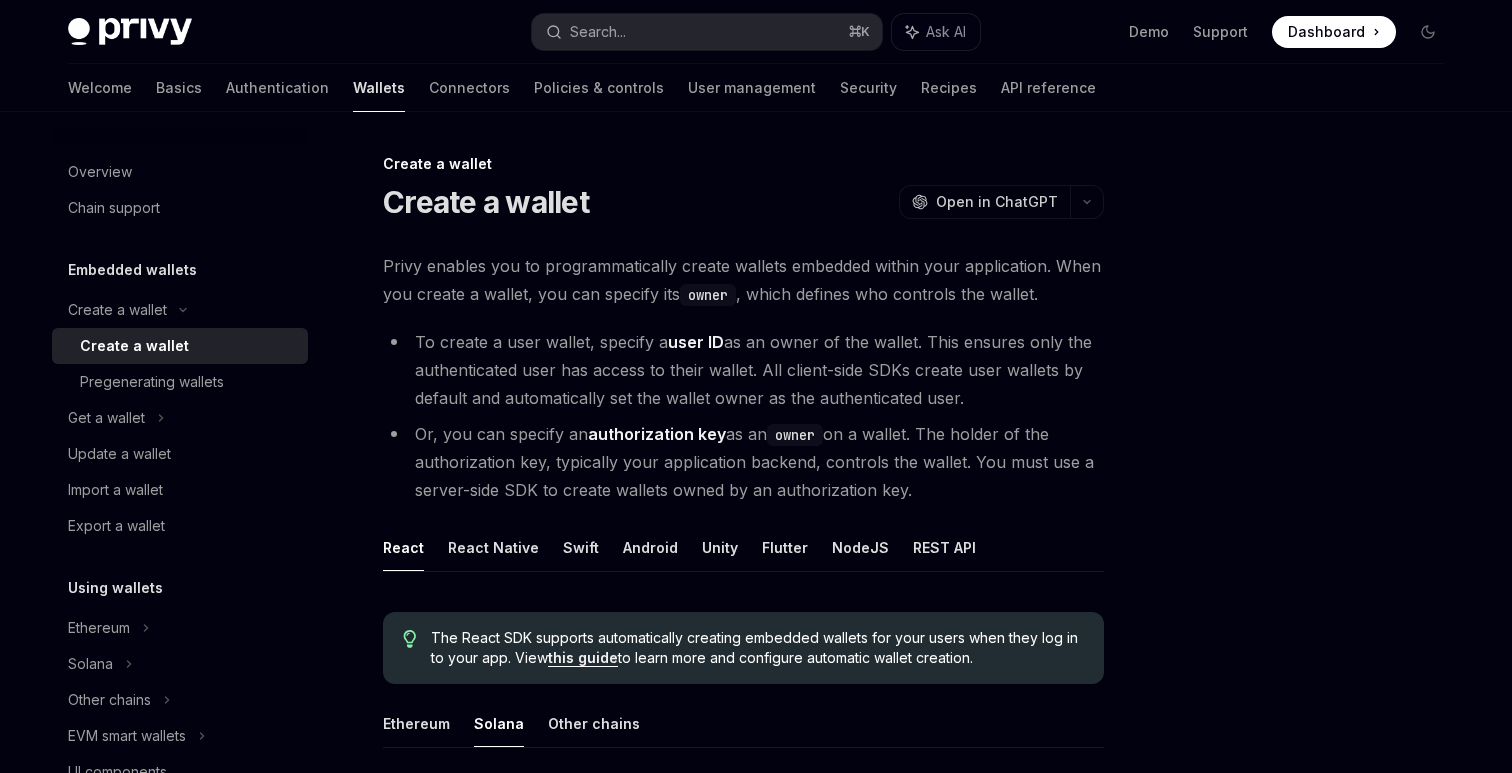 click on "Create a wallet" at bounding box center (486, 202) 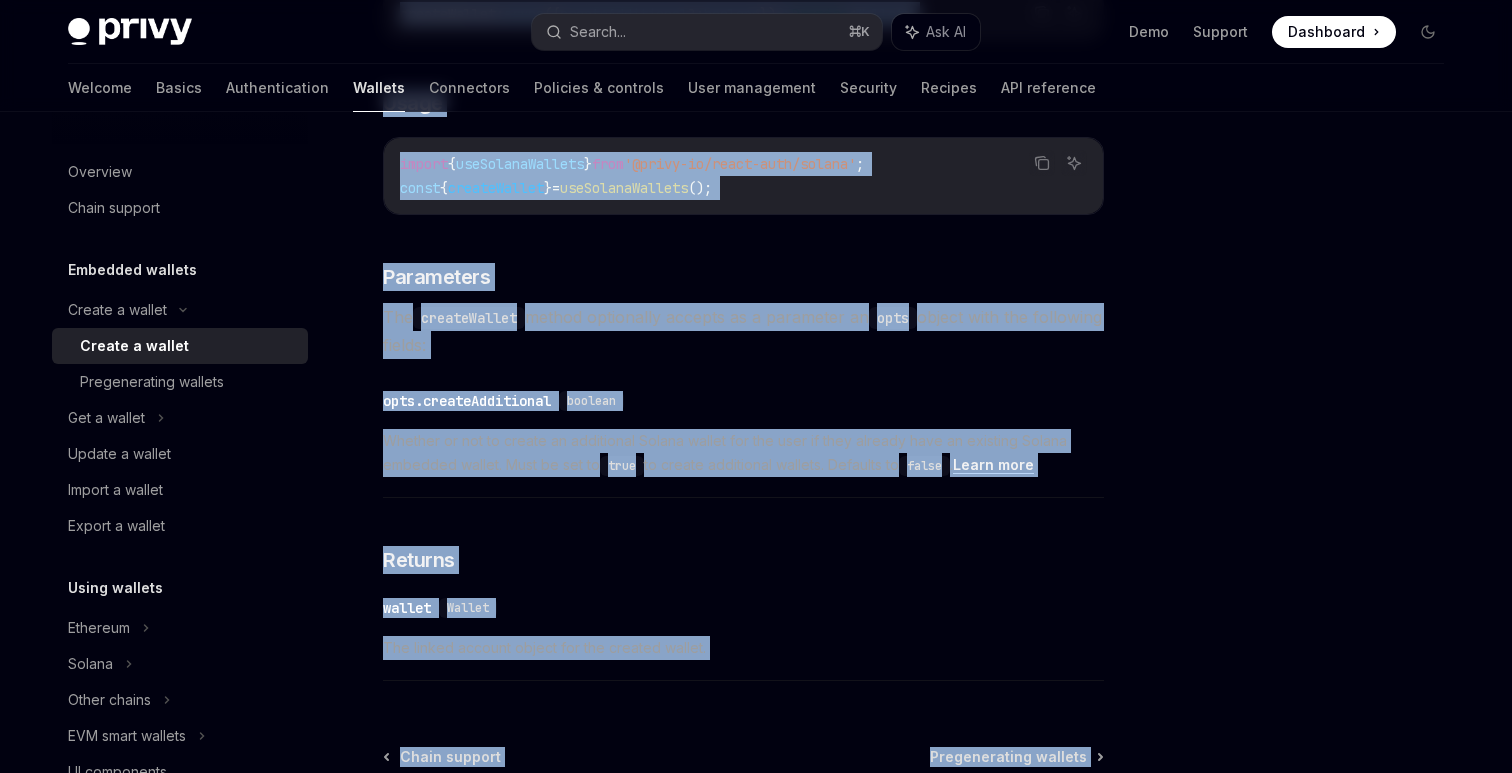 scroll, scrollTop: 1076, scrollLeft: 0, axis: vertical 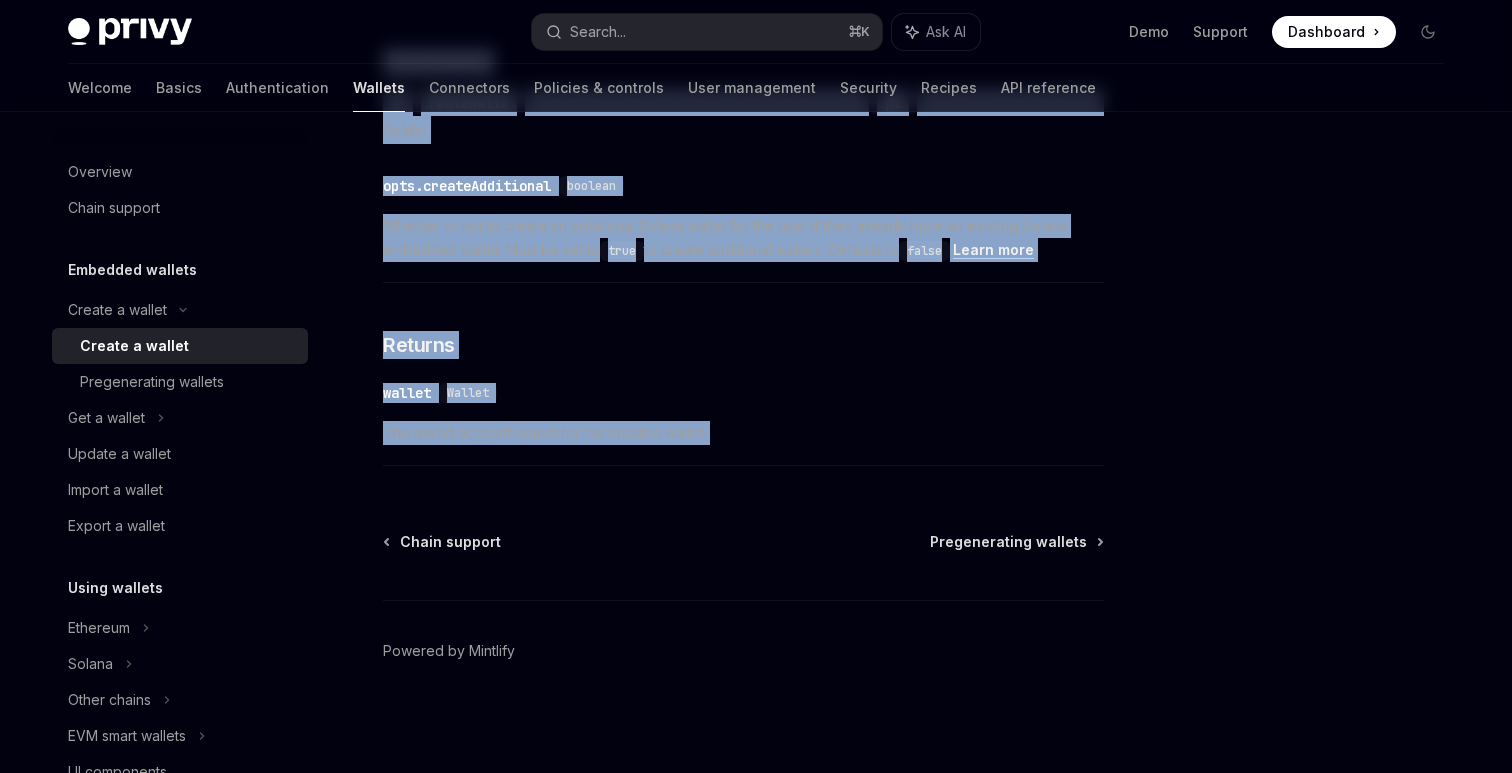 drag, startPoint x: 414, startPoint y: 203, endPoint x: 748, endPoint y: 426, distance: 401.60303 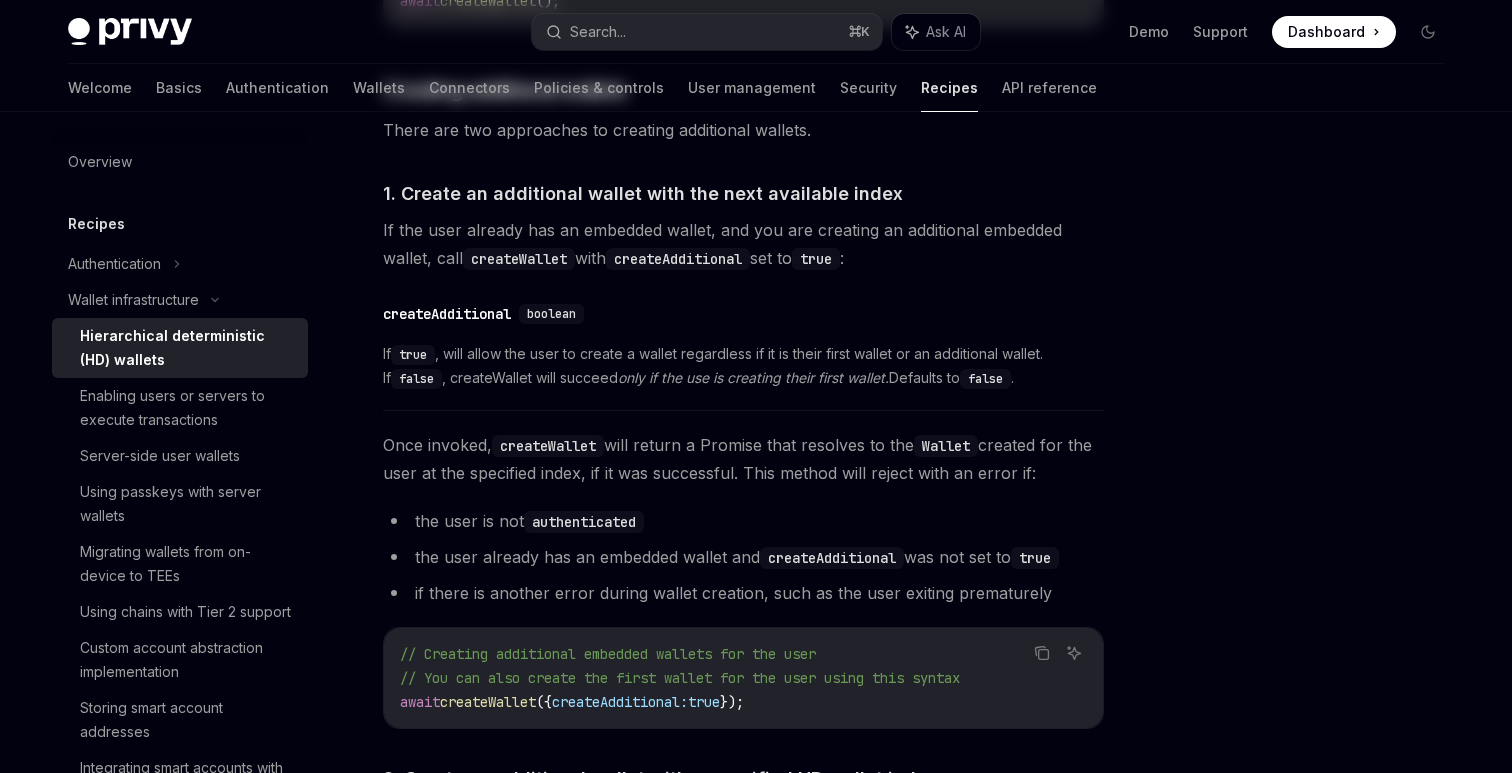scroll, scrollTop: 0, scrollLeft: 0, axis: both 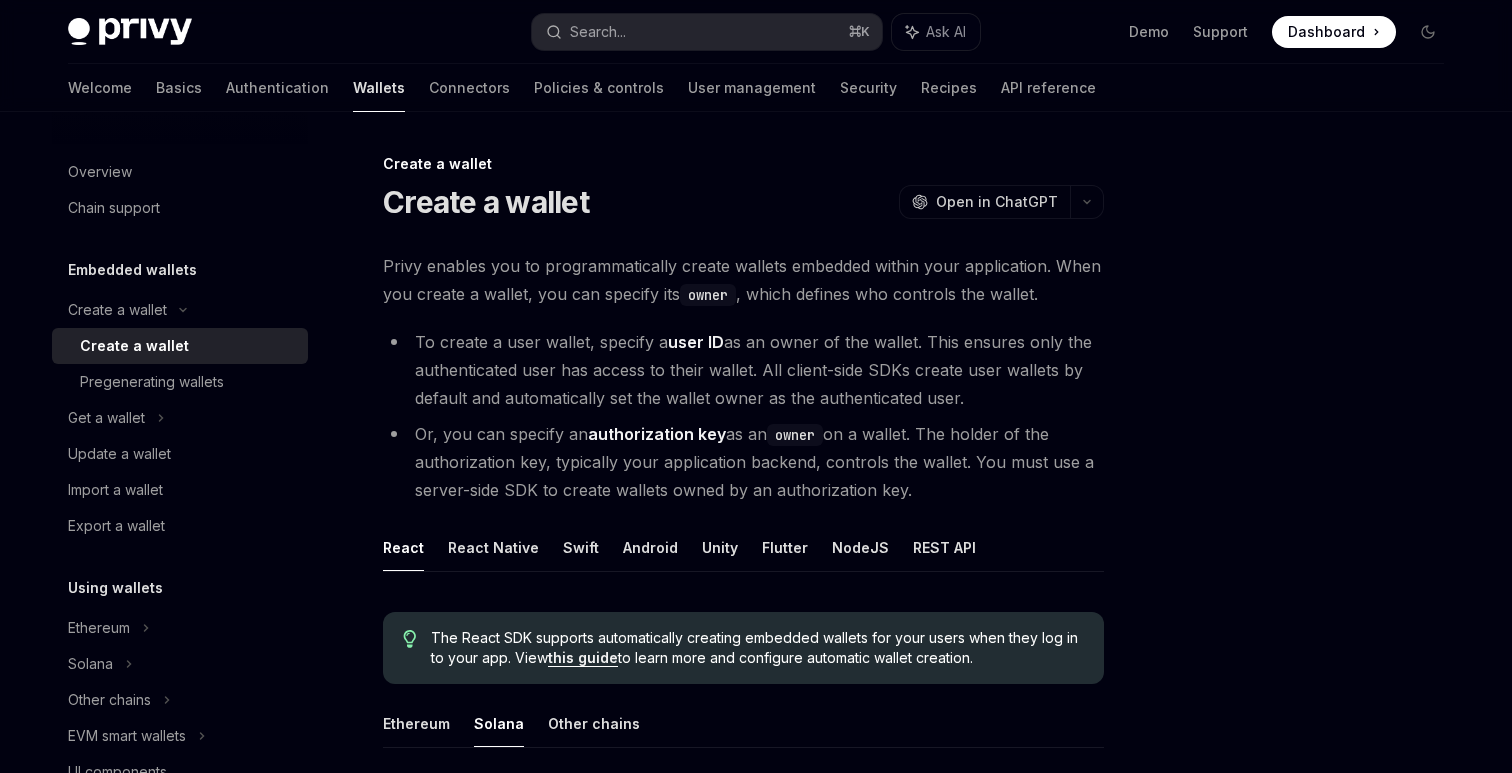 click on "Create a wallet OpenAI Open in ChatGPT" at bounding box center (743, 202) 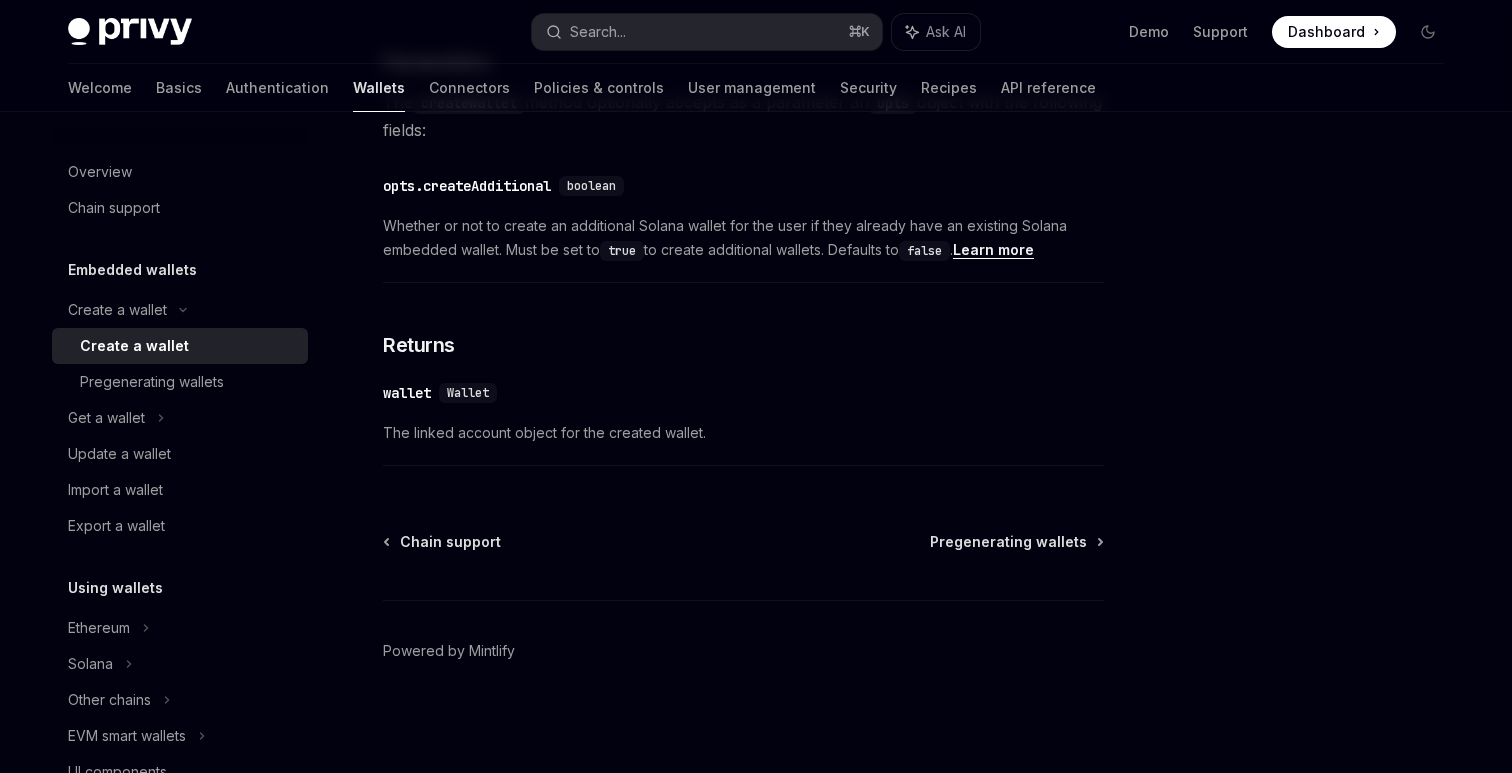 scroll, scrollTop: 0, scrollLeft: 0, axis: both 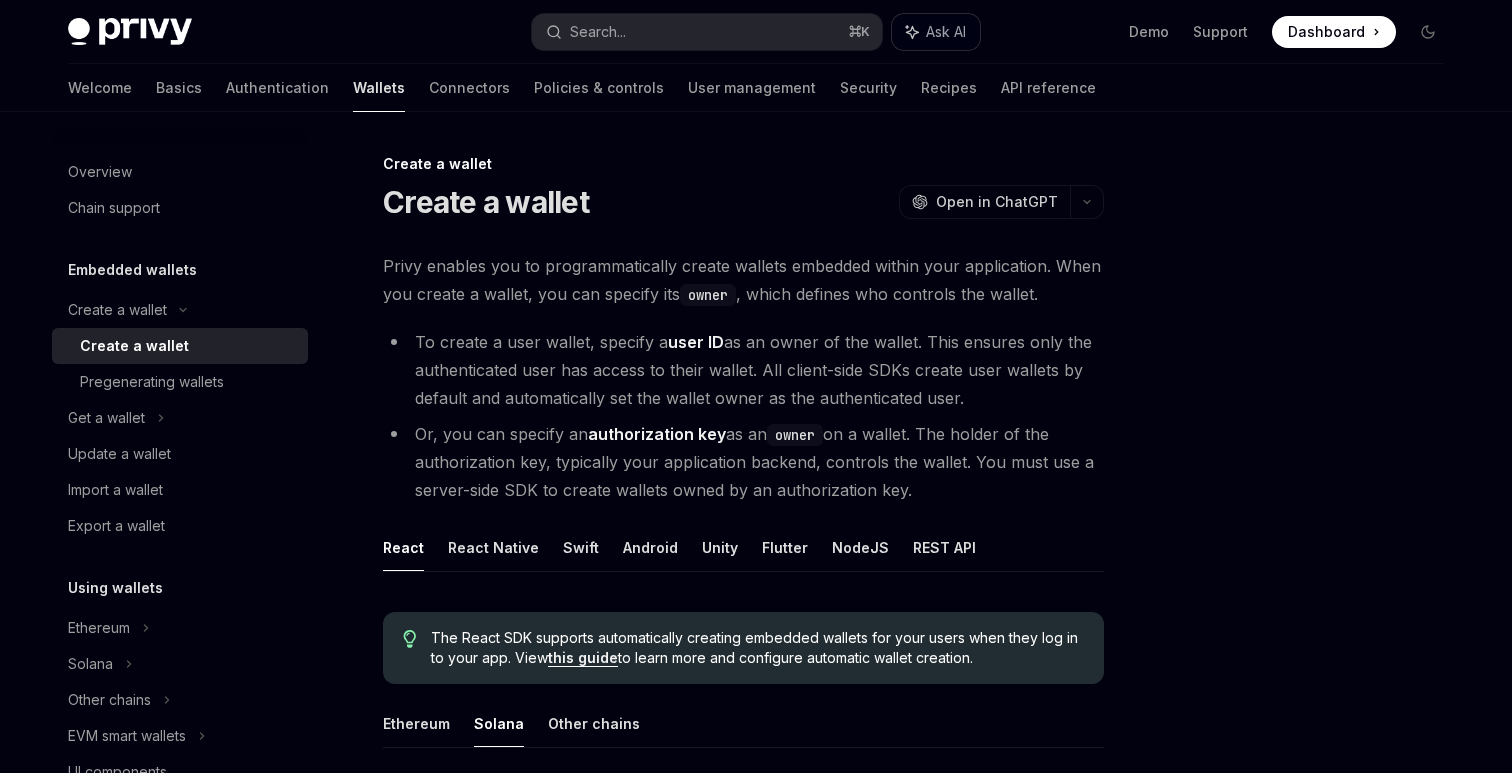 click on "Ask AI" at bounding box center (946, 32) 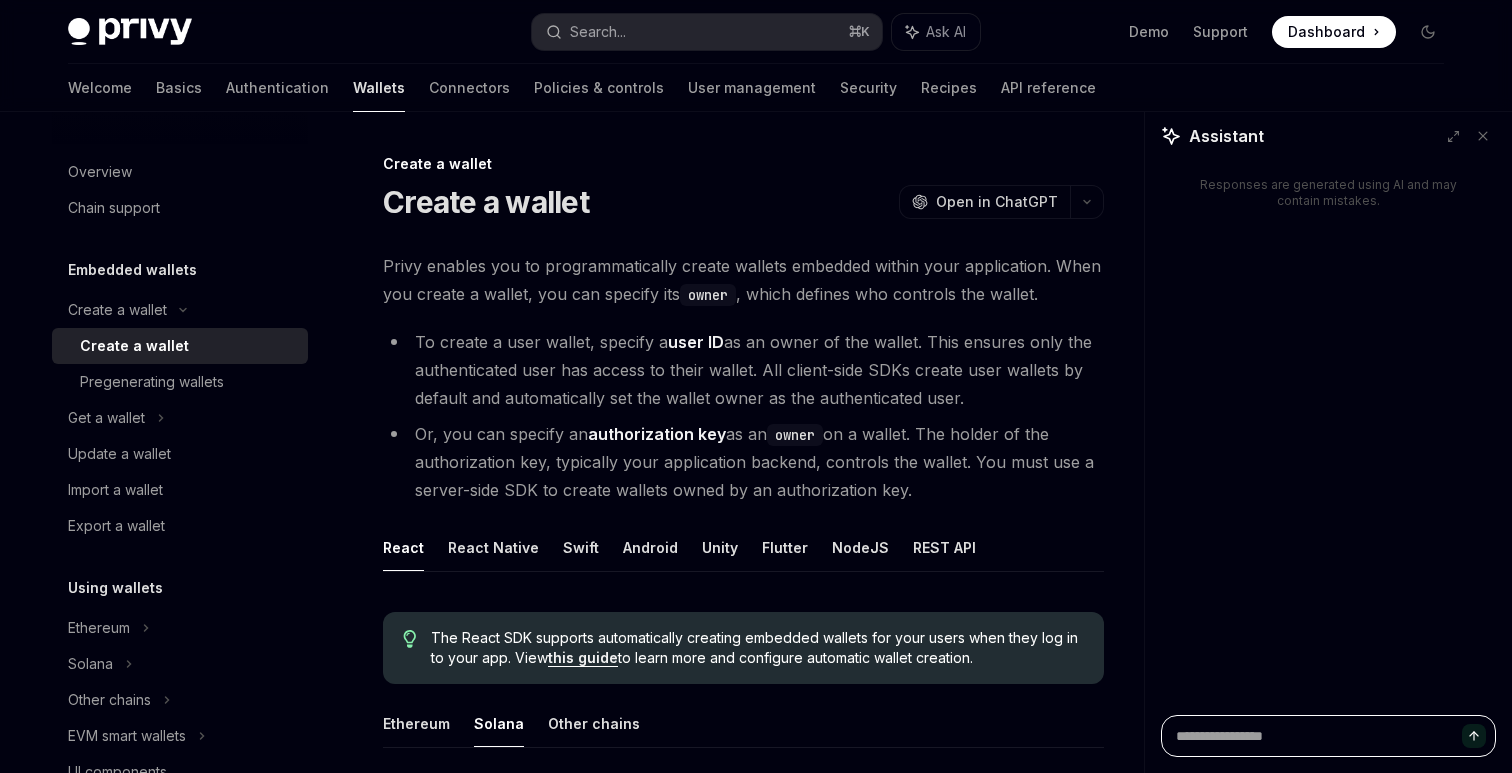 type on "*" 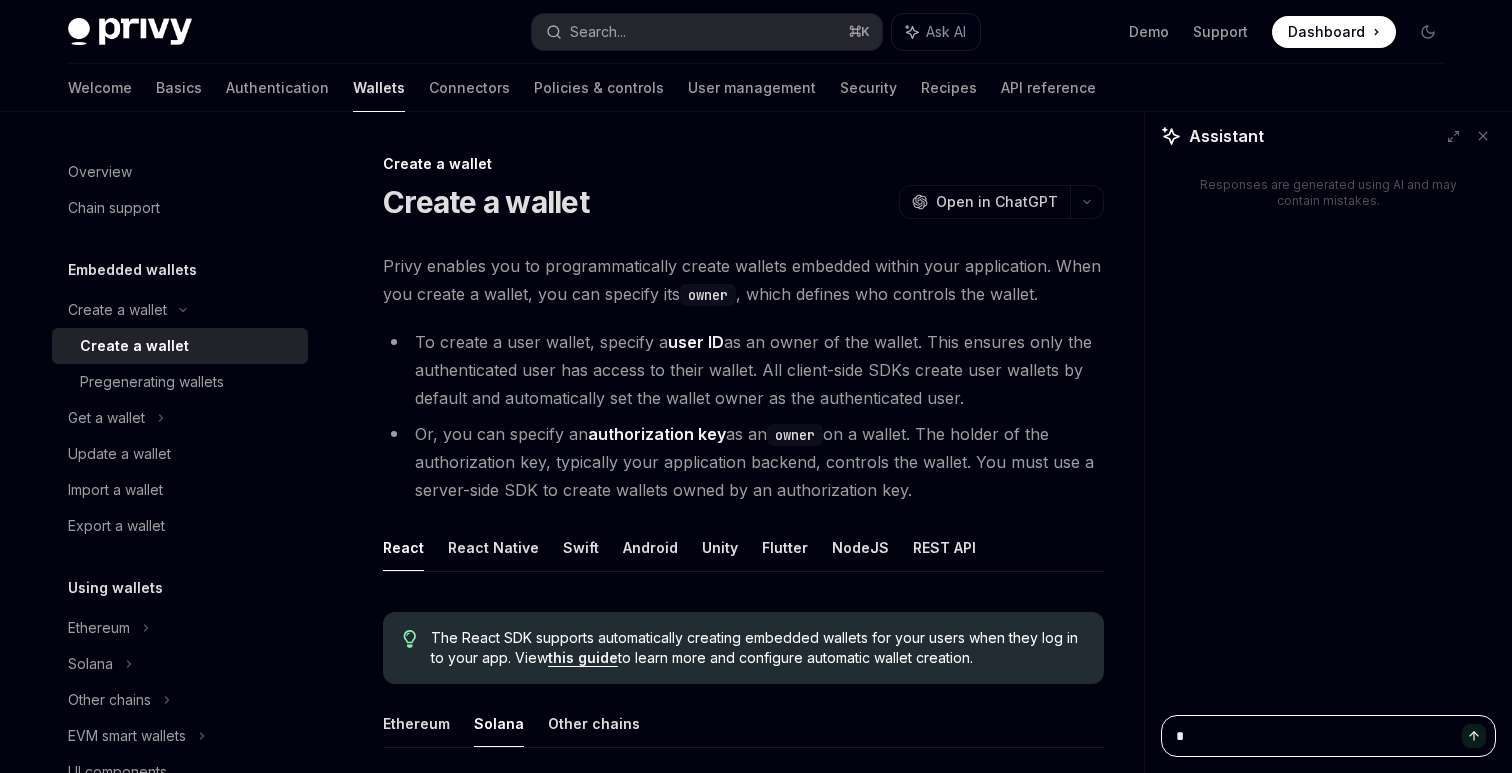 type on "*" 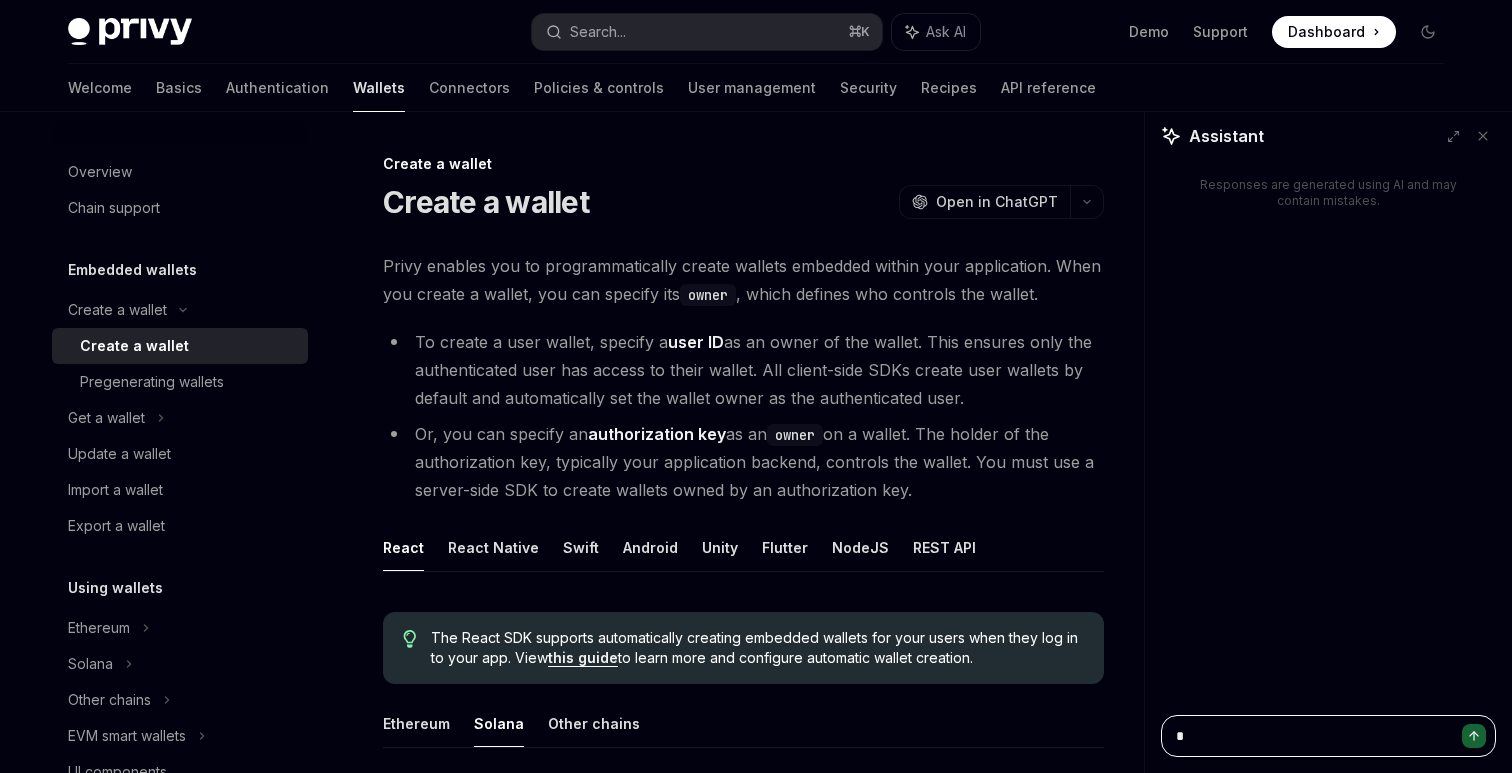 type on "**" 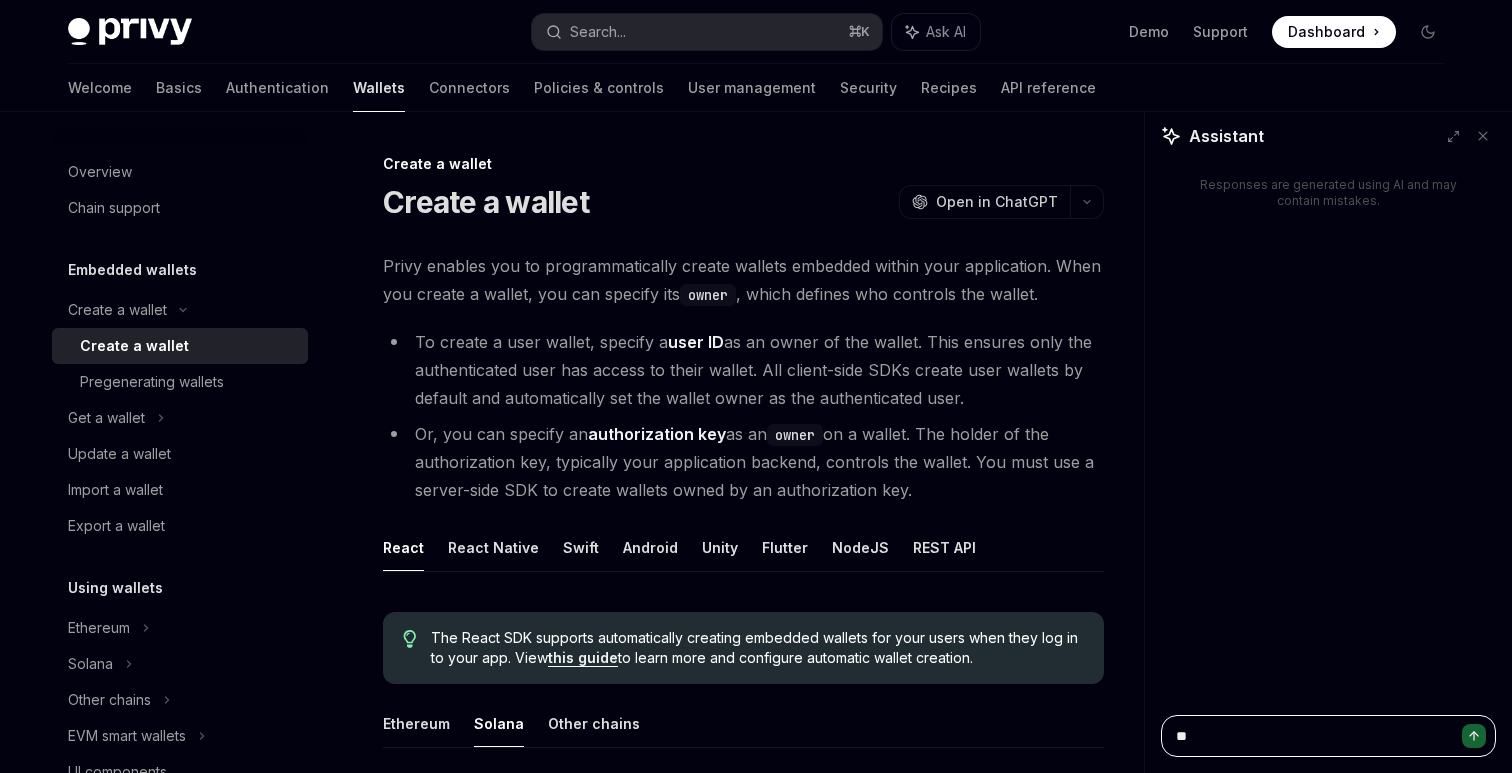 type on "***" 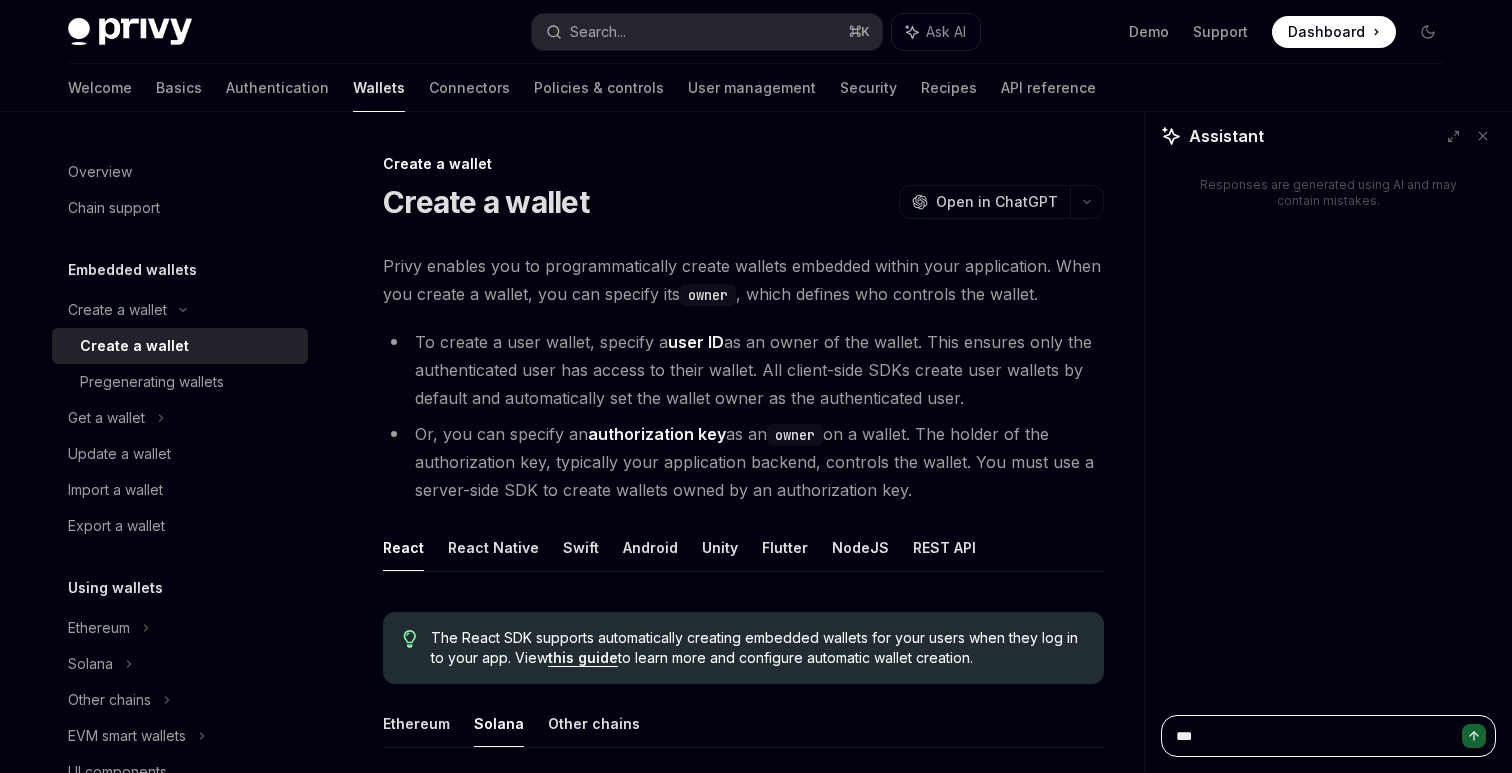type on "****" 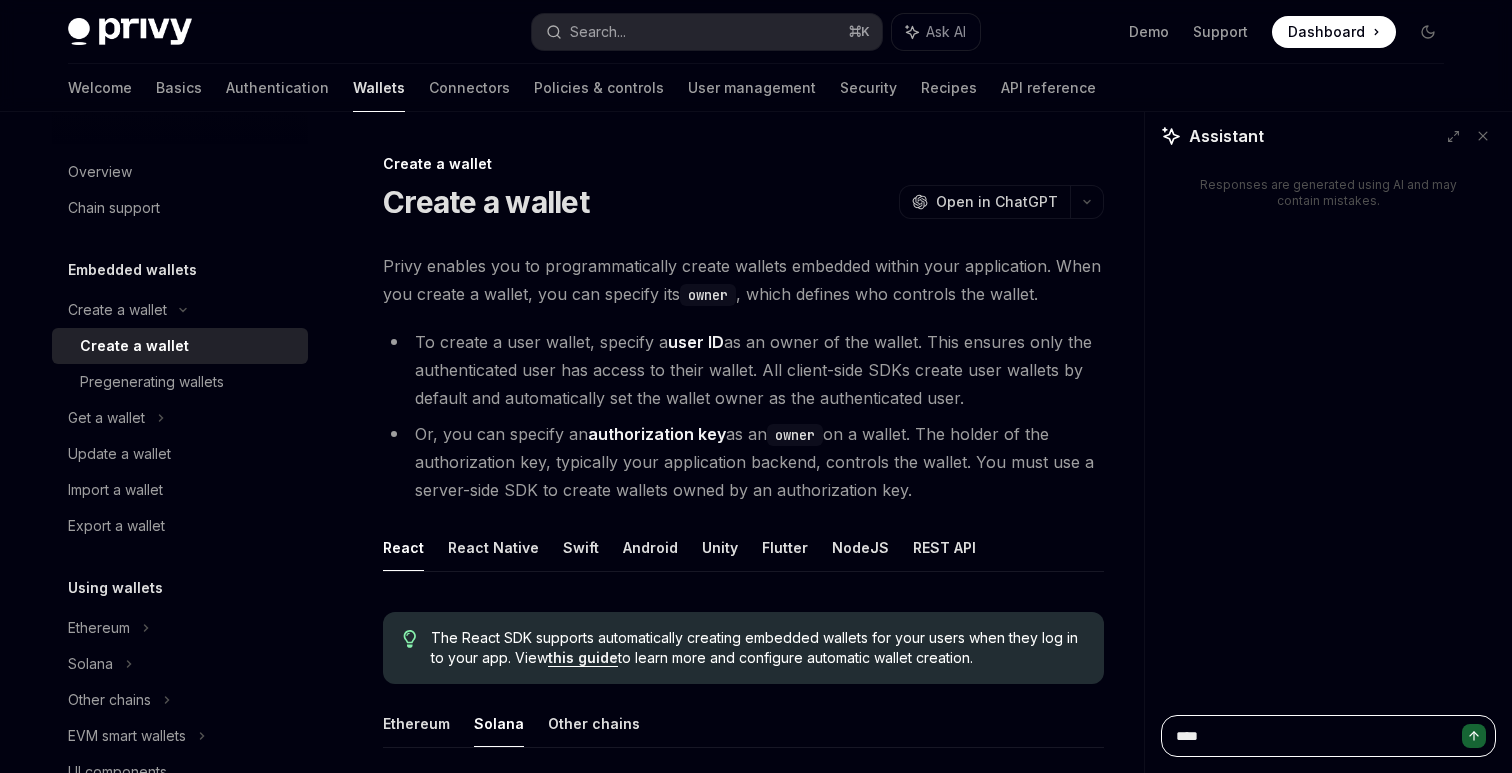 type on "****" 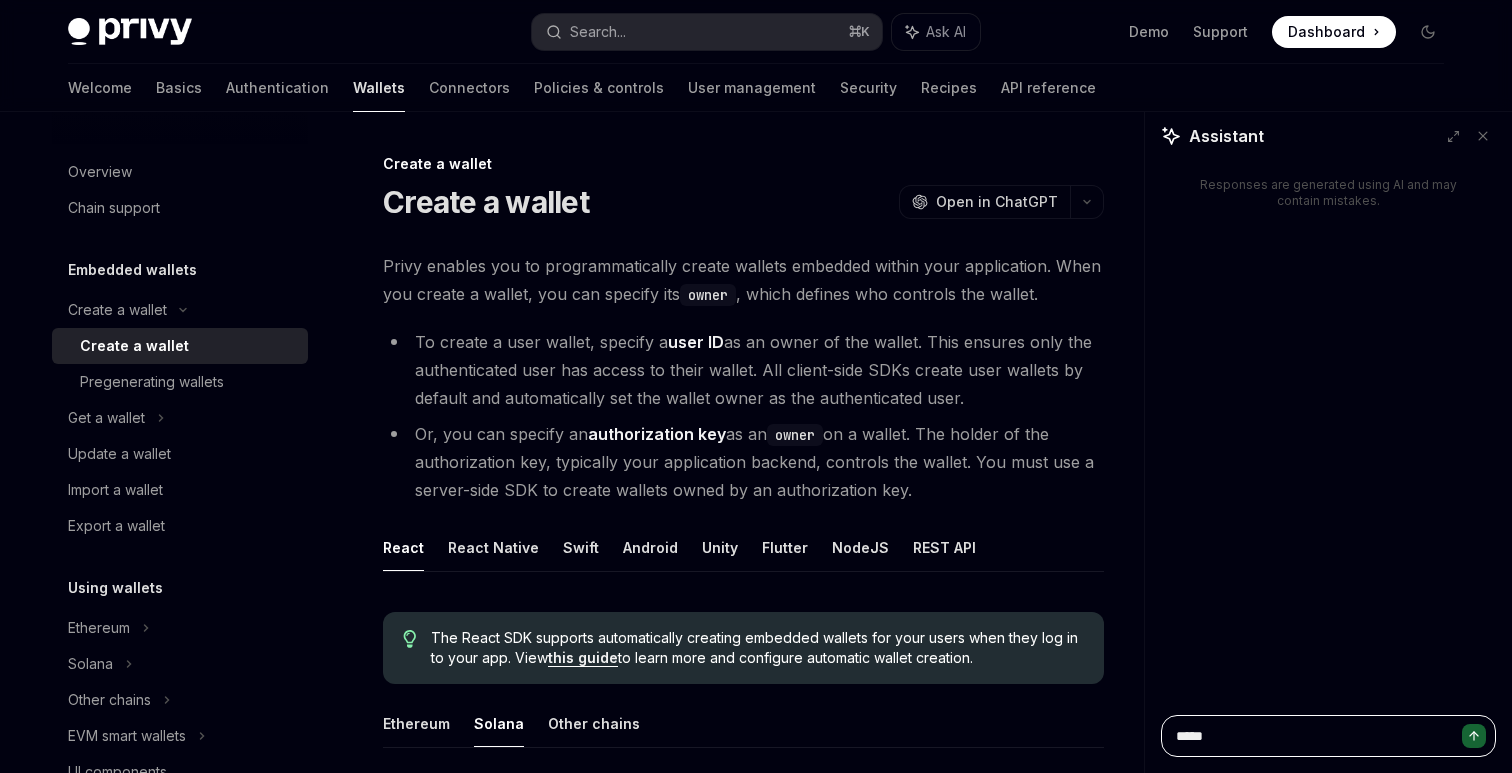 type on "******" 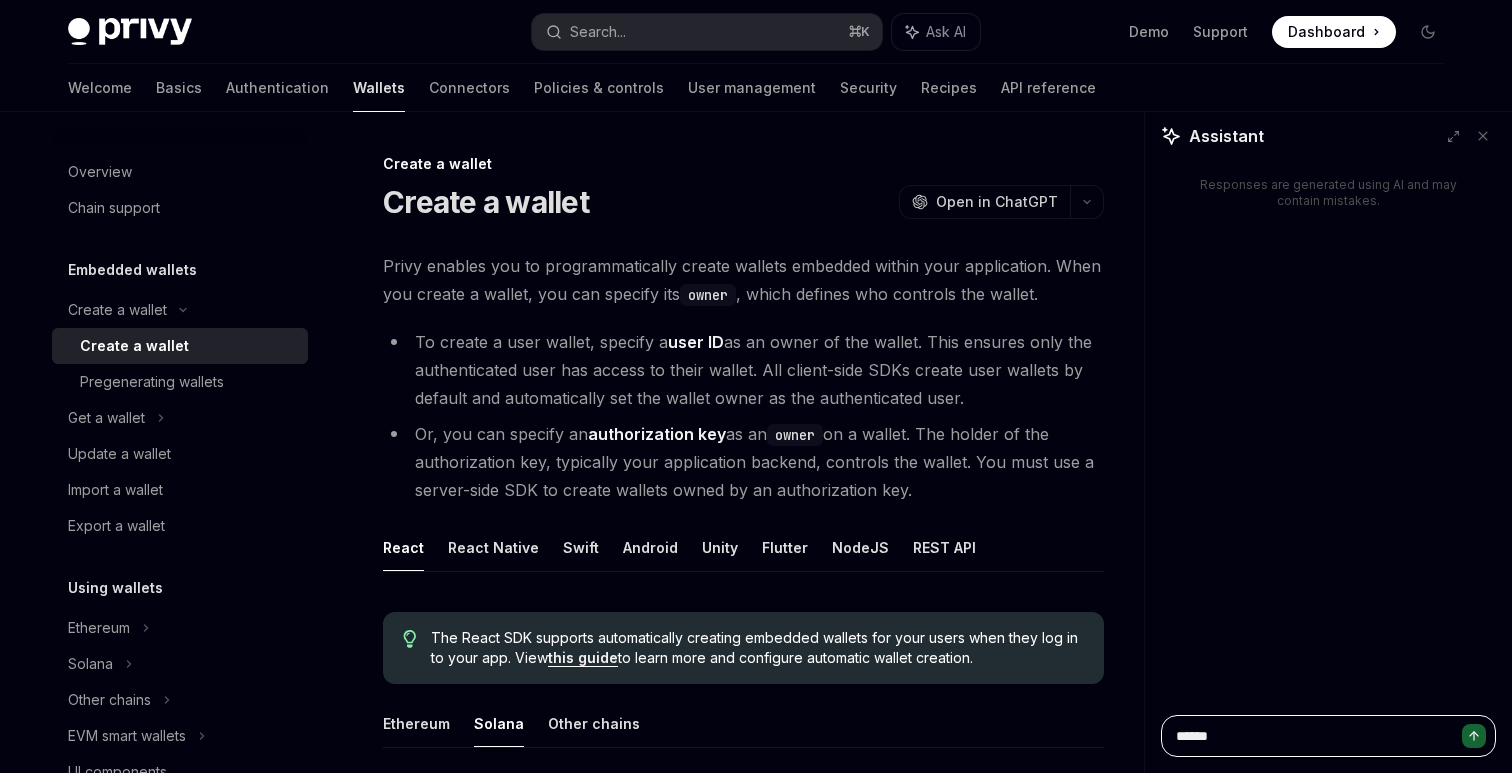 type on "****" 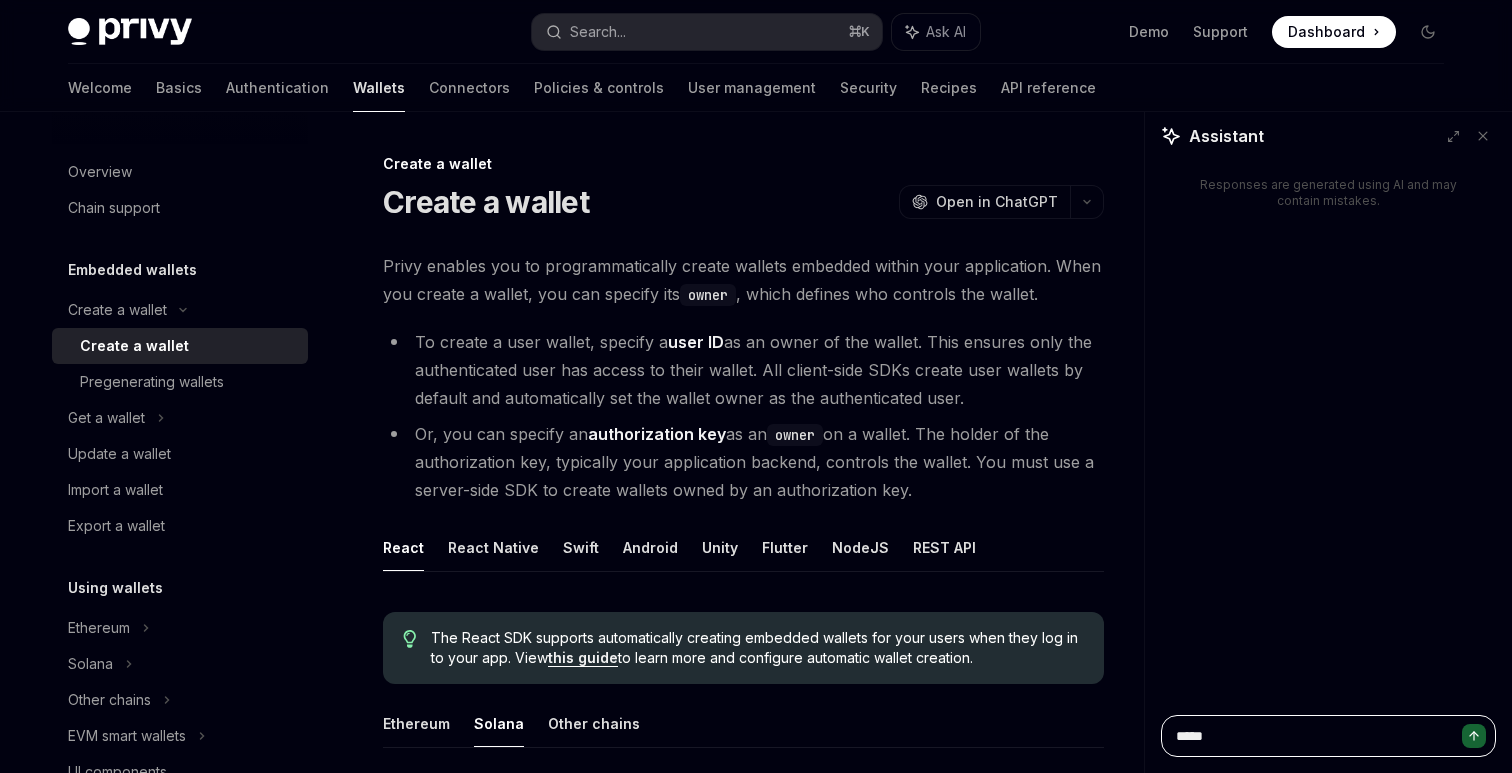 type on "******" 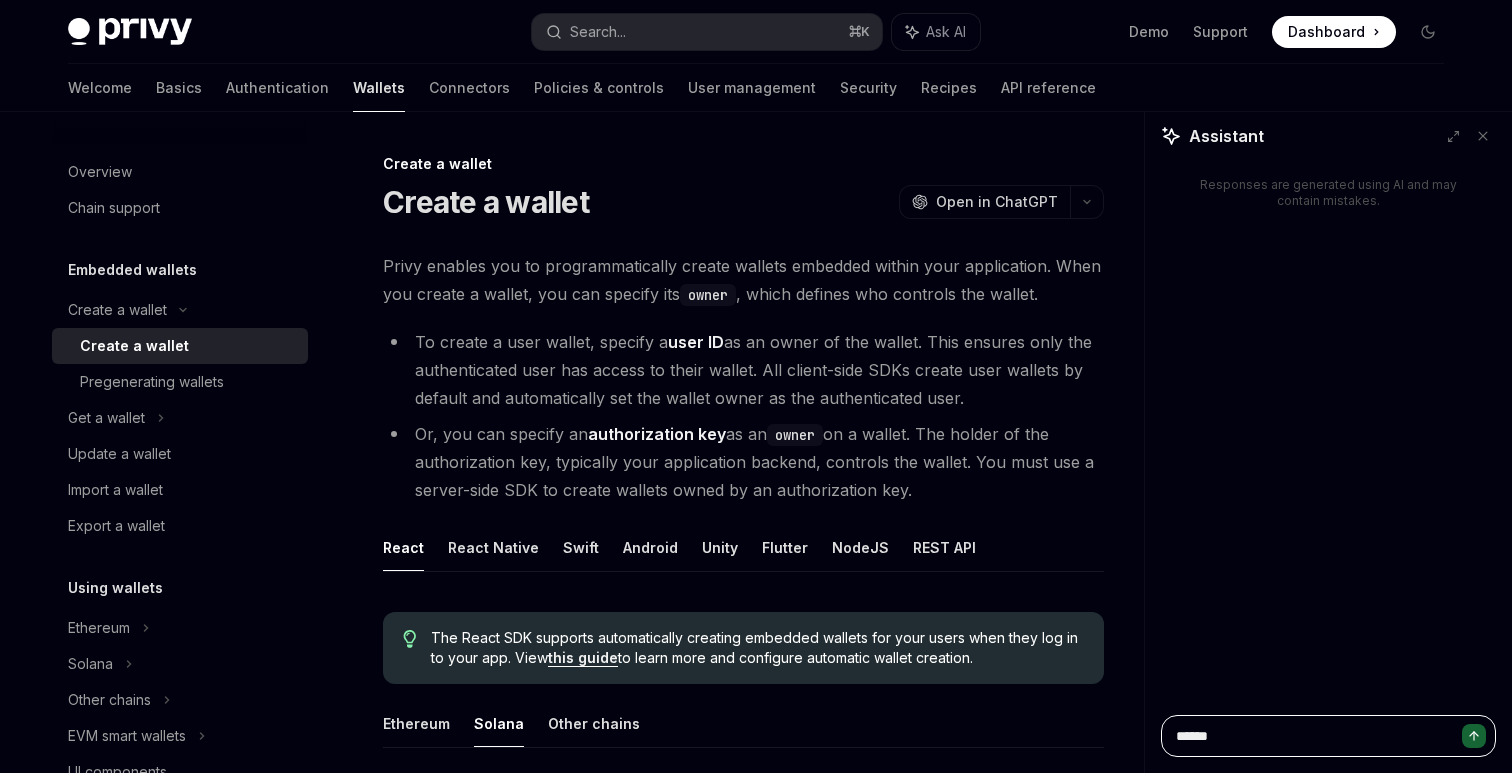 type on "******" 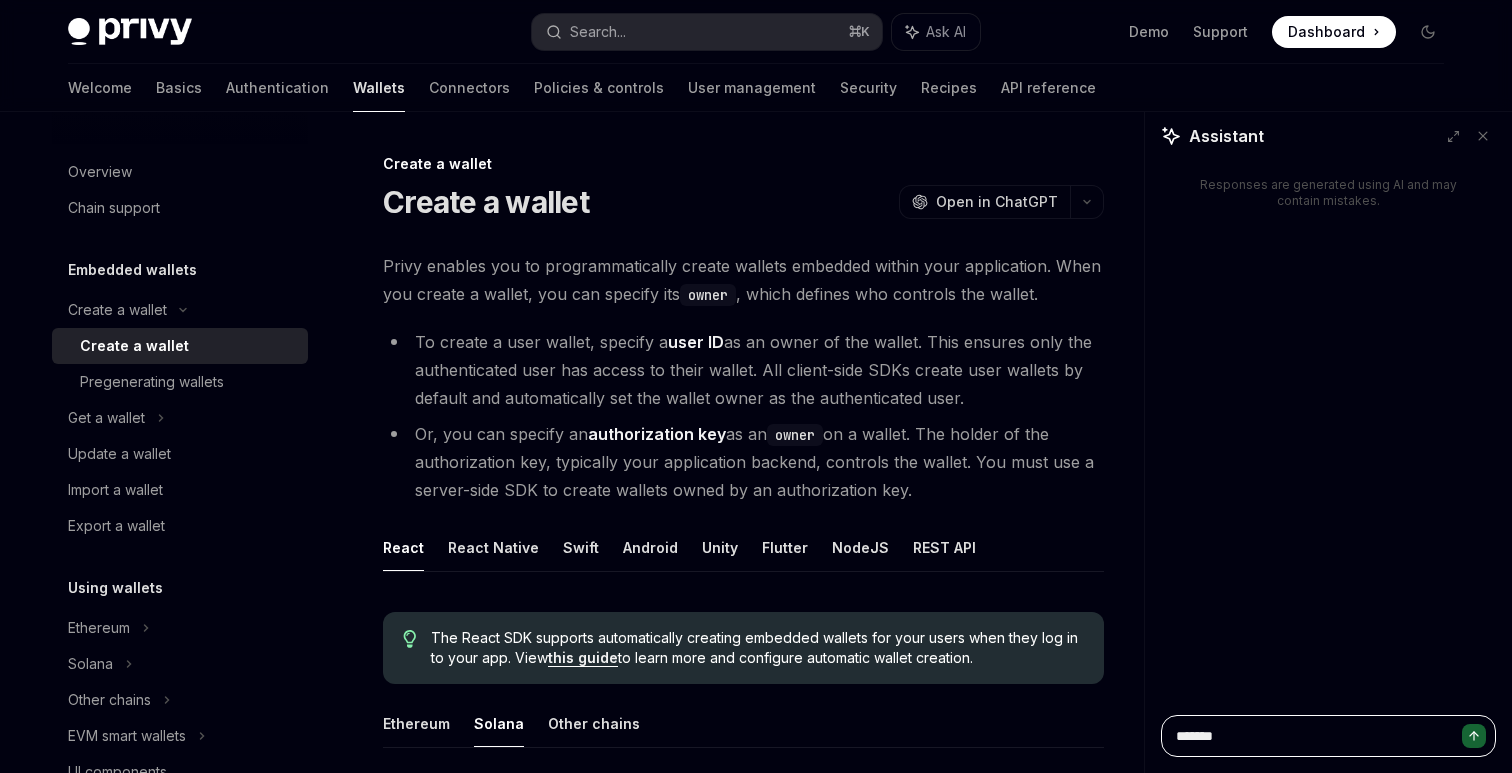 type on "*" 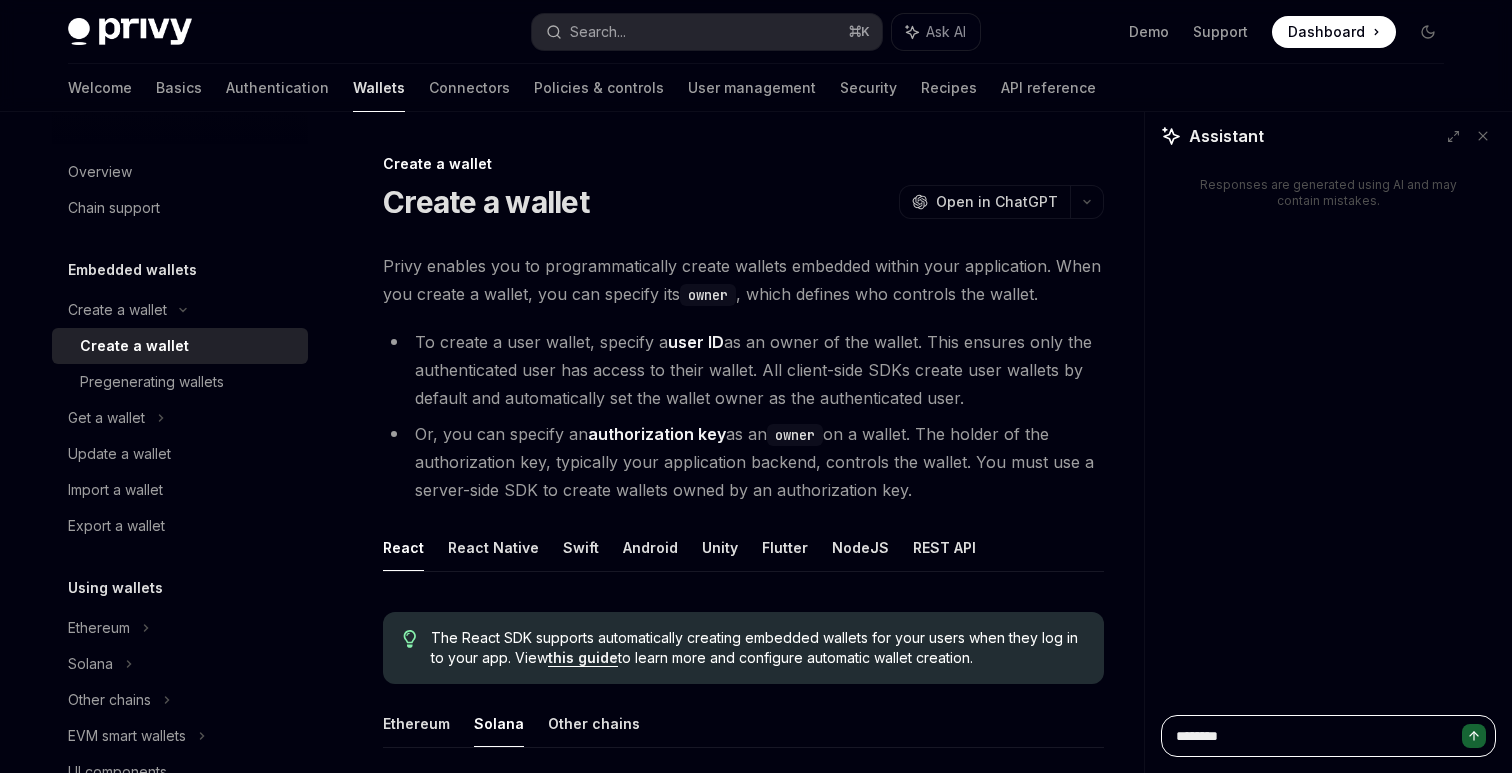 type on "*********" 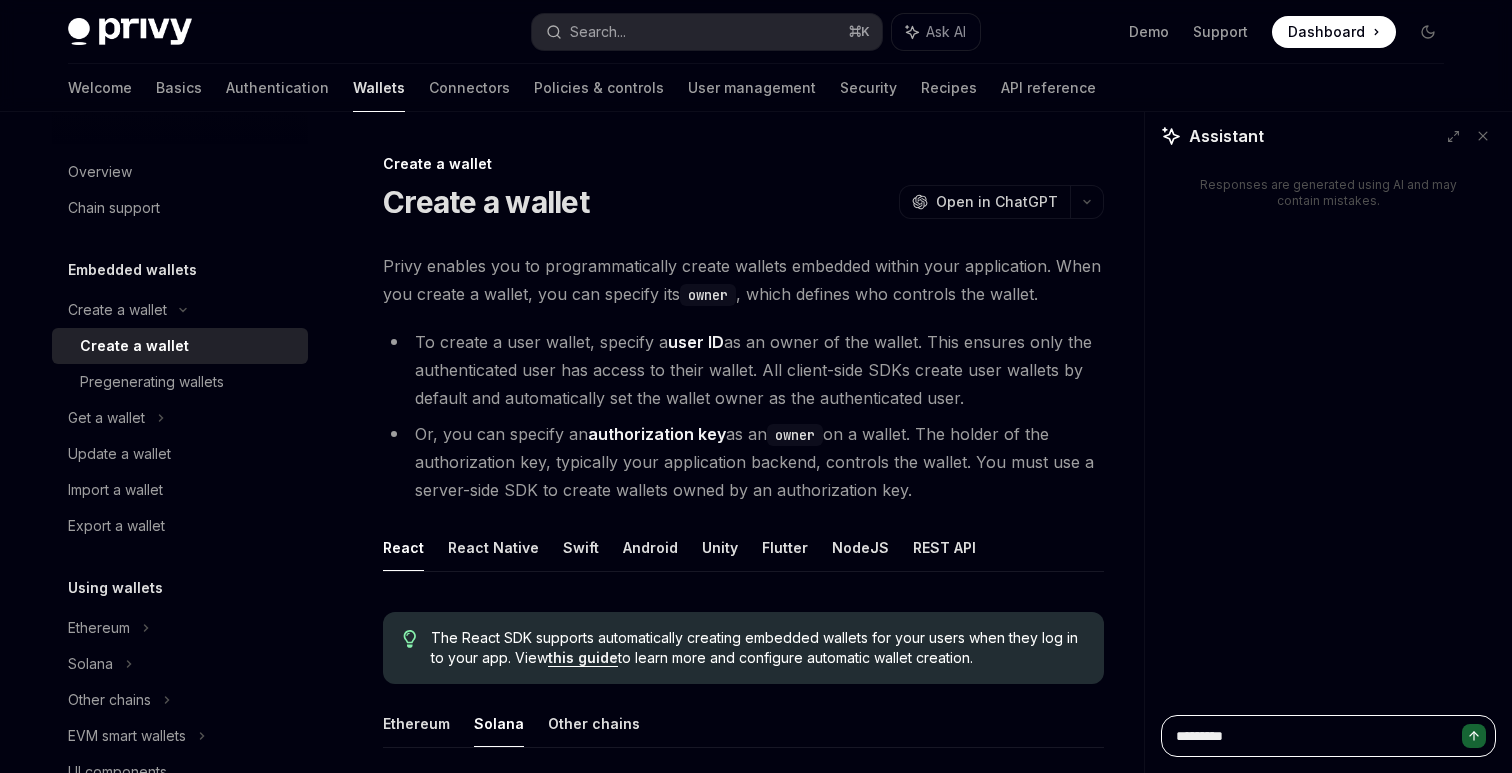 type on "*********" 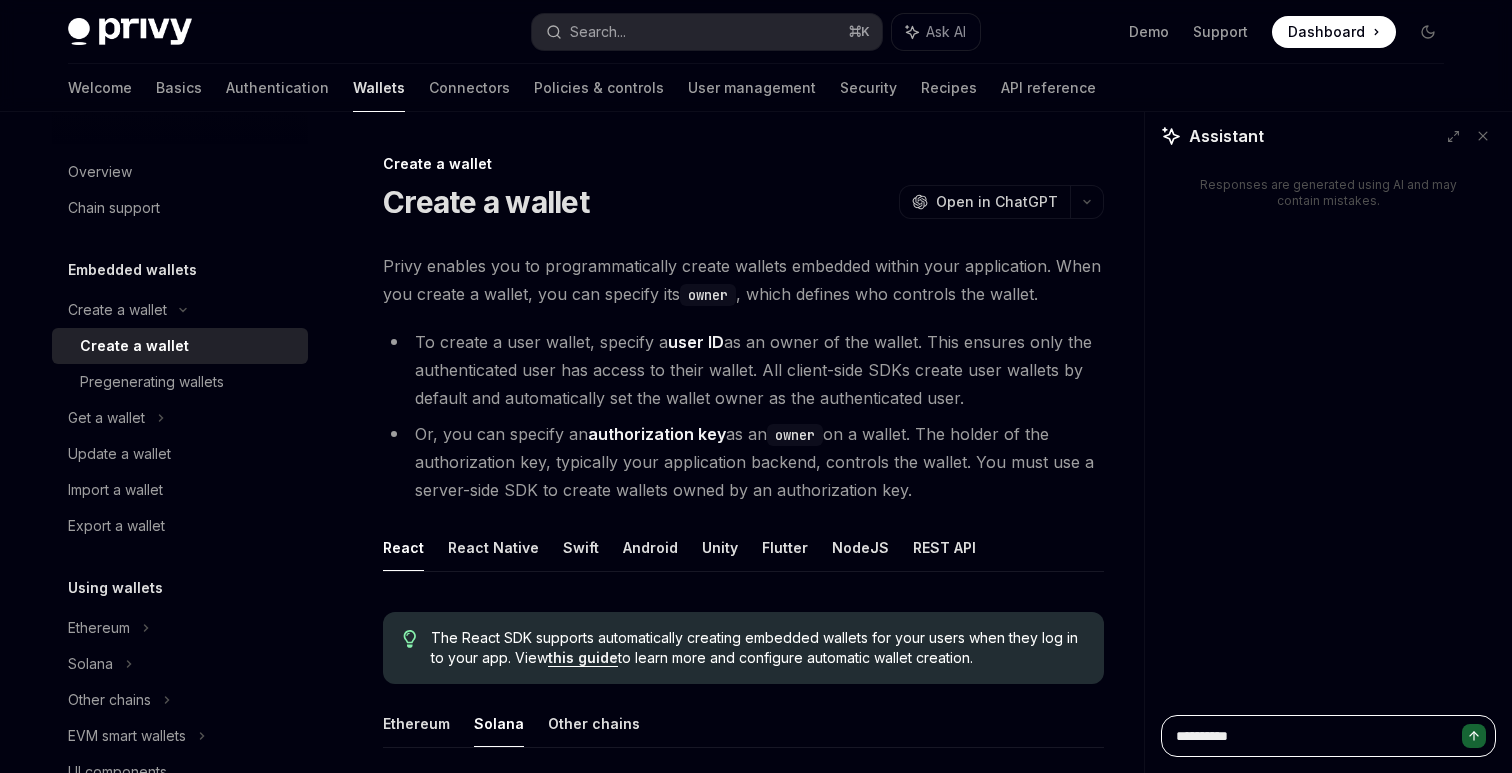 type on "**********" 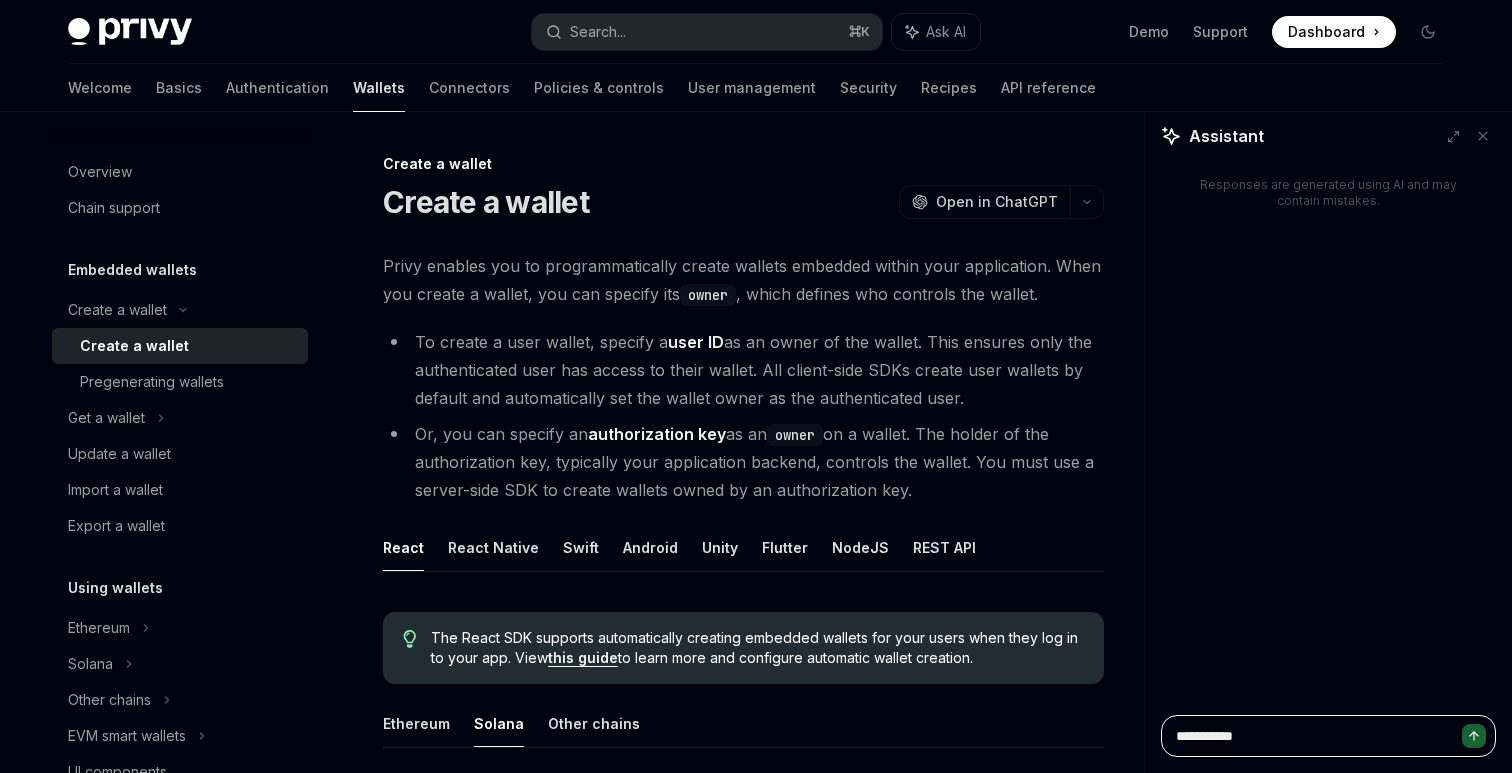 type on "**********" 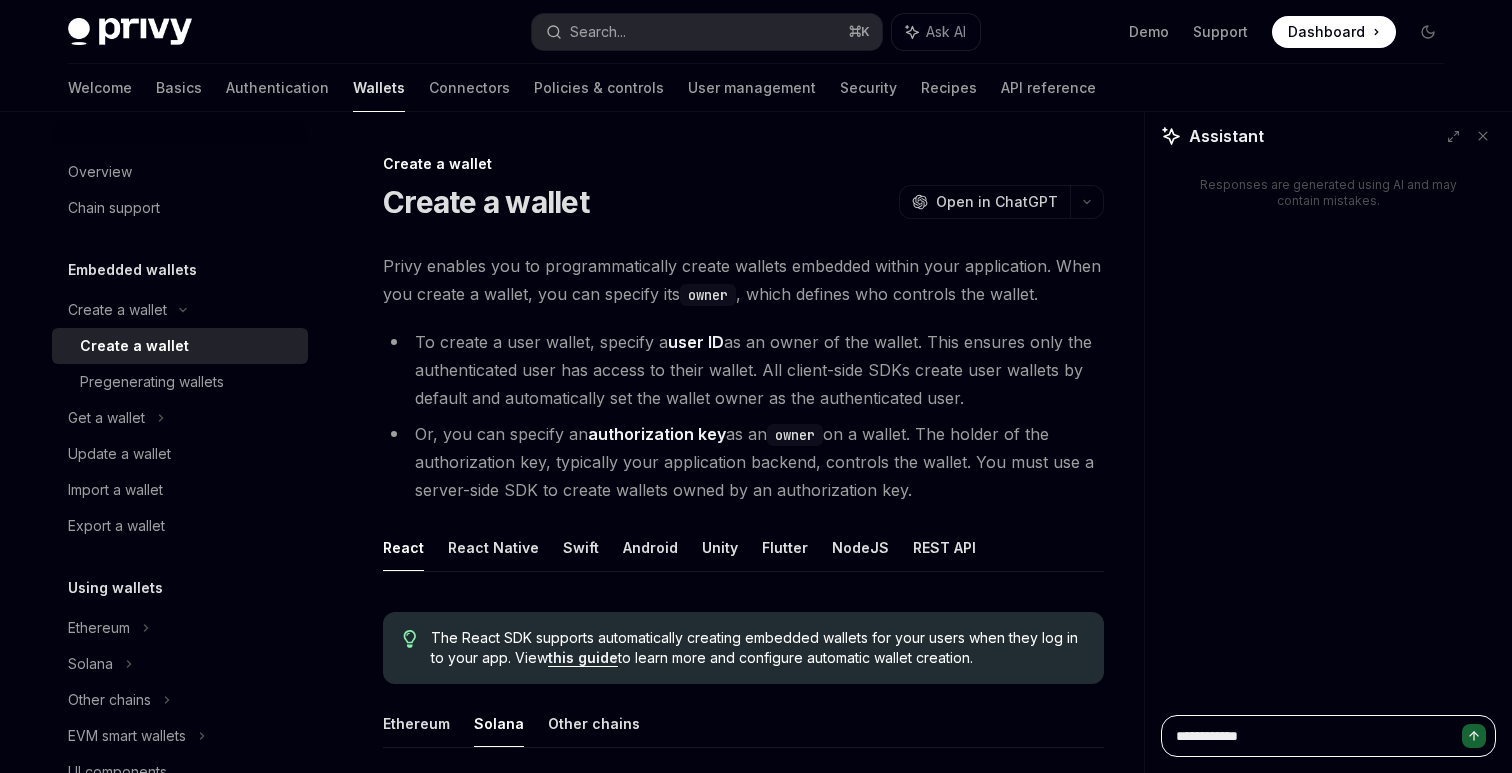 type on "**********" 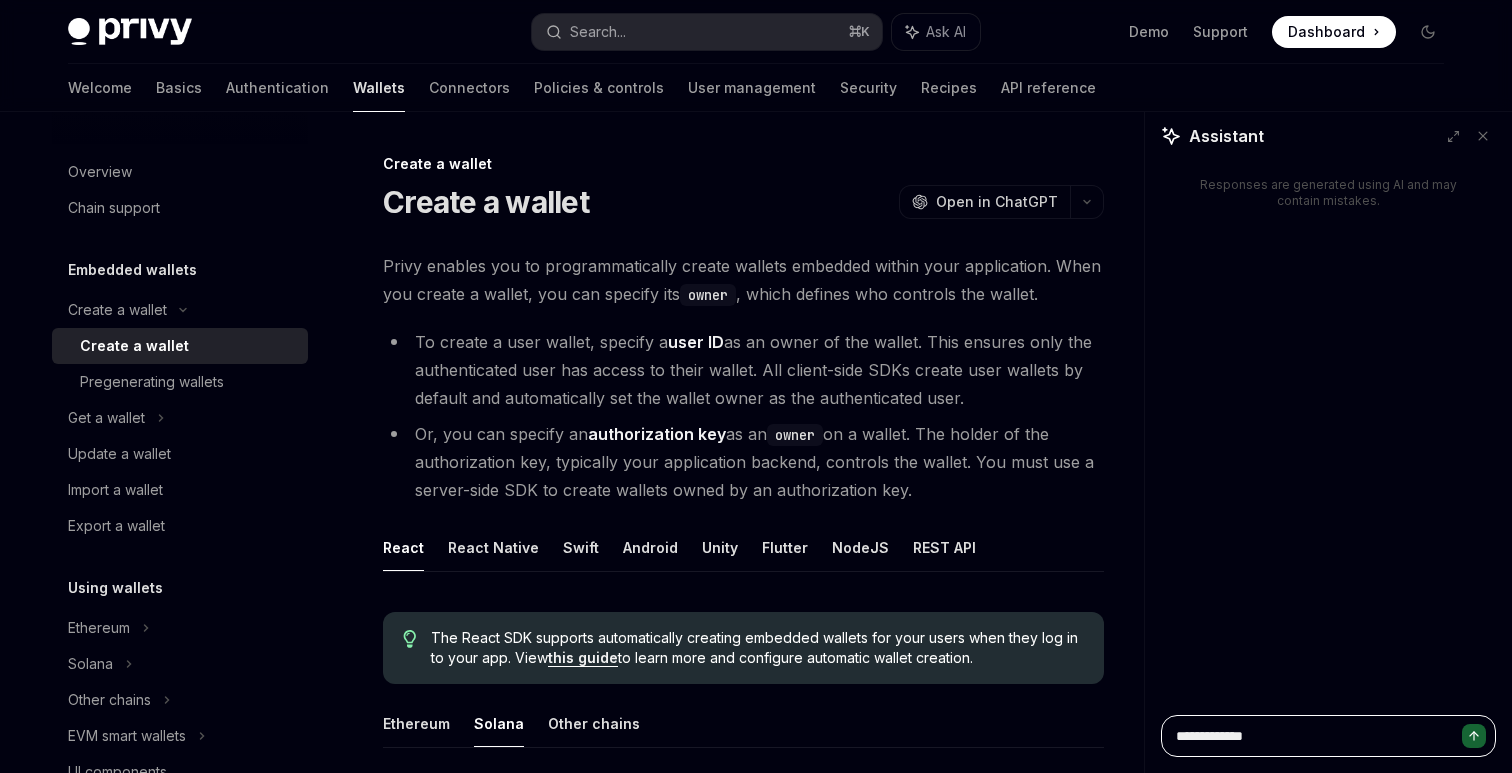 type on "**********" 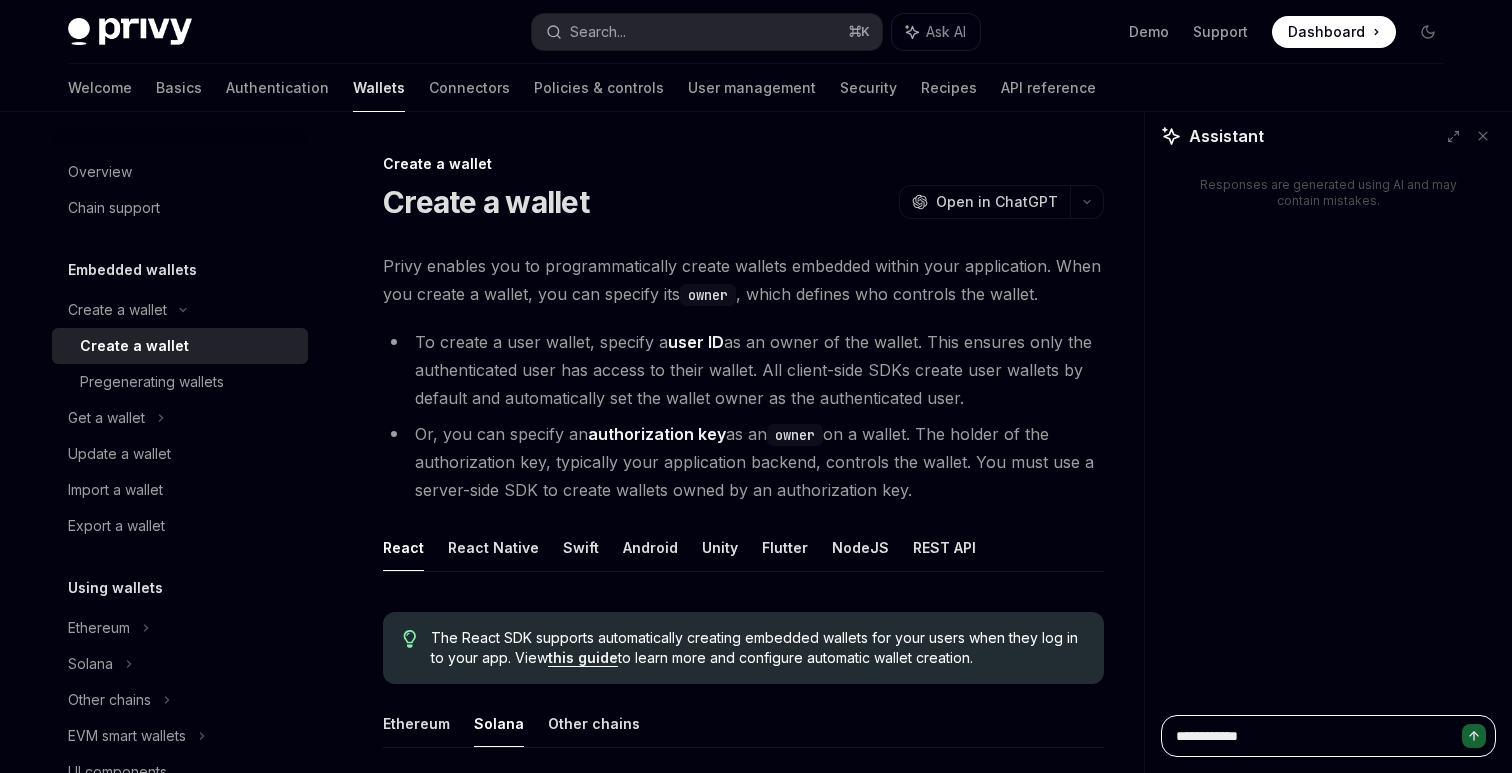 type on "**********" 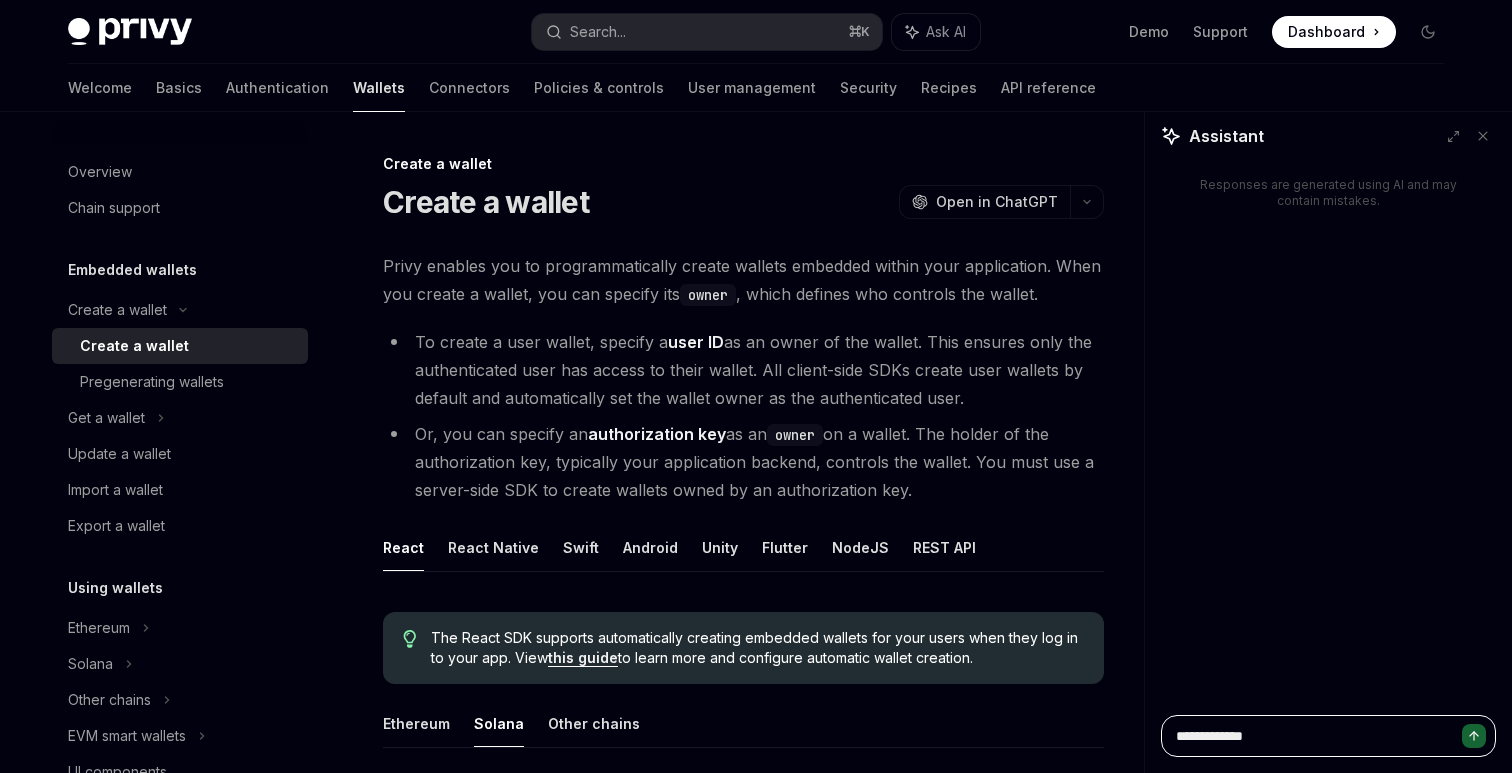 type on "**********" 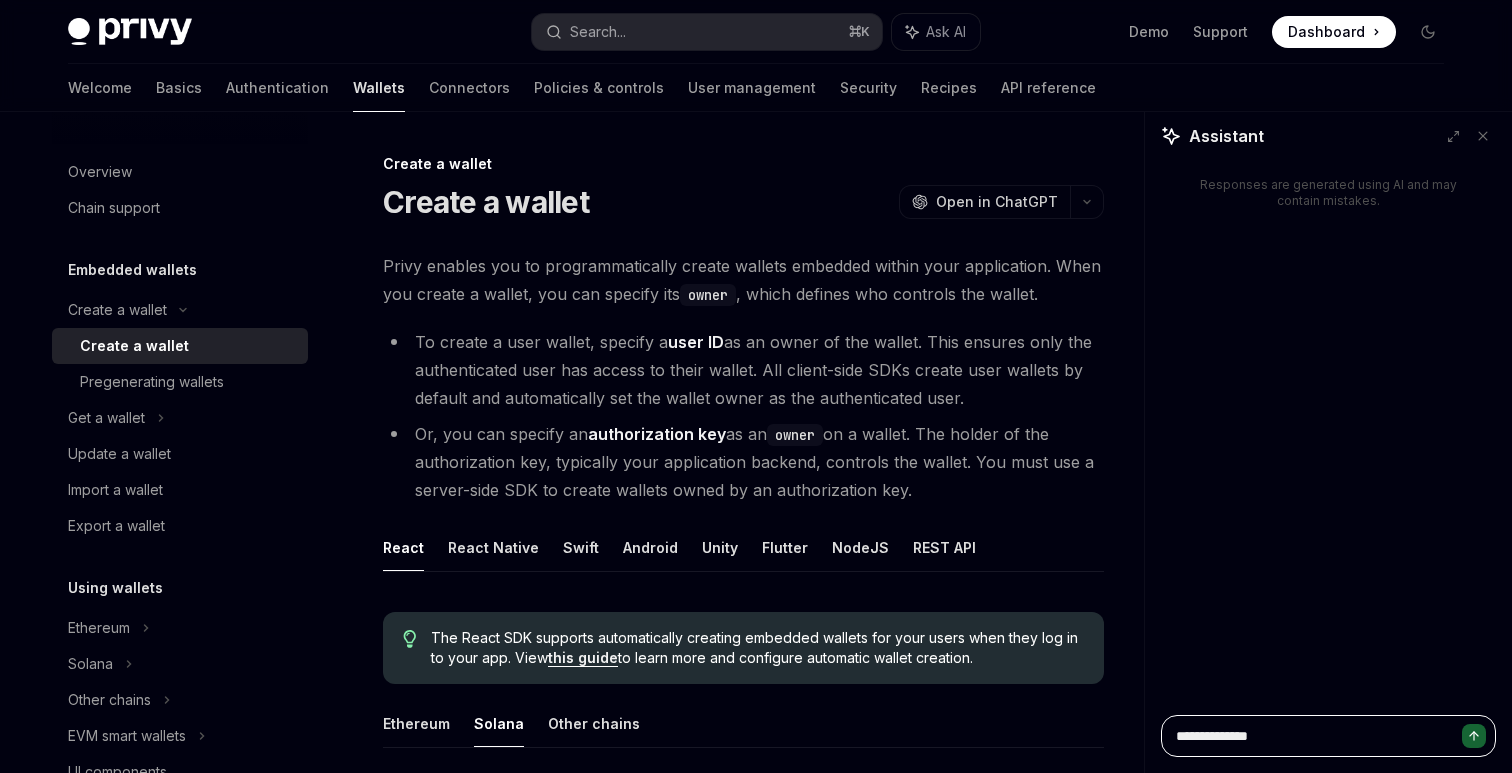 type on "**********" 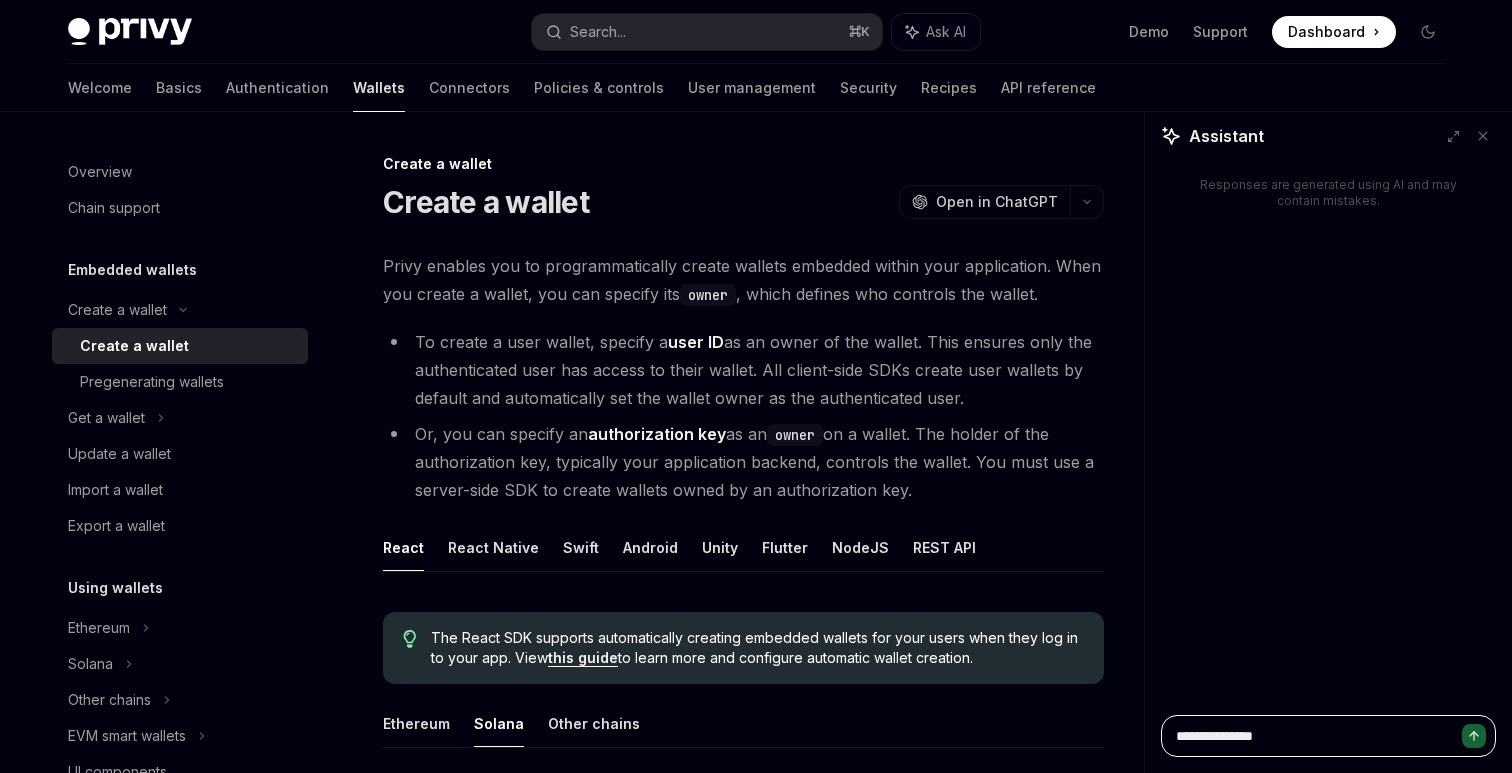 type on "**********" 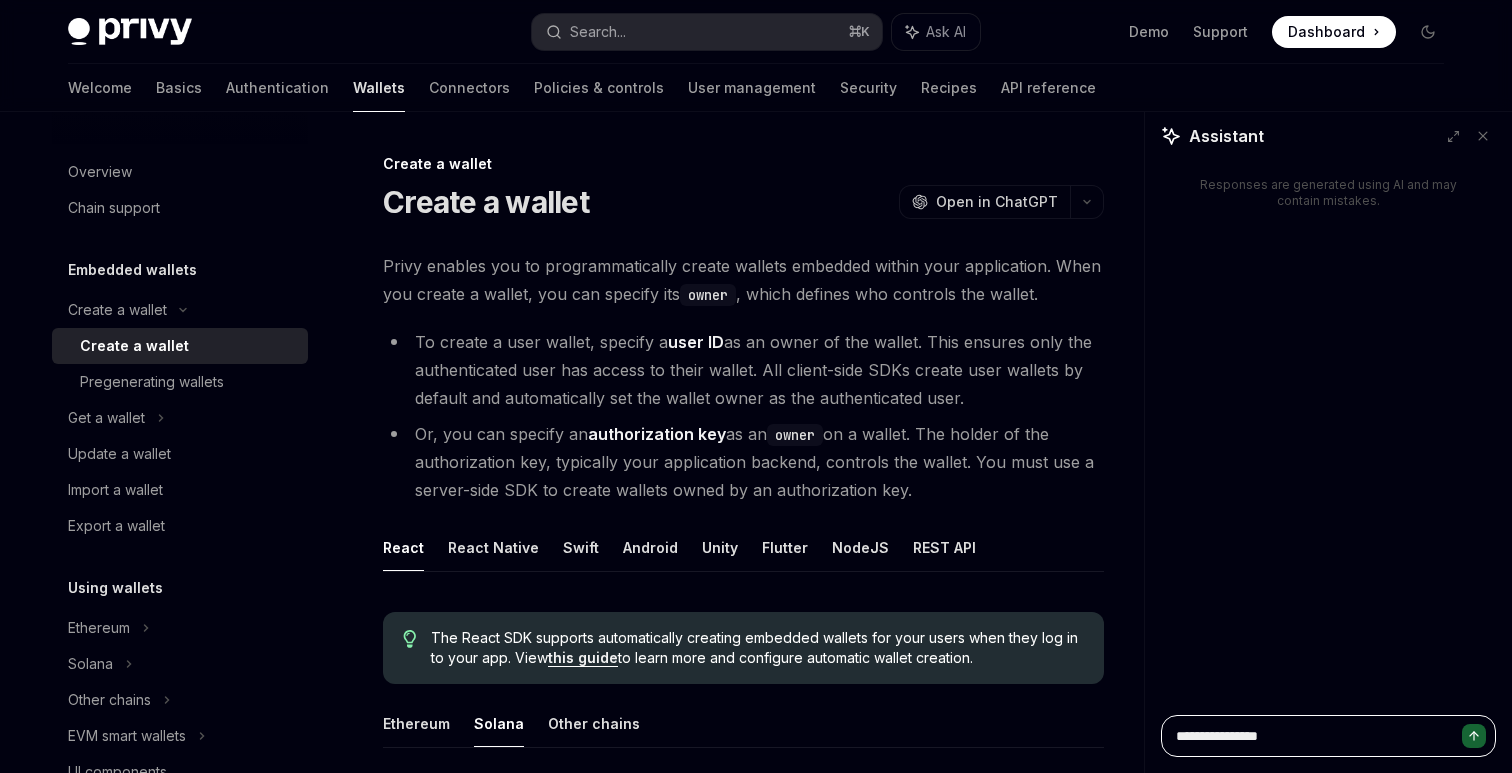 type on "*" 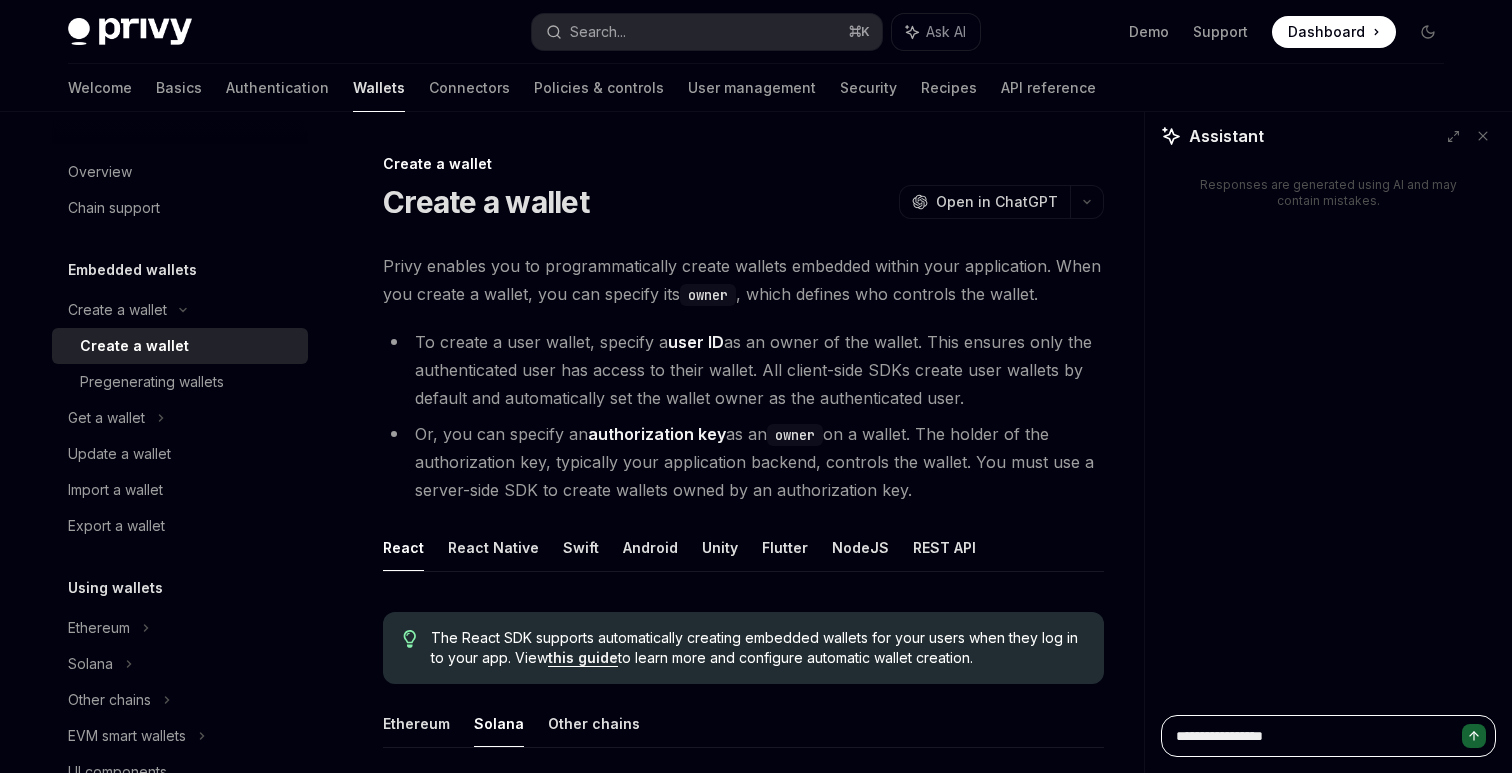 type on "**********" 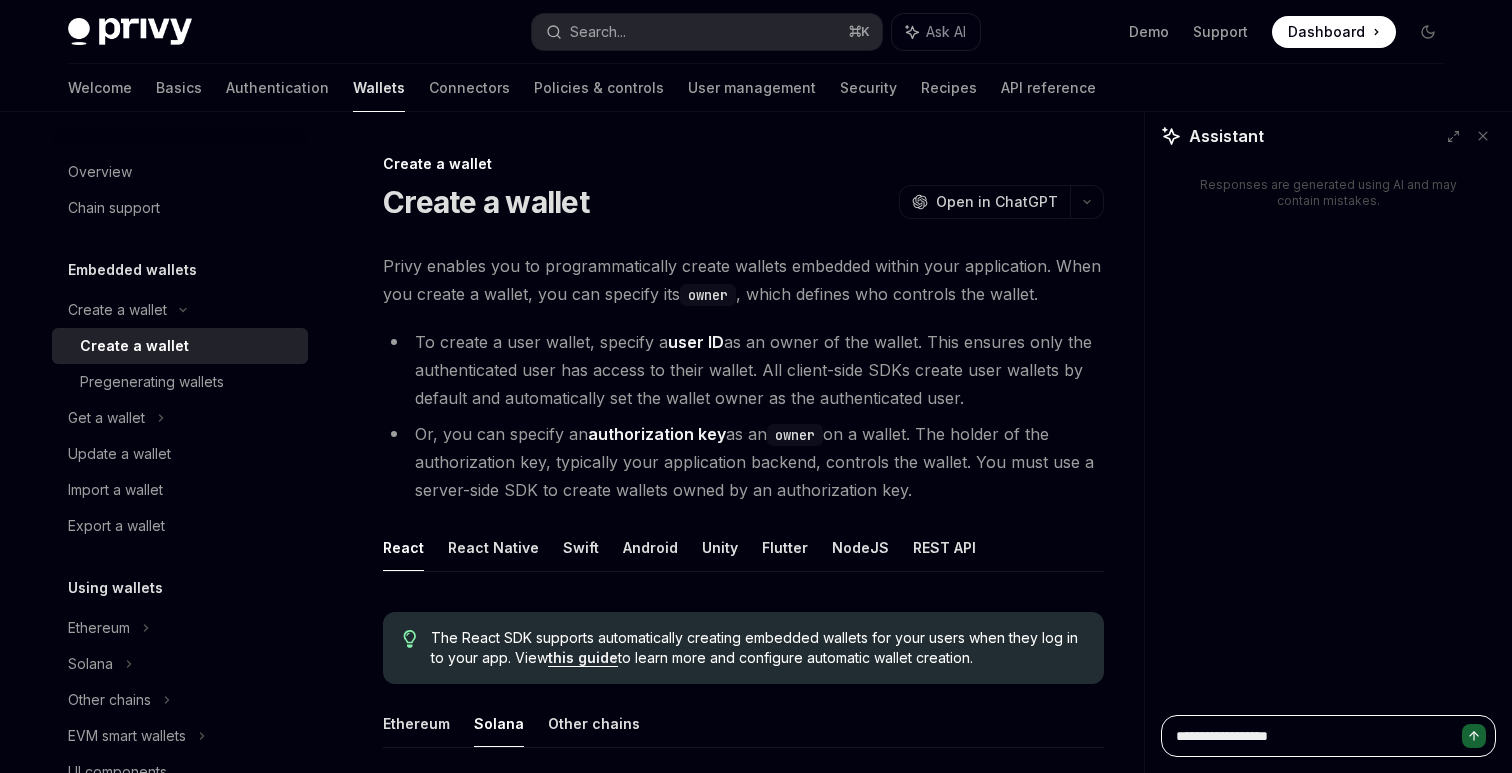 type on "*" 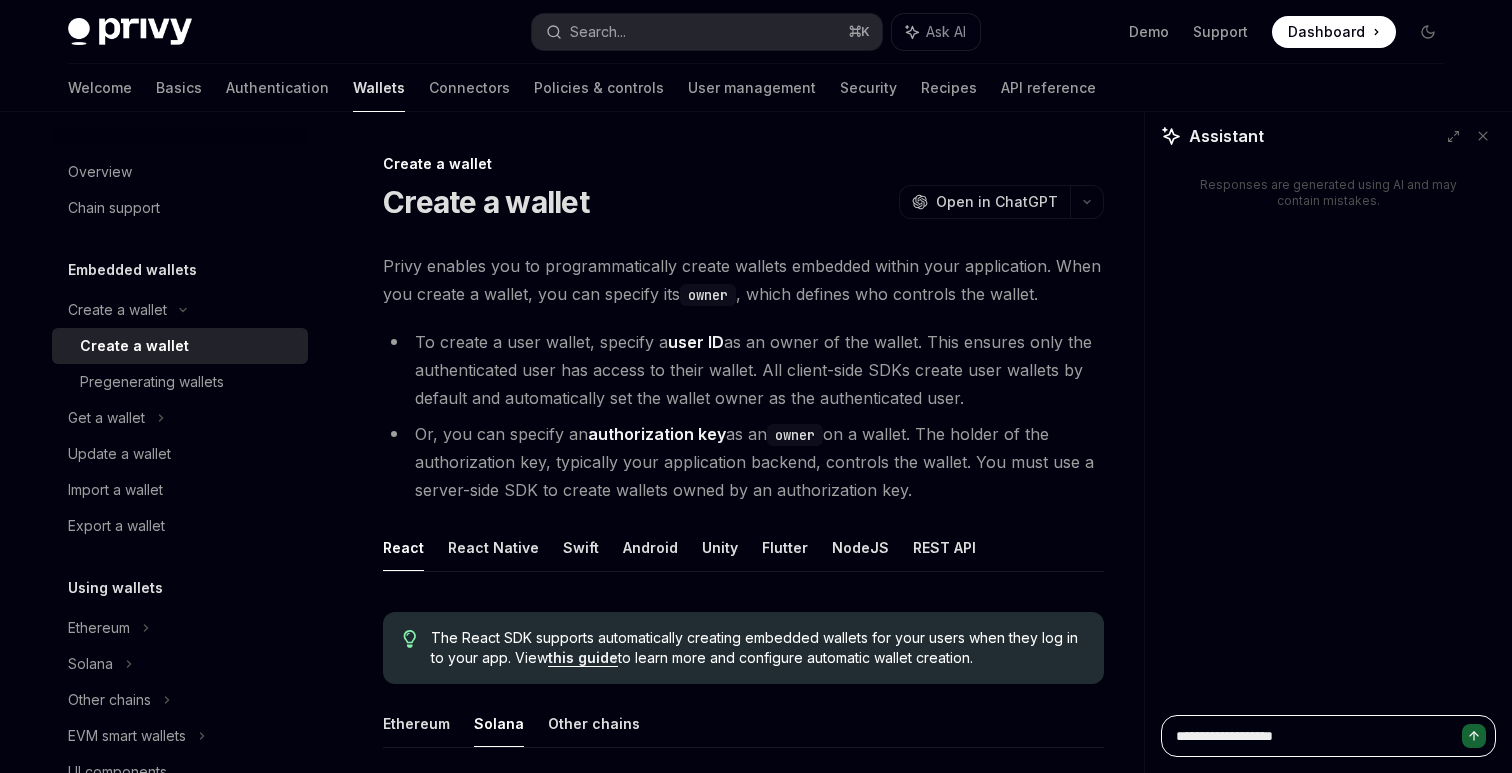 type on "**********" 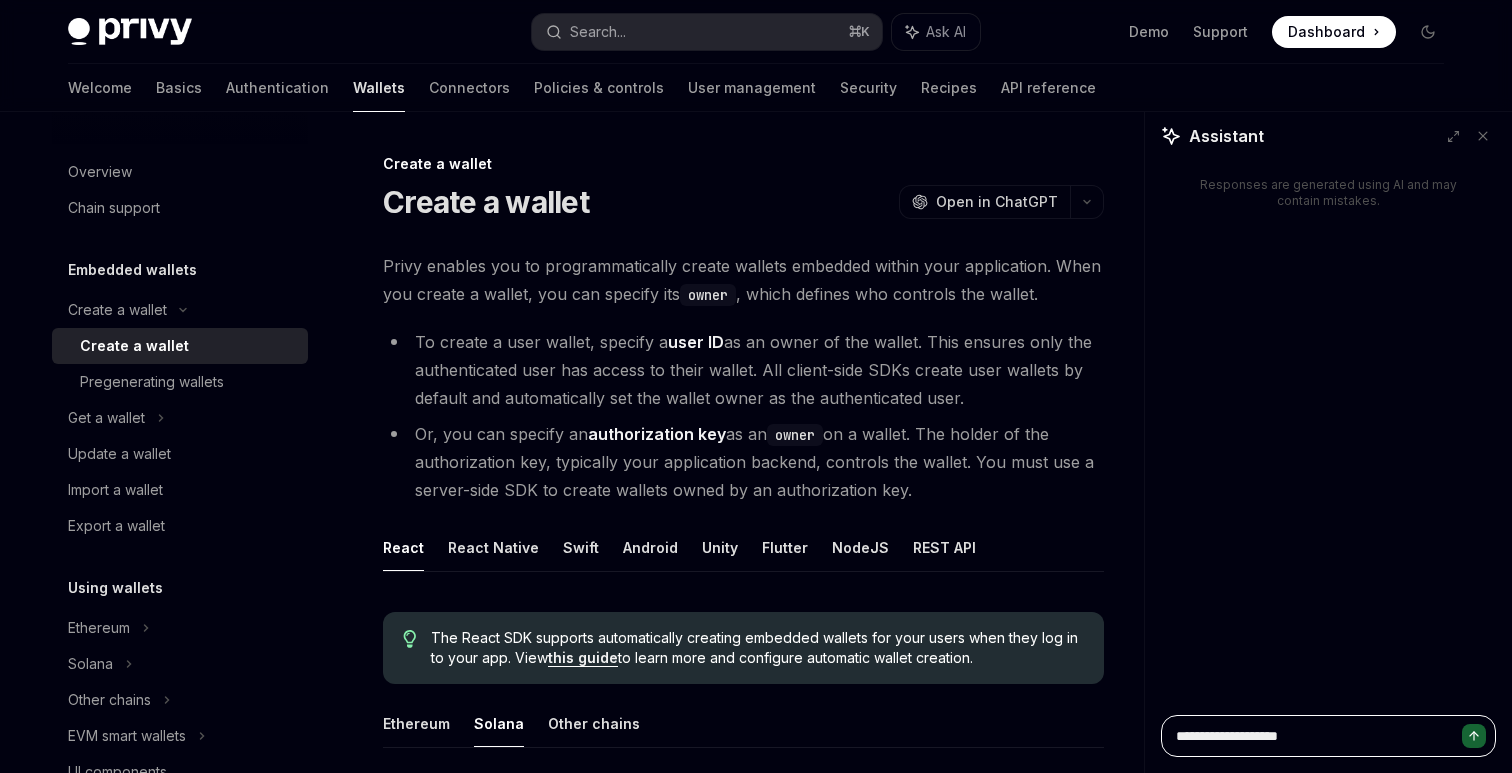 type on "**********" 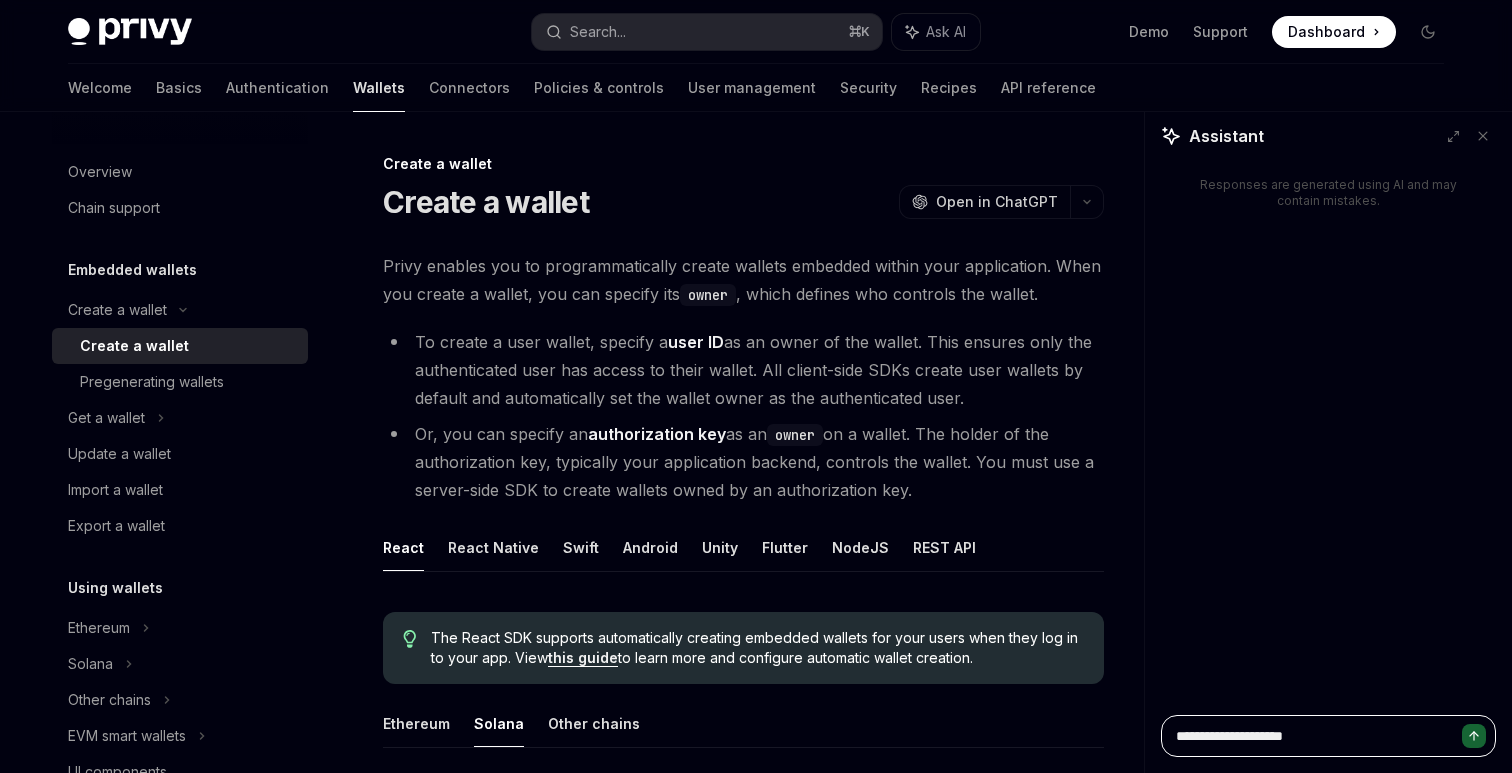 type on "**********" 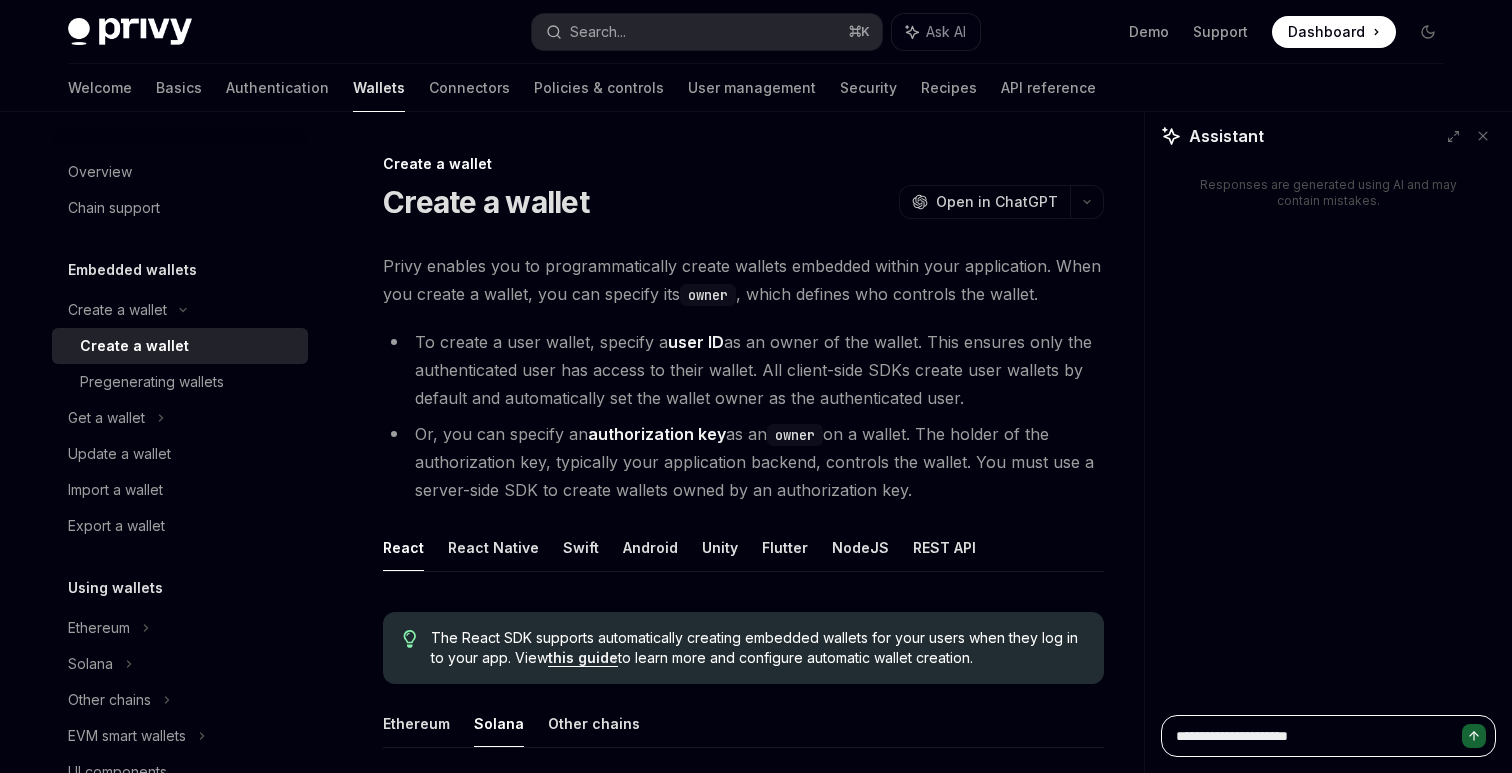 type on "**********" 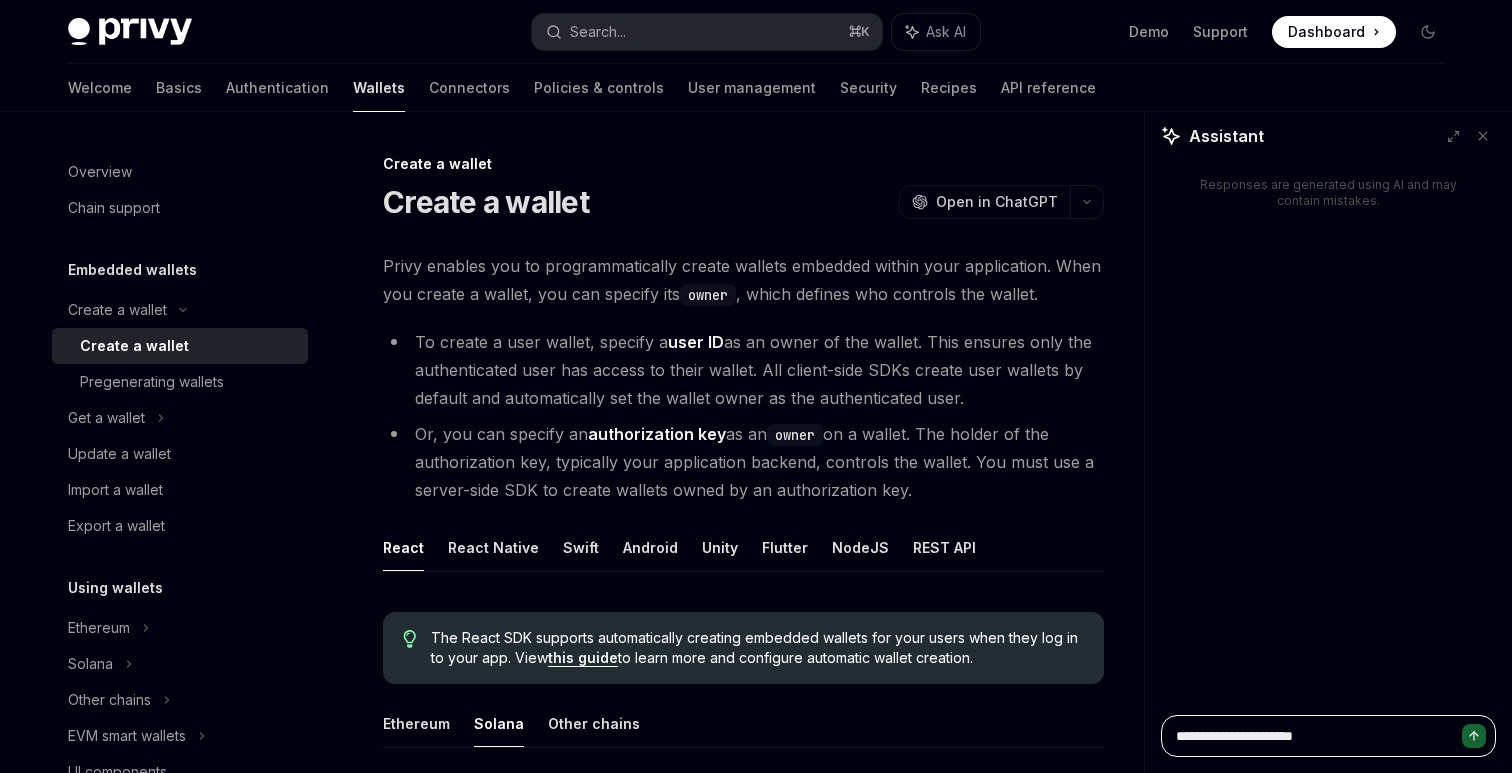 type on "**********" 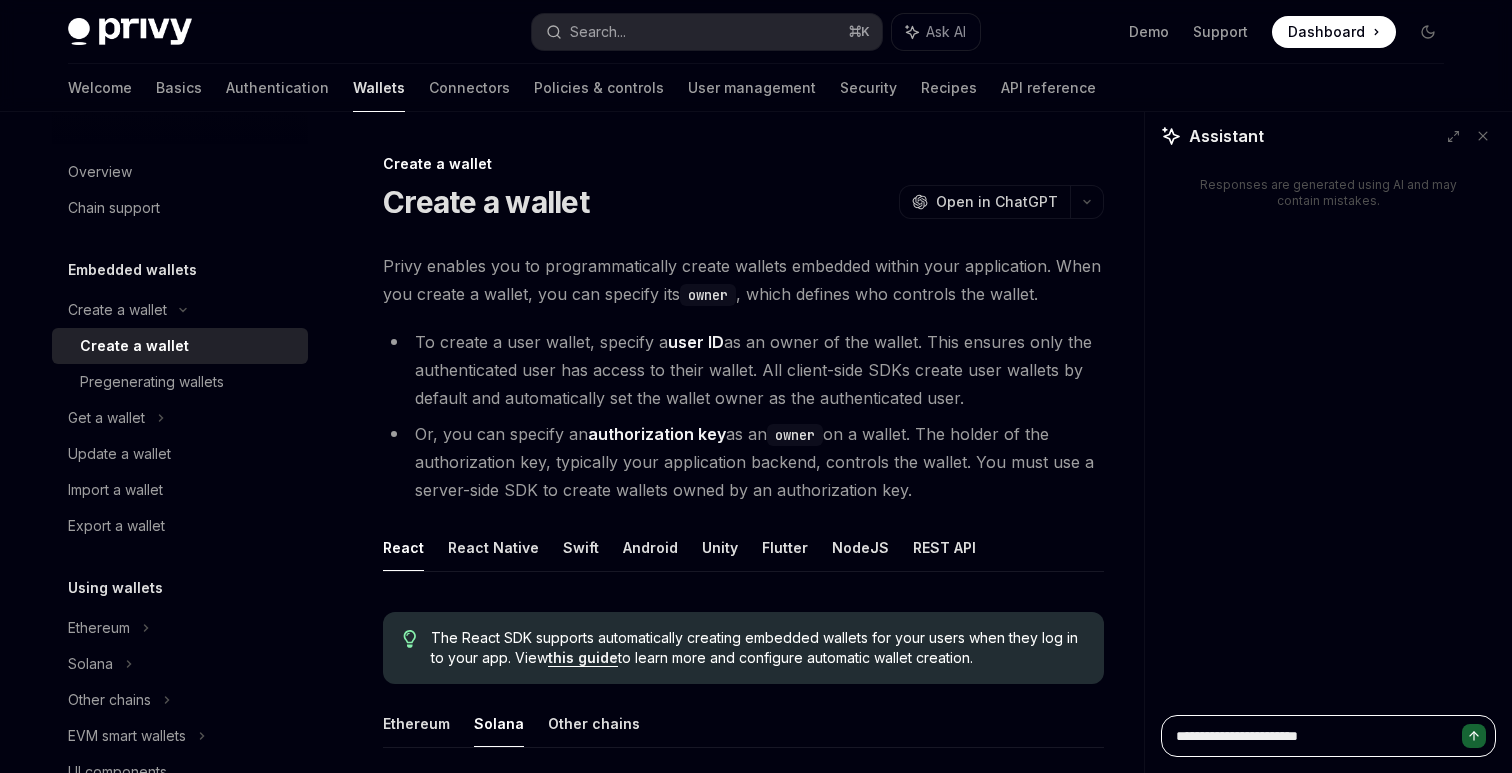 type on "**********" 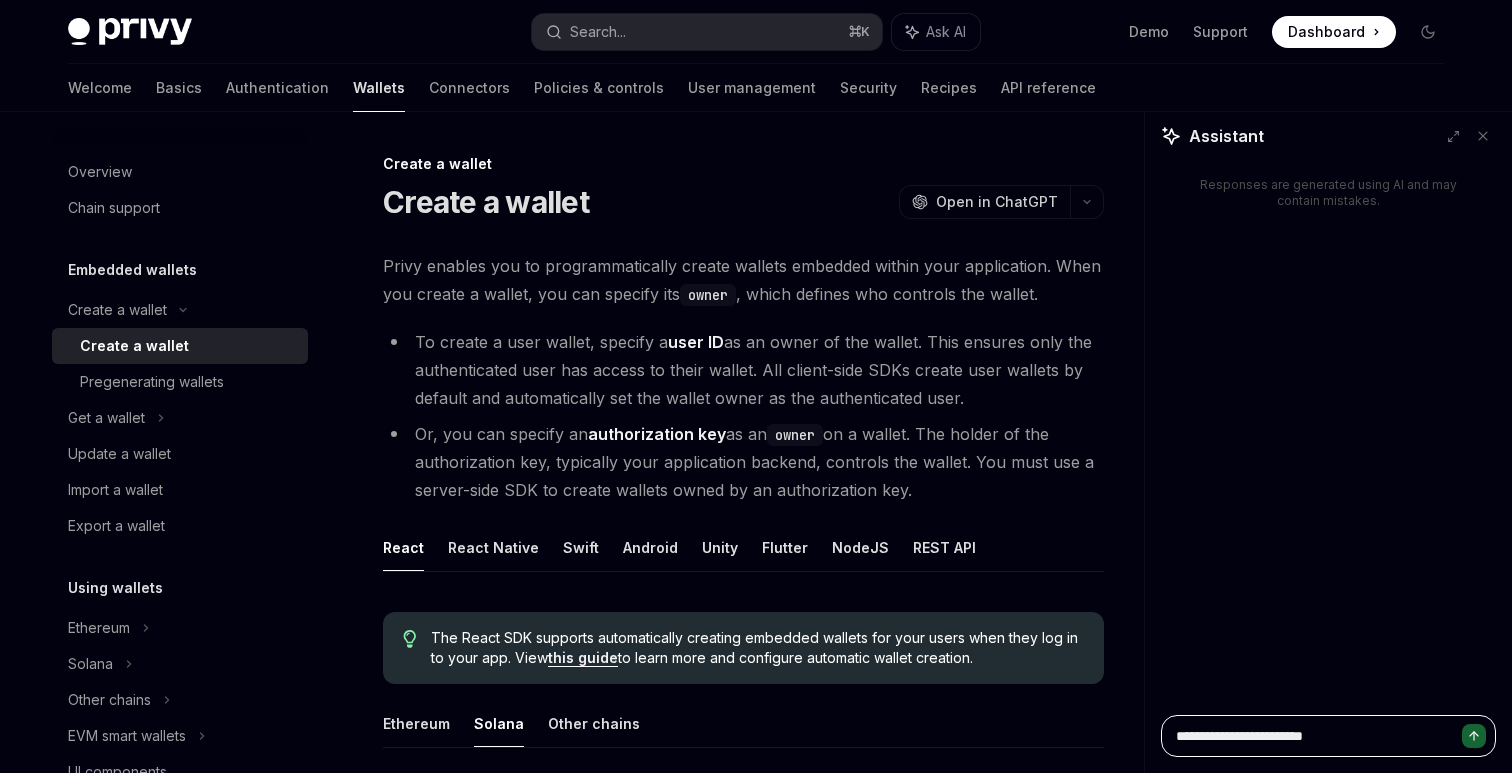 type on "*" 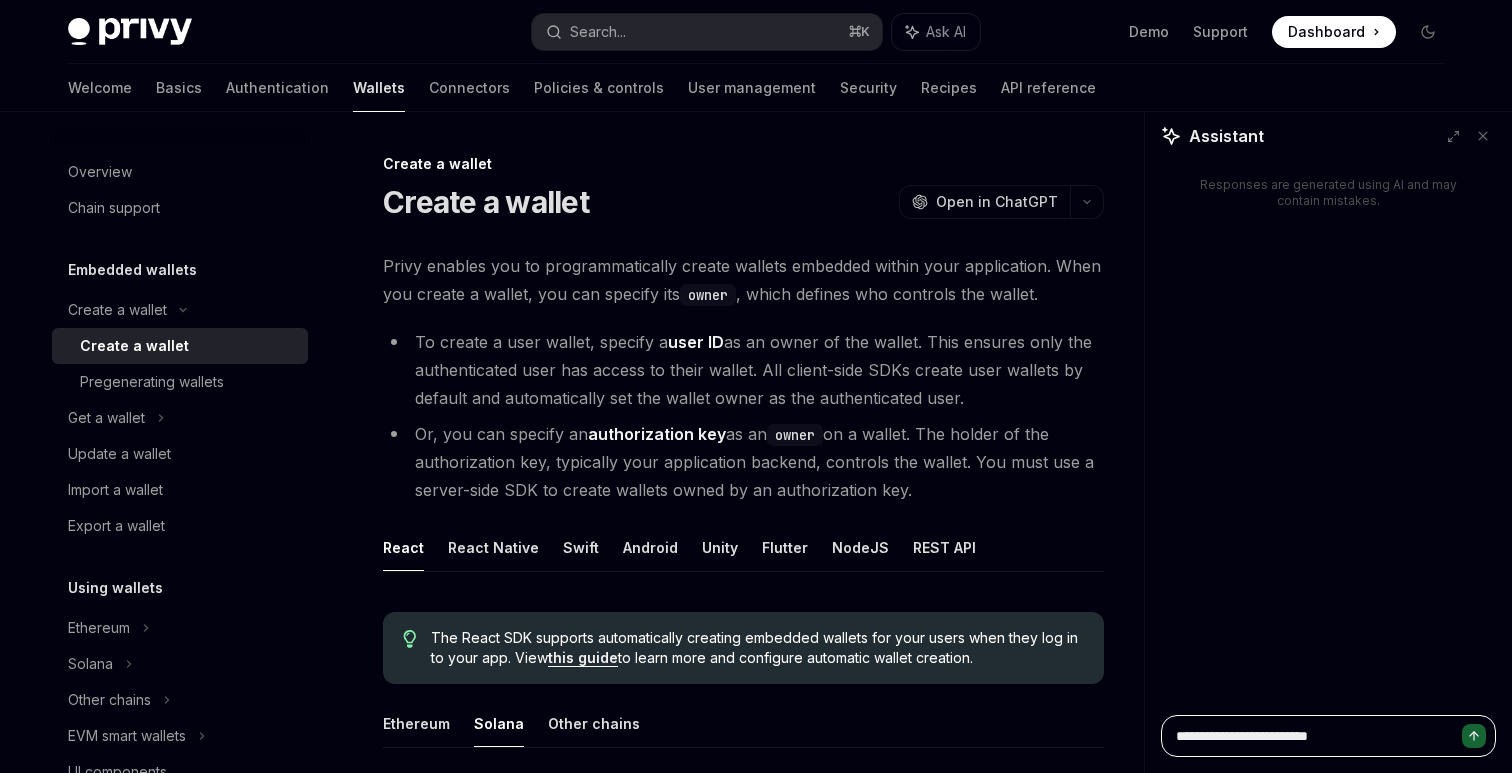 type on "**********" 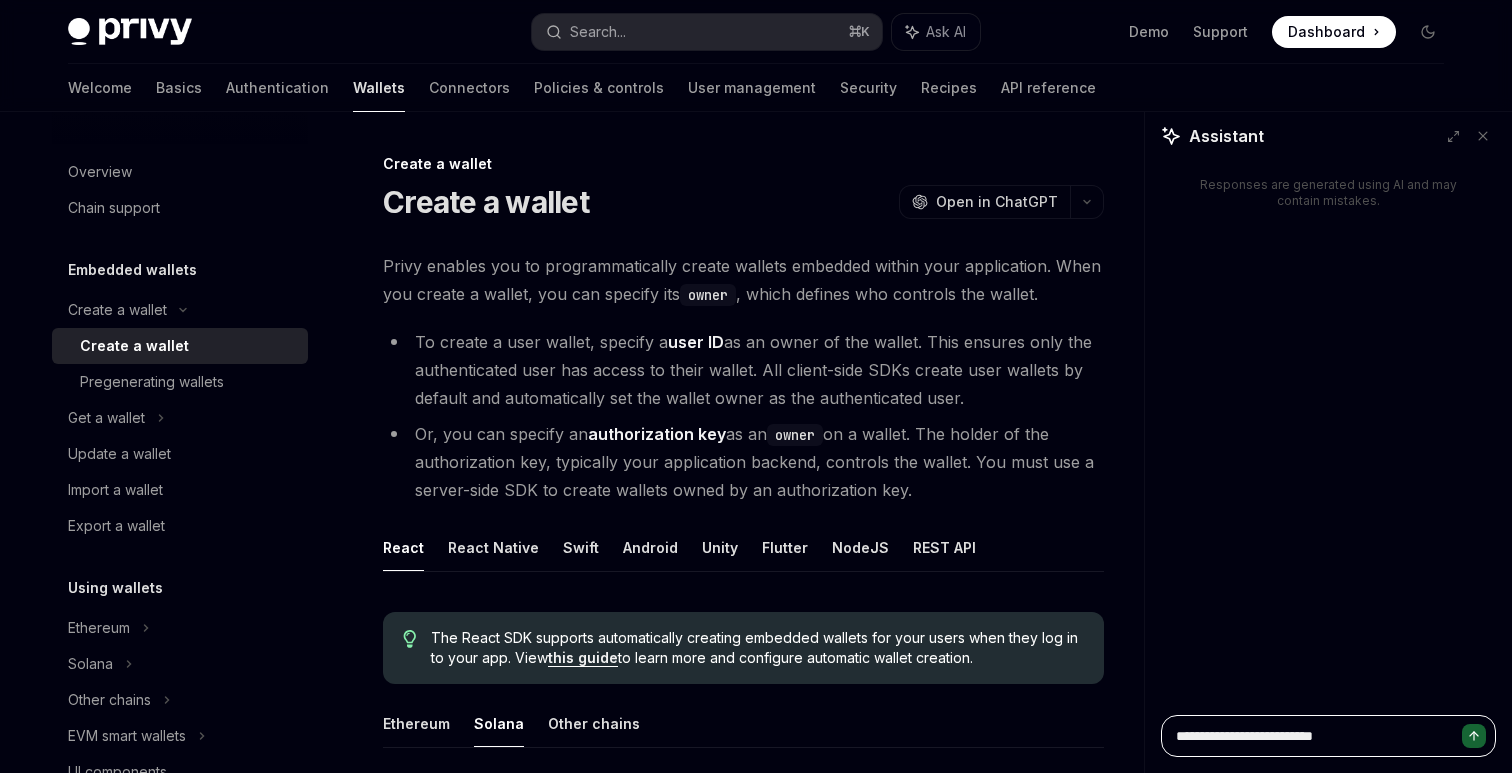type on "**********" 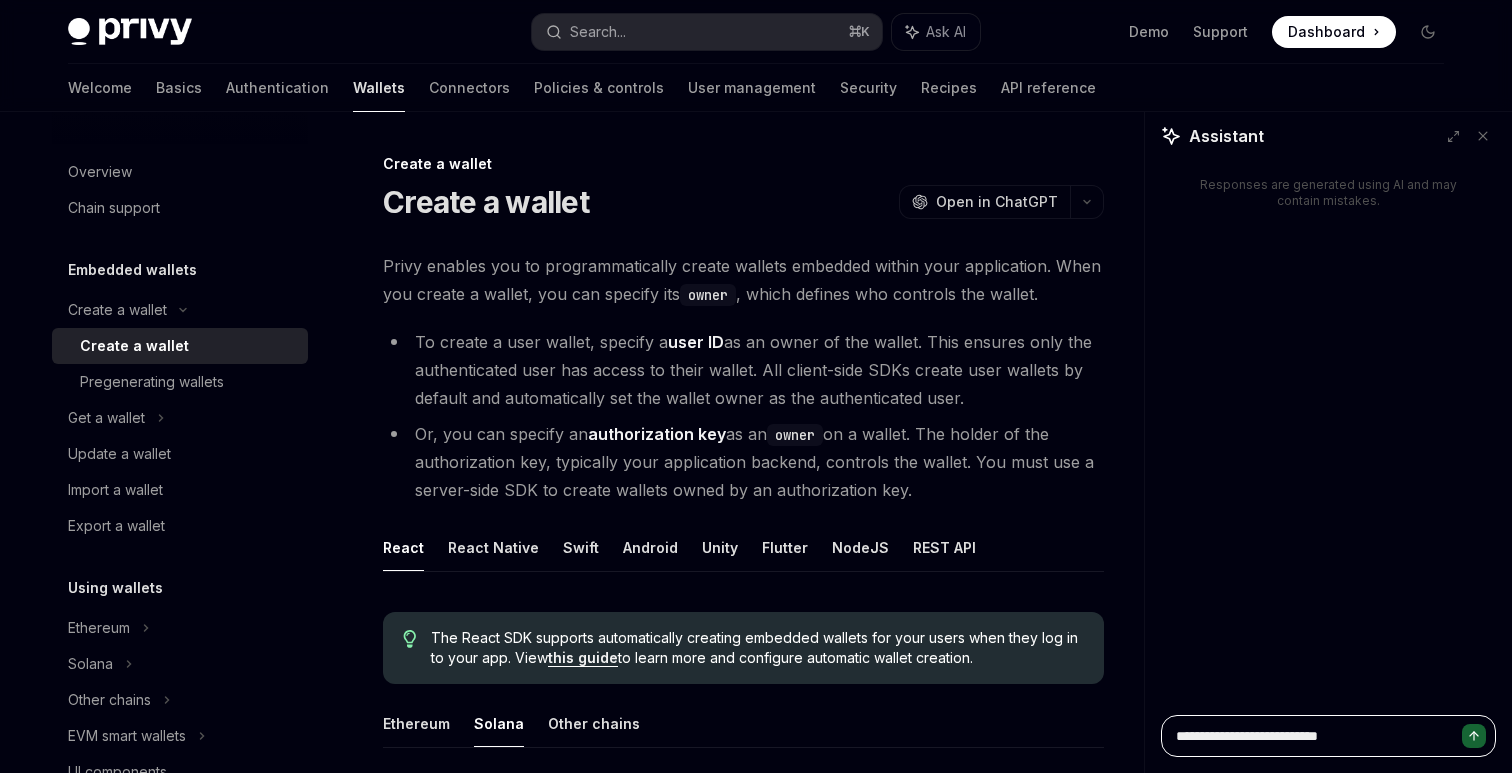 type on "**********" 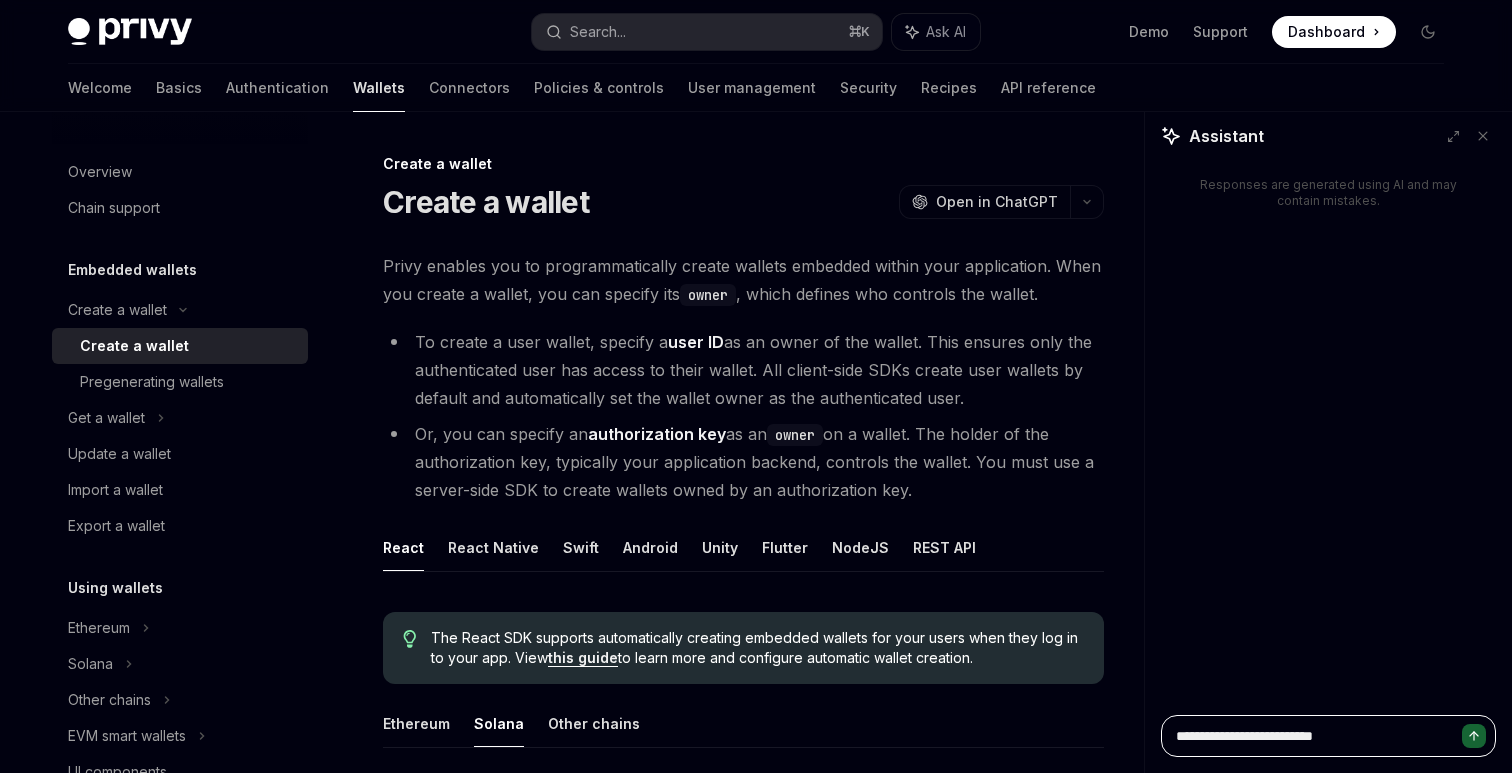 type on "**********" 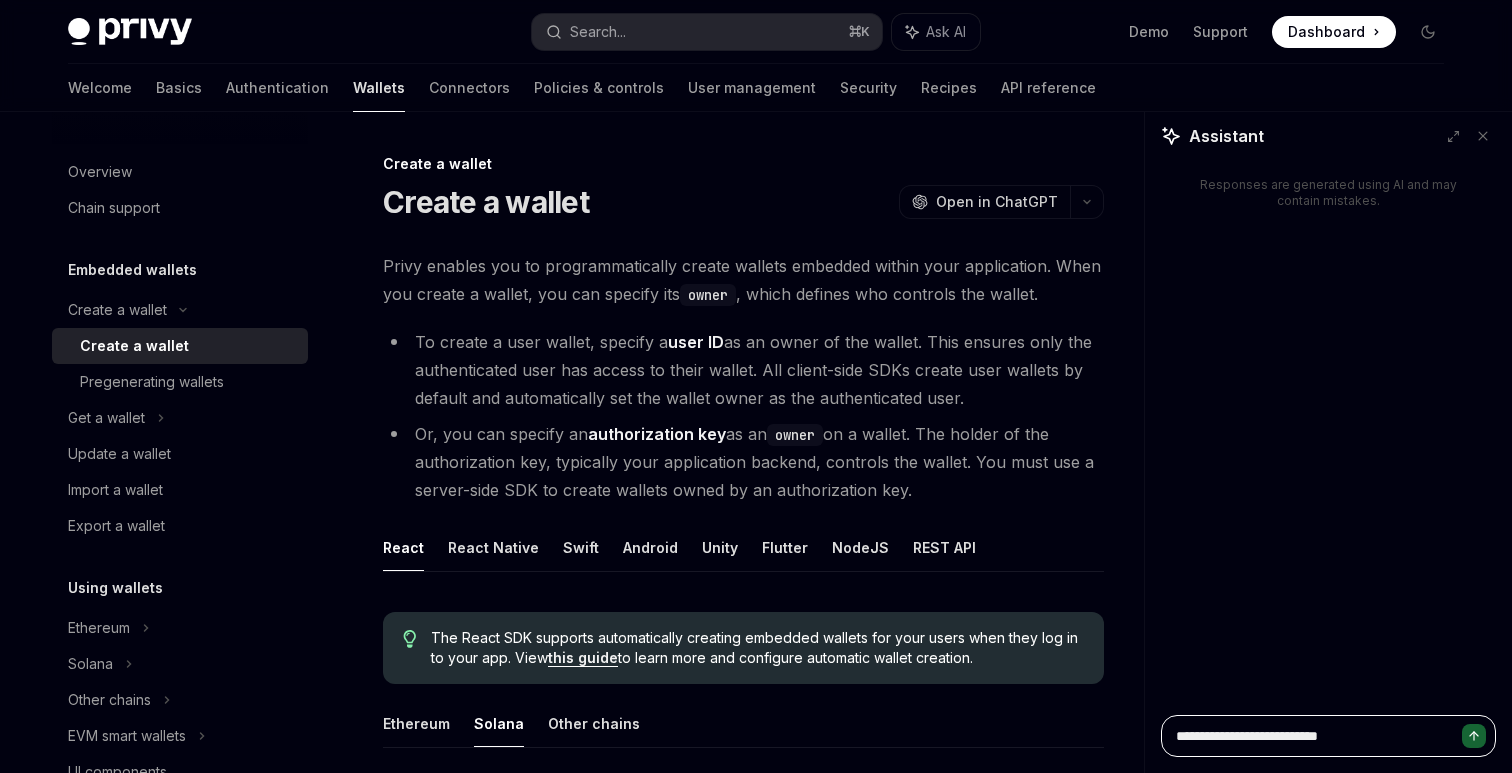 type on "**********" 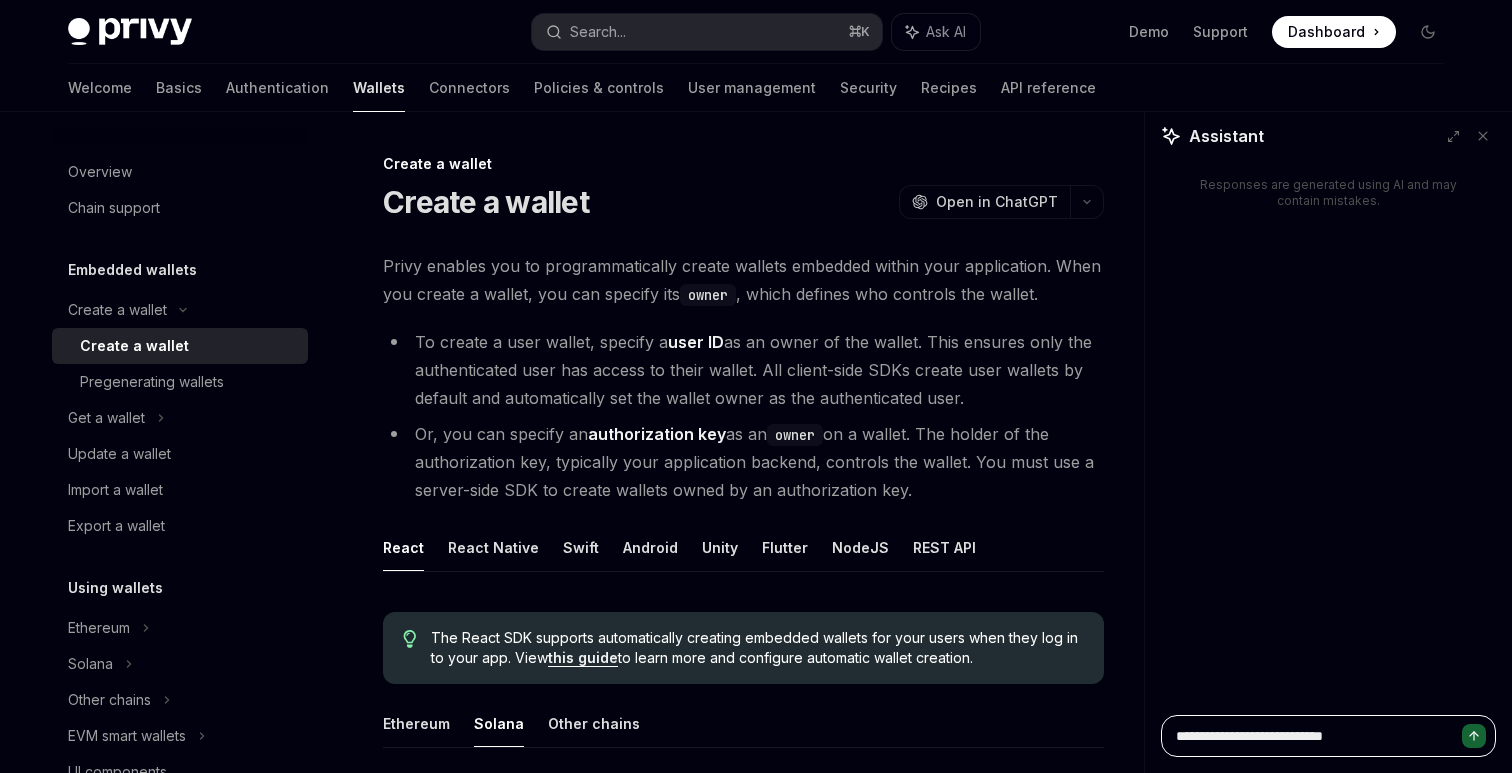type on "**********" 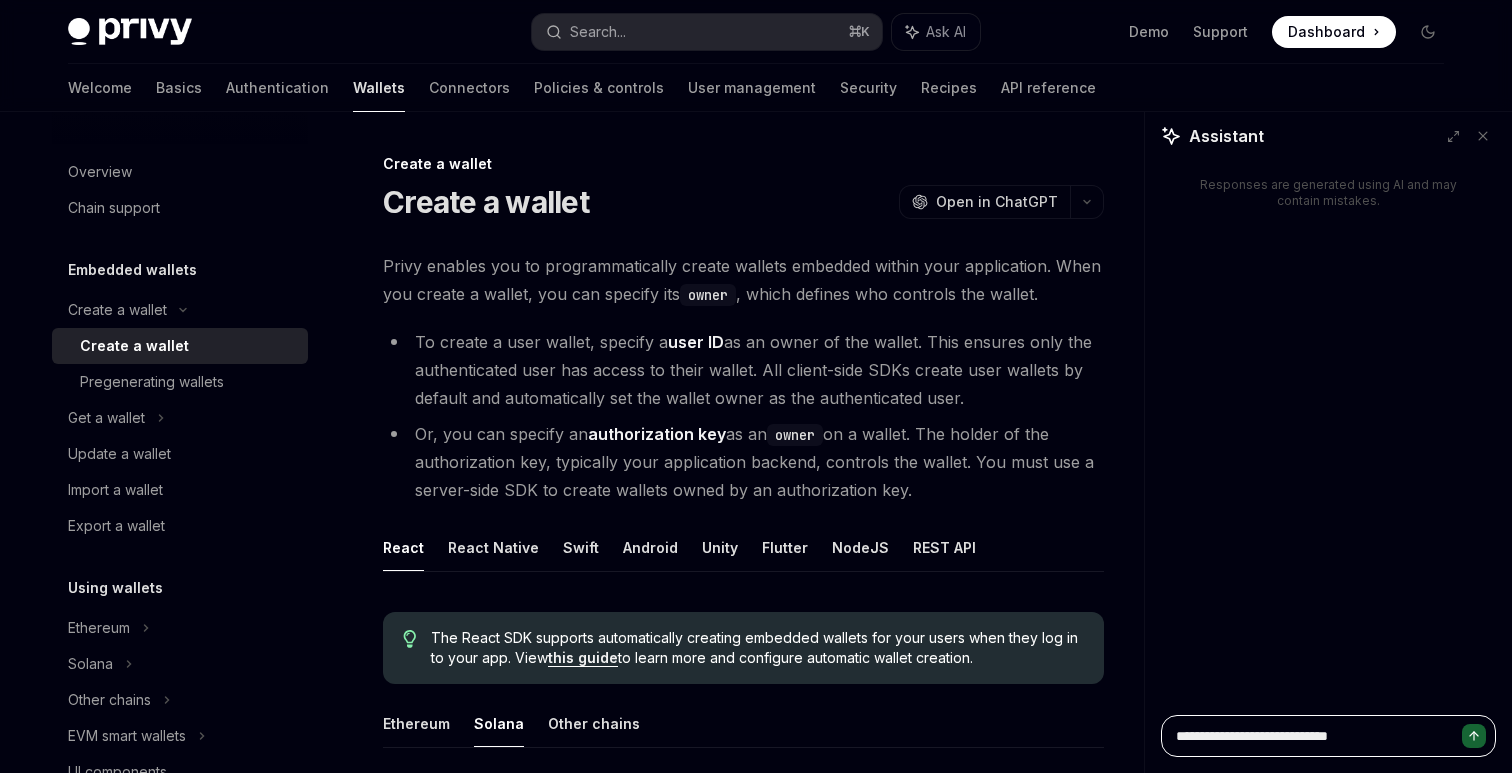 type on "**********" 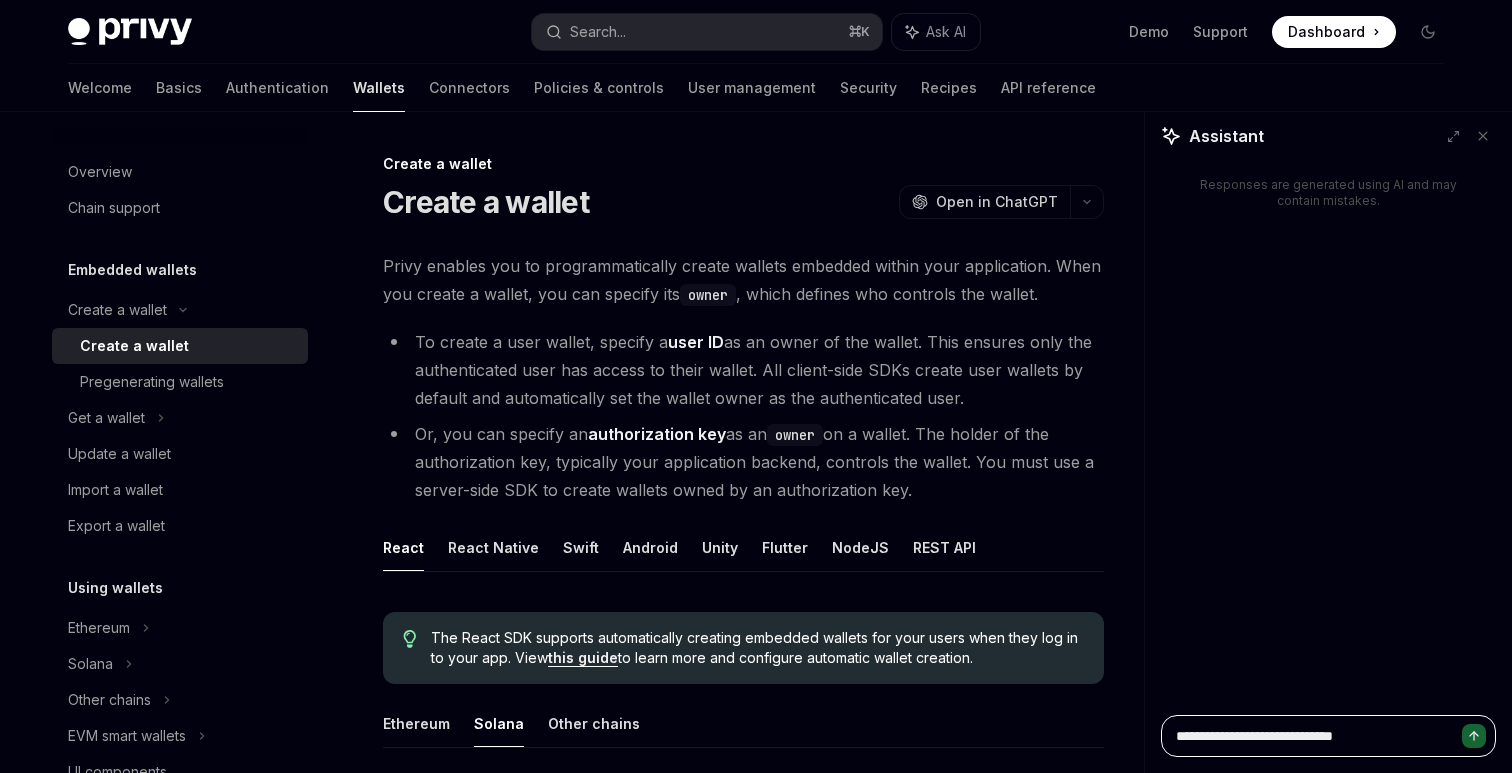 type on "**********" 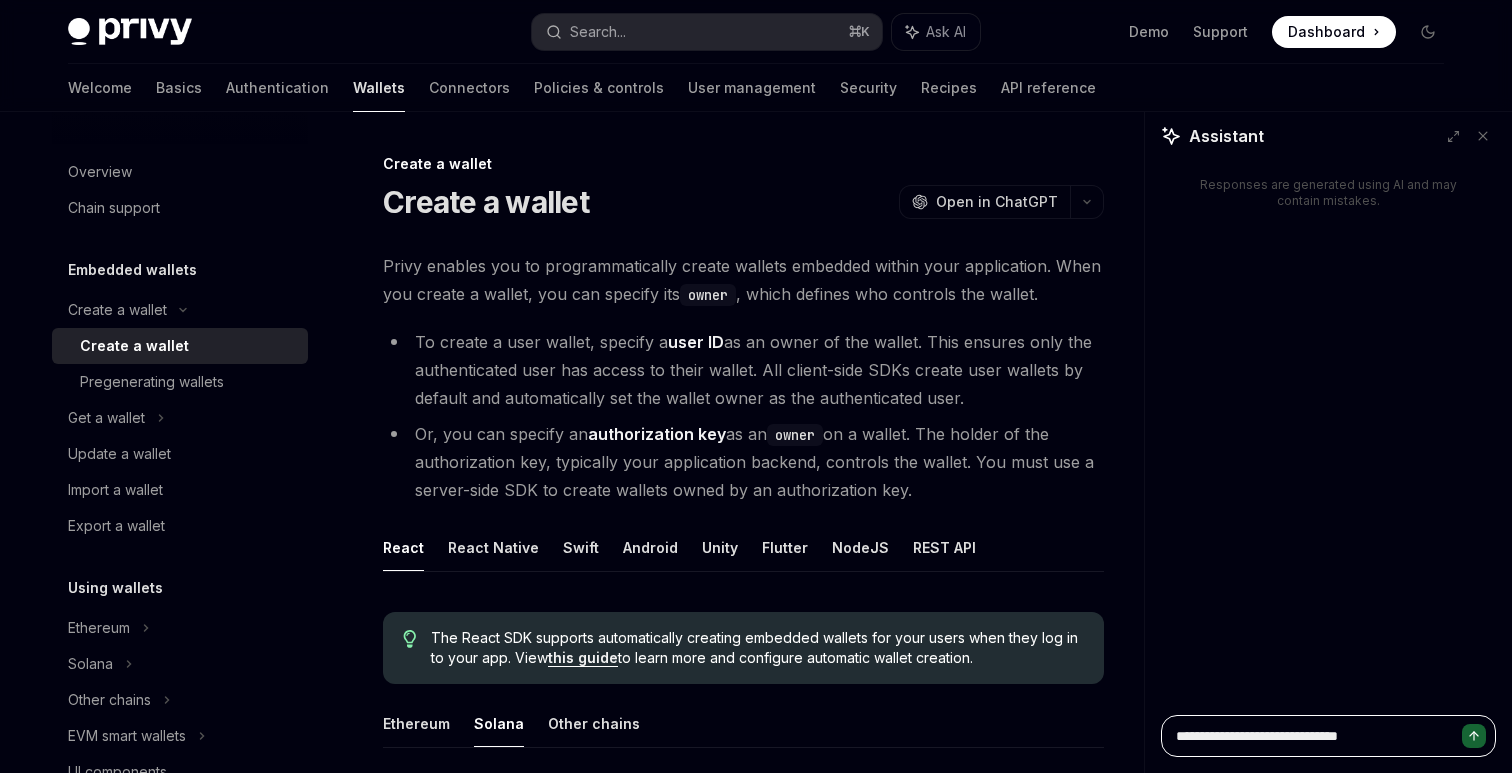 type on "**********" 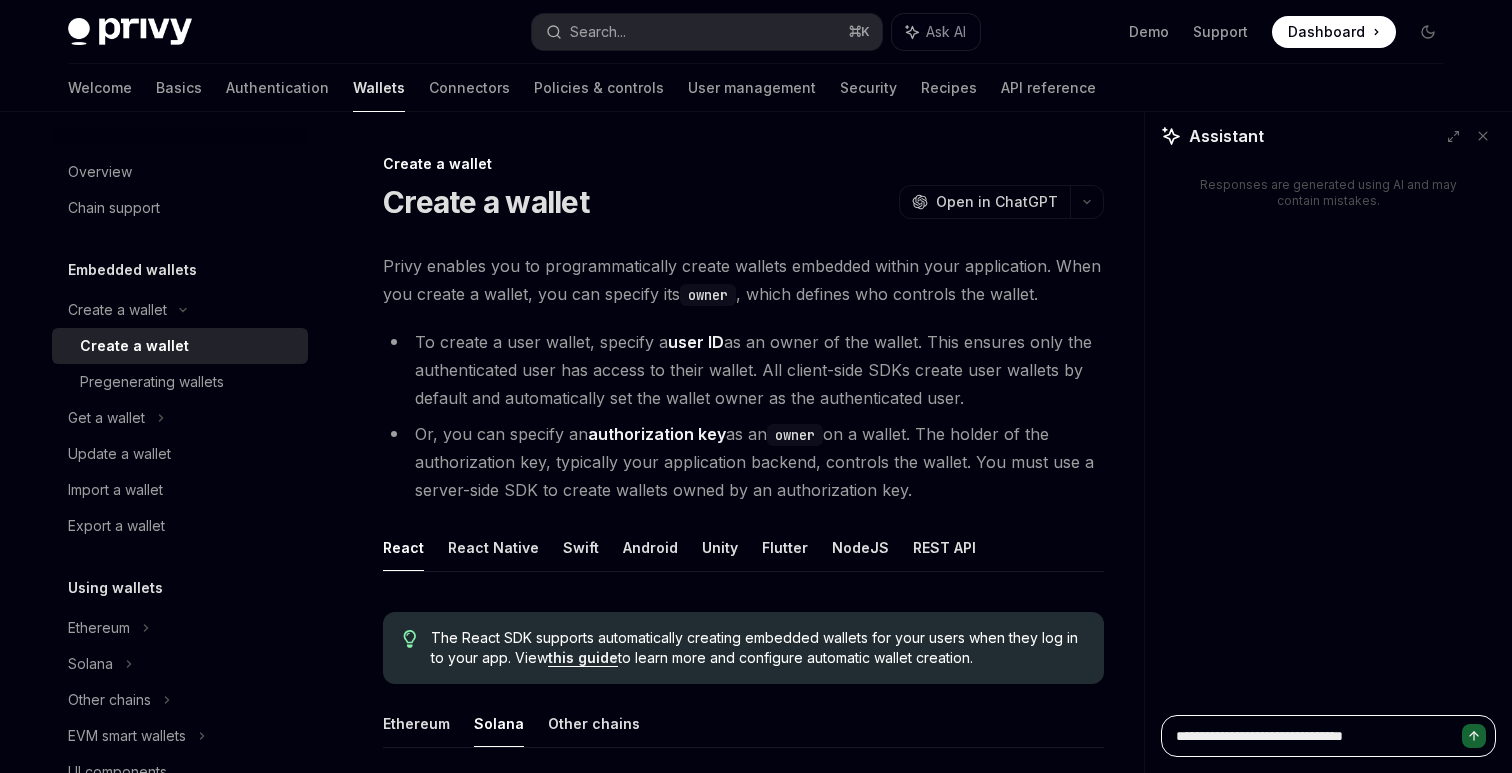 type on "**********" 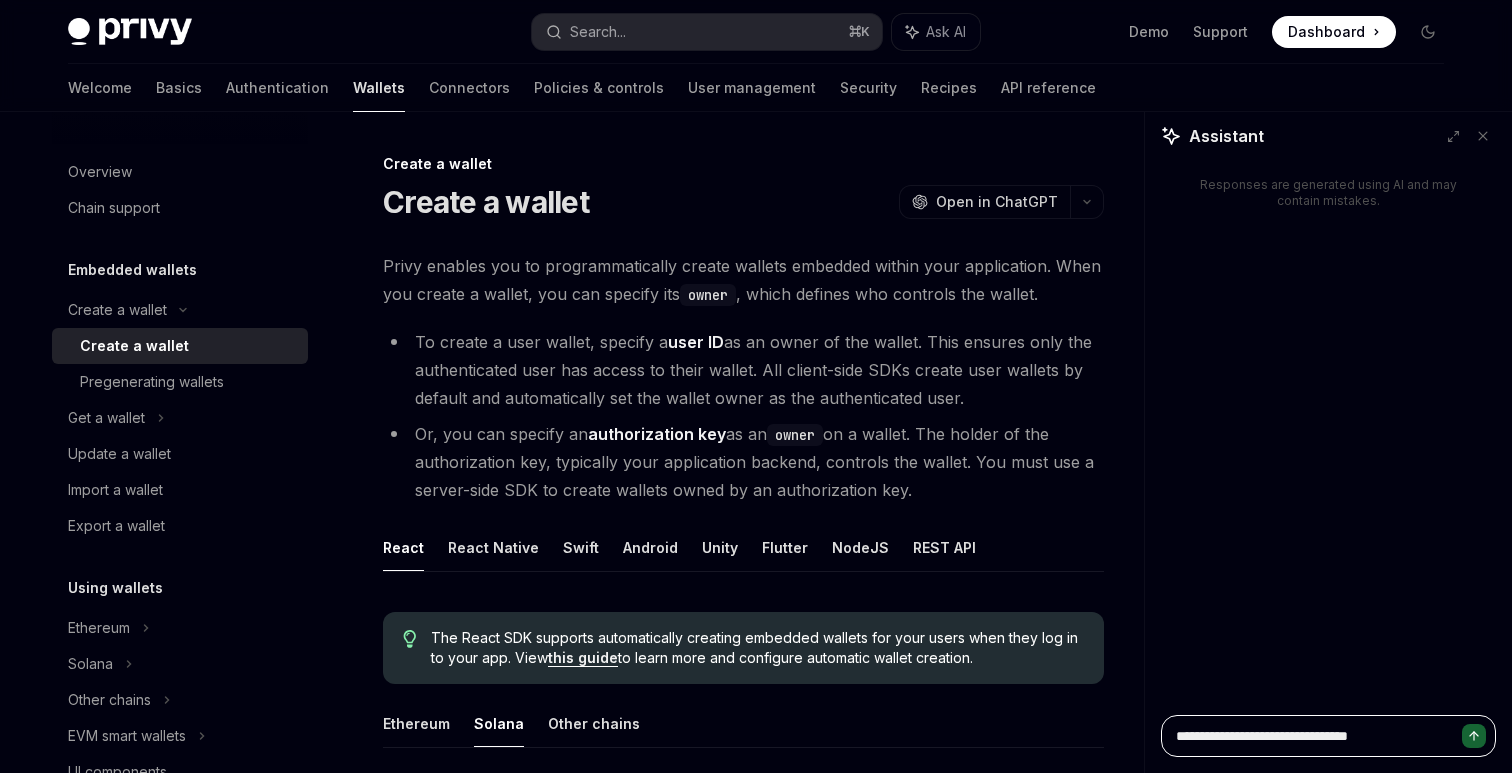 type on "**********" 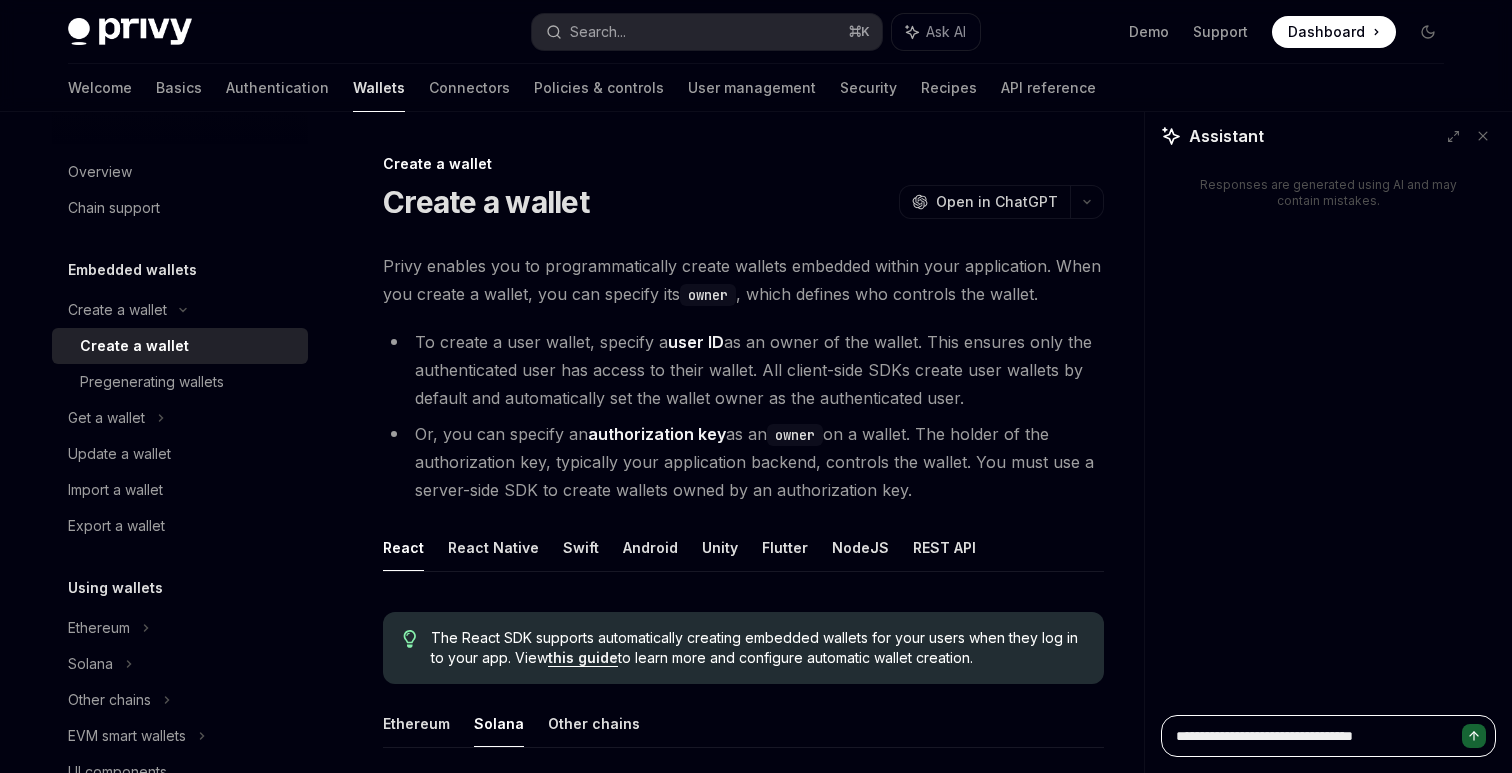 type on "**********" 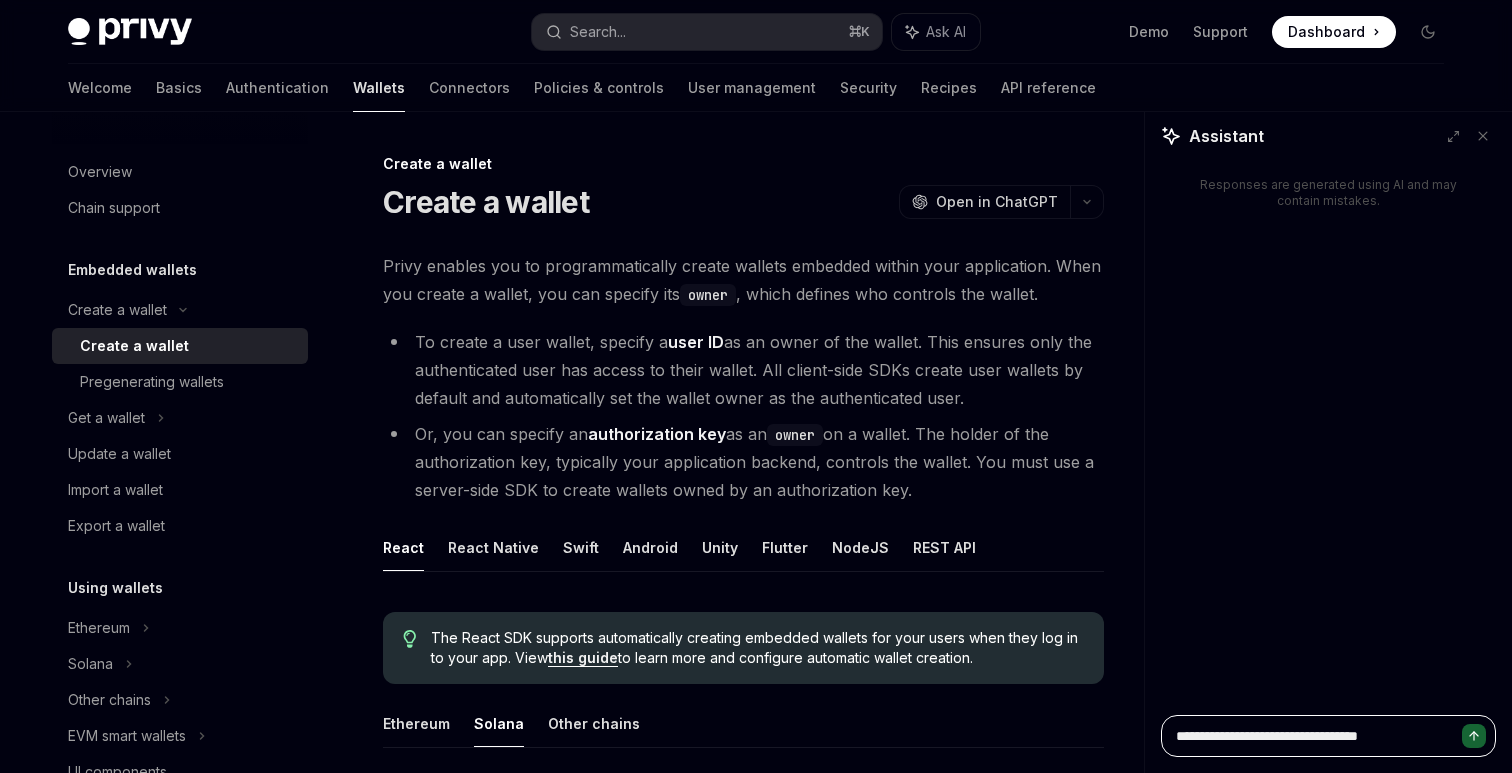 type on "**********" 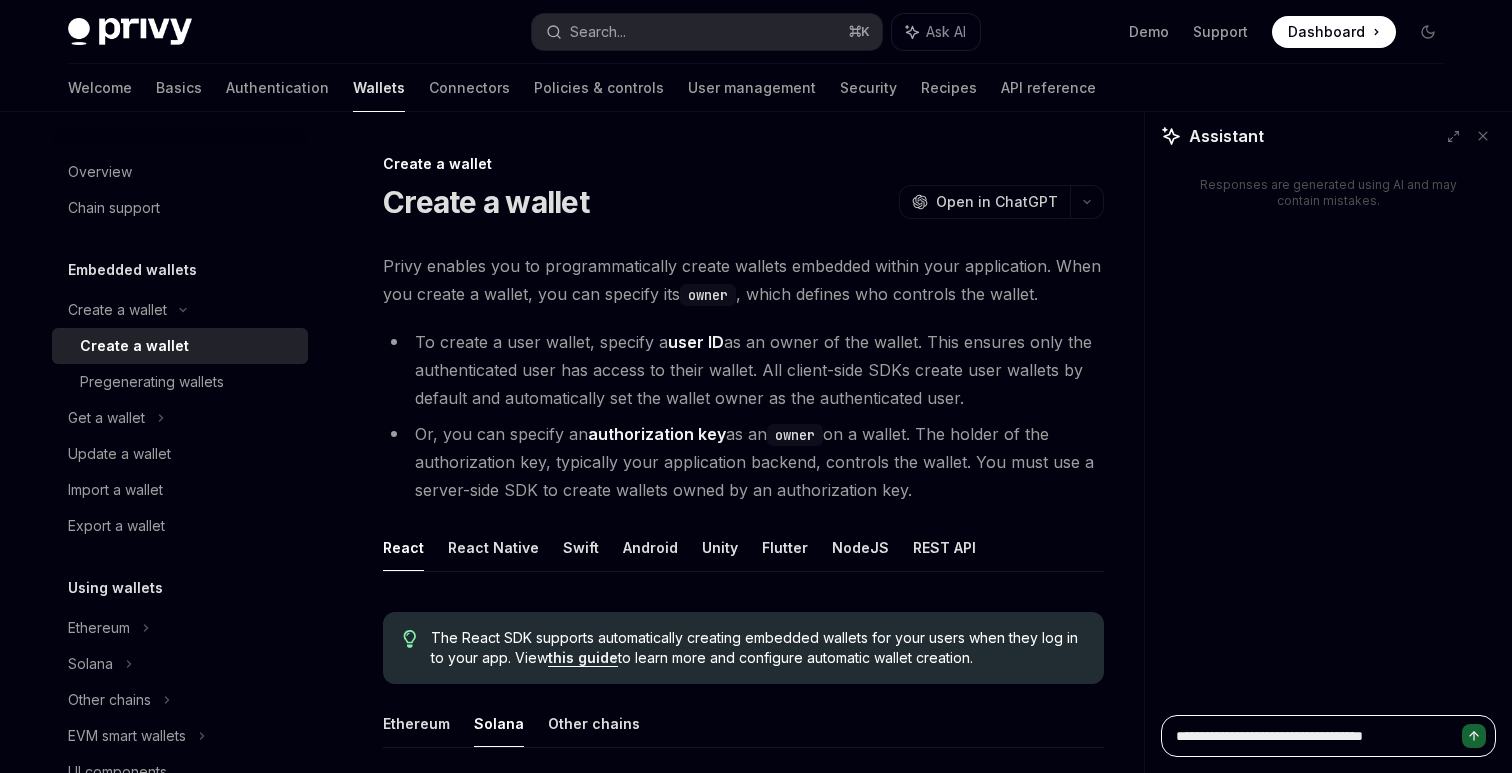 type on "**********" 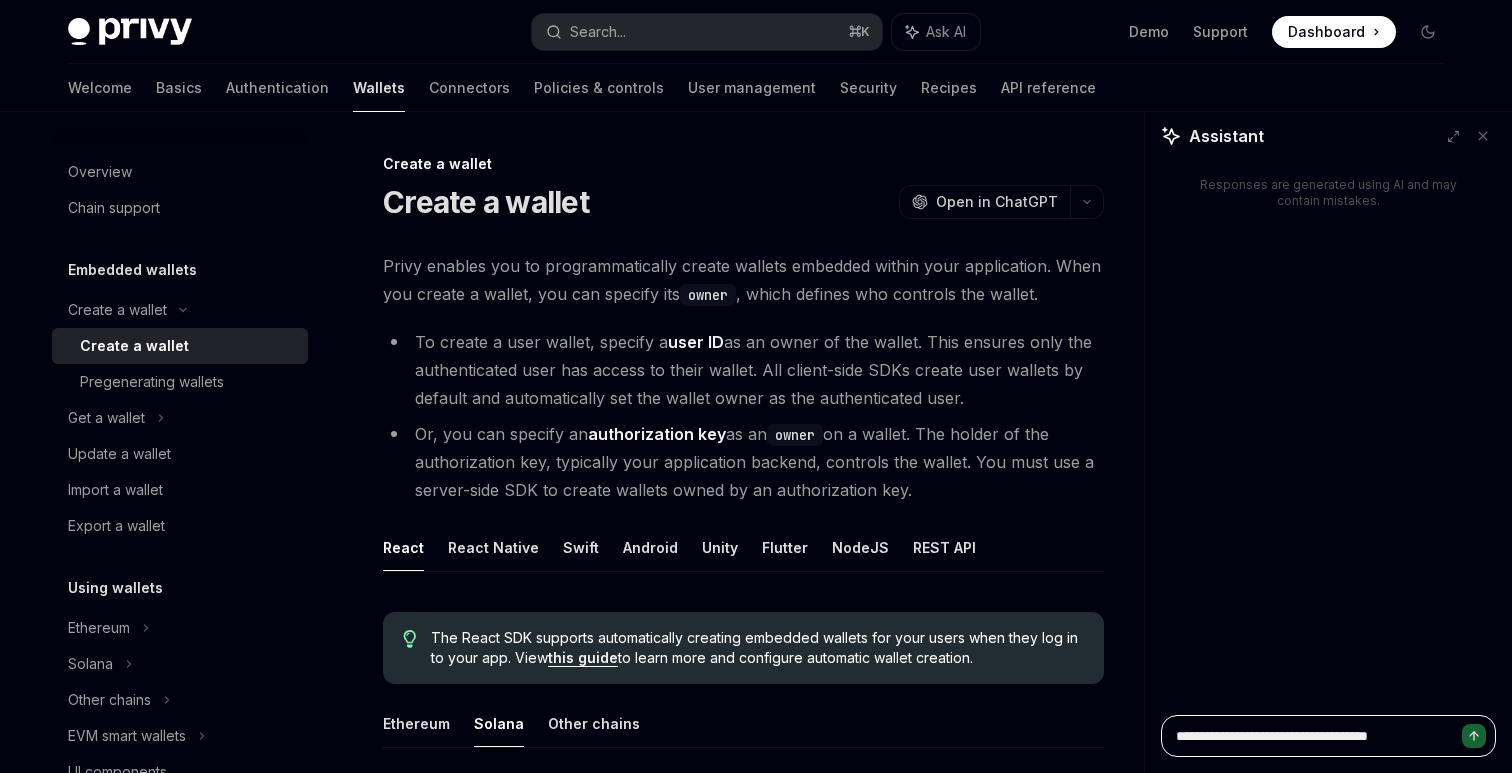 type on "**********" 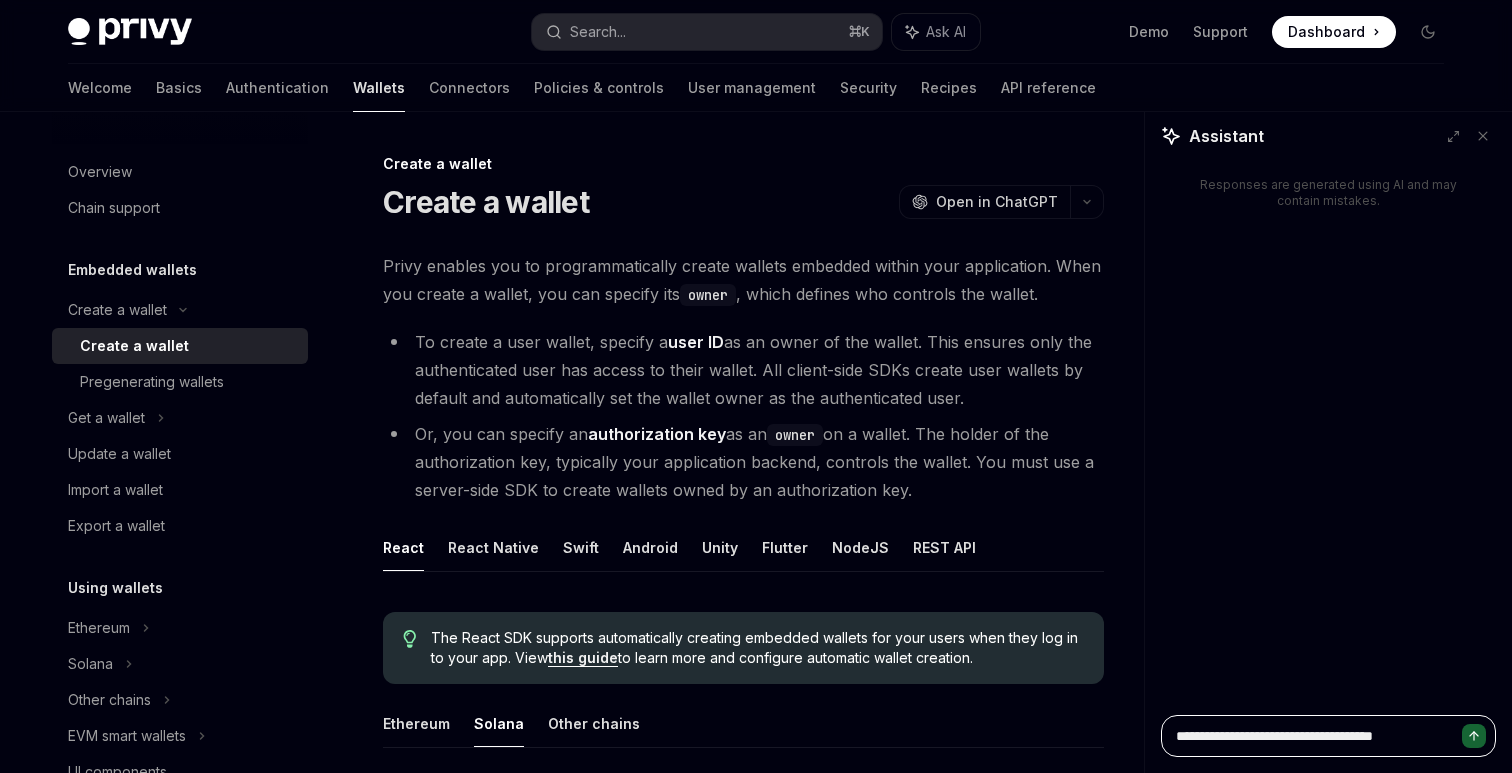 type on "**********" 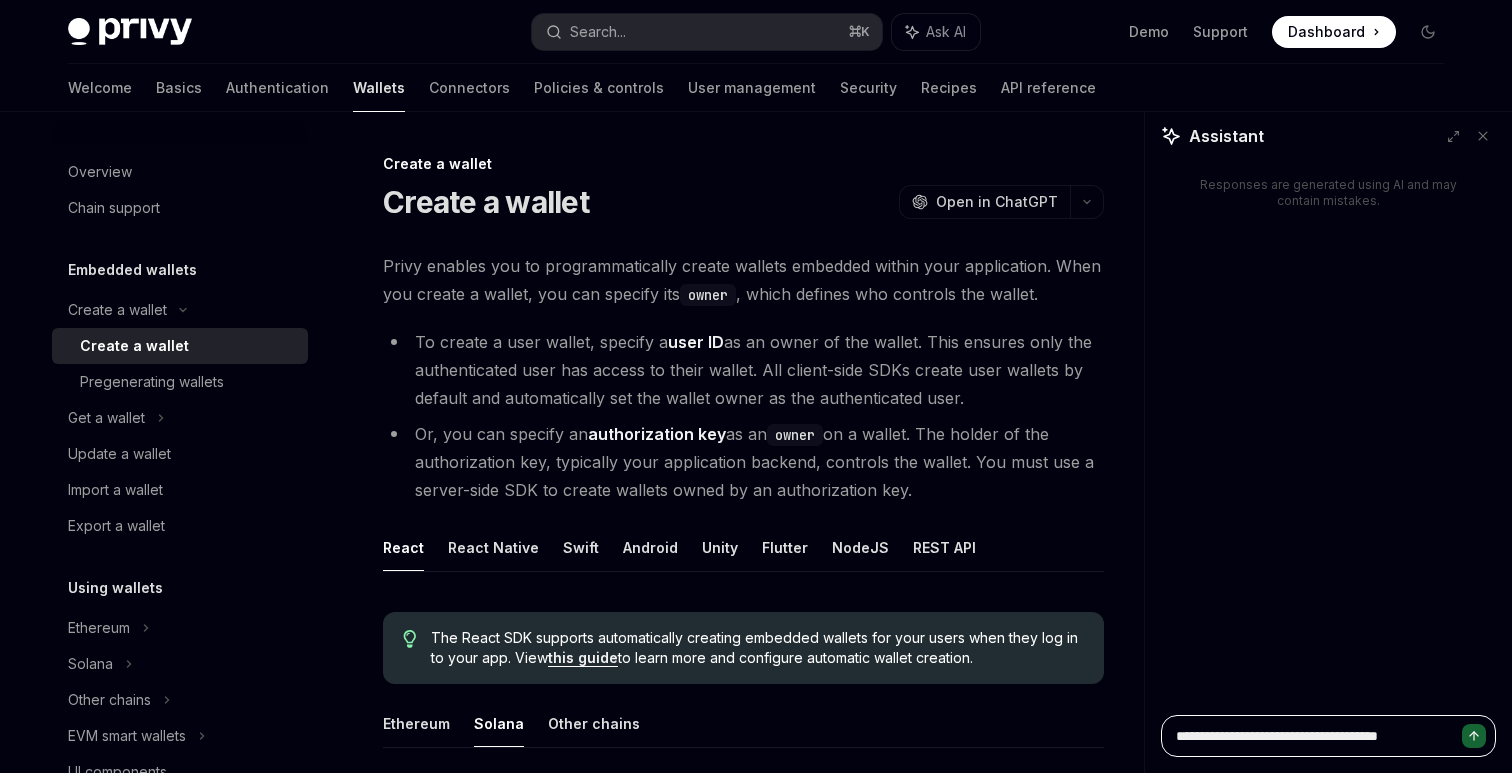 type on "**********" 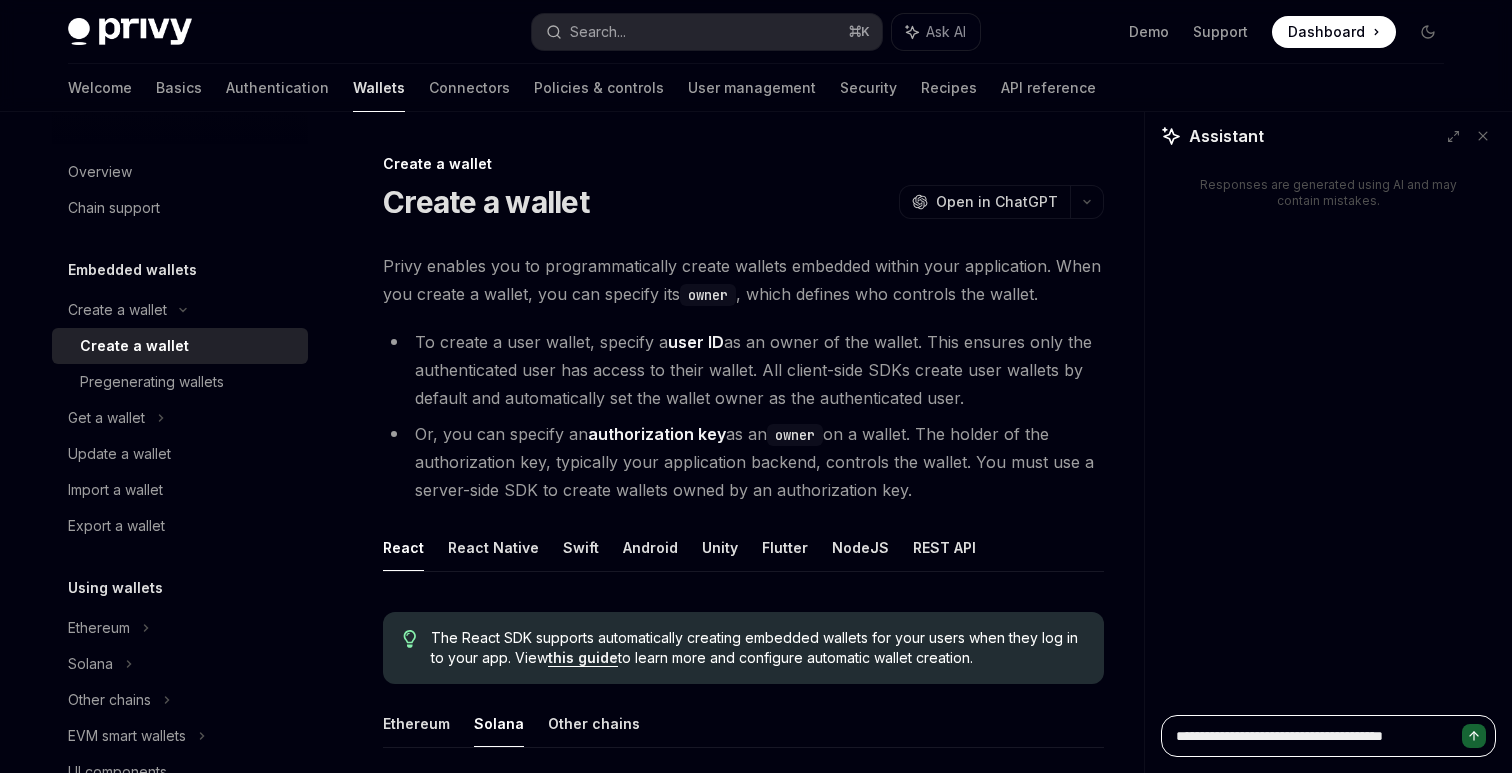 type on "**********" 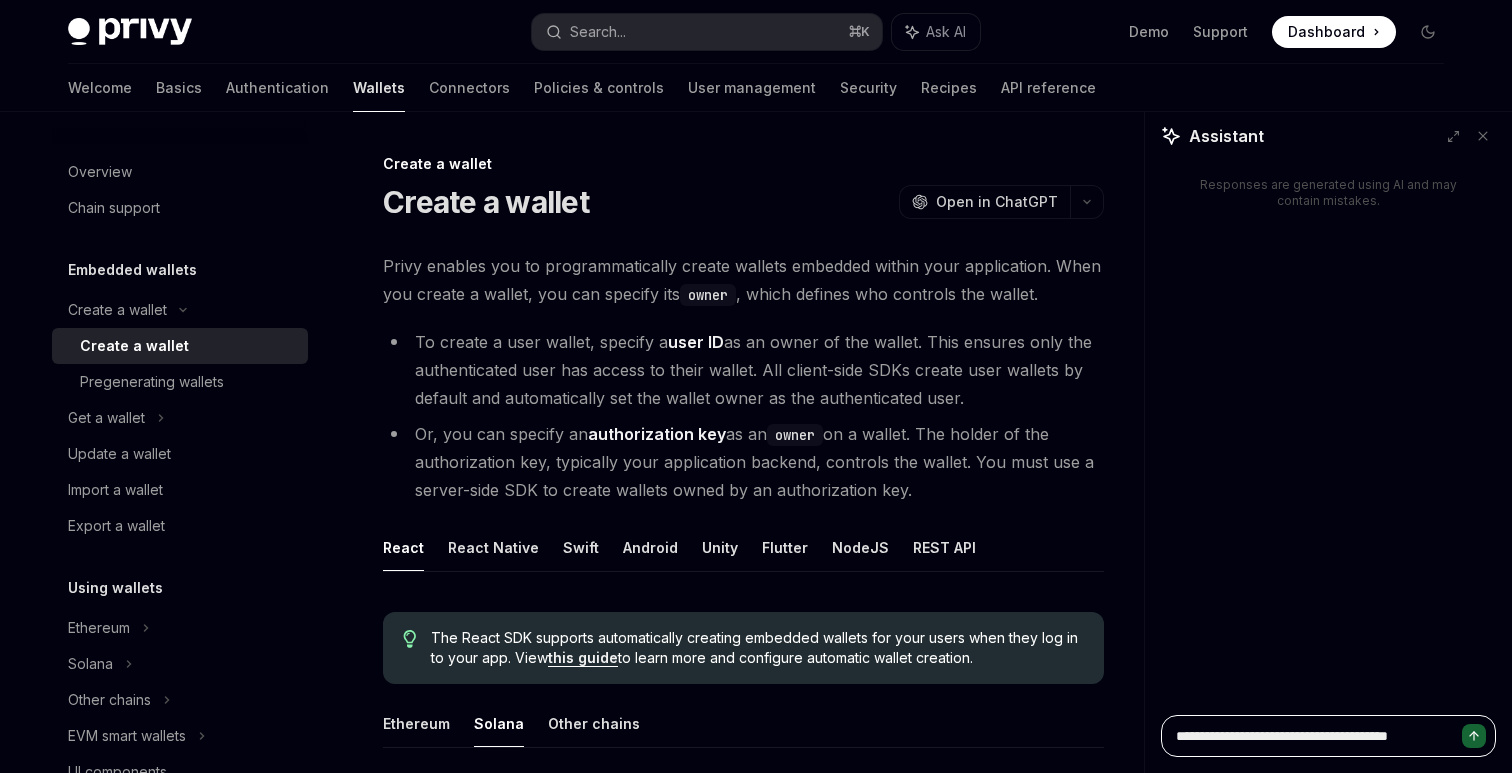 type on "**********" 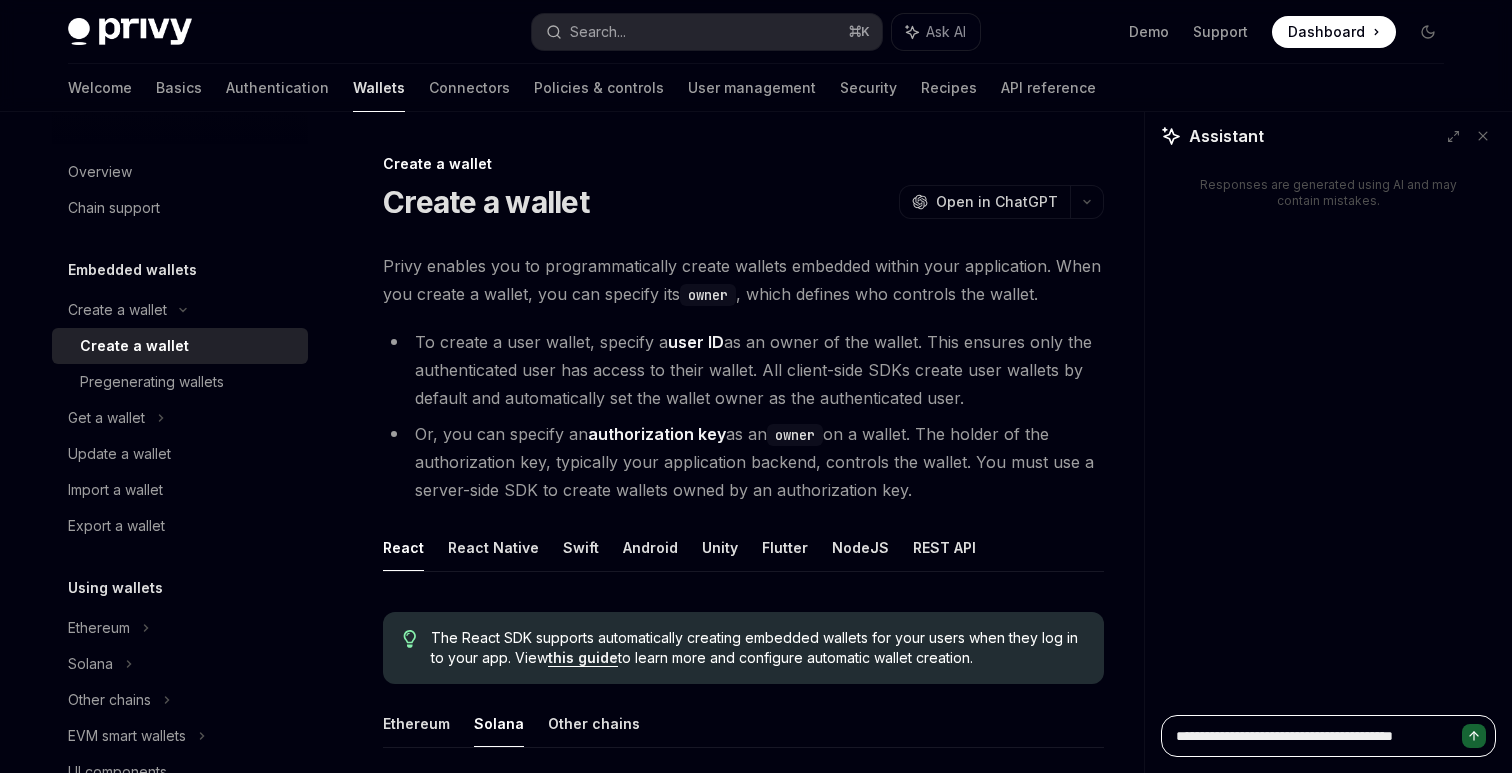 type on "**********" 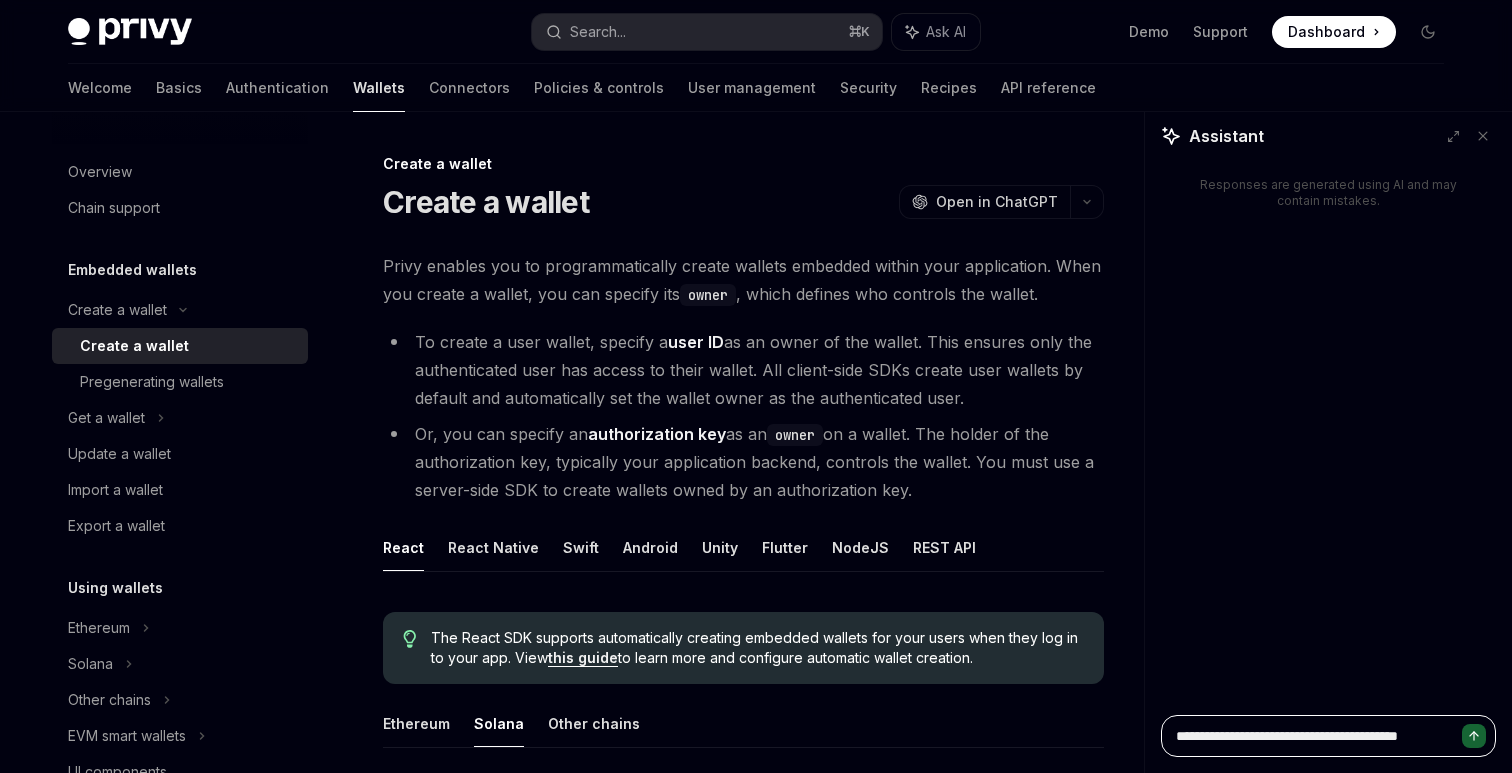 type on "**********" 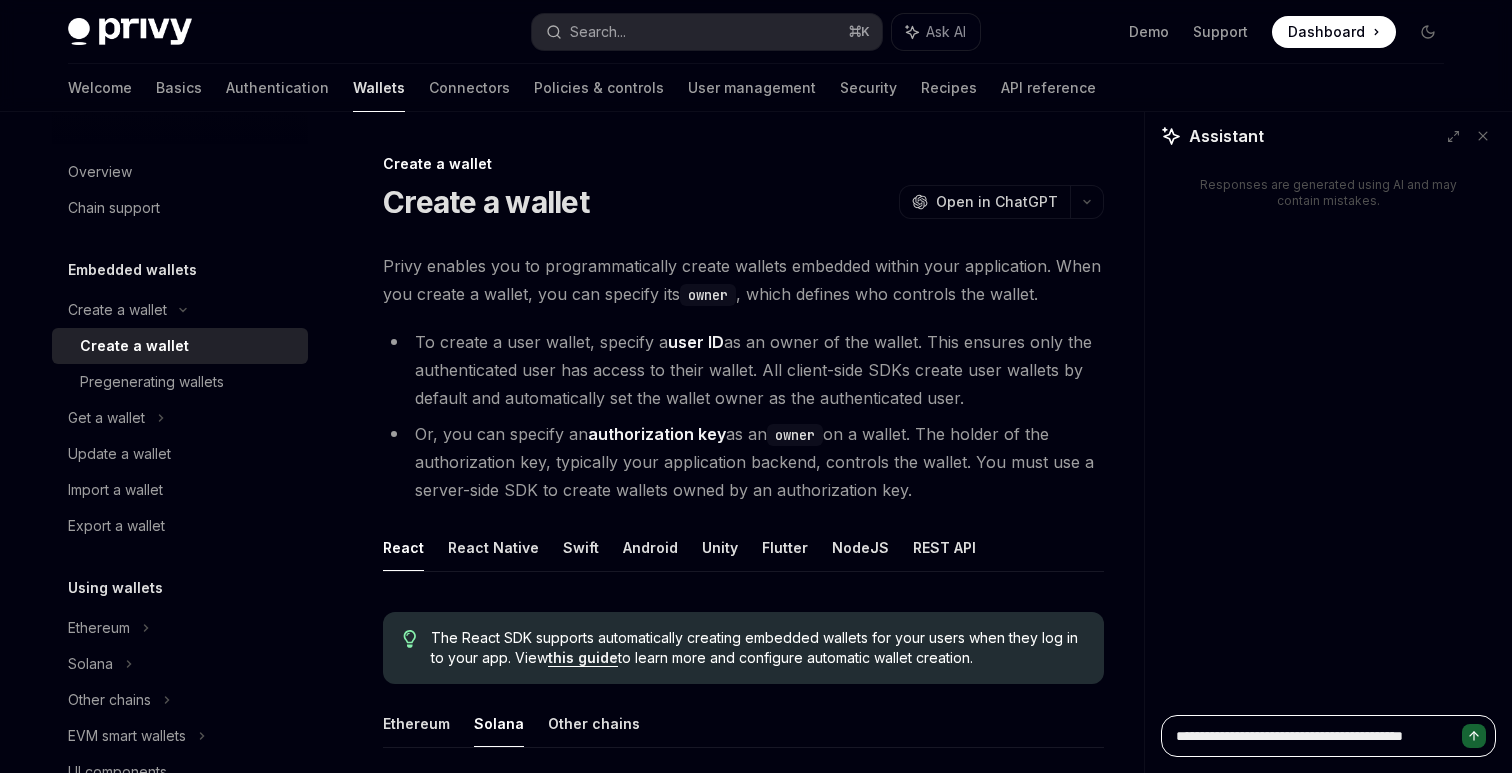 type on "*" 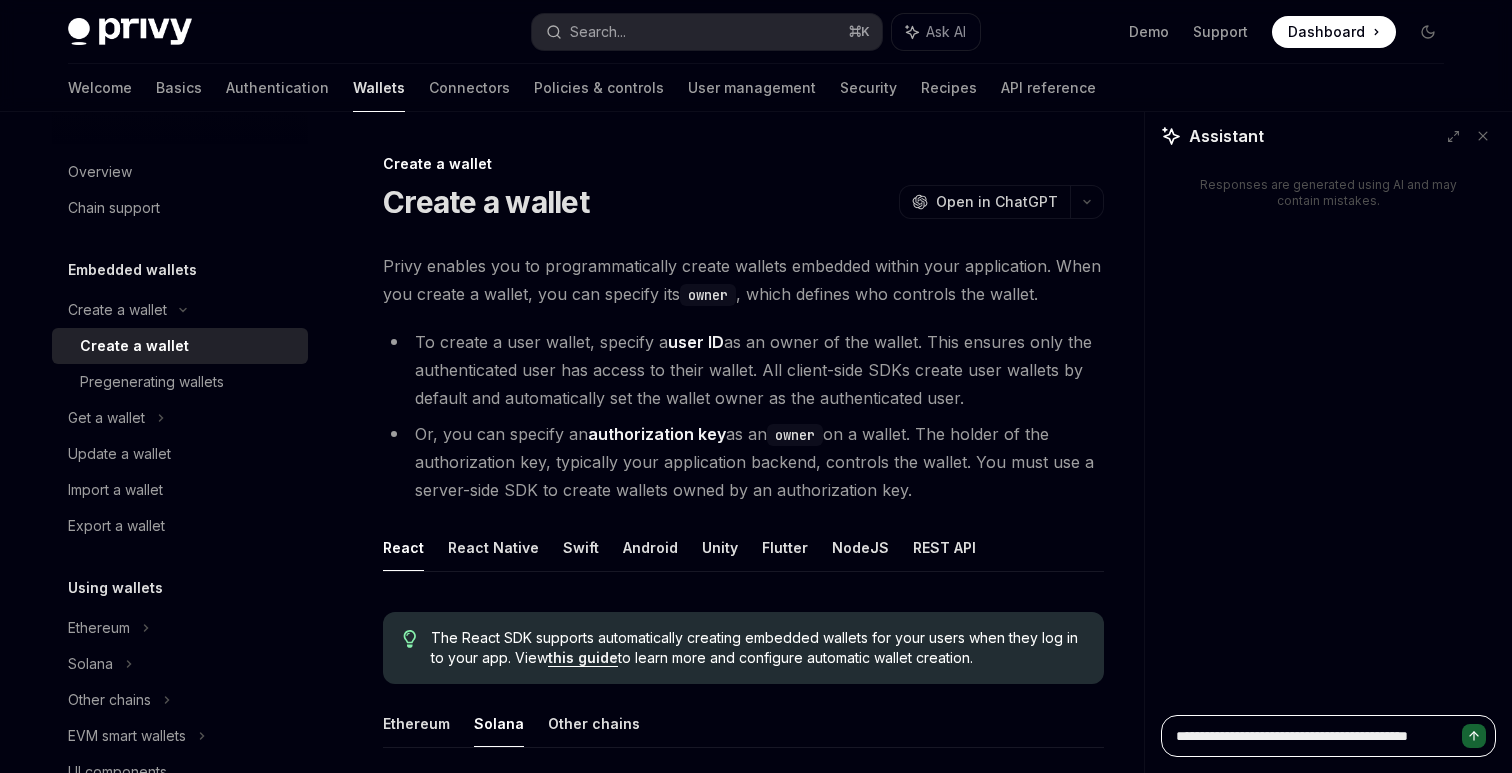 type on "*" 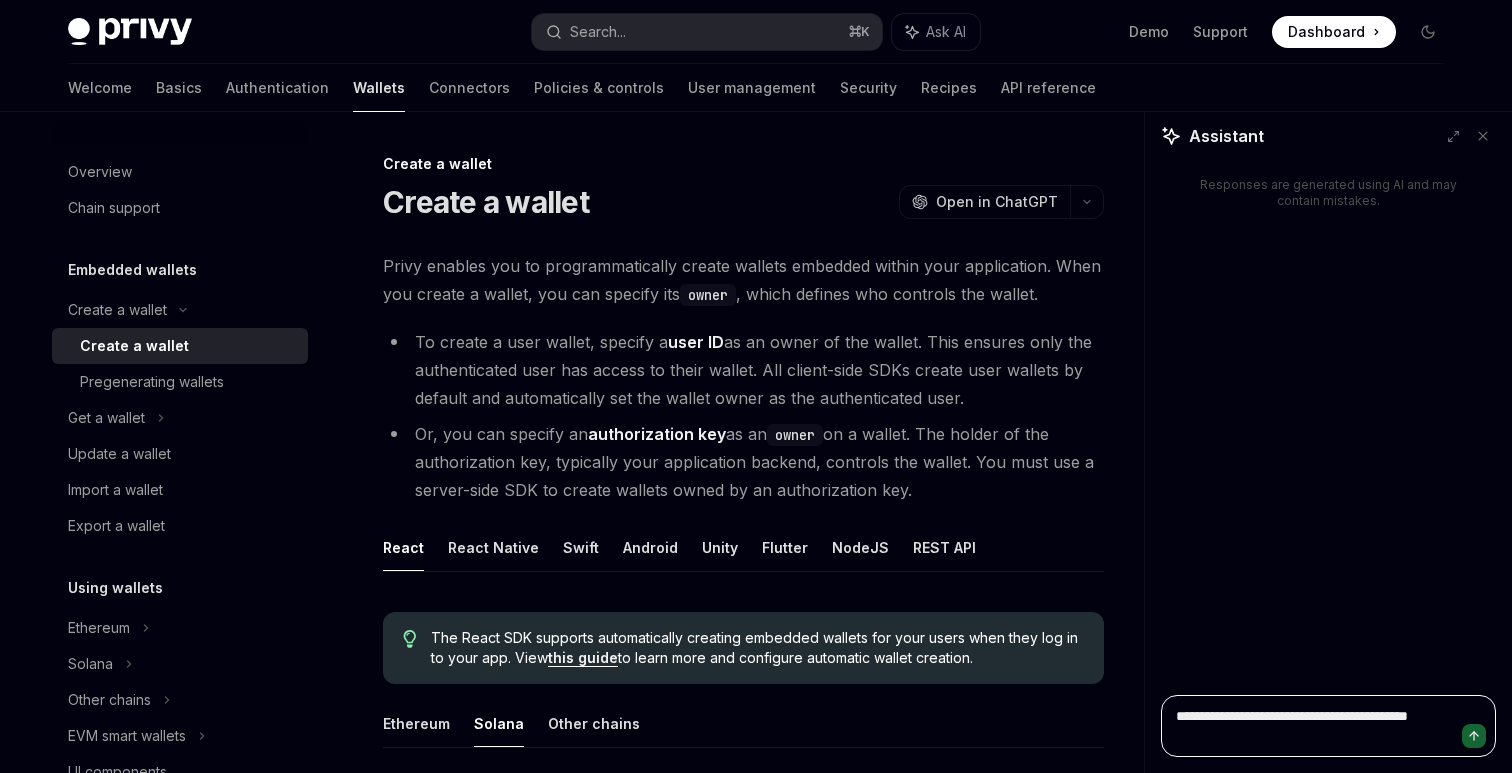 type on "**********" 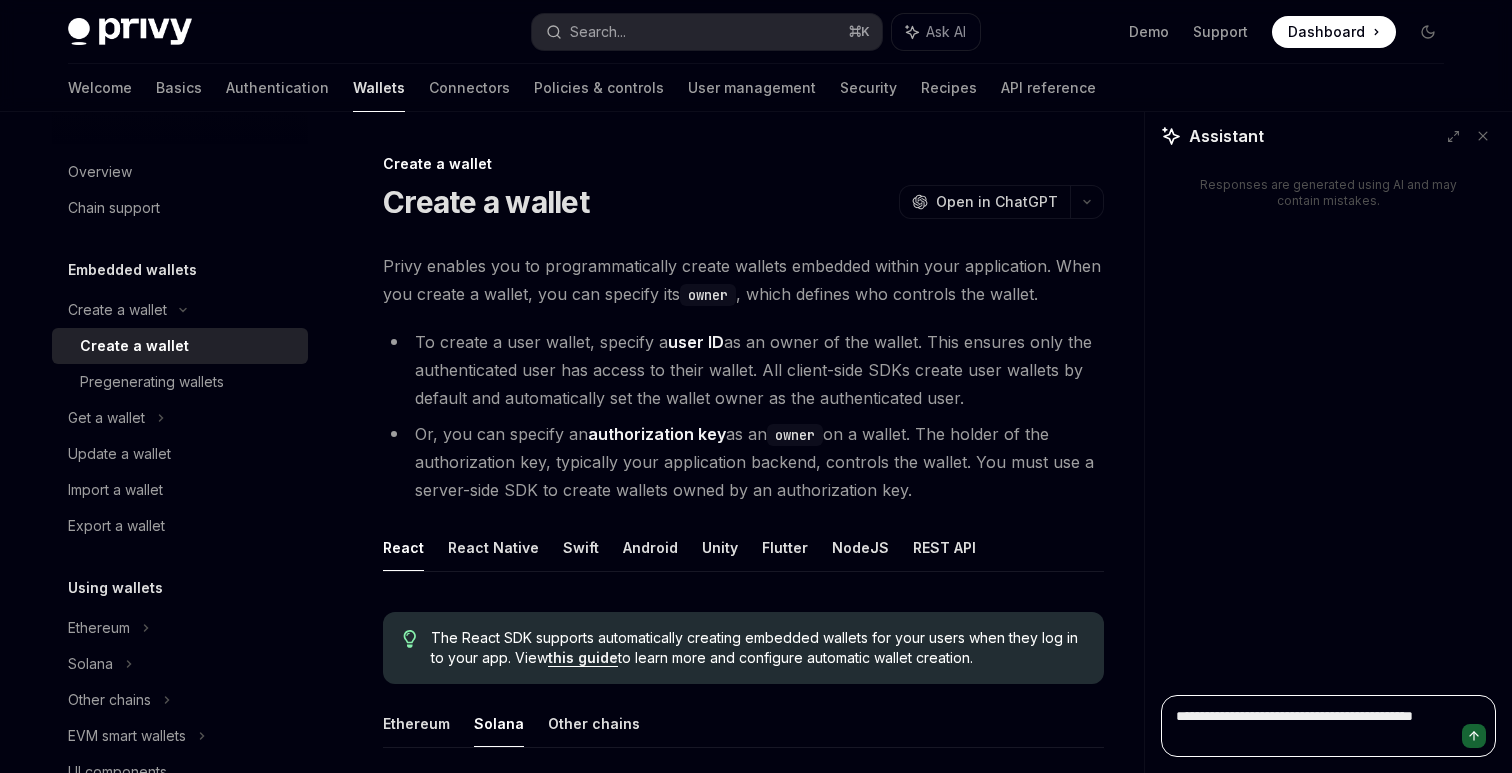 type on "**********" 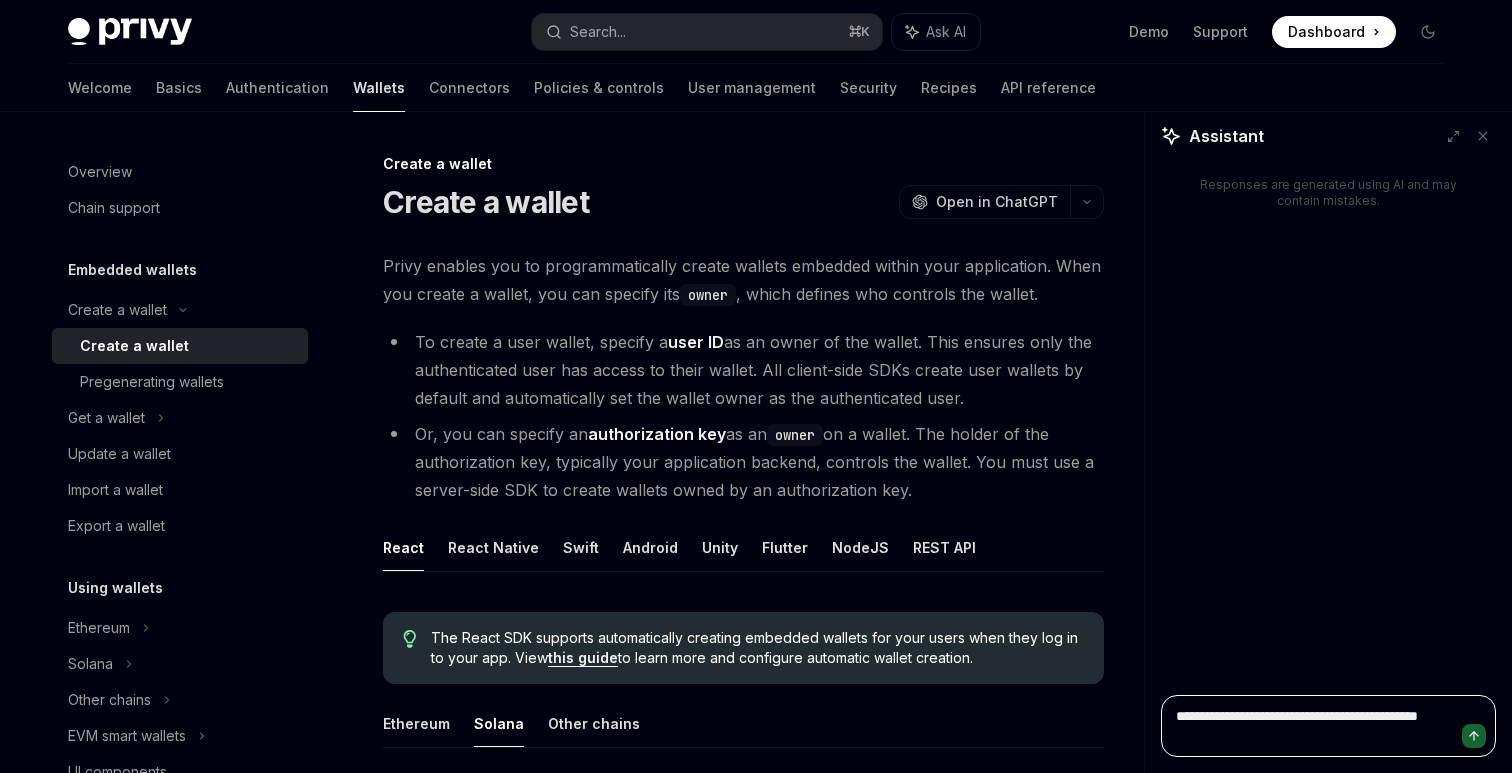 type on "**********" 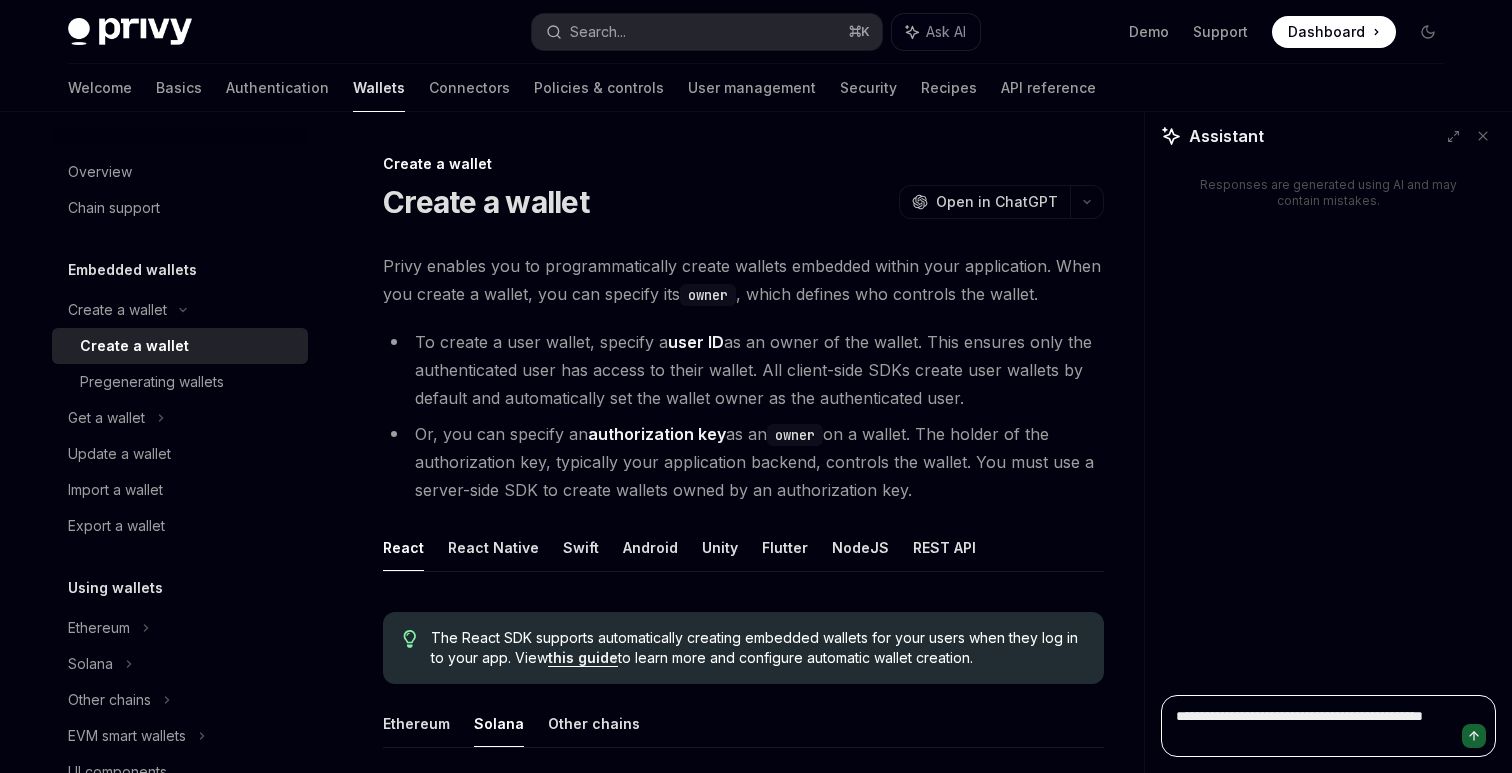 type on "**********" 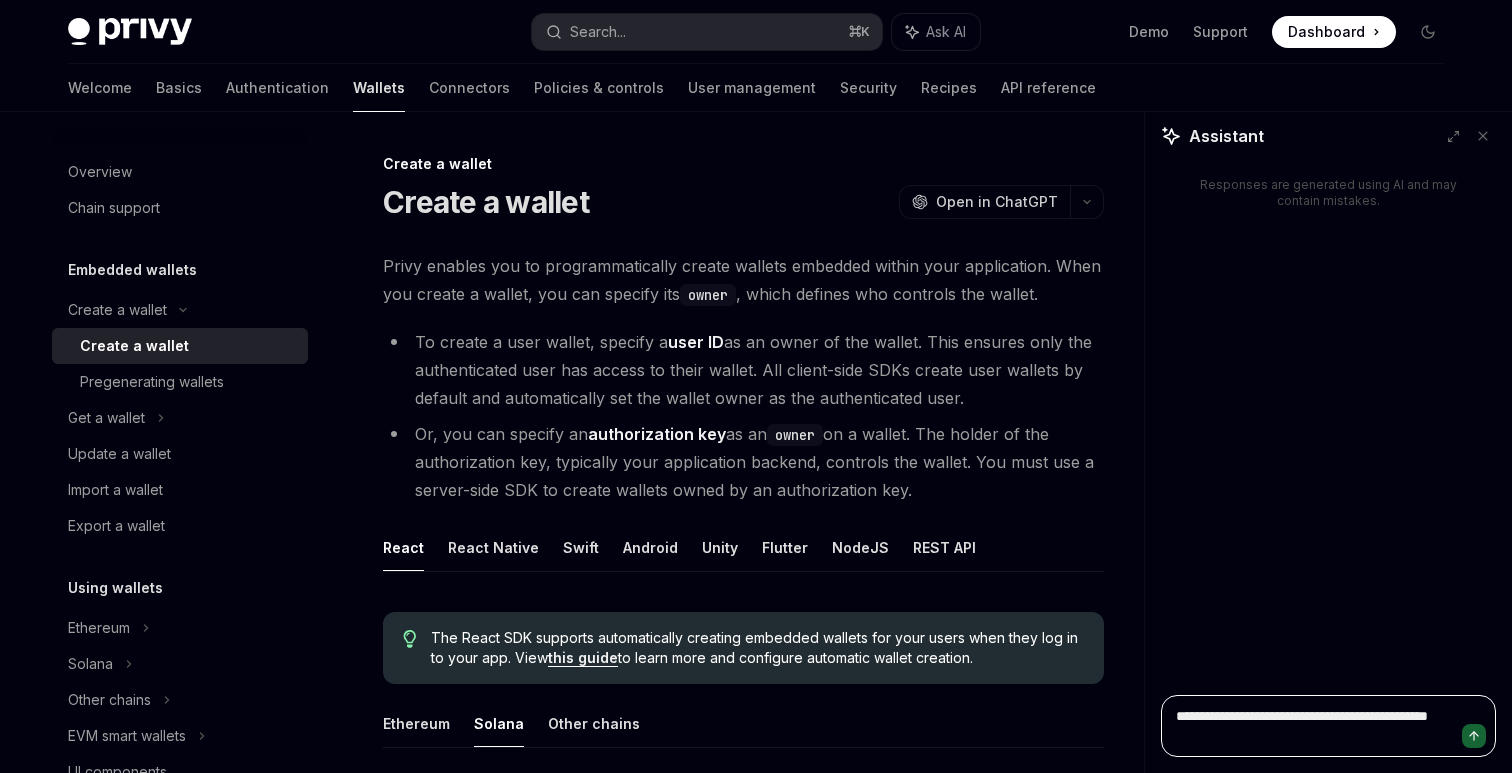 type on "**********" 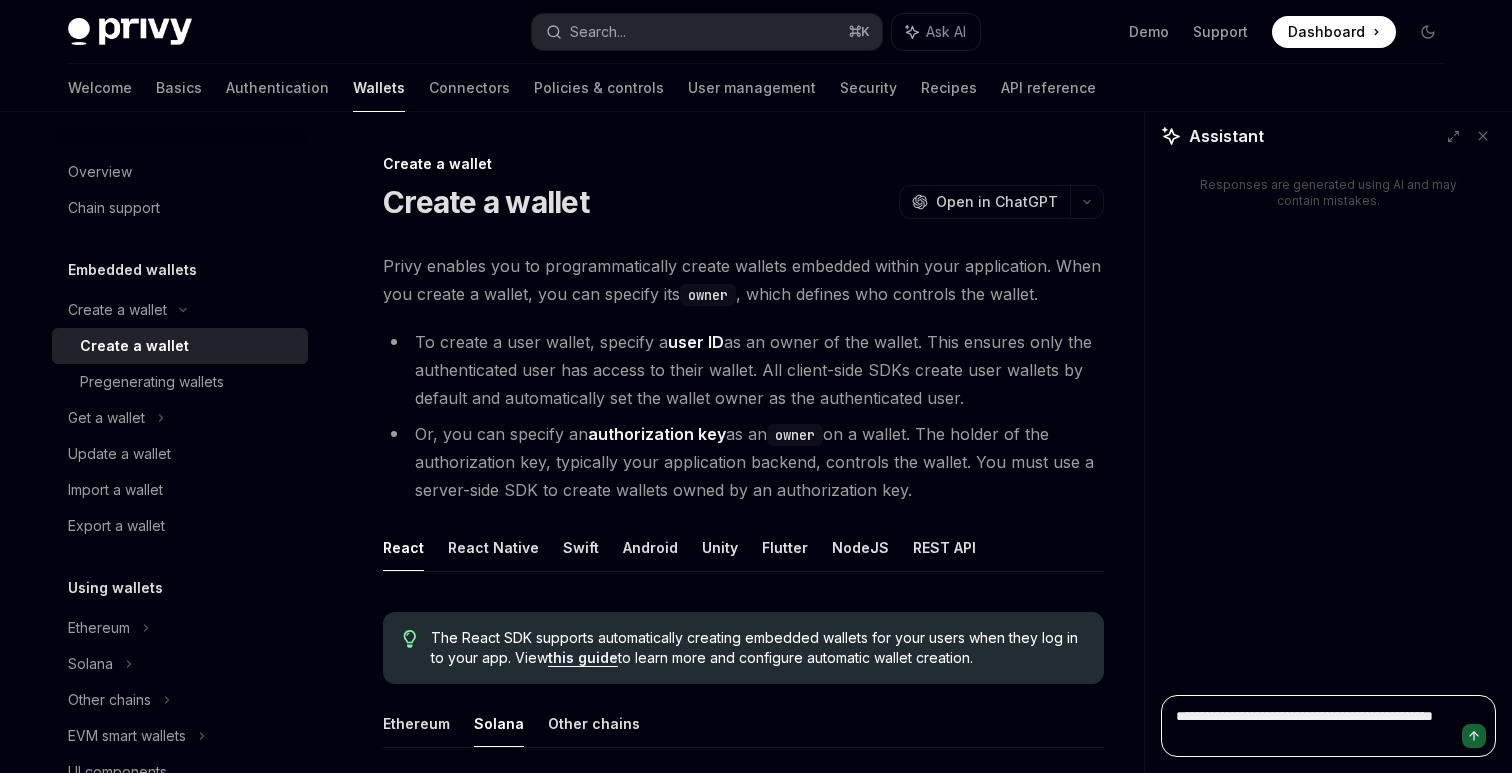 type on "**********" 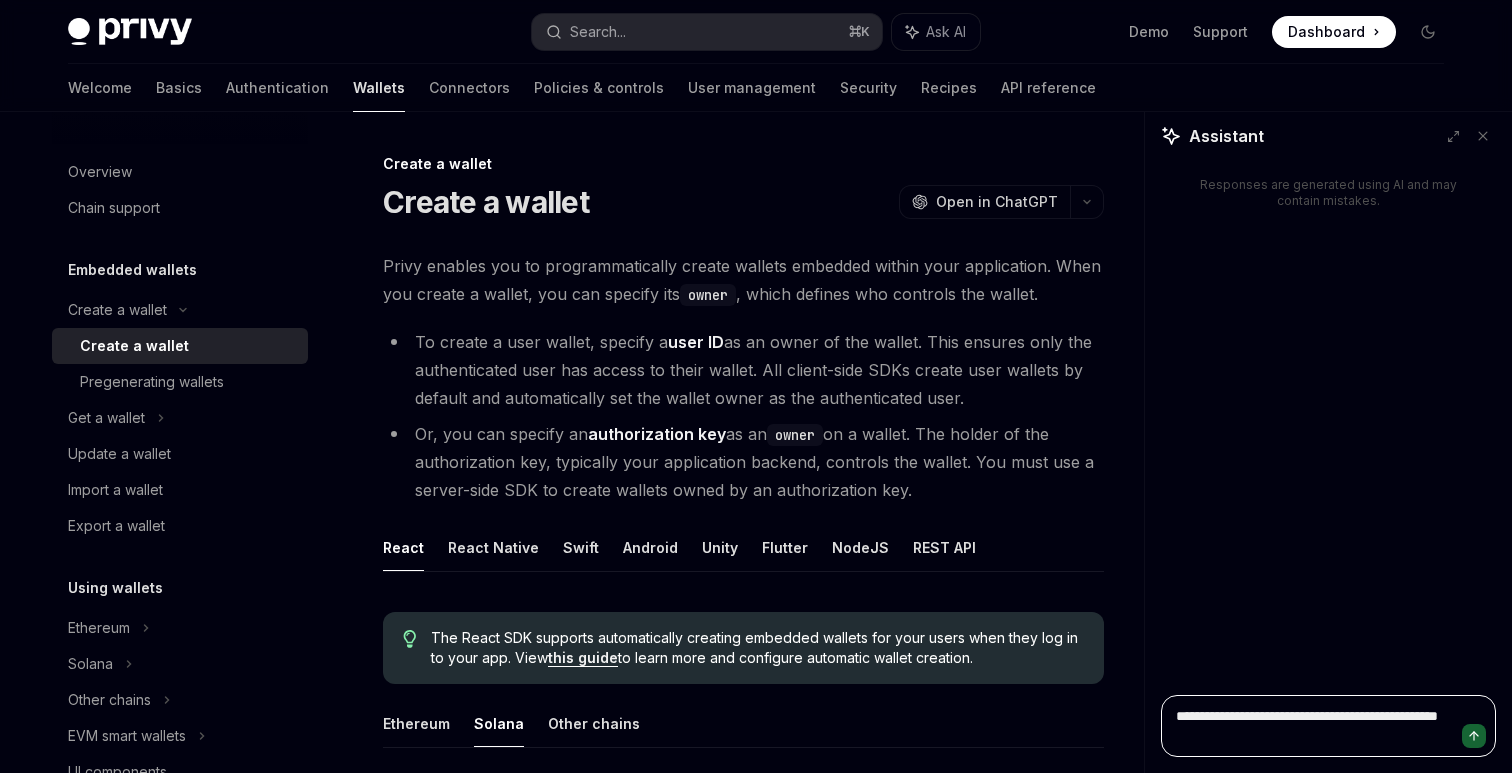 type on "**********" 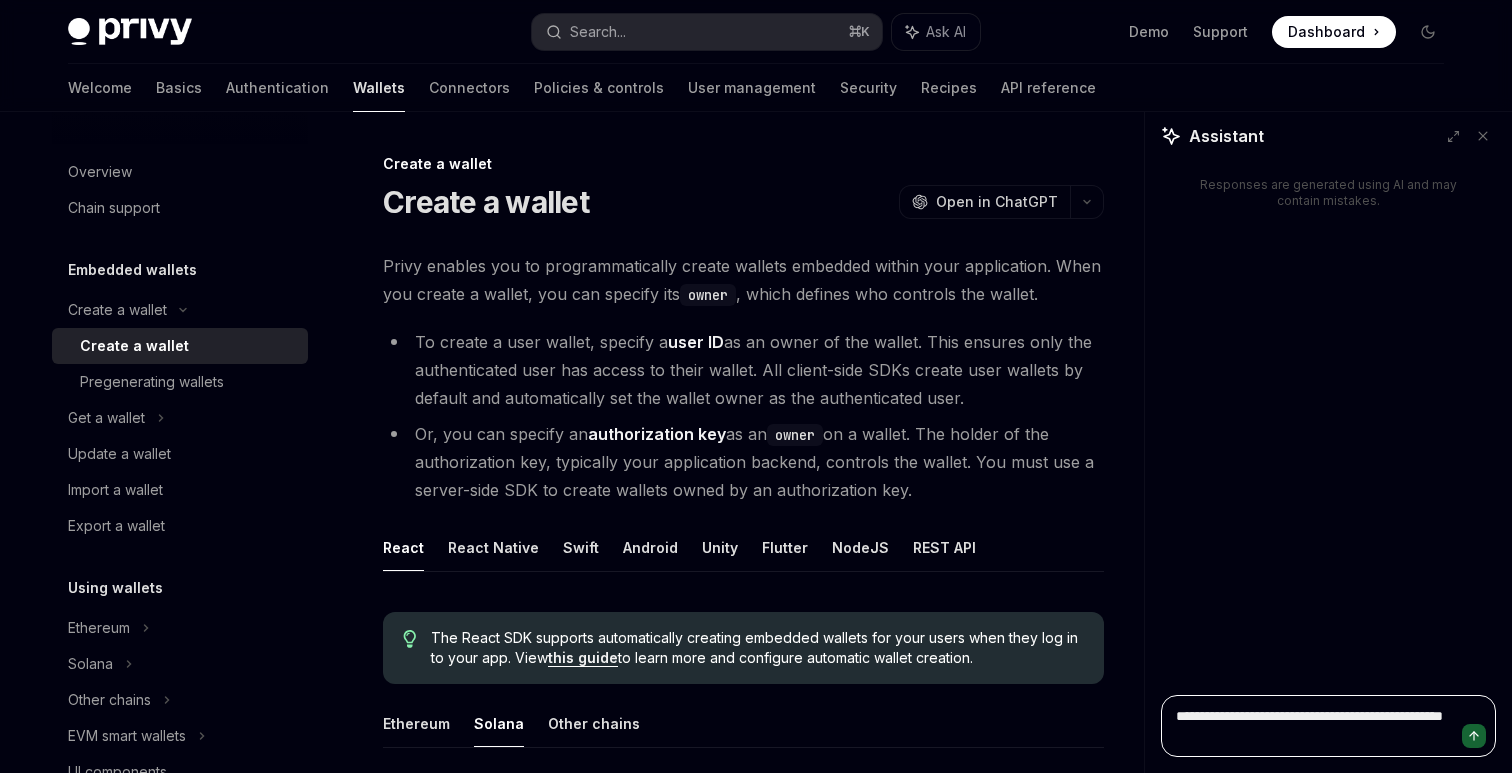 type on "**********" 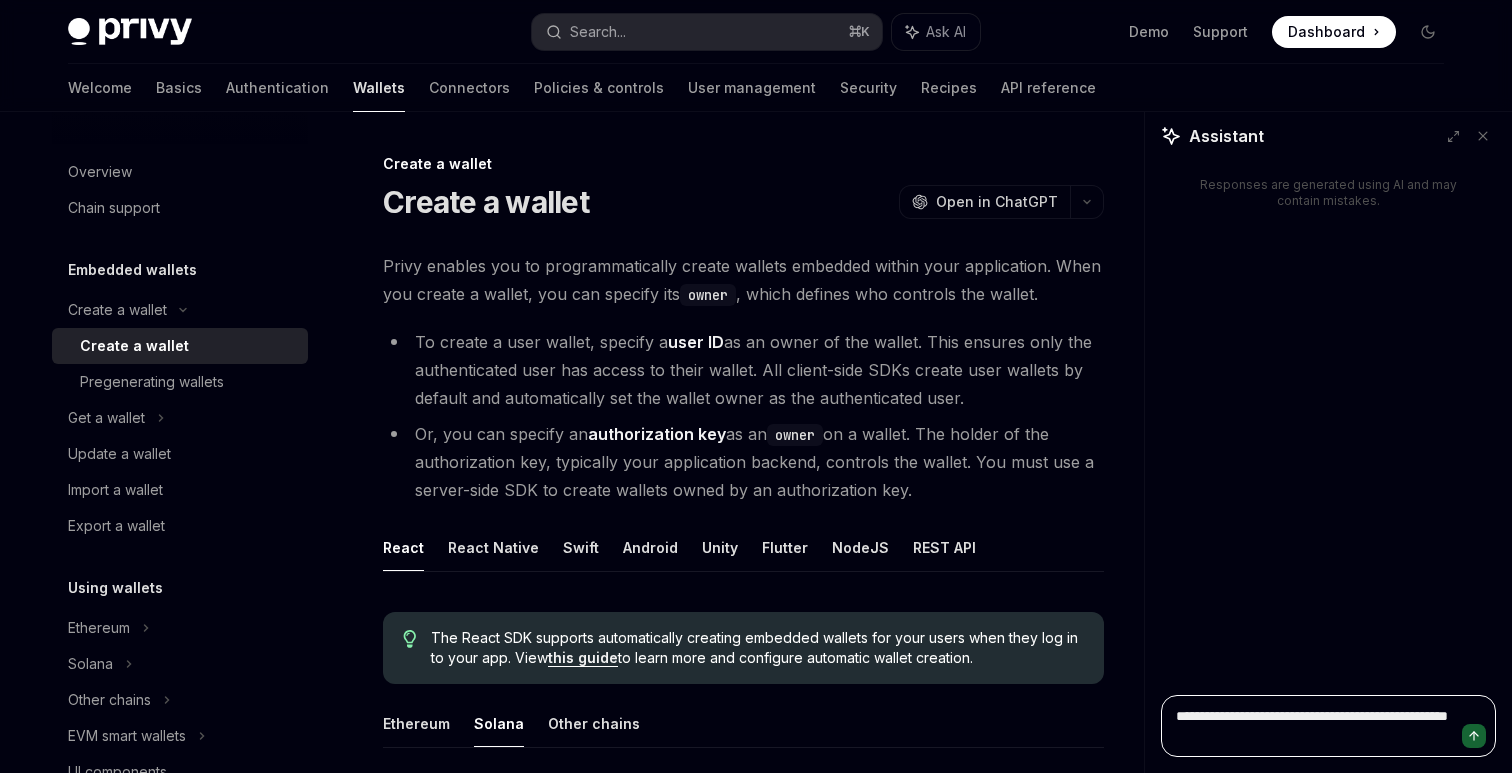 type on "**********" 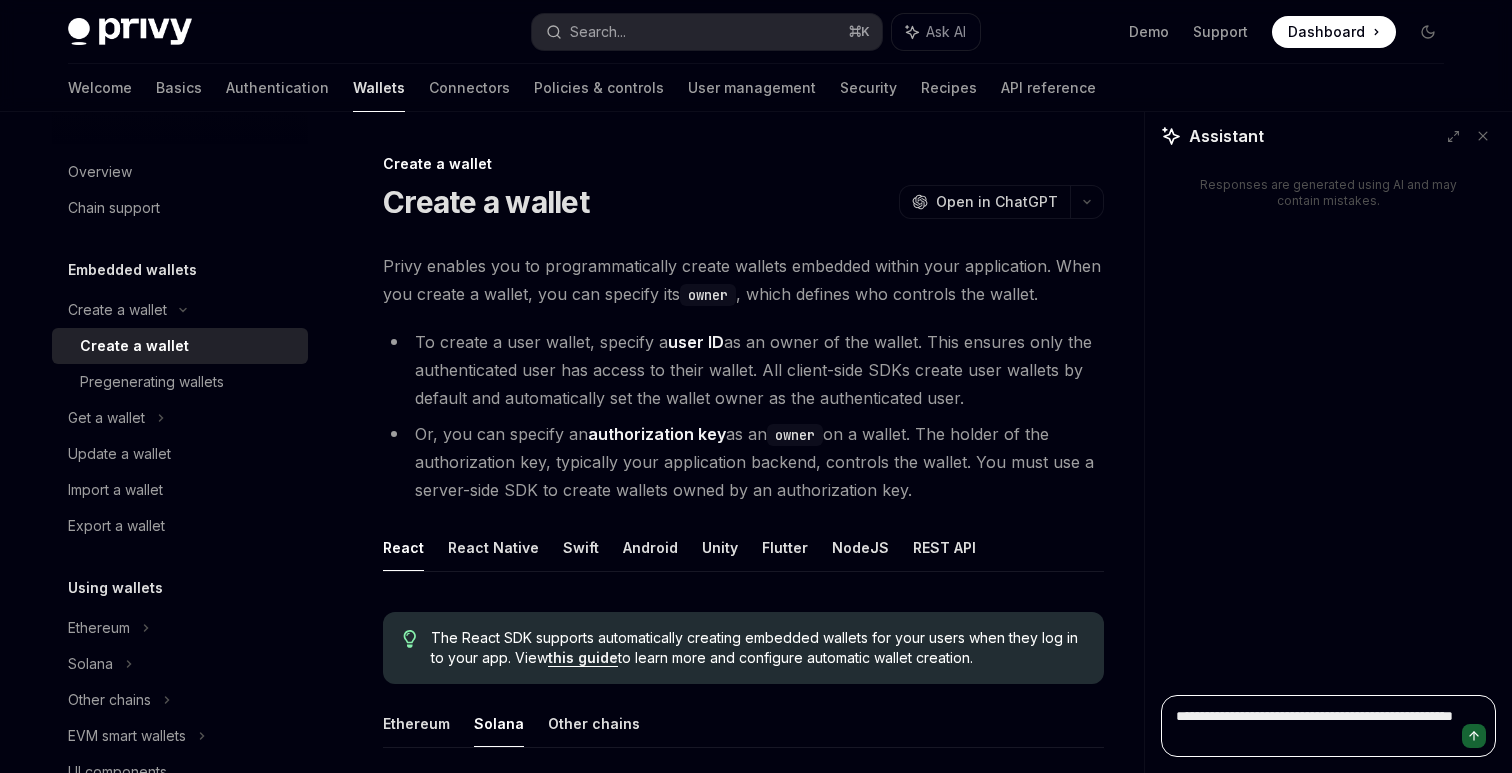 type on "**********" 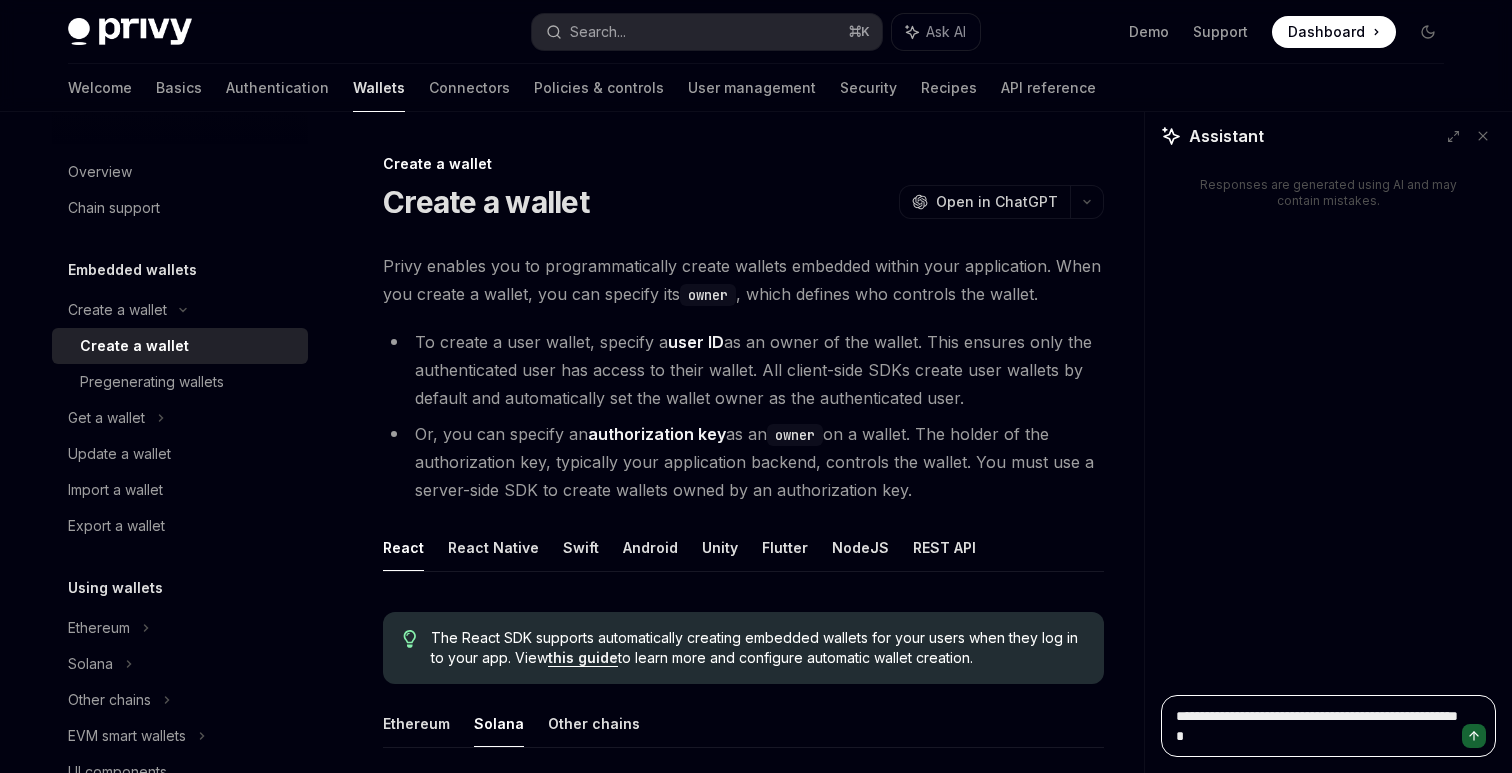 type on "**********" 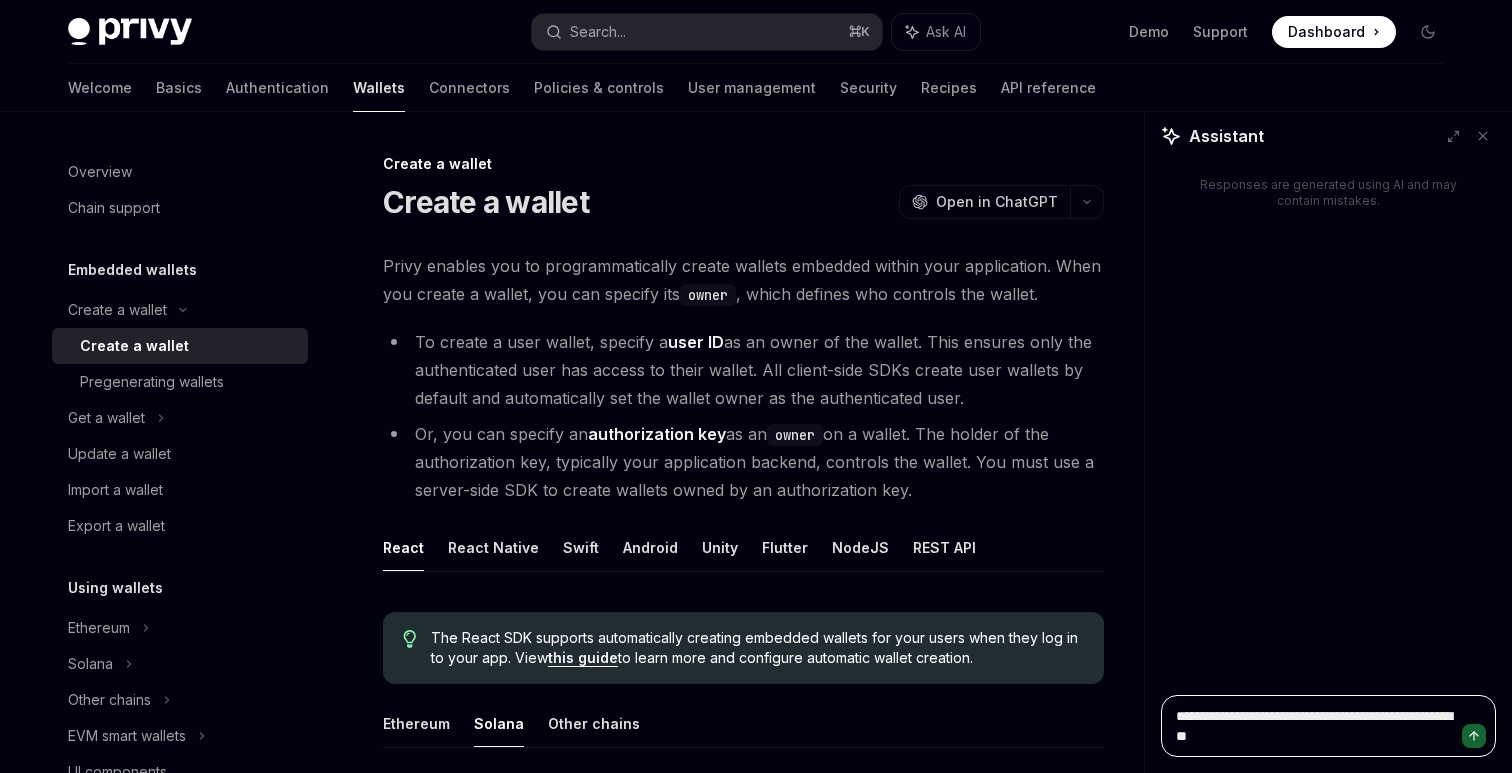 type on "**********" 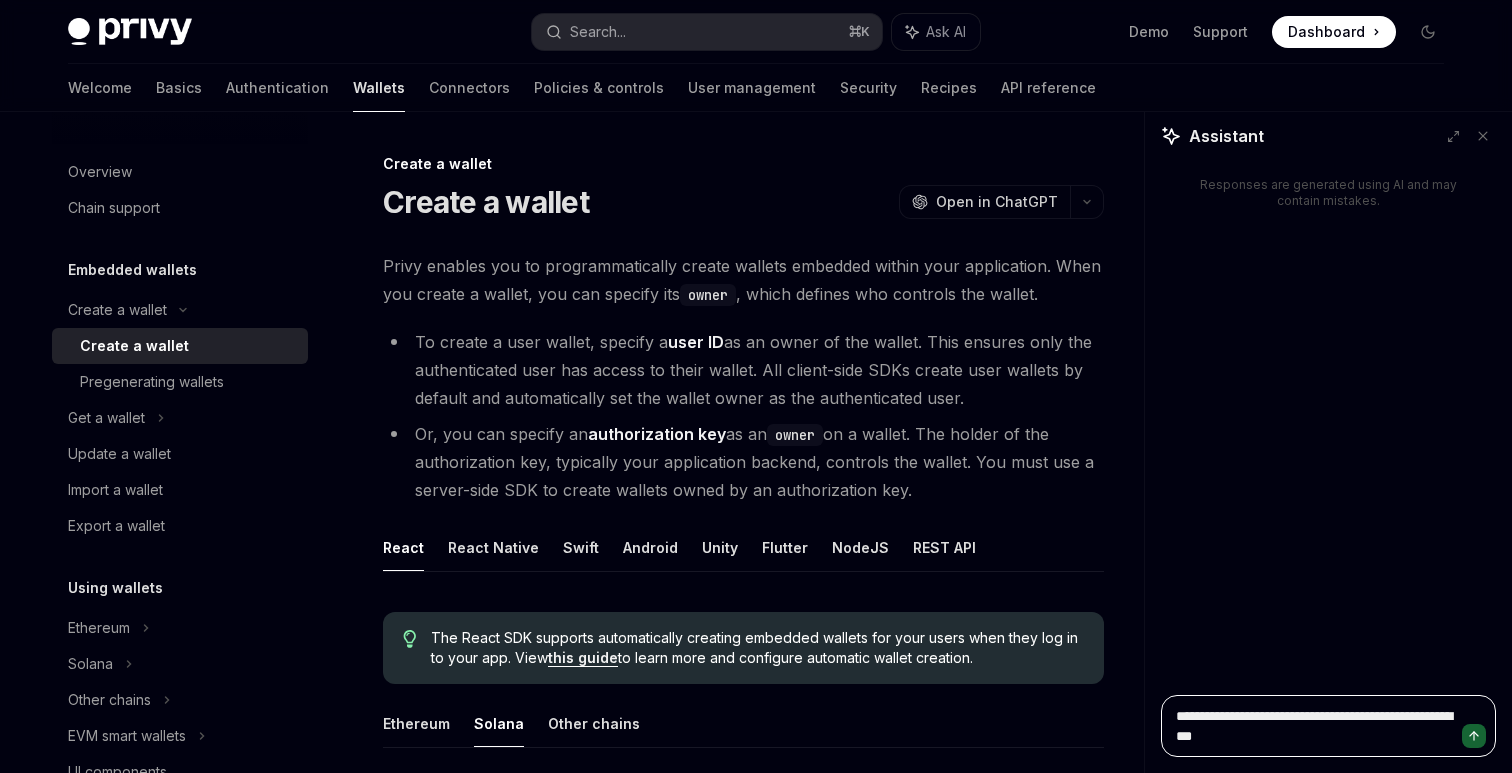 type on "**********" 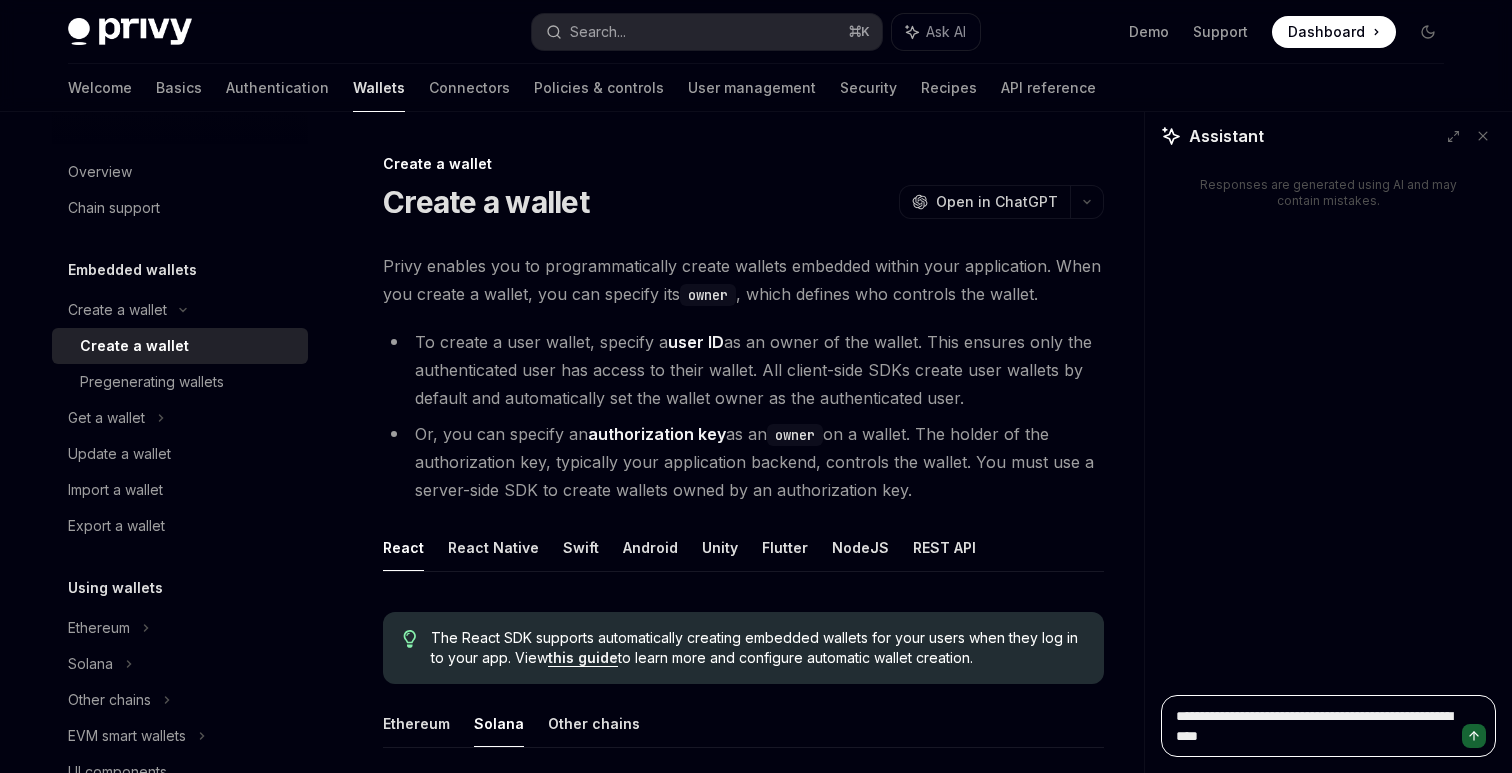 type on "**********" 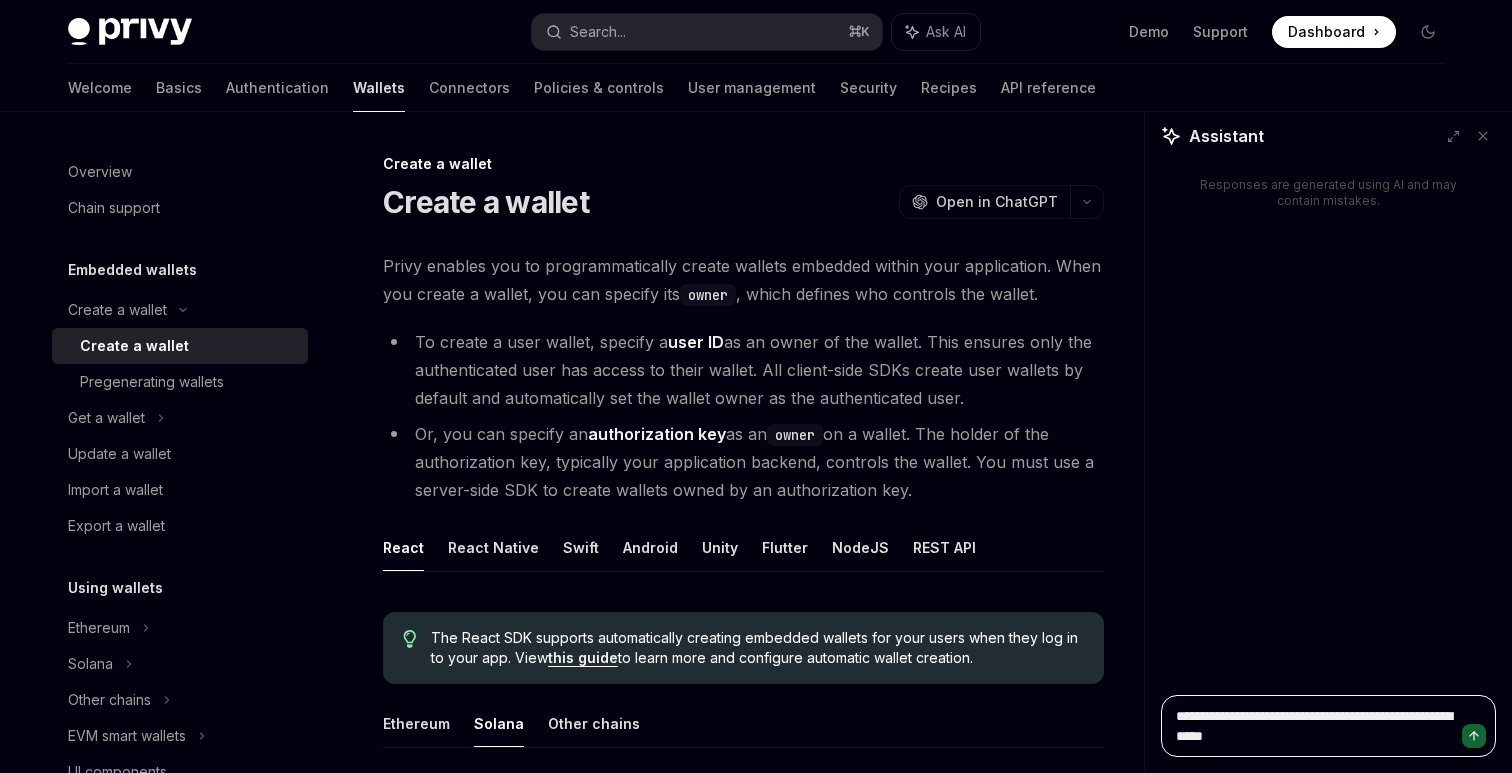 type on "**********" 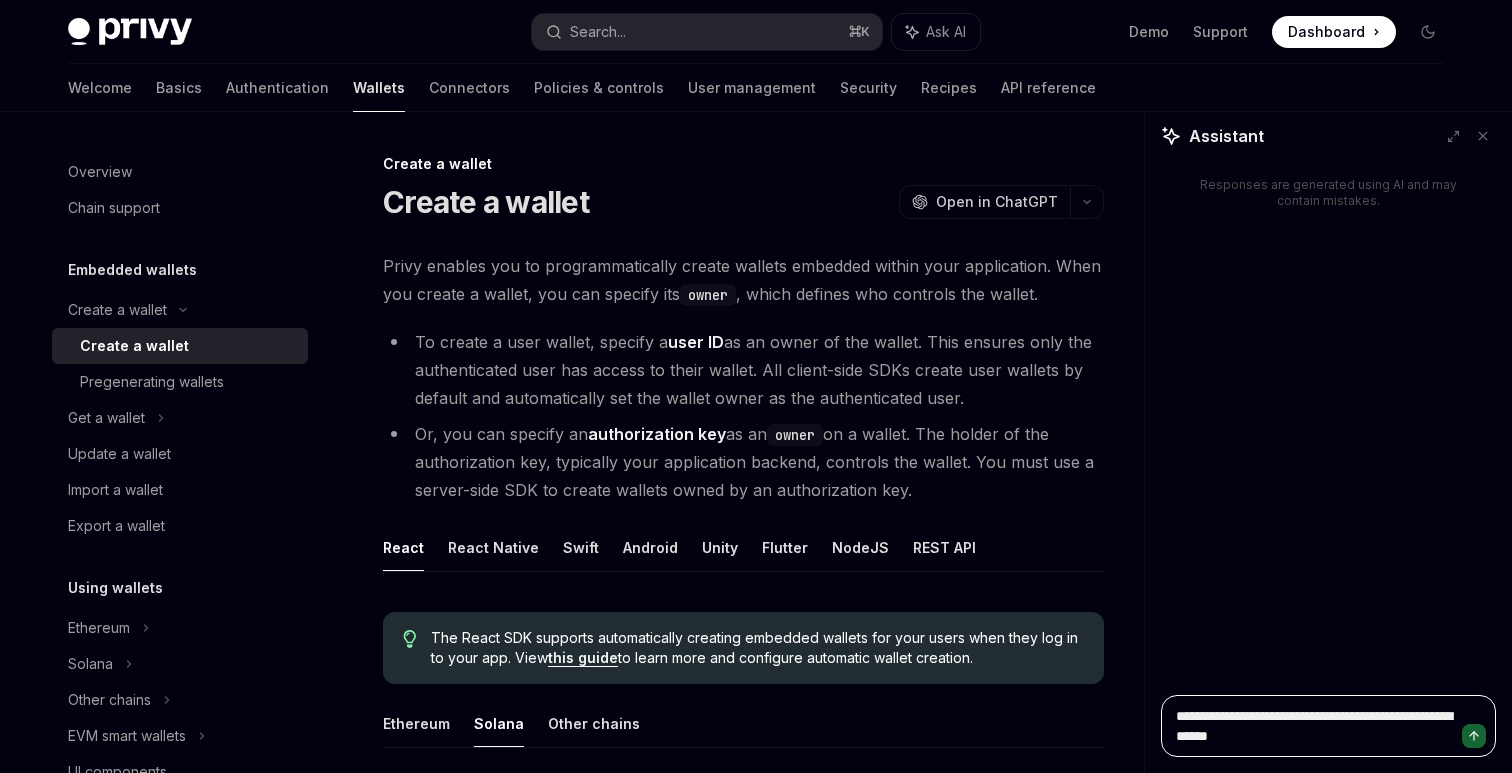 type on "**********" 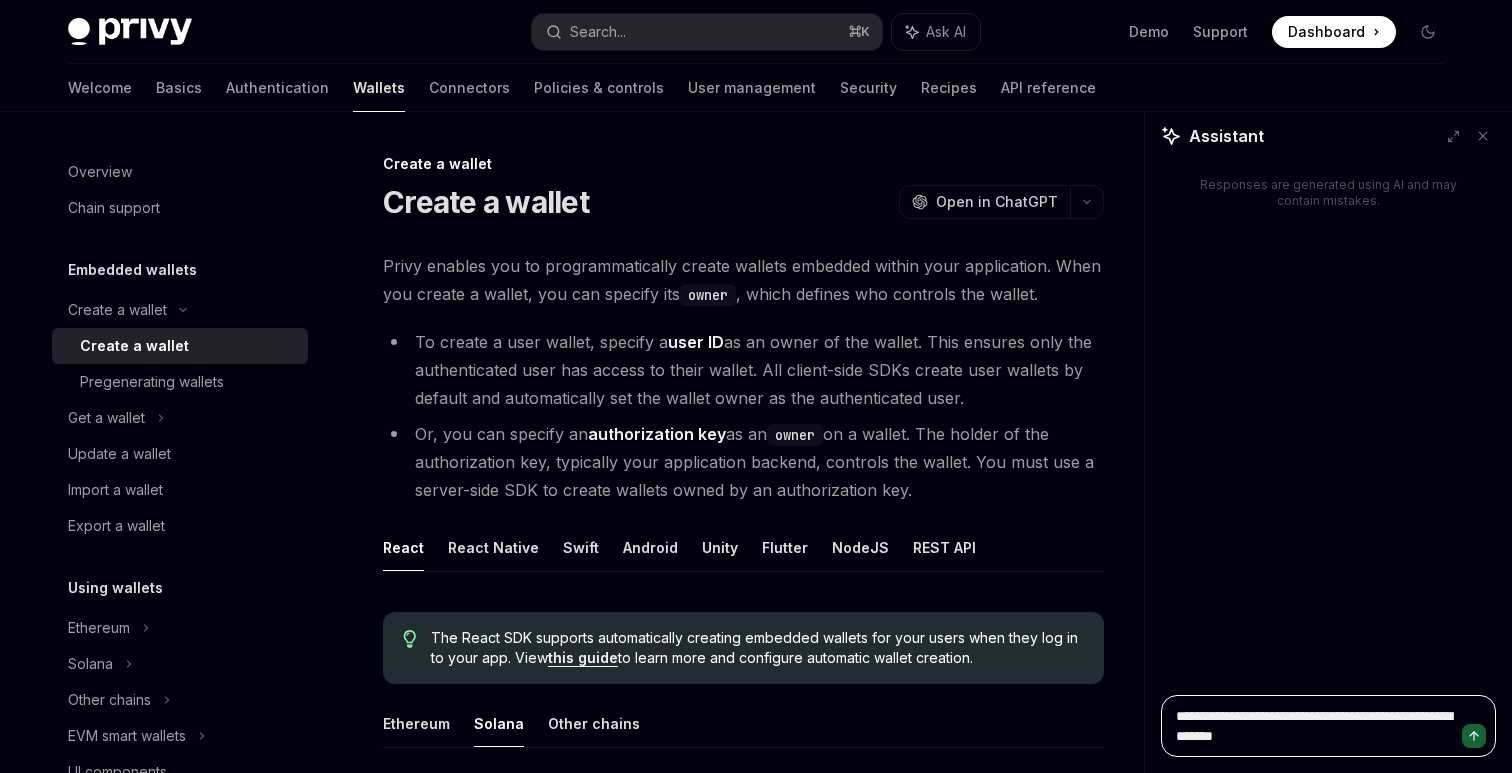 type on "**********" 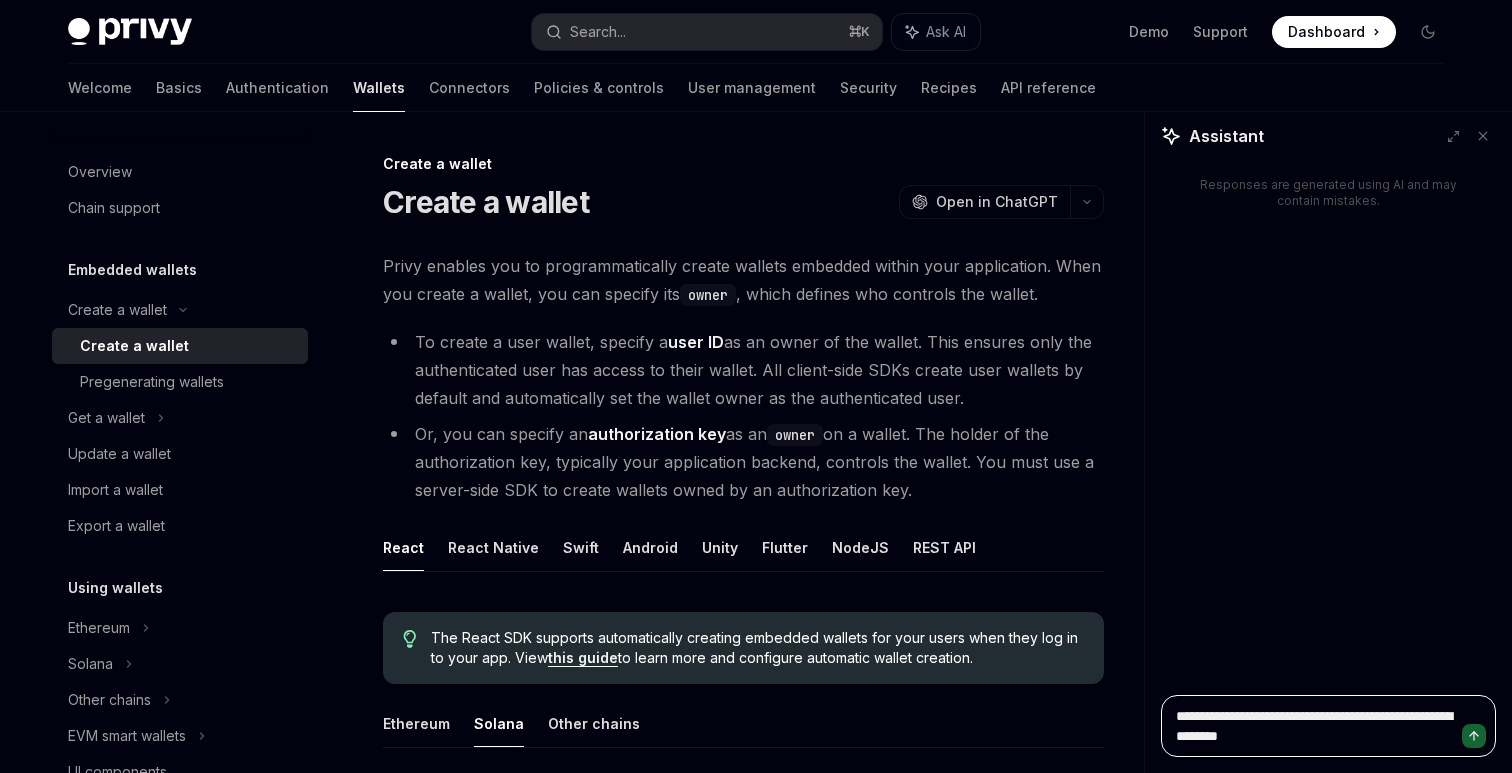 type on "**********" 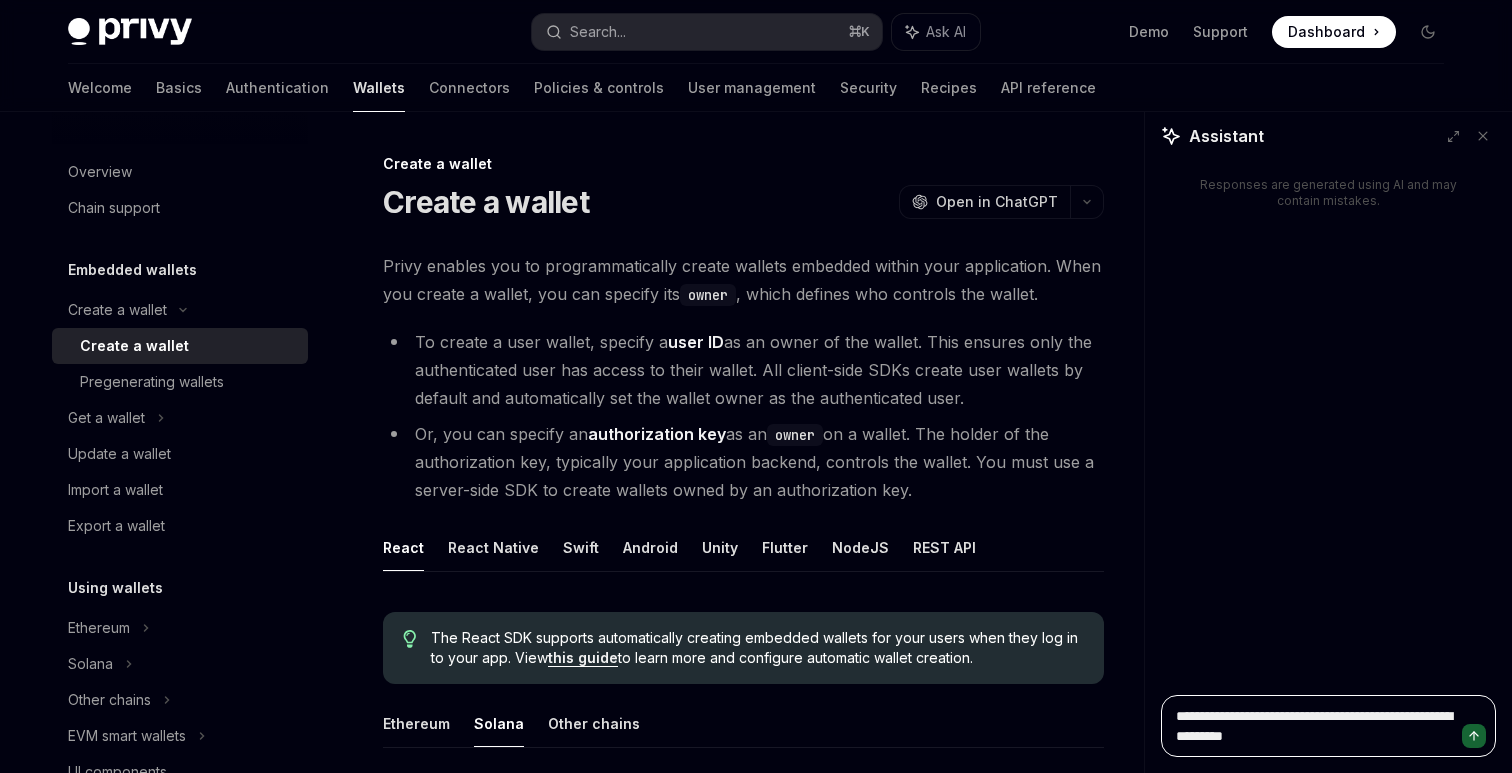 type on "**********" 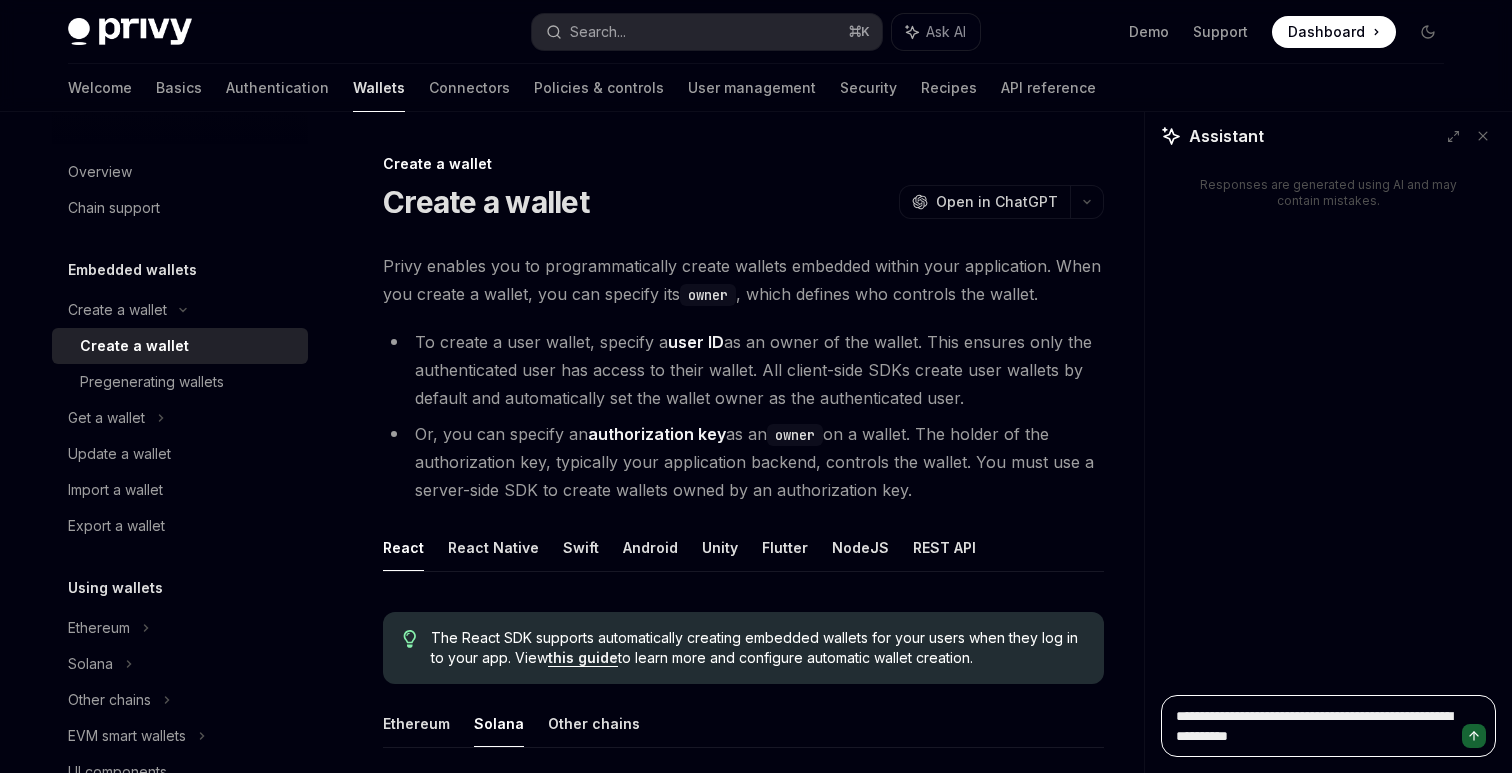 type on "**********" 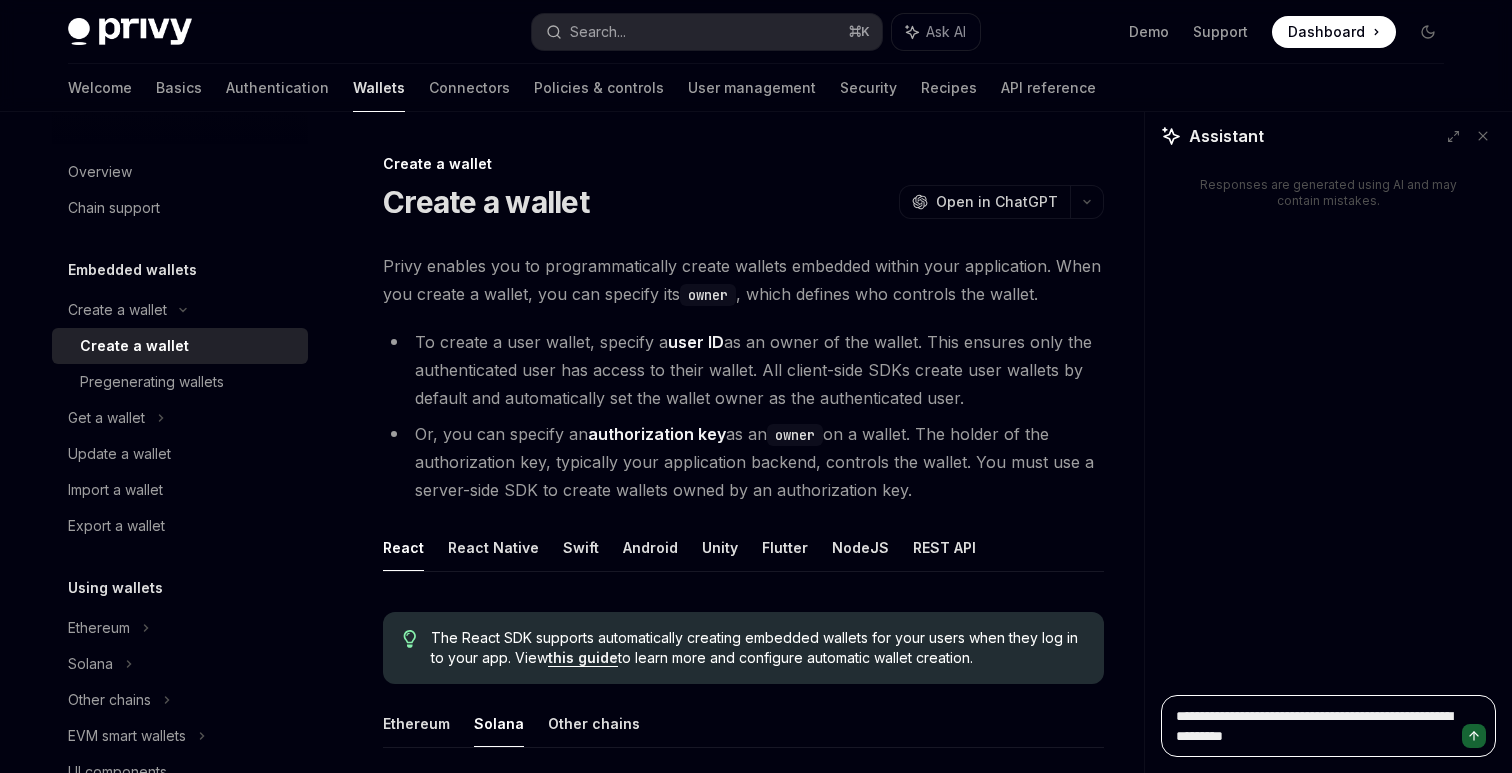 type on "**********" 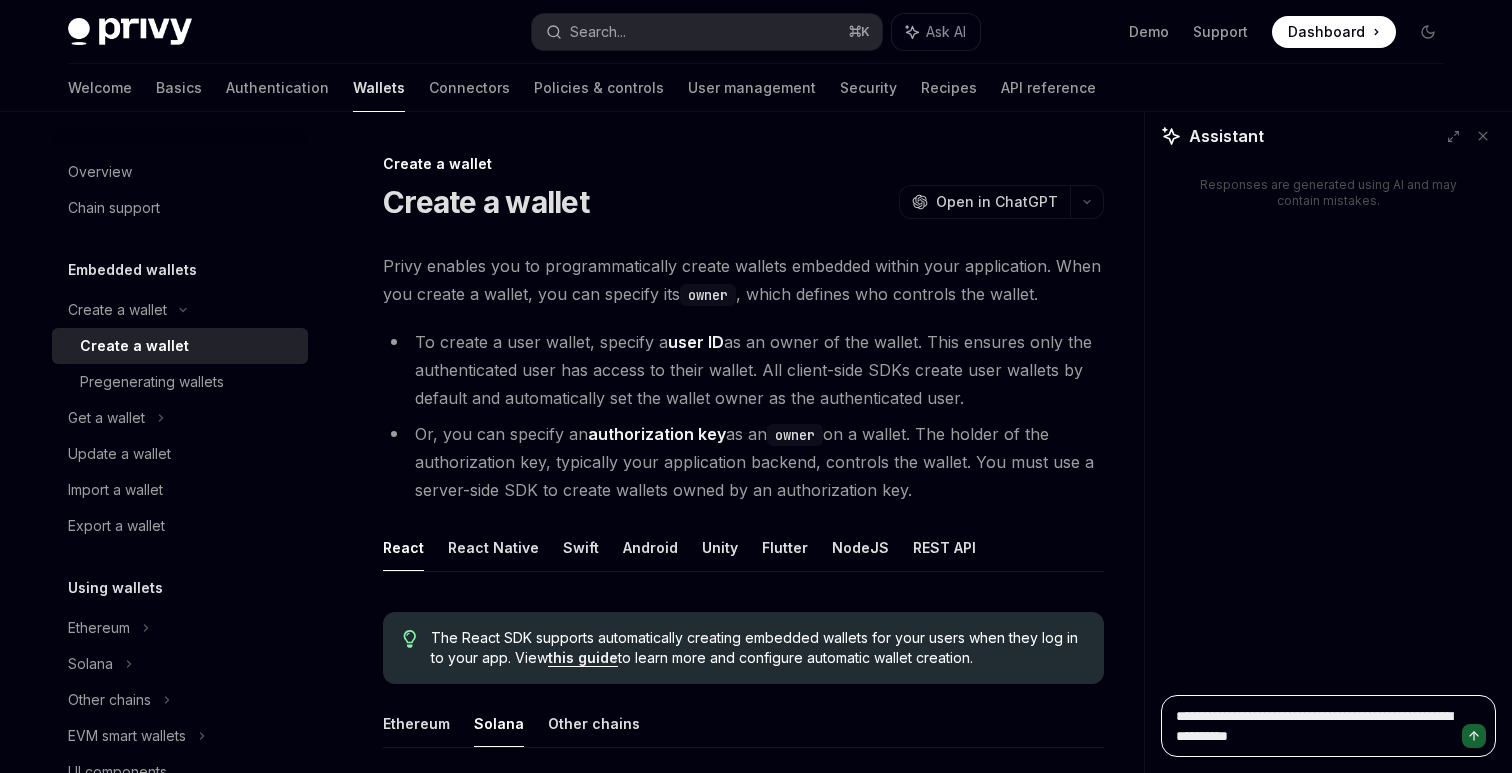 type on "**********" 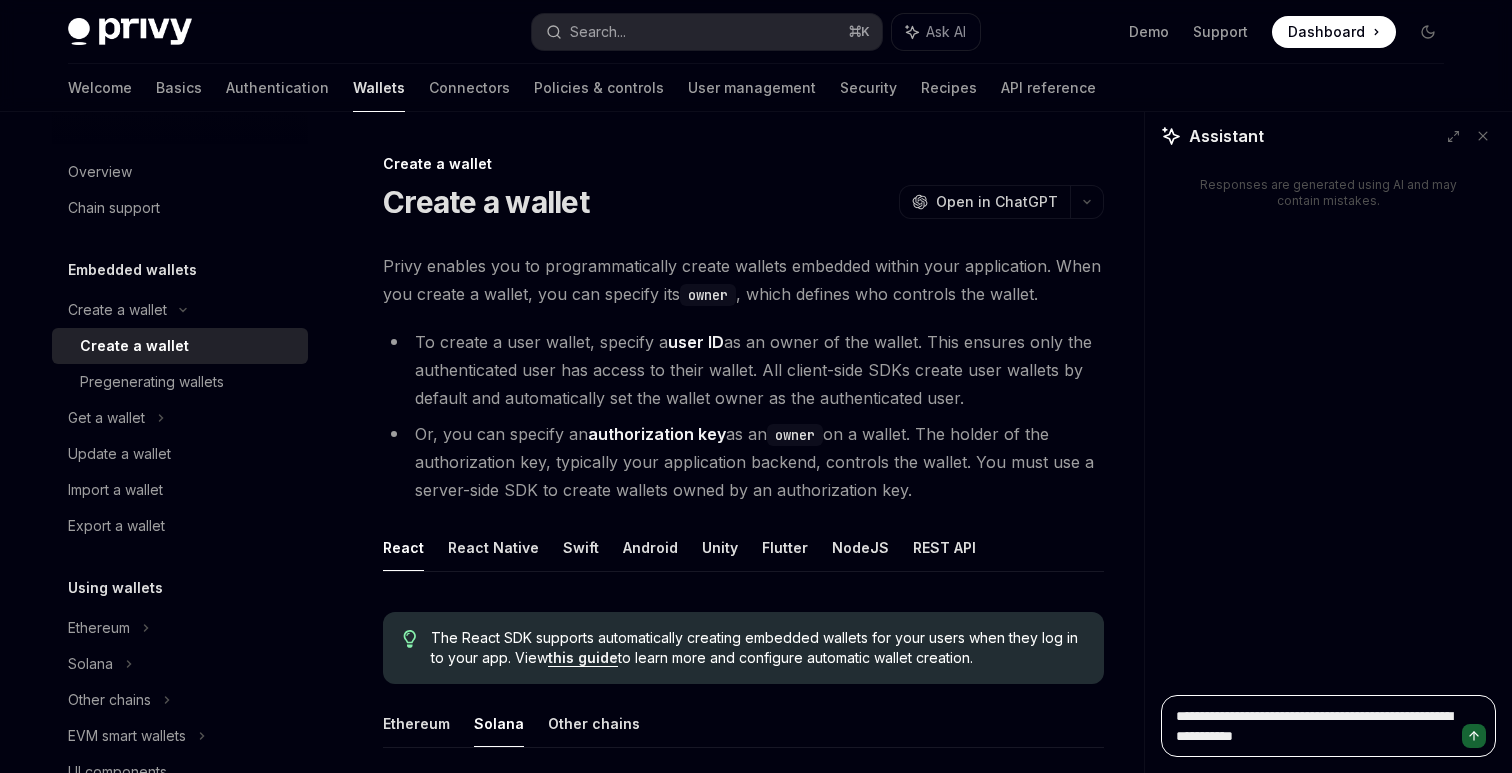 type on "**********" 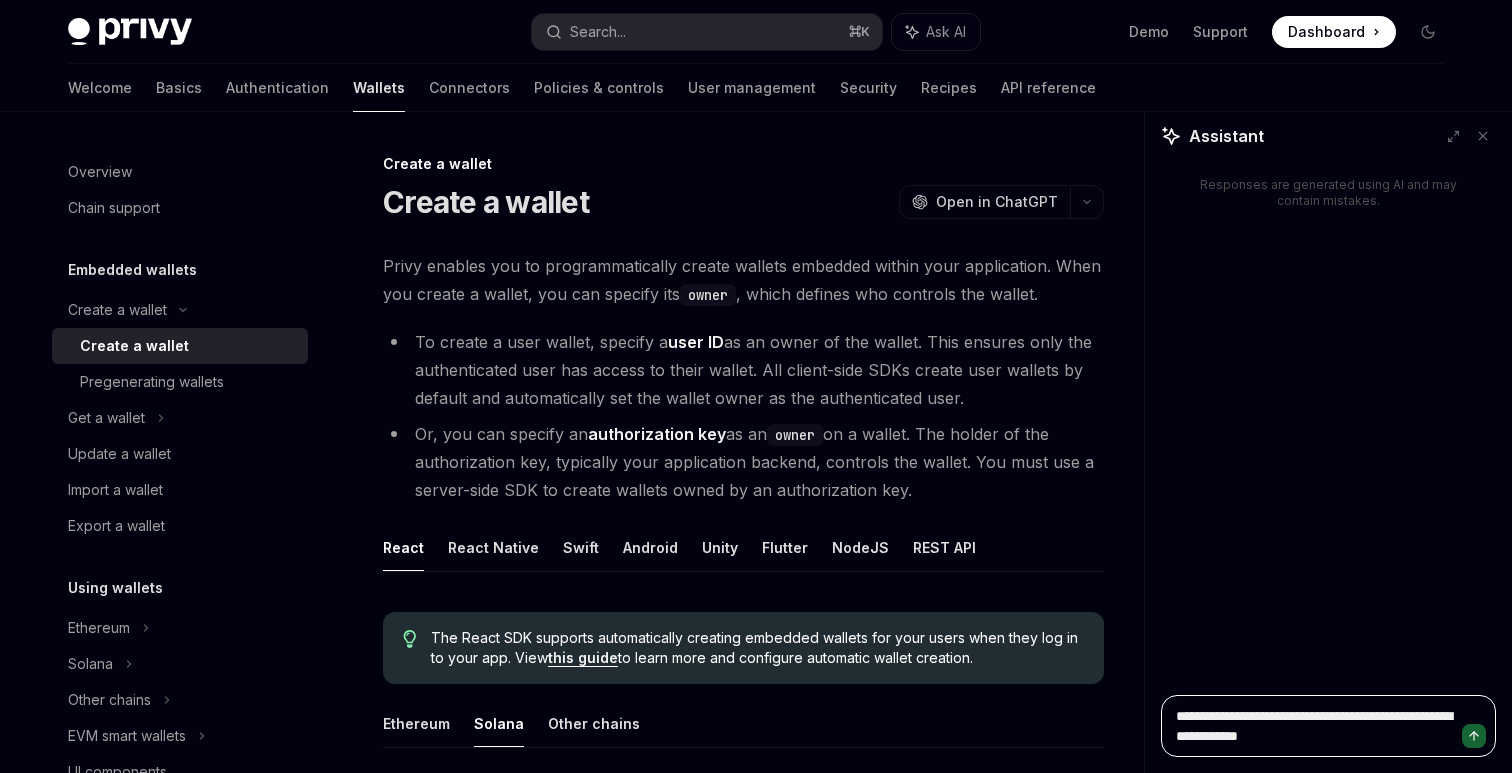 type on "**********" 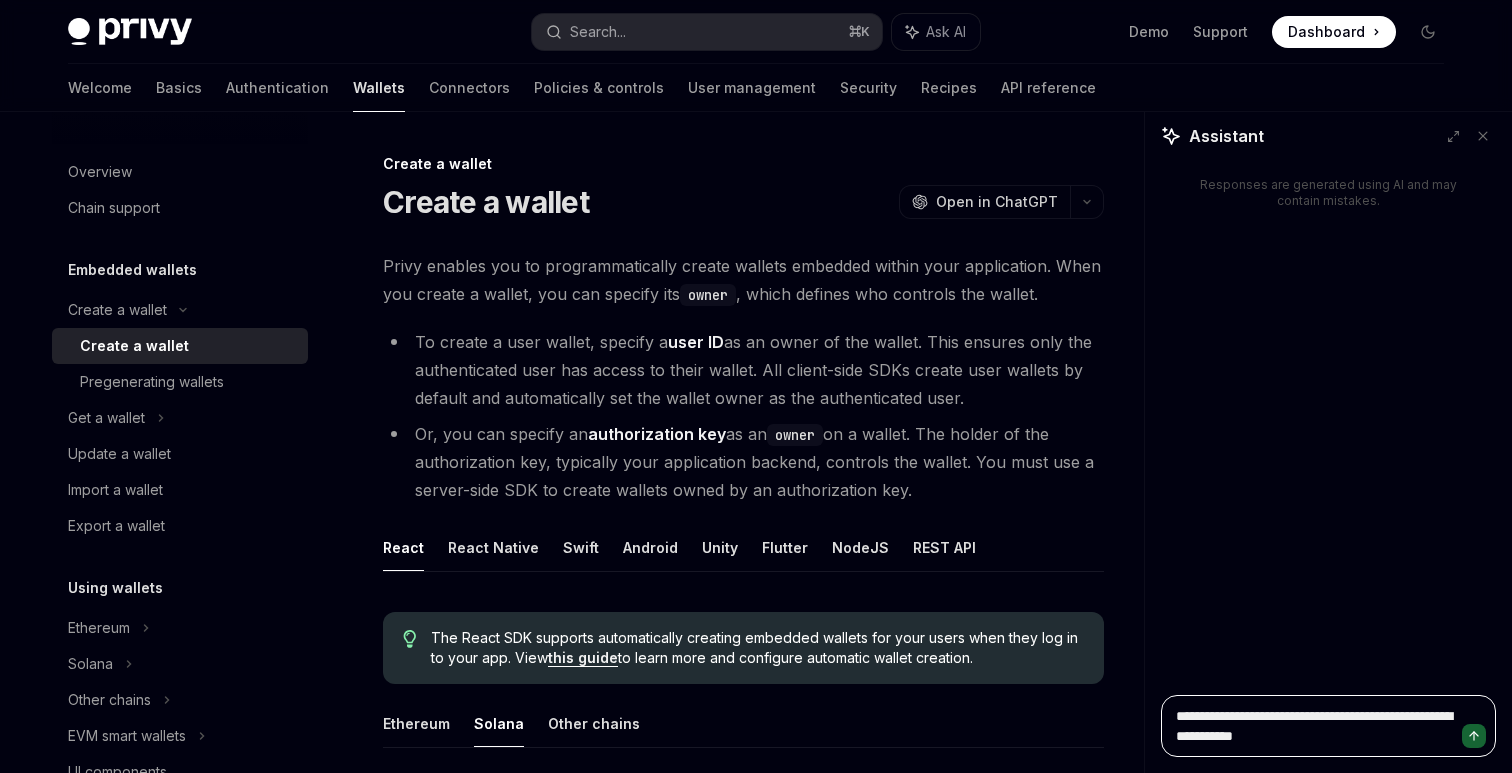 type on "**********" 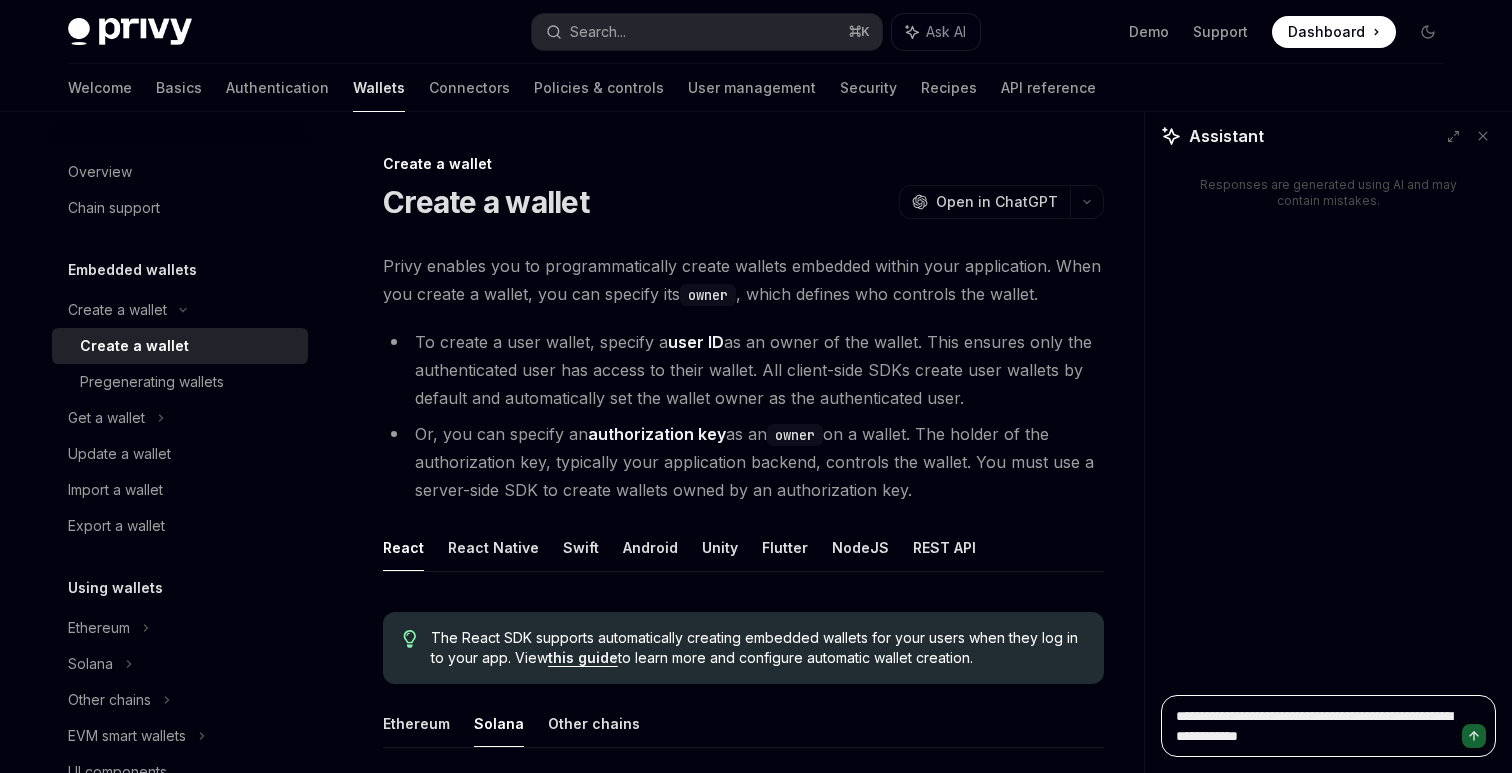 type on "**********" 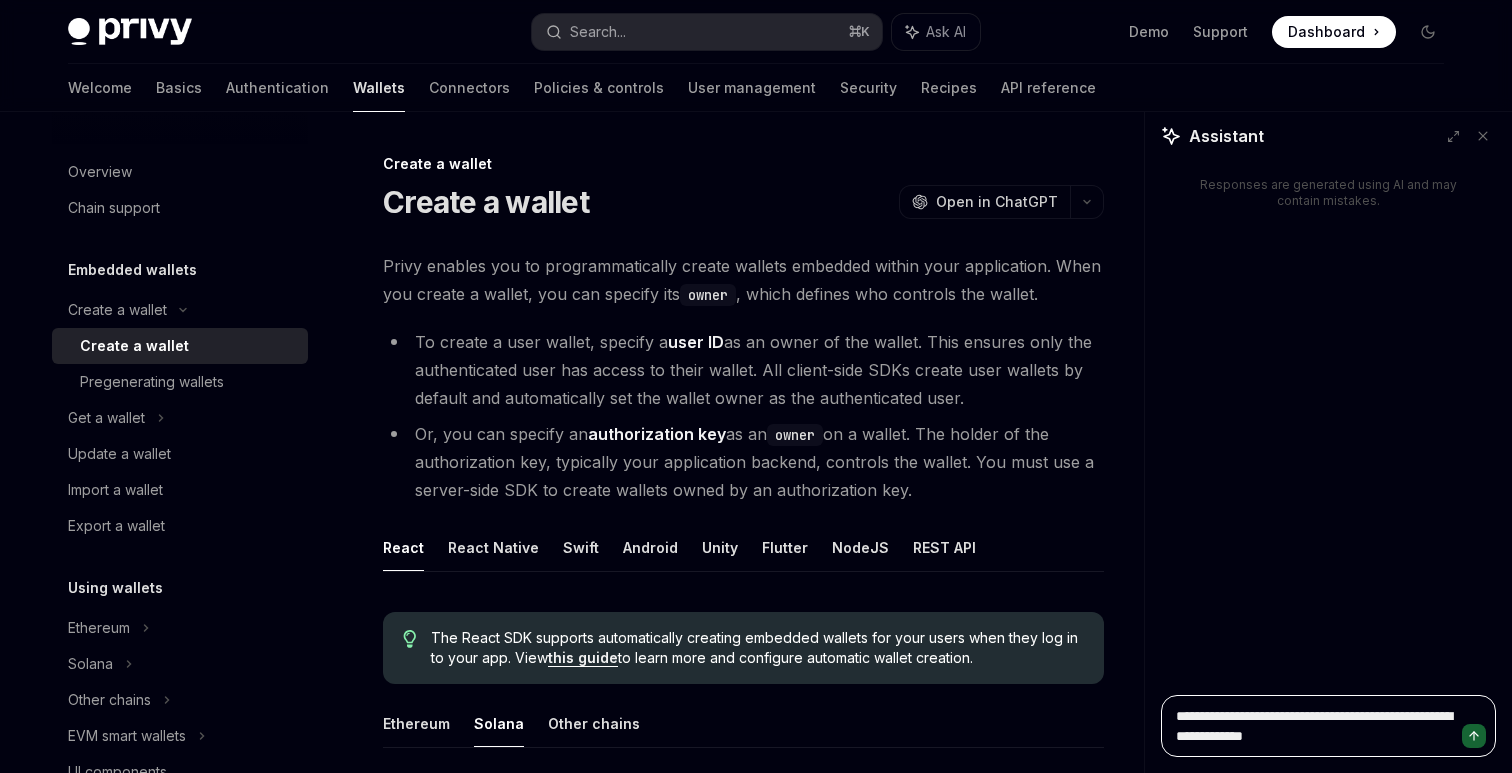 type on "**********" 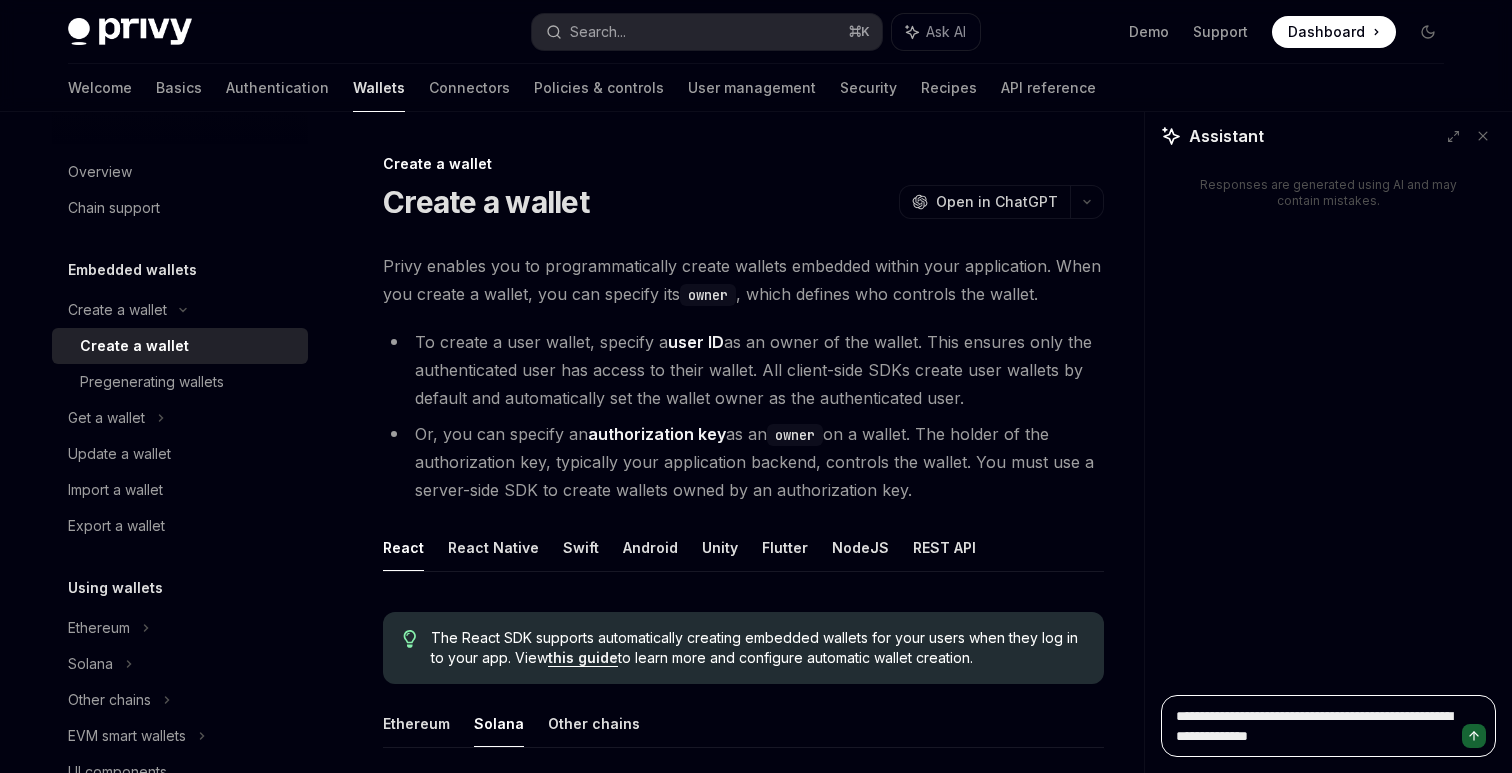 type on "*" 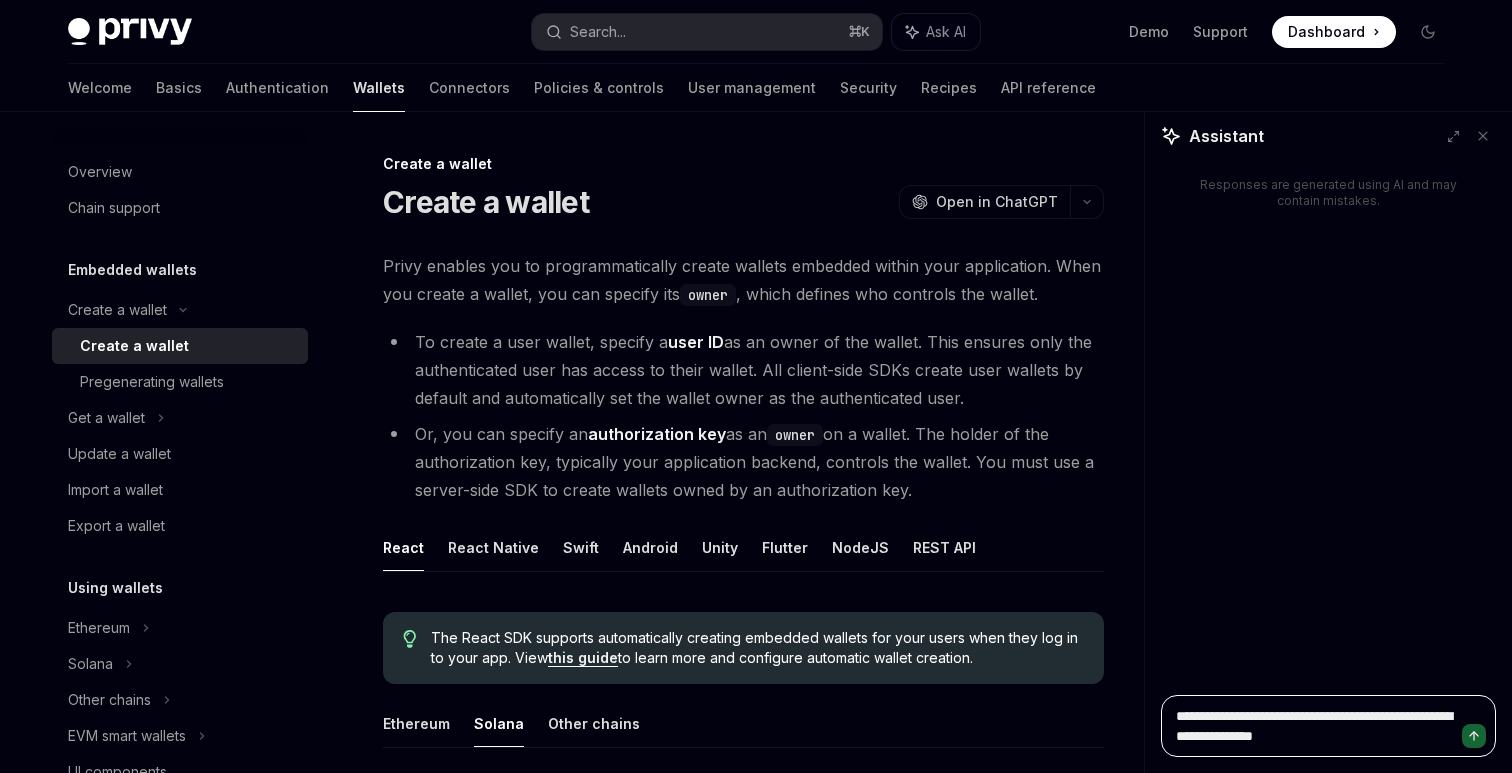 type on "**********" 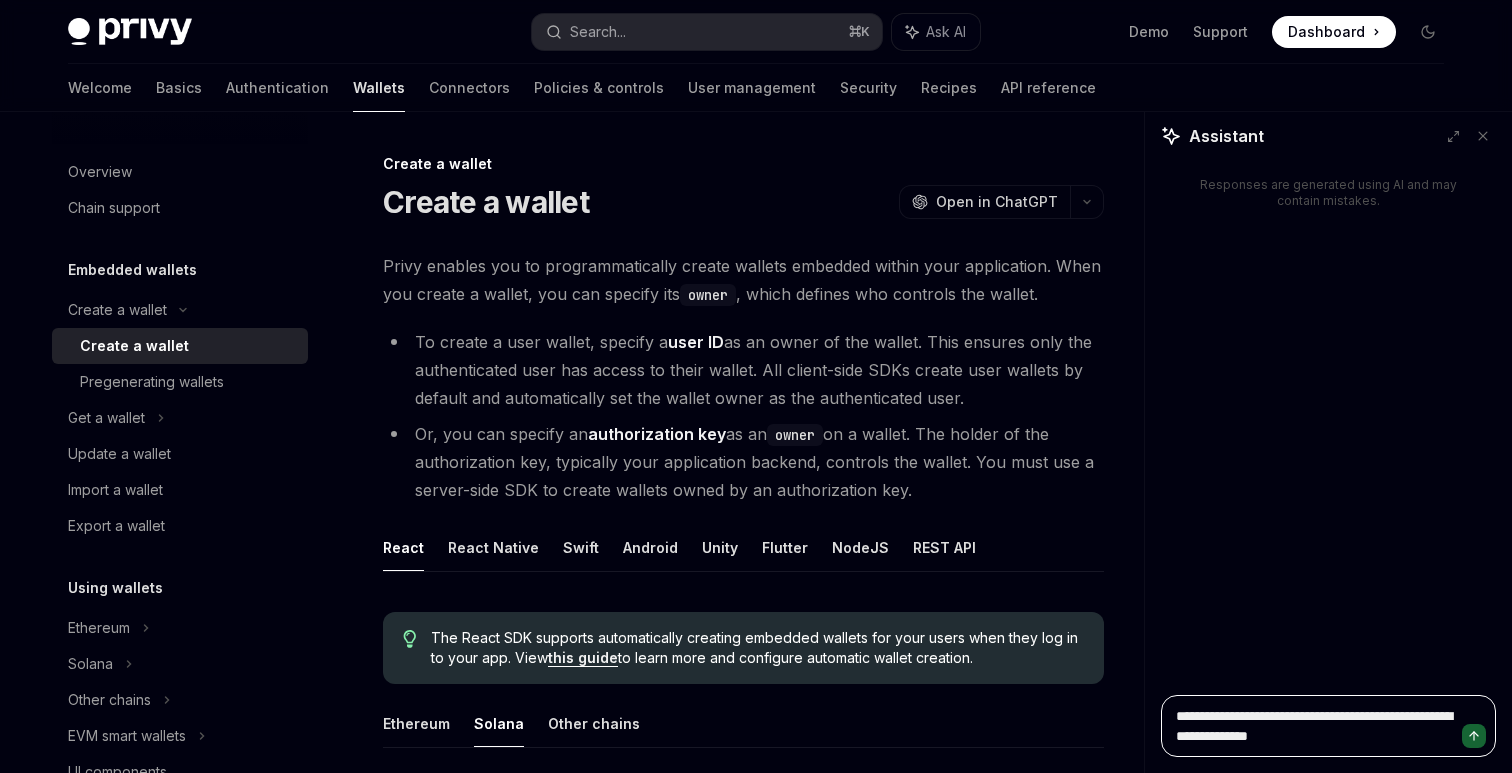 type on "**********" 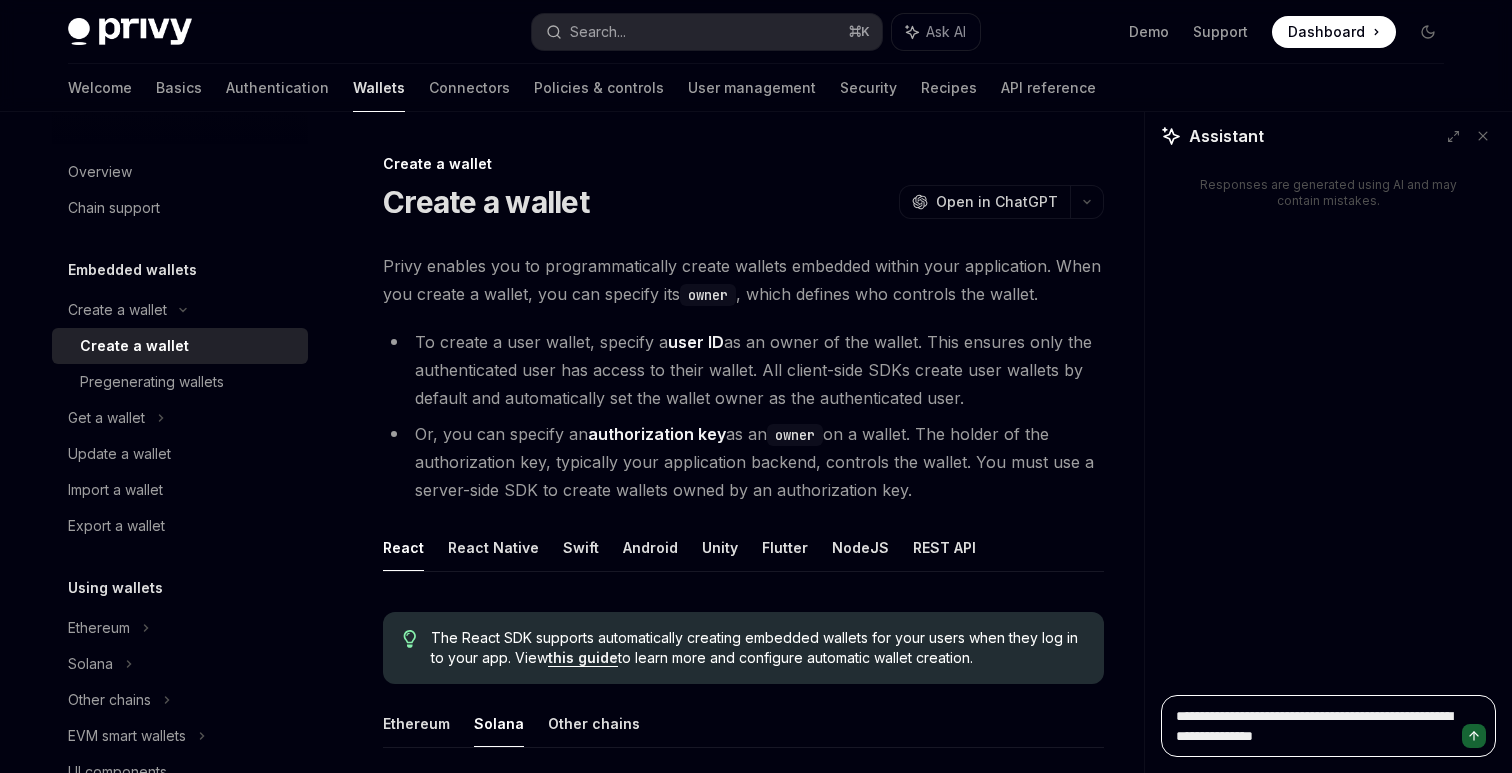 type on "**********" 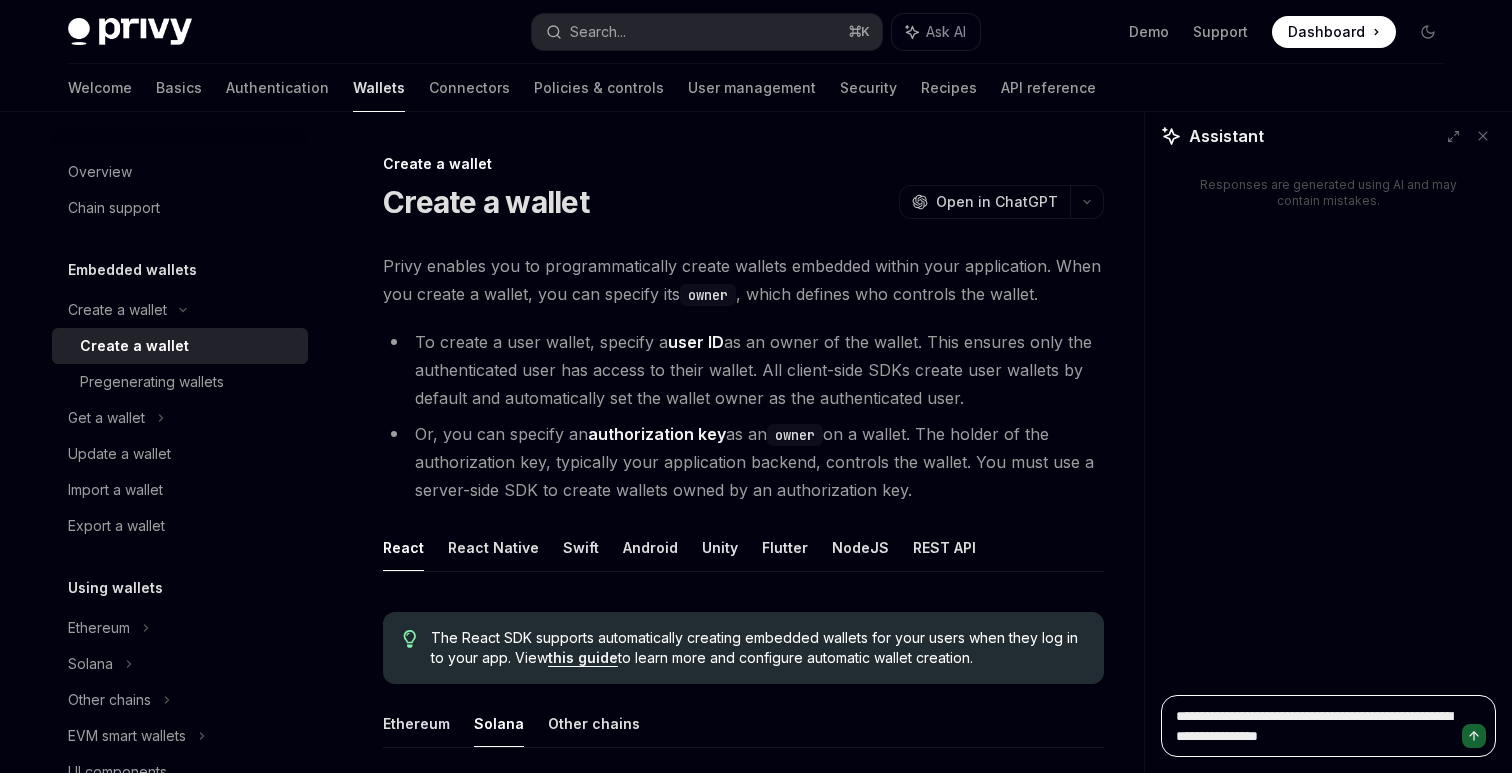 type on "**********" 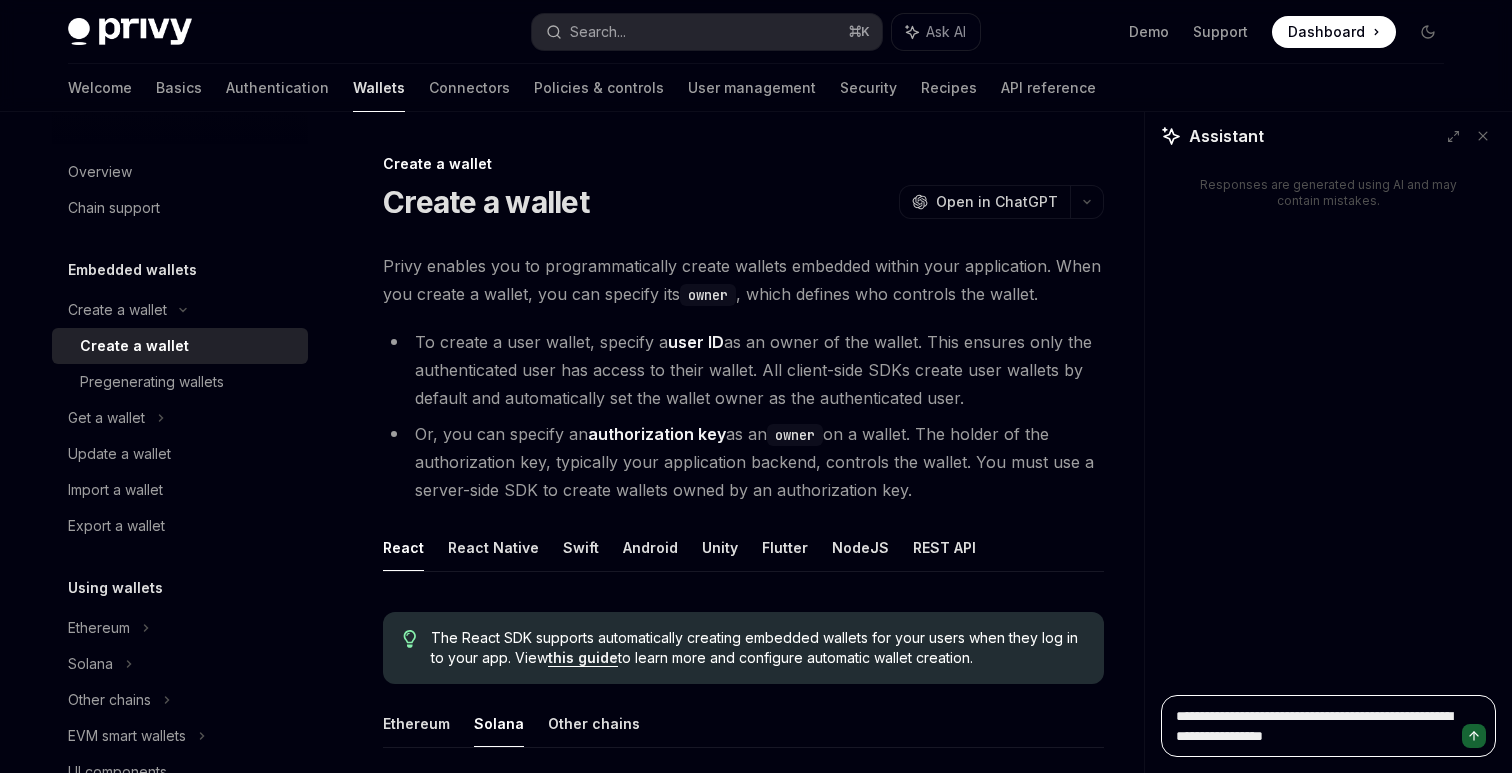 type on "**********" 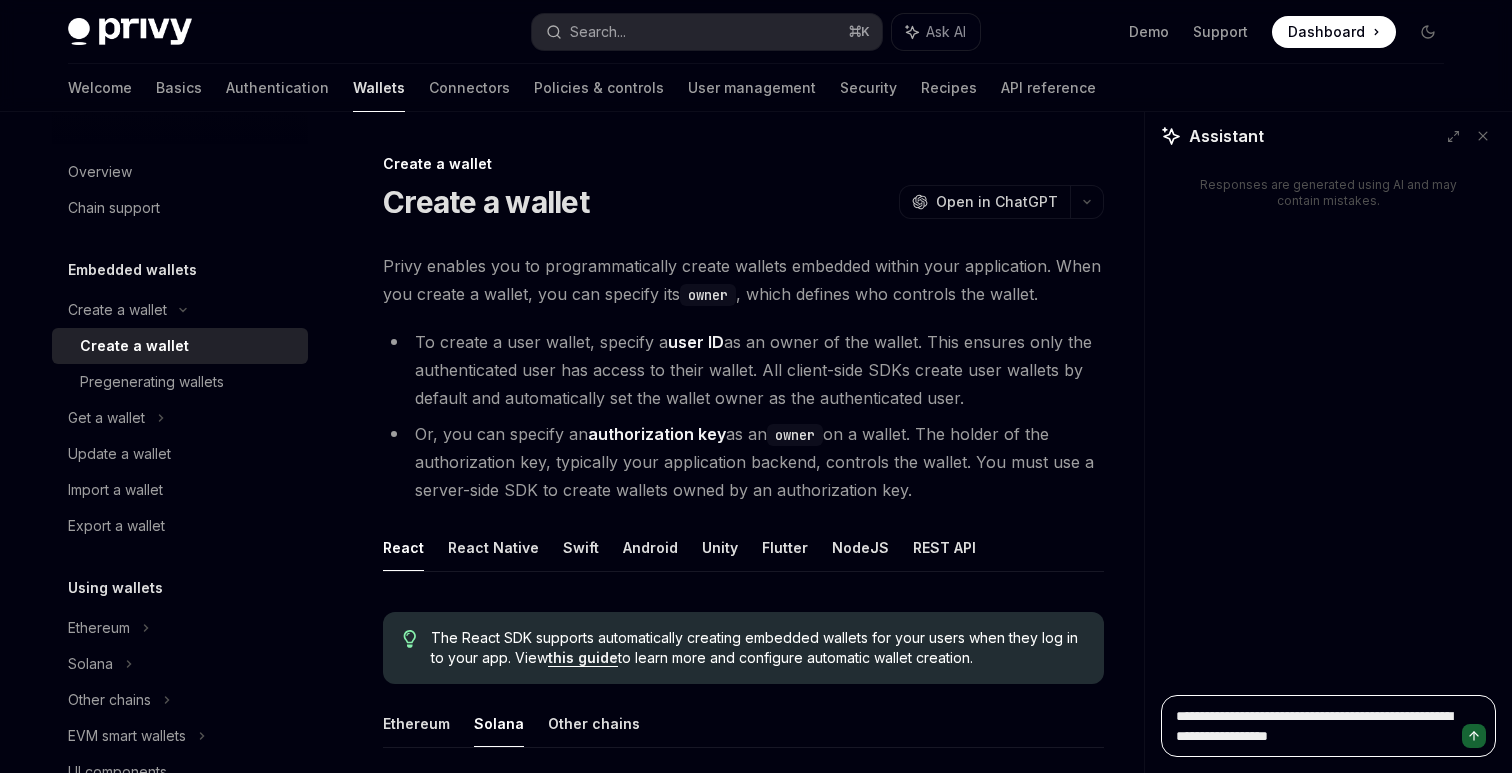 type on "**********" 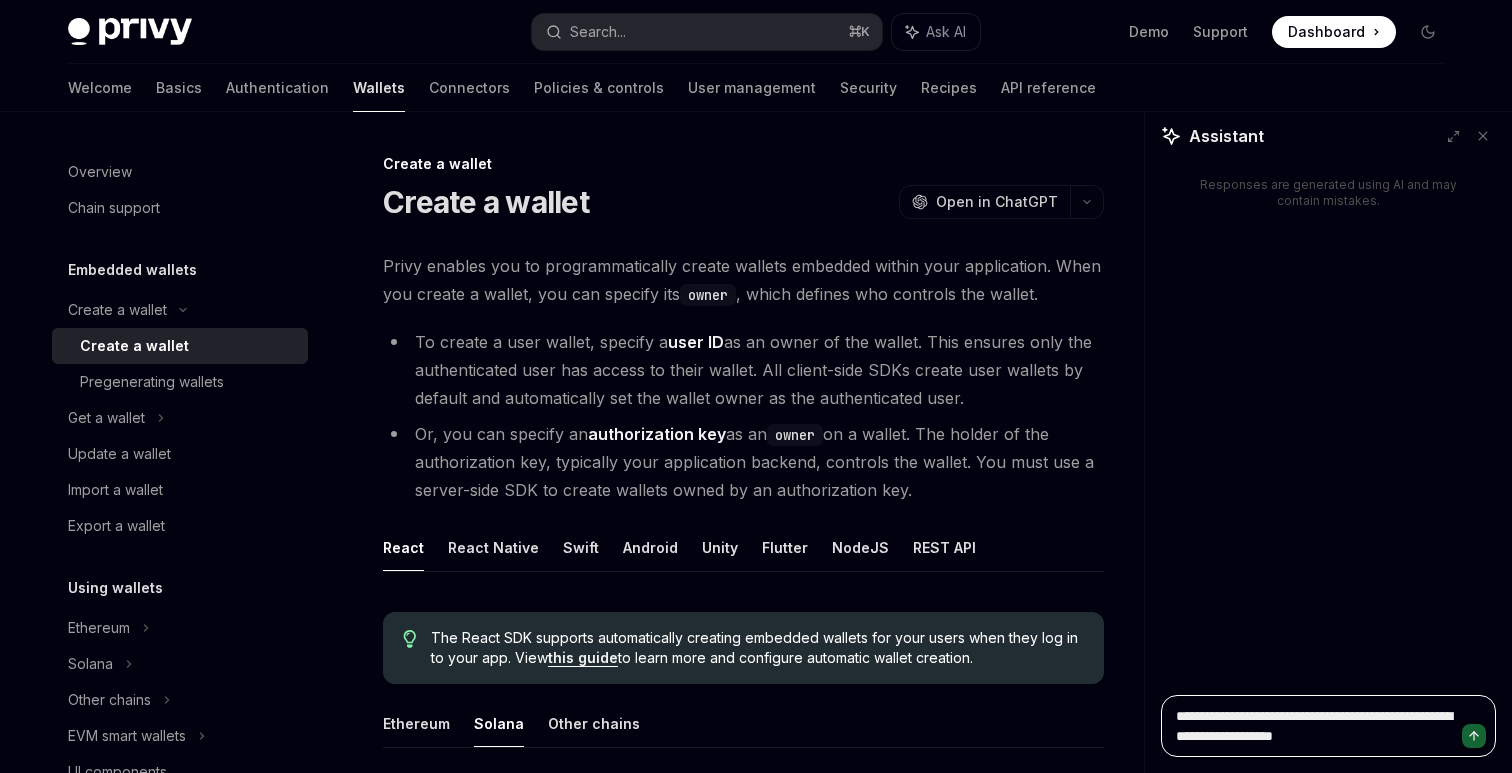 type on "**********" 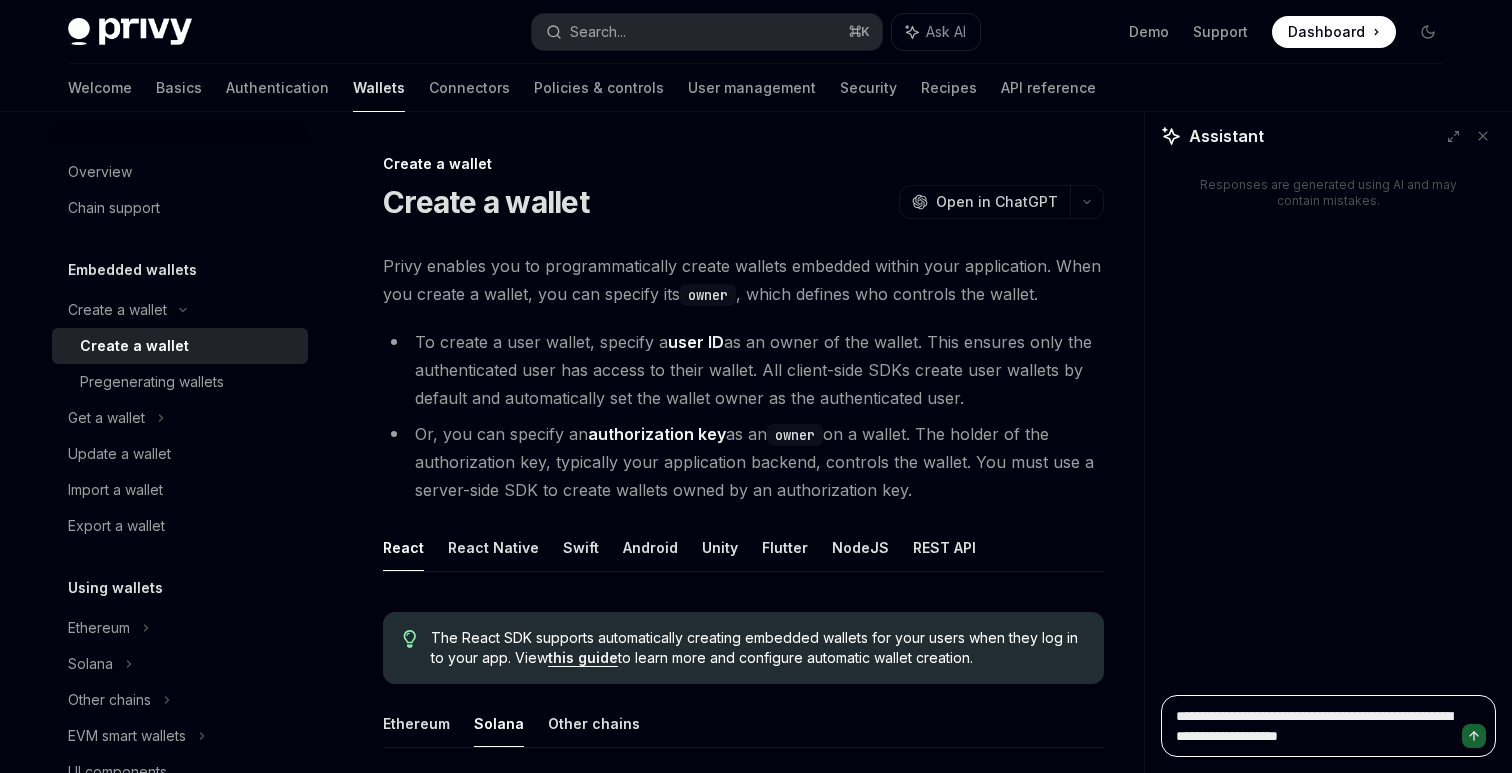 type on "**********" 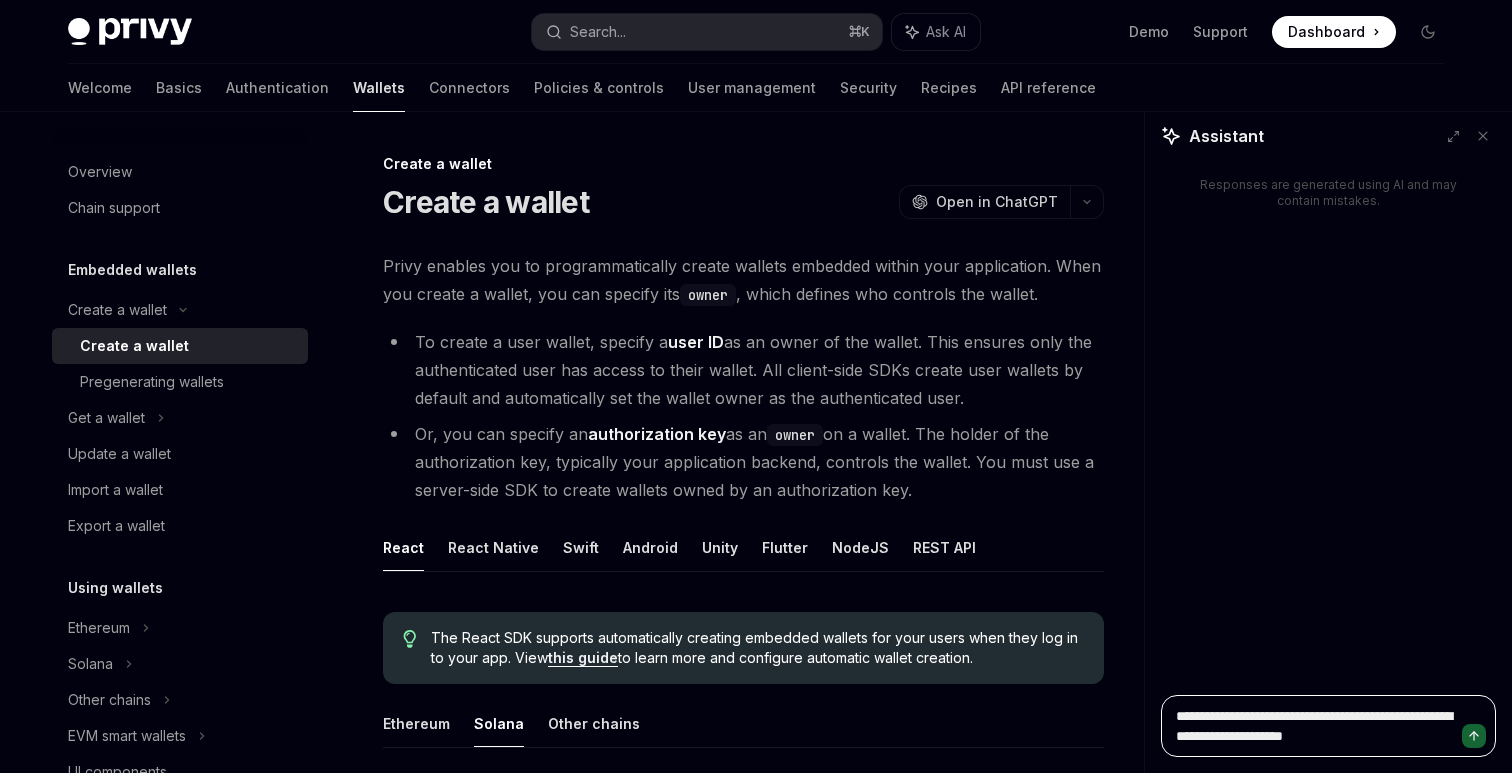 type on "**********" 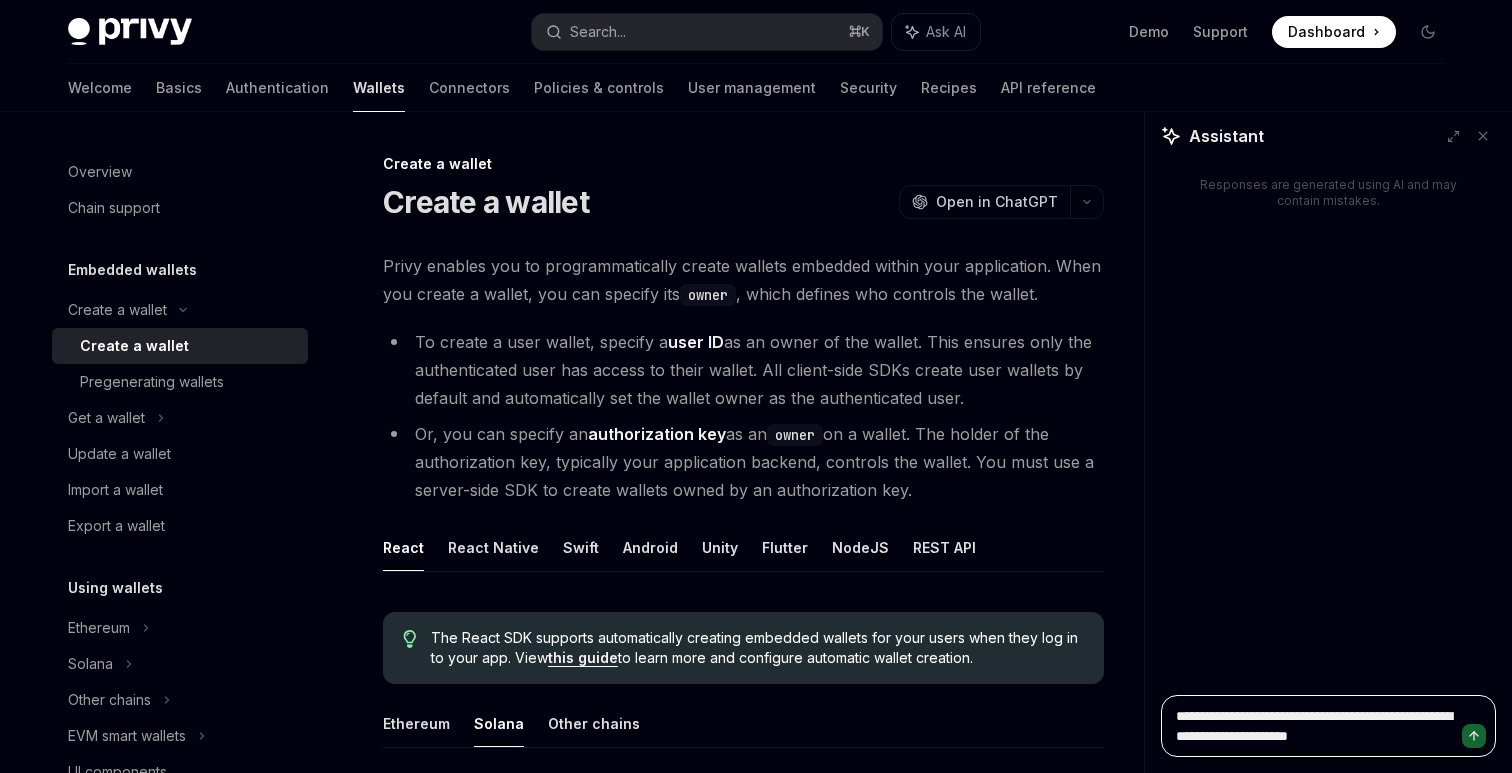 type on "**********" 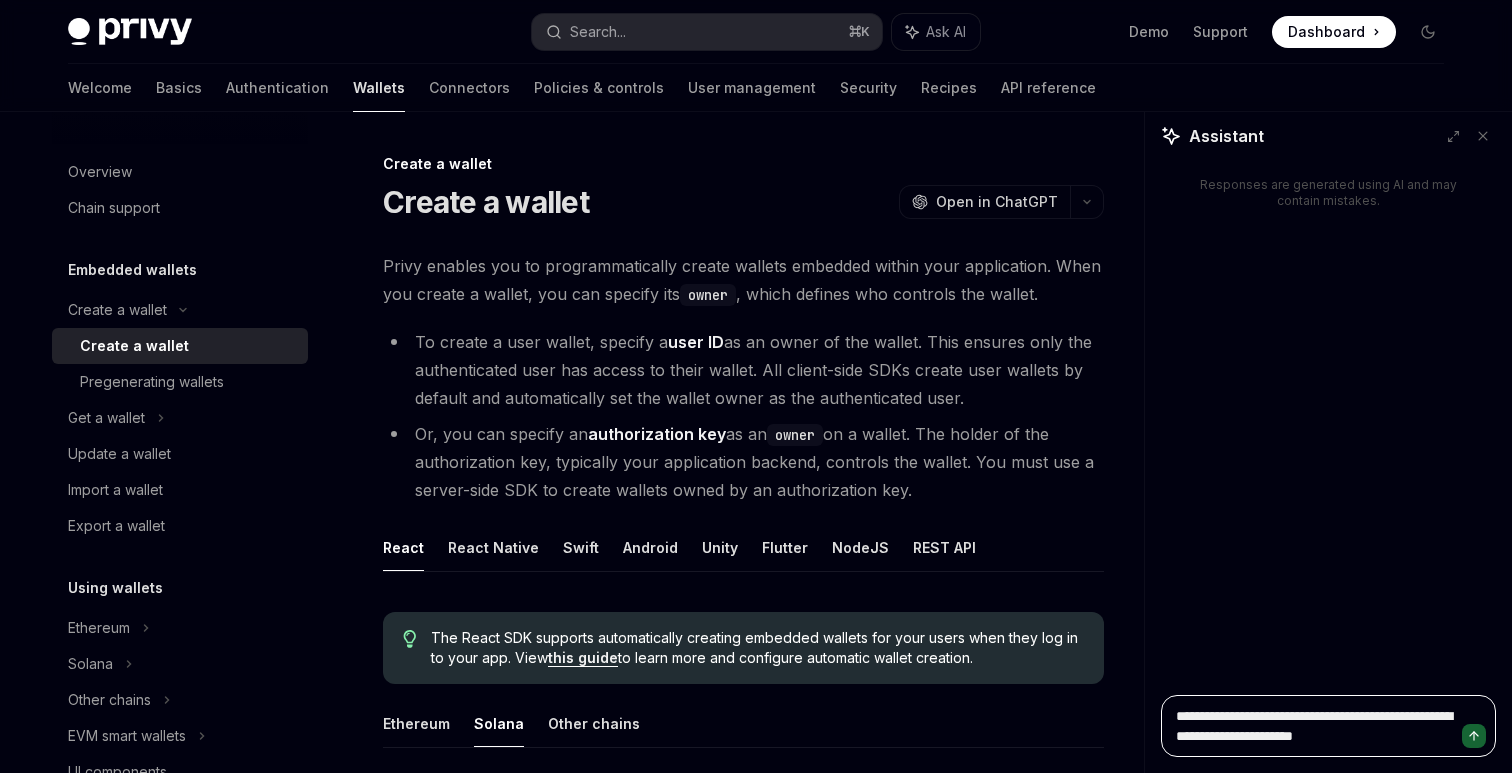type on "**********" 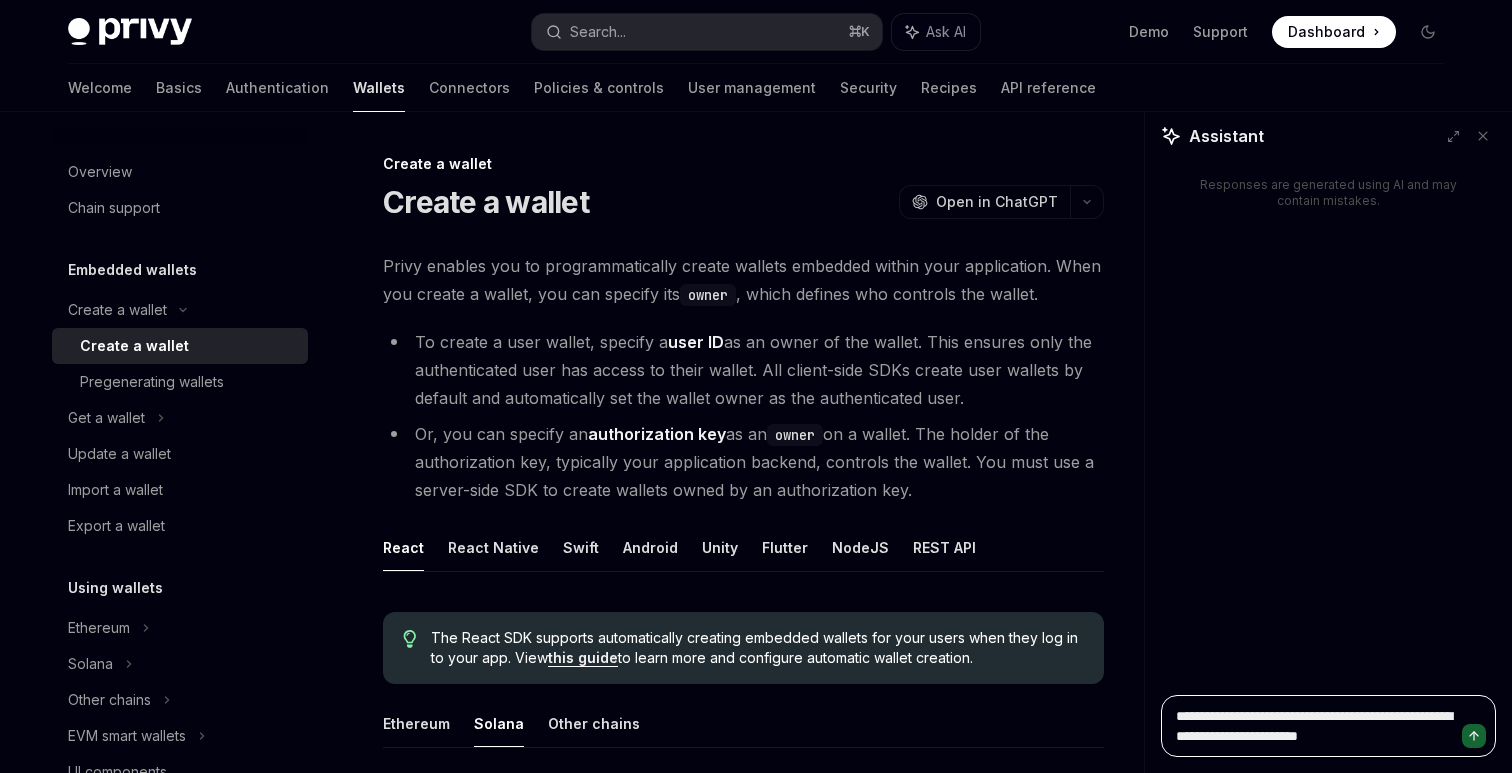 type on "**********" 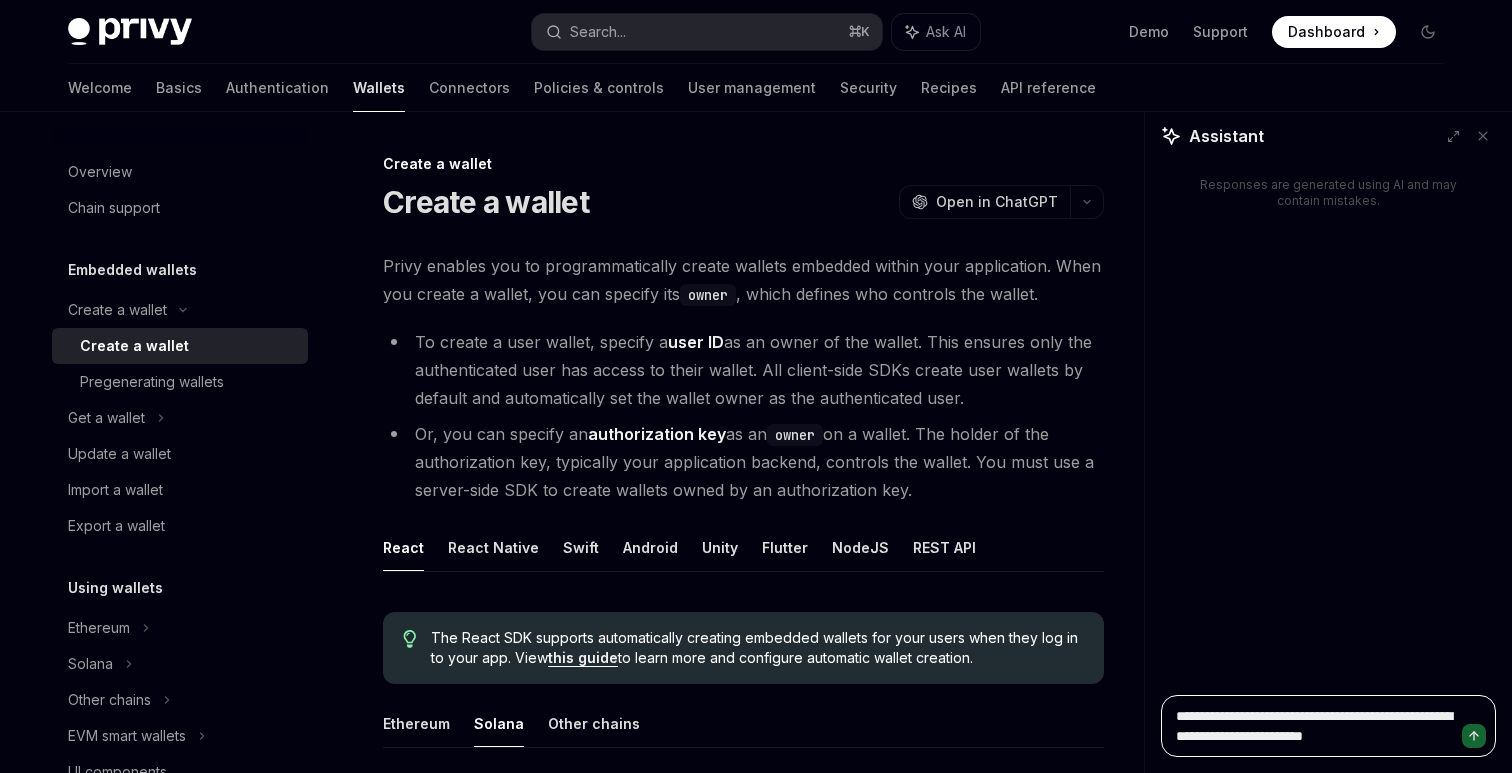 type on "**********" 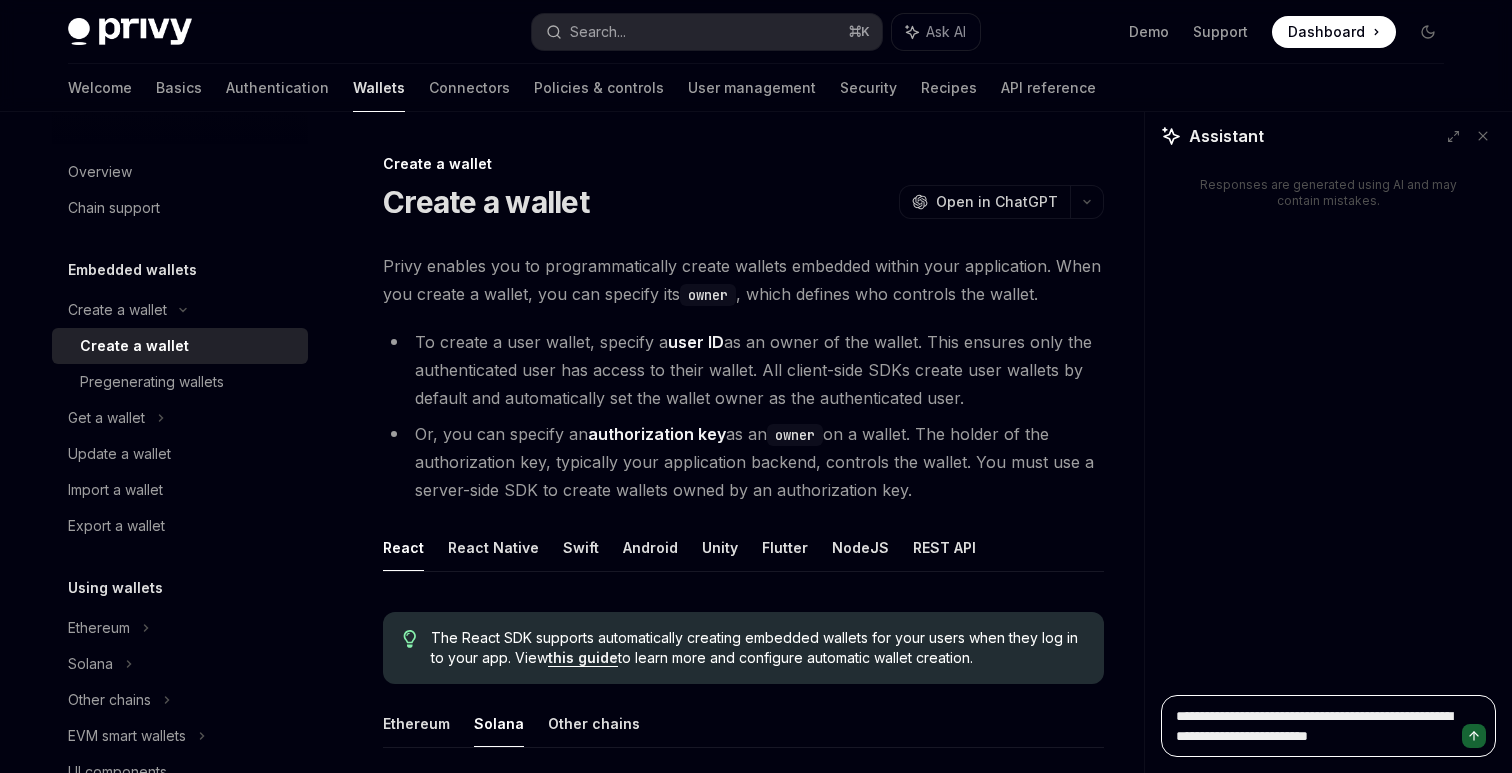 type on "**********" 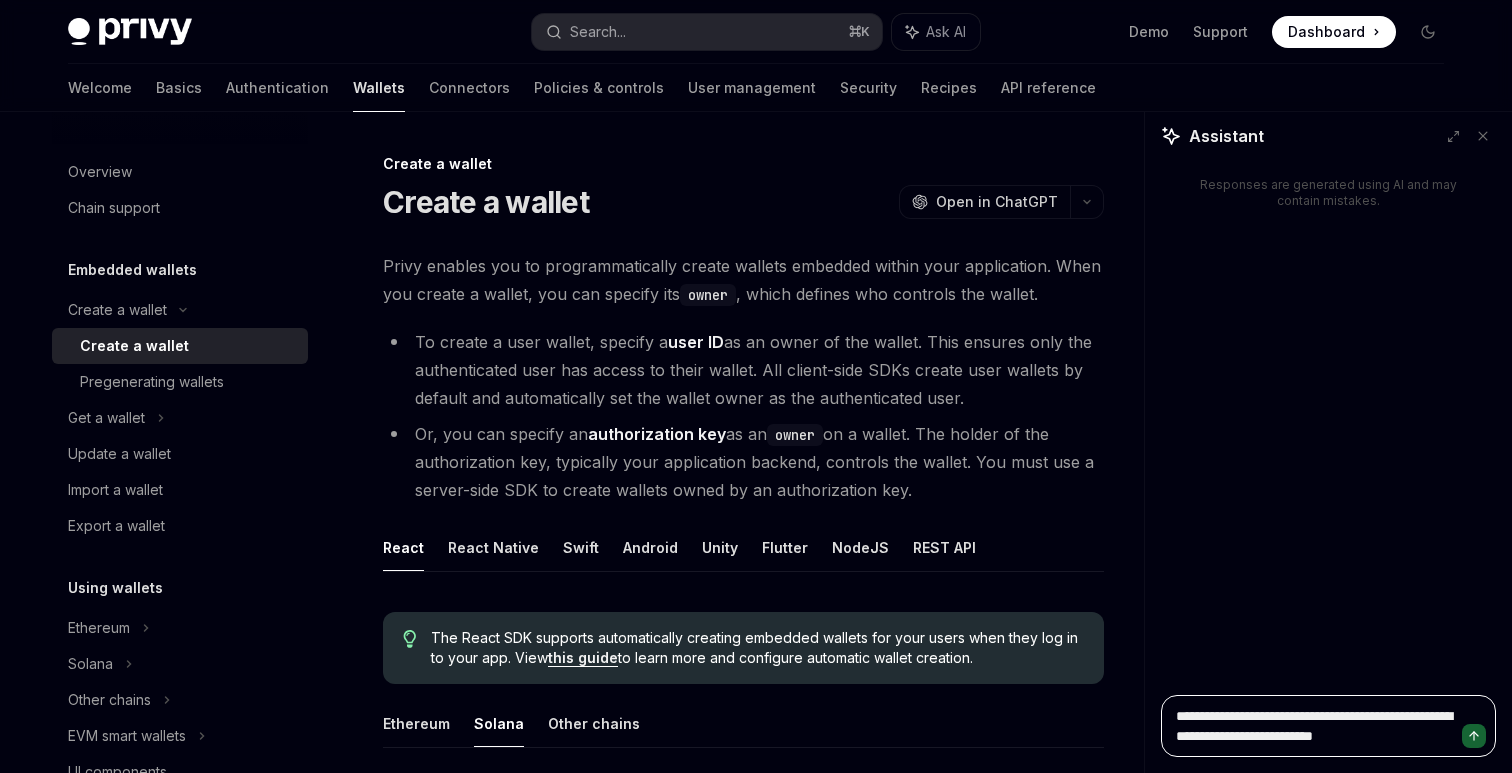 type on "**********" 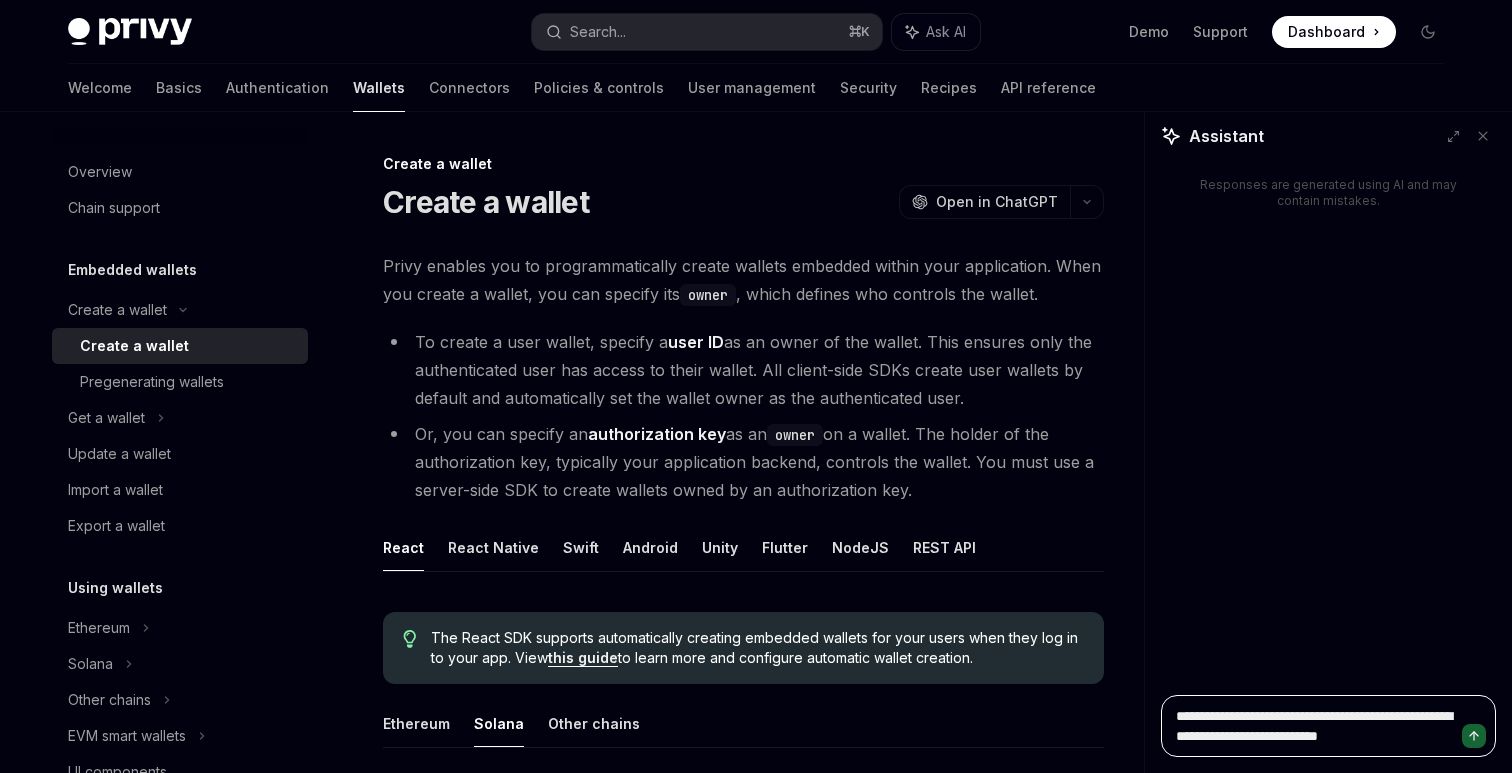 type on "**********" 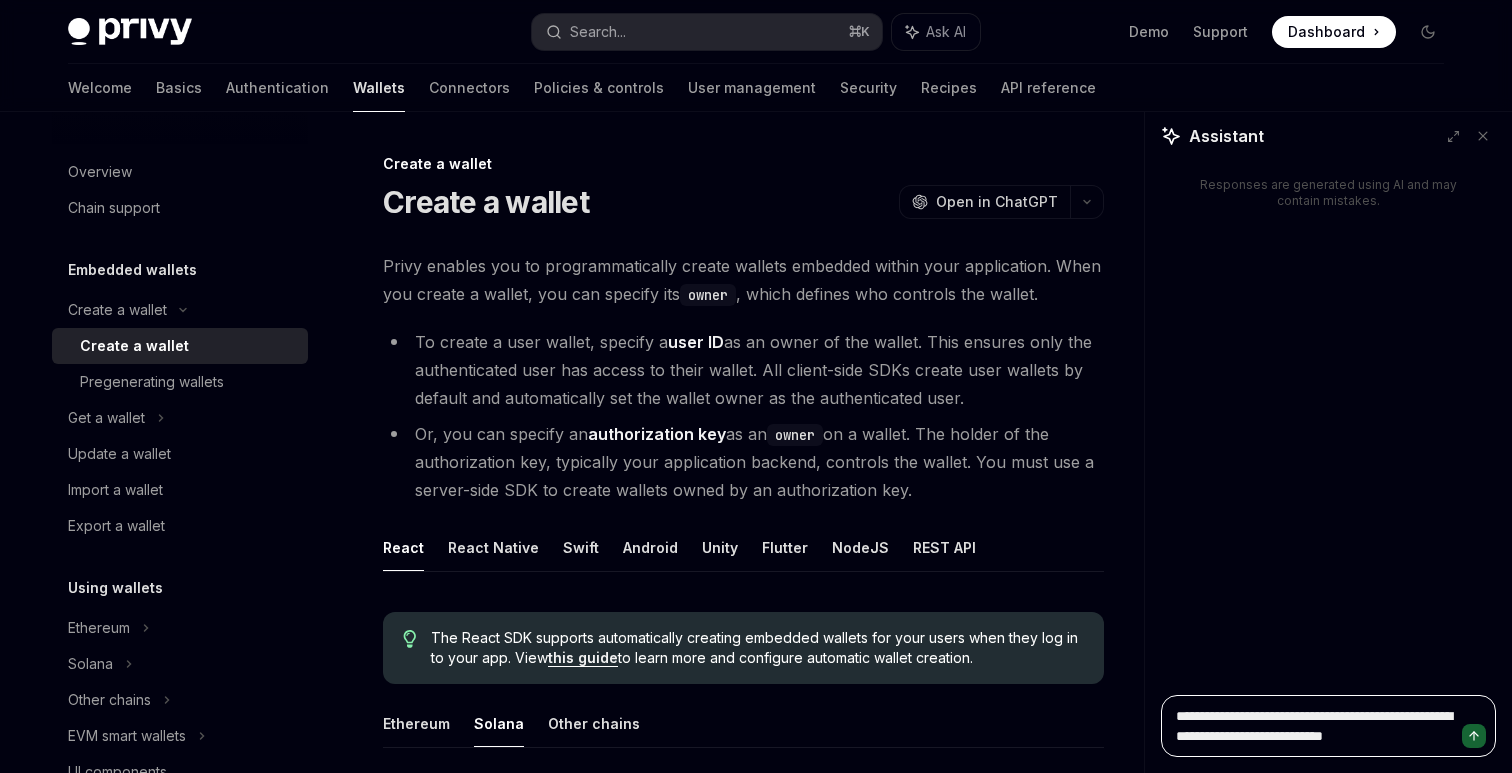 type on "**********" 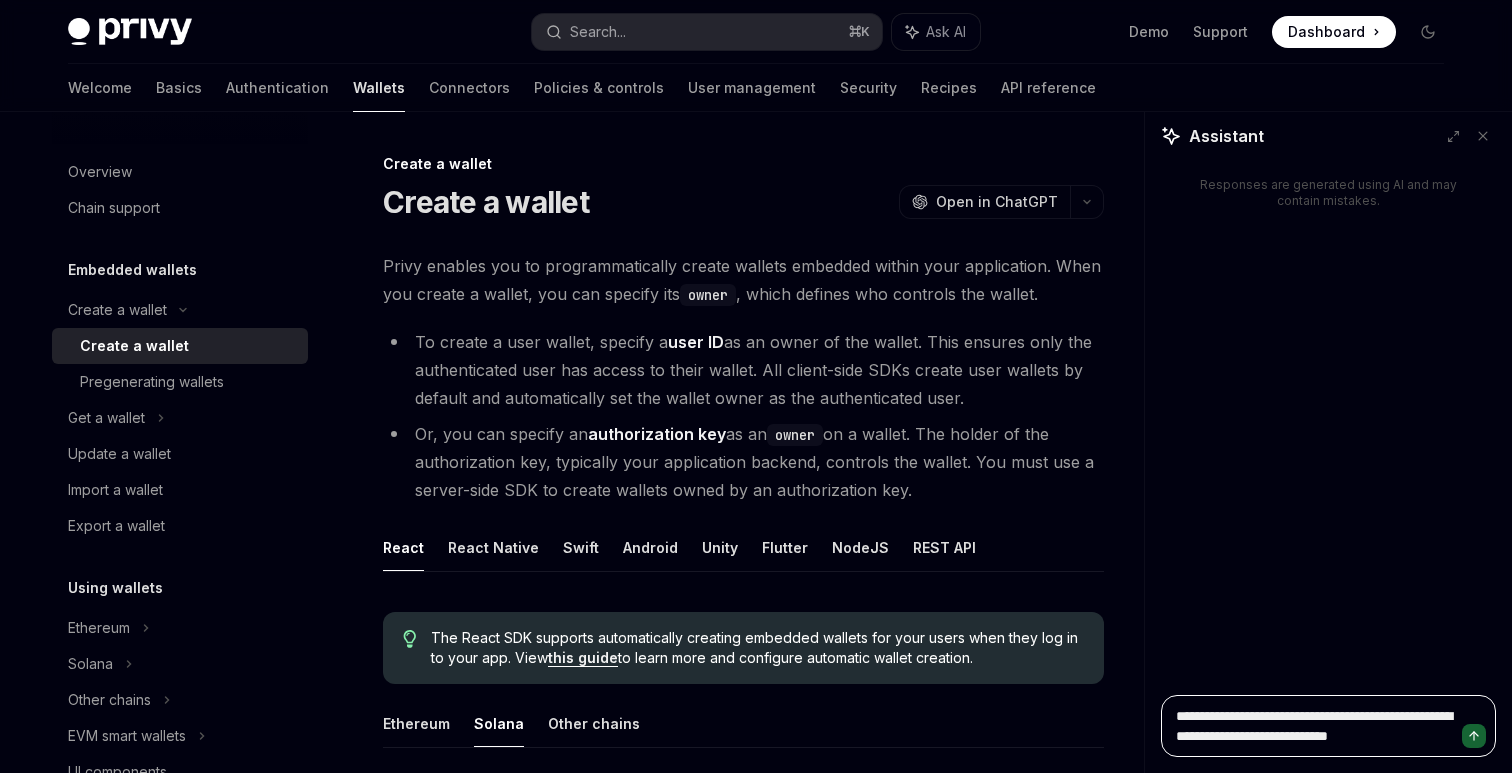 type on "**********" 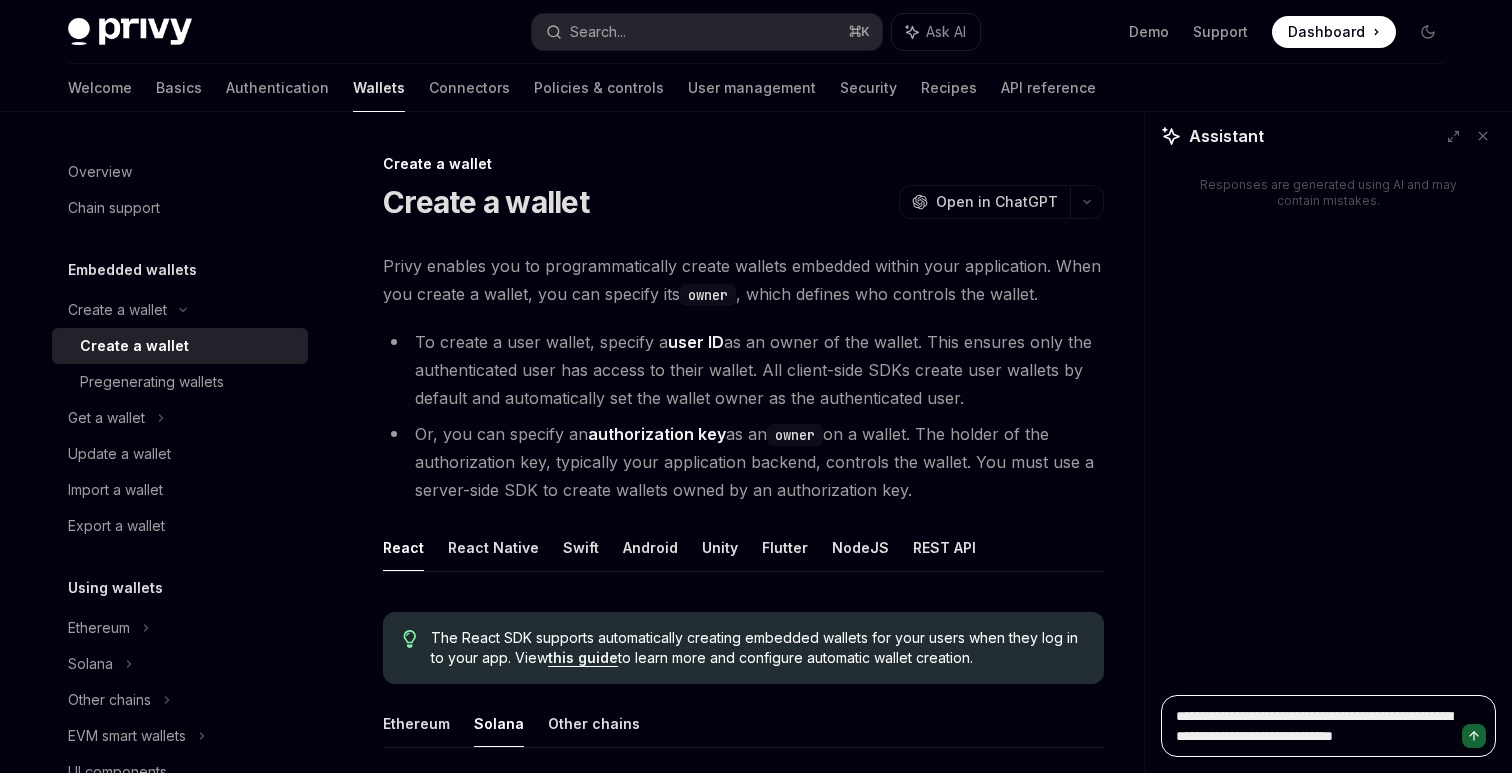 type on "**********" 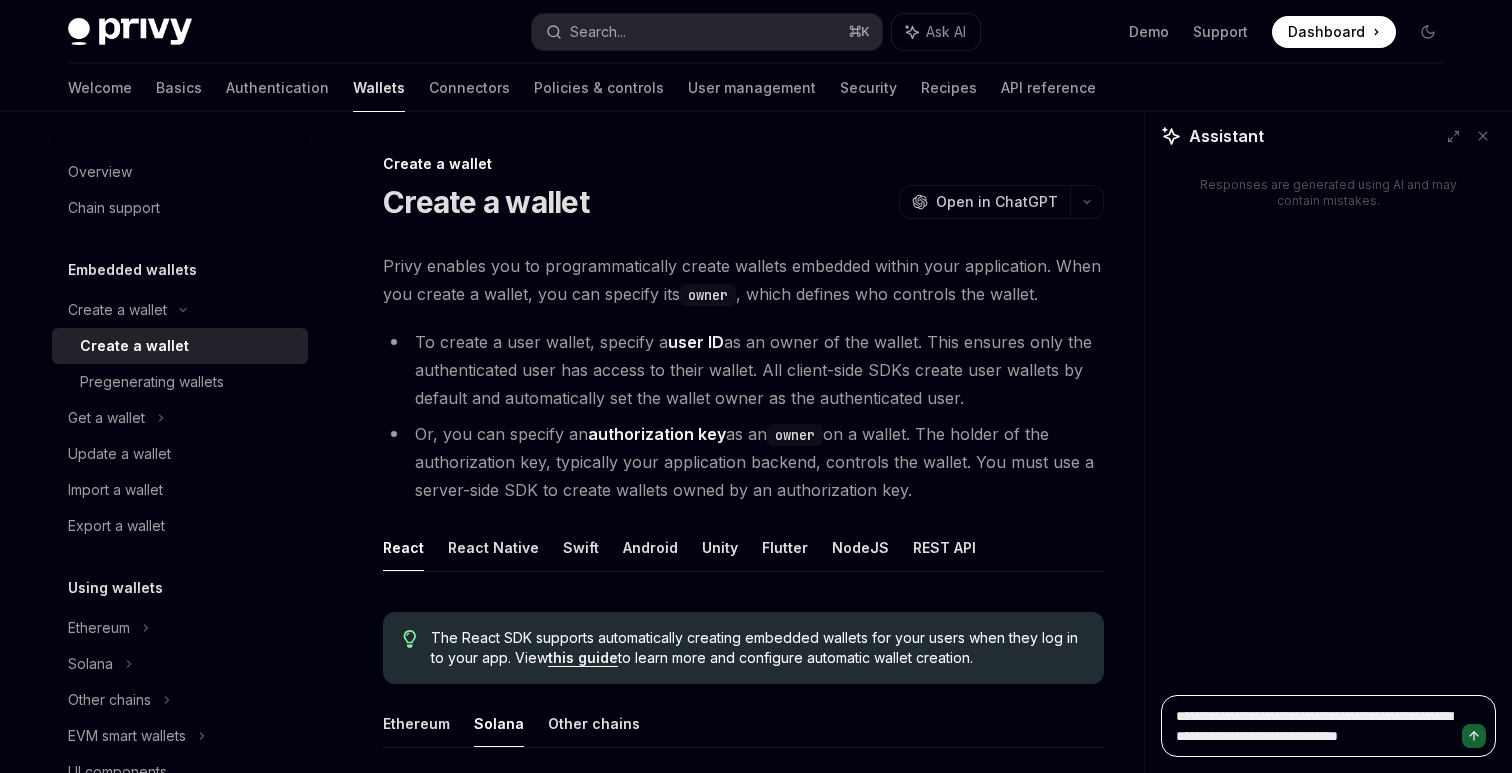 type on "**********" 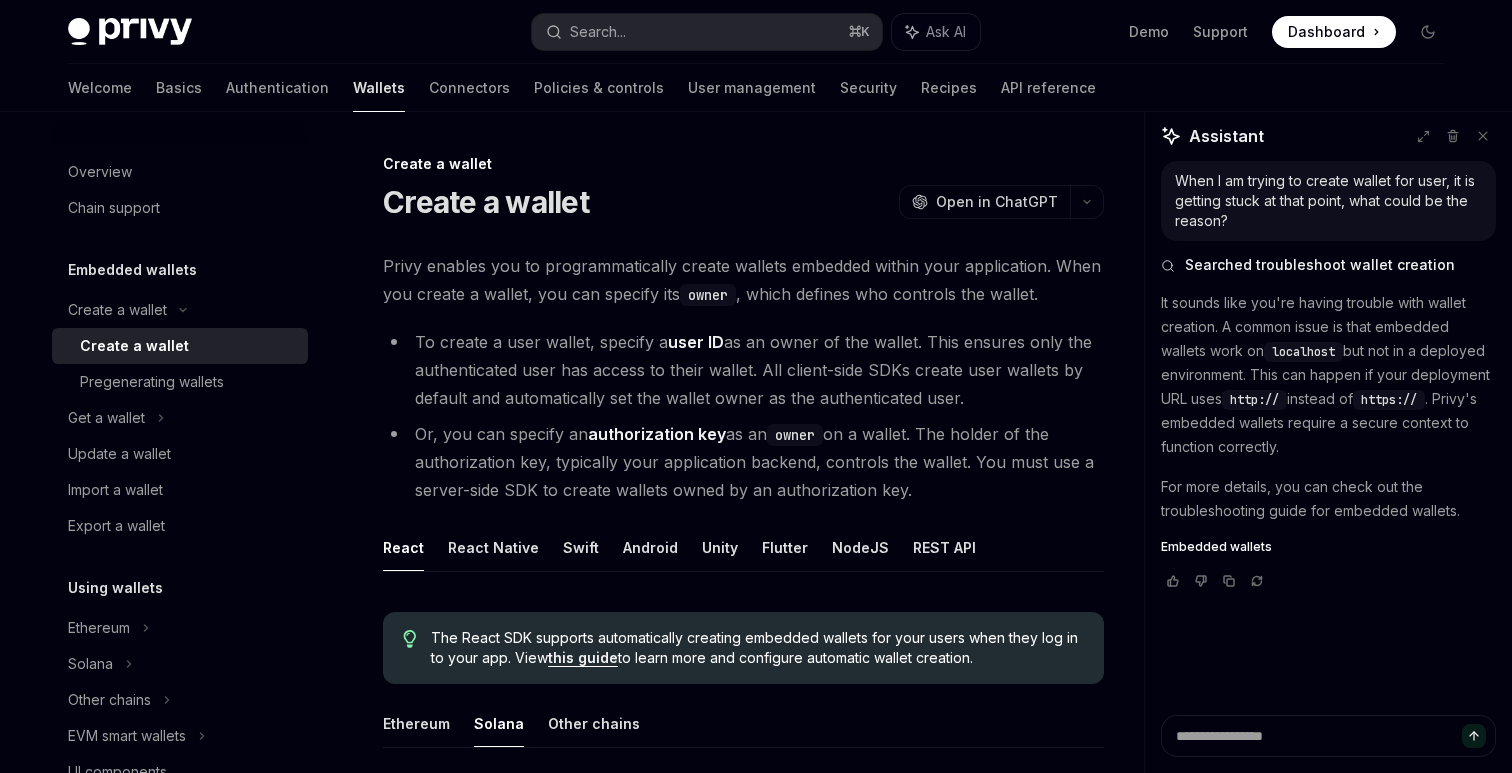 click on "It sounds like you're having trouble with wallet creation. A common issue is that embedded wallets work on  localhost  but not in a deployed environment. This can happen if your deployment URL uses  http://  instead of  https:// . Privy's embedded wallets require a secure context to function correctly." at bounding box center [1328, 375] 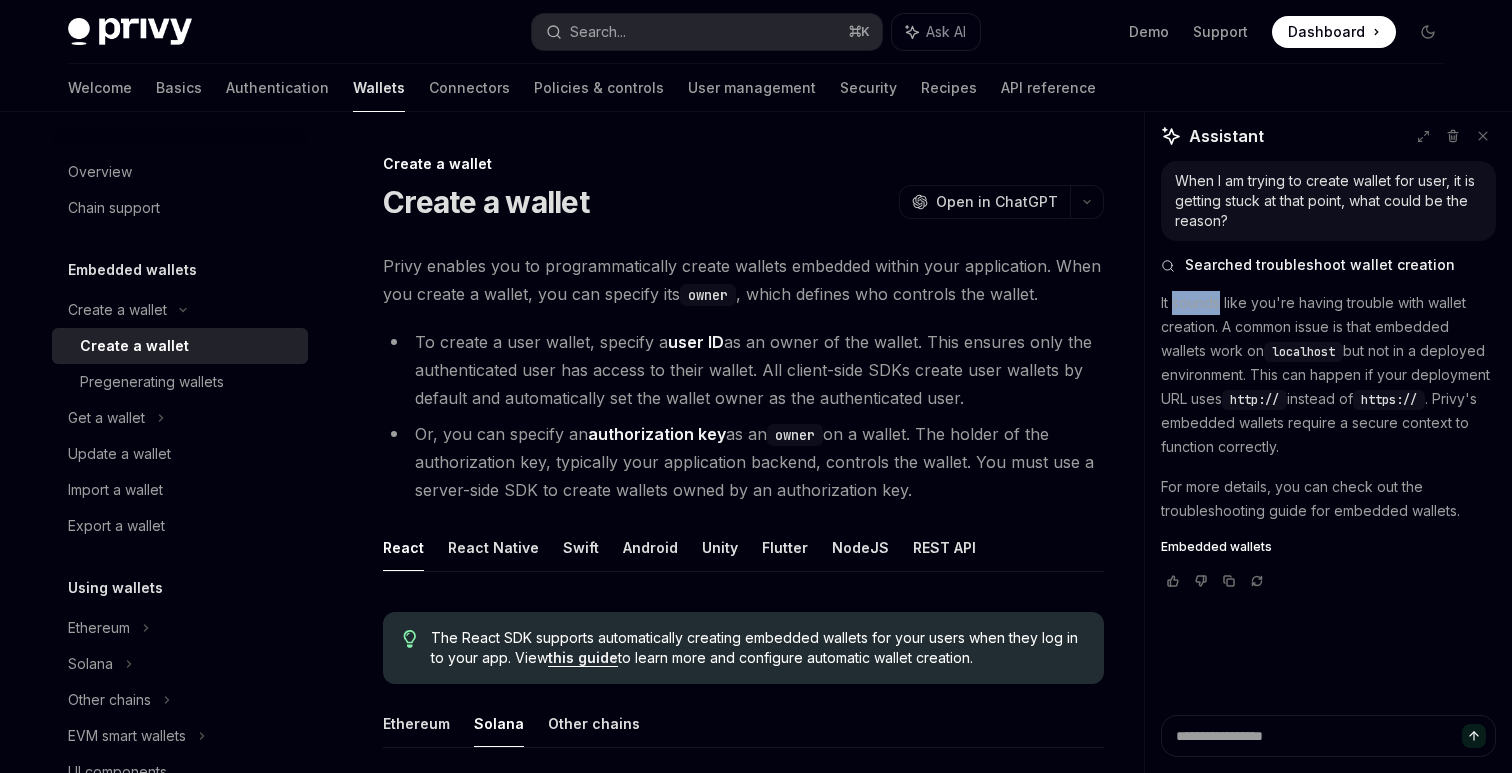click on "It sounds like you're having trouble with wallet creation. A common issue is that embedded wallets work on  localhost  but not in a deployed environment. This can happen if your deployment URL uses  http://  instead of  https:// . Privy's embedded wallets require a secure context to function correctly." at bounding box center (1328, 375) 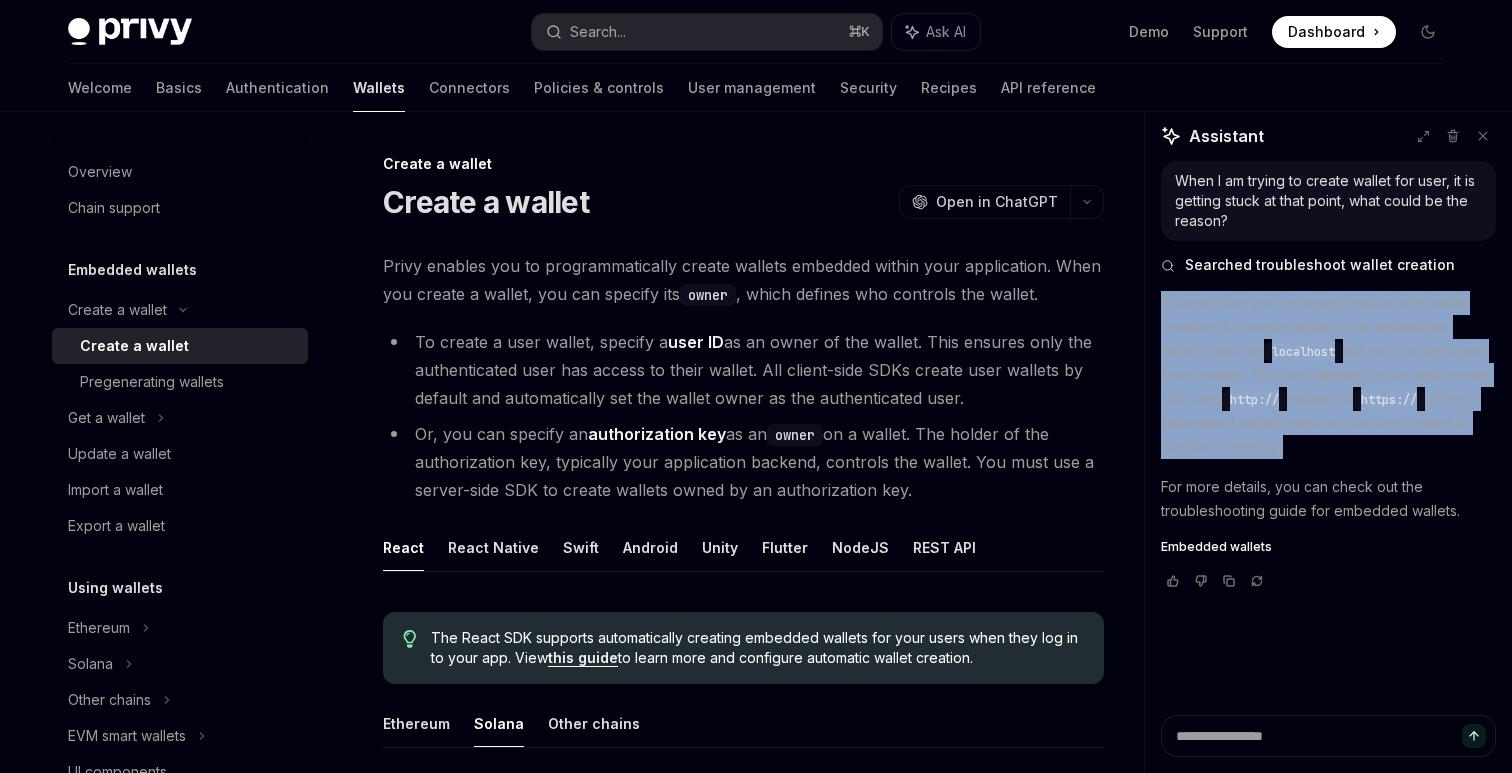 click on "It sounds like you're having trouble with wallet creation. A common issue is that embedded wallets work on  localhost  but not in a deployed environment. This can happen if your deployment URL uses  http://  instead of  https:// . Privy's embedded wallets require a secure context to function correctly." at bounding box center (1328, 375) 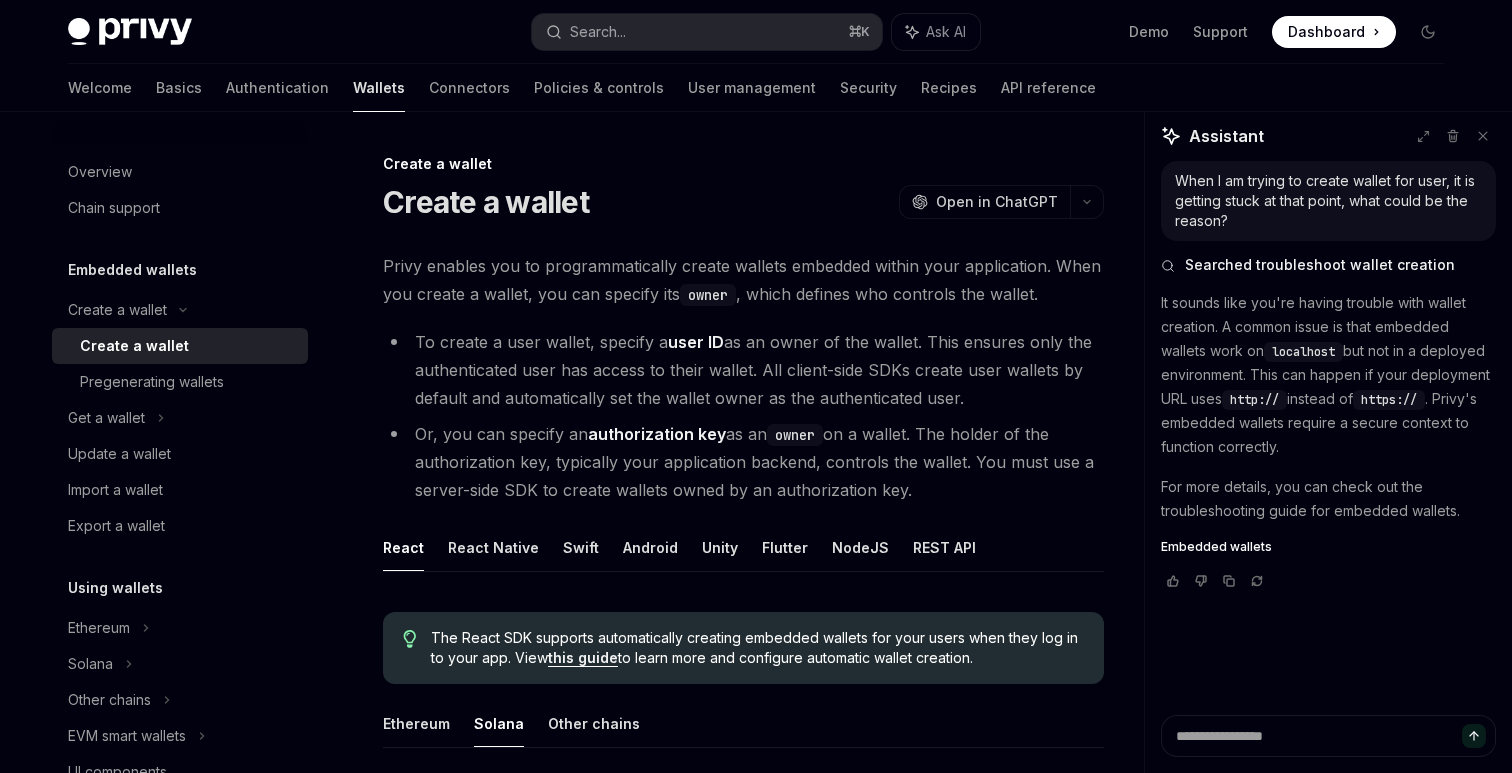 click on "It sounds like you're having trouble with wallet creation. A common issue is that embedded wallets work on  localhost  but not in a deployed environment. This can happen if your deployment URL uses  http://  instead of  https:// . Privy's embedded wallets require a secure context to function correctly." at bounding box center (1328, 375) 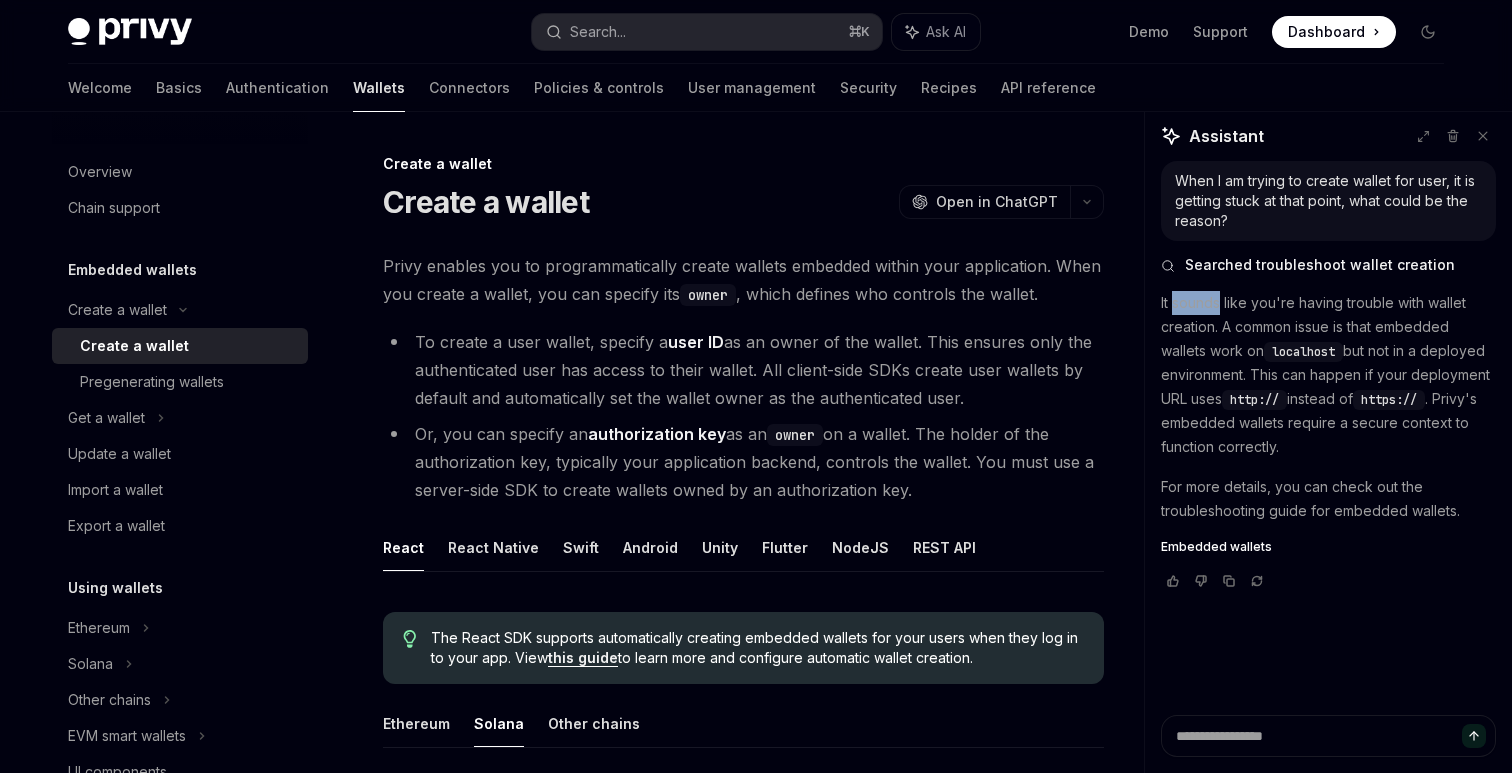click on "It sounds like you're having trouble with wallet creation. A common issue is that embedded wallets work on  localhost  but not in a deployed environment. This can happen if your deployment URL uses  http://  instead of  https:// . Privy's embedded wallets require a secure context to function correctly." at bounding box center [1328, 375] 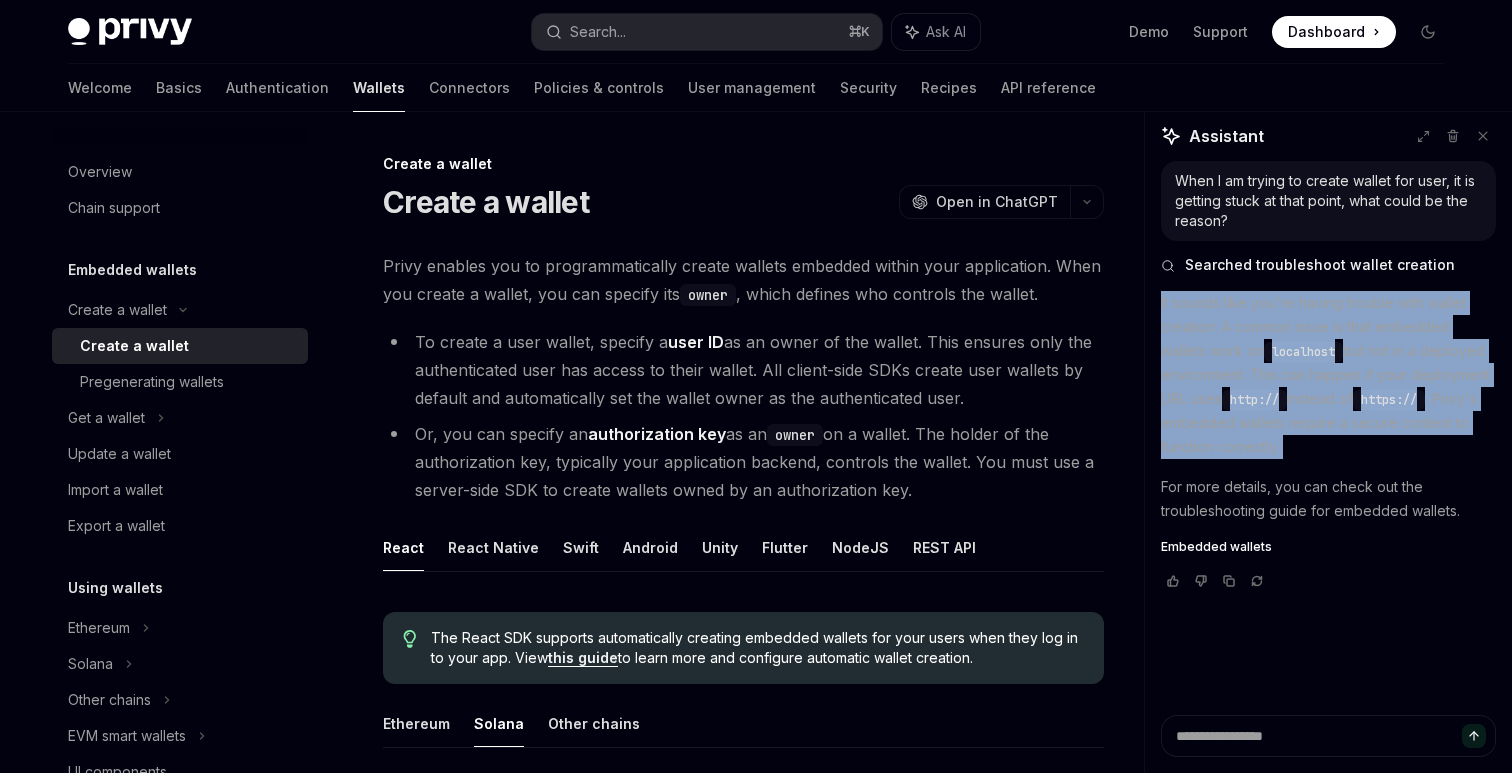 click on "It sounds like you're having trouble with wallet creation. A common issue is that embedded wallets work on  localhost  but not in a deployed environment. This can happen if your deployment URL uses  http://  instead of  https:// . Privy's embedded wallets require a secure context to function correctly." at bounding box center [1328, 375] 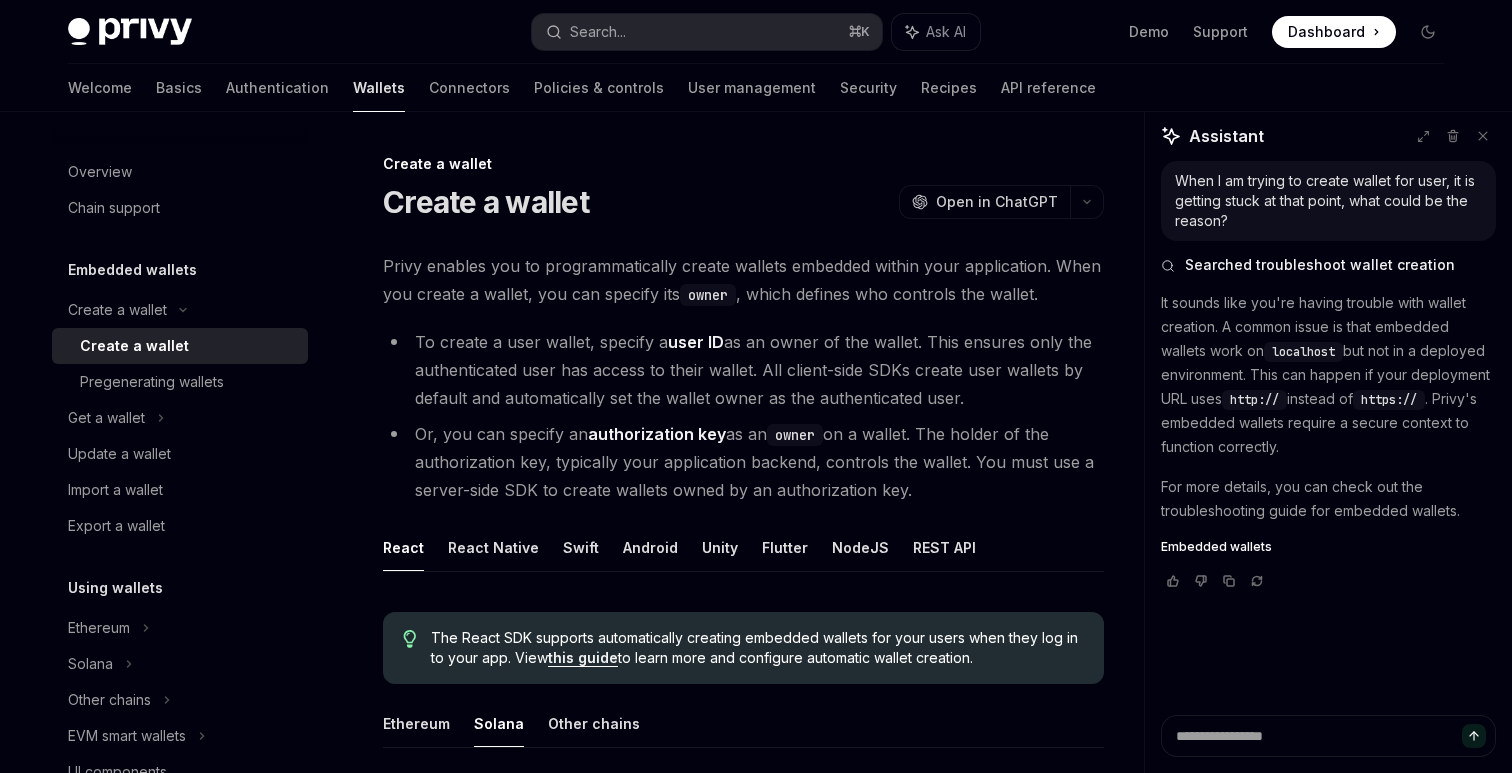 click on "It sounds like you're having trouble with wallet creation. A common issue is that embedded wallets work on  localhost  but not in a deployed environment. This can happen if your deployment URL uses  http://  instead of  https:// . Privy's embedded wallets require a secure context to function correctly." at bounding box center (1328, 375) 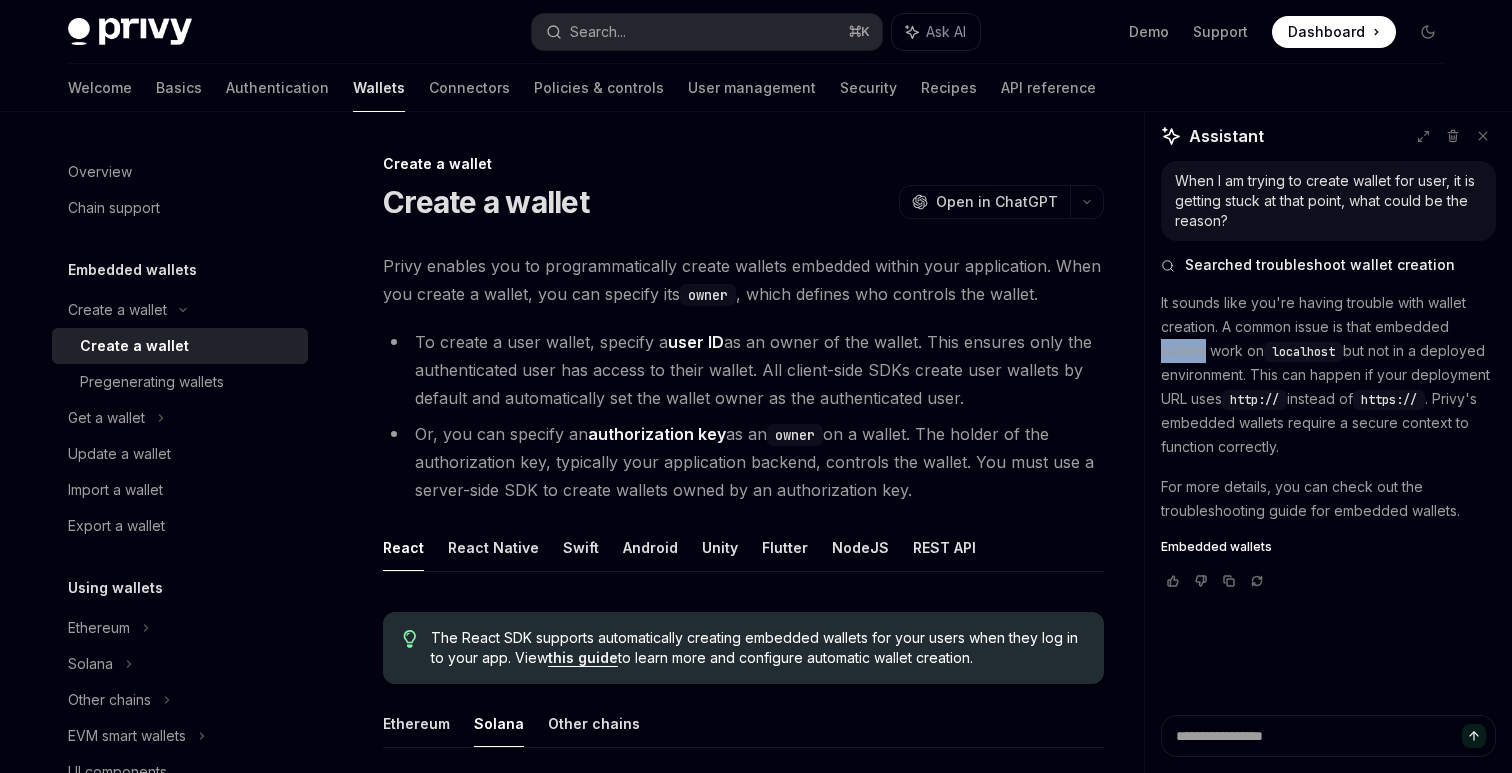 click on "It sounds like you're having trouble with wallet creation. A common issue is that embedded wallets work on  localhost  but not in a deployed environment. This can happen if your deployment URL uses  http://  instead of  https:// . Privy's embedded wallets require a secure context to function correctly." at bounding box center [1328, 375] 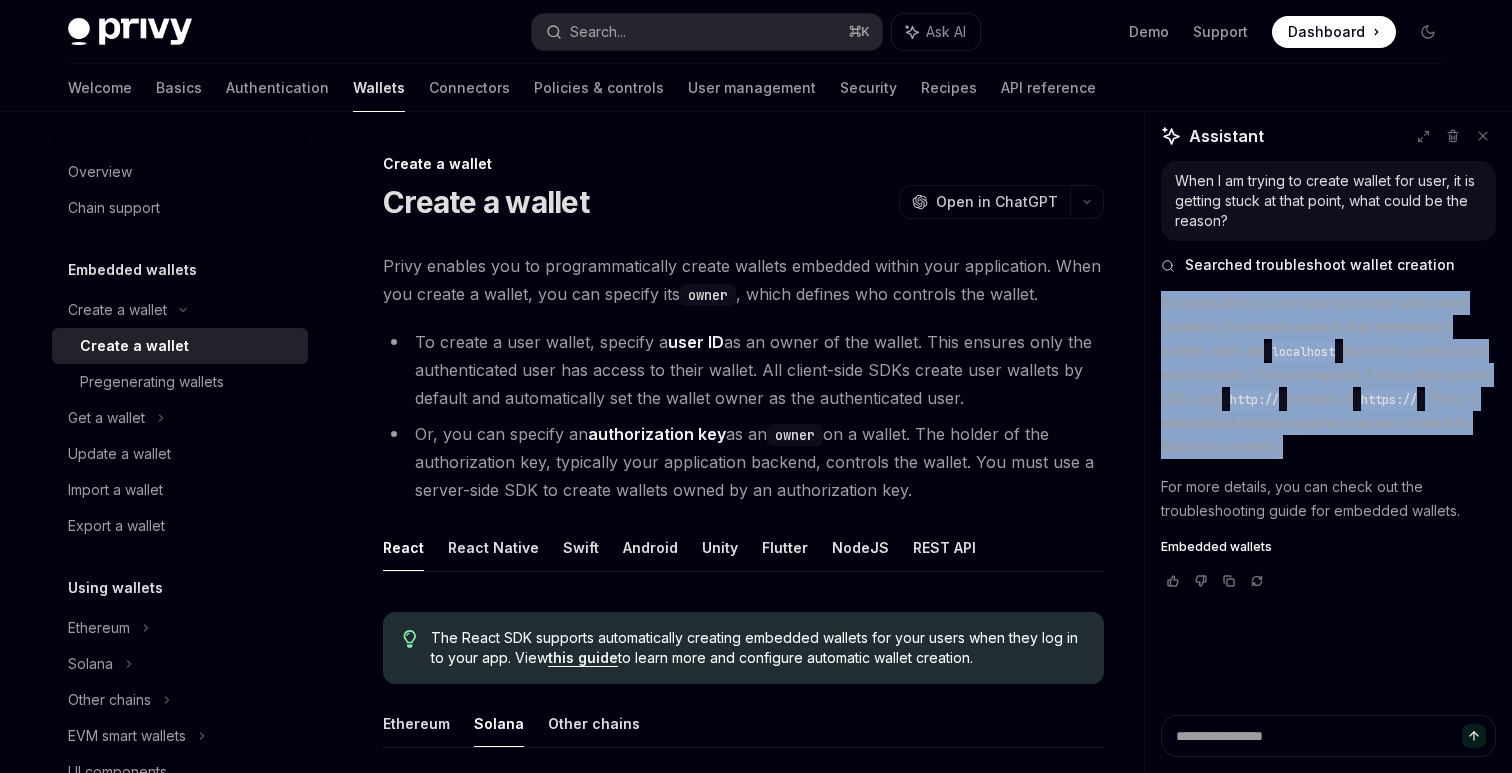 click on "It sounds like you're having trouble with wallet creation. A common issue is that embedded wallets work on  localhost  but not in a deployed environment. This can happen if your deployment URL uses  http://  instead of  https:// . Privy's embedded wallets require a secure context to function correctly." at bounding box center [1328, 375] 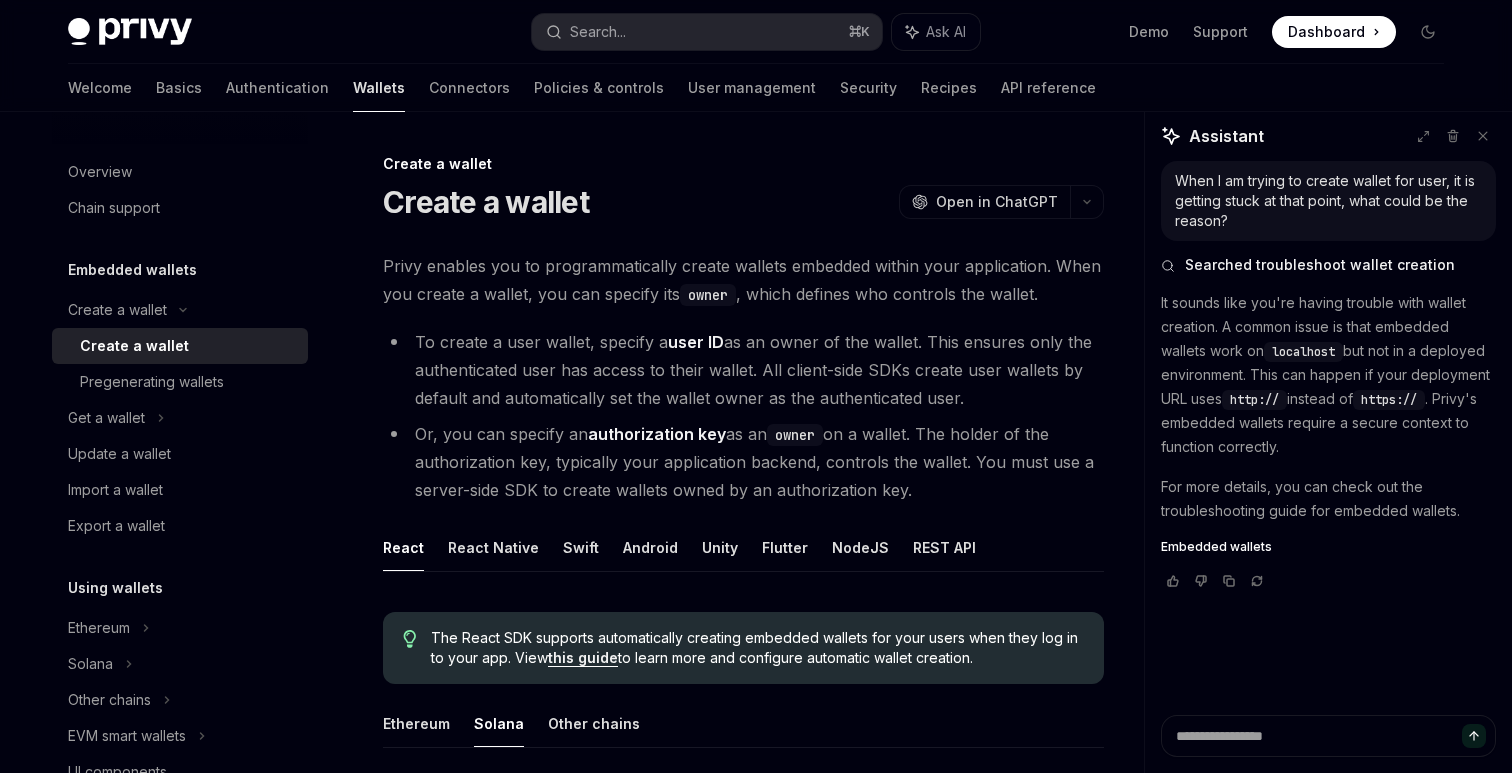 click on "It sounds like you're having trouble with wallet creation. A common issue is that embedded wallets work on  localhost  but not in a deployed environment. This can happen if your deployment URL uses  http://  instead of  https:// . Privy's embedded wallets require a secure context to function correctly." at bounding box center [1328, 375] 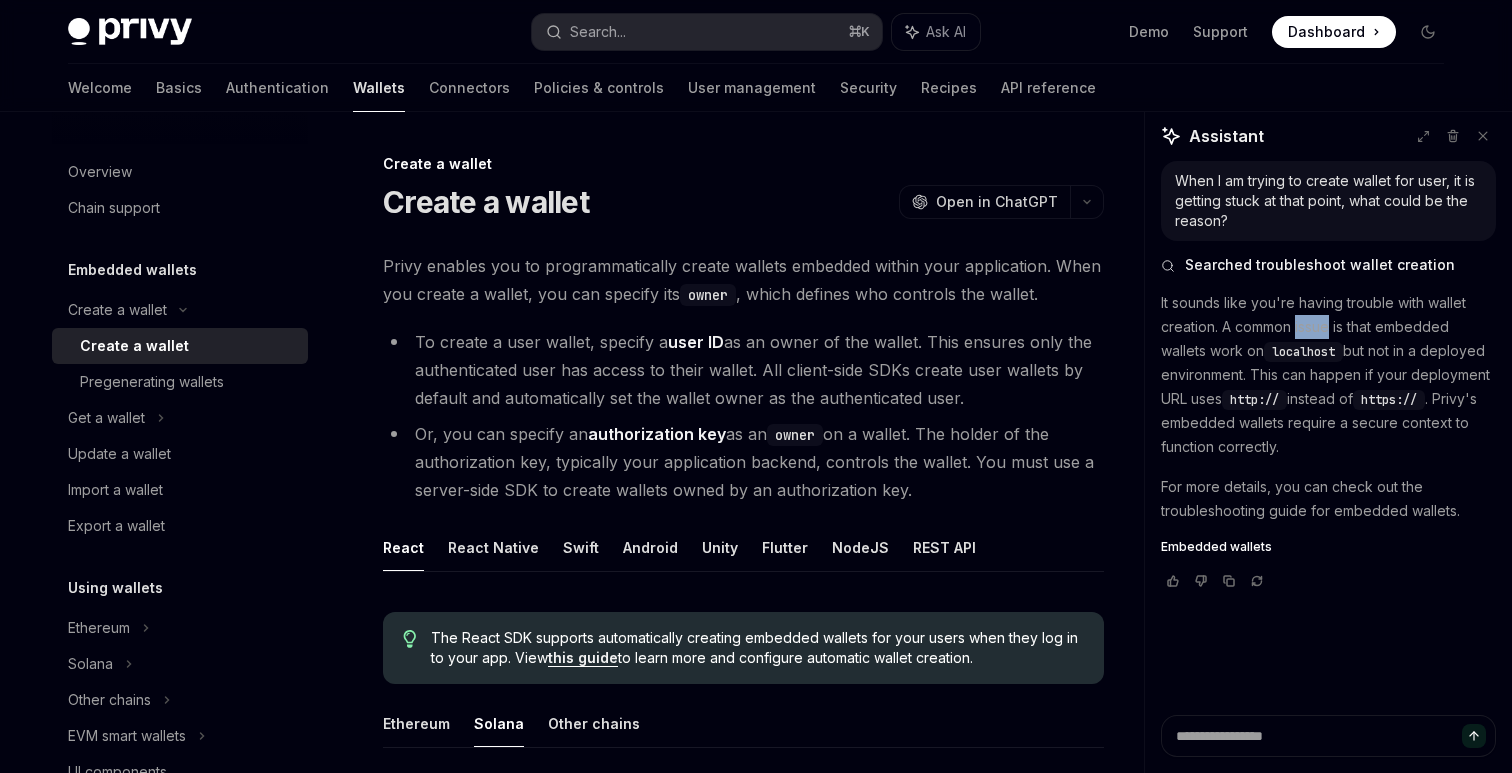 click on "It sounds like you're having trouble with wallet creation. A common issue is that embedded wallets work on  localhost  but not in a deployed environment. This can happen if your deployment URL uses  http://  instead of  https:// . Privy's embedded wallets require a secure context to function correctly." at bounding box center (1328, 375) 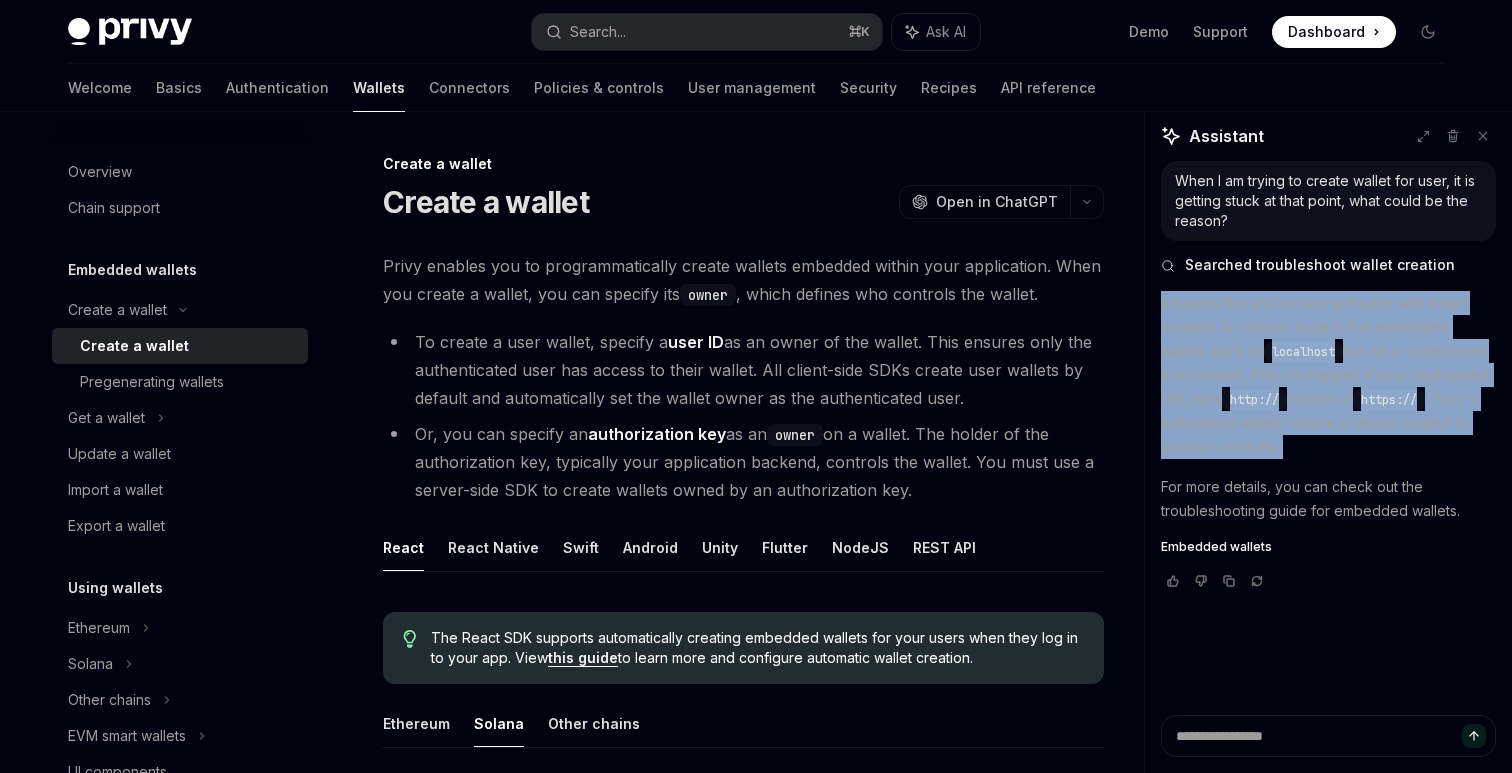 click on "It sounds like you're having trouble with wallet creation. A common issue is that embedded wallets work on  localhost  but not in a deployed environment. This can happen if your deployment URL uses  http://  instead of  https:// . Privy's embedded wallets require a secure context to function correctly." at bounding box center [1328, 375] 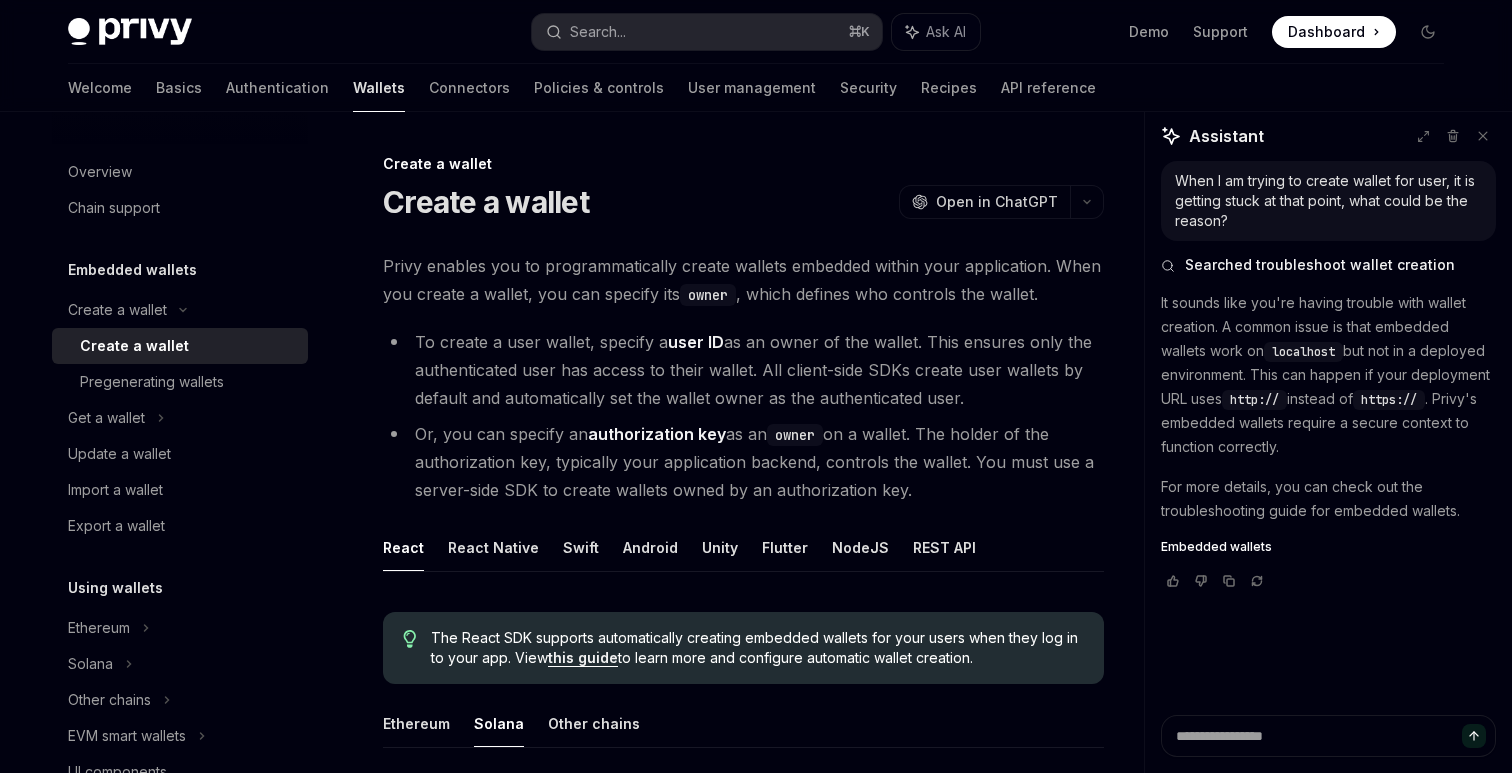 click on "It sounds like you're having trouble with wallet creation. A common issue is that embedded wallets work on  localhost  but not in a deployed environment. This can happen if your deployment URL uses  http://  instead of  https:// . Privy's embedded wallets require a secure context to function correctly." at bounding box center [1328, 375] 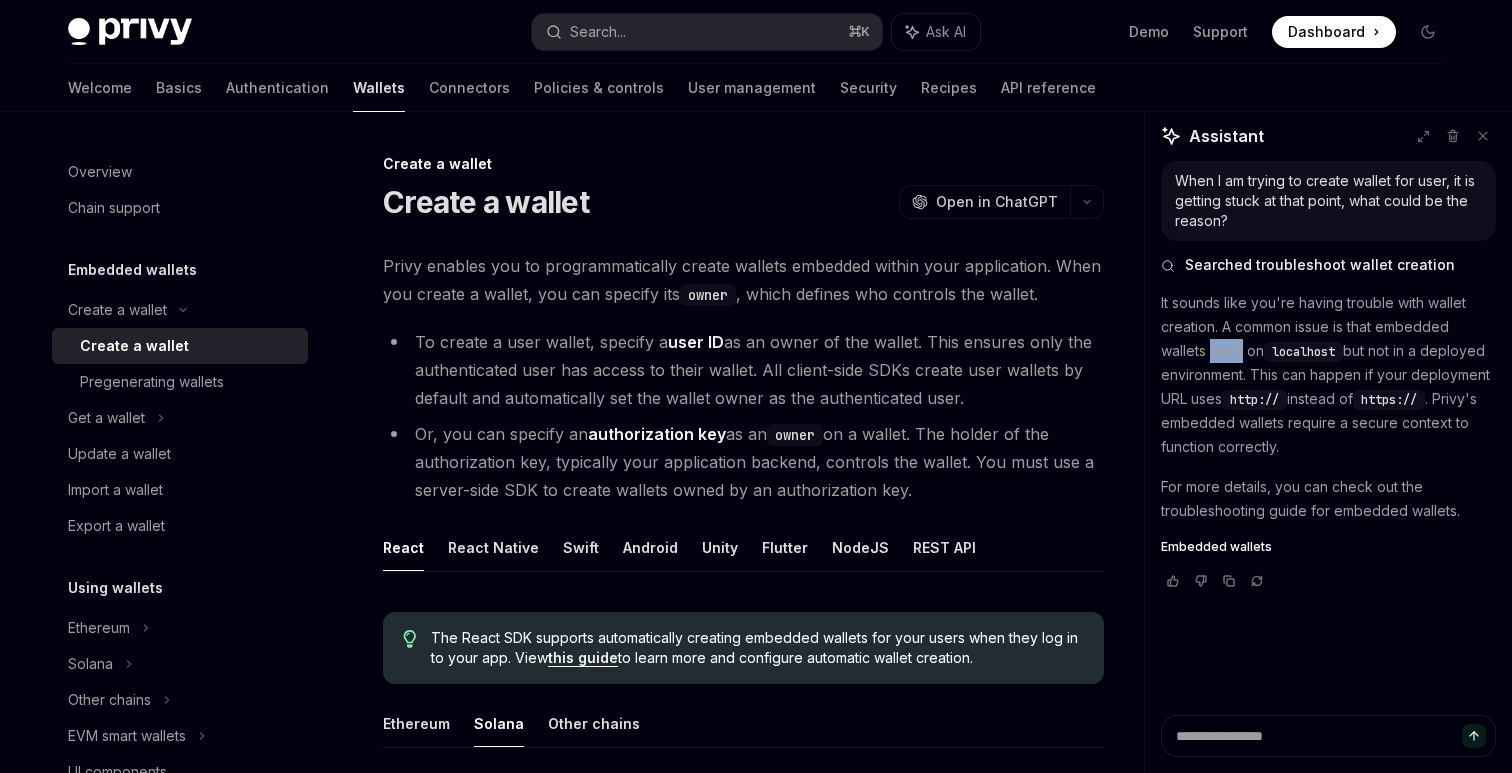 click on "It sounds like you're having trouble with wallet creation. A common issue is that embedded wallets work on  localhost  but not in a deployed environment. This can happen if your deployment URL uses  http://  instead of  https:// . Privy's embedded wallets require a secure context to function correctly." at bounding box center (1328, 375) 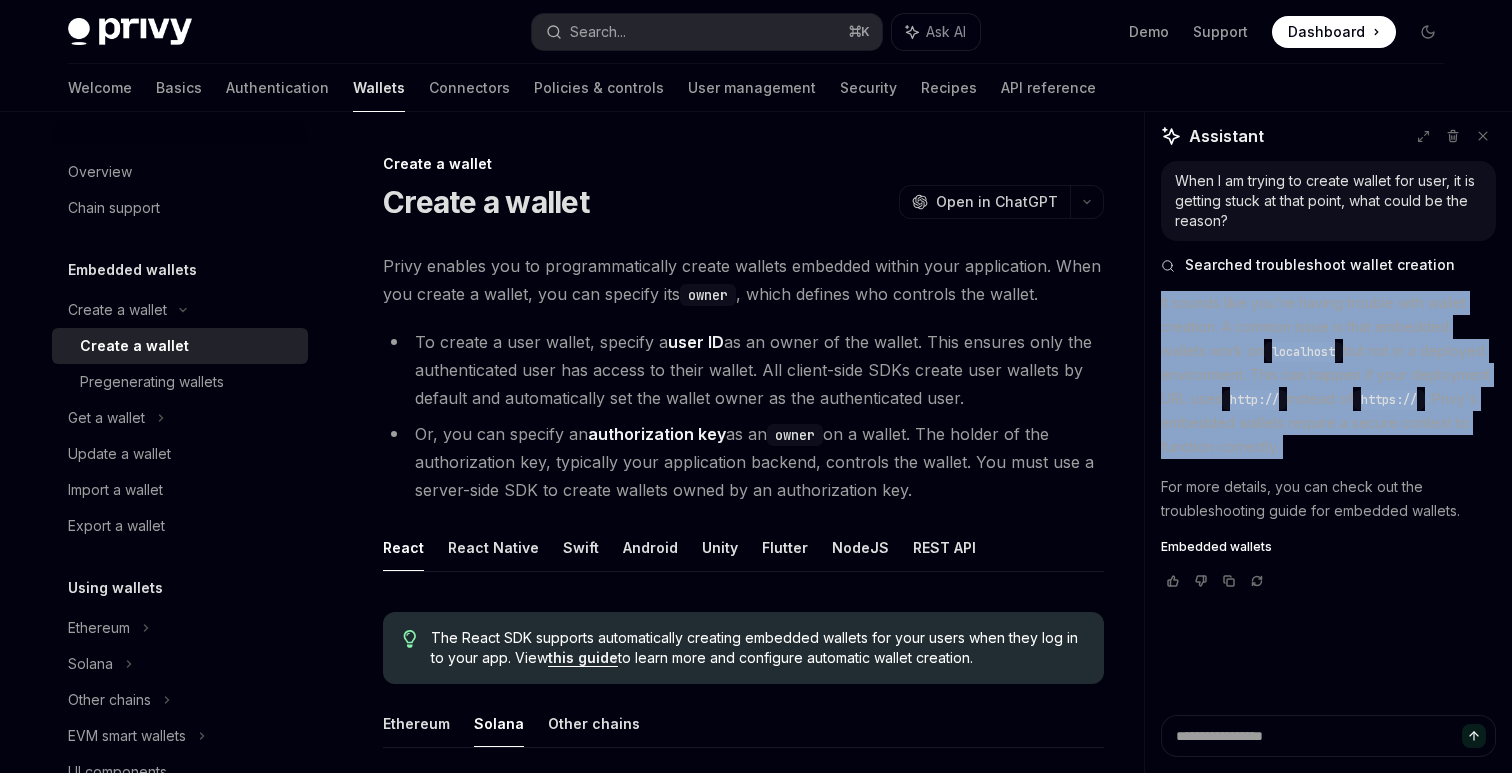 click on "It sounds like you're having trouble with wallet creation. A common issue is that embedded wallets work on  localhost  but not in a deployed environment. This can happen if your deployment URL uses  http://  instead of  https:// . Privy's embedded wallets require a secure context to function correctly." at bounding box center (1328, 375) 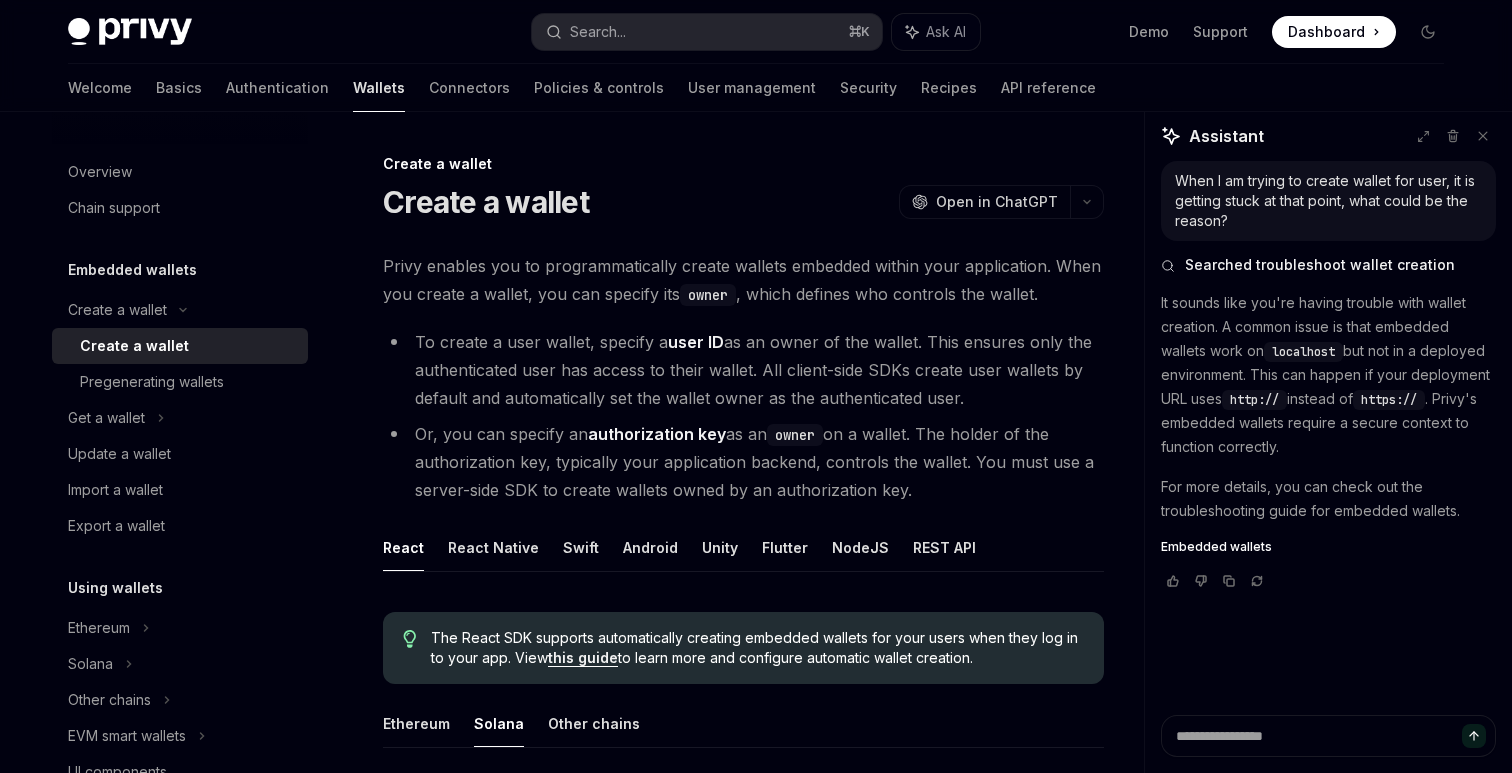 click on "It sounds like you're having trouble with wallet creation. A common issue is that embedded wallets work on  localhost  but not in a deployed environment. This can happen if your deployment URL uses  http://  instead of  https:// . Privy's embedded wallets require a secure context to function correctly." at bounding box center (1328, 375) 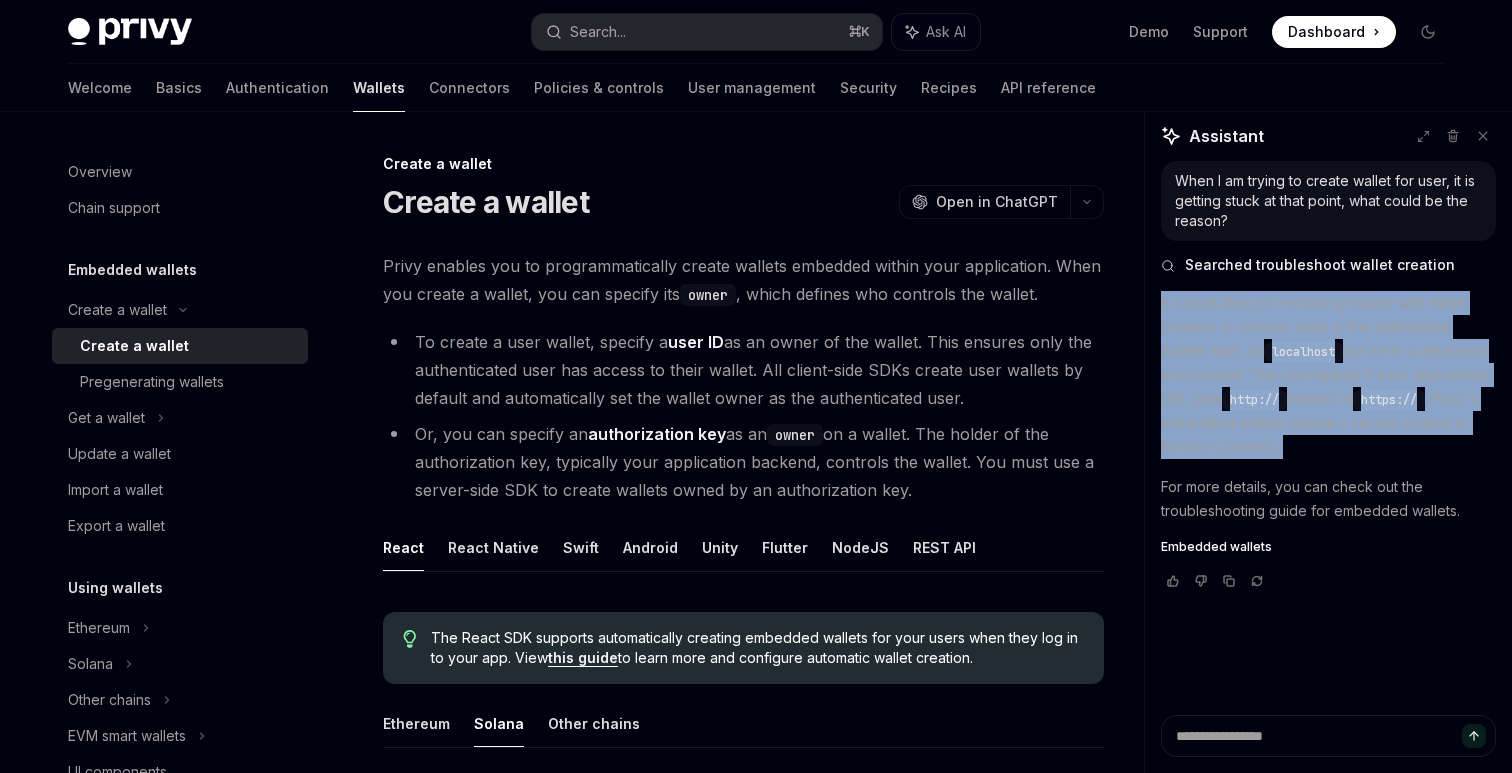 click on "It sounds like you're having trouble with wallet creation. A common issue is that embedded wallets work on  localhost  but not in a deployed environment. This can happen if your deployment URL uses  http://  instead of  https:// . Privy's embedded wallets require a secure context to function correctly." at bounding box center (1328, 375) 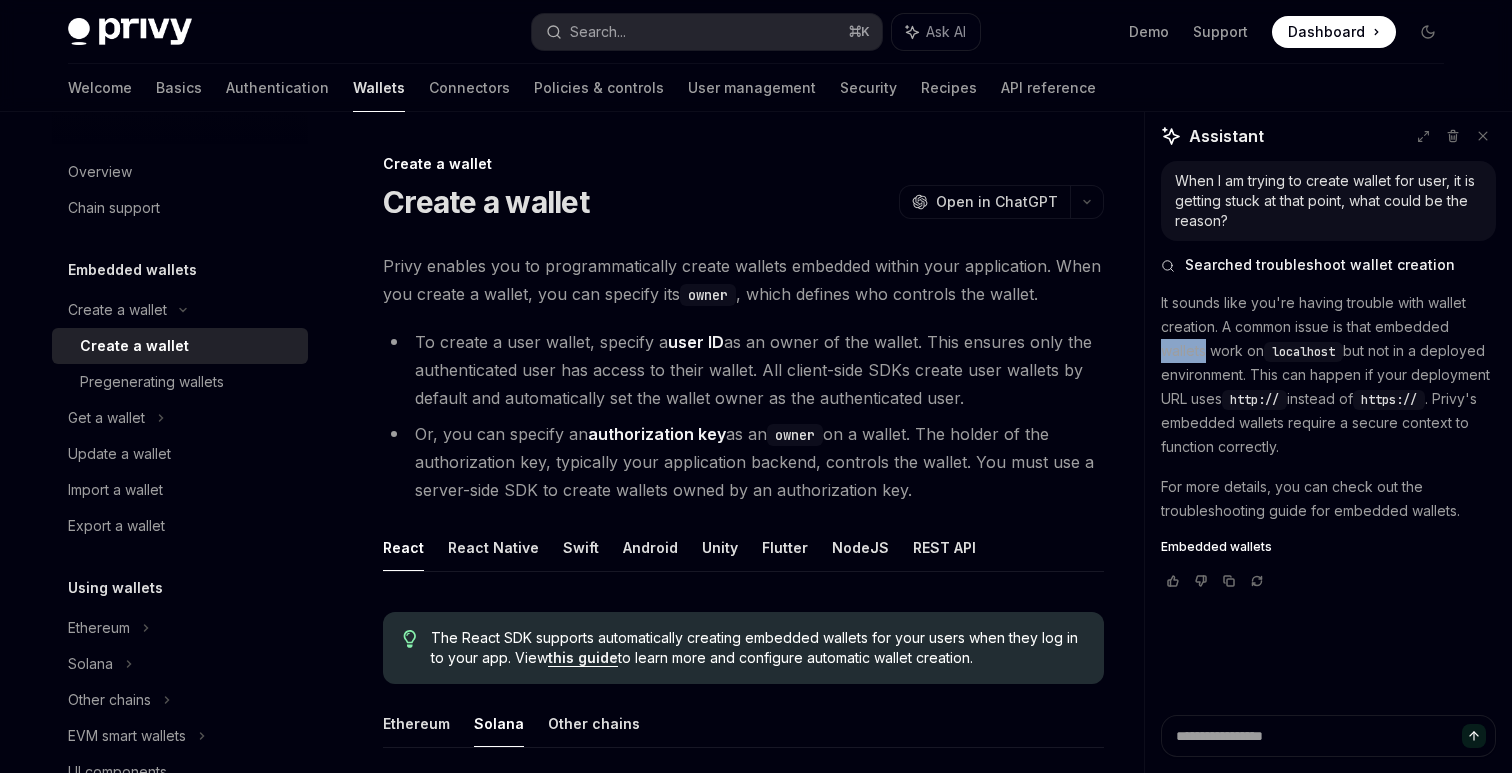 click on "It sounds like you're having trouble with wallet creation. A common issue is that embedded wallets work on  localhost  but not in a deployed environment. This can happen if your deployment URL uses  http://  instead of  https:// . Privy's embedded wallets require a secure context to function correctly." at bounding box center (1328, 375) 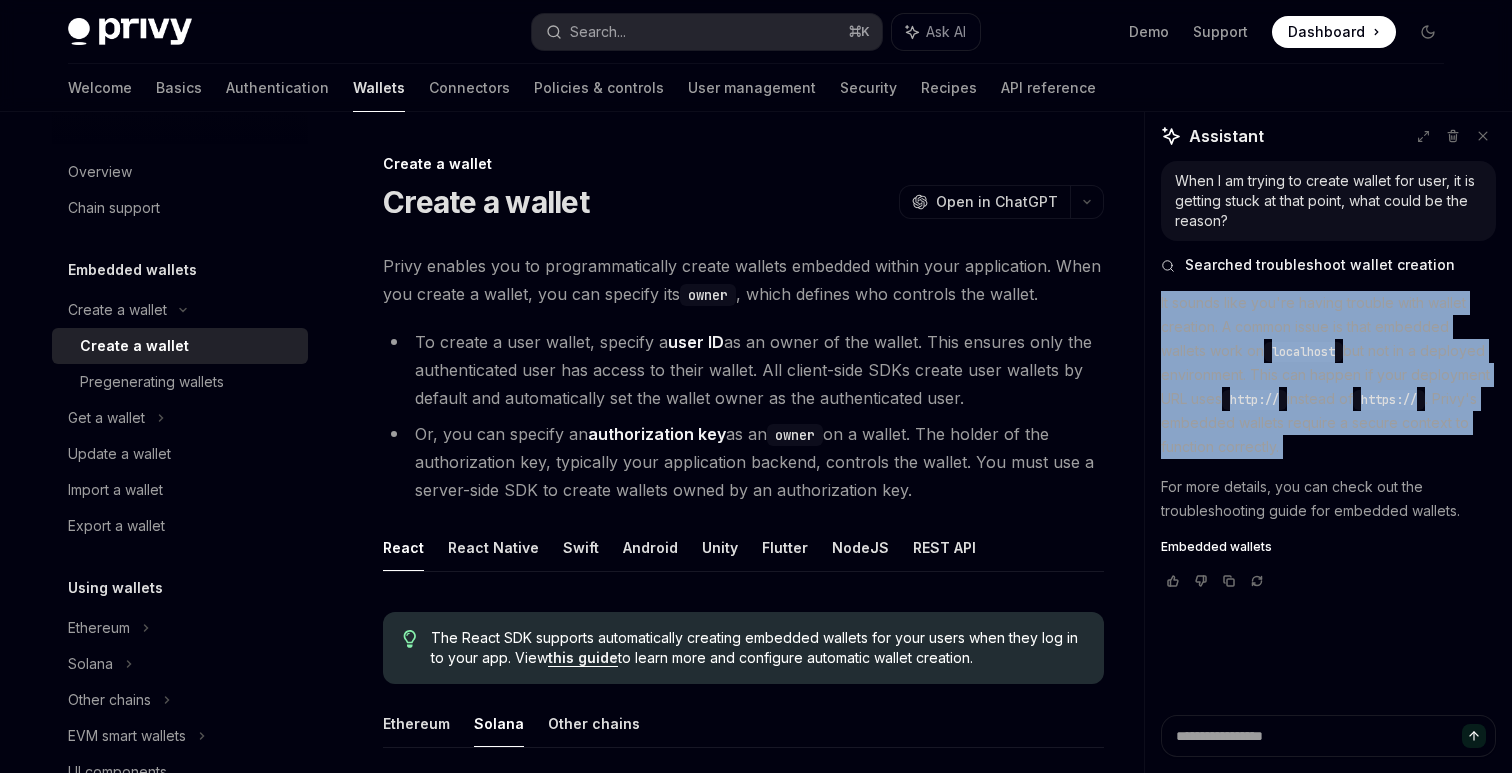 click on "It sounds like you're having trouble with wallet creation. A common issue is that embedded wallets work on  localhost  but not in a deployed environment. This can happen if your deployment URL uses  http://  instead of  https:// . Privy's embedded wallets require a secure context to function correctly." at bounding box center (1328, 375) 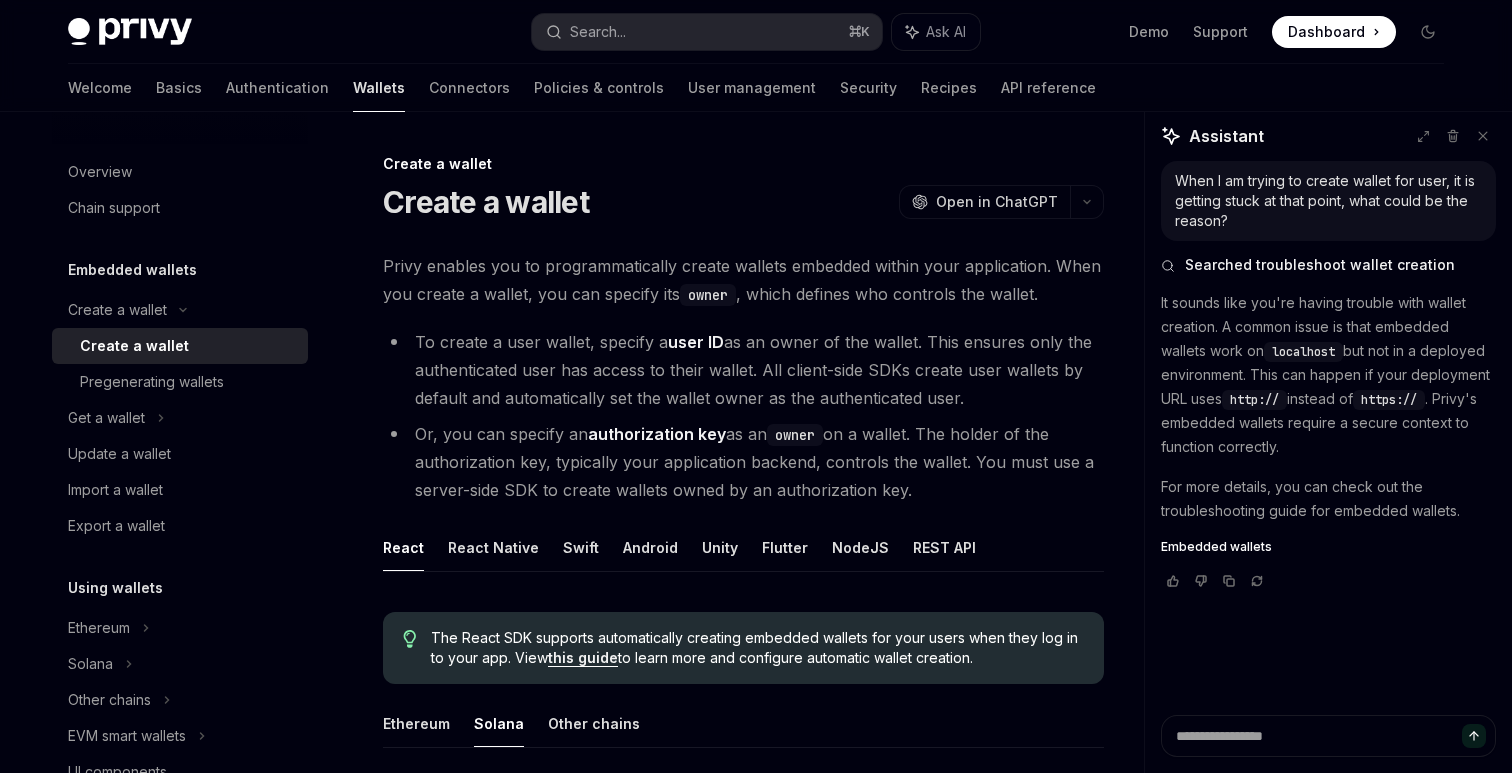click on "It sounds like you're having trouble with wallet creation. A common issue is that embedded wallets work on  localhost  but not in a deployed environment. This can happen if your deployment URL uses  http://  instead of  https:// . Privy's embedded wallets require a secure context to function correctly." at bounding box center (1328, 375) 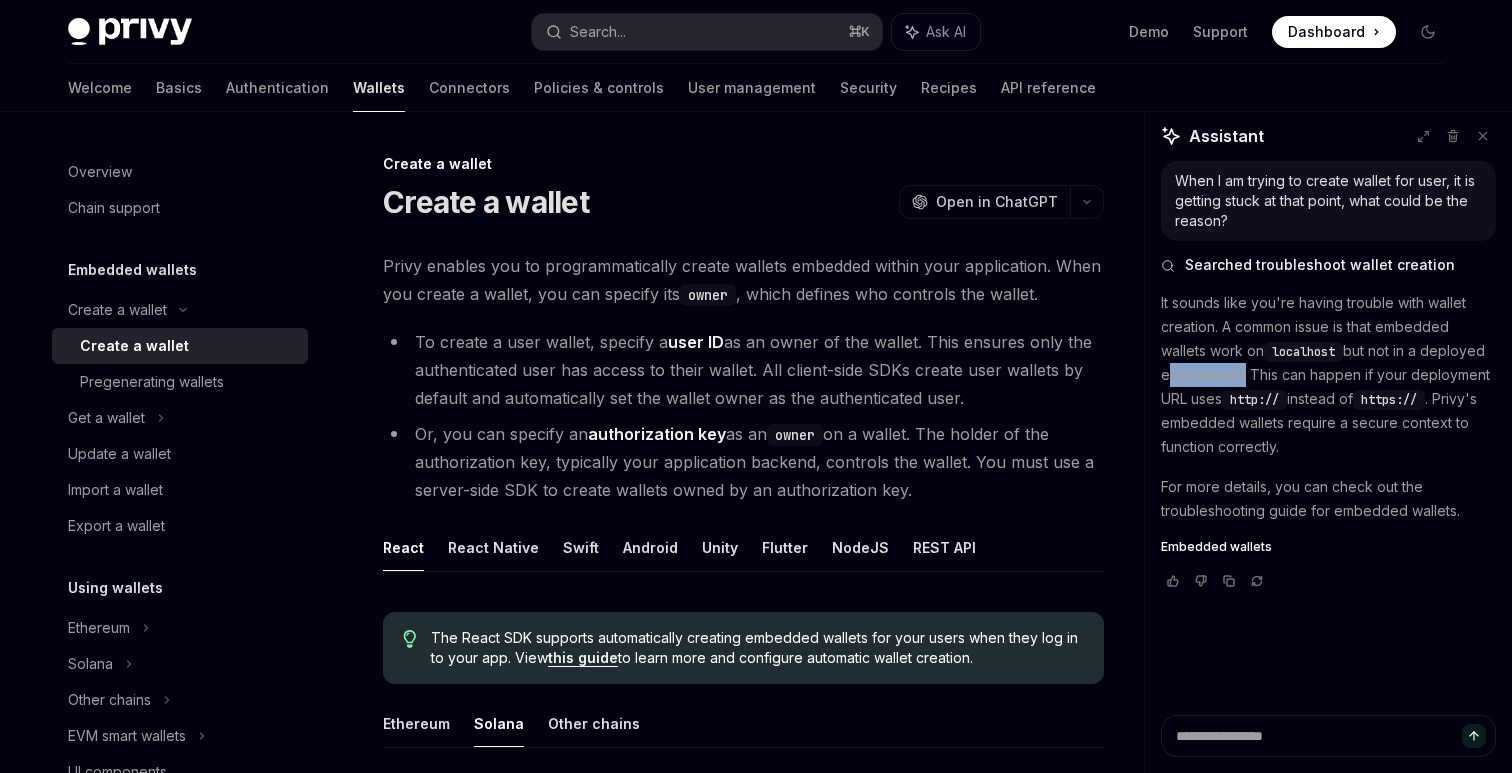 click on "It sounds like you're having trouble with wallet creation. A common issue is that embedded wallets work on  localhost  but not in a deployed environment. This can happen if your deployment URL uses  http://  instead of  https:// . Privy's embedded wallets require a secure context to function correctly." at bounding box center (1328, 375) 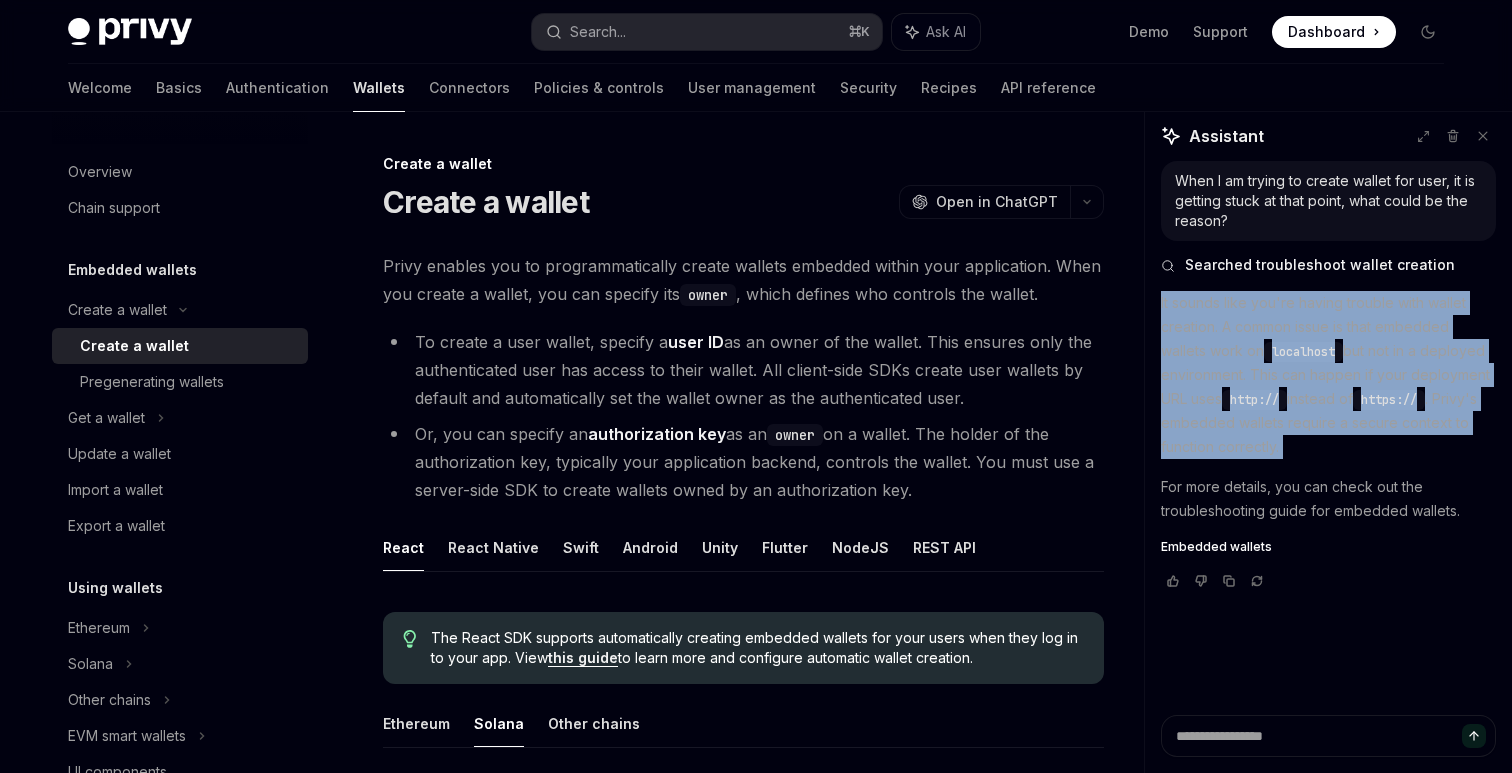 click on "It sounds like you're having trouble with wallet creation. A common issue is that embedded wallets work on  localhost  but not in a deployed environment. This can happen if your deployment URL uses  http://  instead of  https:// . Privy's embedded wallets require a secure context to function correctly." at bounding box center [1328, 375] 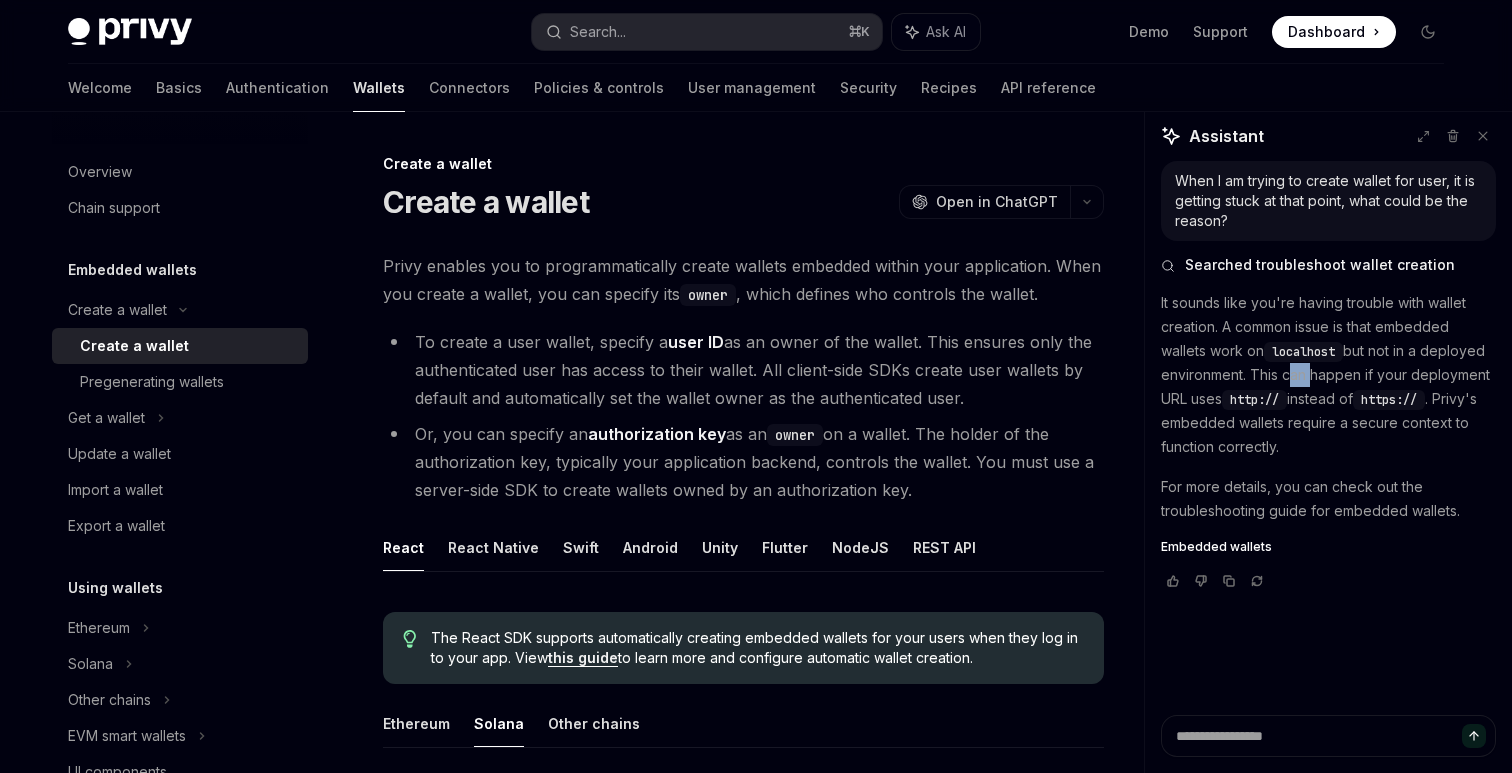 click on "It sounds like you're having trouble with wallet creation. A common issue is that embedded wallets work on  localhost  but not in a deployed environment. This can happen if your deployment URL uses  http://  instead of  https:// . Privy's embedded wallets require a secure context to function correctly." at bounding box center [1328, 375] 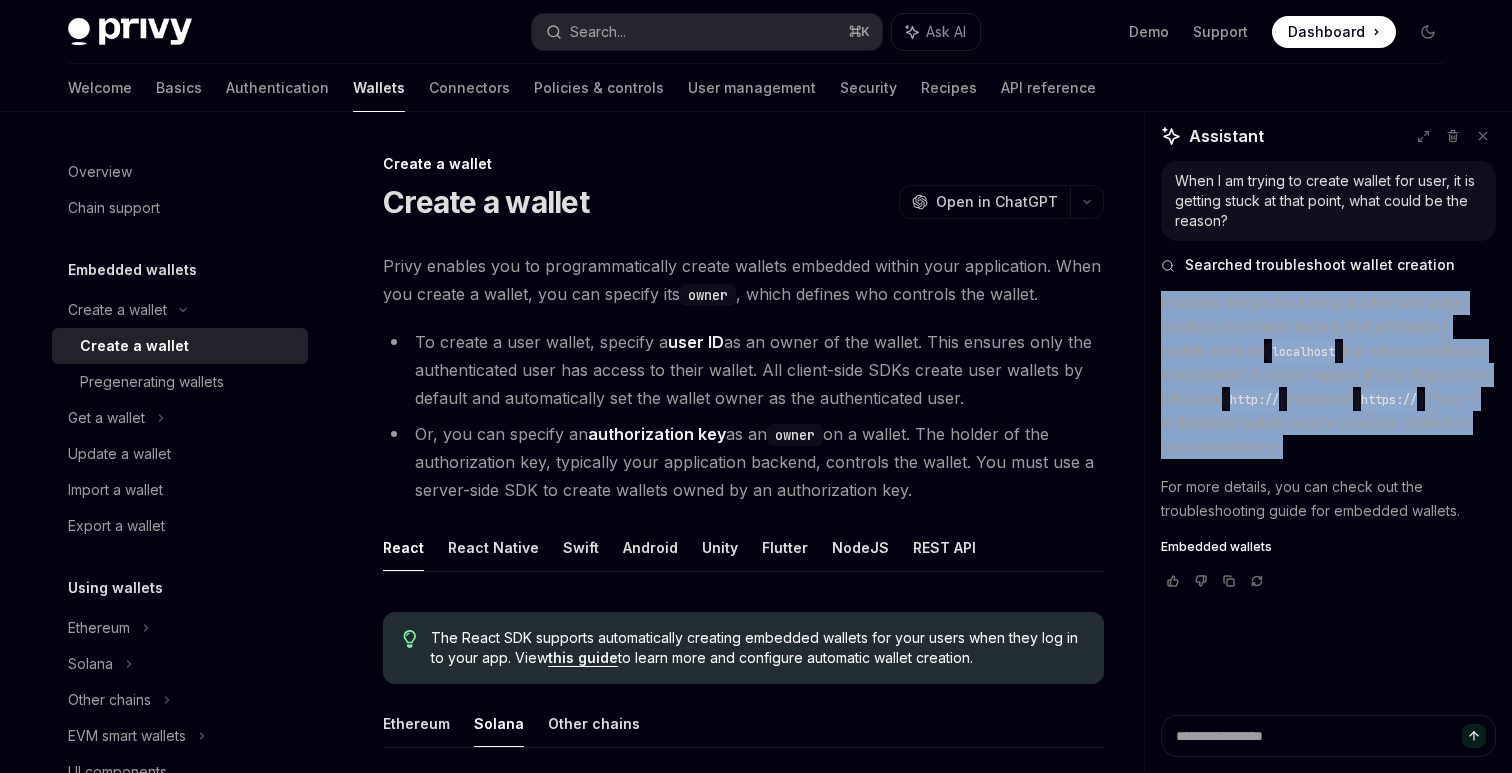 click on "It sounds like you're having trouble with wallet creation. A common issue is that embedded wallets work on  localhost  but not in a deployed environment. This can happen if your deployment URL uses  http://  instead of  https:// . Privy's embedded wallets require a secure context to function correctly." at bounding box center (1328, 375) 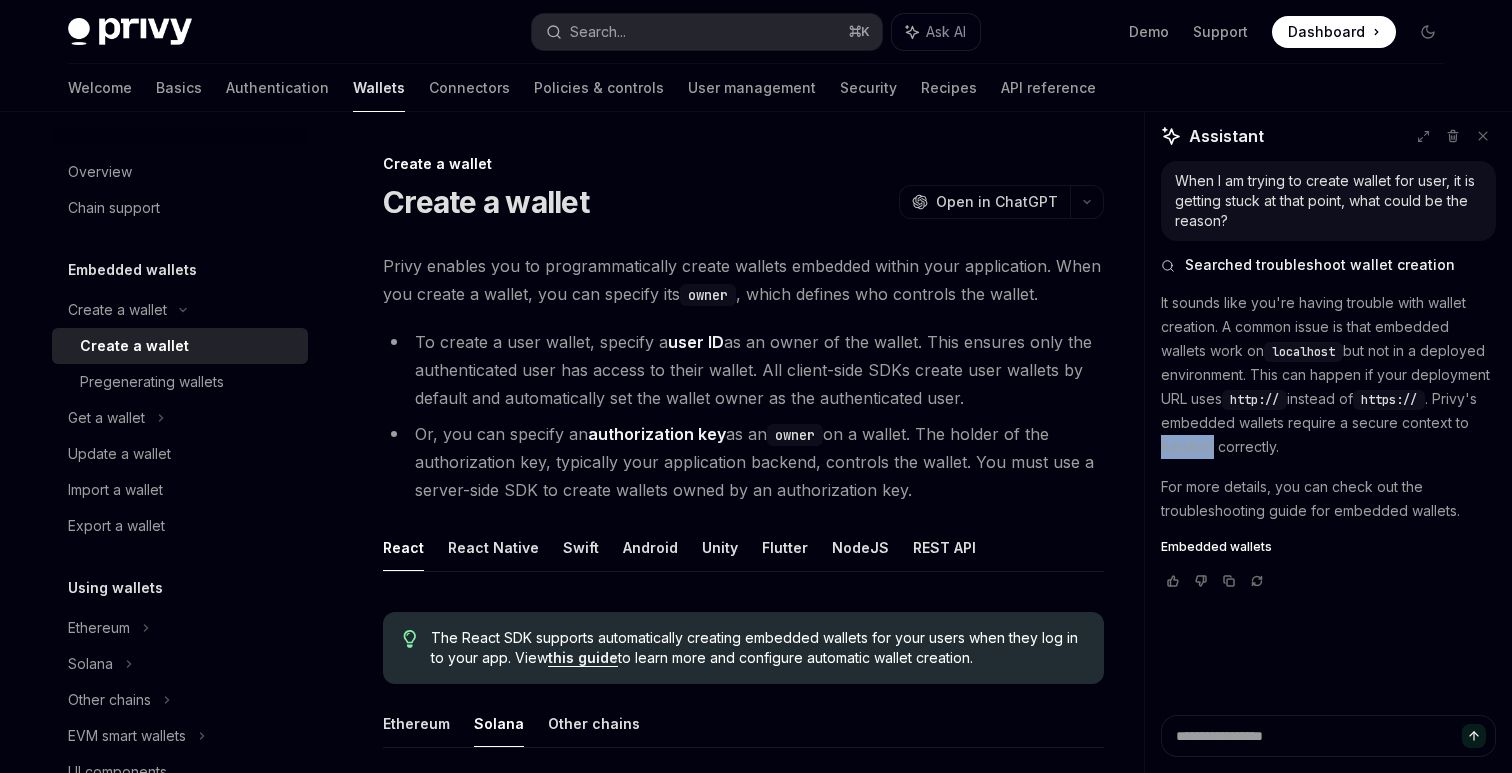 click on "It sounds like you're having trouble with wallet creation. A common issue is that embedded wallets work on  localhost  but not in a deployed environment. This can happen if your deployment URL uses  http://  instead of  https:// . Privy's embedded wallets require a secure context to function correctly." at bounding box center [1328, 375] 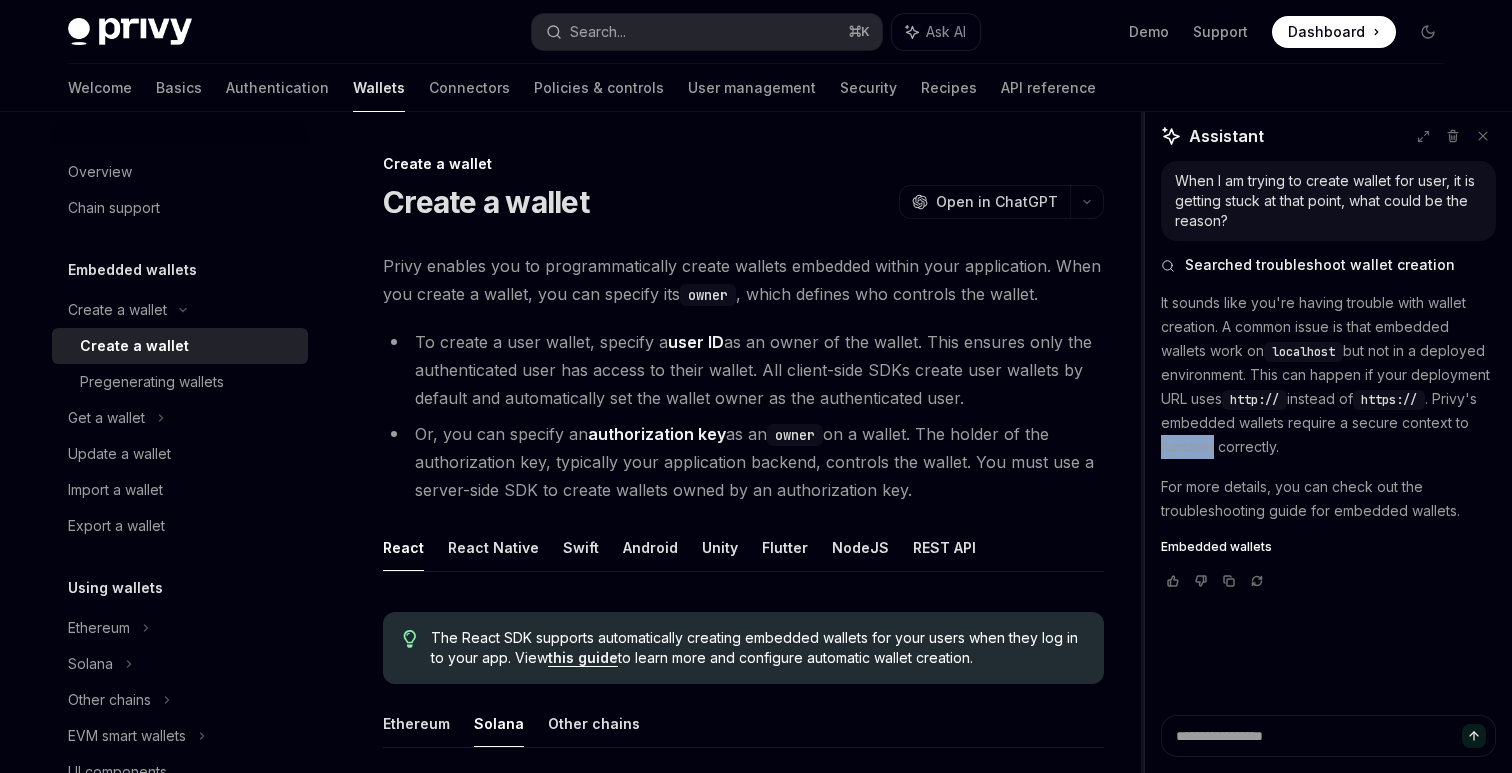 click at bounding box center (1143, 442) 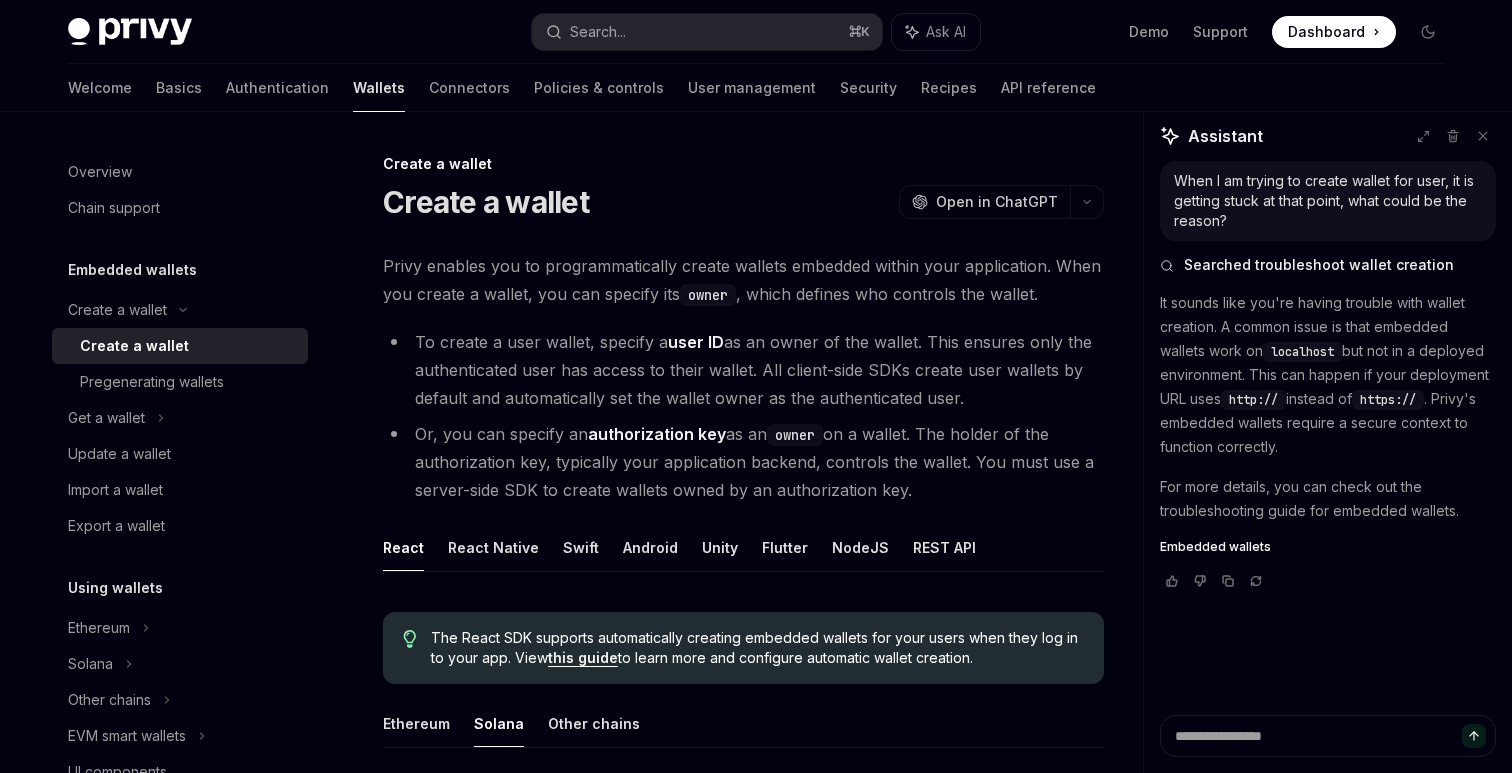 click on "It sounds like you're having trouble with wallet creation. A common issue is that embedded wallets work on  localhost  but not in a deployed environment. This can happen if your deployment URL uses  http://  instead of  https:// . Privy's embedded wallets require a secure context to function correctly." at bounding box center (1328, 375) 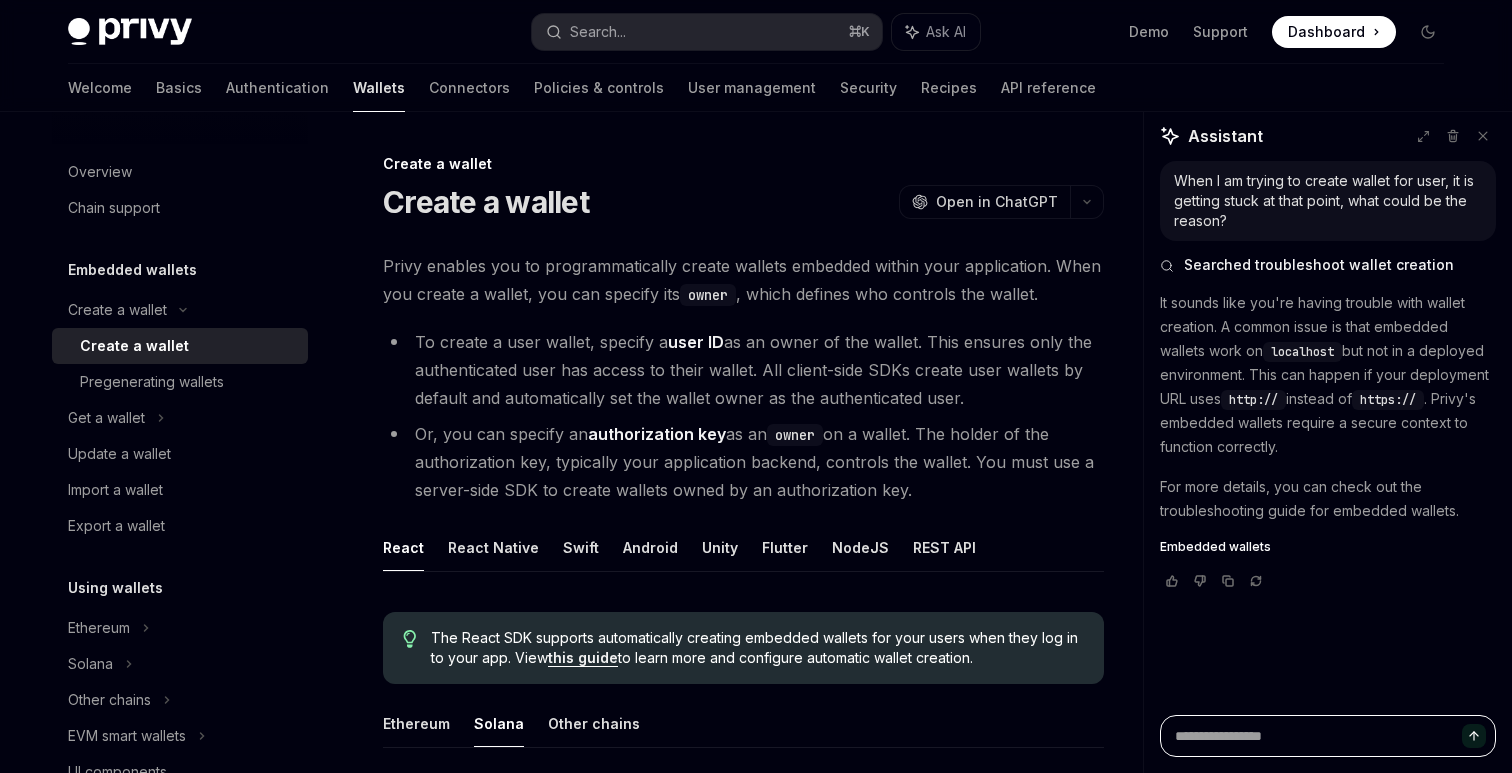 click at bounding box center (1328, 736) 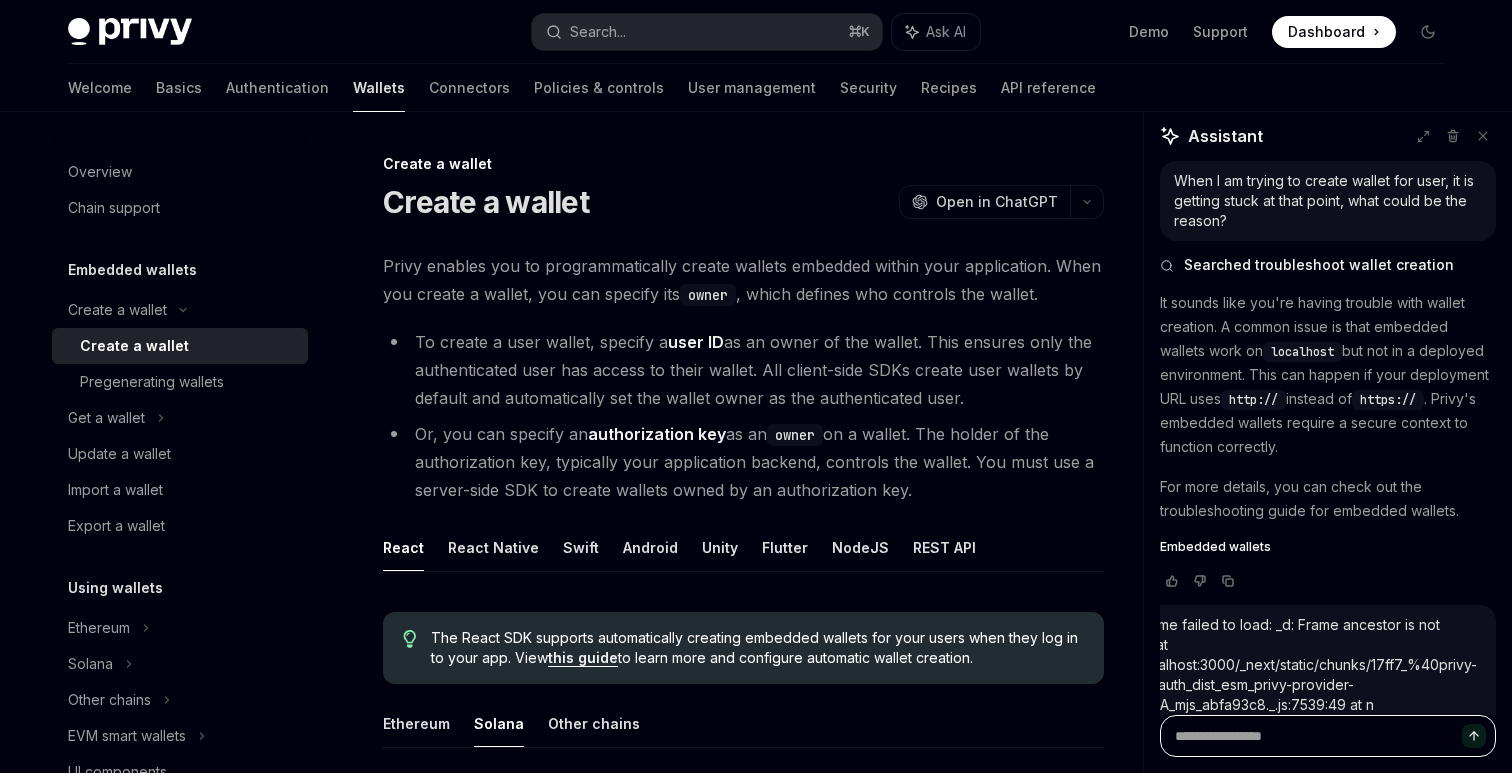 scroll, scrollTop: 0, scrollLeft: 0, axis: both 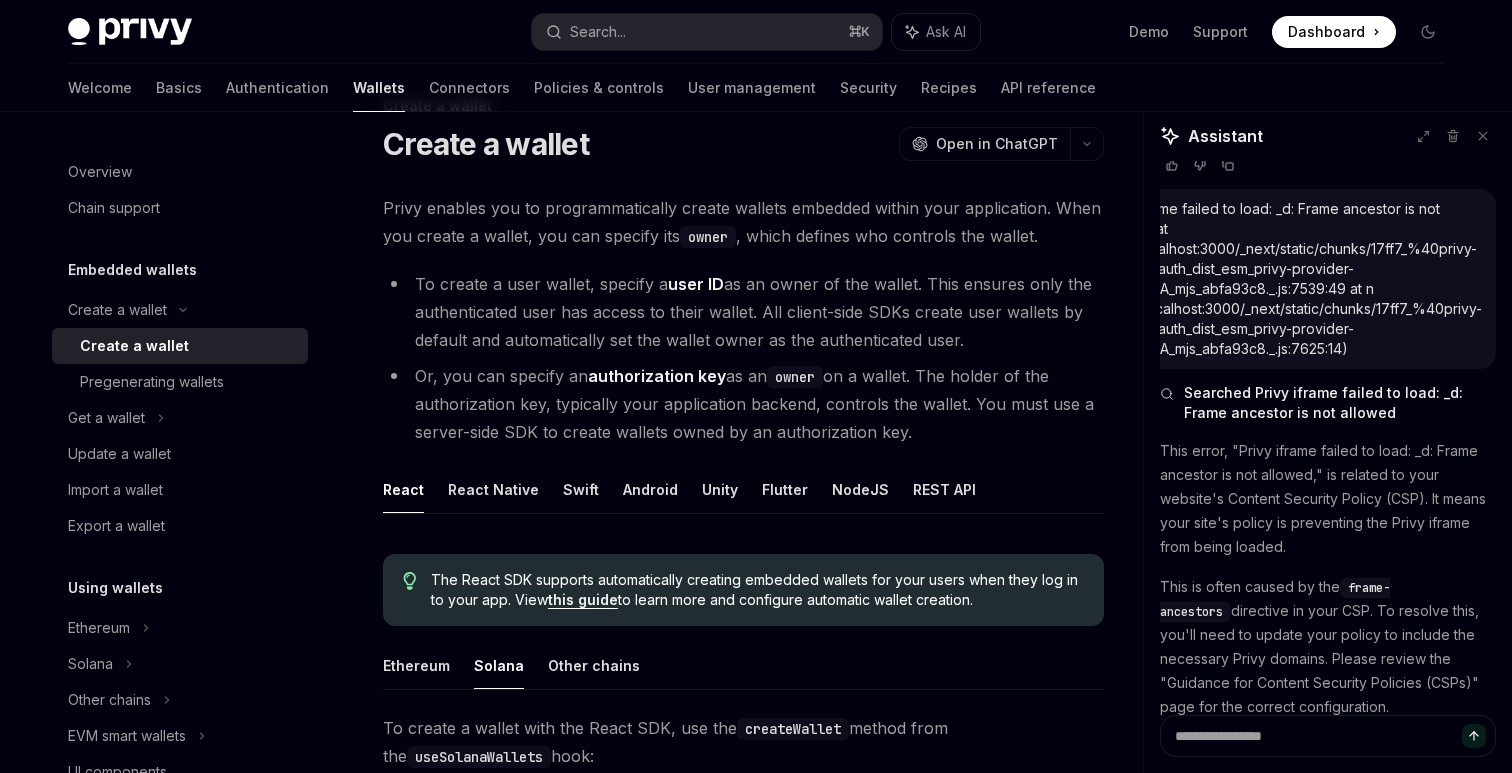 click on "This error, "Privy iframe failed to load: _d: Frame ancestor is not allowed," is related to your website's Content Security Policy (CSP). It means your site's policy is preventing the Privy iframe from being loaded." at bounding box center (1328, 499) 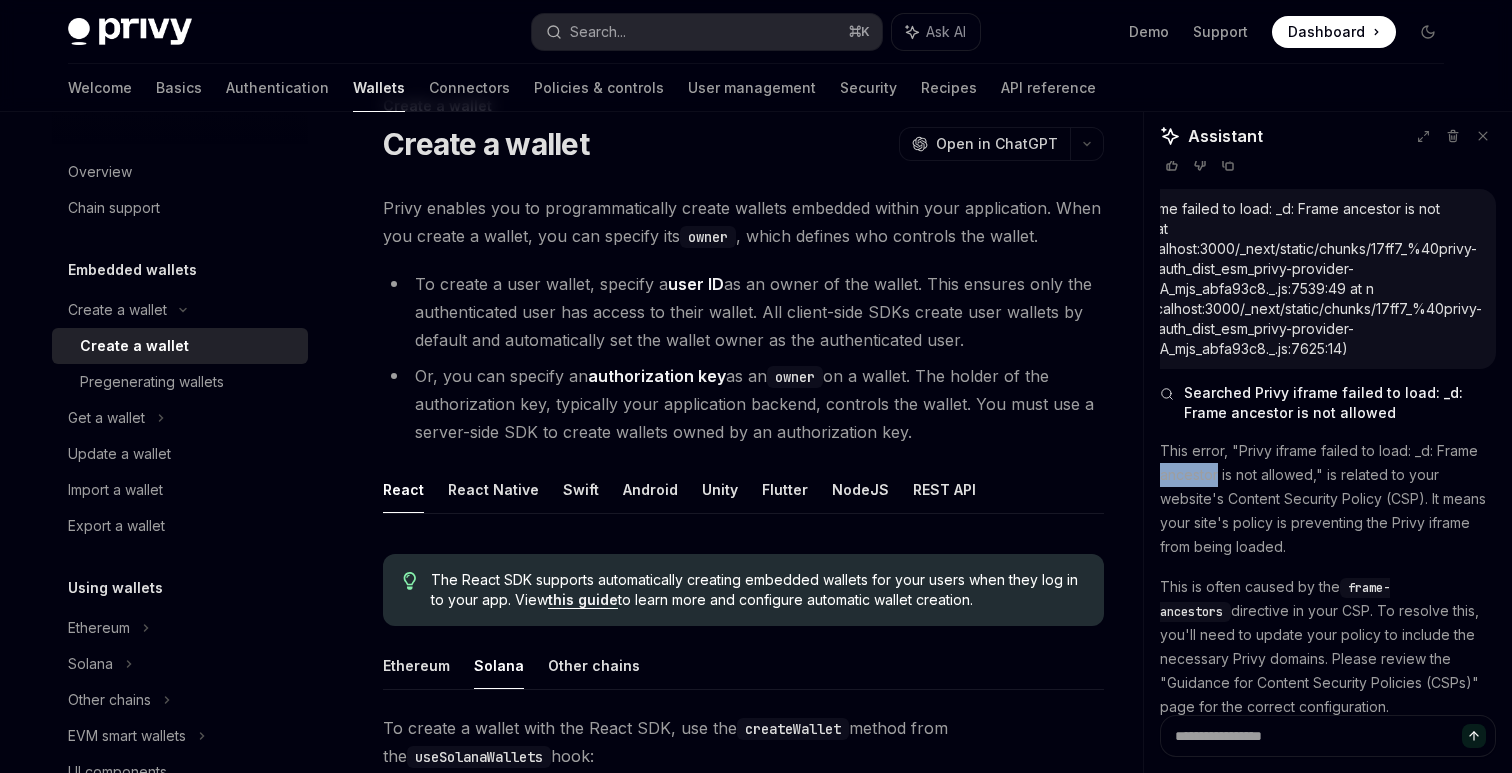 click on "This error, "Privy iframe failed to load: _d: Frame ancestor is not allowed," is related to your website's Content Security Policy (CSP). It means your site's policy is preventing the Privy iframe from being loaded." at bounding box center (1328, 499) 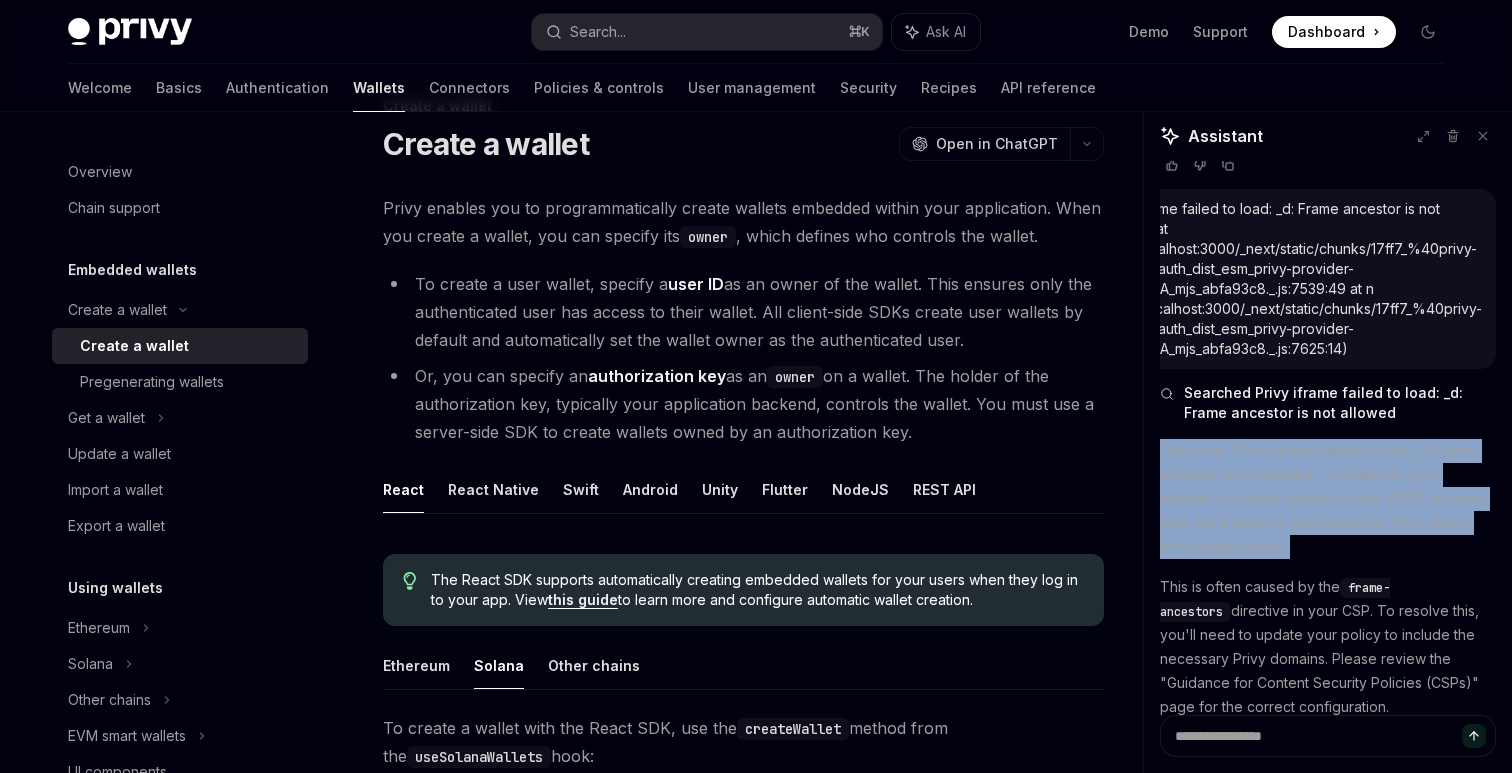 click on "This error, "Privy iframe failed to load: _d: Frame ancestor is not allowed," is related to your website's Content Security Policy (CSP). It means your site's policy is preventing the Privy iframe from being loaded." at bounding box center (1328, 499) 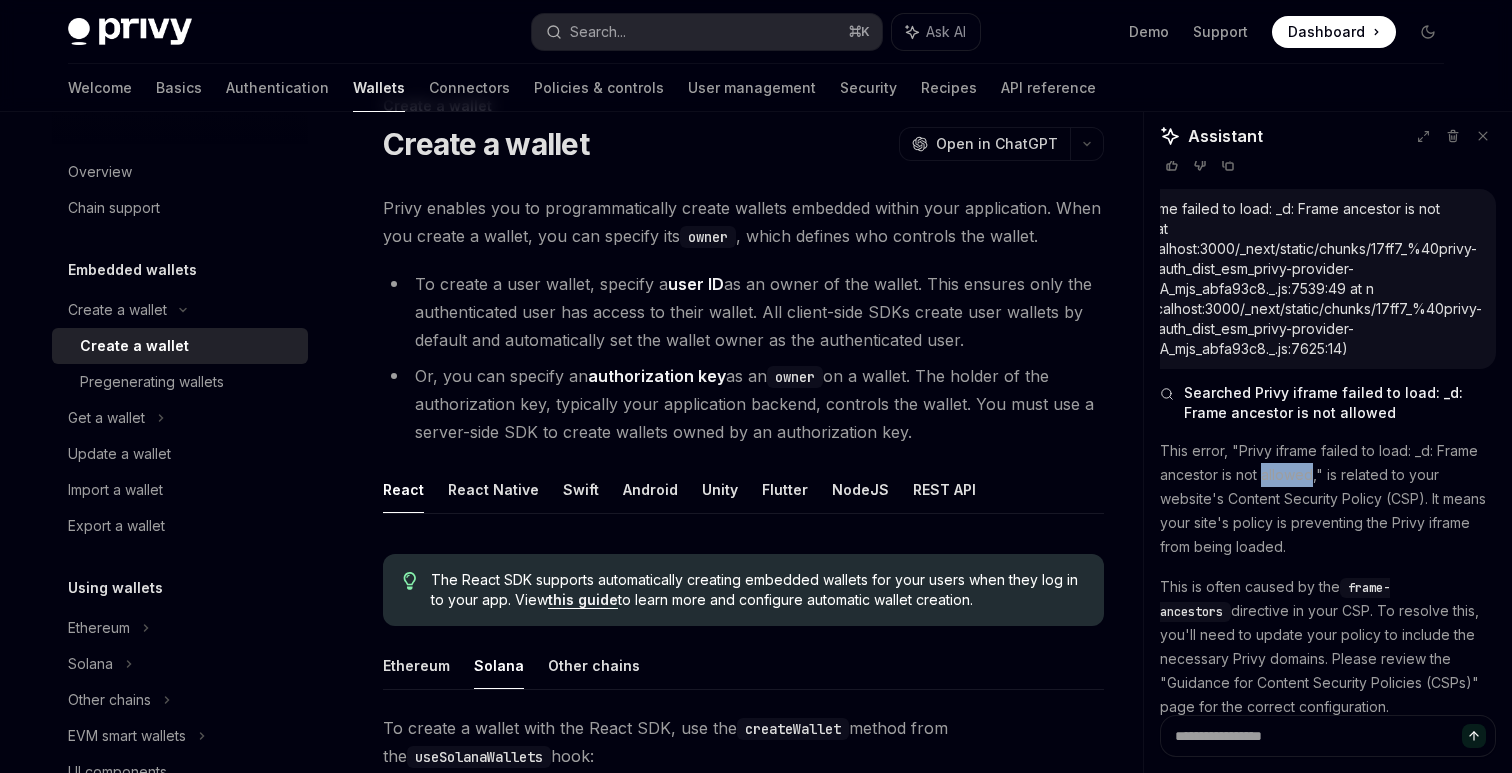 click on "This error, "Privy iframe failed to load: _d: Frame ancestor is not allowed," is related to your website's Content Security Policy (CSP). It means your site's policy is preventing the Privy iframe from being loaded." at bounding box center (1328, 499) 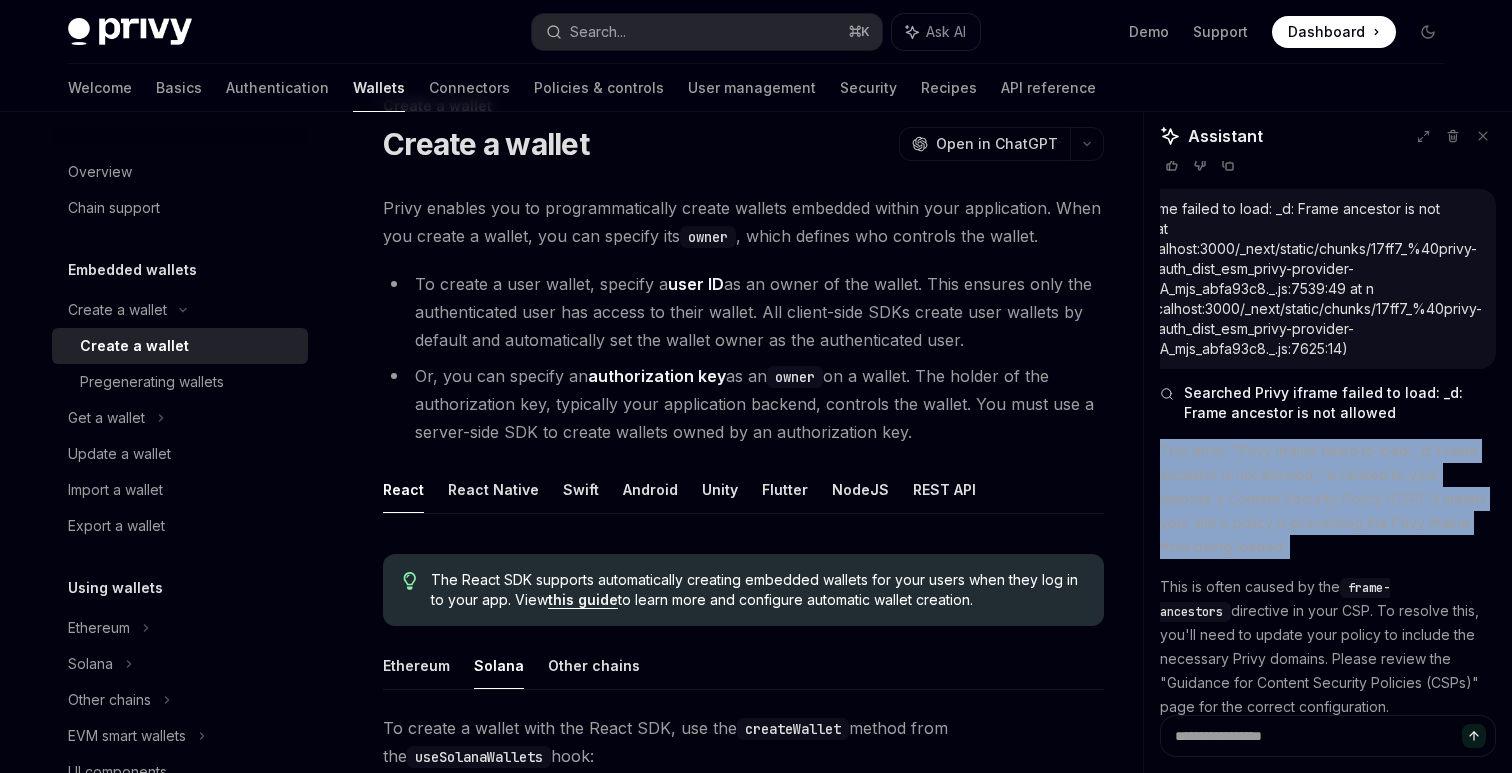 click on "This error, "Privy iframe failed to load: _d: Frame ancestor is not allowed," is related to your website's Content Security Policy (CSP). It means your site's policy is preventing the Privy iframe from being loaded." at bounding box center (1328, 499) 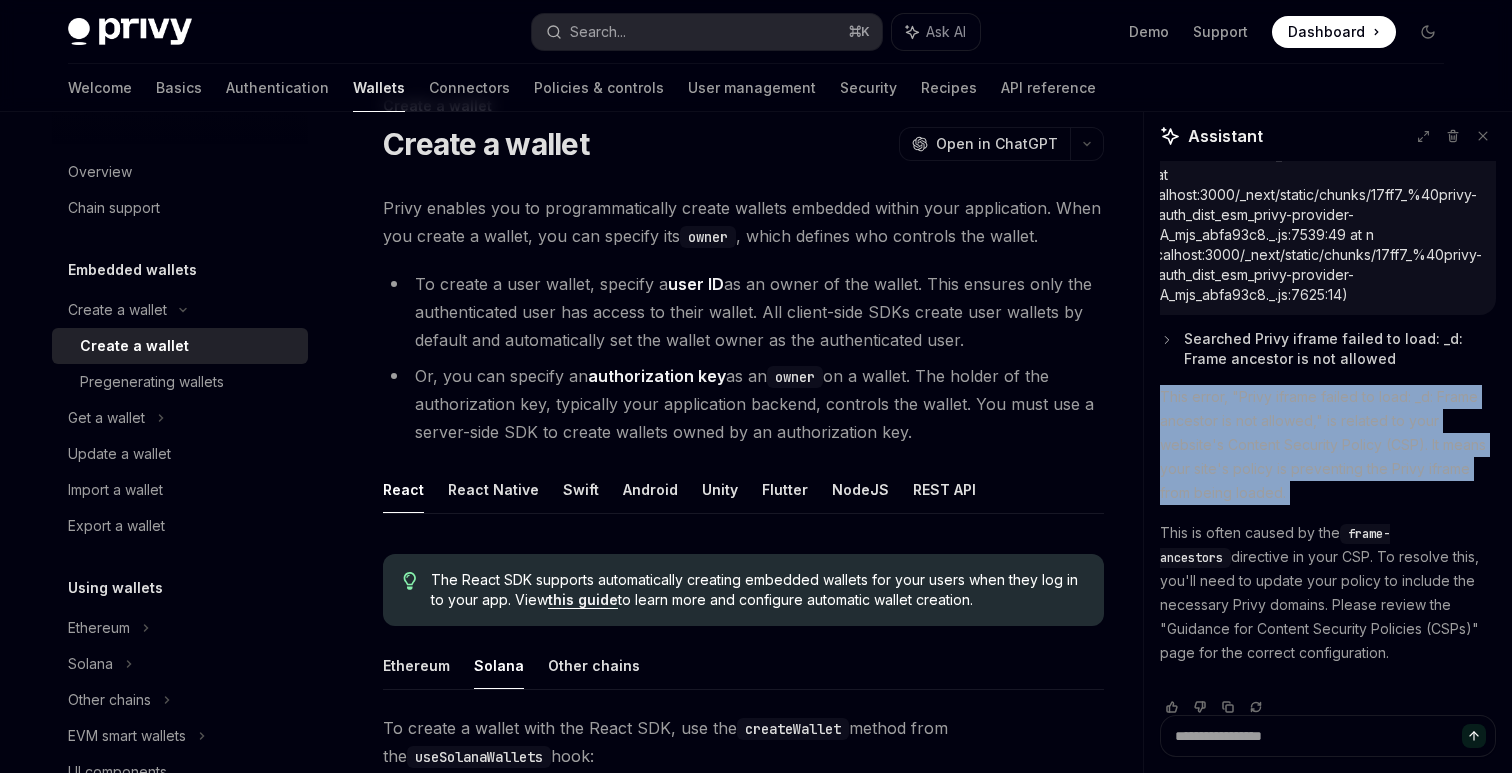 scroll, scrollTop: 479, scrollLeft: 0, axis: vertical 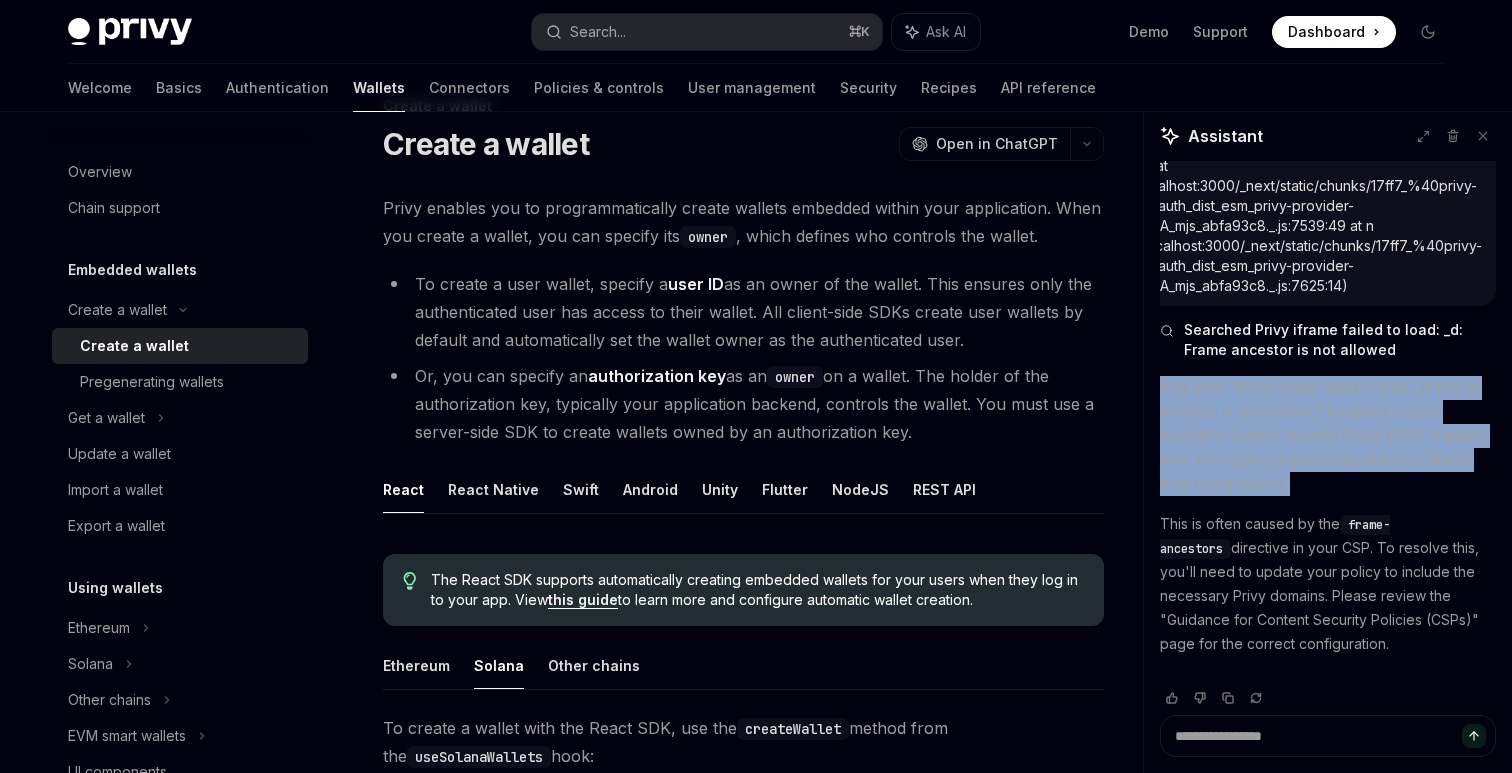 click on "This error, "Privy iframe failed to load: _d: Frame ancestor is not allowed," is related to your website's Content Security Policy (CSP). It means your site's policy is preventing the Privy iframe from being loaded." at bounding box center [1328, 436] 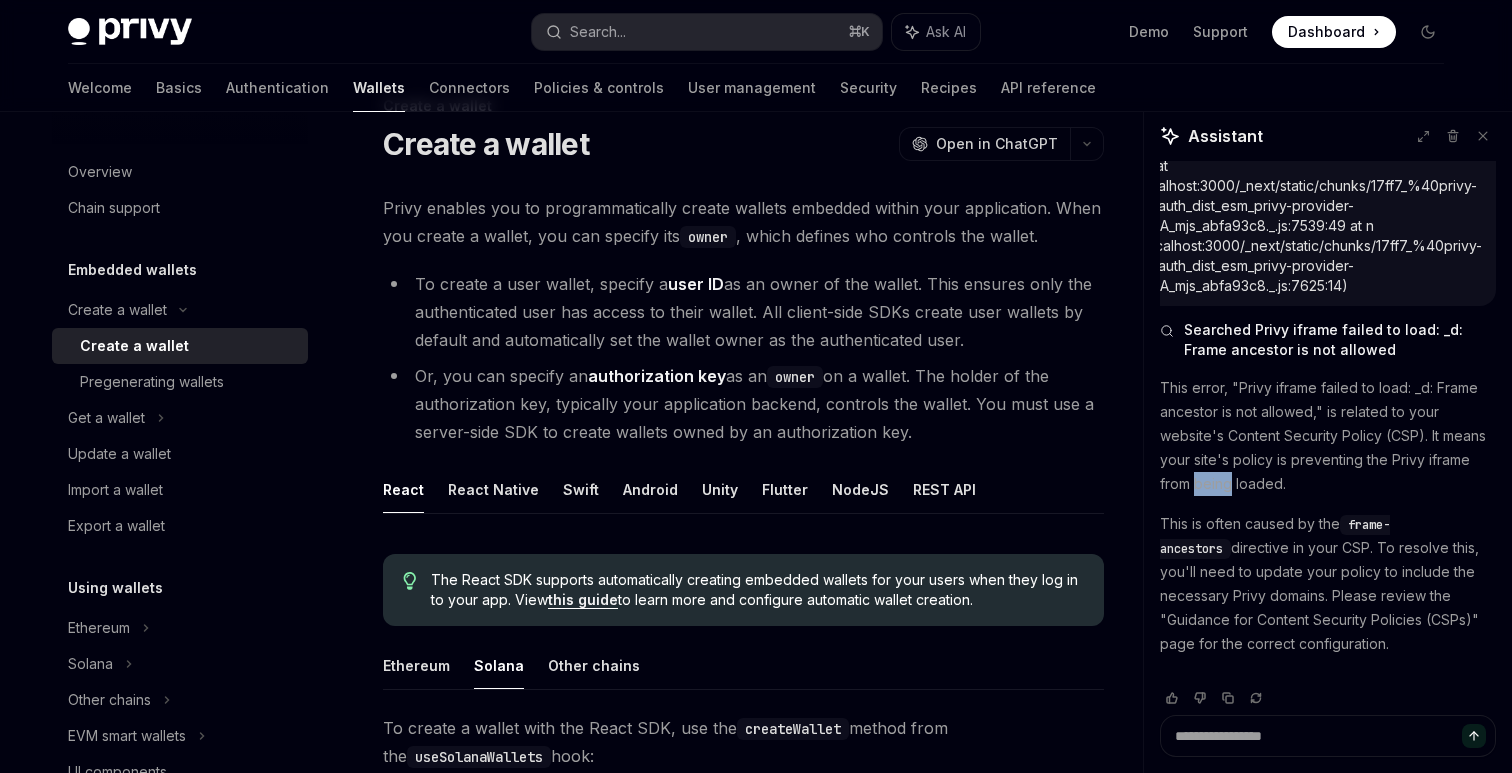 click on "This error, "Privy iframe failed to load: _d: Frame ancestor is not allowed," is related to your website's Content Security Policy (CSP). It means your site's policy is preventing the Privy iframe from being loaded." at bounding box center (1328, 436) 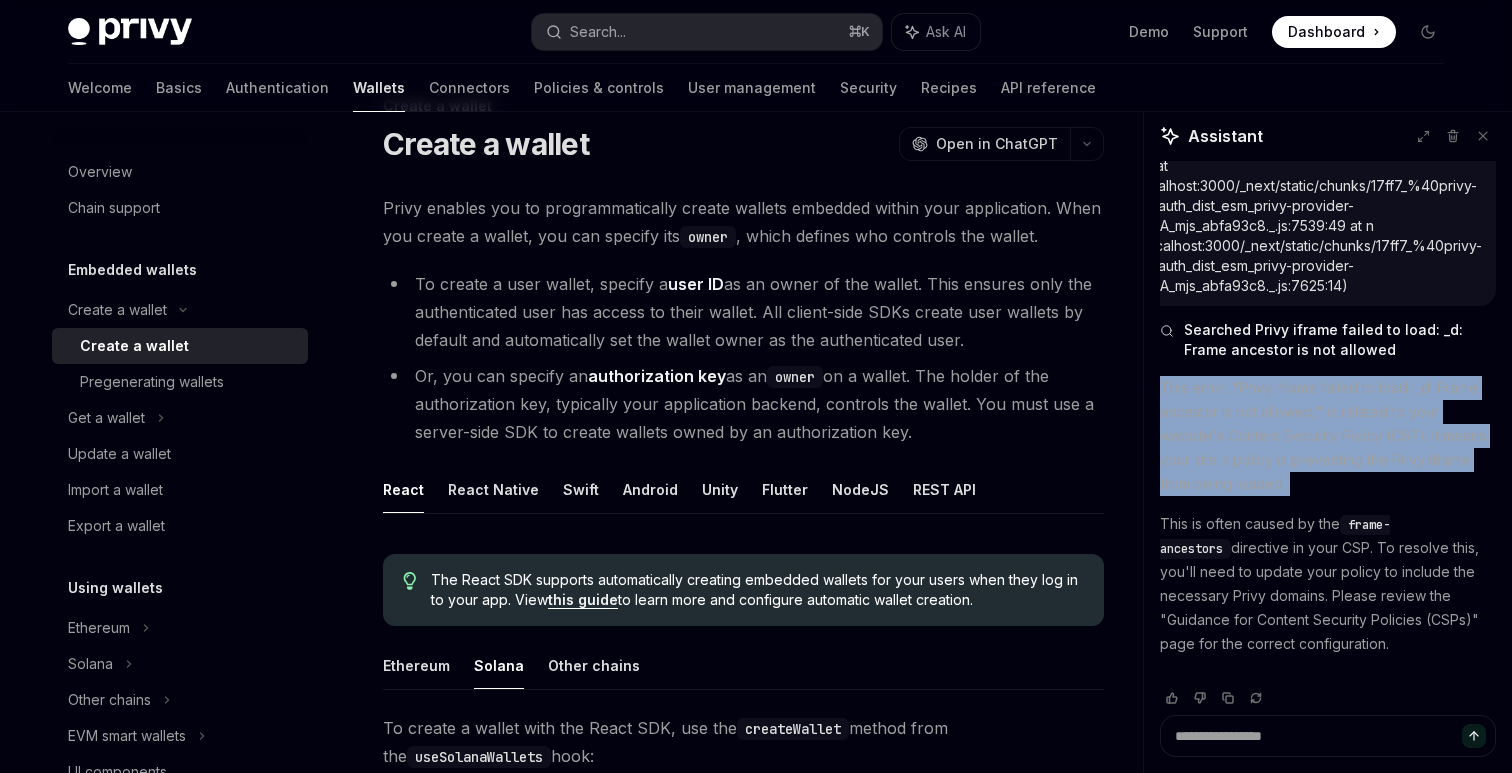 click on "This error, "Privy iframe failed to load: _d: Frame ancestor is not allowed," is related to your website's Content Security Policy (CSP). It means your site's policy is preventing the Privy iframe from being loaded." at bounding box center (1328, 436) 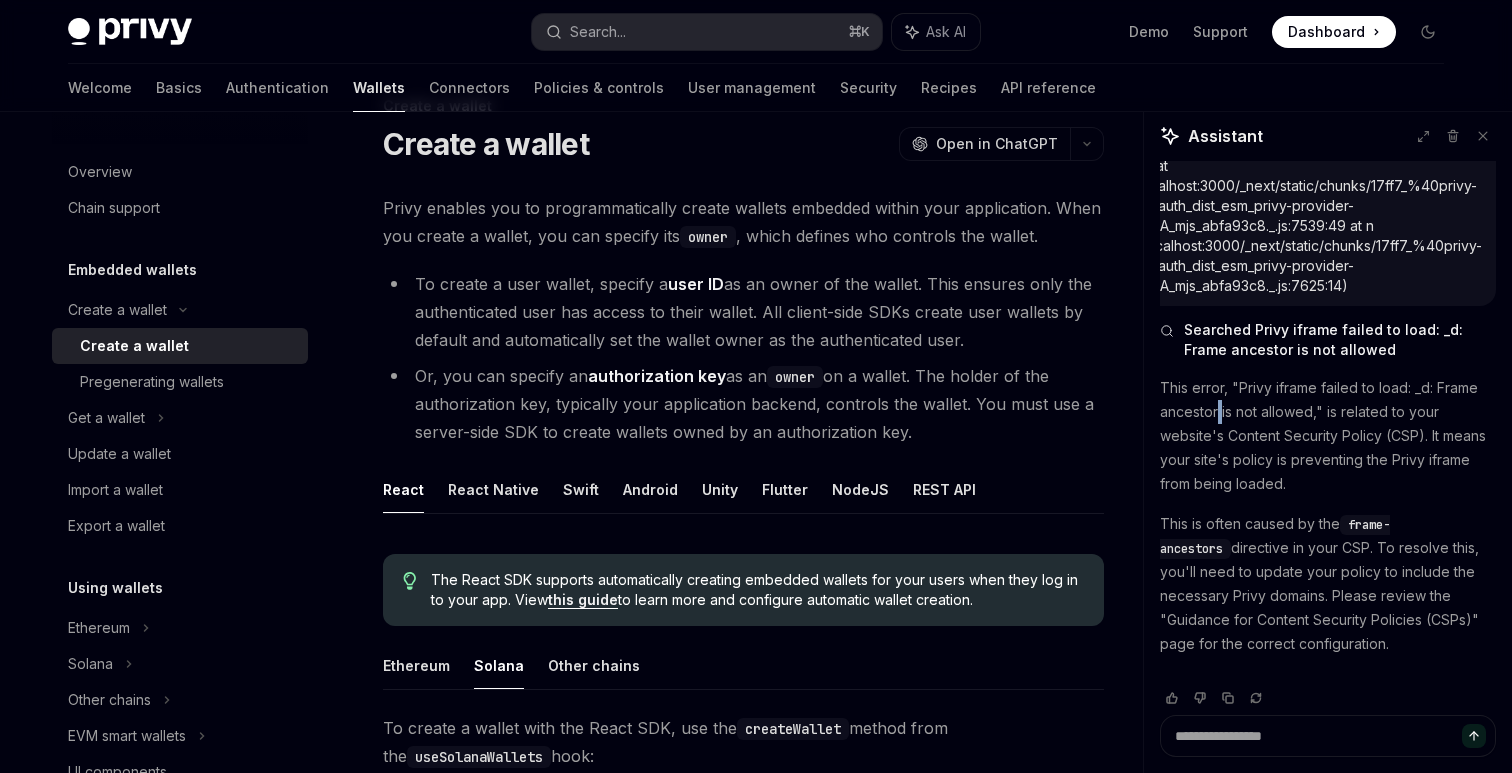 click on "This error, "Privy iframe failed to load: _d: Frame ancestor is not allowed," is related to your website's Content Security Policy (CSP). It means your site's policy is preventing the Privy iframe from being loaded." at bounding box center (1328, 436) 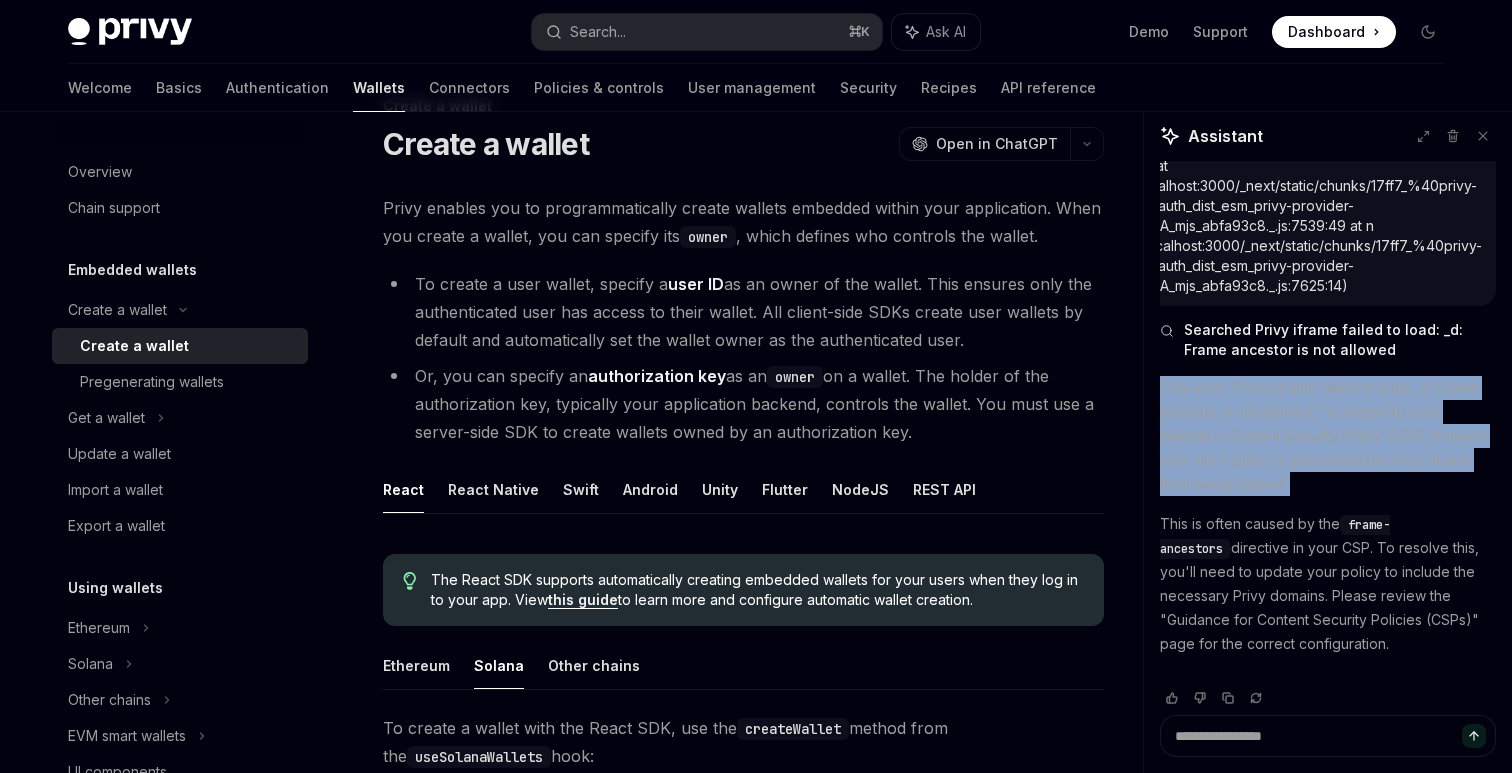 click on "This error, "Privy iframe failed to load: _d: Frame ancestor is not allowed," is related to your website's Content Security Policy (CSP). It means your site's policy is preventing the Privy iframe from being loaded." at bounding box center (1328, 436) 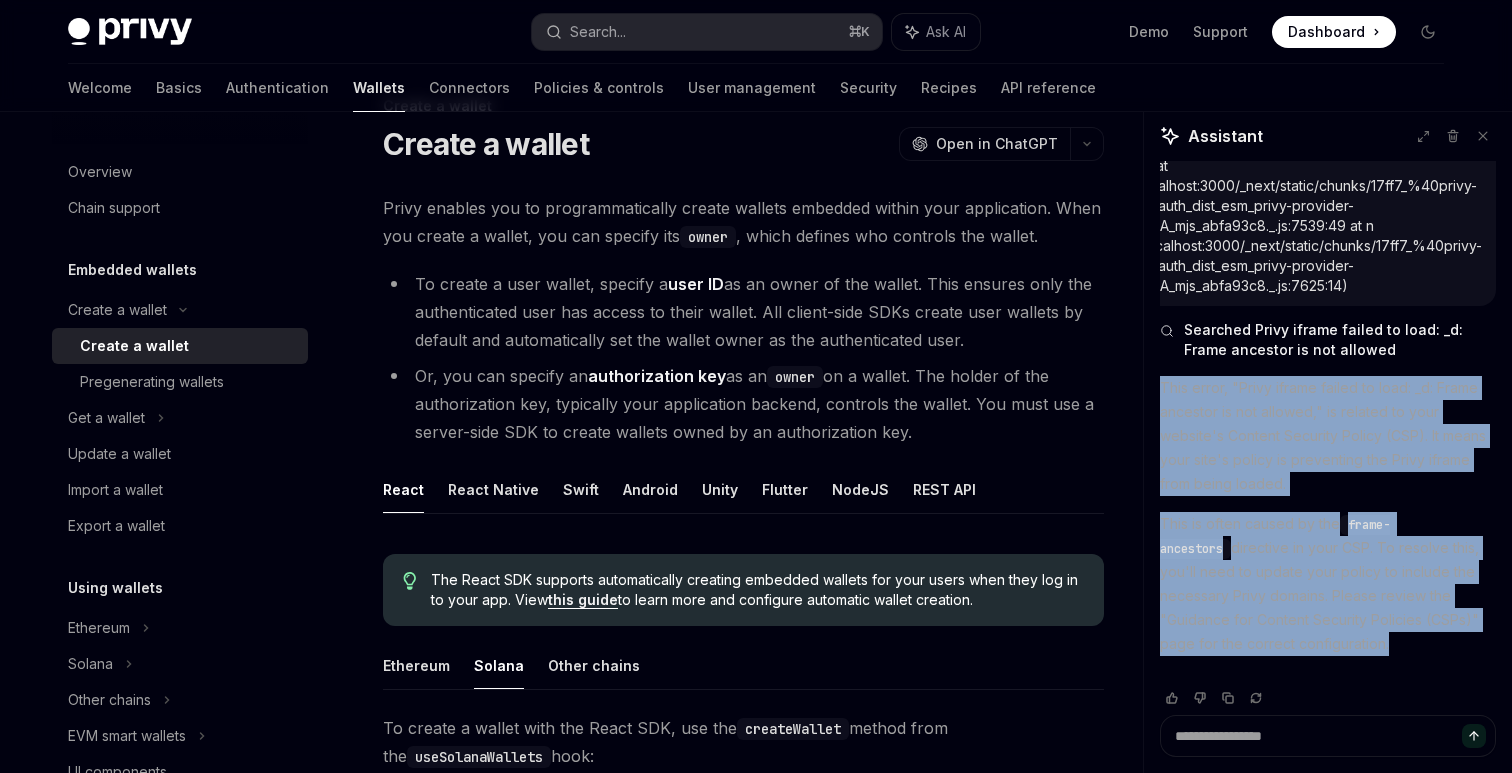 drag, startPoint x: 1217, startPoint y: 407, endPoint x: 1218, endPoint y: 546, distance: 139.0036 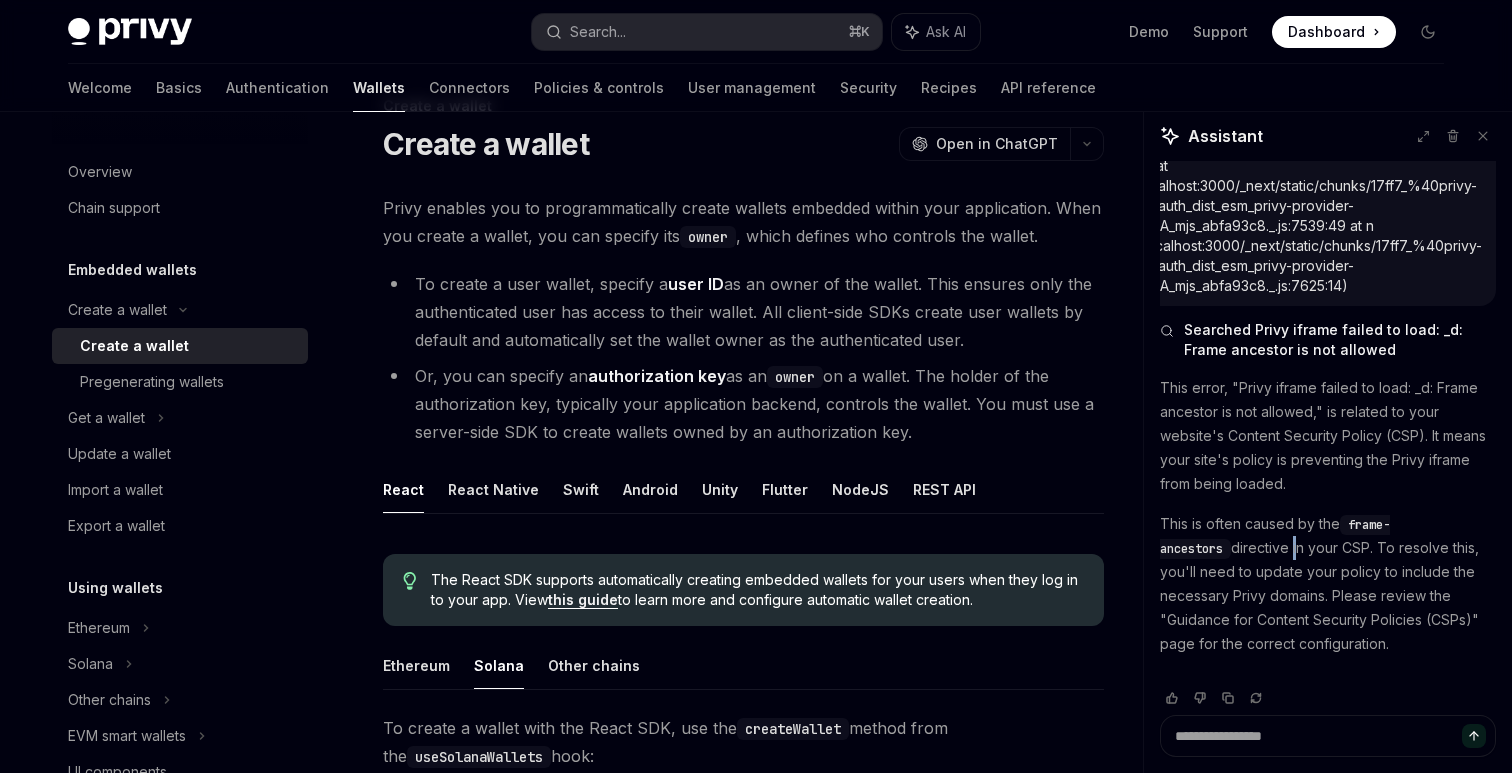click on "This is often caused by the  frame-ancestors  directive in your CSP. To resolve this, you'll need to update your policy to include the necessary Privy domains. Please review the "Guidance for Content Security Policies (CSPs)" page for the correct configuration." at bounding box center (1328, 584) 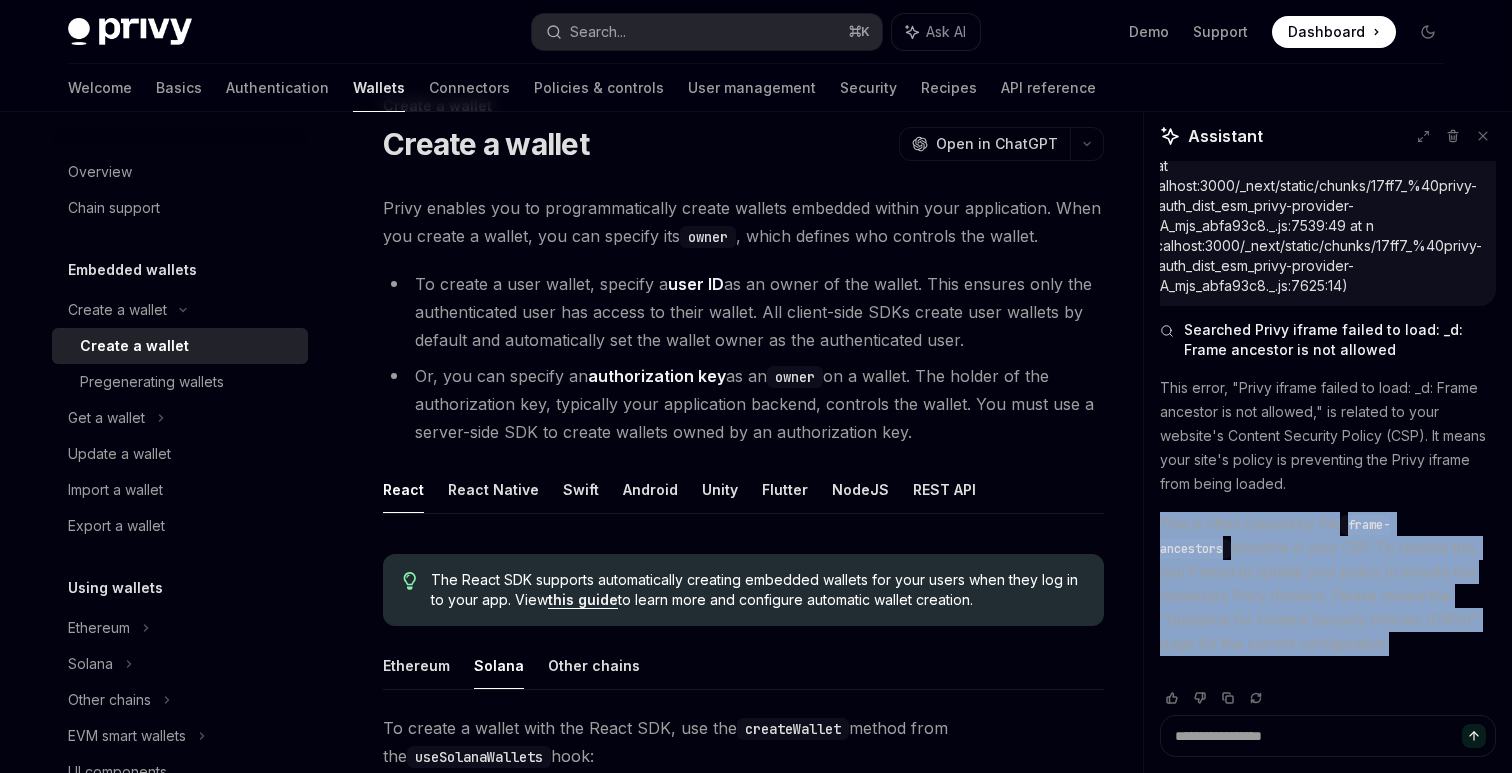 click on "This is often caused by the  frame-ancestors  directive in your CSP. To resolve this, you'll need to update your policy to include the necessary Privy domains. Please review the "Guidance for Content Security Policies (CSPs)" page for the correct configuration." at bounding box center [1328, 584] 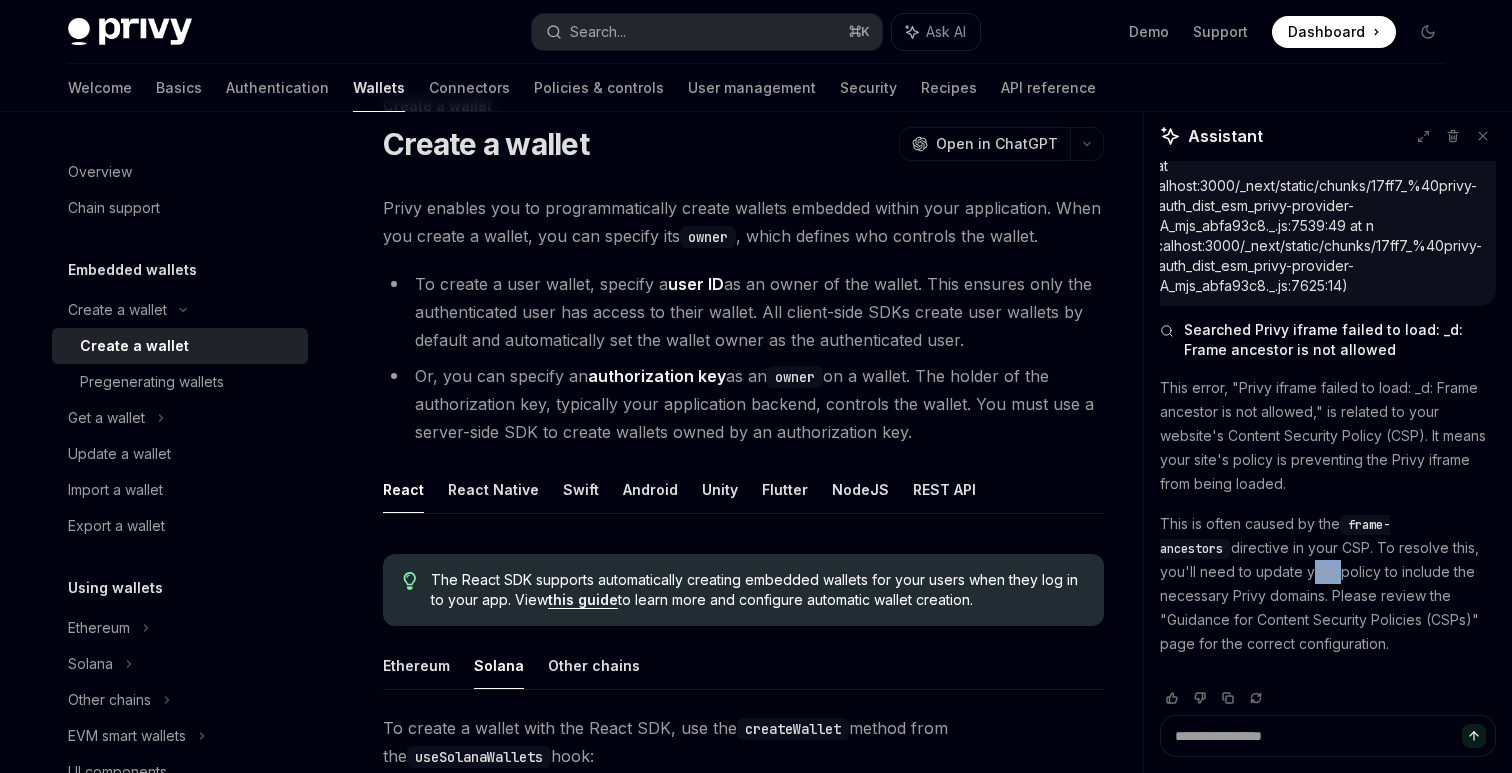 click on "This is often caused by the  frame-ancestors  directive in your CSP. To resolve this, you'll need to update your policy to include the necessary Privy domains. Please review the "Guidance for Content Security Policies (CSPs)" page for the correct configuration." at bounding box center [1328, 584] 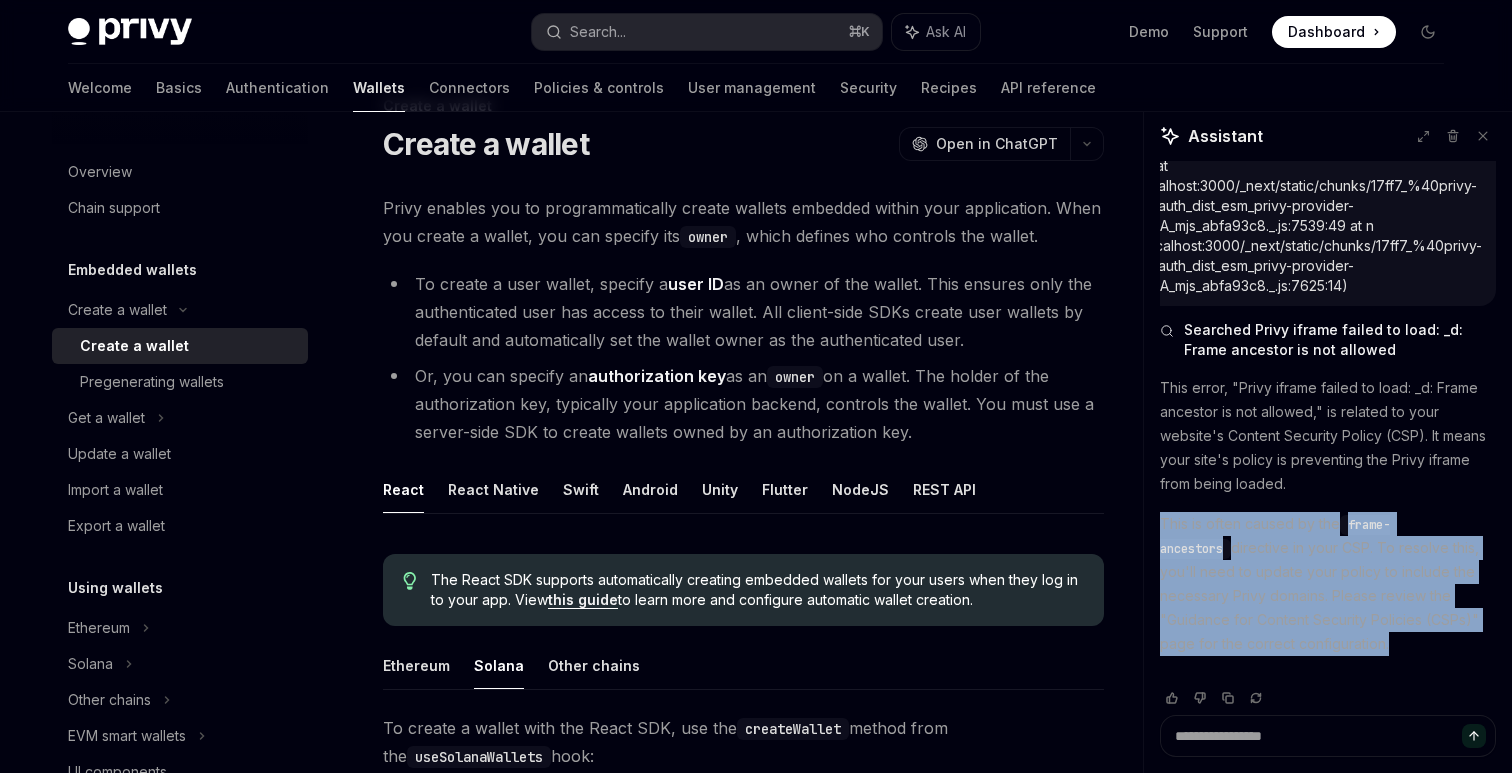 click on "This is often caused by the  frame-ancestors  directive in your CSP. To resolve this, you'll need to update your policy to include the necessary Privy domains. Please review the "Guidance for Content Security Policies (CSPs)" page for the correct configuration." at bounding box center [1328, 584] 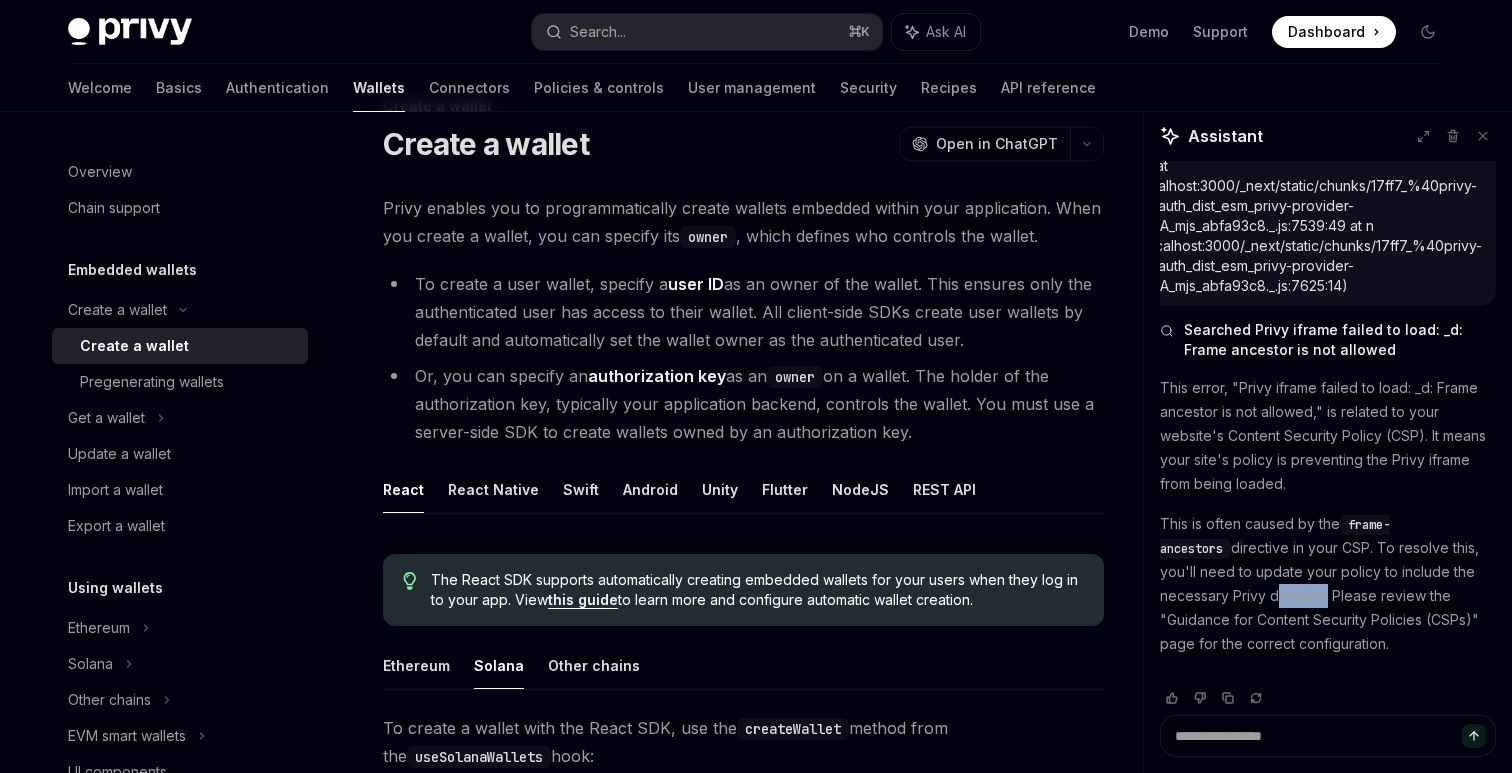 click on "This is often caused by the  frame-ancestors  directive in your CSP. To resolve this, you'll need to update your policy to include the necessary Privy domains. Please review the "Guidance for Content Security Policies (CSPs)" page for the correct configuration." at bounding box center (1328, 584) 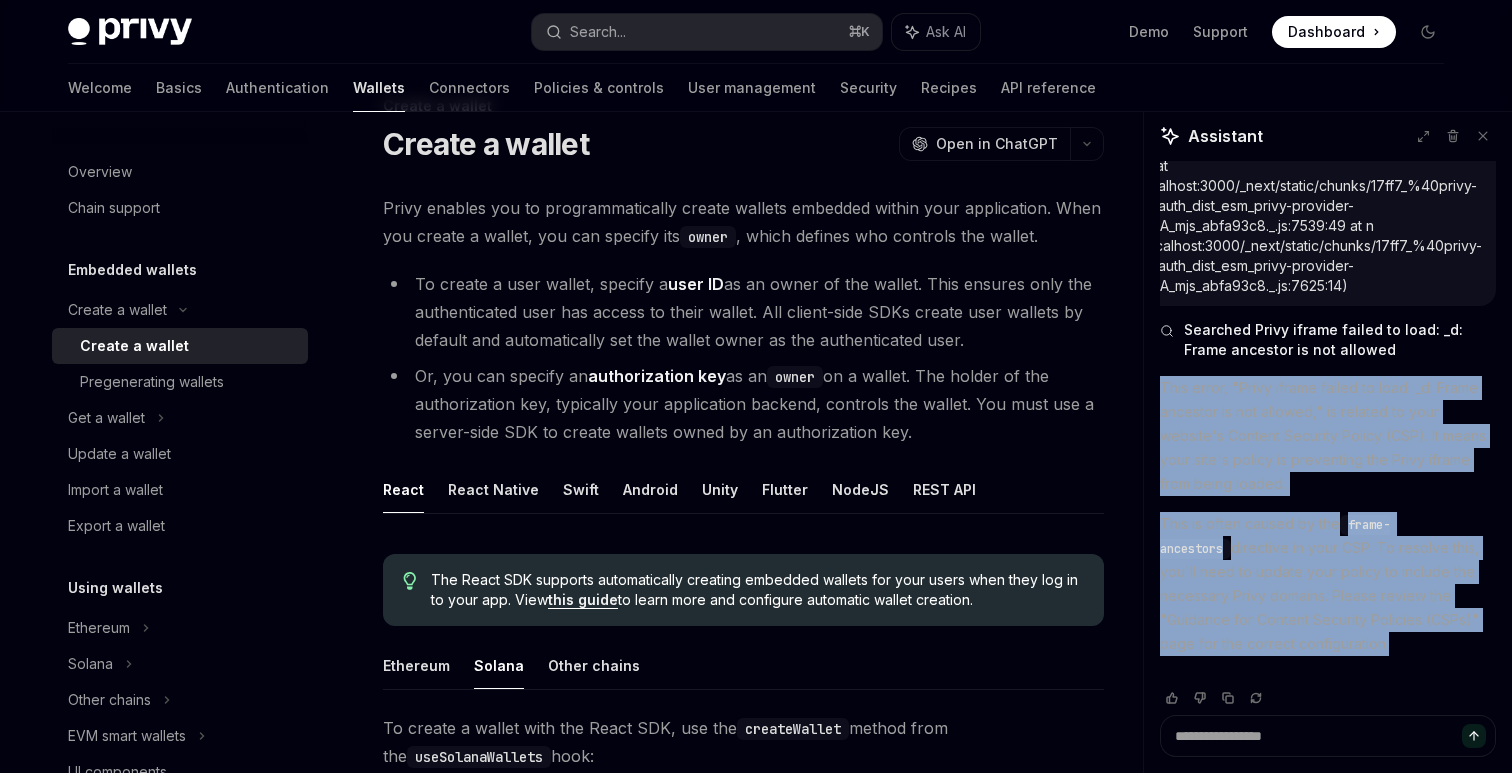 drag, startPoint x: 1197, startPoint y: 592, endPoint x: 1171, endPoint y: 435, distance: 159.1383 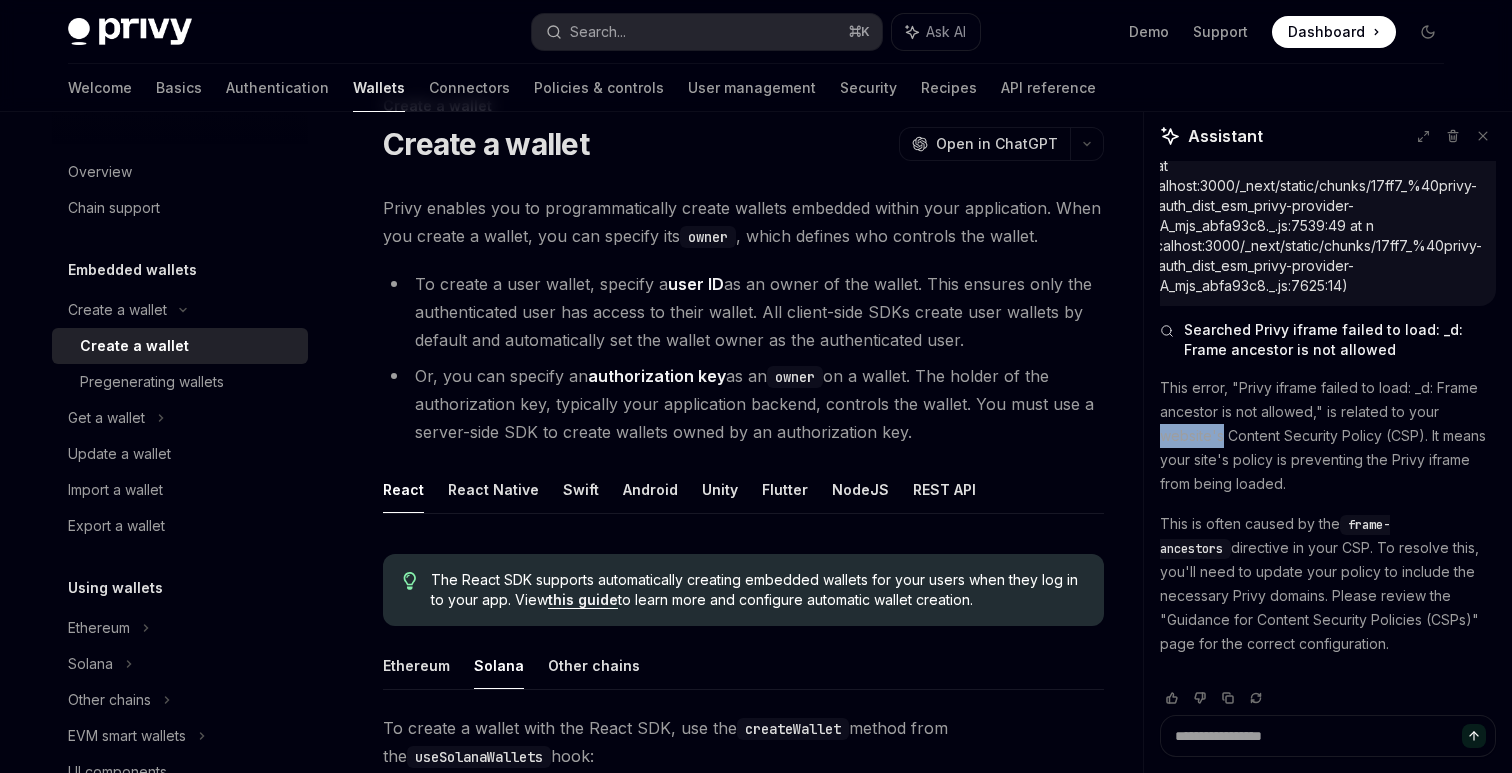 click on "This error, "Privy iframe failed to load: _d: Frame ancestor is not allowed," is related to your website's Content Security Policy (CSP). It means your site's policy is preventing the Privy iframe from being loaded." at bounding box center [1328, 436] 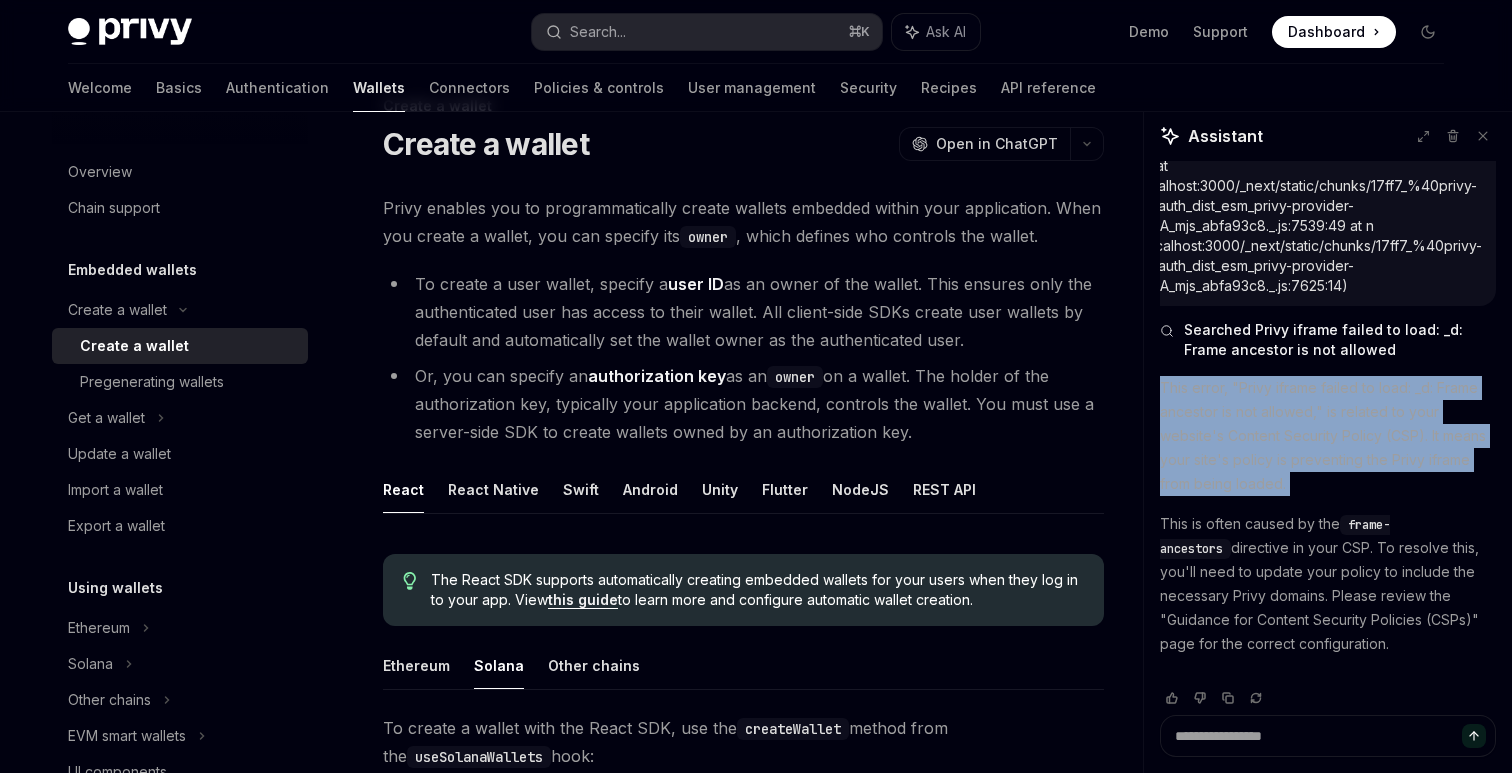 click on "This error, "Privy iframe failed to load: _d: Frame ancestor is not allowed," is related to your website's Content Security Policy (CSP). It means your site's policy is preventing the Privy iframe from being loaded." at bounding box center (1328, 436) 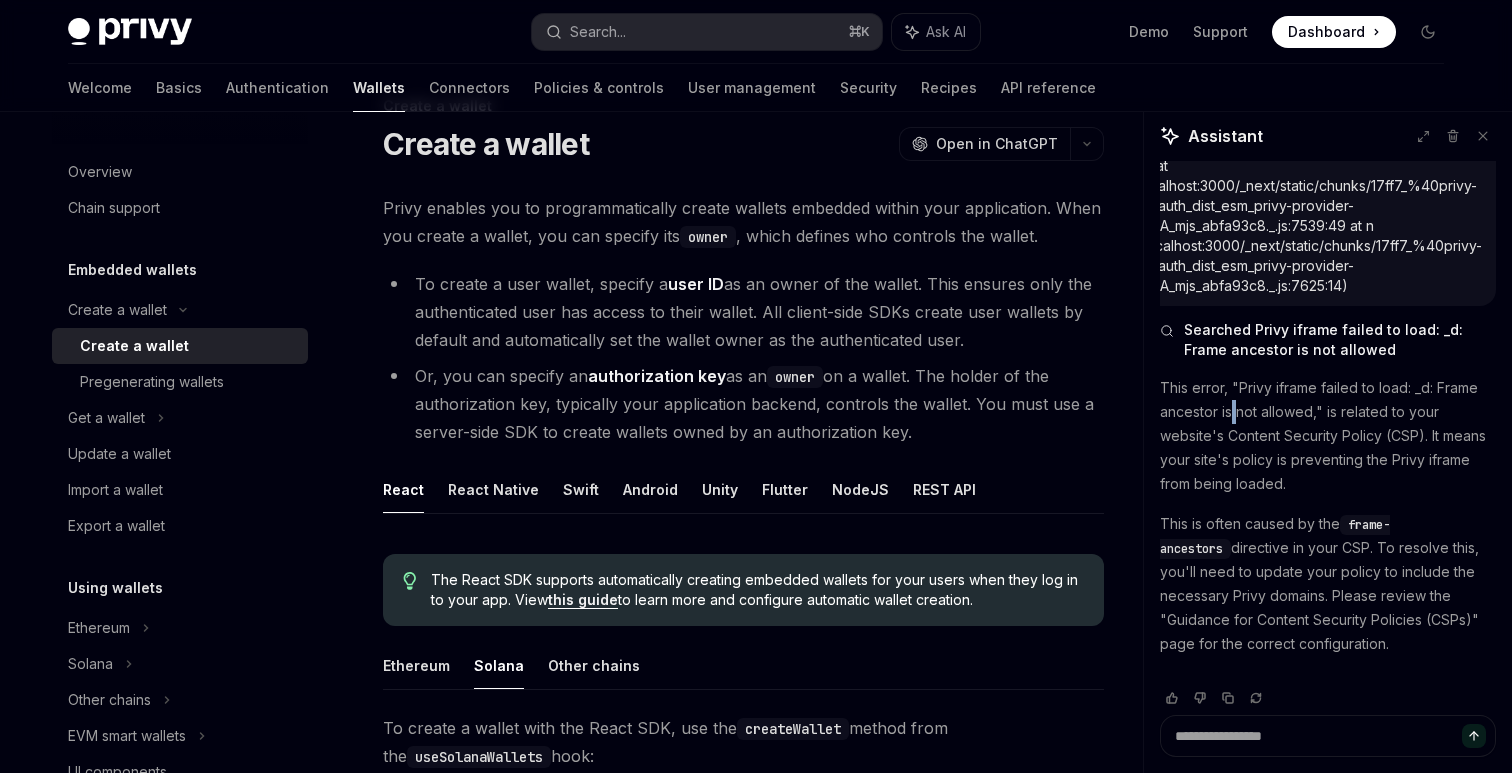 click on "This error, "Privy iframe failed to load: _d: Frame ancestor is not allowed," is related to your website's Content Security Policy (CSP). It means your site's policy is preventing the Privy iframe from being loaded." at bounding box center (1328, 436) 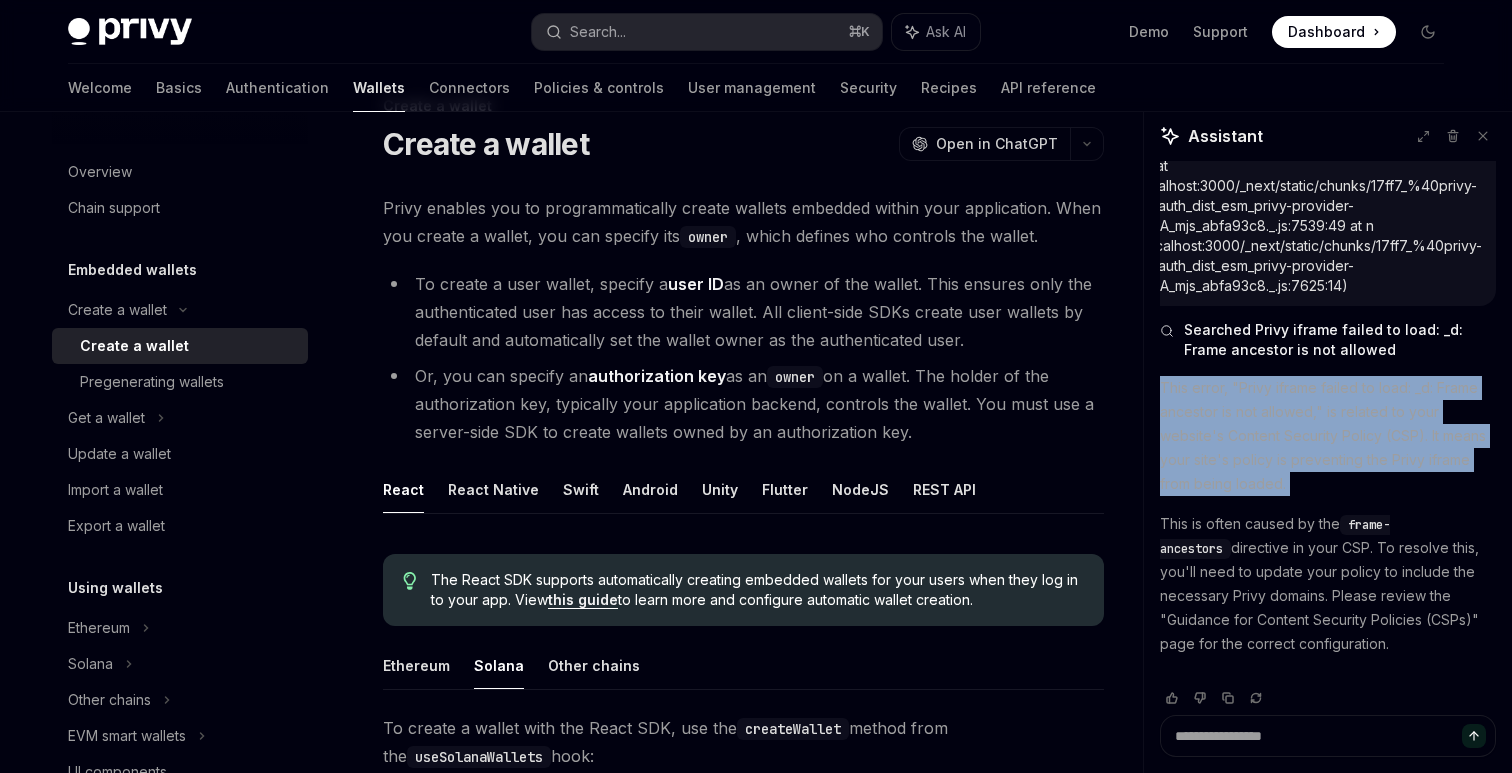 click on "This error, "Privy iframe failed to load: _d: Frame ancestor is not allowed," is related to your website's Content Security Policy (CSP). It means your site's policy is preventing the Privy iframe from being loaded." at bounding box center [1328, 436] 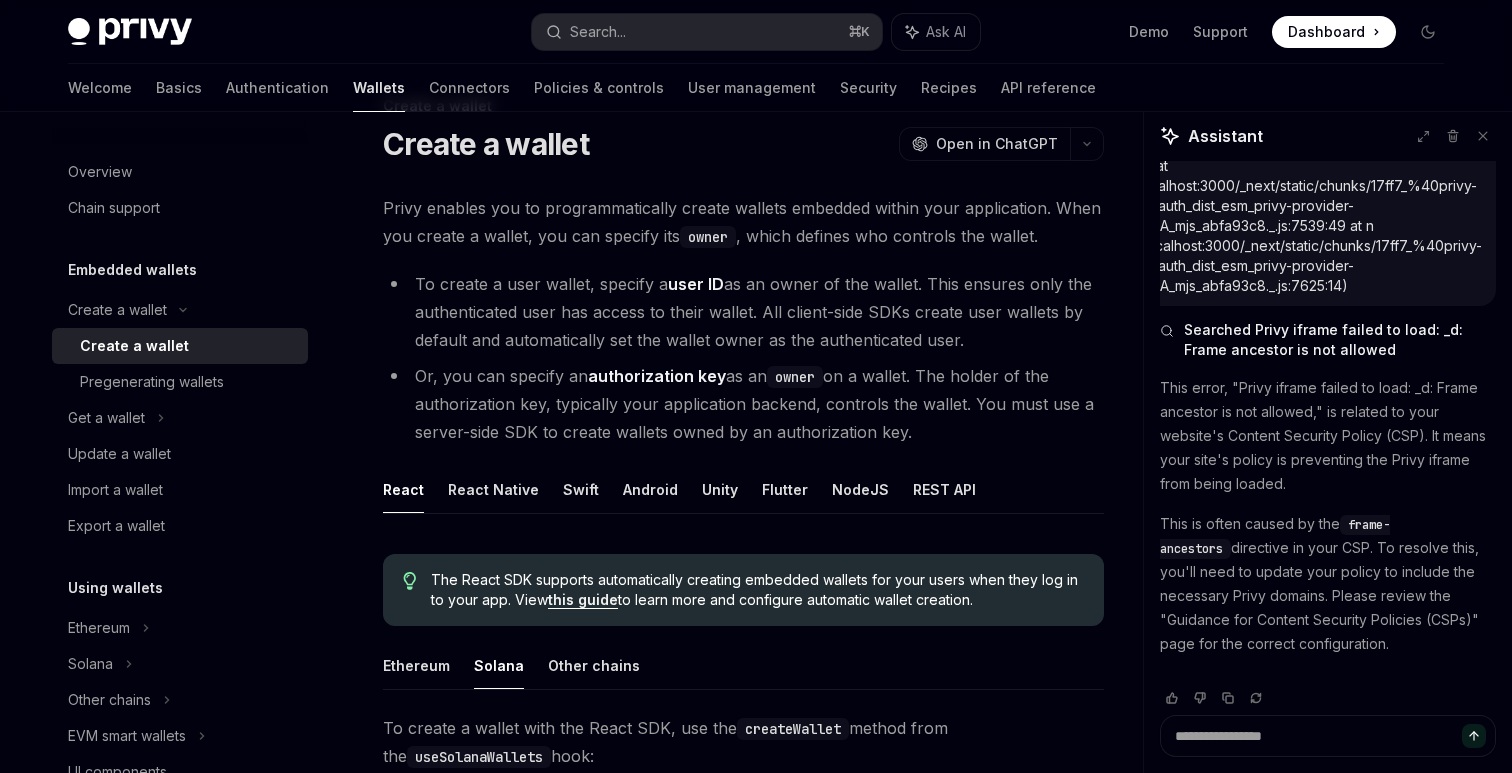 click on "Searched Privy iframe failed to load: _d: Frame ancestor is not allowed This error, "Privy iframe failed to load: _d: Frame ancestor is not allowed," is related to your website's Content Security Policy (CSP). It means your site's policy is preventing the Privy iframe from being loaded.
This is often caused by the  frame-ancestors  directive in your CSP. To resolve this, you'll need to update your policy to include the necessary Privy domains. Please review the "Guidance for Content Security Policies (CSPs)" page for the correct configuration." at bounding box center [1328, 514] 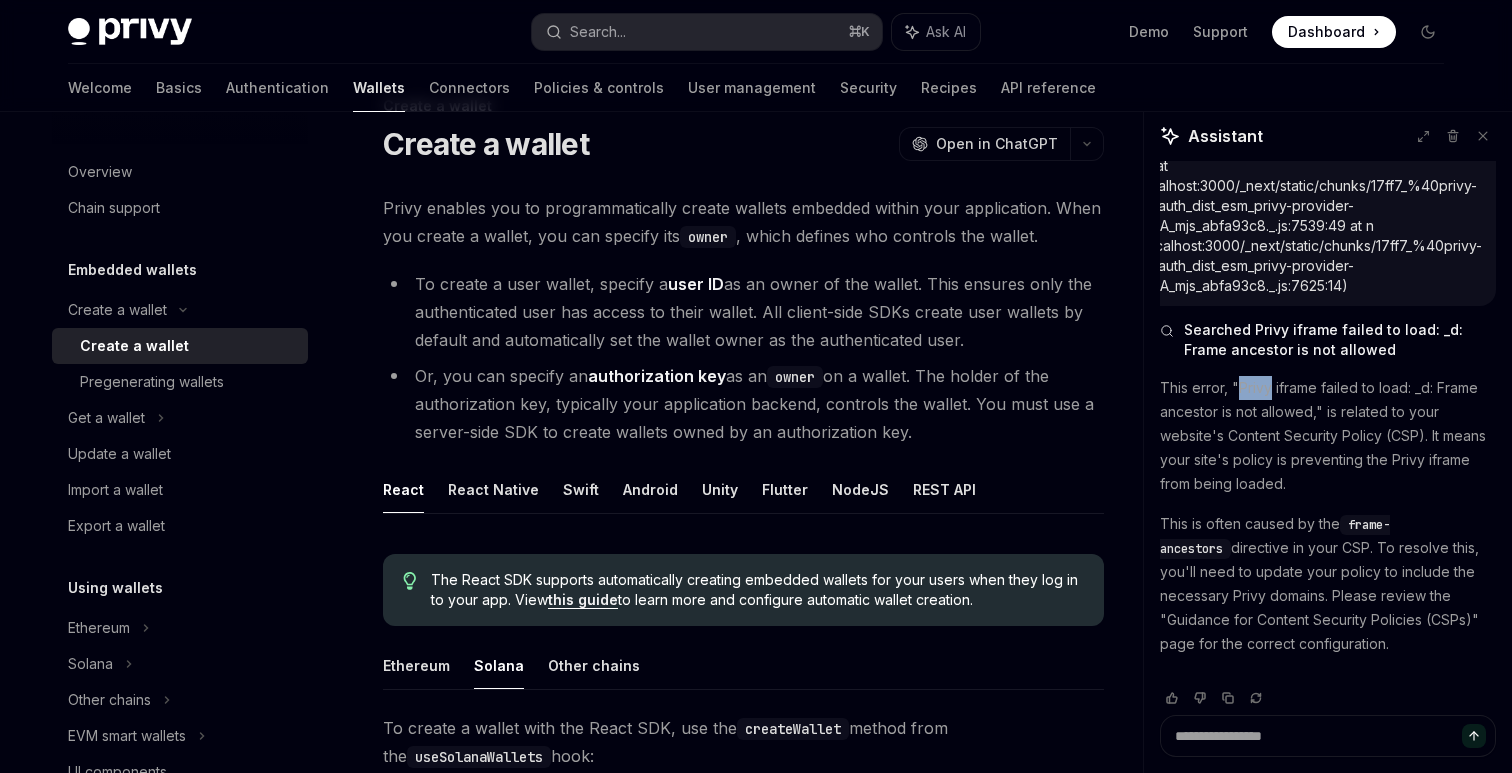 click on "This error, "Privy iframe failed to load: _d: Frame ancestor is not allowed," is related to your website's Content Security Policy (CSP). It means your site's policy is preventing the Privy iframe from being loaded." at bounding box center [1328, 436] 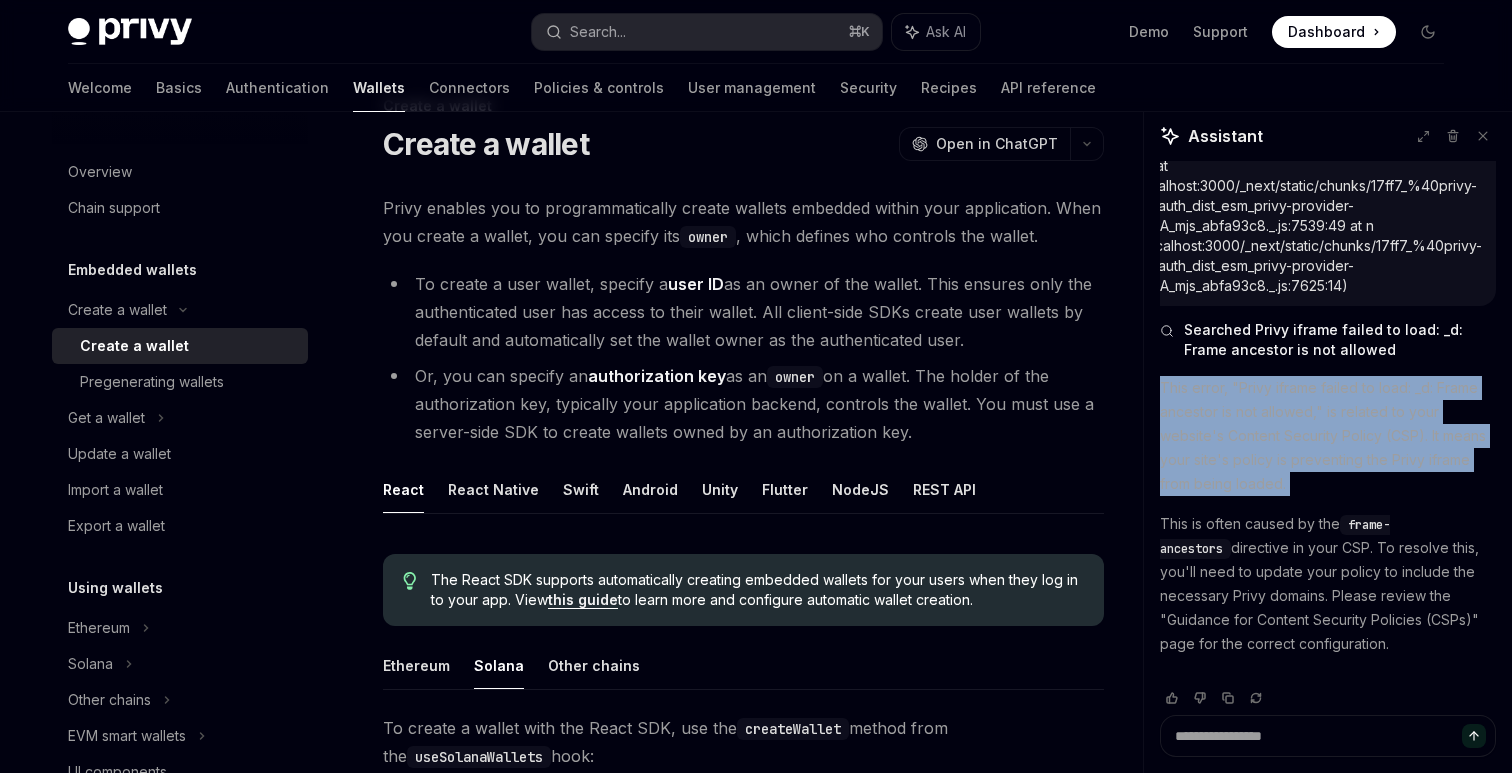 click on "This error, "Privy iframe failed to load: _d: Frame ancestor is not allowed," is related to your website's Content Security Policy (CSP). It means your site's policy is preventing the Privy iframe from being loaded." at bounding box center (1328, 436) 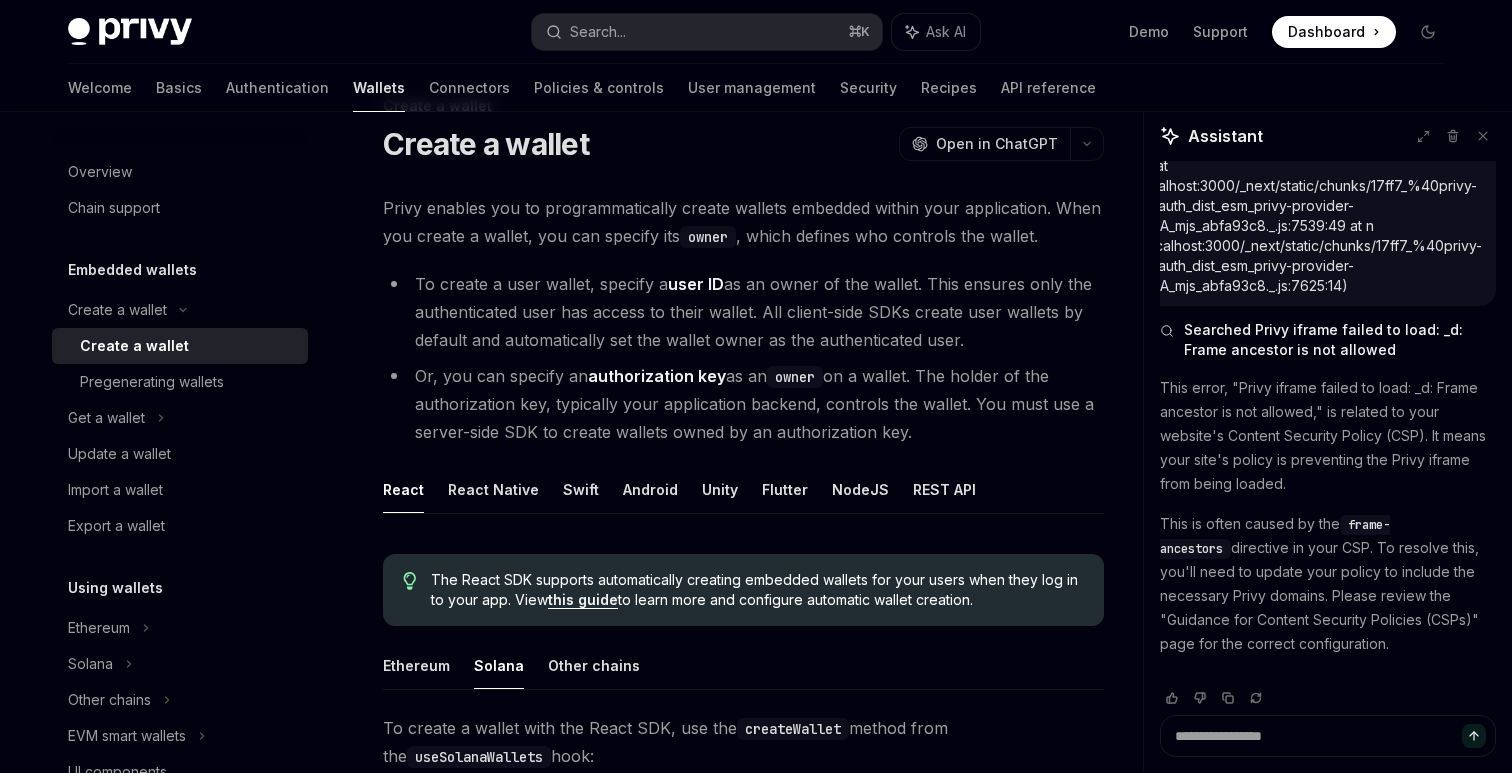 click on "This error, "Privy iframe failed to load: _d: Frame ancestor is not allowed," is related to your website's Content Security Policy (CSP). It means your site's policy is preventing the Privy iframe from being loaded." at bounding box center [1328, 436] 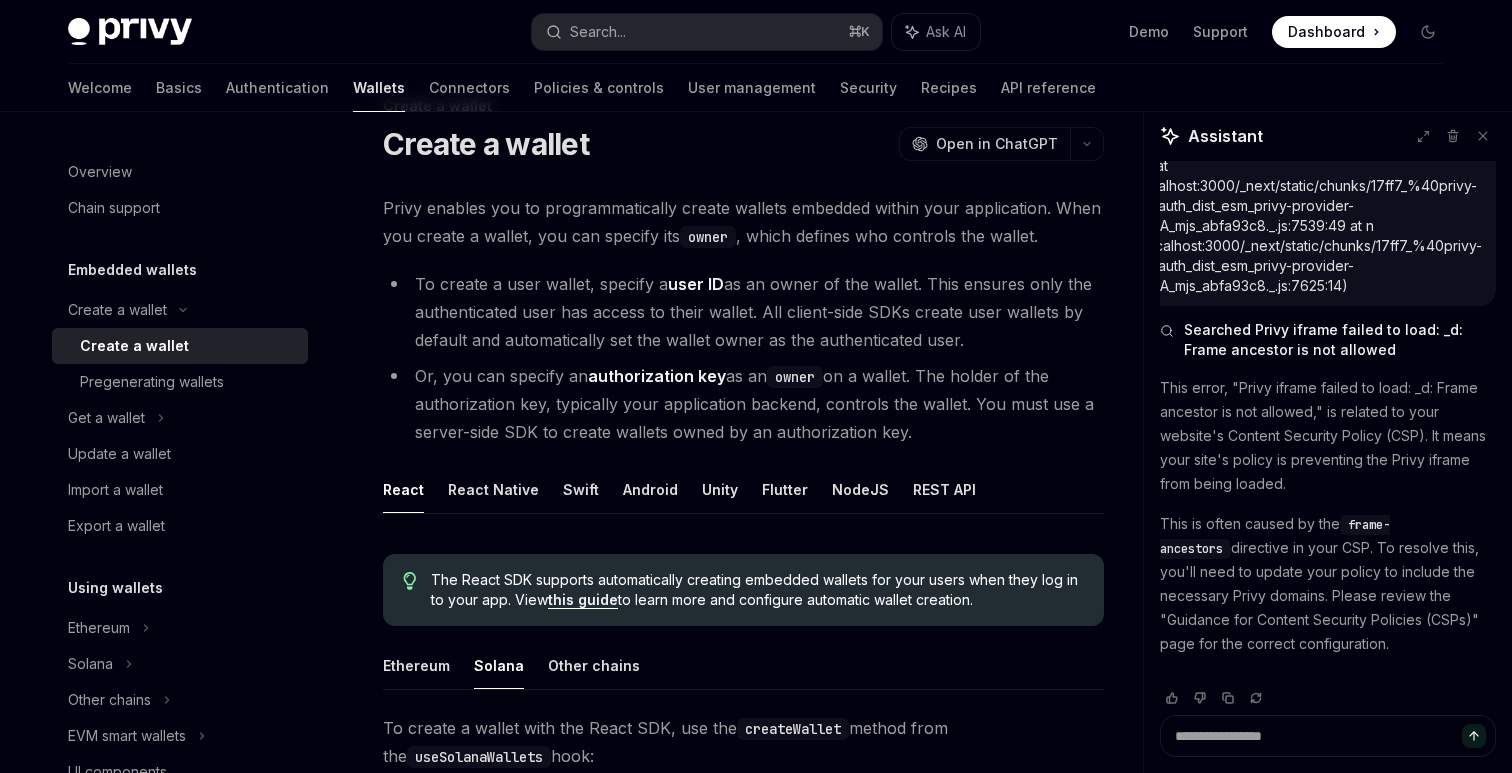 click on "This error, "Privy iframe failed to load: _d: Frame ancestor is not allowed," is related to your website's Content Security Policy (CSP). It means your site's policy is preventing the Privy iframe from being loaded." at bounding box center [1328, 436] 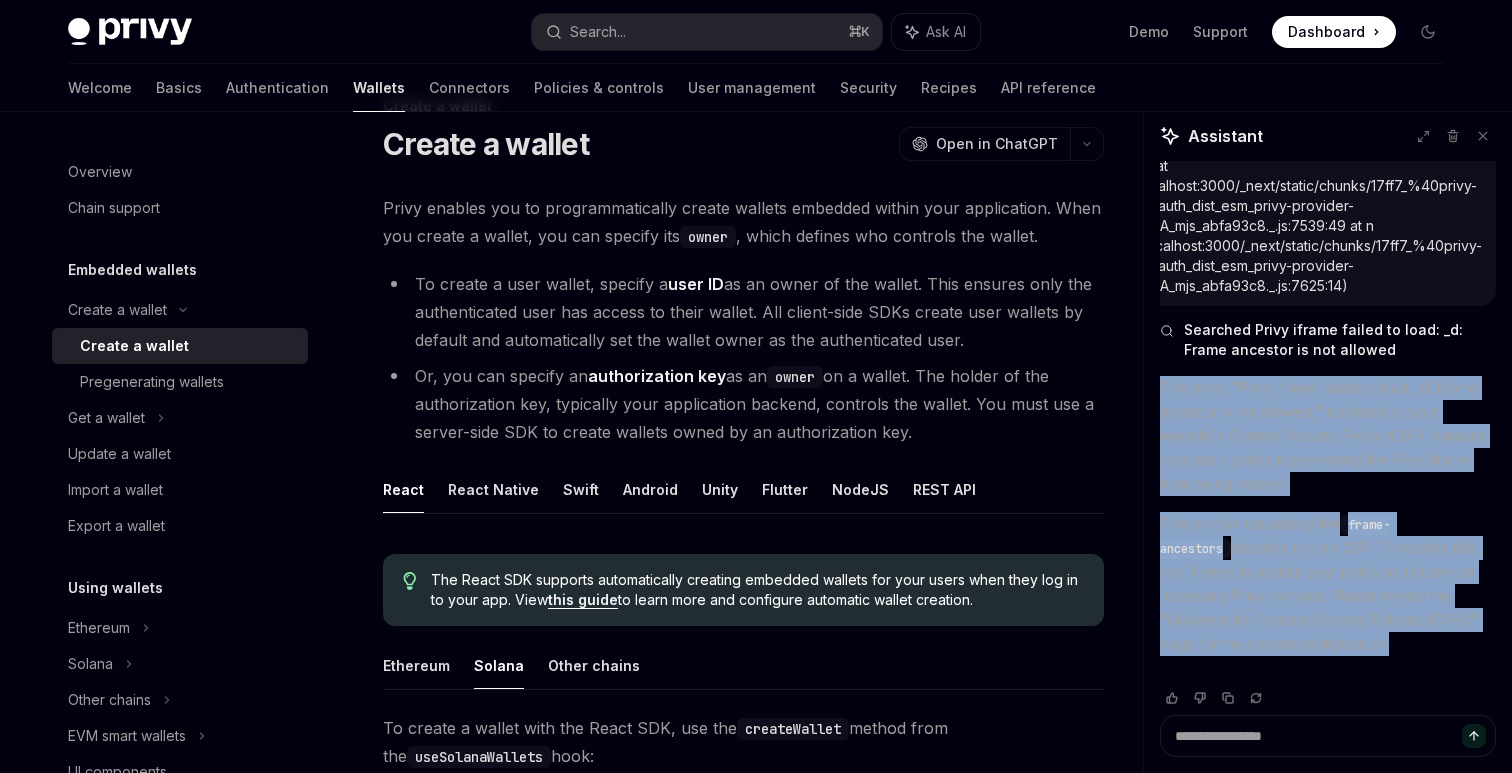 drag, startPoint x: 1166, startPoint y: 392, endPoint x: 1345, endPoint y: 642, distance: 307.4752 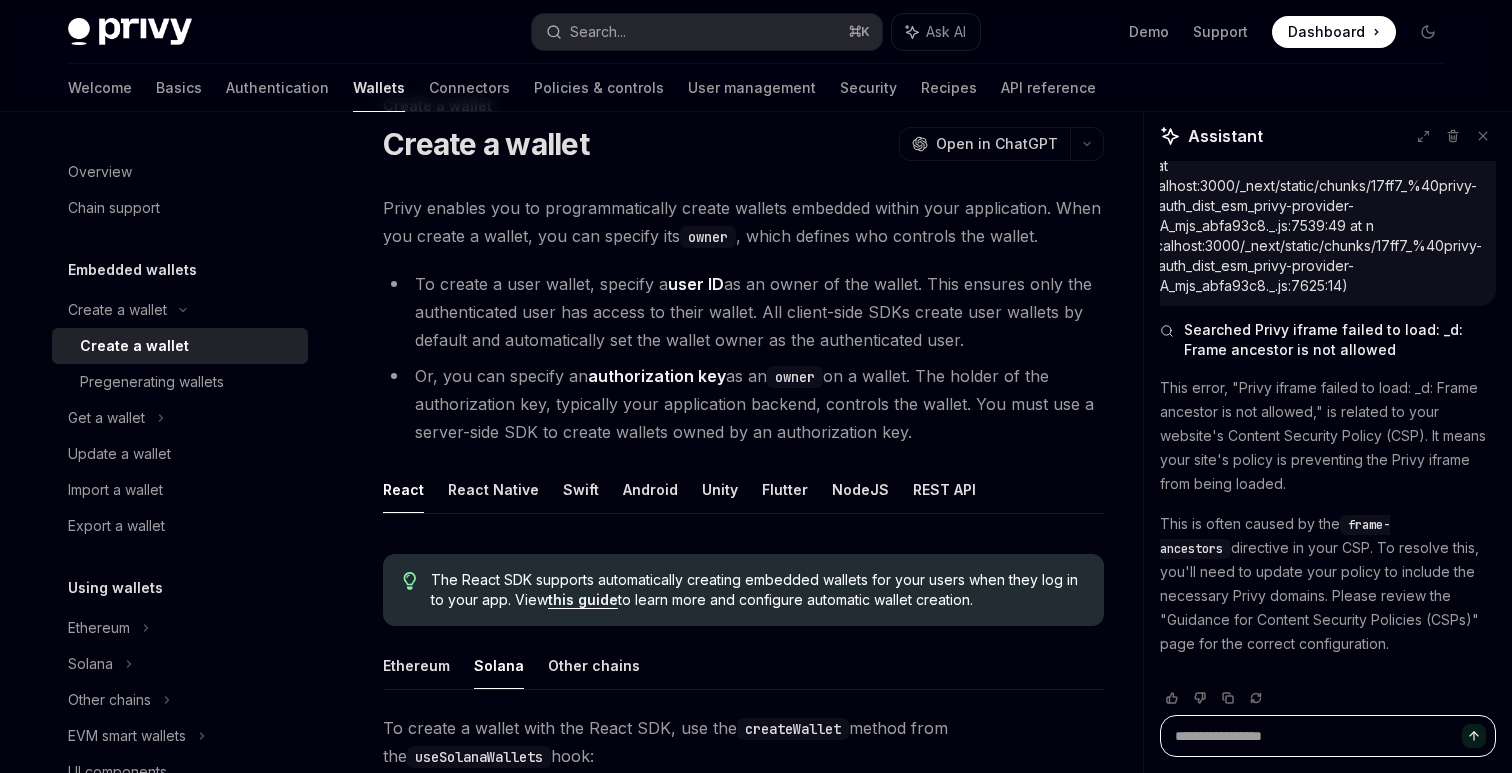 click at bounding box center (1328, 736) 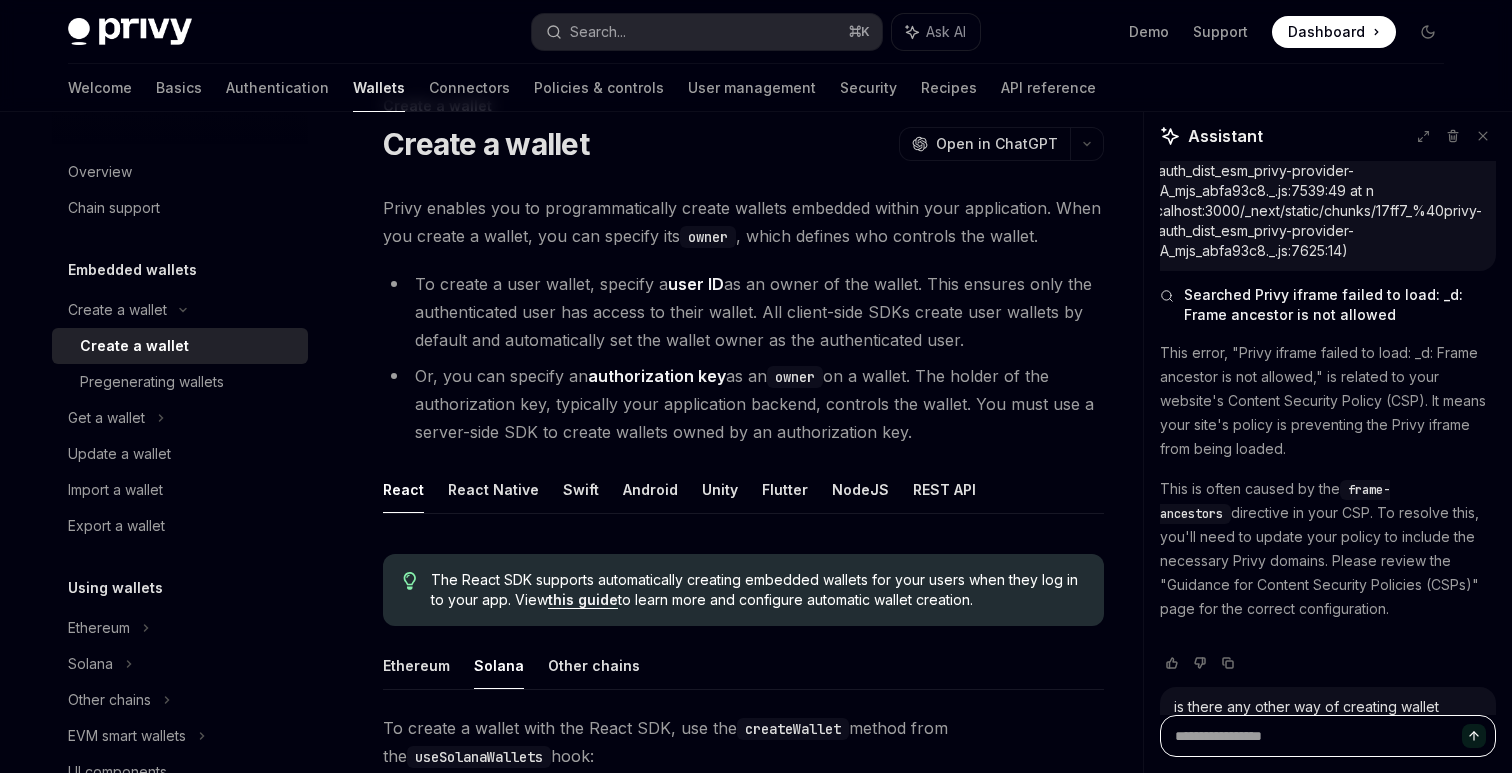 scroll, scrollTop: 606, scrollLeft: 0, axis: vertical 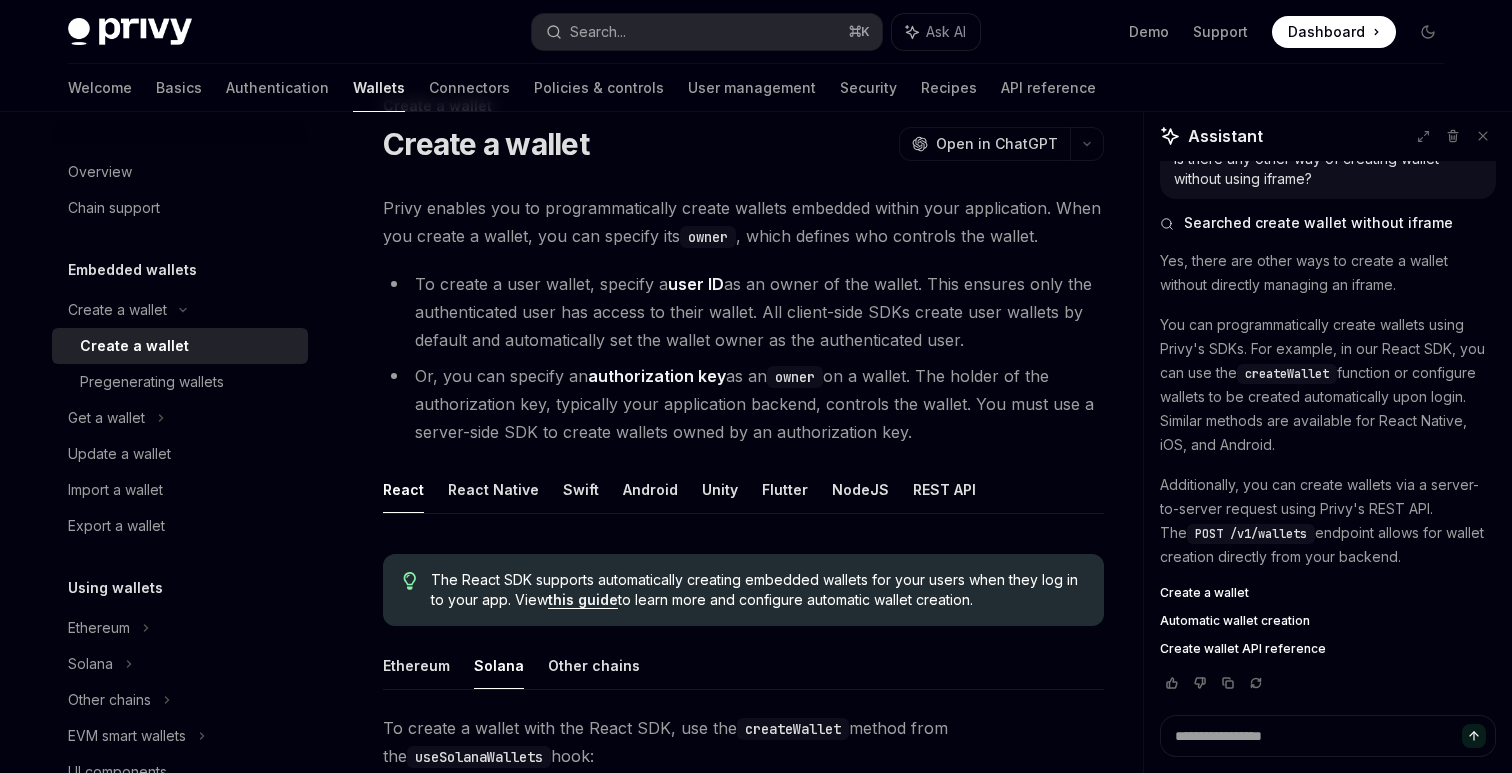 click on "Yes, there are other ways to create a wallet without directly managing an iframe." at bounding box center (1328, 273) 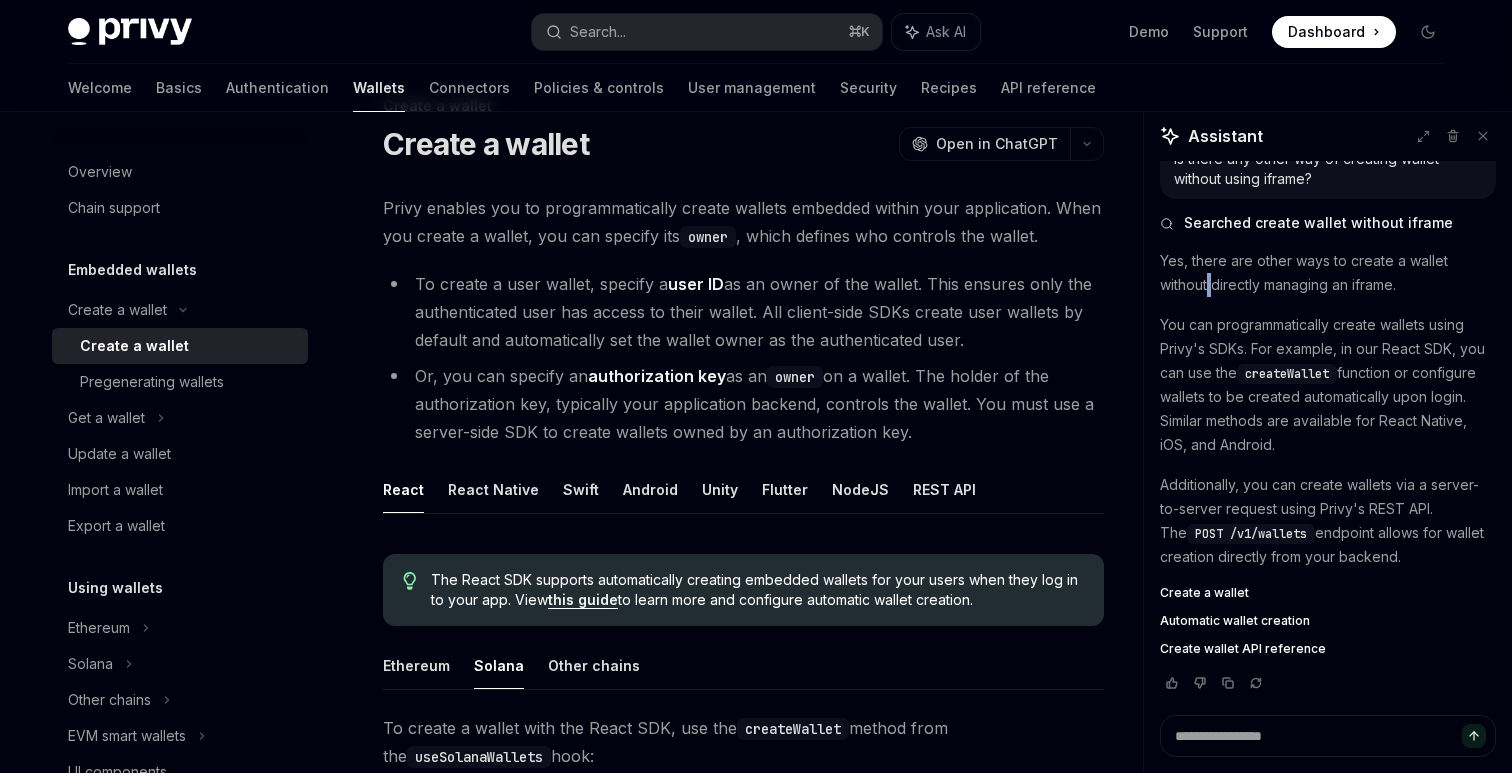 click on "Yes, there are other ways to create a wallet without directly managing an iframe." at bounding box center [1328, 273] 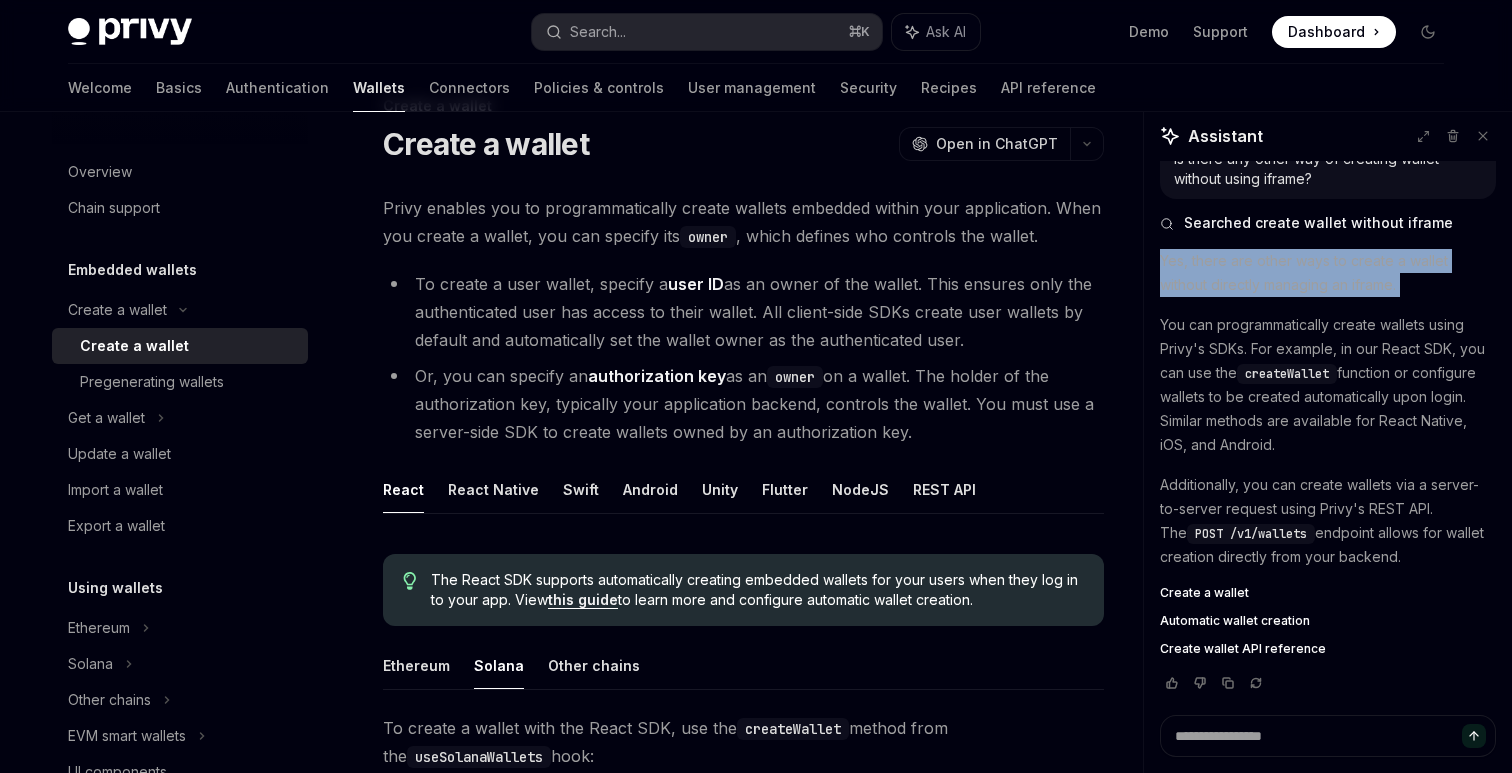 click on "Yes, there are other ways to create a wallet without directly managing an iframe." at bounding box center (1328, 273) 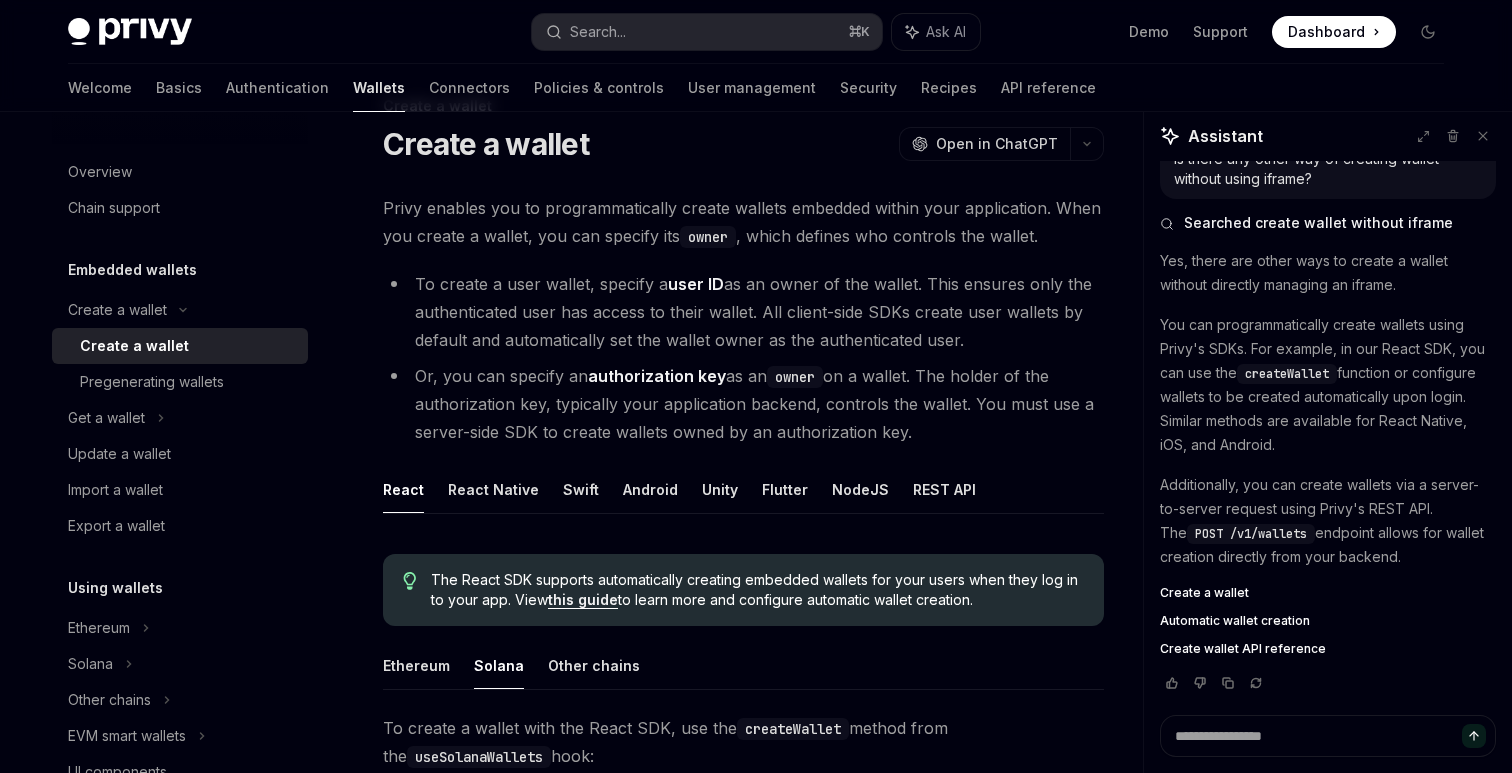 click on "Yes, there are other ways to create a wallet without directly managing an iframe." at bounding box center (1328, 273) 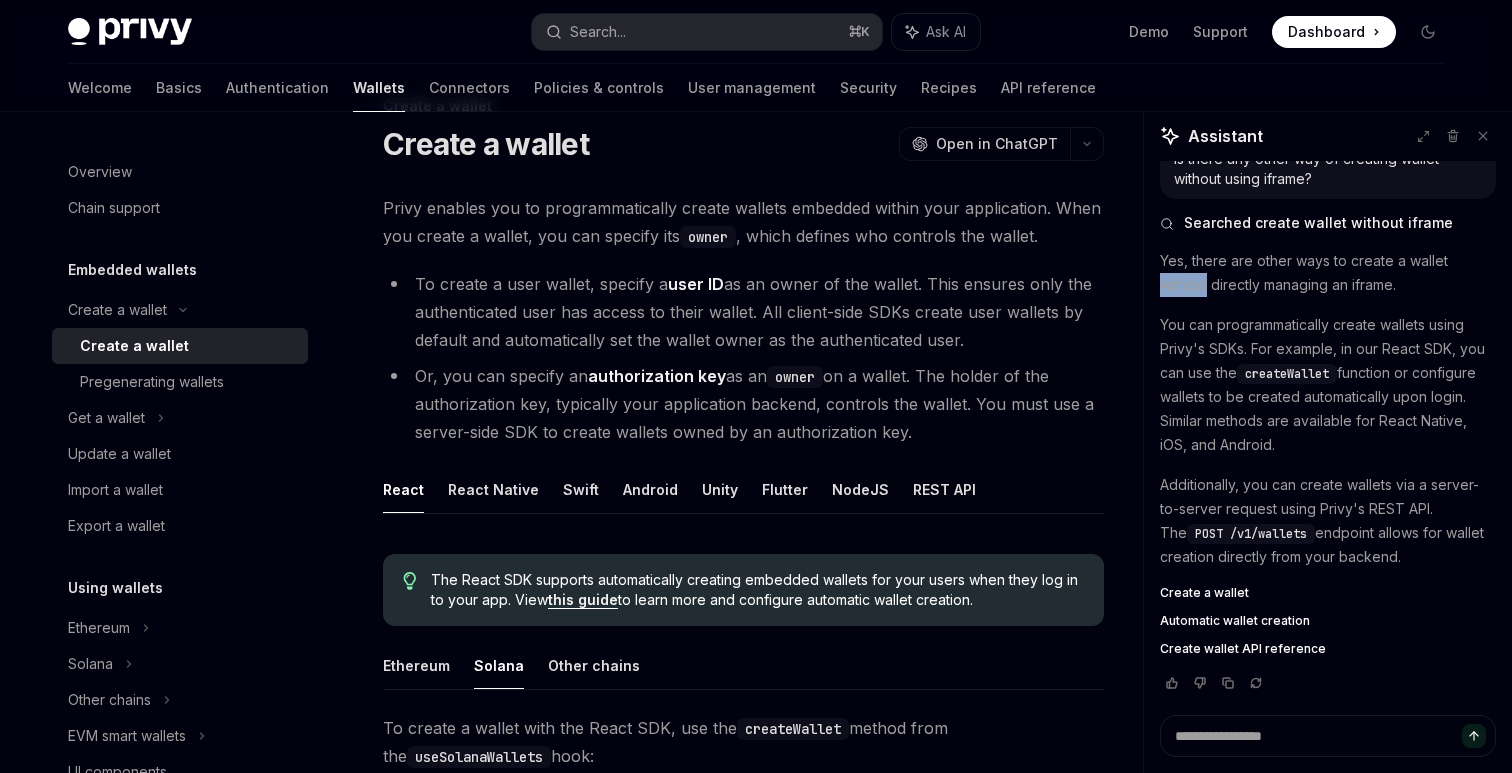 click on "Yes, there are other ways to create a wallet without directly managing an iframe." at bounding box center [1328, 273] 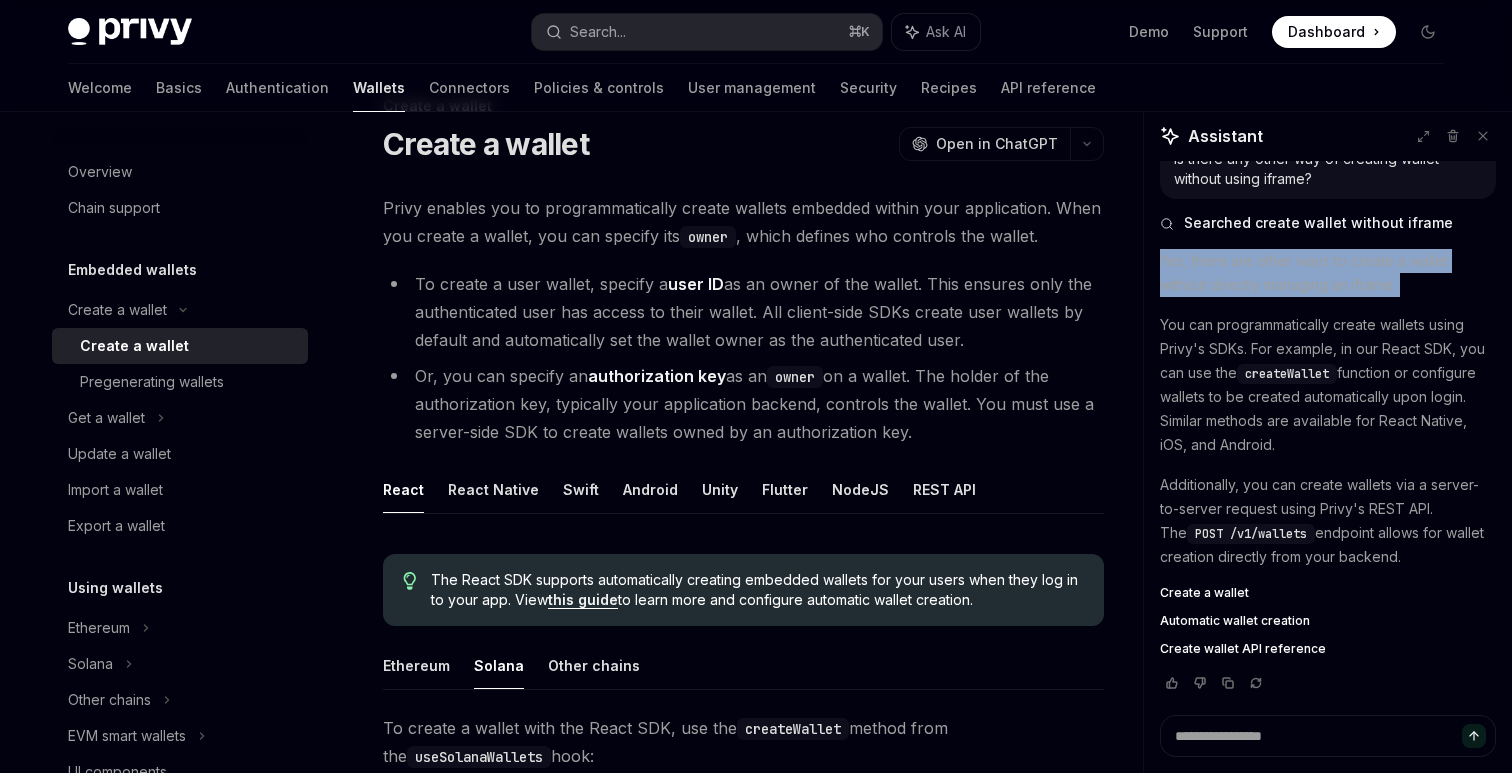 click on "You can programmatically create wallets using Privy's SDKs. For example, in our React SDK, you can use the  createWallet  function or configure wallets to be created automatically upon login. Similar methods are available for React Native, iOS, and Android." at bounding box center (1328, 385) 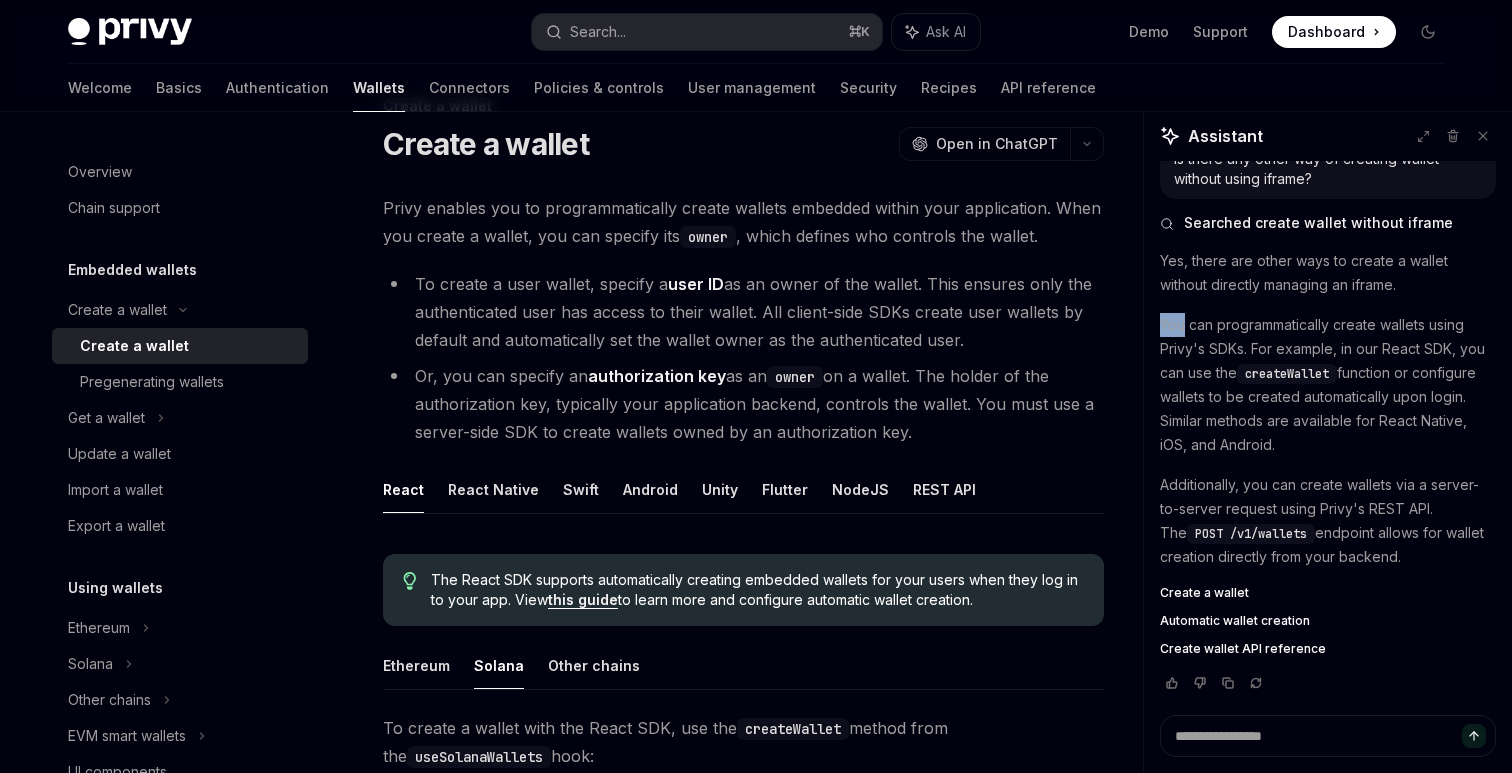 click on "You can programmatically create wallets using Privy's SDKs. For example, in our React SDK, you can use the  createWallet  function or configure wallets to be created automatically upon login. Similar methods are available for React Native, iOS, and Android." at bounding box center (1328, 385) 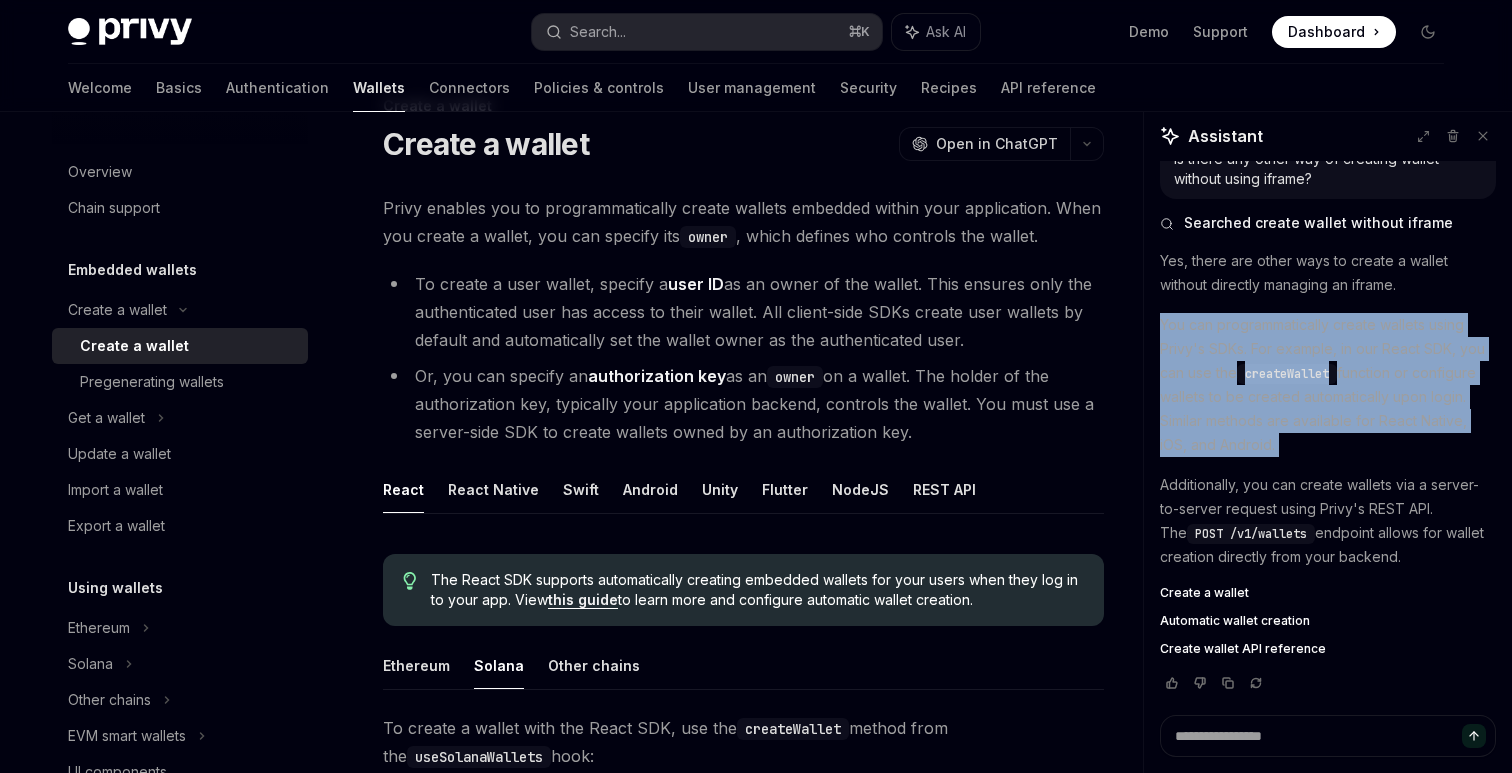click on "You can programmatically create wallets using Privy's SDKs. For example, in our React SDK, you can use the  createWallet  function or configure wallets to be created automatically upon login. Similar methods are available for React Native, iOS, and Android." at bounding box center (1328, 385) 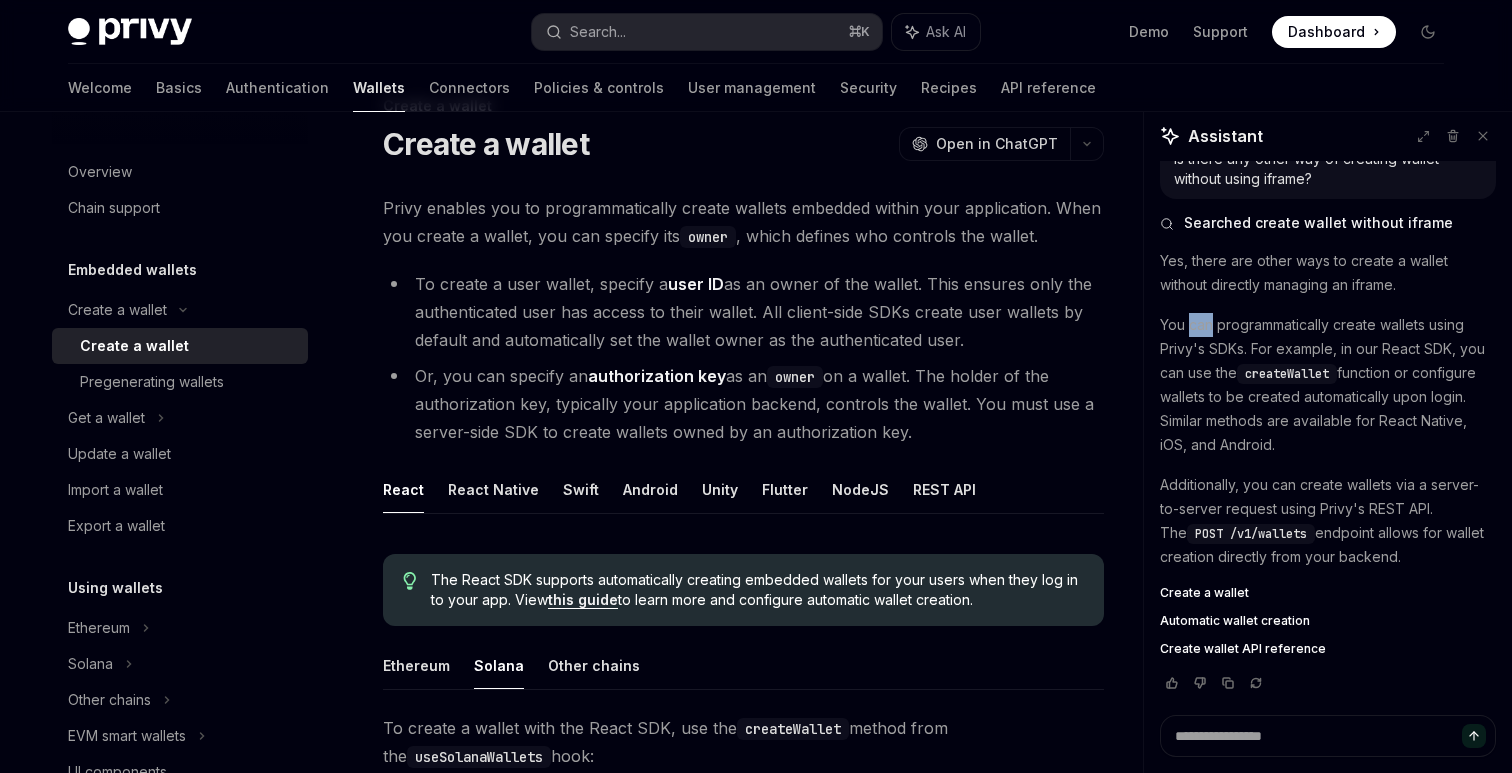 click on "You can programmatically create wallets using Privy's SDKs. For example, in our React SDK, you can use the  createWallet  function or configure wallets to be created automatically upon login. Similar methods are available for React Native, iOS, and Android." at bounding box center (1328, 385) 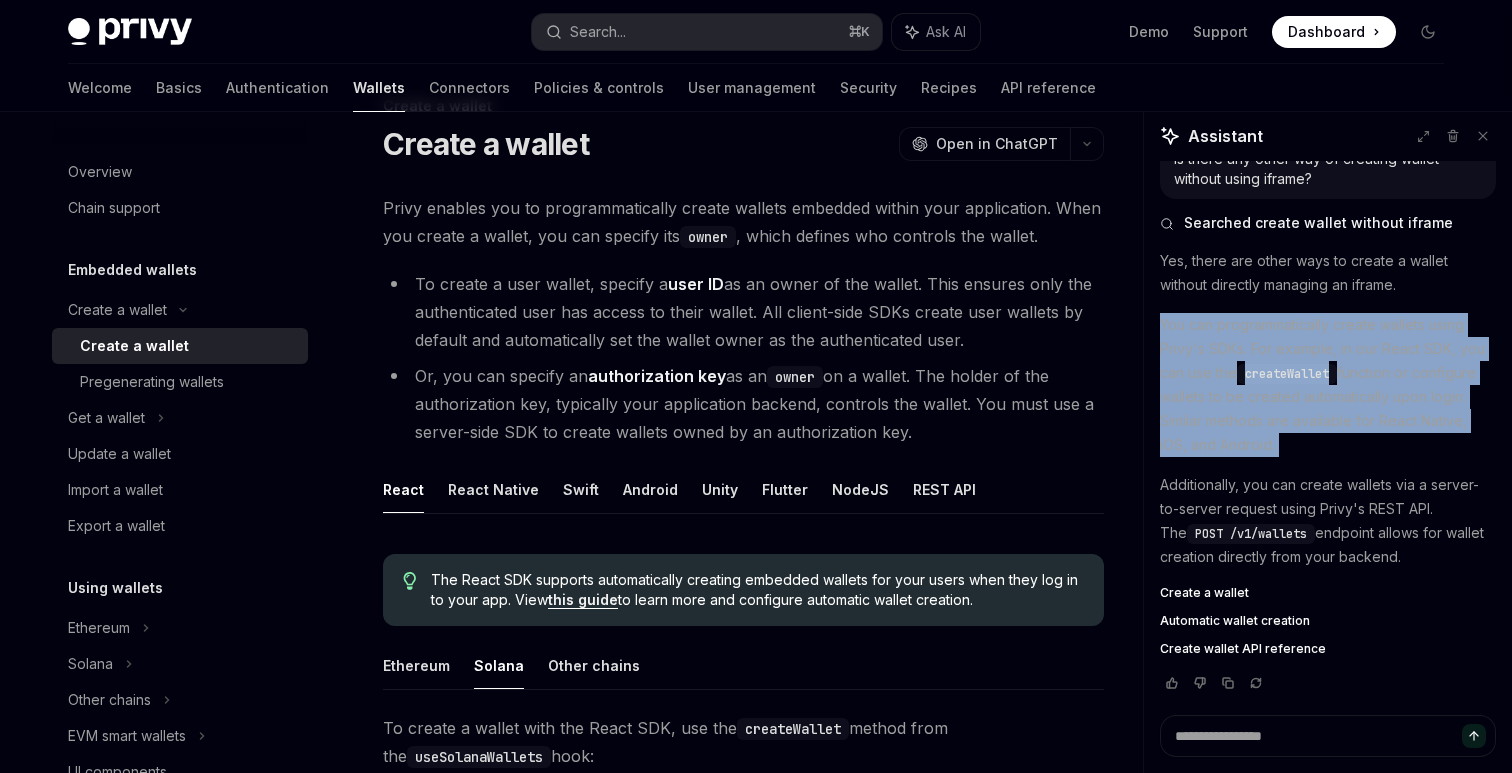click on "You can programmatically create wallets using Privy's SDKs. For example, in our React SDK, you can use the  createWallet  function or configure wallets to be created automatically upon login. Similar methods are available for React Native, iOS, and Android." at bounding box center [1328, 385] 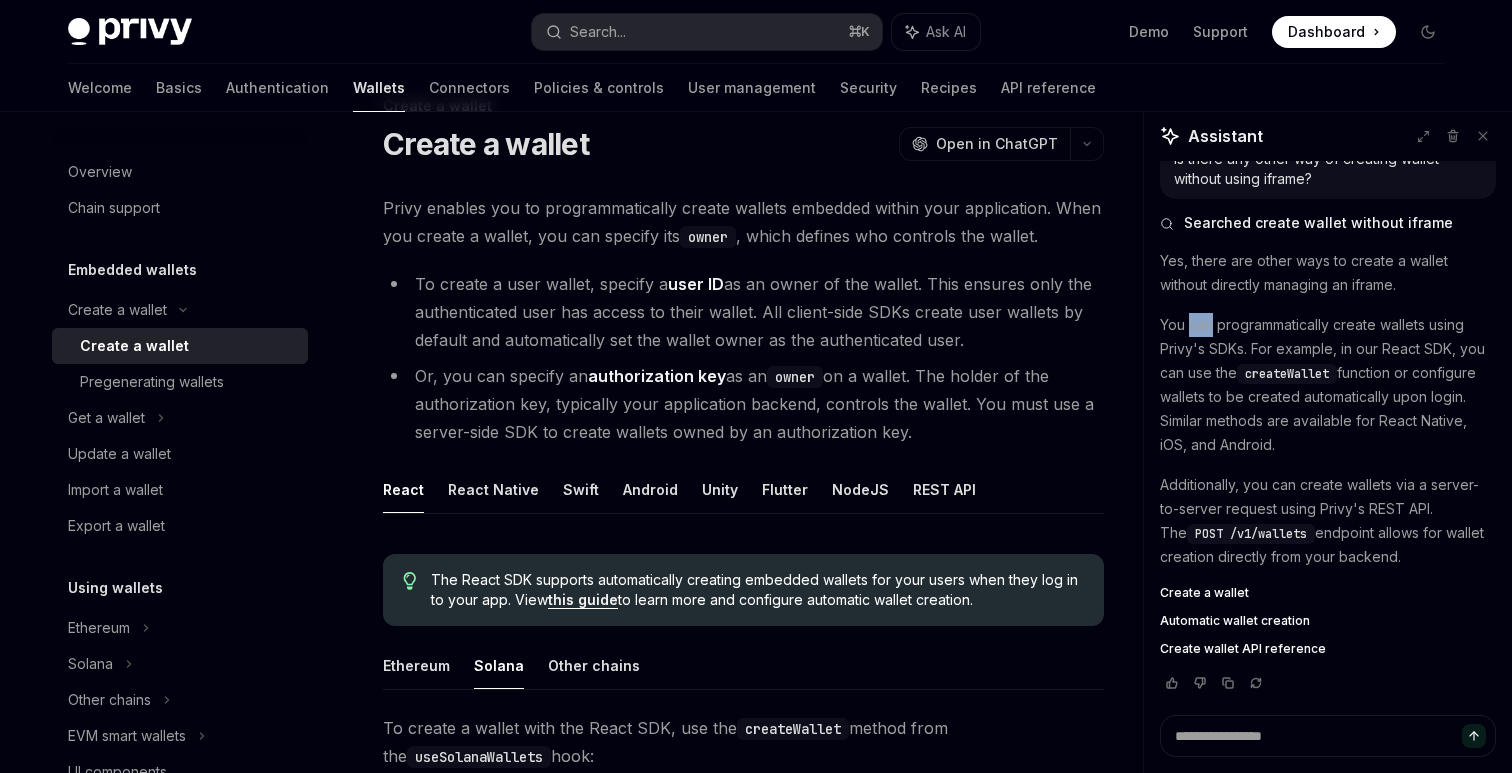 click on "You can programmatically create wallets using Privy's SDKs. For example, in our React SDK, you can use the  createWallet  function or configure wallets to be created automatically upon login. Similar methods are available for React Native, iOS, and Android." at bounding box center [1328, 385] 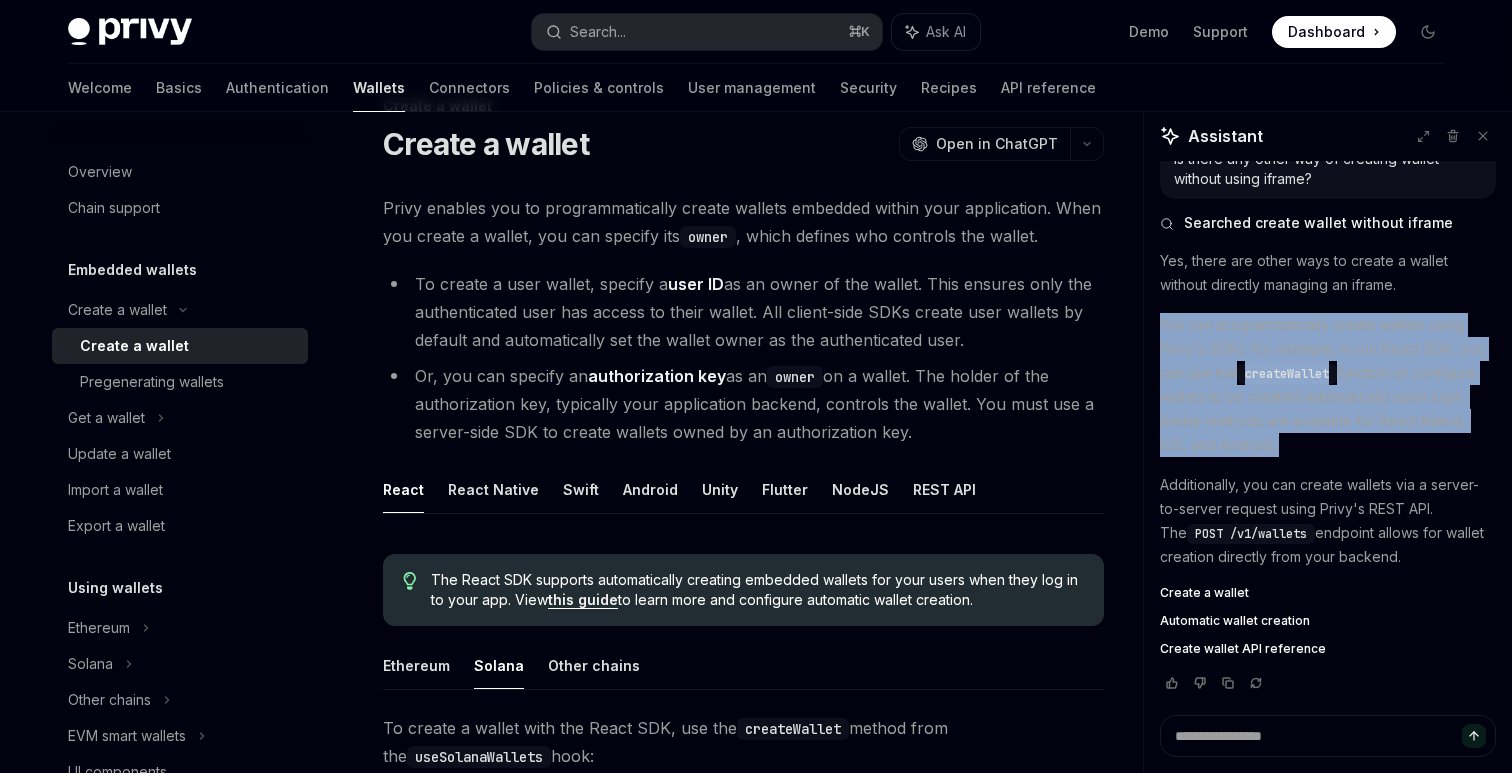click on "You can programmatically create wallets using Privy's SDKs. For example, in our React SDK, you can use the  createWallet  function or configure wallets to be created automatically upon login. Similar methods are available for React Native, iOS, and Android." at bounding box center (1328, 385) 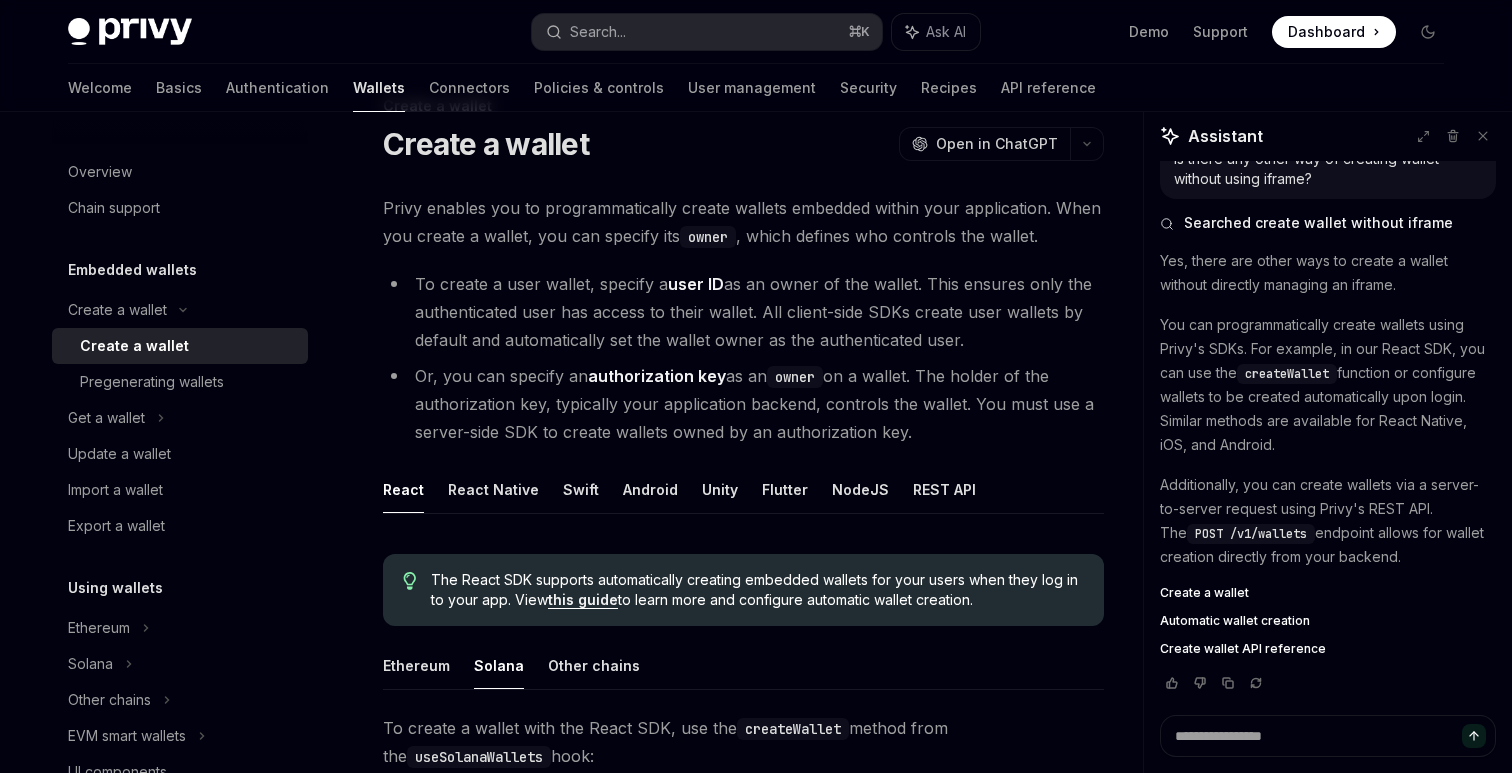 click on "You can programmatically create wallets using Privy's SDKs. For example, in our React SDK, you can use the  createWallet  function or configure wallets to be created automatically upon login. Similar methods are available for React Native, iOS, and Android." at bounding box center (1328, 385) 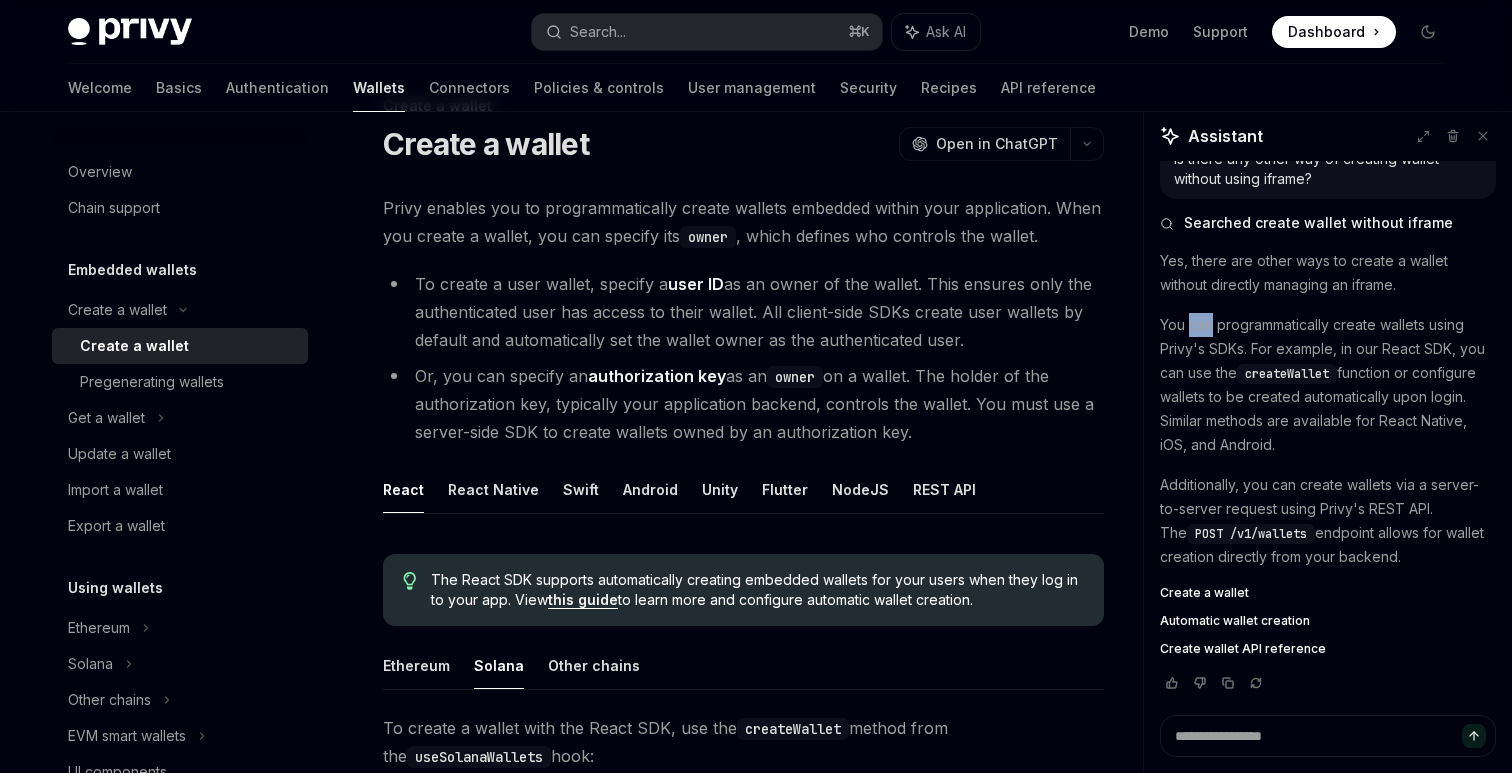 click on "You can programmatically create wallets using Privy's SDKs. For example, in our React SDK, you can use the  createWallet  function or configure wallets to be created automatically upon login. Similar methods are available for React Native, iOS, and Android." at bounding box center [1328, 385] 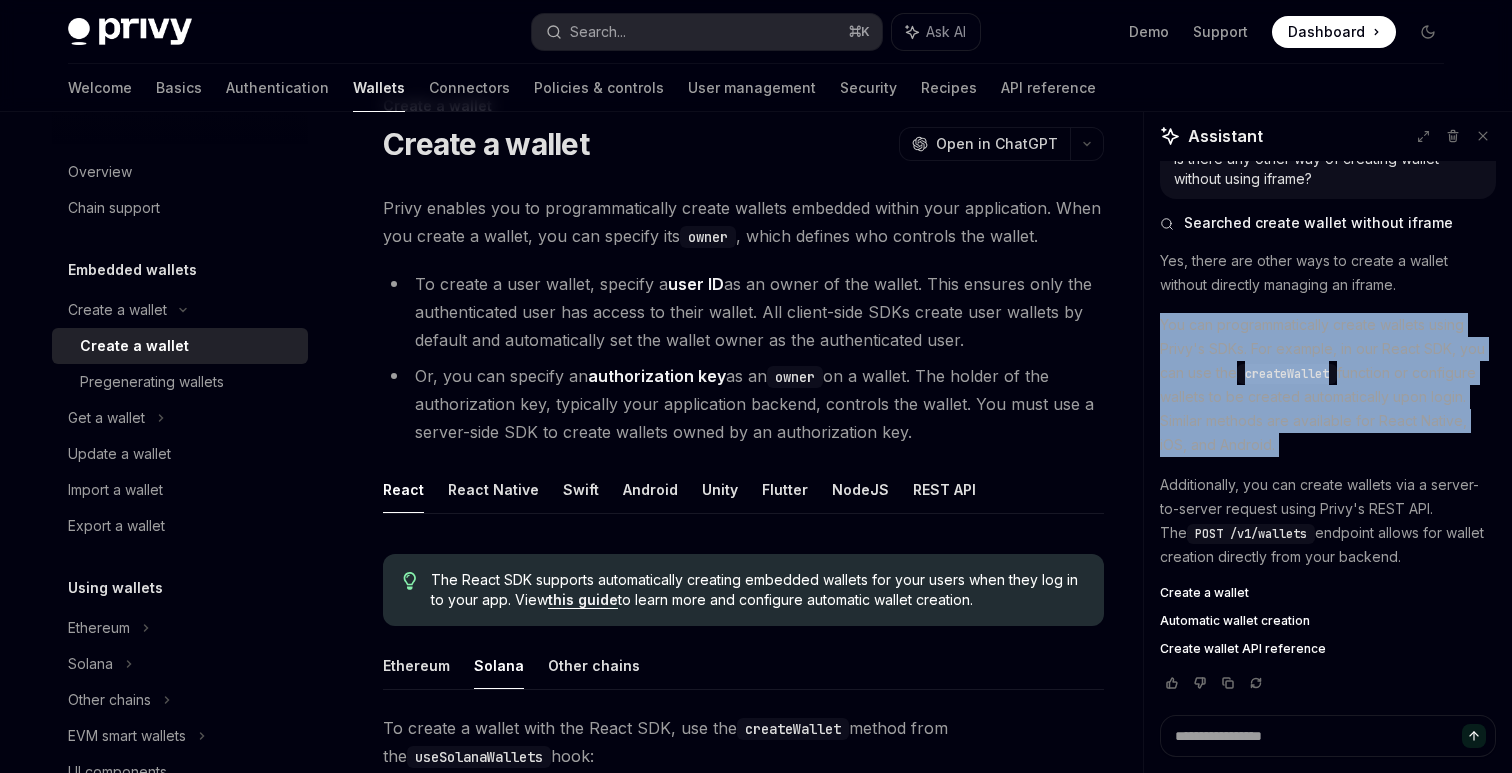 click on "You can programmatically create wallets using Privy's SDKs. For example, in our React SDK, you can use the  createWallet  function or configure wallets to be created automatically upon login. Similar methods are available for React Native, iOS, and Android." at bounding box center [1328, 385] 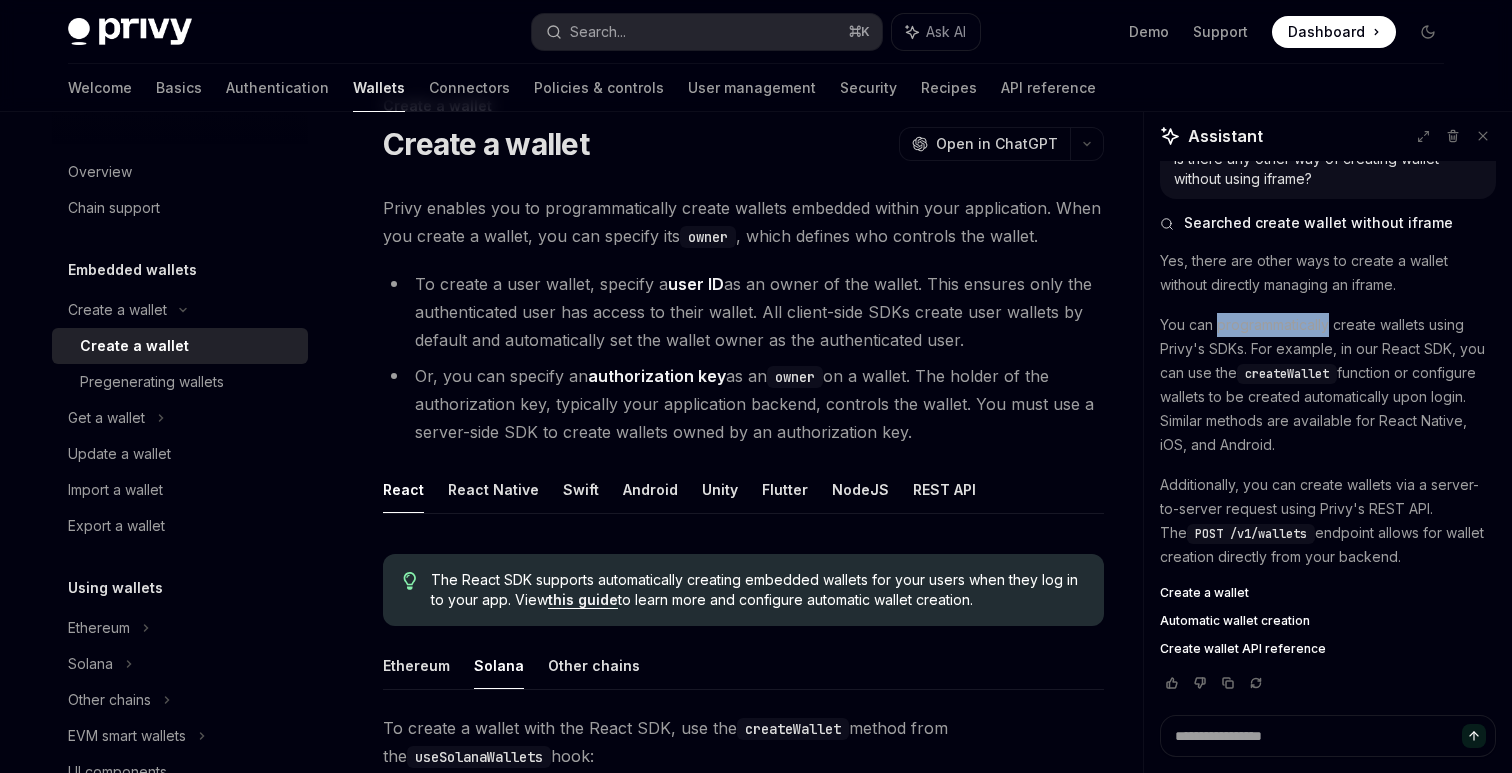 click on "You can programmatically create wallets using Privy's SDKs. For example, in our React SDK, you can use the  createWallet  function or configure wallets to be created automatically upon login. Similar methods are available for React Native, iOS, and Android." at bounding box center (1328, 385) 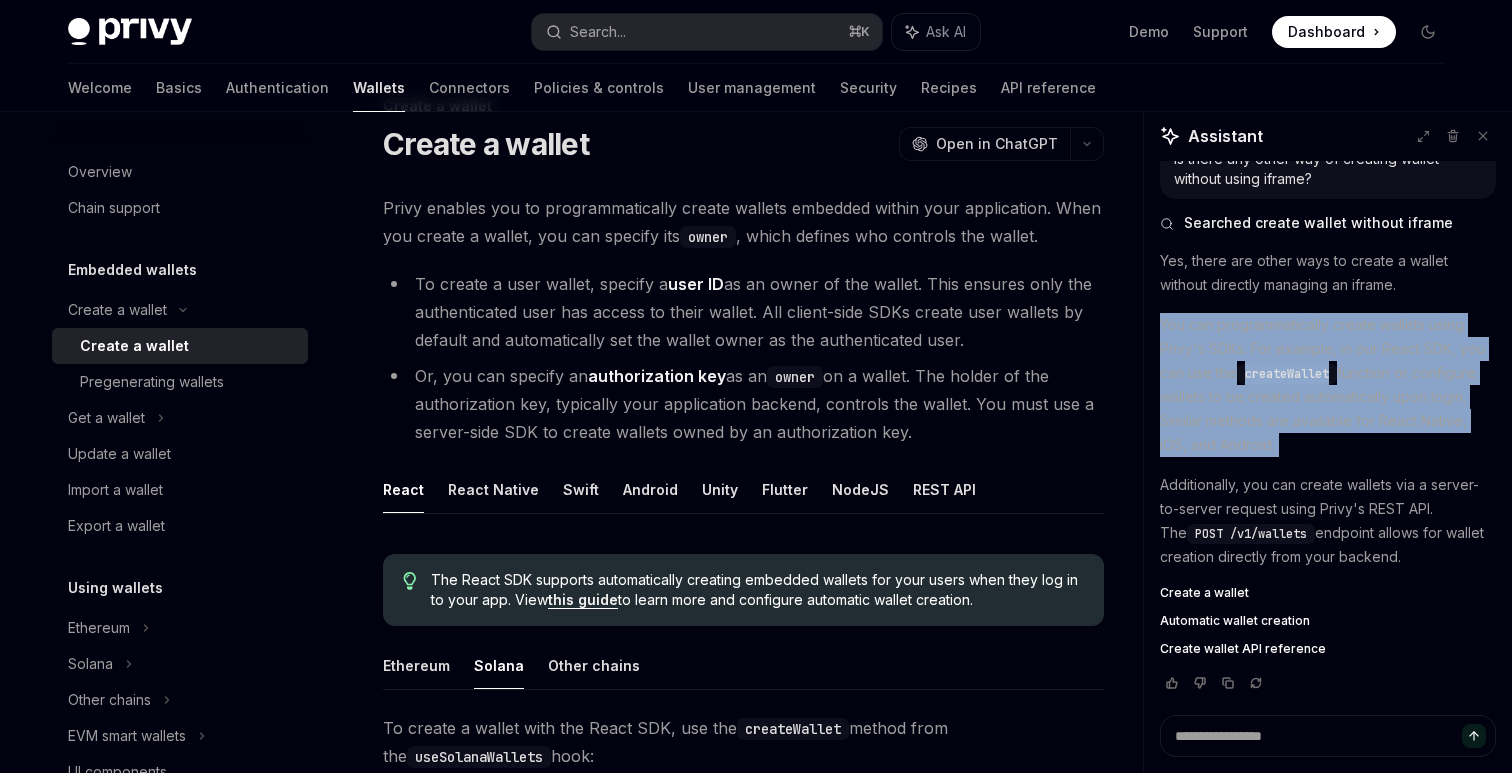 click on "You can programmatically create wallets using Privy's SDKs. For example, in our React SDK, you can use the  createWallet  function or configure wallets to be created automatically upon login. Similar methods are available for React Native, iOS, and Android." at bounding box center (1328, 385) 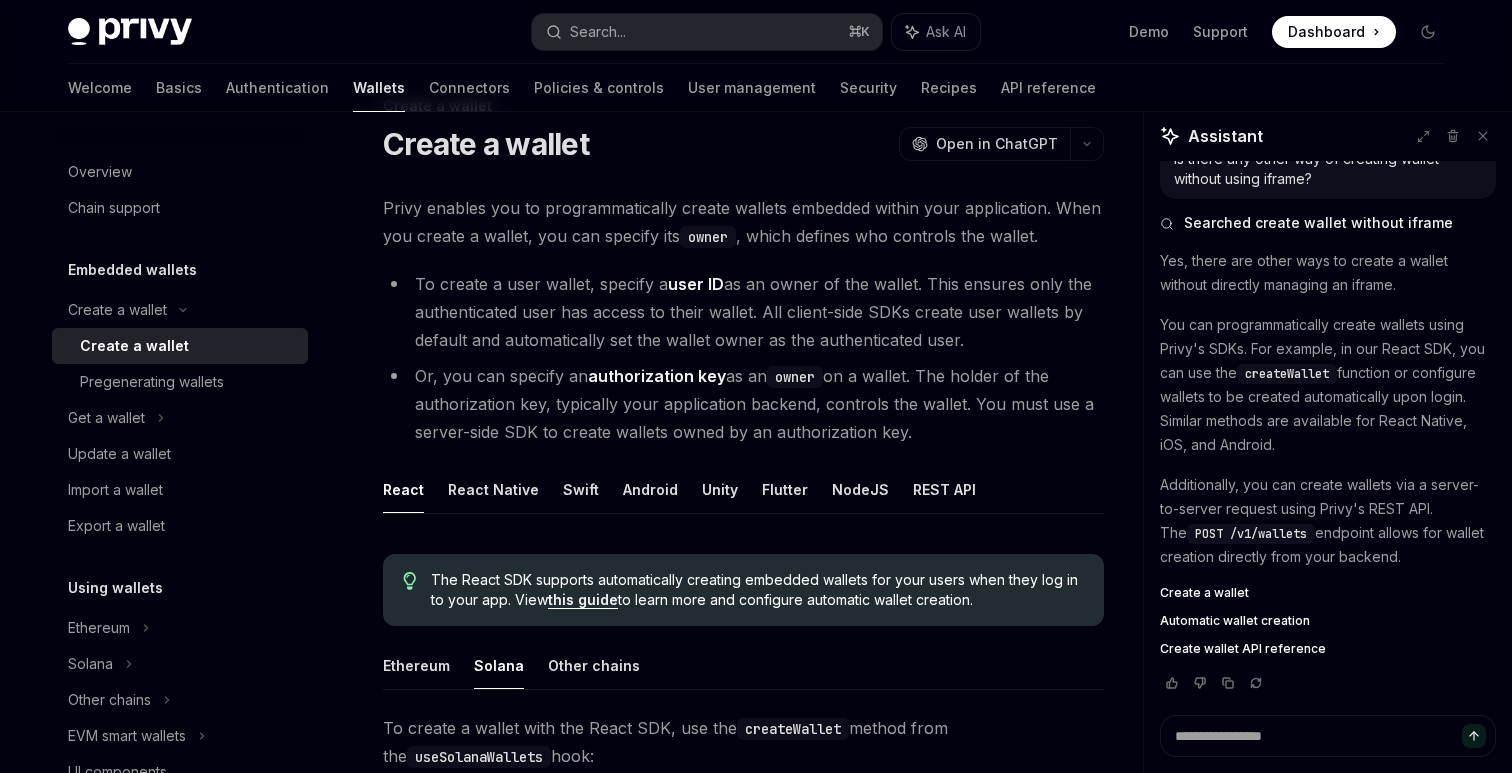 click on "You can programmatically create wallets using Privy's SDKs. For example, in our React SDK, you can use the  createWallet  function or configure wallets to be created automatically upon login. Similar methods are available for React Native, iOS, and Android." at bounding box center [1328, 385] 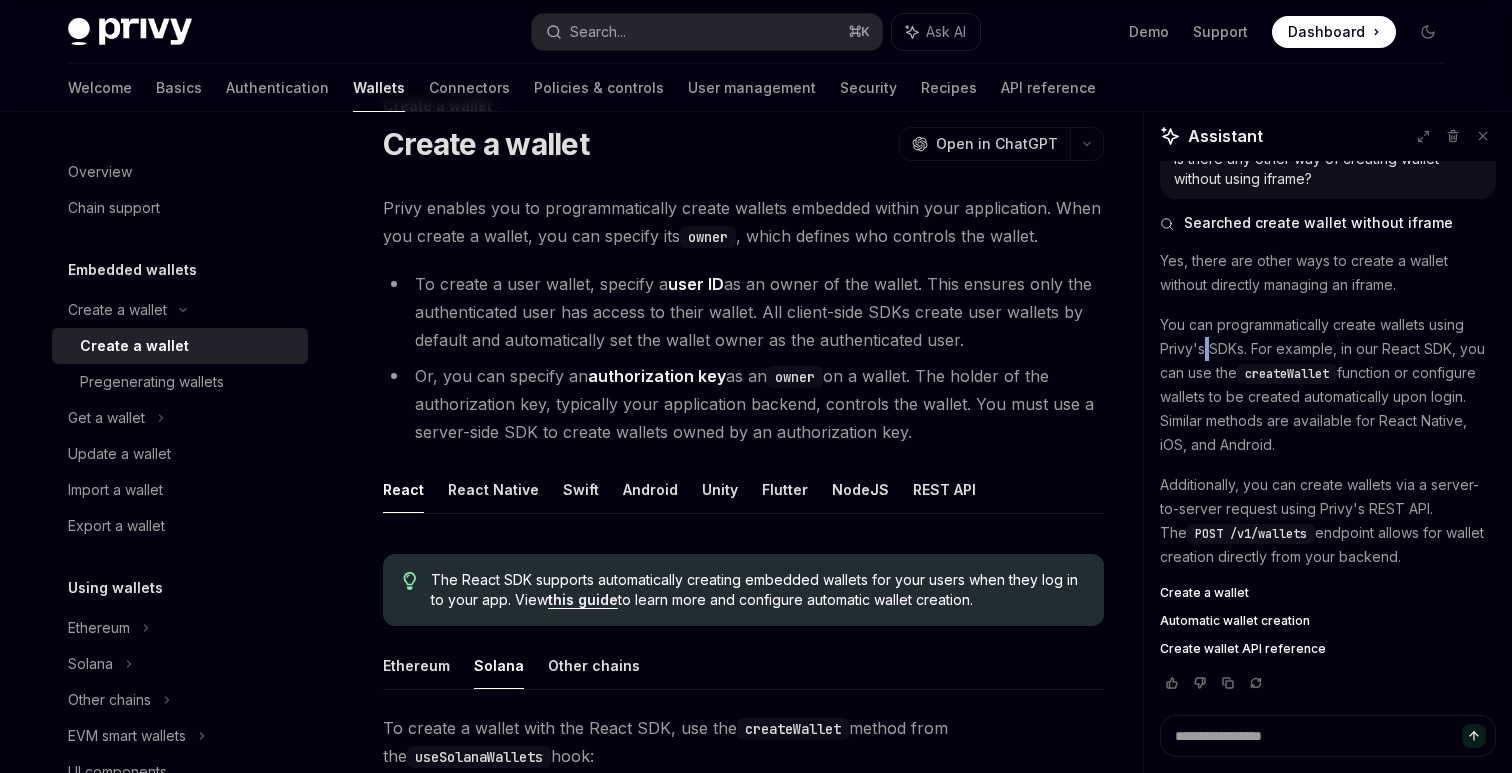 click on "You can programmatically create wallets using Privy's SDKs. For example, in our React SDK, you can use the  createWallet  function or configure wallets to be created automatically upon login. Similar methods are available for React Native, iOS, and Android." at bounding box center [1328, 385] 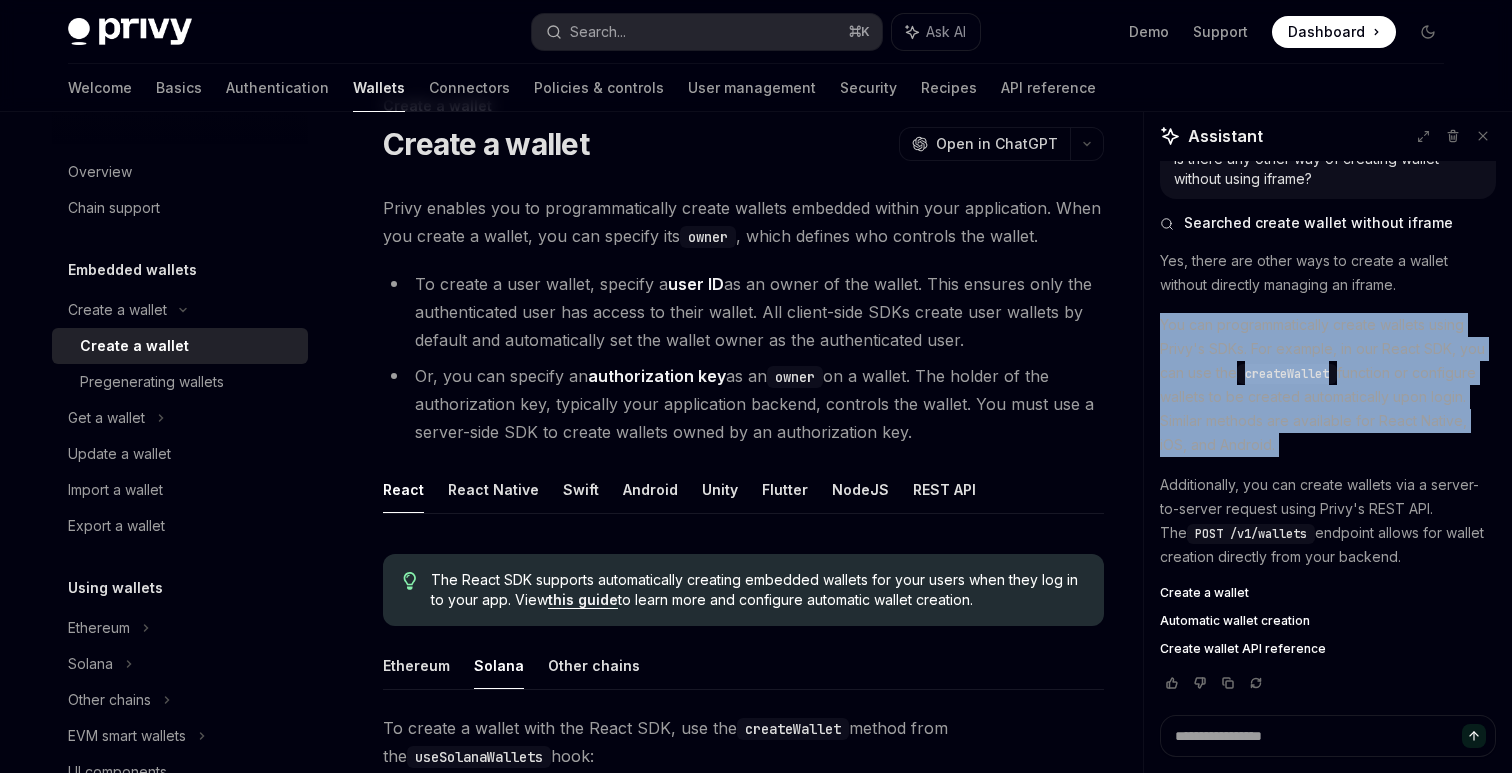 click on "You can programmatically create wallets using Privy's SDKs. For example, in our React SDK, you can use the  createWallet  function or configure wallets to be created automatically upon login. Similar methods are available for React Native, iOS, and Android." at bounding box center (1328, 385) 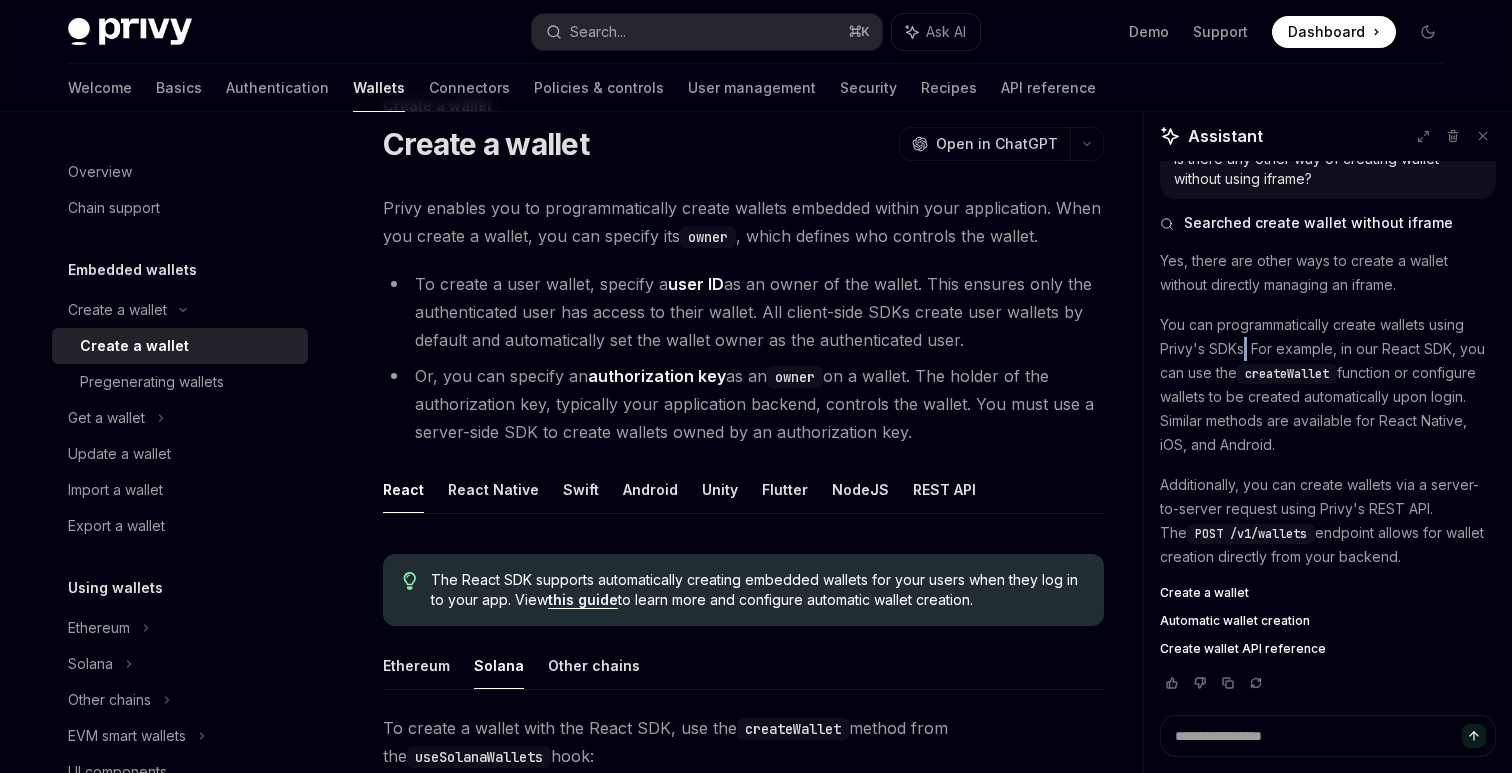 click on "You can programmatically create wallets using Privy's SDKs. For example, in our React SDK, you can use the  createWallet  function or configure wallets to be created automatically upon login. Similar methods are available for React Native, iOS, and Android." at bounding box center [1328, 385] 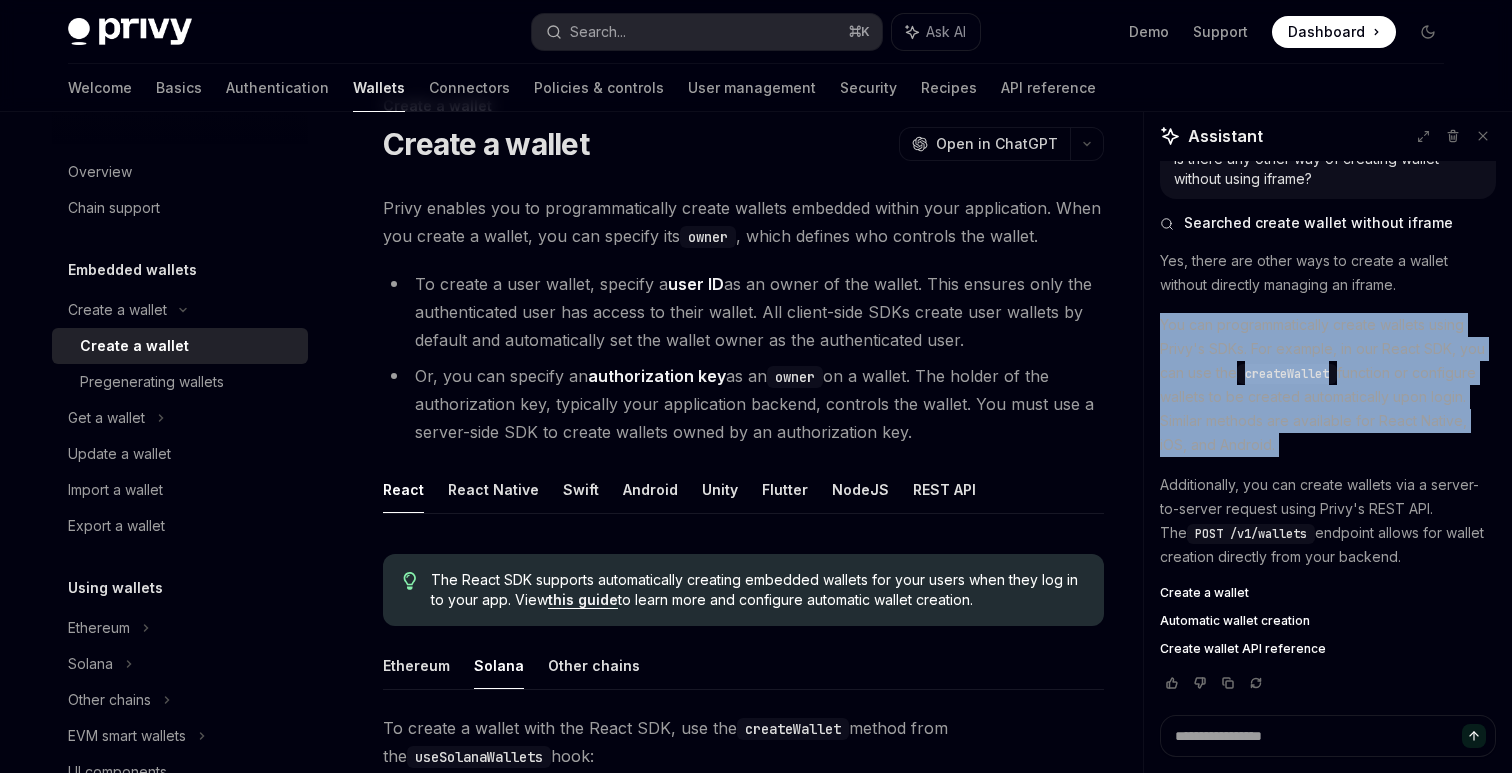 click on "You can programmatically create wallets using Privy's SDKs. For example, in our React SDK, you can use the  createWallet  function or configure wallets to be created automatically upon login. Similar methods are available for React Native, iOS, and Android." at bounding box center (1328, 385) 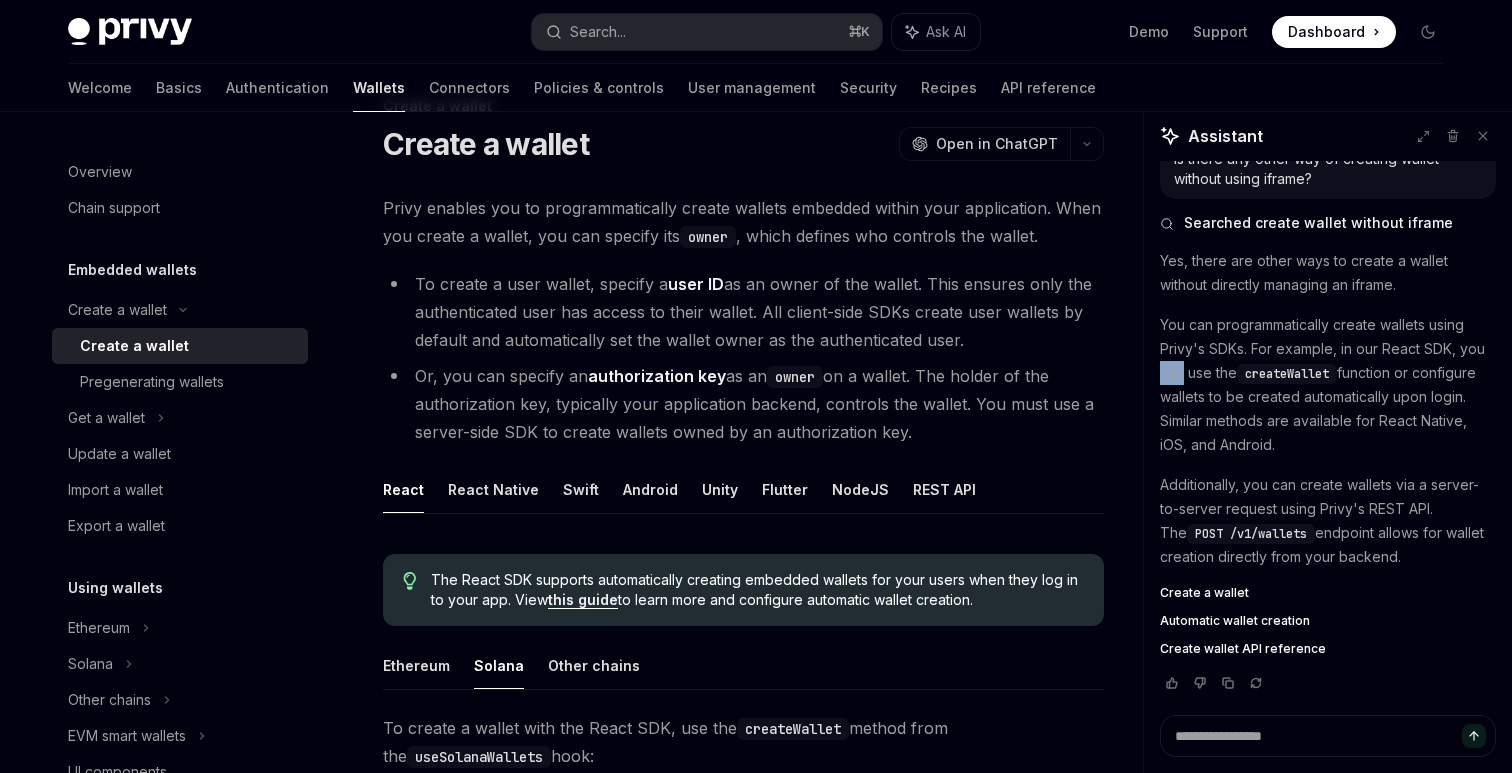 click on "You can programmatically create wallets using Privy's SDKs. For example, in our React SDK, you can use the  createWallet  function or configure wallets to be created automatically upon login. Similar methods are available for React Native, iOS, and Android." at bounding box center (1328, 385) 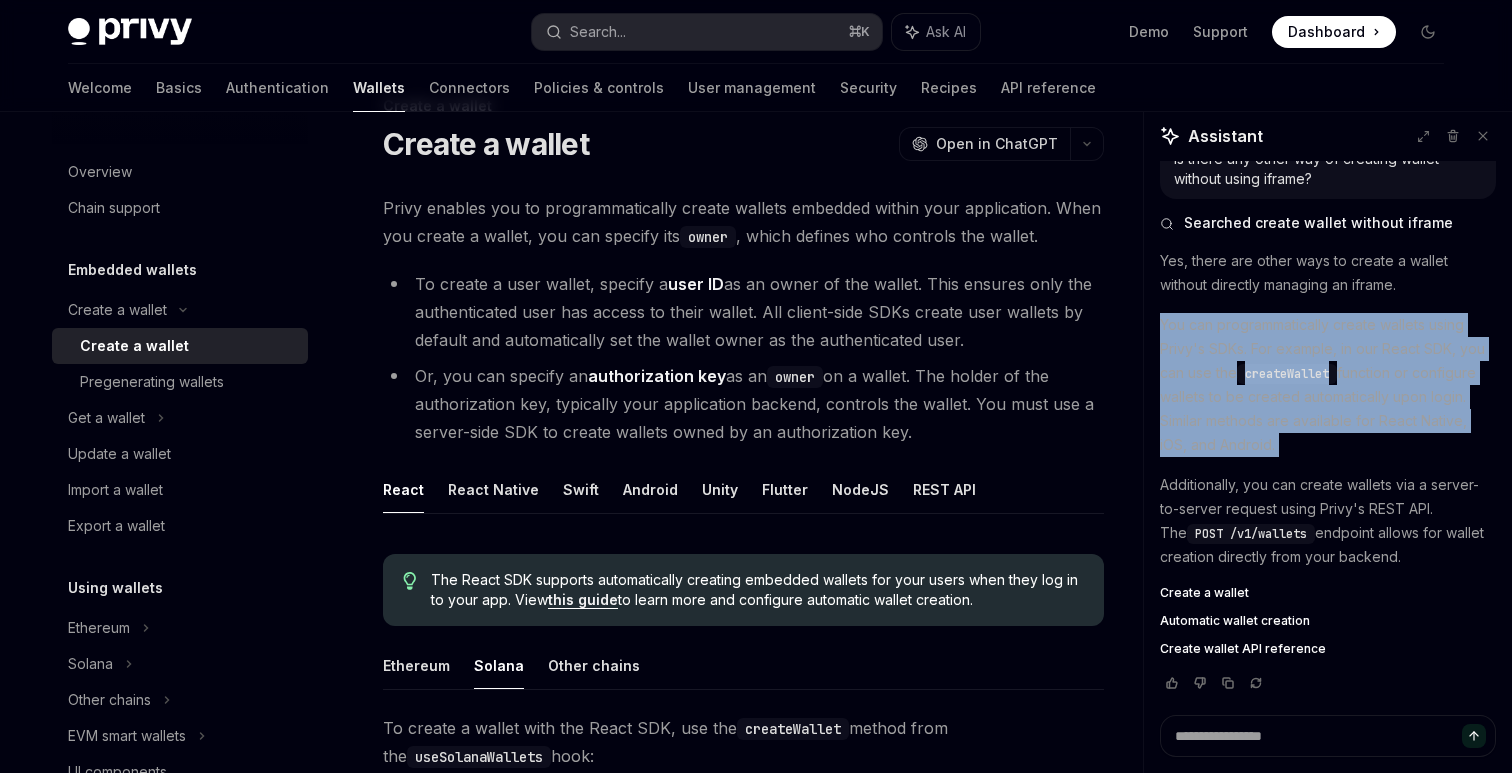 click on "You can programmatically create wallets using Privy's SDKs. For example, in our React SDK, you can use the  createWallet  function or configure wallets to be created automatically upon login. Similar methods are available for React Native, iOS, and Android." at bounding box center (1328, 385) 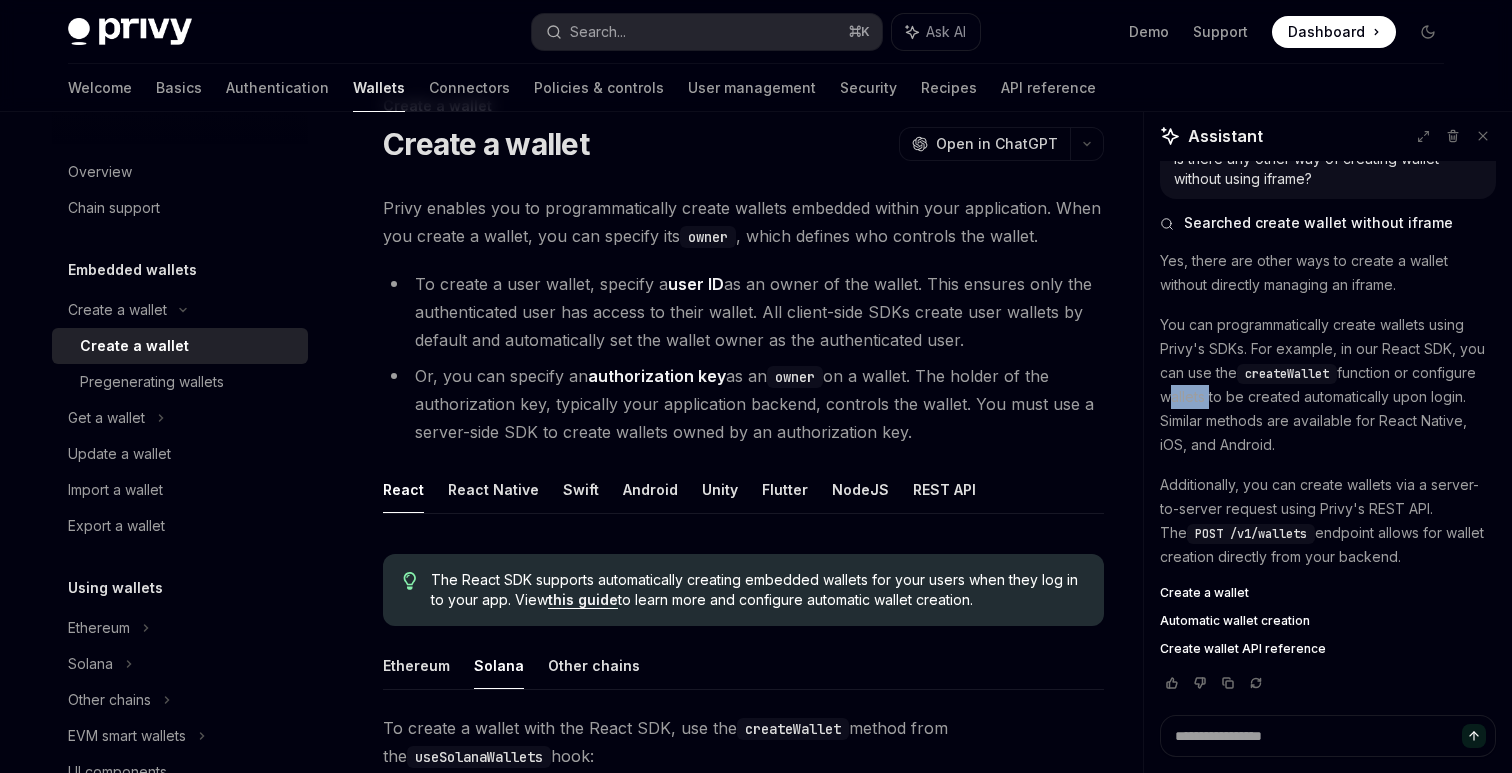 click on "You can programmatically create wallets using Privy's SDKs. For example, in our React SDK, you can use the  createWallet  function or configure wallets to be created automatically upon login. Similar methods are available for React Native, iOS, and Android." at bounding box center (1328, 385) 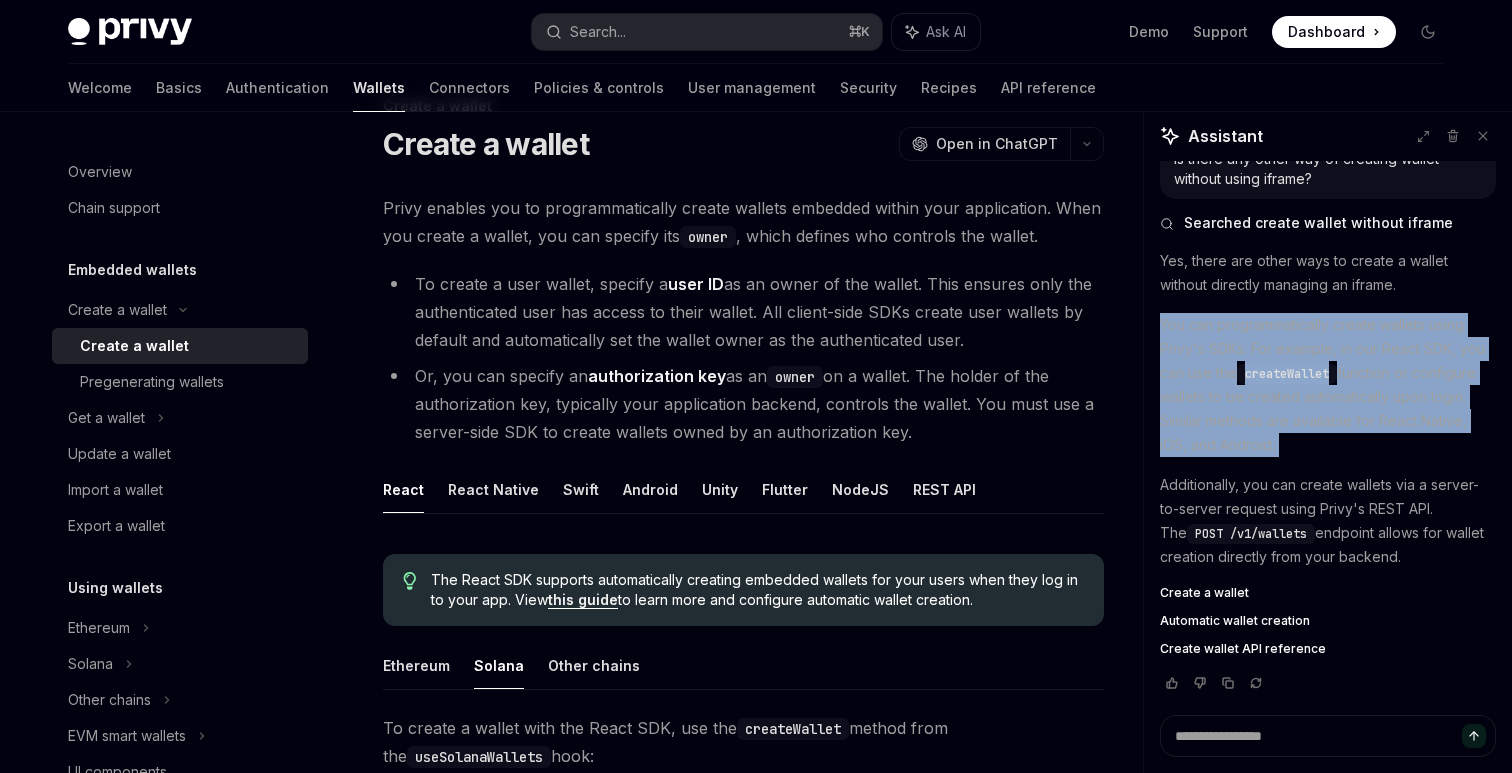 click on "You can programmatically create wallets using Privy's SDKs. For example, in our React SDK, you can use the  createWallet  function or configure wallets to be created automatically upon login. Similar methods are available for React Native, iOS, and Android." at bounding box center (1328, 385) 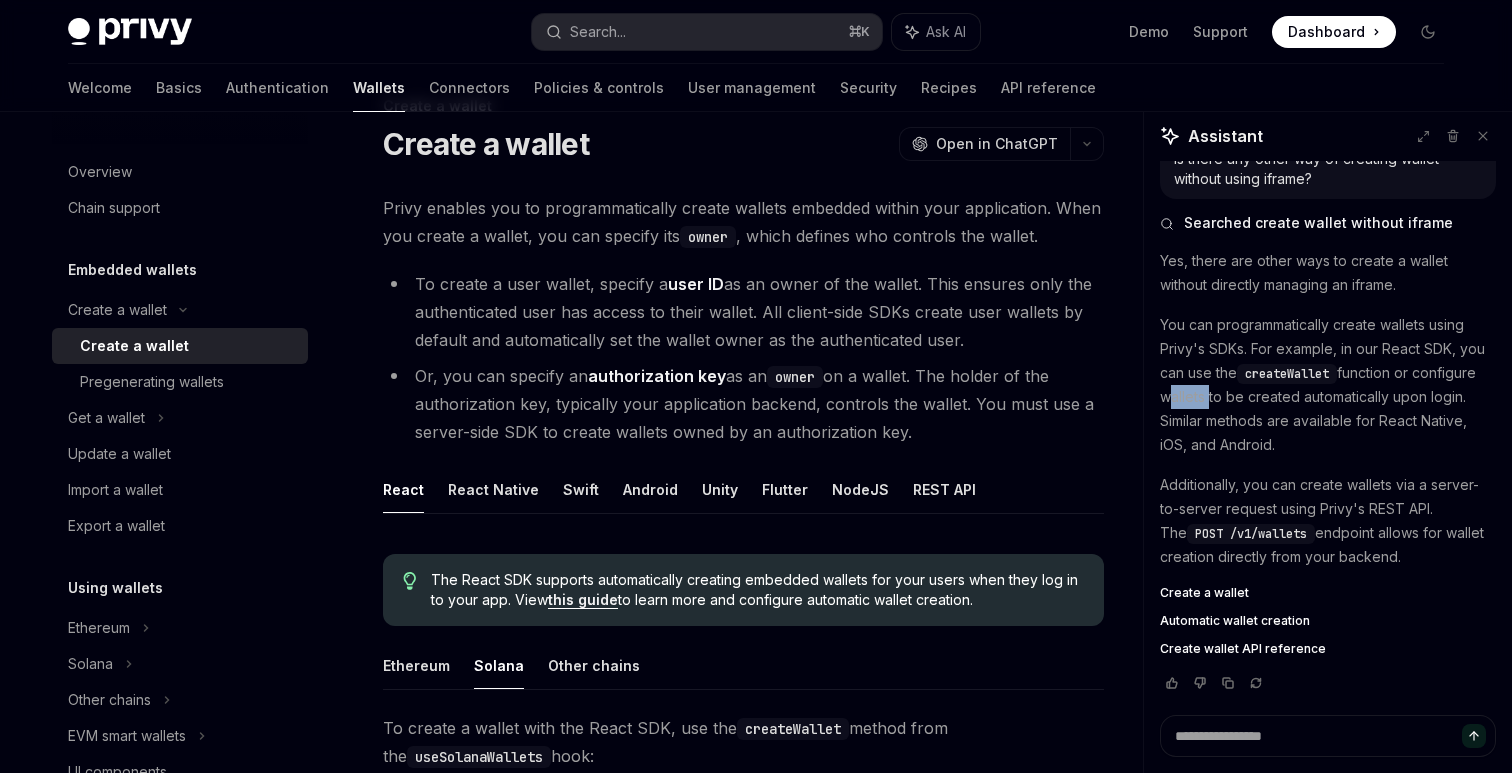 click on "You can programmatically create wallets using Privy's SDKs. For example, in our React SDK, you can use the  createWallet  function or configure wallets to be created automatically upon login. Similar methods are available for React Native, iOS, and Android." at bounding box center (1328, 385) 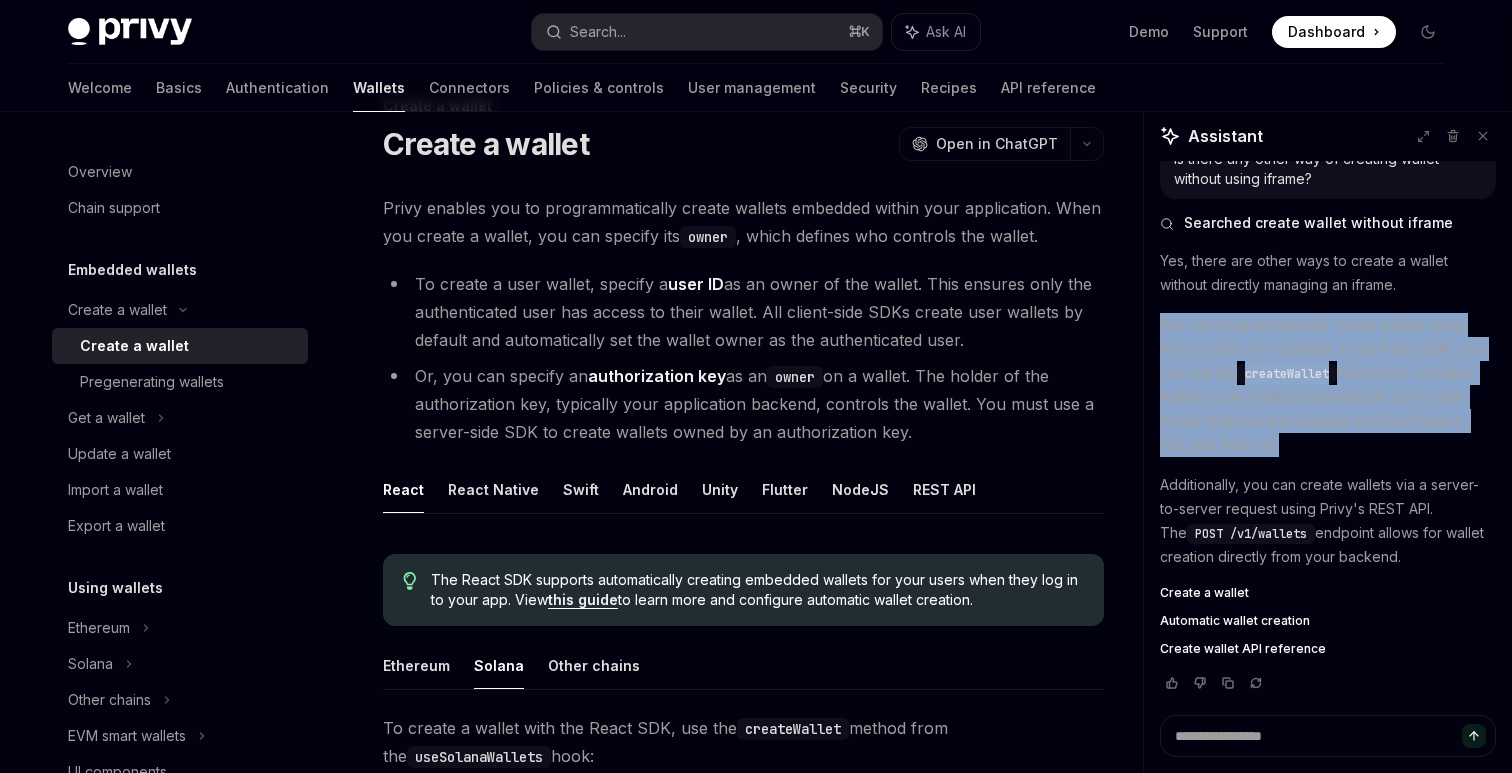 click on "You can programmatically create wallets using Privy's SDKs. For example, in our React SDK, you can use the  createWallet  function or configure wallets to be created automatically upon login. Similar methods are available for React Native, iOS, and Android." at bounding box center (1328, 385) 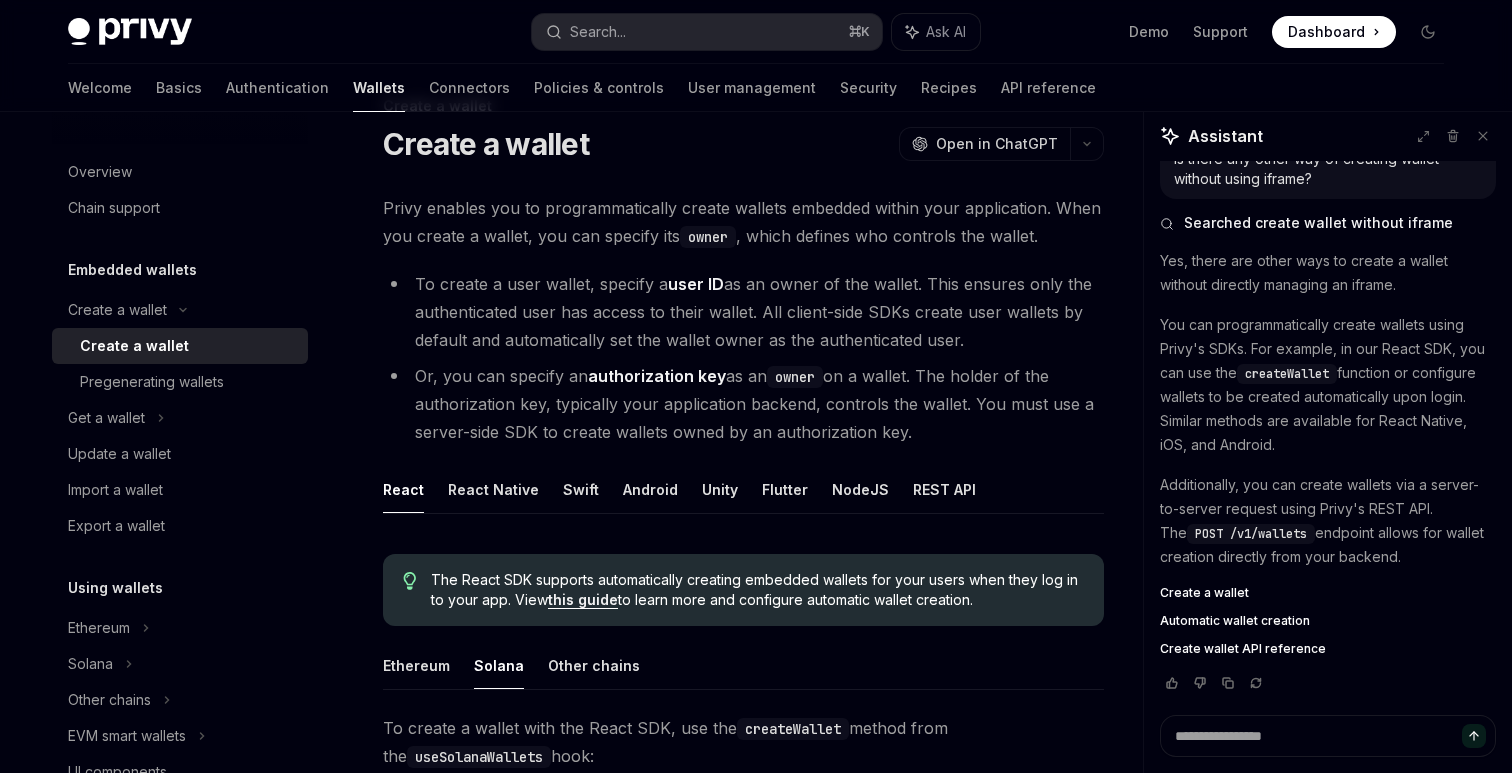 click on "You can programmatically create wallets using Privy's SDKs. For example, in our React SDK, you can use the  createWallet  function or configure wallets to be created automatically upon login. Similar methods are available for React Native, iOS, and Android." at bounding box center (1328, 385) 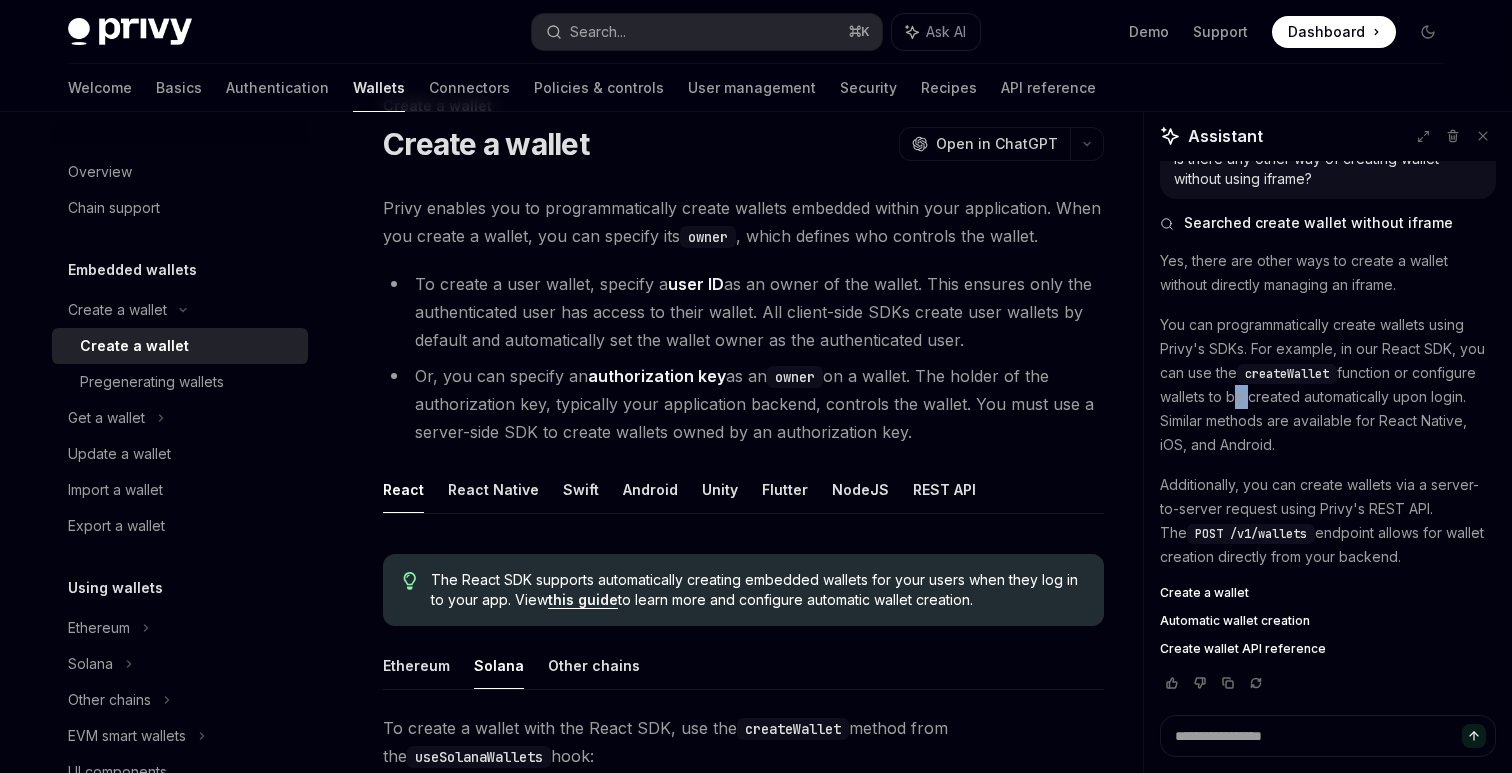 click on "You can programmatically create wallets using Privy's SDKs. For example, in our React SDK, you can use the  createWallet  function or configure wallets to be created automatically upon login. Similar methods are available for React Native, iOS, and Android." at bounding box center [1328, 385] 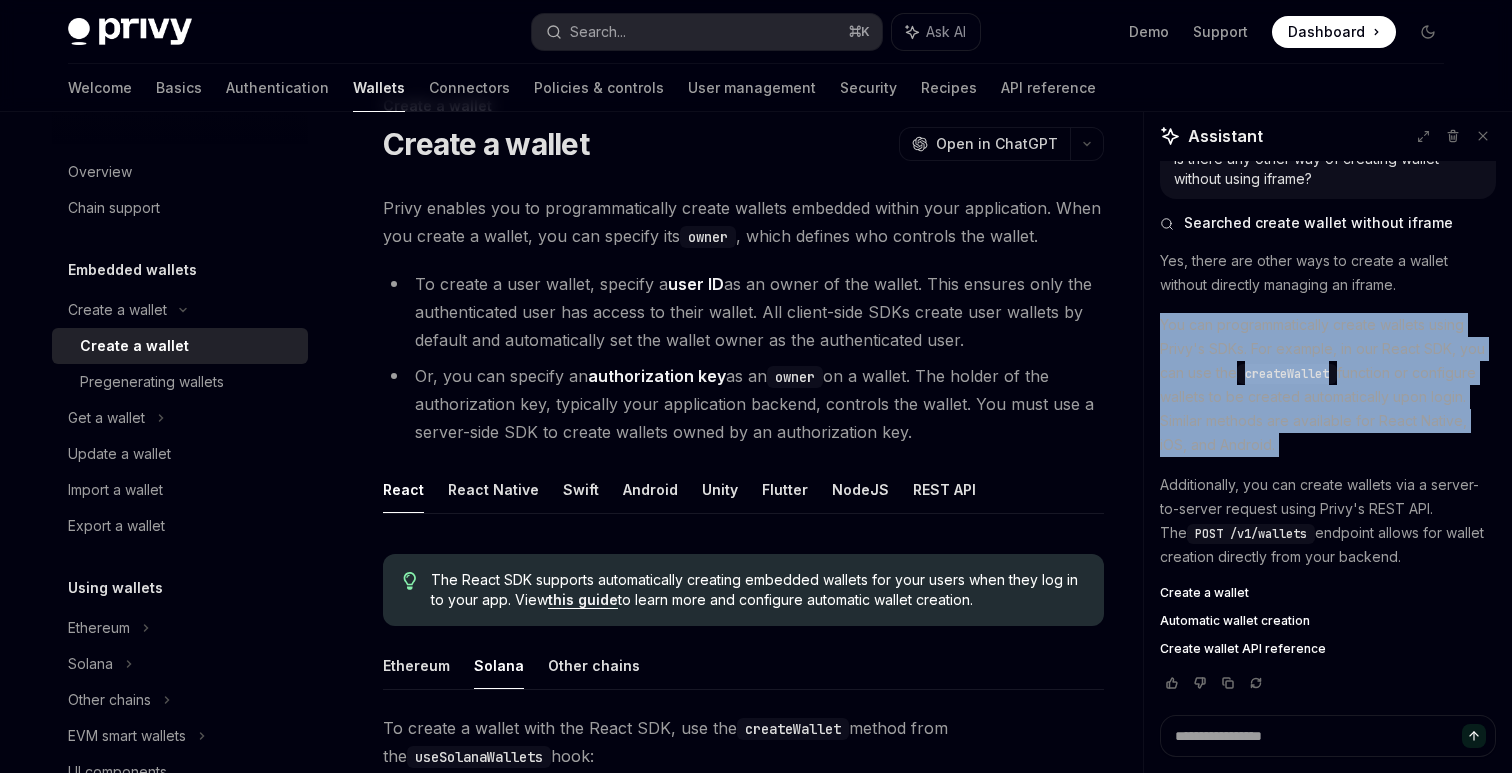 click on "You can programmatically create wallets using Privy's SDKs. For example, in our React SDK, you can use the  createWallet  function or configure wallets to be created automatically upon login. Similar methods are available for React Native, iOS, and Android." at bounding box center [1328, 385] 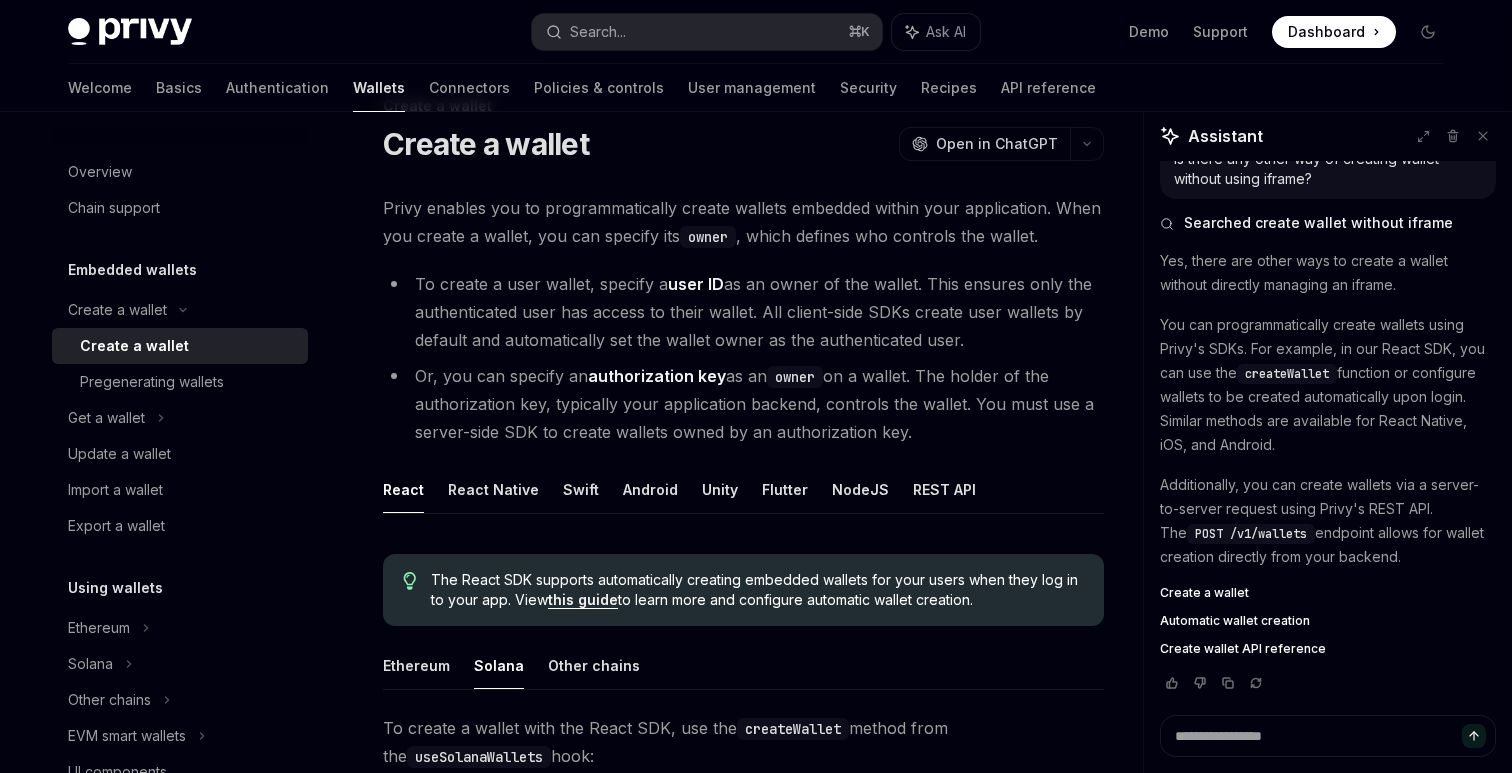 click on "You can programmatically create wallets using Privy's SDKs. For example, in our React SDK, you can use the  createWallet  function or configure wallets to be created automatically upon login. Similar methods are available for React Native, iOS, and Android." at bounding box center [1328, 385] 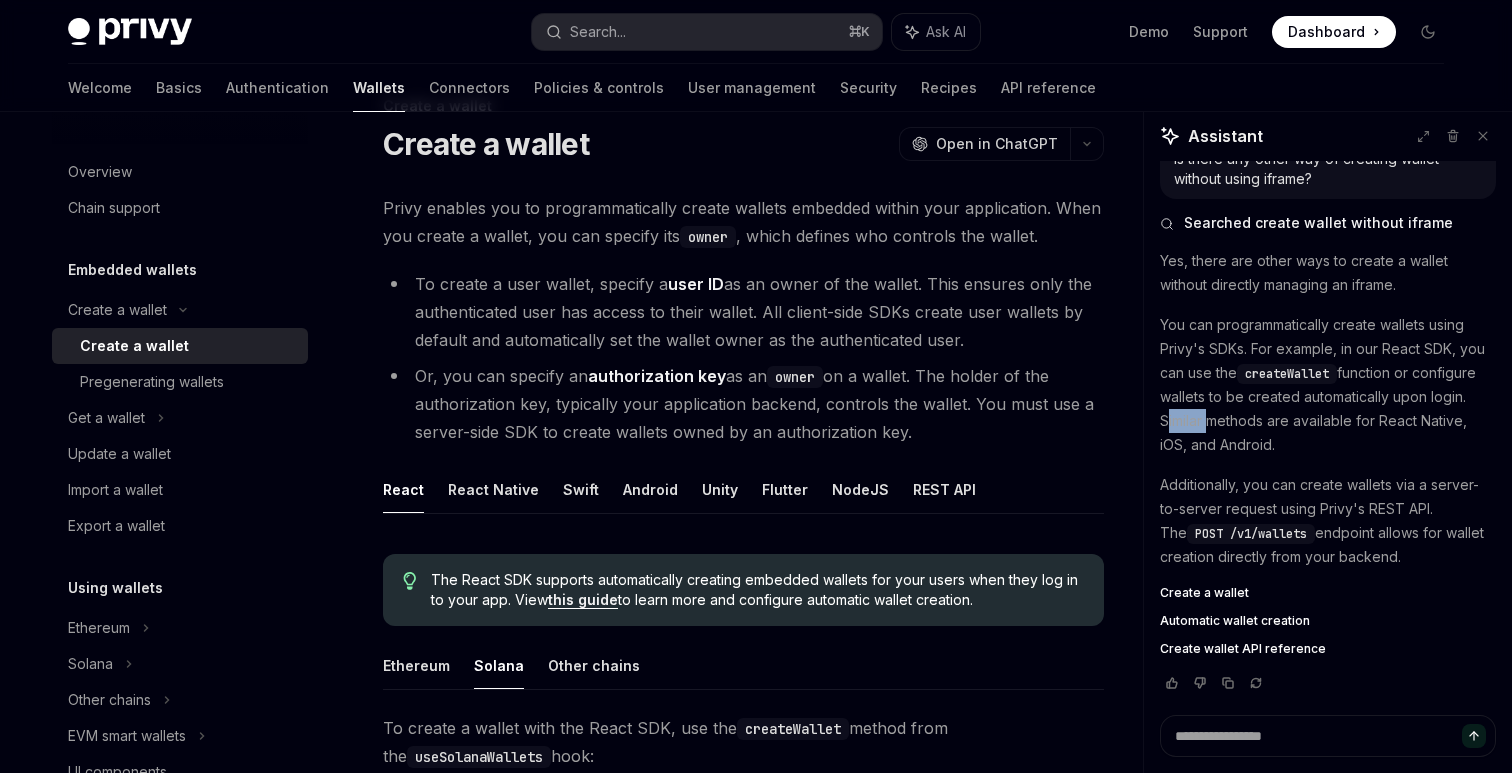 click on "You can programmatically create wallets using Privy's SDKs. For example, in our React SDK, you can use the  createWallet  function or configure wallets to be created automatically upon login. Similar methods are available for React Native, iOS, and Android." at bounding box center (1328, 385) 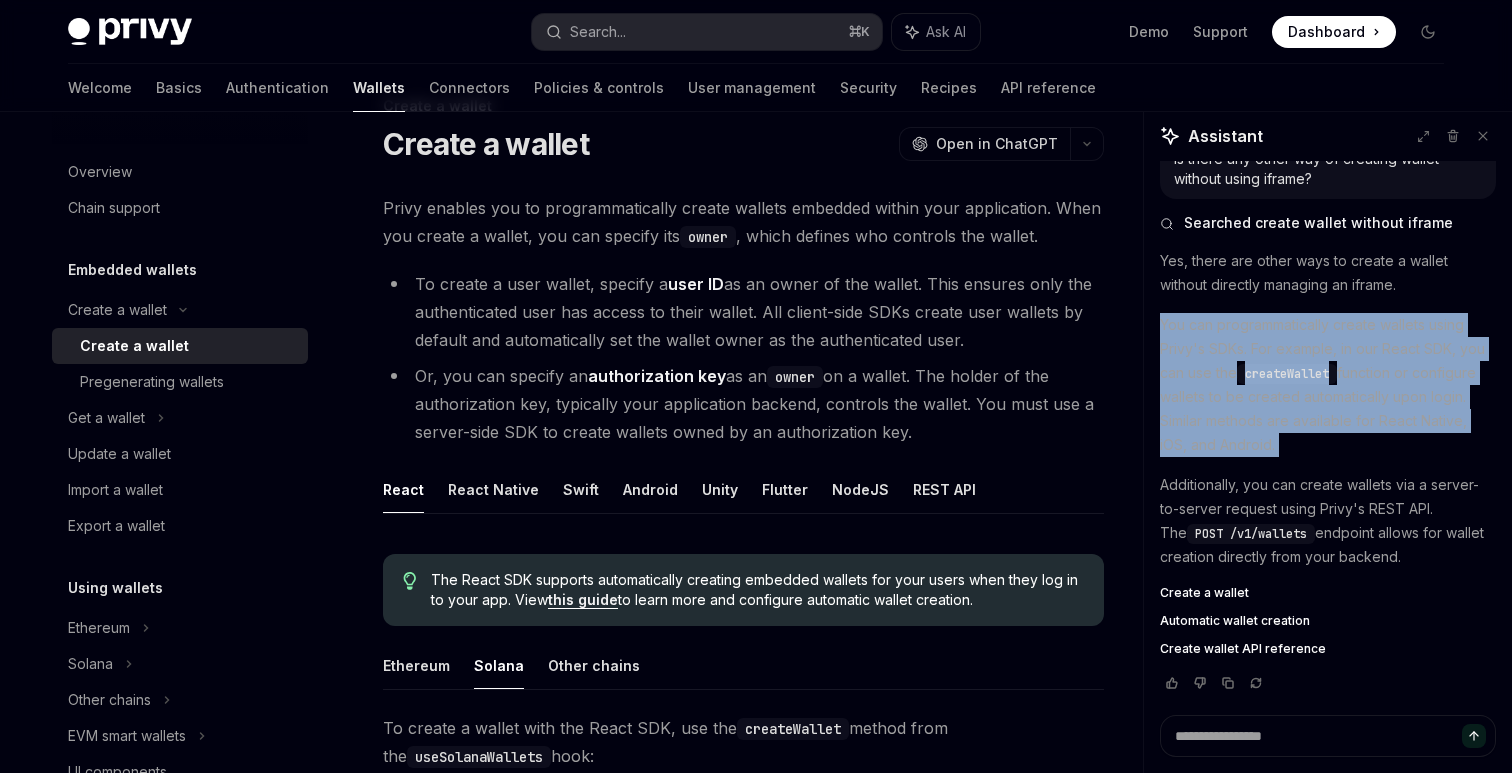 click on "You can programmatically create wallets using Privy's SDKs. For example, in our React SDK, you can use the  createWallet  function or configure wallets to be created automatically upon login. Similar methods are available for React Native, iOS, and Android." at bounding box center [1328, 385] 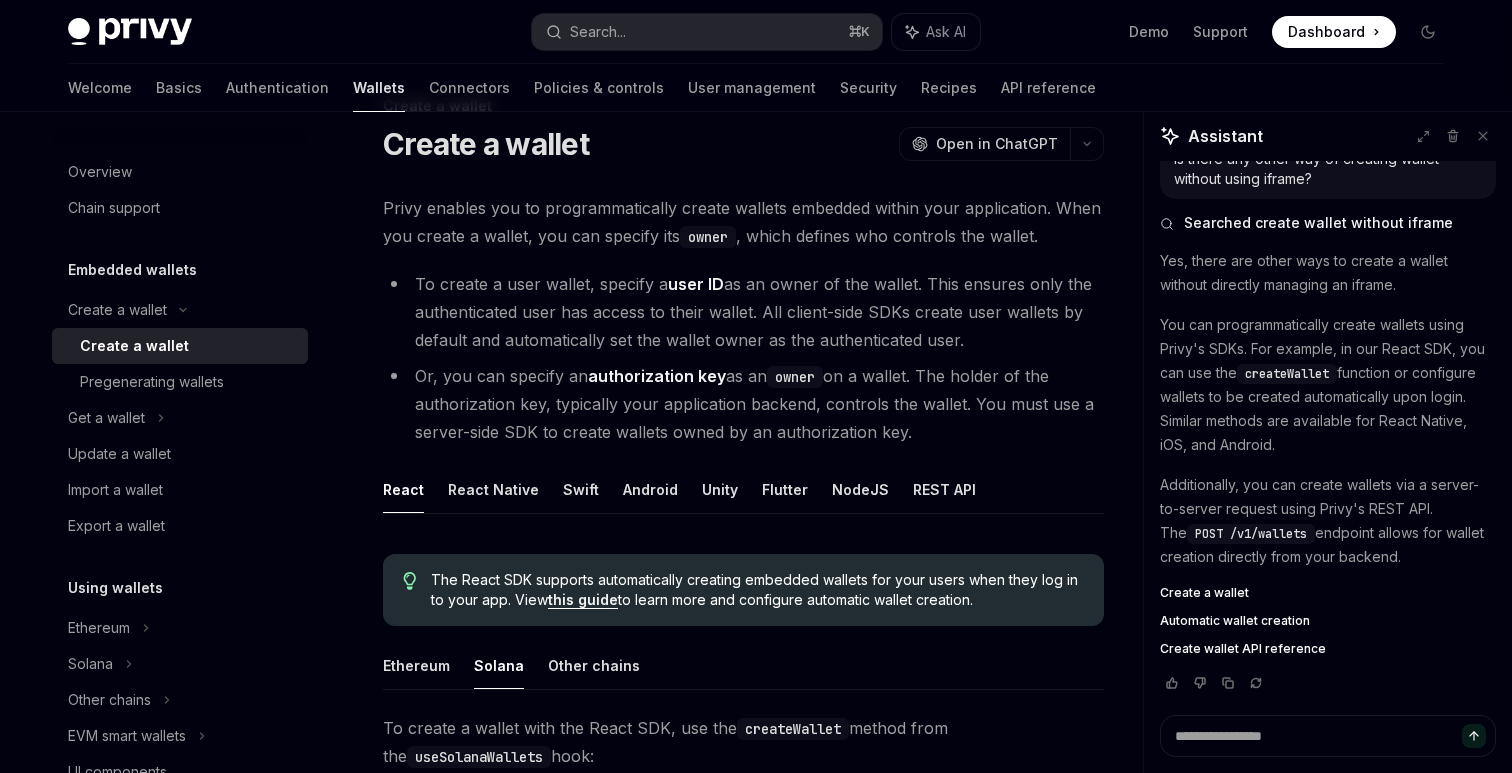 click on "Additionally, you can create wallets via a server-to-server request using Privy's REST API. The  POST /v1/wallets  endpoint allows for wallet creation directly from your backend." at bounding box center [1328, 521] 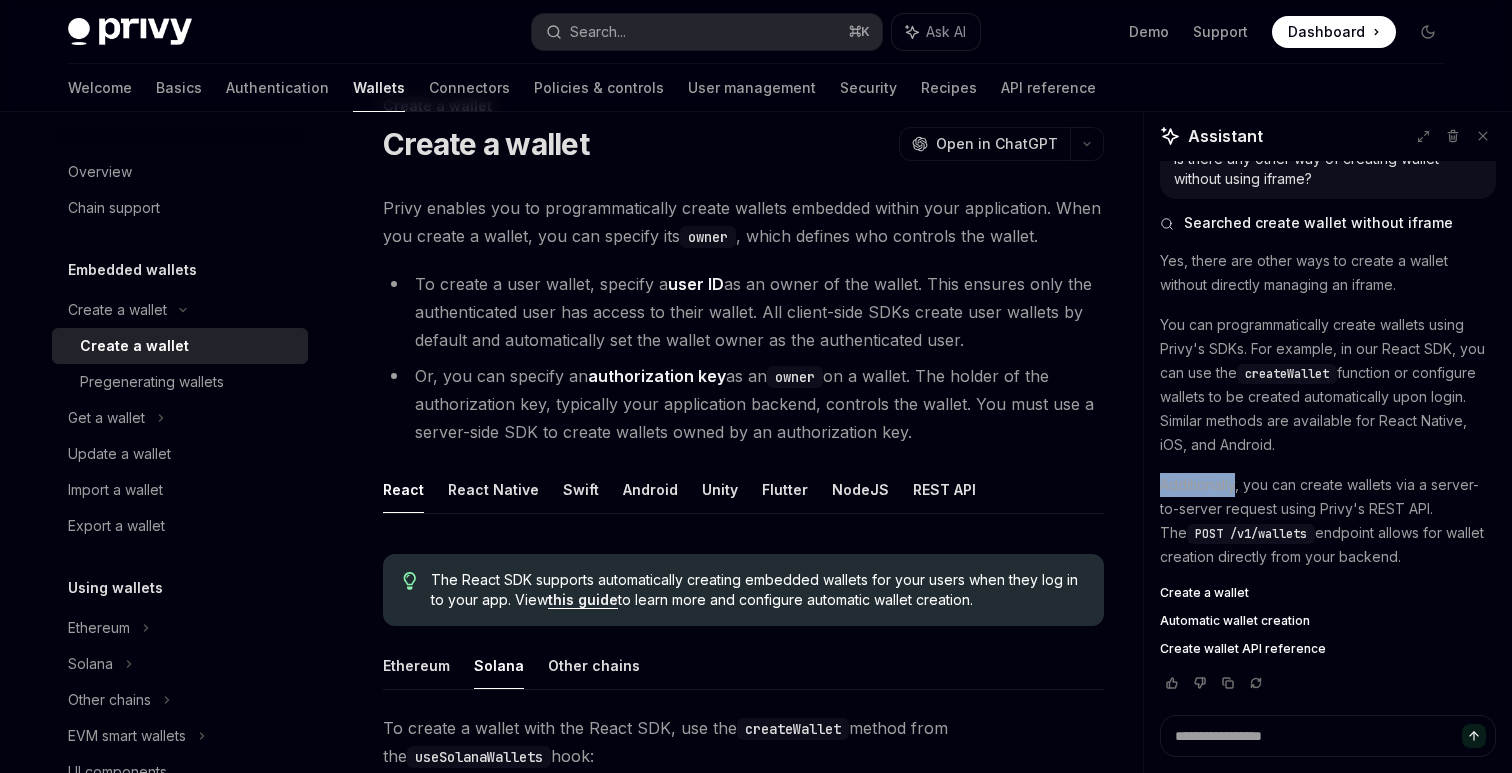 click on "Additionally, you can create wallets via a server-to-server request using Privy's REST API. The  POST /v1/wallets  endpoint allows for wallet creation directly from your backend." at bounding box center [1328, 521] 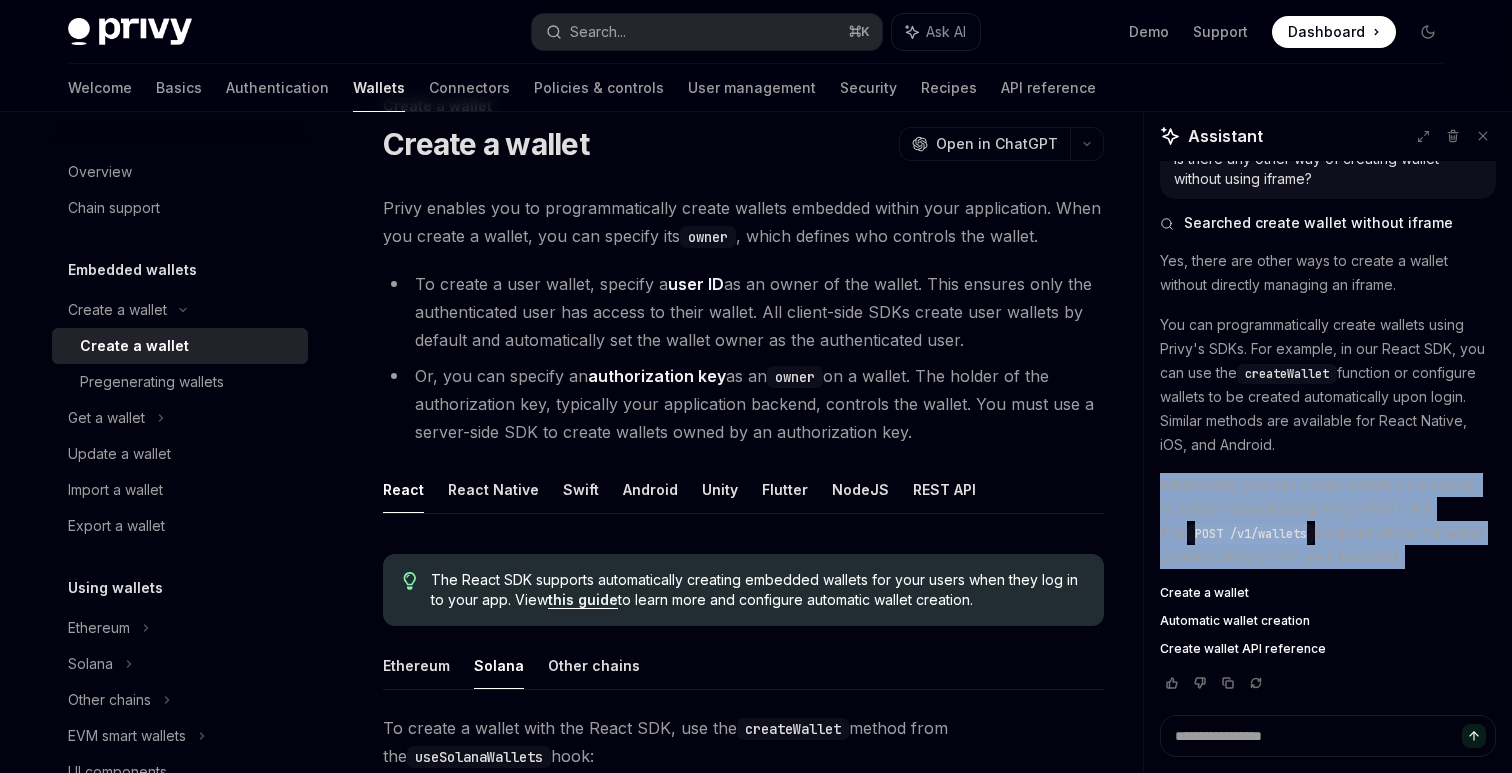 click on "Additionally, you can create wallets via a server-to-server request using Privy's REST API. The  POST /v1/wallets  endpoint allows for wallet creation directly from your backend." at bounding box center (1328, 521) 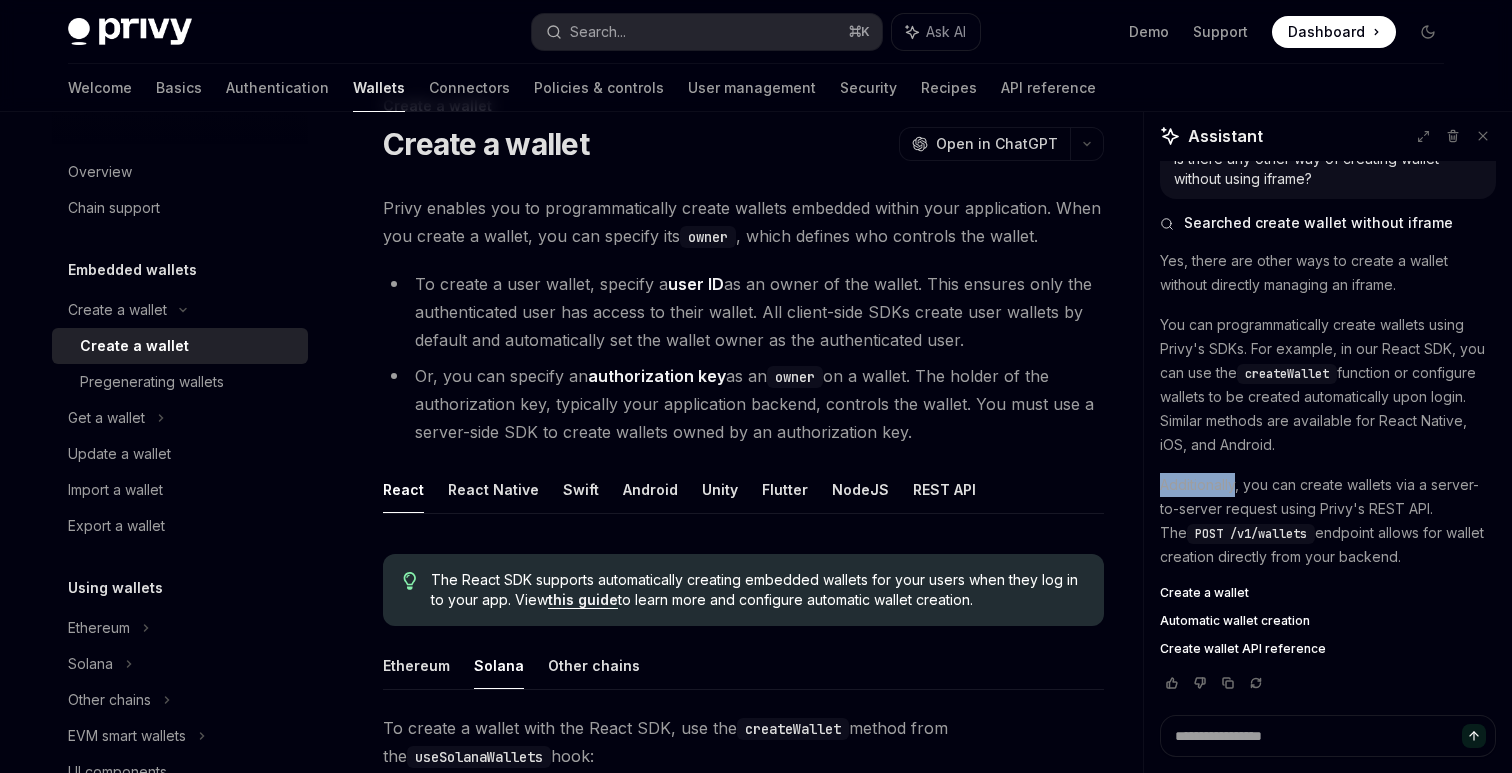 click on "Additionally, you can create wallets via a server-to-server request using Privy's REST API. The  POST /v1/wallets  endpoint allows for wallet creation directly from your backend." at bounding box center (1328, 521) 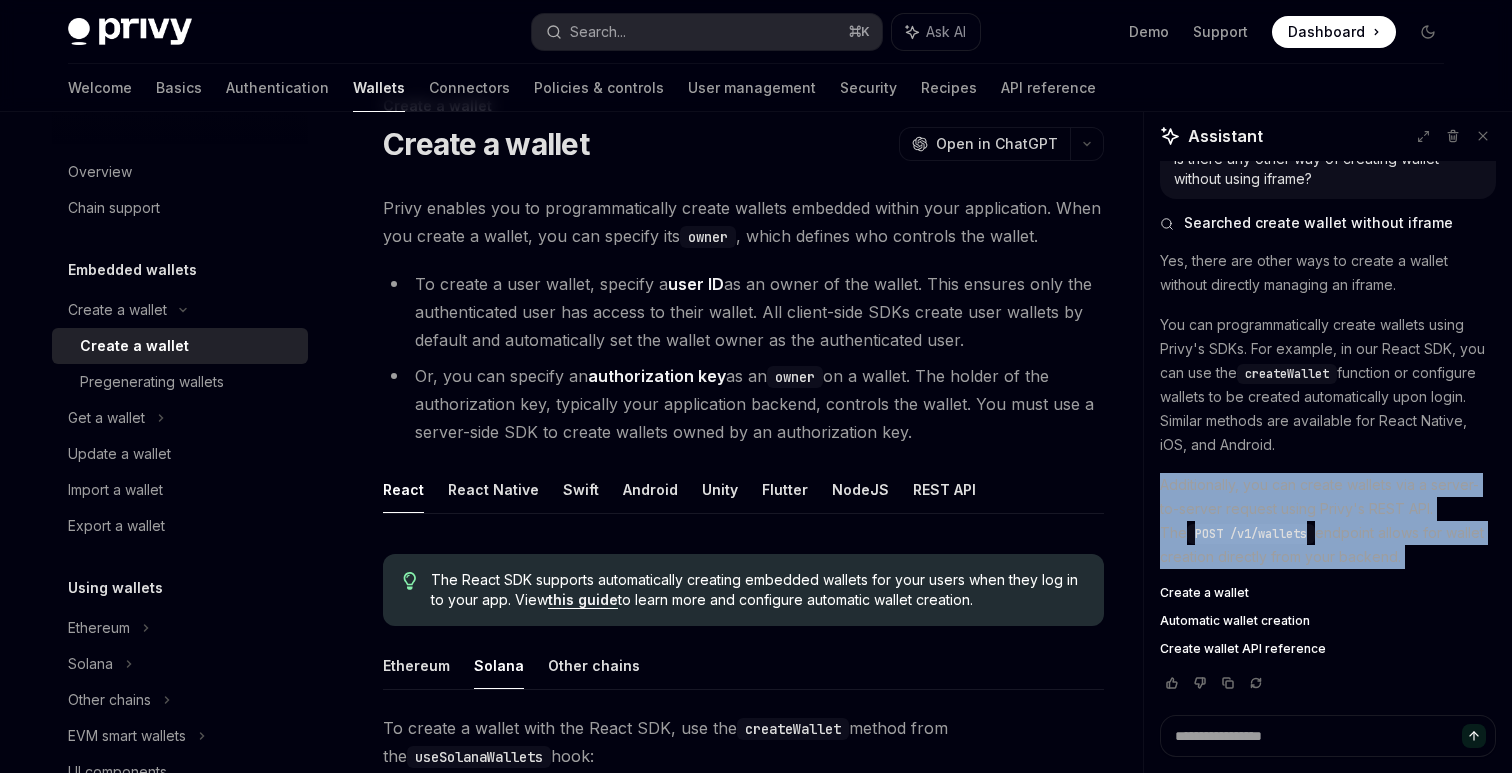 click on "Additionally, you can create wallets via a server-to-server request using Privy's REST API. The  POST /v1/wallets  endpoint allows for wallet creation directly from your backend." at bounding box center (1328, 521) 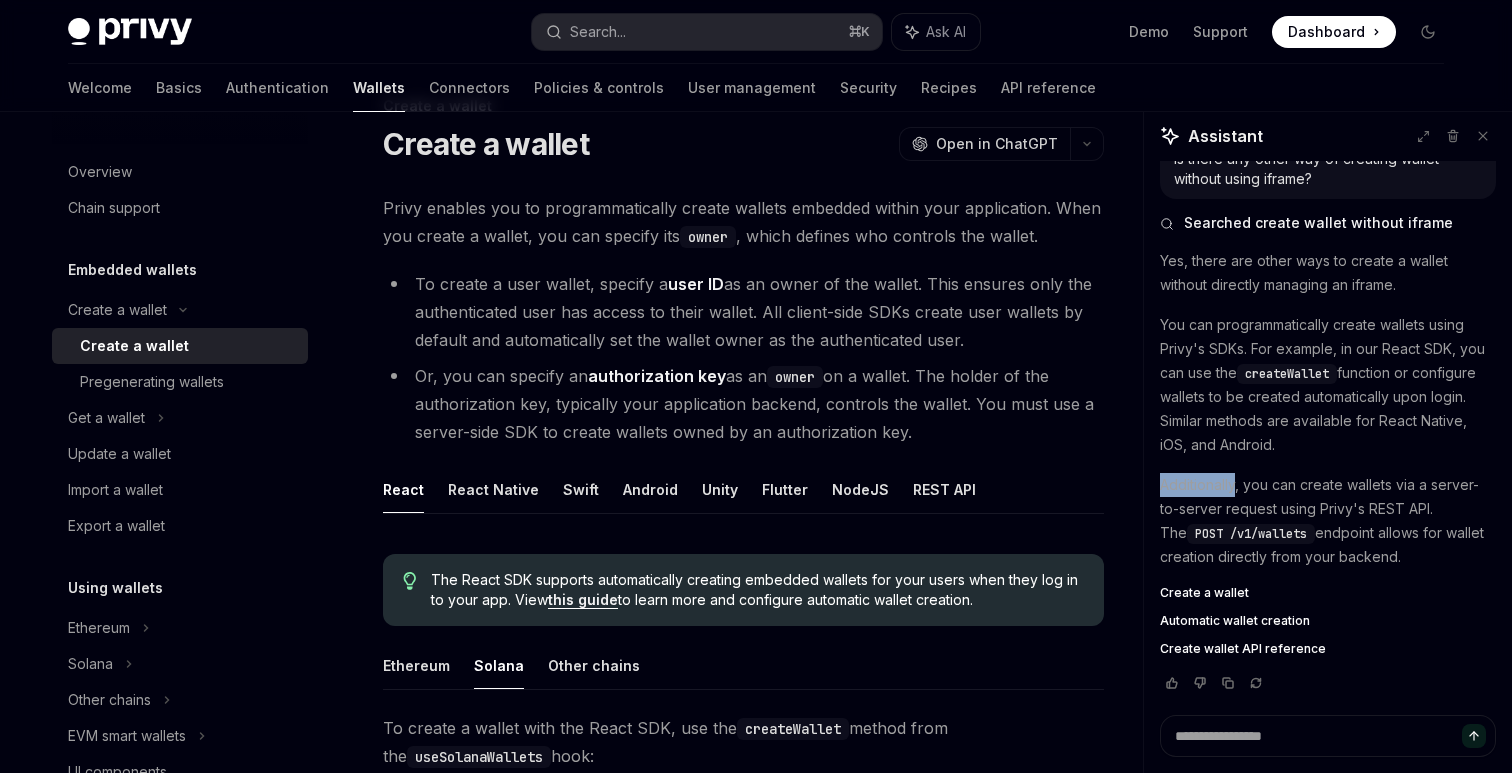 click on "Additionally, you can create wallets via a server-to-server request using Privy's REST API. The  POST /v1/wallets  endpoint allows for wallet creation directly from your backend." at bounding box center (1328, 521) 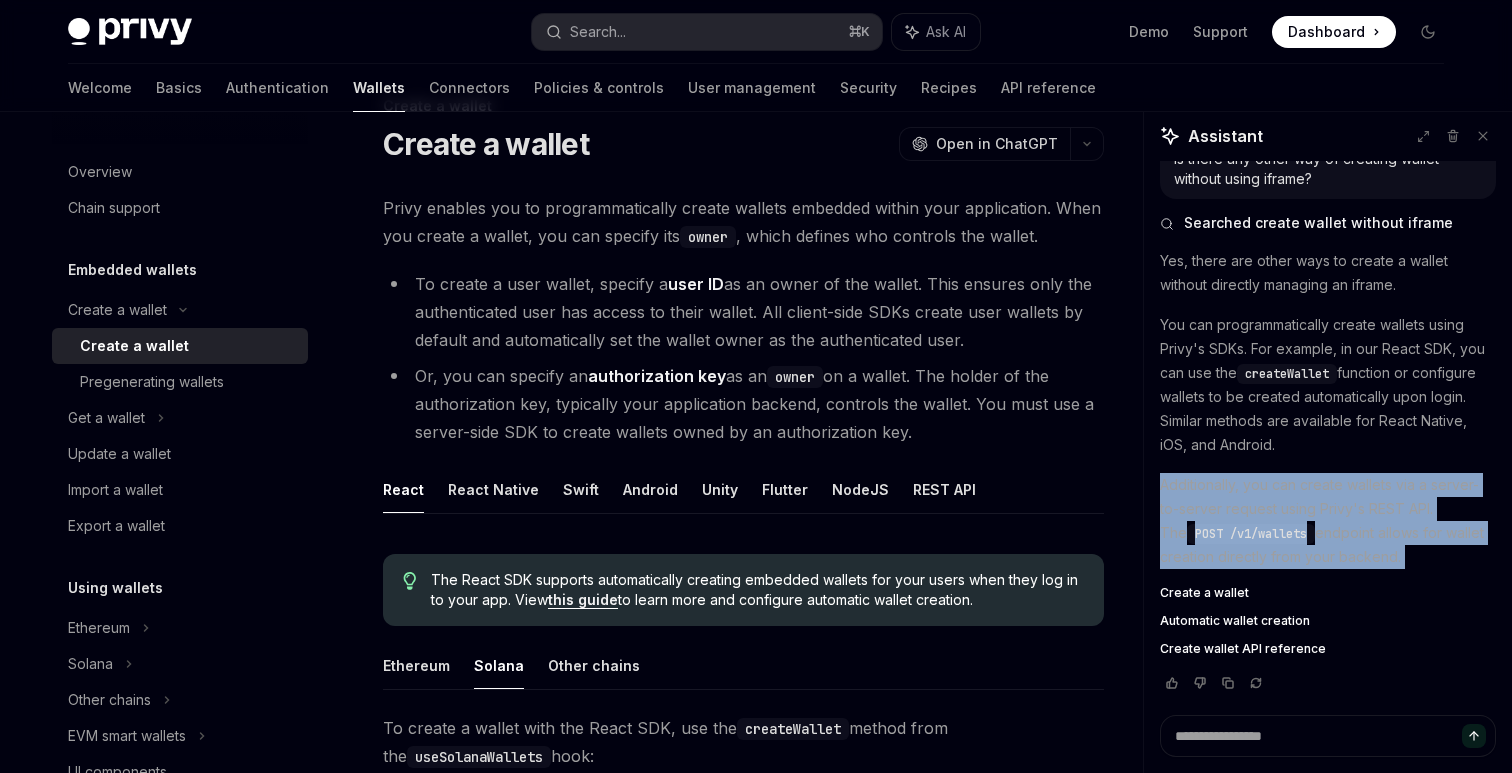 click on "Additionally, you can create wallets via a server-to-server request using Privy's REST API. The  POST /v1/wallets  endpoint allows for wallet creation directly from your backend." at bounding box center [1328, 521] 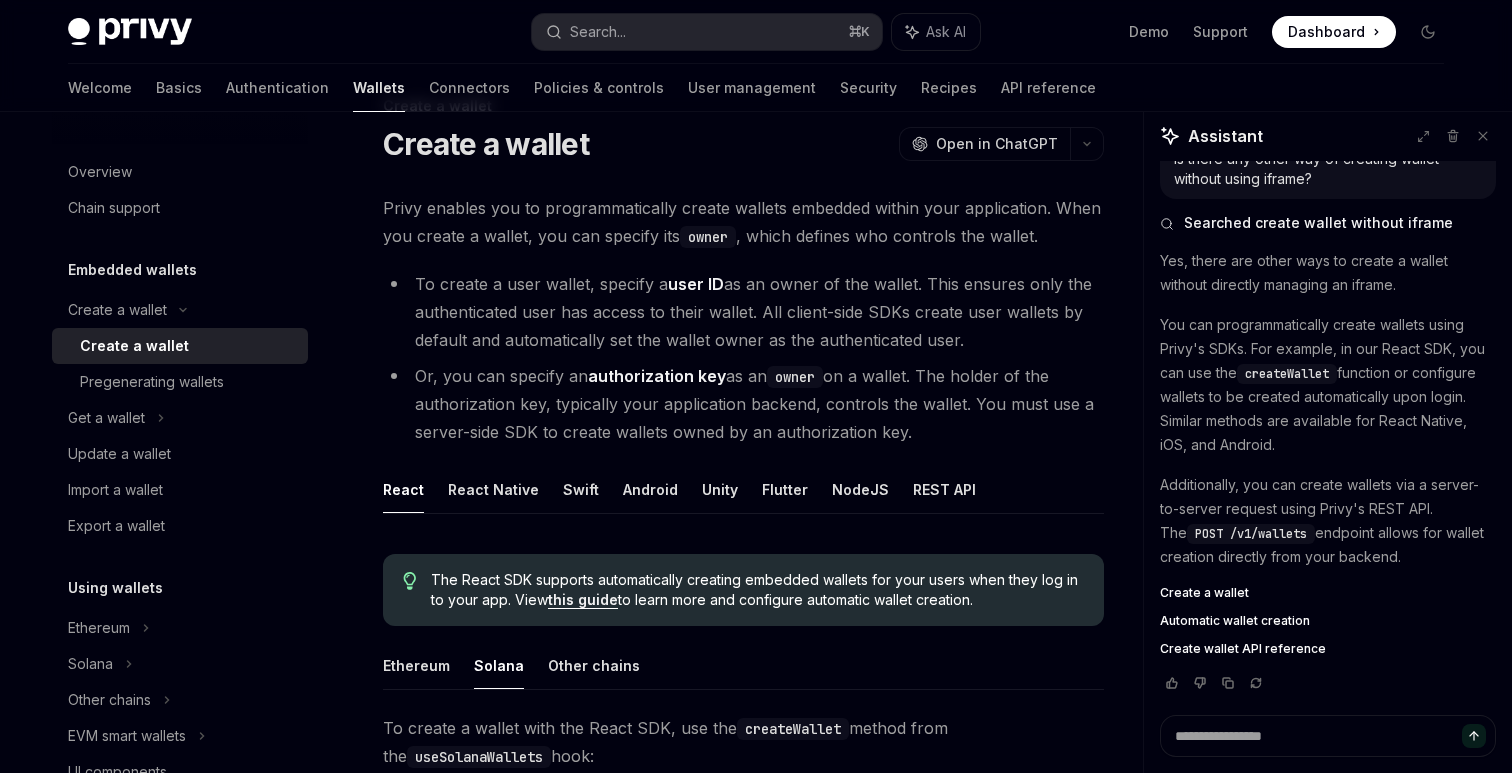 click on "Additionally, you can create wallets via a server-to-server request using Privy's REST API. The  POST /v1/wallets  endpoint allows for wallet creation directly from your backend." at bounding box center [1328, 521] 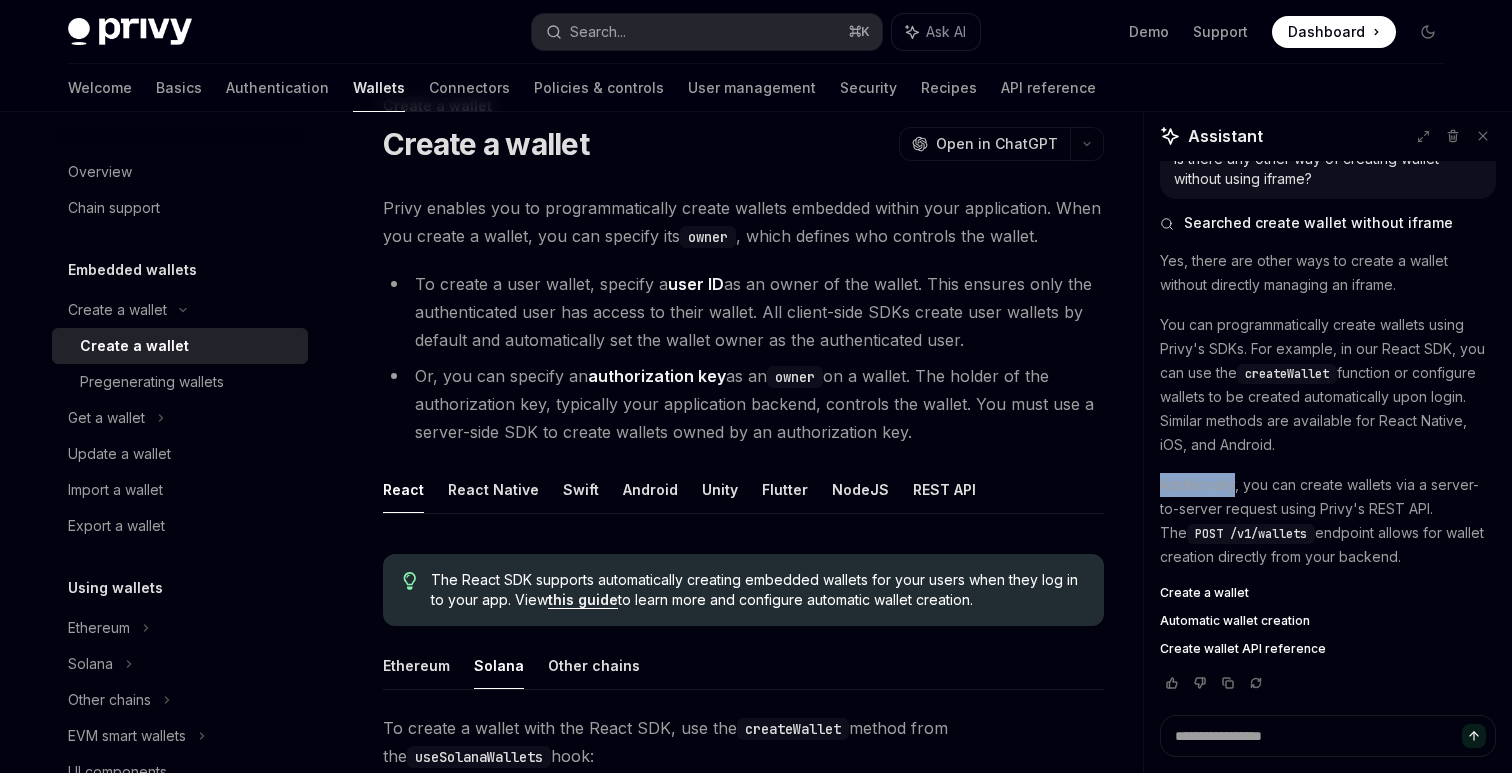 click on "Additionally, you can create wallets via a server-to-server request using Privy's REST API. The  POST /v1/wallets  endpoint allows for wallet creation directly from your backend." at bounding box center [1328, 521] 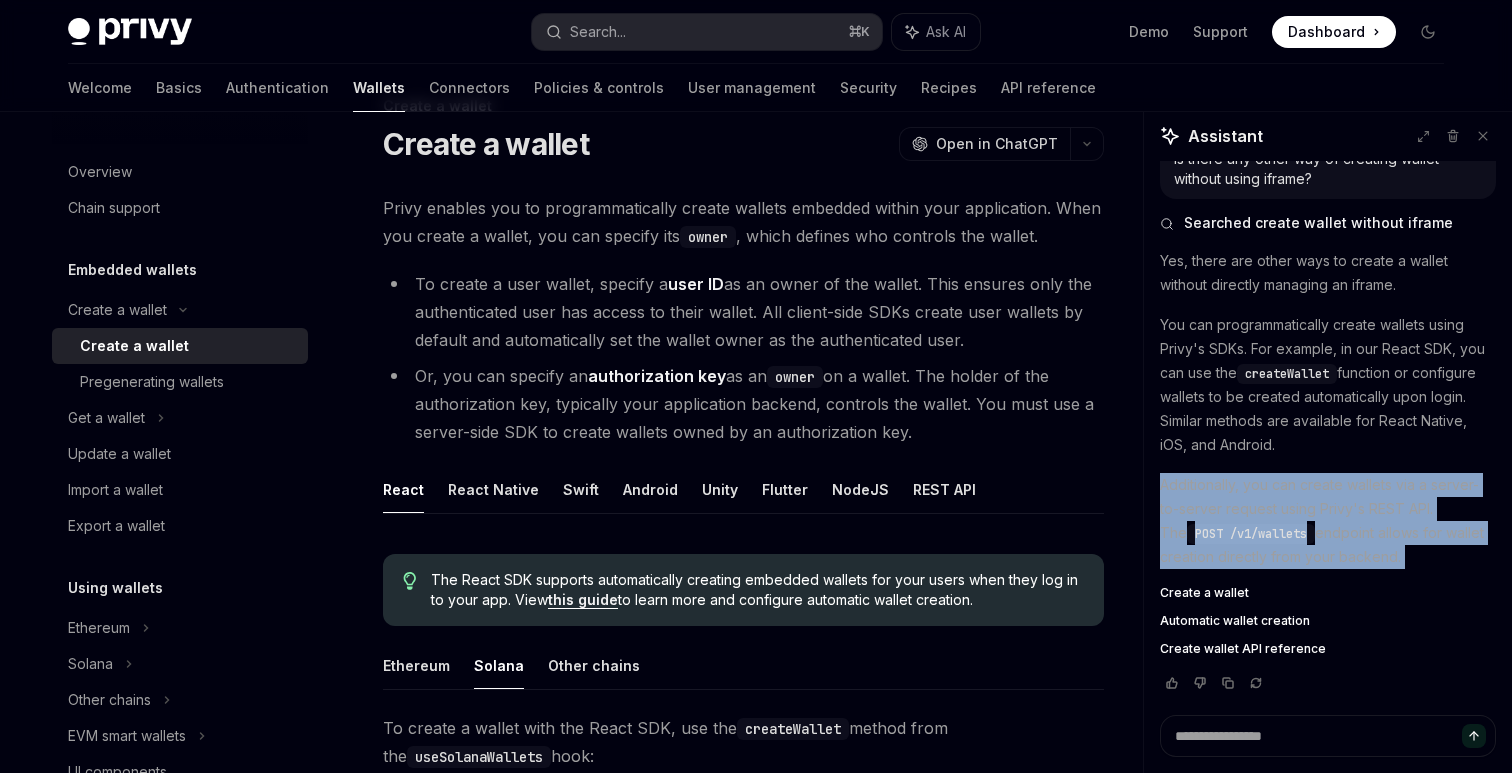 click on "Additionally, you can create wallets via a server-to-server request using Privy's REST API. The  POST /v1/wallets  endpoint allows for wallet creation directly from your backend." at bounding box center [1328, 521] 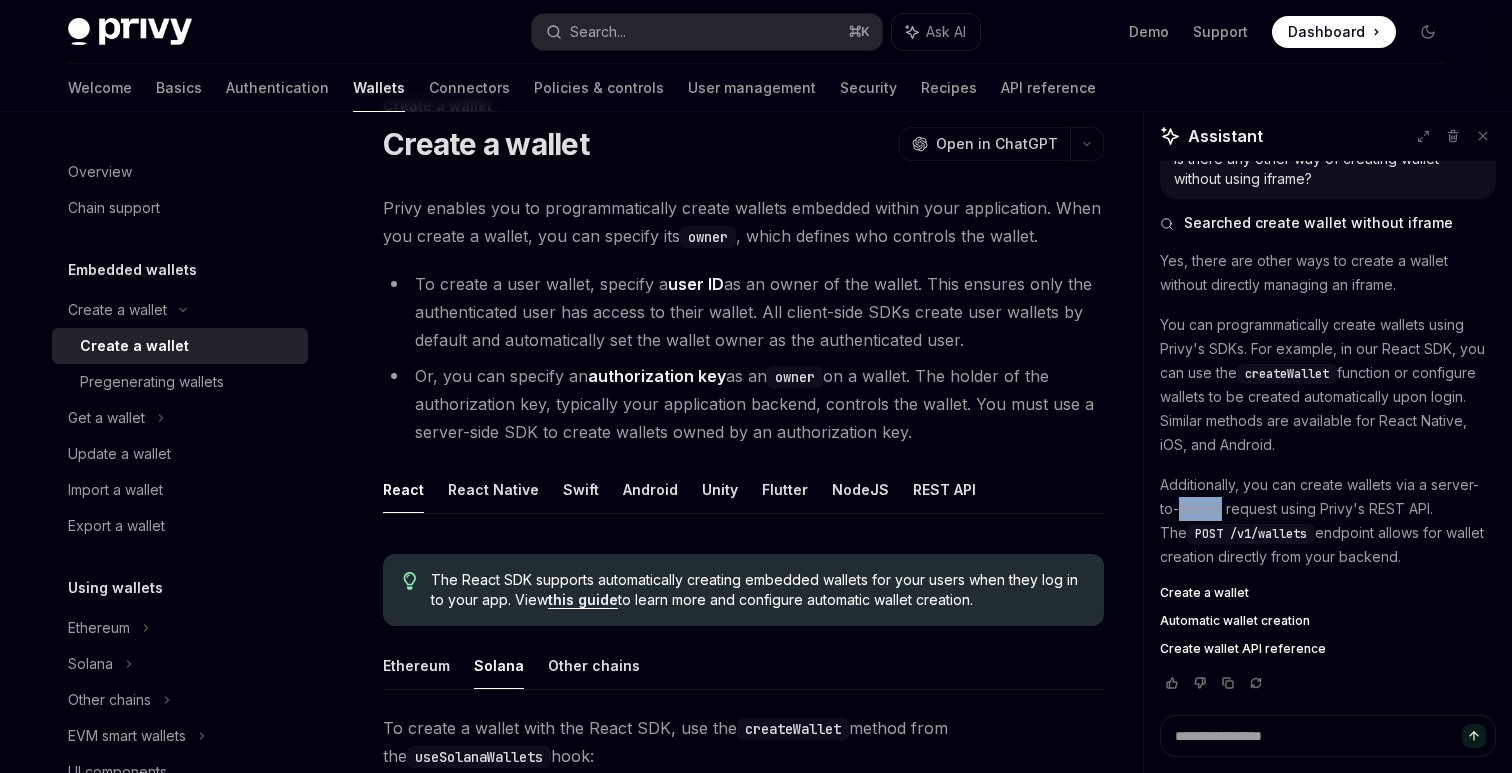 click on "Additionally, you can create wallets via a server-to-server request using Privy's REST API. The  POST /v1/wallets  endpoint allows for wallet creation directly from your backend." at bounding box center [1328, 521] 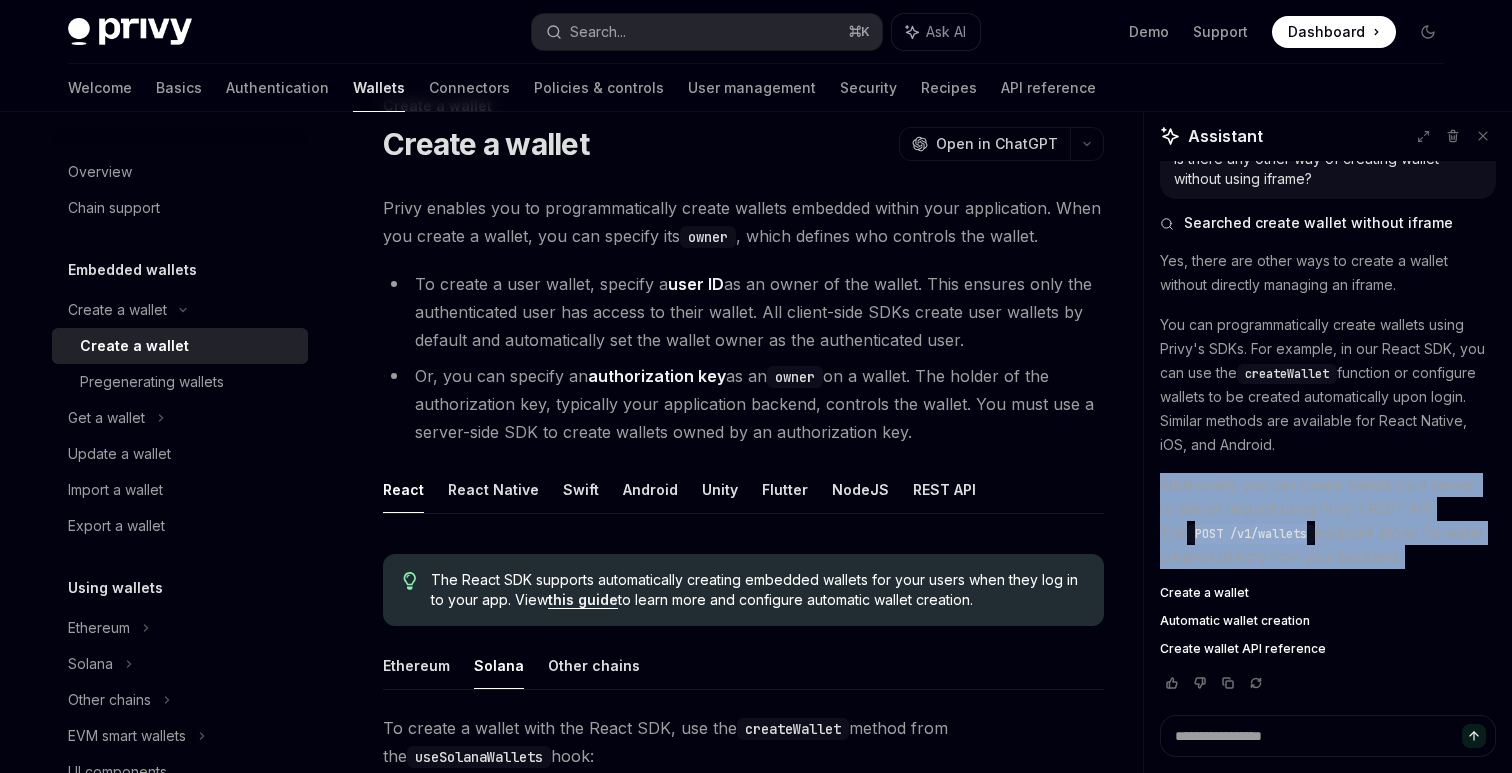 click on "Additionally, you can create wallets via a server-to-server request using Privy's REST API. The  POST /v1/wallets  endpoint allows for wallet creation directly from your backend." at bounding box center [1328, 521] 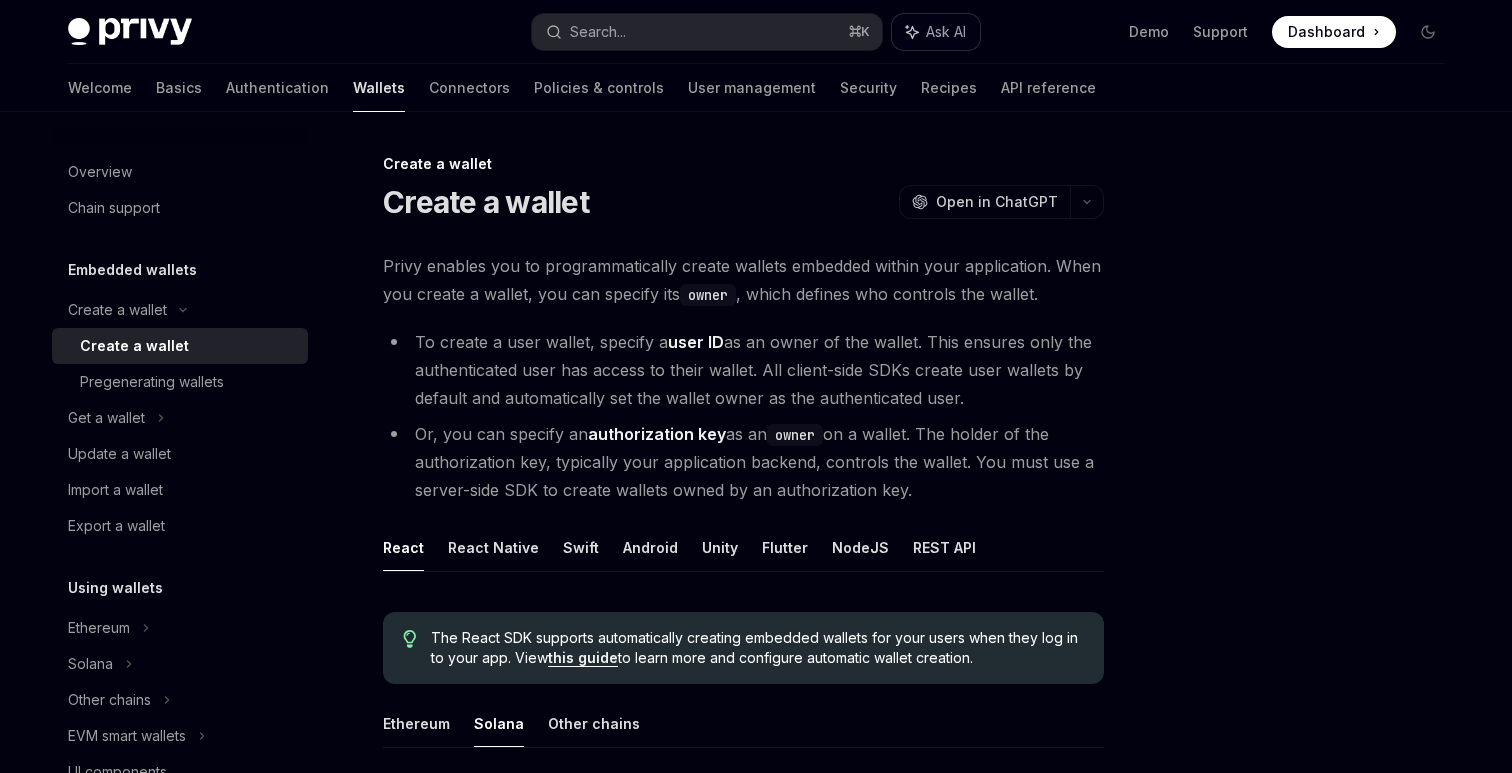 scroll, scrollTop: 596, scrollLeft: 0, axis: vertical 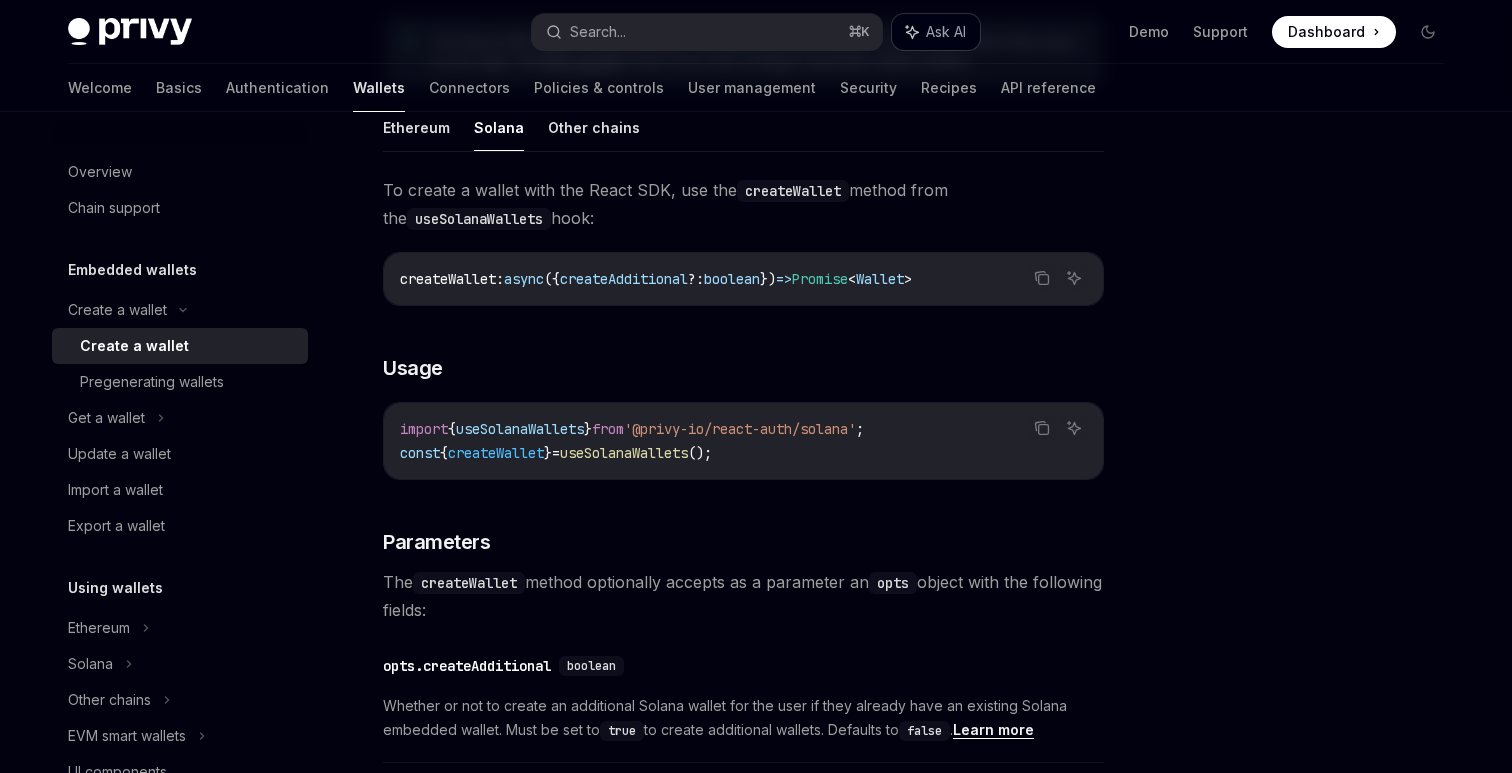 click on "Ask AI" at bounding box center (946, 32) 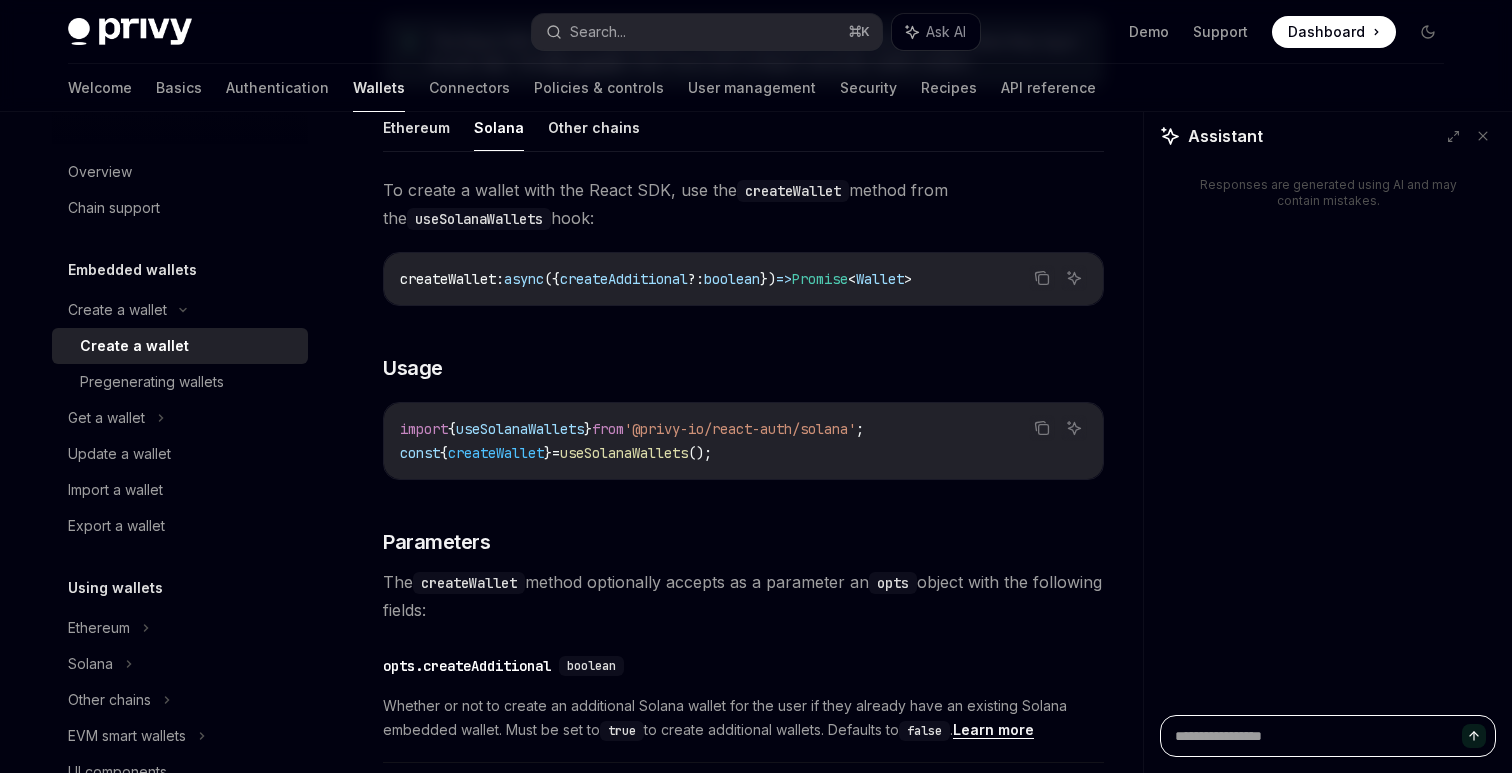 click at bounding box center [1328, 736] 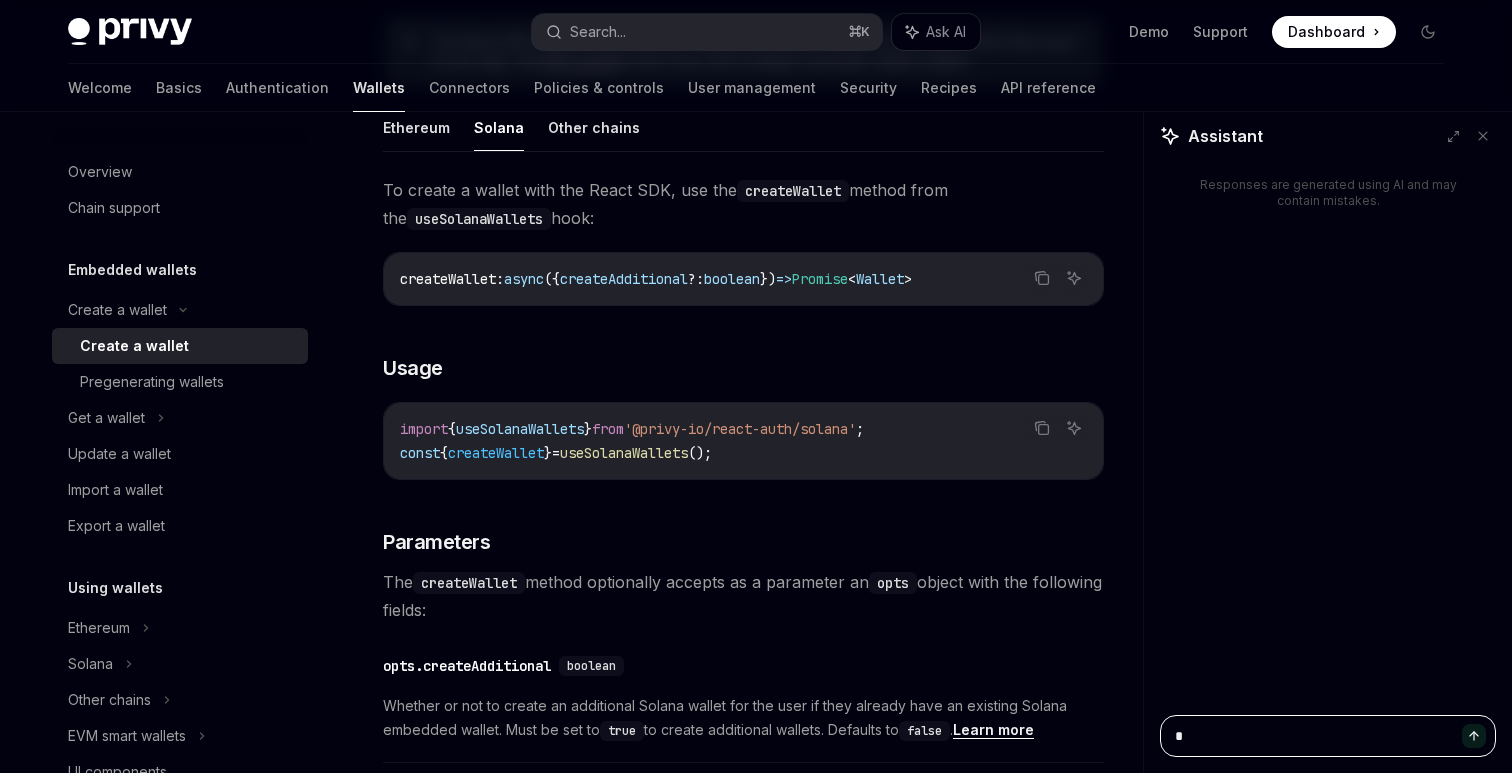 type on "**" 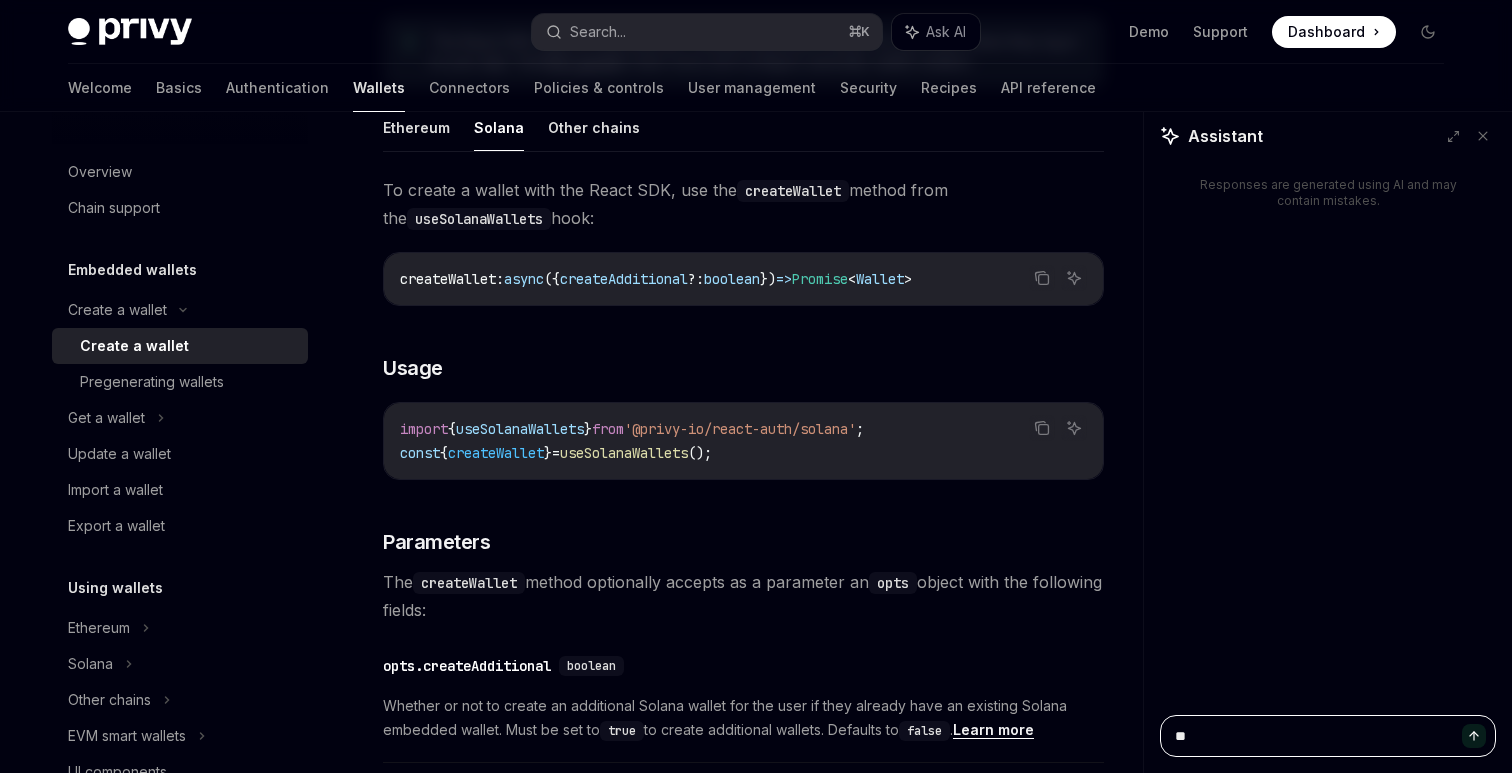 type on "*" 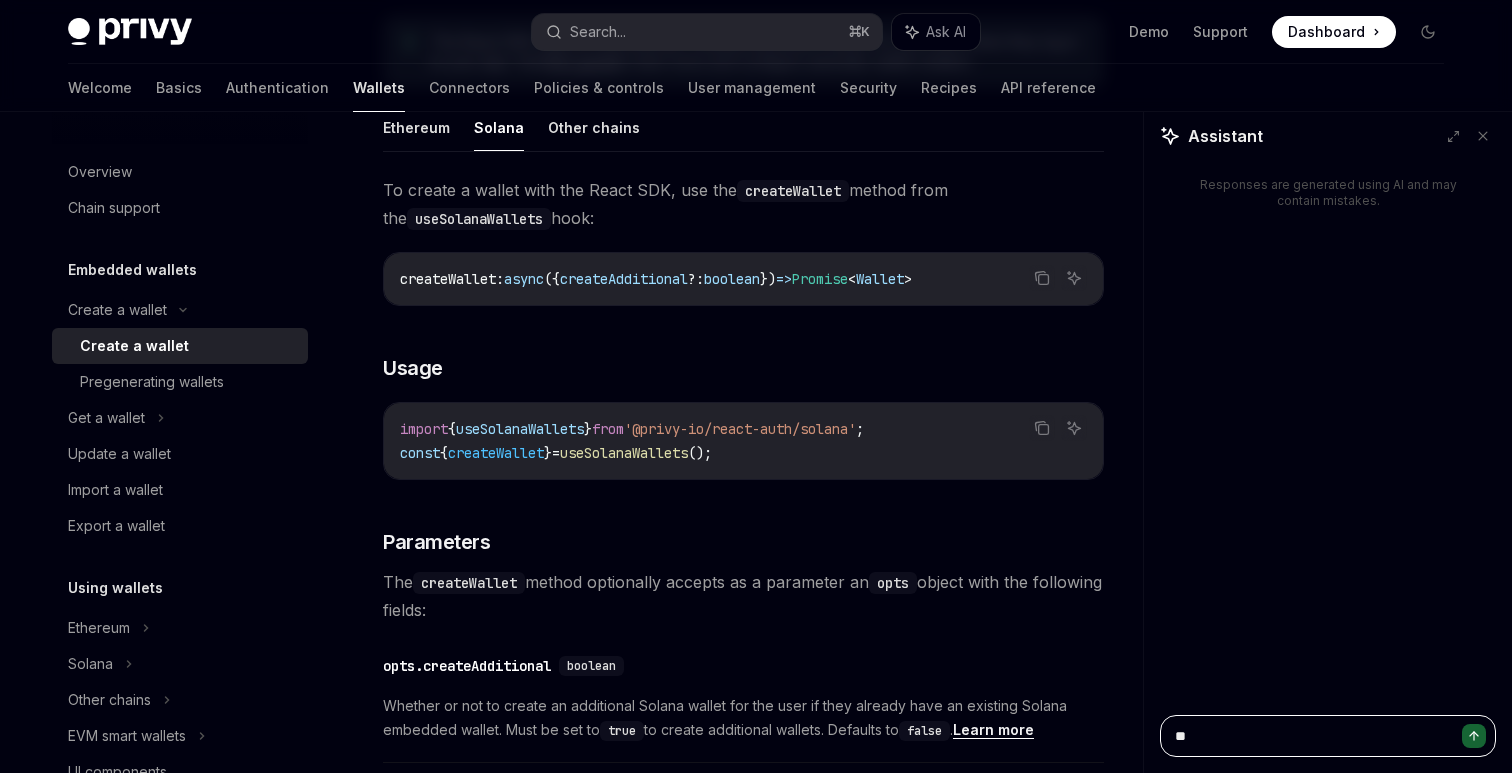type on "***" 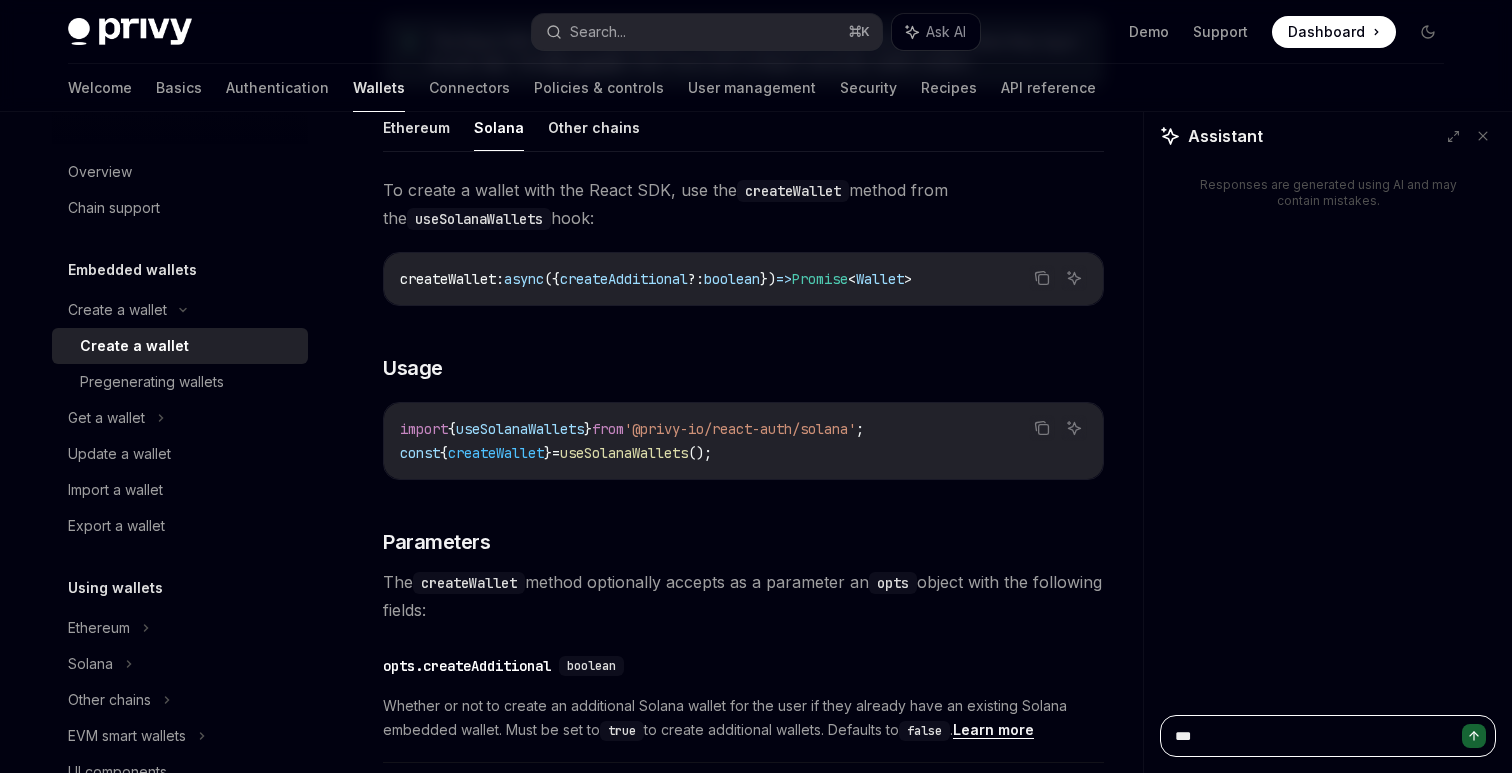 type on "***" 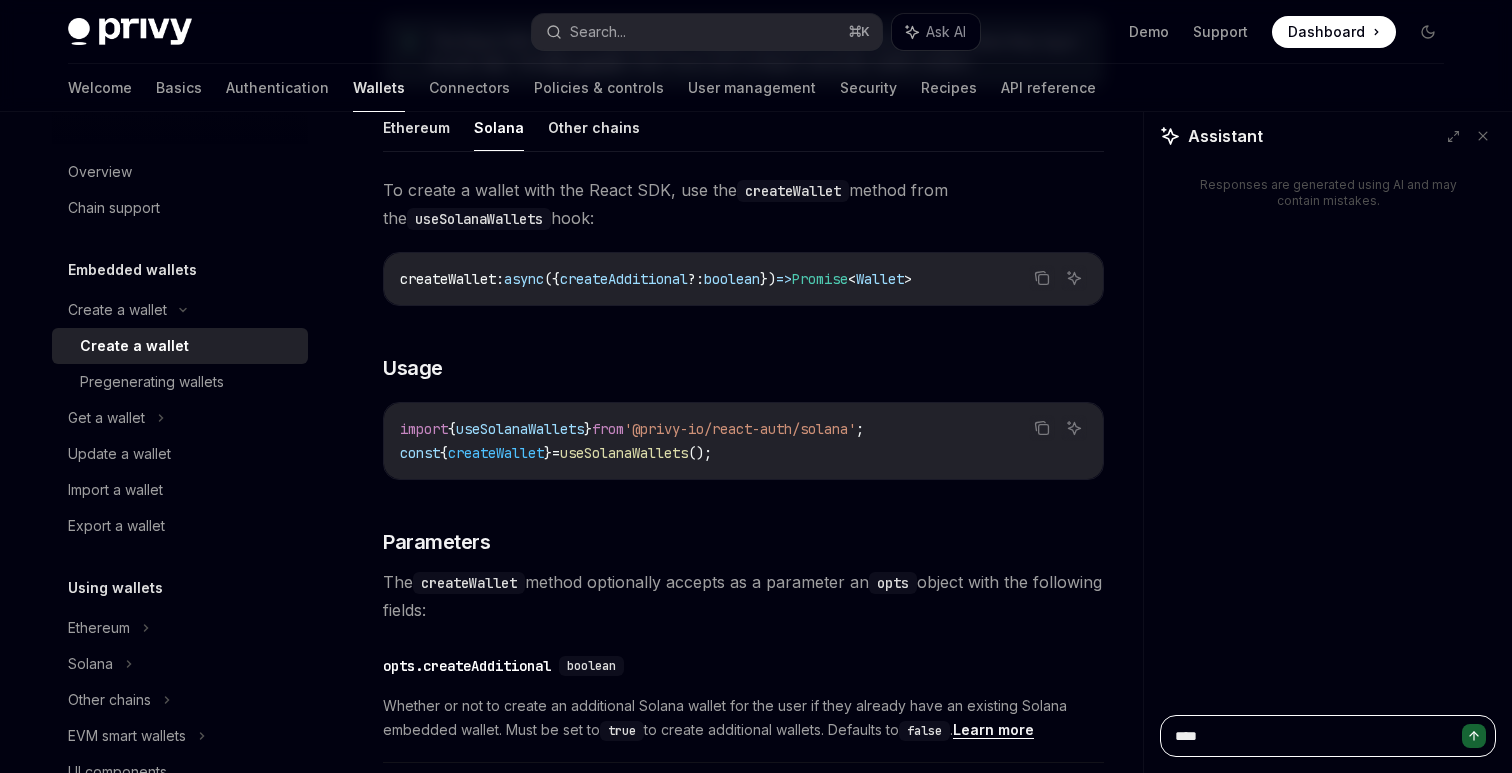 type on "*****" 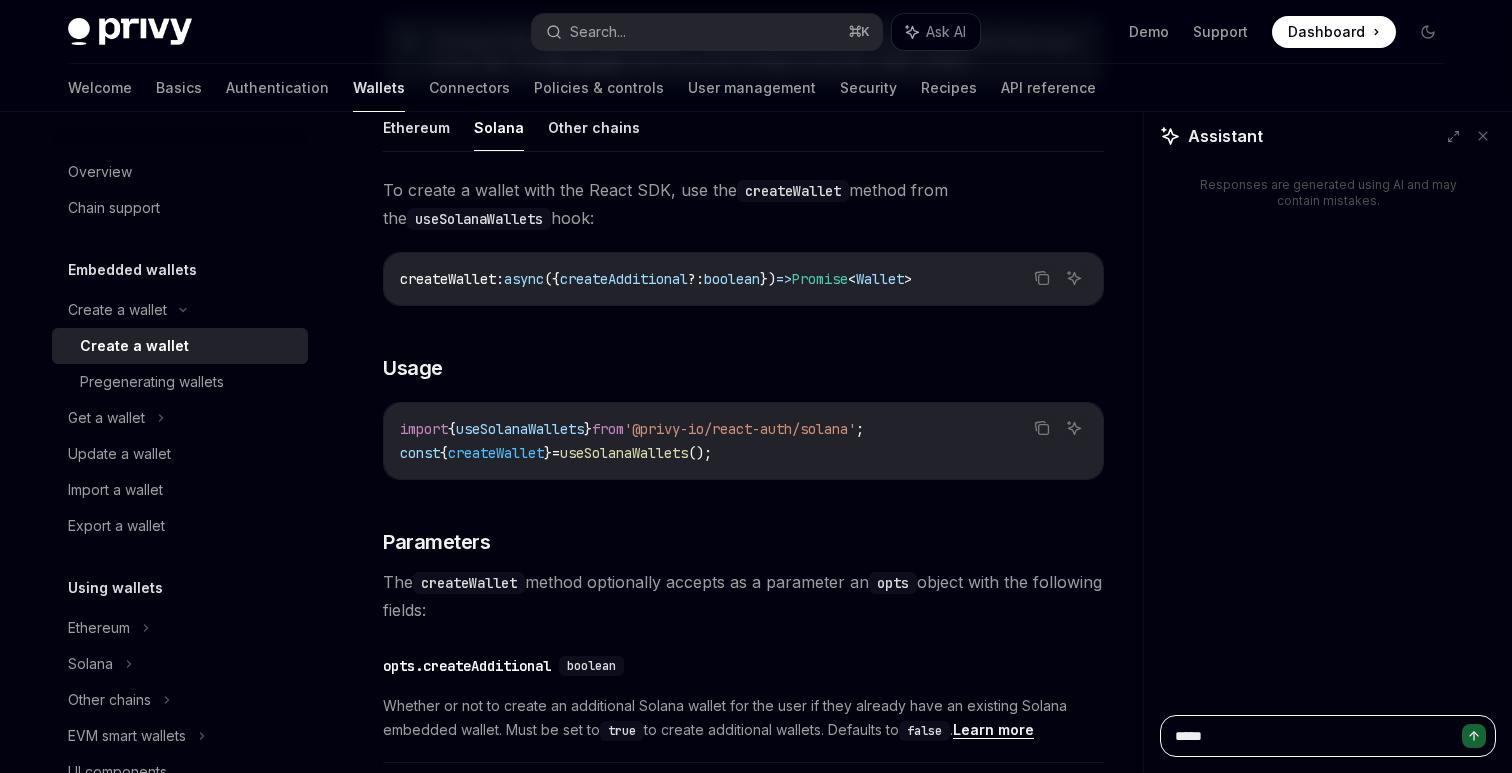 type on "******" 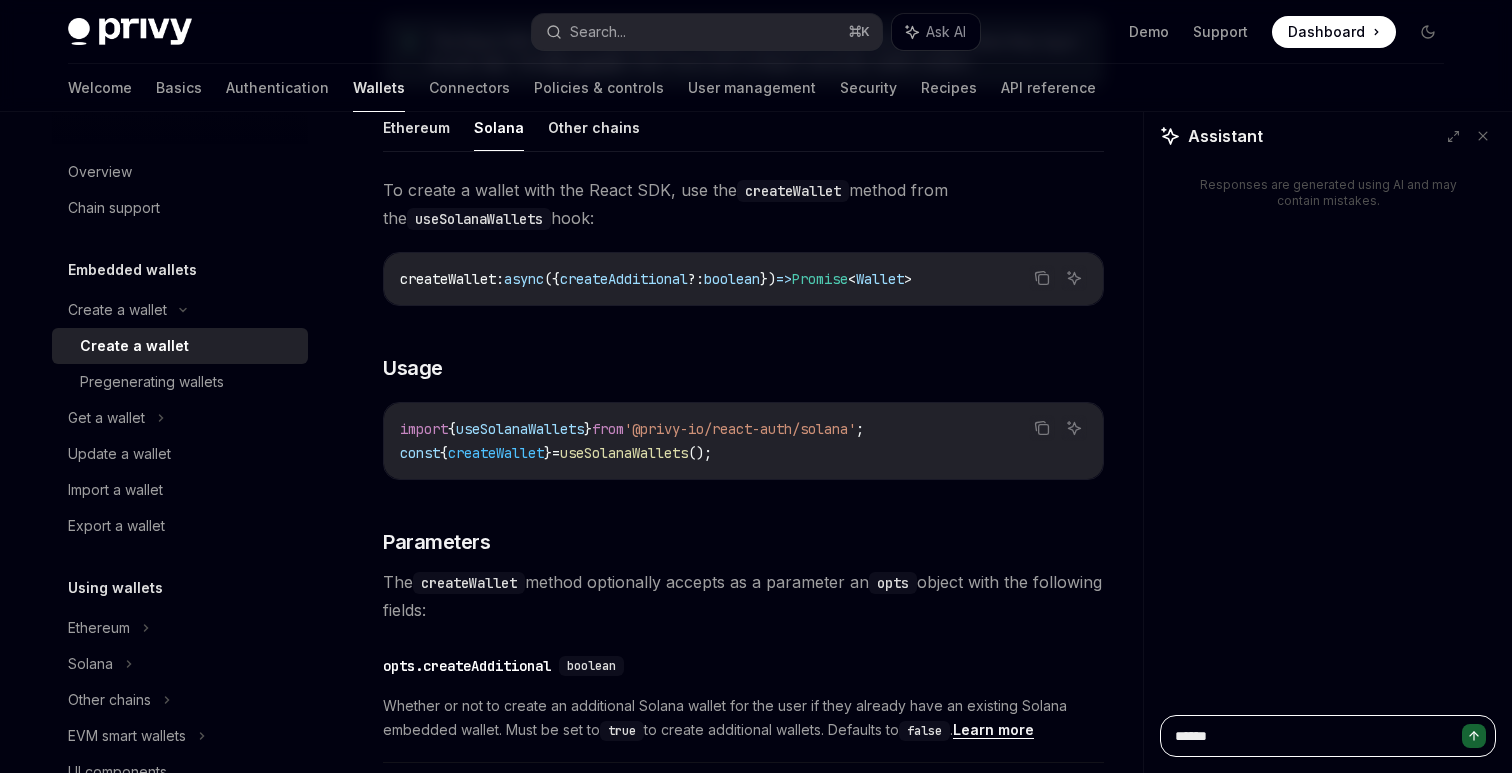 type on "*******" 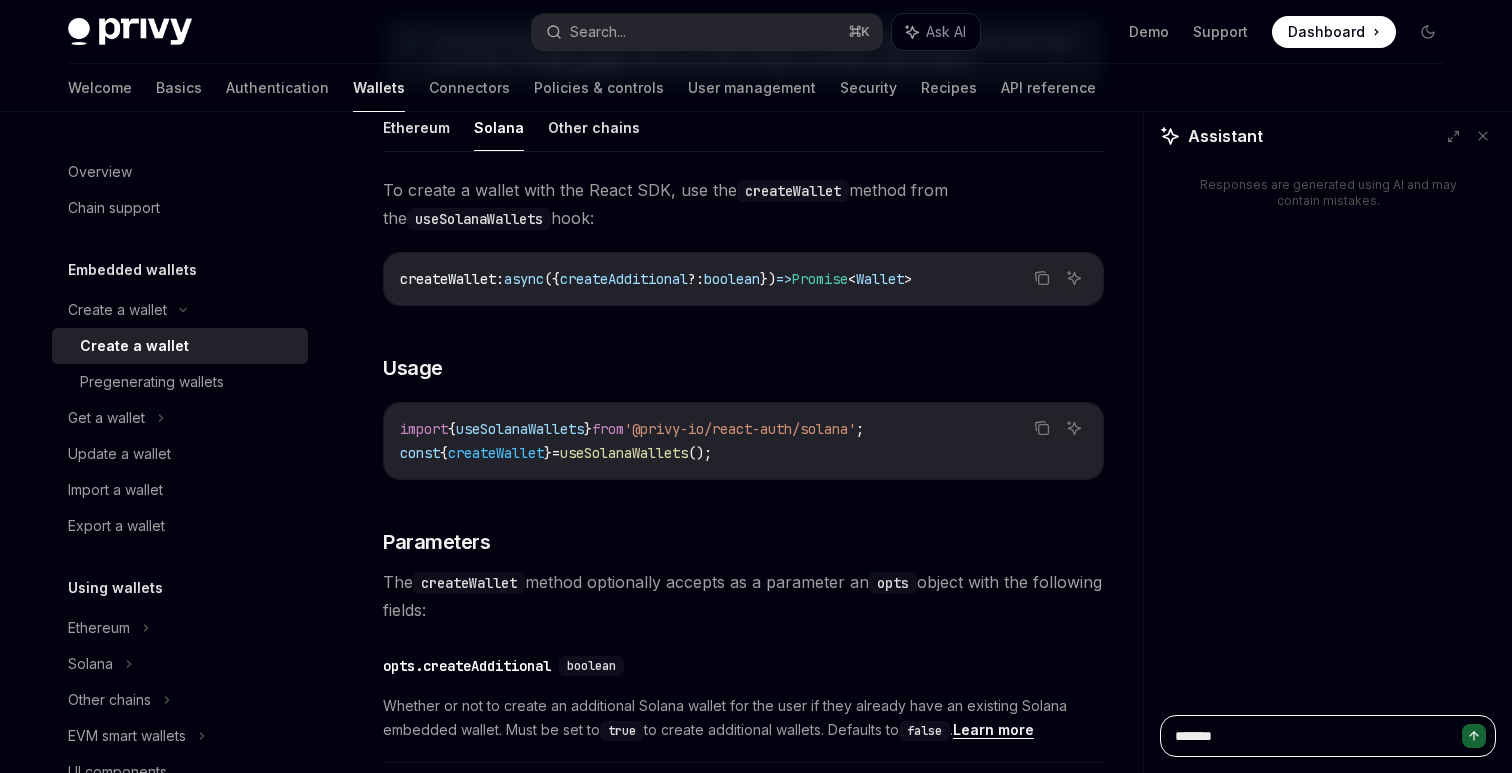 type on "*******" 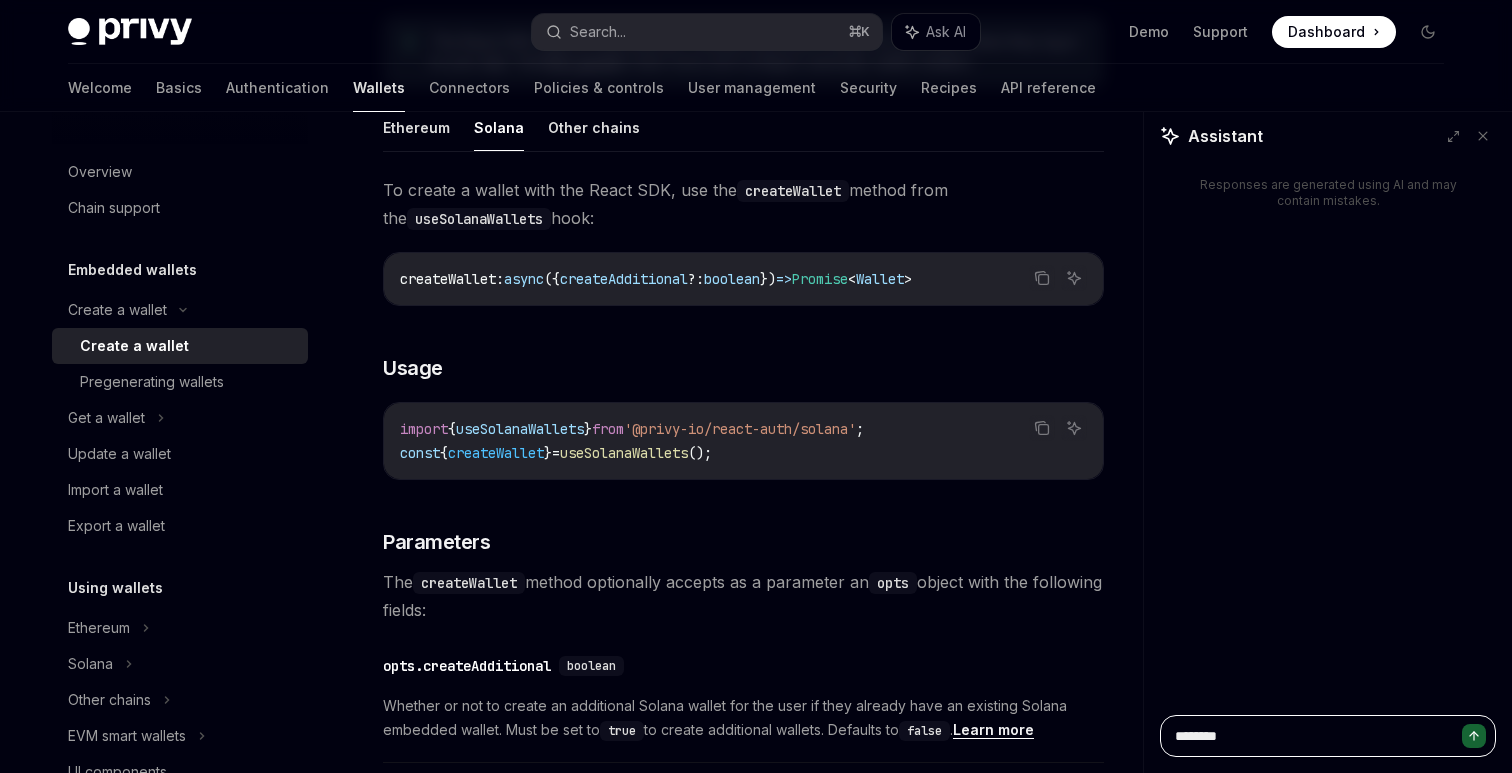type on "*********" 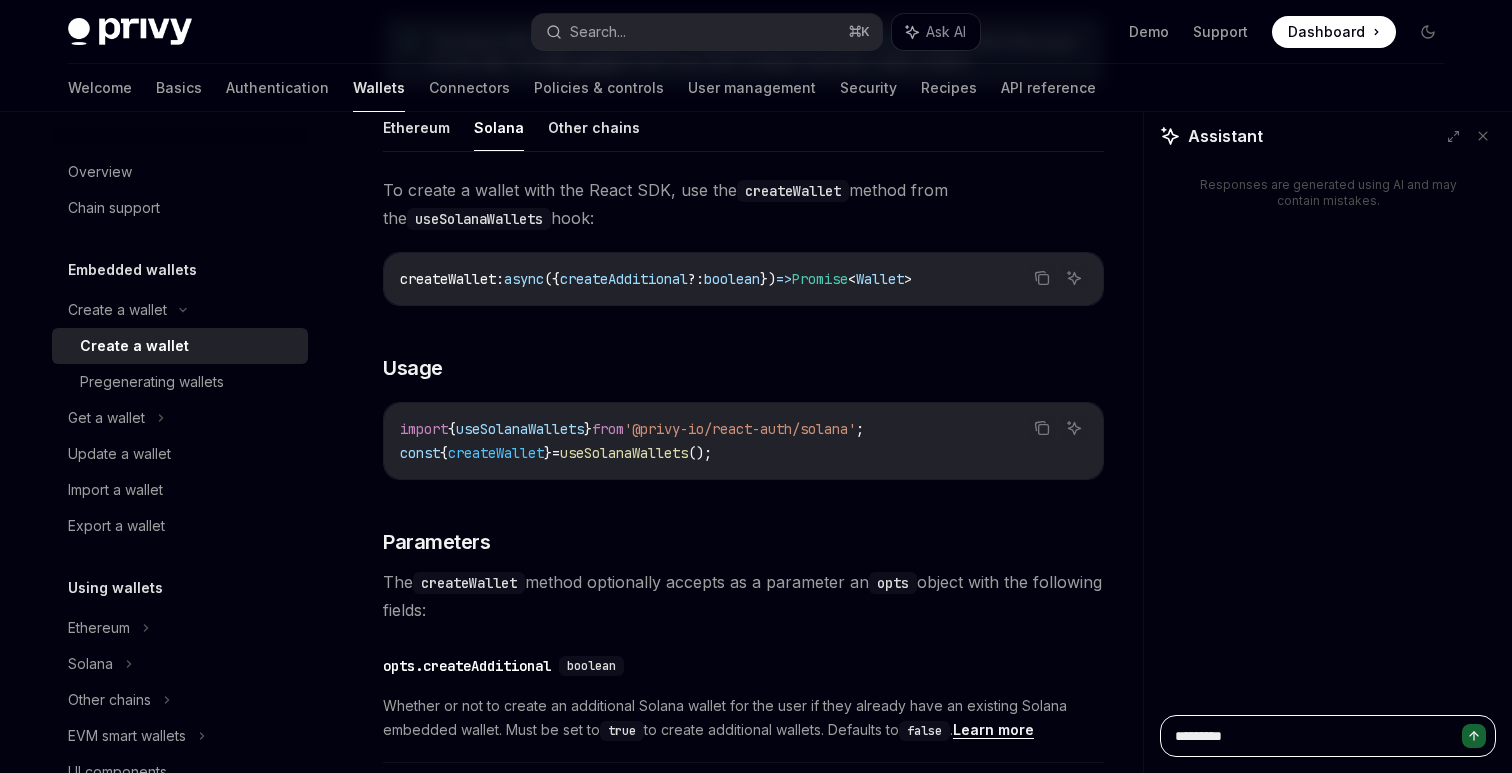 type on "*********" 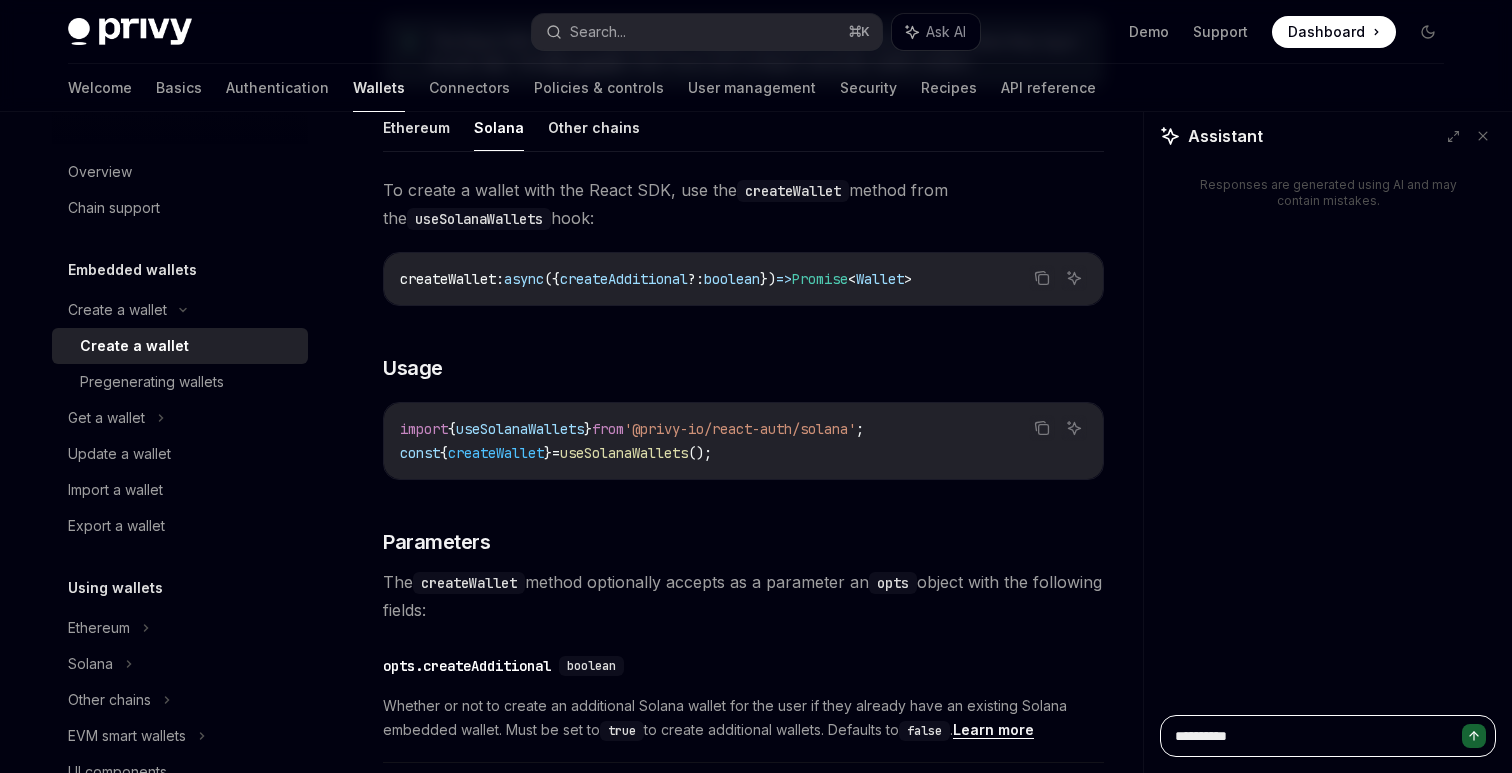 type on "**********" 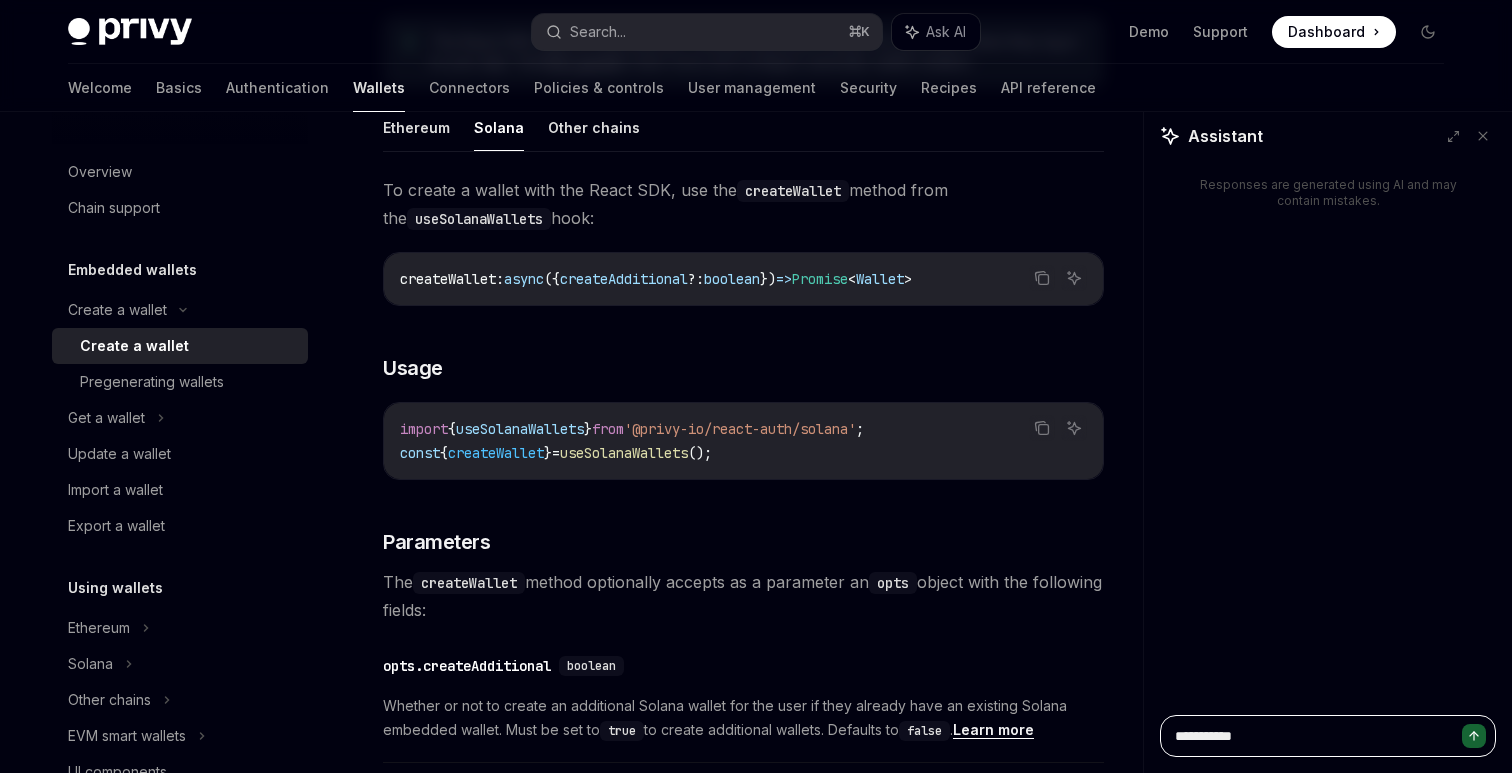type on "**********" 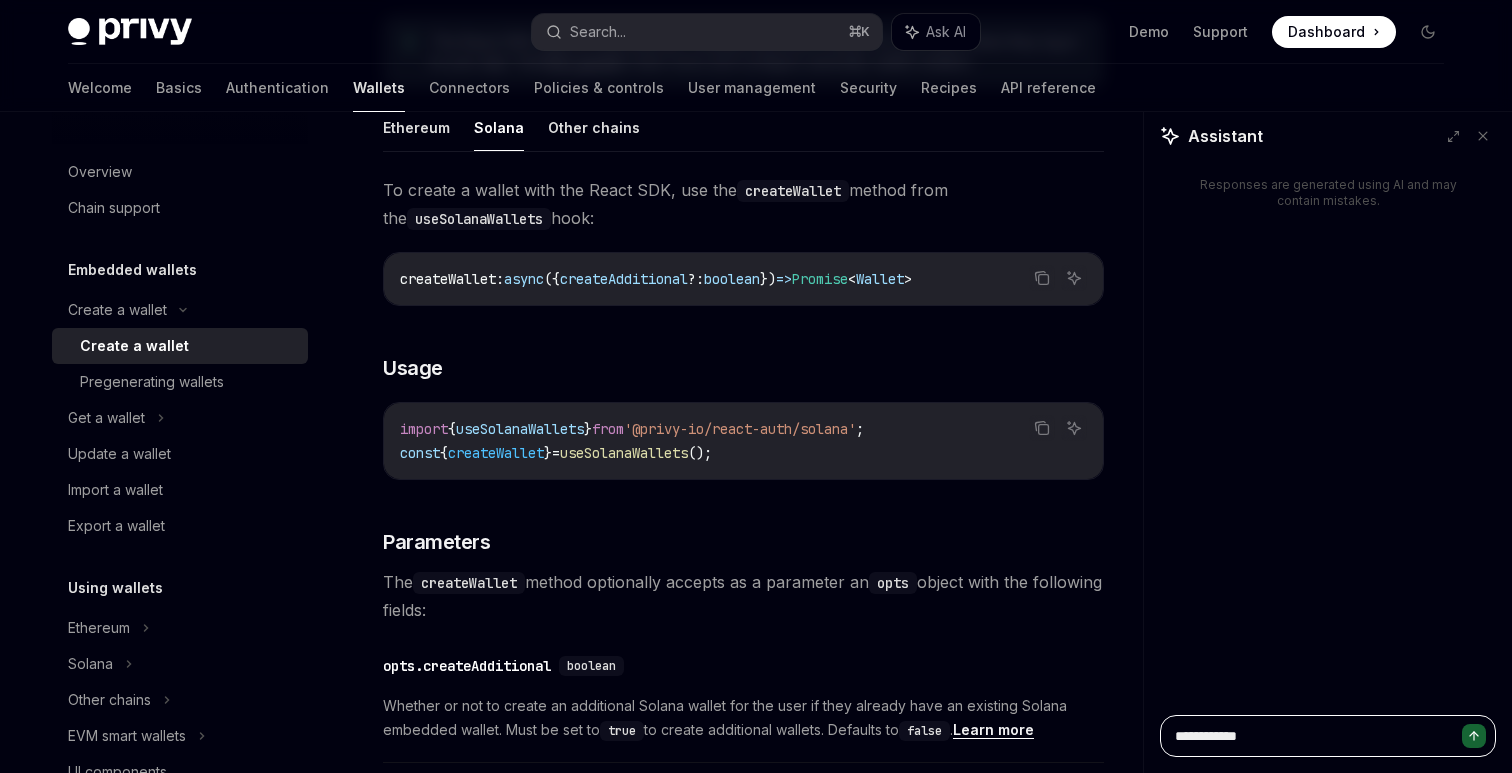 type on "**********" 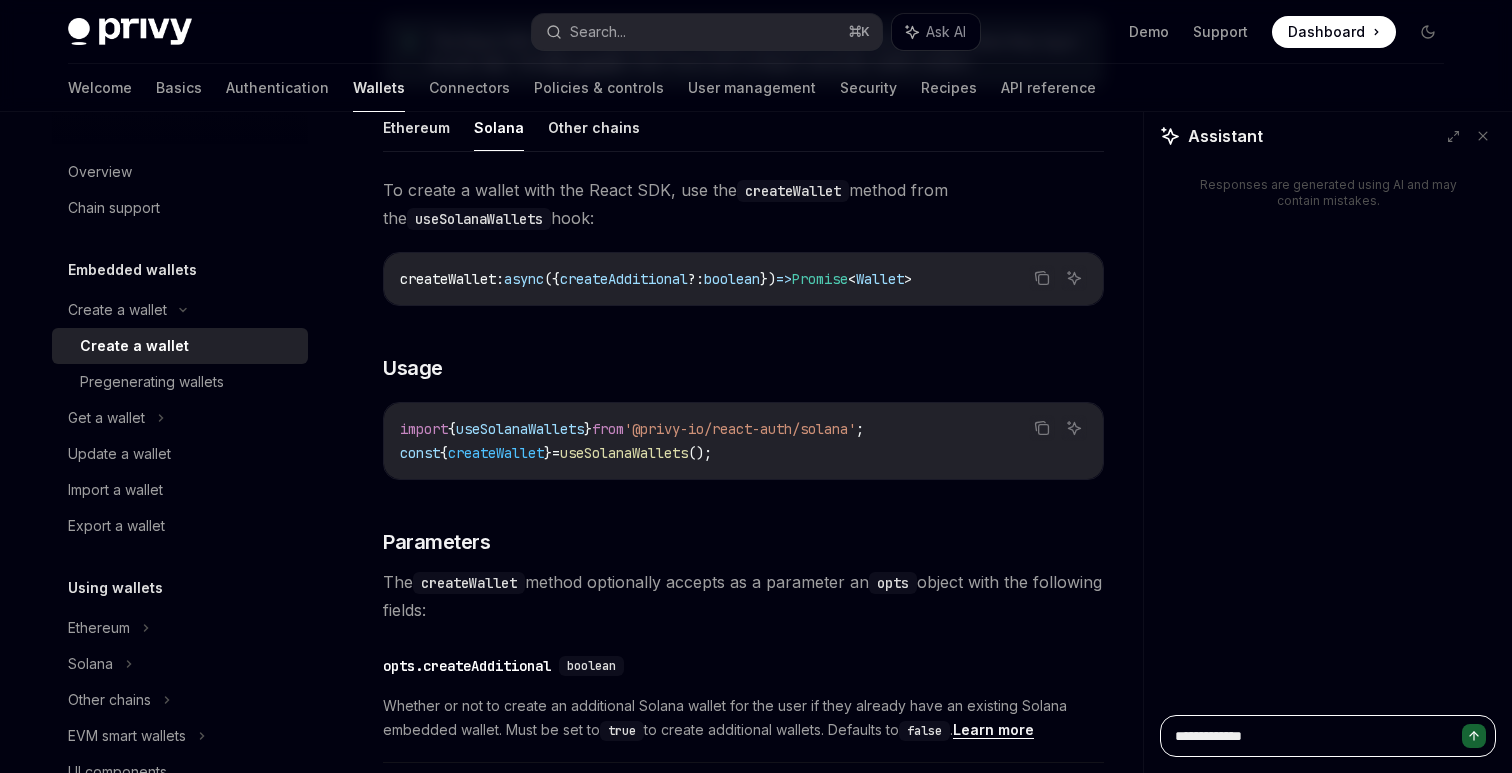 type on "**********" 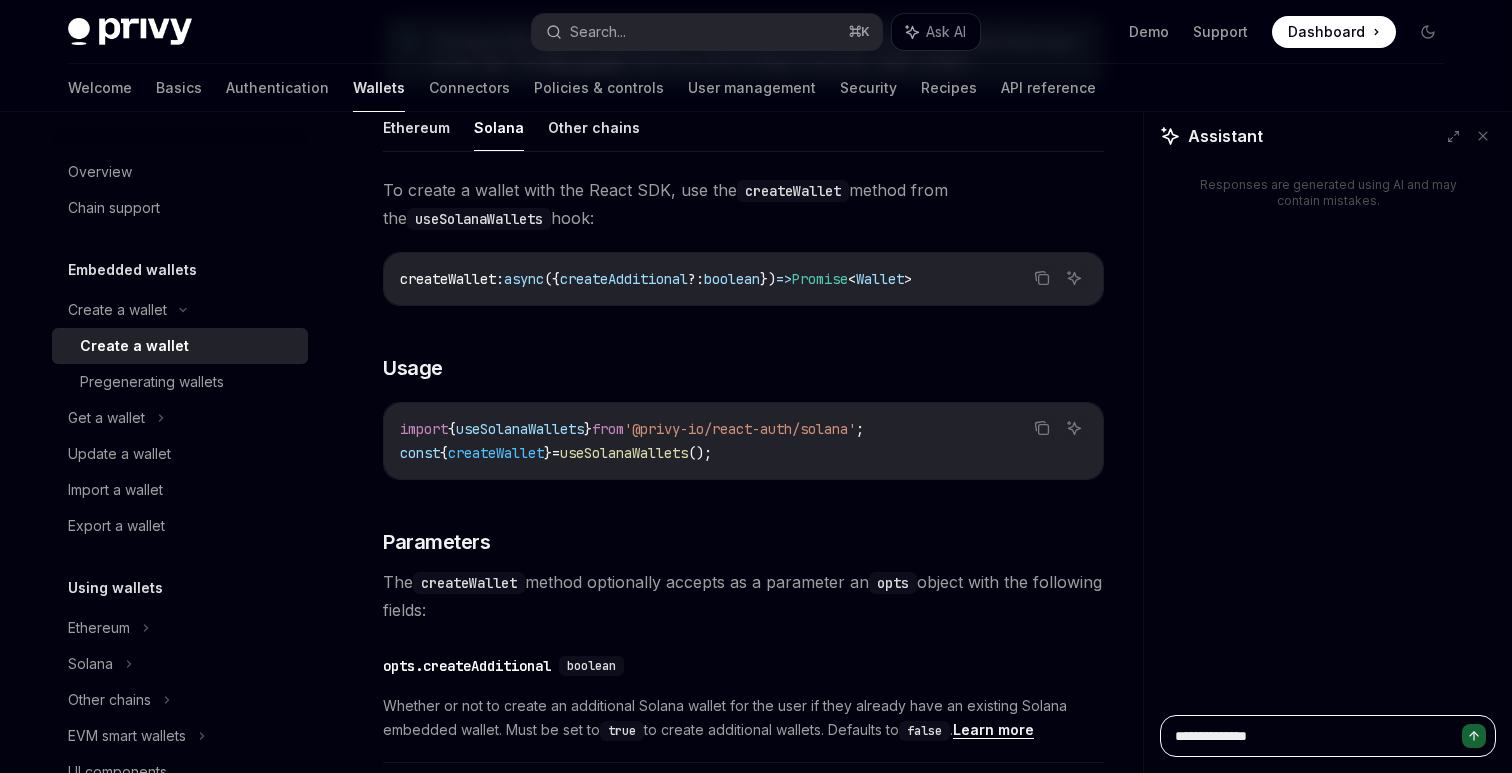 type on "**********" 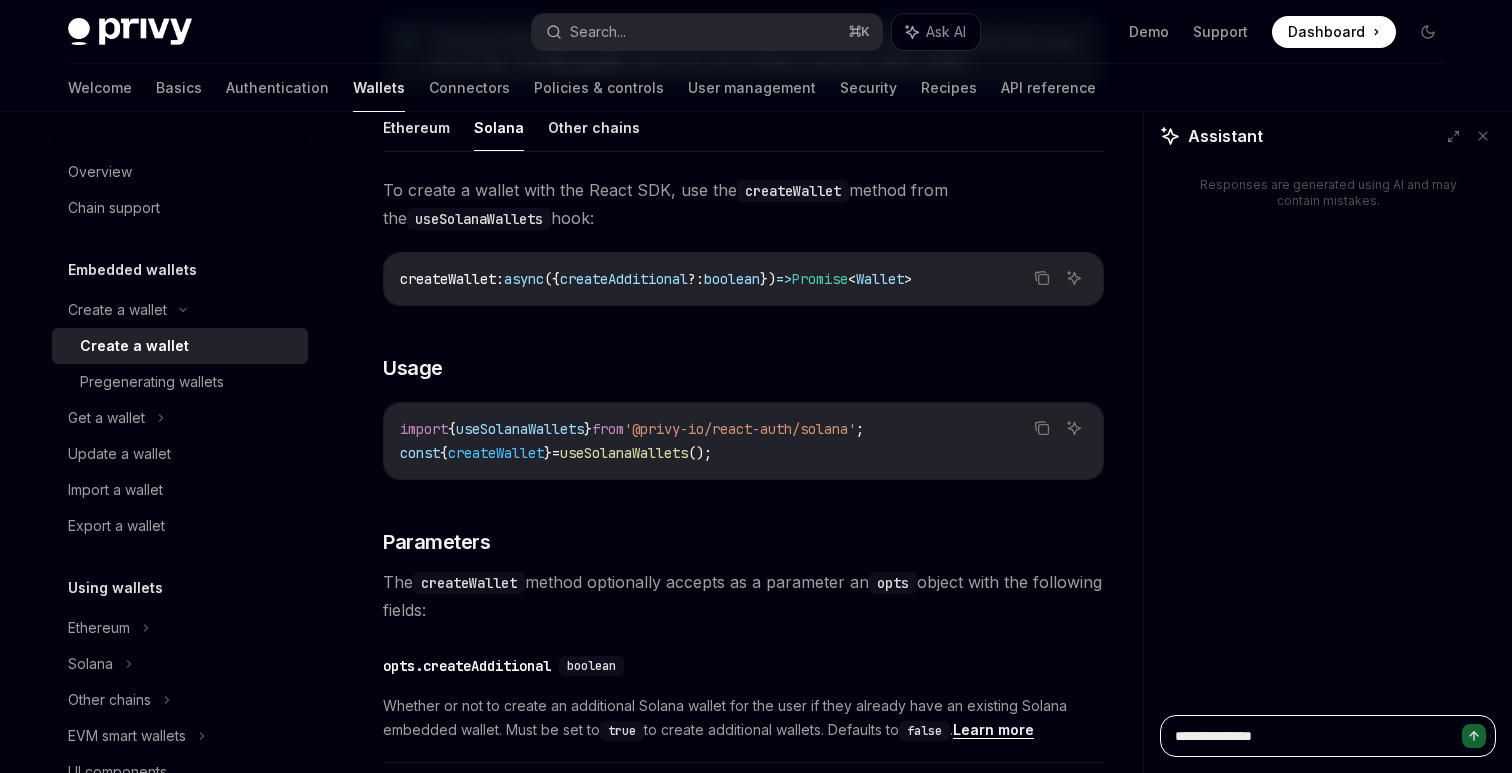 type on "**********" 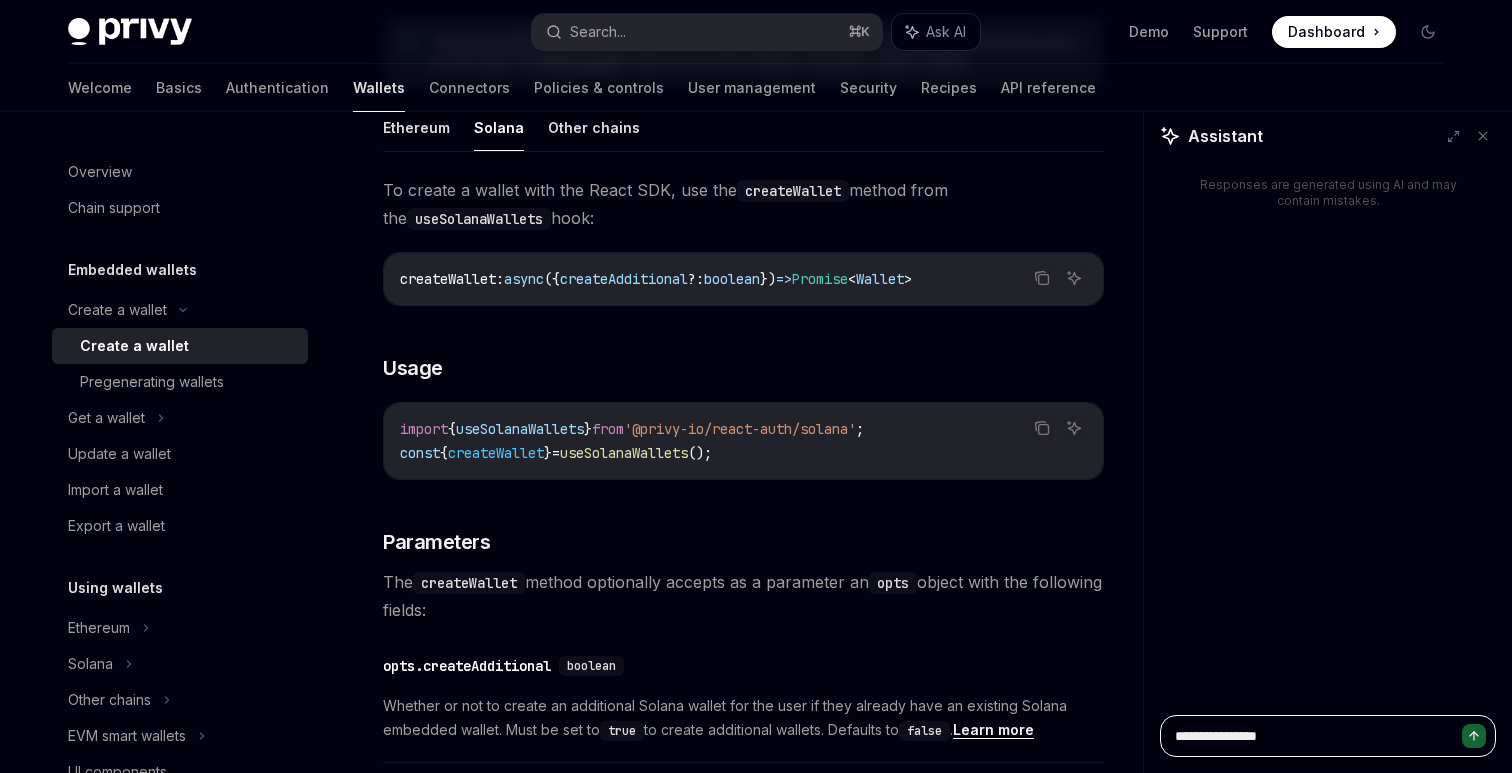 type on "**********" 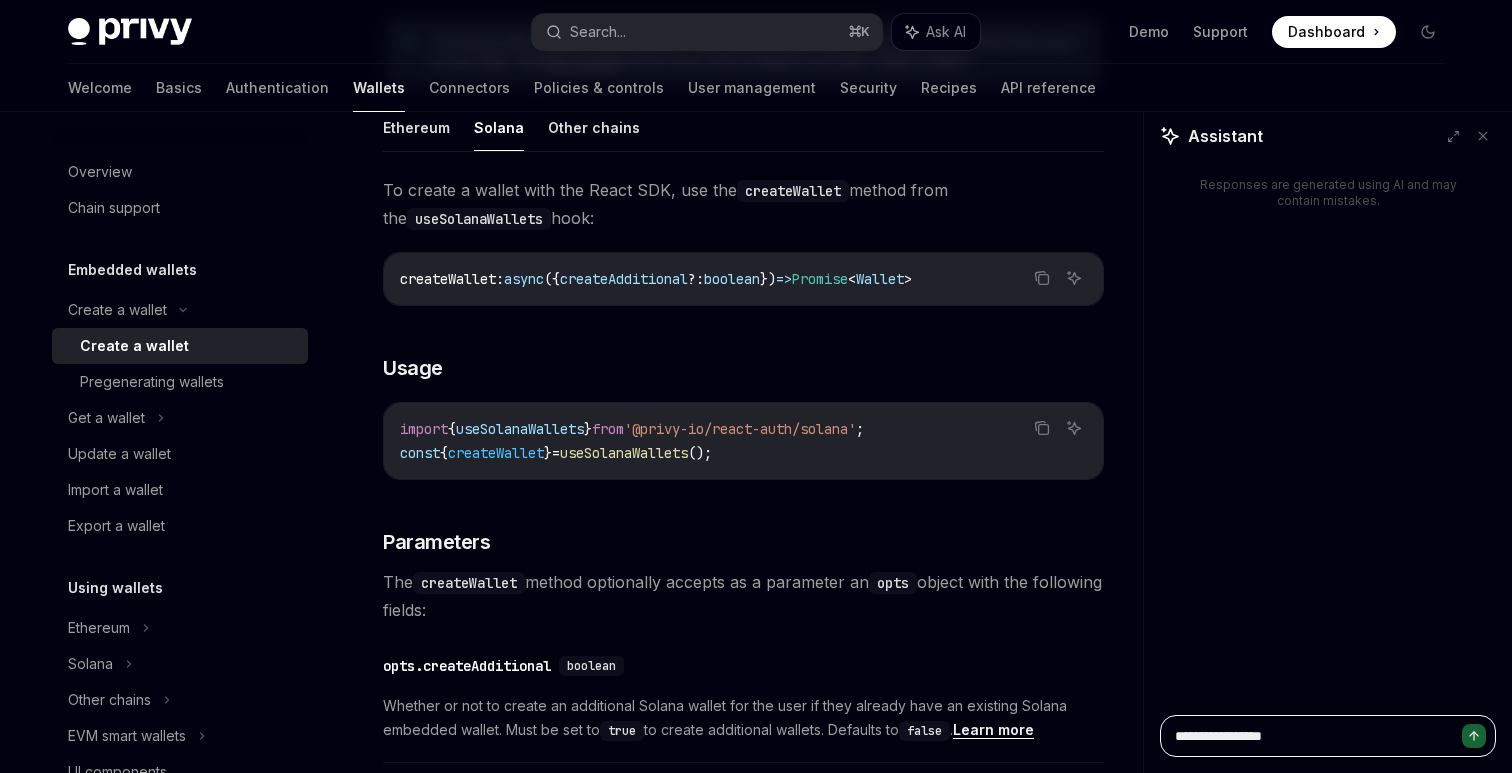 type on "**********" 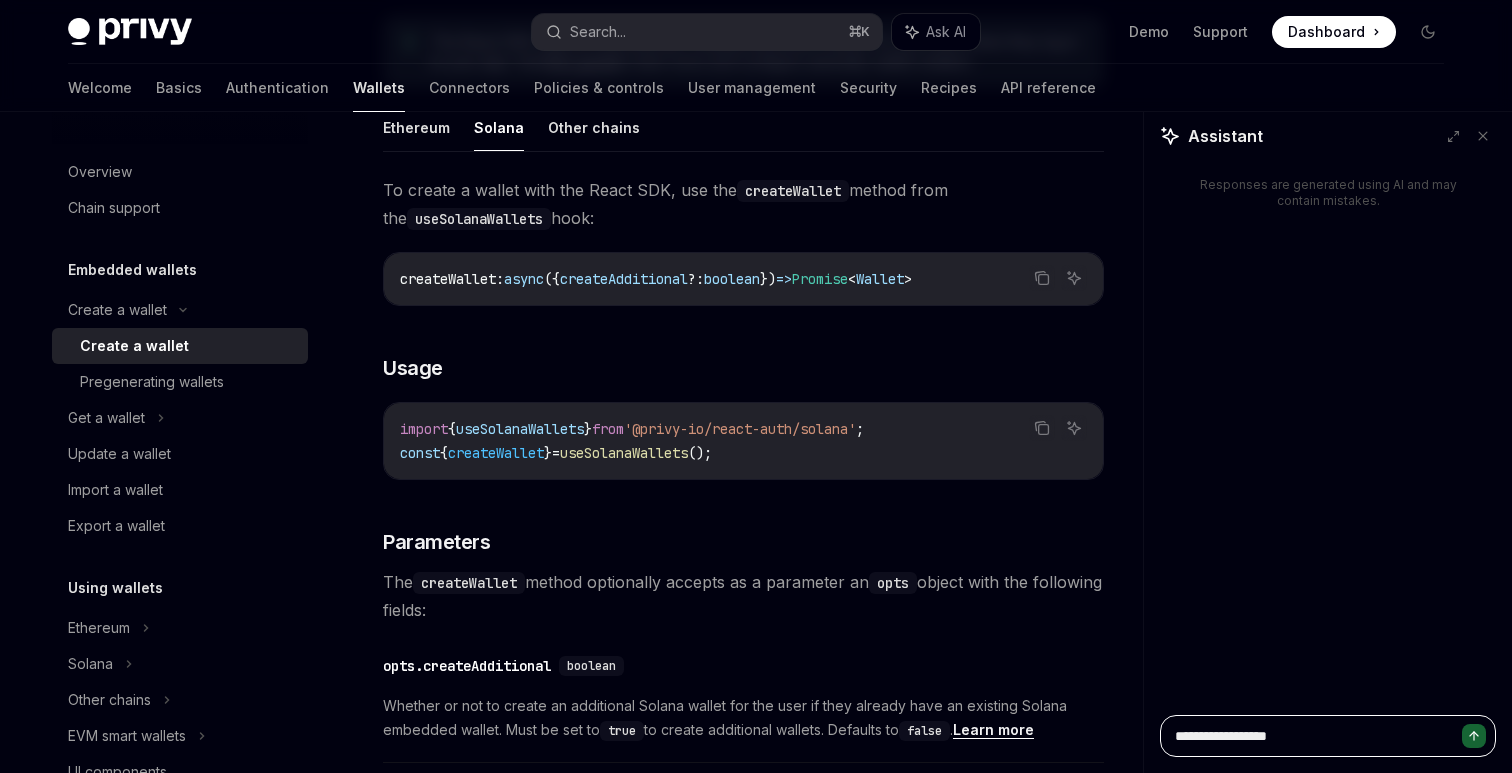 type on "*" 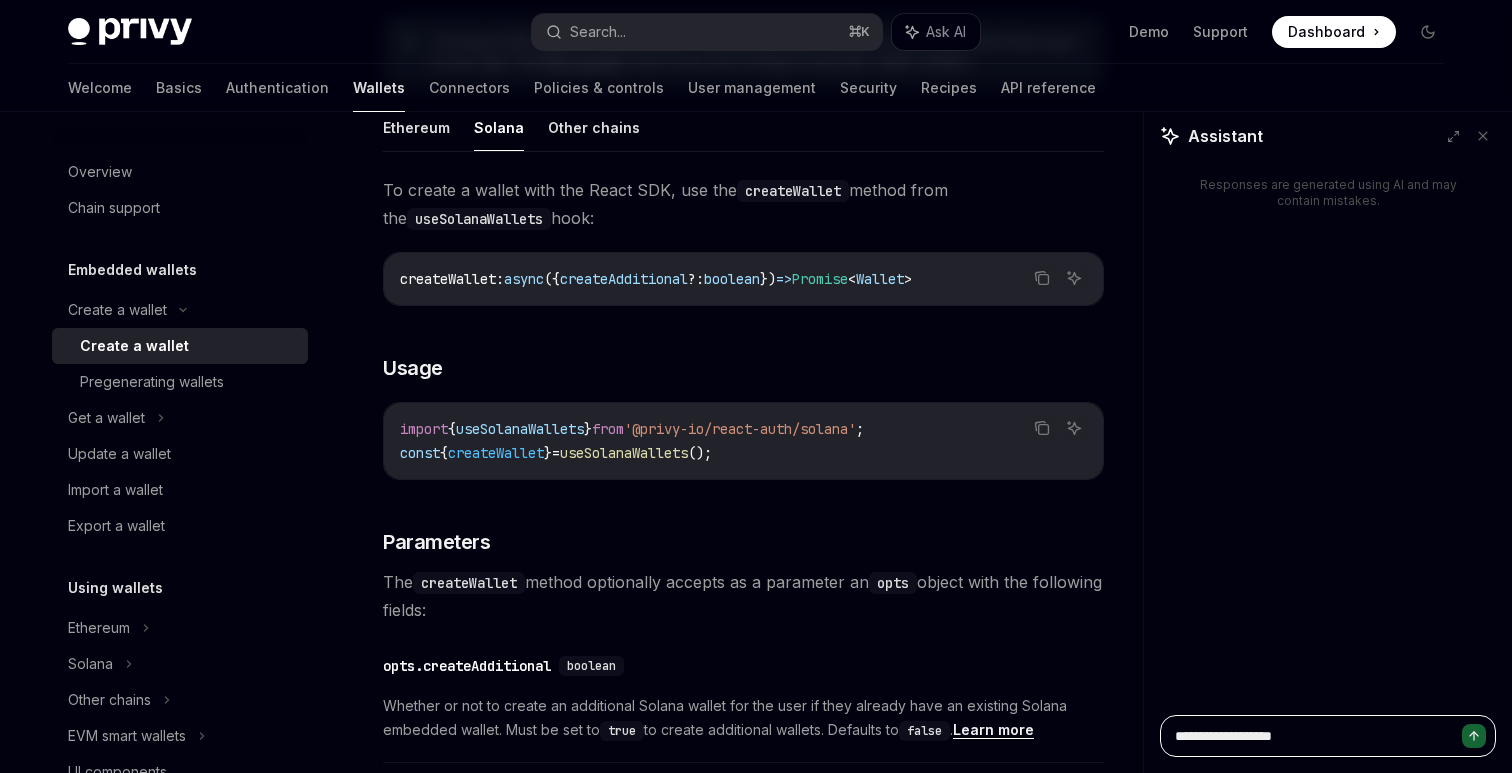 type on "**********" 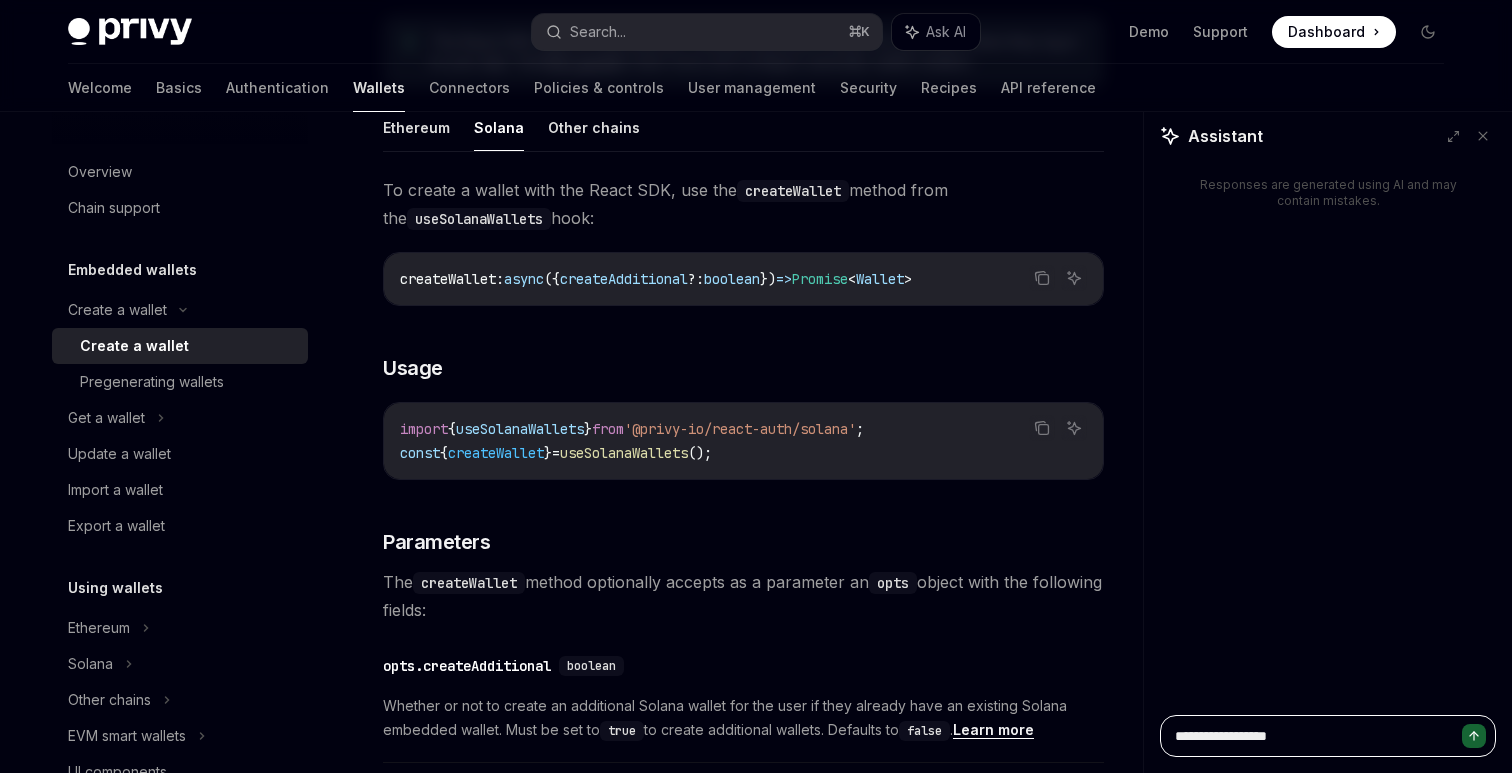 type on "**********" 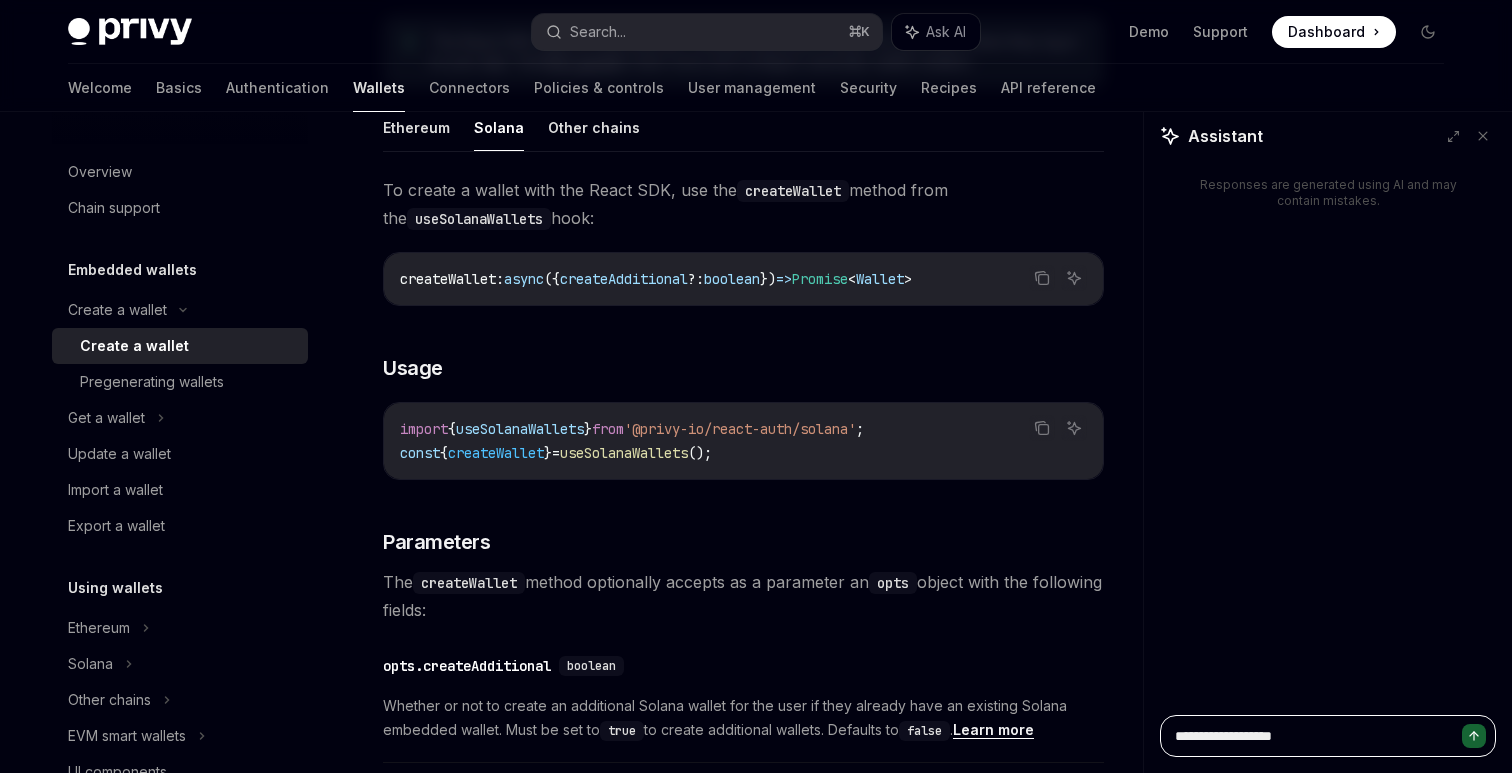 type on "**********" 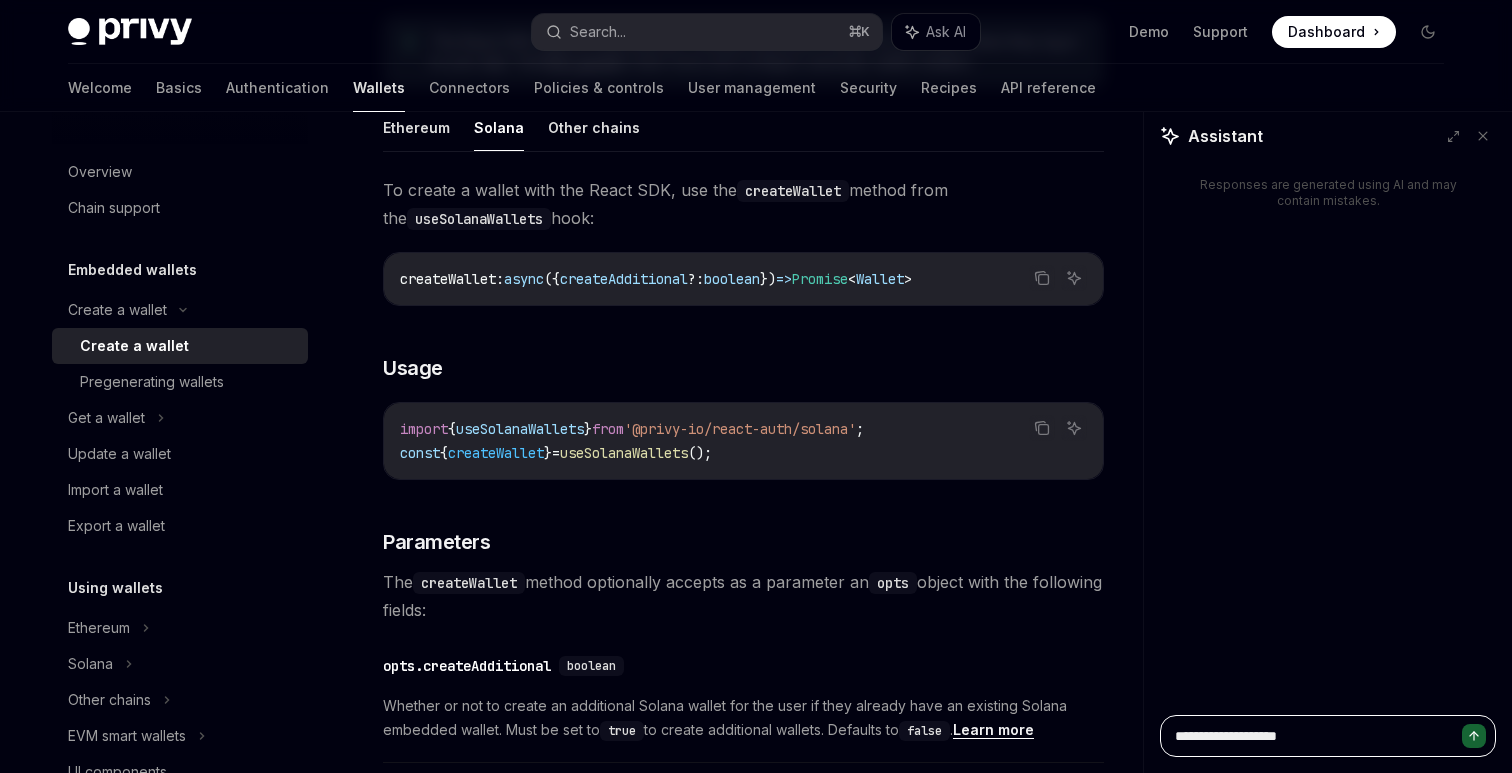 type on "**********" 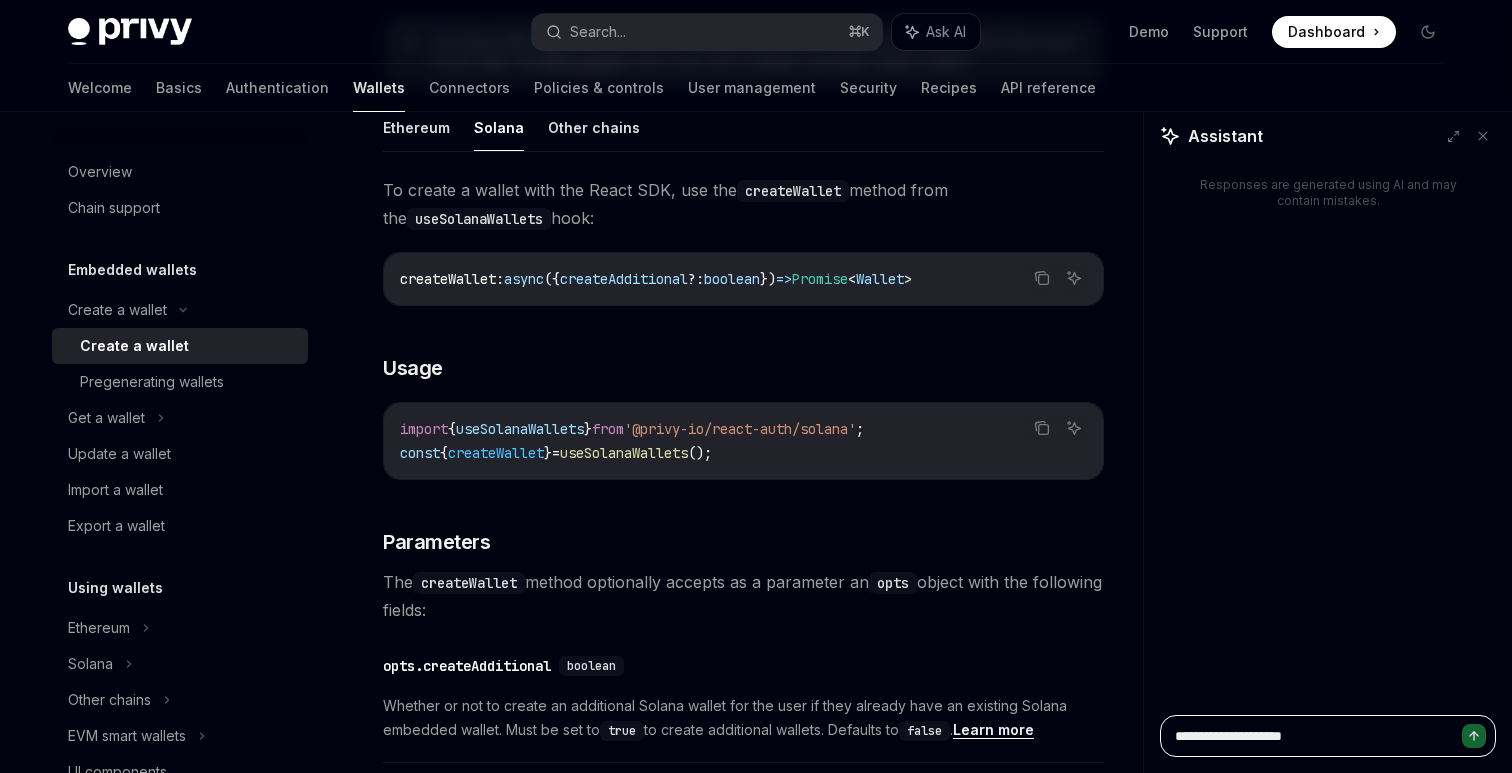 type on "**********" 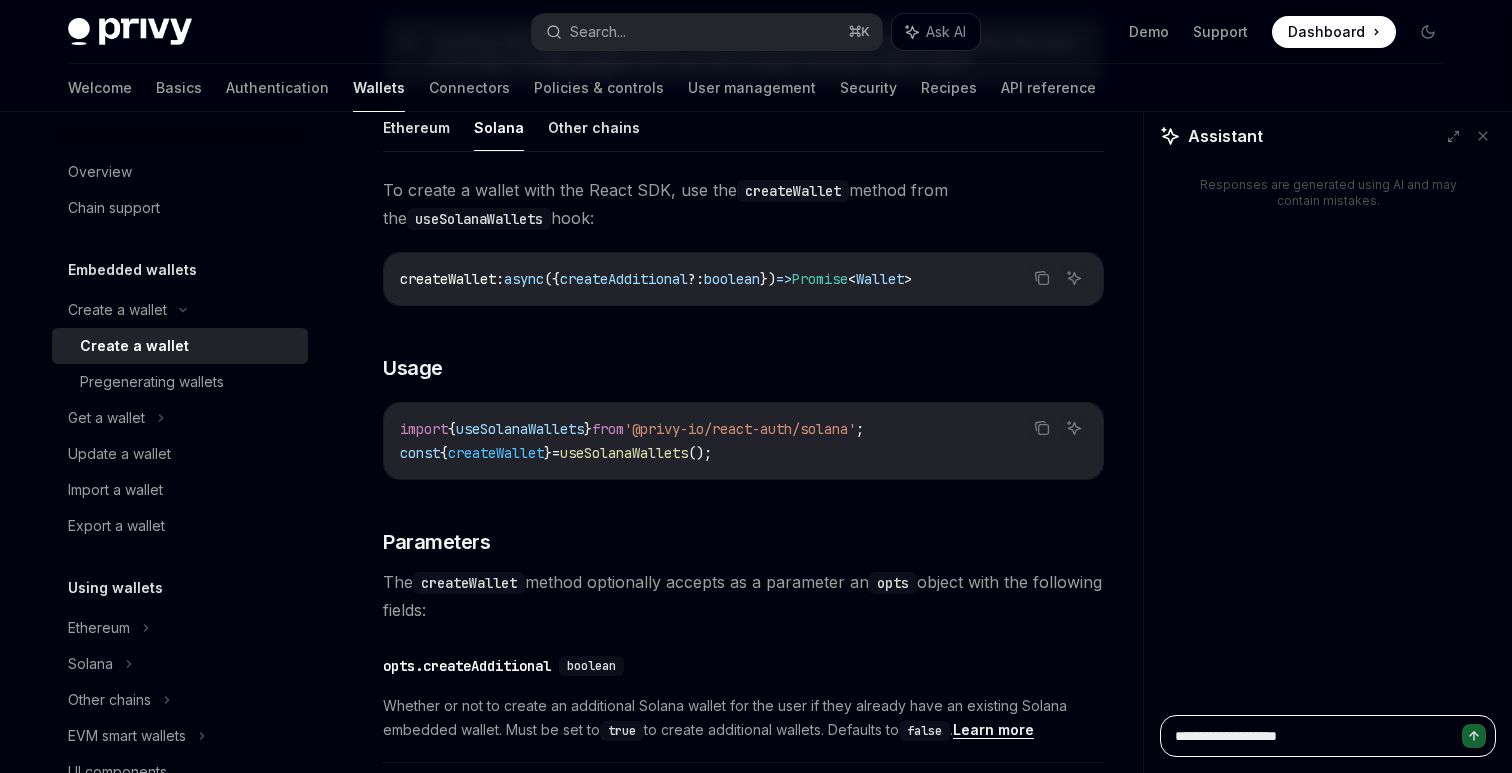 type on "**********" 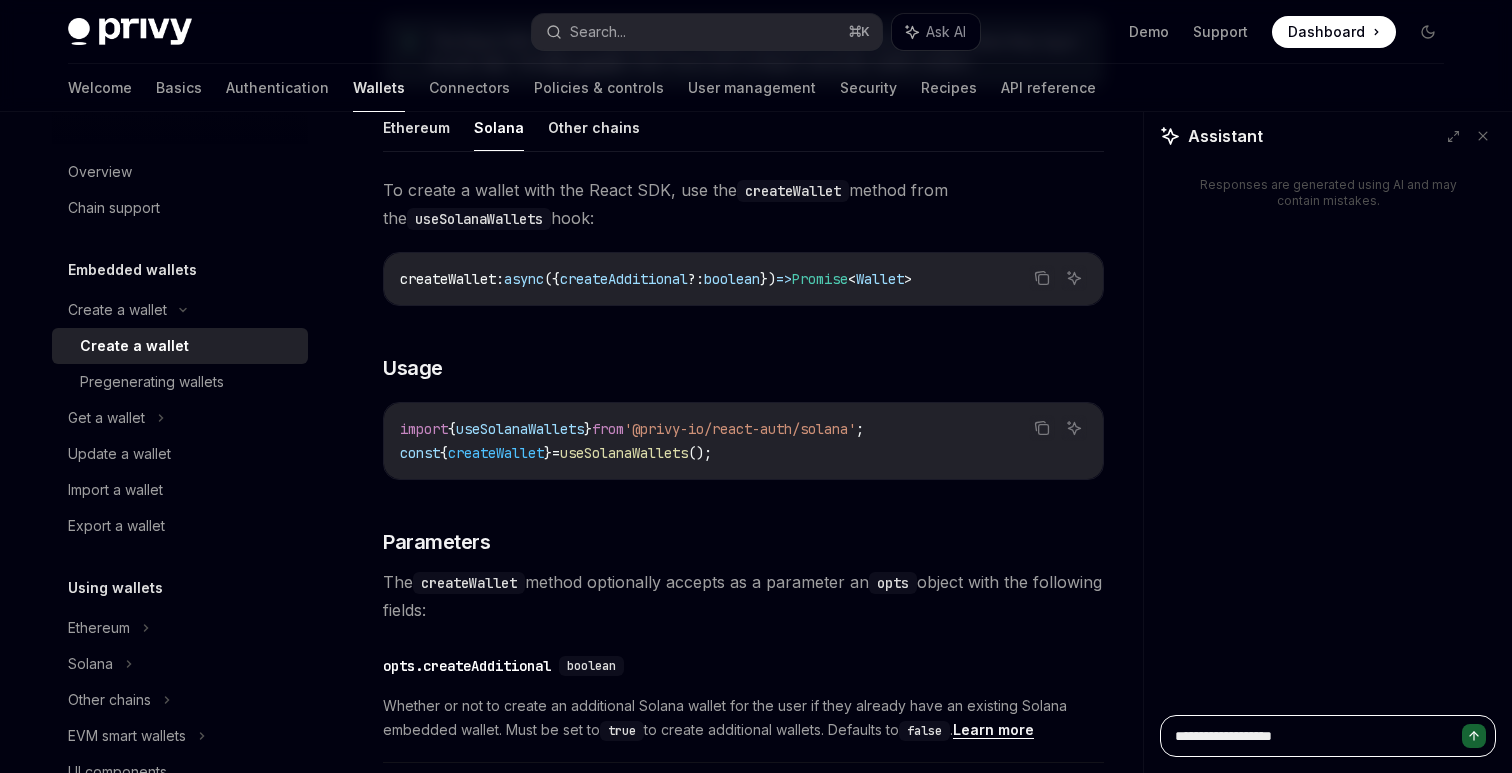 type on "**********" 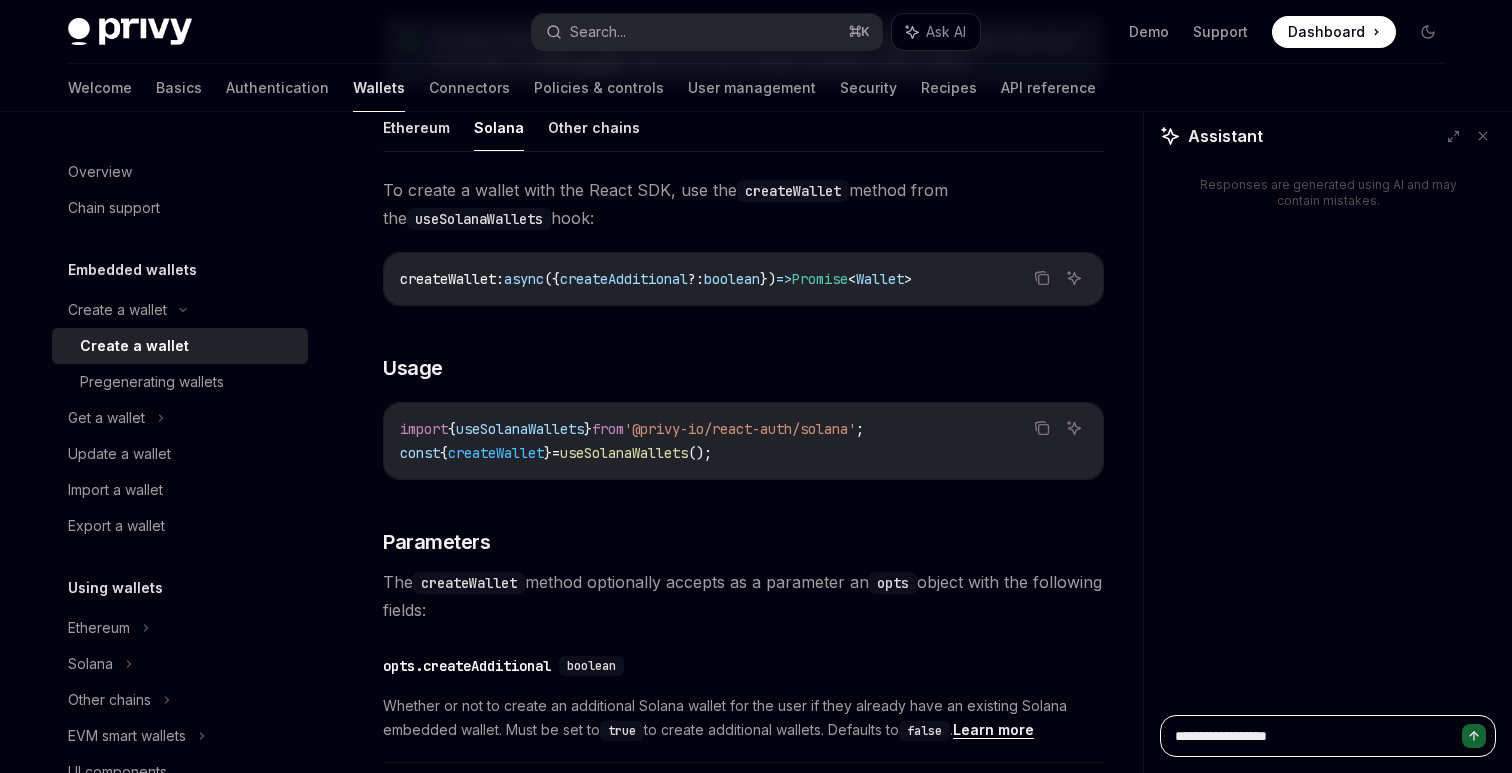 type on "**********" 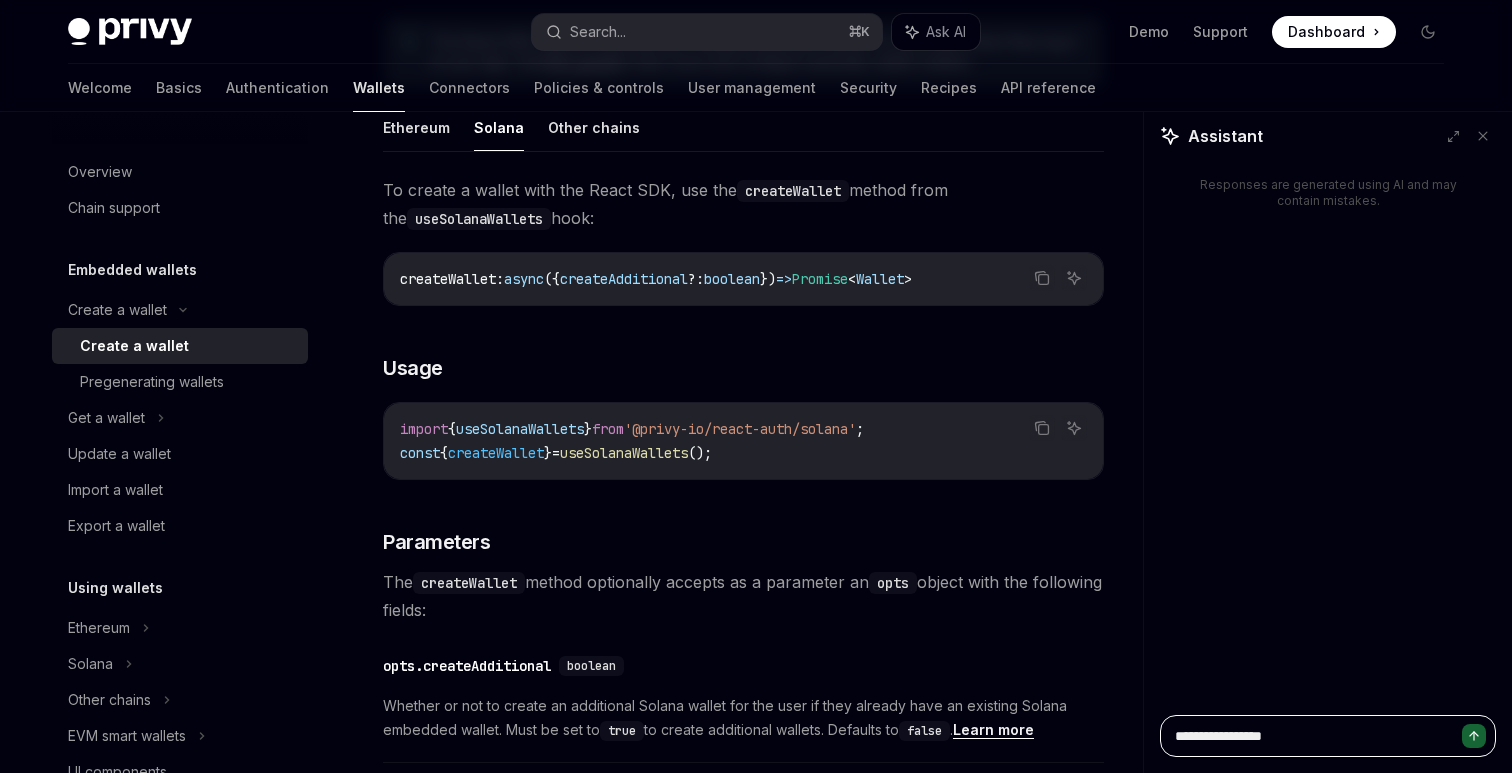 type on "**********" 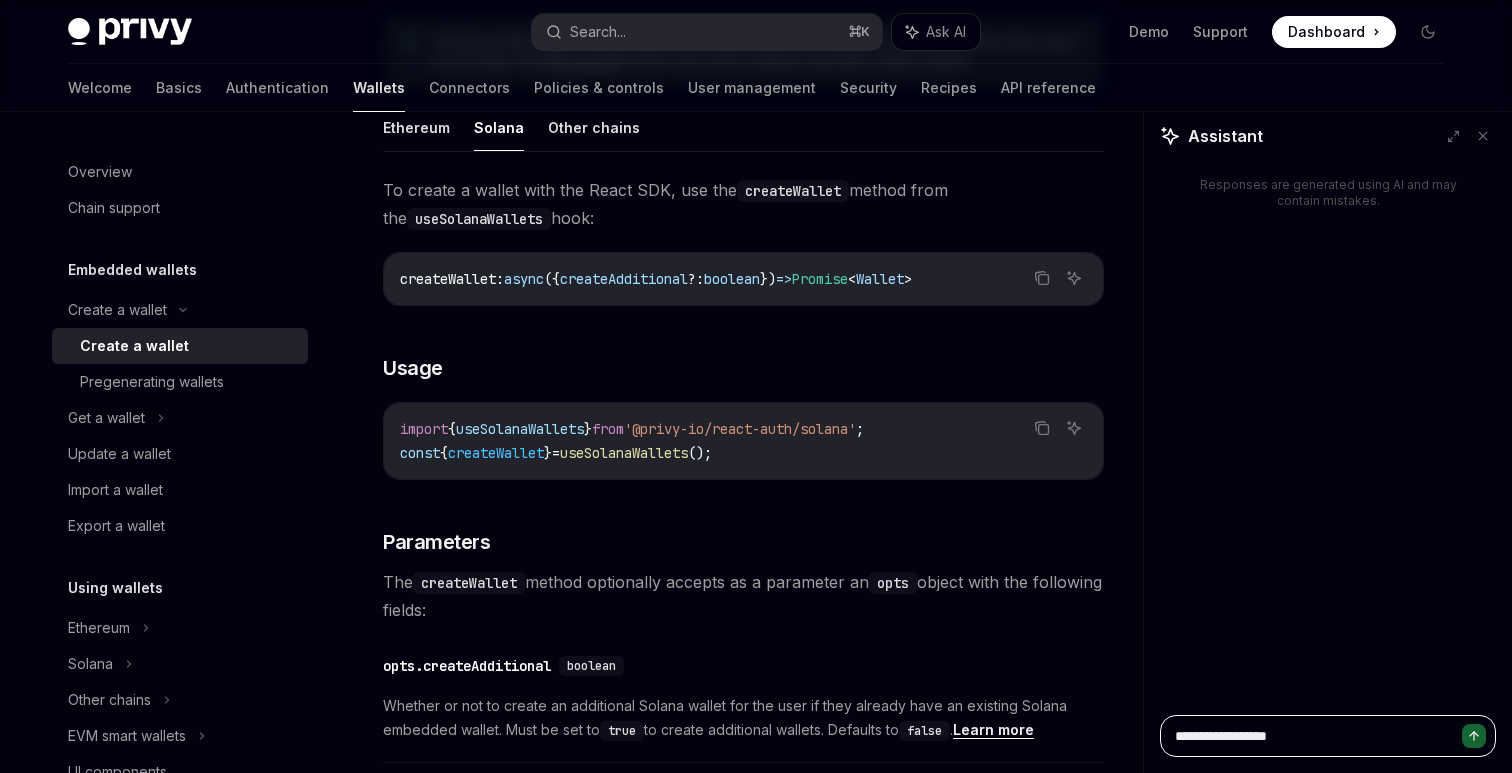 type on "**********" 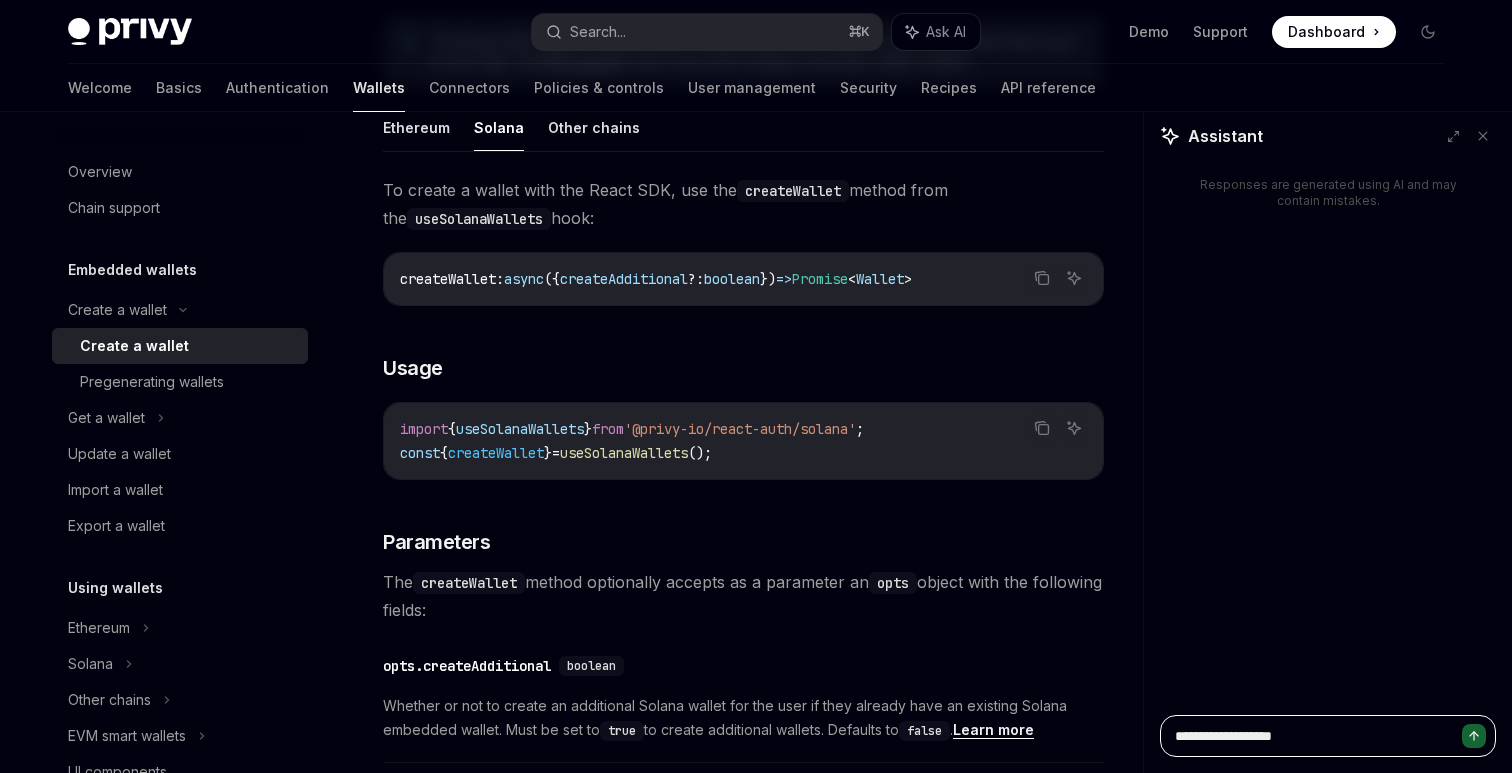 type on "**********" 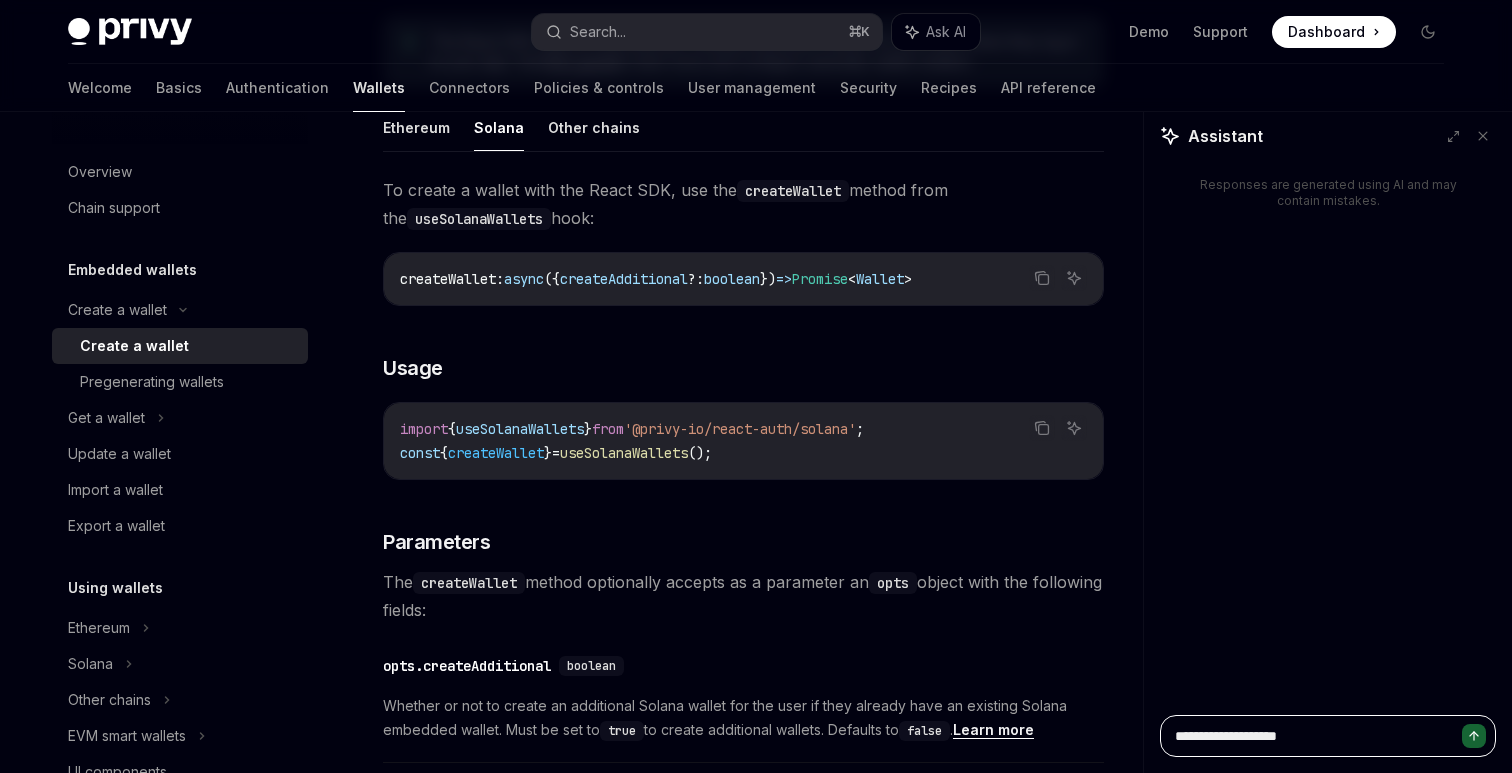 type on "**********" 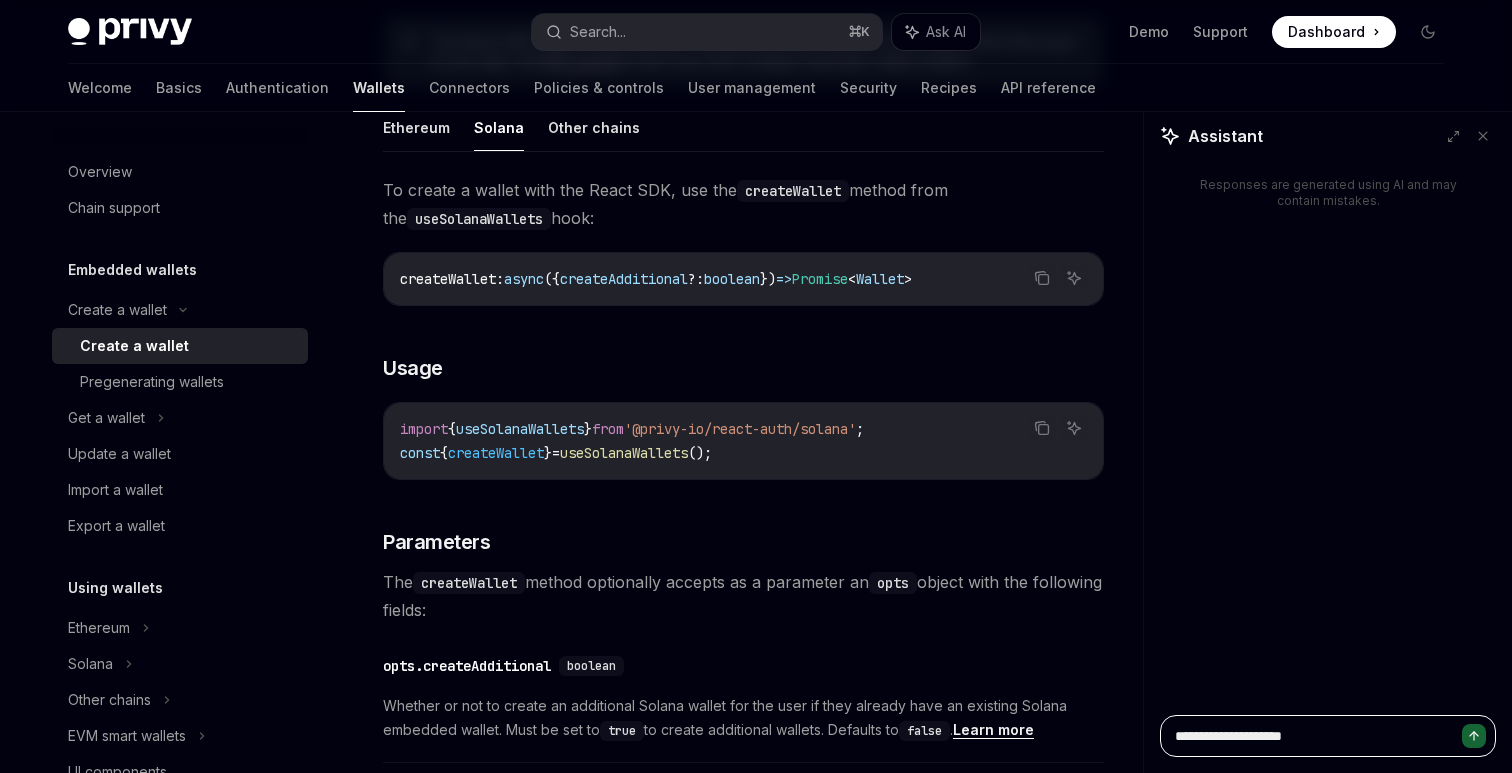 type on "**********" 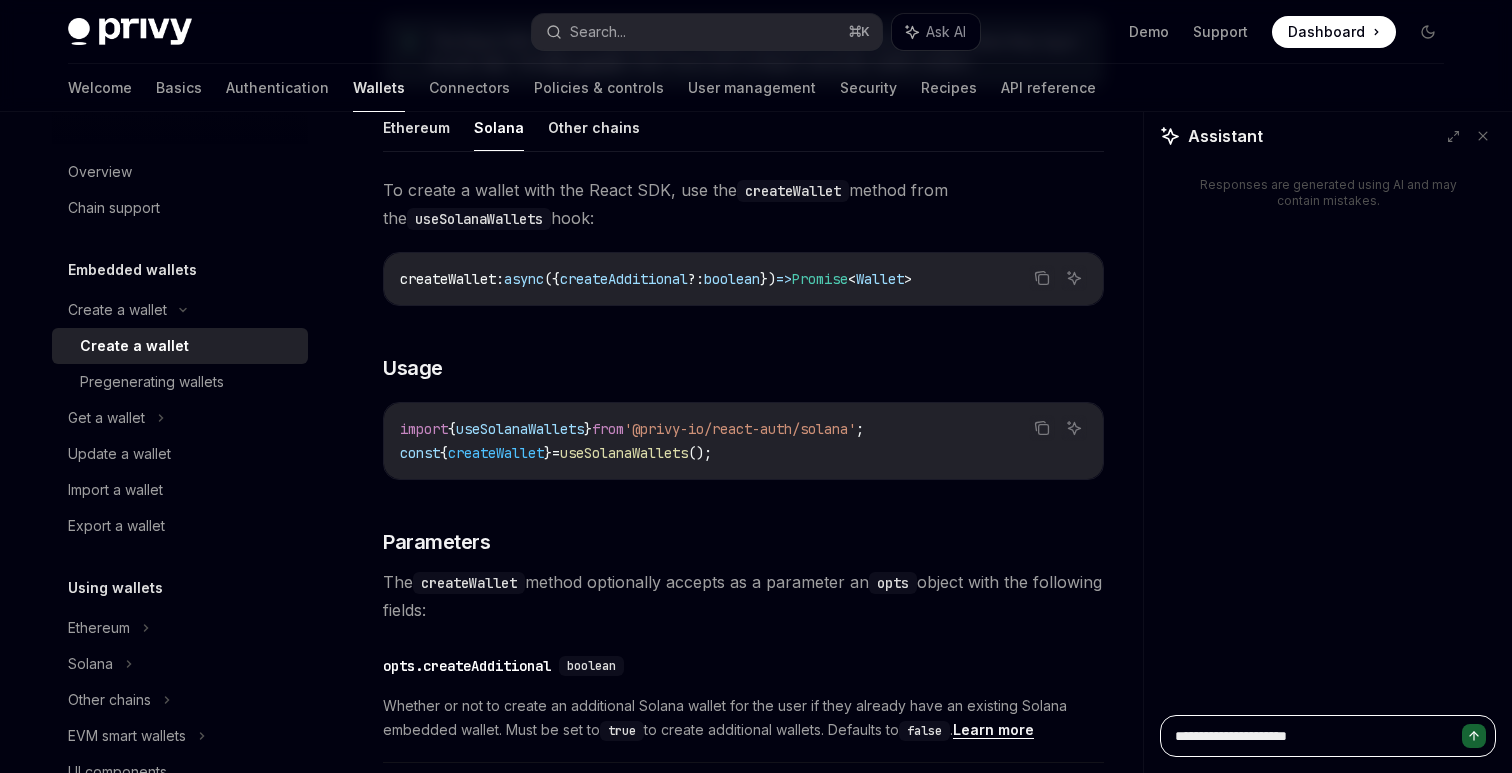 type on "**********" 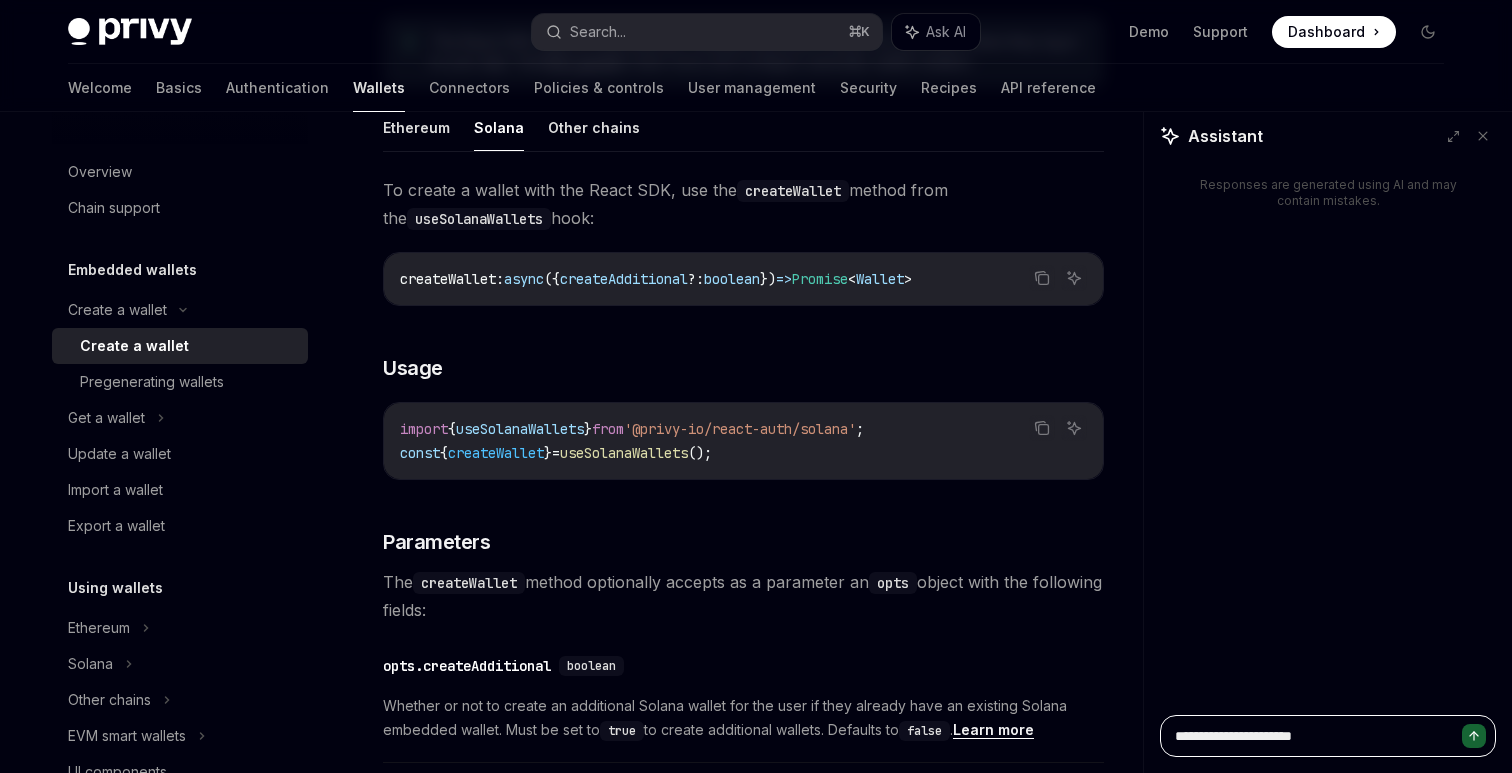 type on "**********" 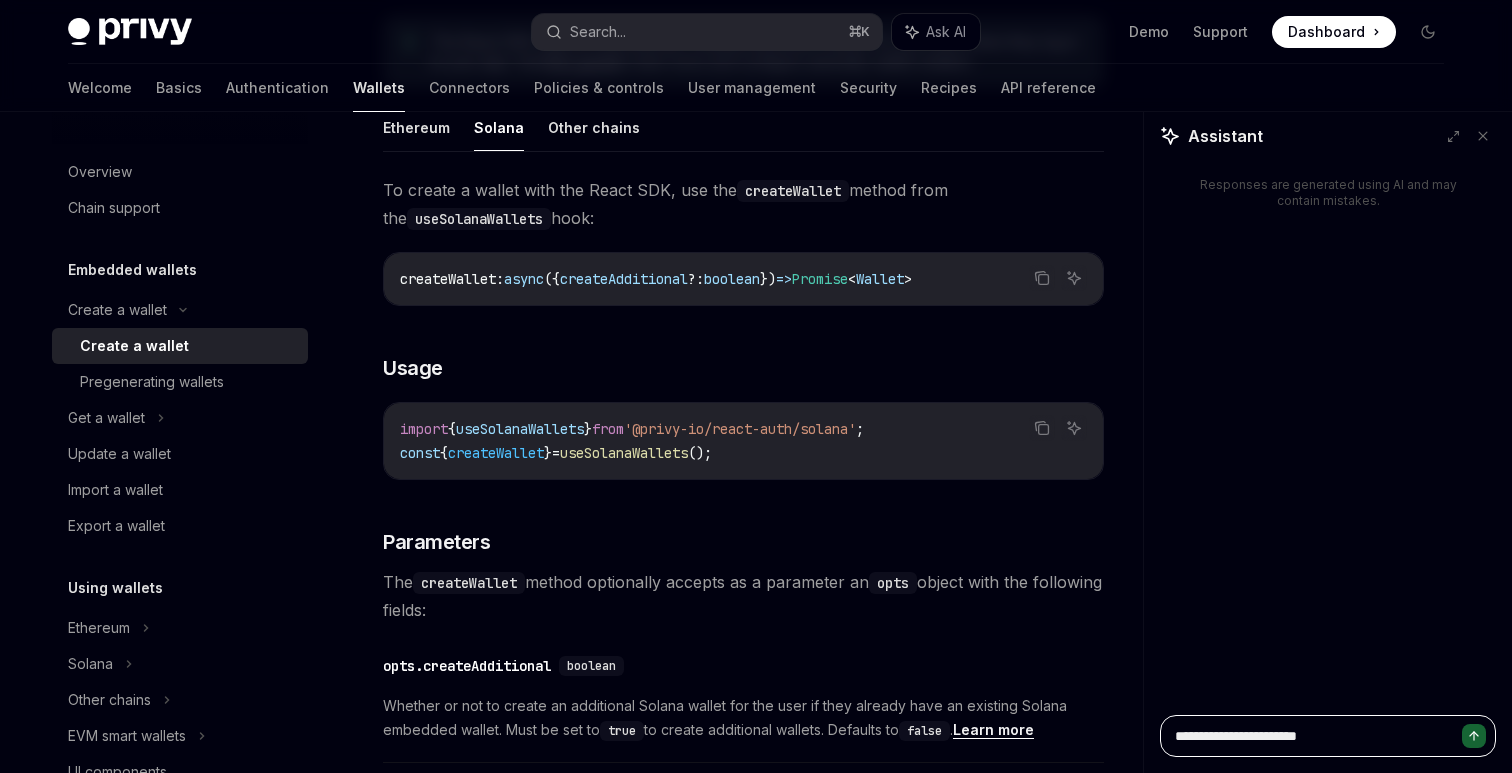 type on "**********" 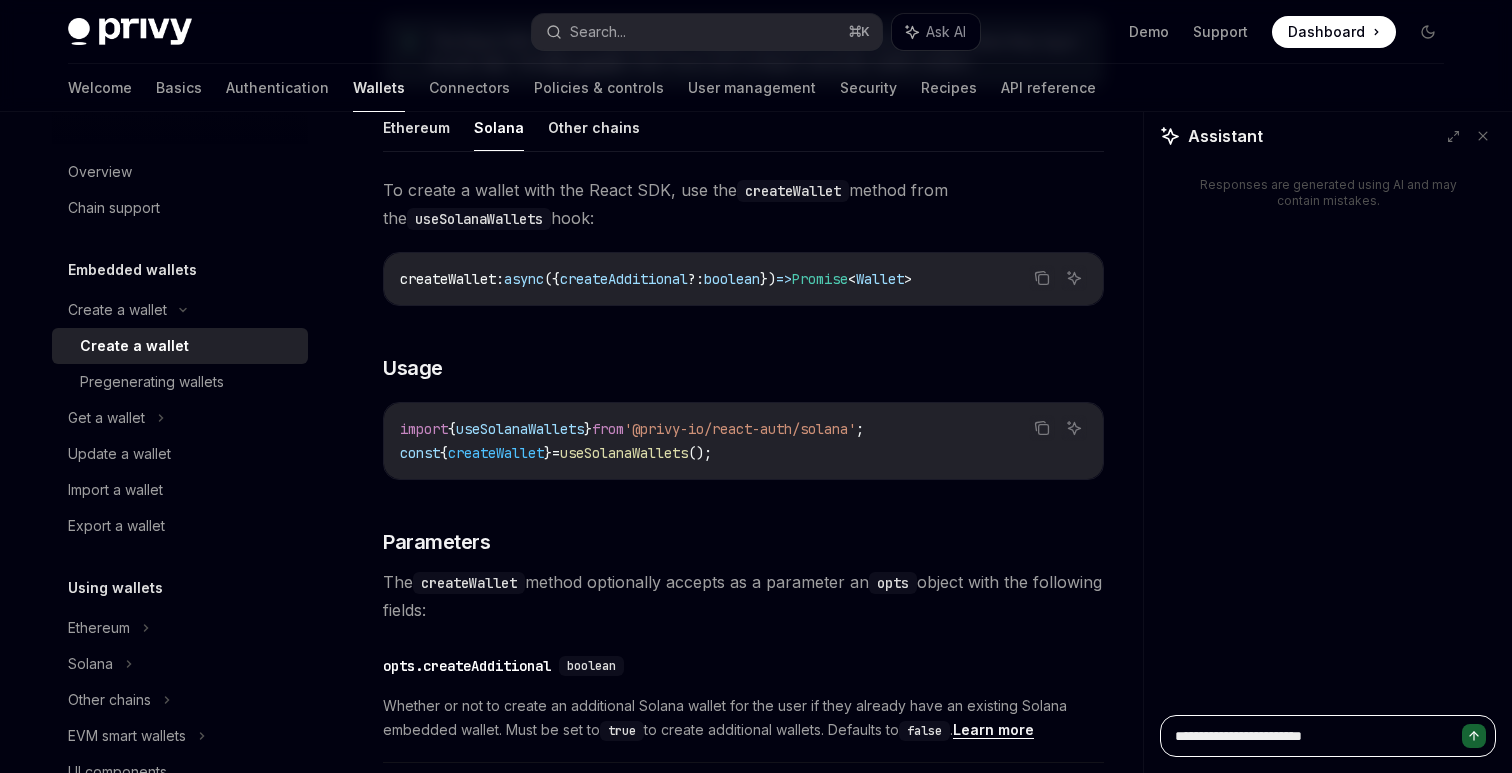 type on "**********" 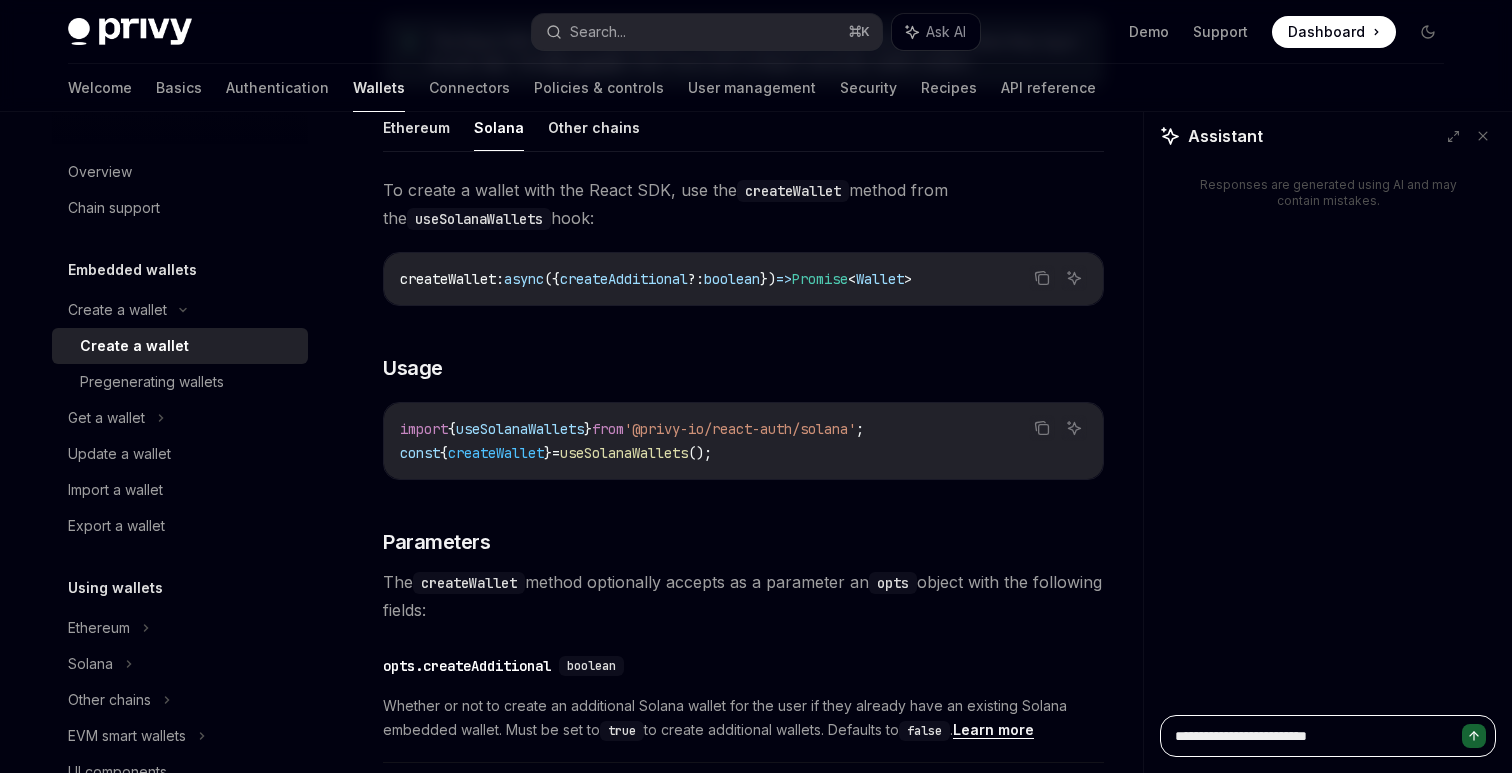 type on "**********" 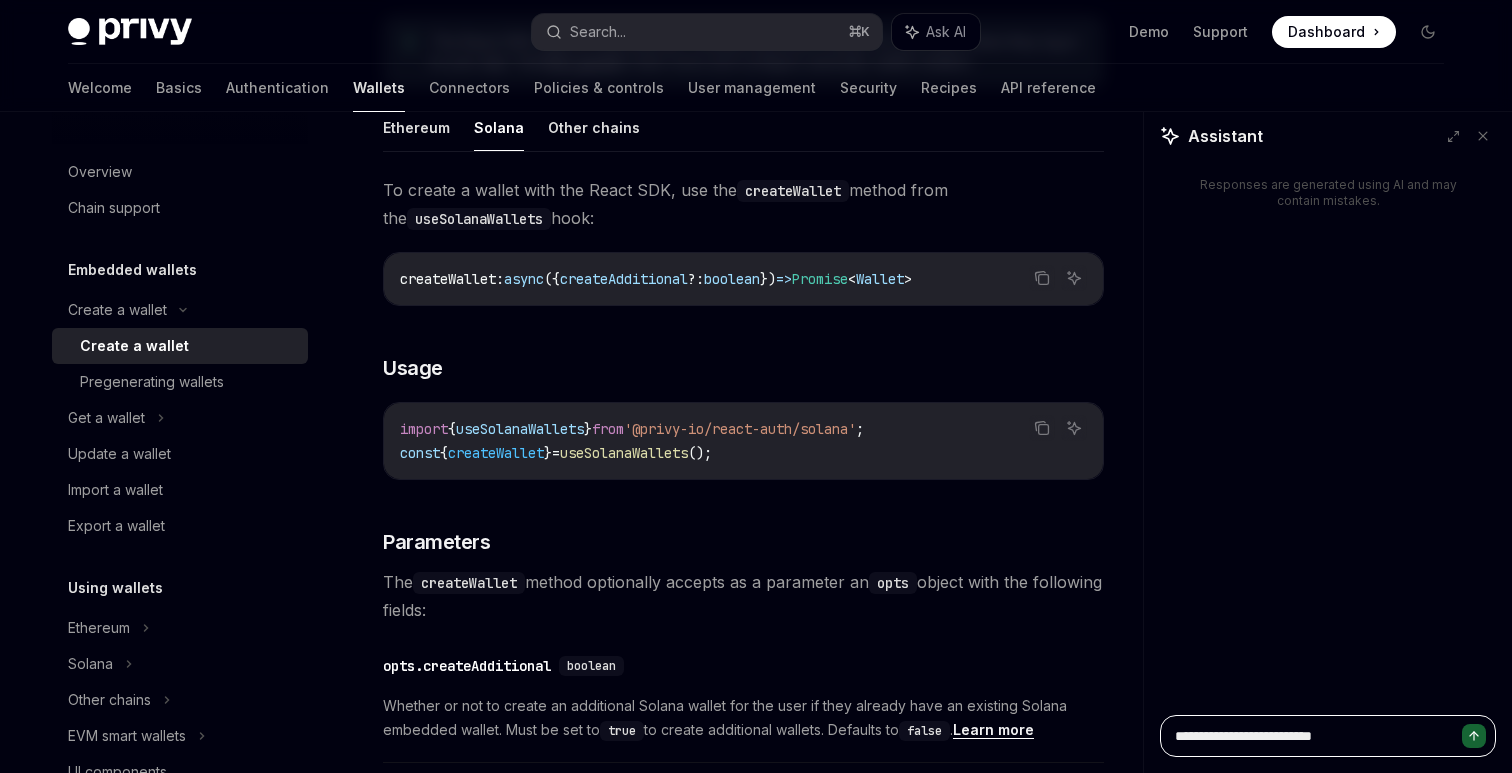type on "**********" 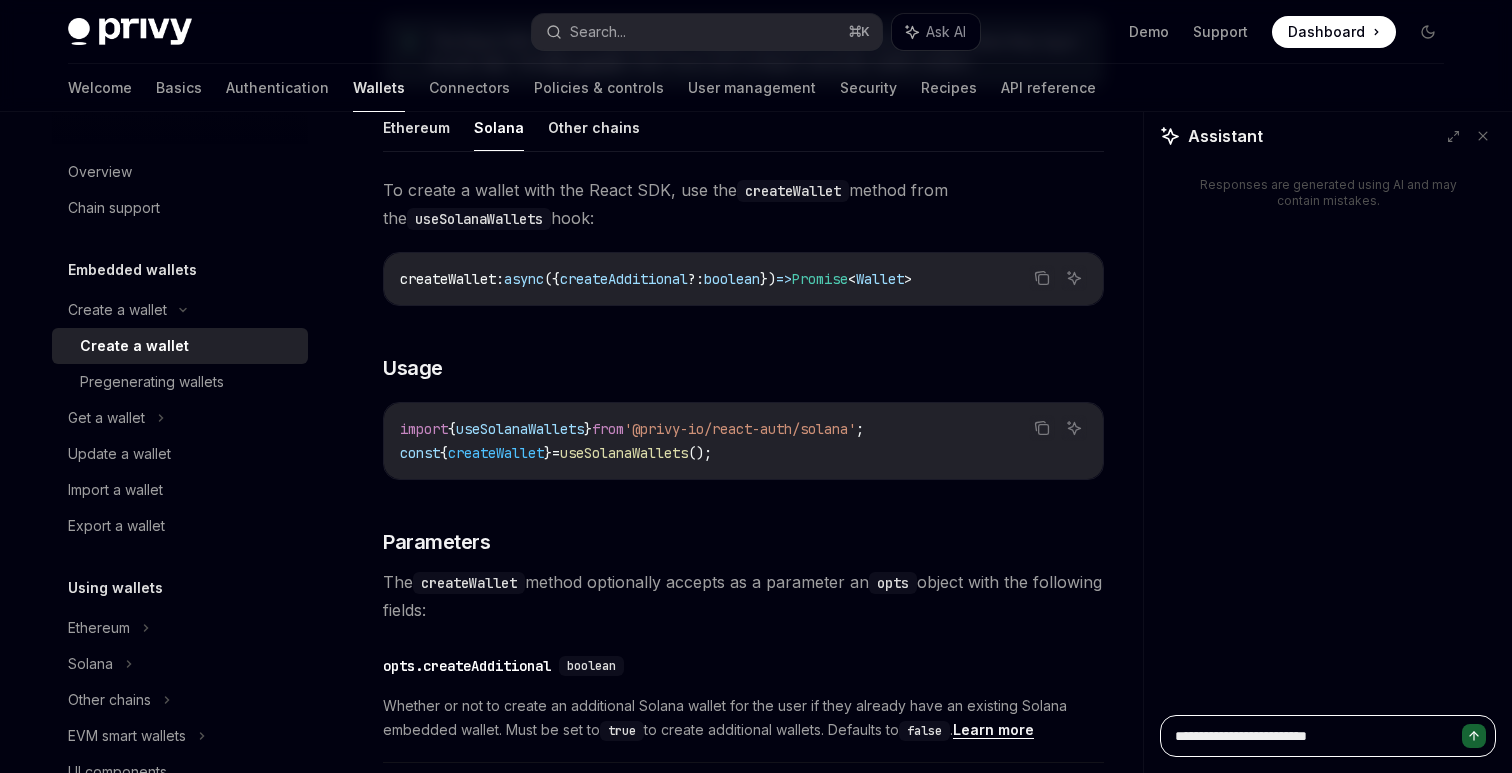 type on "**********" 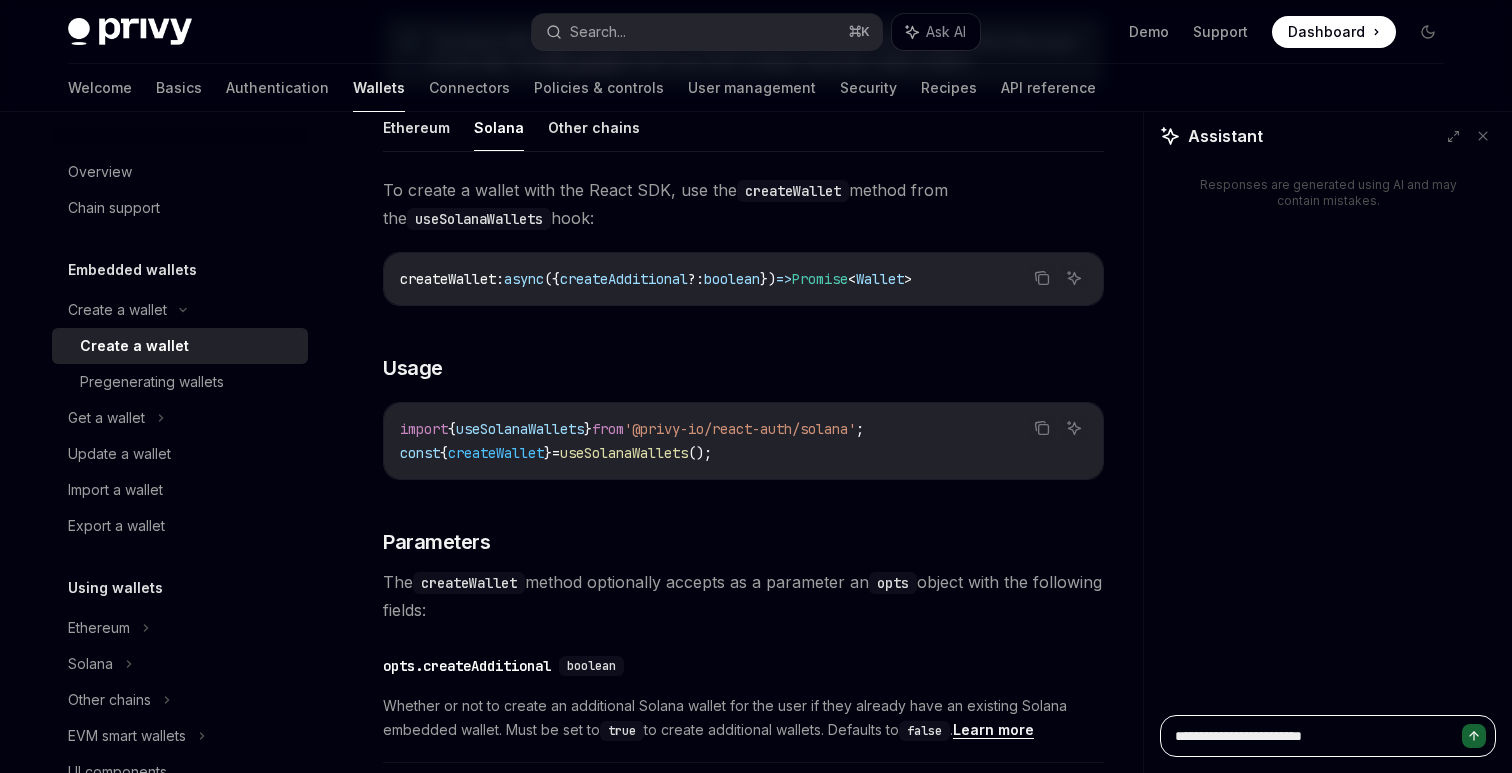 type on "*" 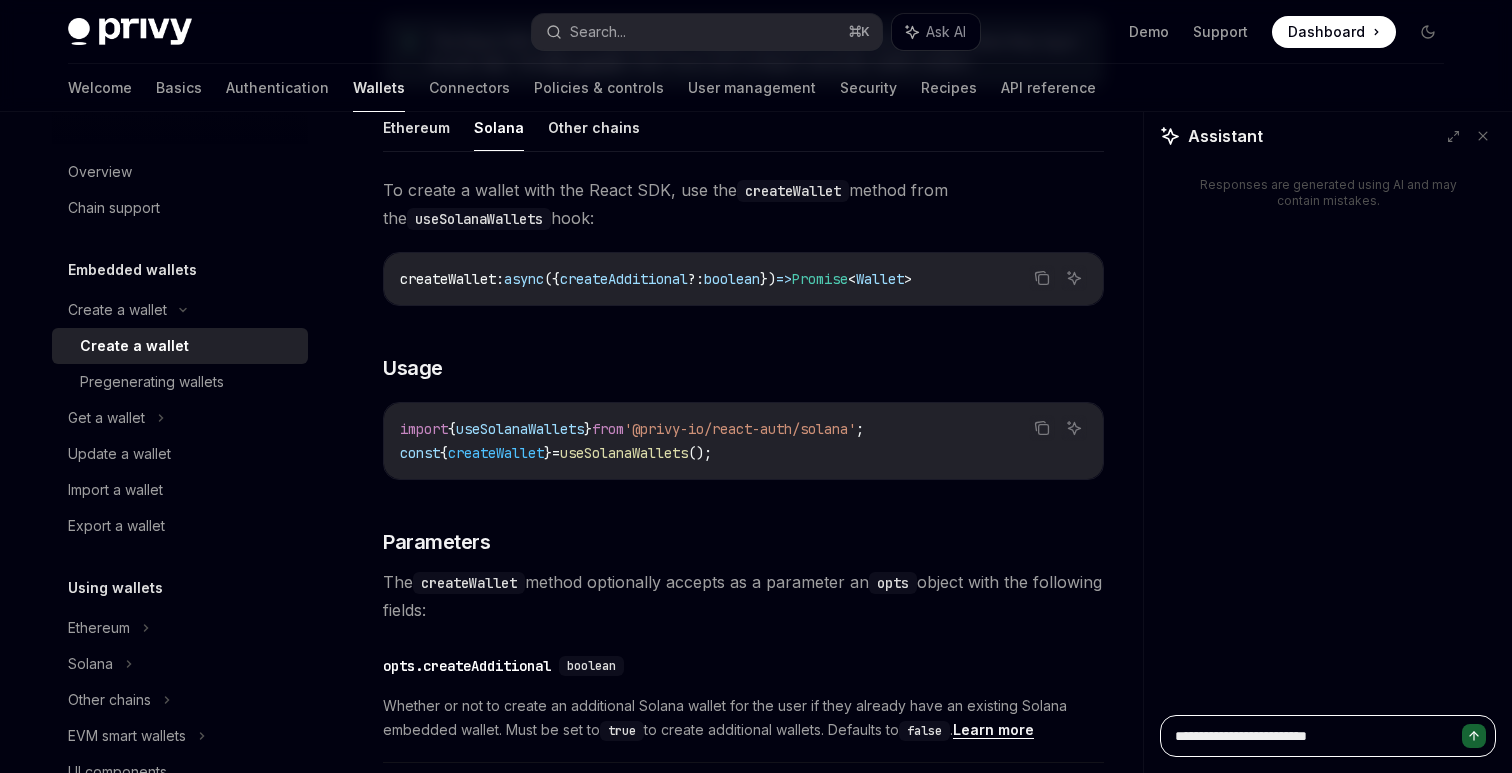 type on "**********" 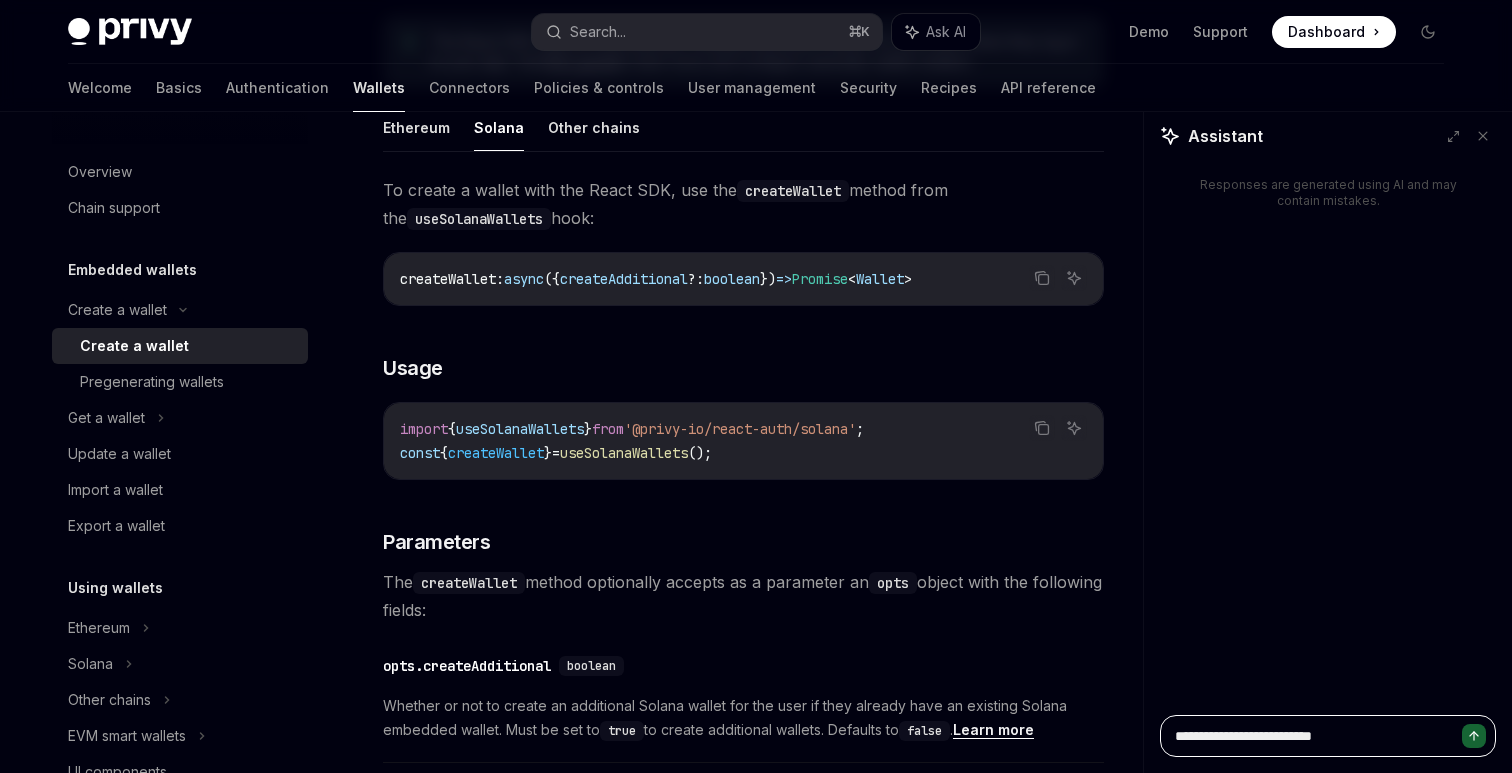 type on "*" 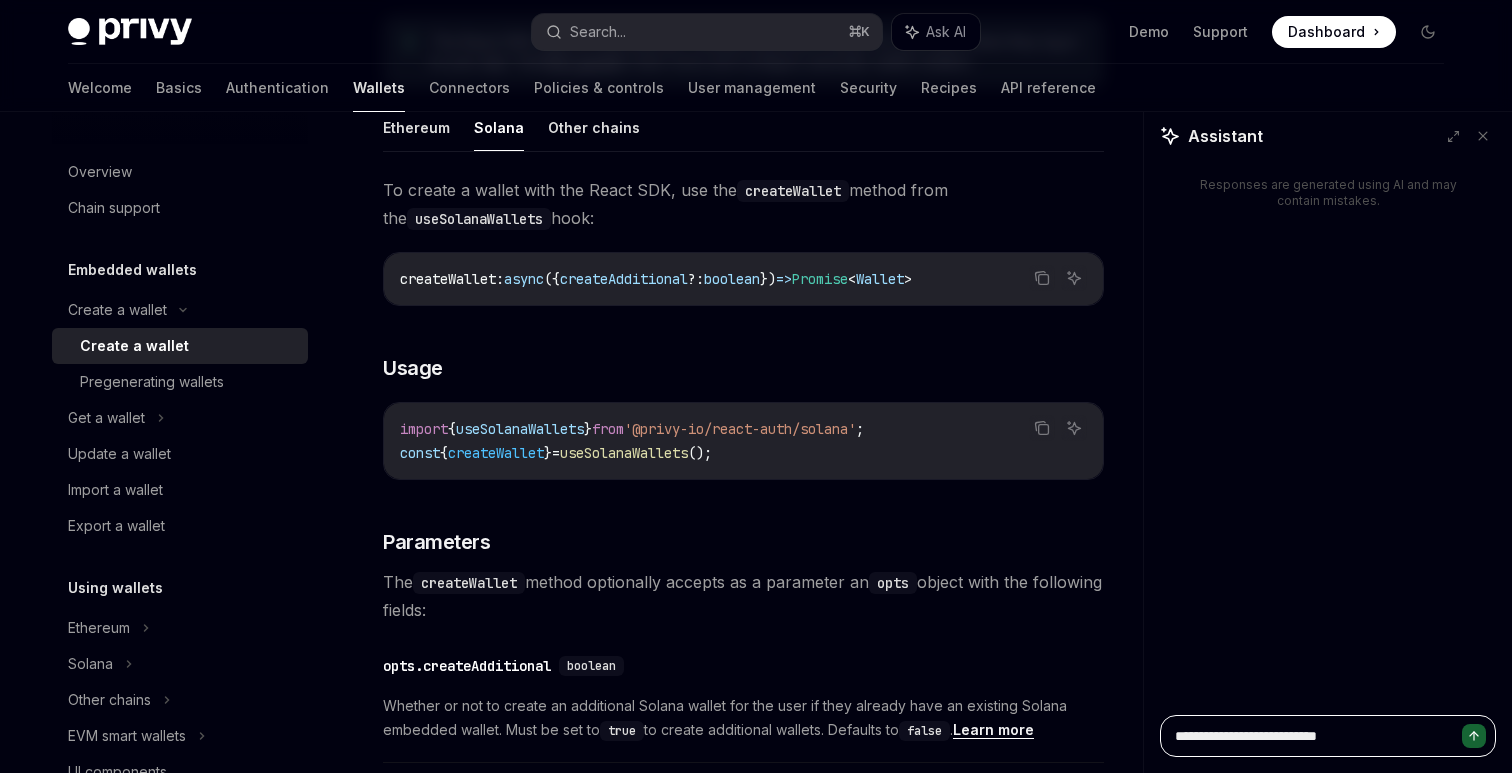 type on "*" 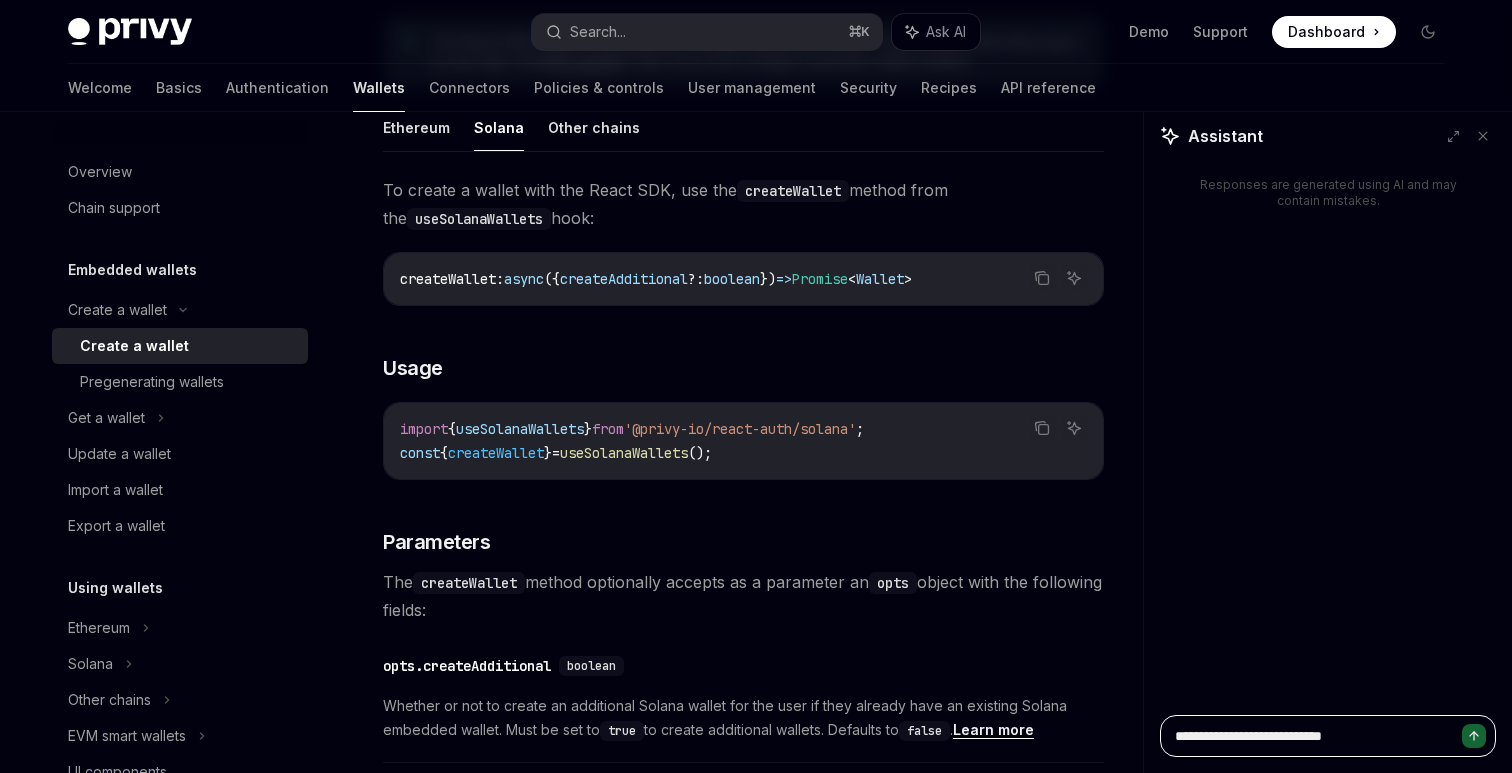 type on "**********" 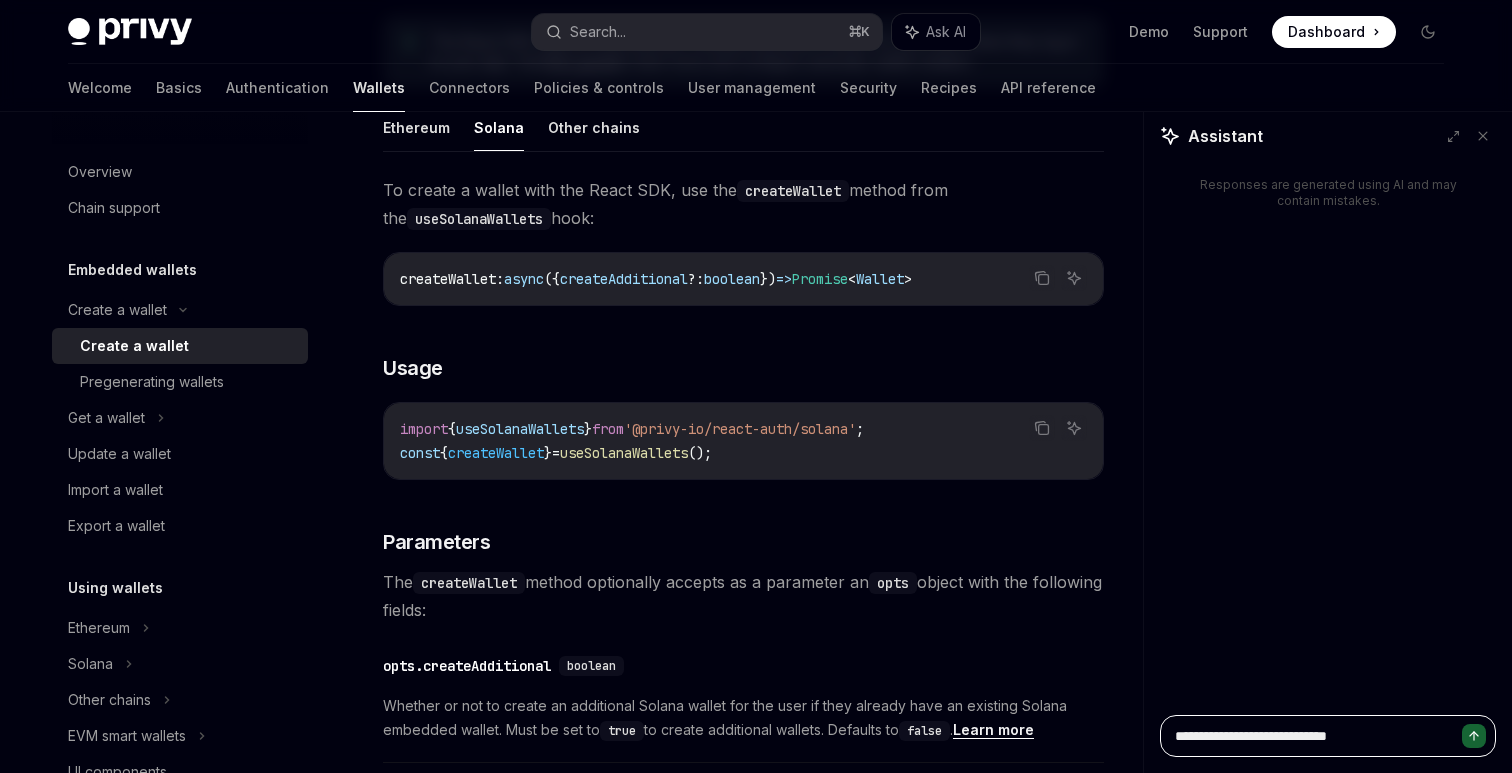 type on "**********" 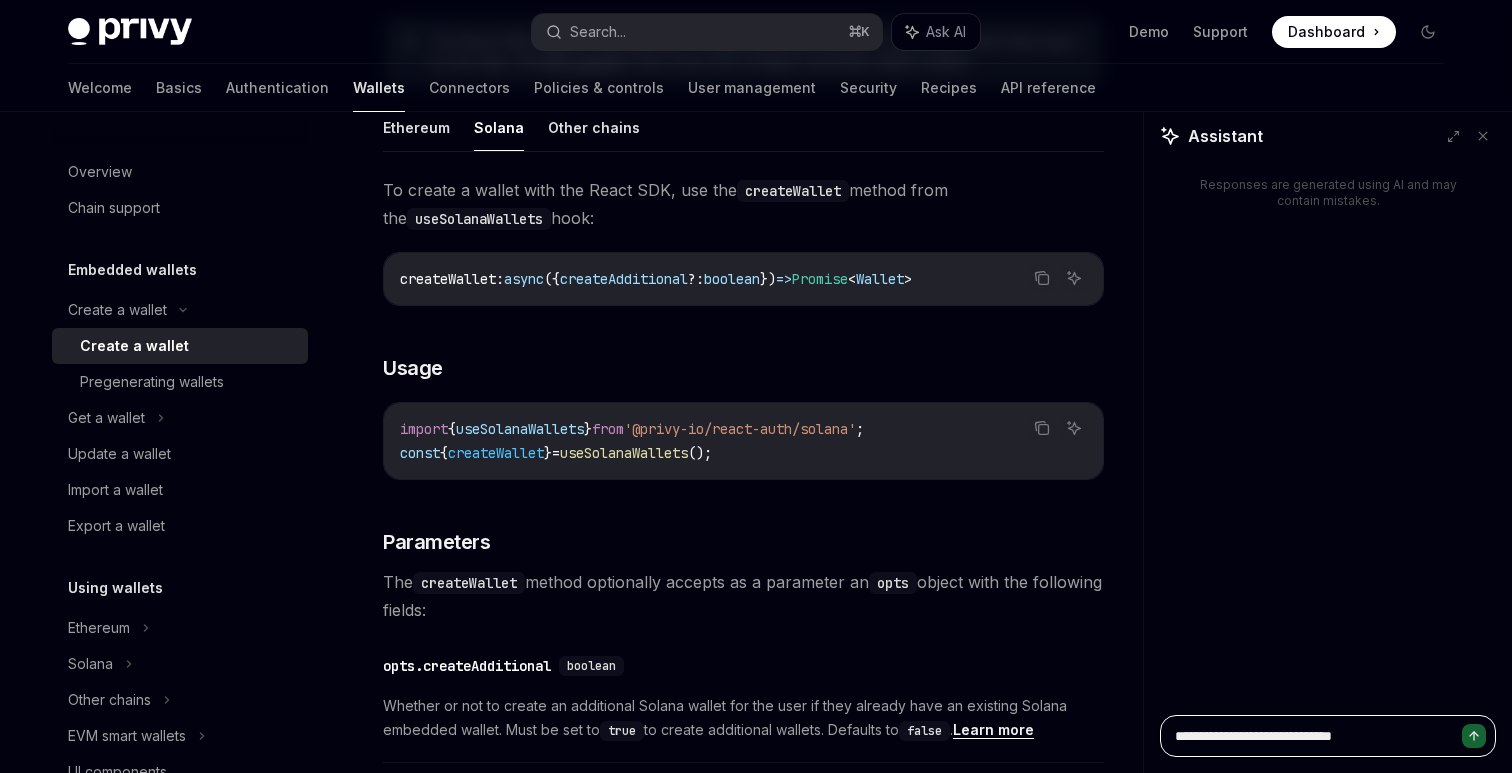 type on "**********" 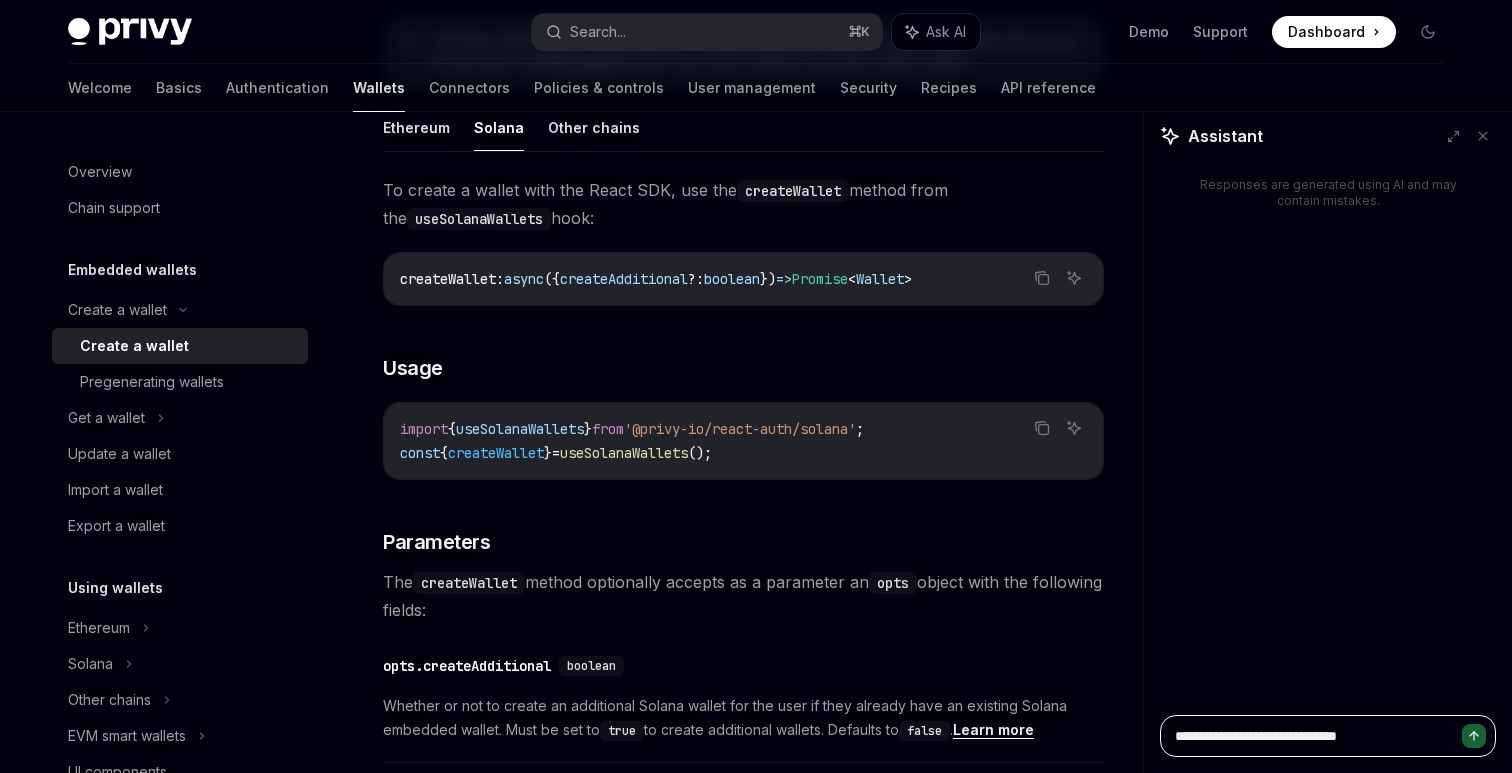 type on "*" 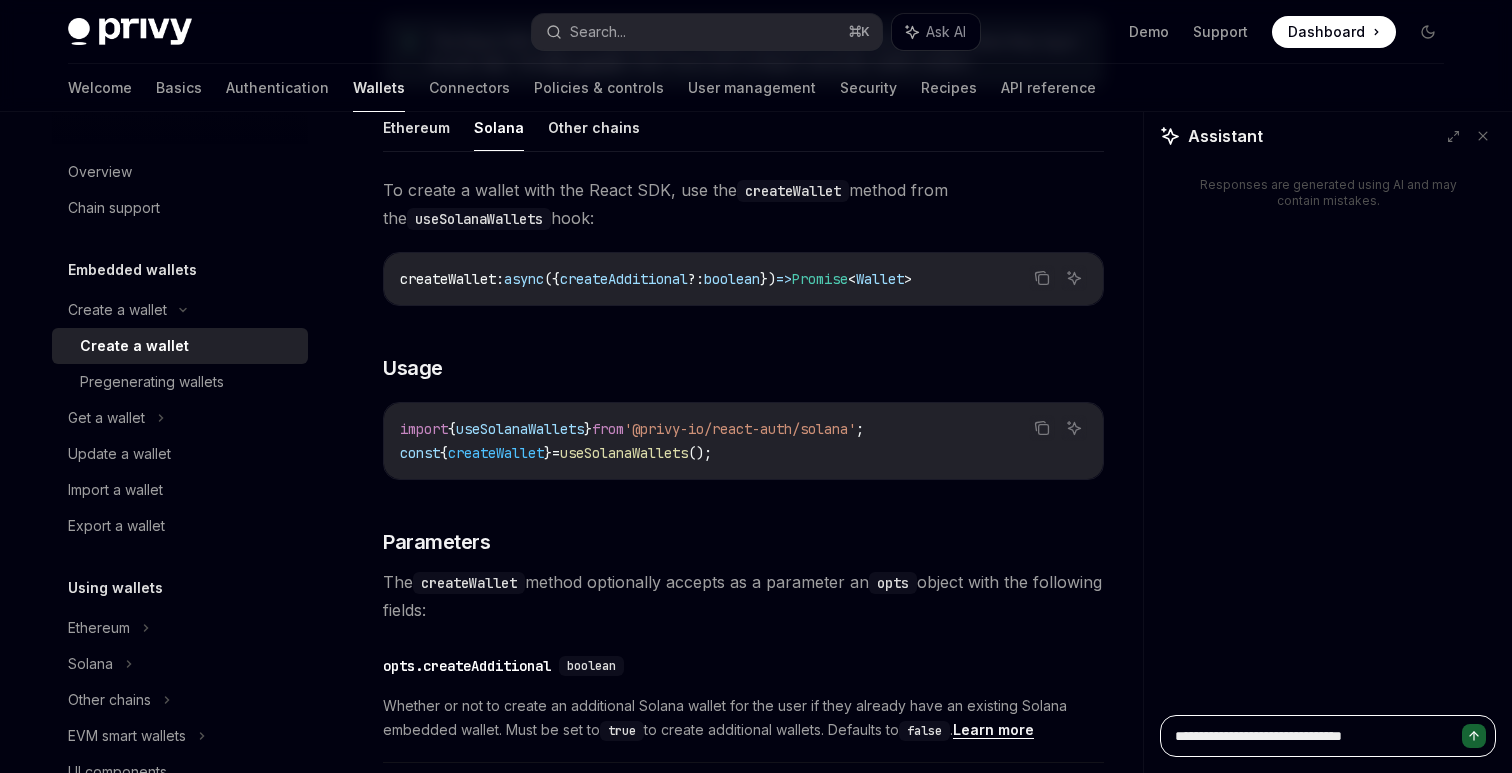 type on "**********" 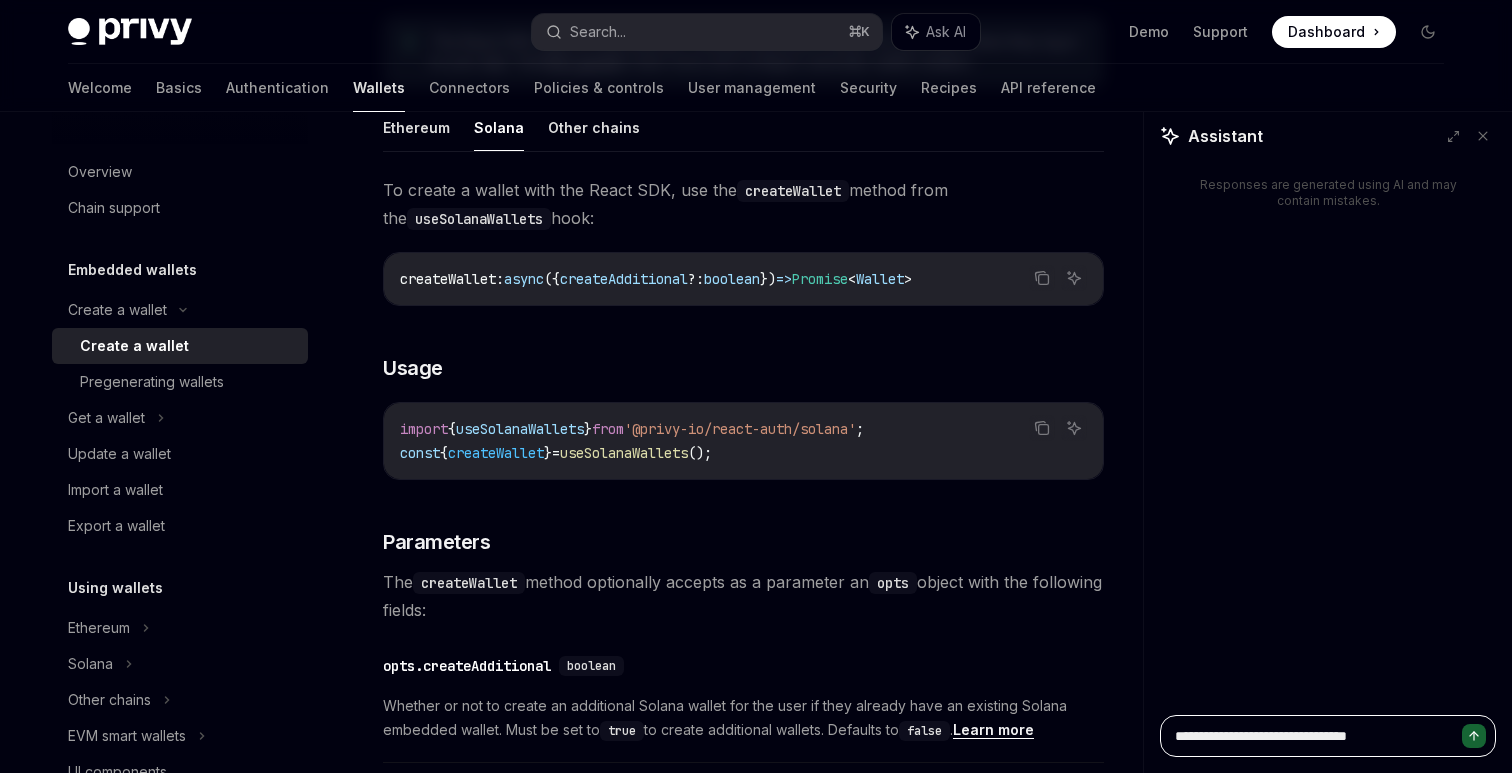 type on "**********" 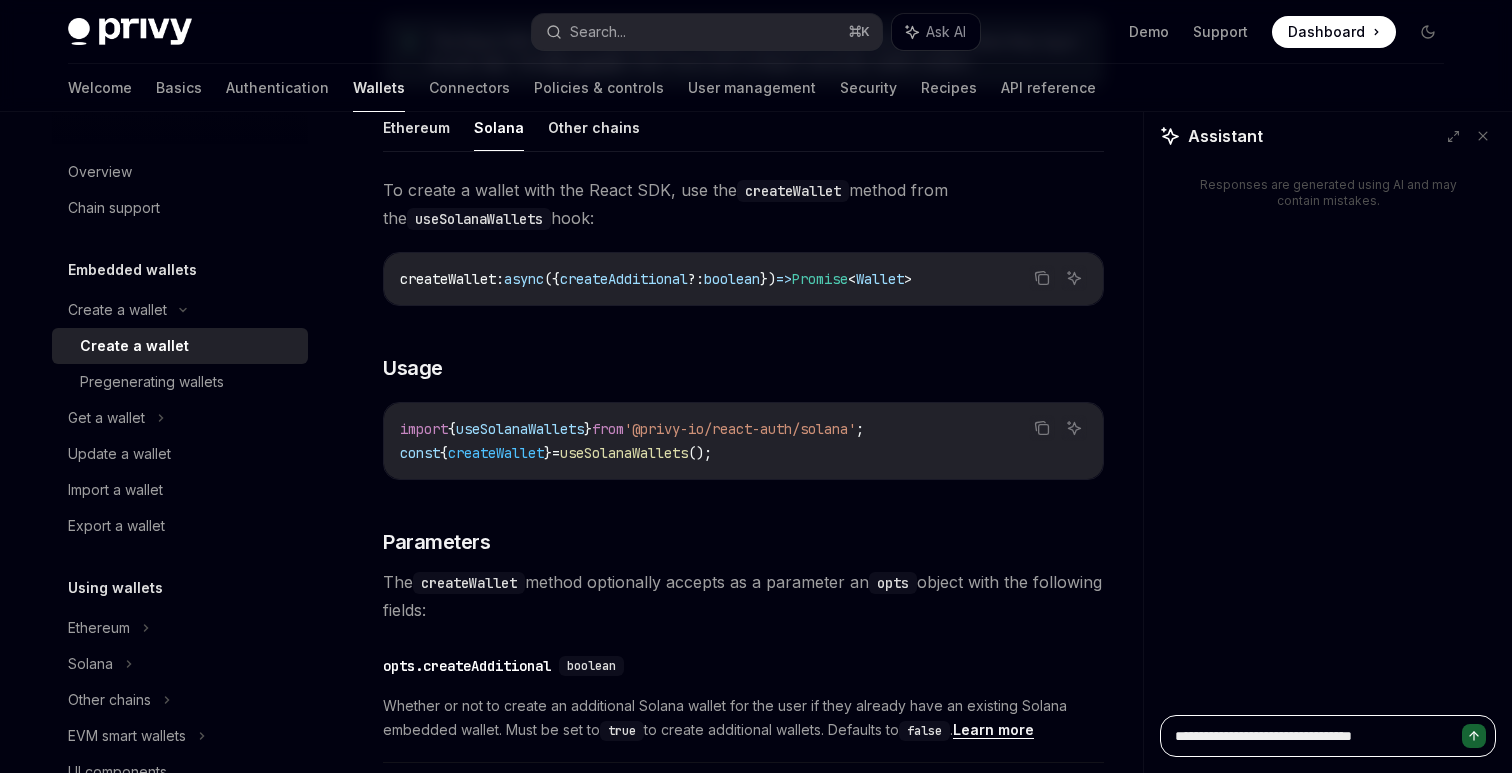 type on "**********" 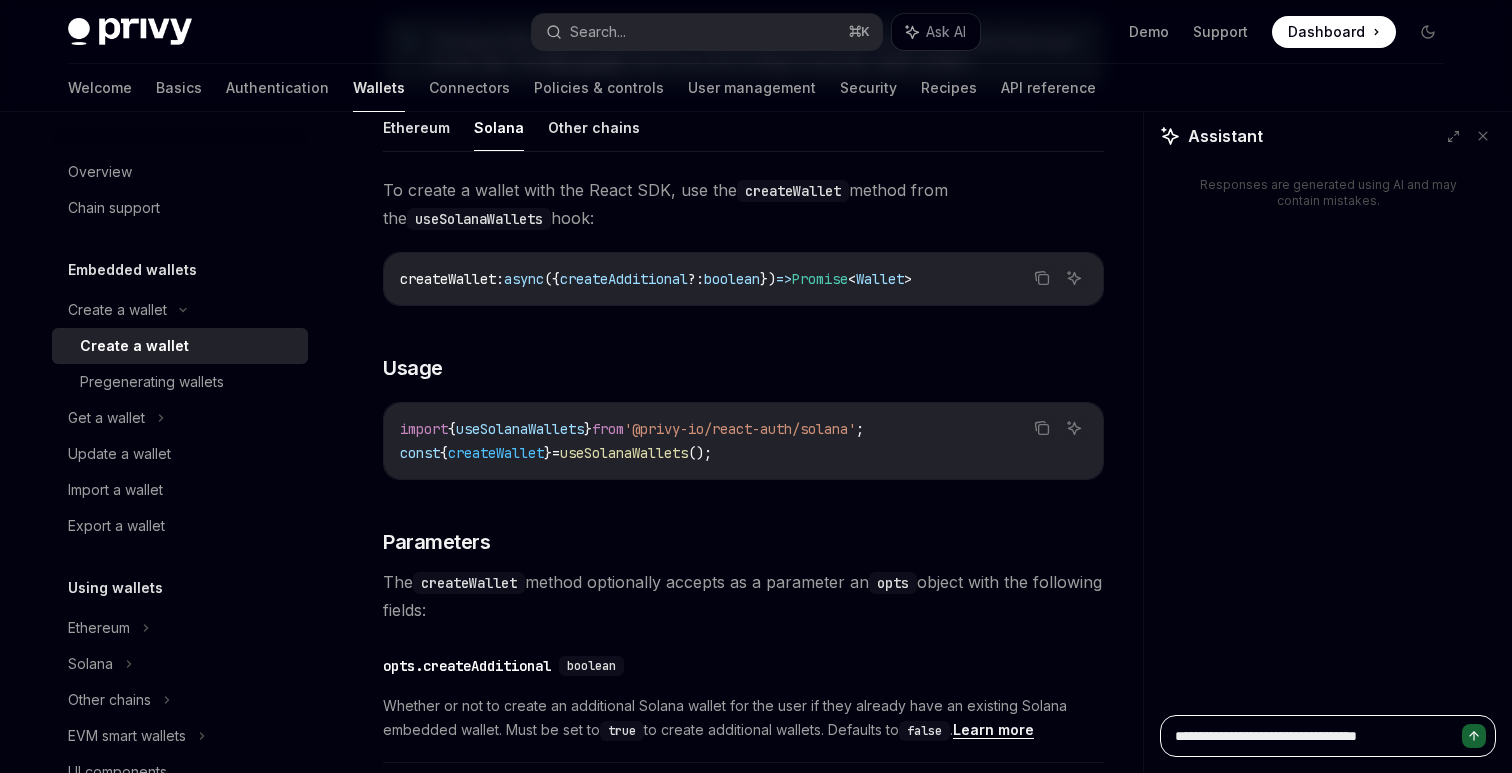type on "**********" 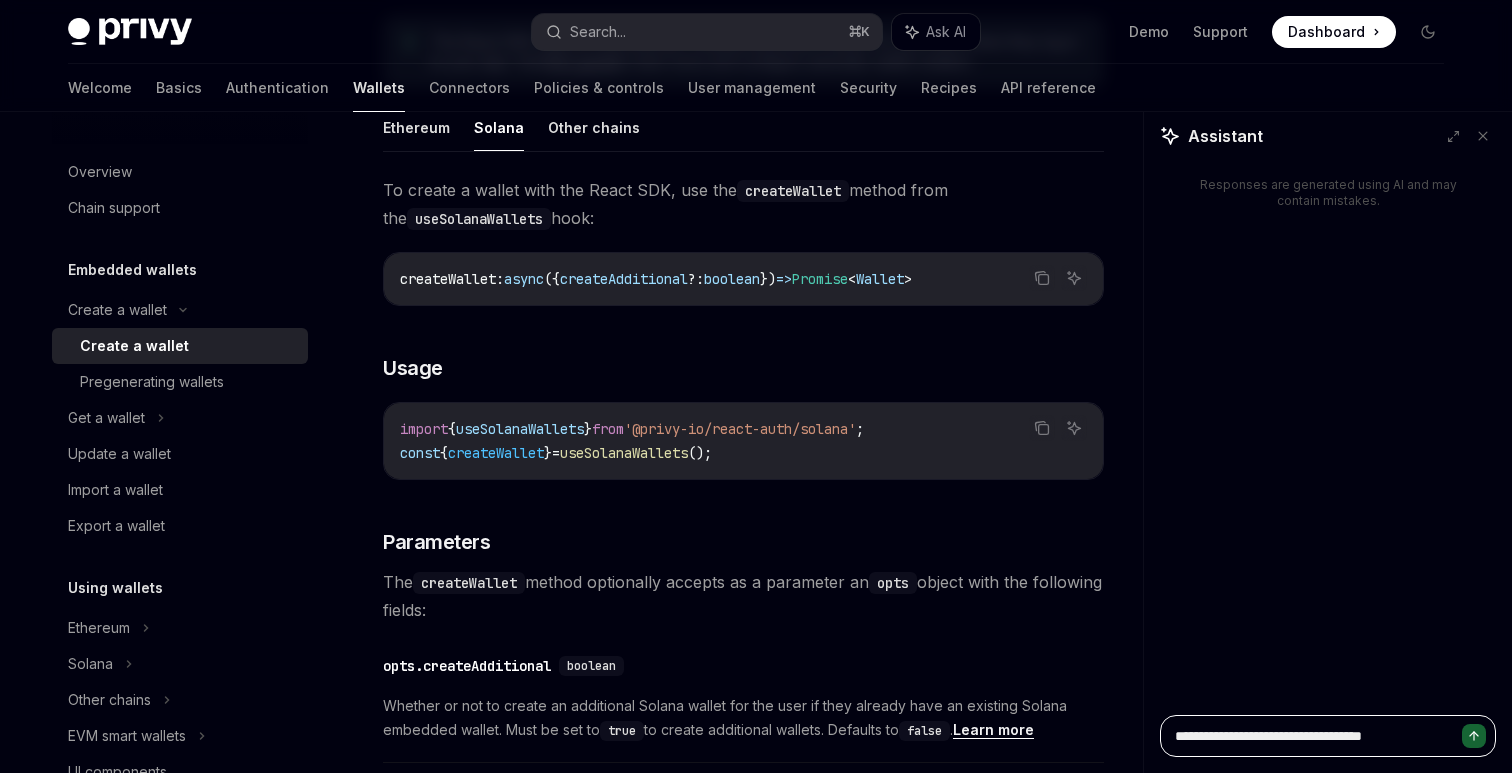 type on "**********" 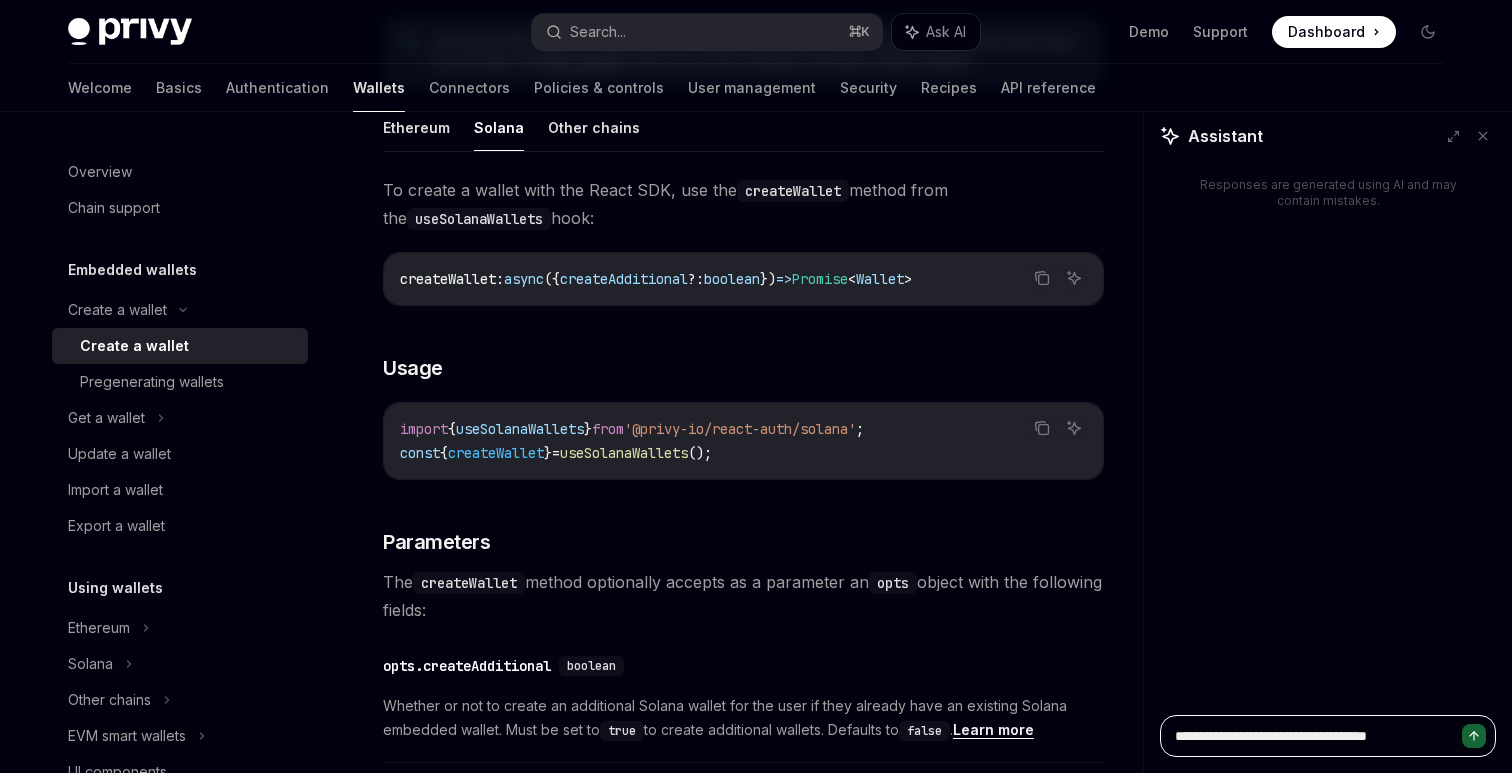 type on "**********" 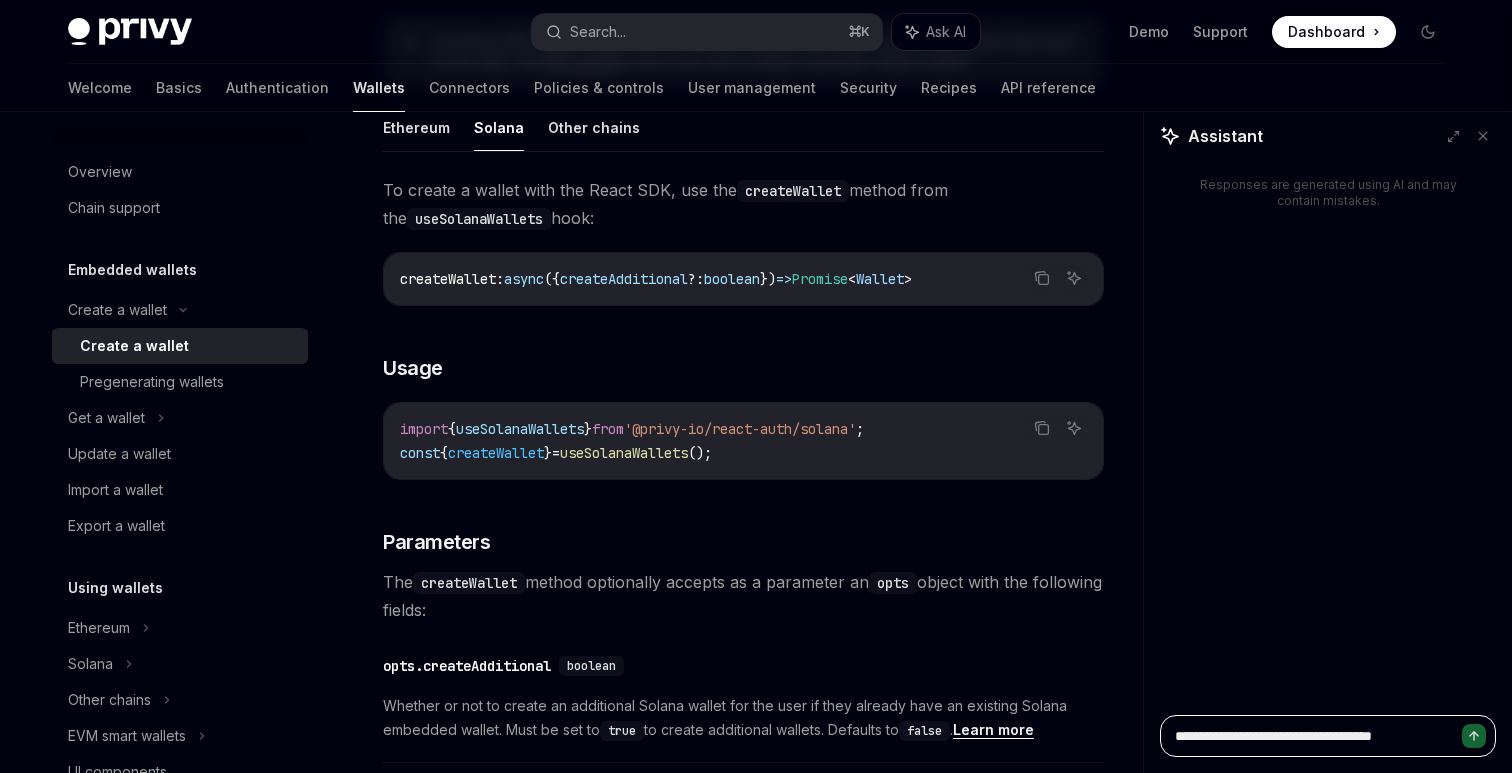 type on "**********" 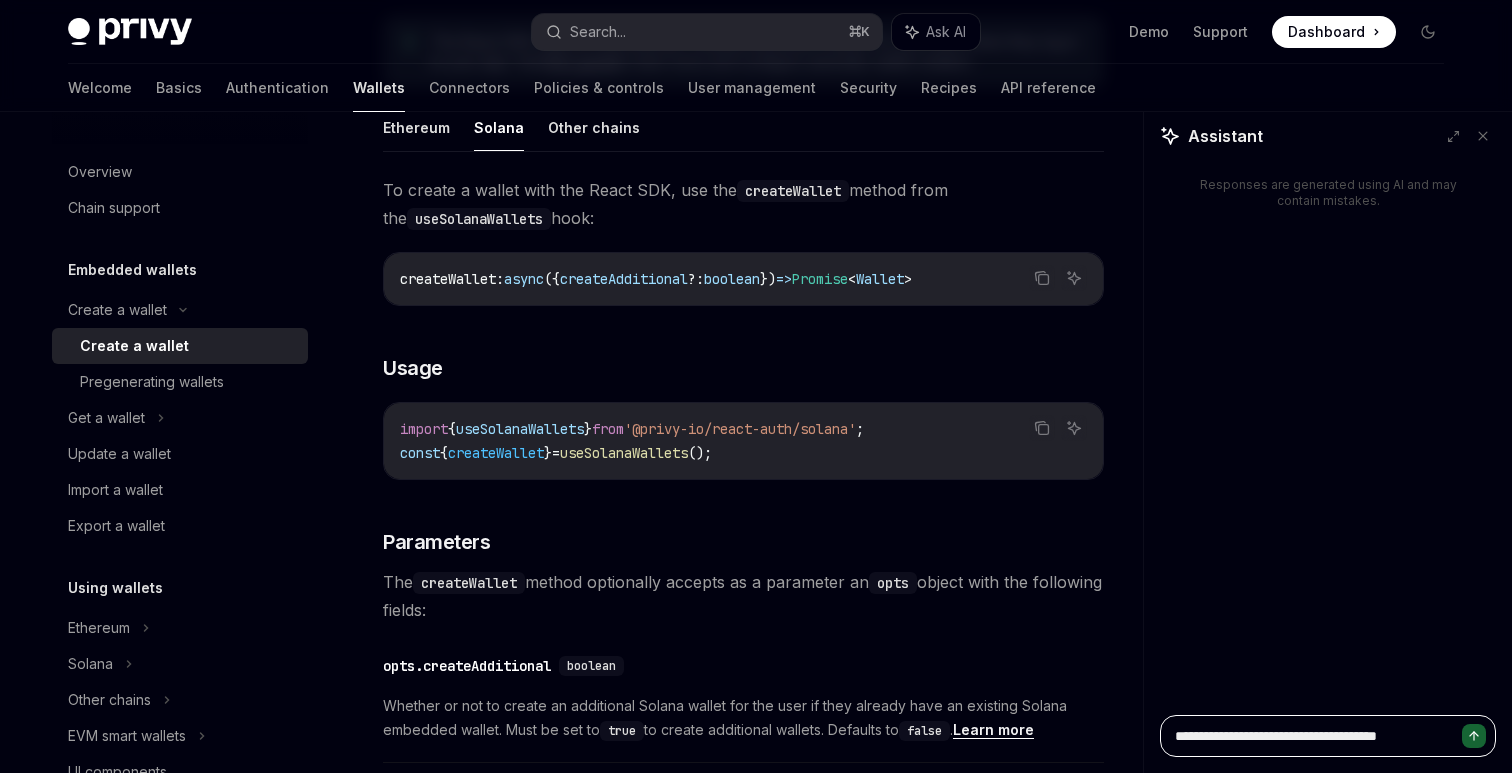 type on "**********" 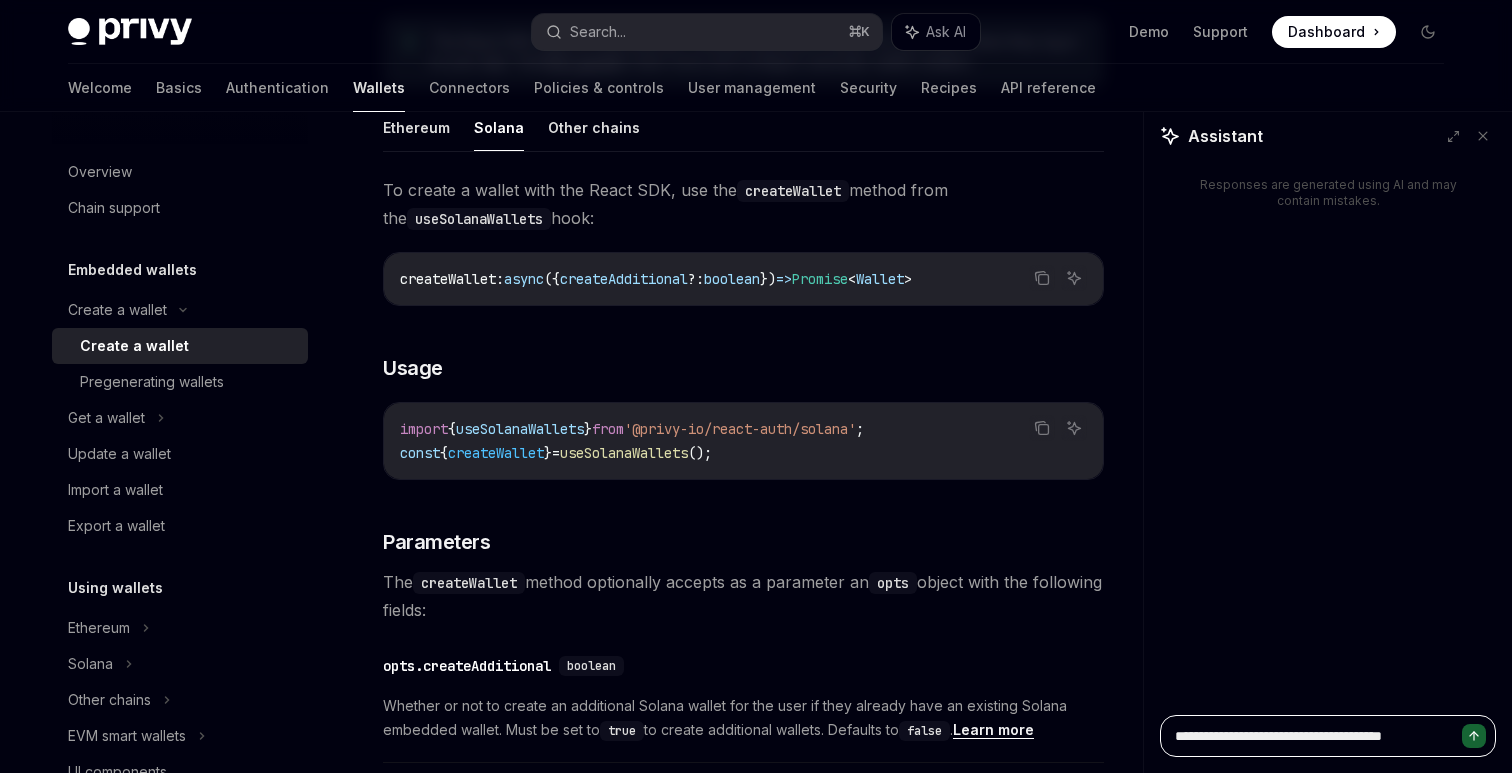 type on "**********" 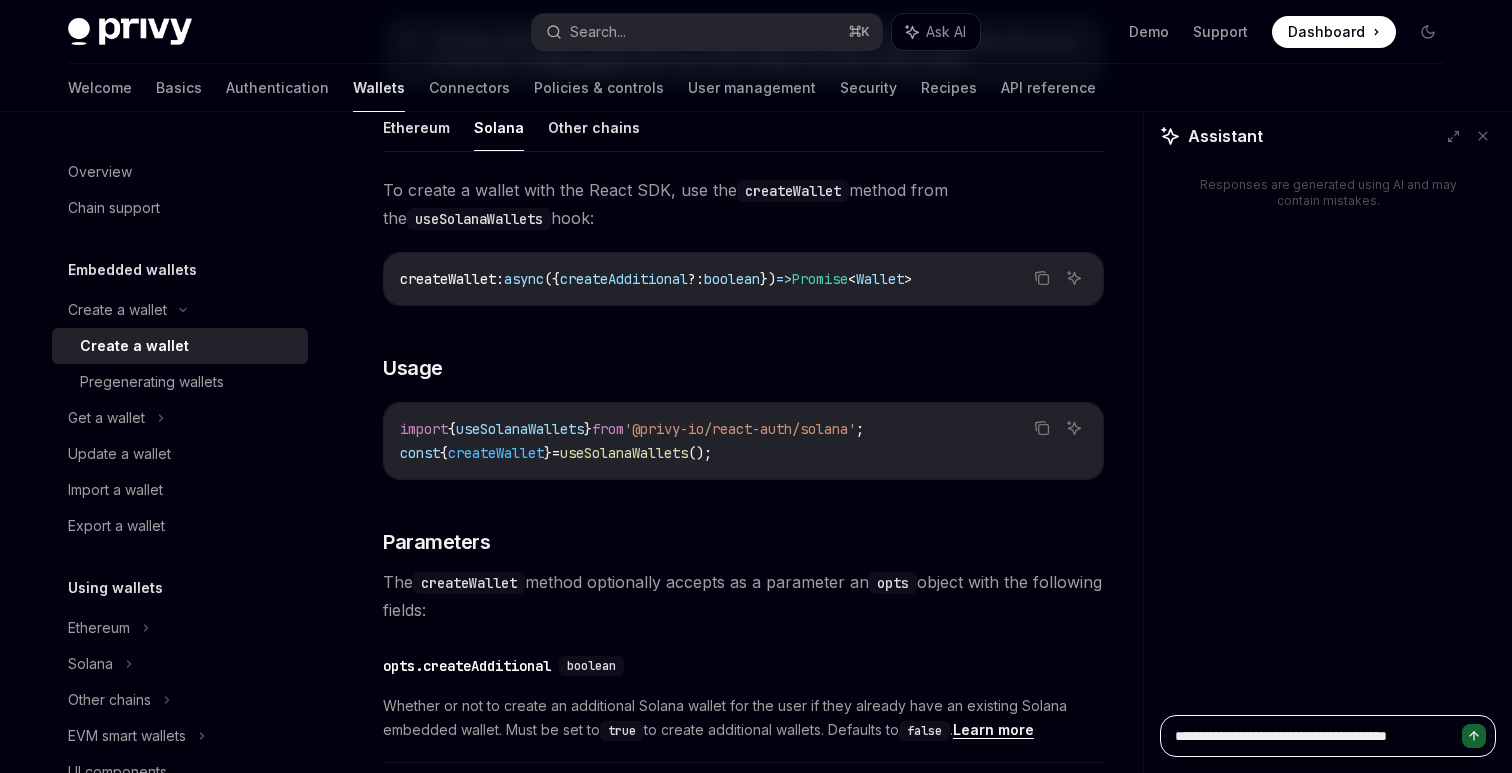 type on "**********" 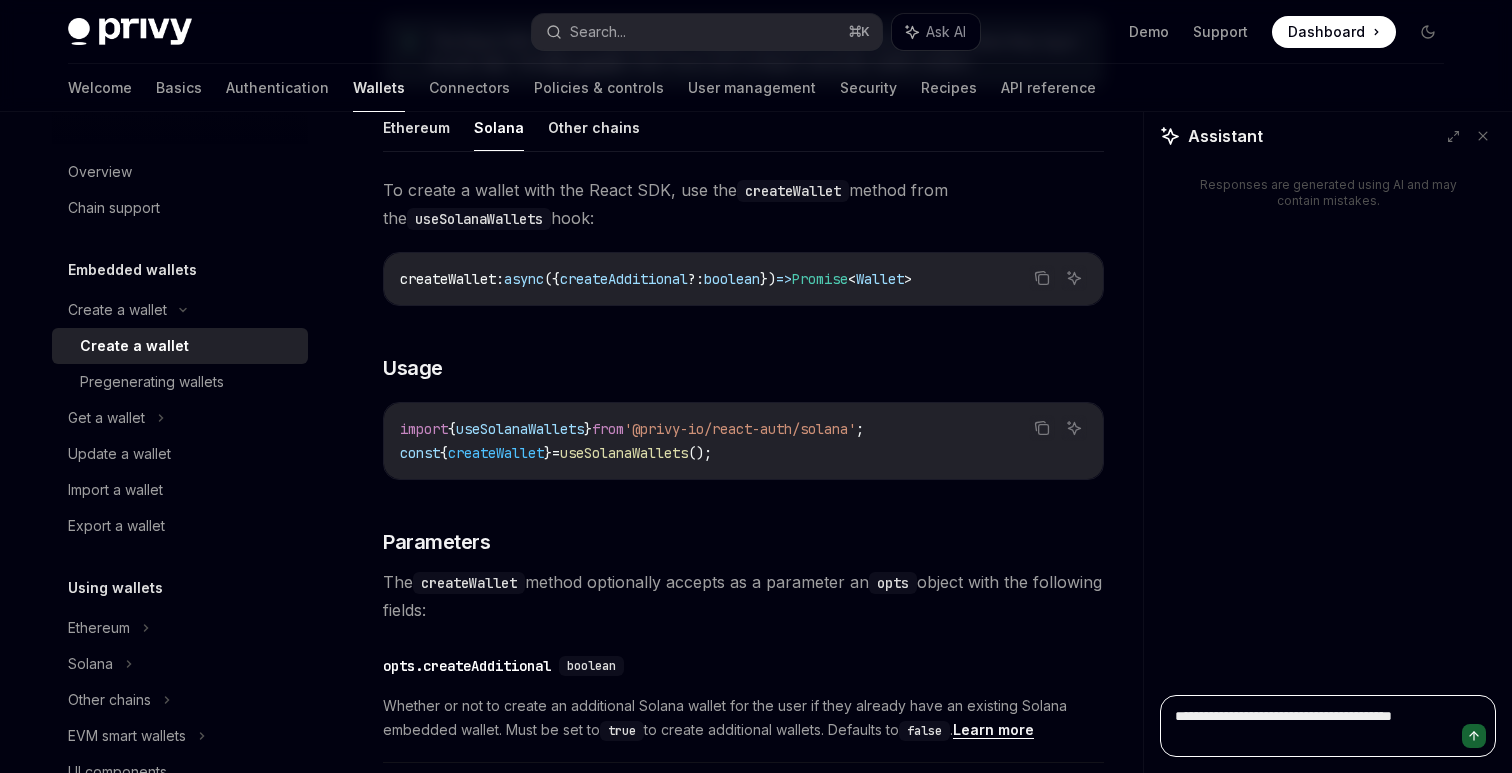 type on "**********" 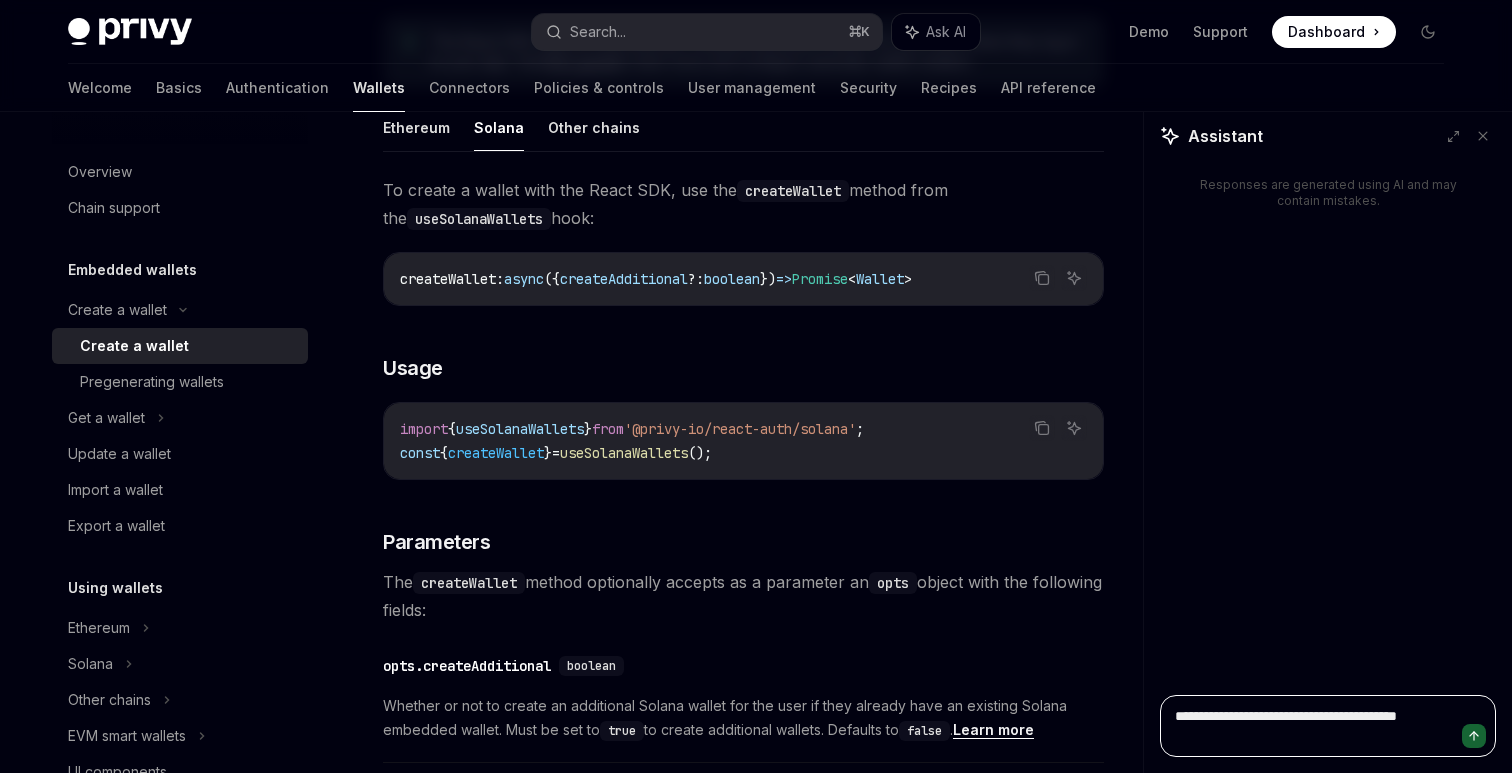 type on "**********" 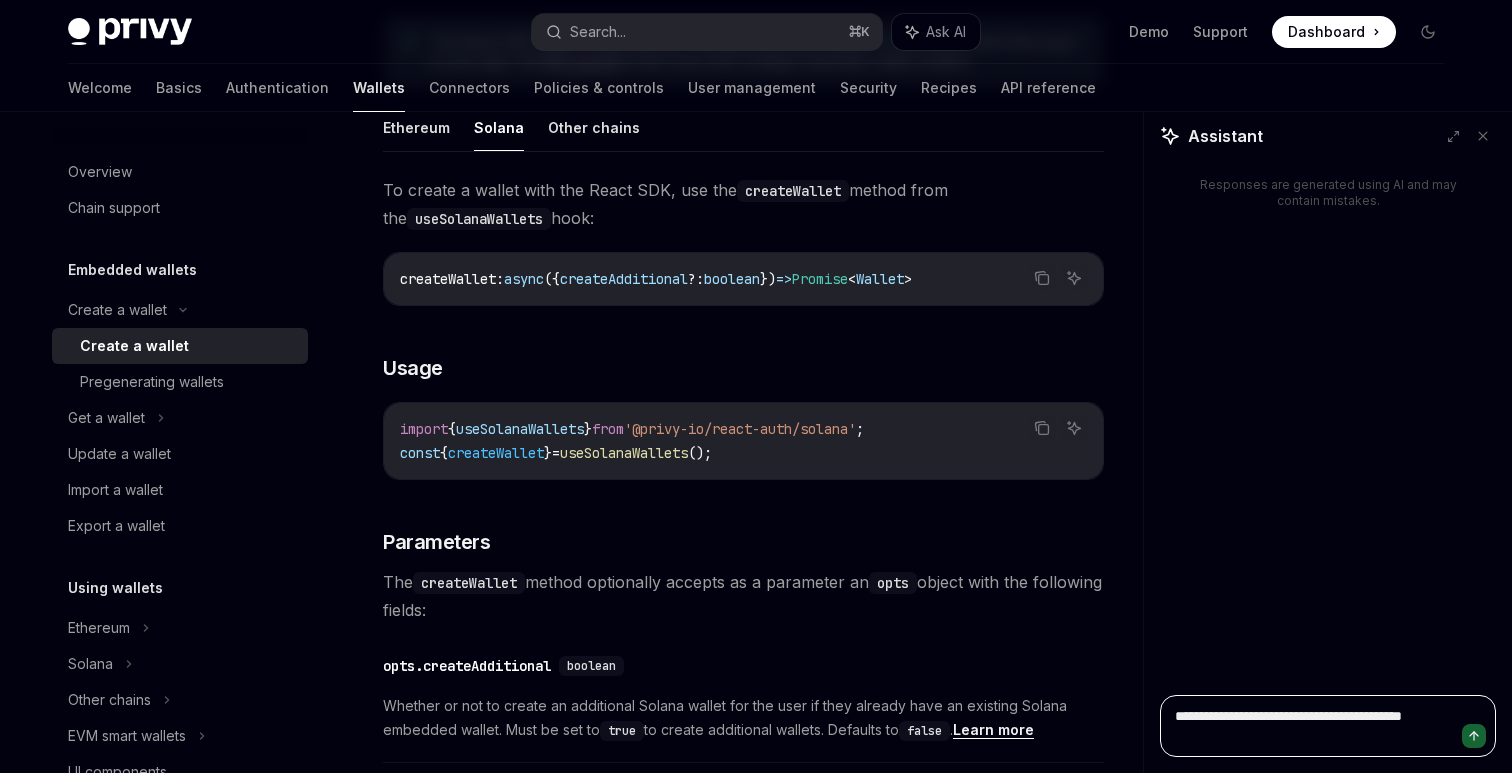 type on "**********" 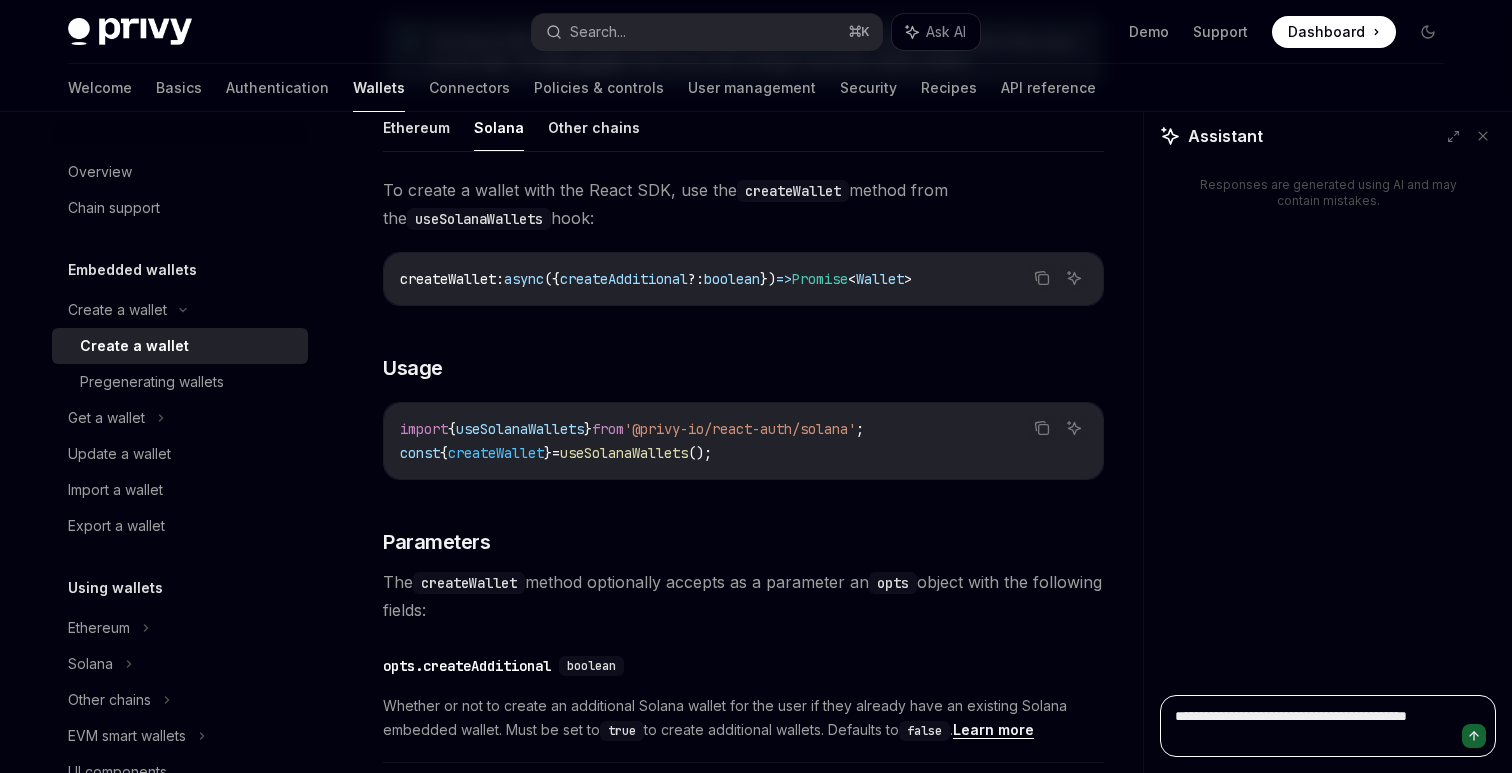 type on "**********" 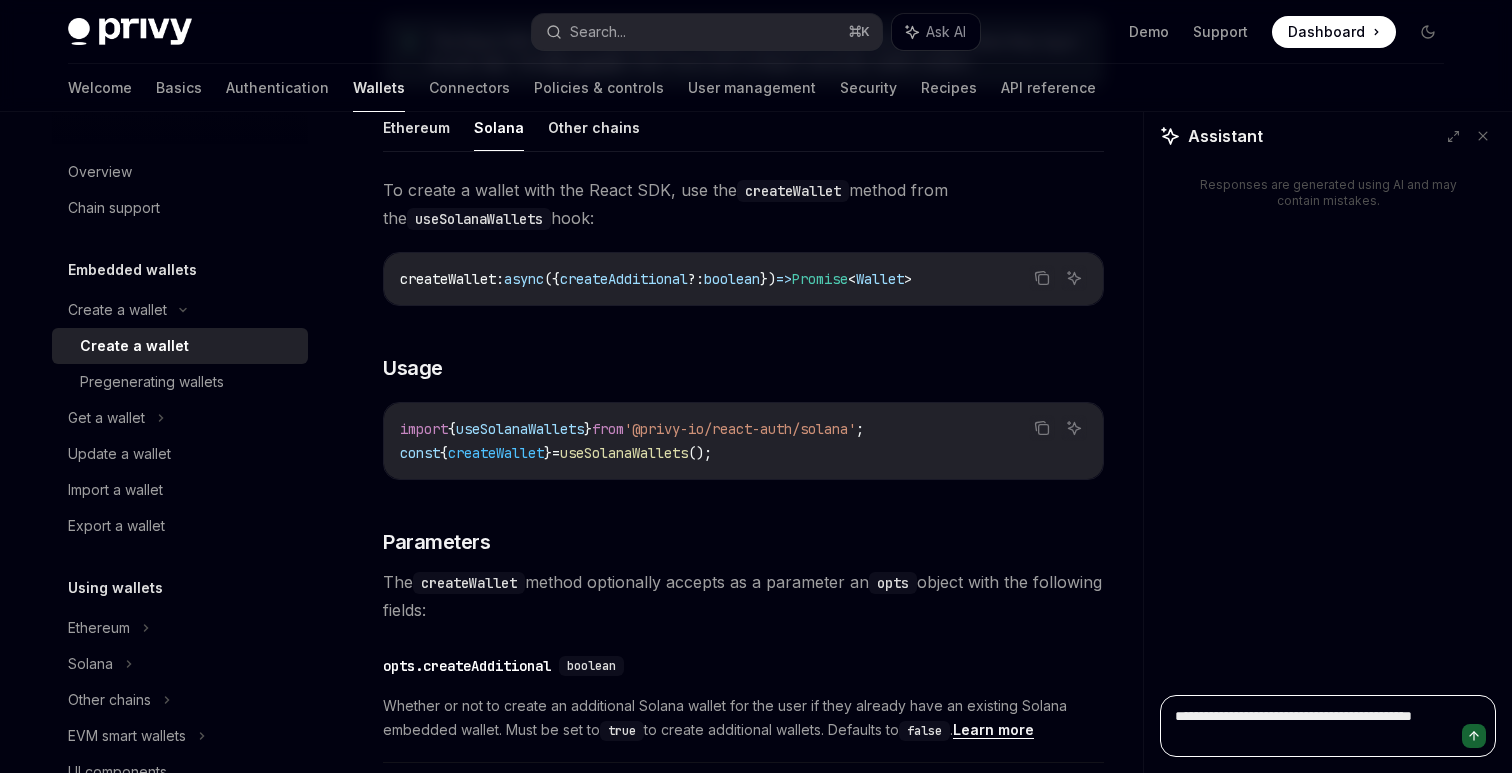 type on "**********" 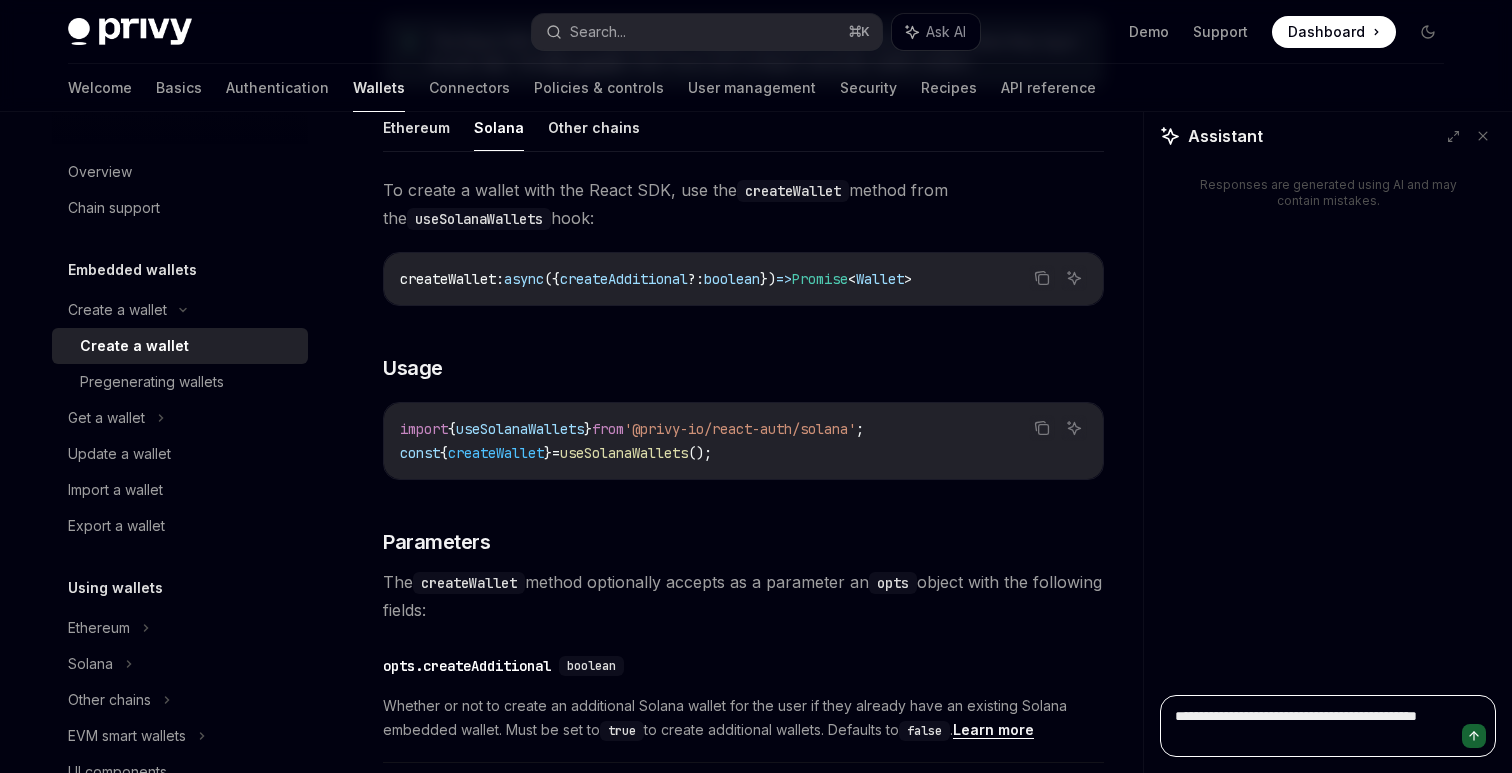 type on "**********" 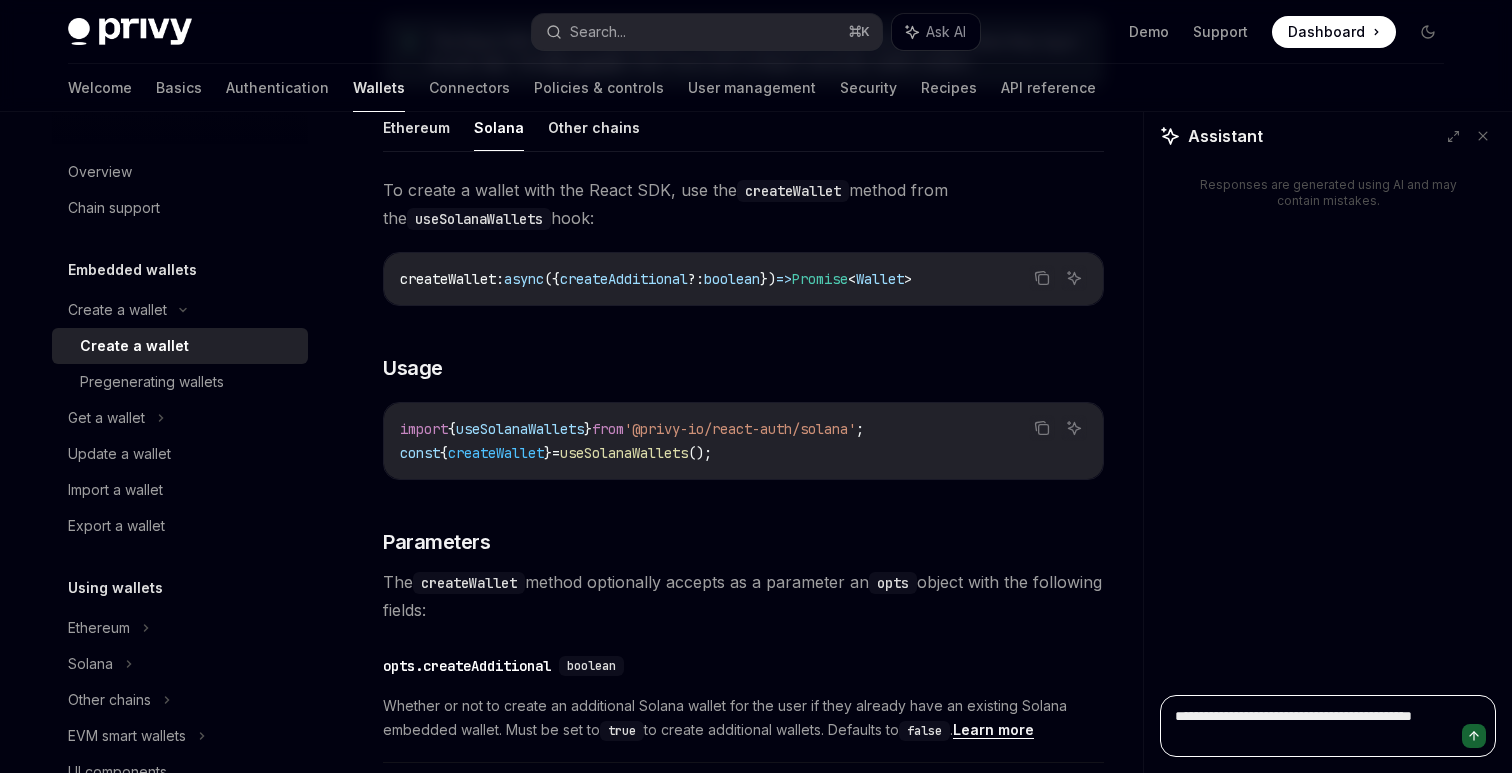 type on "**********" 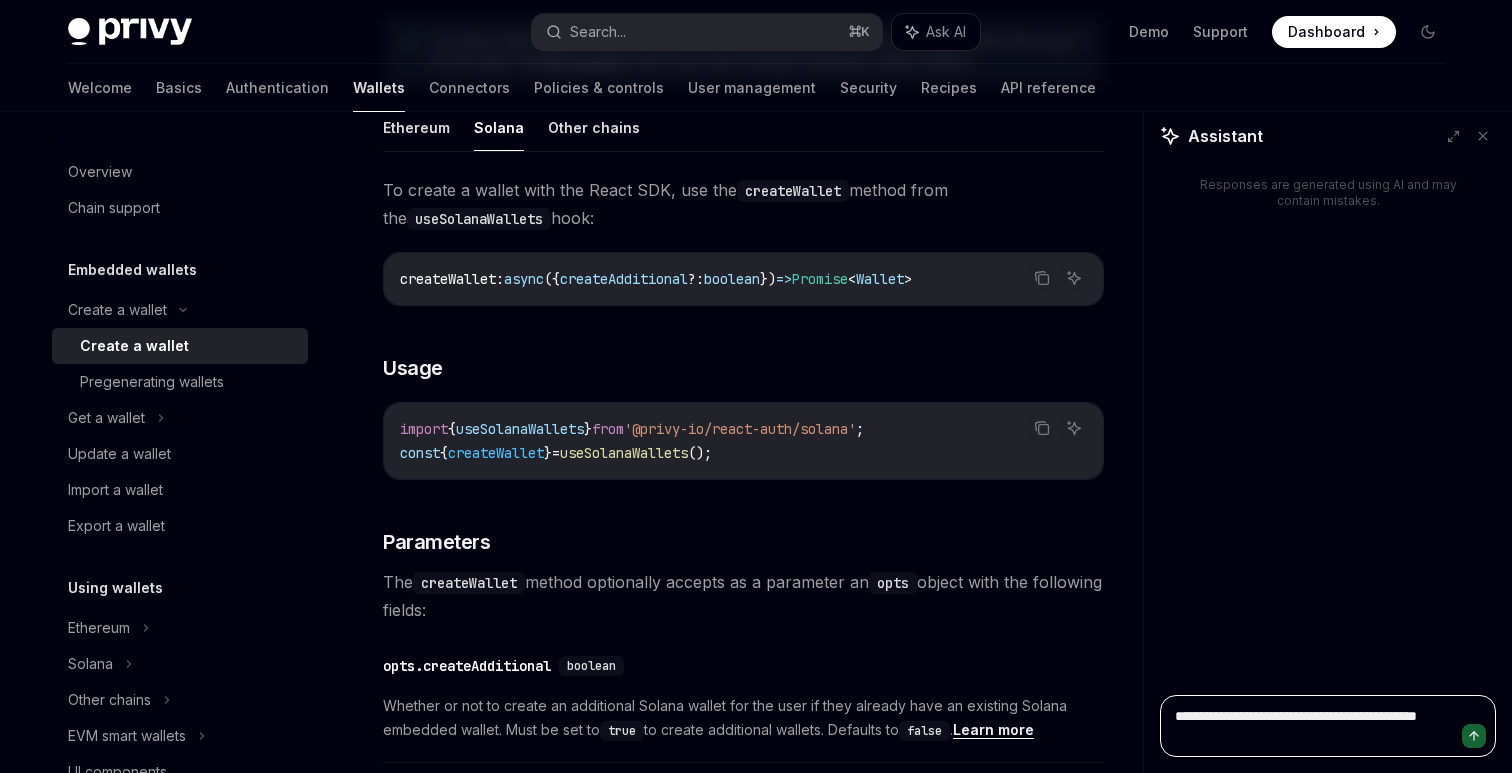type on "*" 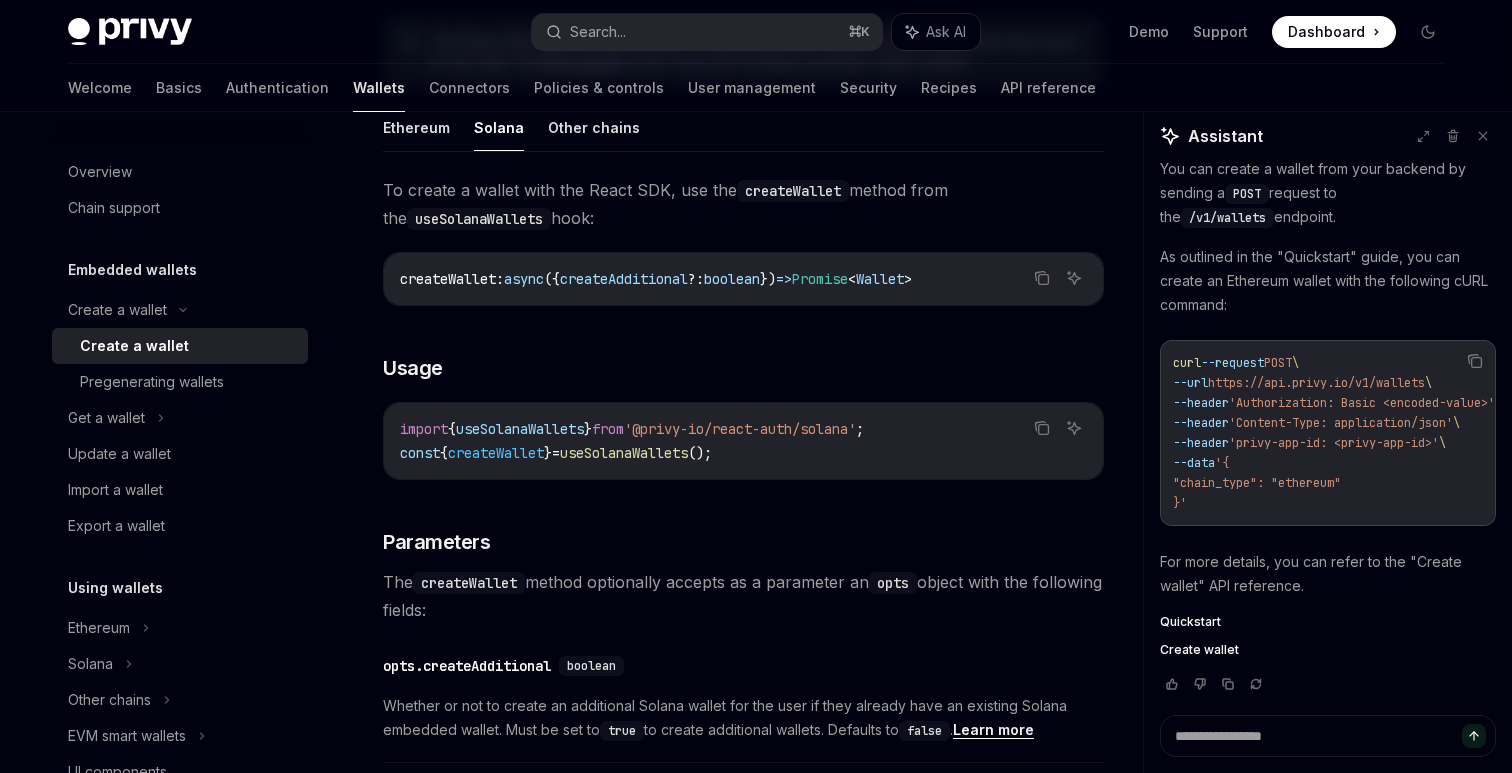scroll, scrollTop: 142, scrollLeft: 0, axis: vertical 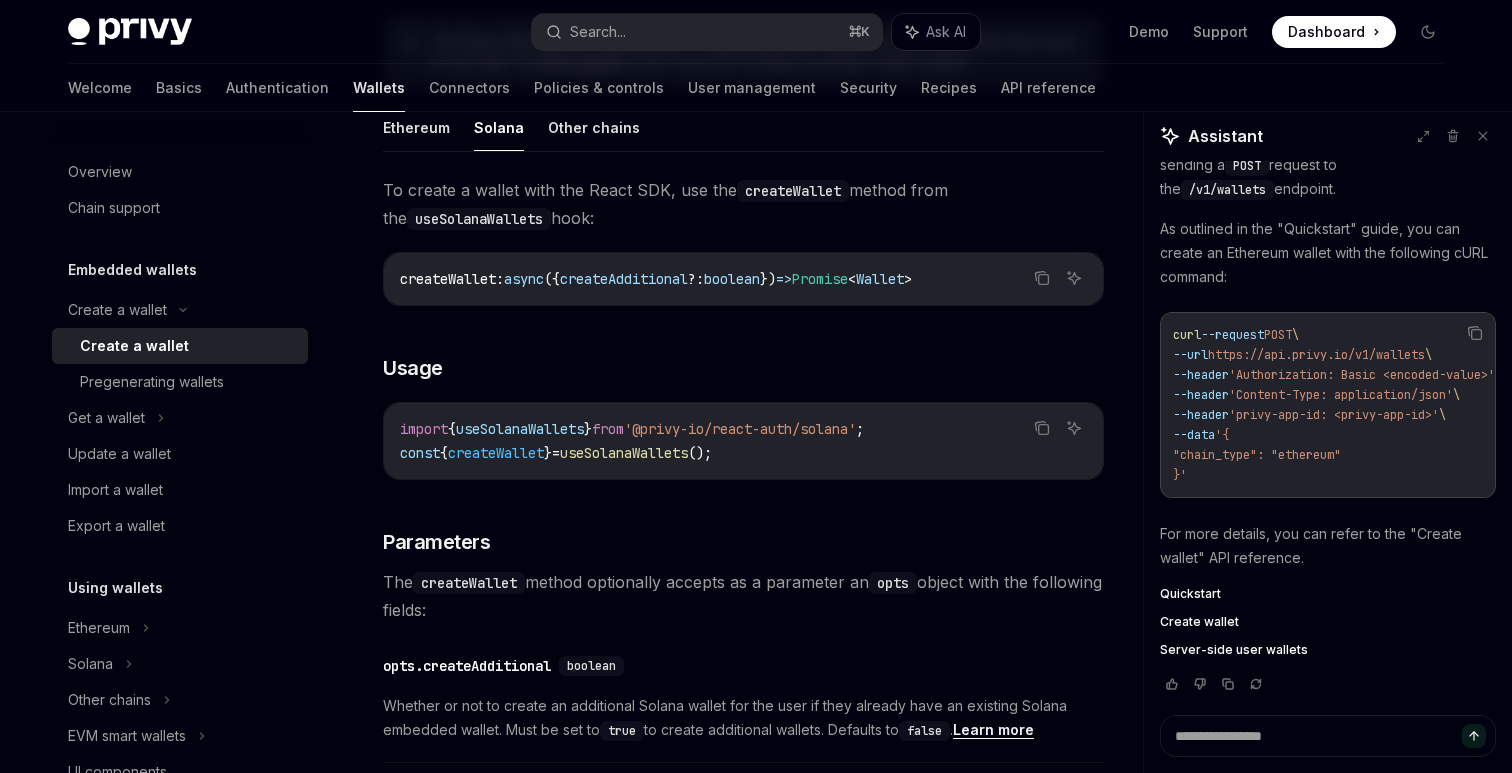 click on "'Authorization: Basic <encoded-value>'" at bounding box center [1362, 375] 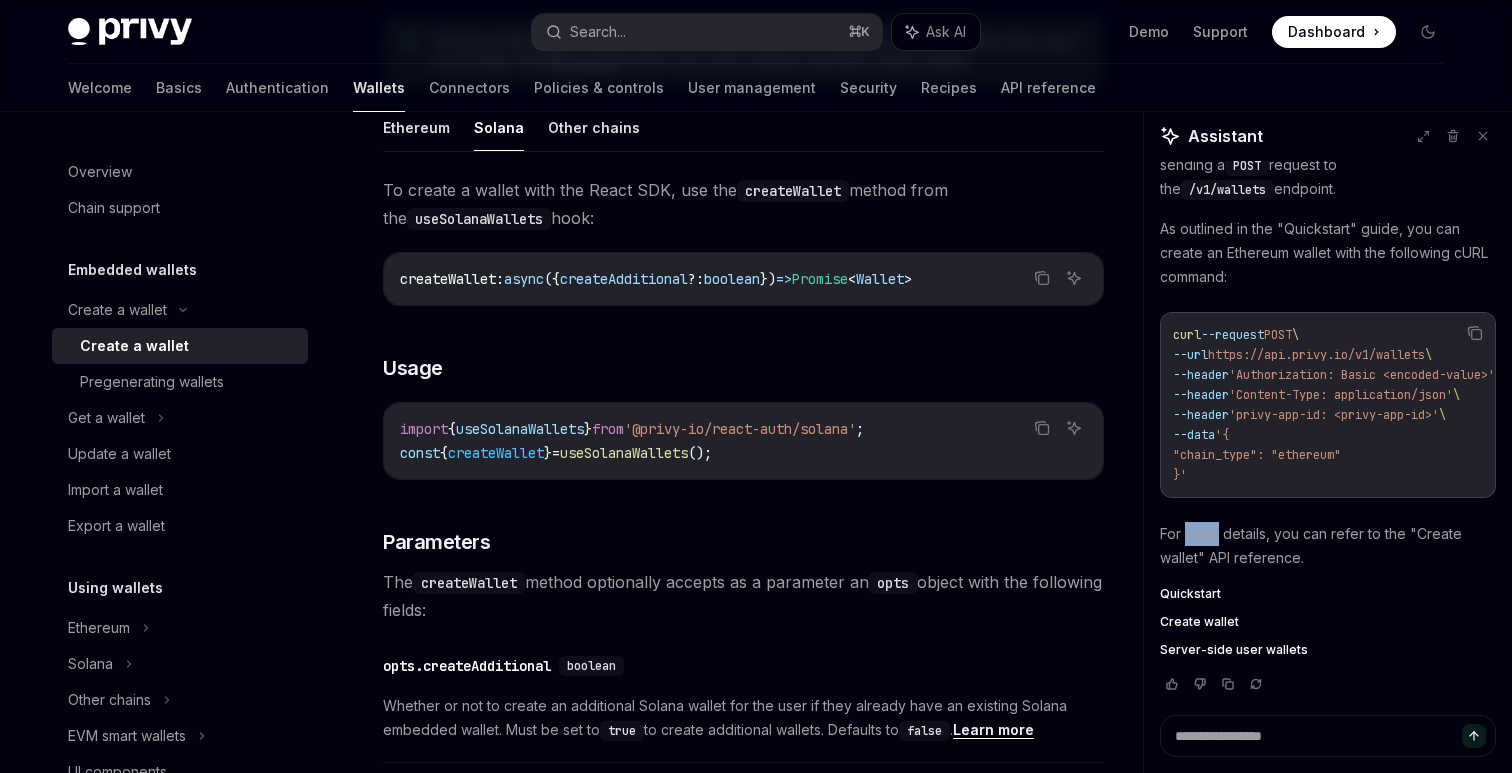 click on "For more details, you can refer to the "Create wallet" API reference." at bounding box center (1328, 546) 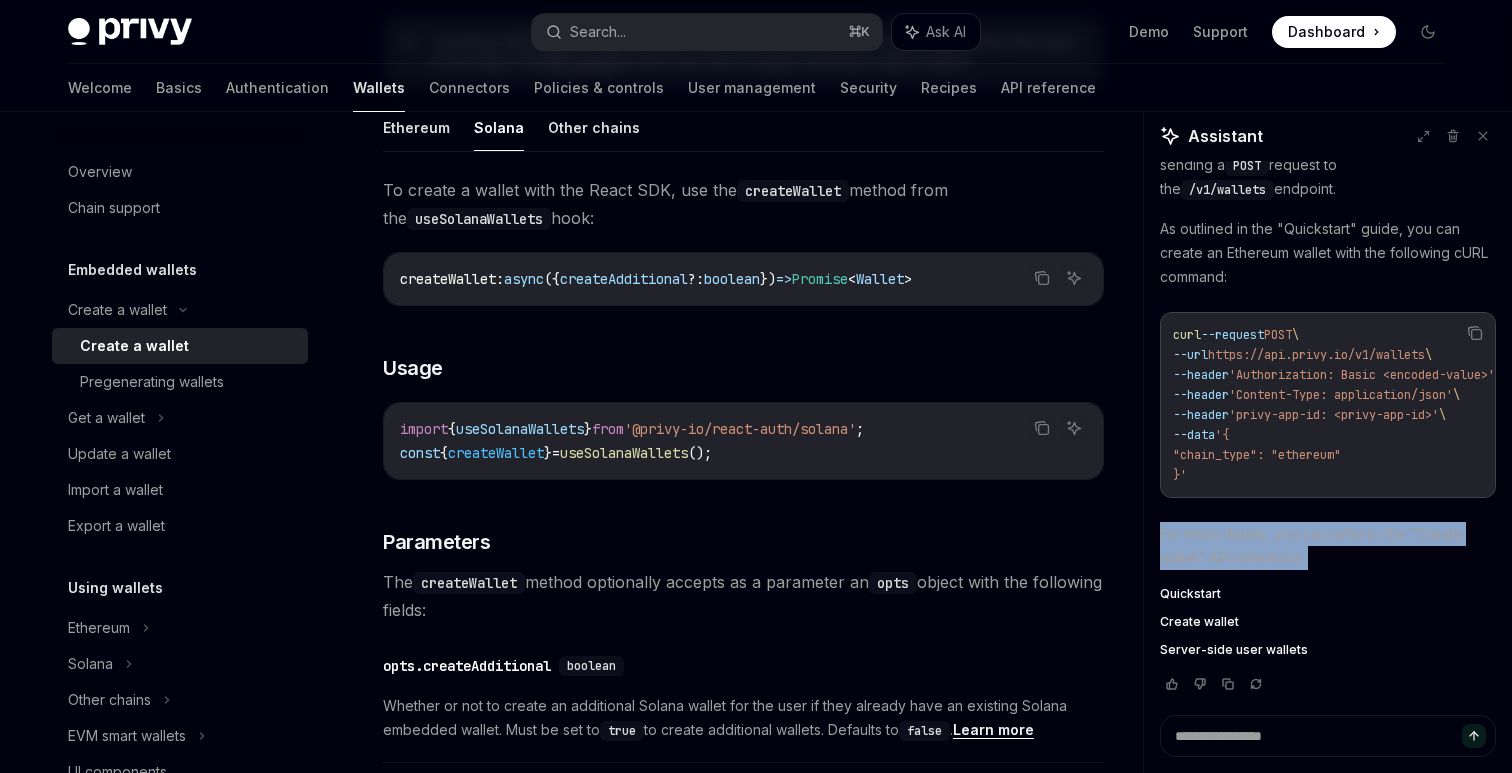 click on "For more details, you can refer to the "Create wallet" API reference." at bounding box center (1328, 546) 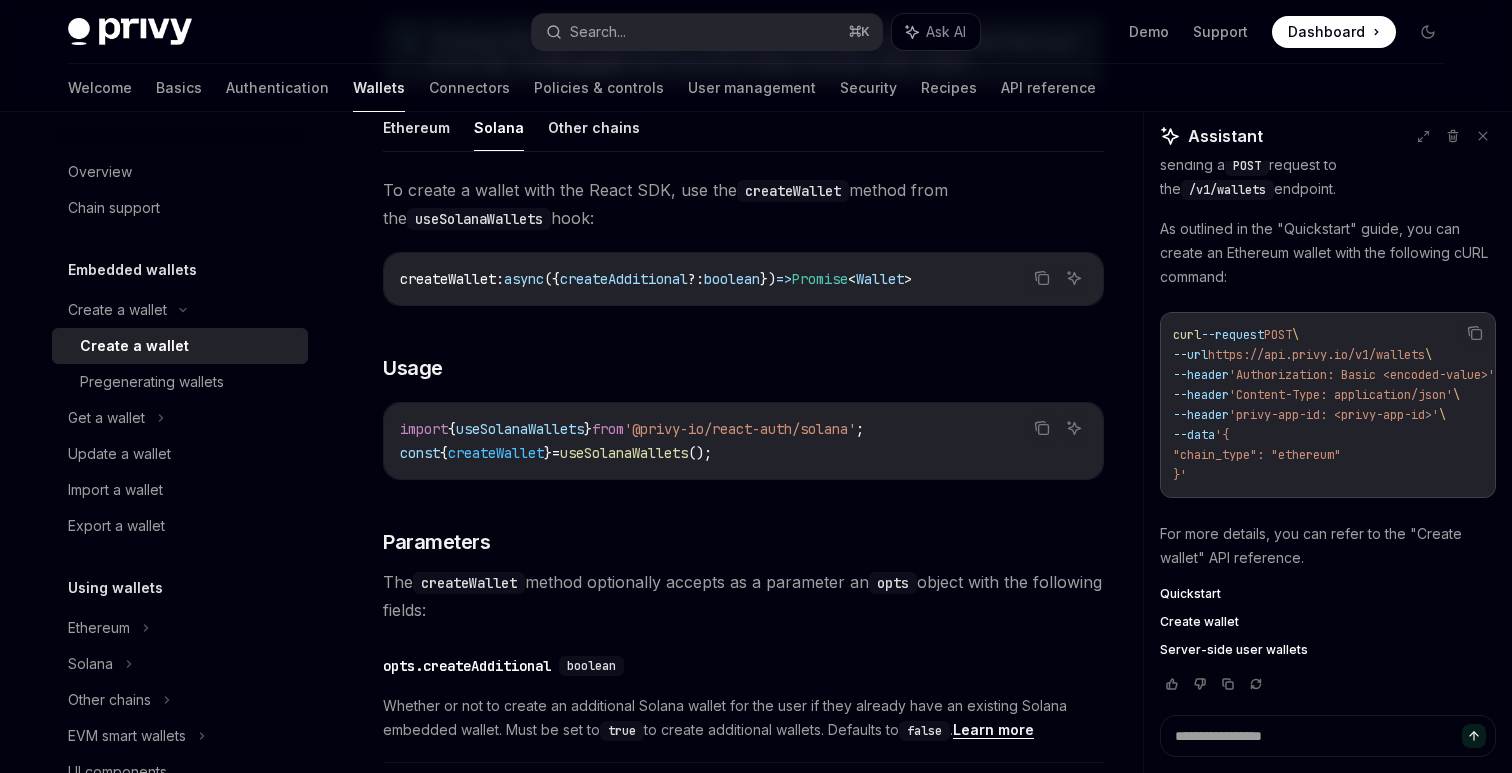 click on "For more details, you can refer to the "Create wallet" API reference." at bounding box center (1328, 546) 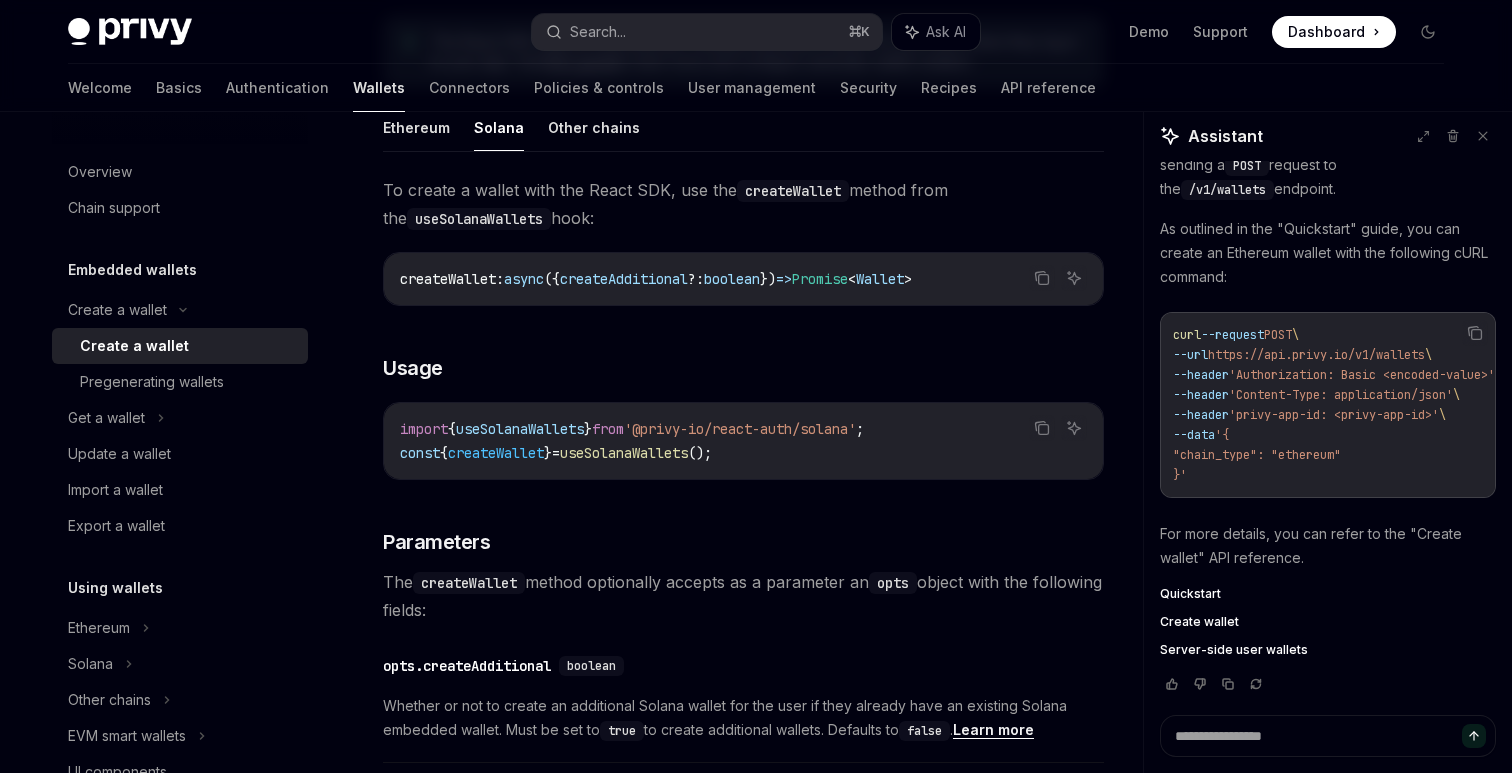 click on "Create wallet" at bounding box center (1199, 622) 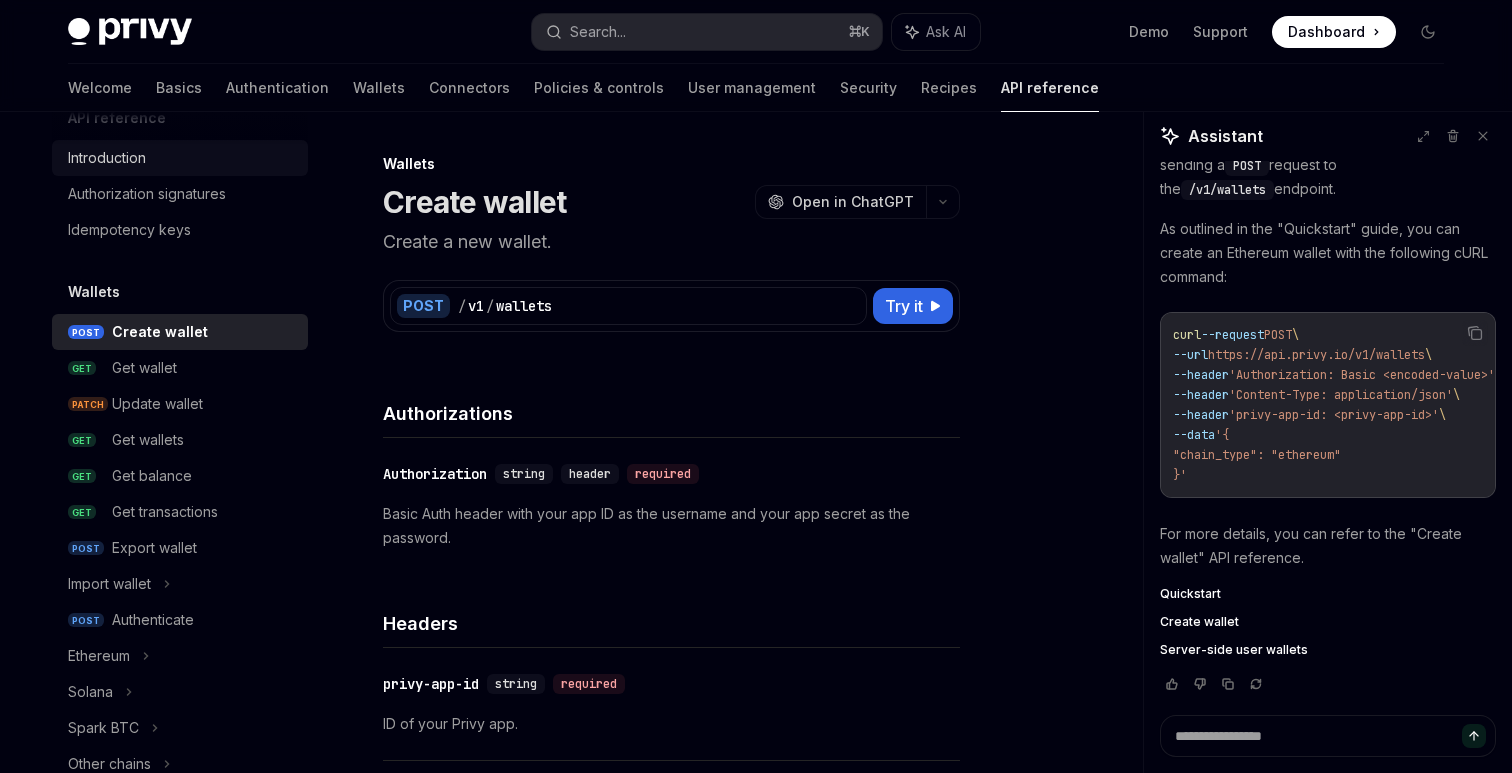 scroll, scrollTop: 0, scrollLeft: 0, axis: both 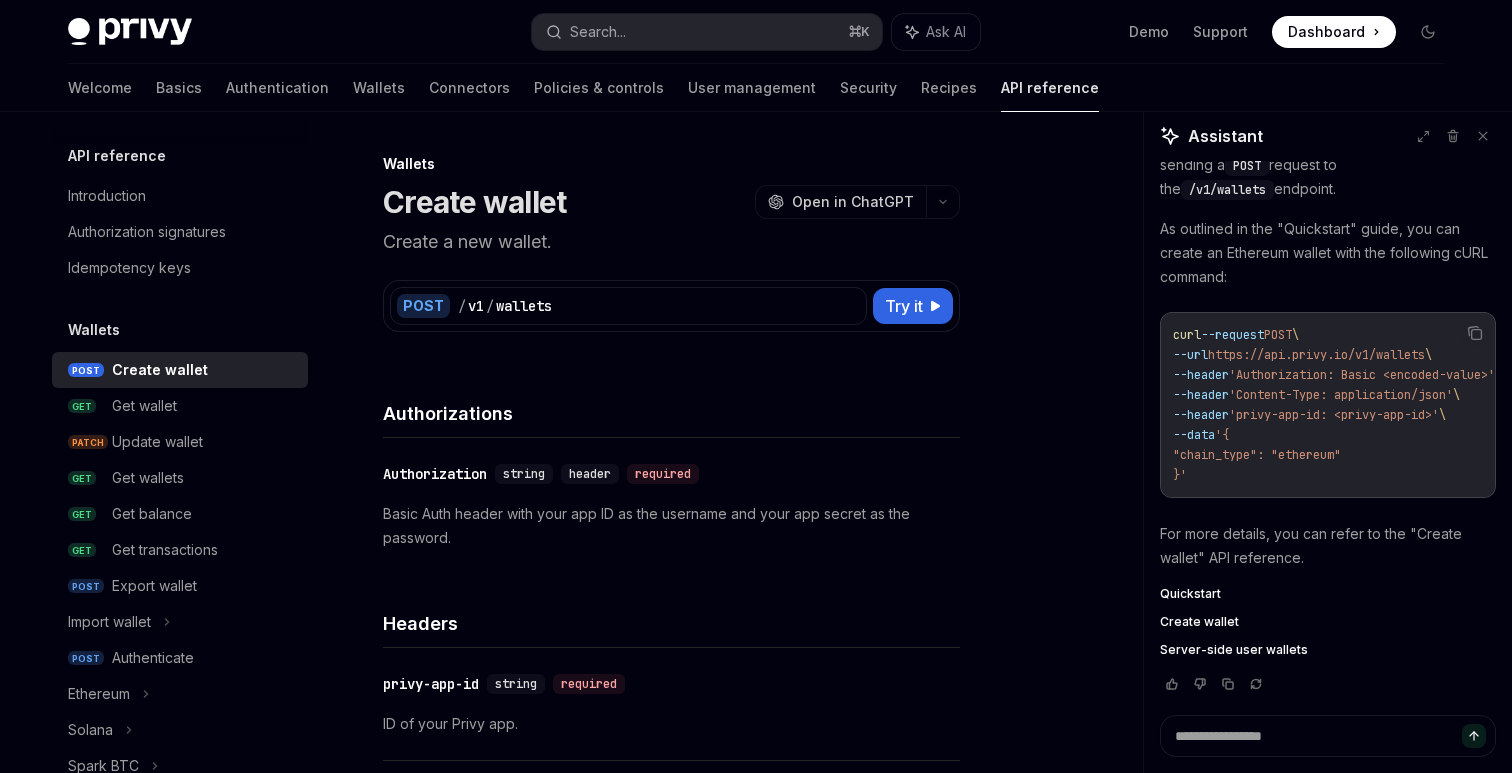 click on "Create a new wallet." at bounding box center (671, 242) 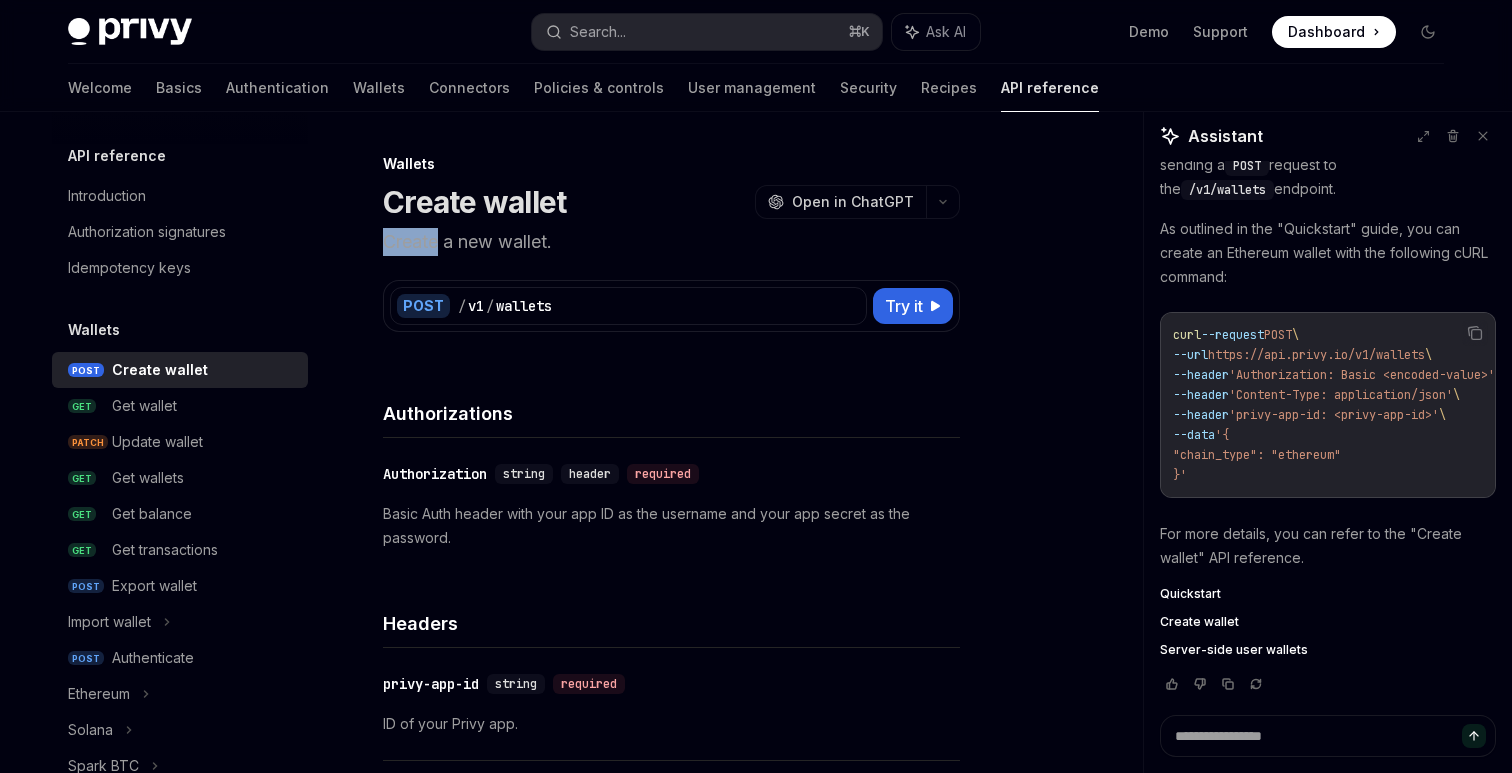 click on "Create a new wallet." at bounding box center [671, 242] 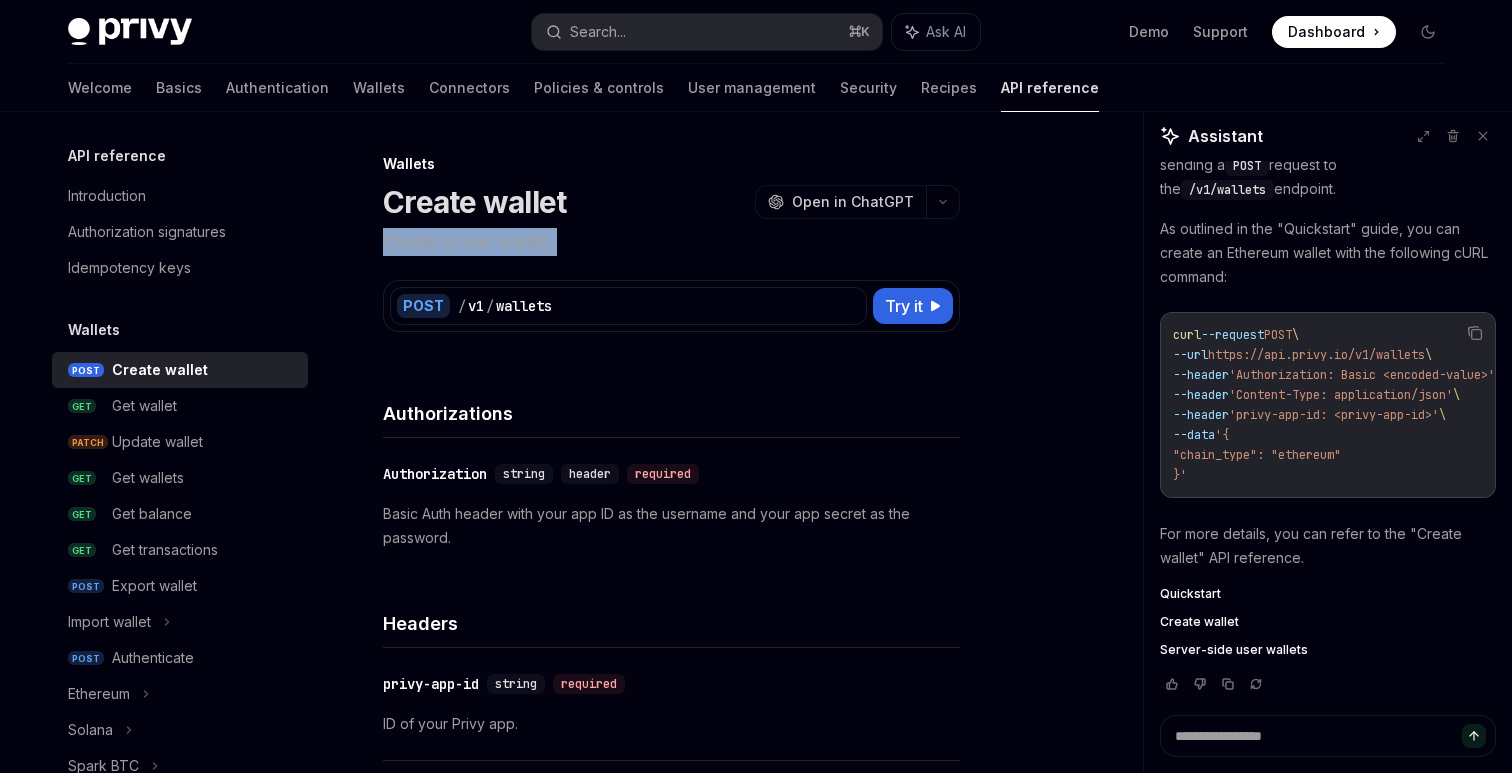 click on "Create a new wallet." at bounding box center (671, 242) 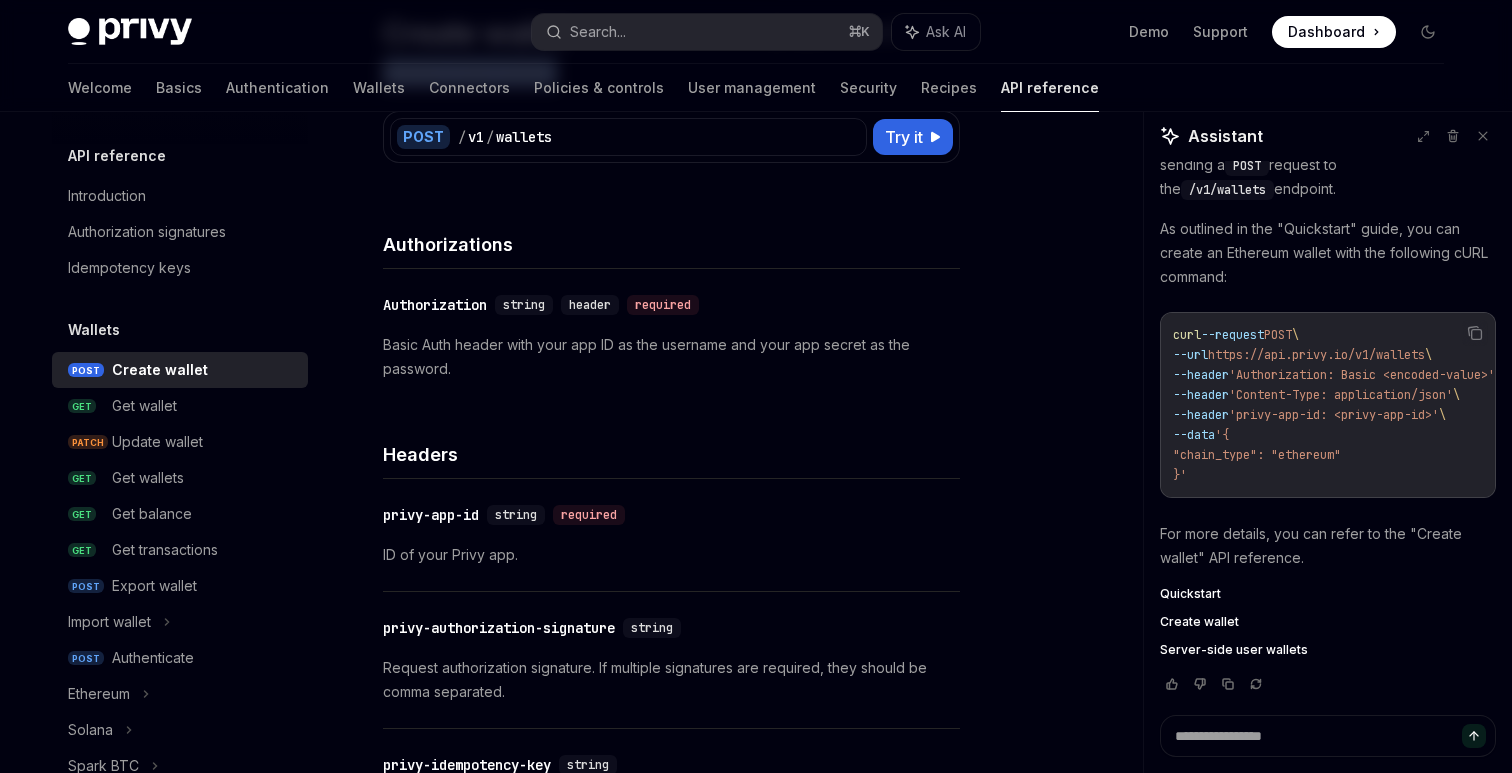scroll, scrollTop: 177, scrollLeft: 0, axis: vertical 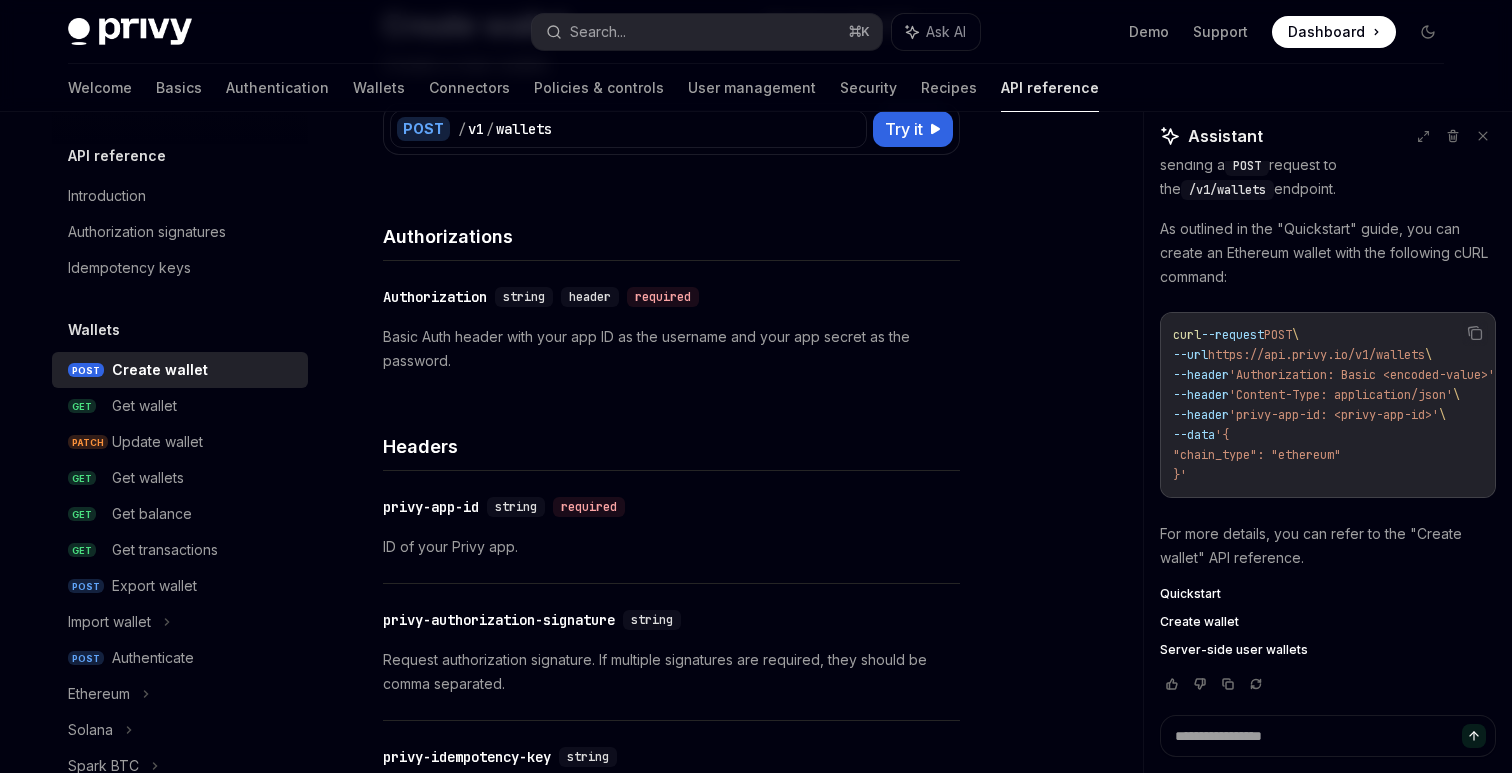 click on "Basic Auth header with your app ID as the username and your app secret as the password." at bounding box center [671, 349] 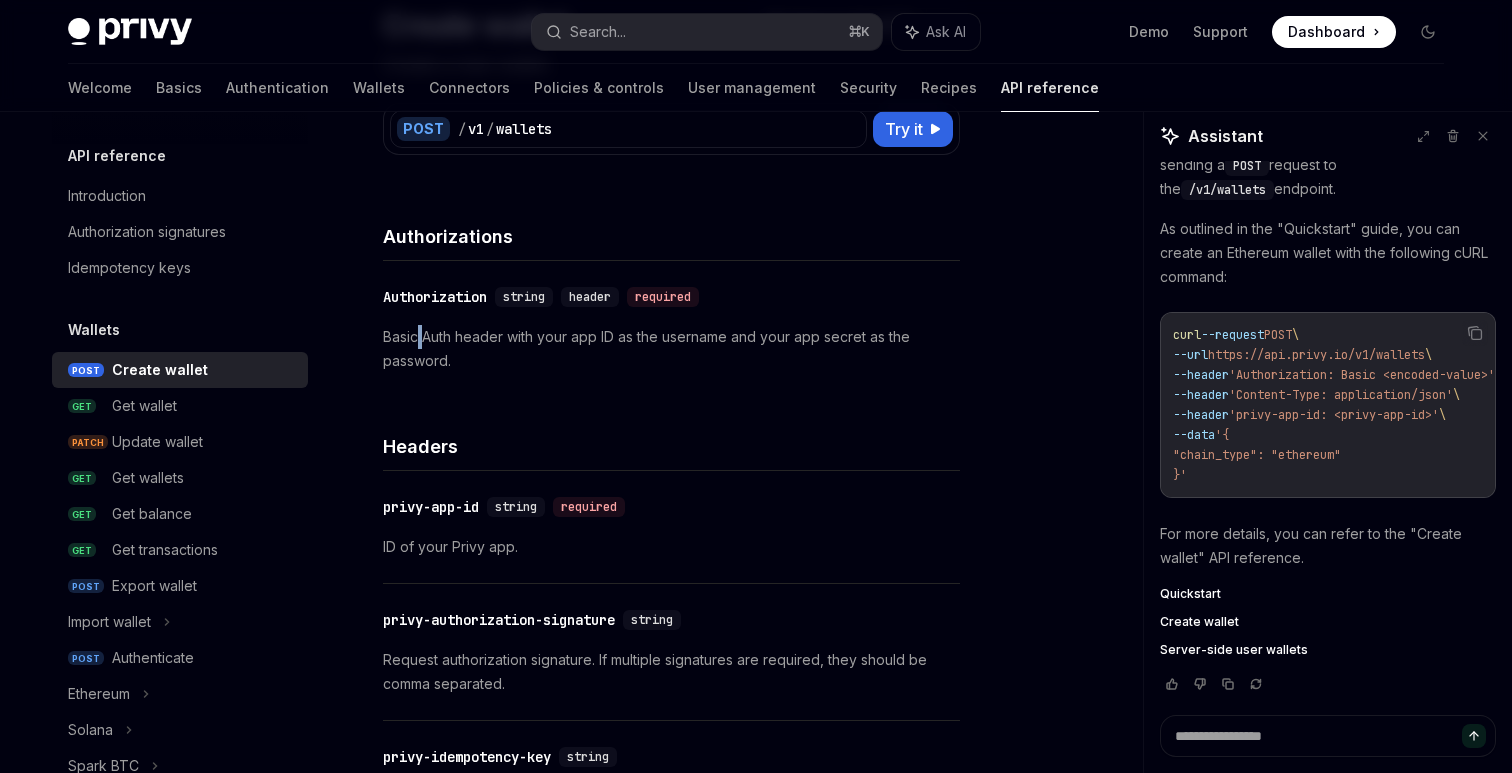 click on "Basic Auth header with your app ID as the username and your app secret as the password." at bounding box center [671, 349] 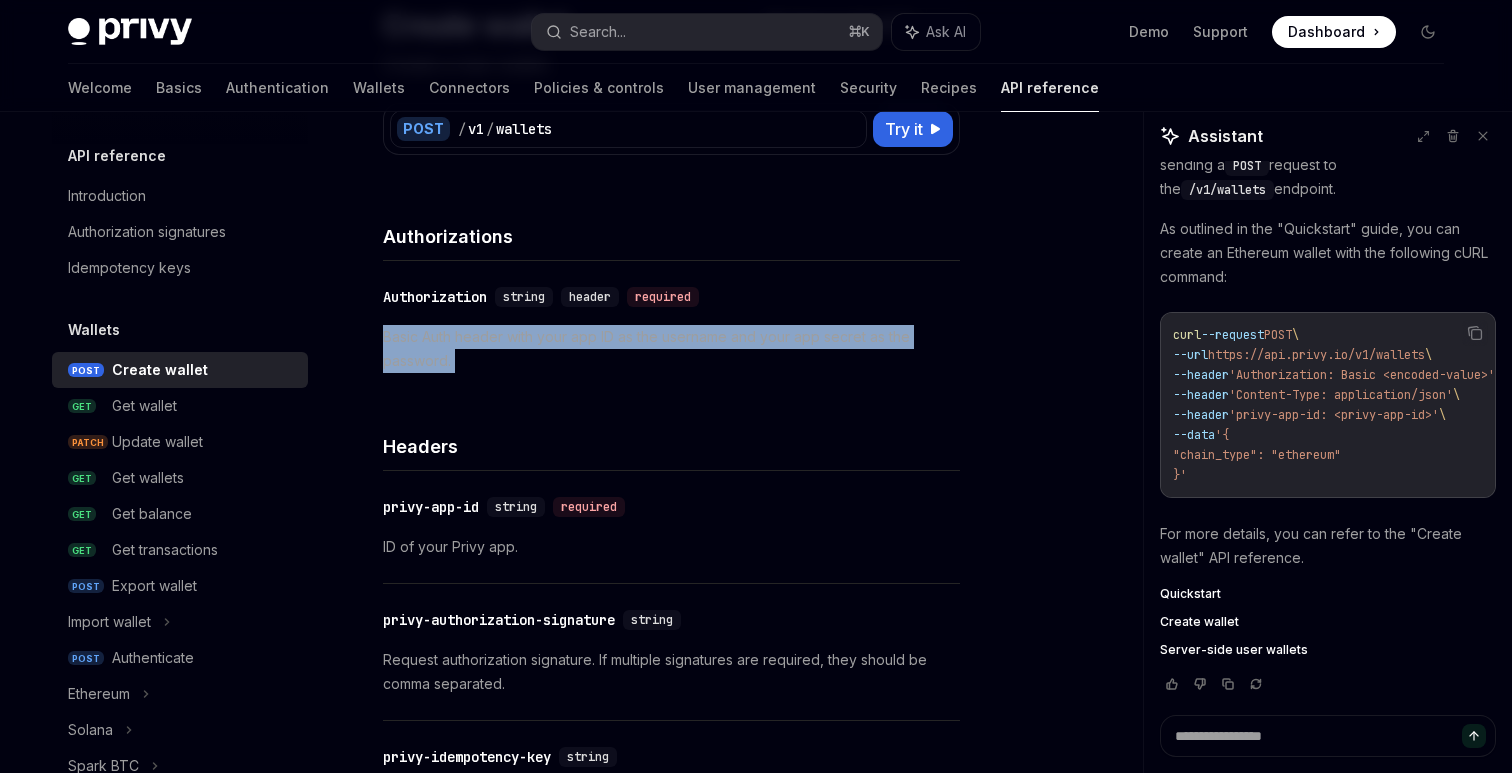 click on "Basic Auth header with your app ID as the username and your app secret as the password." at bounding box center (671, 349) 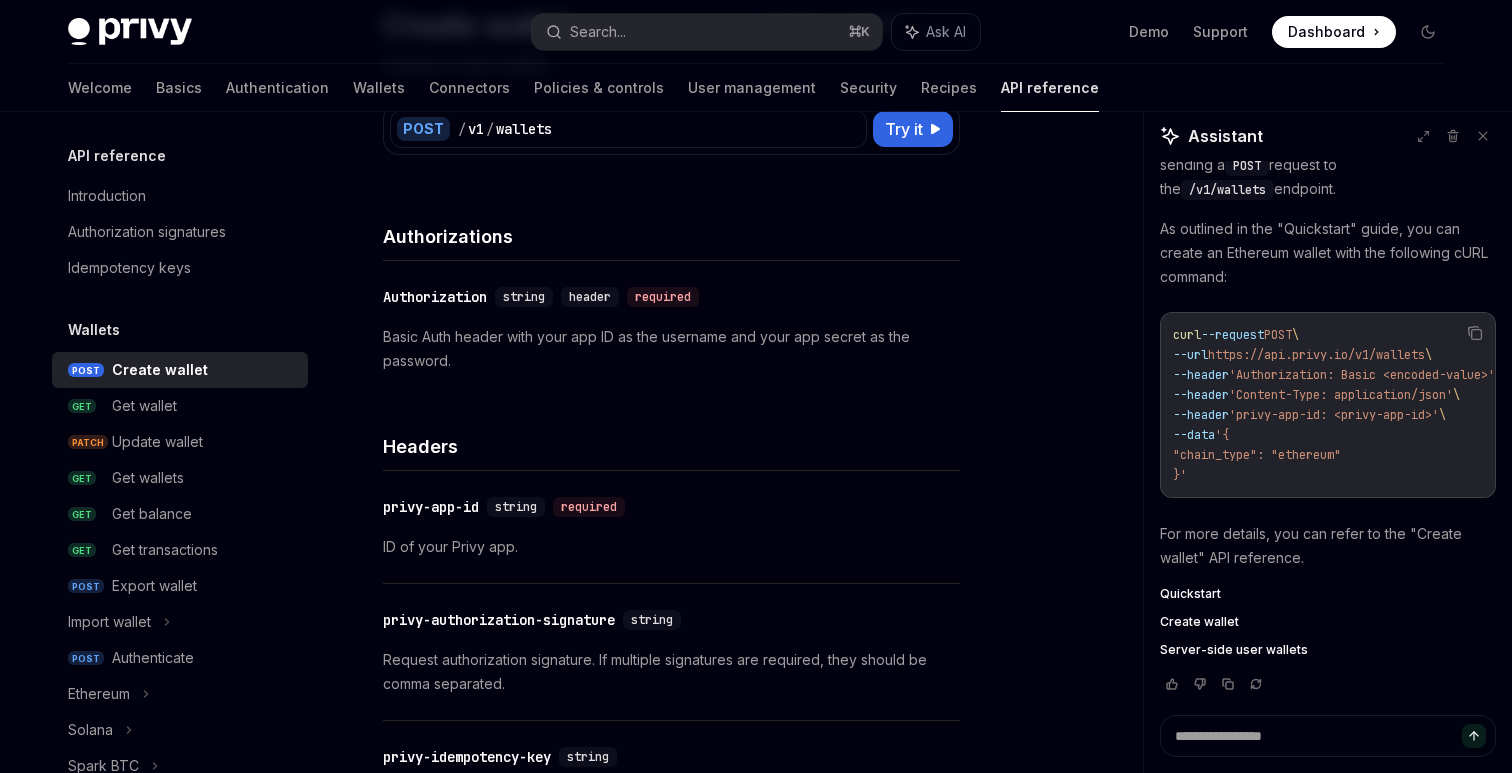 click on "Basic Auth header with your app ID as the username and your app secret as the password." at bounding box center [671, 349] 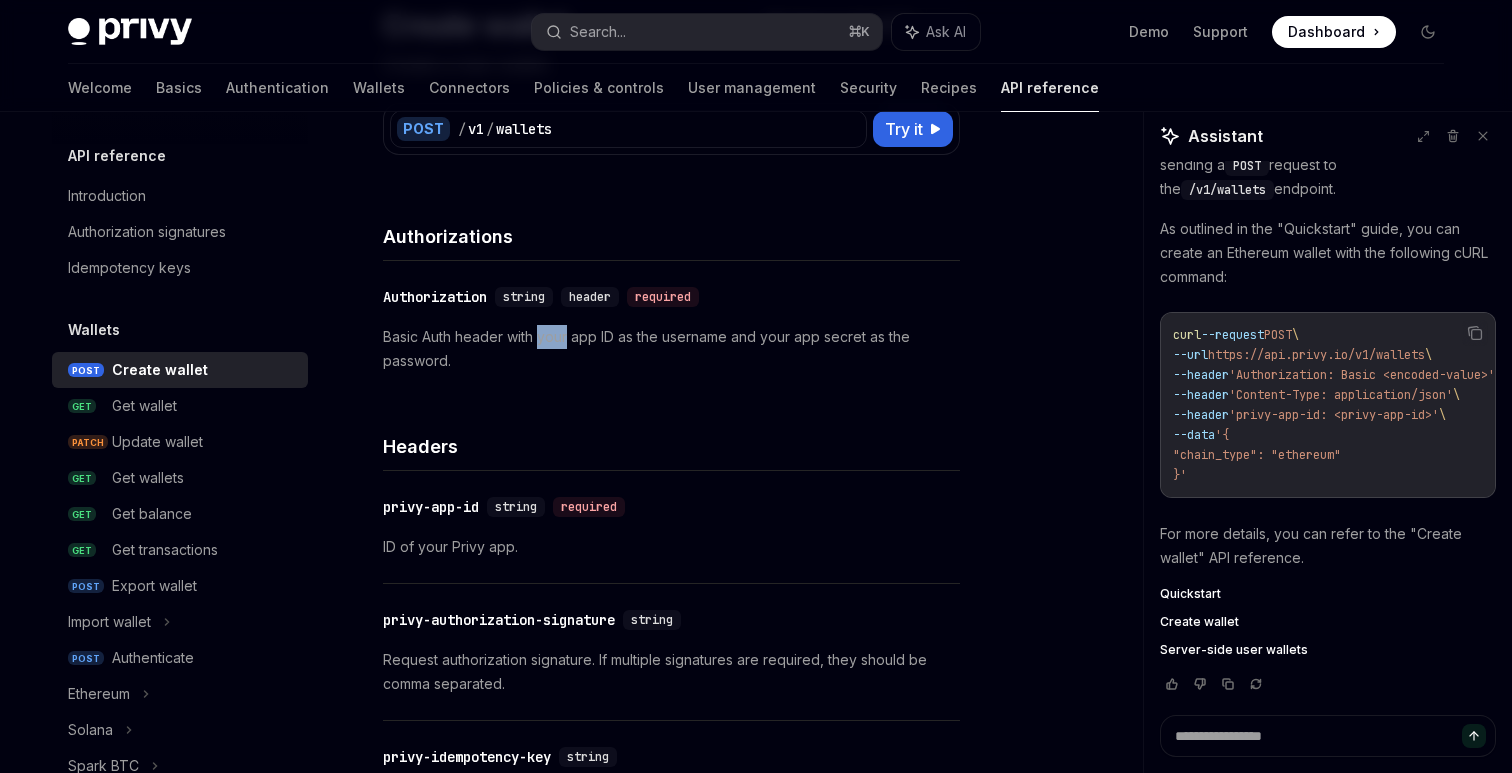 click on "Basic Auth header with your app ID as the username and your app secret as the password." at bounding box center [671, 349] 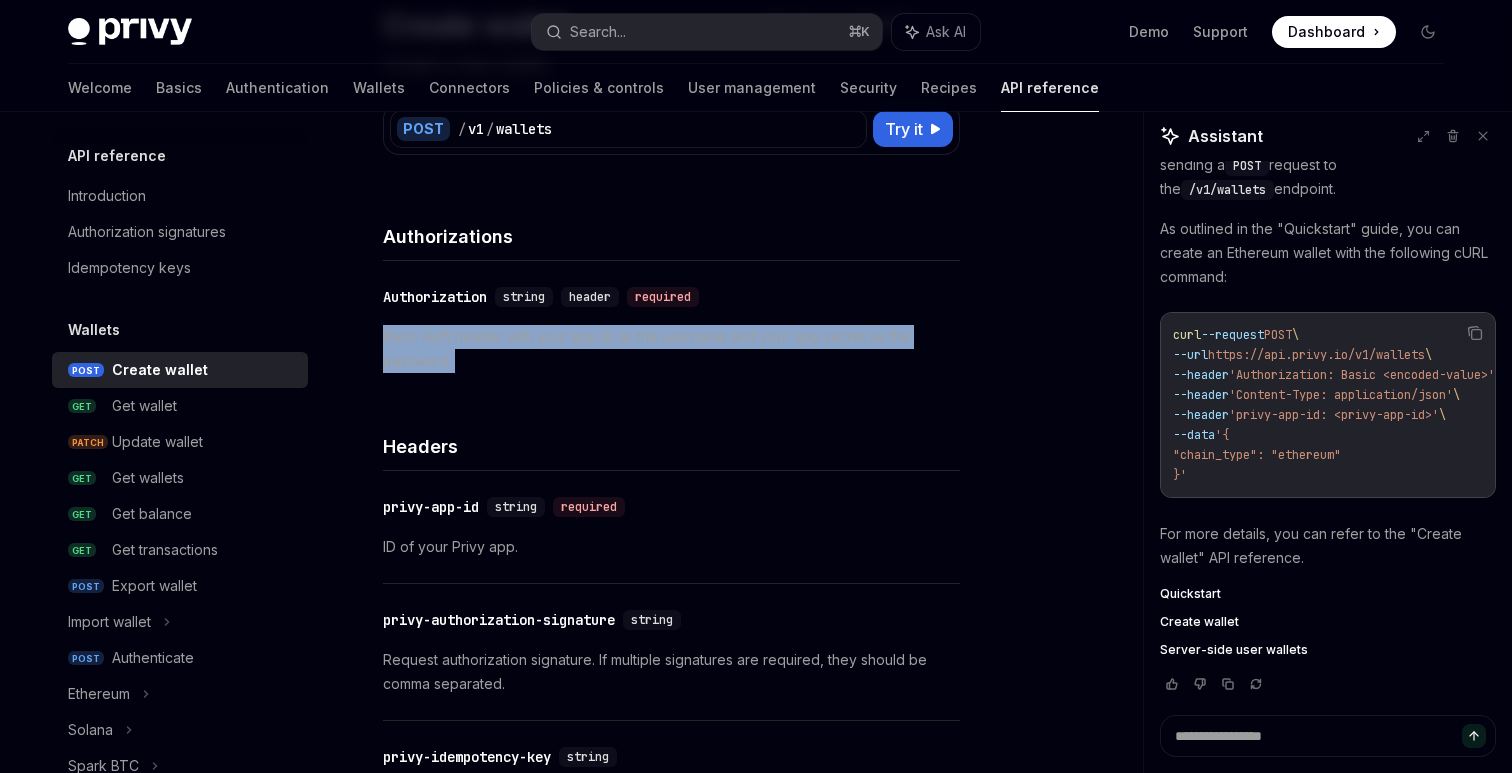 click on "Basic Auth header with your app ID as the username and your app secret as the password." at bounding box center [671, 349] 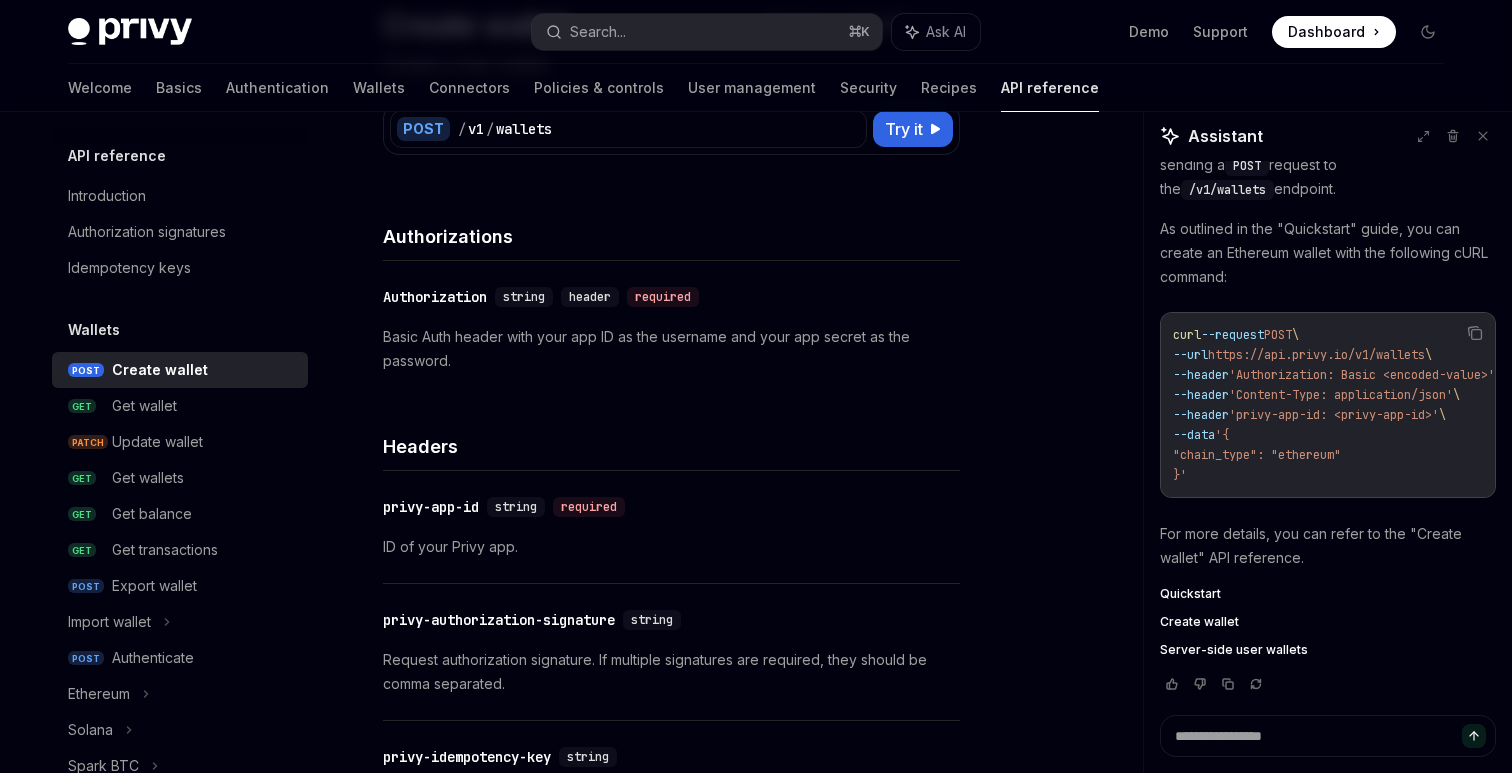 click on "Basic Auth header with your app ID as the username and your app secret as the password." at bounding box center (671, 349) 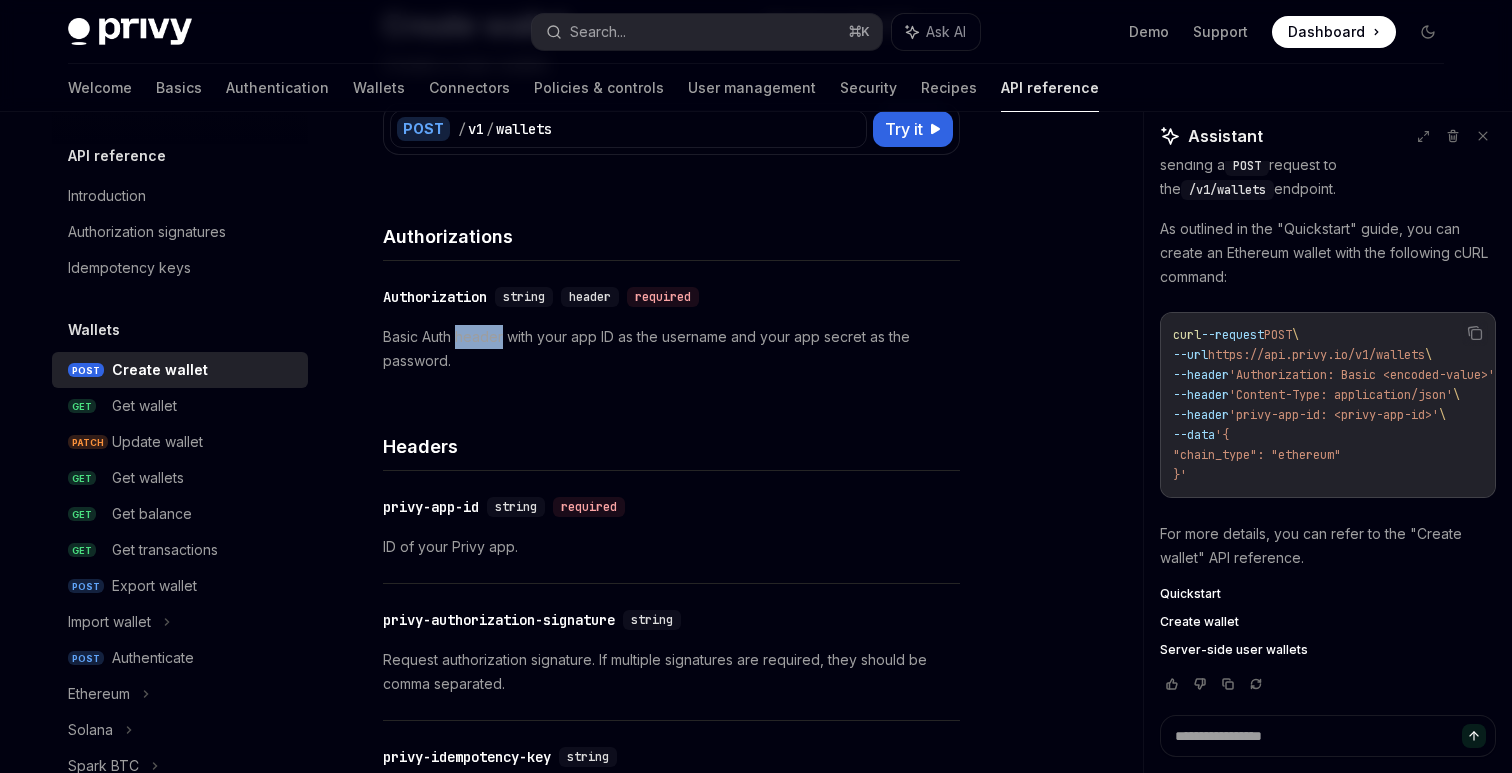 click on "Basic Auth header with your app ID as the username and your app secret as the password." at bounding box center [671, 349] 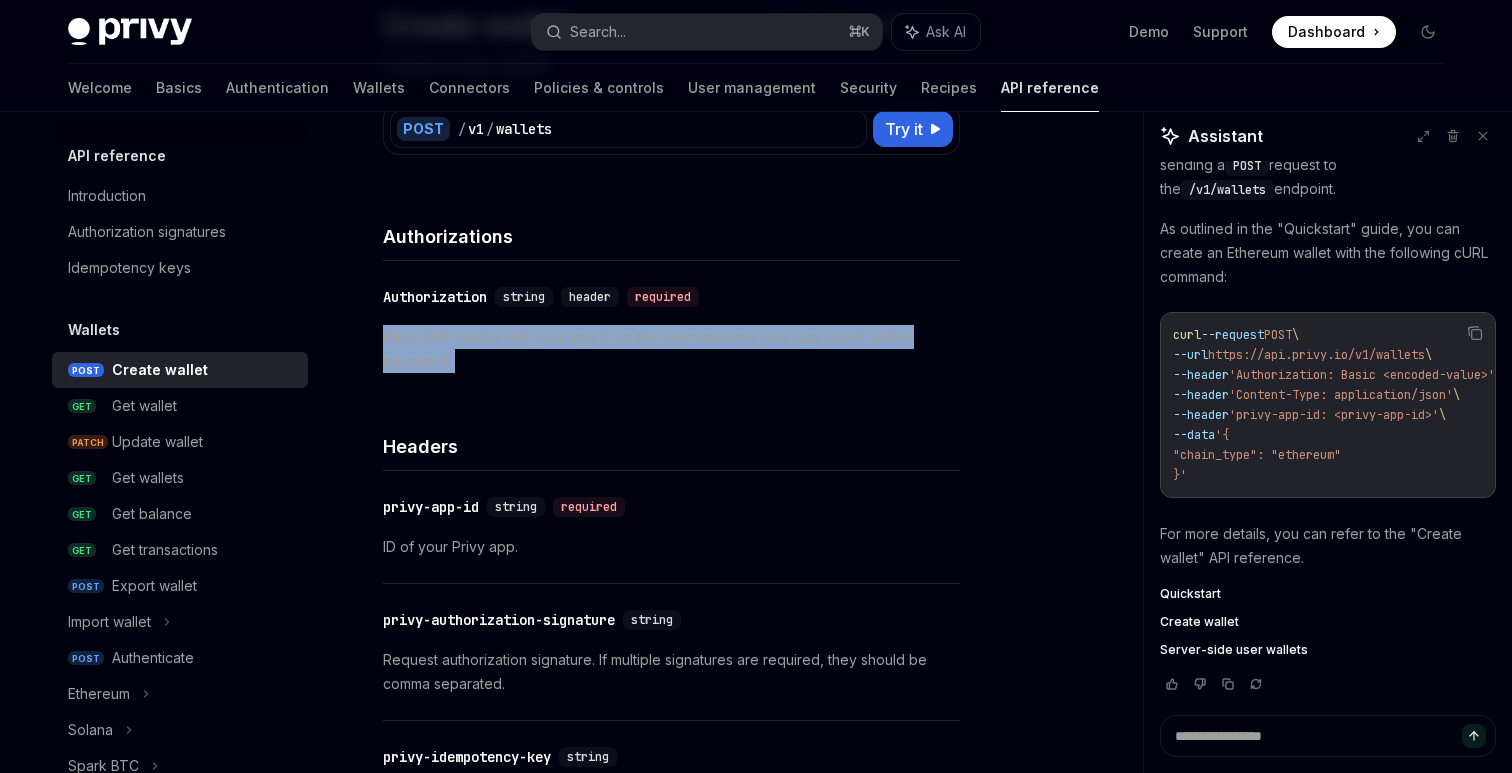 click on "Basic Auth header with your app ID as the username and your app secret as the password." at bounding box center (671, 349) 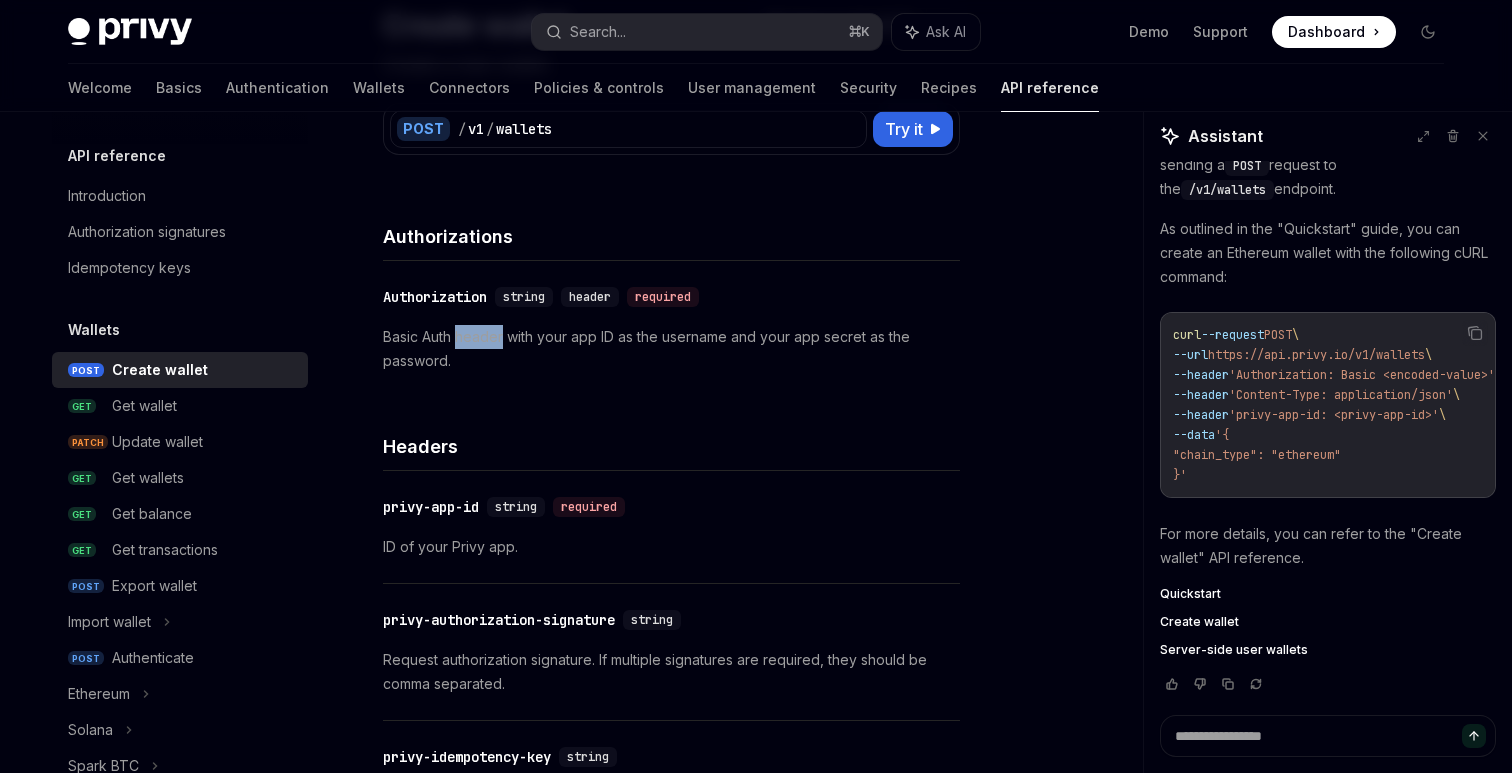 click on "Basic Auth header with your app ID as the username and your app secret as the password." at bounding box center (671, 349) 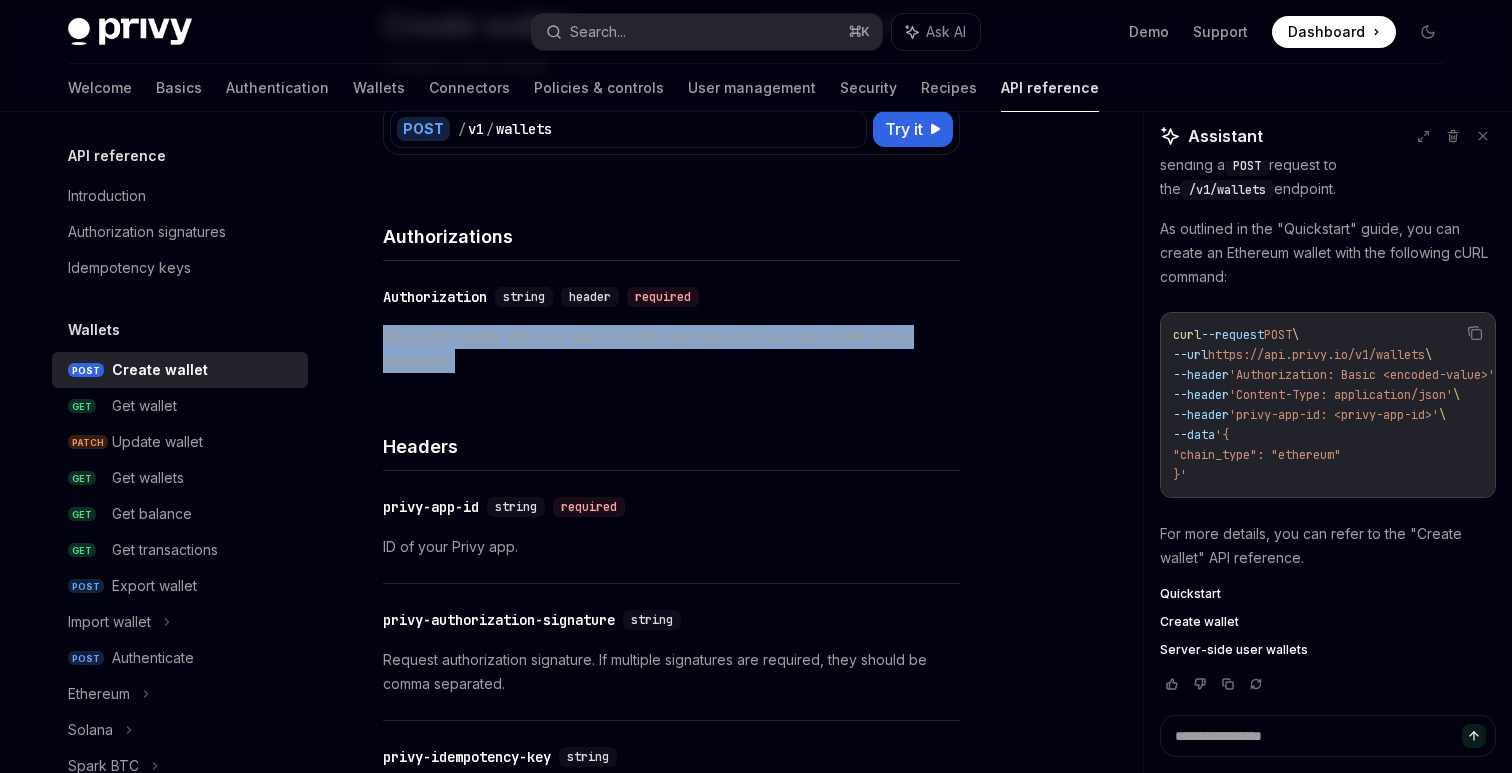 click on "Basic Auth header with your app ID as the username and your app secret as the password." at bounding box center [671, 349] 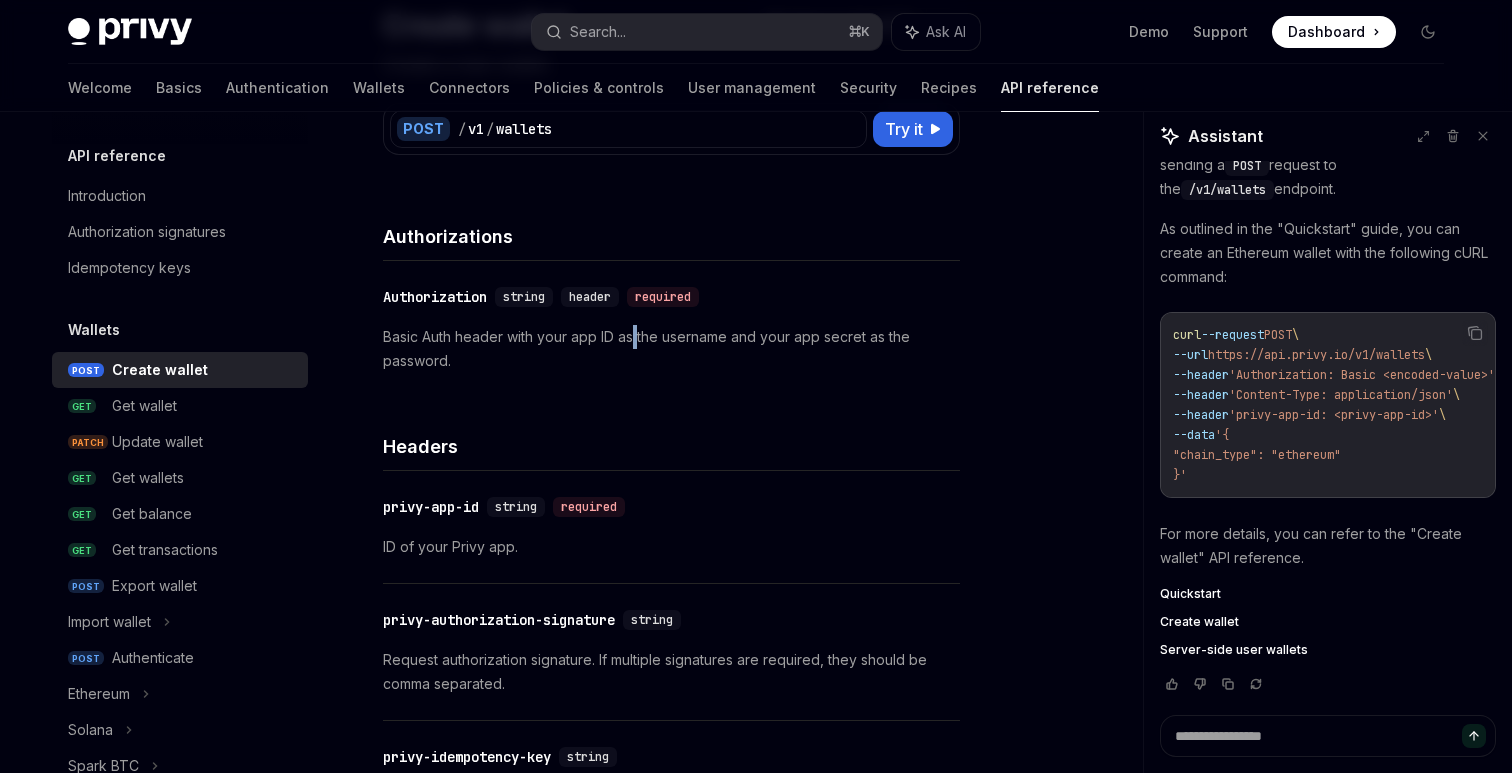 click on "Basic Auth header with your app ID as the username and your app secret as the password." at bounding box center [671, 349] 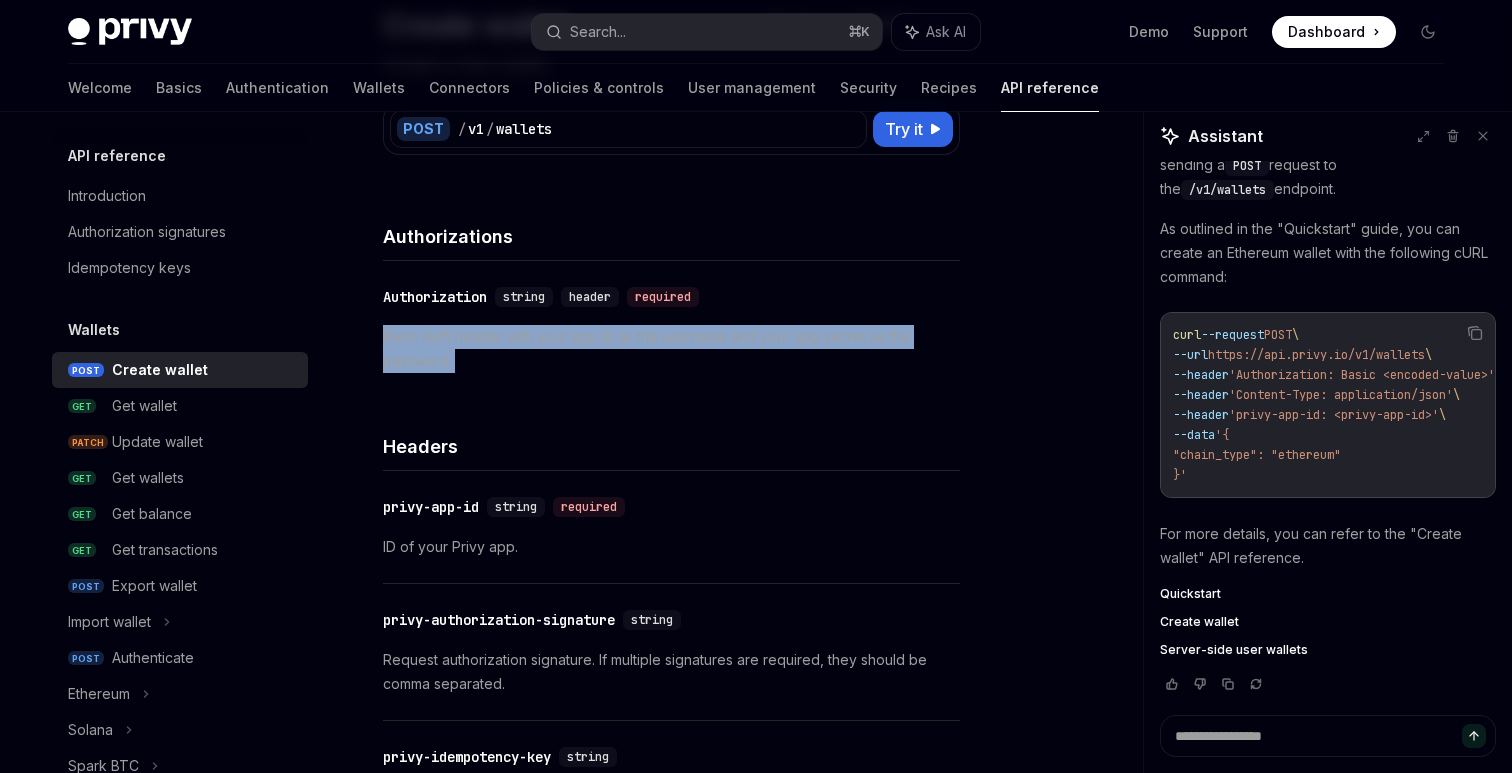 click on "Basic Auth header with your app ID as the username and your app secret as the password." at bounding box center [671, 349] 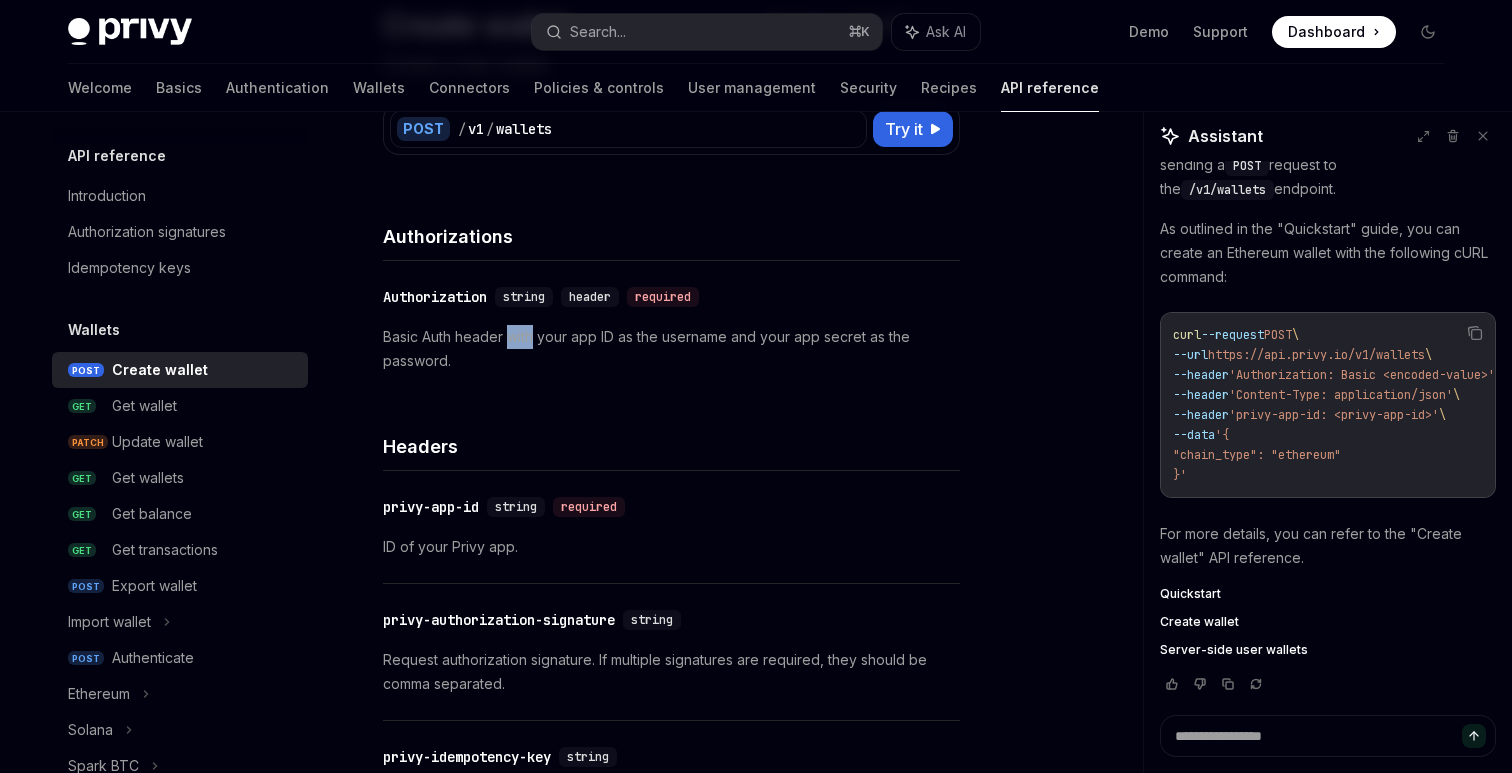click on "Basic Auth header with your app ID as the username and your app secret as the password." at bounding box center [671, 349] 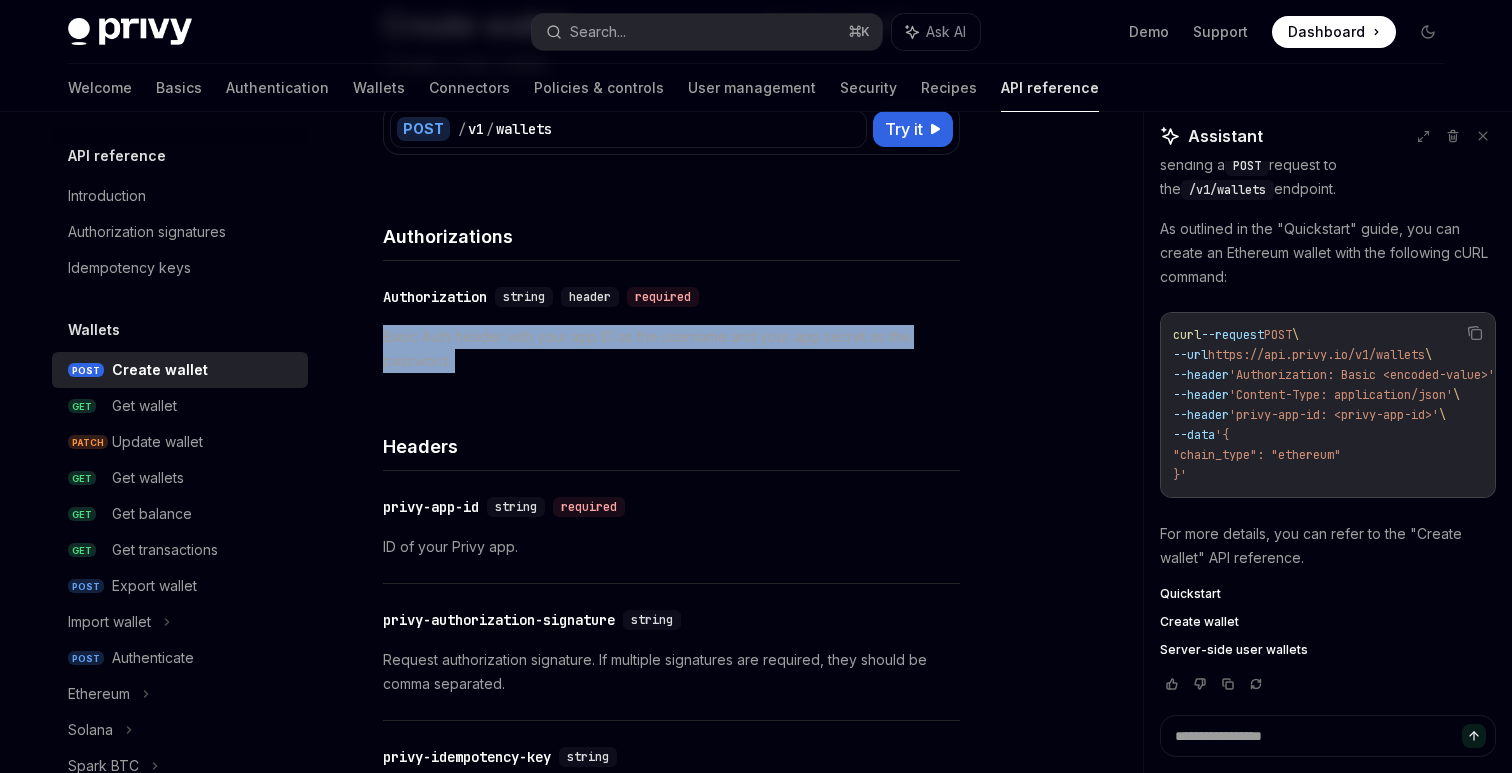 click on "Basic Auth header with your app ID as the username and your app secret as the password." at bounding box center (671, 349) 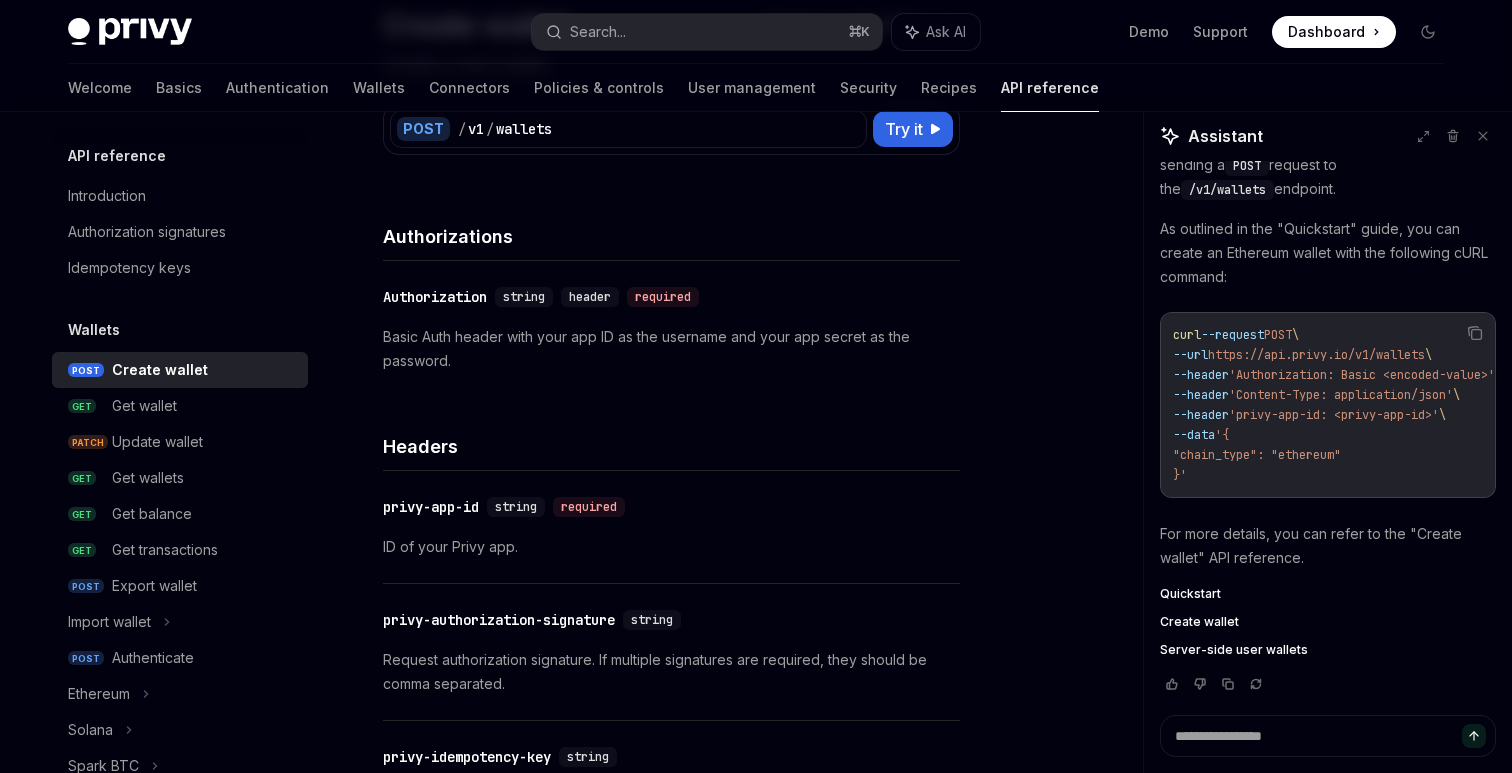 click on "Basic Auth header with your app ID as the username and your app secret as the password." at bounding box center [671, 349] 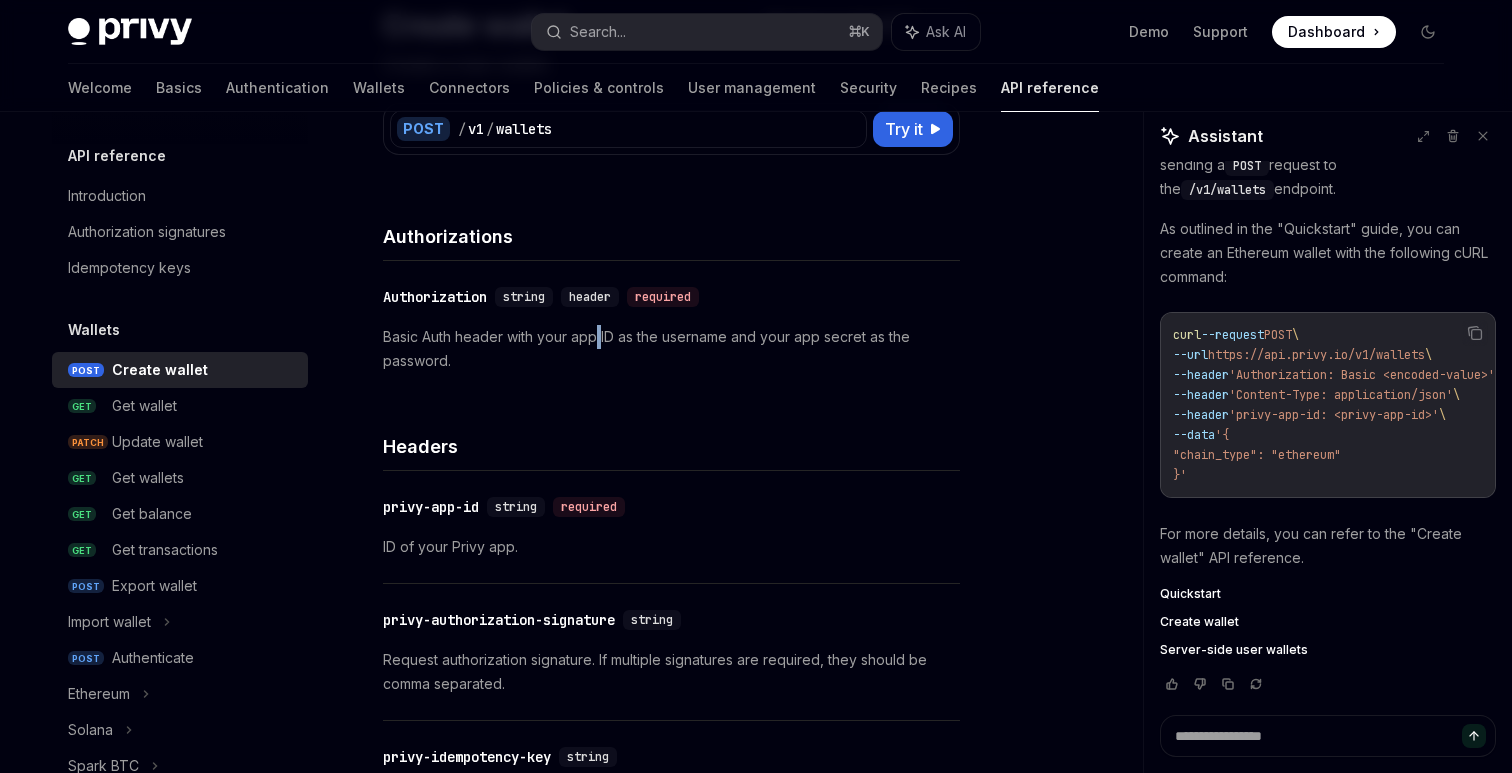 click on "Basic Auth header with your app ID as the username and your app secret as the password." at bounding box center (671, 349) 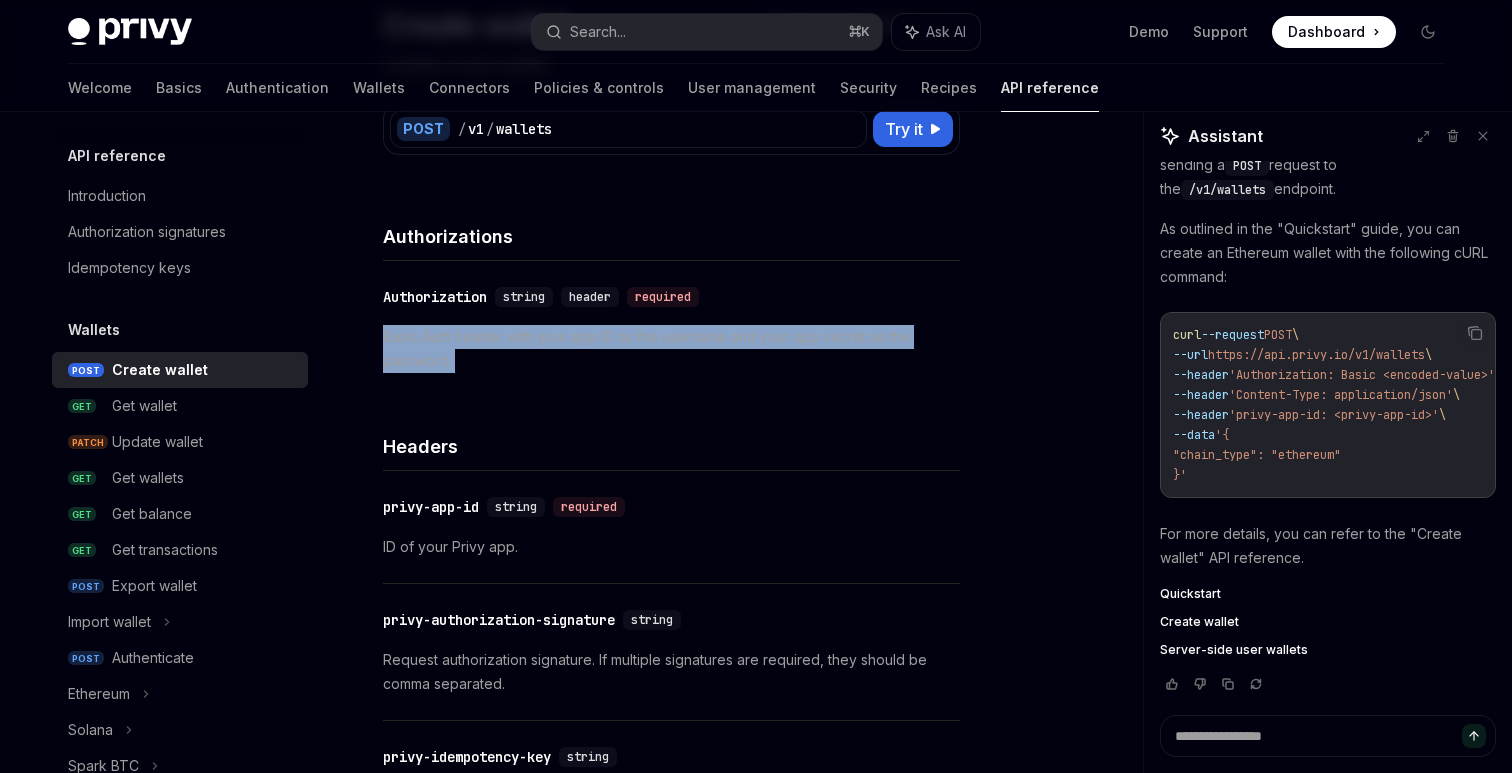 click on "Basic Auth header with your app ID as the username and your app secret as the password." at bounding box center (671, 349) 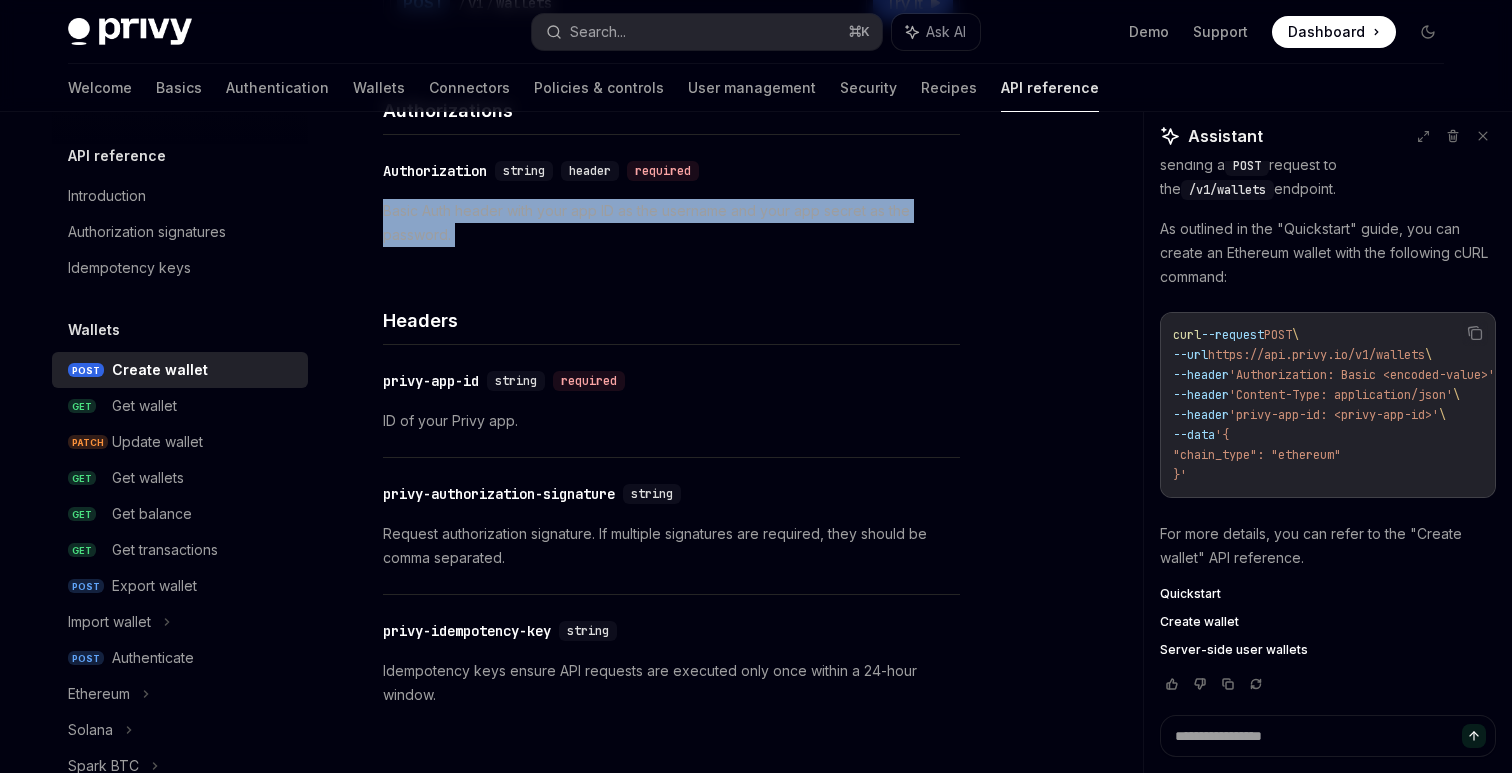 scroll, scrollTop: 330, scrollLeft: 0, axis: vertical 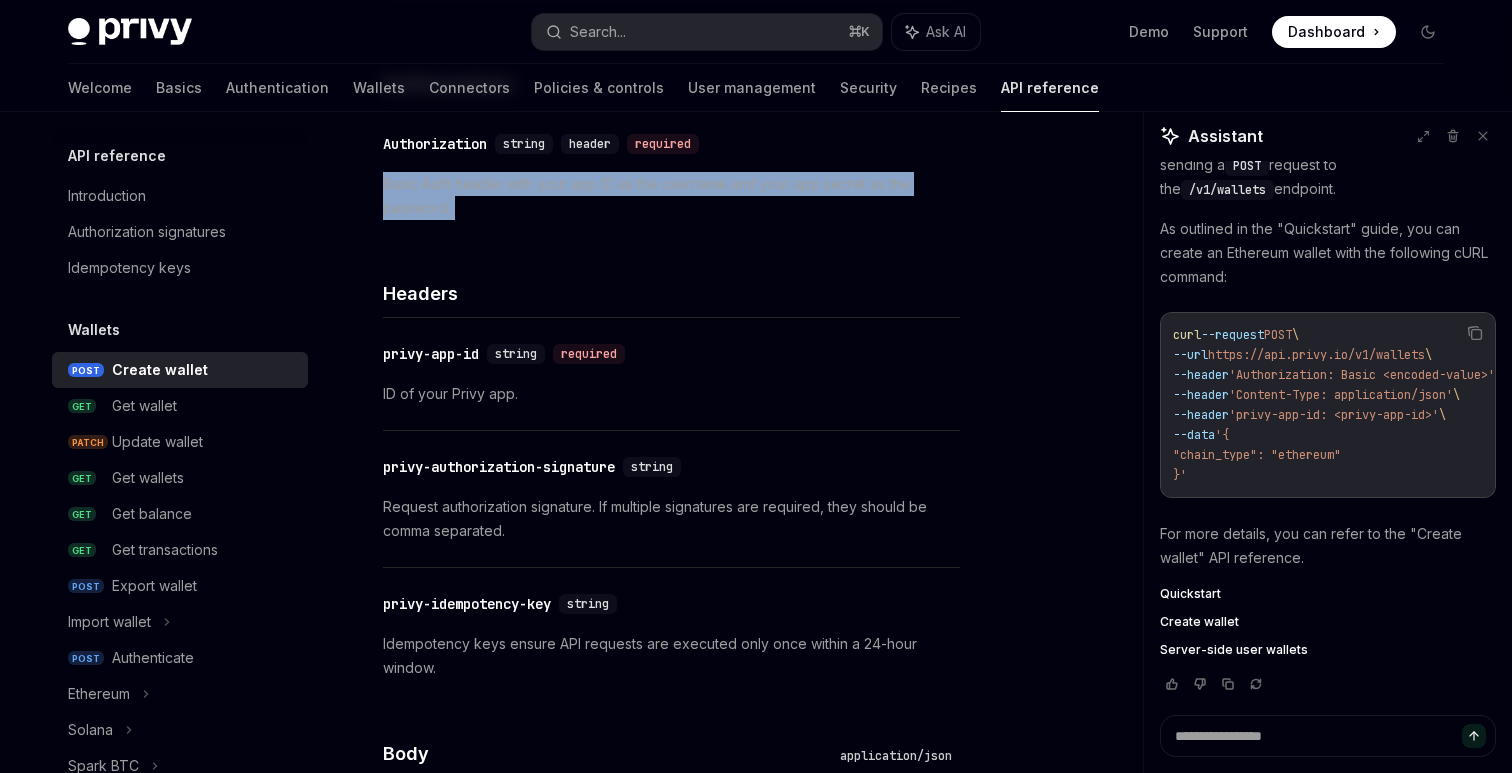 click on "​ privy-app-id string required ID of your Privy app." at bounding box center [671, 374] 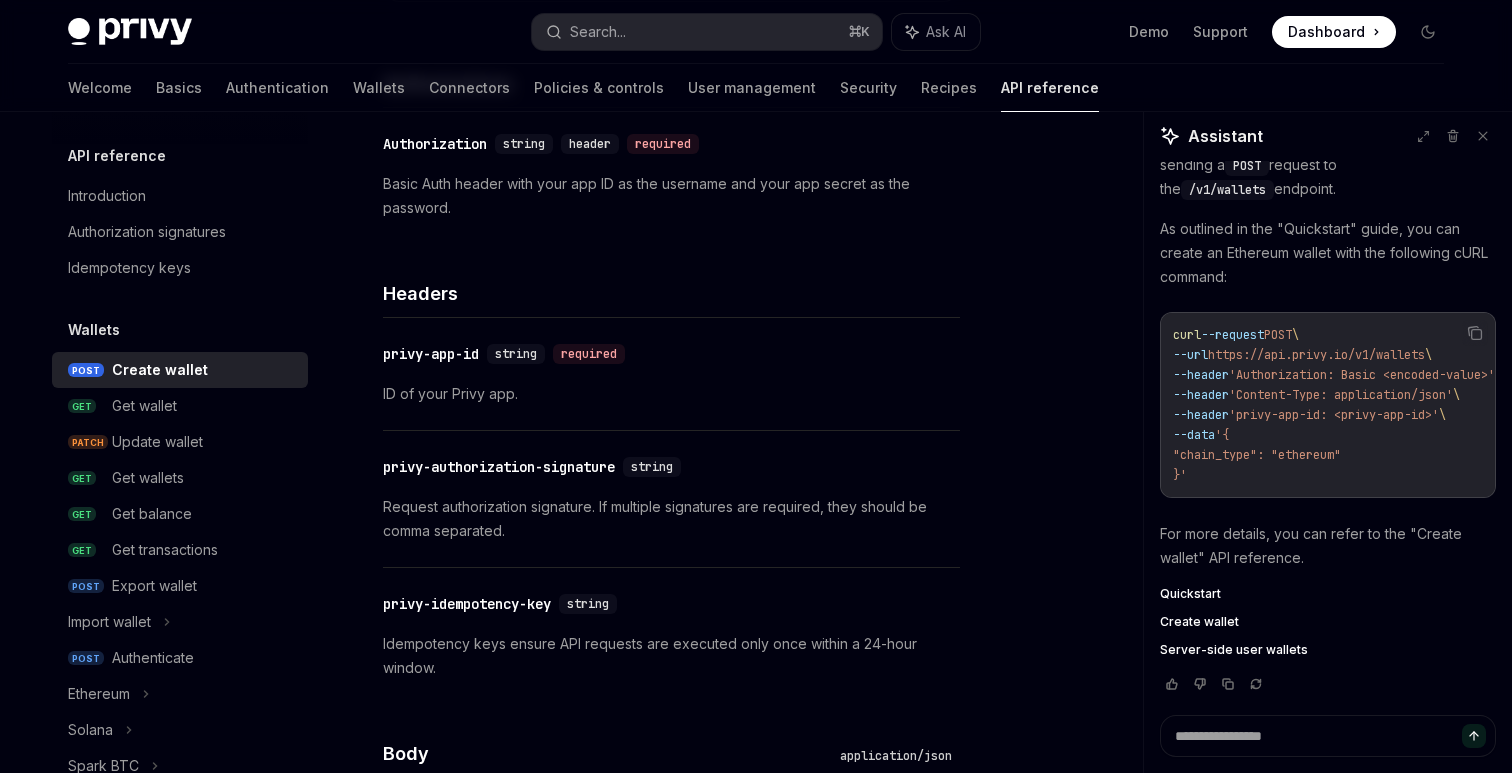 click on "ID of your Privy app." at bounding box center (671, 394) 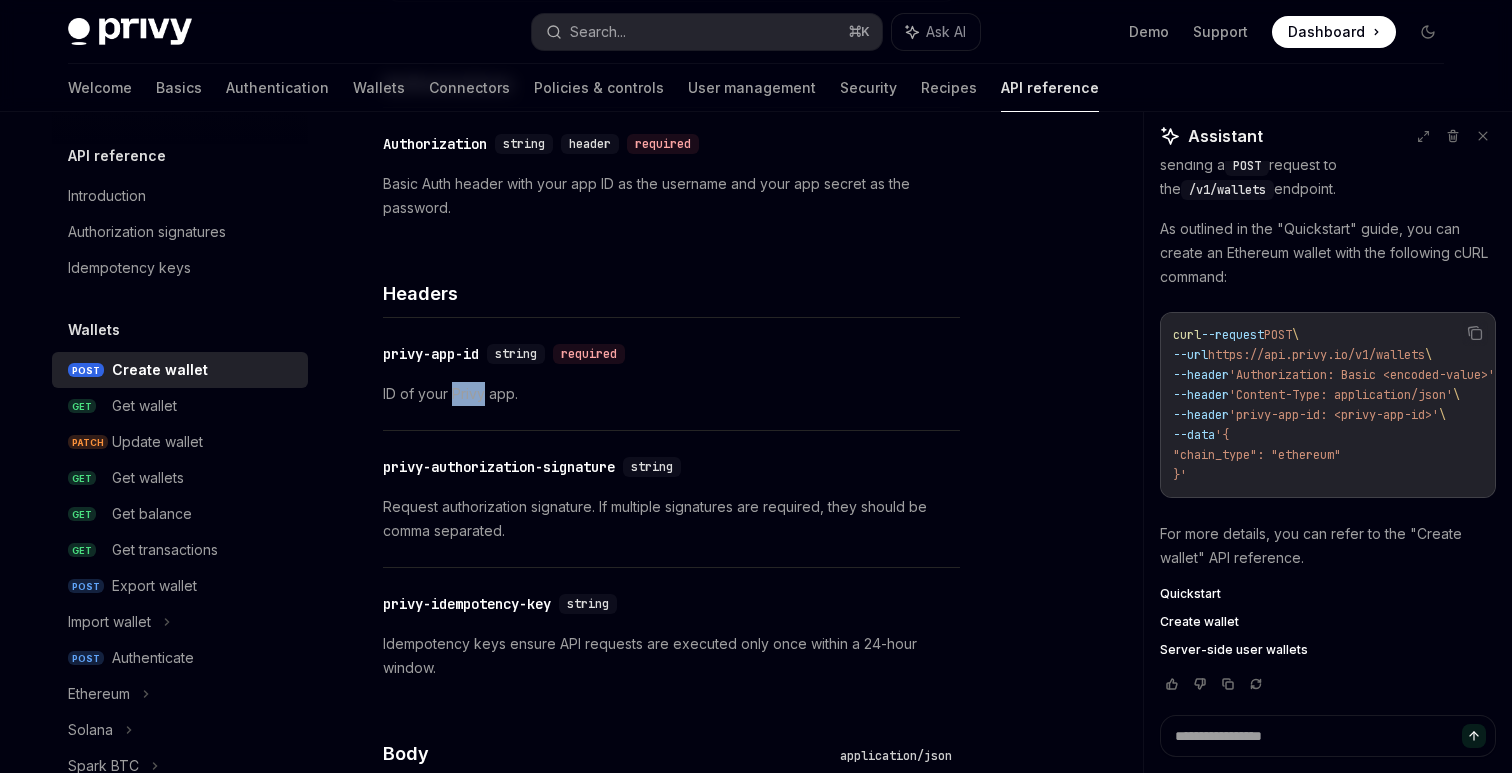 click on "ID of your Privy app." at bounding box center (671, 394) 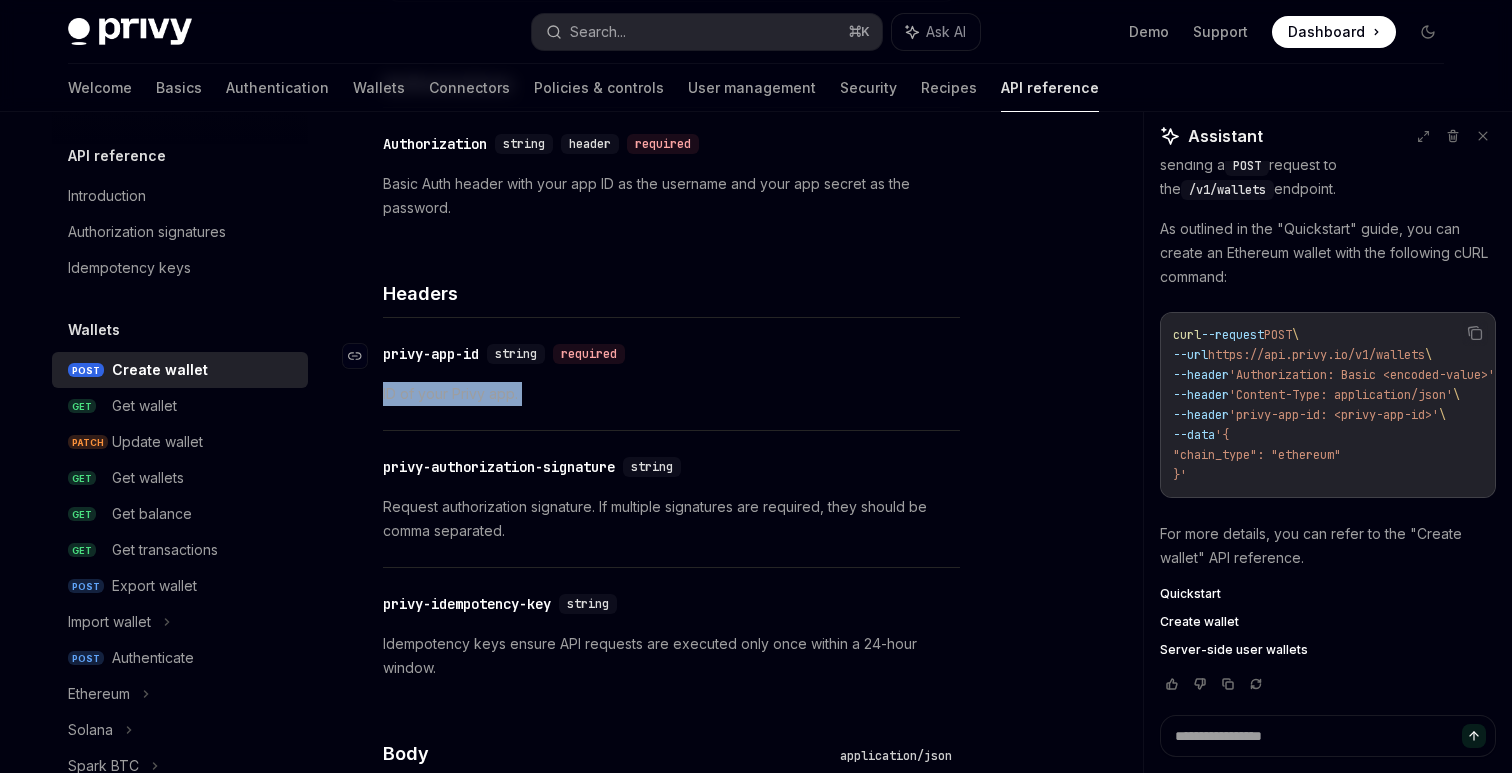 click on "privy-app-id" at bounding box center [431, 354] 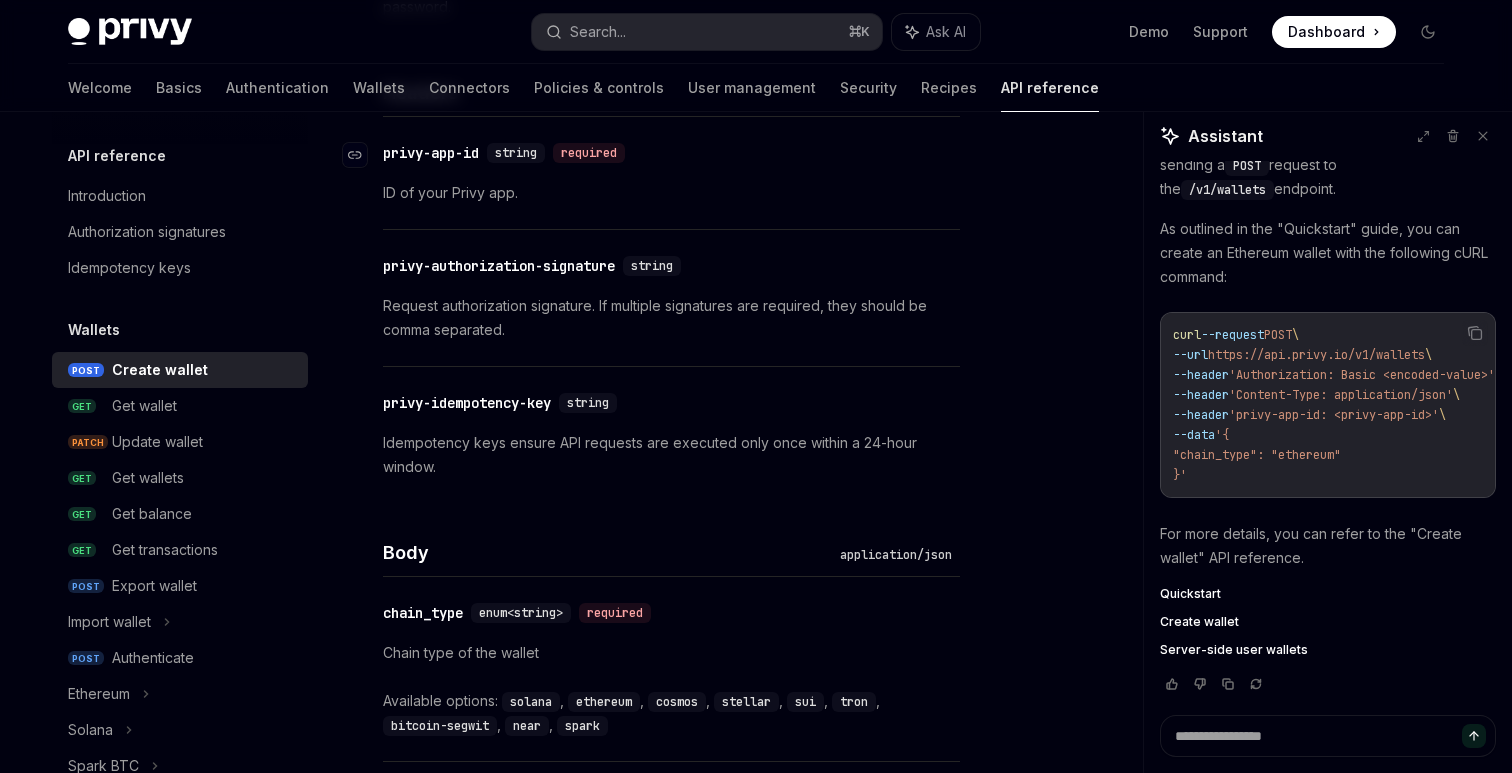 scroll, scrollTop: 540, scrollLeft: 0, axis: vertical 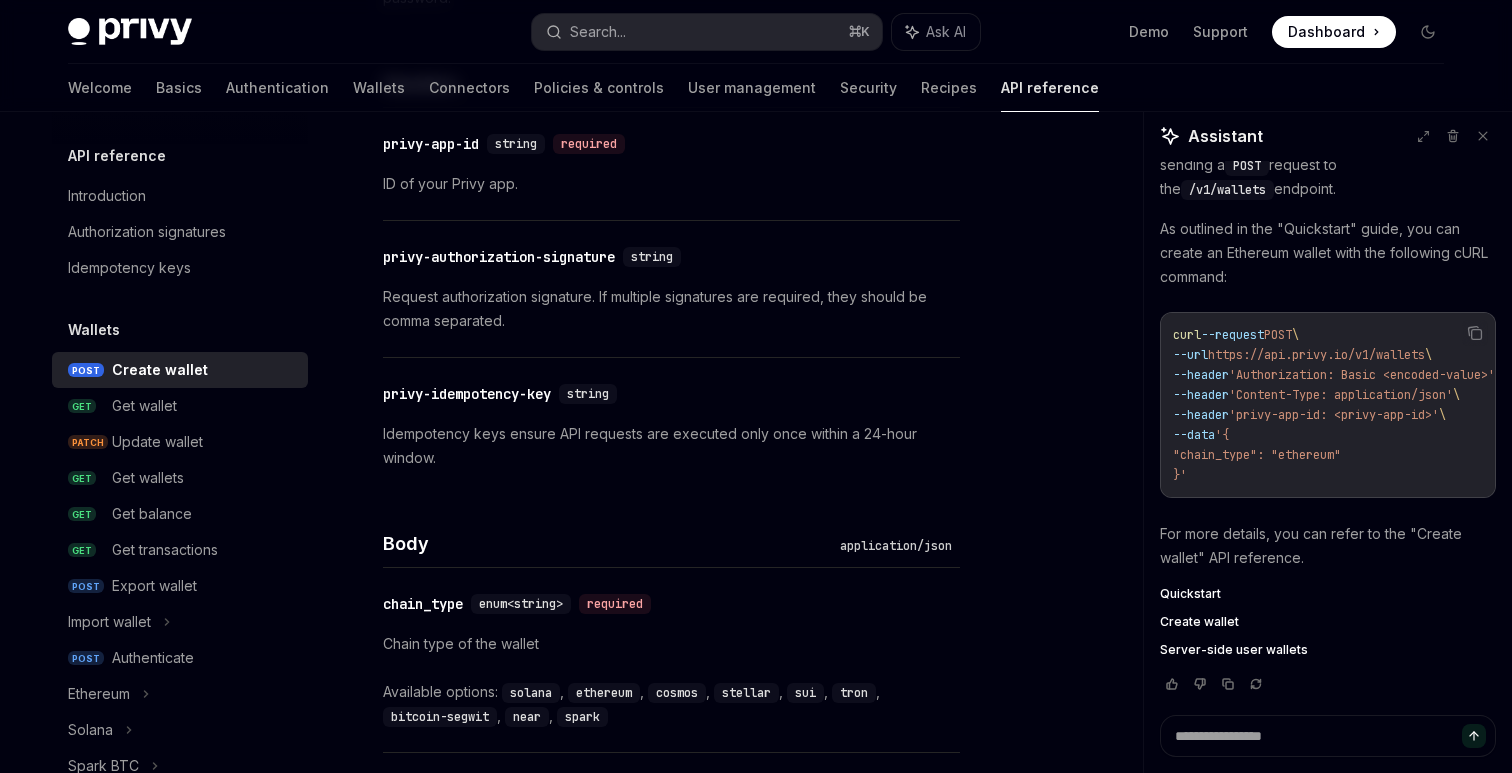 click on "Request authorization signature. If multiple signatures are required, they should be comma separated." at bounding box center (671, 309) 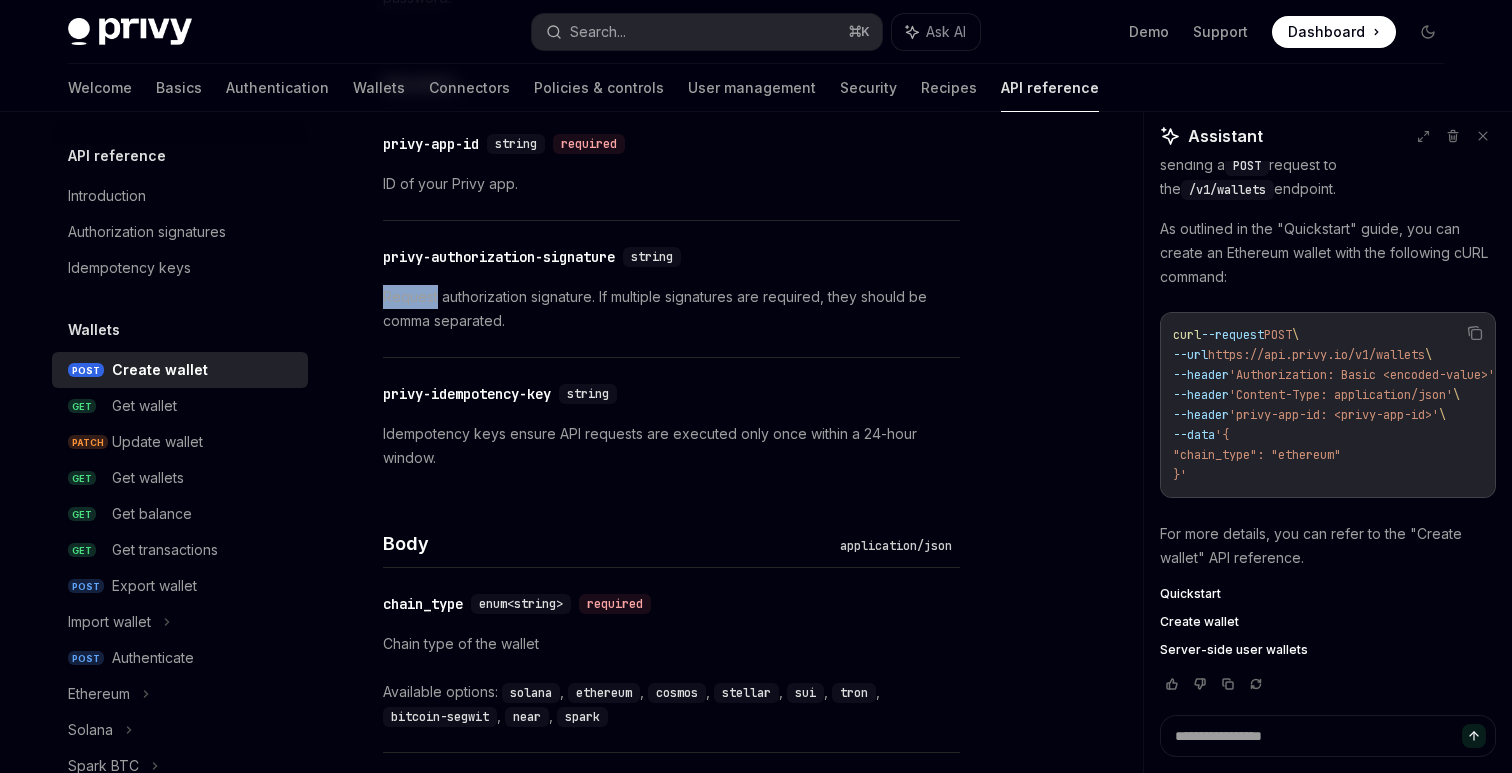 click on "Request authorization signature. If multiple signatures are required, they should be comma separated." at bounding box center [671, 309] 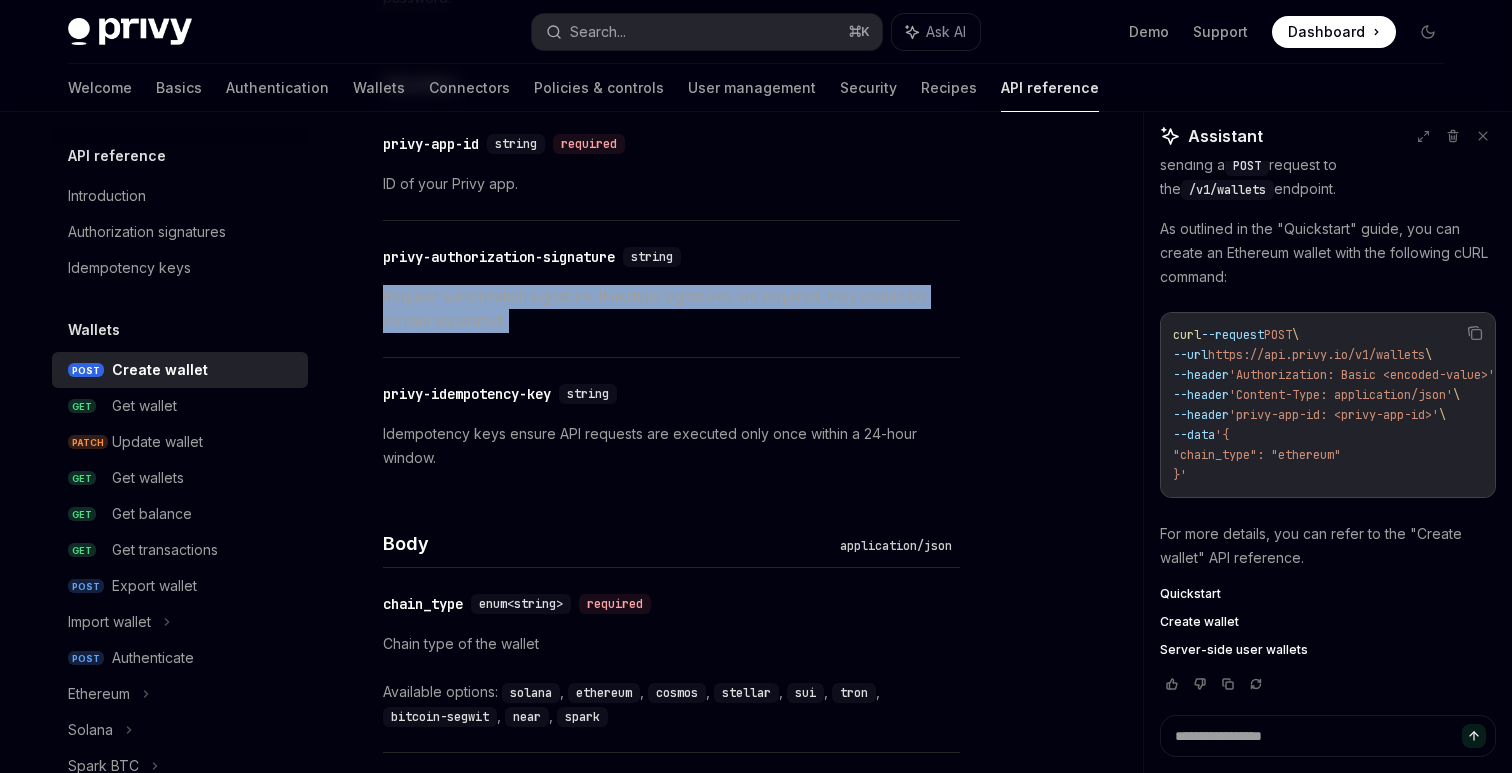 click on "Request authorization signature. If multiple signatures are required, they should be comma separated." at bounding box center (671, 309) 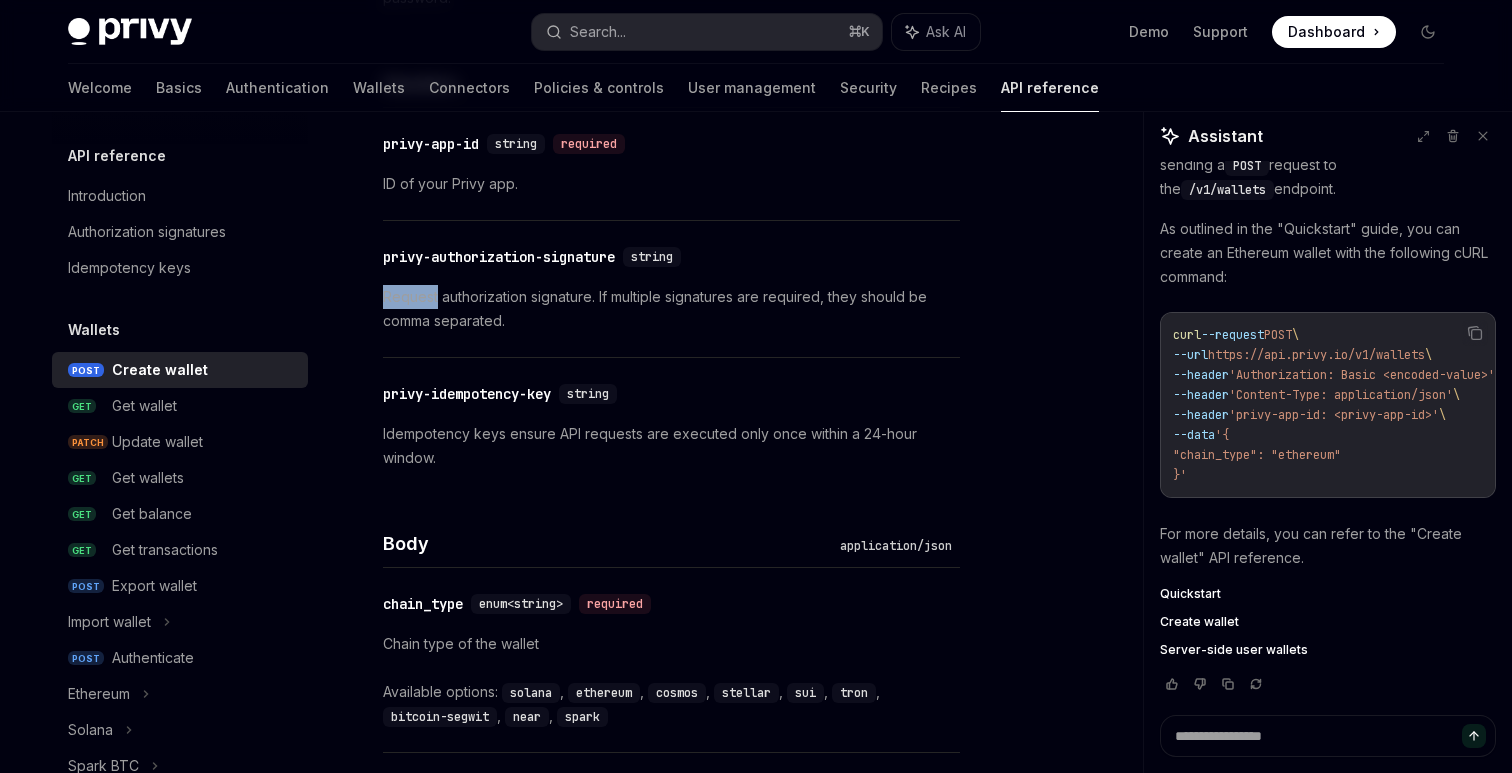 click on "Request authorization signature. If multiple signatures are required, they should be comma separated." at bounding box center (671, 309) 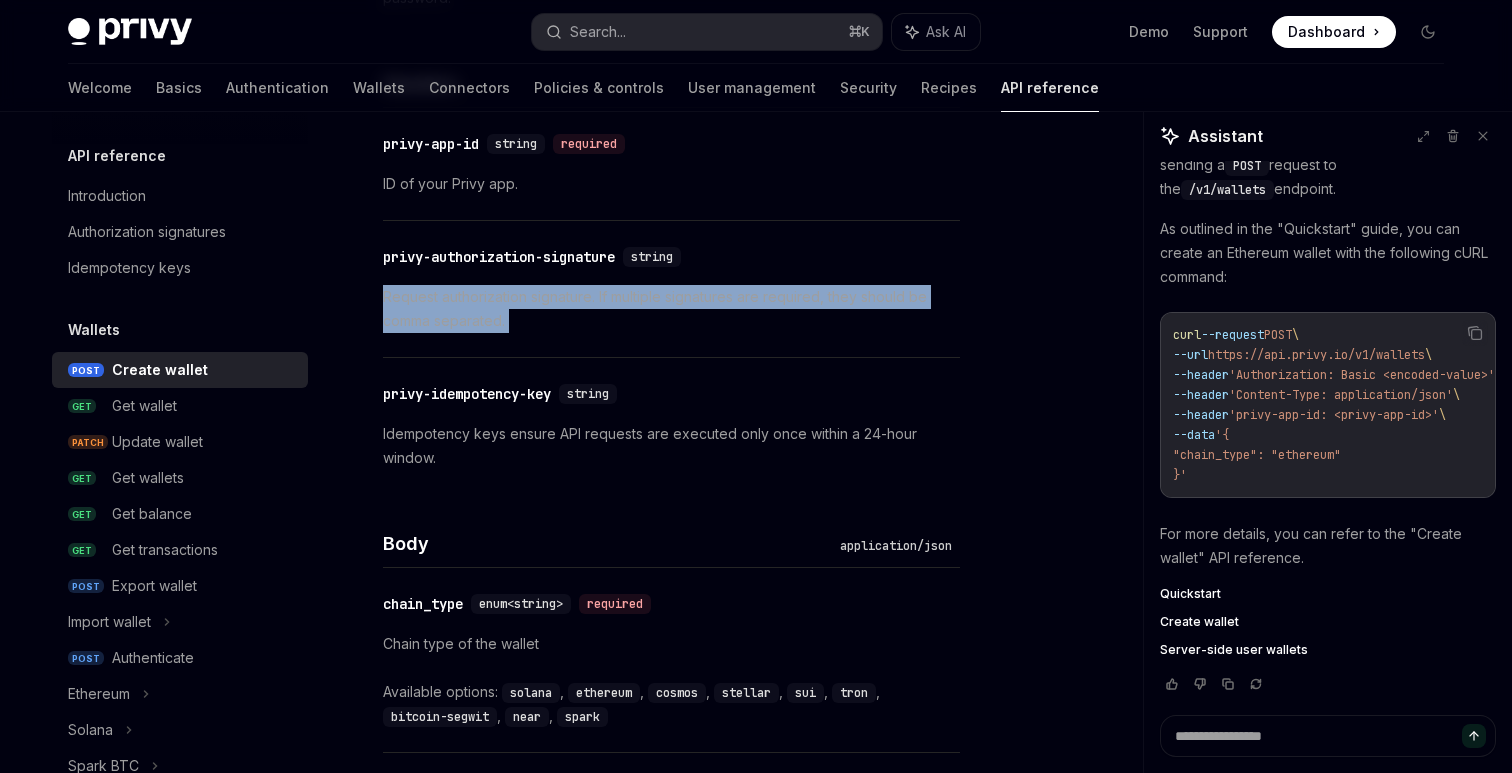 click on "Request authorization signature. If multiple signatures are required, they should be comma separated." at bounding box center [671, 309] 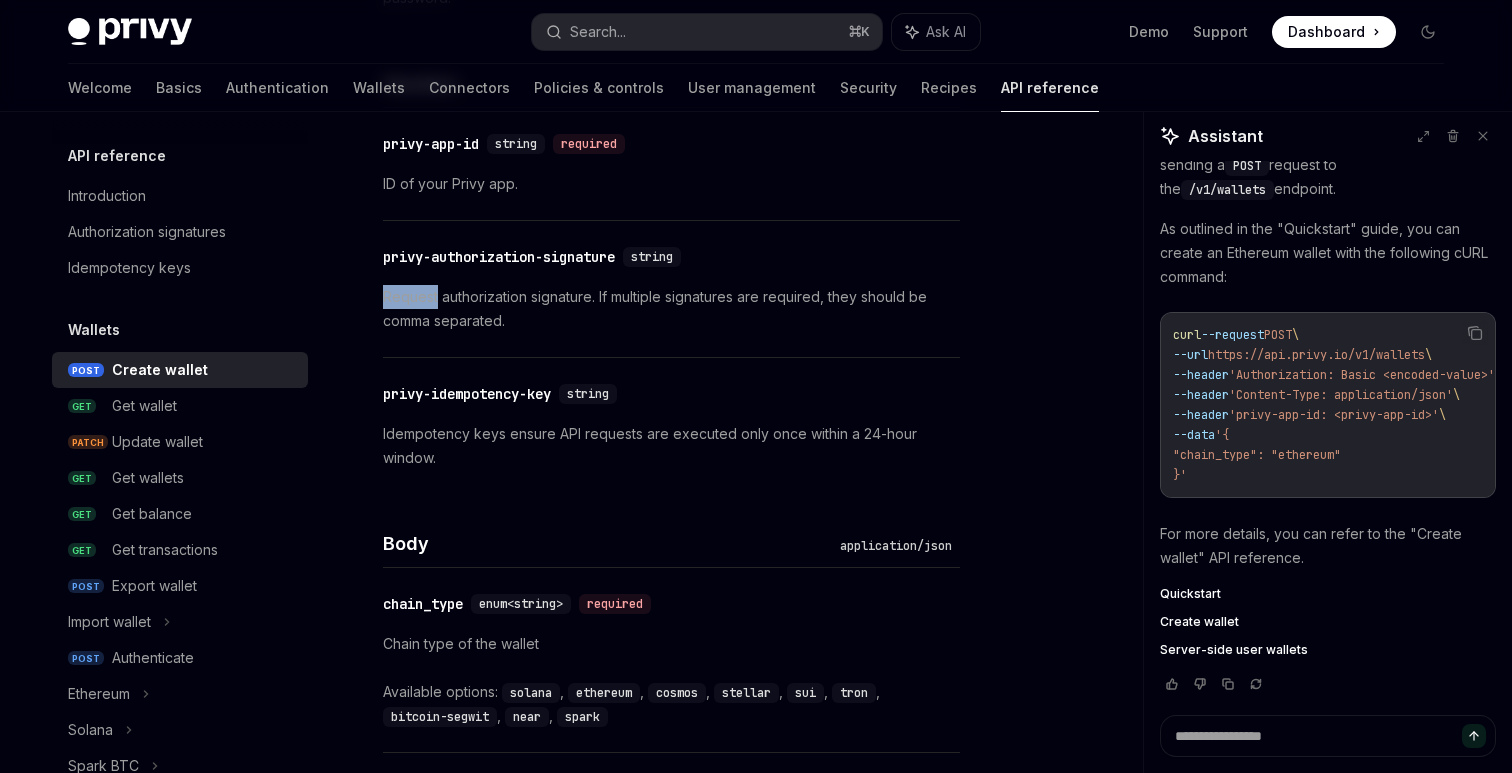 click on "Request authorization signature. If multiple signatures are required, they should be comma separated." at bounding box center (671, 309) 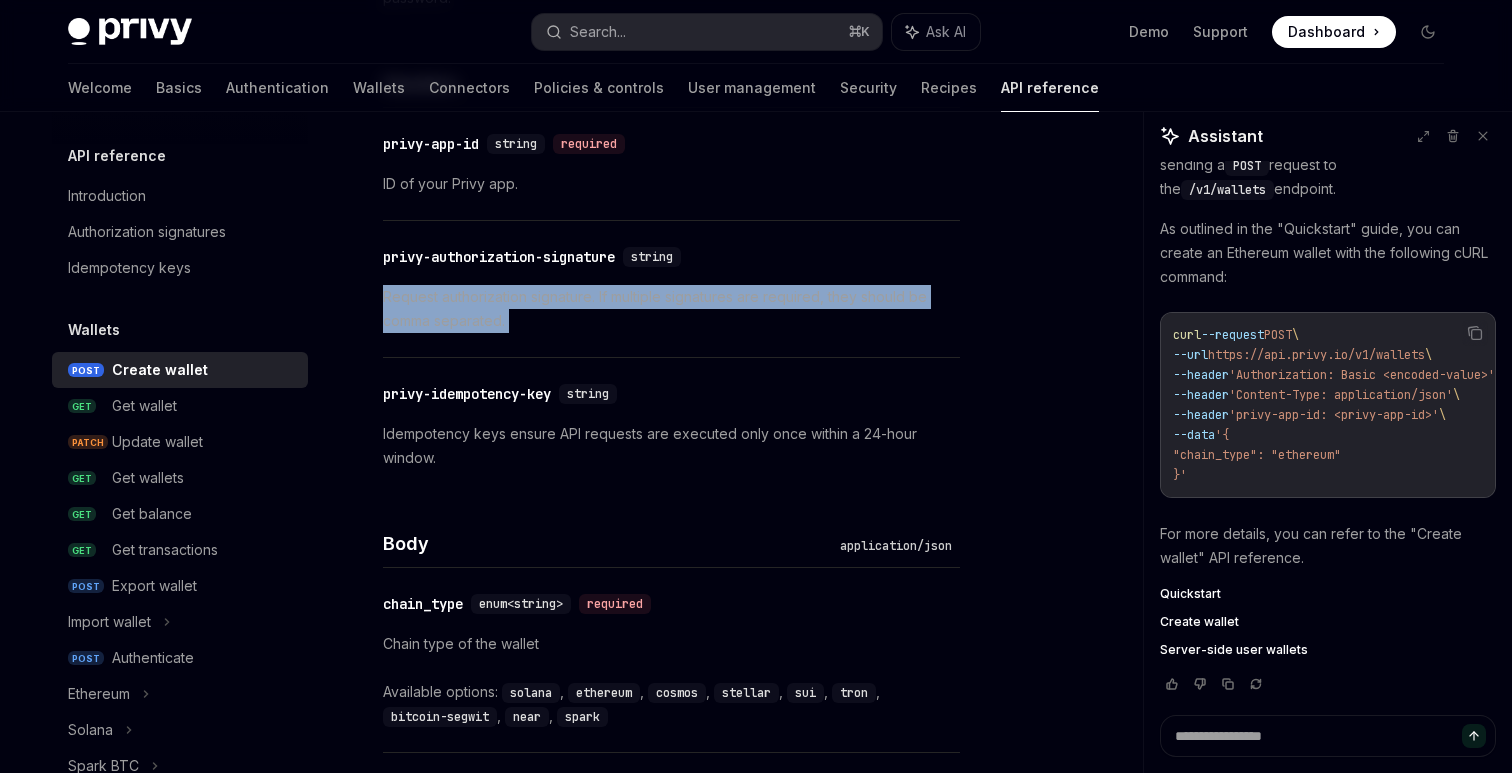 click on "Request authorization signature. If multiple signatures are required, they should be comma separated." at bounding box center [671, 309] 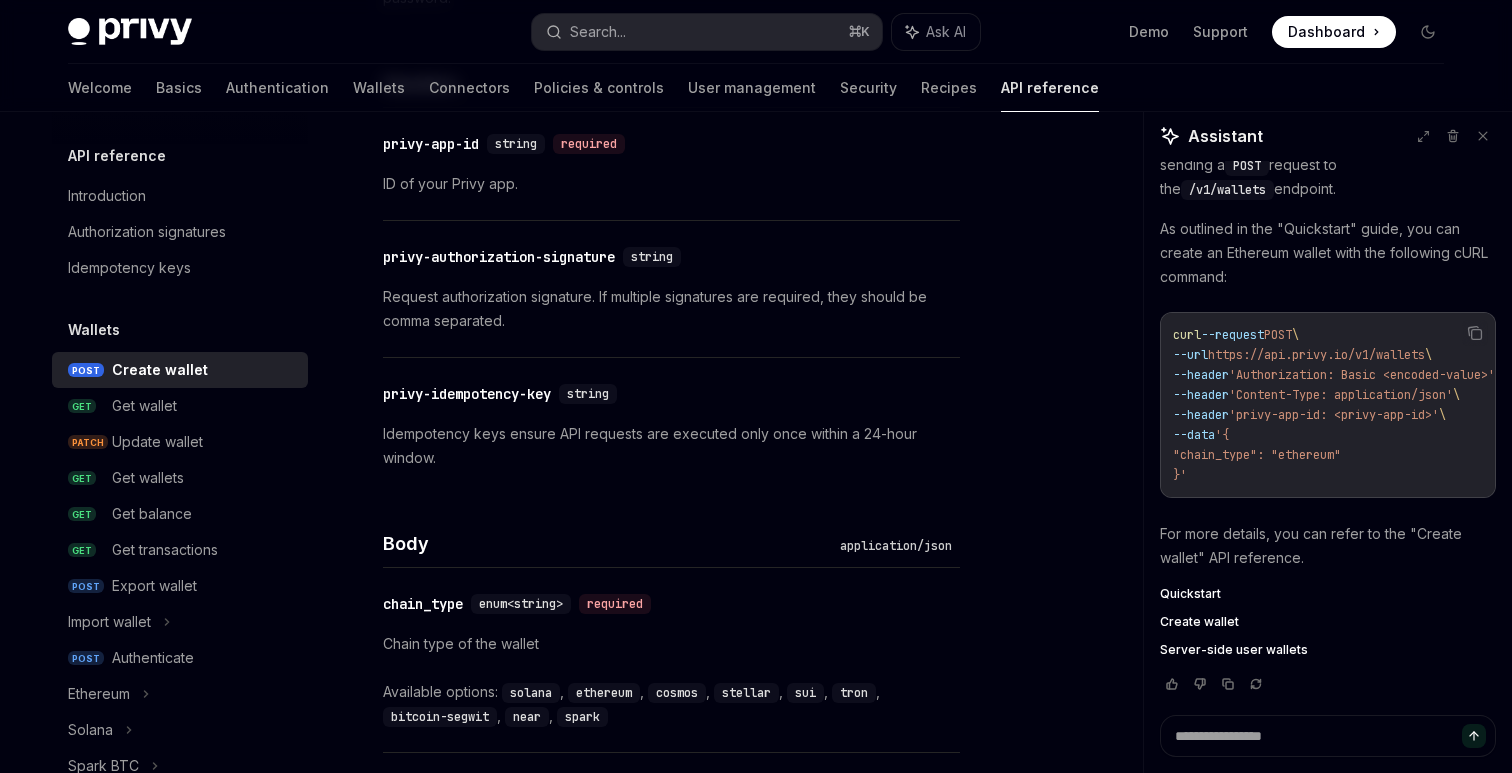 click on "Request authorization signature. If multiple signatures are required, they should be comma separated." at bounding box center [671, 309] 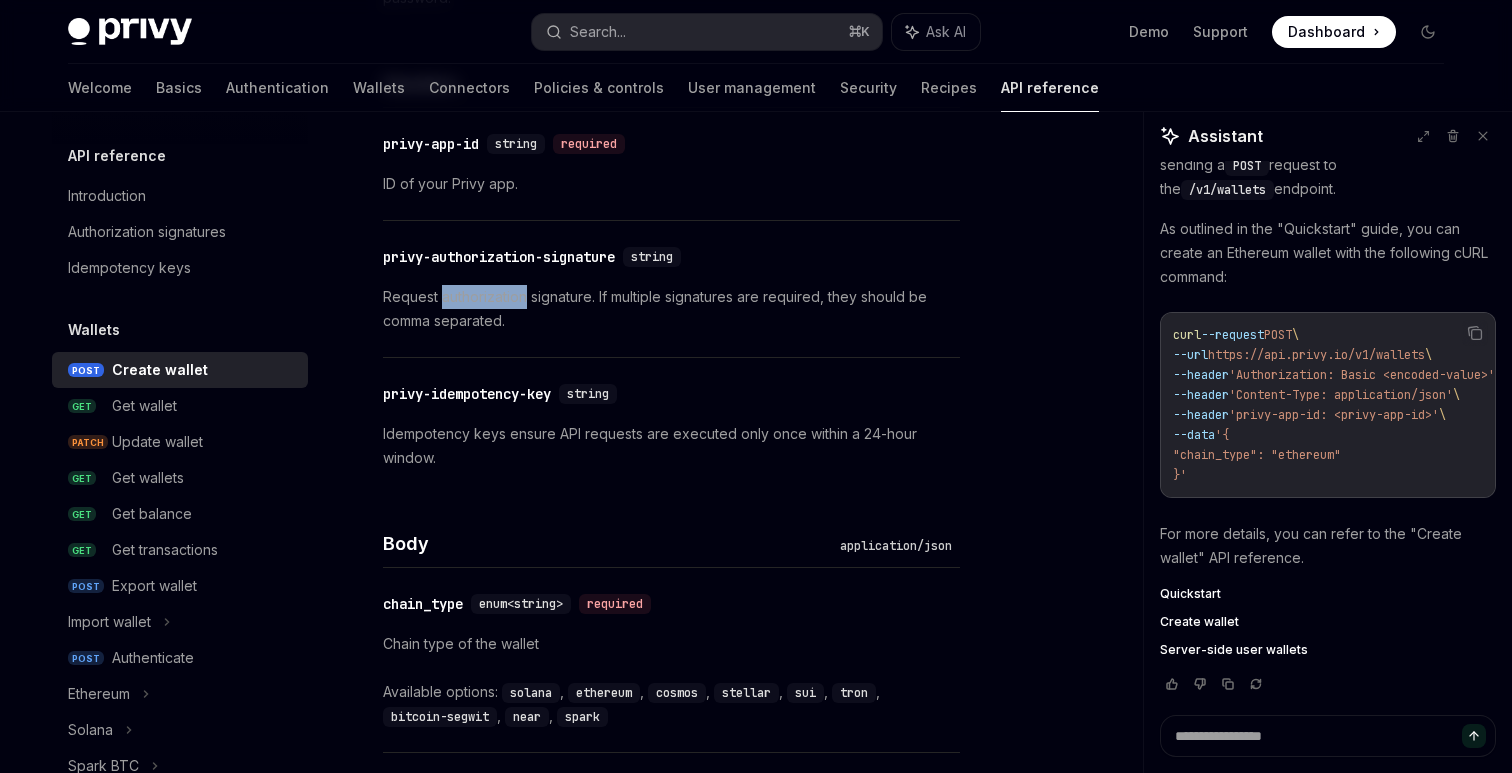 click on "Request authorization signature. If multiple signatures are required, they should be comma separated." at bounding box center [671, 309] 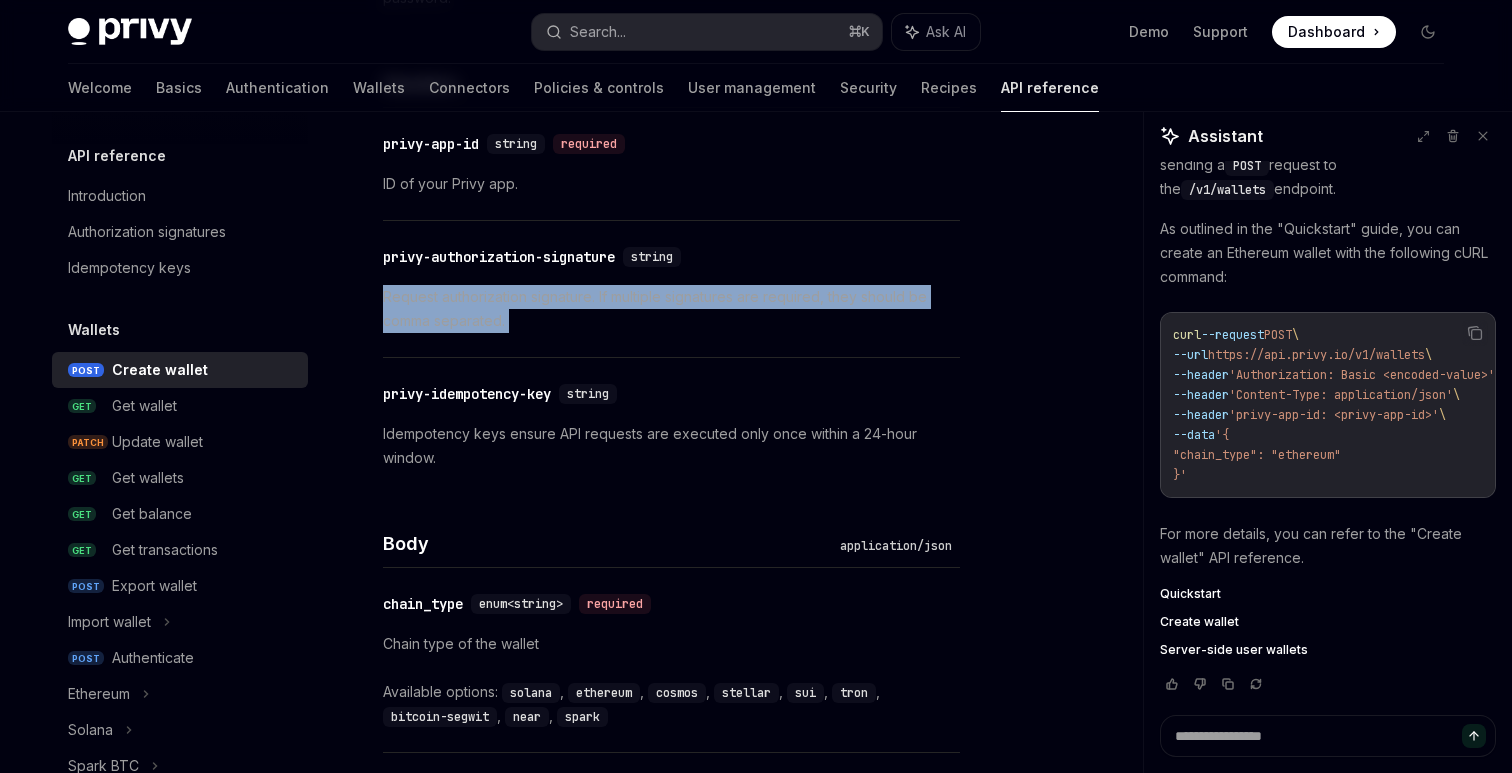 click on "Request authorization signature. If multiple signatures are required, they should be comma separated." at bounding box center (671, 309) 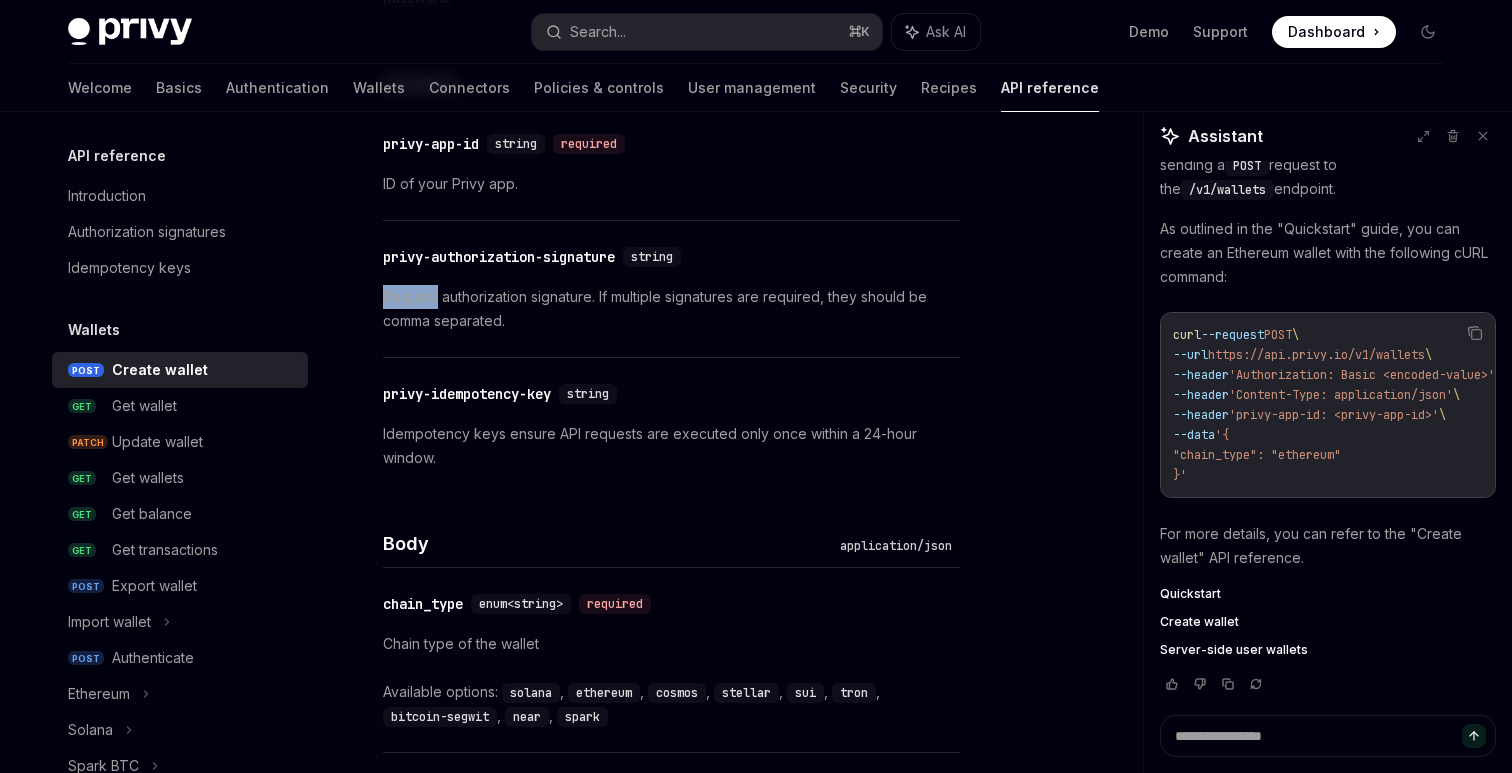 click on "Request authorization signature. If multiple signatures are required, they should be comma separated." at bounding box center [671, 309] 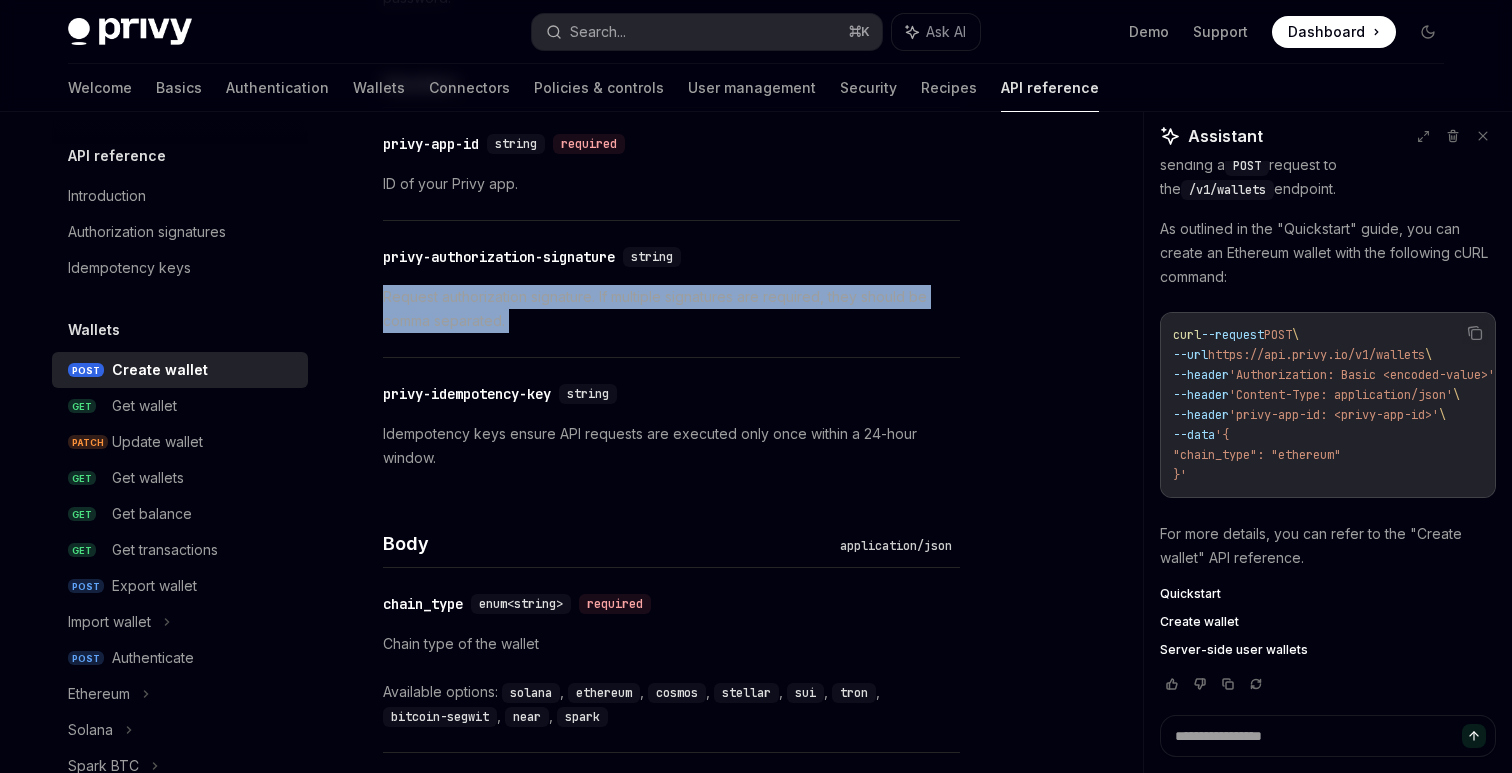 click on "Request authorization signature. If multiple signatures are required, they should be comma separated." at bounding box center (671, 309) 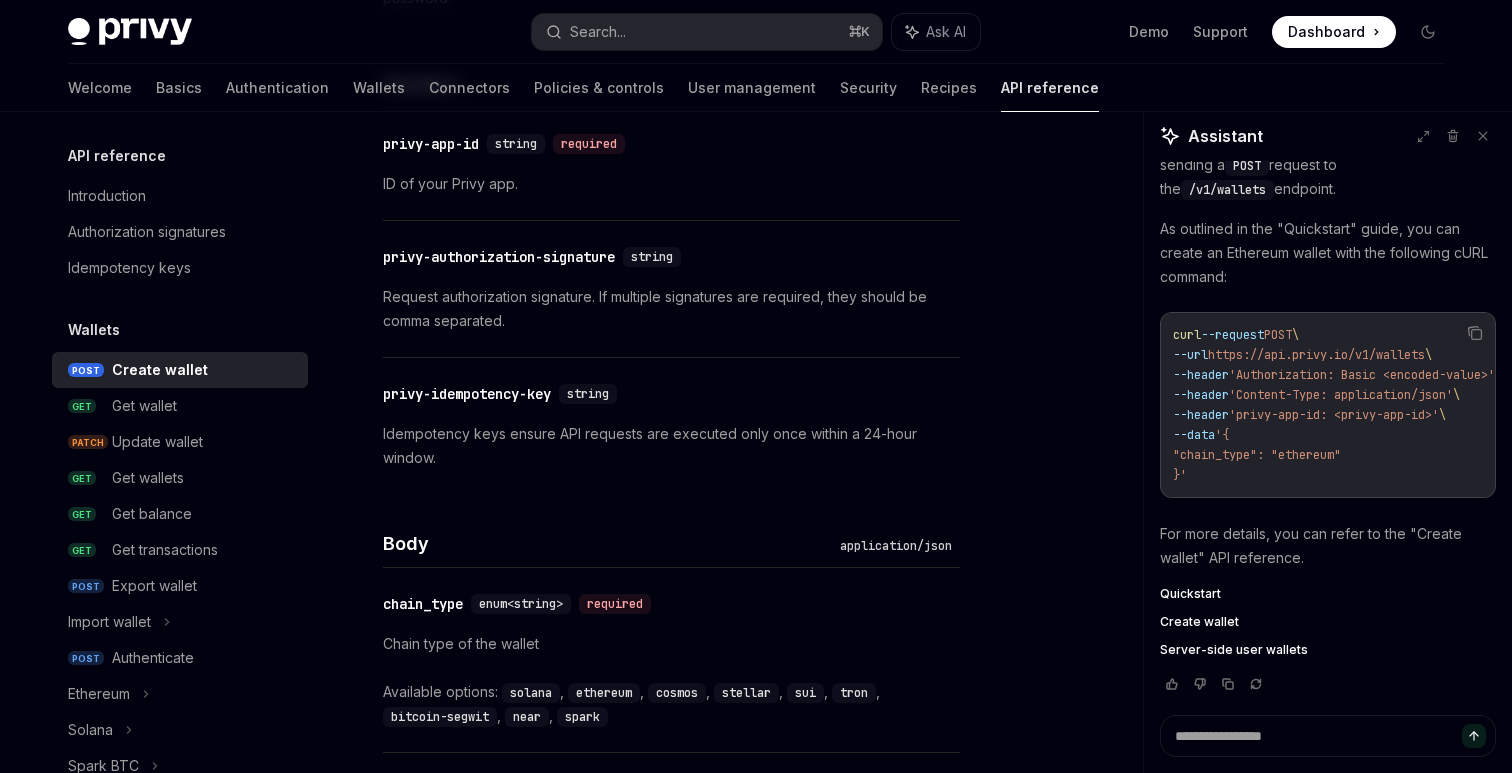 click on "Idempotency keys ensure API requests are executed only once within a 24-hour window." at bounding box center [671, 446] 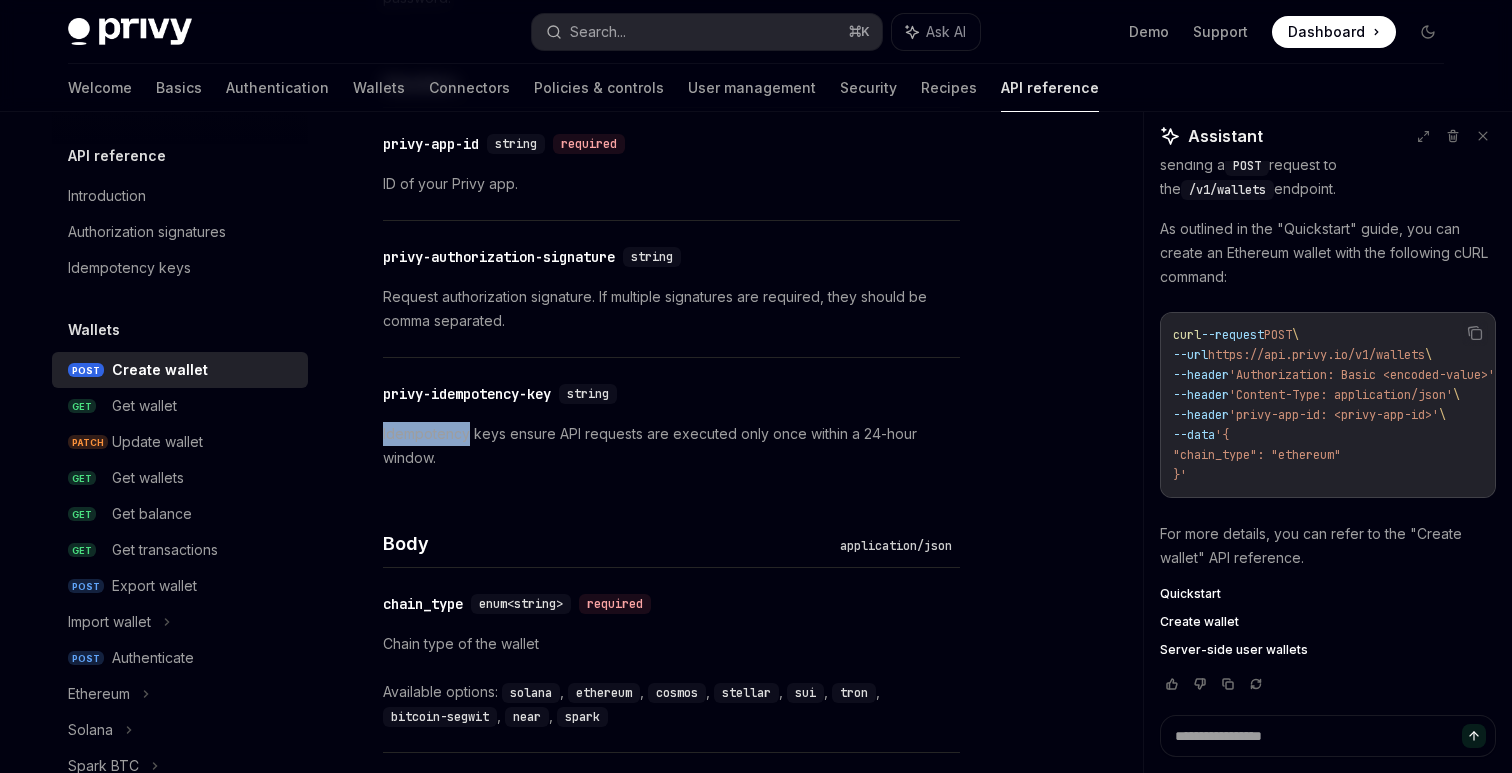 click on "Idempotency keys ensure API requests are executed only once within a 24-hour window." at bounding box center (671, 446) 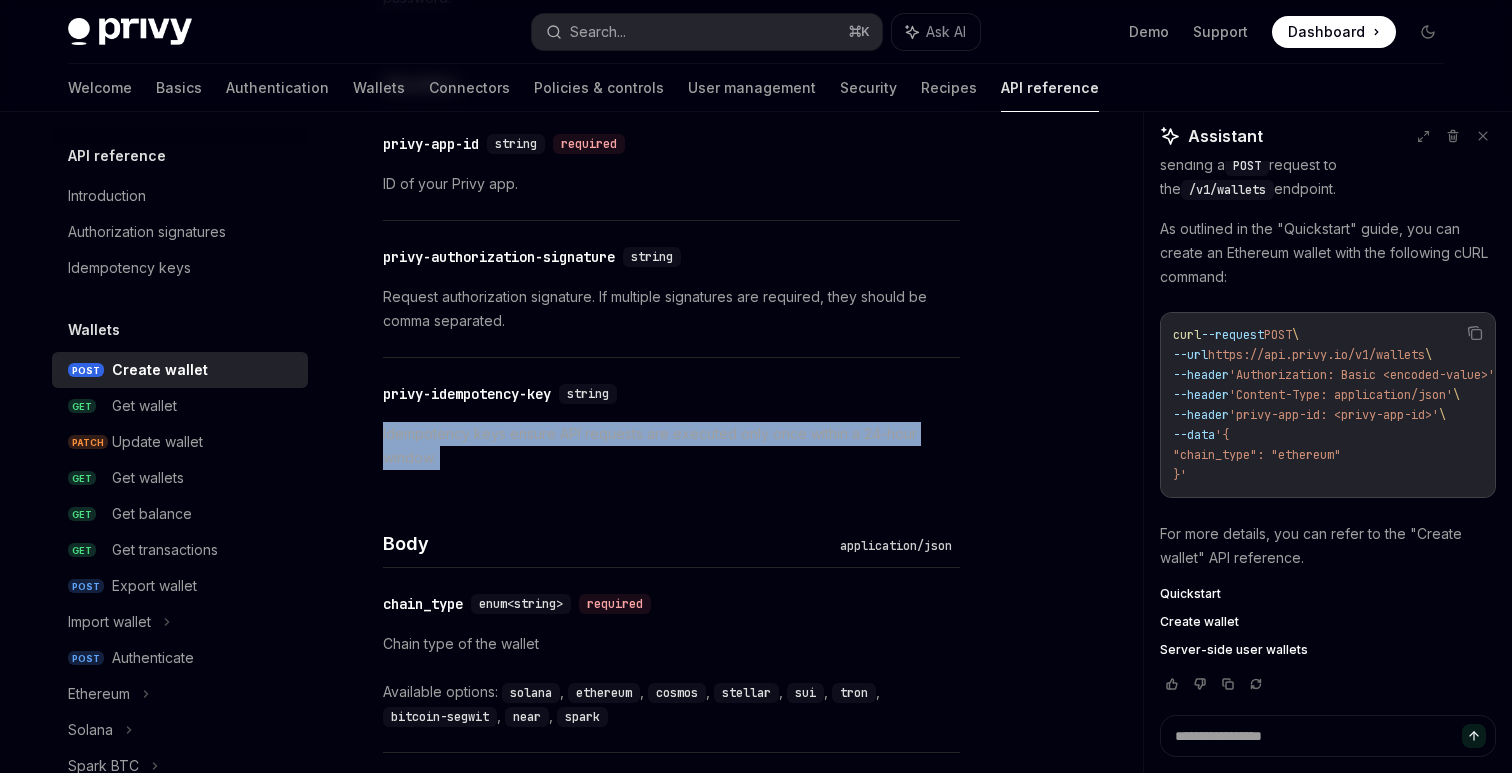 click on "Idempotency keys ensure API requests are executed only once within a 24-hour window." at bounding box center (671, 446) 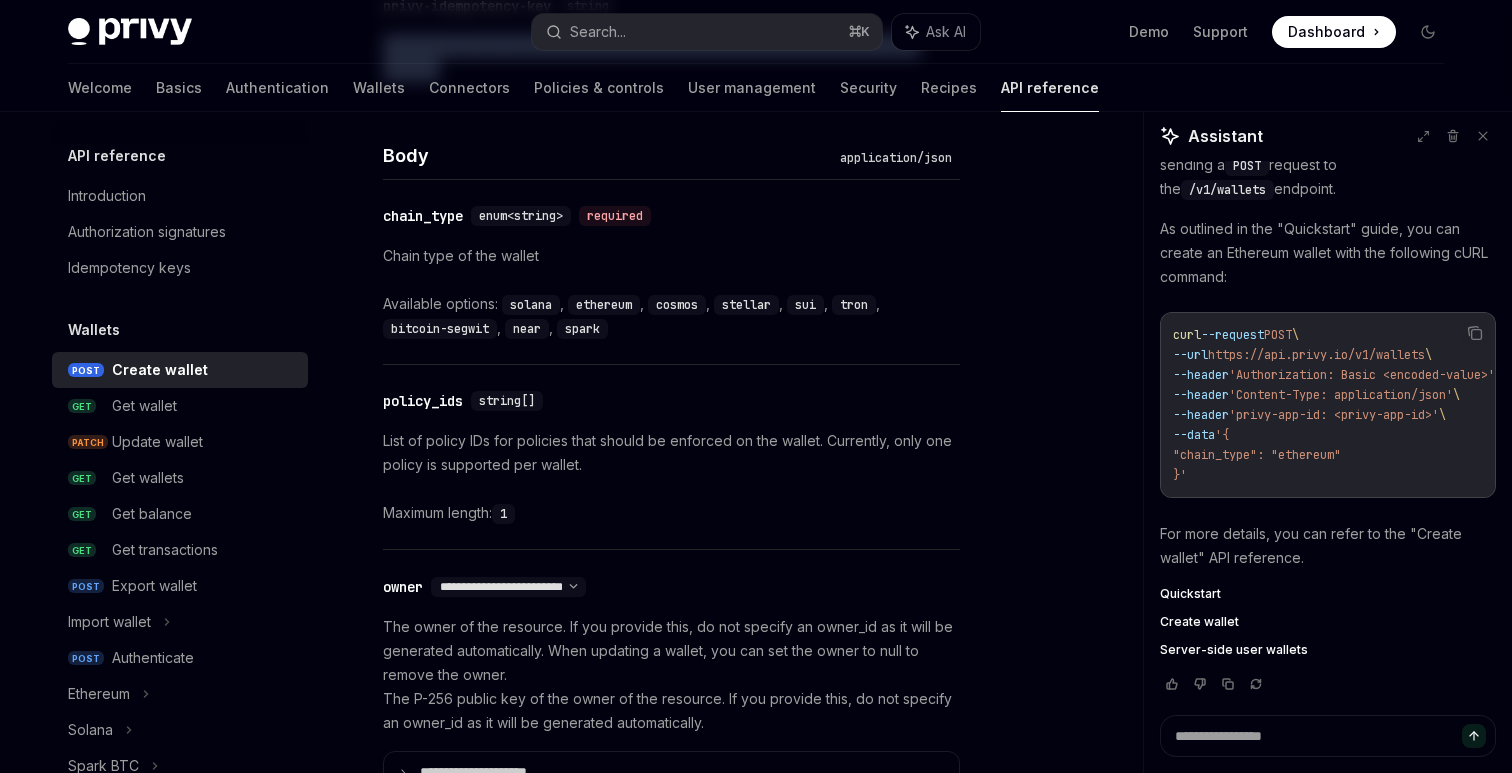 scroll, scrollTop: 904, scrollLeft: 0, axis: vertical 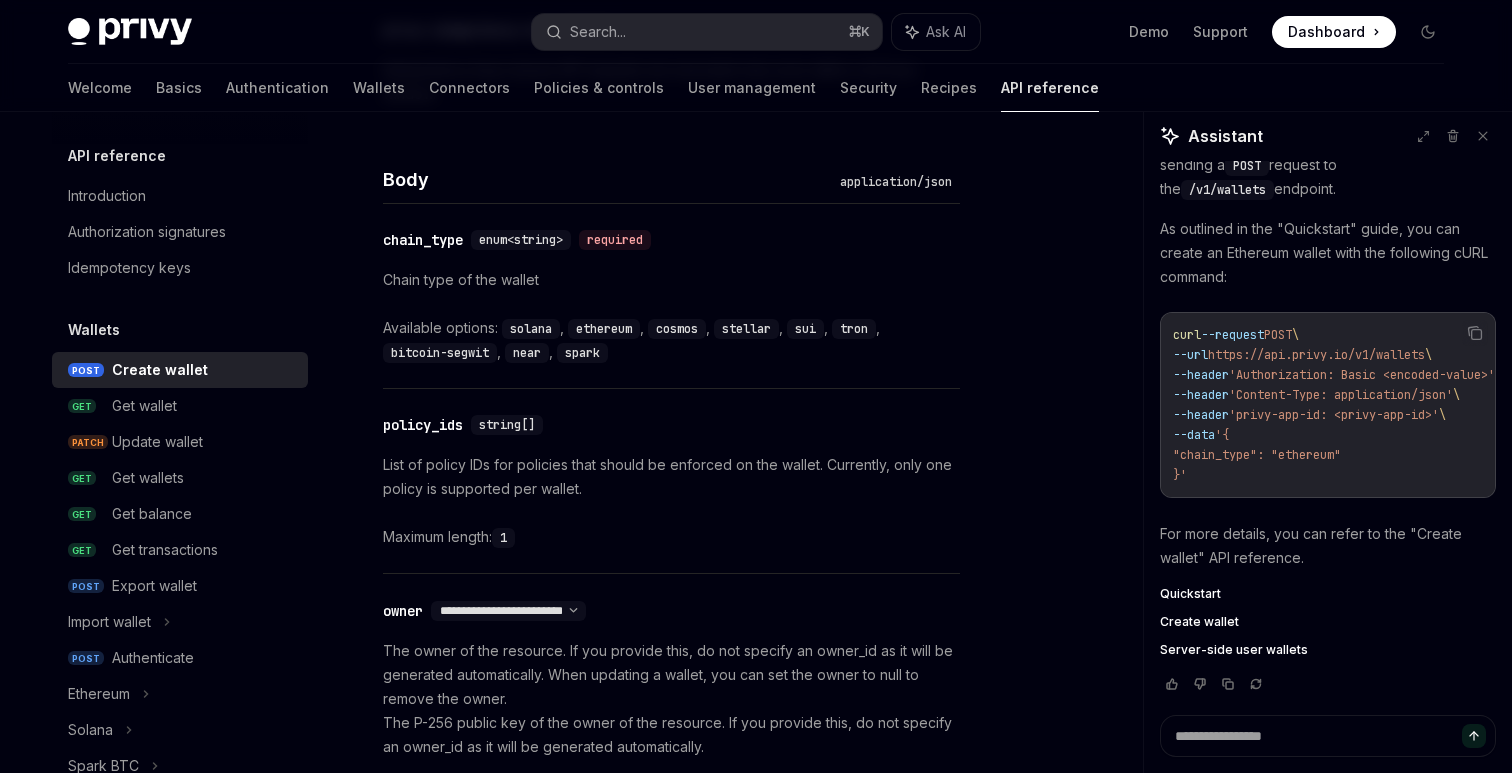 click on "Chain type of the wallet" at bounding box center (671, 280) 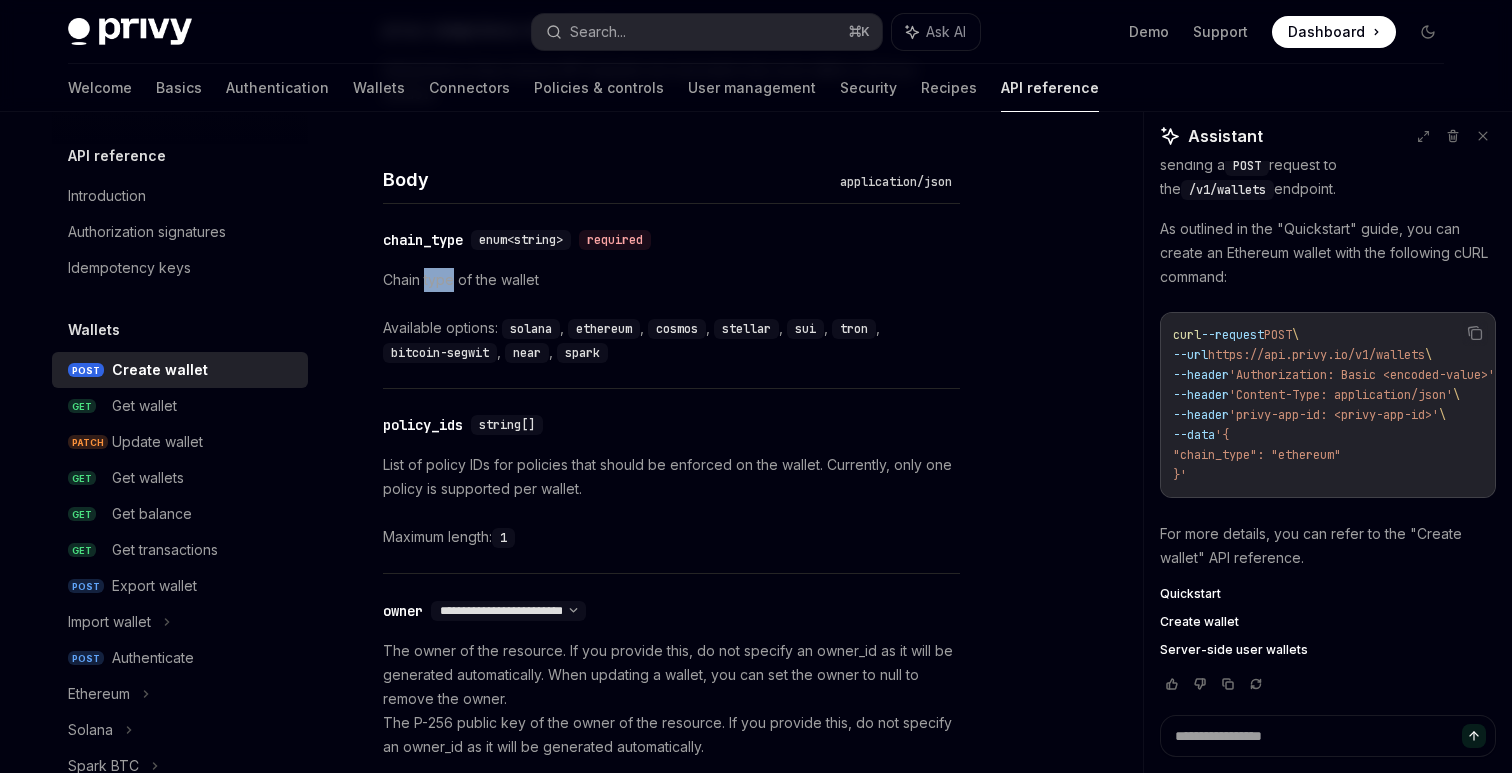 click on "Chain type of the wallet" at bounding box center [671, 280] 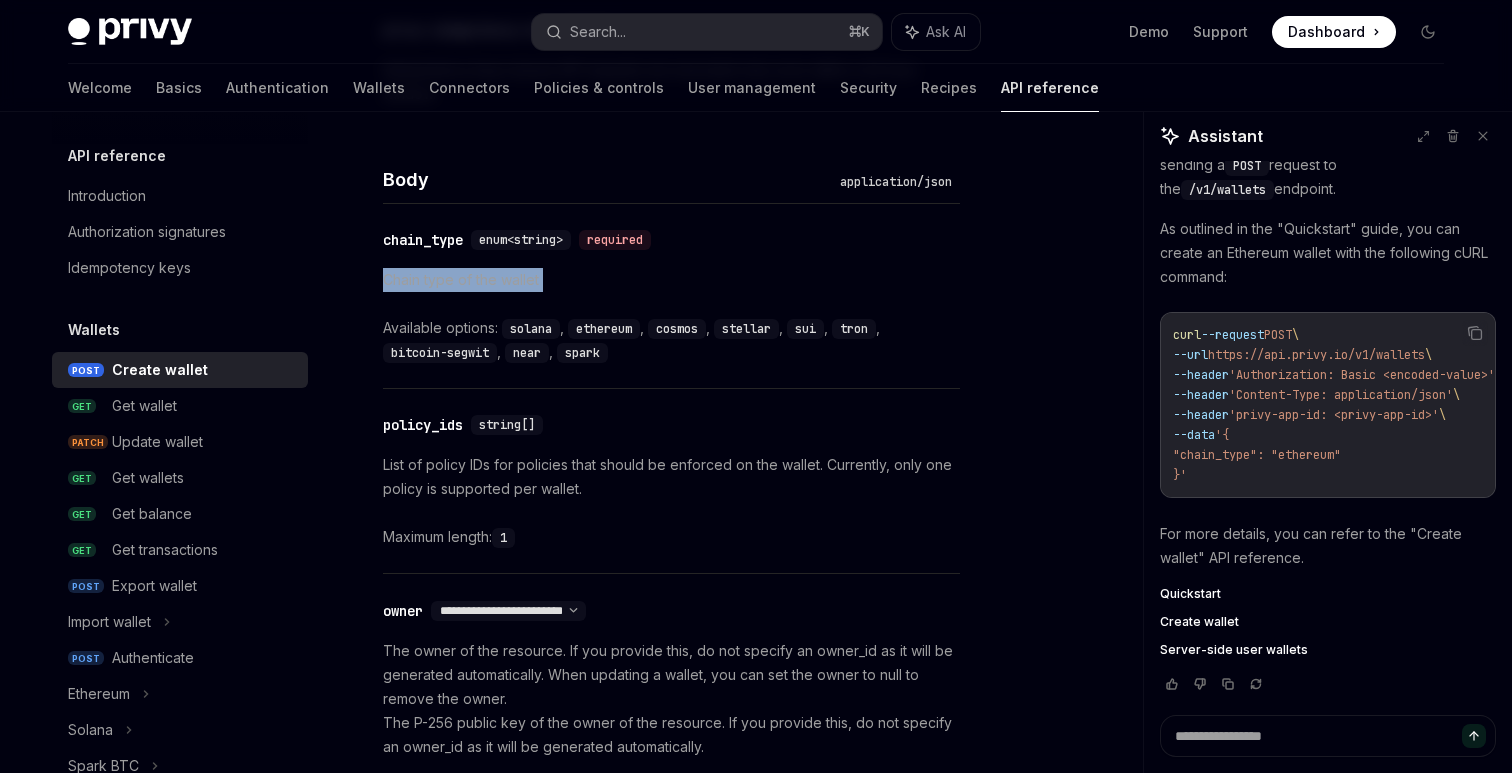 click on "Chain type of the wallet" at bounding box center [671, 280] 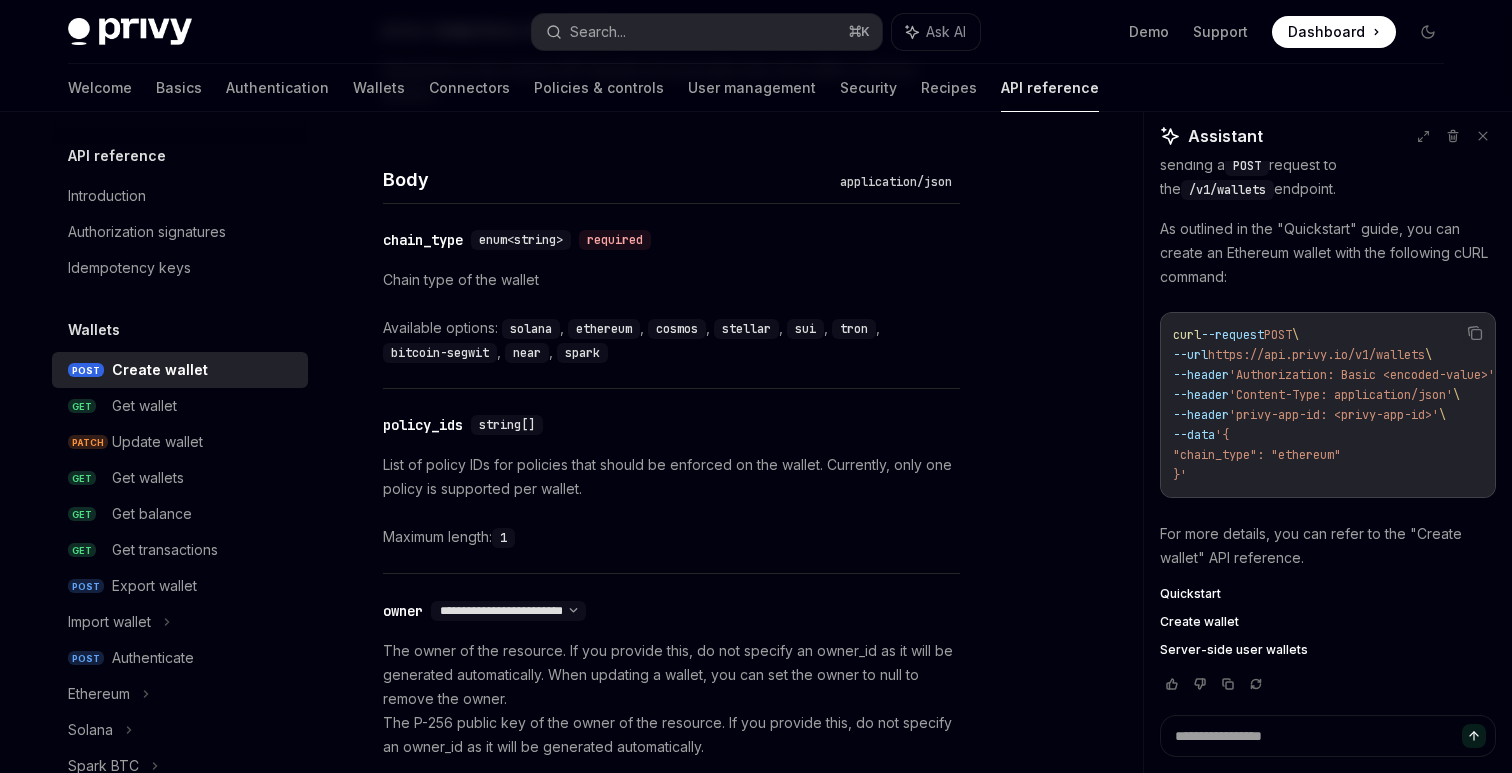 click on "Available options:   solana ,   ethereum ,   cosmos ,   stellar ,   sui ,   tron ,   bitcoin-segwit ,   near ,   spark" at bounding box center (671, 340) 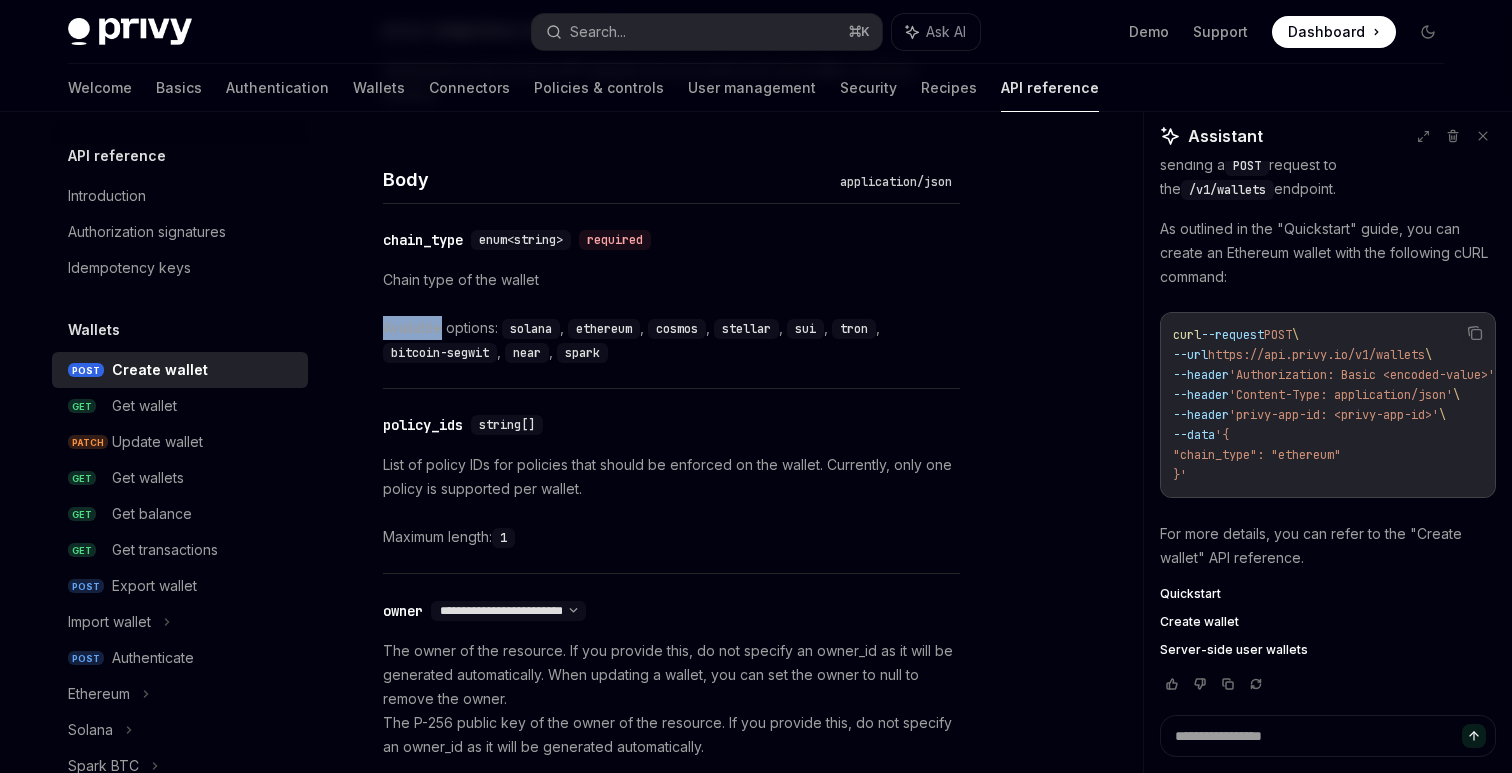 click on "Available options:   solana ,   ethereum ,   cosmos ,   stellar ,   sui ,   tron ,   bitcoin-segwit ,   near ,   spark" at bounding box center [671, 340] 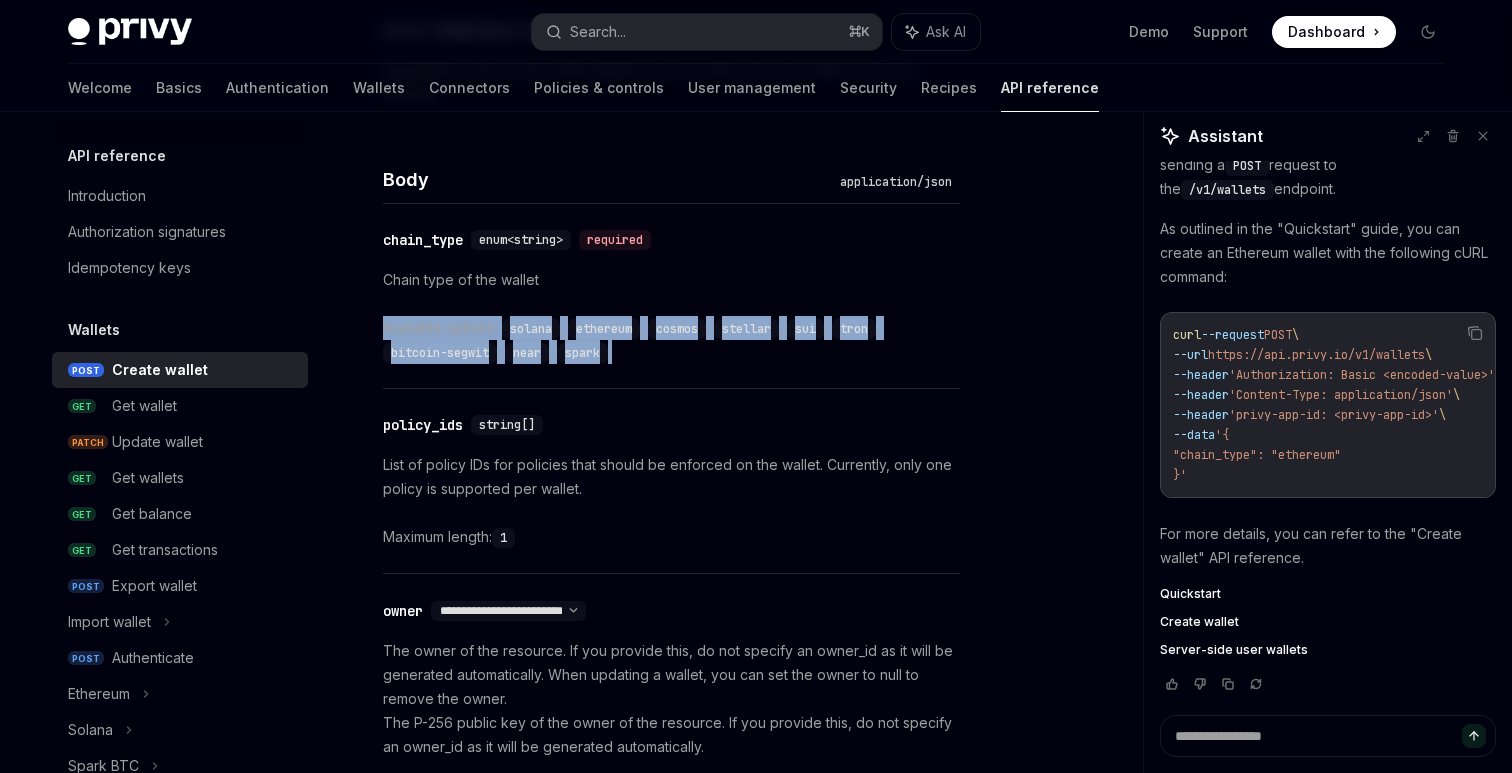 click on "Available options:   solana ,   ethereum ,   cosmos ,   stellar ,   sui ,   tron ,   bitcoin-segwit ,   near ,   spark" at bounding box center (671, 340) 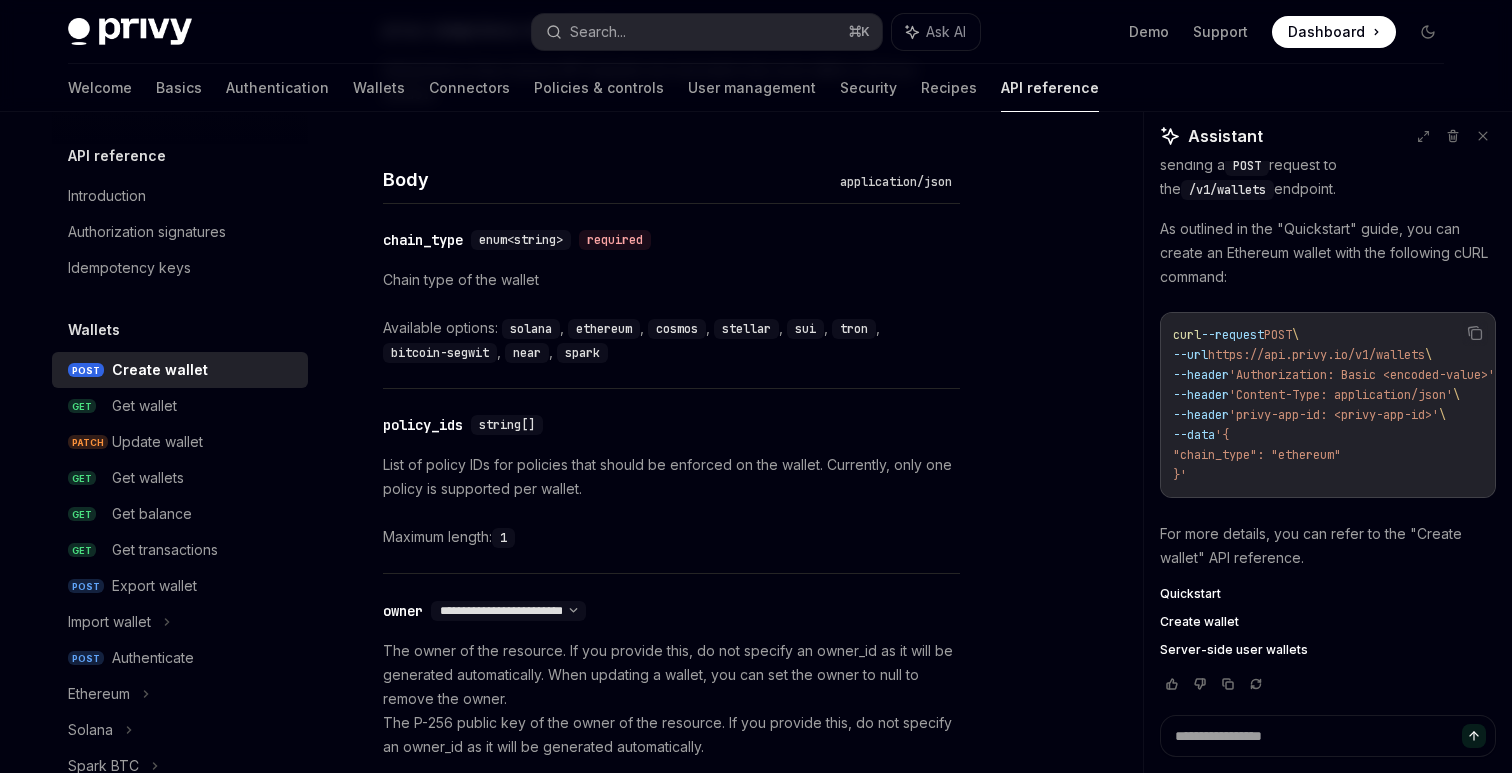 click on "List of policy IDs for policies that should be enforced on the wallet. Currently, only one policy is supported per wallet." at bounding box center [671, 477] 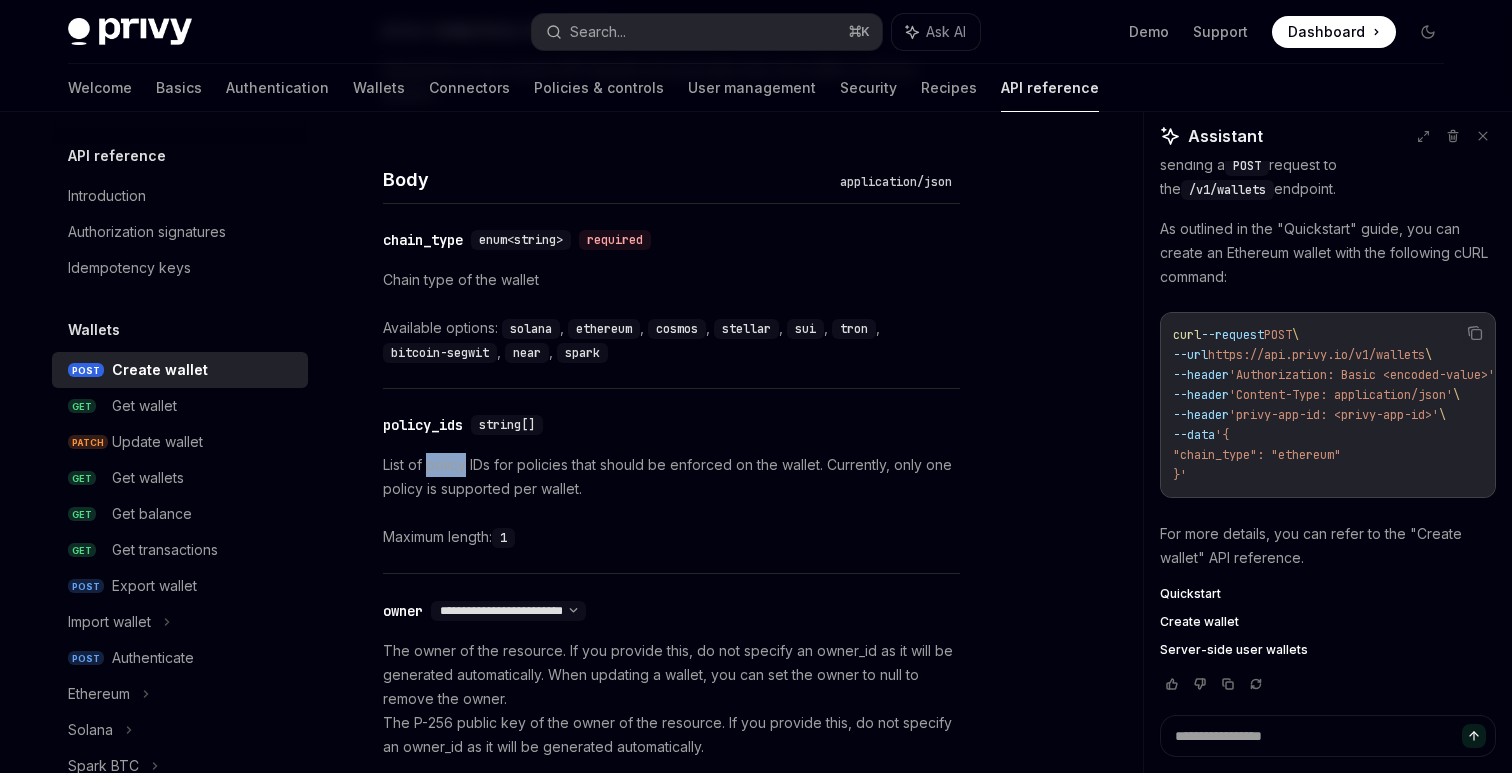 click on "List of policy IDs for policies that should be enforced on the wallet. Currently, only one policy is supported per wallet." at bounding box center (671, 477) 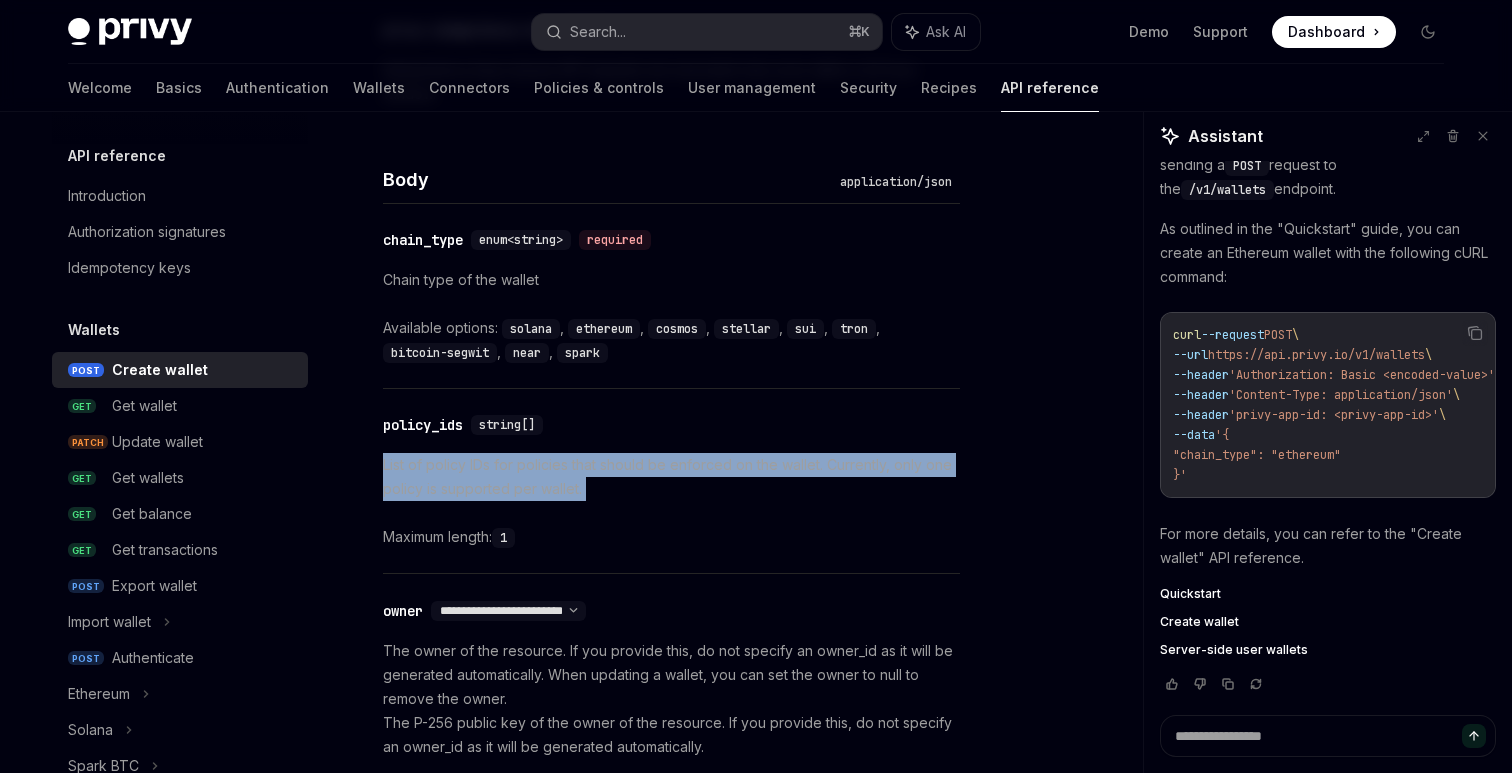 click on "List of policy IDs for policies that should be enforced on the wallet. Currently, only one policy is supported per wallet." at bounding box center (671, 477) 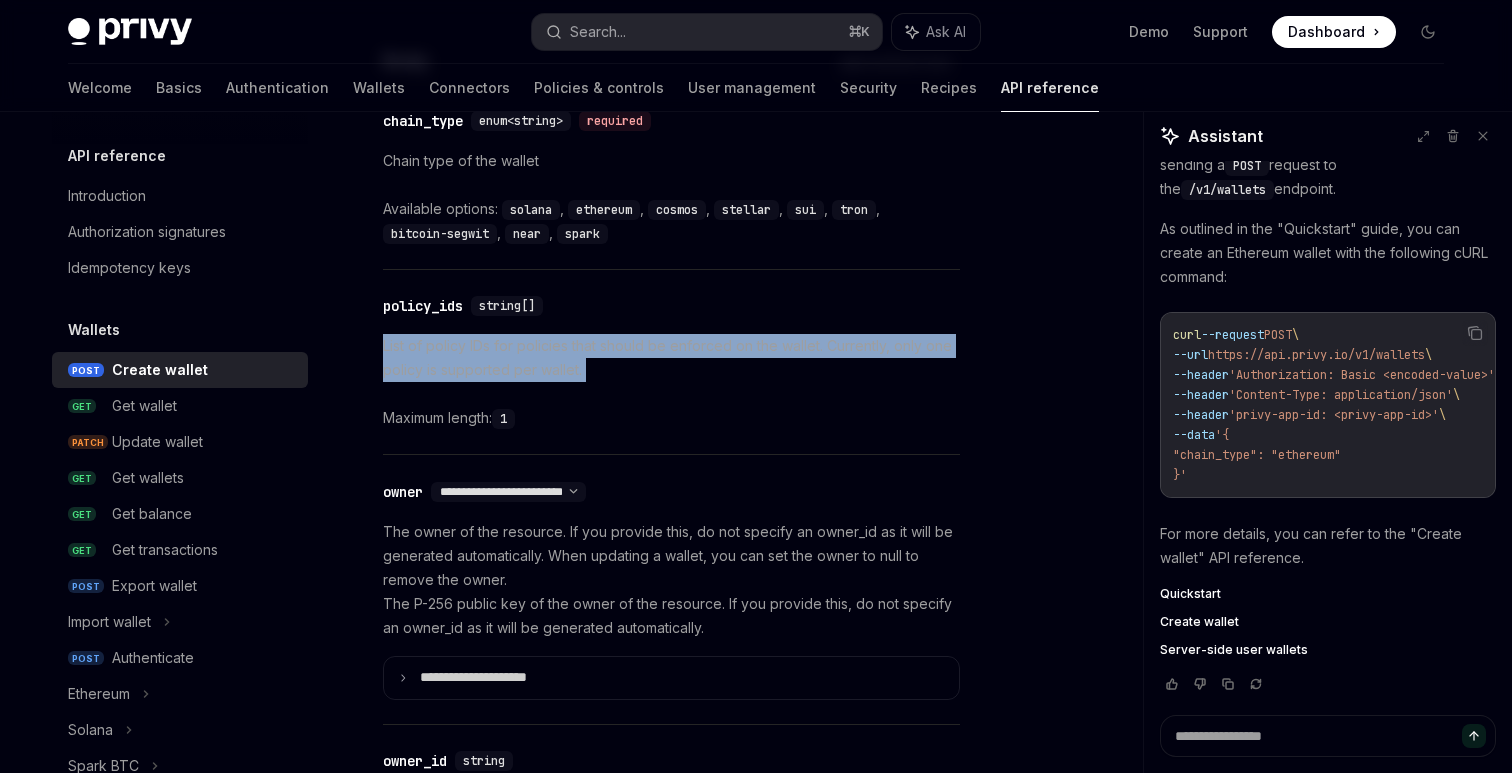 scroll, scrollTop: 1043, scrollLeft: 0, axis: vertical 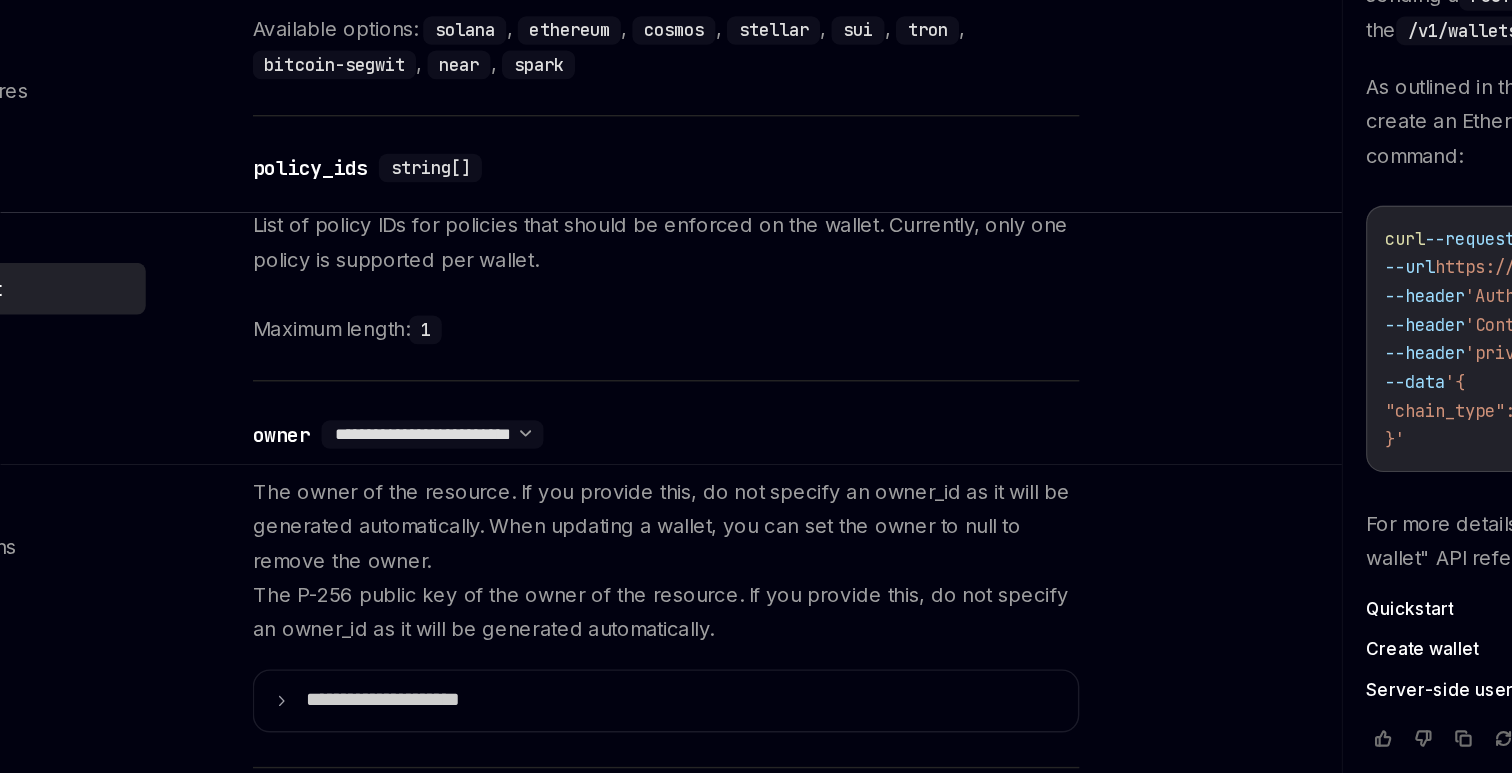 click on "The owner of the resource. If you provide this, do not specify an owner_id as it will be generated automatically. When updating a wallet, you can set the owner to null to remove the owner.
The P-256 public key of the owner of the resource. If you provide this, do not specify an owner_id as it will be generated automatically." at bounding box center [671, 560] 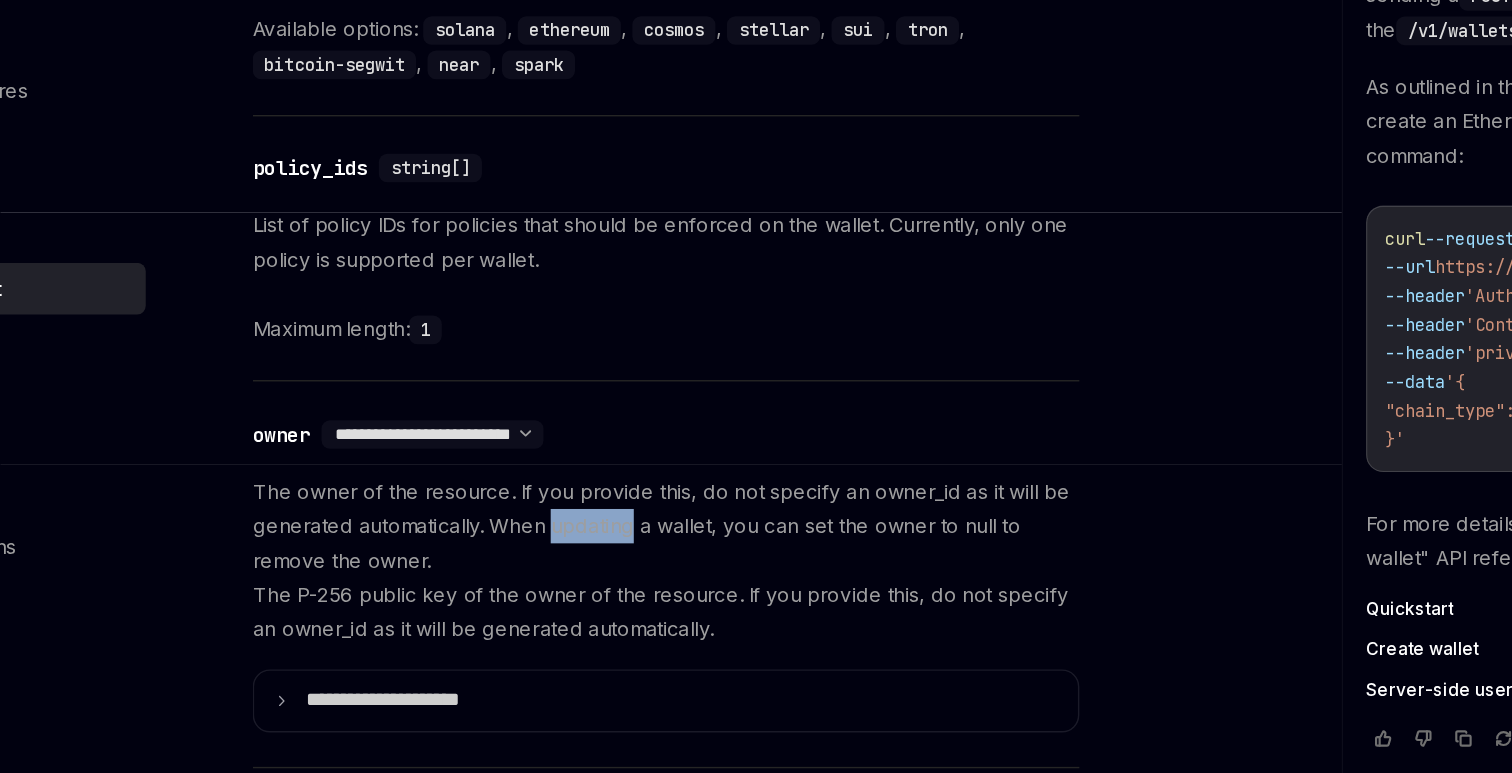 click on "The owner of the resource. If you provide this, do not specify an owner_id as it will be generated automatically. When updating a wallet, you can set the owner to null to remove the owner.
The P-256 public key of the owner of the resource. If you provide this, do not specify an owner_id as it will be generated automatically." at bounding box center (671, 560) 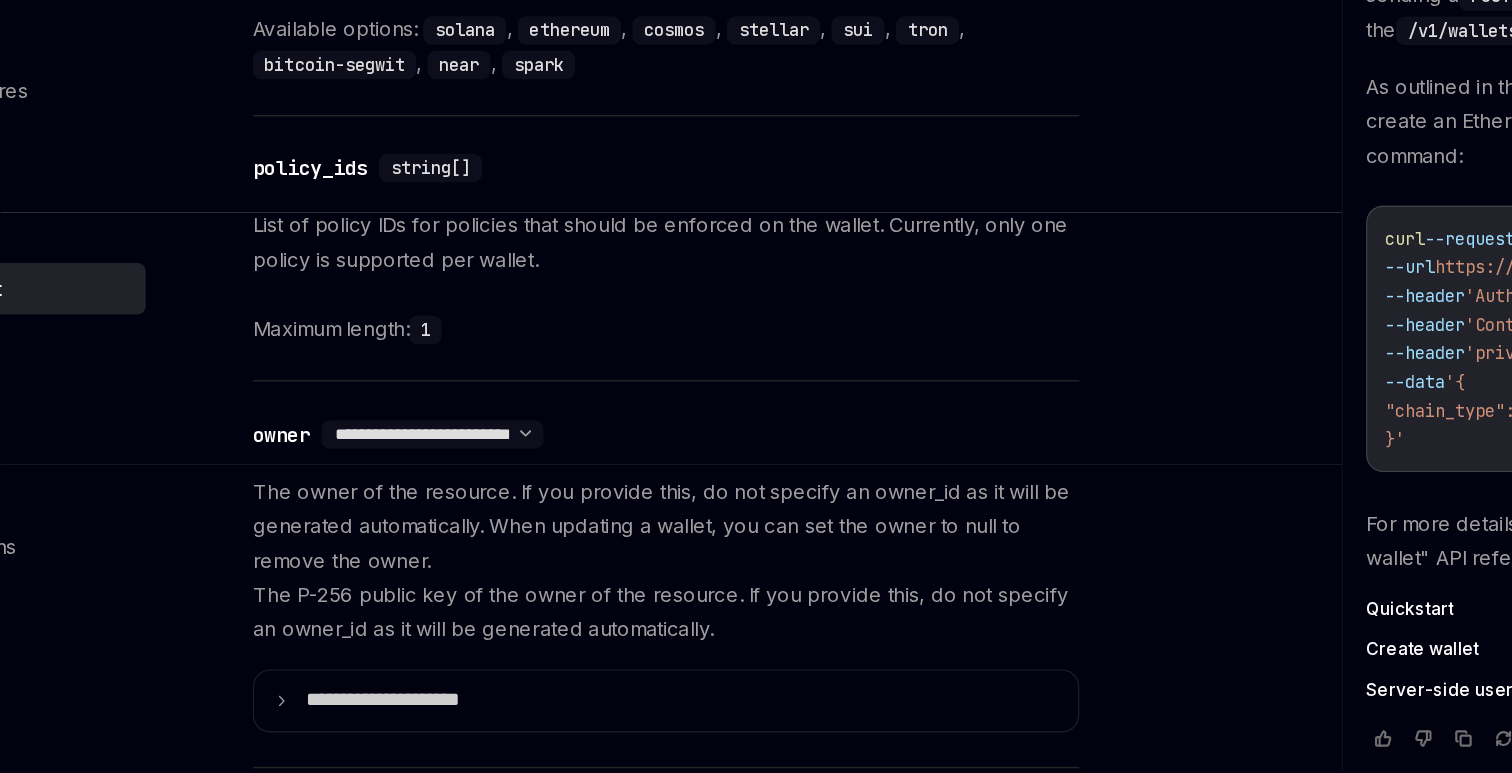 click on "The owner of the resource. If you provide this, do not specify an owner_id as it will be generated automatically. When updating a wallet, you can set the owner to null to remove the owner.
The P-256 public key of the owner of the resource. If you provide this, do not specify an owner_id as it will be generated automatically." at bounding box center [671, 560] 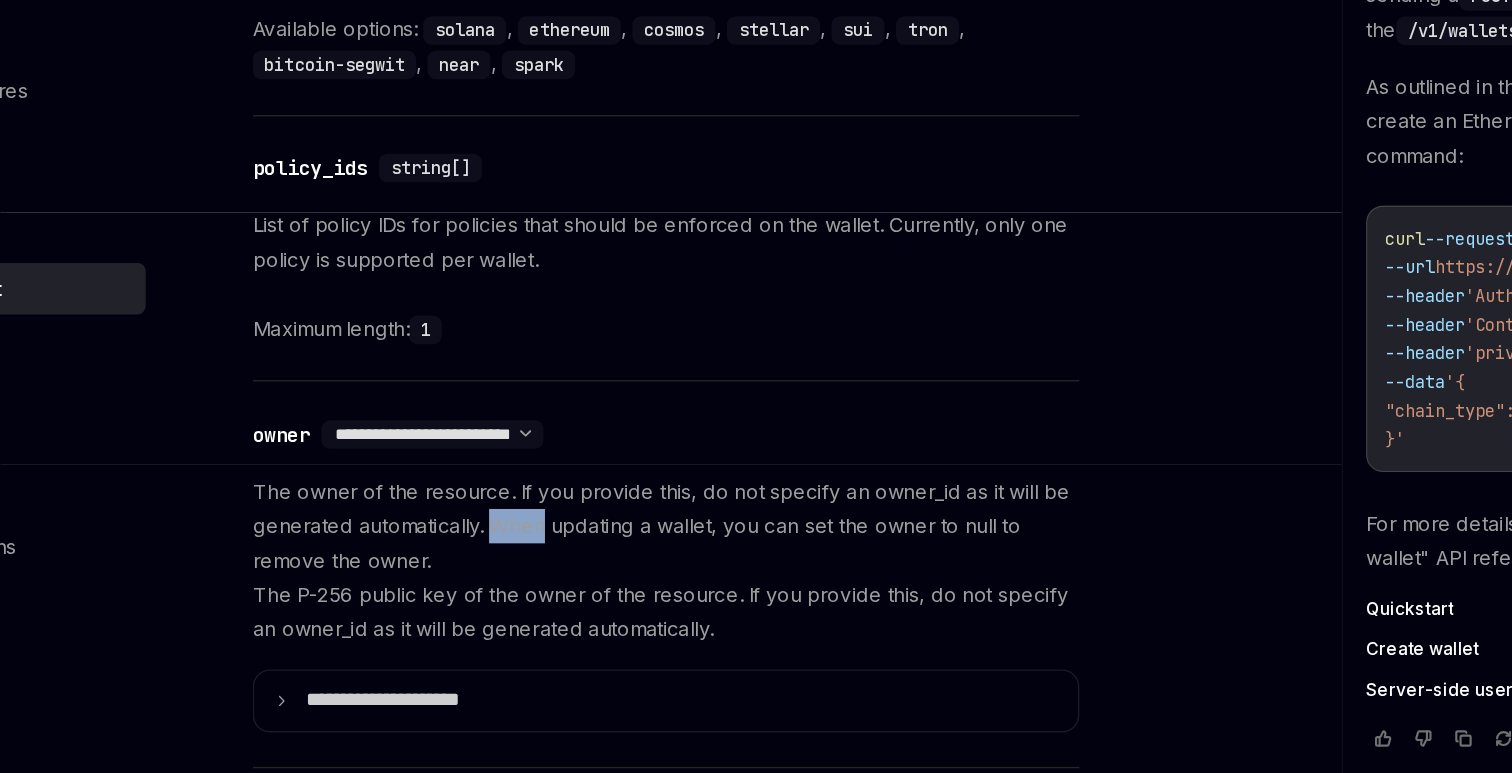 click on "The owner of the resource. If you provide this, do not specify an owner_id as it will be generated automatically. When updating a wallet, you can set the owner to null to remove the owner.
The P-256 public key of the owner of the resource. If you provide this, do not specify an owner_id as it will be generated automatically." at bounding box center [671, 560] 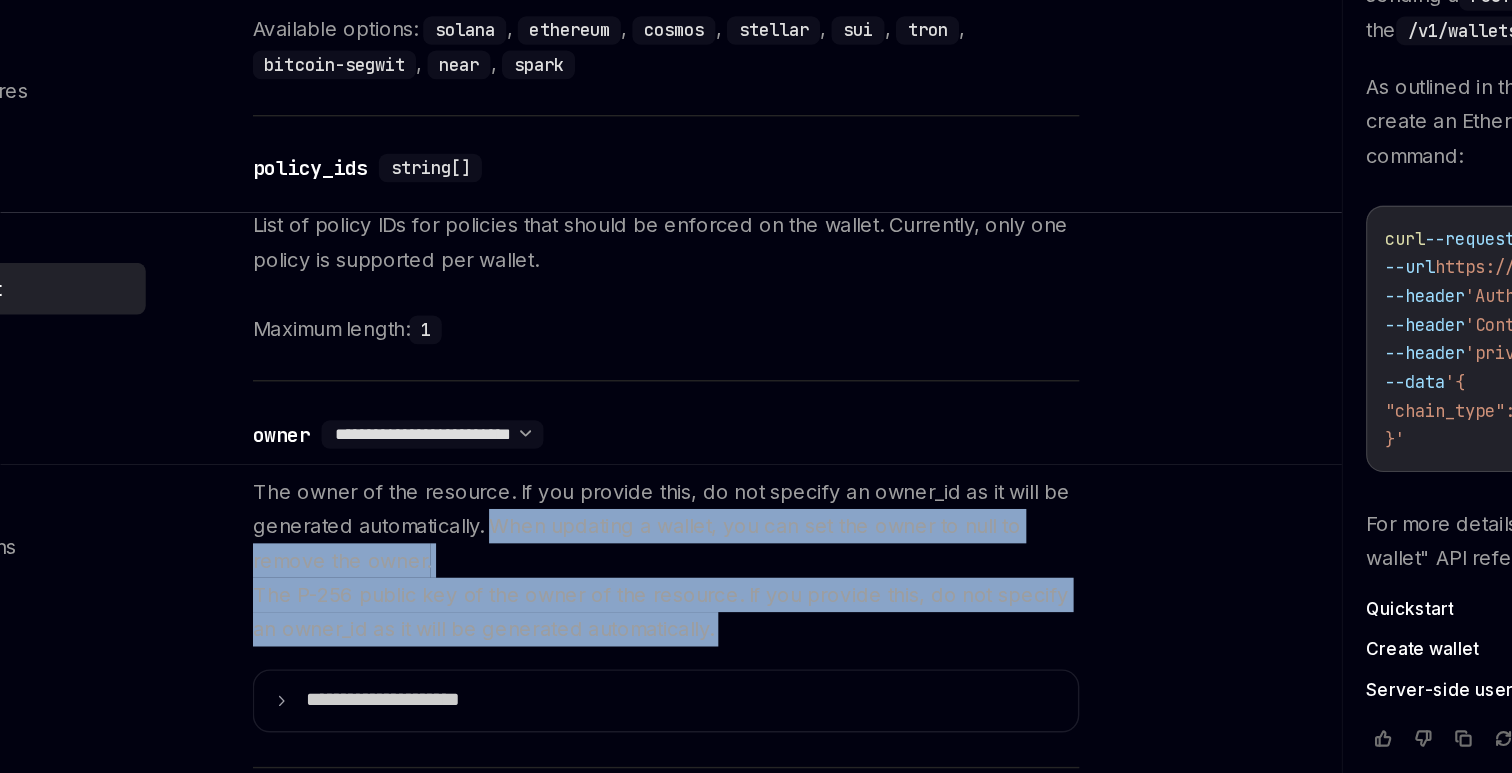 drag, startPoint x: 571, startPoint y: 527, endPoint x: 825, endPoint y: 604, distance: 265.41476 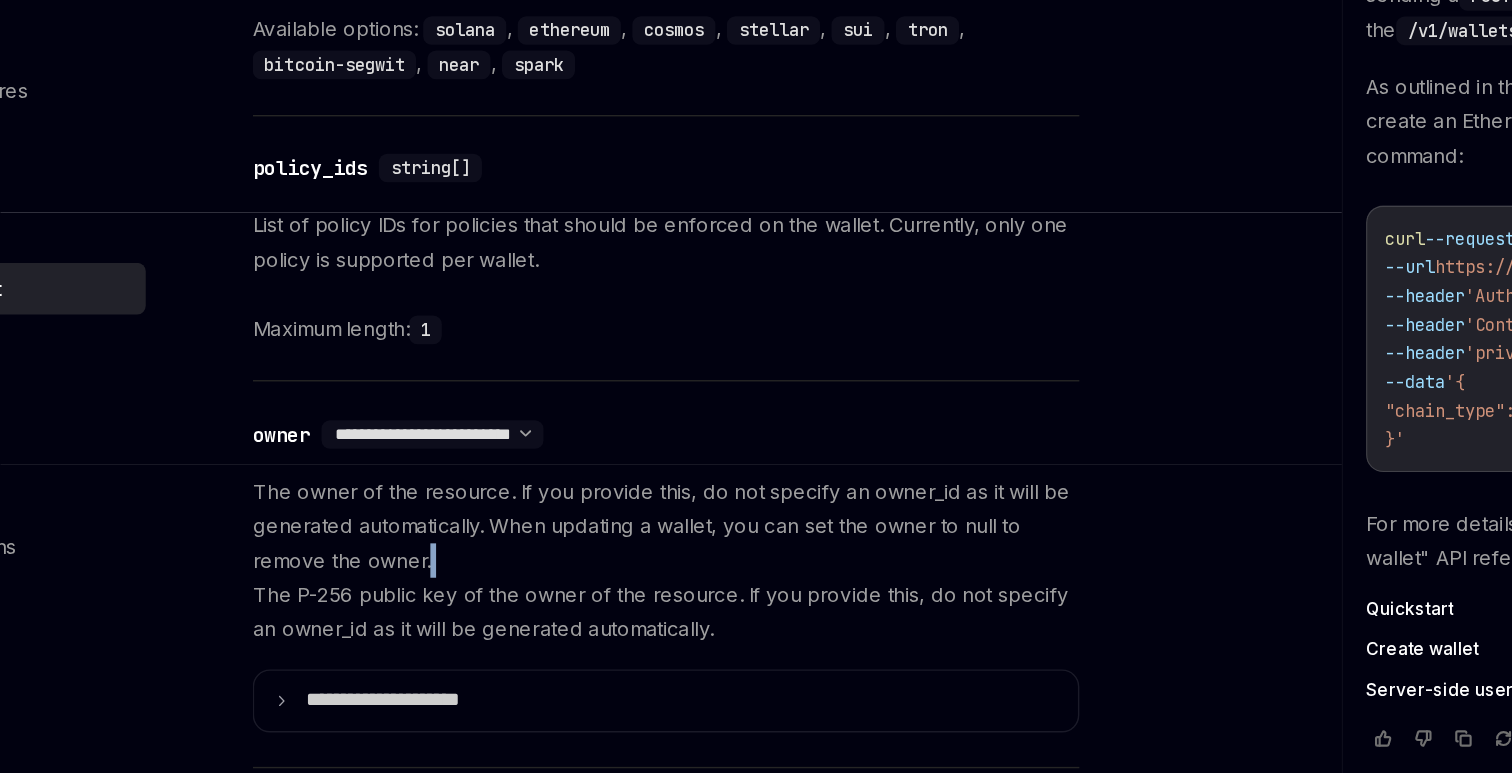click on "The owner of the resource. If you provide this, do not specify an owner_id as it will be generated automatically. When updating a wallet, you can set the owner to null to remove the owner.
The P-256 public key of the owner of the resource. If you provide this, do not specify an owner_id as it will be generated automatically." at bounding box center (671, 560) 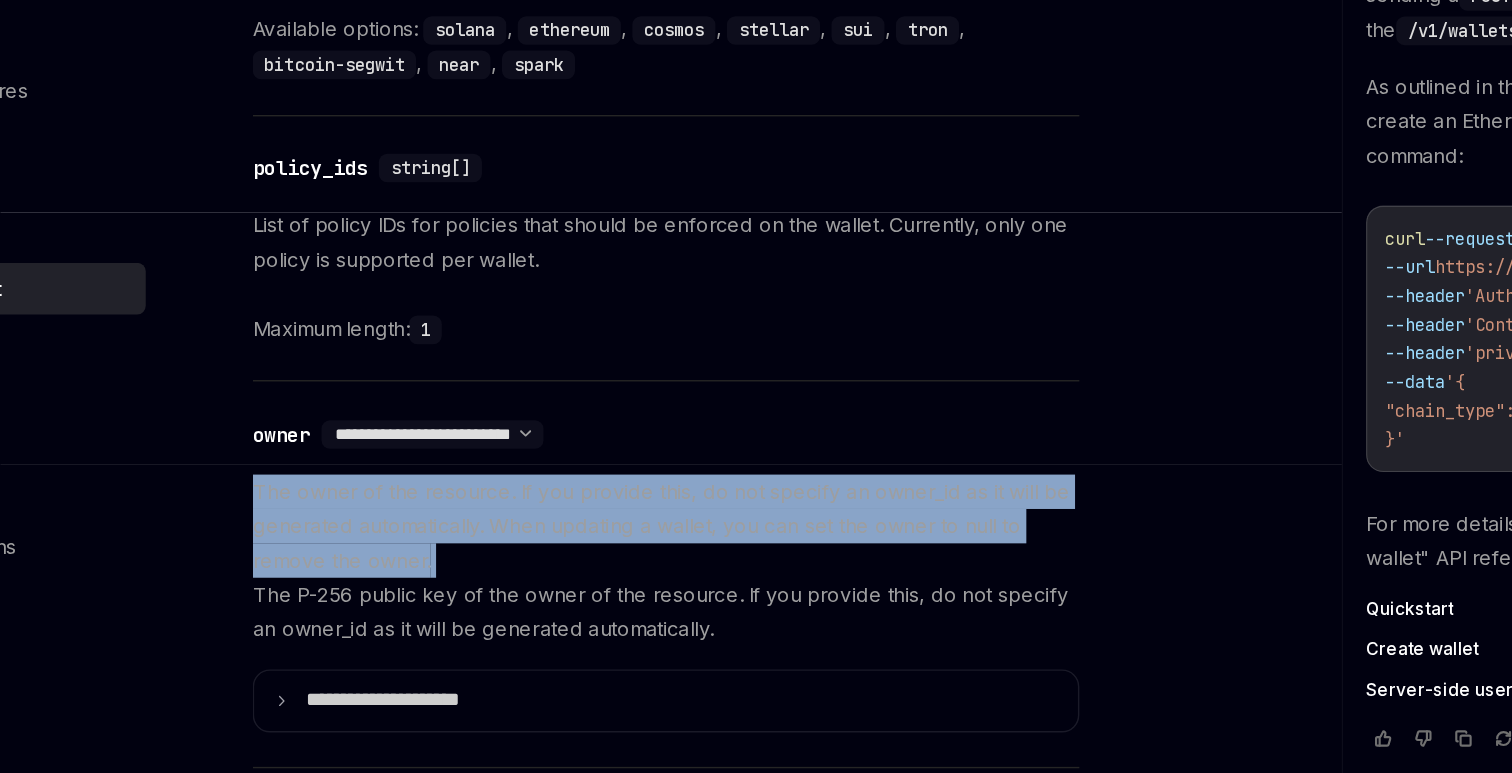 click on "The owner of the resource. If you provide this, do not specify an owner_id as it will be generated automatically. When updating a wallet, you can set the owner to null to remove the owner.
The P-256 public key of the owner of the resource. If you provide this, do not specify an owner_id as it will be generated automatically." at bounding box center [671, 560] 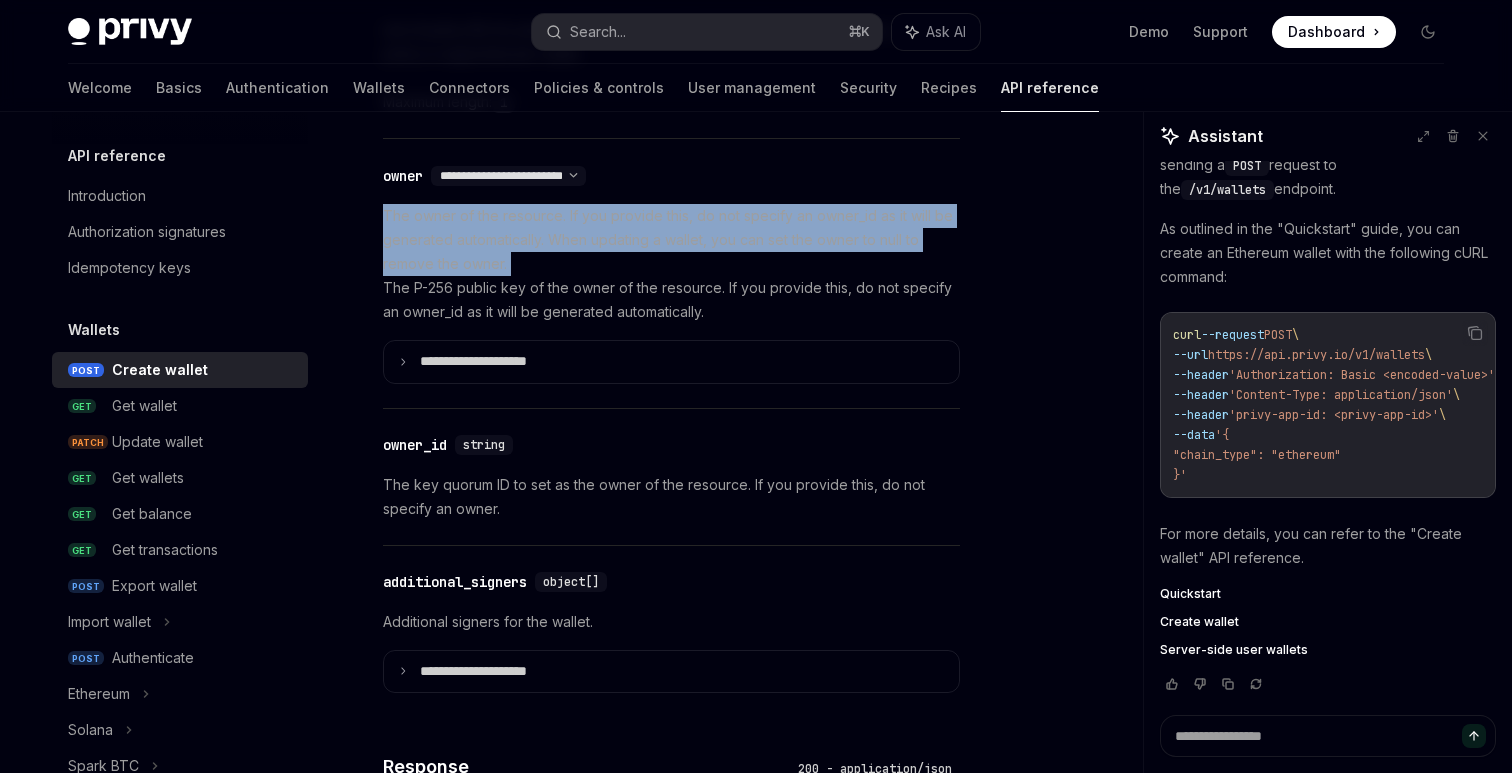 scroll, scrollTop: 1374, scrollLeft: 0, axis: vertical 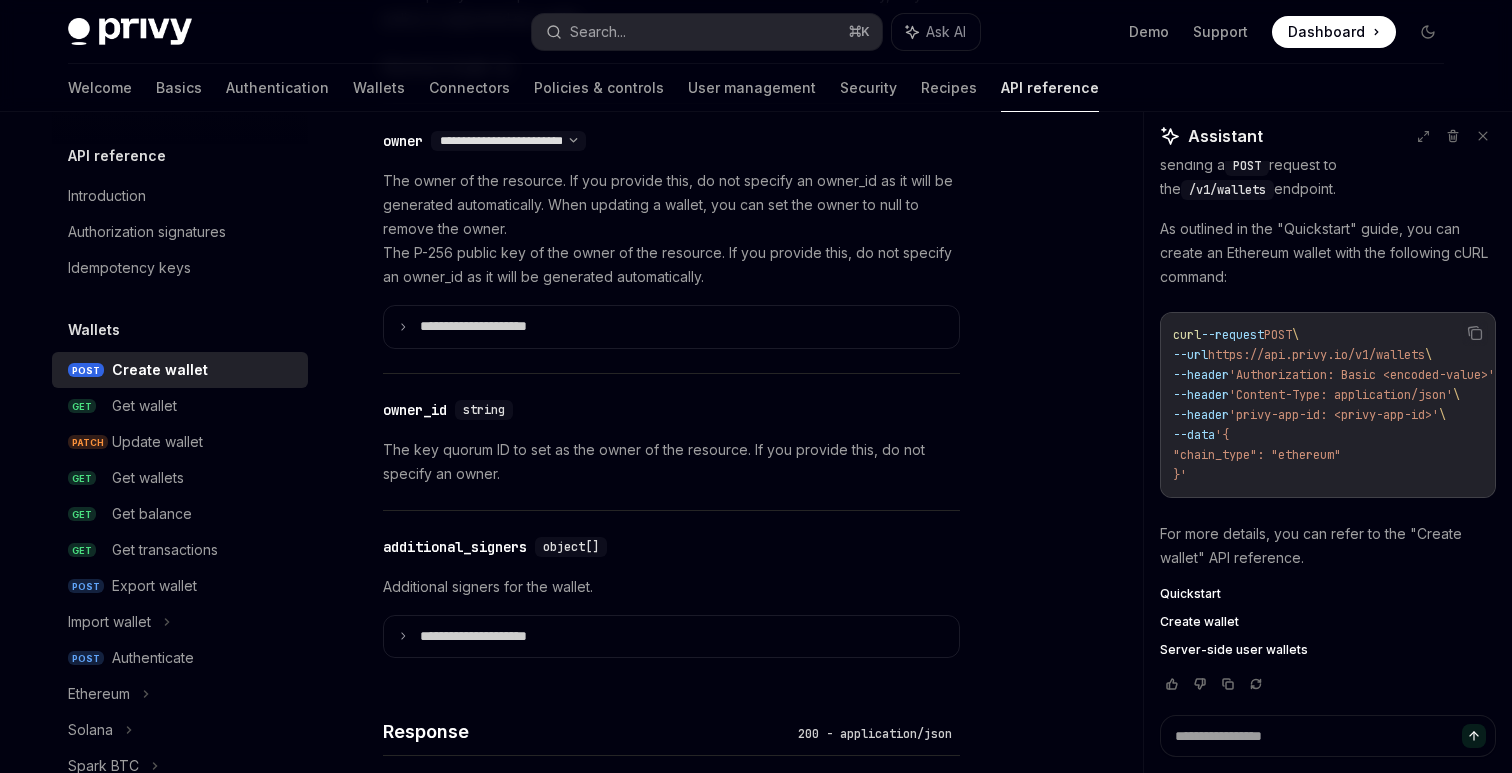 click on "The key quorum ID to set as the owner of the resource. If you provide this, do not specify an owner." at bounding box center (671, 462) 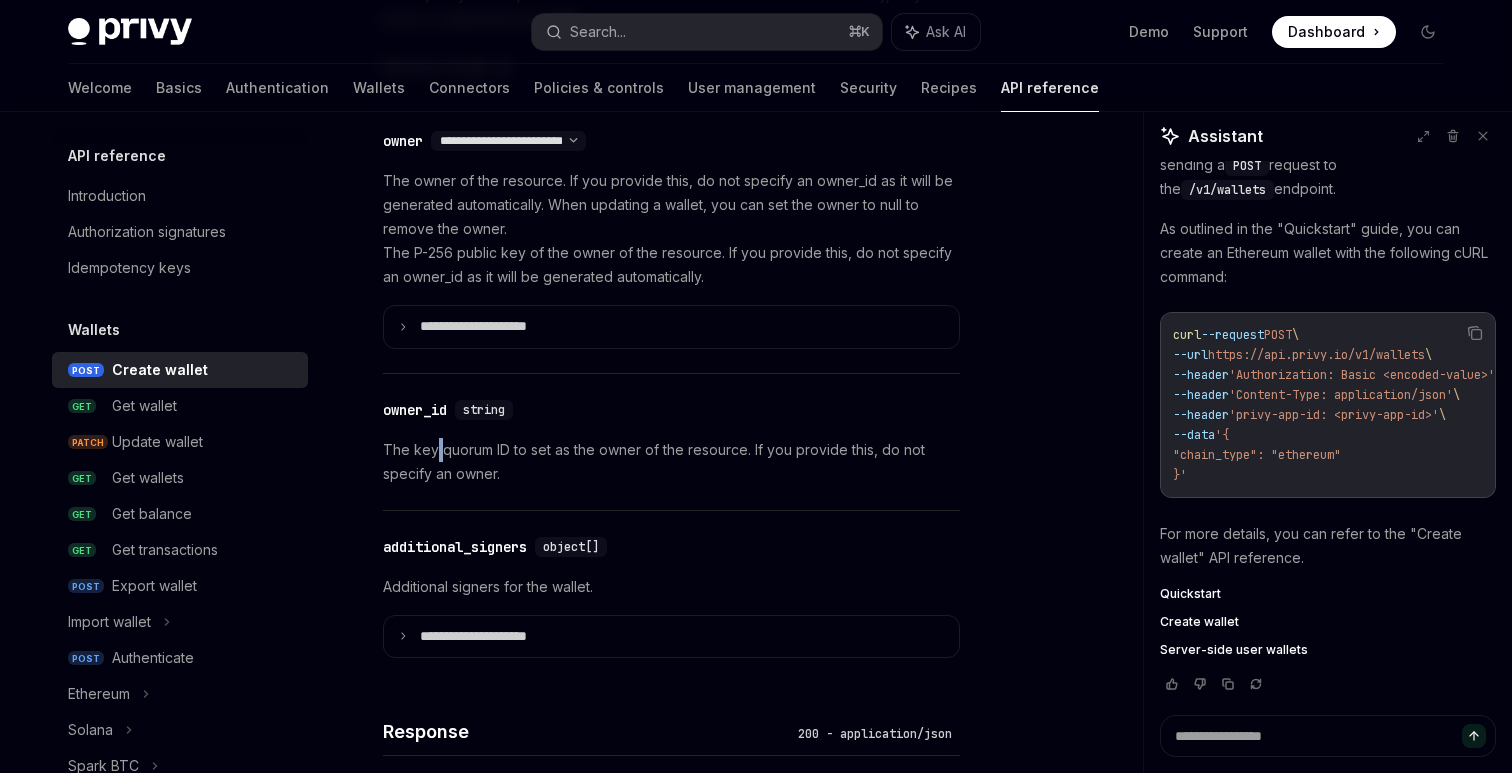 click on "The key quorum ID to set as the owner of the resource. If you provide this, do not specify an owner." at bounding box center [671, 462] 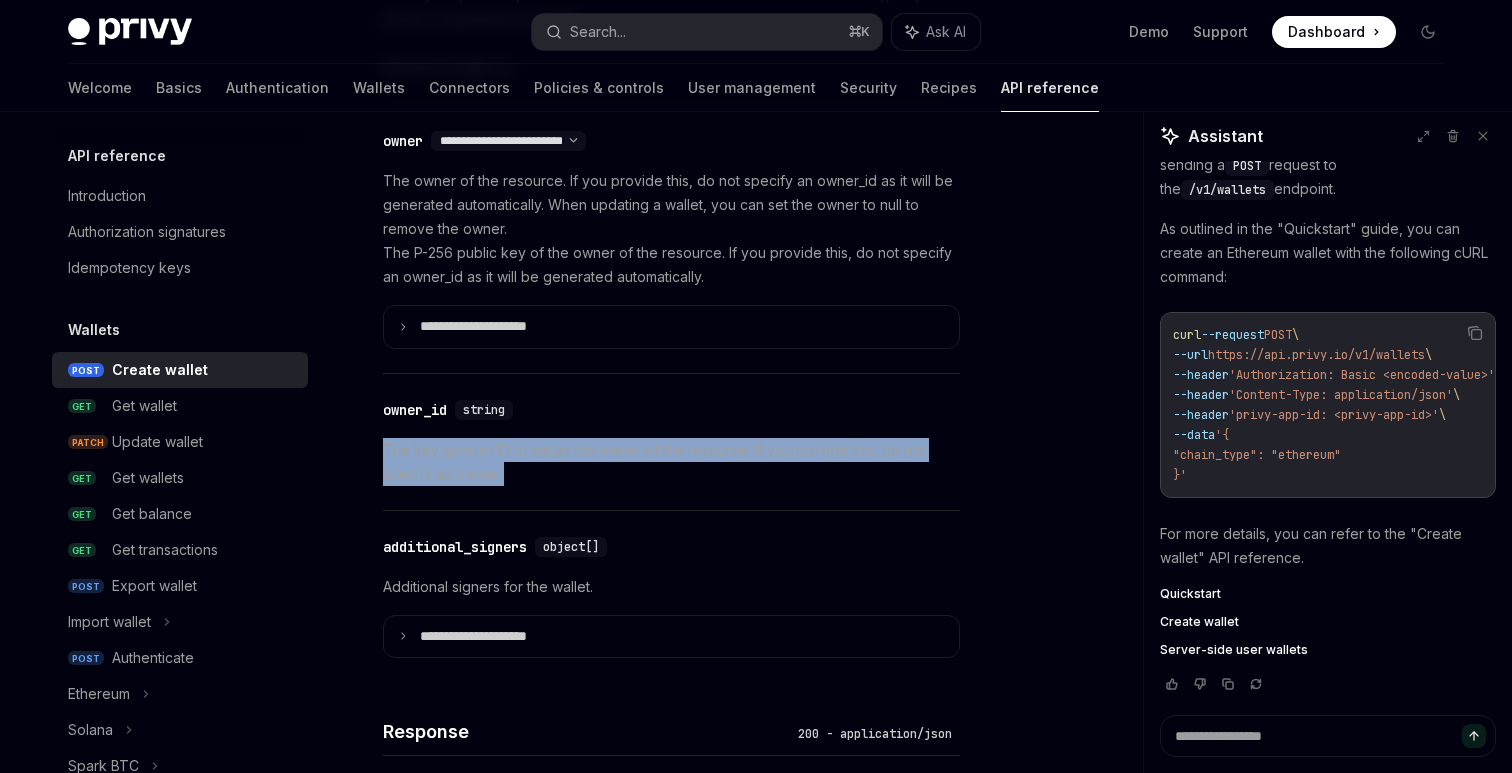 click on "The key quorum ID to set as the owner of the resource. If you provide this, do not specify an owner." at bounding box center (671, 462) 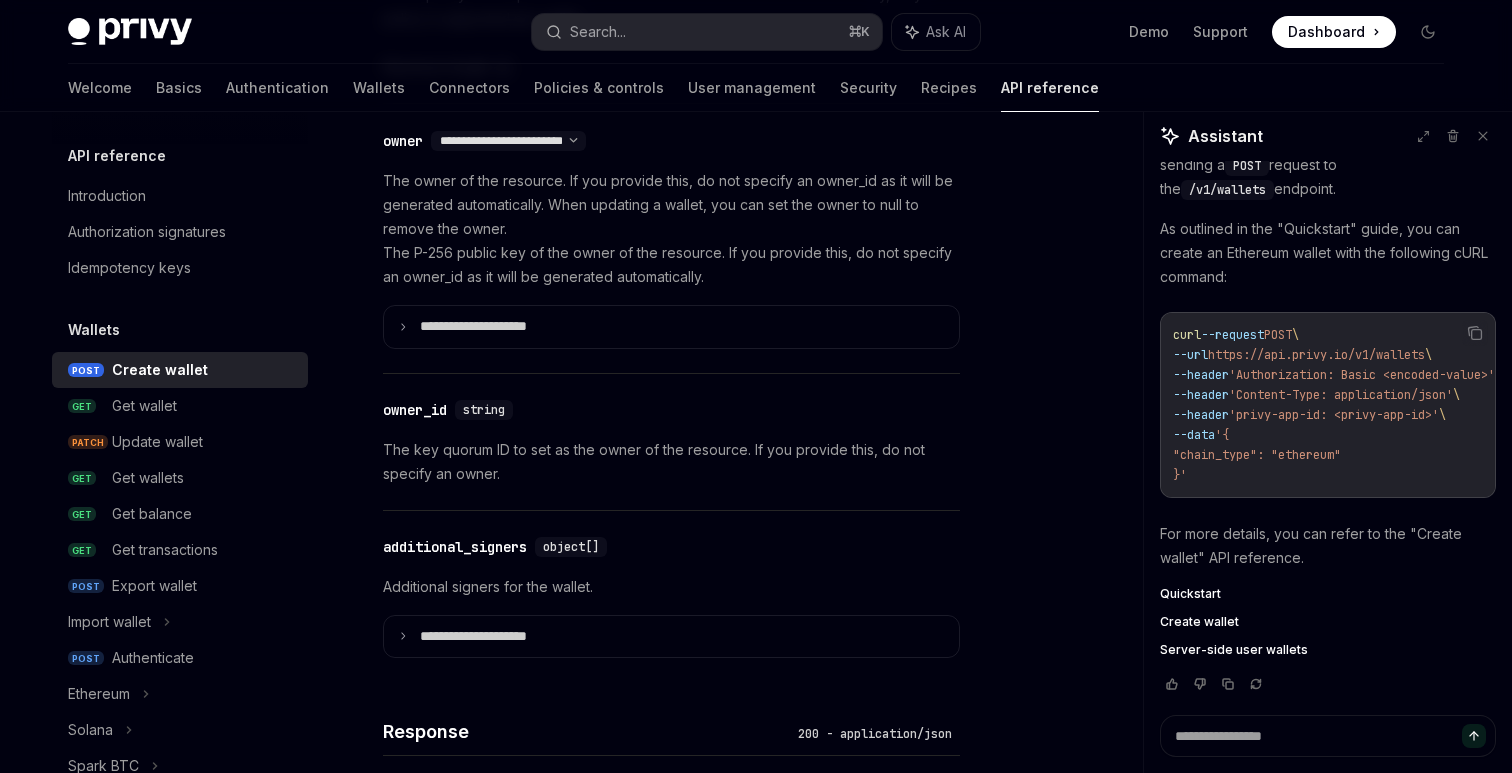 click on "The key quorum ID to set as the owner of the resource. If you provide this, do not specify an owner." at bounding box center [671, 462] 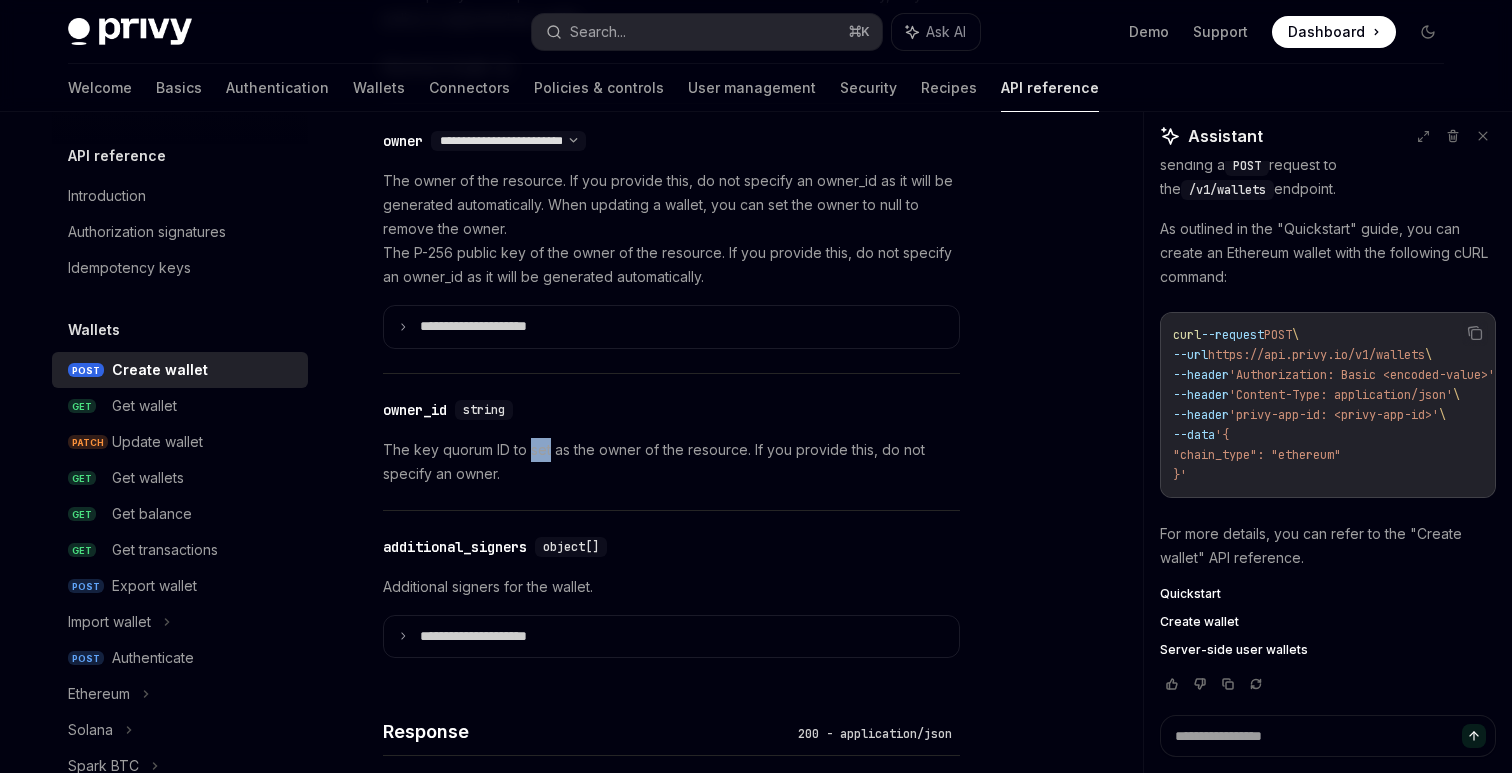 click on "The key quorum ID to set as the owner of the resource. If you provide this, do not specify an owner." at bounding box center [671, 462] 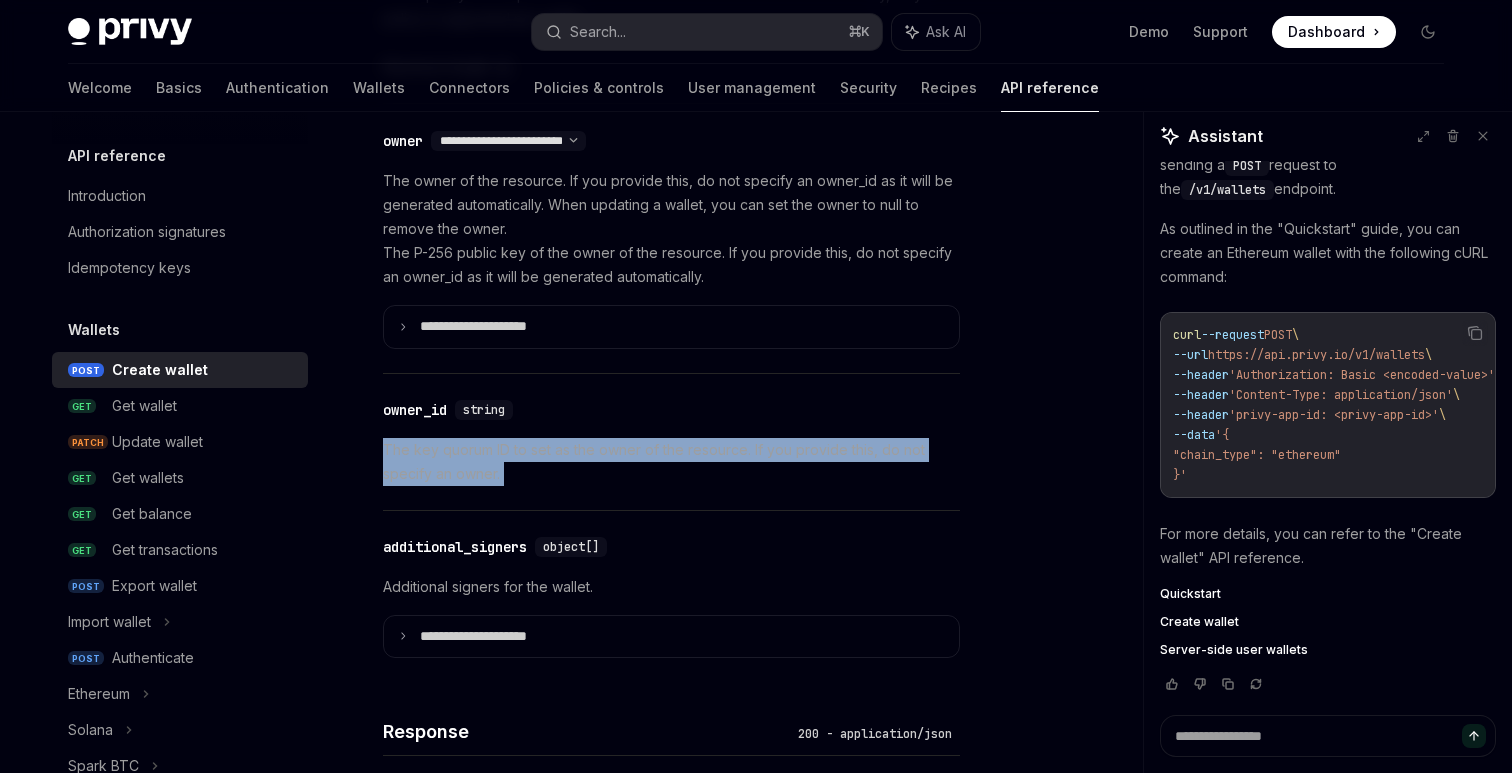 click on "The key quorum ID to set as the owner of the resource. If you provide this, do not specify an owner." at bounding box center (671, 462) 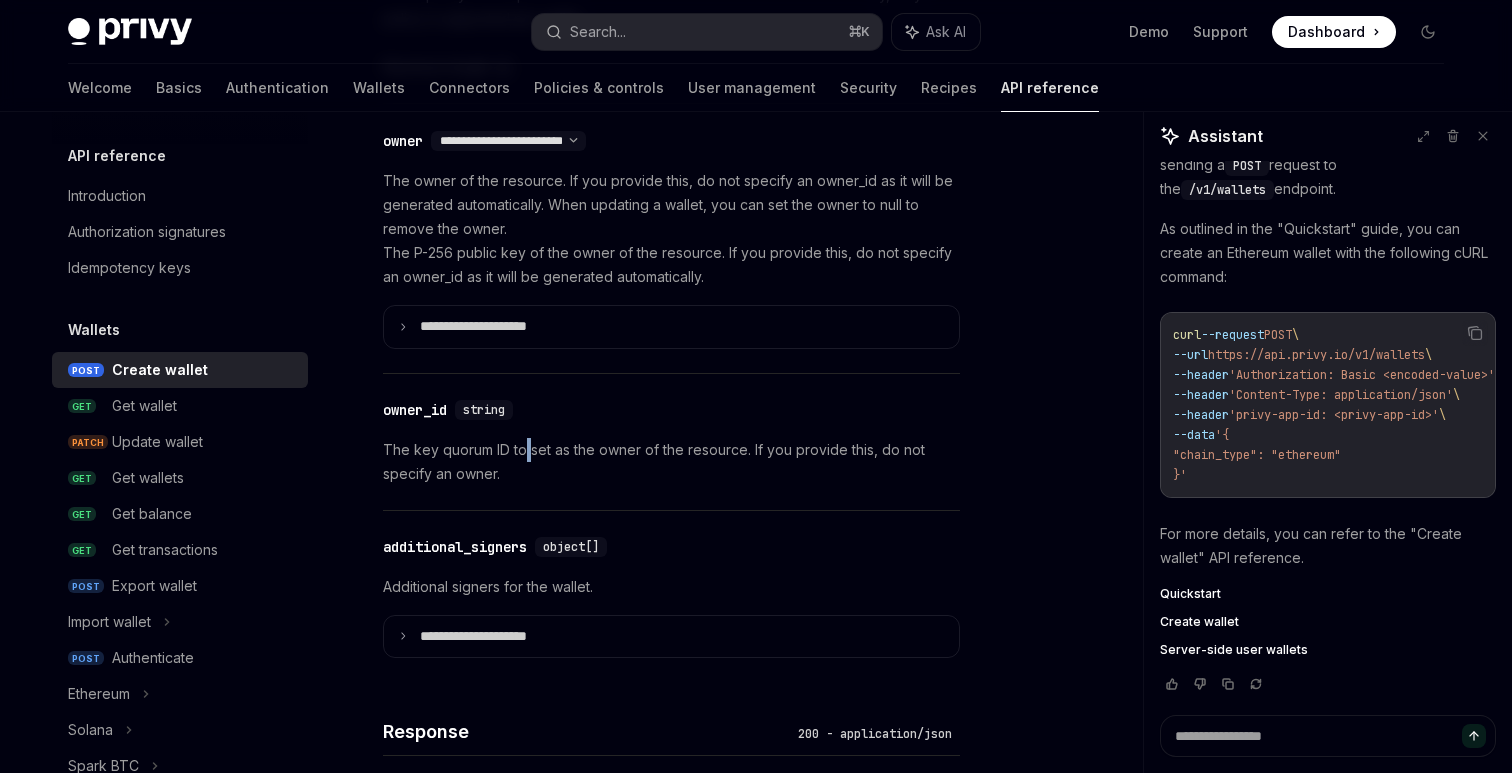 click on "The key quorum ID to set as the owner of the resource. If you provide this, do not specify an owner." at bounding box center [671, 462] 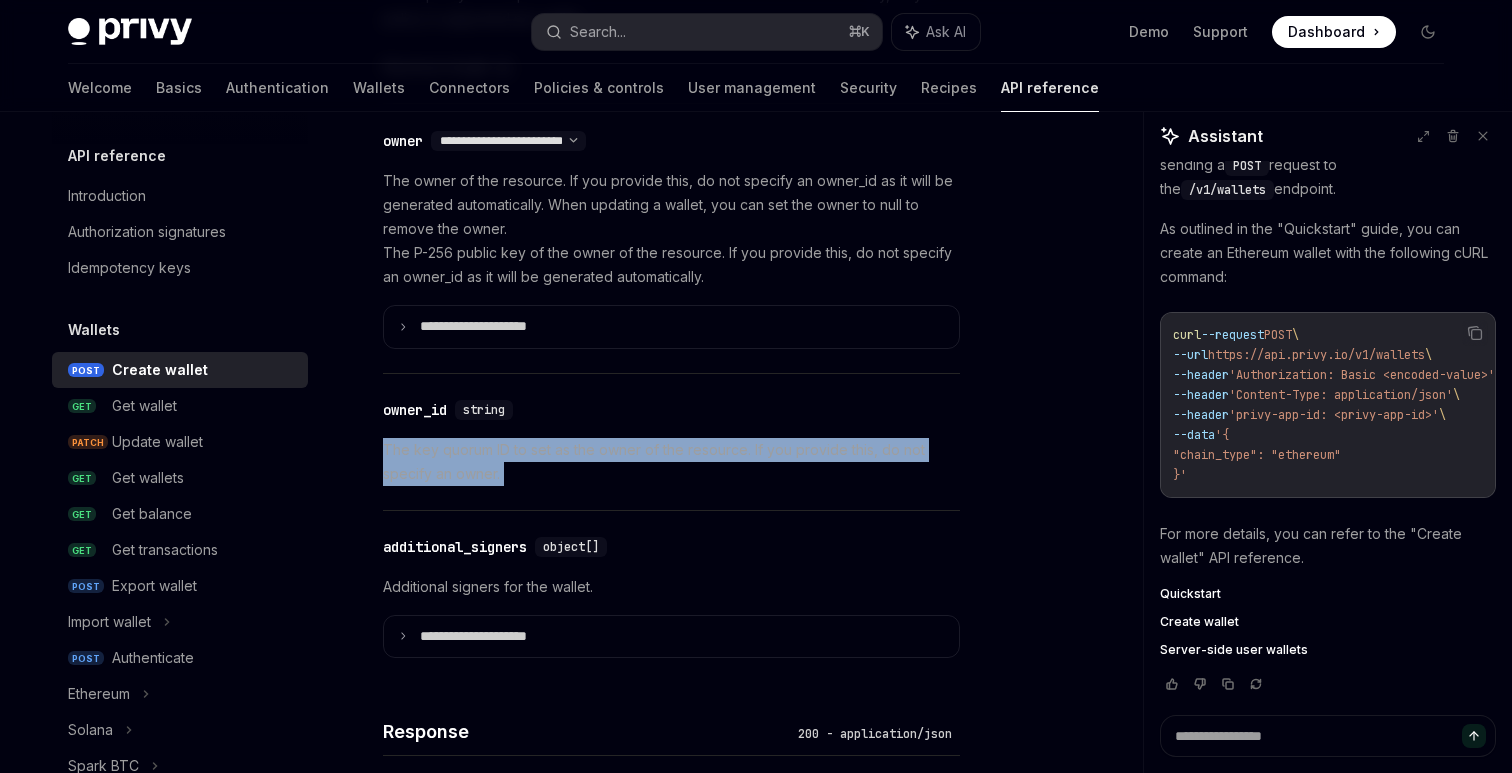 click on "The key quorum ID to set as the owner of the resource. If you provide this, do not specify an owner." at bounding box center (671, 462) 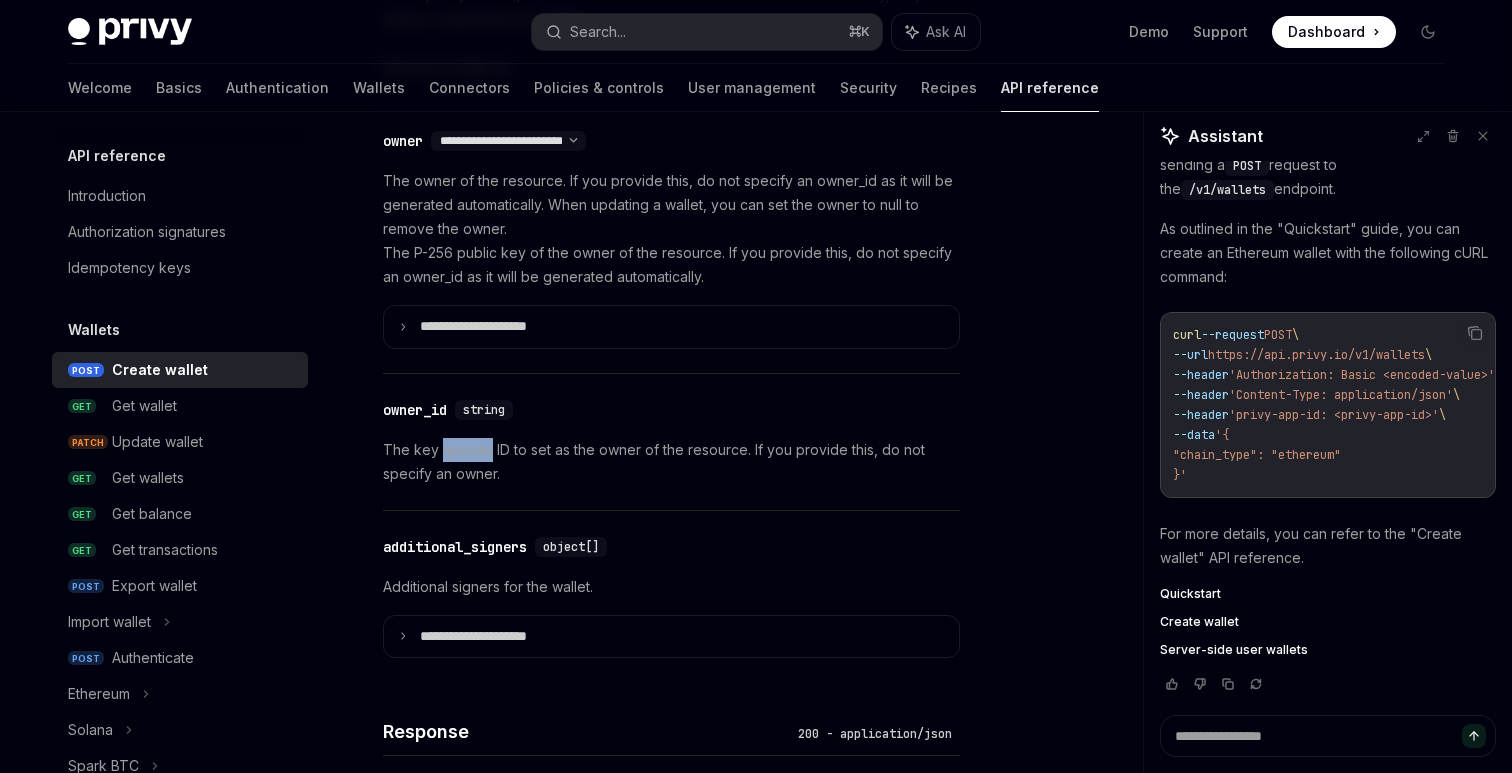 click on "The key quorum ID to set as the owner of the resource. If you provide this, do not specify an owner." at bounding box center [671, 462] 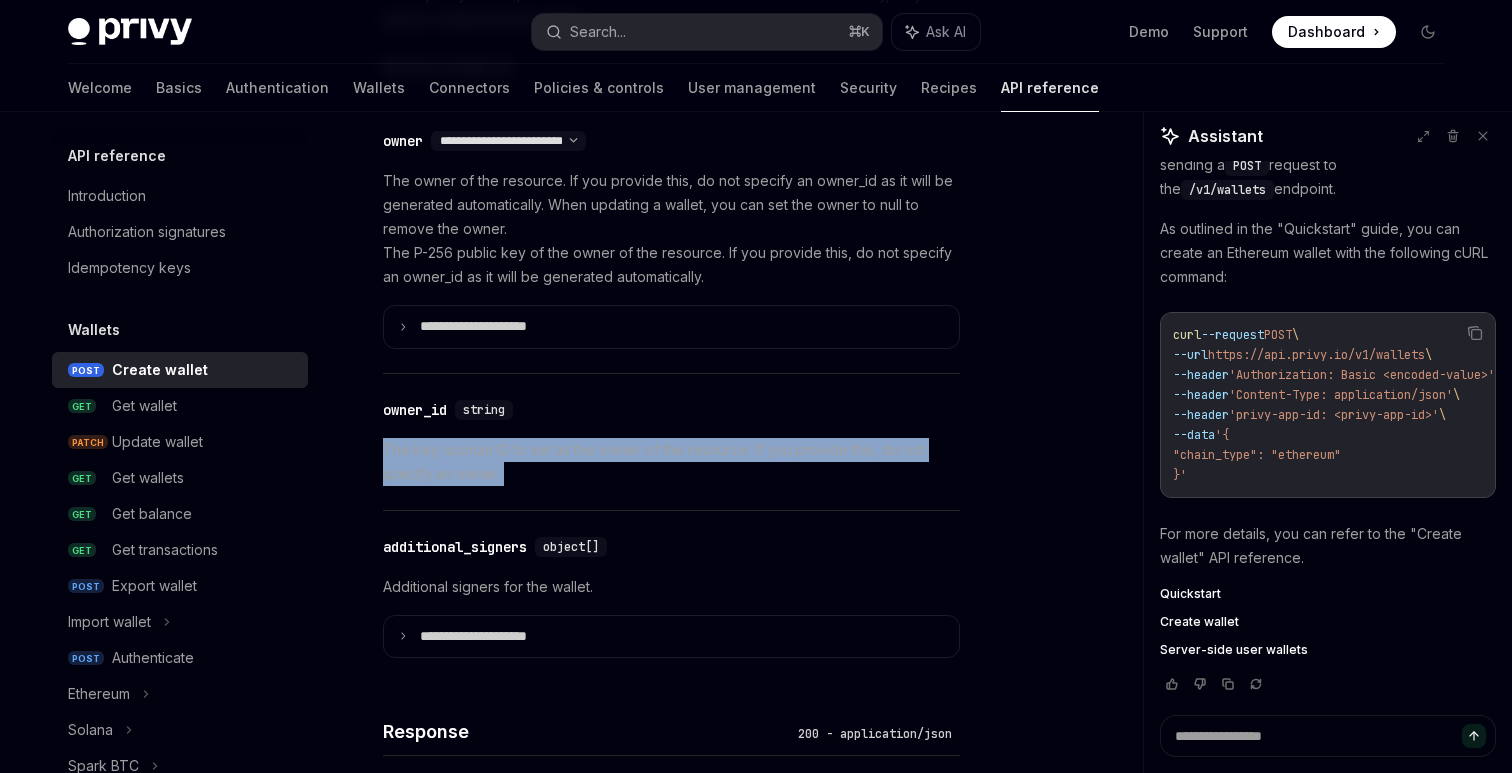 click on "The key quorum ID to set as the owner of the resource. If you provide this, do not specify an owner." at bounding box center (671, 462) 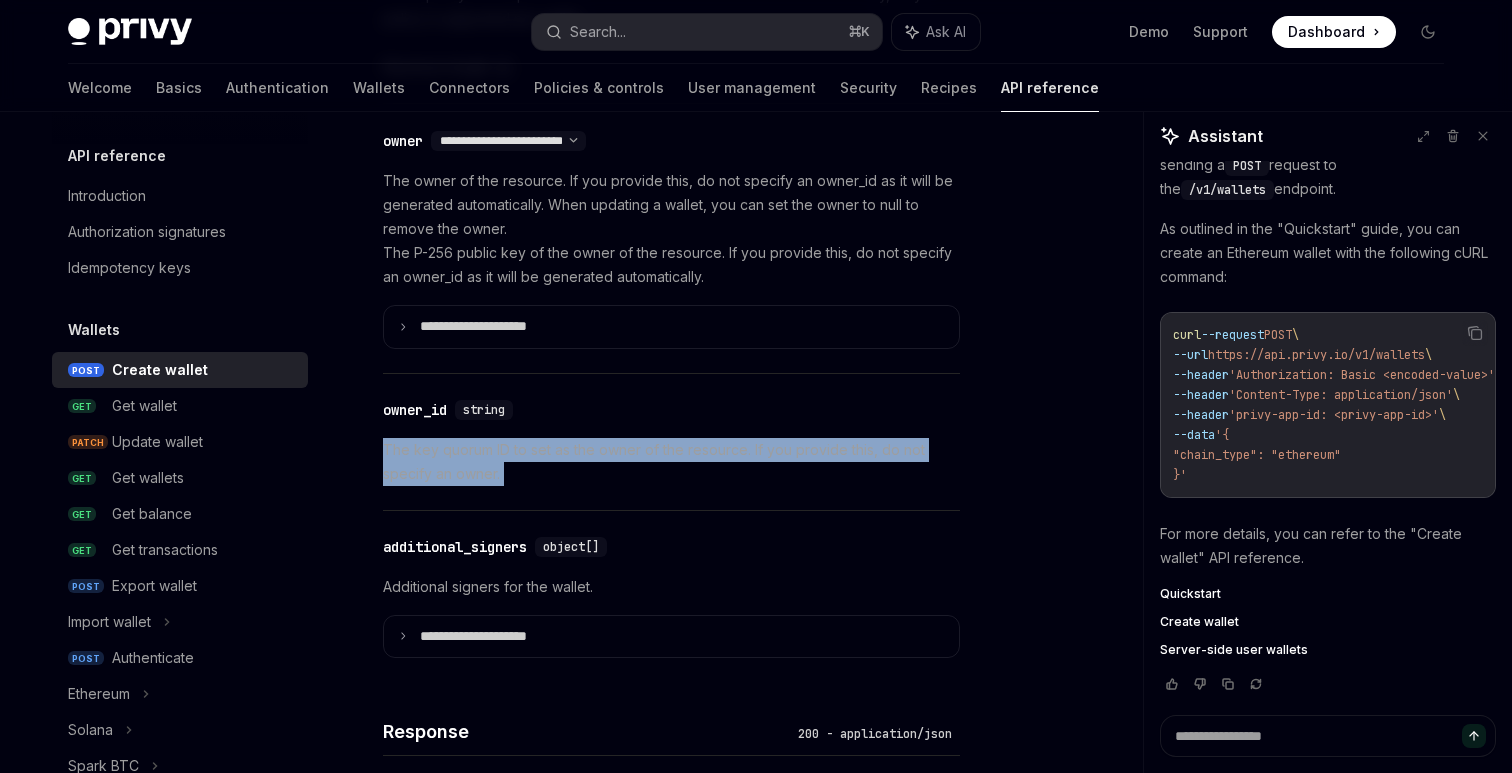 click on "The key quorum ID to set as the owner of the resource. If you provide this, do not specify an owner." at bounding box center [671, 462] 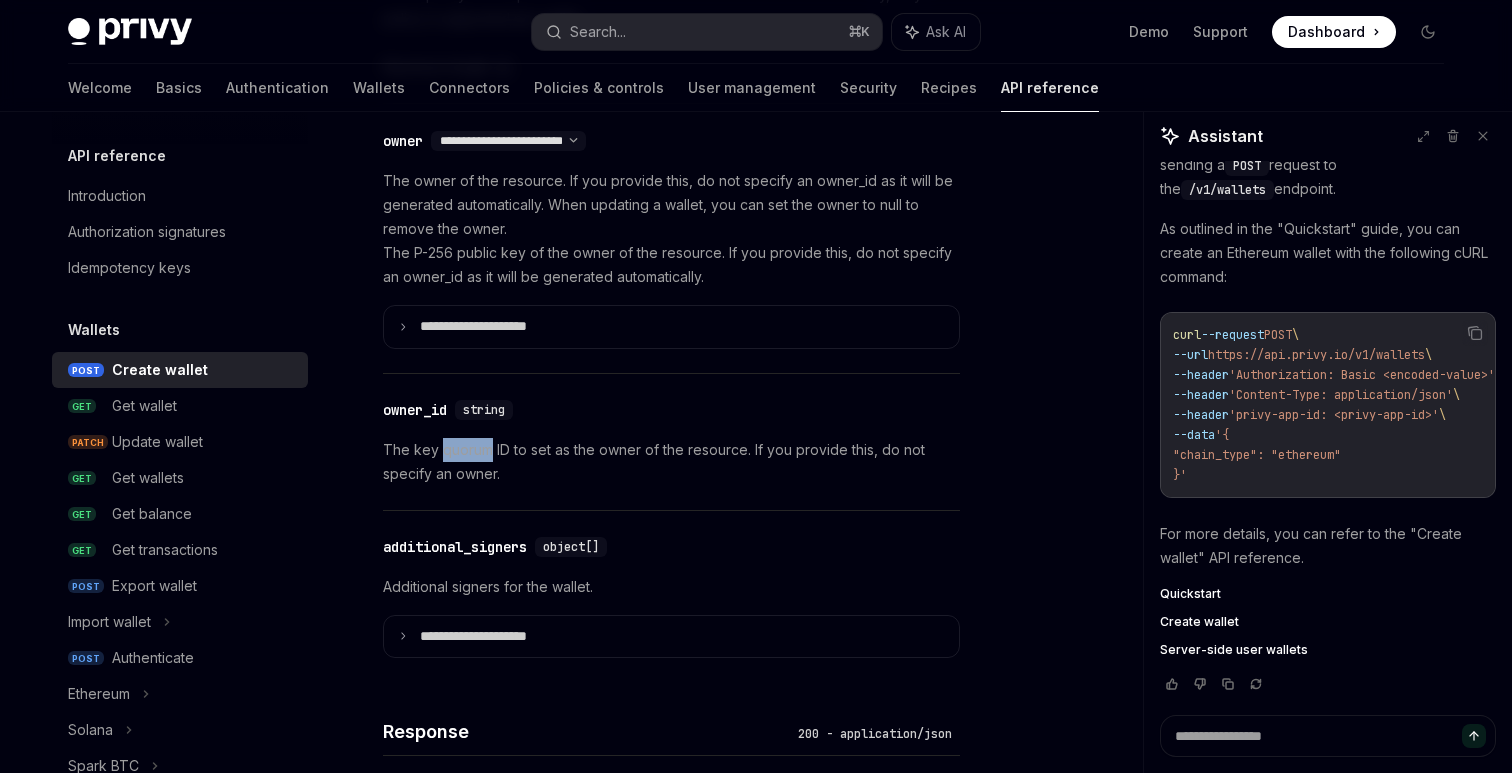 click on "The key quorum ID to set as the owner of the resource. If you provide this, do not specify an owner." at bounding box center [671, 462] 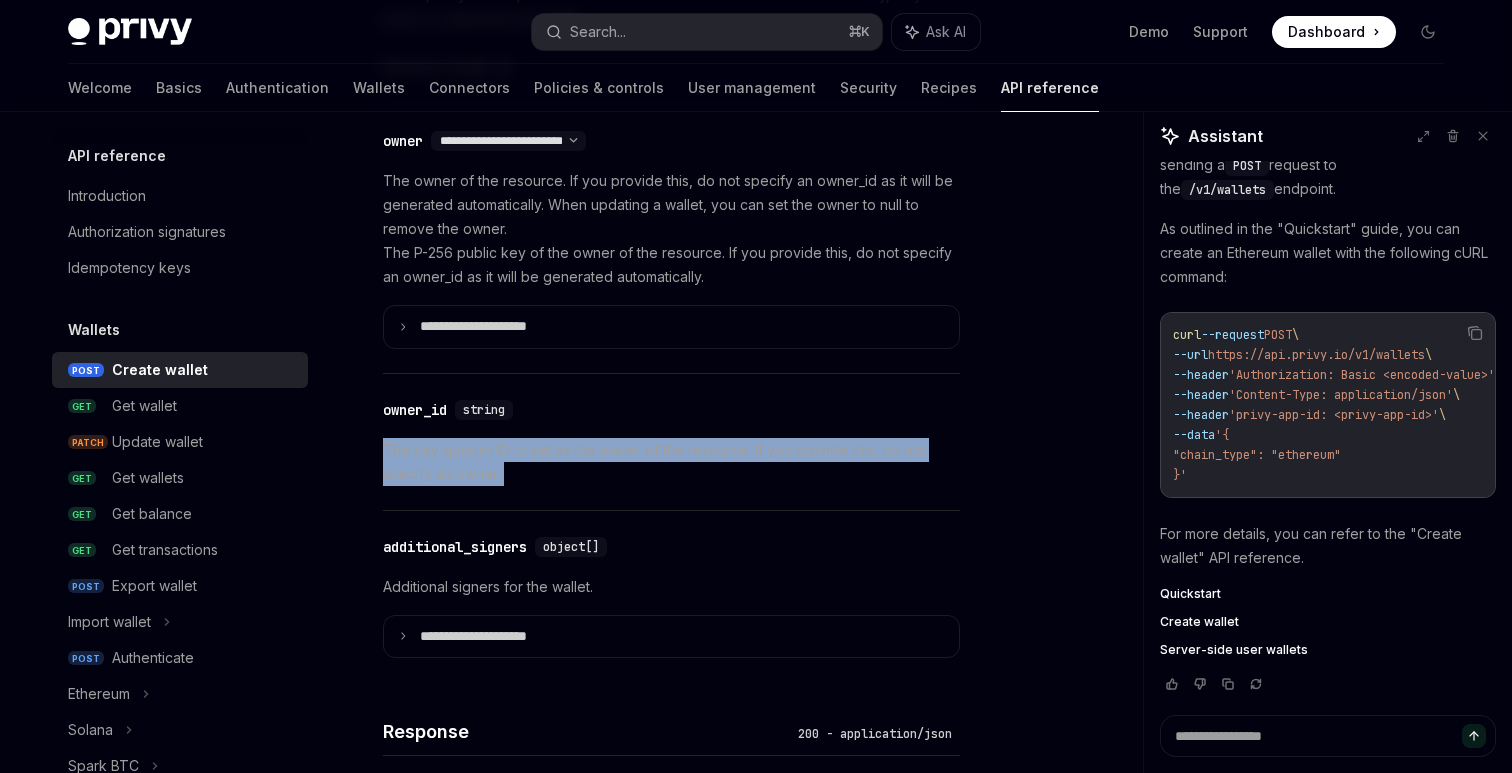 click on "The key quorum ID to set as the owner of the resource. If you provide this, do not specify an owner." at bounding box center [671, 462] 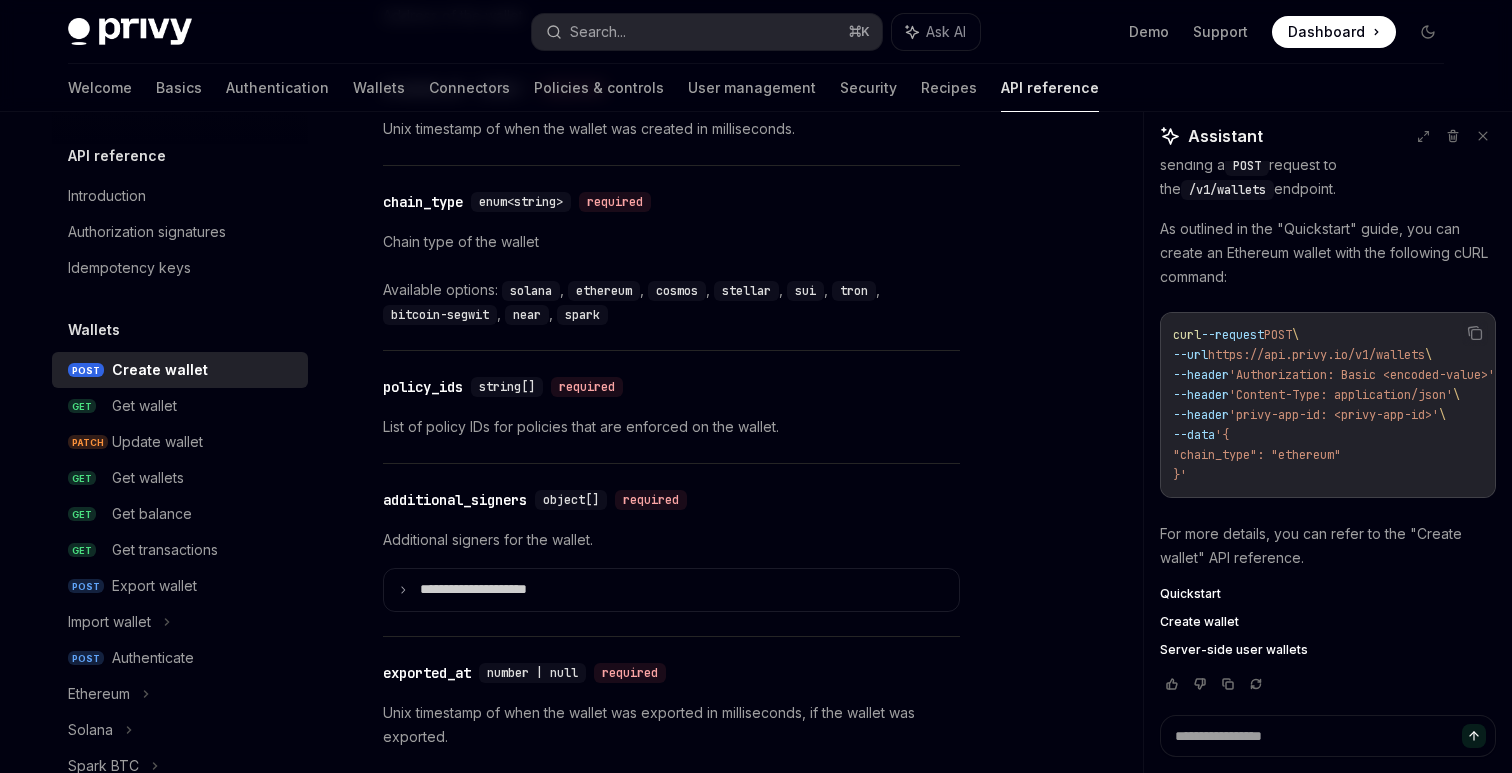 scroll, scrollTop: 2387, scrollLeft: 0, axis: vertical 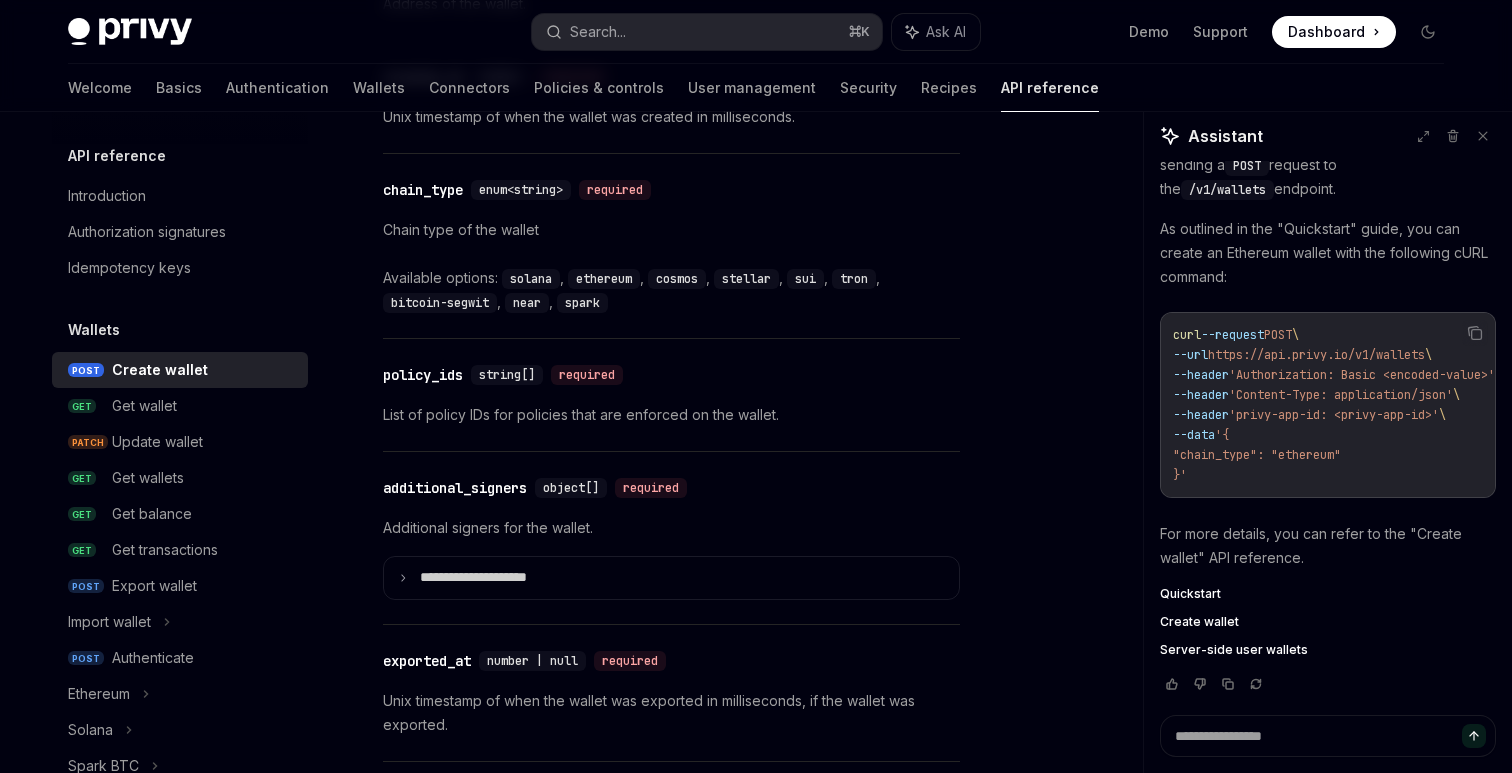 click on "List of policy IDs for policies that are enforced on the wallet." at bounding box center (671, 415) 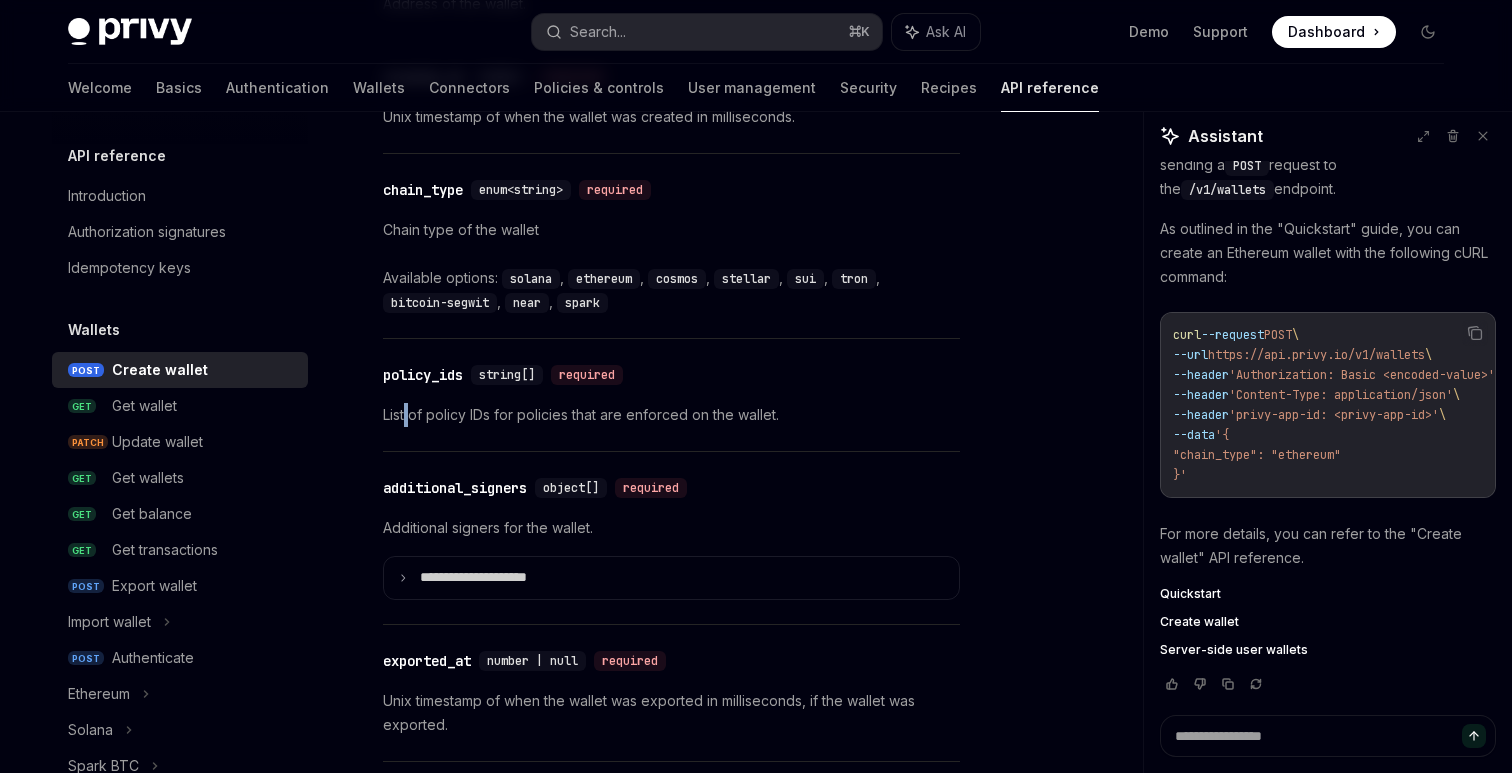 click on "List of policy IDs for policies that are enforced on the wallet." at bounding box center (671, 415) 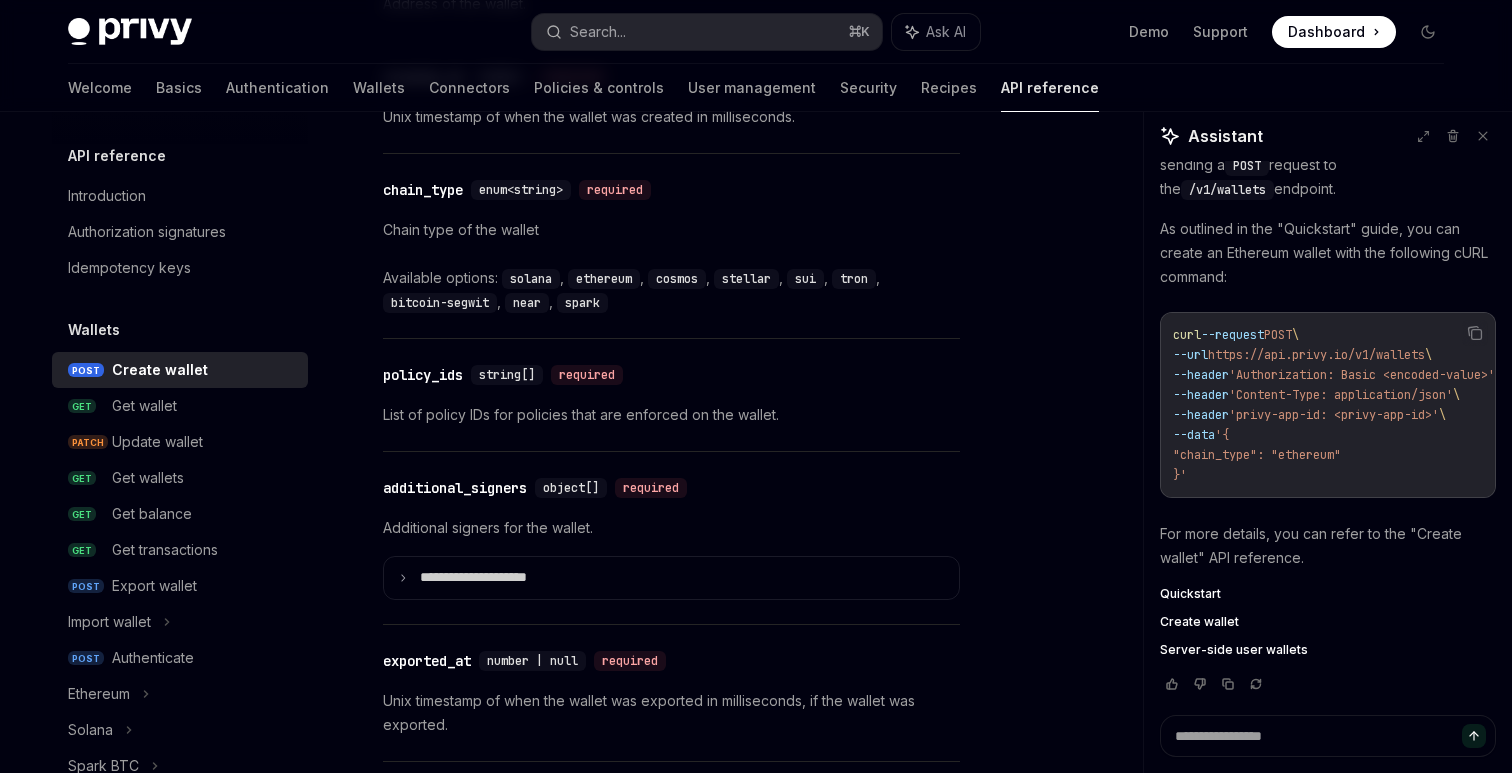 click on "List of policy IDs for policies that are enforced on the wallet." at bounding box center (671, 415) 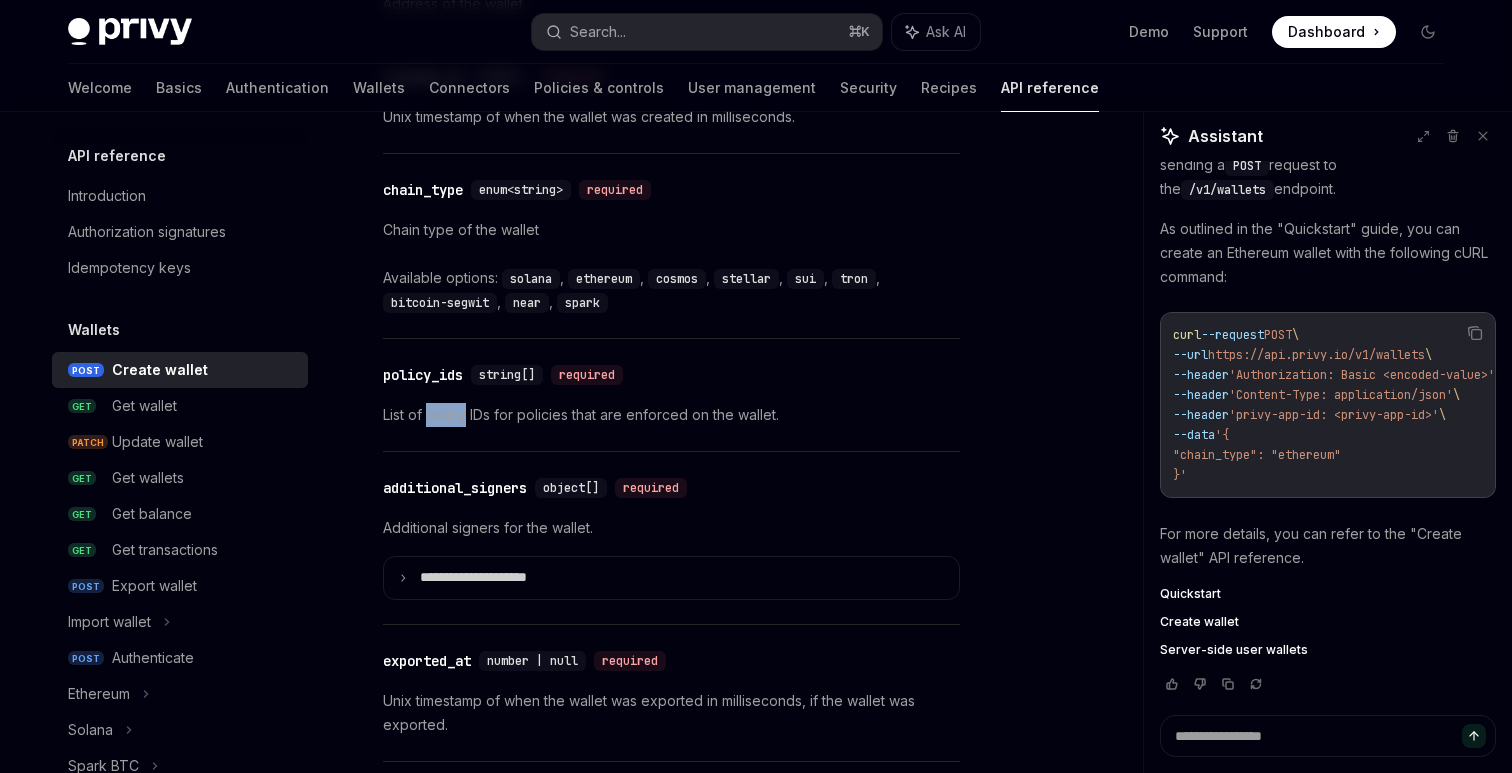click on "List of policy IDs for policies that are enforced on the wallet." at bounding box center [671, 415] 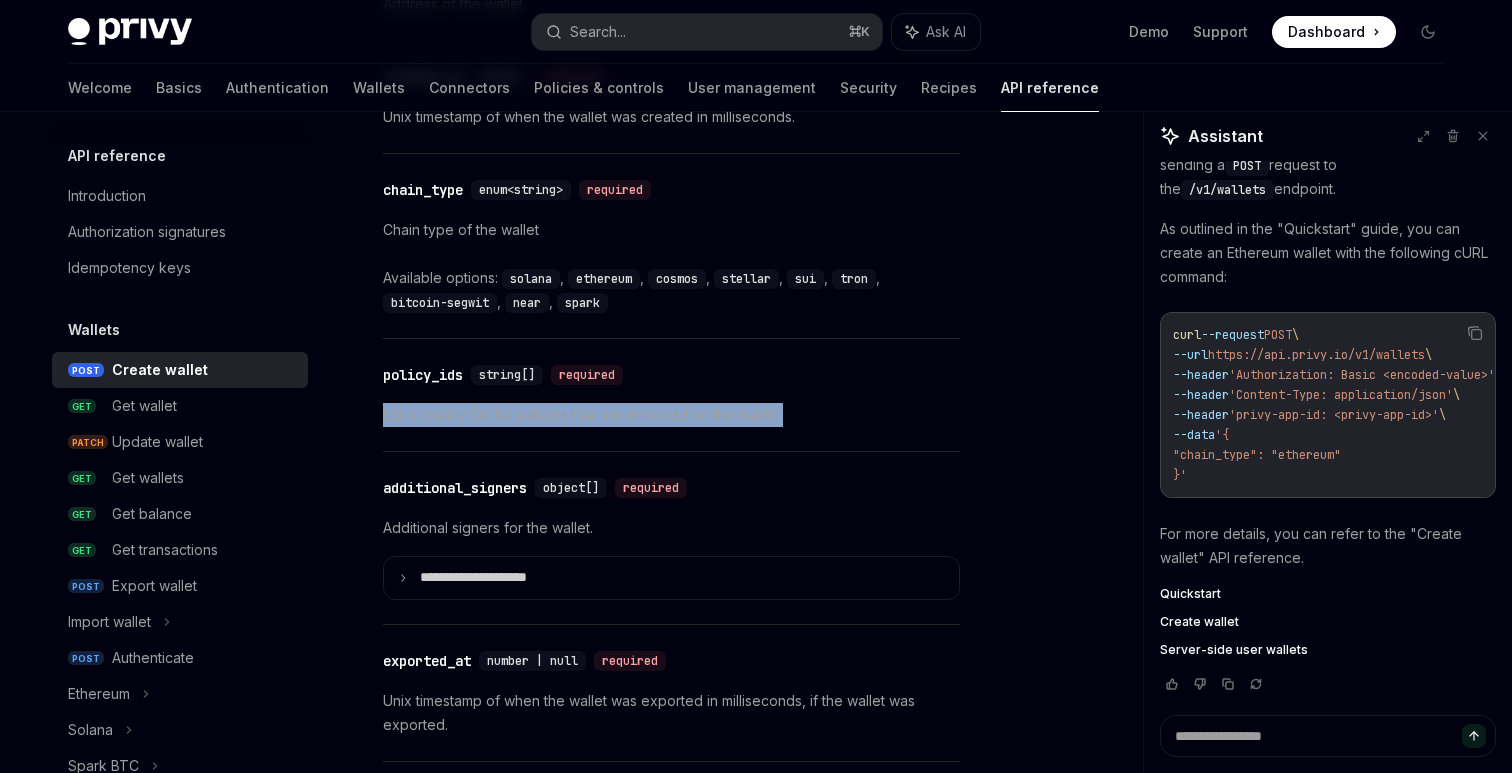 scroll, scrollTop: 2416, scrollLeft: 0, axis: vertical 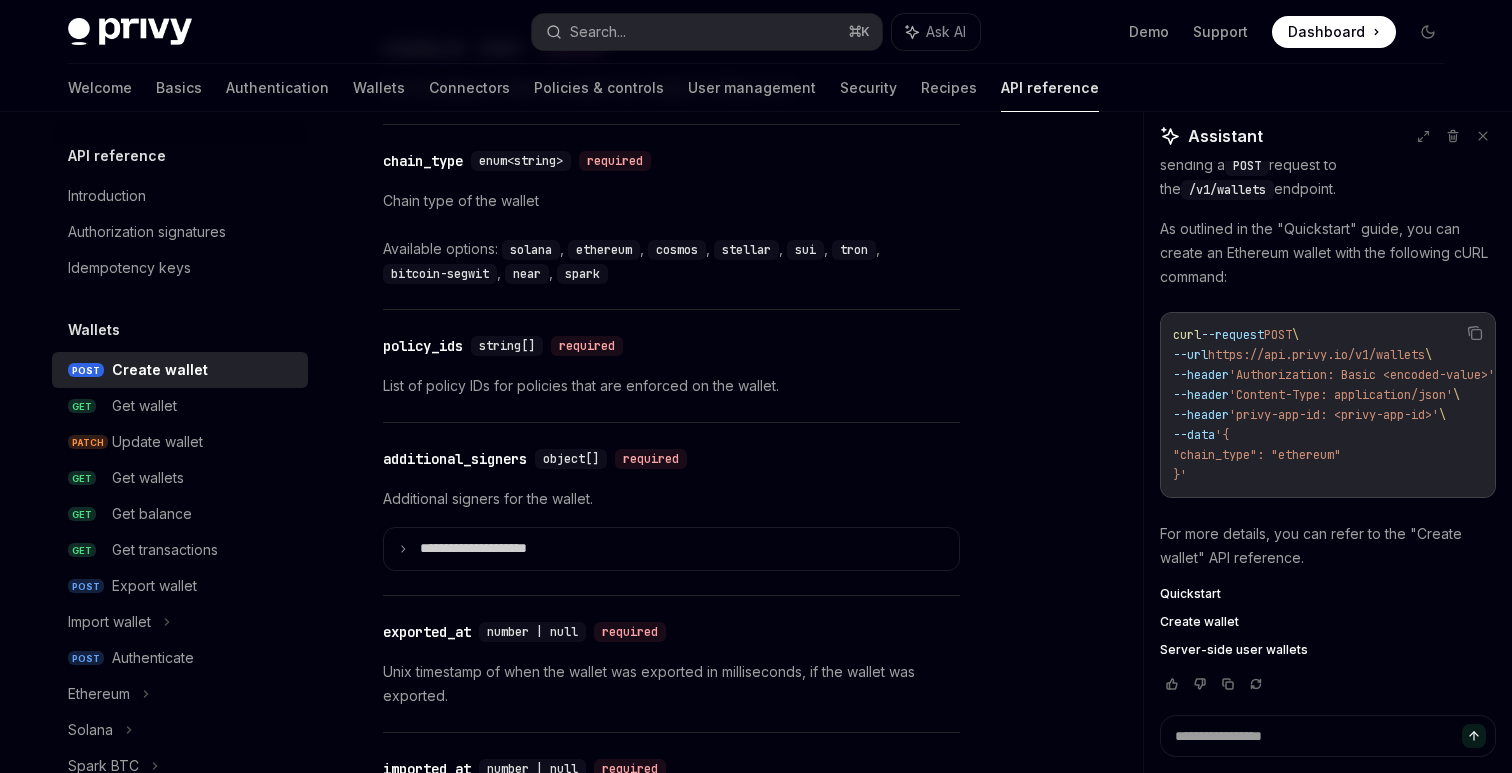 click on "Additional signers for the wallet." at bounding box center [671, 499] 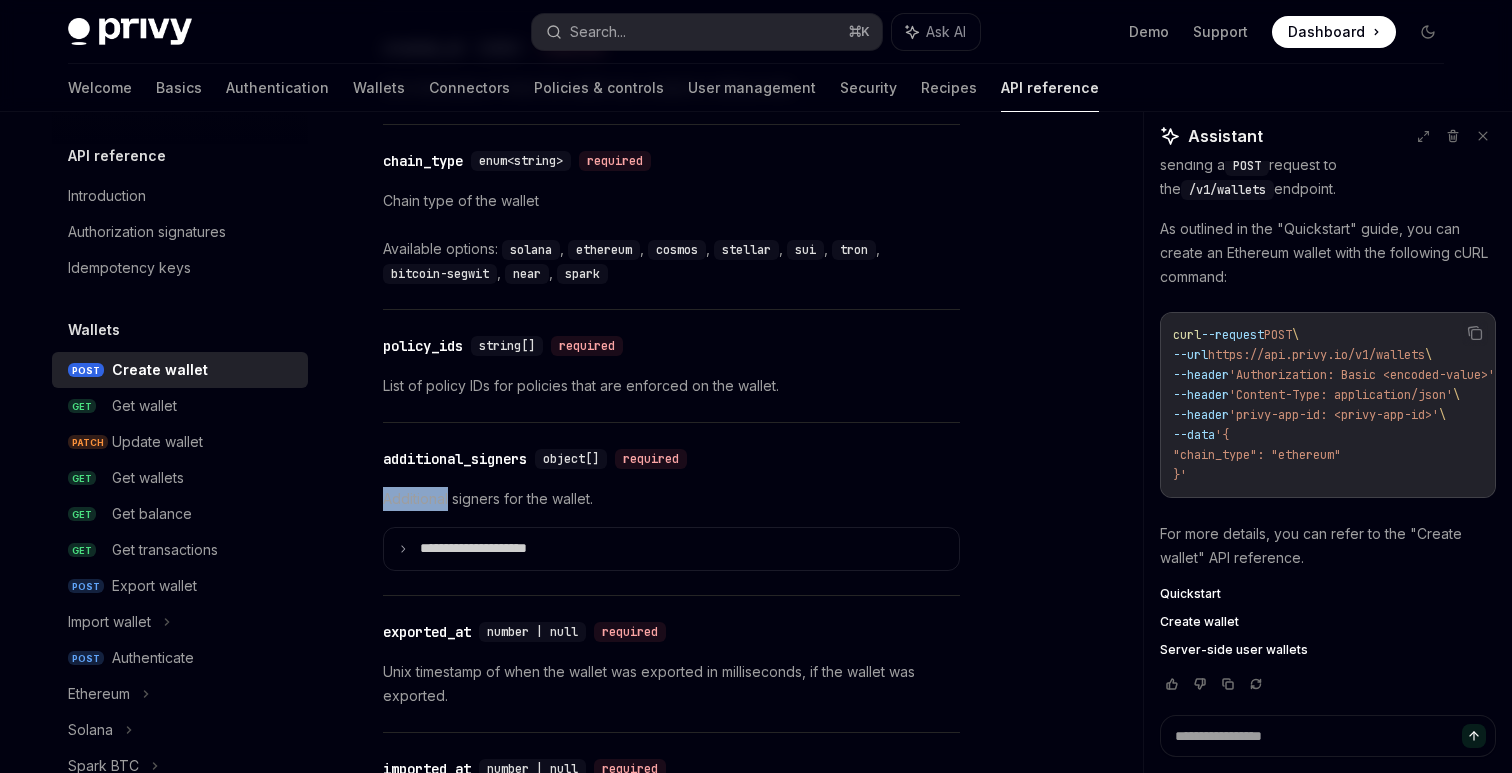 click on "Additional signers for the wallet." at bounding box center [671, 499] 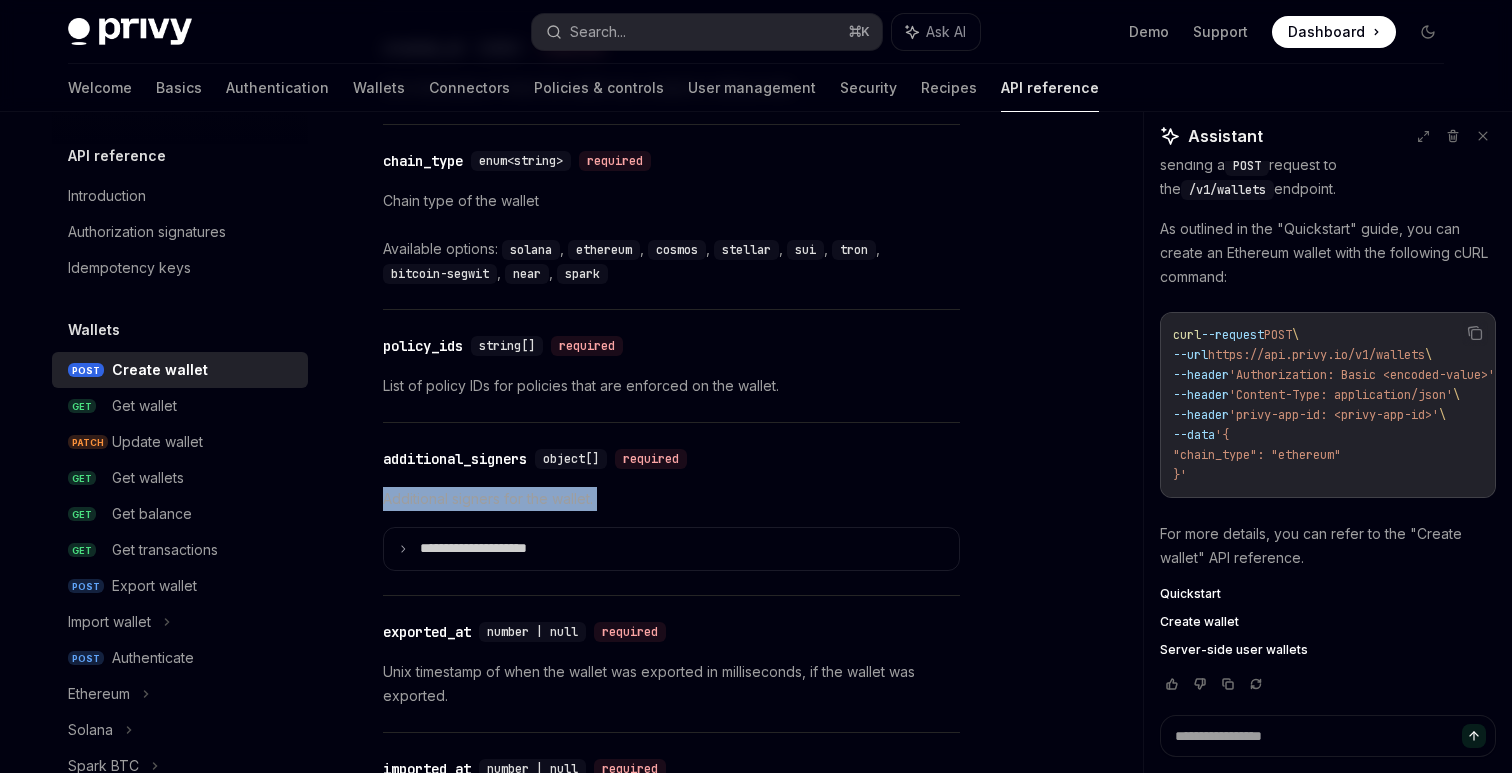 click on "Additional signers for the wallet." at bounding box center [671, 499] 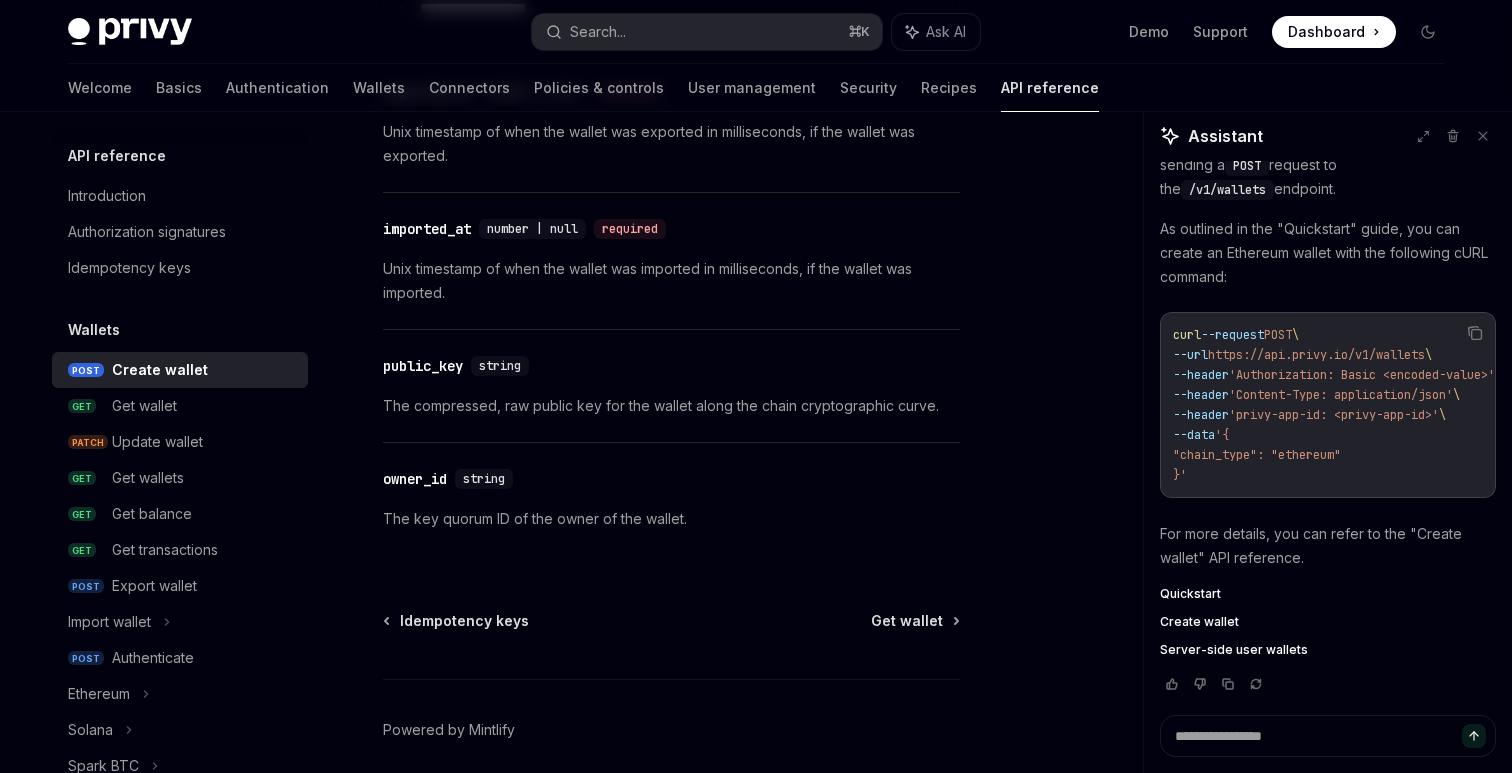 scroll, scrollTop: 2965, scrollLeft: 0, axis: vertical 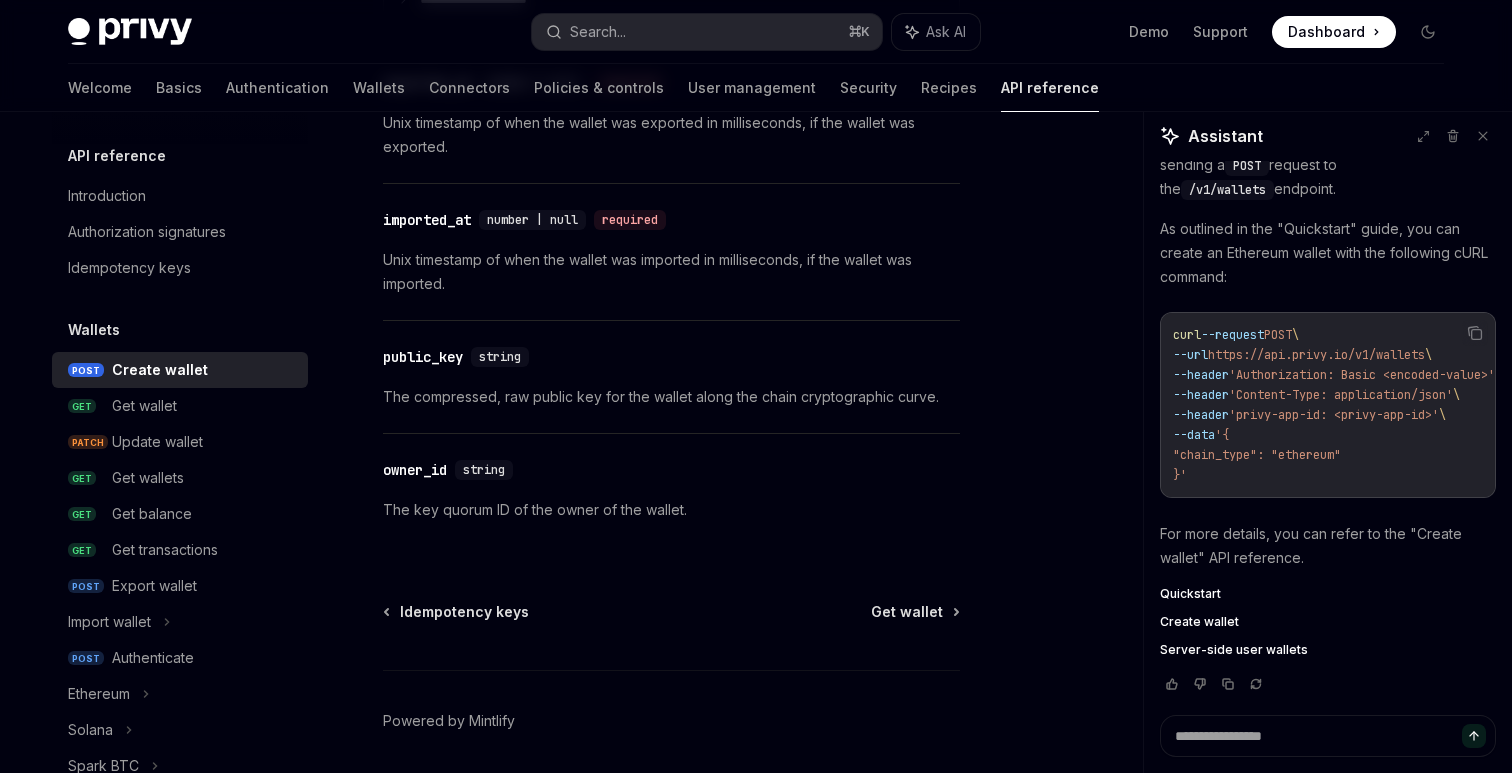 click on "The key quorum ID of the owner of the wallet." at bounding box center (671, 510) 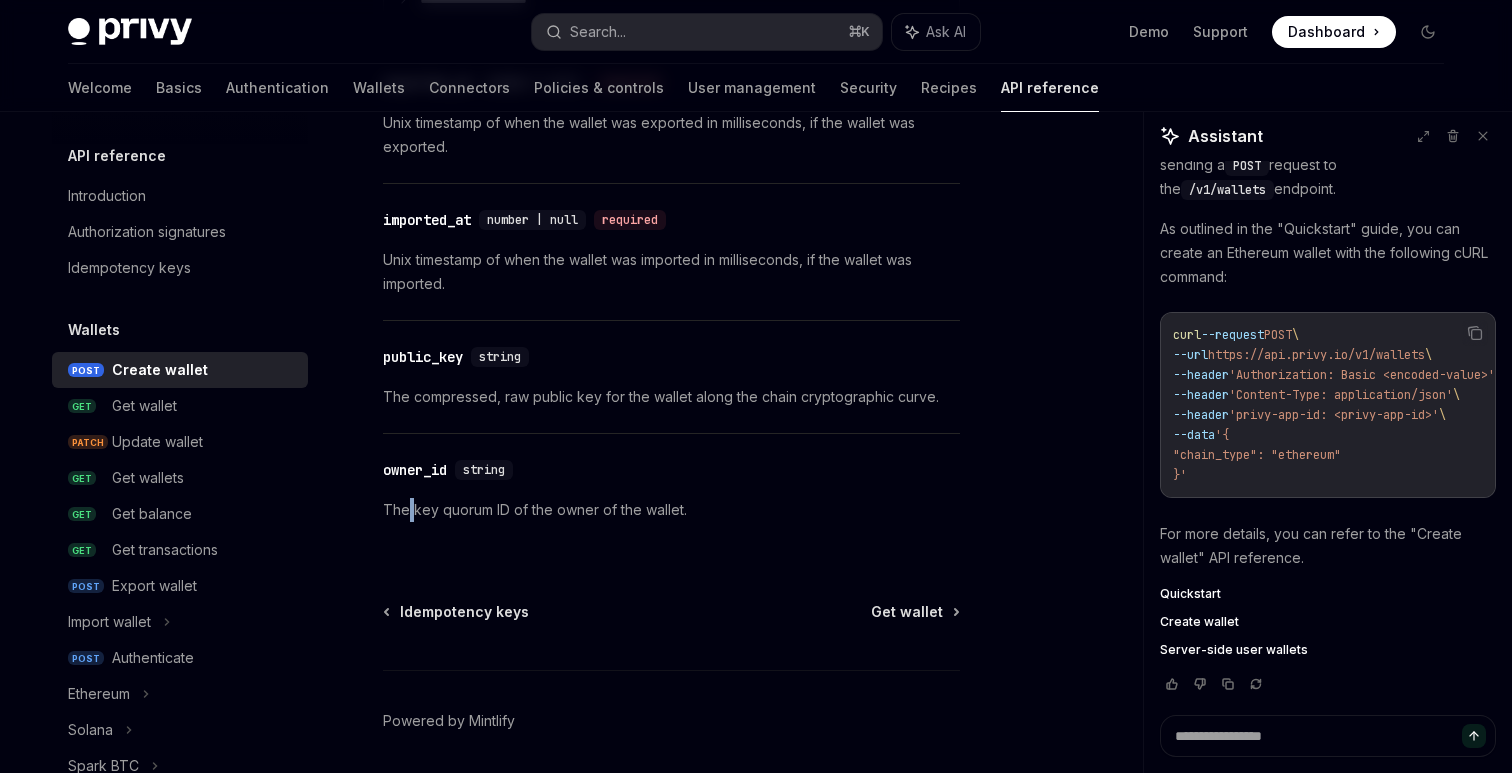 click on "The key quorum ID of the owner of the wallet." at bounding box center [671, 510] 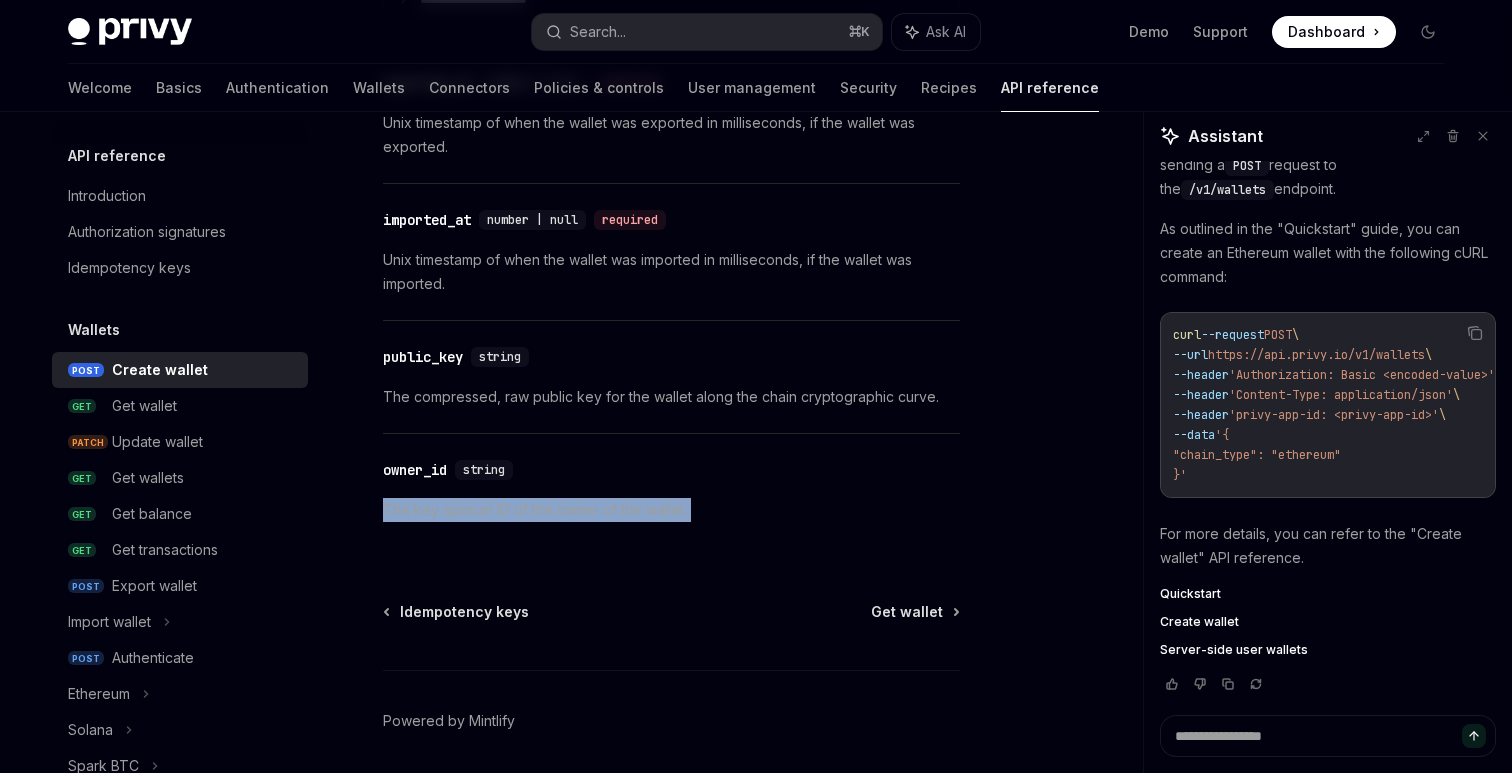 click on "The key quorum ID of the owner of the wallet." at bounding box center [671, 510] 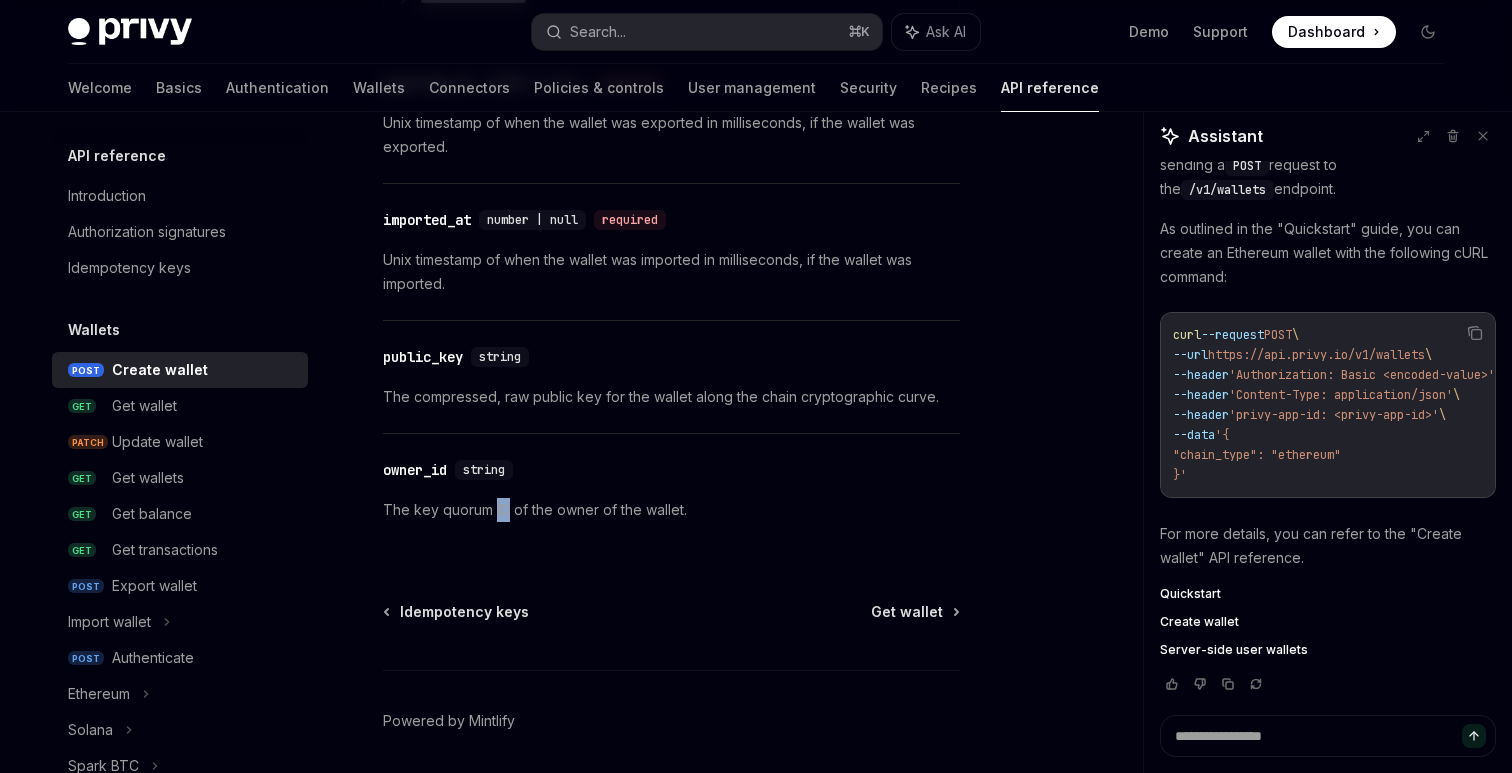 click on "The key quorum ID of the owner of the wallet." at bounding box center [671, 510] 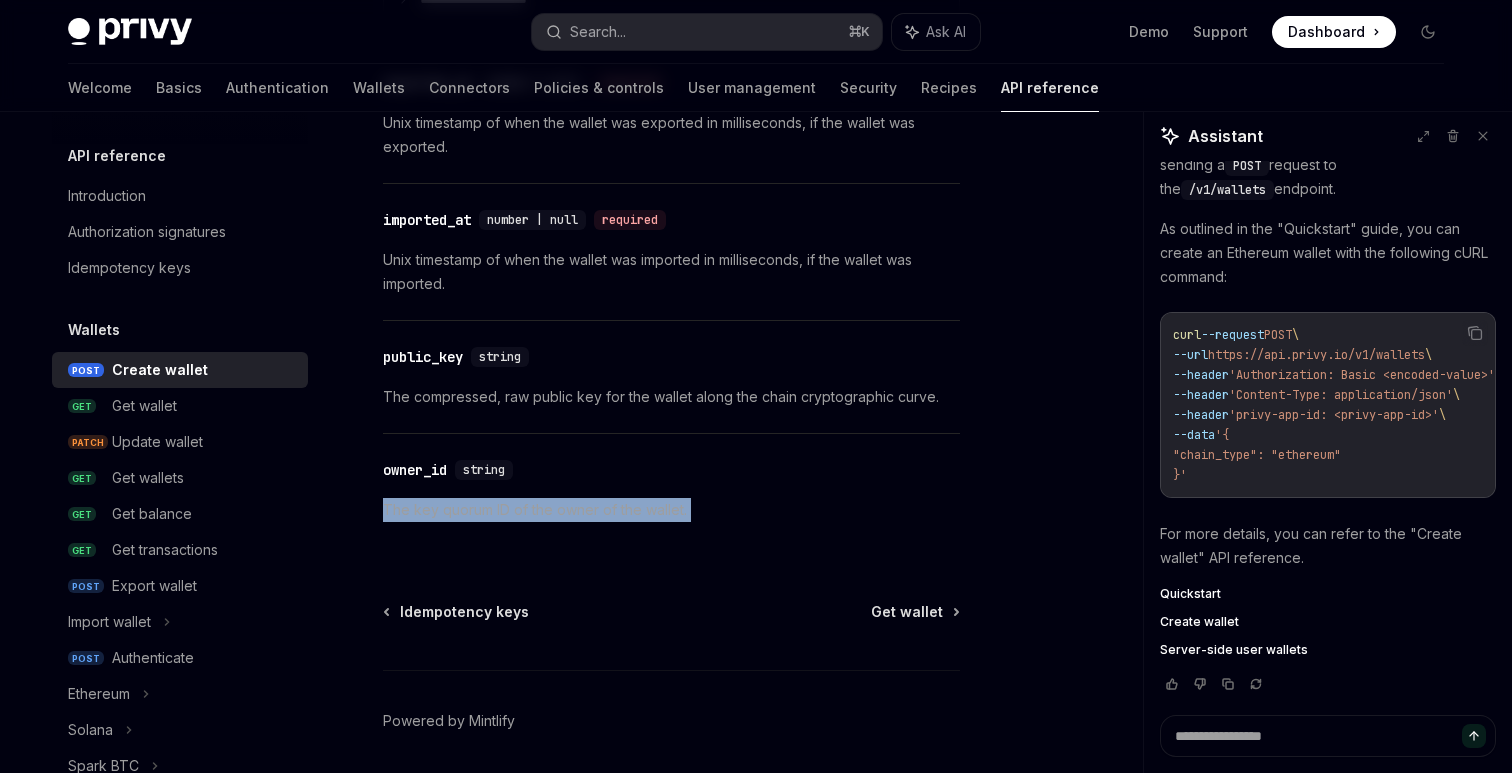 click on "The key quorum ID of the owner of the wallet." at bounding box center [671, 510] 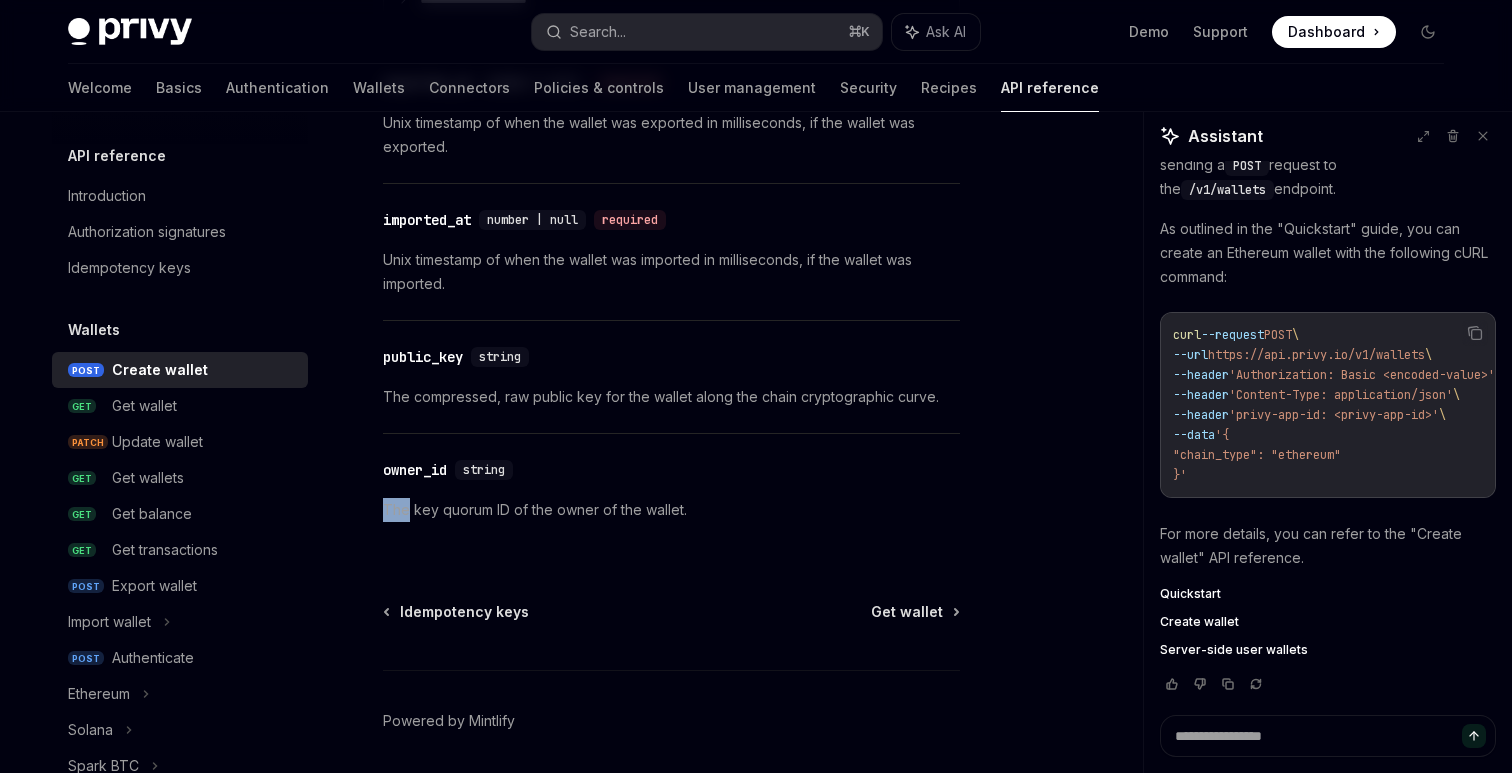 click on "​ owner_id string The key quorum ID of the owner of the wallet." at bounding box center (671, 490) 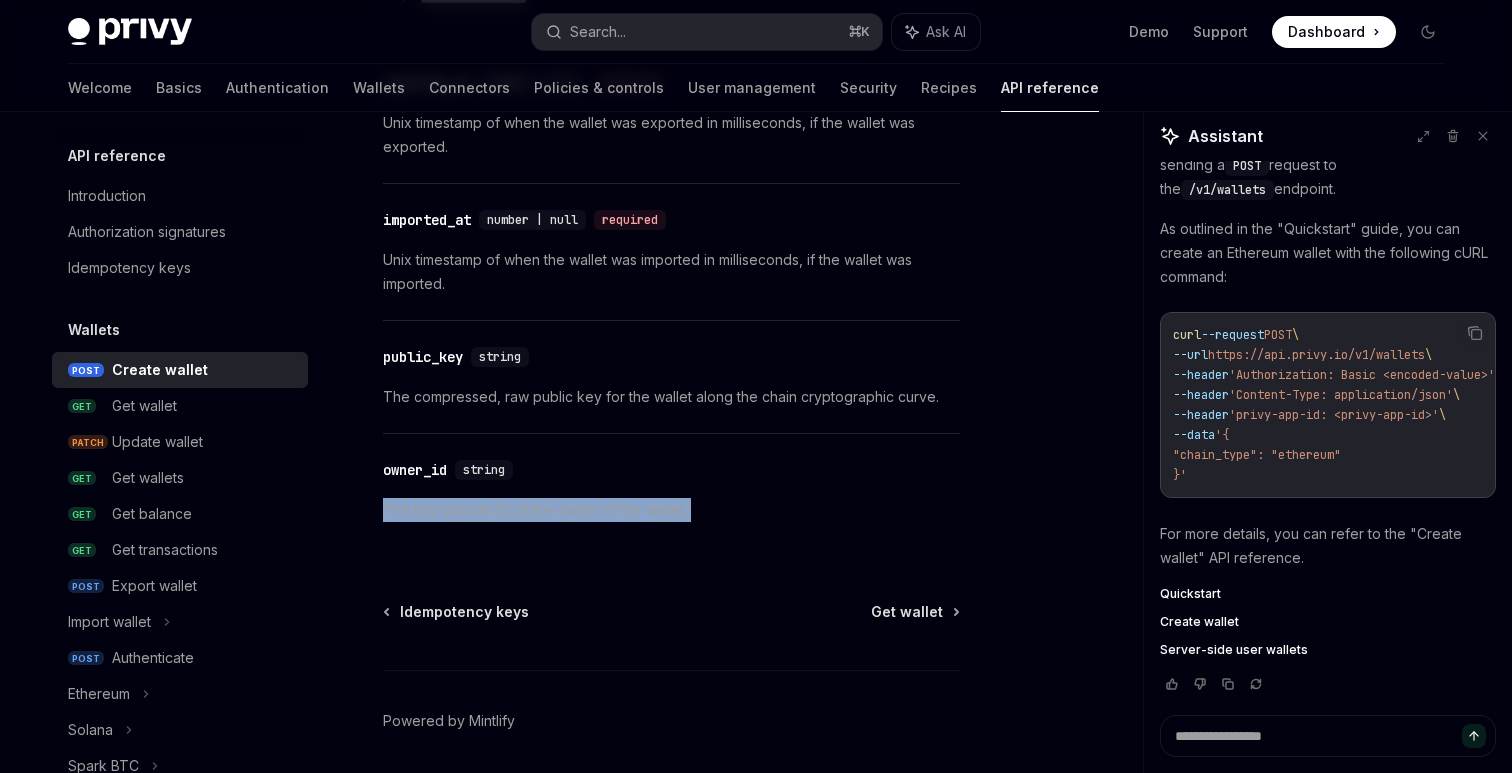 click on "​ owner_id string The key quorum ID of the owner of the wallet." at bounding box center [671, 490] 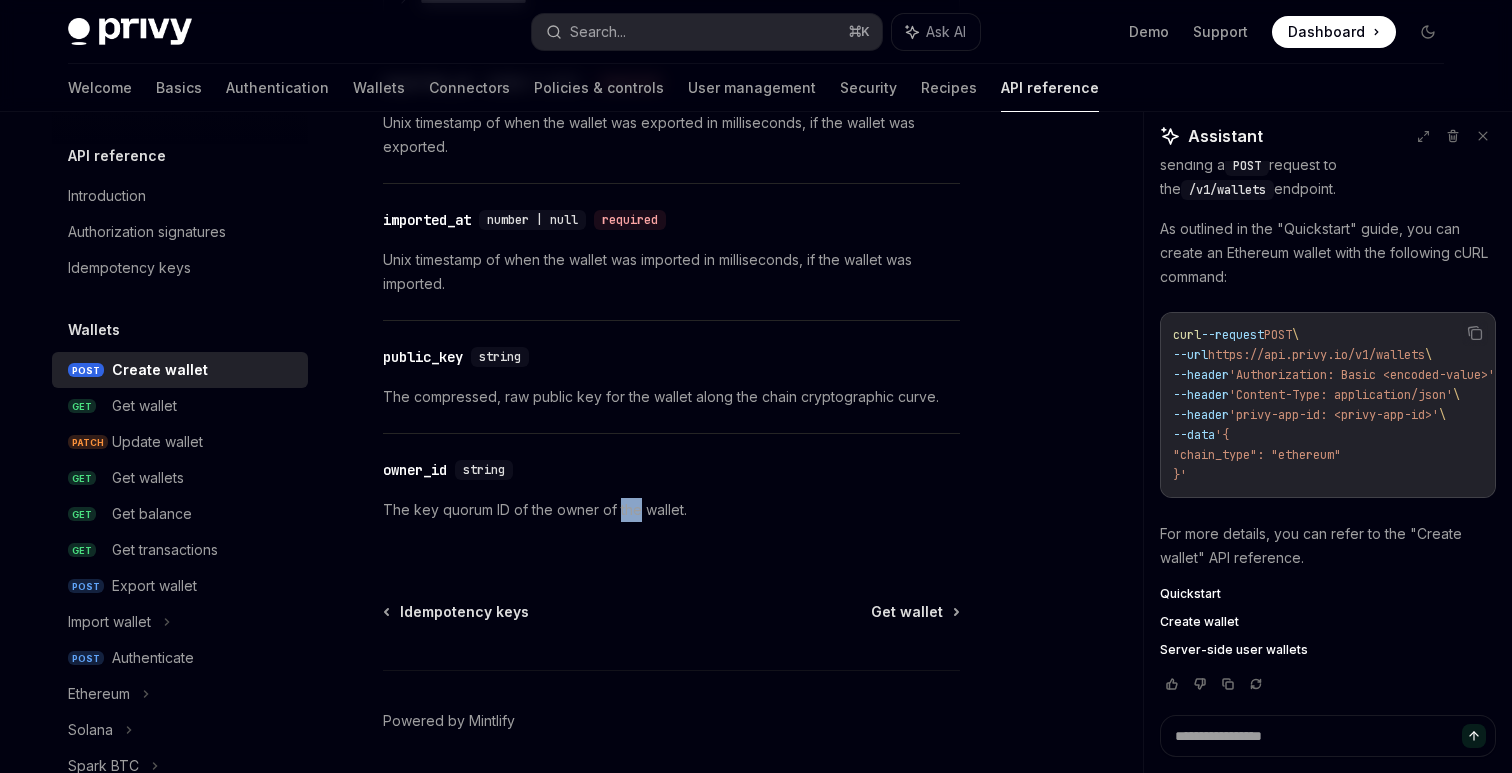 click on "The key quorum ID of the owner of the wallet." at bounding box center (671, 510) 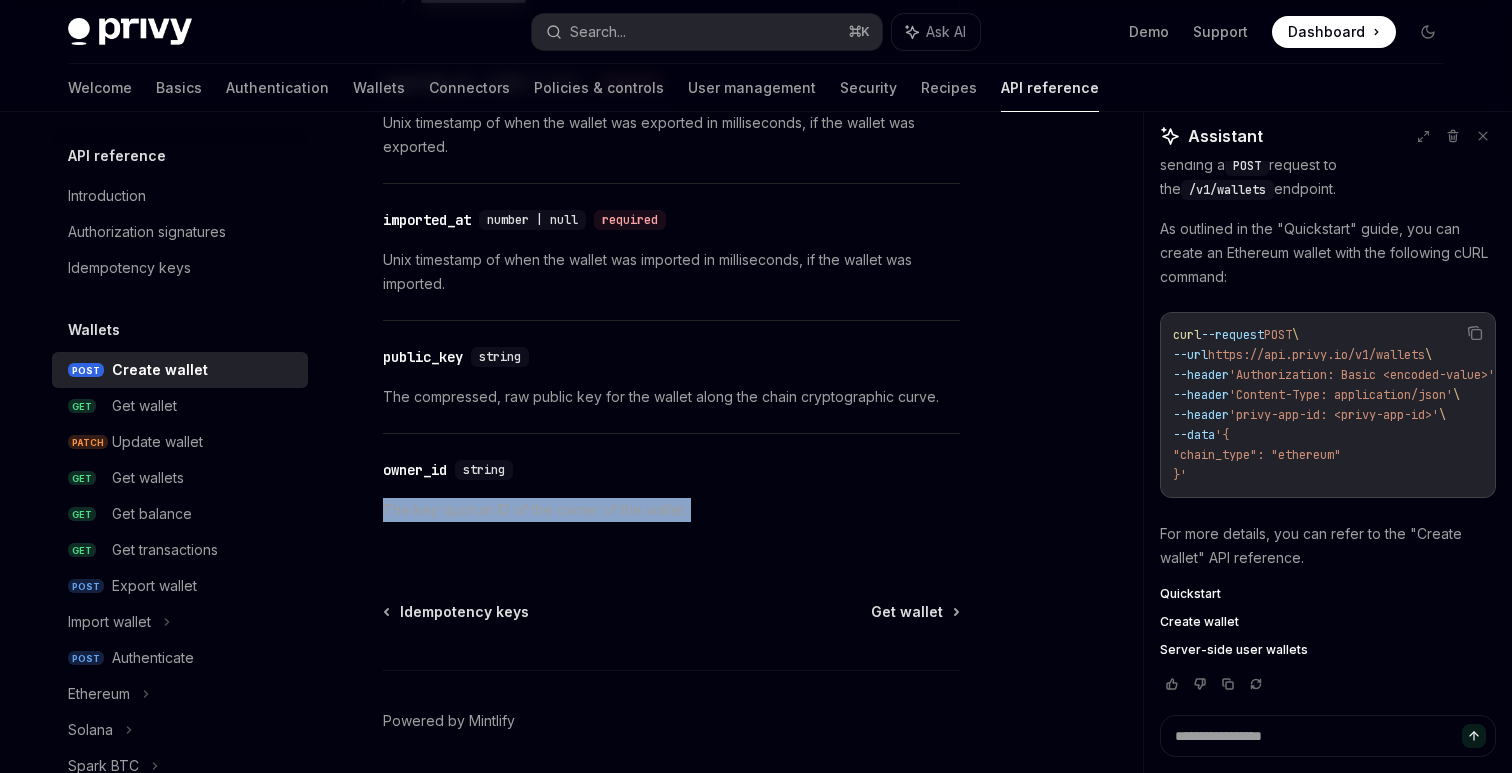 click on "The key quorum ID of the owner of the wallet." at bounding box center (671, 510) 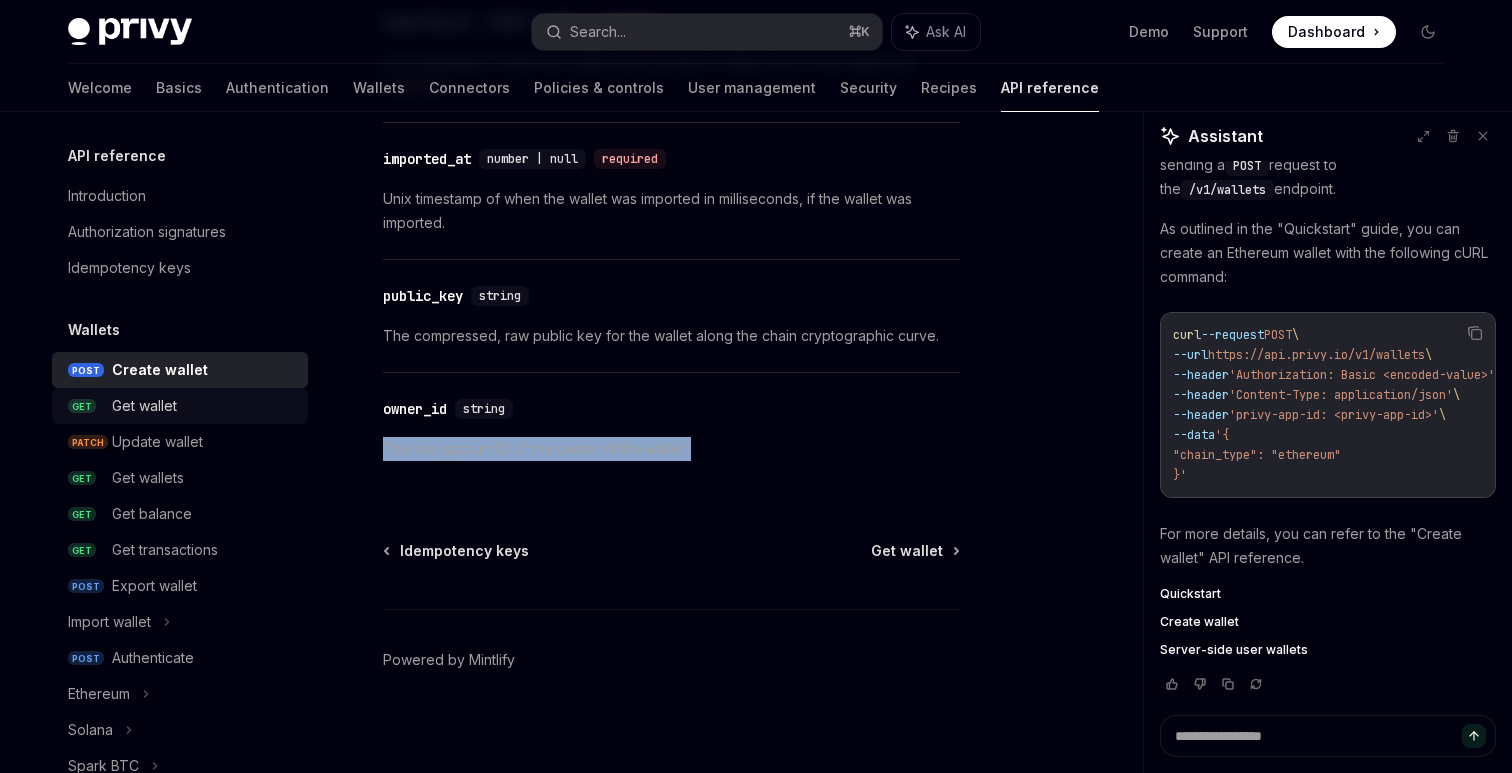 scroll, scrollTop: 3033, scrollLeft: 0, axis: vertical 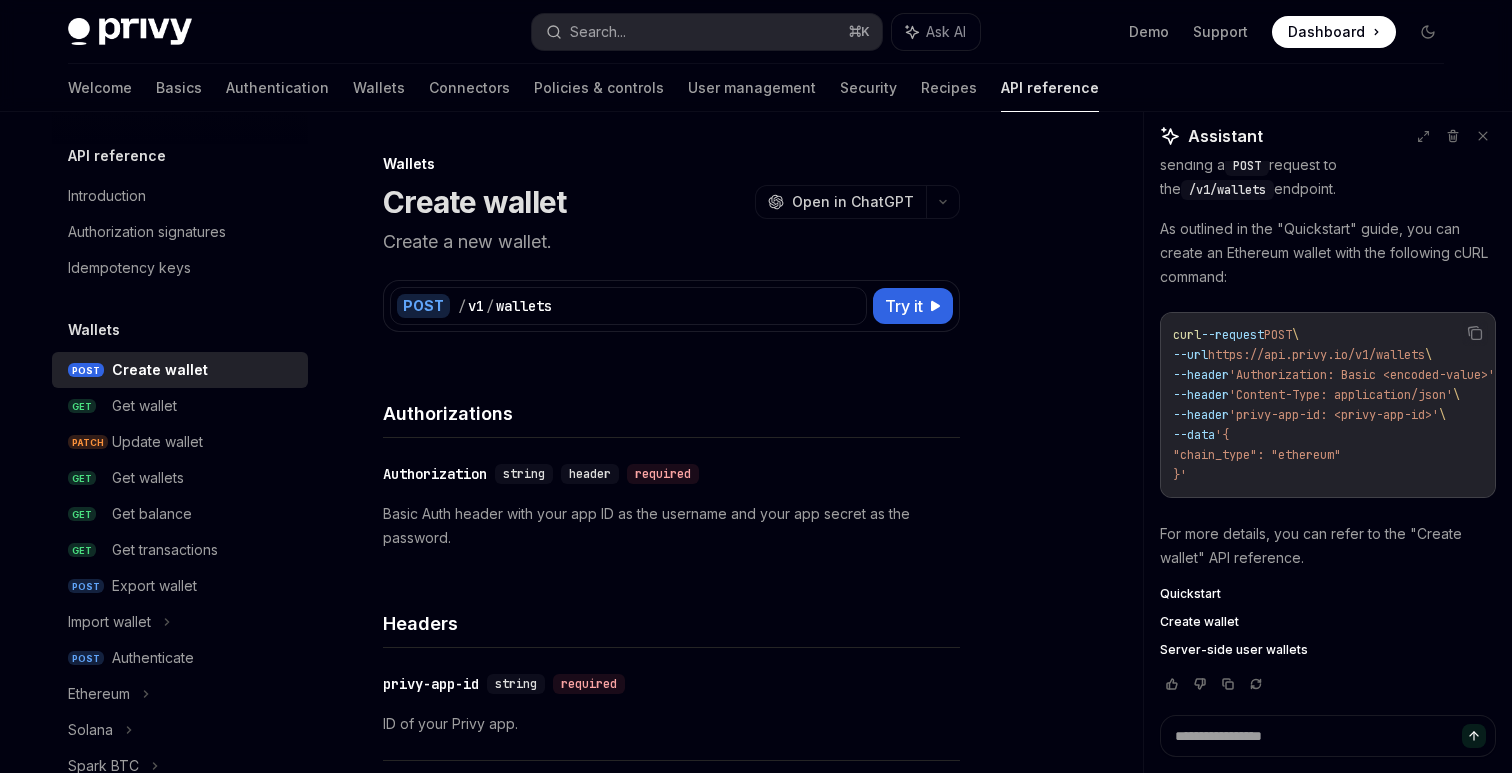 click on "Create wallet" at bounding box center [474, 202] 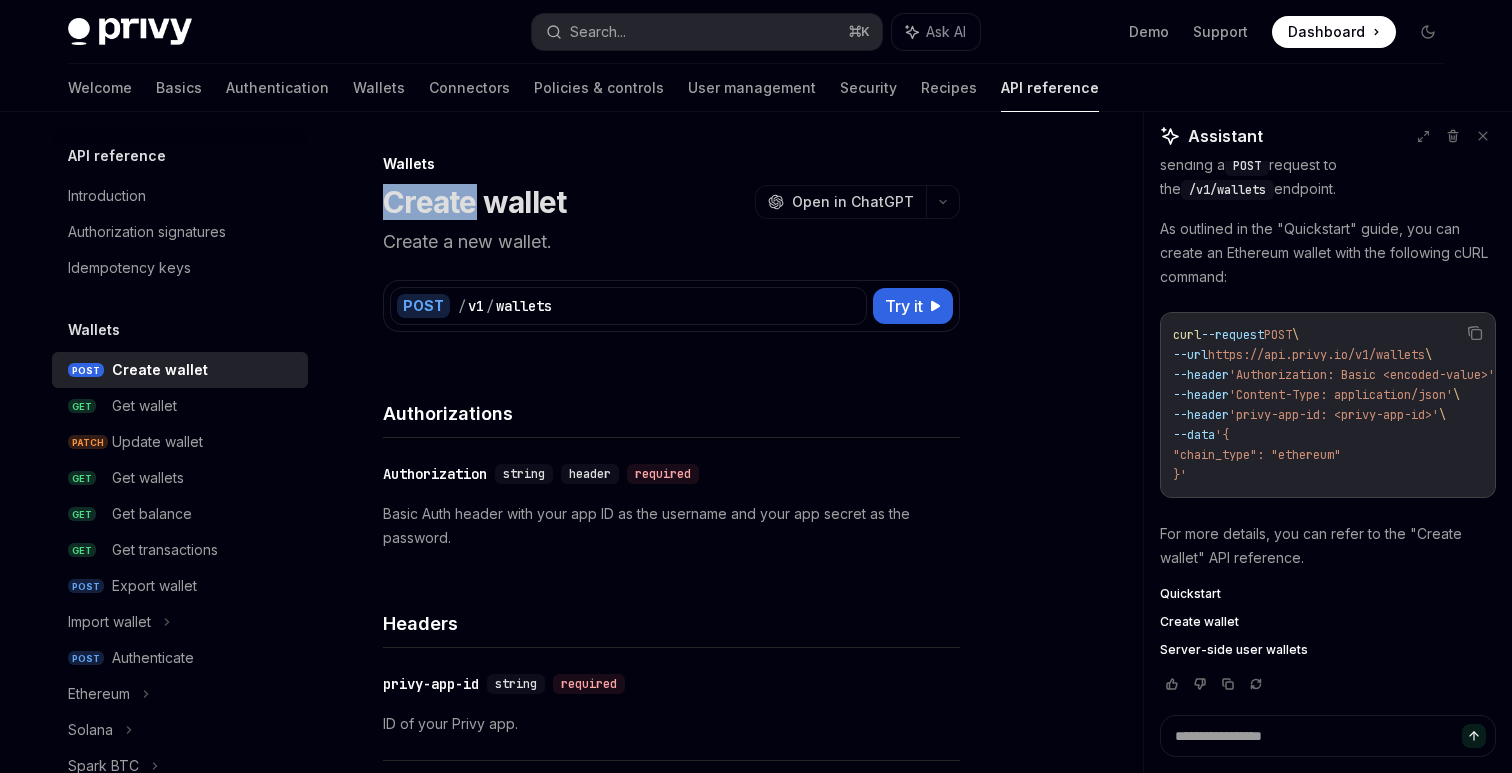 click on "Create wallet" at bounding box center [474, 202] 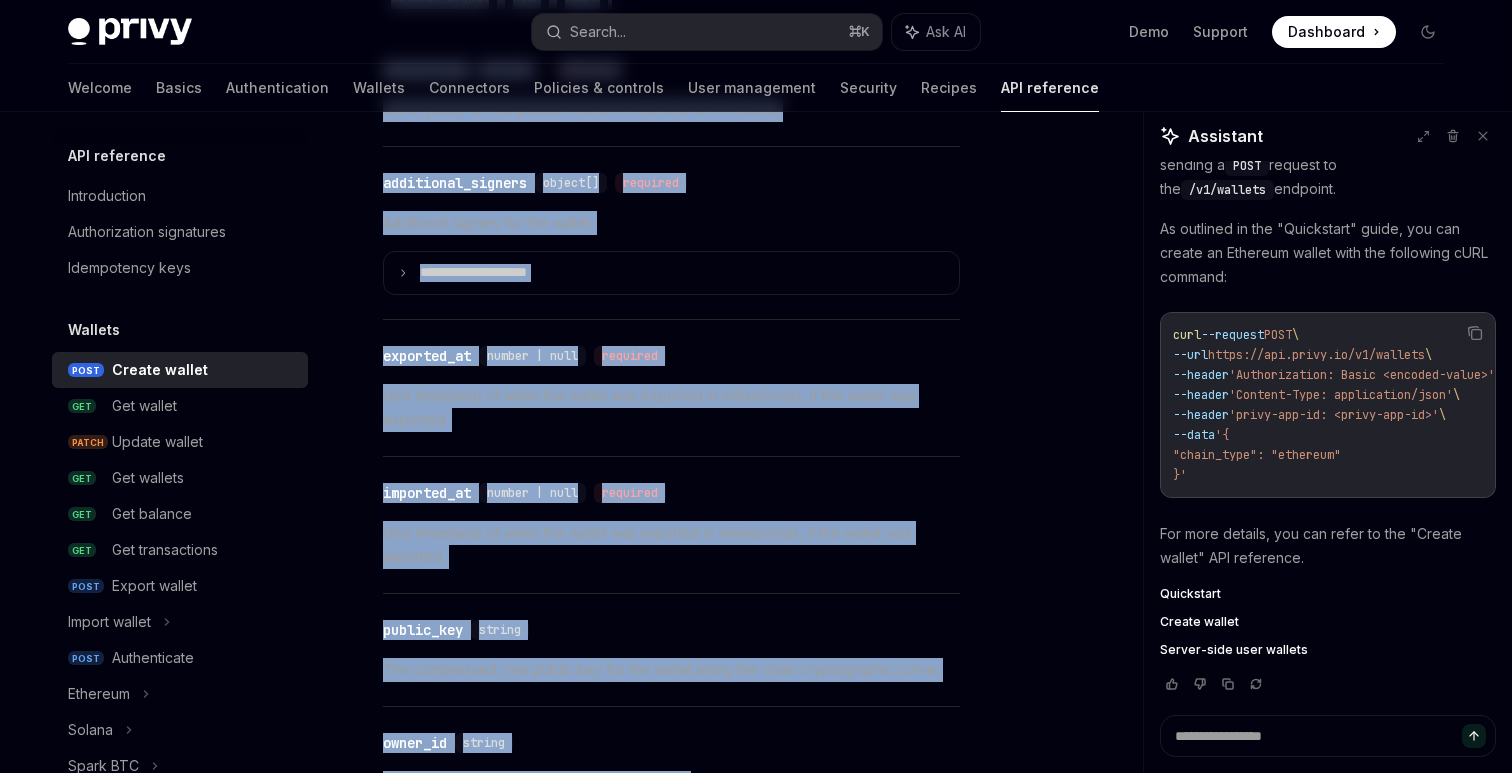 scroll, scrollTop: 3033, scrollLeft: 0, axis: vertical 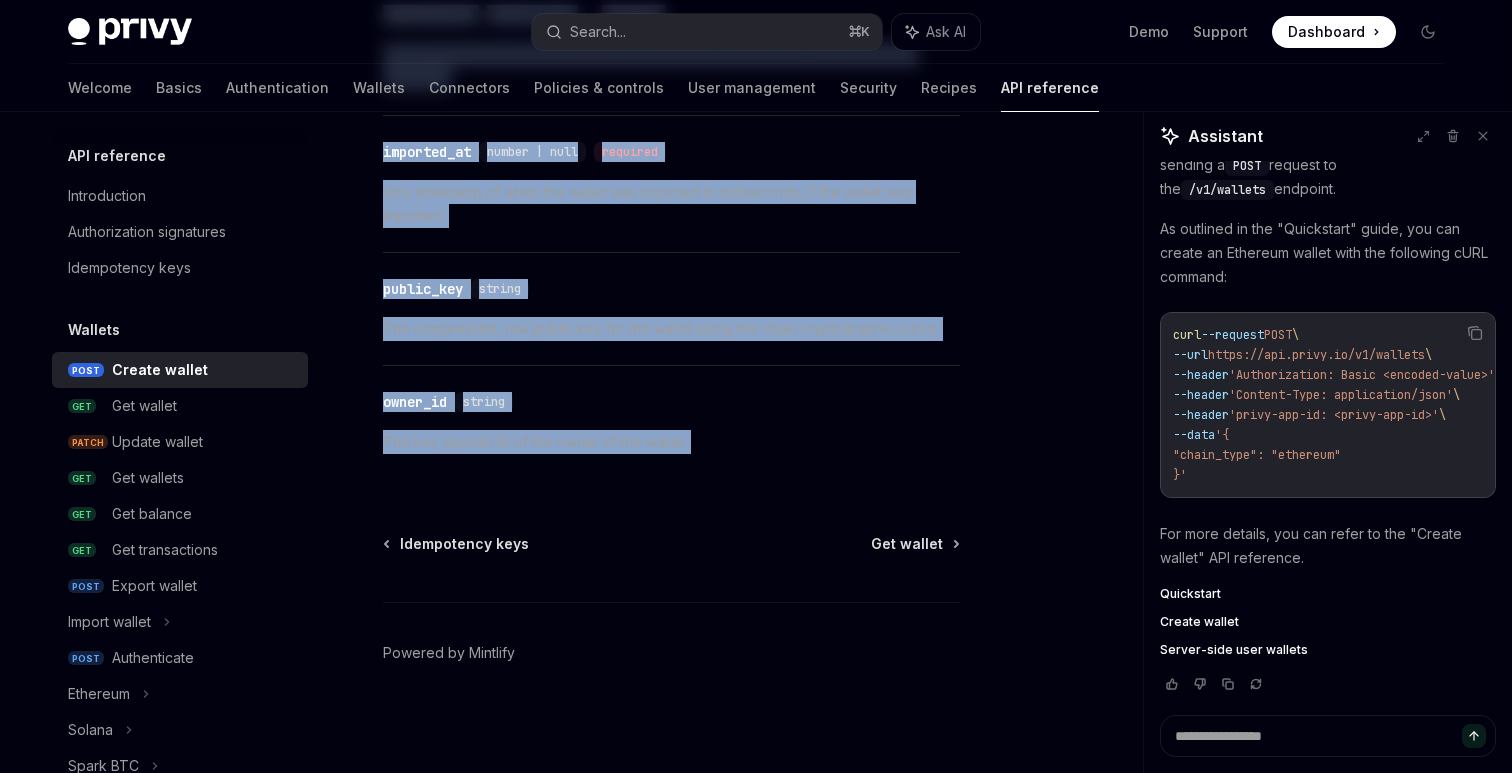 drag, startPoint x: 427, startPoint y: 202, endPoint x: 708, endPoint y: 443, distance: 370.19183 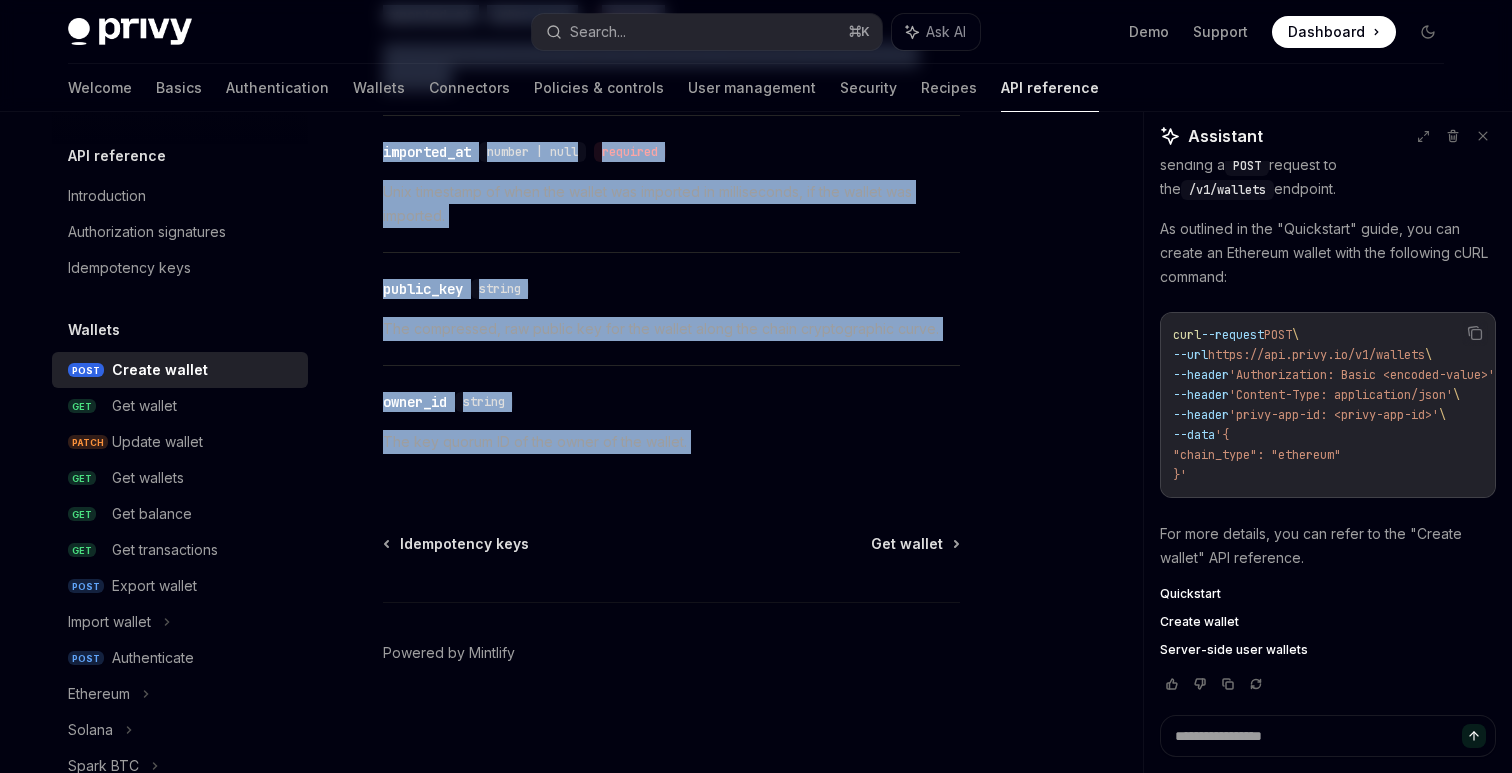copy on "Create wallet OpenAI Open in ChatGPT Create a new wallet. OpenAI Open in ChatGPT POST / v1 / wallets Try it Create wallet cURL Copy Ask AI curl  --request  POST  \
--url  https://api.privy.io/v1/wallets  \
--header  'Authorization: Basic <encoded-value>'  \
--header  'Content-Type: application/json'  \
--header  'privy-app-id: <privy-app-id>'  \
--data  '{
"chain_type": "ethereum"
}' 200 Copy Ask AI {
"id" :  "id2tptkqrxd39qo9j423etij" ,
"address" :  "0xF1DBff66C993EE895C8cb176c30b07A559d76496" ,
"chain_type" :  "ethereum" ,
"policy_ids" : [],
"additional_signers" : [],
"owner_id" :  "rkiz0ivz254drv1xw982v3jq" ,
"created_at" :  1741834854578 ,
"exported_at" :  null ,
"imported_at" :  null
} Authorizations ​ Authorization string header required Basic Auth header with your app ID as the username and your app secret as the password. Headers ​ privy-app-id string required ID of your Privy app. ​ privy-authorization-signature string Request authori..." 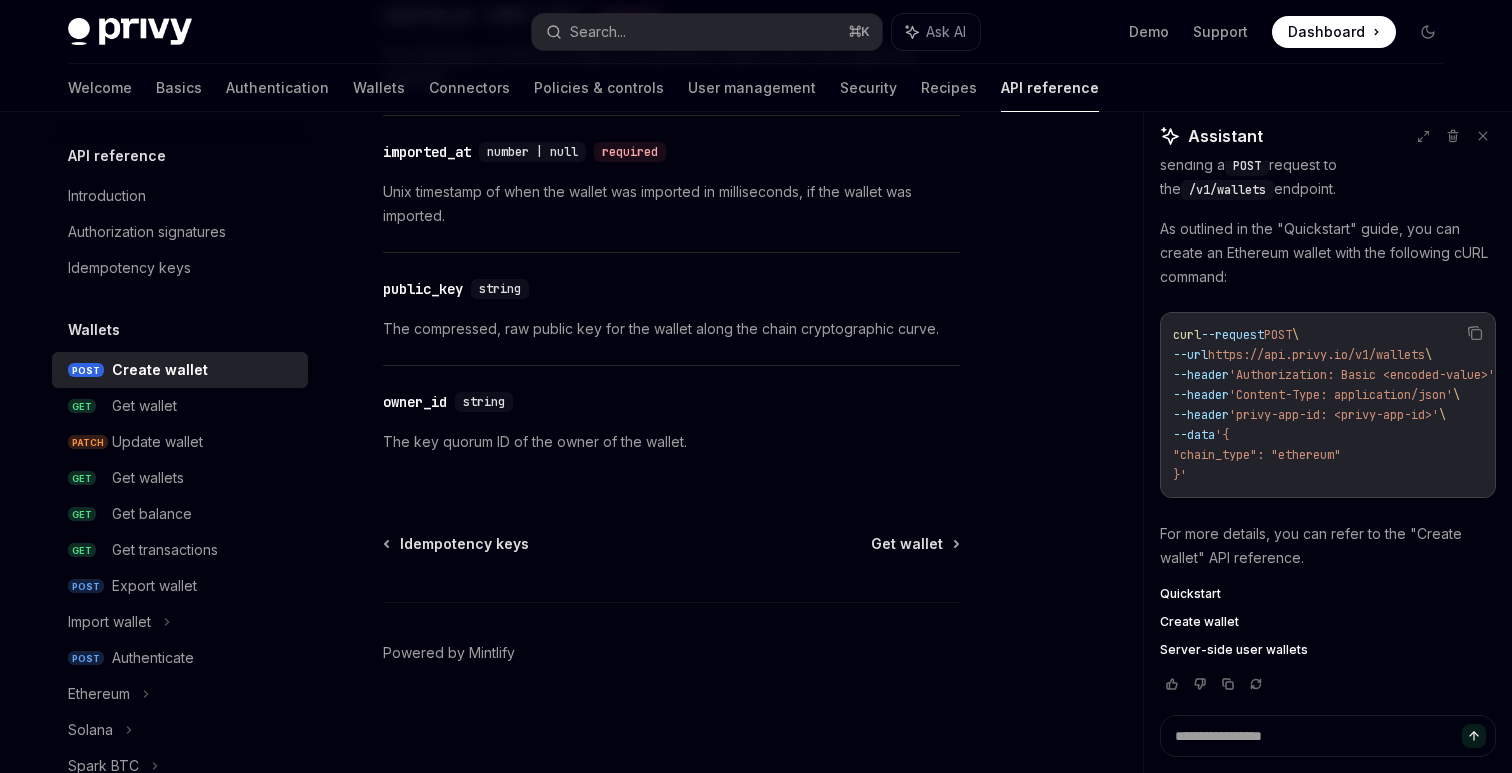 click on "​ imported_at number | null required Unix timestamp of when the wallet was imported in milliseconds, if the wallet was imported." at bounding box center (671, 184) 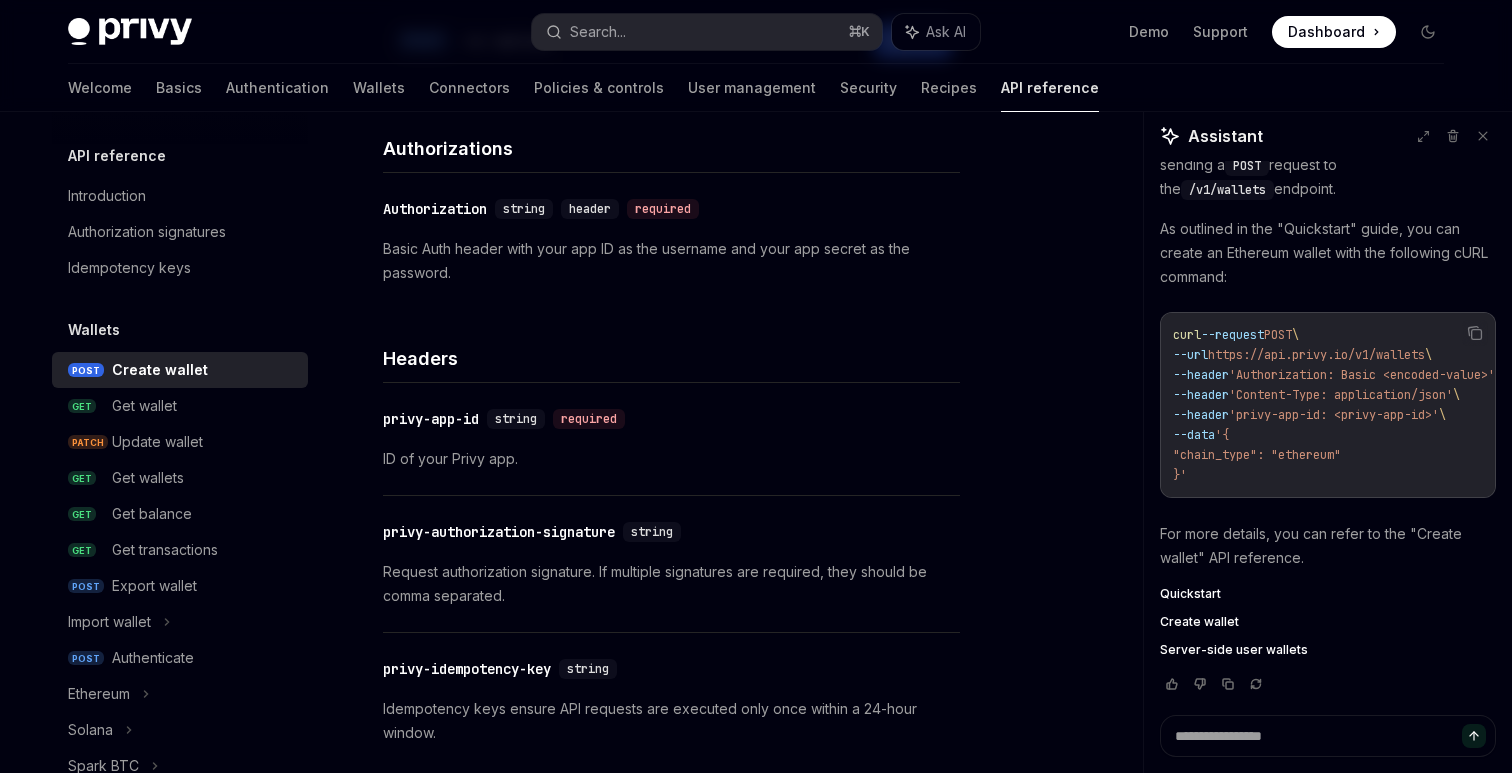 scroll, scrollTop: 285, scrollLeft: 0, axis: vertical 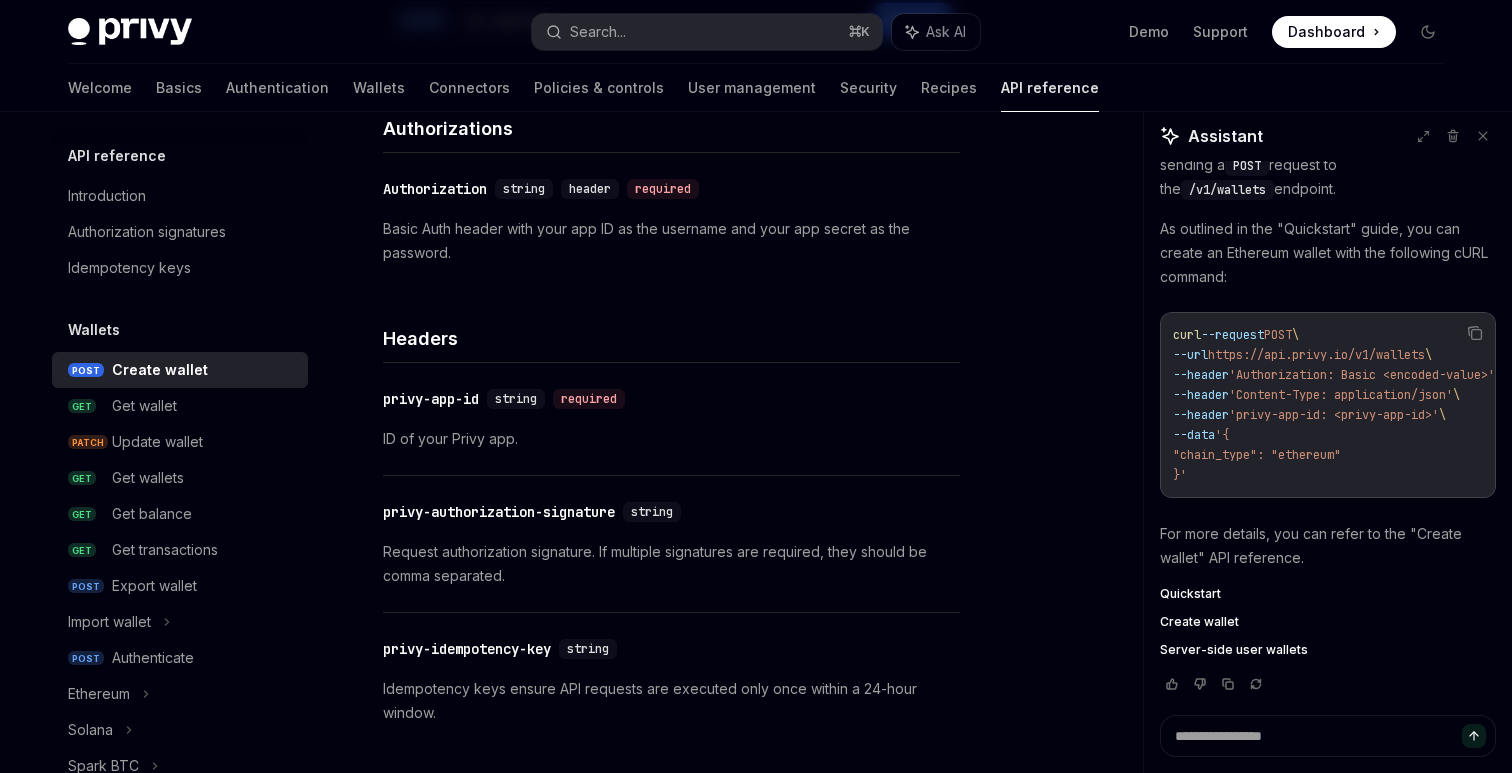 click on "Request authorization signature. If multiple signatures are required, they should be comma separated." at bounding box center (671, 564) 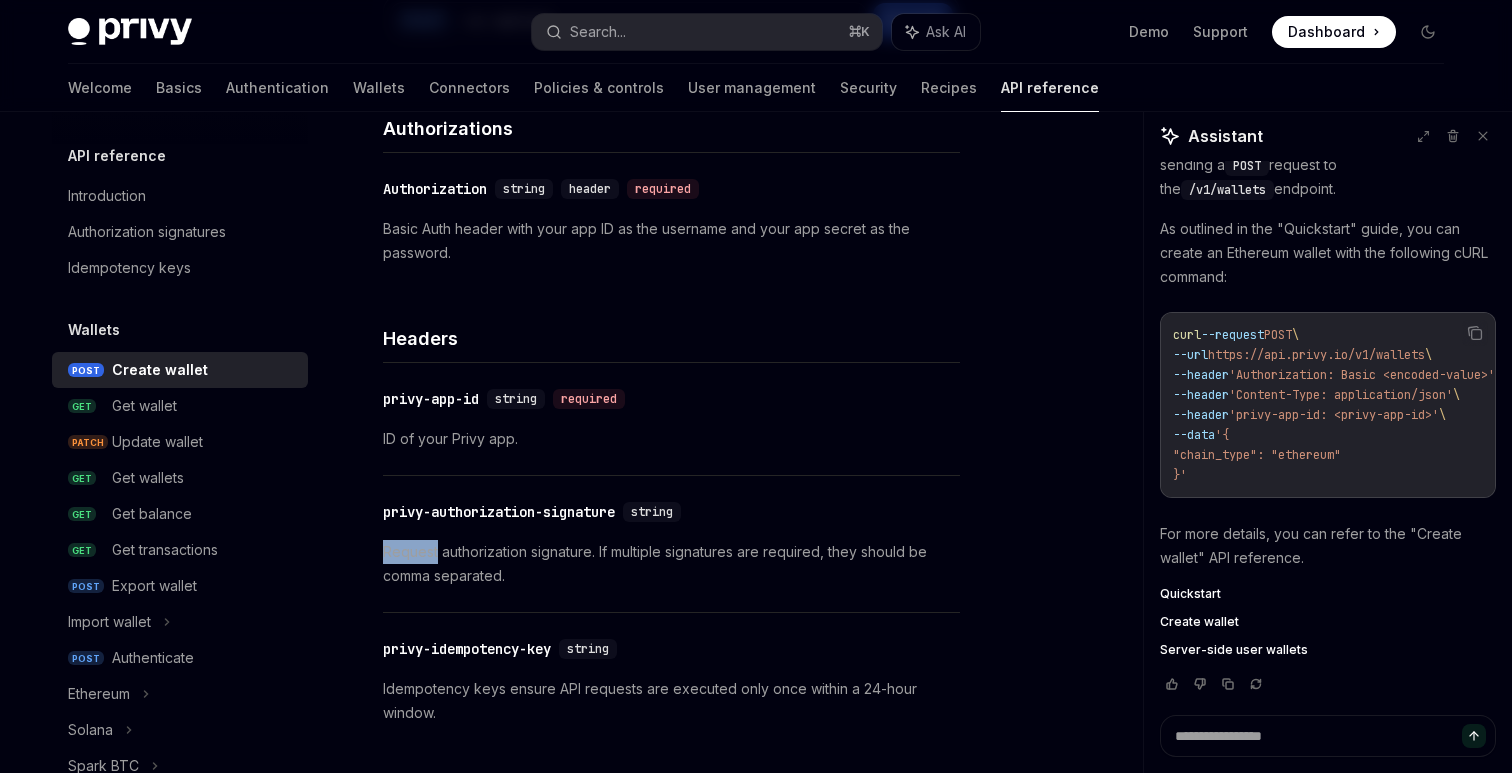 click on "Request authorization signature. If multiple signatures are required, they should be comma separated." at bounding box center [671, 564] 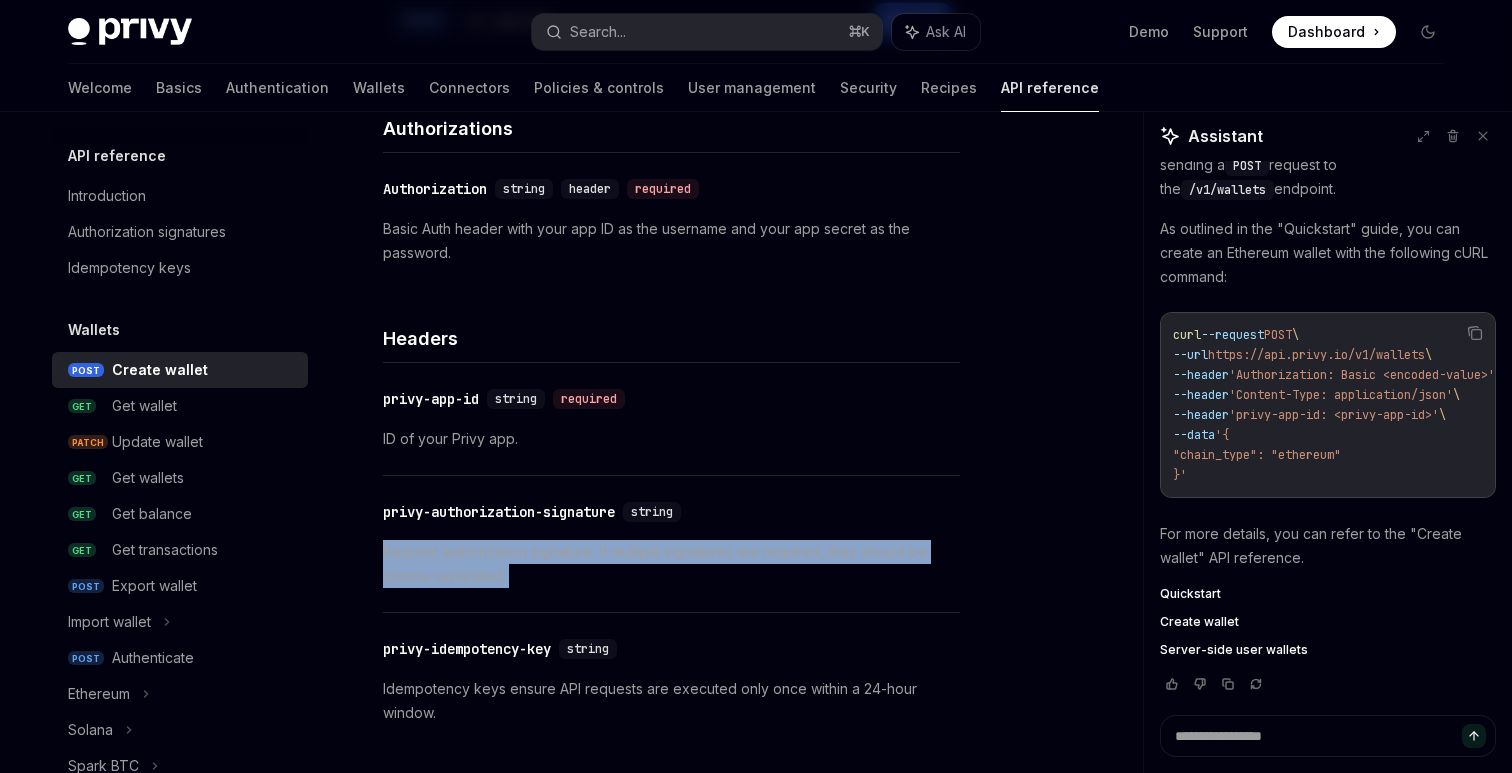 scroll, scrollTop: 0, scrollLeft: 0, axis: both 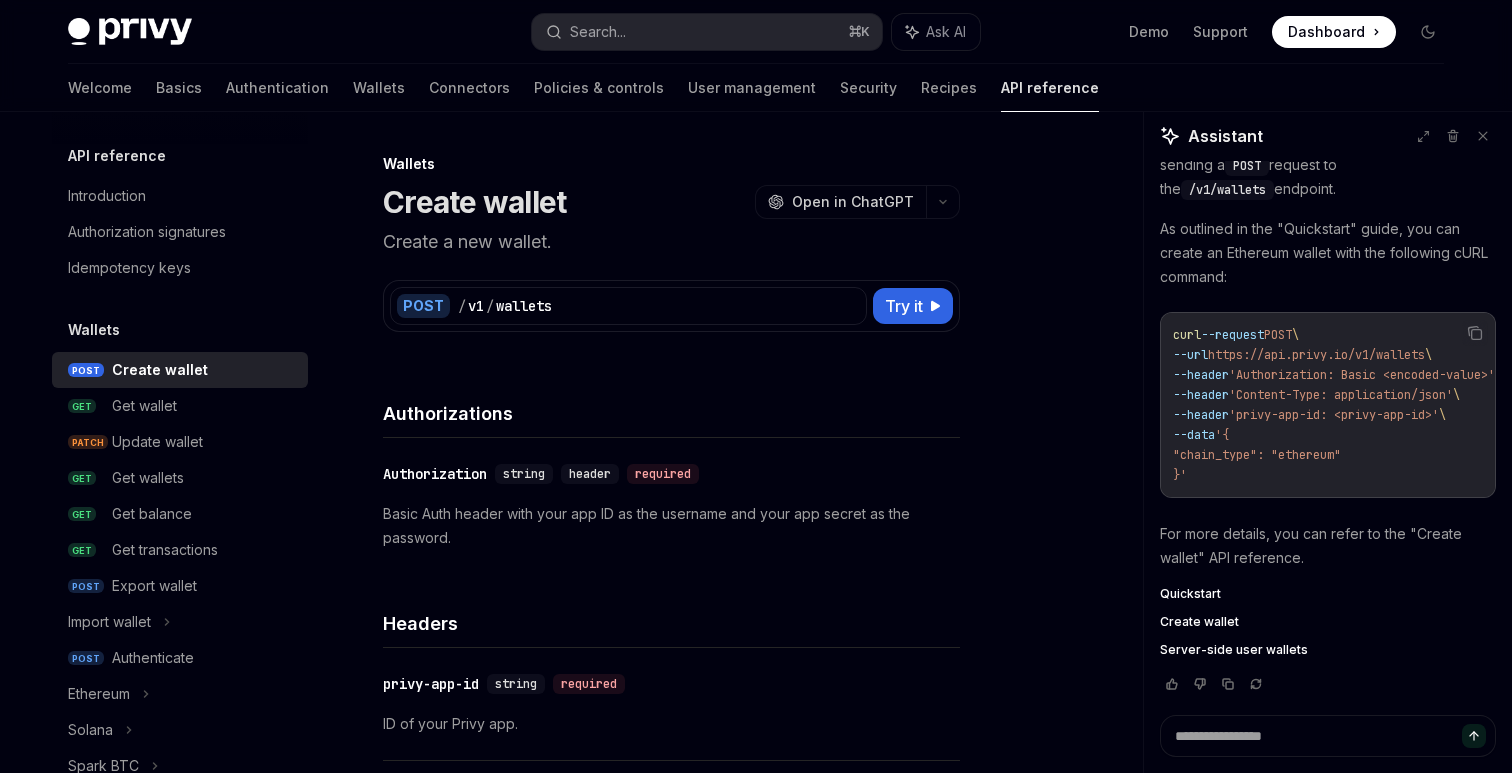 click on "Create a new wallet." at bounding box center [671, 242] 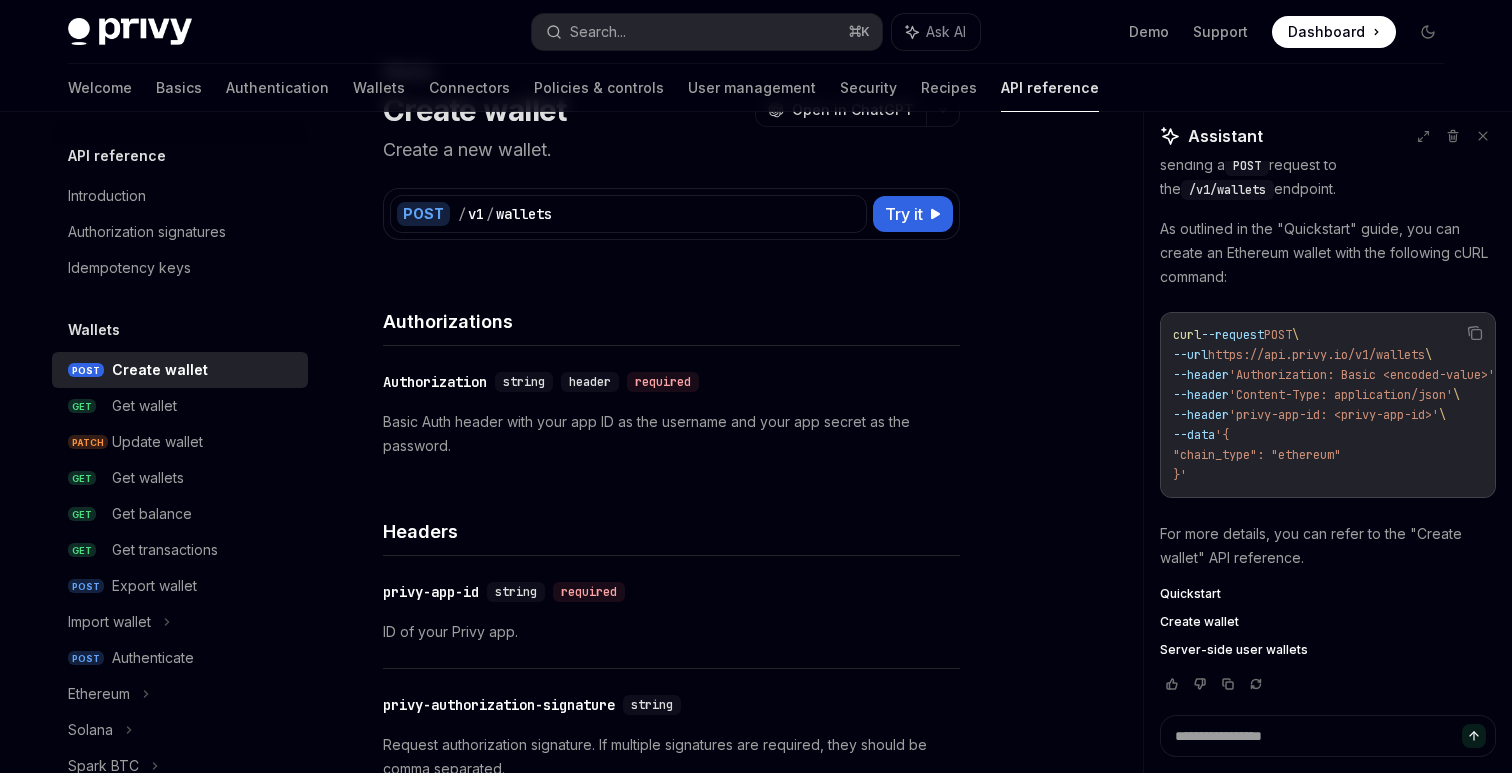 scroll, scrollTop: 67, scrollLeft: 0, axis: vertical 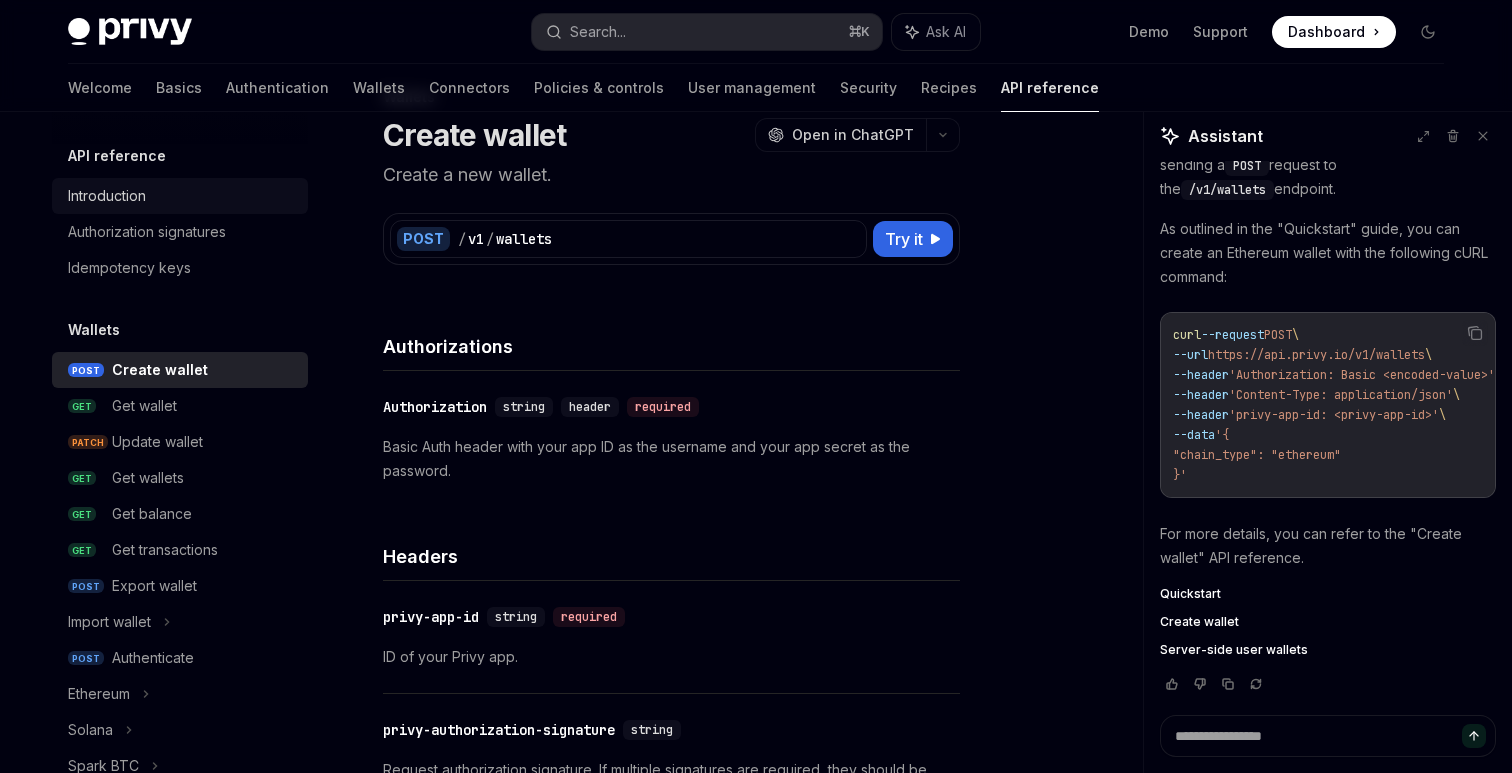 click on "Introduction" at bounding box center [182, 196] 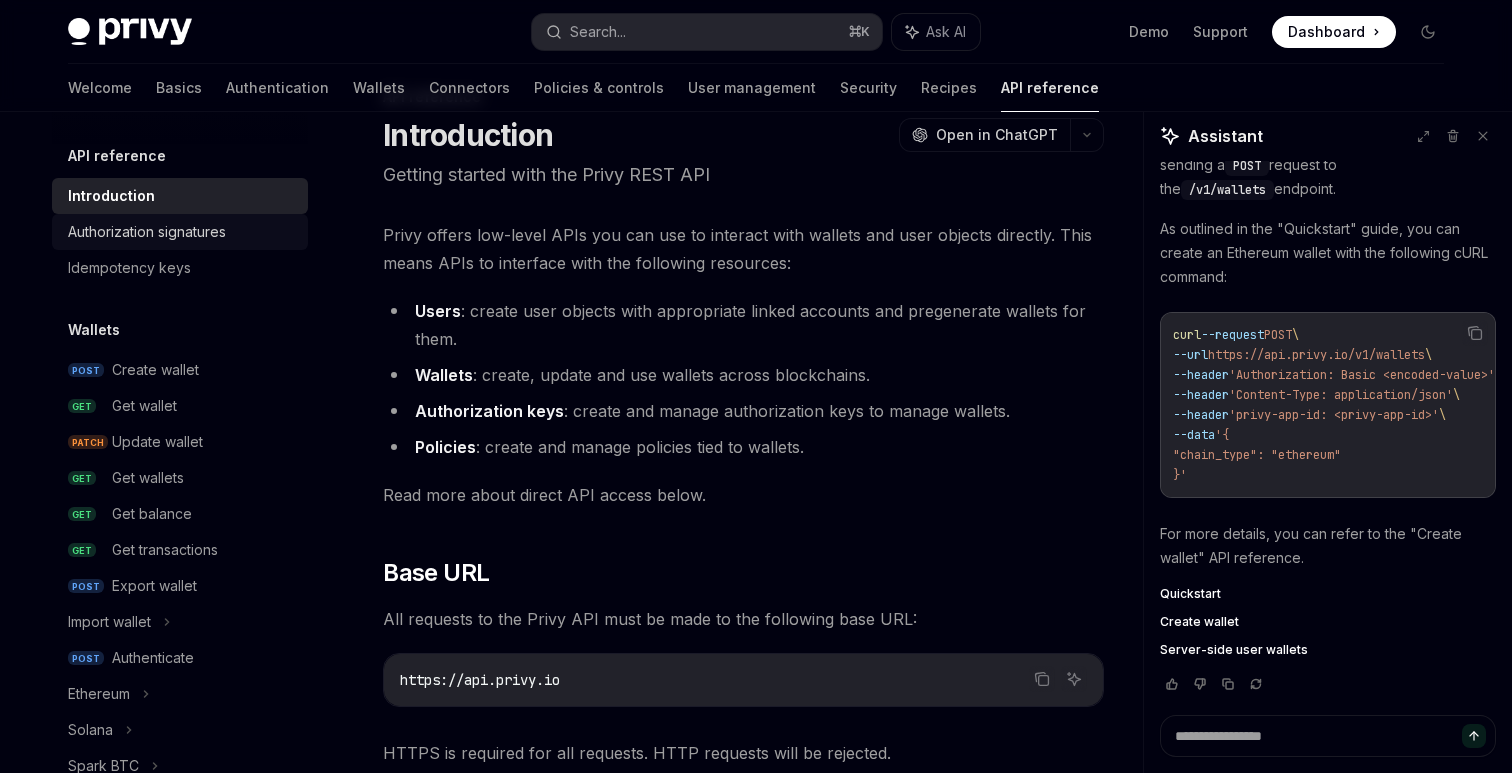 click on "Authorization signatures" at bounding box center (180, 232) 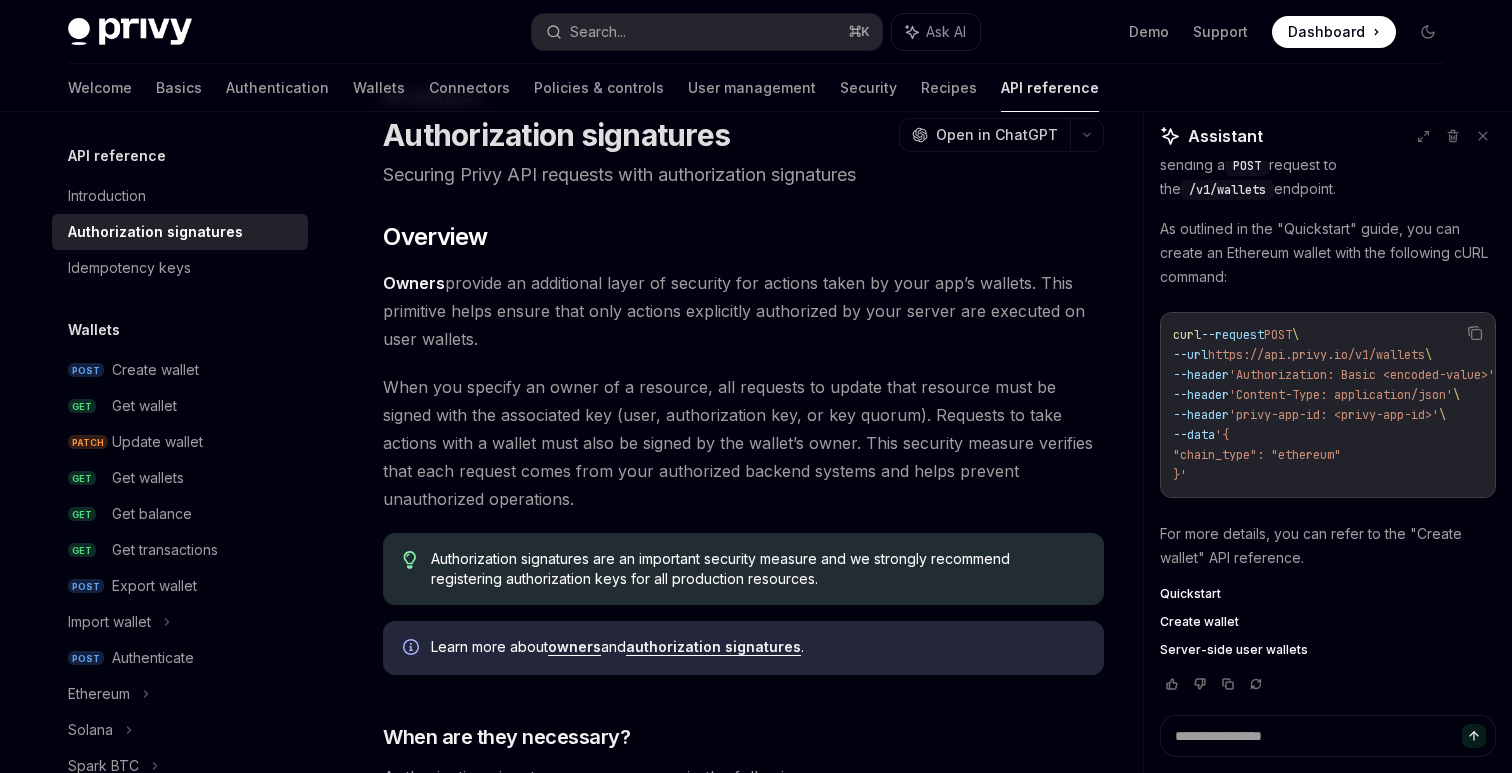 click on "Owners  provide an additional layer of security for actions taken by your app’s wallets. This primitive helps ensure that only actions explicitly authorized by your server are executed on user wallets." at bounding box center (743, 311) 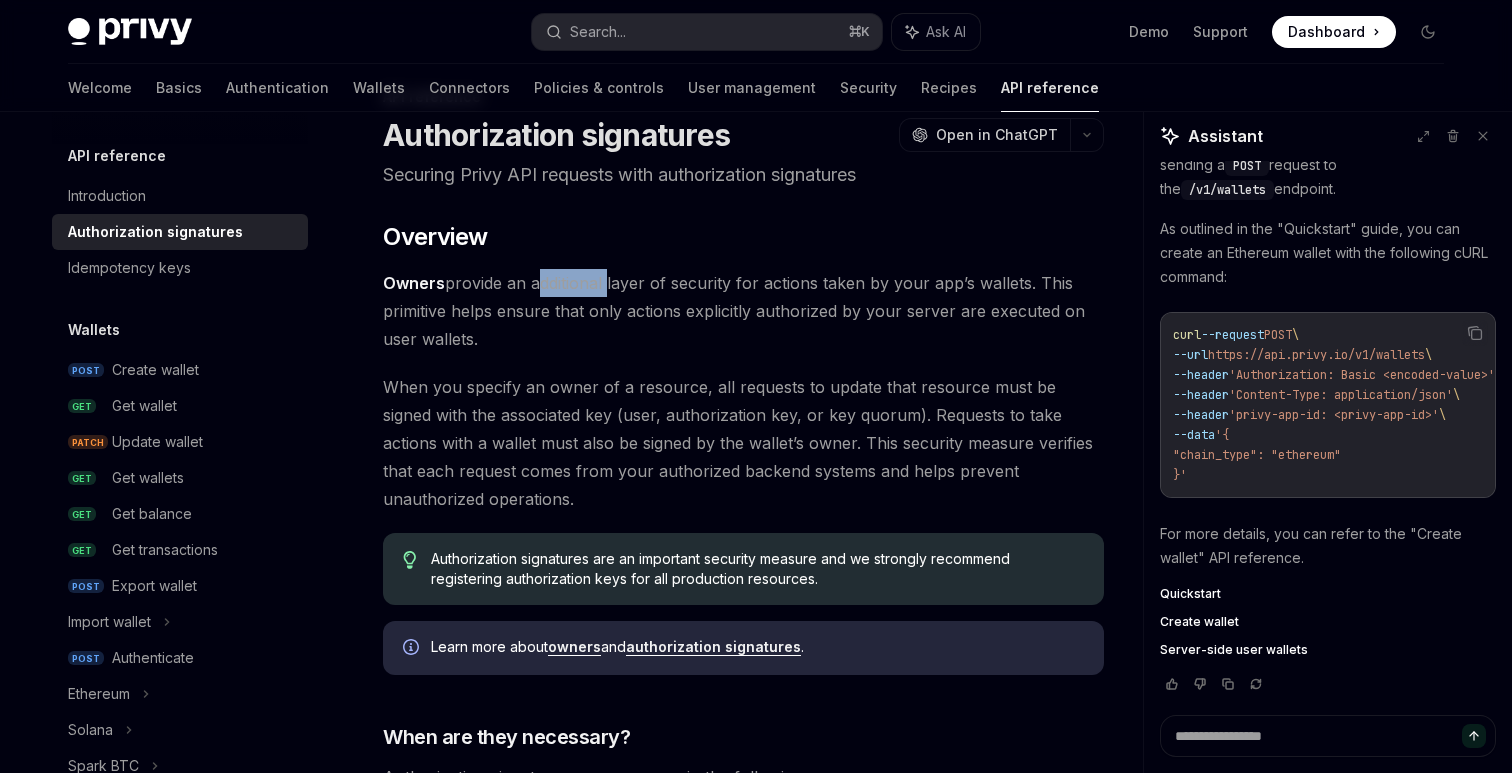 click on "Owners  provide an additional layer of security for actions taken by your app’s wallets. This primitive helps ensure that only actions explicitly authorized by your server are executed on user wallets." at bounding box center (743, 311) 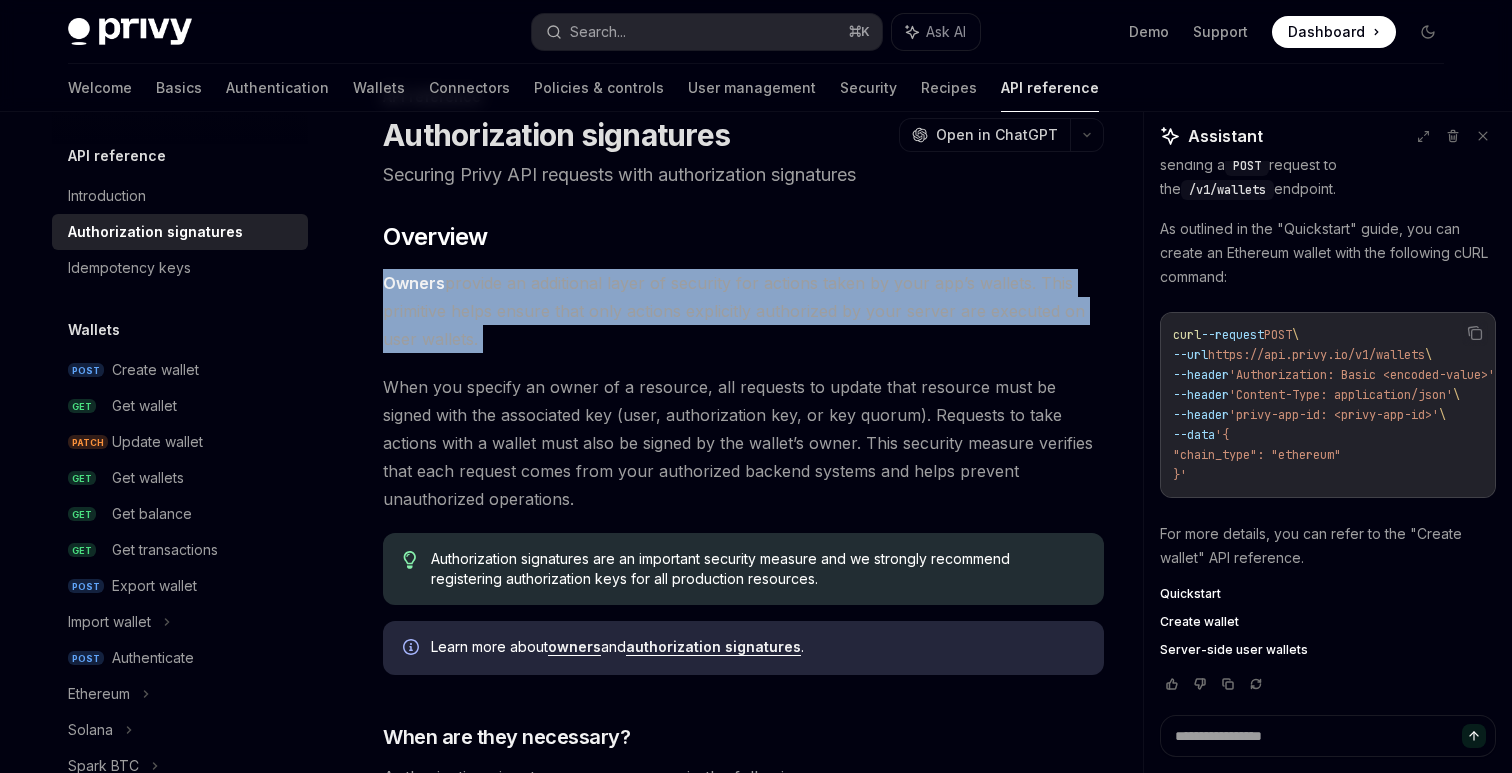 click on "Owners  provide an additional layer of security for actions taken by your app’s wallets. This primitive helps ensure that only actions explicitly authorized by your server are executed on user wallets." at bounding box center [743, 311] 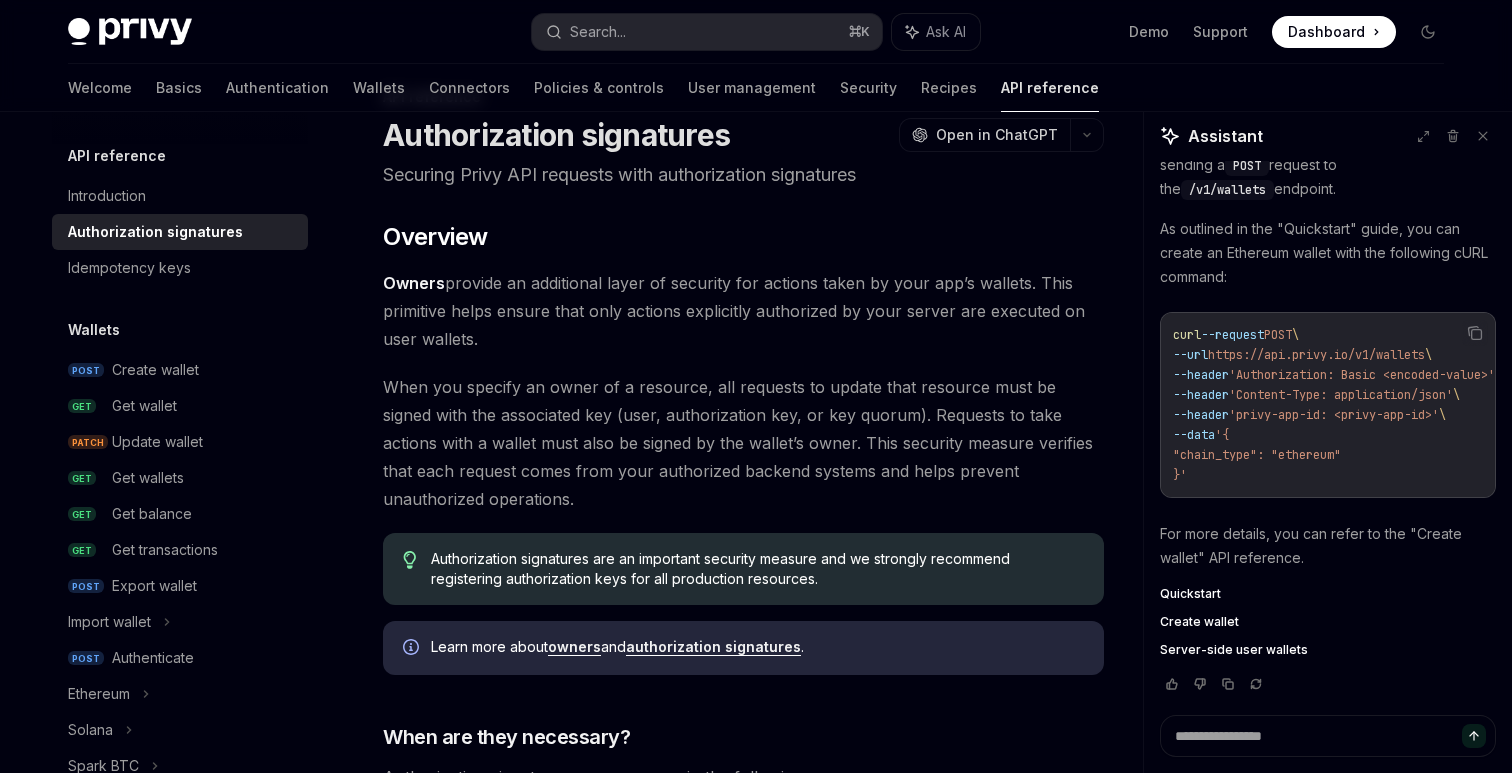 click on "Owners  provide an additional layer of security for actions taken by your app’s wallets. This primitive helps ensure that only actions explicitly authorized by your server are executed on user wallets." at bounding box center (743, 311) 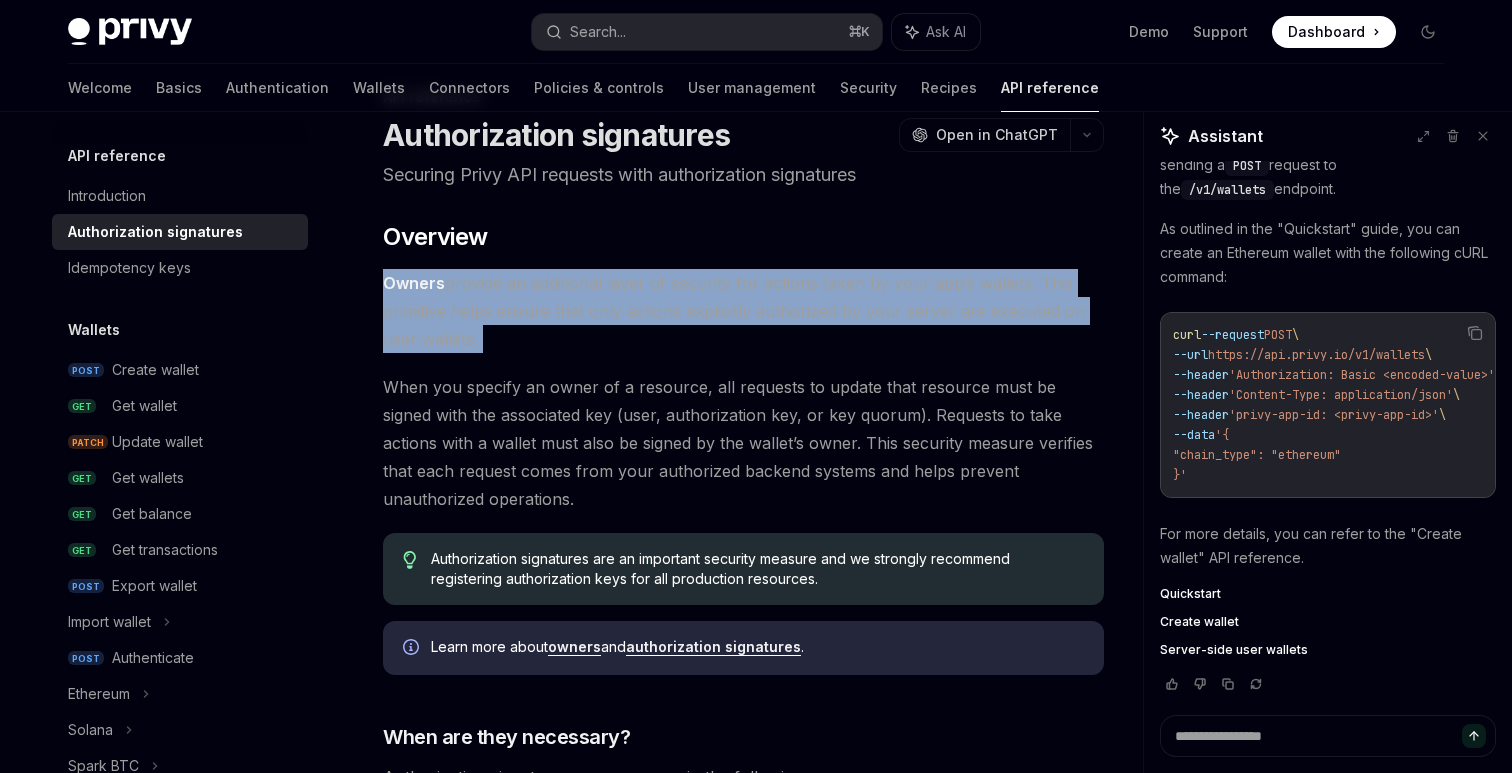 click on "Owners  provide an additional layer of security for actions taken by your app’s wallets. This primitive helps ensure that only actions explicitly authorized by your server are executed on user wallets." at bounding box center [743, 311] 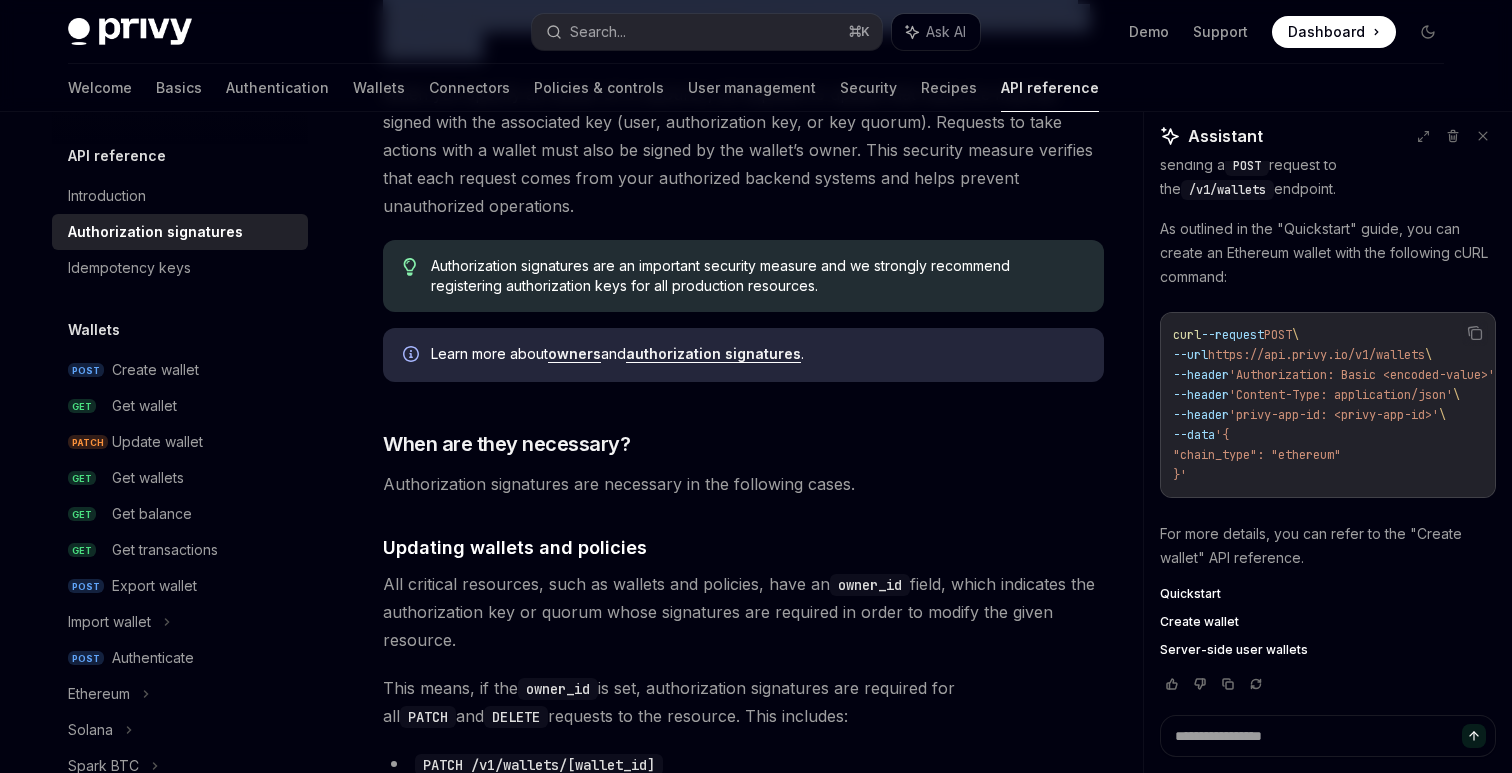 scroll, scrollTop: 0, scrollLeft: 0, axis: both 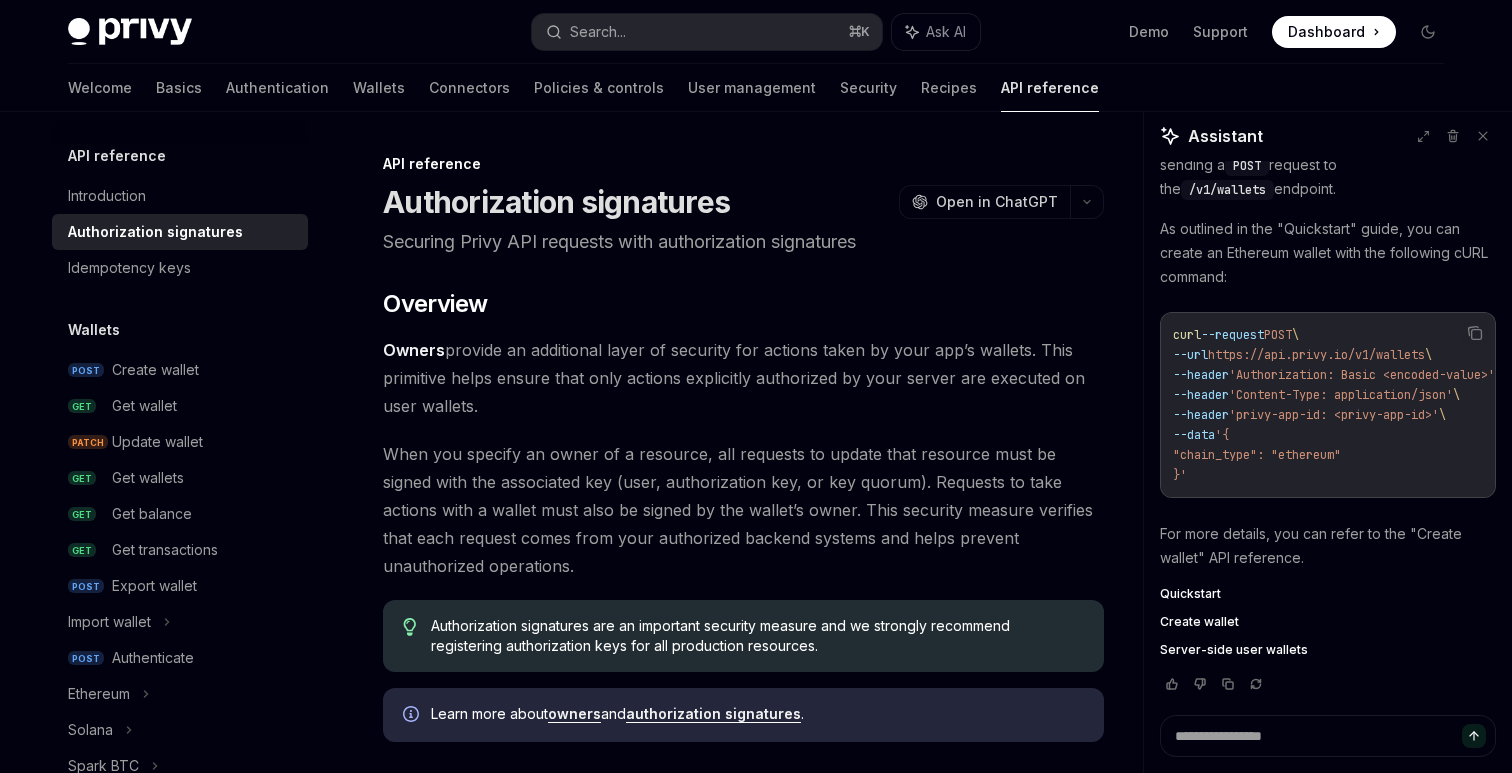 click on "Authorization signatures" at bounding box center (556, 202) 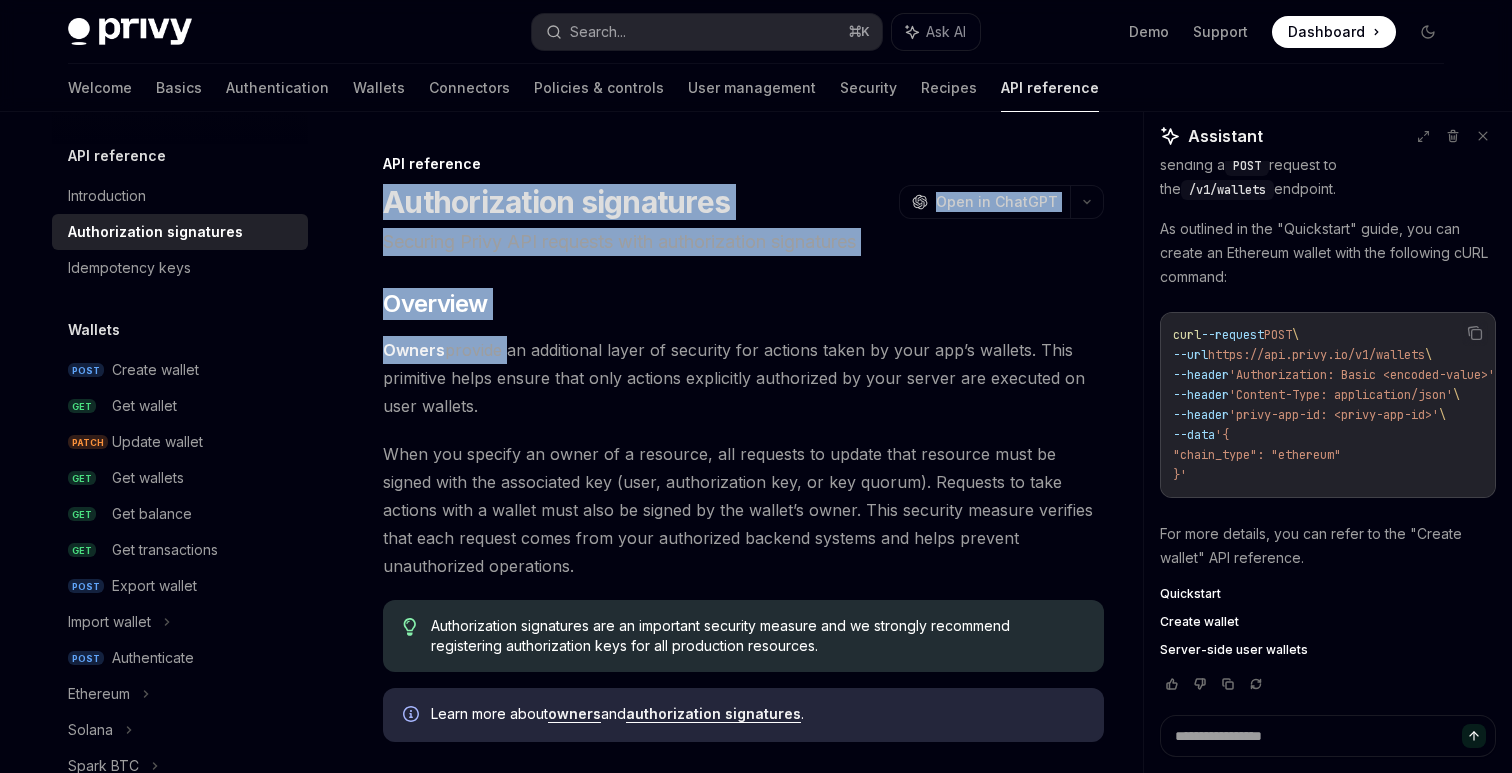 drag, startPoint x: 447, startPoint y: 206, endPoint x: 483, endPoint y: 360, distance: 158.15182 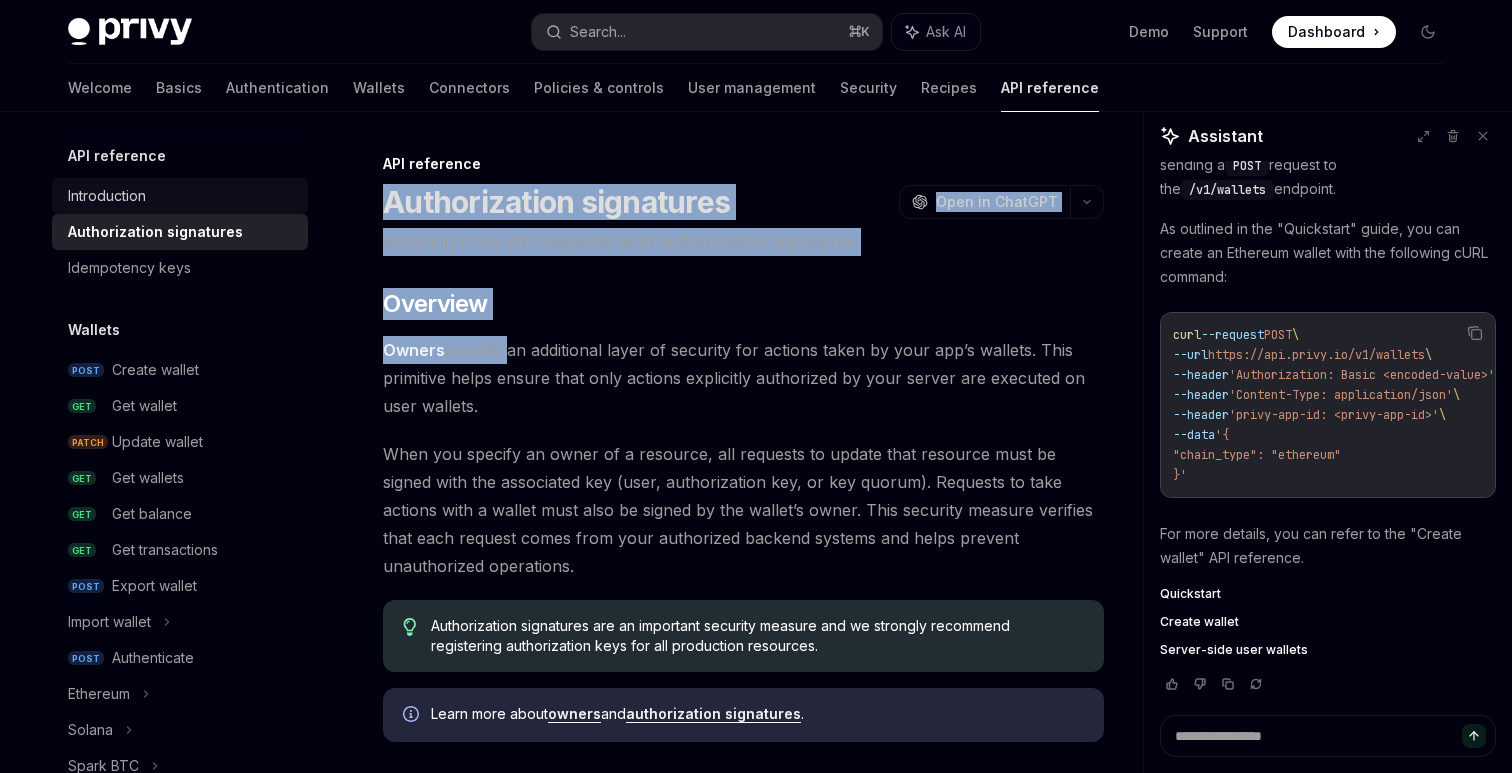 click on "Introduction" at bounding box center [107, 196] 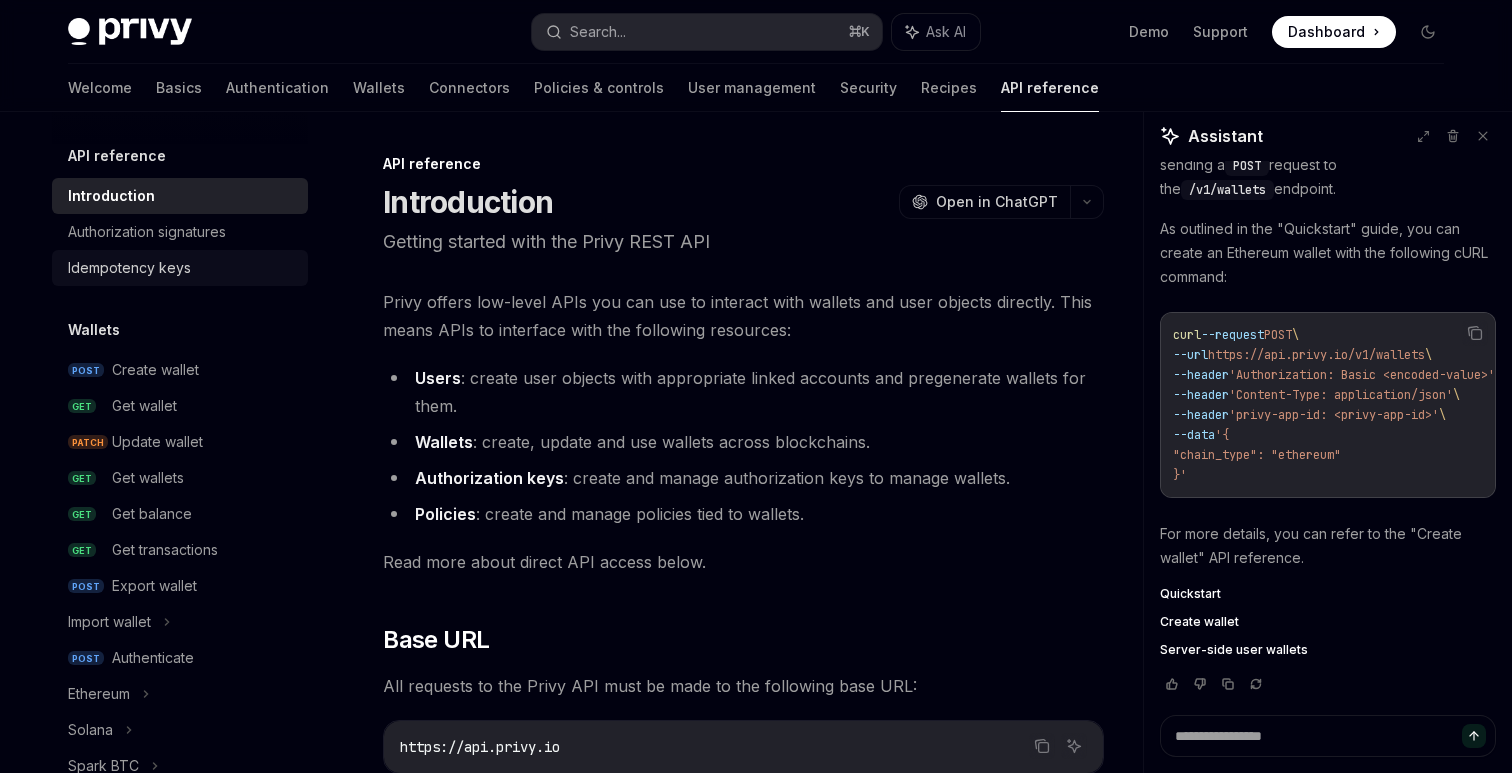 type on "*" 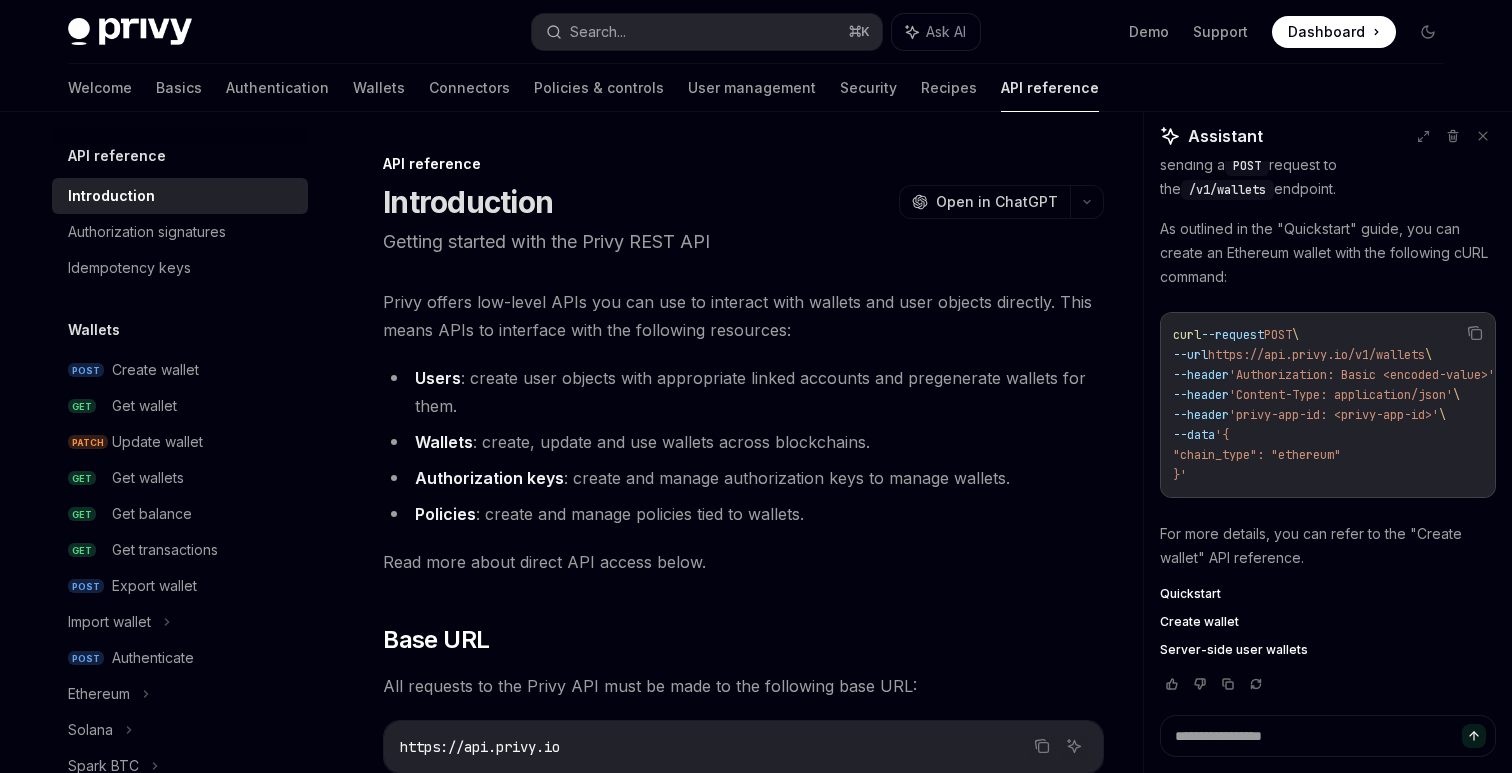 click on "Introduction" at bounding box center (468, 202) 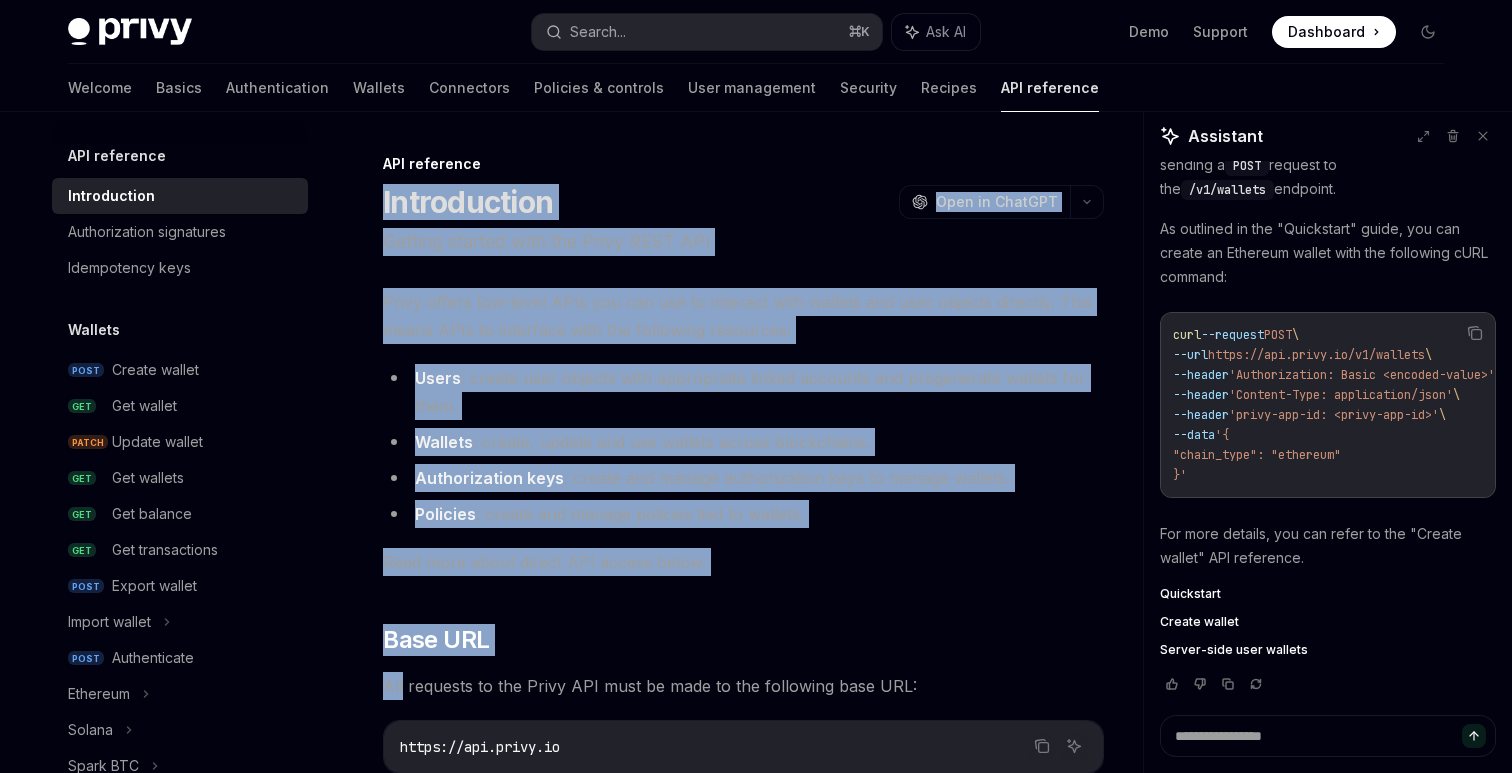 drag, startPoint x: 402, startPoint y: 207, endPoint x: 789, endPoint y: 663, distance: 598.0845 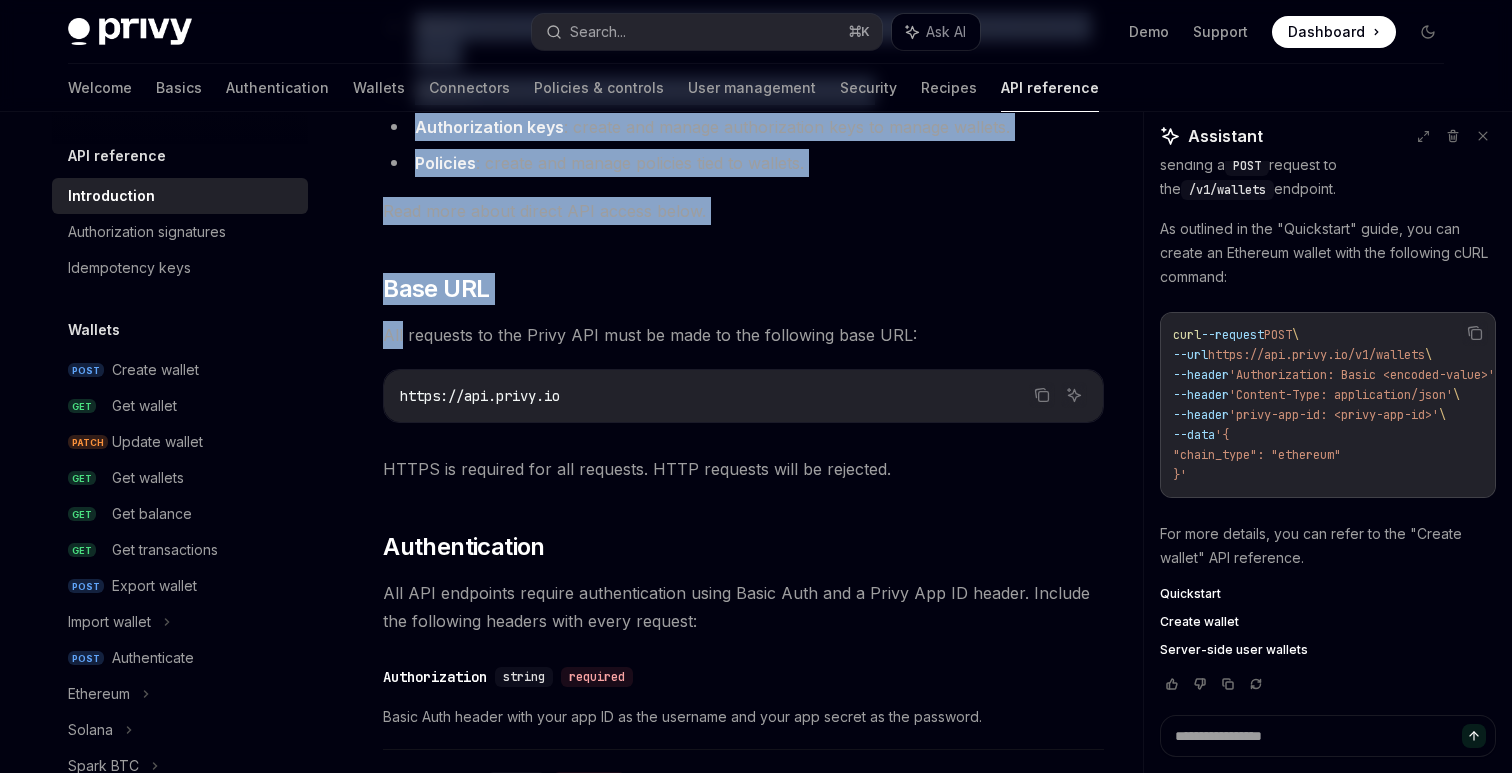 scroll, scrollTop: 368, scrollLeft: 0, axis: vertical 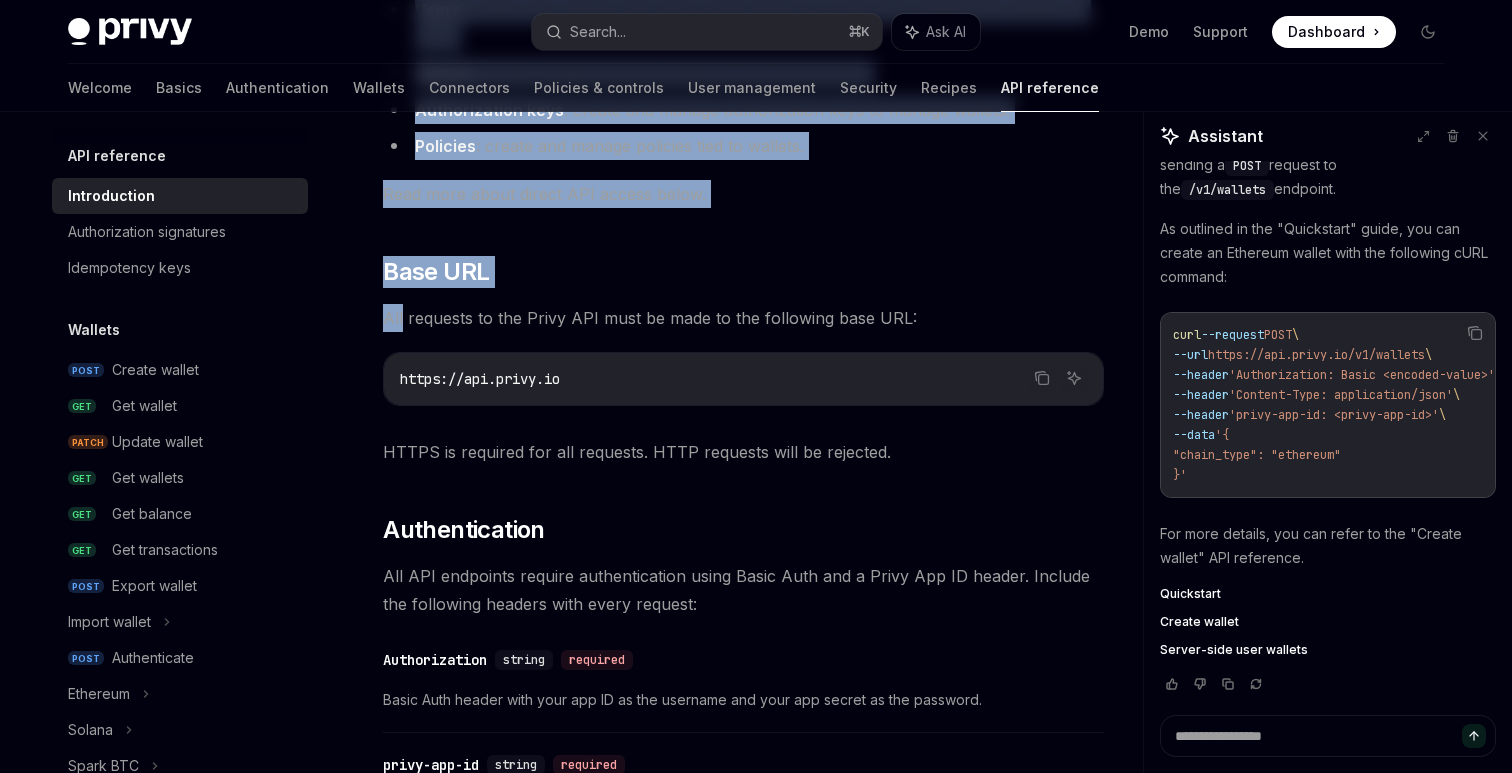 click on "All requests to the Privy API must be made to the following base URL:" at bounding box center [743, 318] 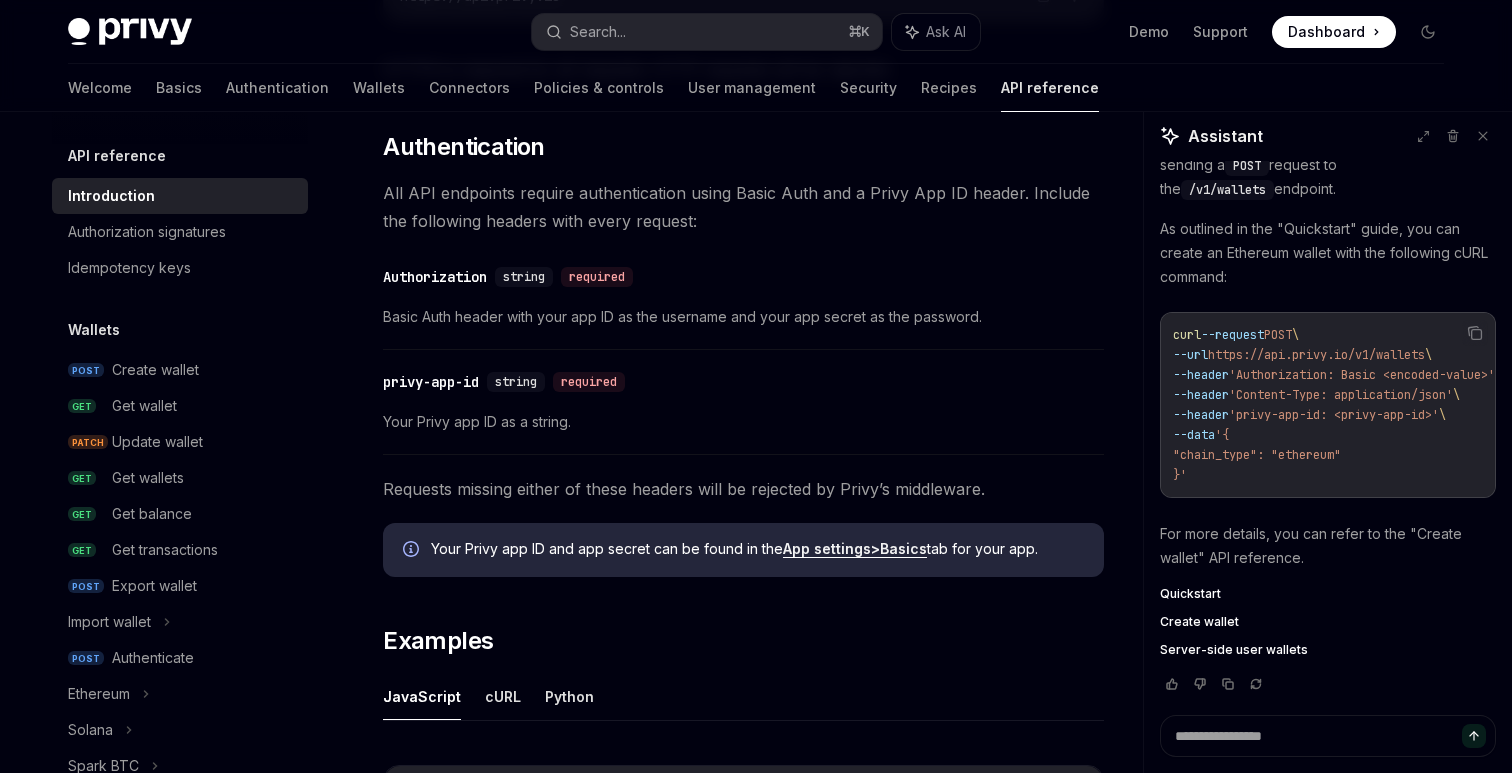 scroll, scrollTop: 673, scrollLeft: 0, axis: vertical 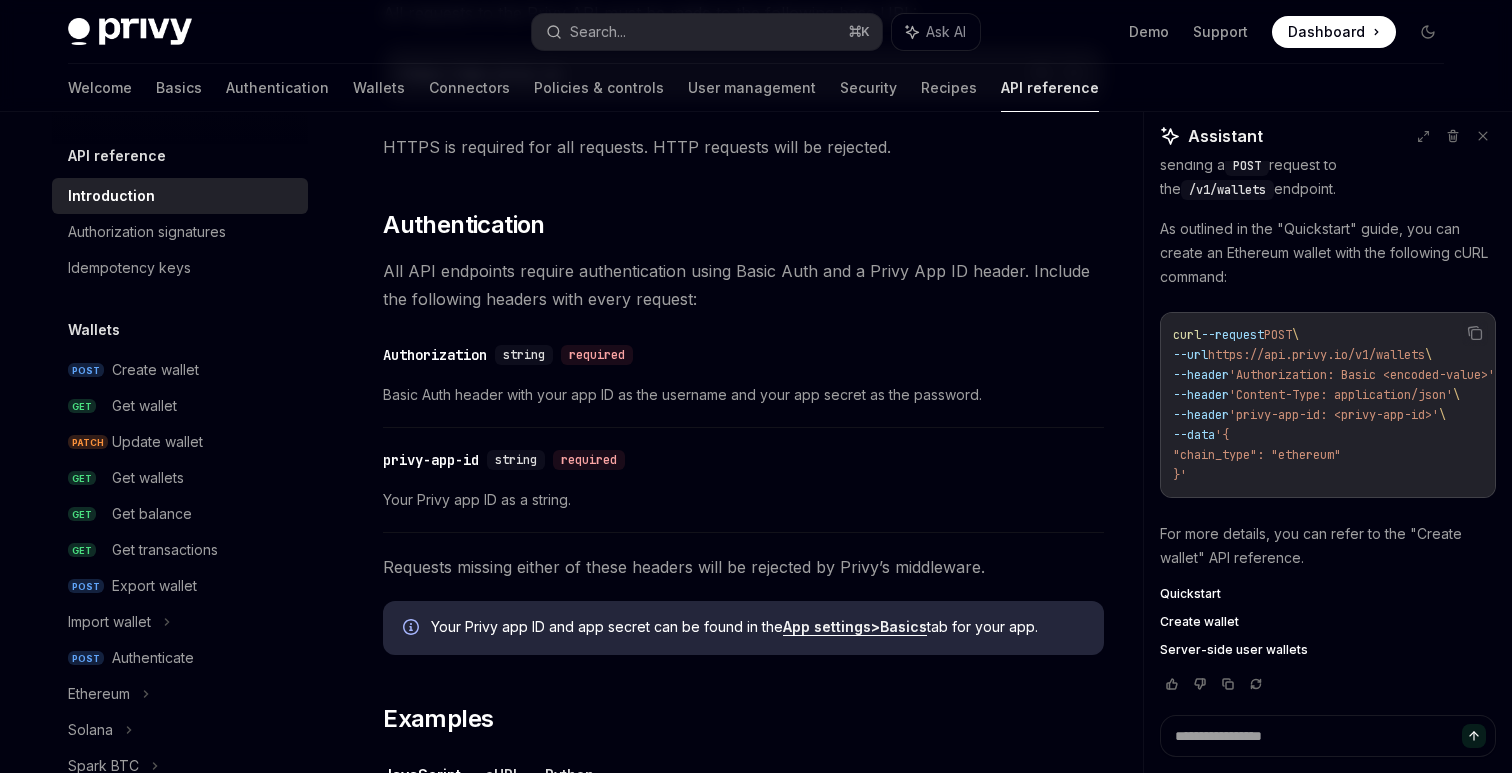 click on "Basic Auth header with your app ID as the username and your app secret as the password." at bounding box center [743, 395] 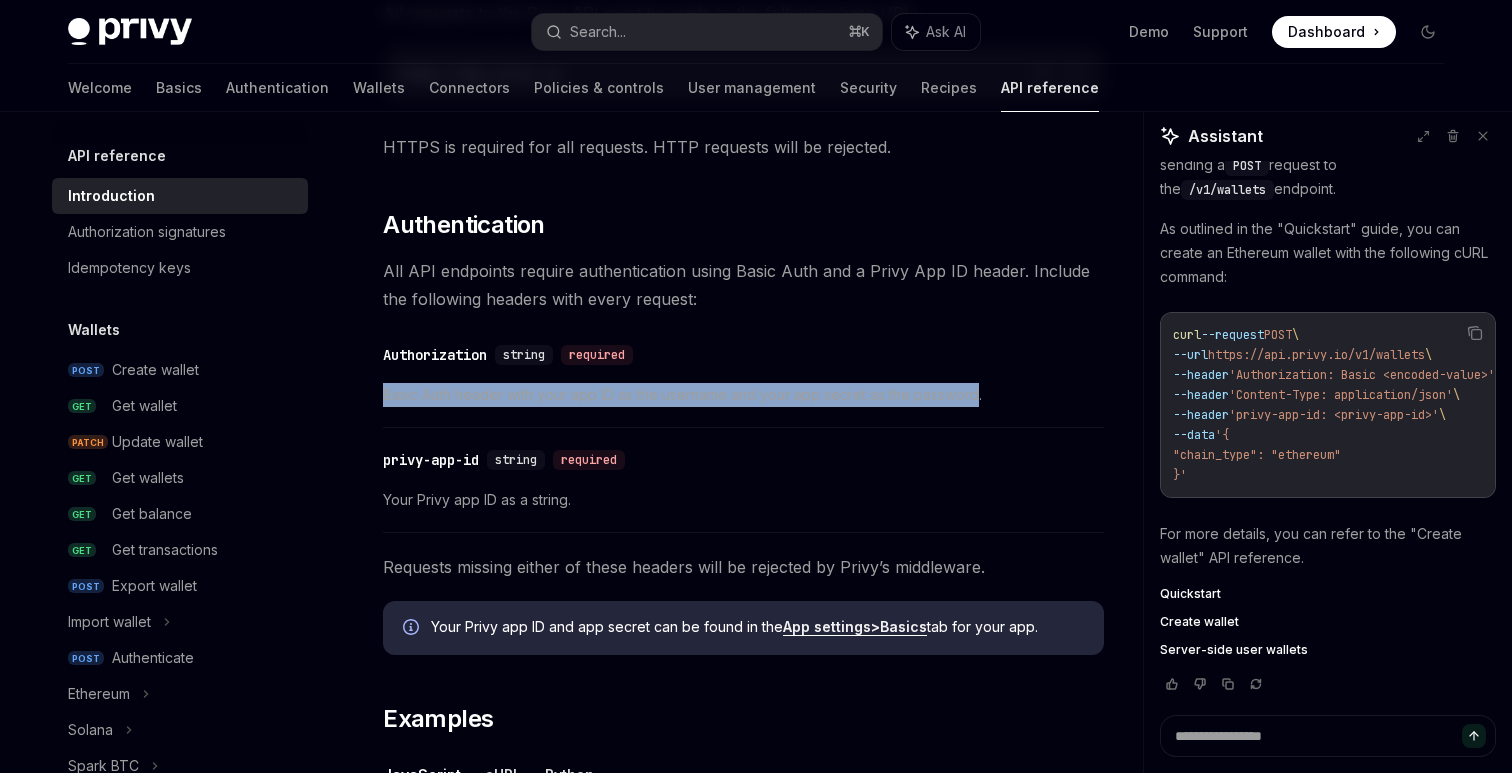 drag, startPoint x: 397, startPoint y: 393, endPoint x: 939, endPoint y: 387, distance: 542.0332 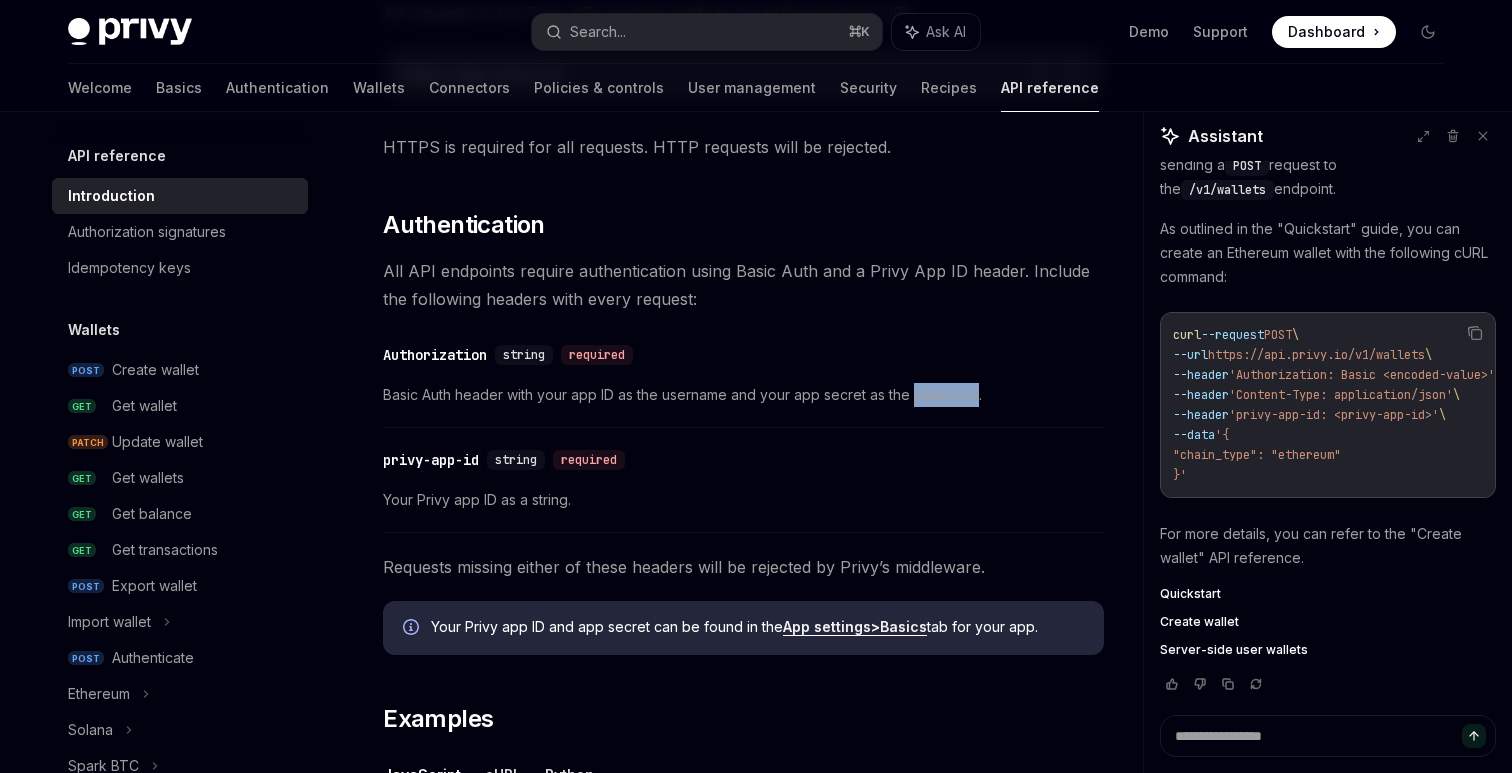 click on "Basic Auth header with your app ID as the username and your app secret as the password." at bounding box center (743, 395) 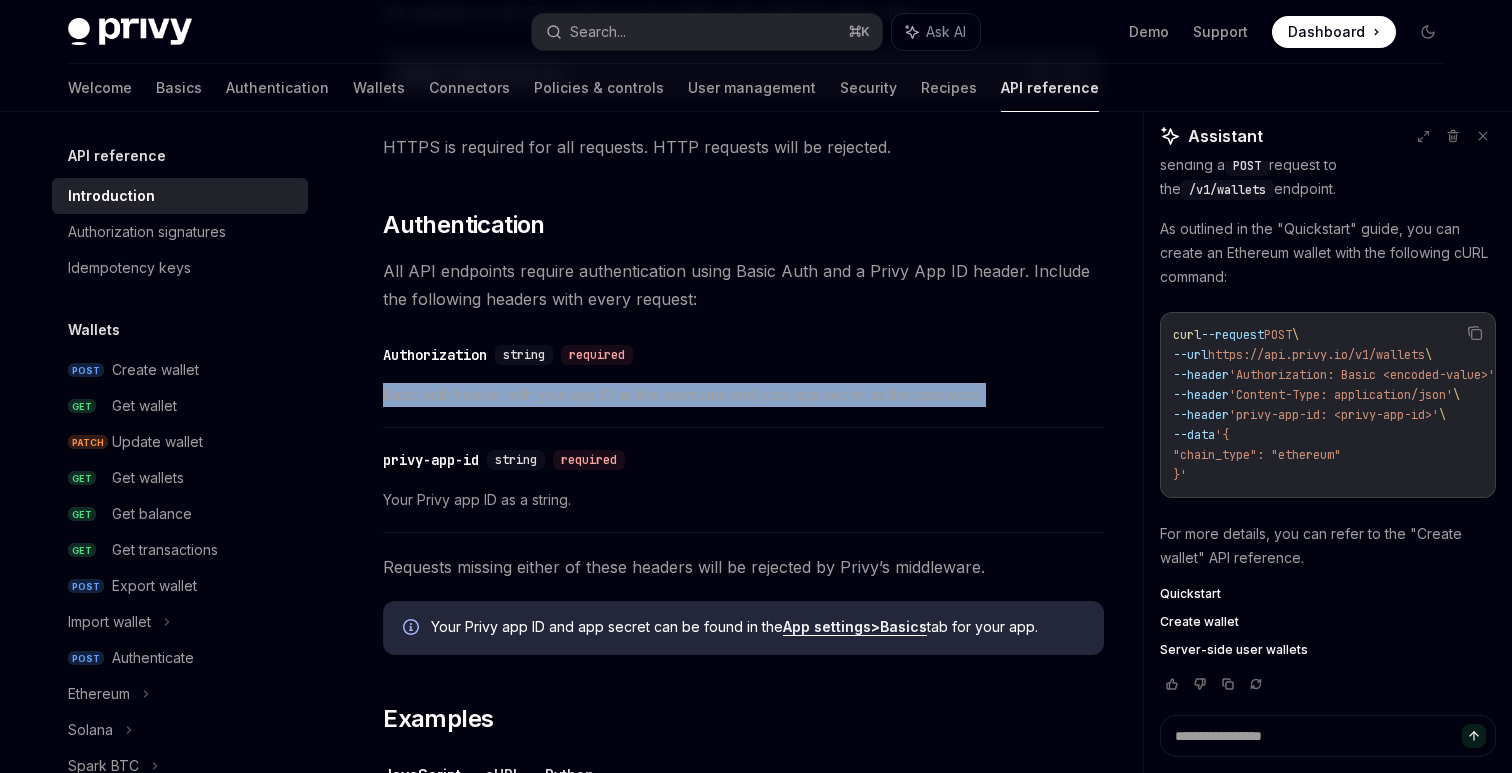 click on "Basic Auth header with your app ID as the username and your app secret as the password." at bounding box center [743, 395] 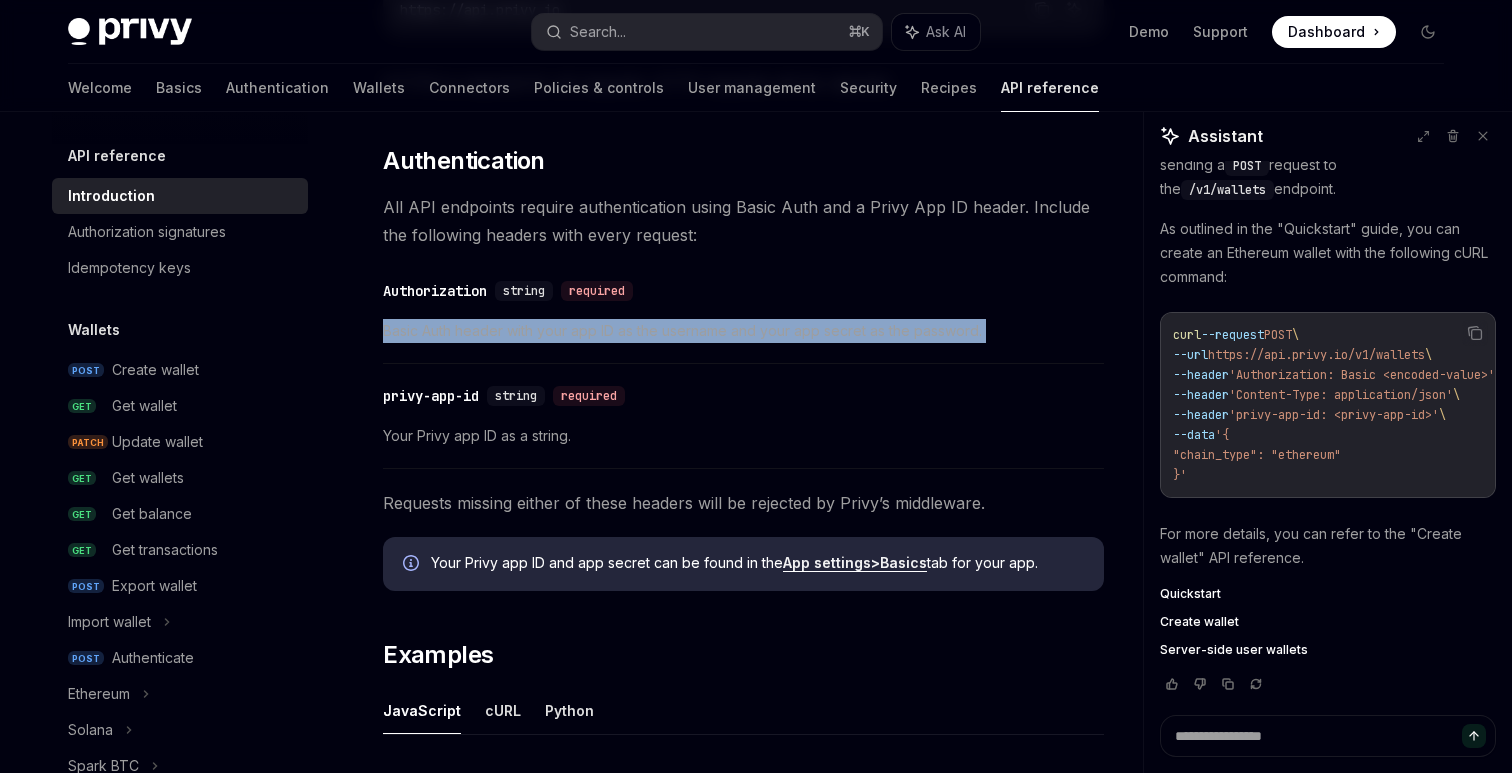 scroll, scrollTop: 739, scrollLeft: 0, axis: vertical 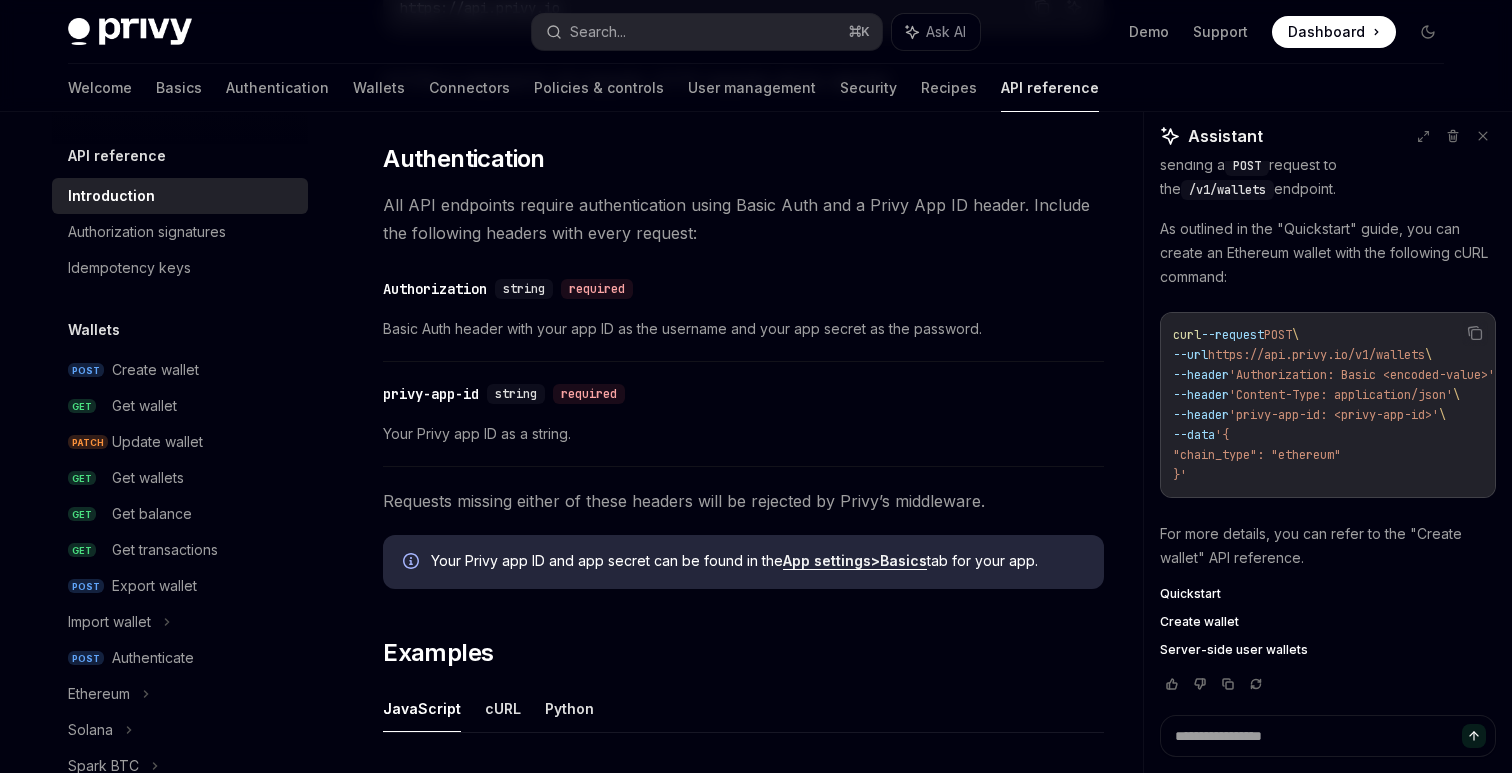 click on "Requests missing either of these headers will be rejected by Privy’s middleware." at bounding box center (743, 501) 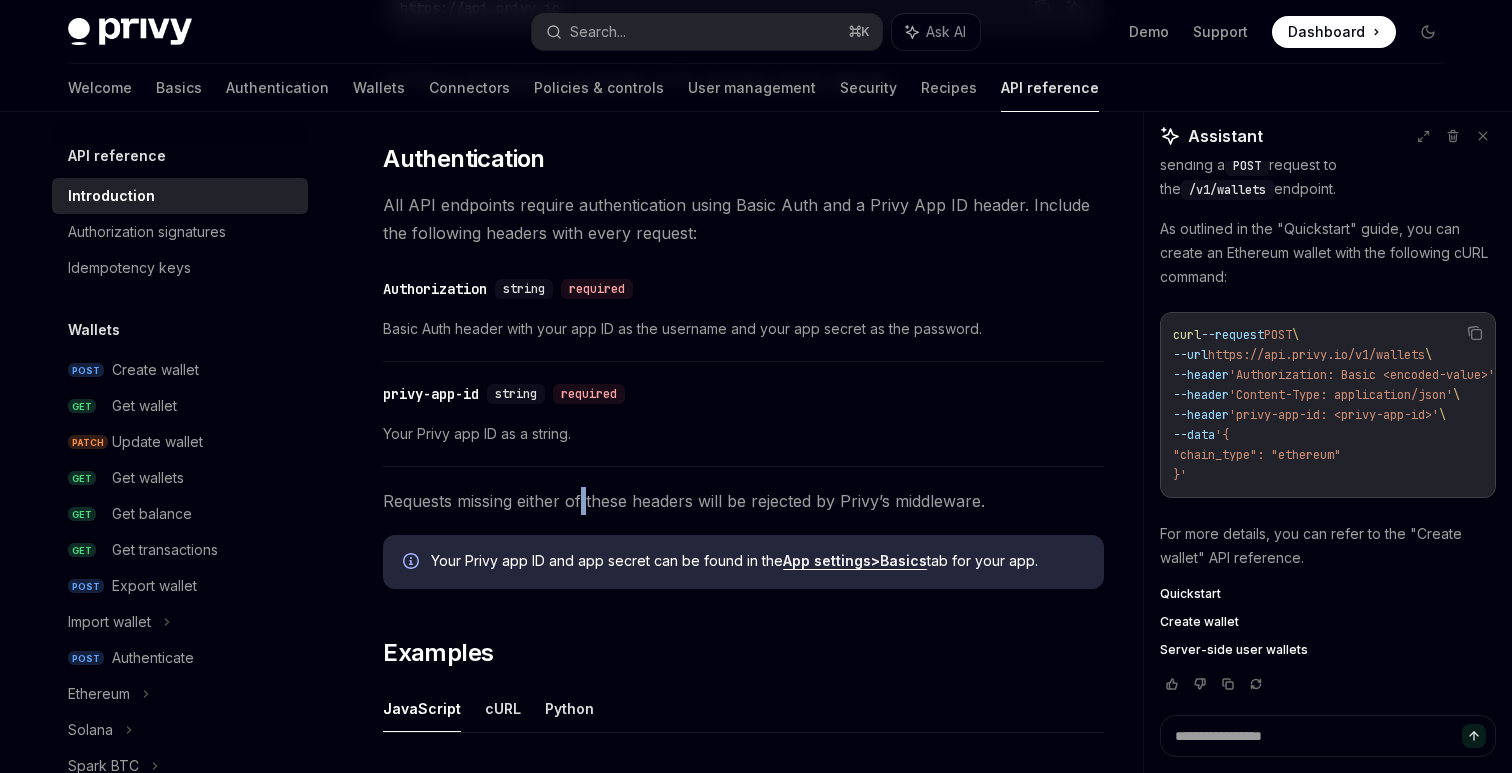 click on "Requests missing either of these headers will be rejected by Privy’s middleware." at bounding box center (743, 501) 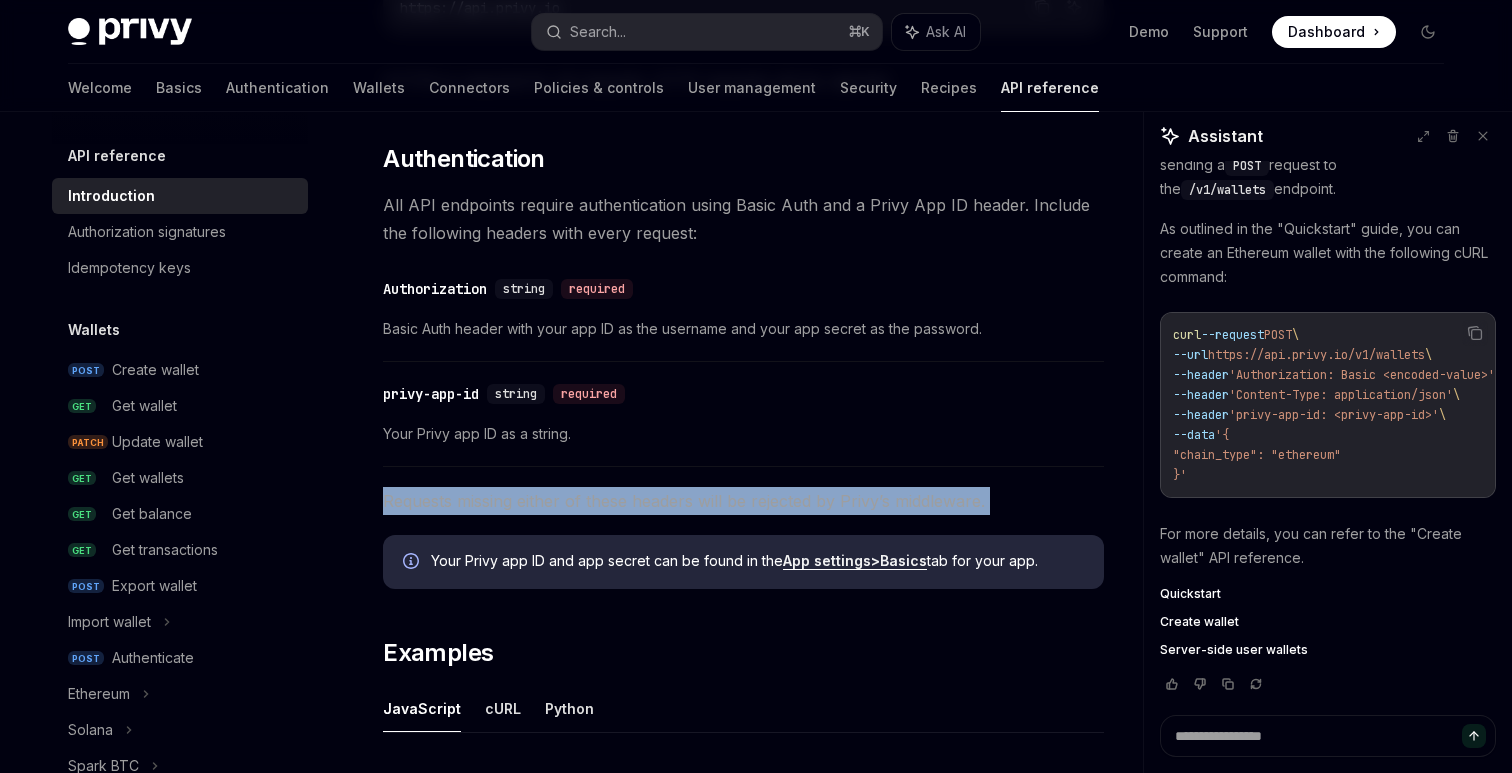 click on "Requests missing either of these headers will be rejected by Privy’s middleware." at bounding box center (743, 501) 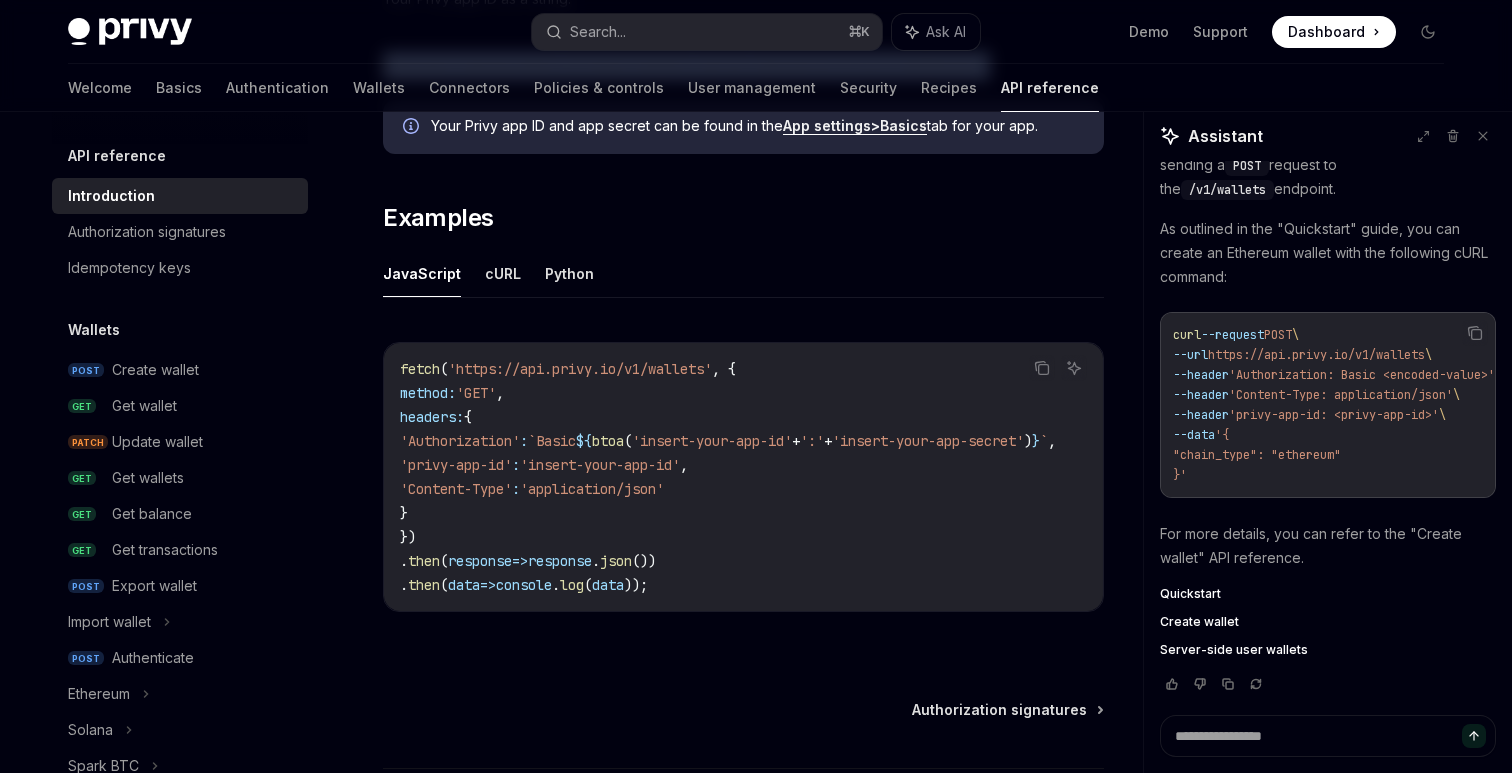 scroll, scrollTop: 1176, scrollLeft: 0, axis: vertical 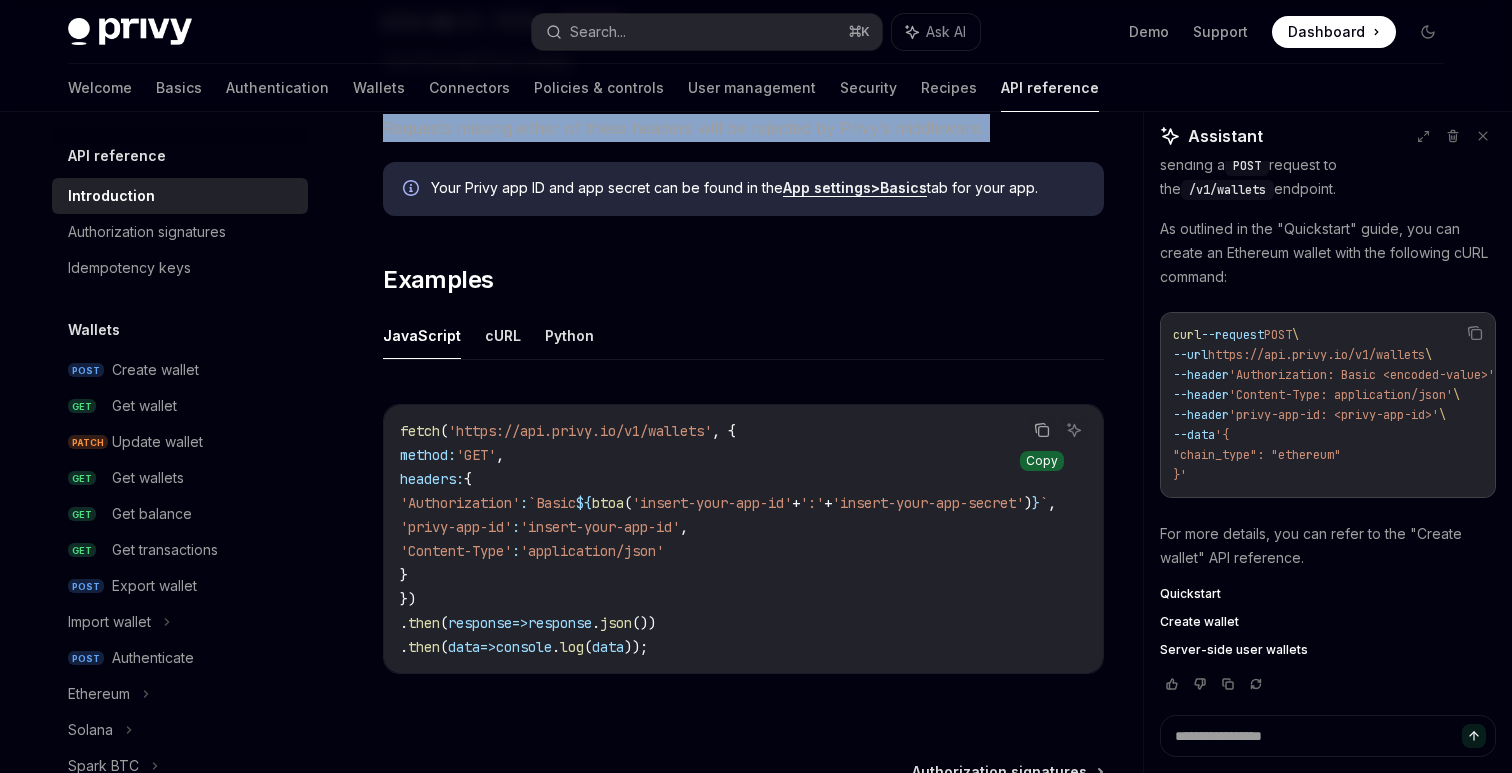 click 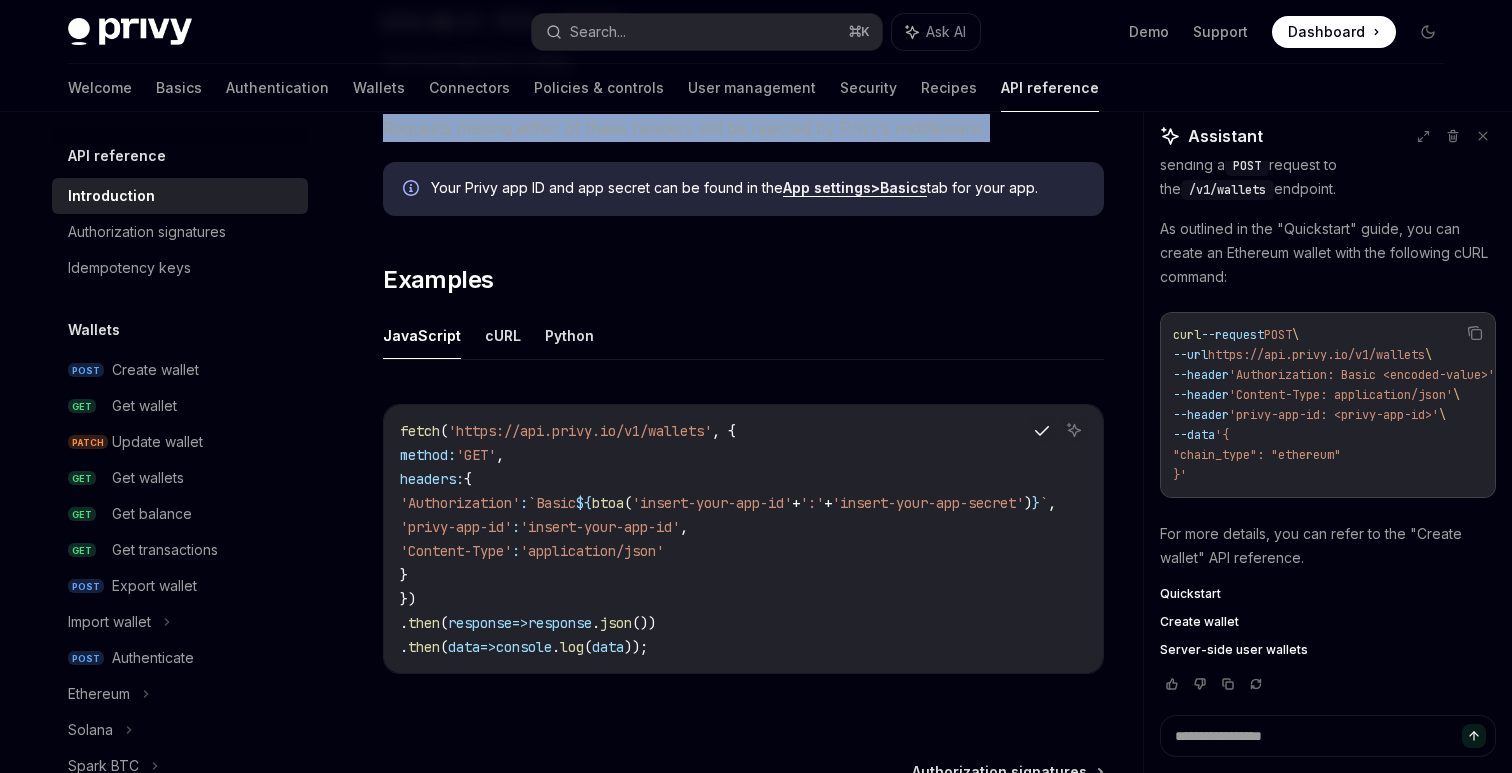 type 